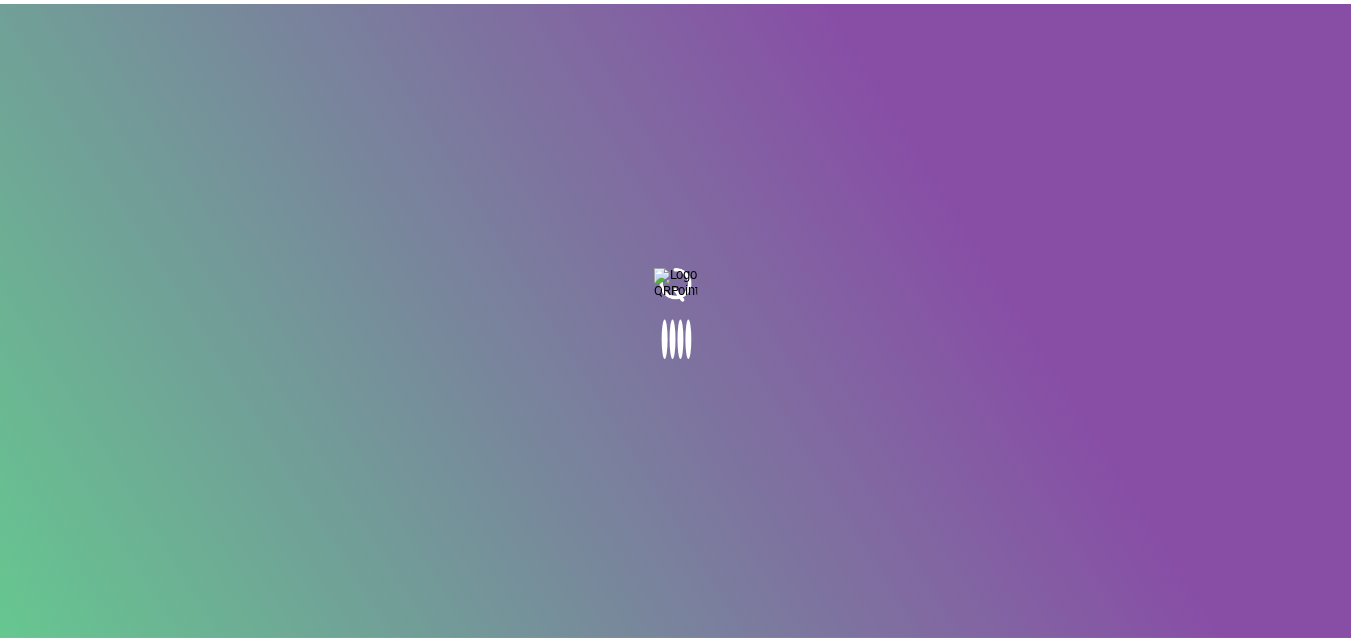 scroll, scrollTop: 0, scrollLeft: 0, axis: both 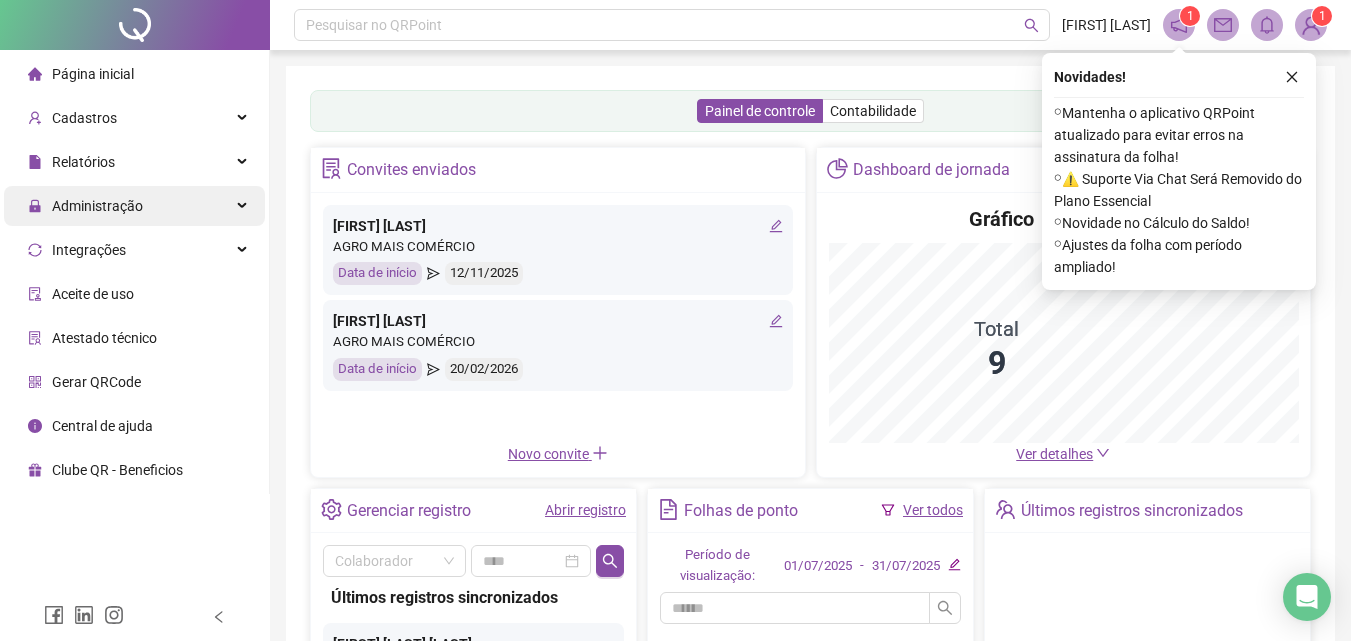 click on "Administração" at bounding box center (97, 206) 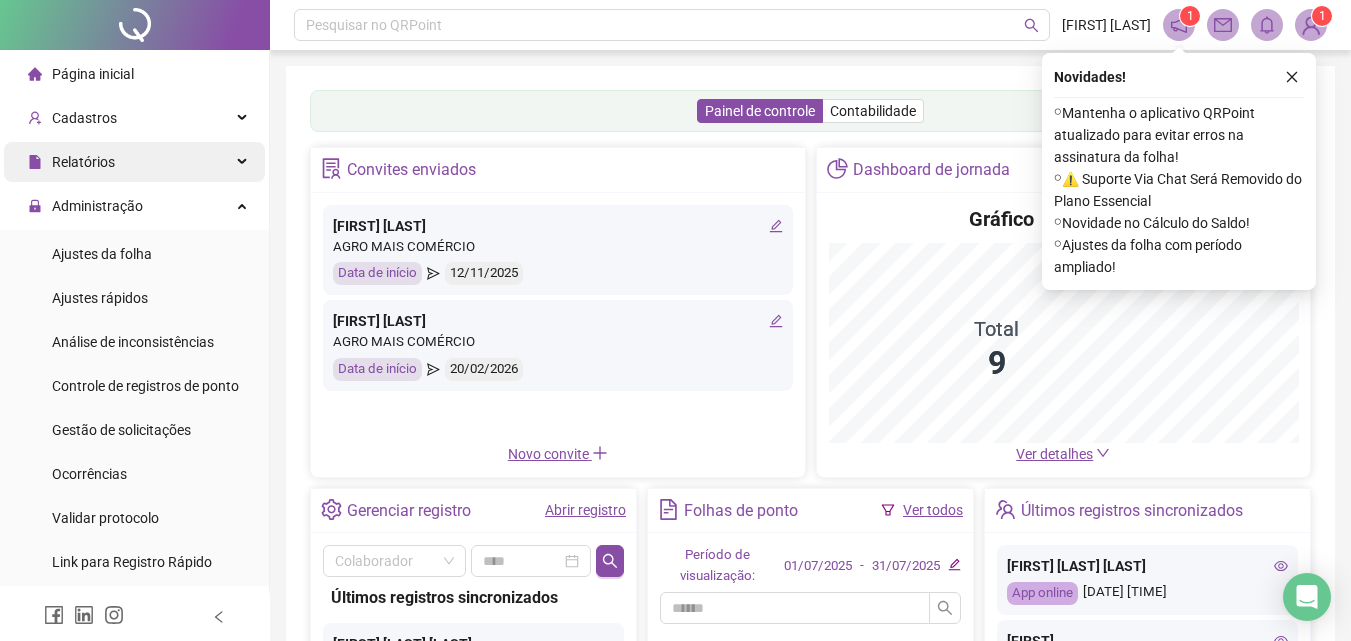 click on "Relatórios" at bounding box center [134, 162] 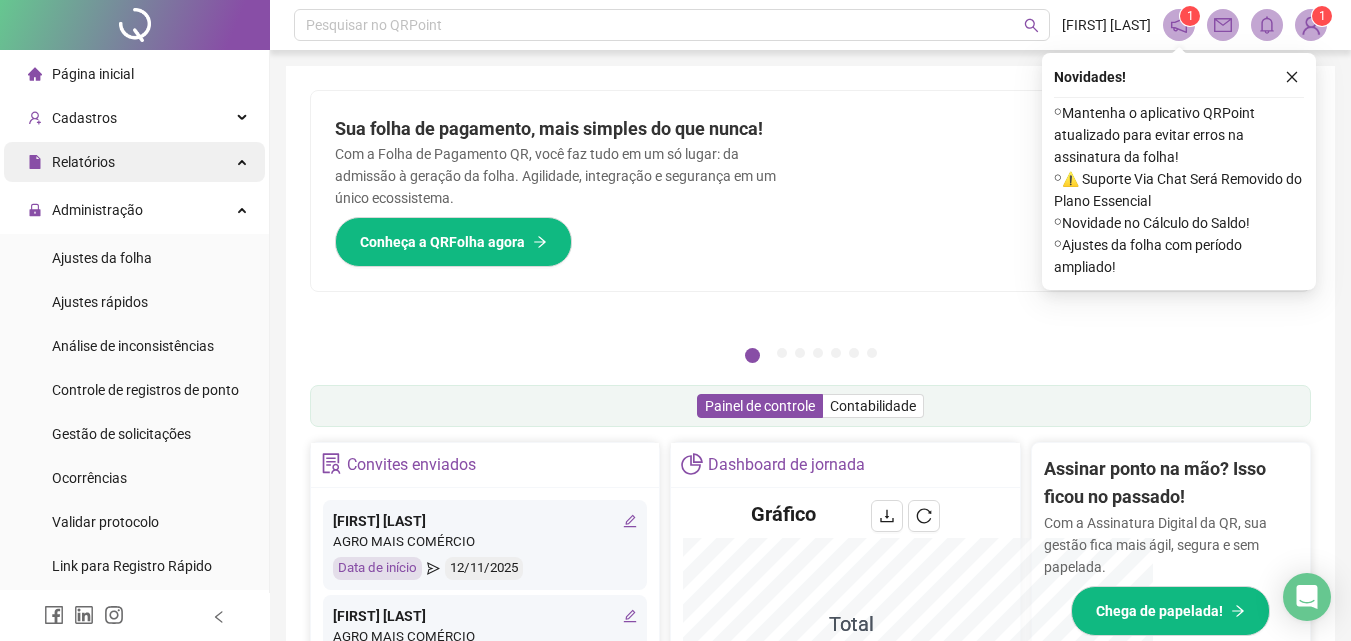 click on "Relatórios" at bounding box center [134, 162] 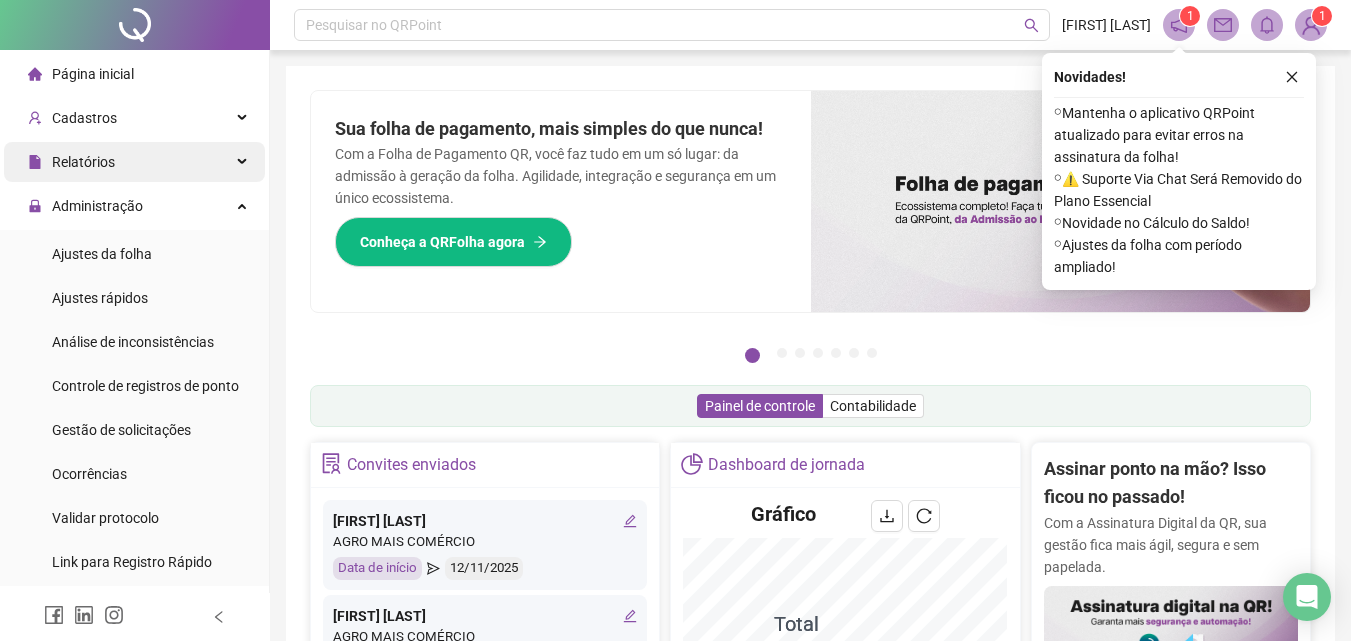 click on "Relatórios" at bounding box center [134, 162] 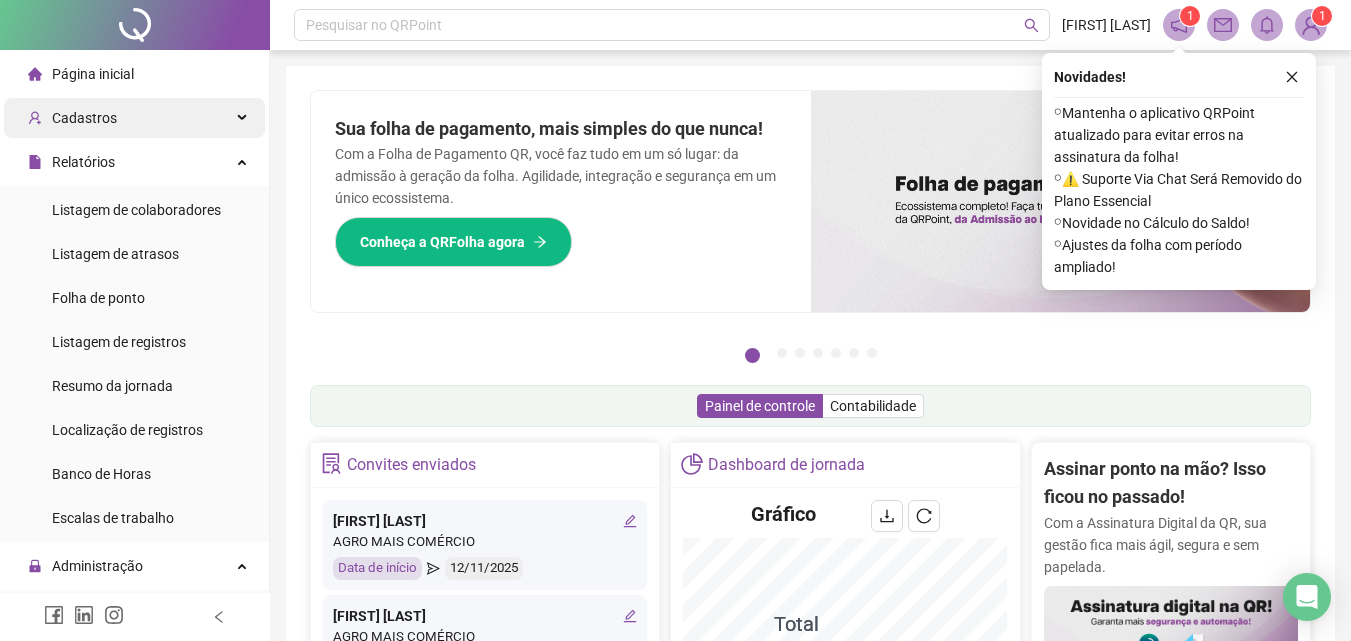click on "Cadastros" at bounding box center [134, 118] 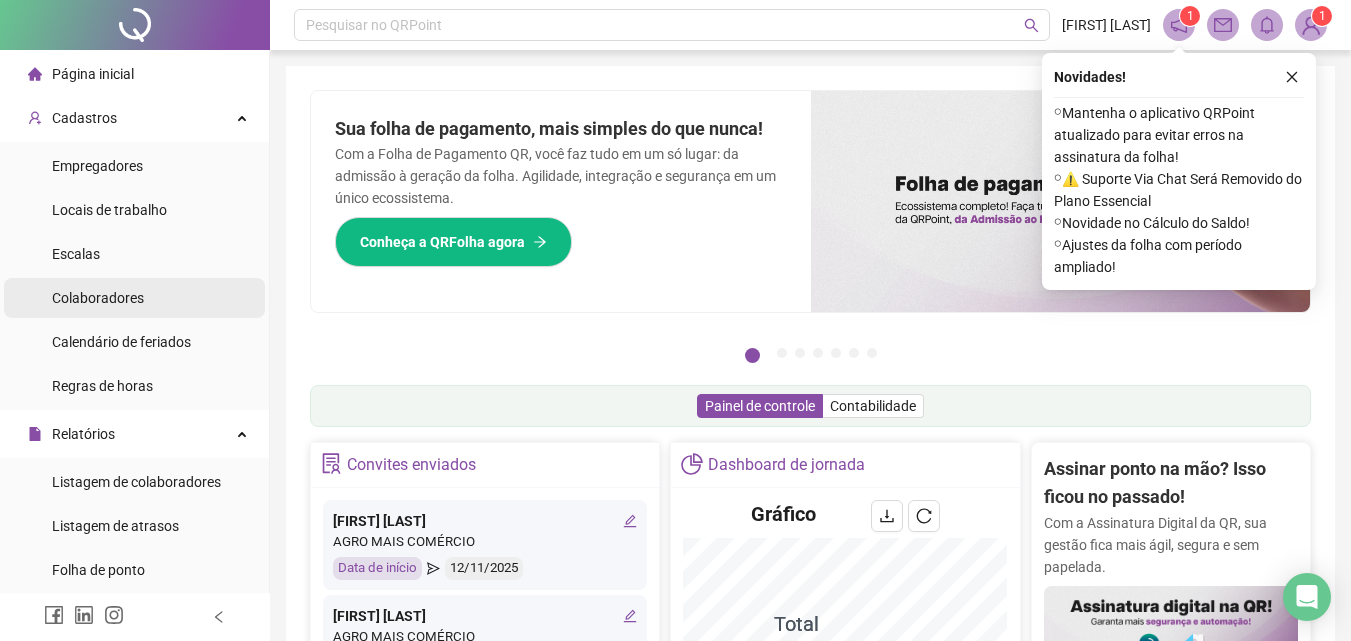 click on "Colaboradores" at bounding box center (98, 298) 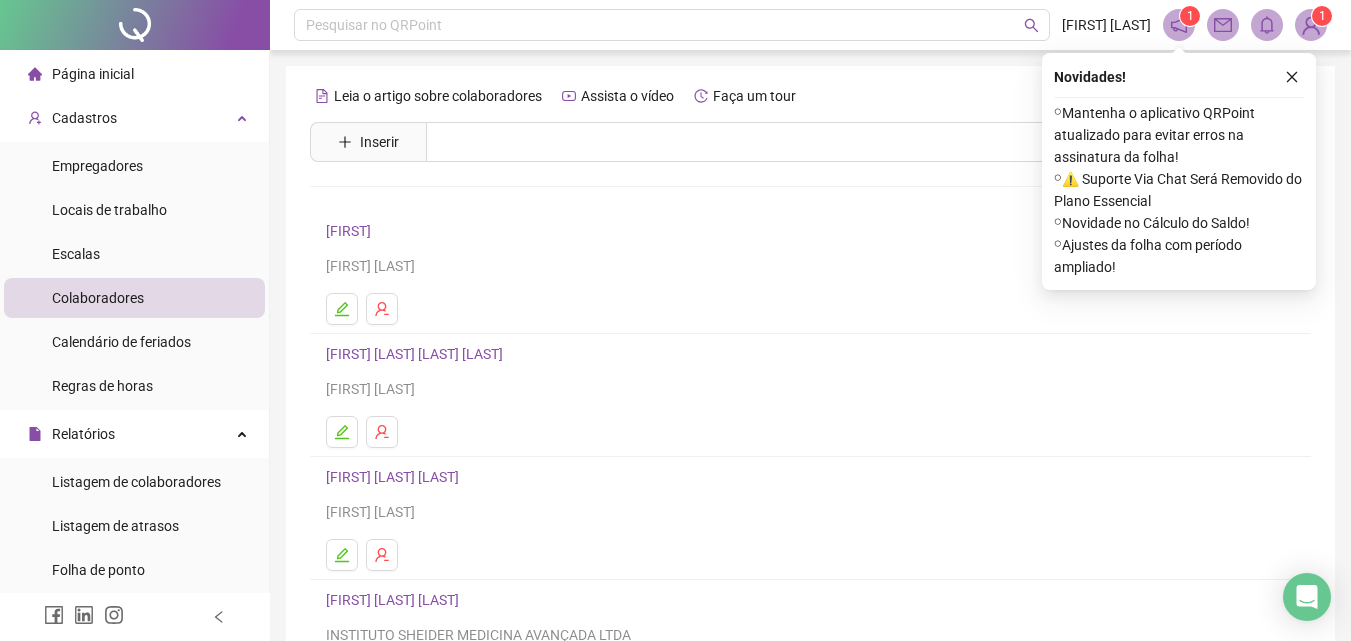 click on "[FIRST] [LAST] [LAST]" at bounding box center (395, 600) 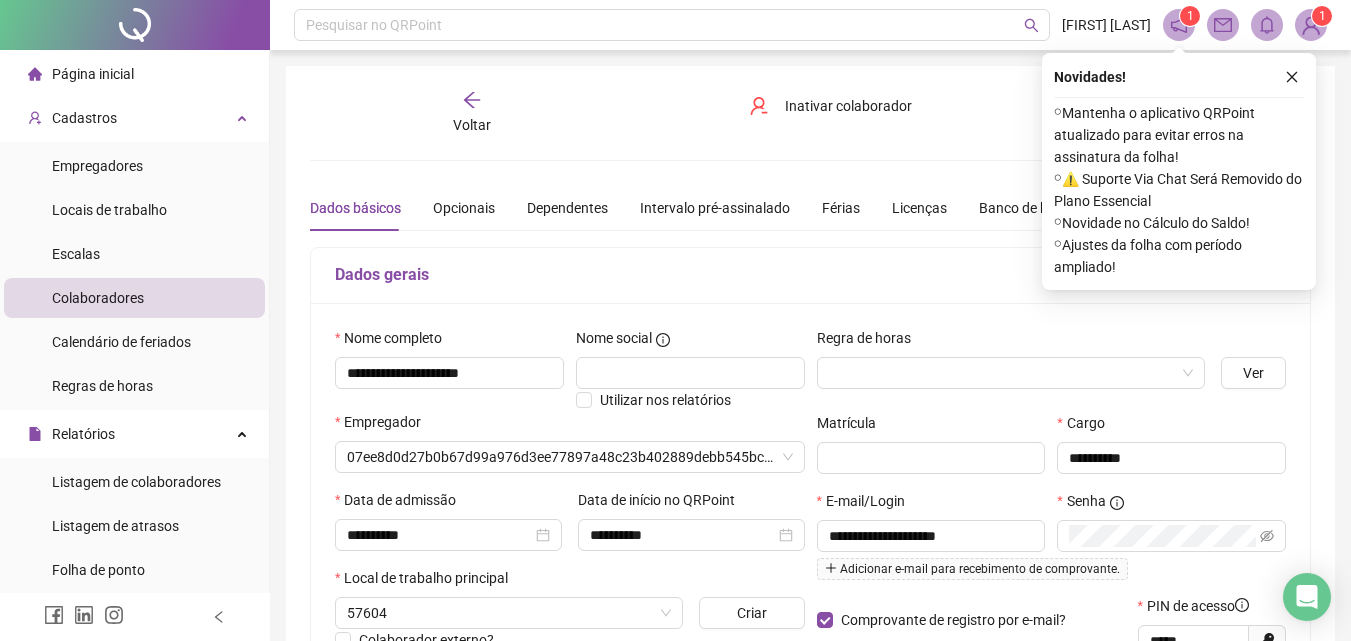type on "**********" 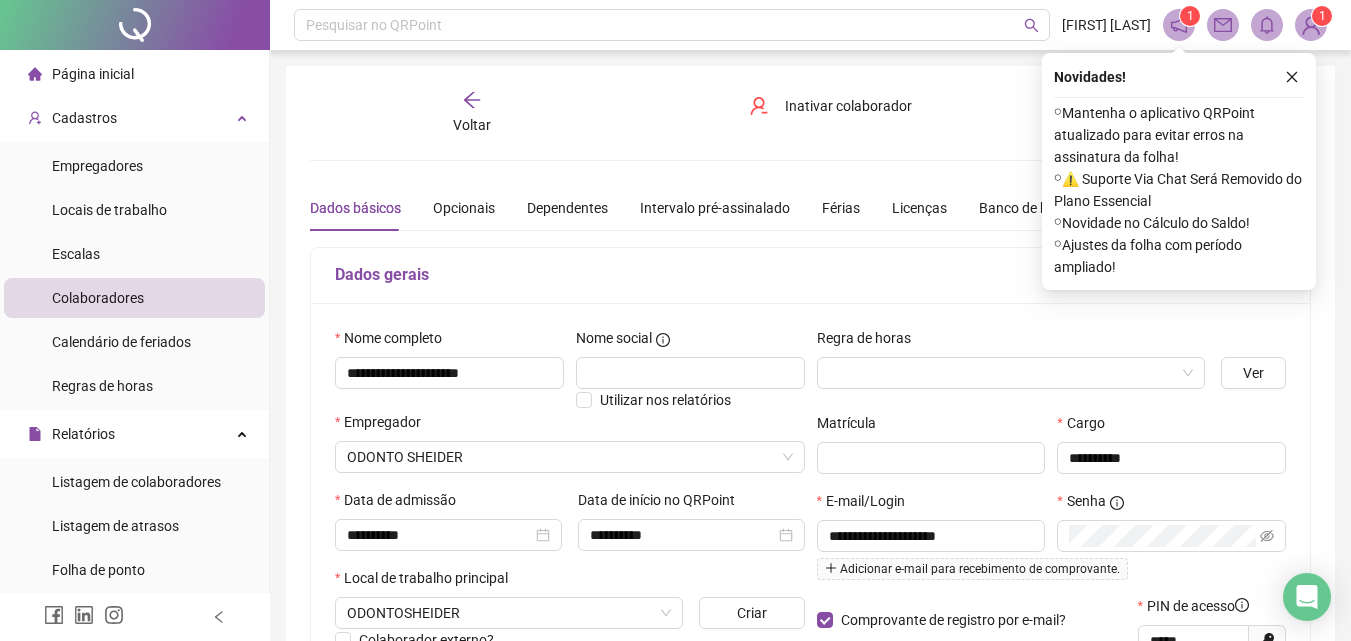 click on "ODONTOSHEIDER" at bounding box center [509, 613] 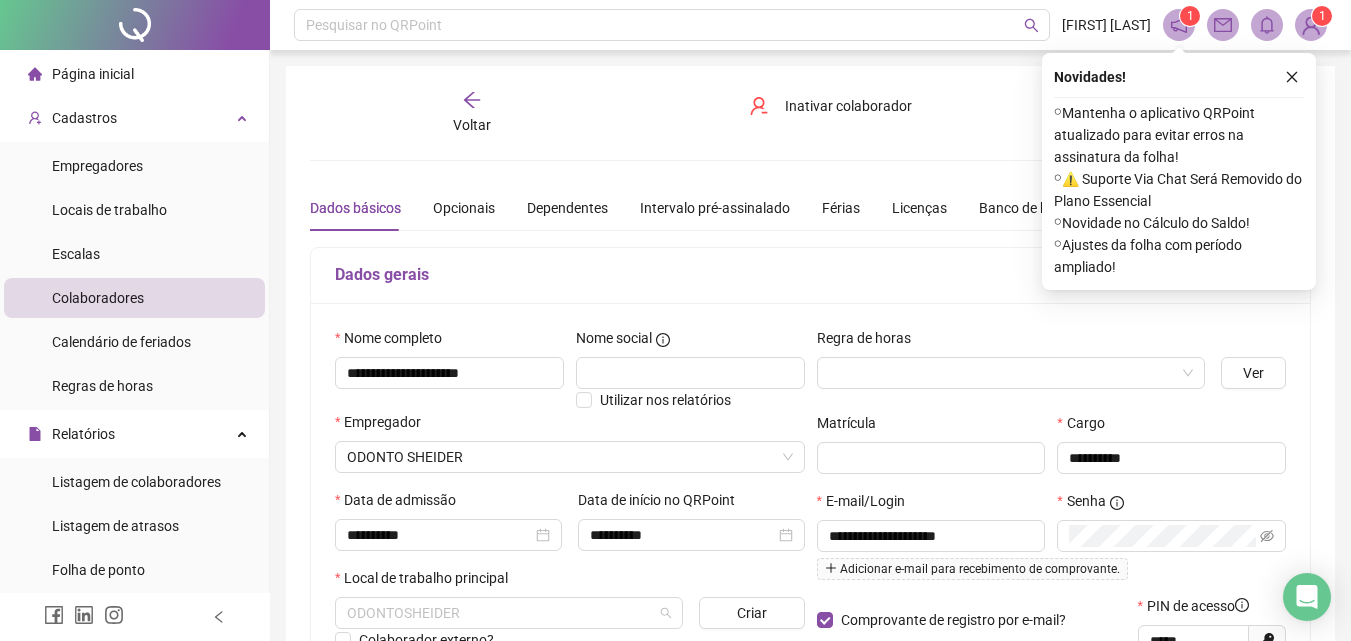 scroll, scrollTop: 1984, scrollLeft: 0, axis: vertical 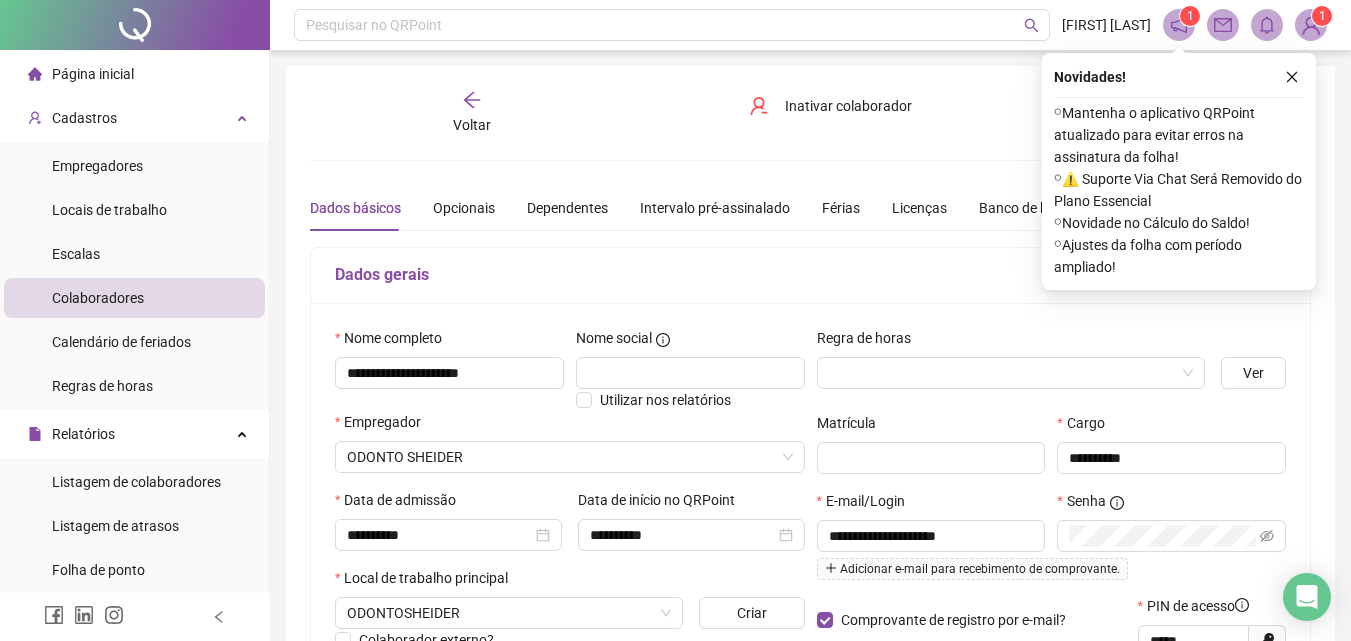 click on "**********" at bounding box center [810, 528] 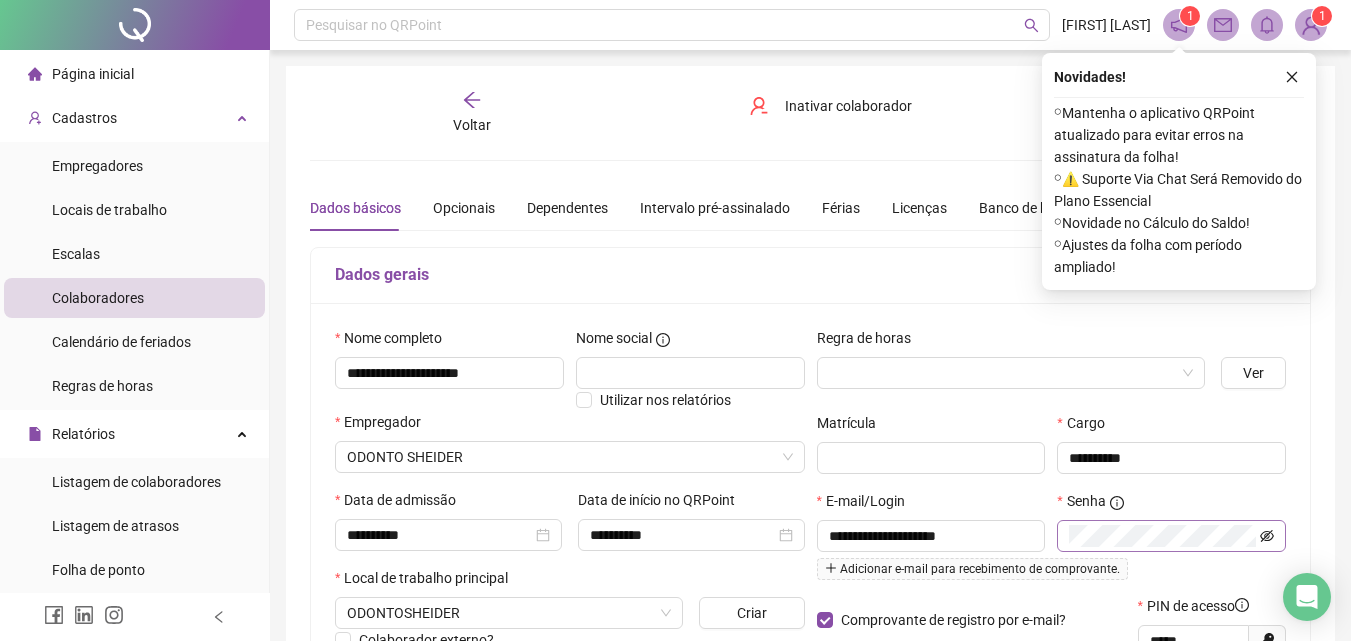click 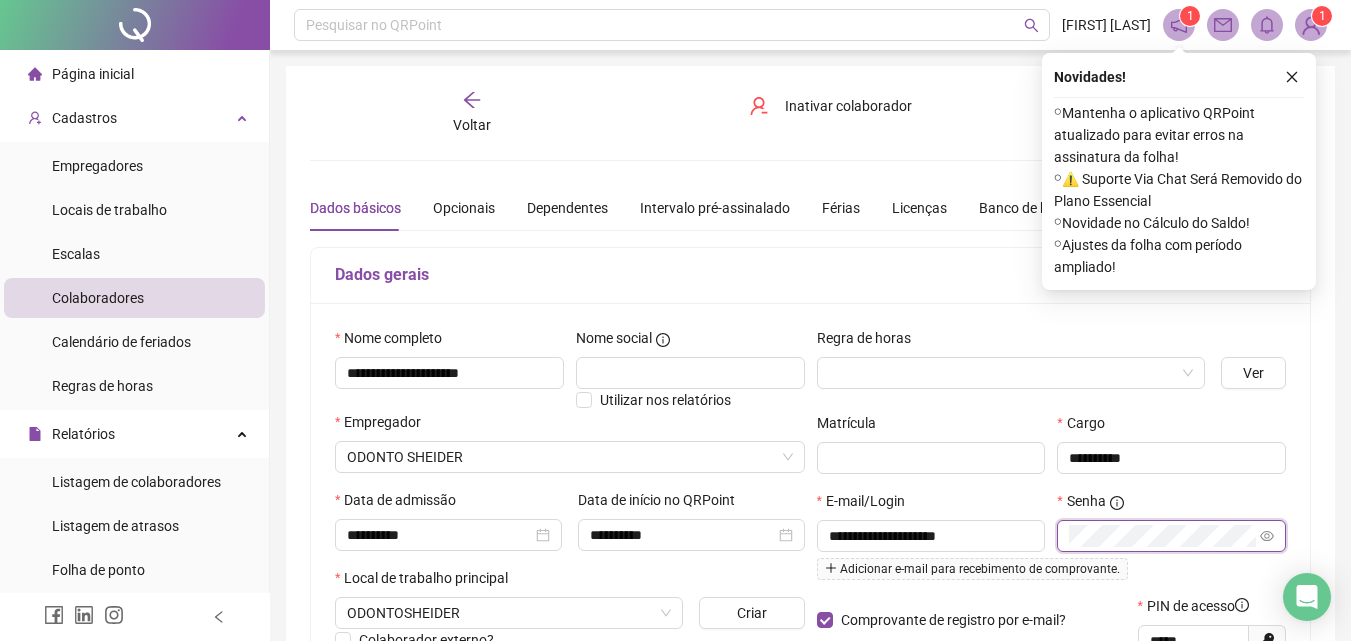 click 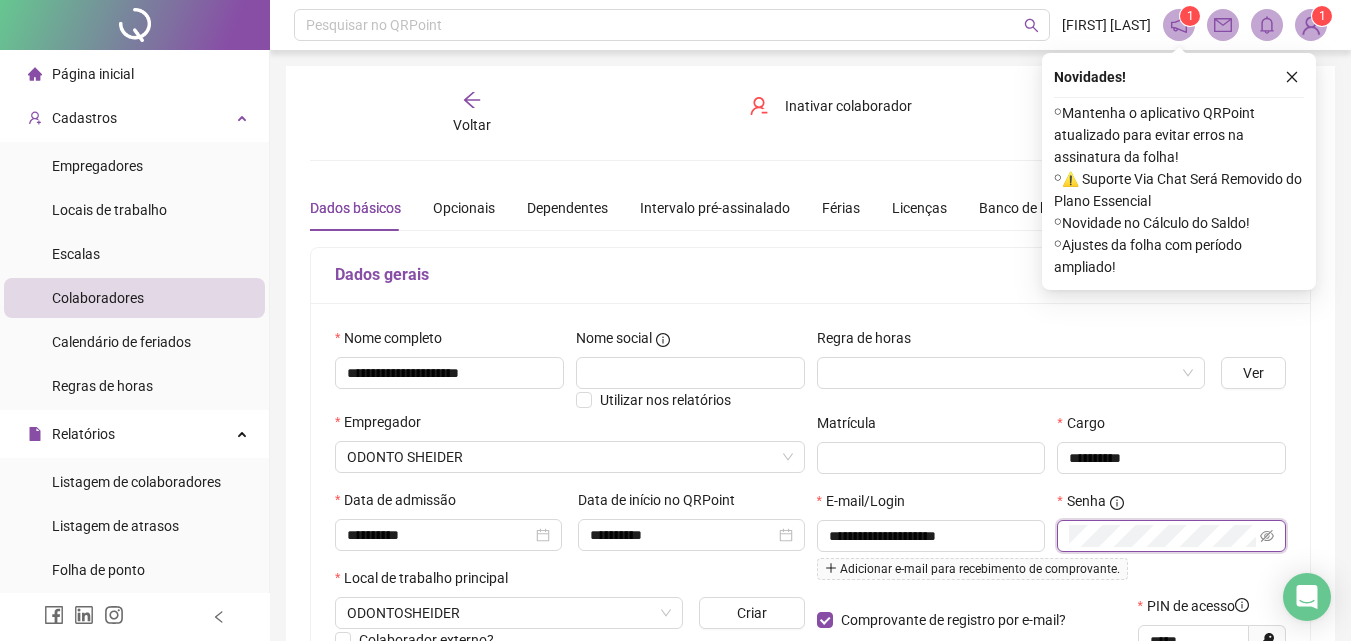 click 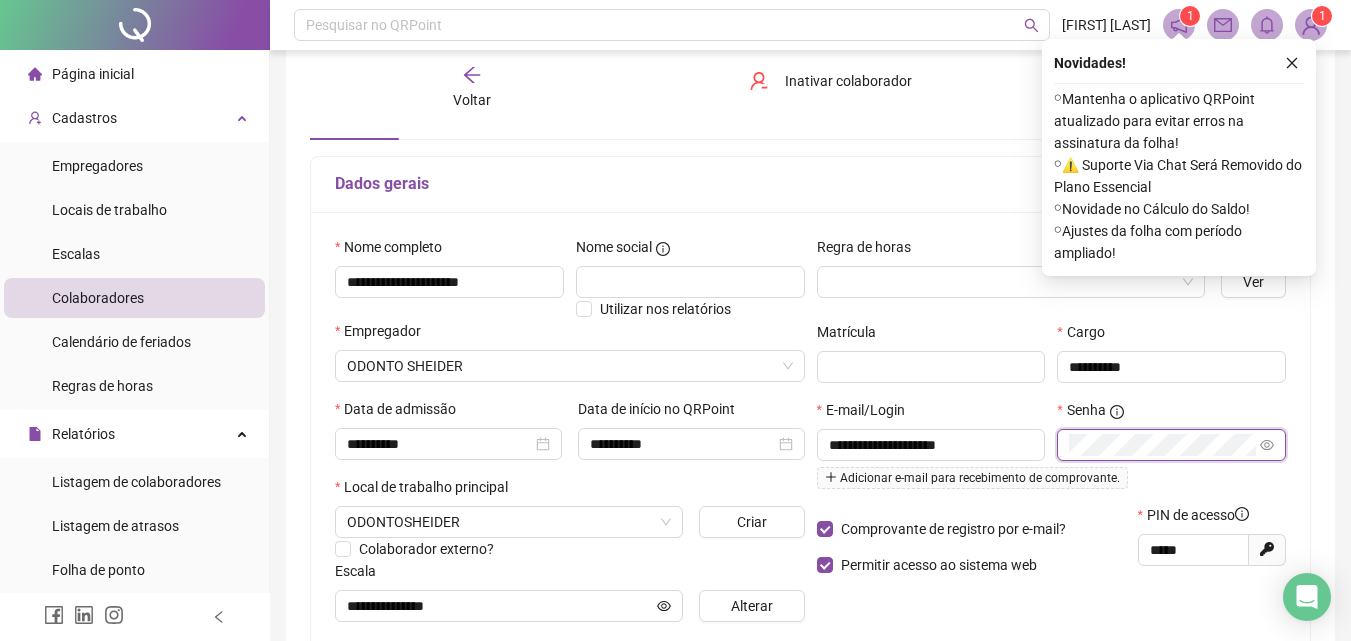 scroll, scrollTop: 123, scrollLeft: 0, axis: vertical 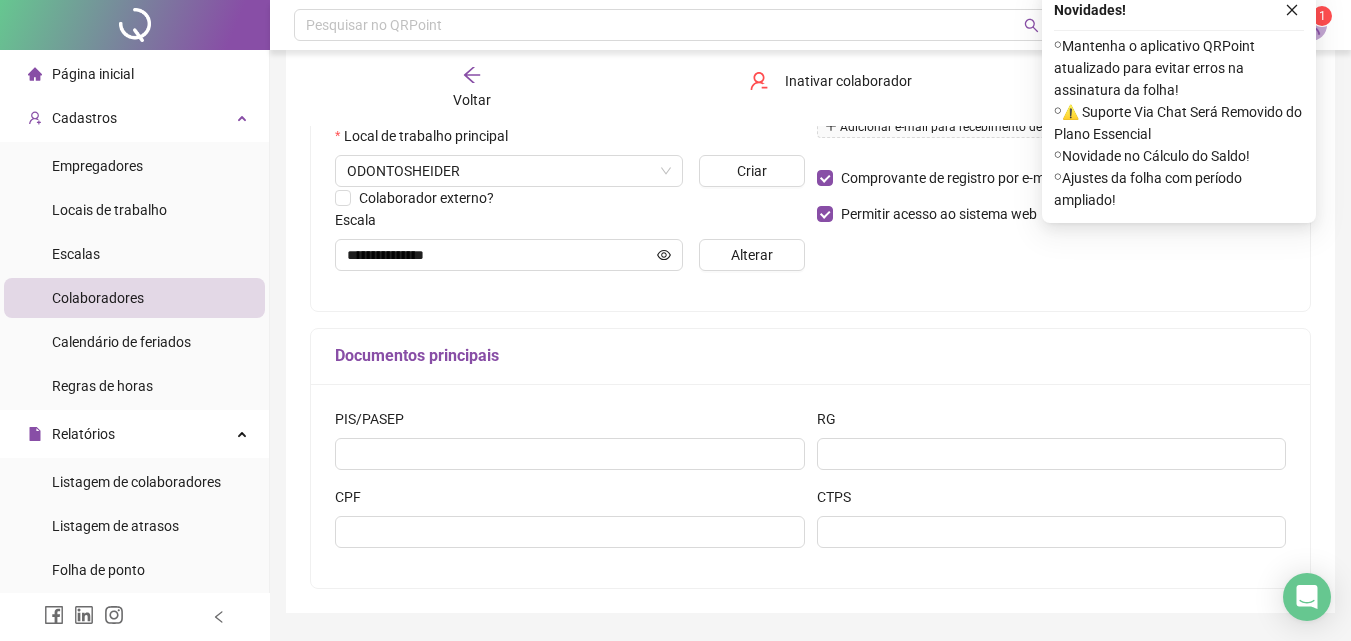 click at bounding box center [1292, 10] 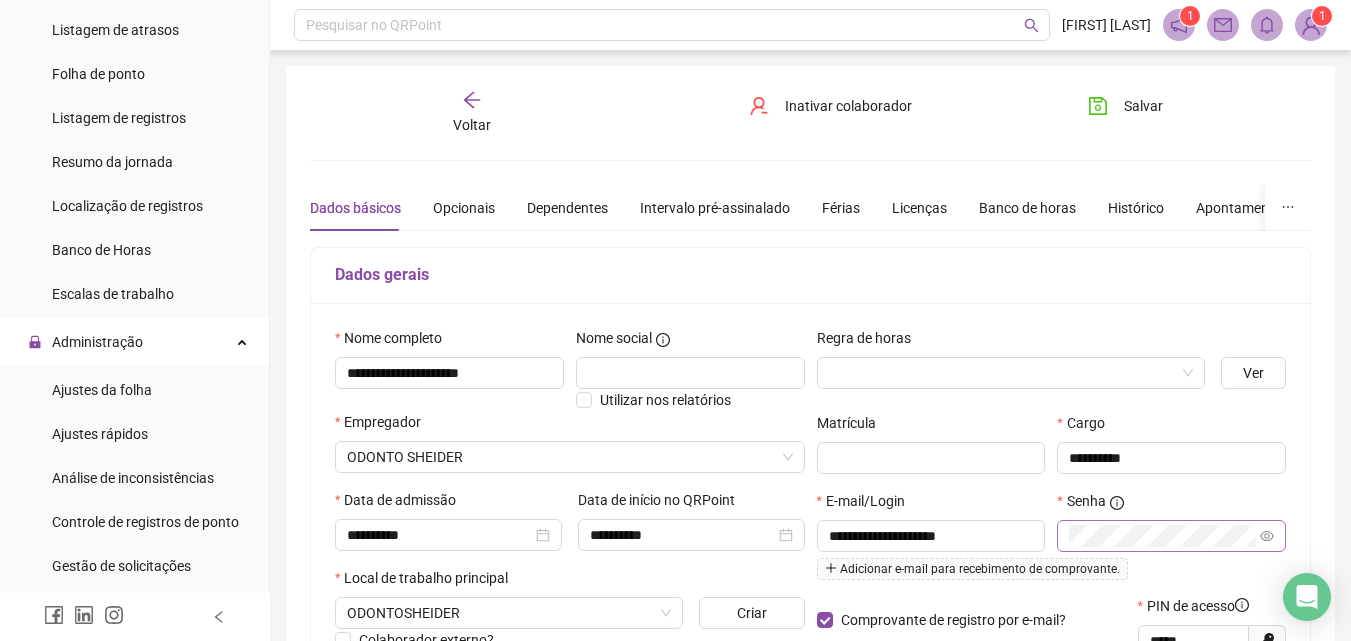 scroll, scrollTop: 845, scrollLeft: 0, axis: vertical 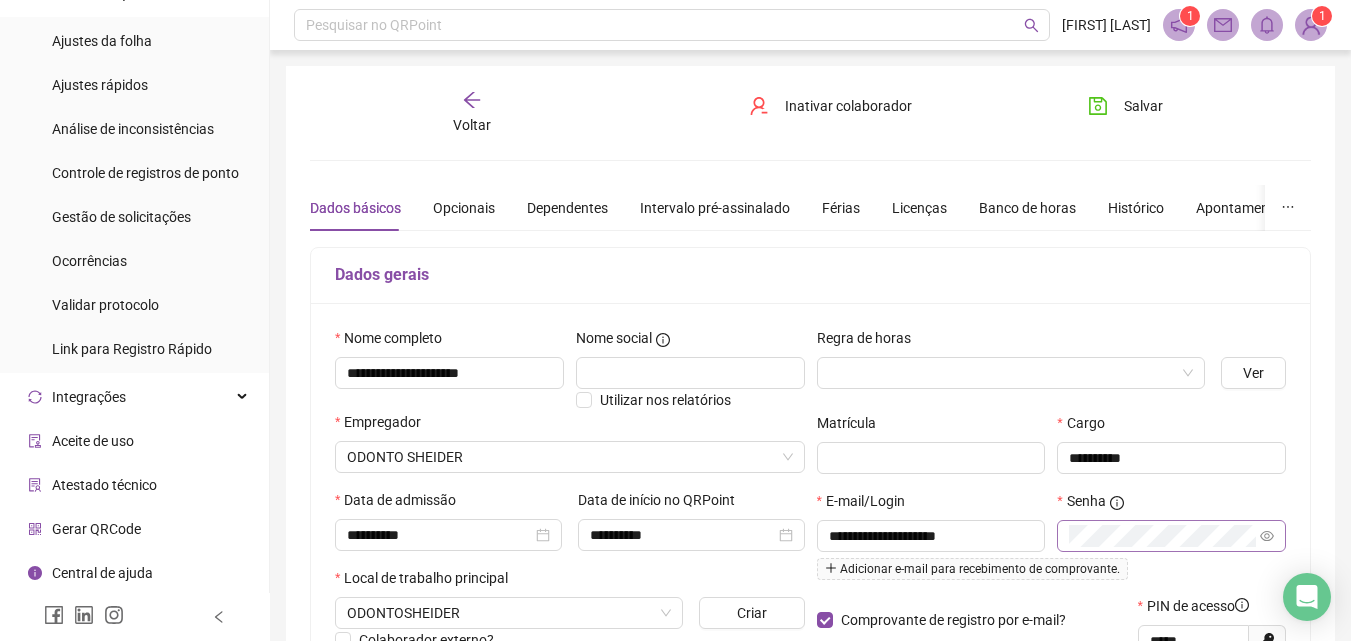 click on "Gerar QRCode" at bounding box center (134, 529) 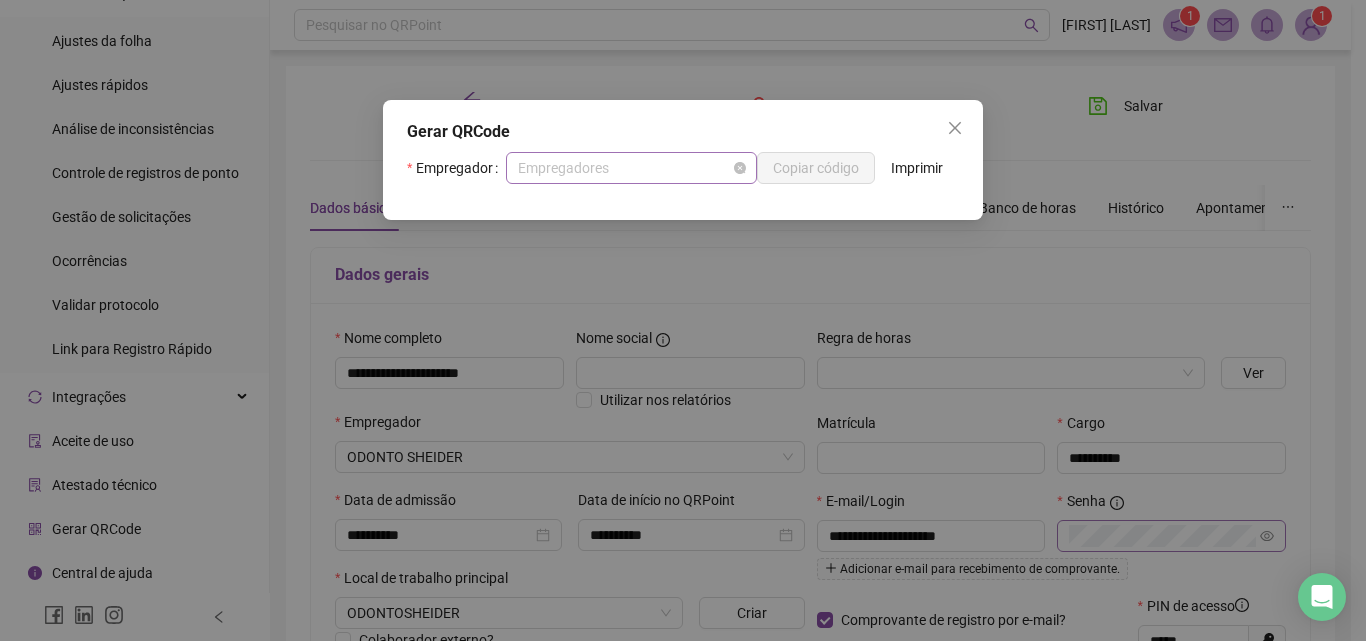 click on "Empregadores" at bounding box center [631, 168] 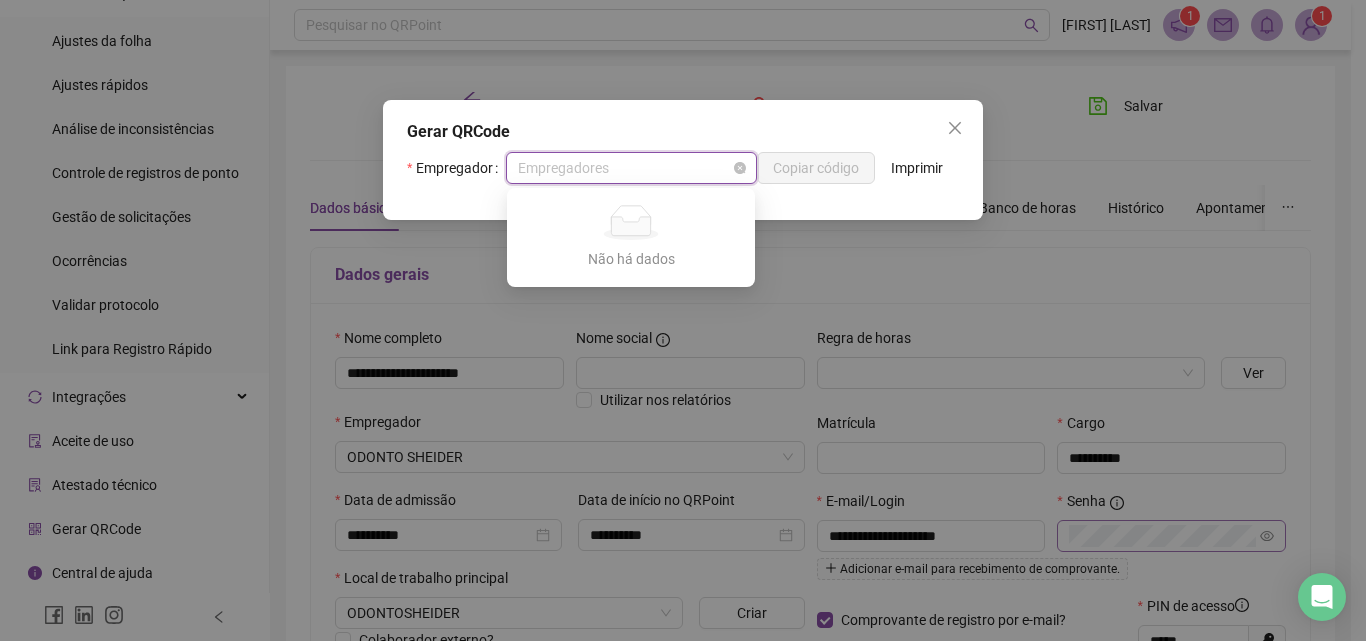 click on "Empregadores" at bounding box center (631, 168) 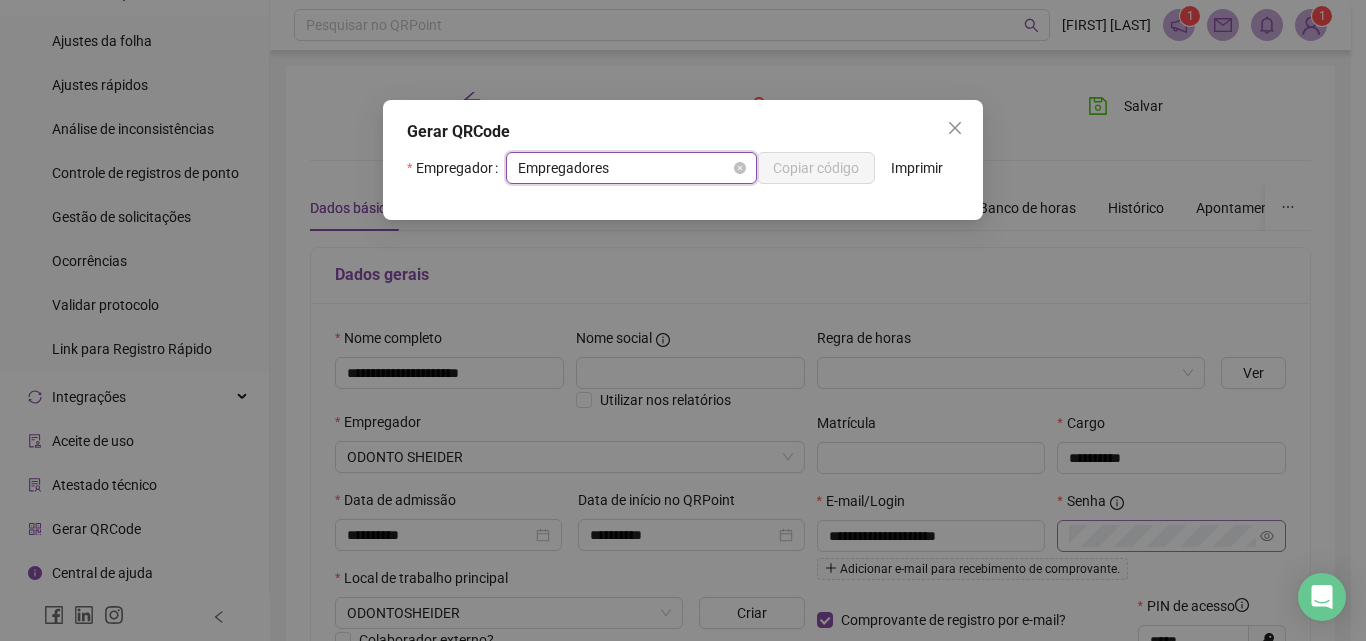 click on "Empregadores" at bounding box center [631, 168] 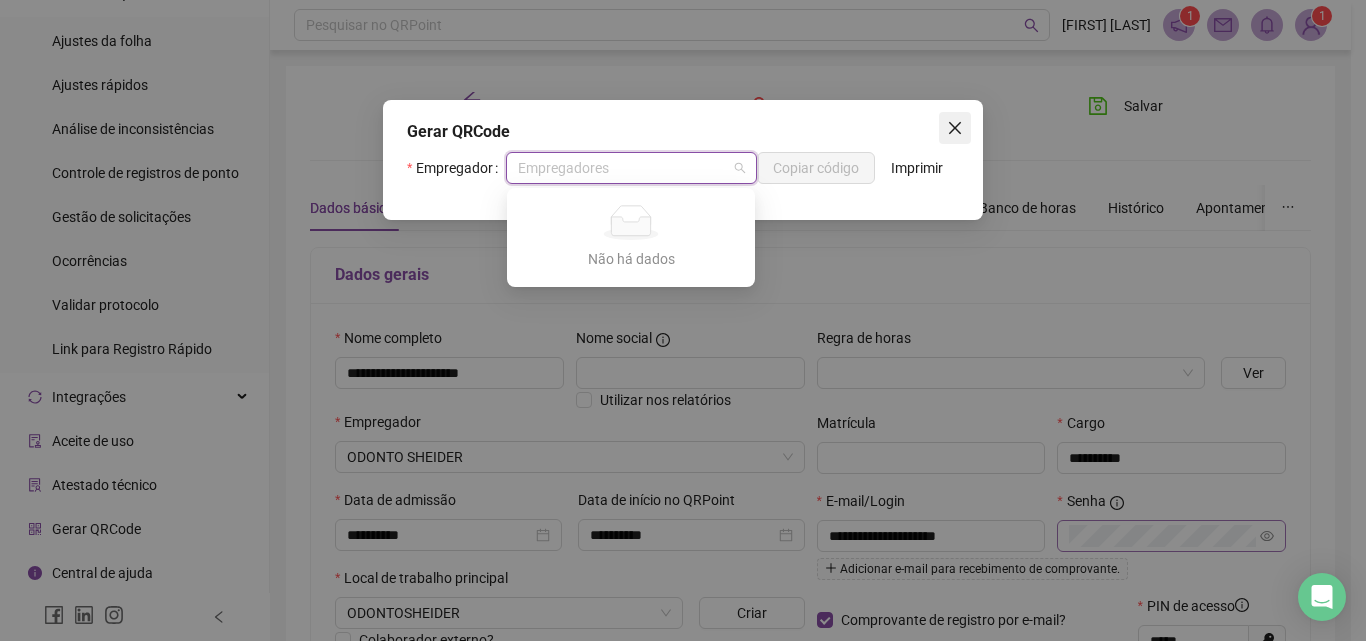 click at bounding box center [955, 128] 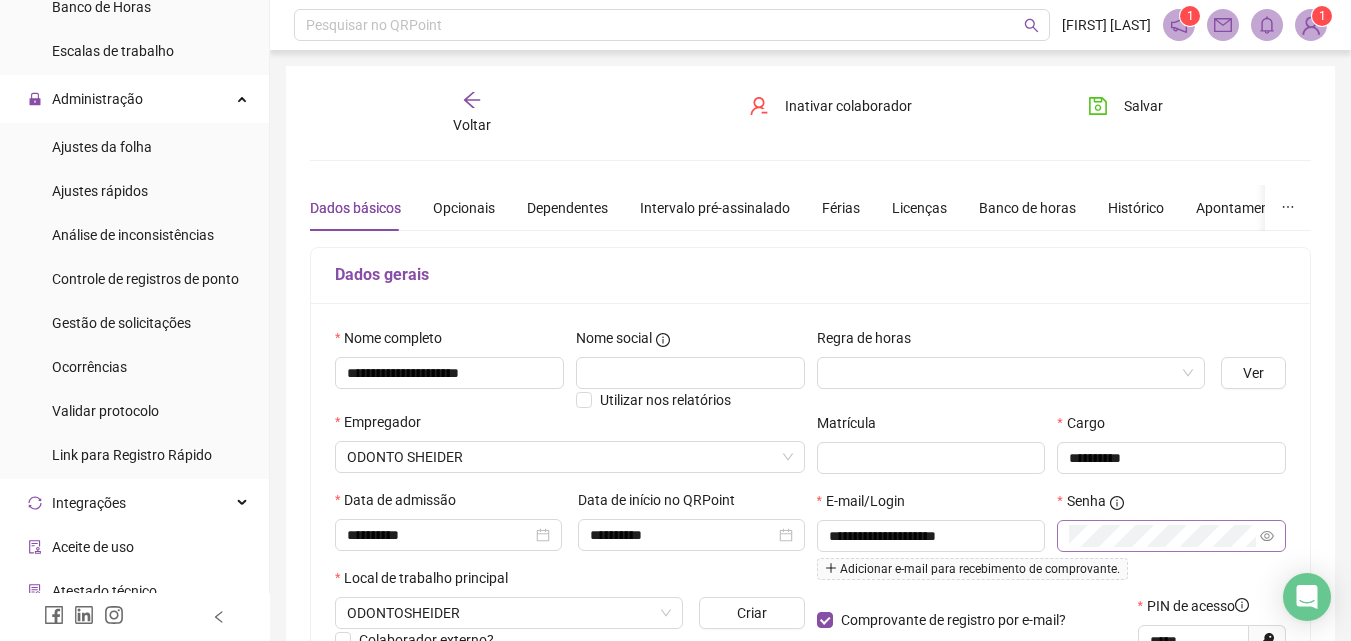 scroll, scrollTop: 540, scrollLeft: 0, axis: vertical 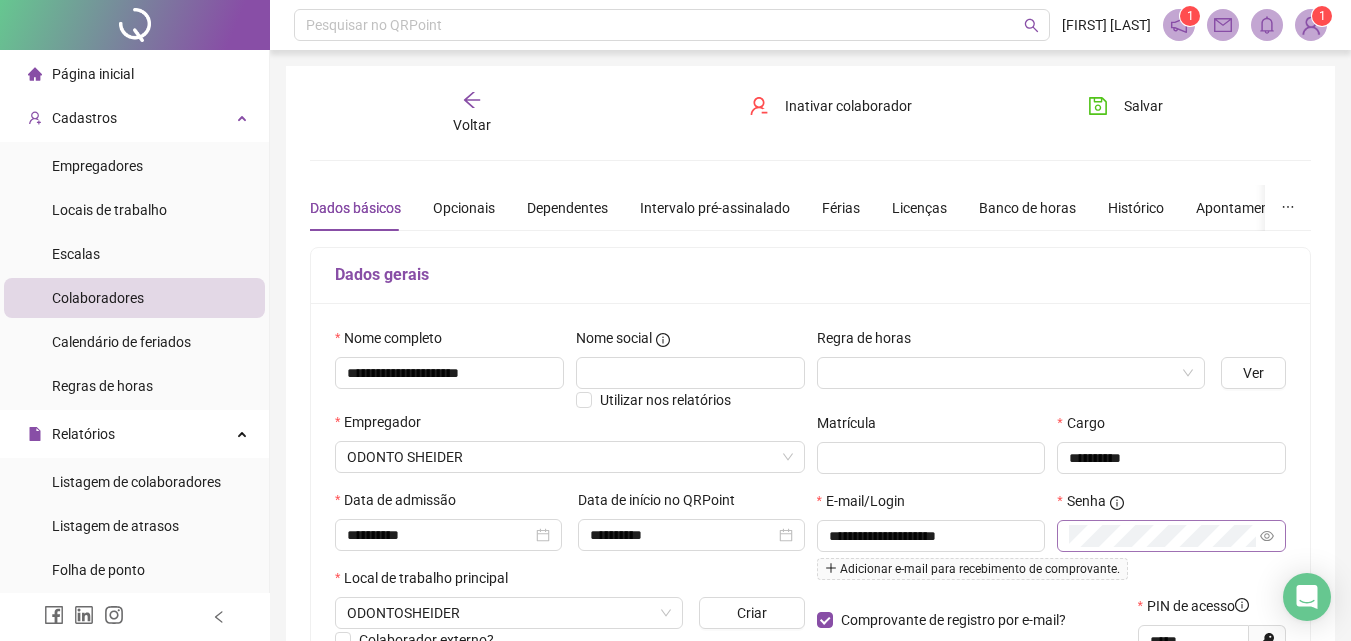 click on "Página inicial" at bounding box center [134, 74] 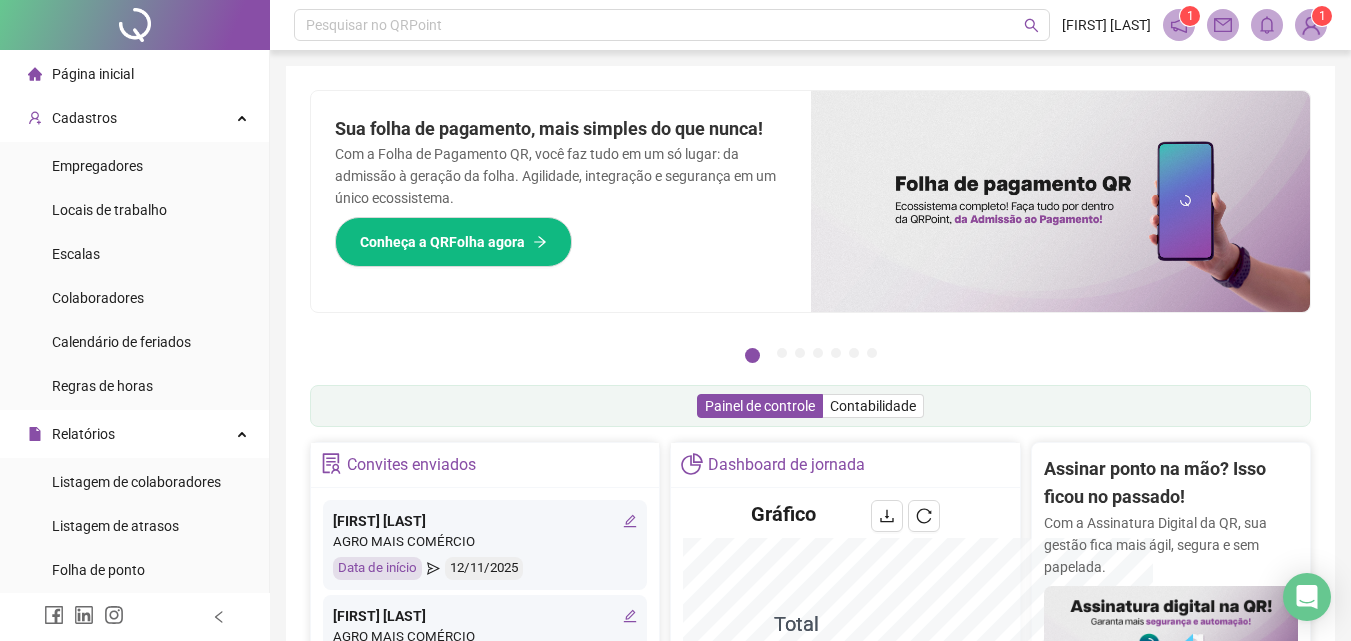 scroll, scrollTop: 403, scrollLeft: 0, axis: vertical 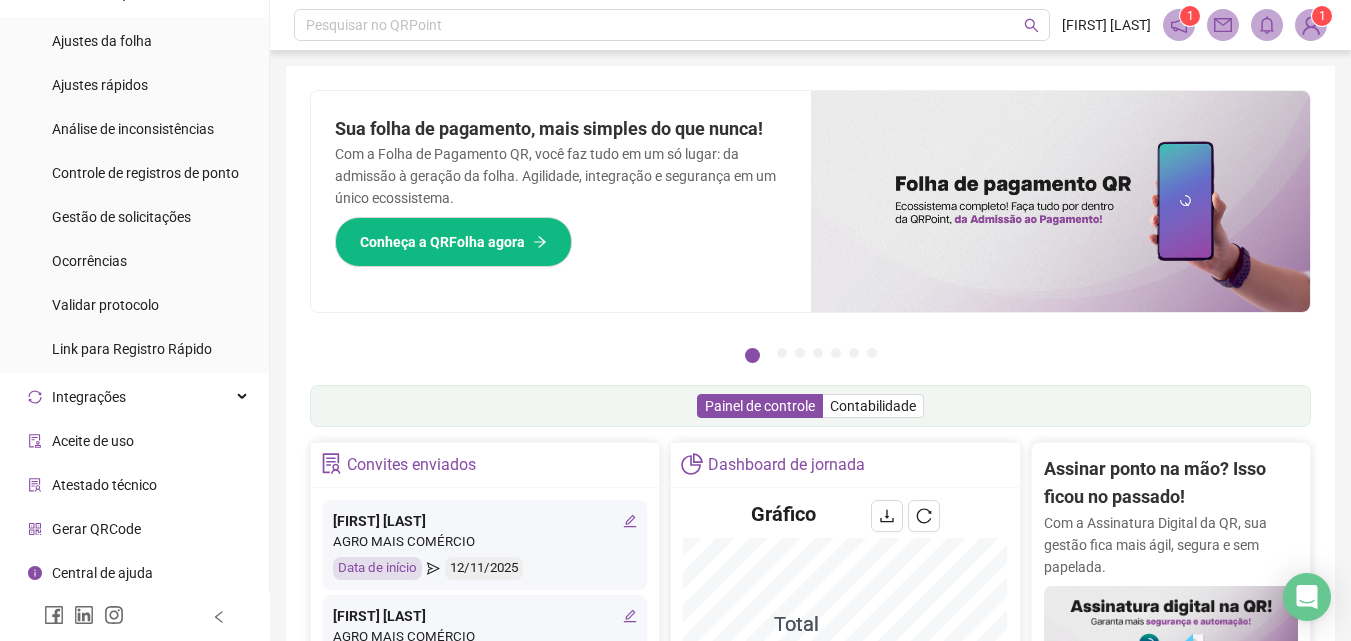 click on "Gerar QRCode" at bounding box center [134, 529] 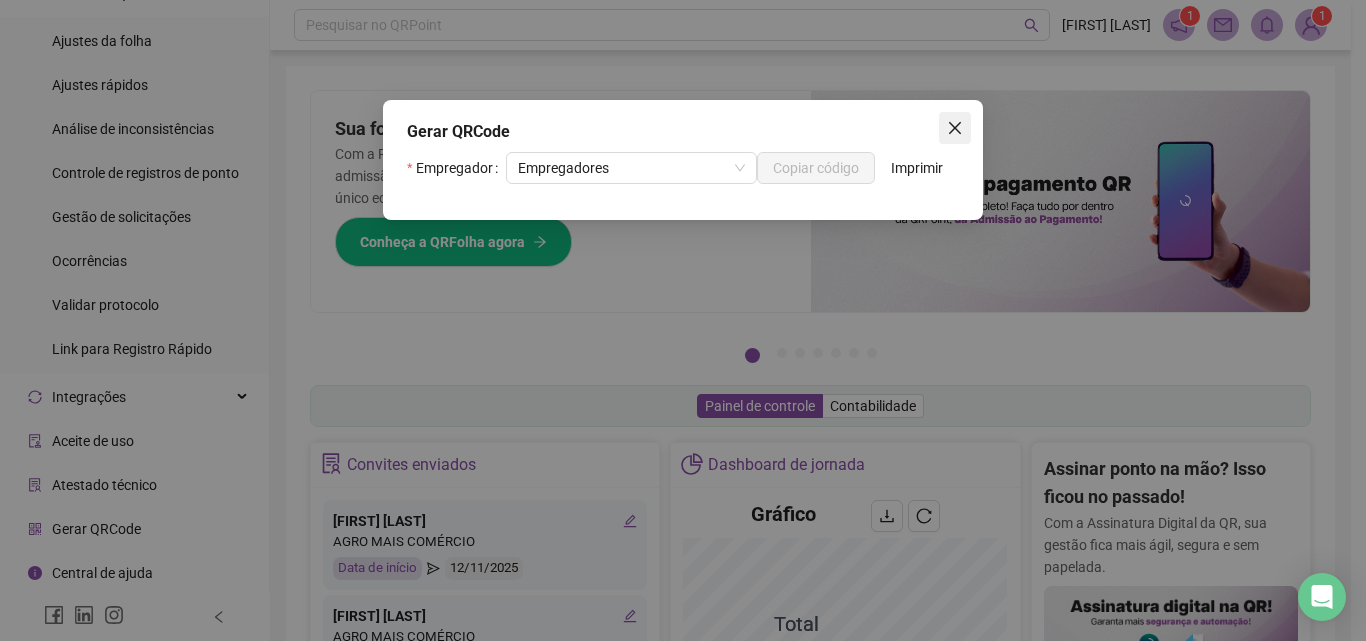 click 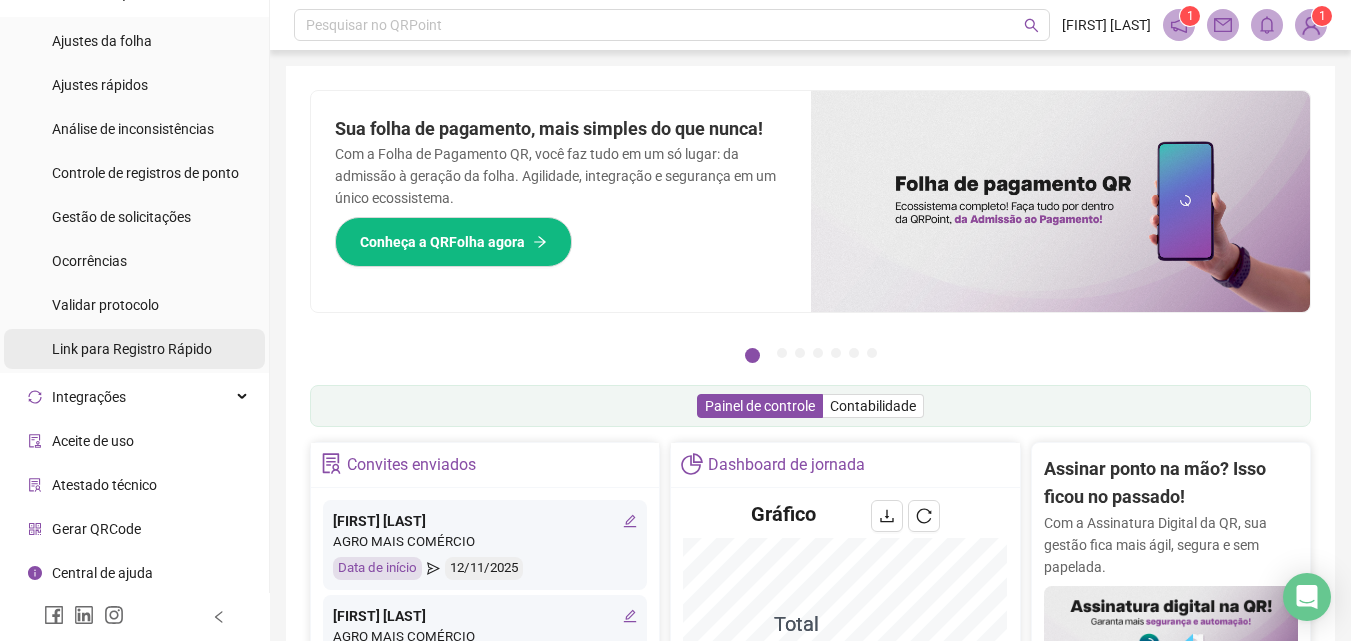 click on "Link para Registro Rápido" at bounding box center [132, 349] 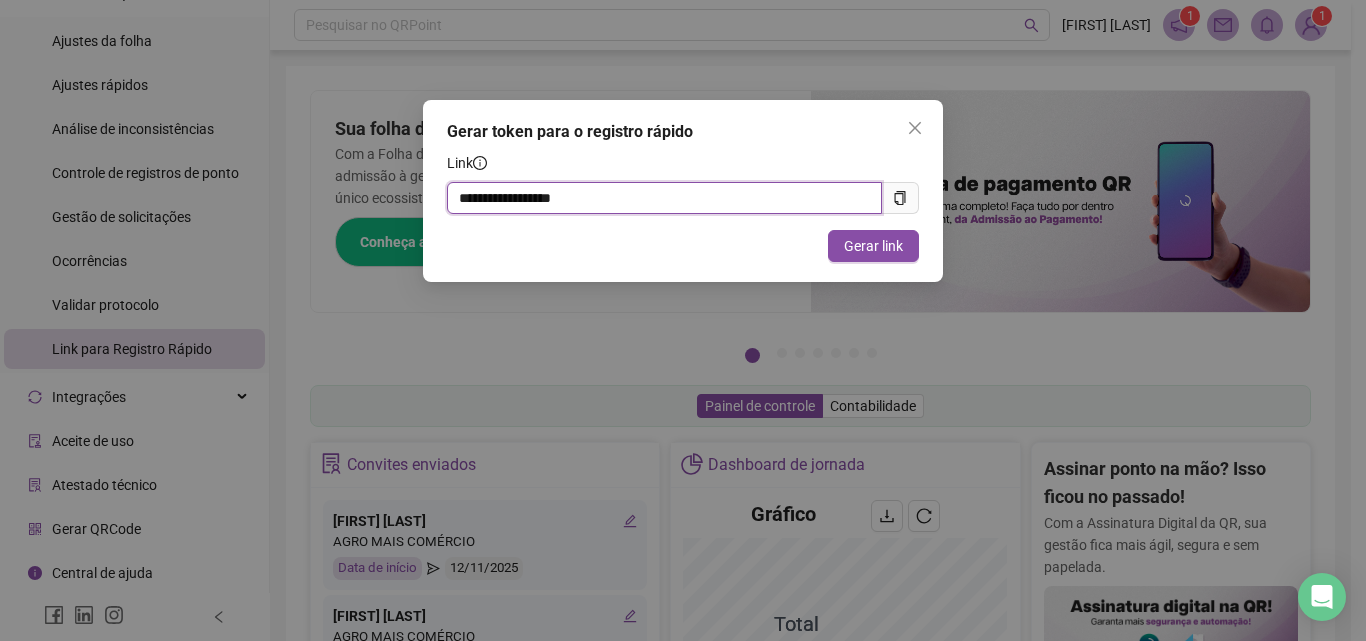 click on "**********" at bounding box center (664, 198) 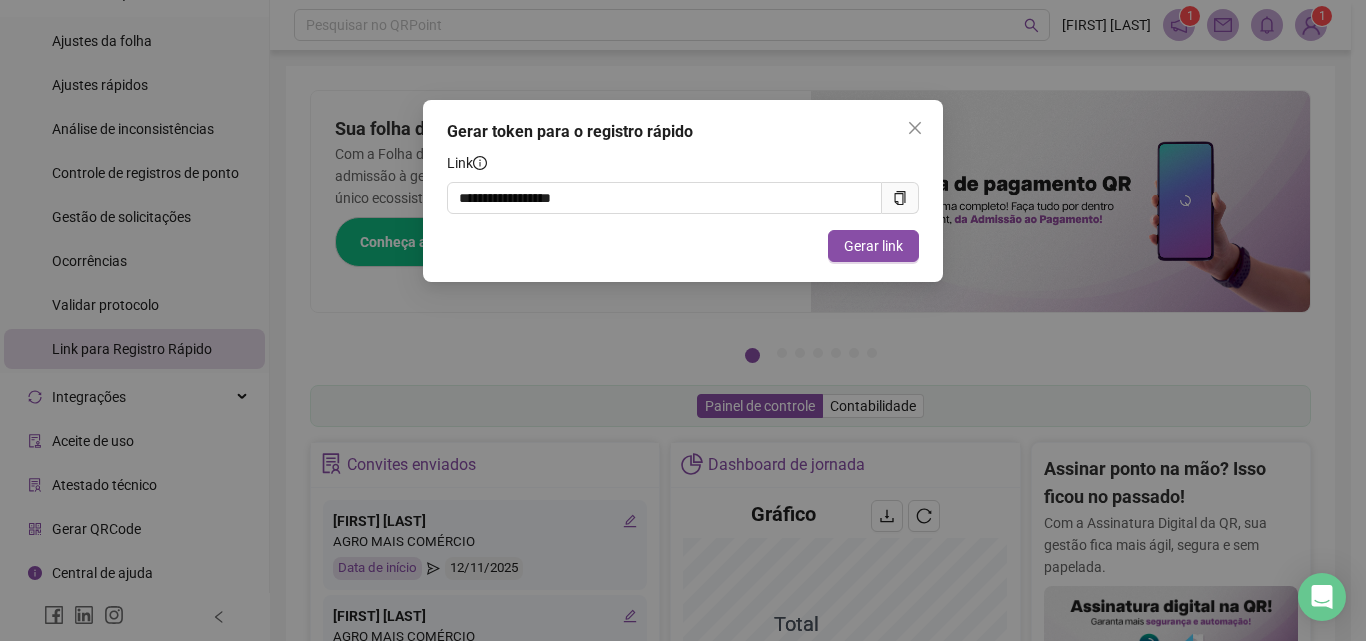 click at bounding box center [900, 198] 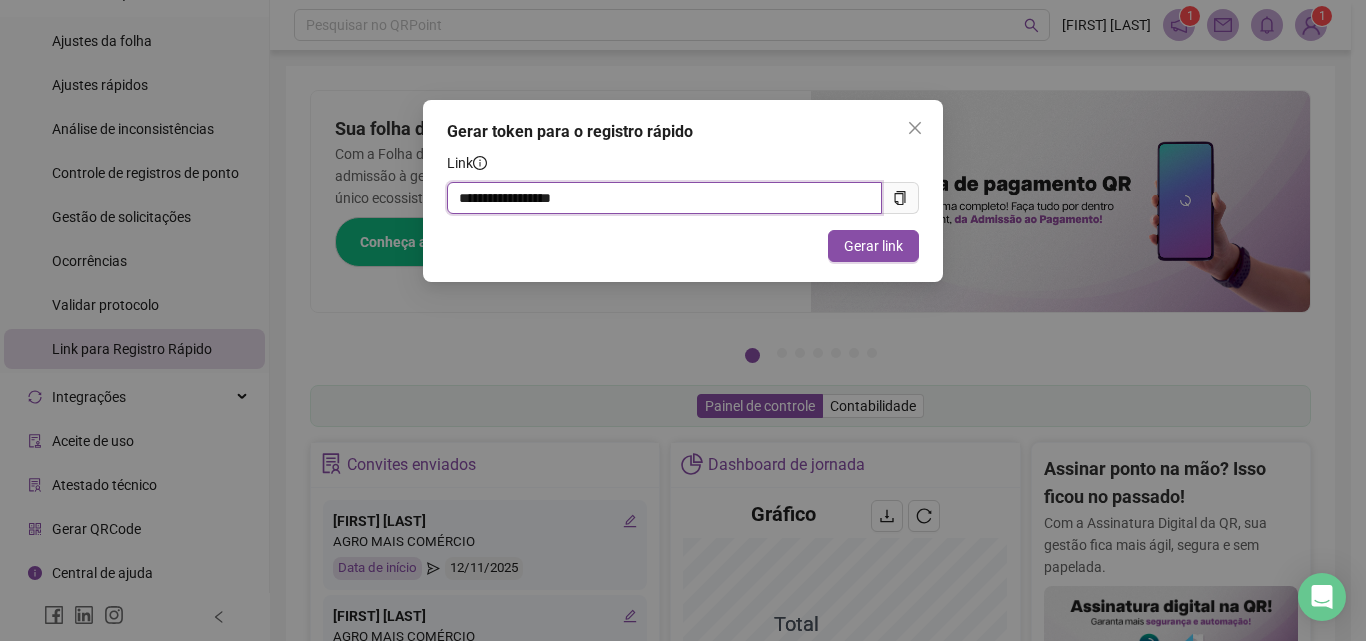 click on "**********" at bounding box center (664, 198) 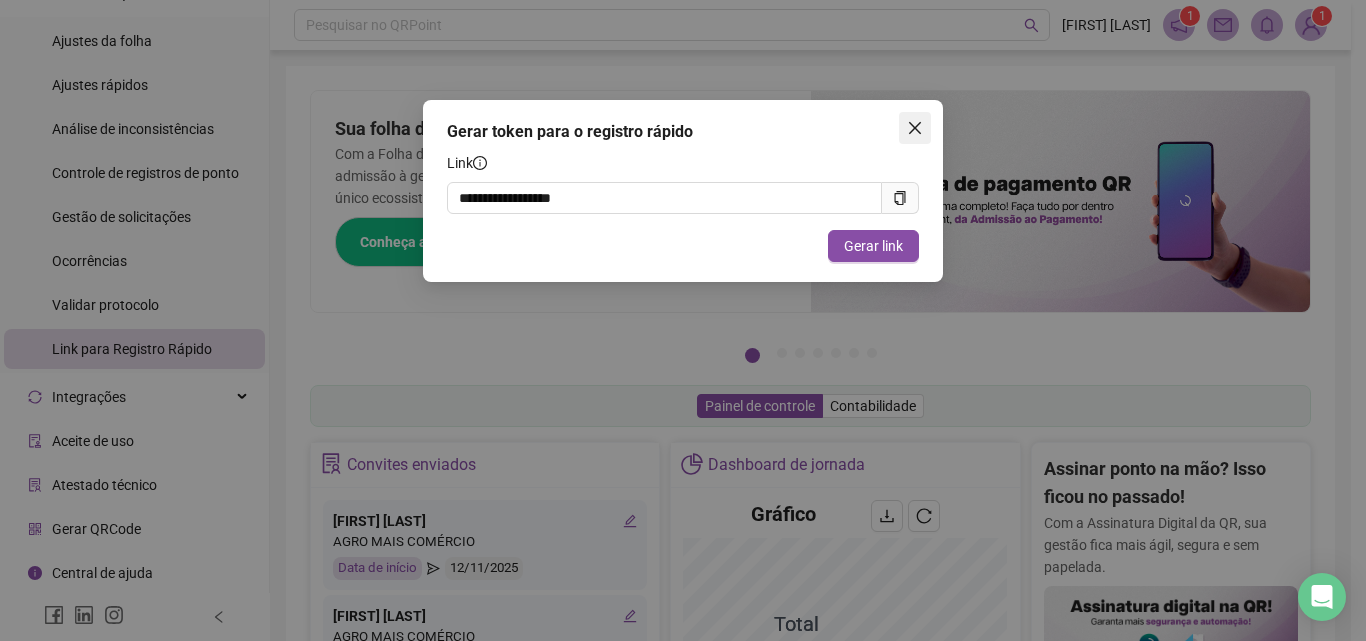 click 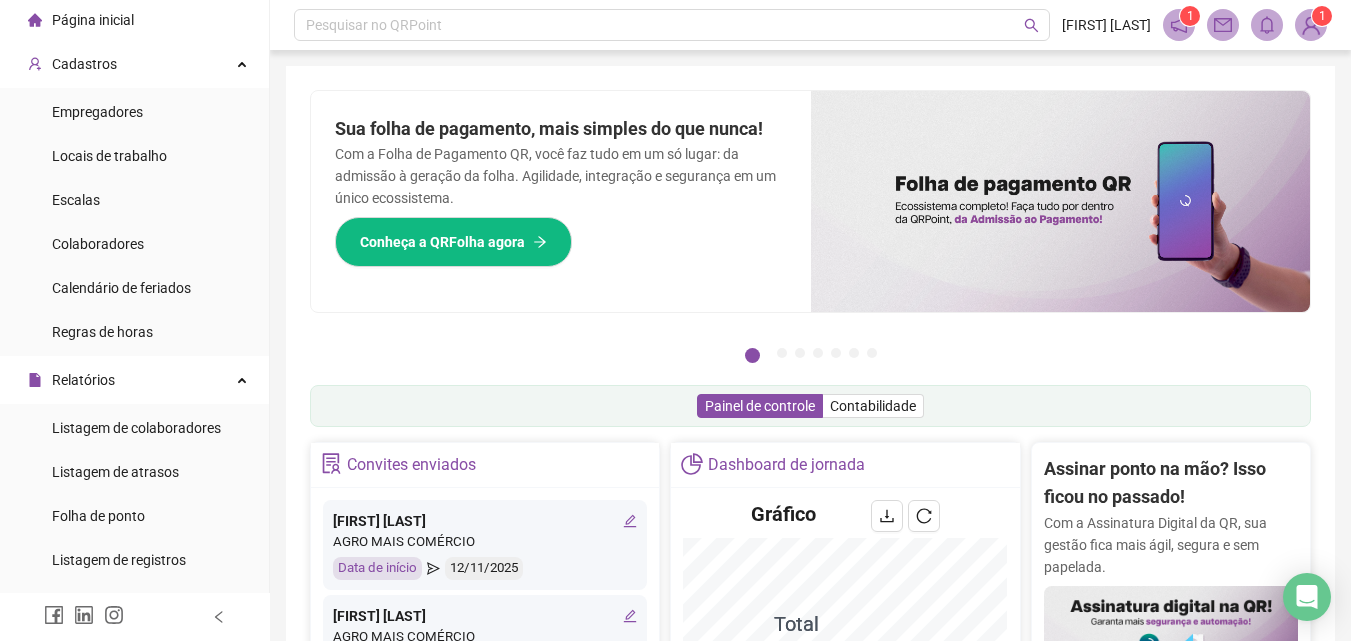 scroll, scrollTop: 0, scrollLeft: 0, axis: both 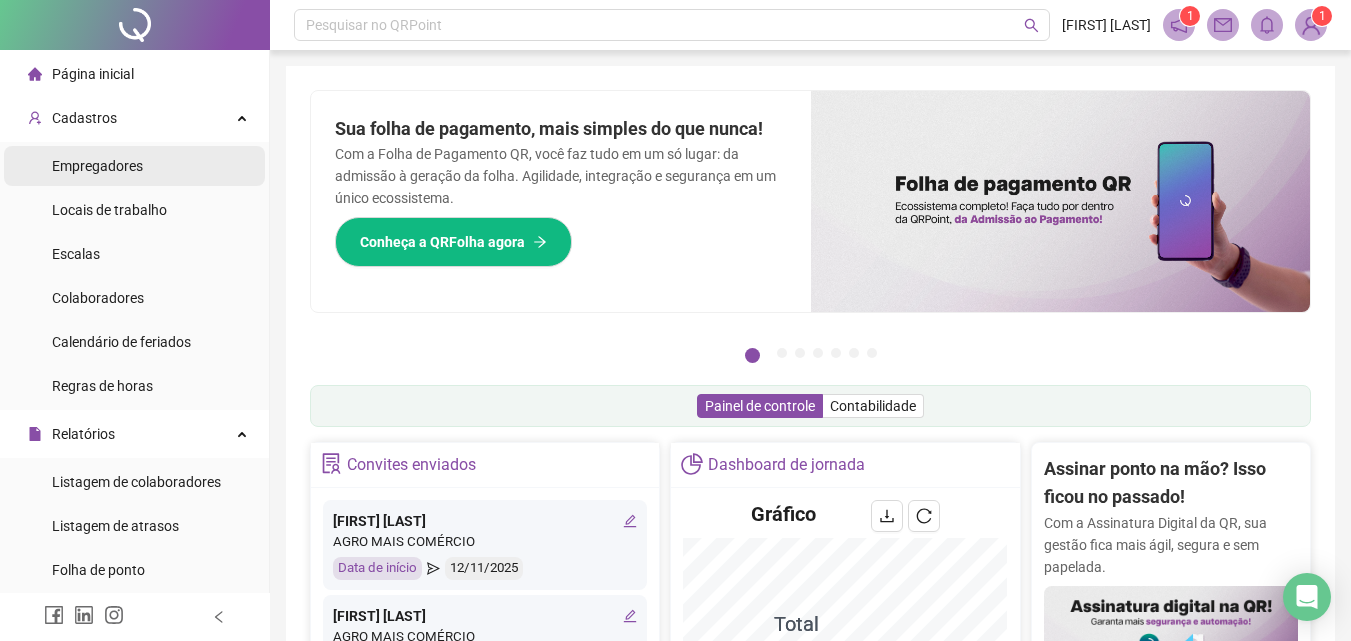 click on "Empregadores" at bounding box center [134, 166] 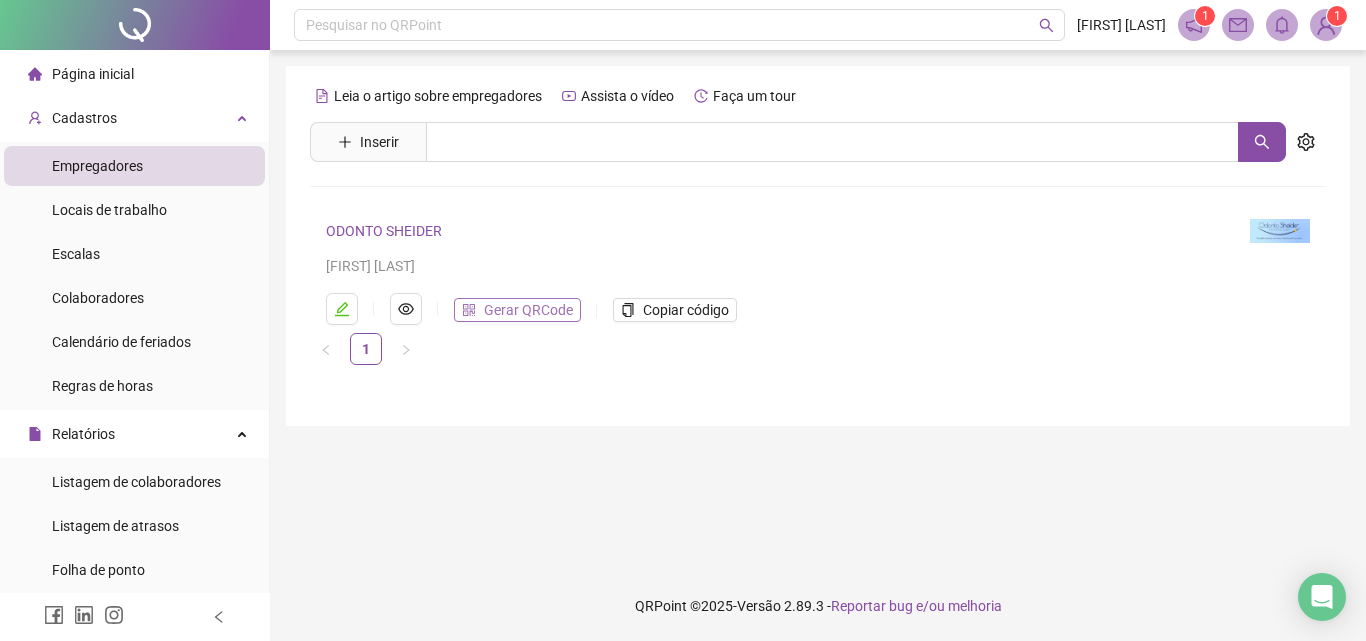 click on "Gerar QRCode" at bounding box center (528, 310) 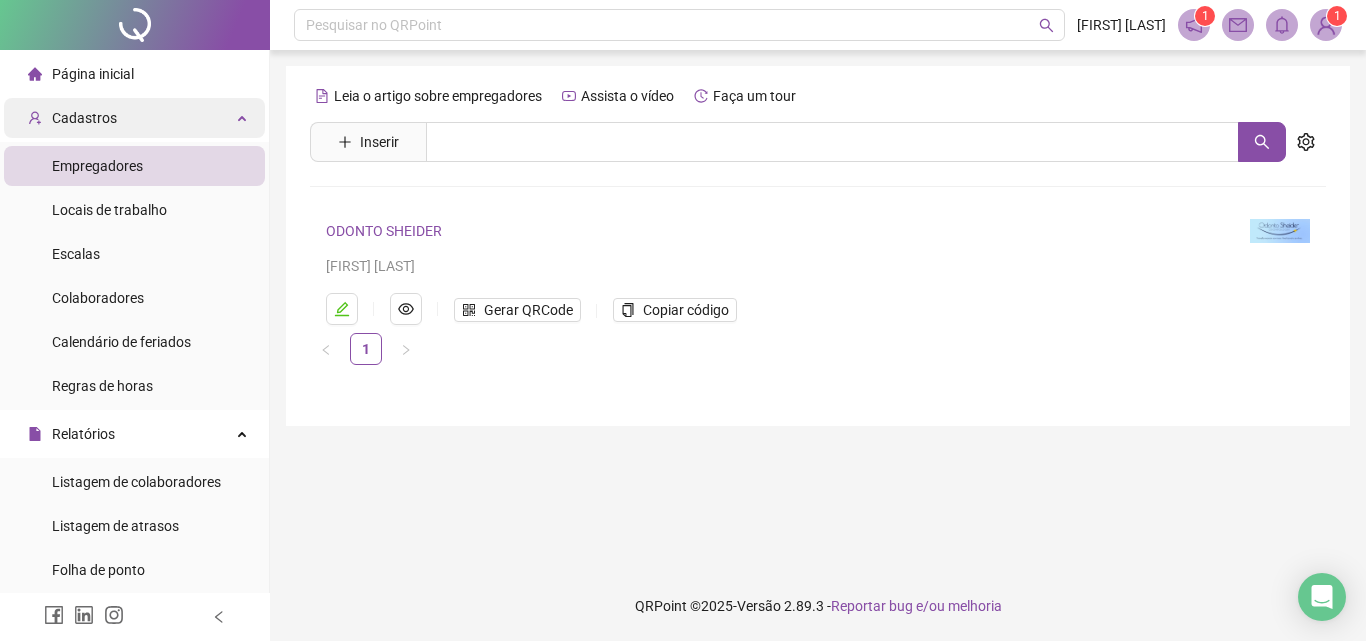 click on "Cadastros" at bounding box center (134, 118) 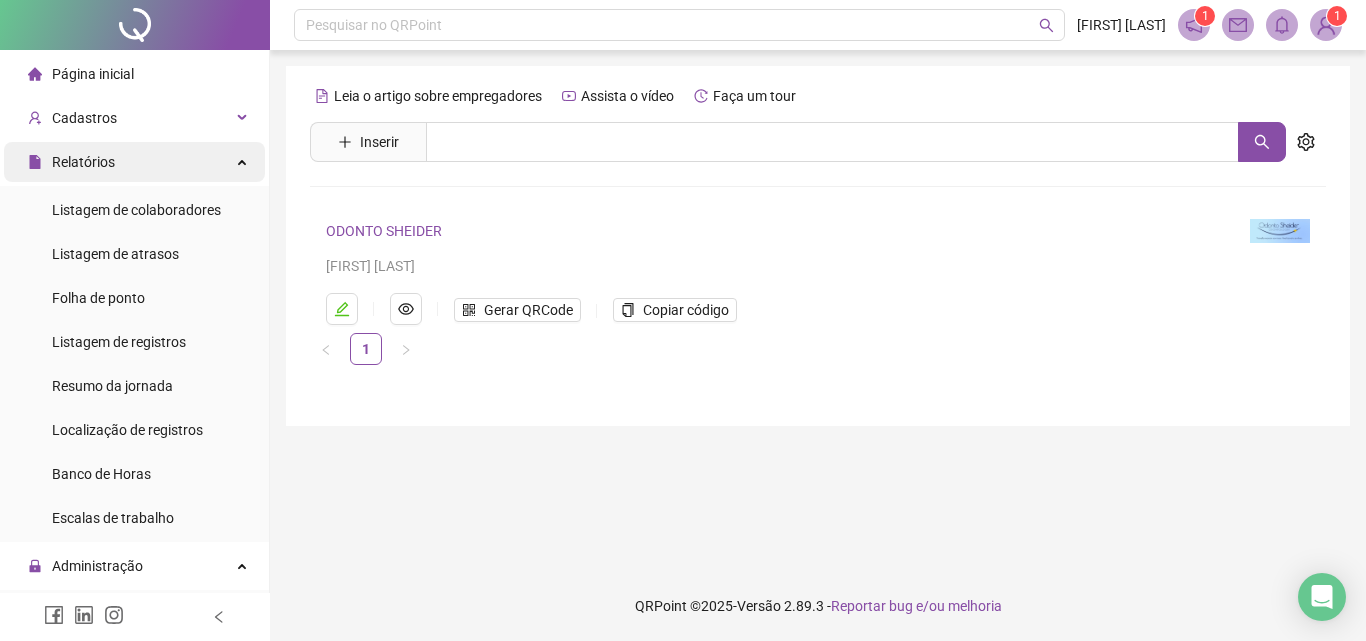 click on "Relatórios" at bounding box center (134, 162) 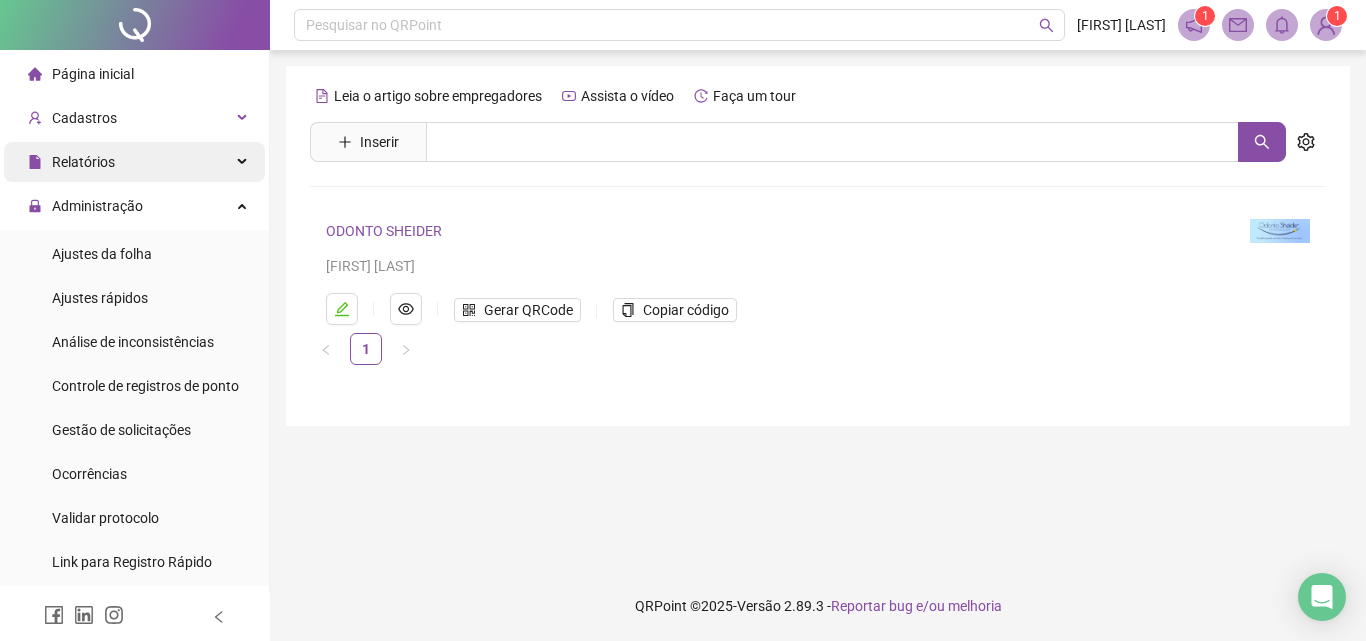 click on "Relatórios" at bounding box center (134, 162) 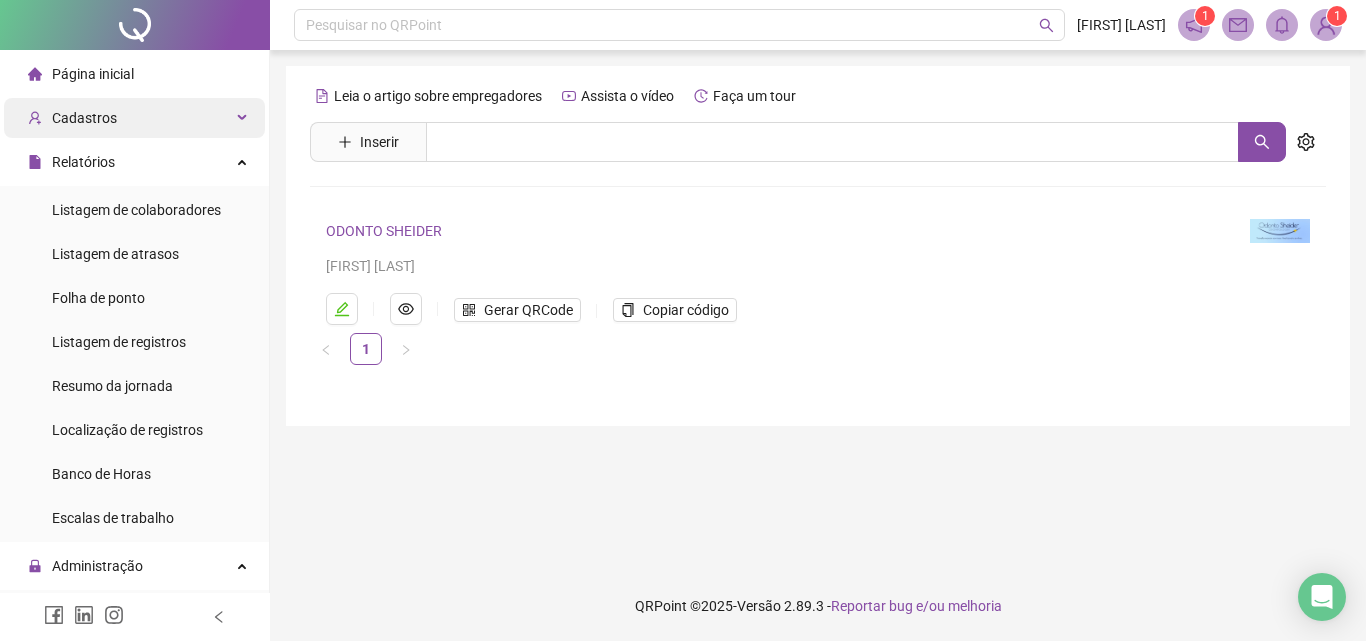 click on "Cadastros" at bounding box center (134, 118) 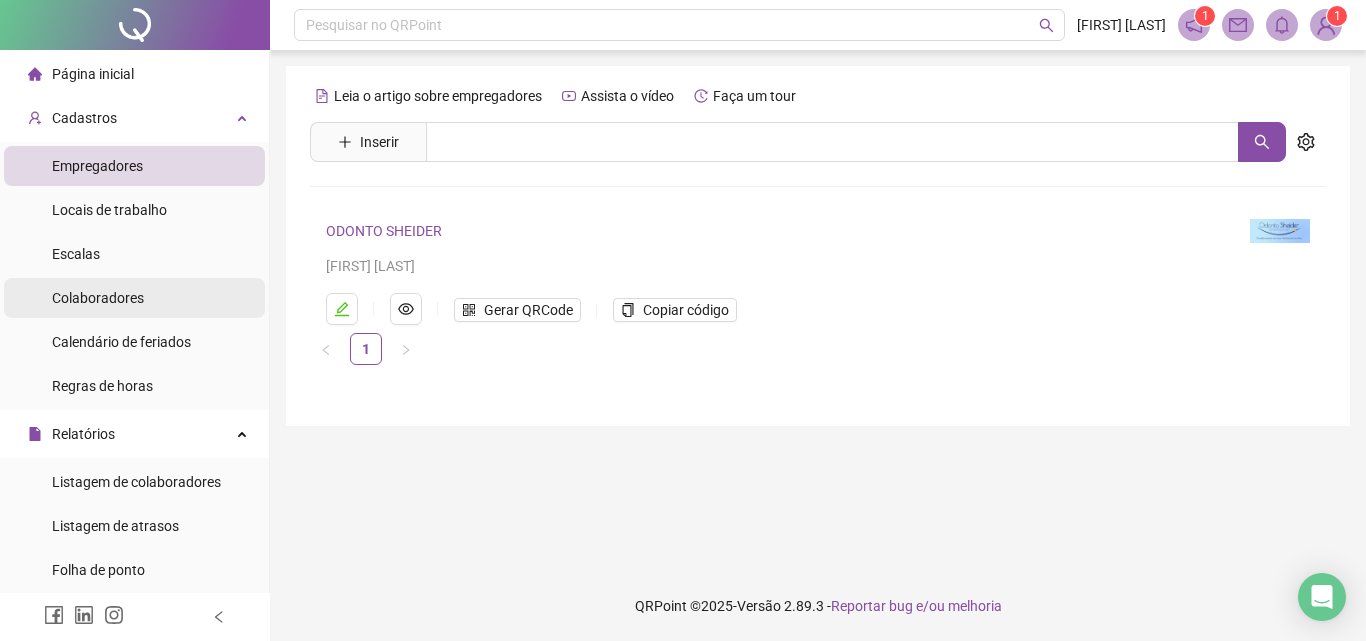 click on "Colaboradores" at bounding box center (134, 298) 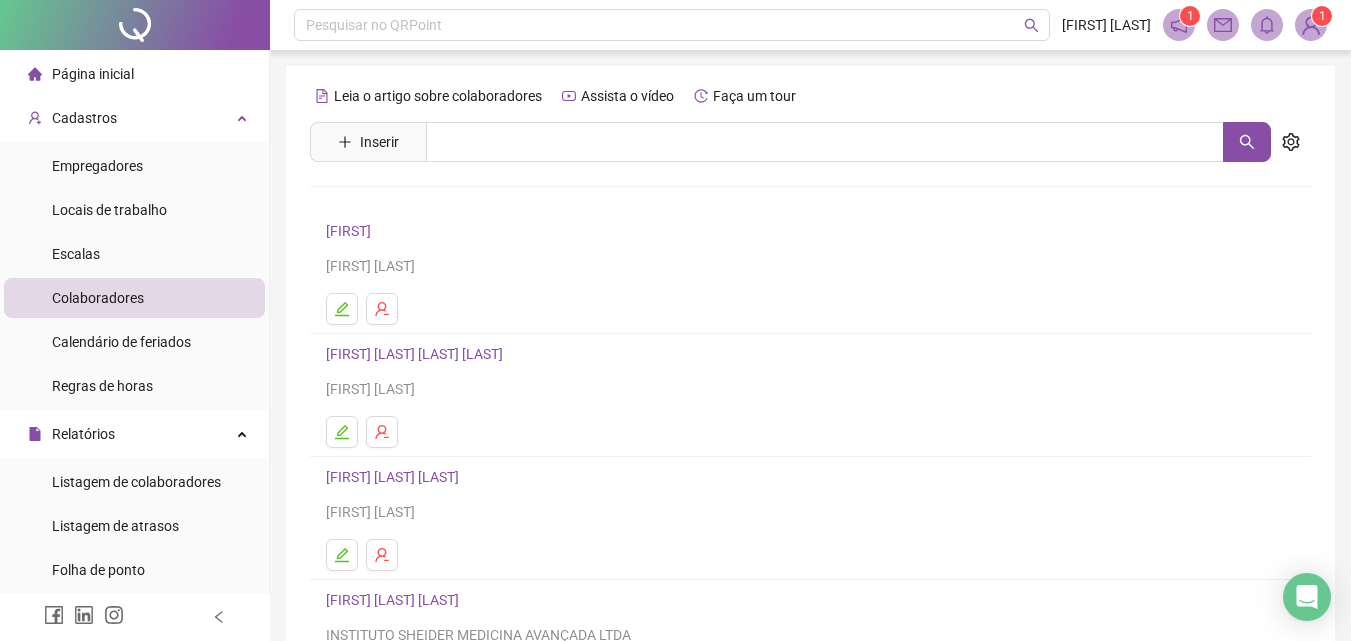 click on "[FIRST] [LAST] [LAST]" at bounding box center [395, 600] 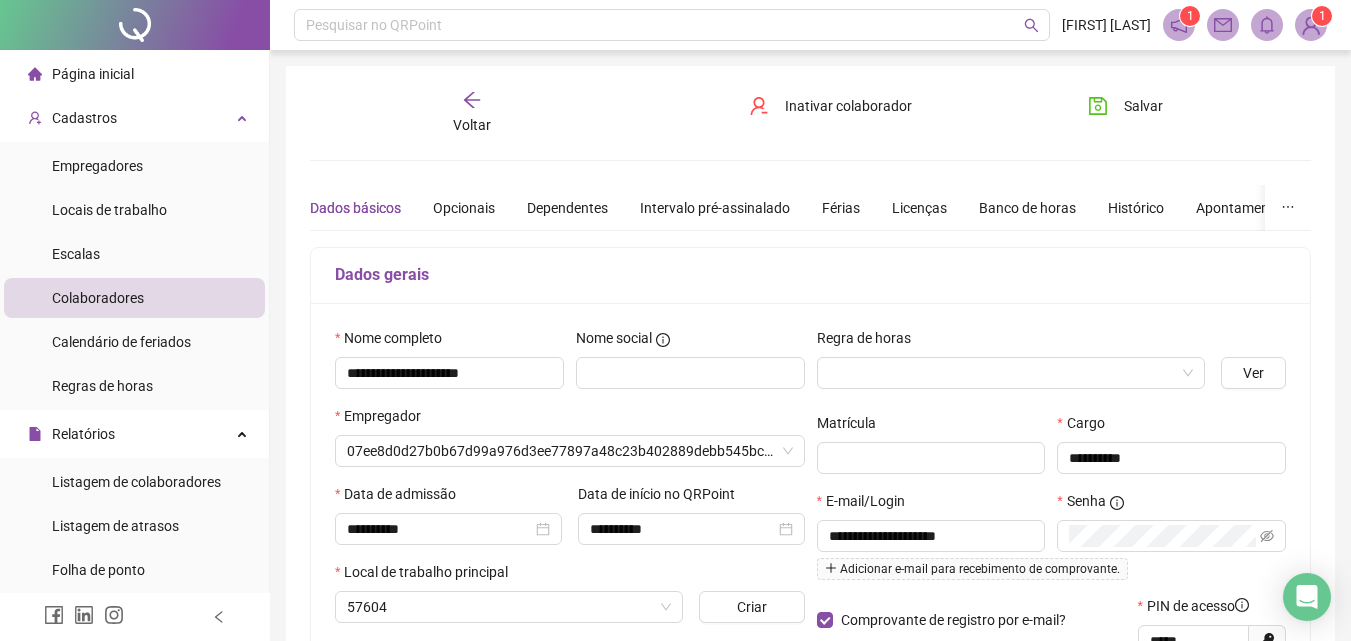 type on "**********" 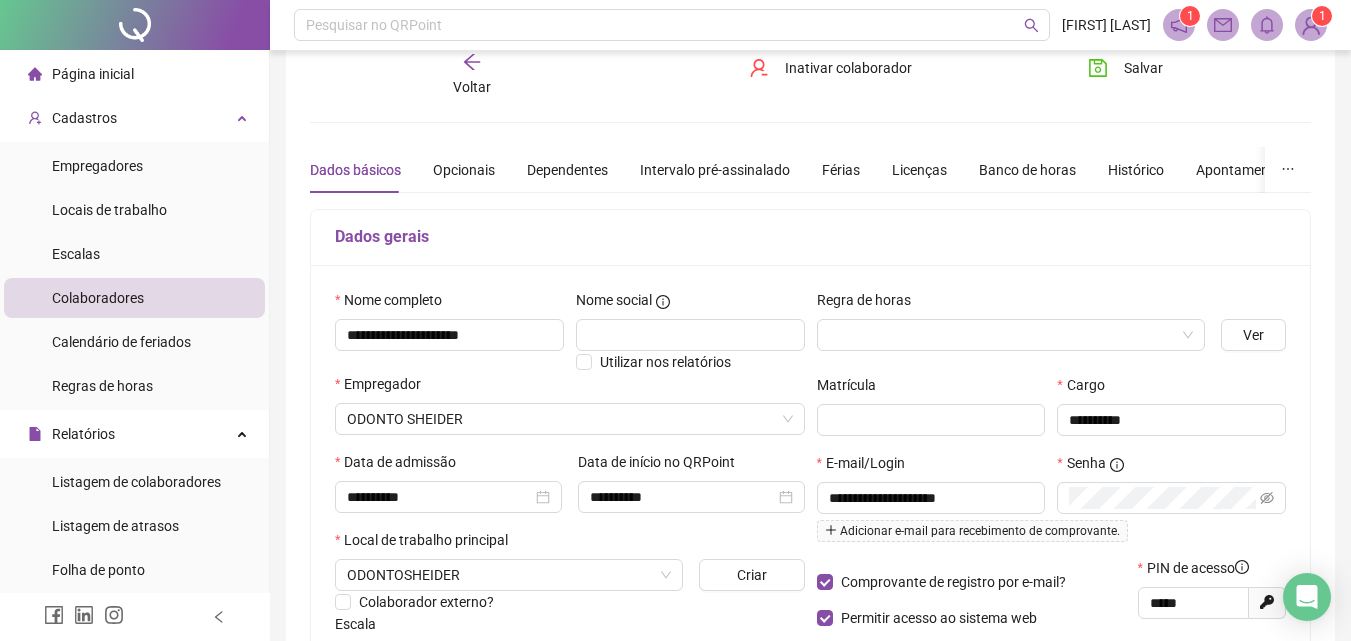 scroll, scrollTop: 26, scrollLeft: 0, axis: vertical 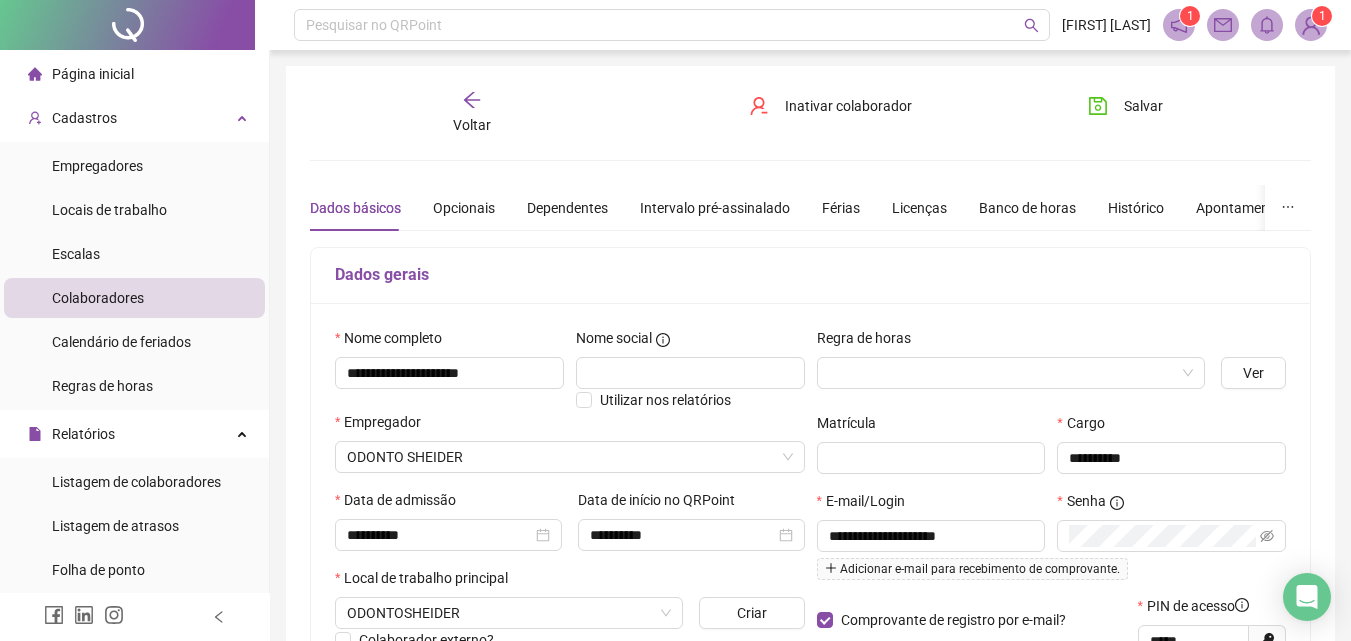click on "Página inicial" at bounding box center [134, 74] 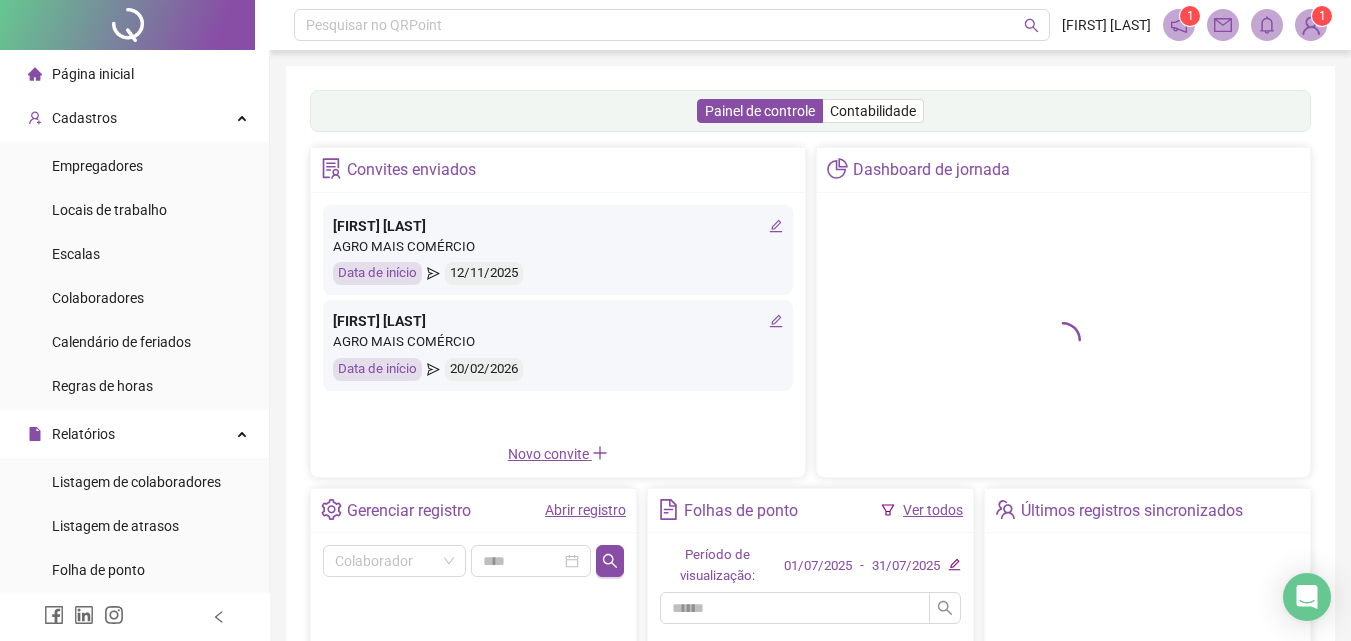 scroll, scrollTop: 200, scrollLeft: 0, axis: vertical 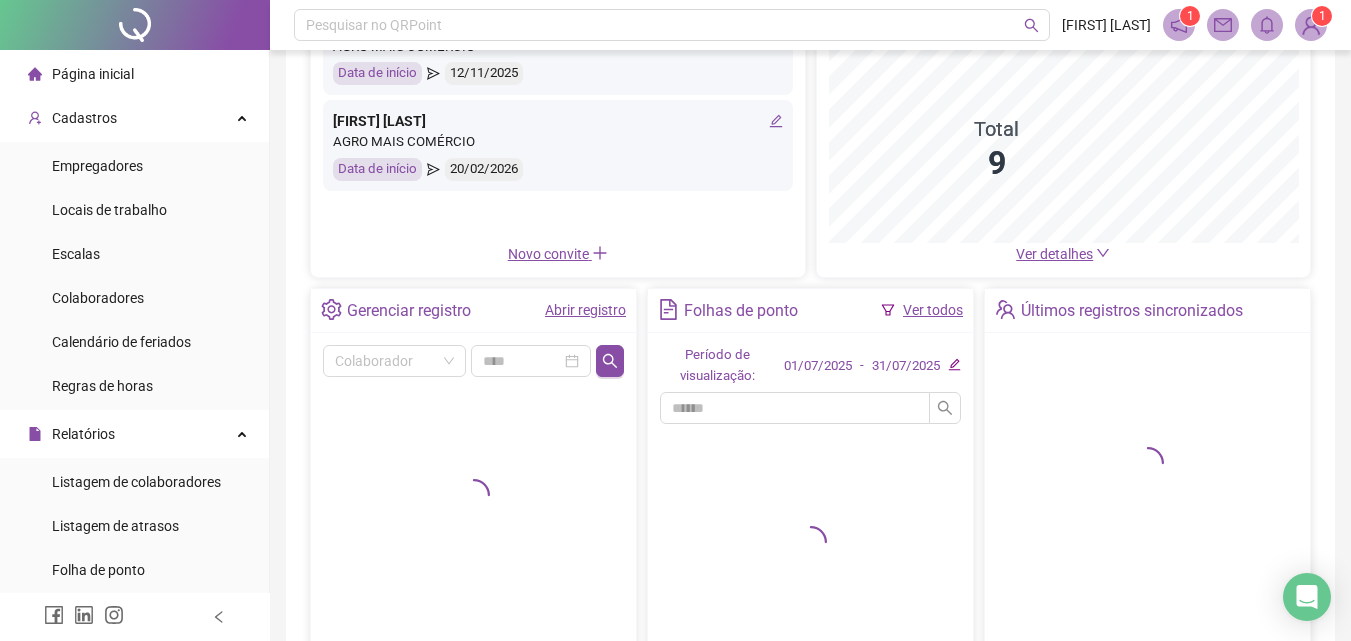click on "Ver todos" at bounding box center [933, 310] 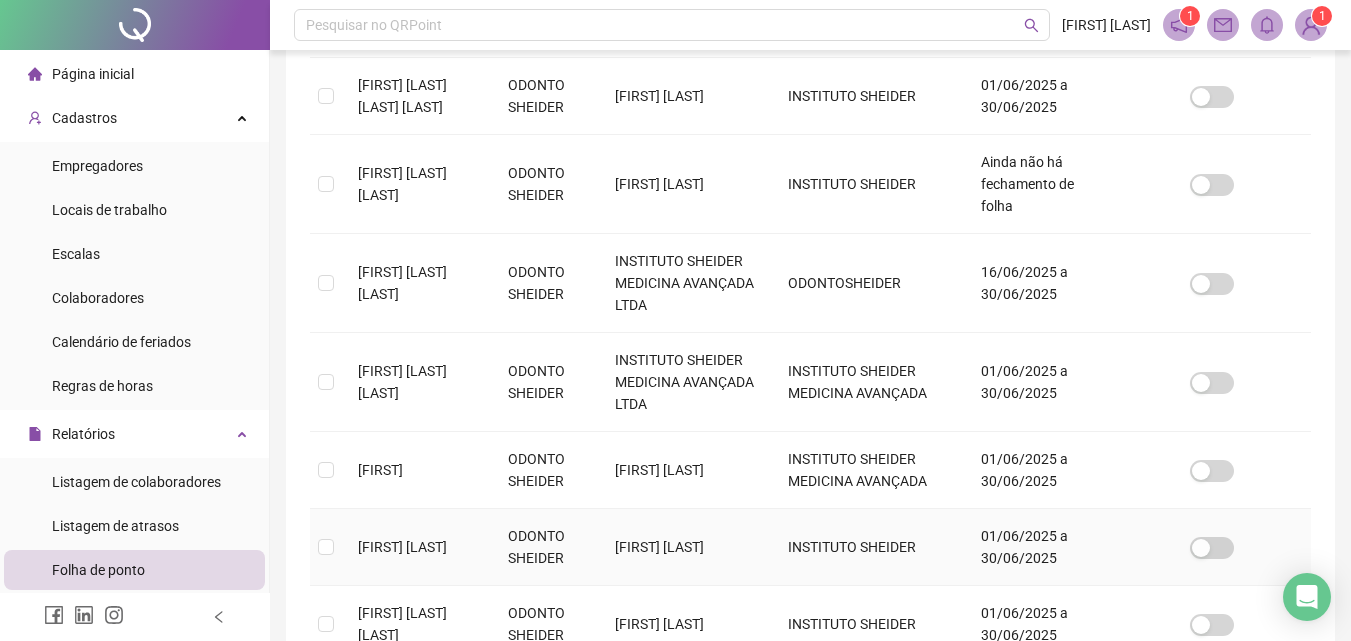 scroll, scrollTop: 762, scrollLeft: 0, axis: vertical 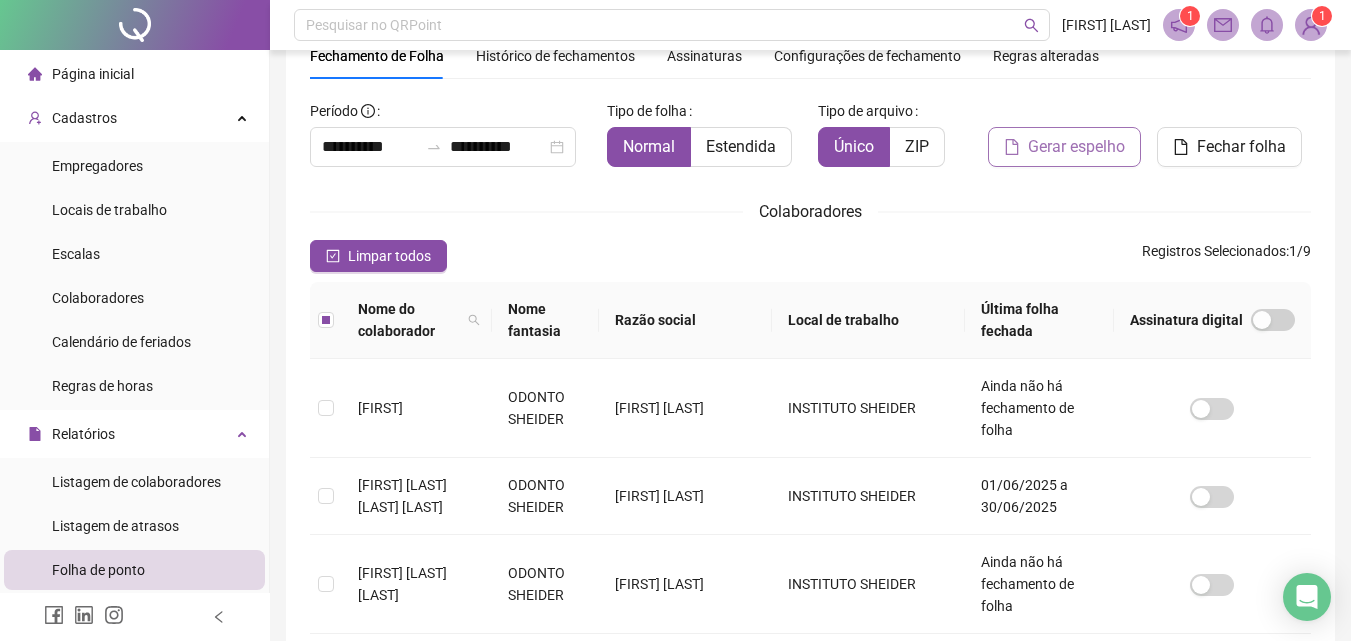 click on "Gerar espelho" at bounding box center [1076, 147] 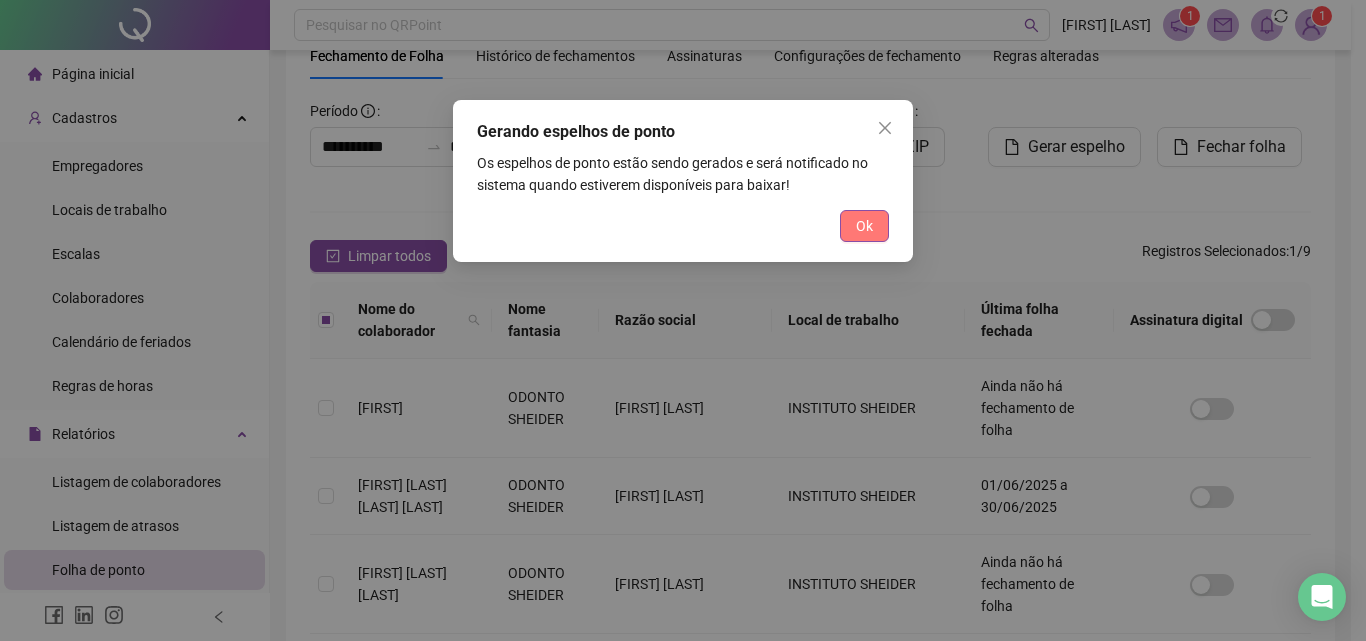 click on "Ok" at bounding box center (864, 226) 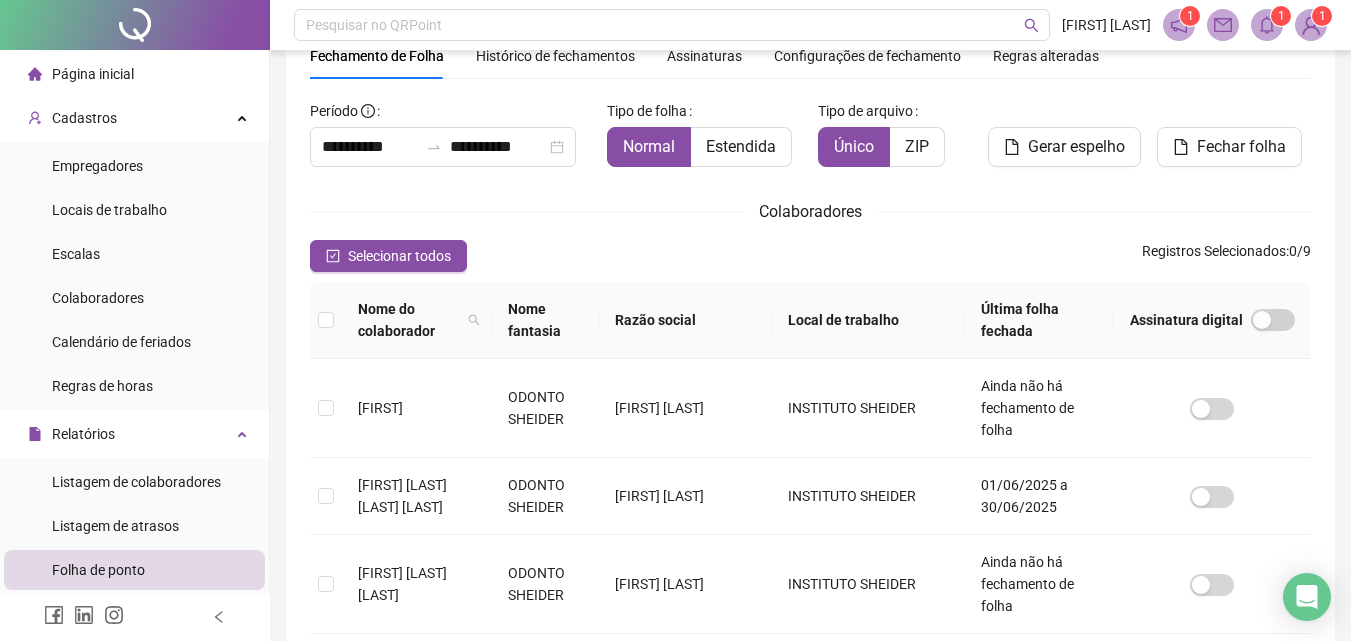 click 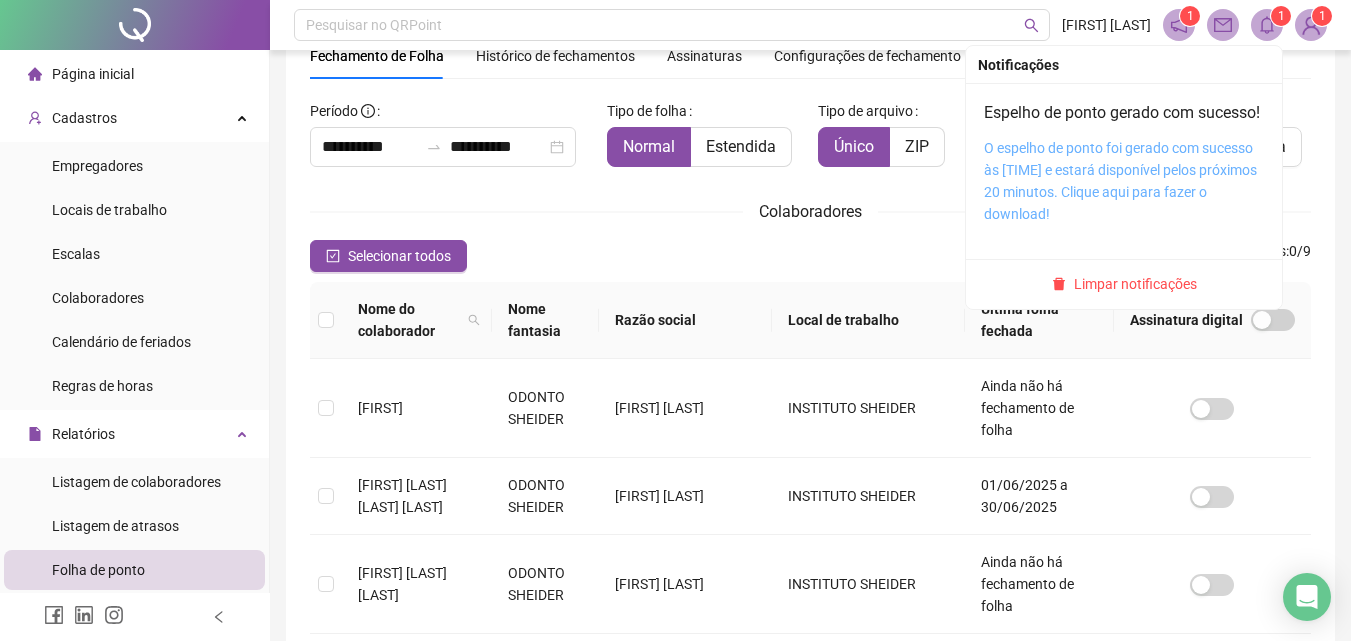 click on "O espelho de ponto foi gerado com sucesso às [TIME] e estará disponível pelos próximos 20 minutos.
Clique aqui para fazer o download!" at bounding box center (1120, 181) 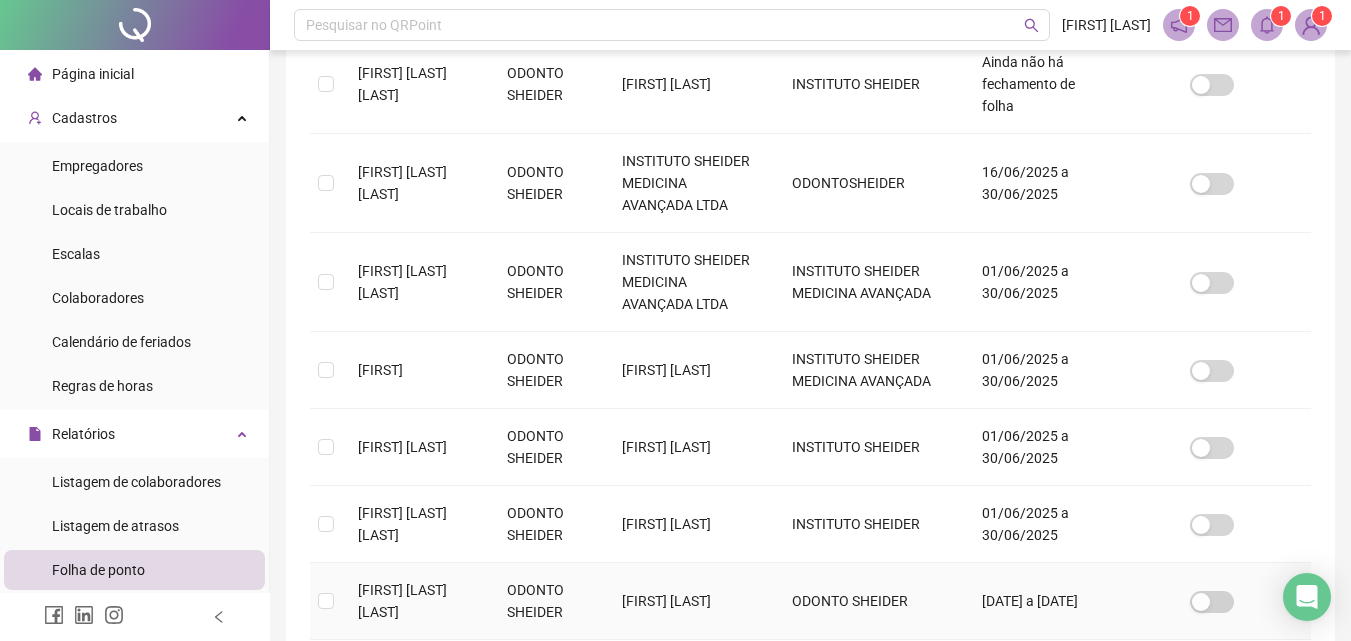 scroll, scrollTop: 762, scrollLeft: 0, axis: vertical 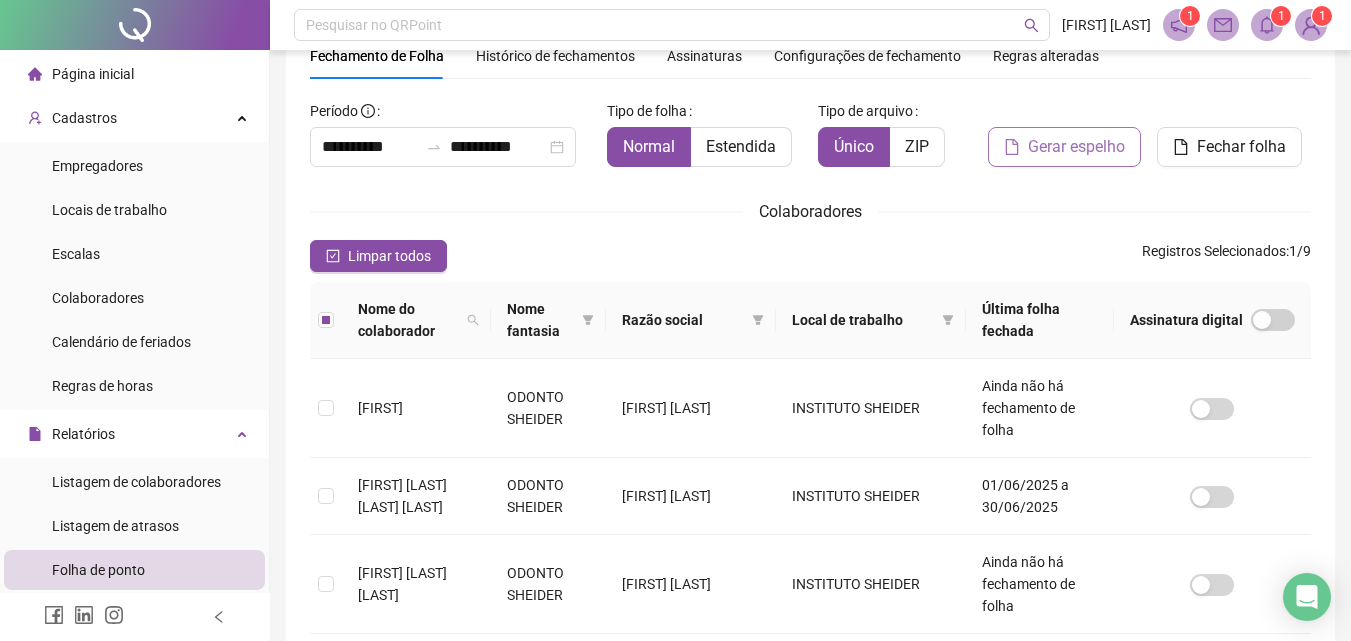 click on "Gerar espelho" at bounding box center (1064, 147) 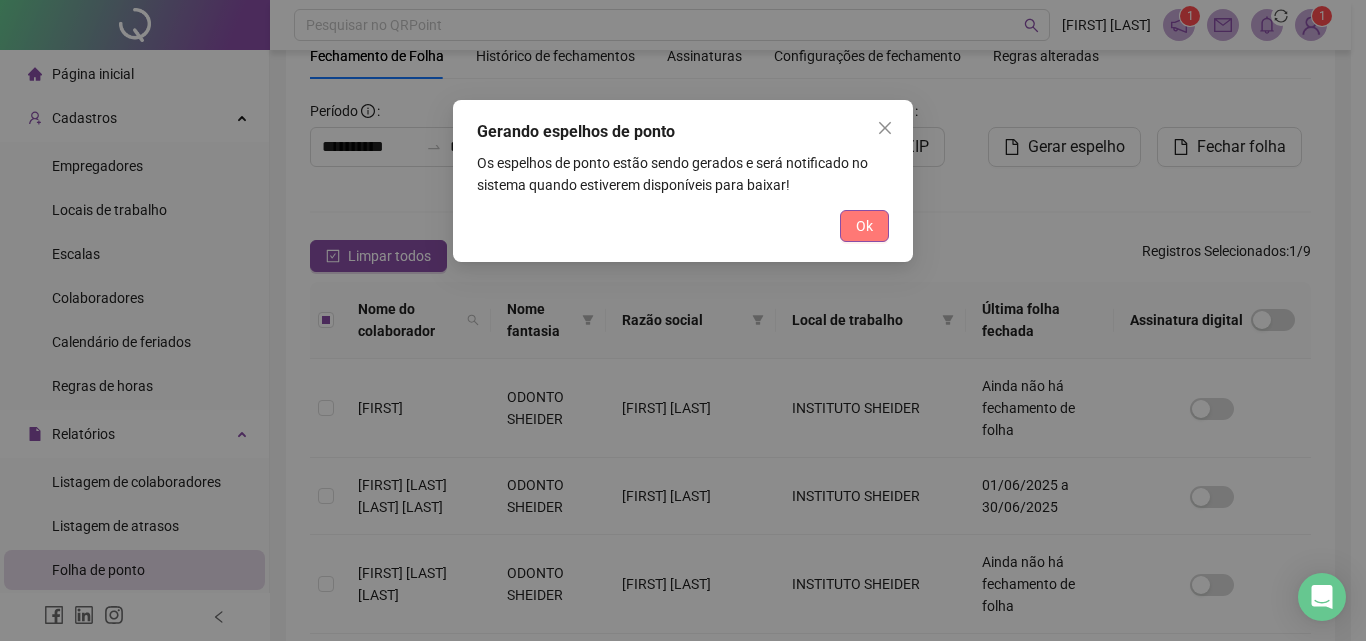 click on "Ok" at bounding box center (864, 226) 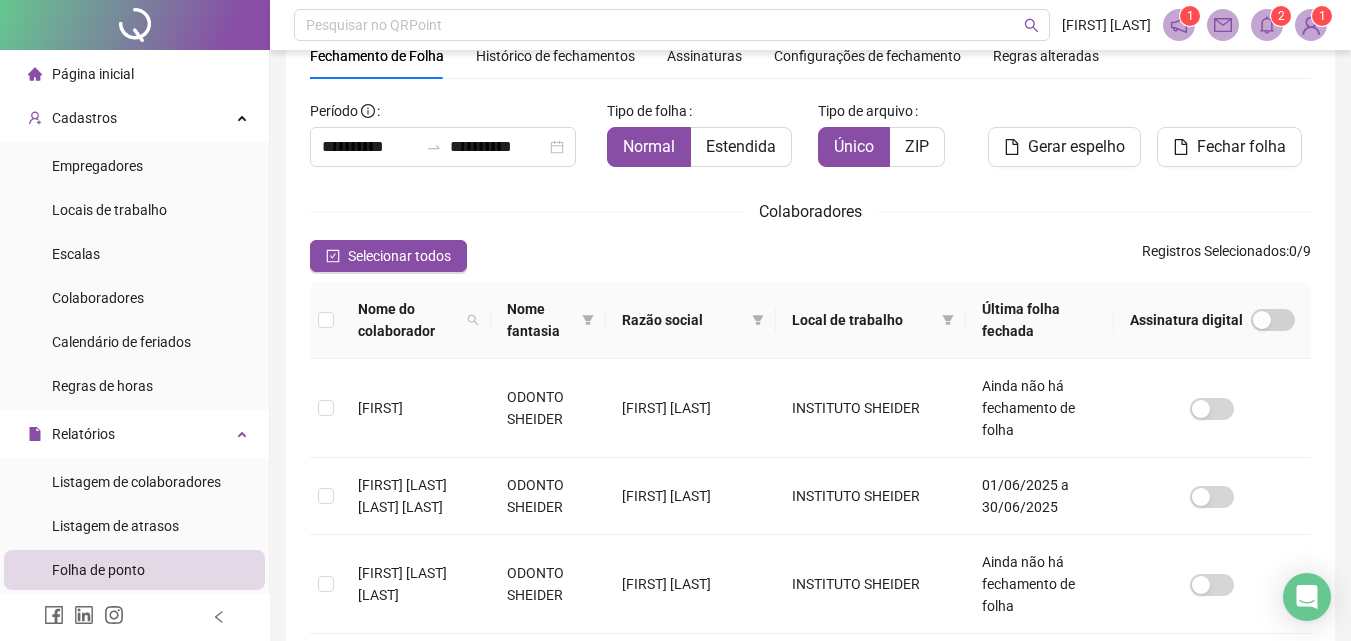 click 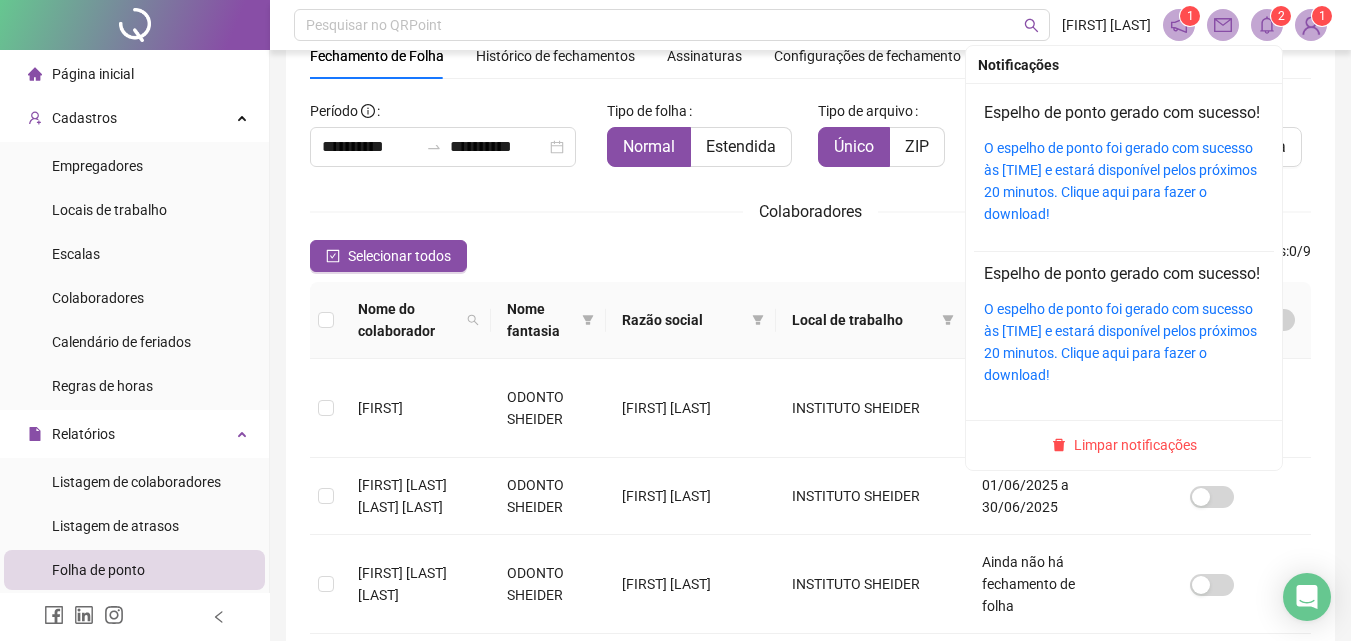 click on "O espelho de ponto foi gerado com sucesso às [TIME] e estará disponível pelos próximos 20 minutos.
Clique aqui para fazer o download!" at bounding box center (1124, 181) 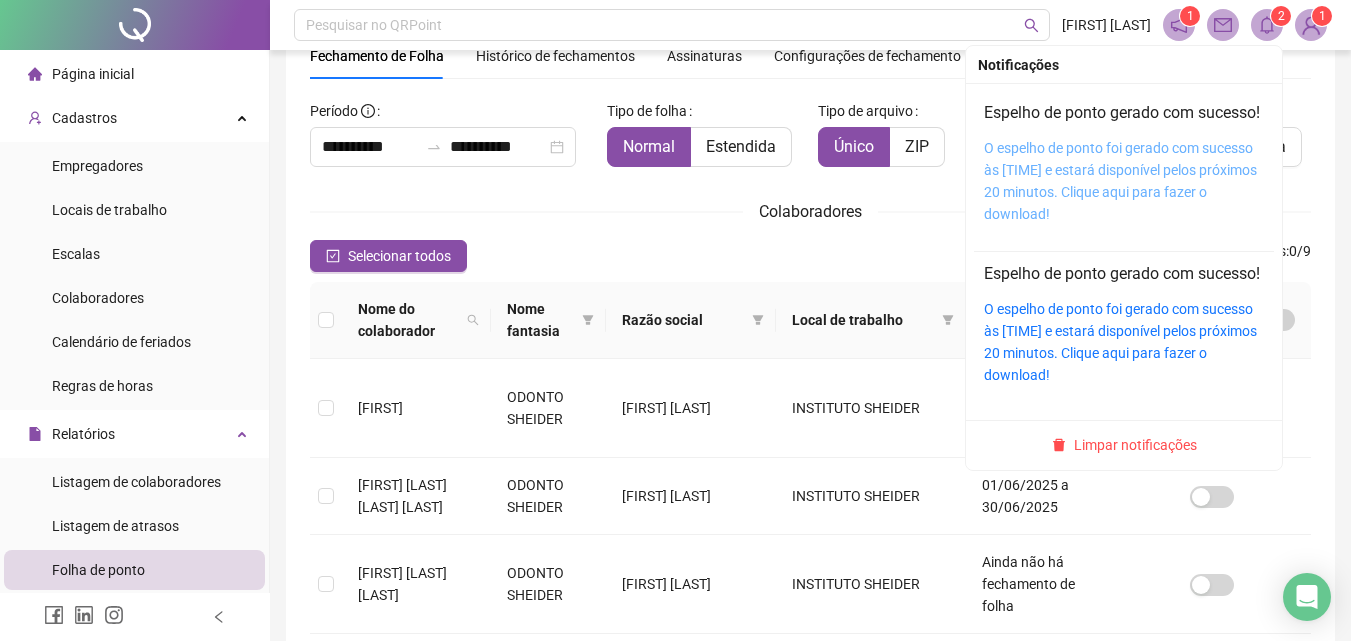 click on "O espelho de ponto foi gerado com sucesso às [TIME] e estará disponível pelos próximos 20 minutos.
Clique aqui para fazer o download!" at bounding box center (1120, 181) 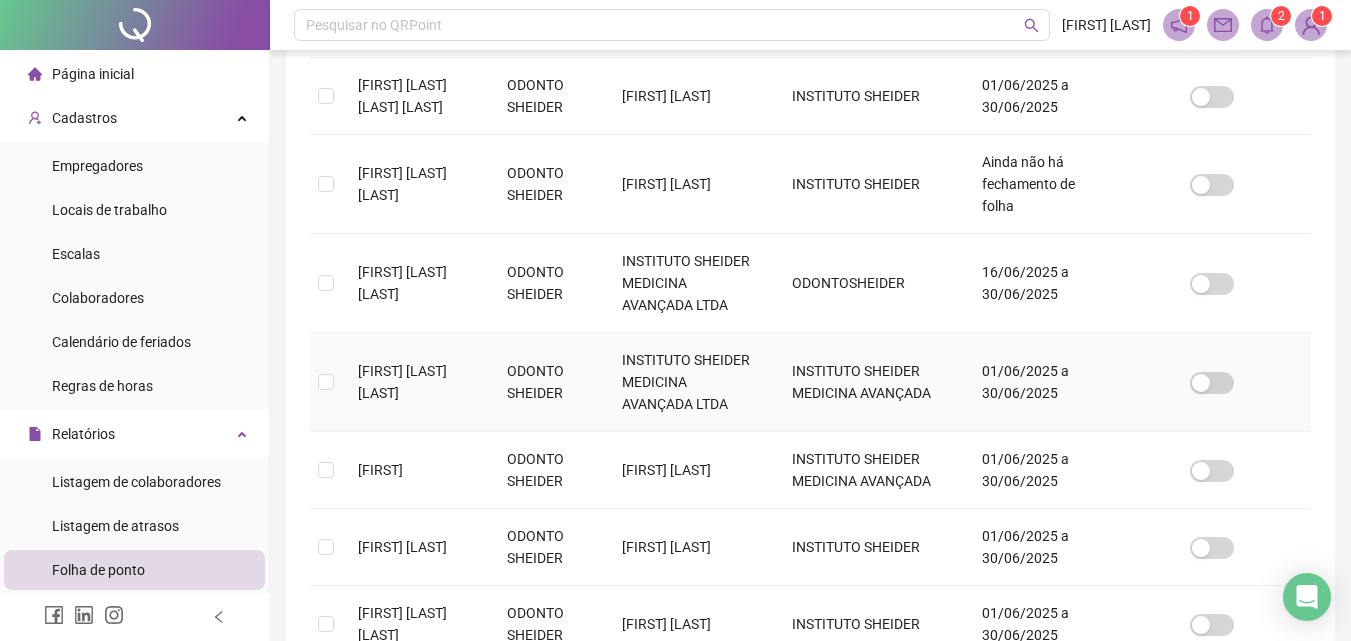 scroll, scrollTop: 689, scrollLeft: 0, axis: vertical 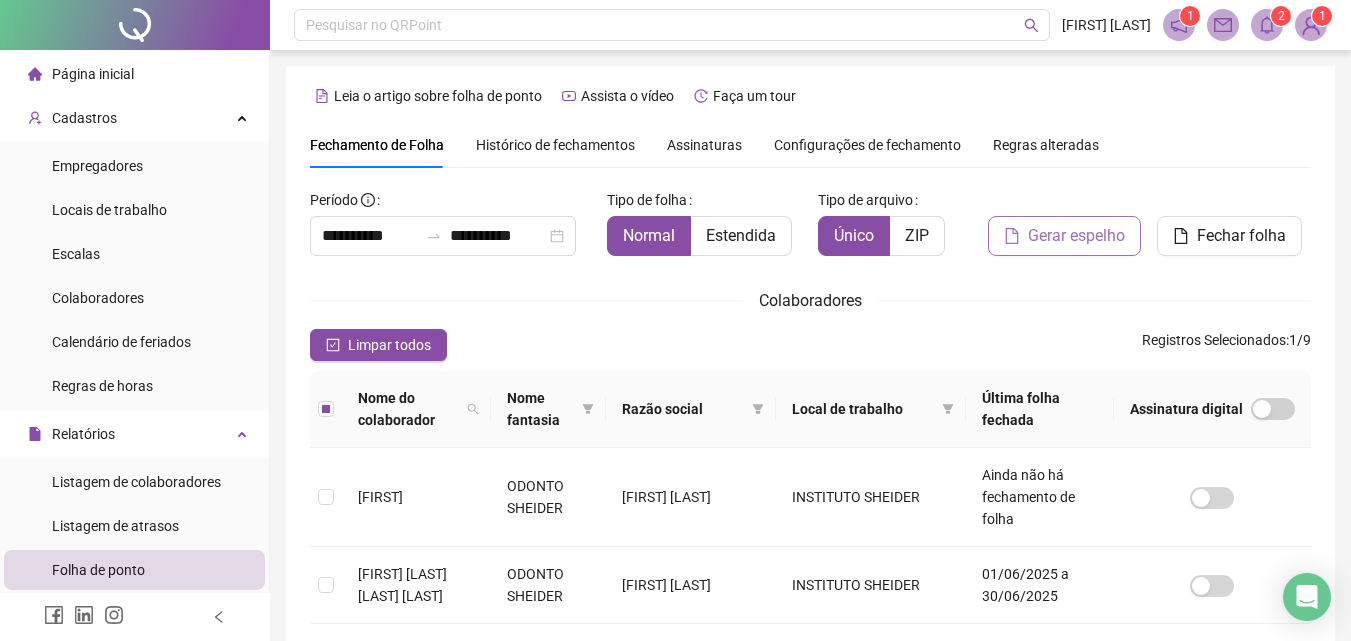 click on "Gerar espelho" at bounding box center (1076, 236) 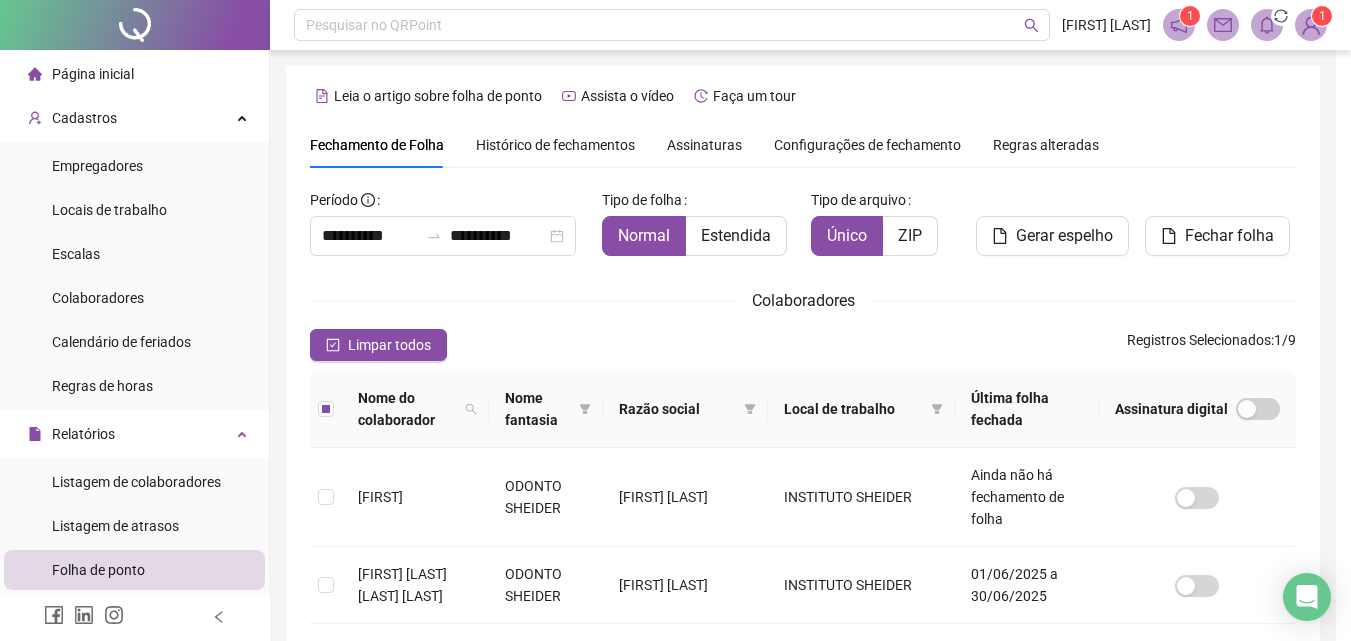 scroll, scrollTop: 89, scrollLeft: 0, axis: vertical 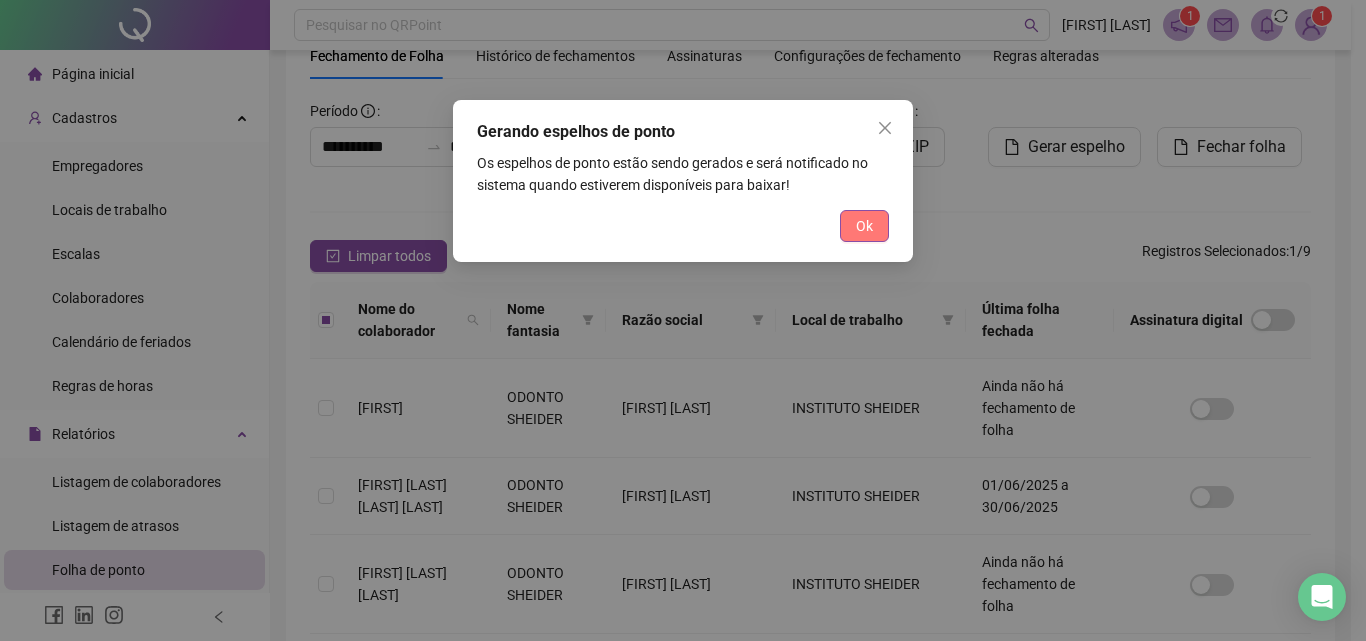 click on "Ok" at bounding box center (864, 226) 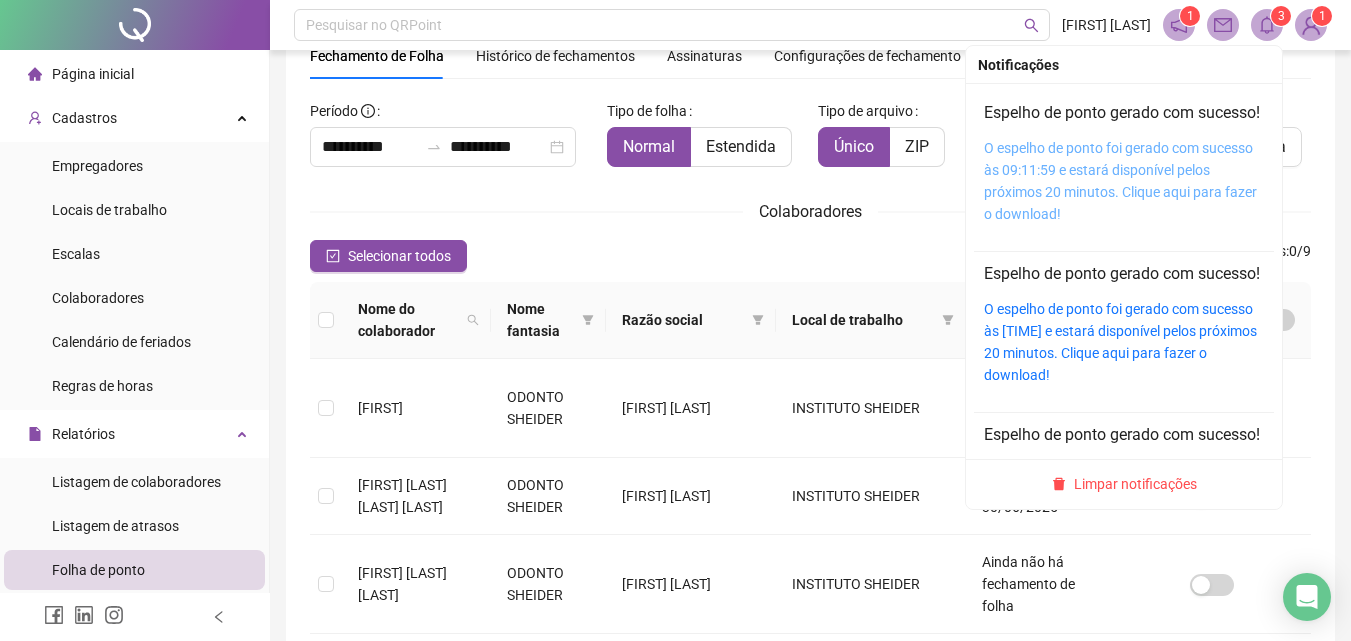 click on "O espelho de ponto foi gerado com sucesso às 09:11:59 e estará disponível pelos próximos 20 minutos.
Clique aqui para fazer o download!" at bounding box center (1120, 181) 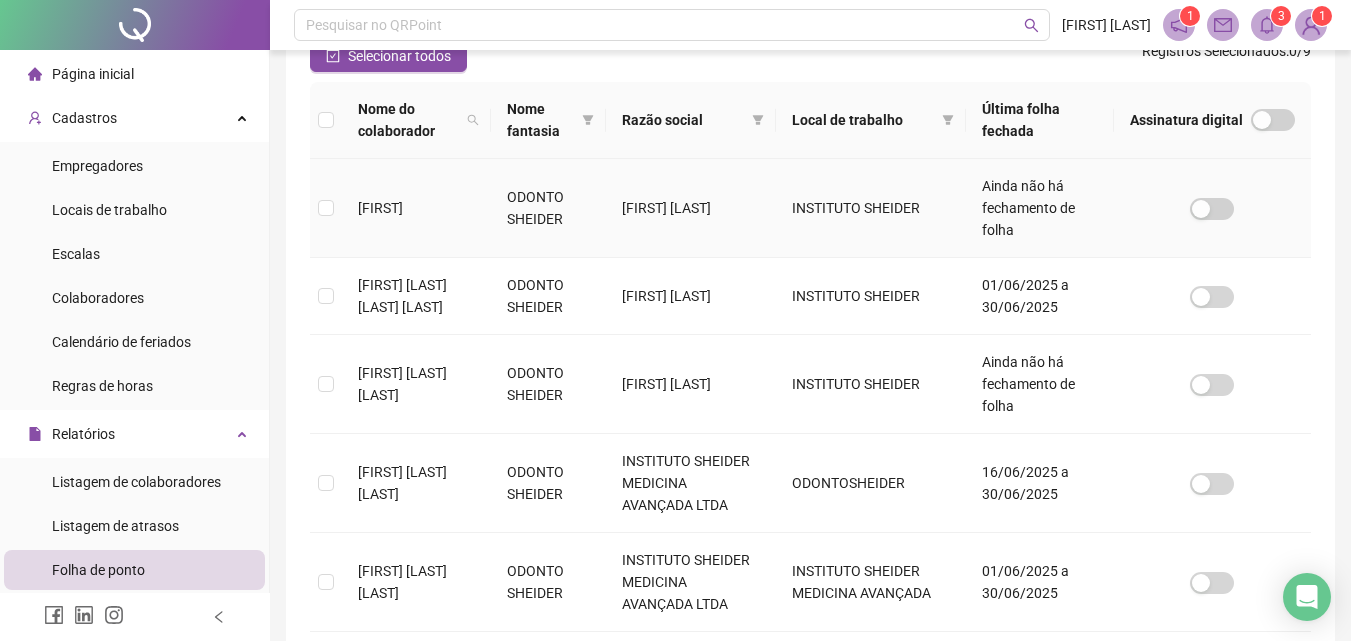 scroll, scrollTop: 389, scrollLeft: 0, axis: vertical 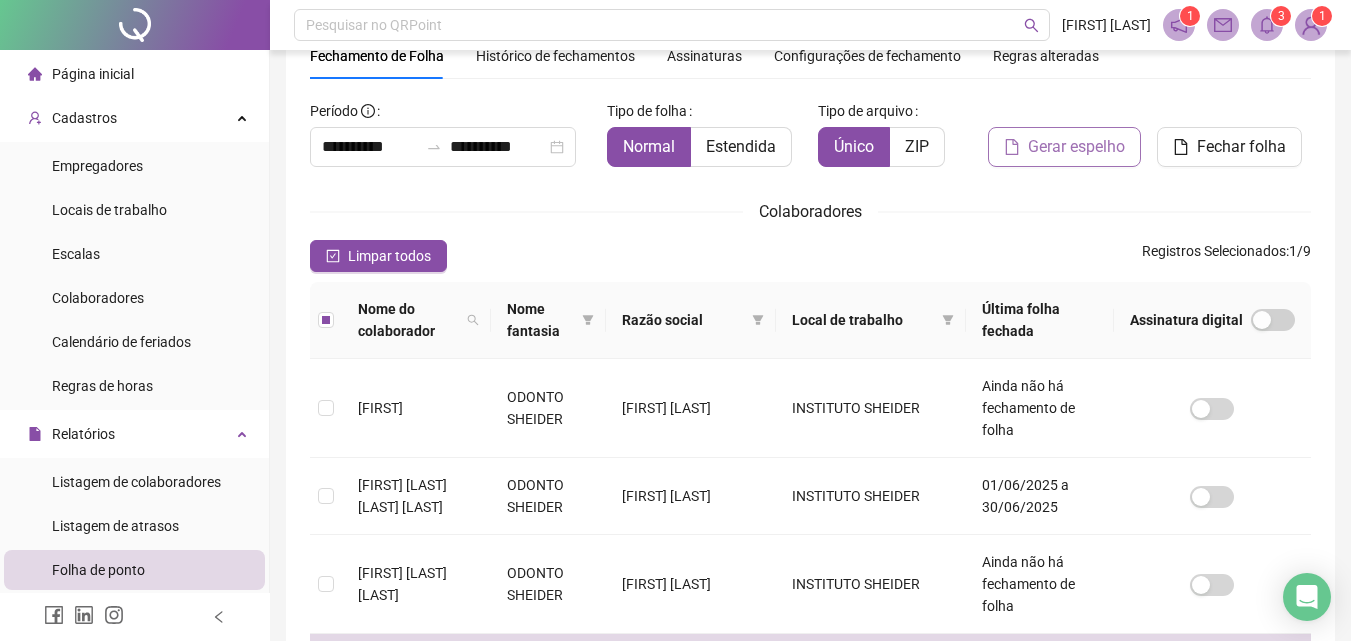 click on "Gerar espelho" at bounding box center (1076, 147) 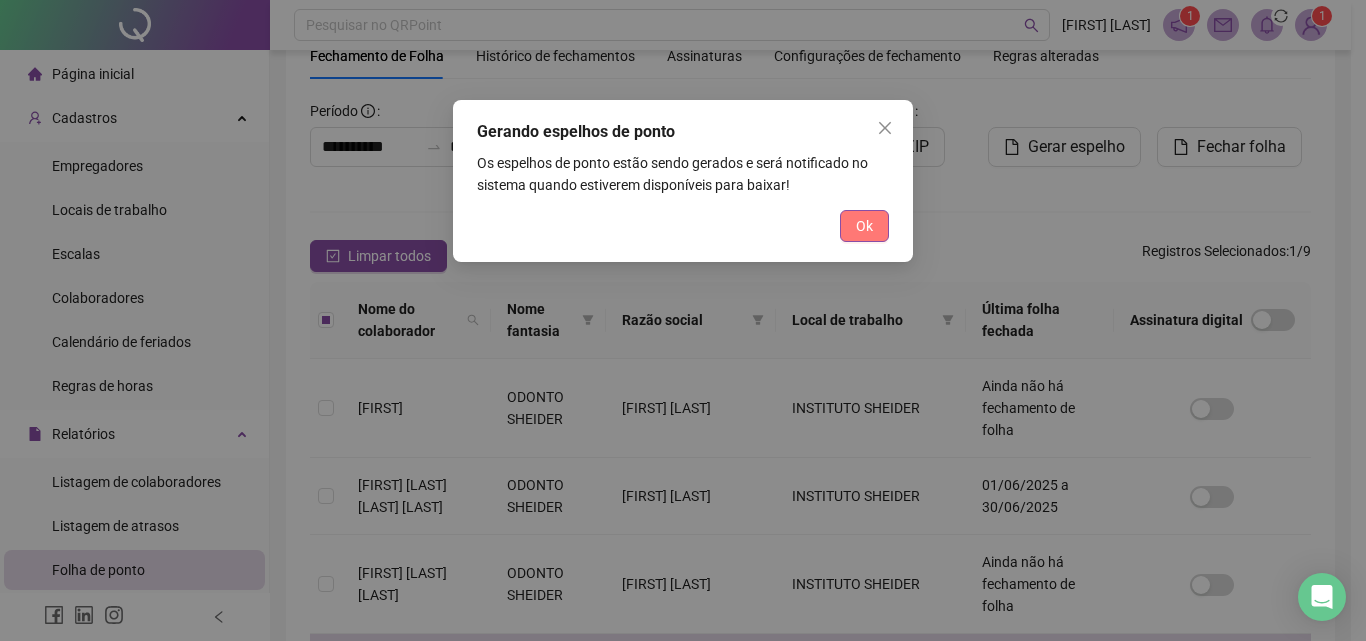 click on "Ok" at bounding box center (864, 226) 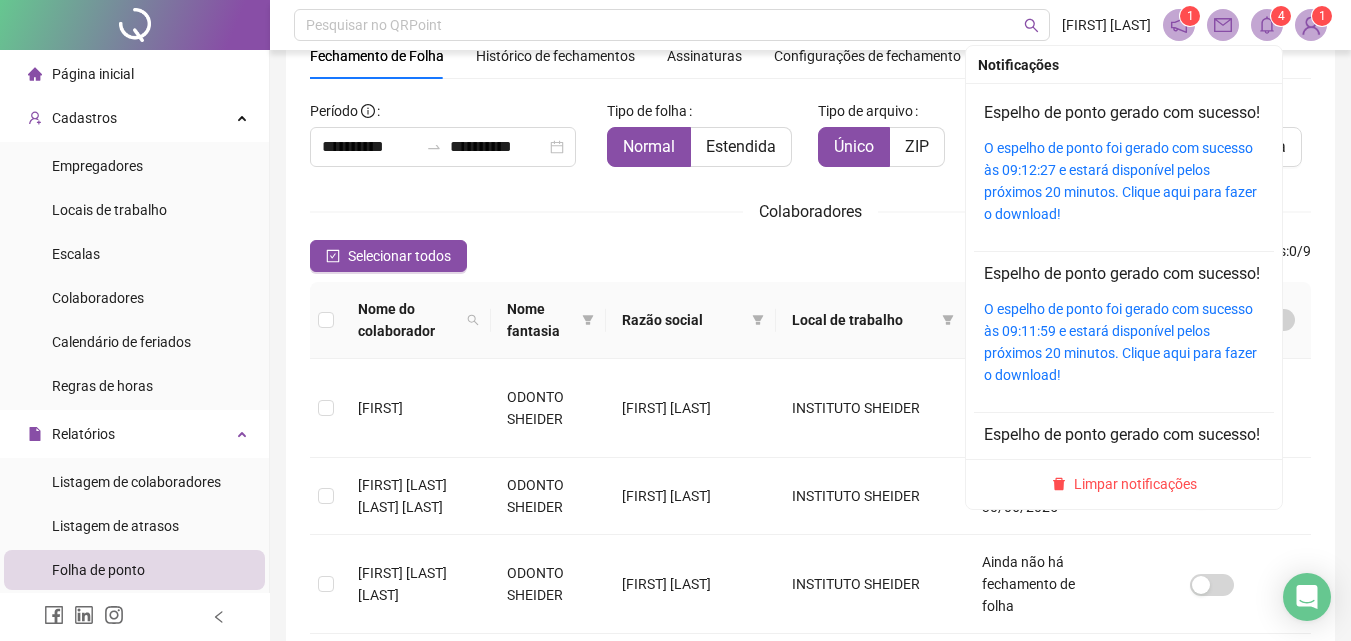 click at bounding box center (1267, 25) 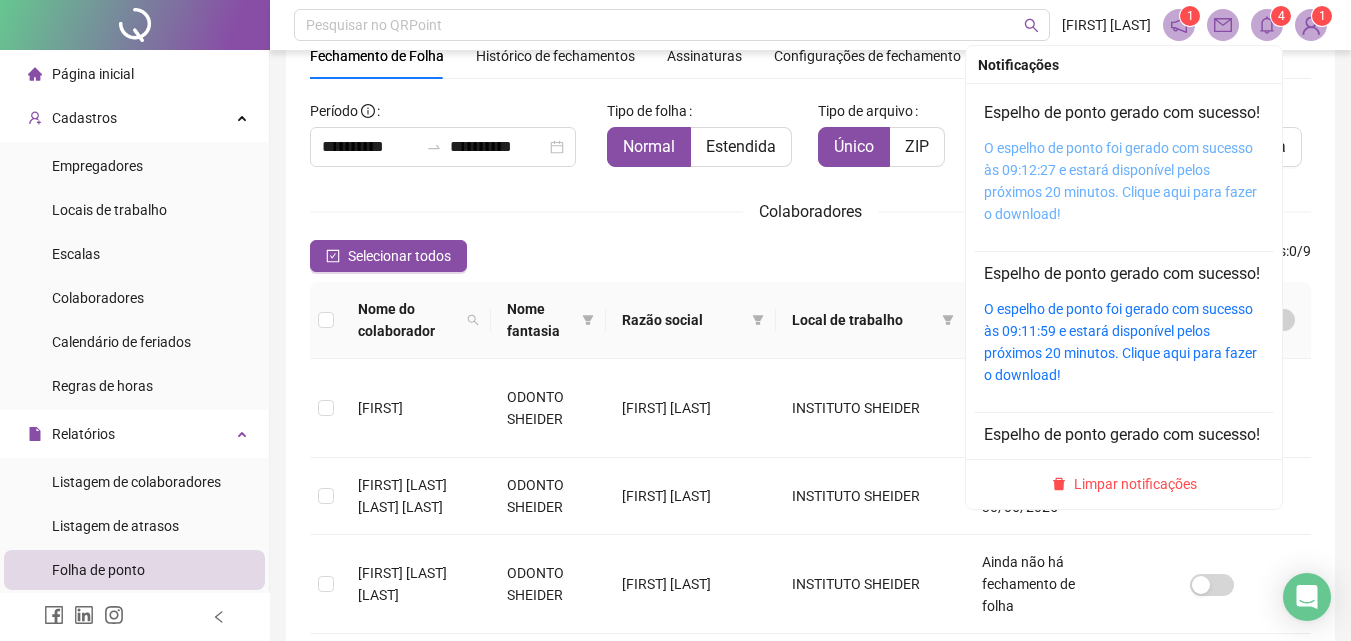 click on "O espelho de ponto foi gerado com sucesso às 09:12:27 e estará disponível pelos próximos 20 minutos.
Clique aqui para fazer o download!" at bounding box center (1120, 181) 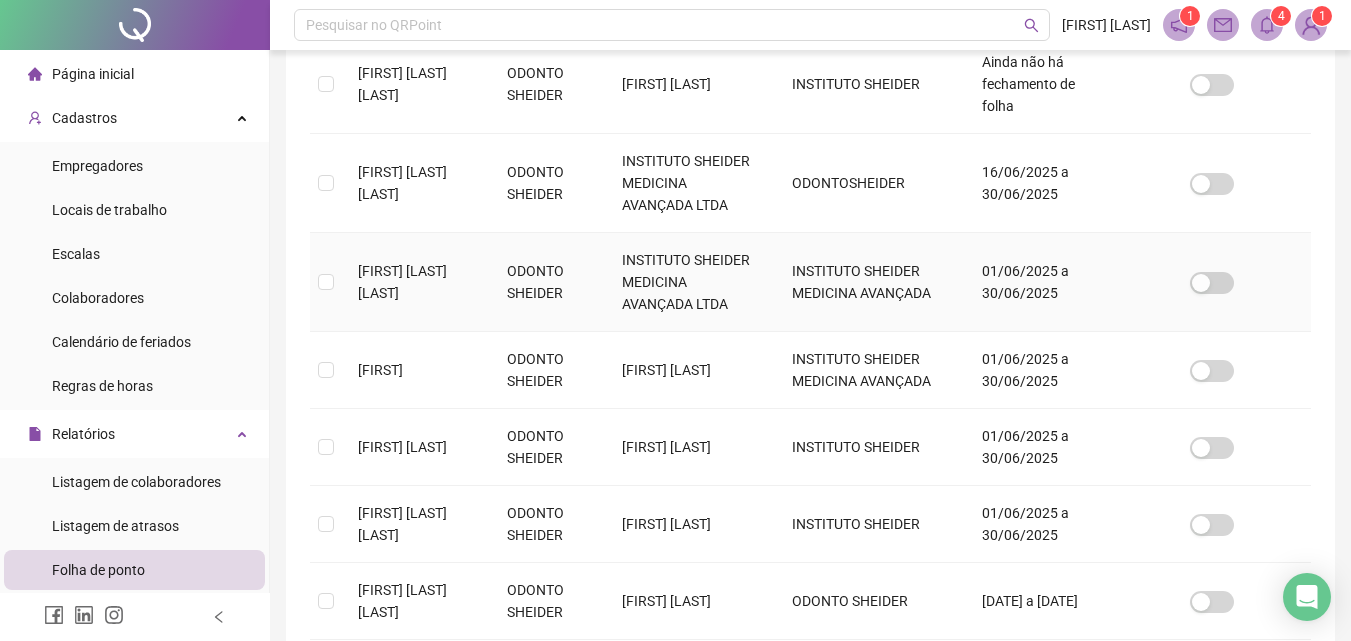scroll, scrollTop: 289, scrollLeft: 0, axis: vertical 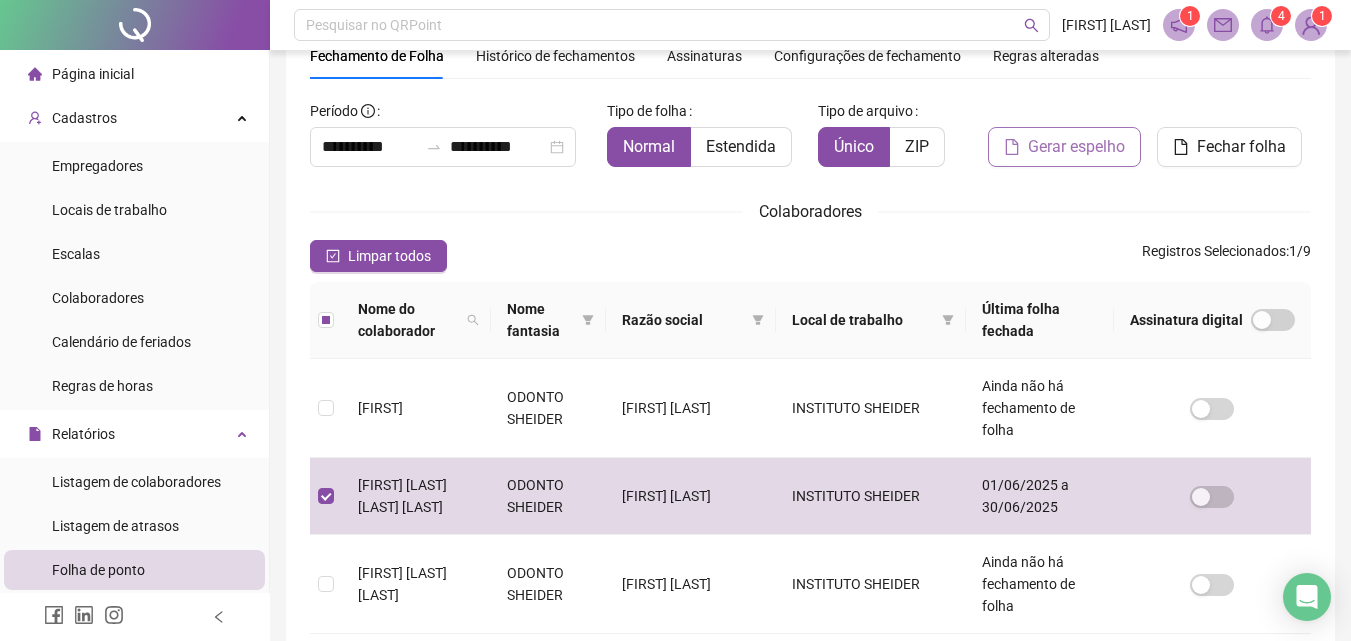 click on "Gerar espelho" at bounding box center [1076, 147] 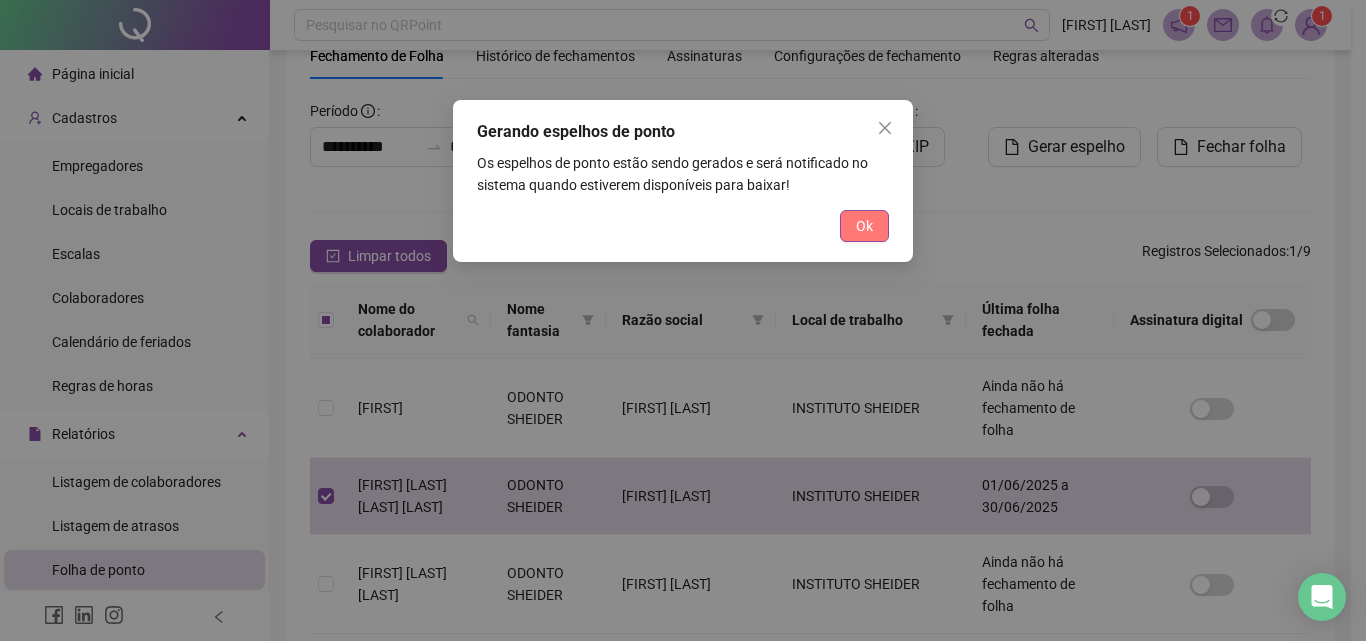 click on "Ok" at bounding box center [864, 226] 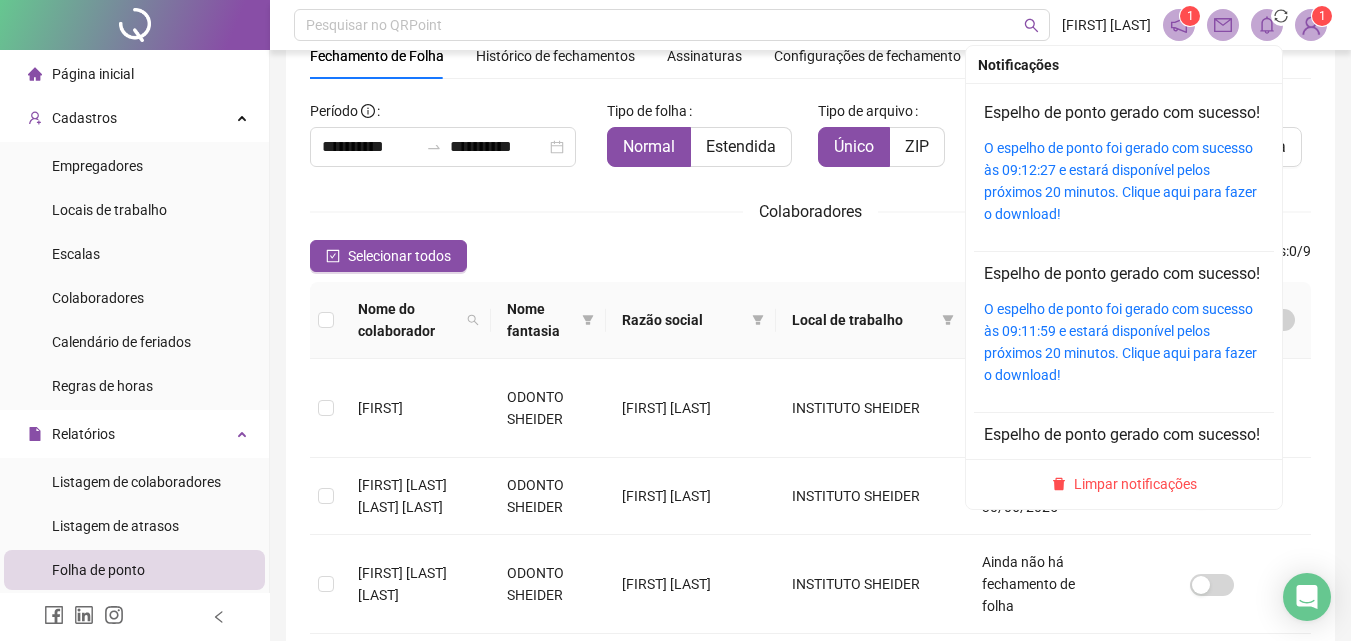 click on "O espelho de ponto foi gerado com sucesso às 09:12:27 e estará disponível pelos próximos 20 minutos.
Clique aqui para fazer o download!" at bounding box center (1124, 181) 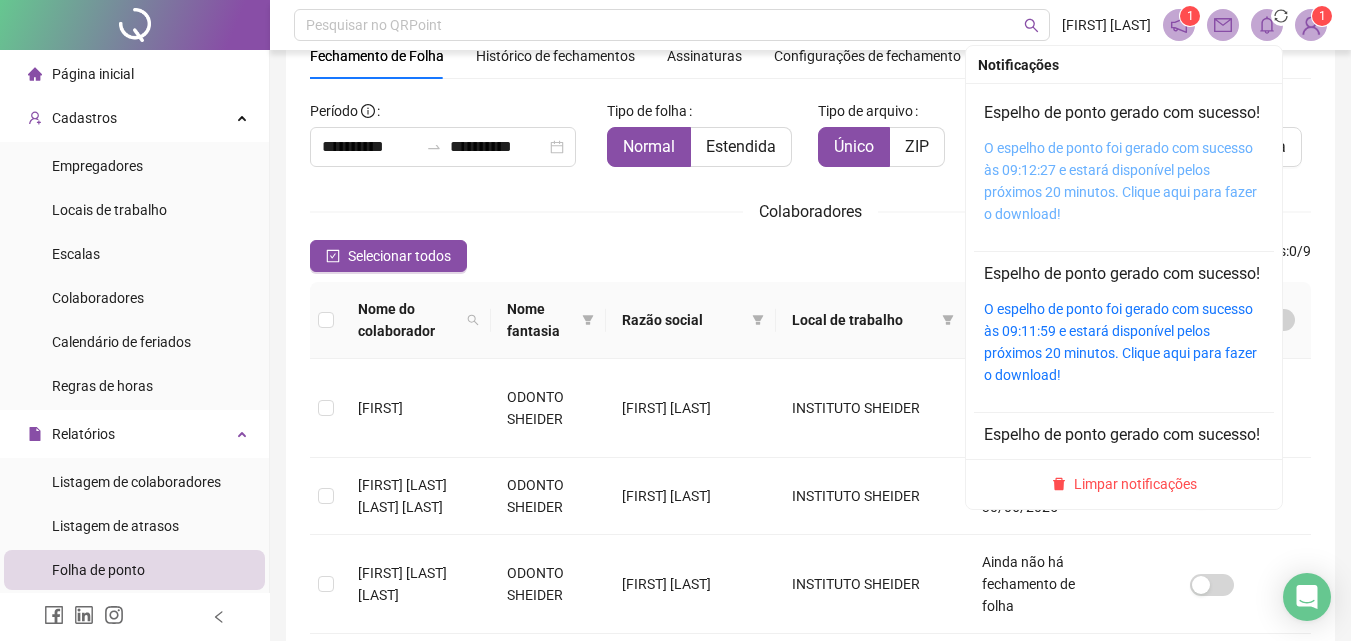 click on "O espelho de ponto foi gerado com sucesso às 09:12:27 e estará disponível pelos próximos 20 minutos.
Clique aqui para fazer o download!" at bounding box center (1120, 181) 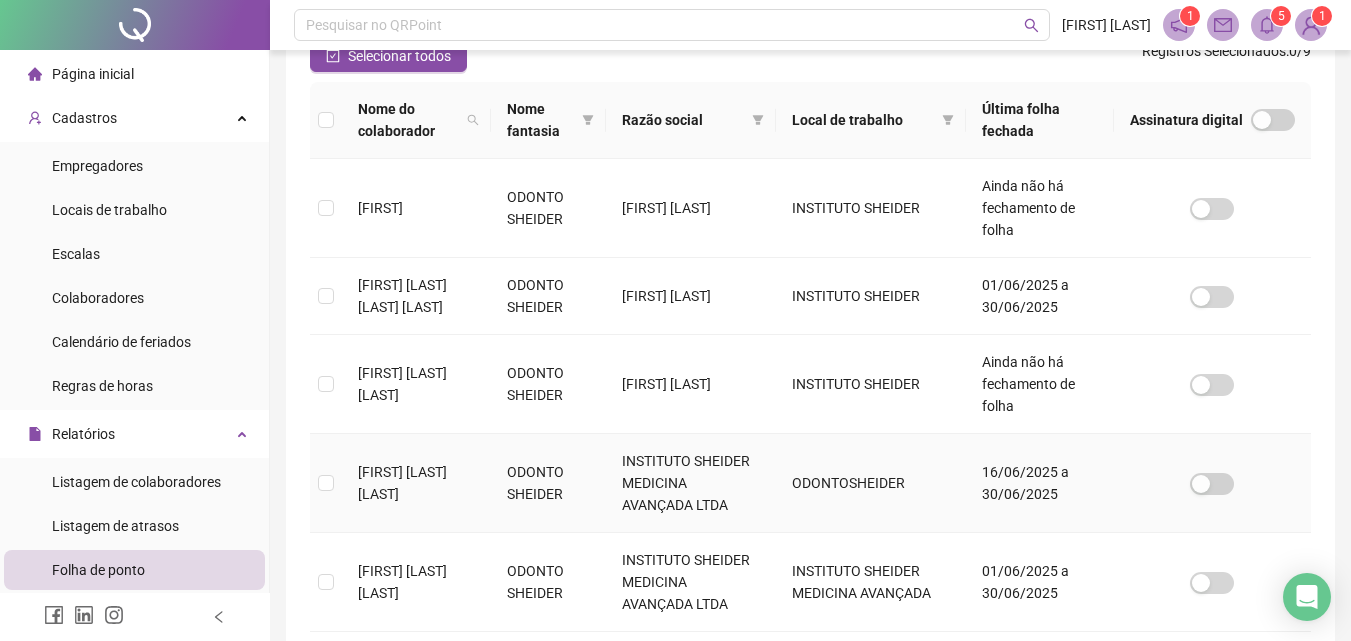 scroll, scrollTop: 489, scrollLeft: 0, axis: vertical 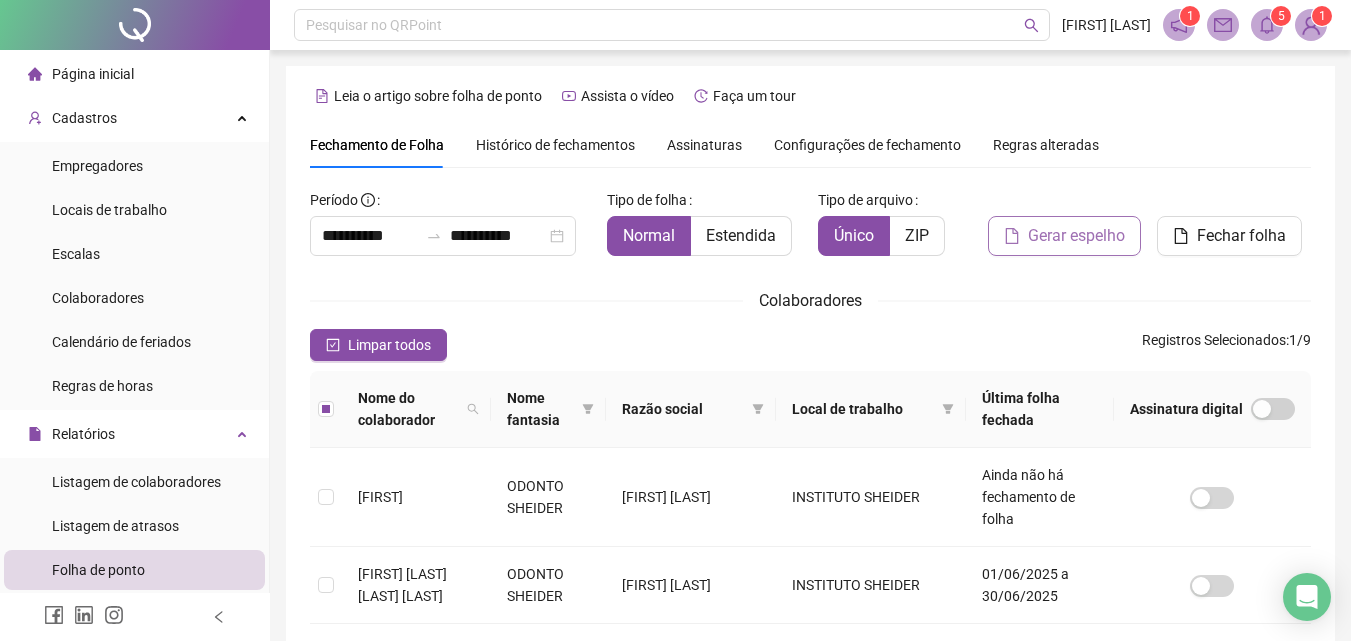 click on "Gerar espelho" at bounding box center (1064, 236) 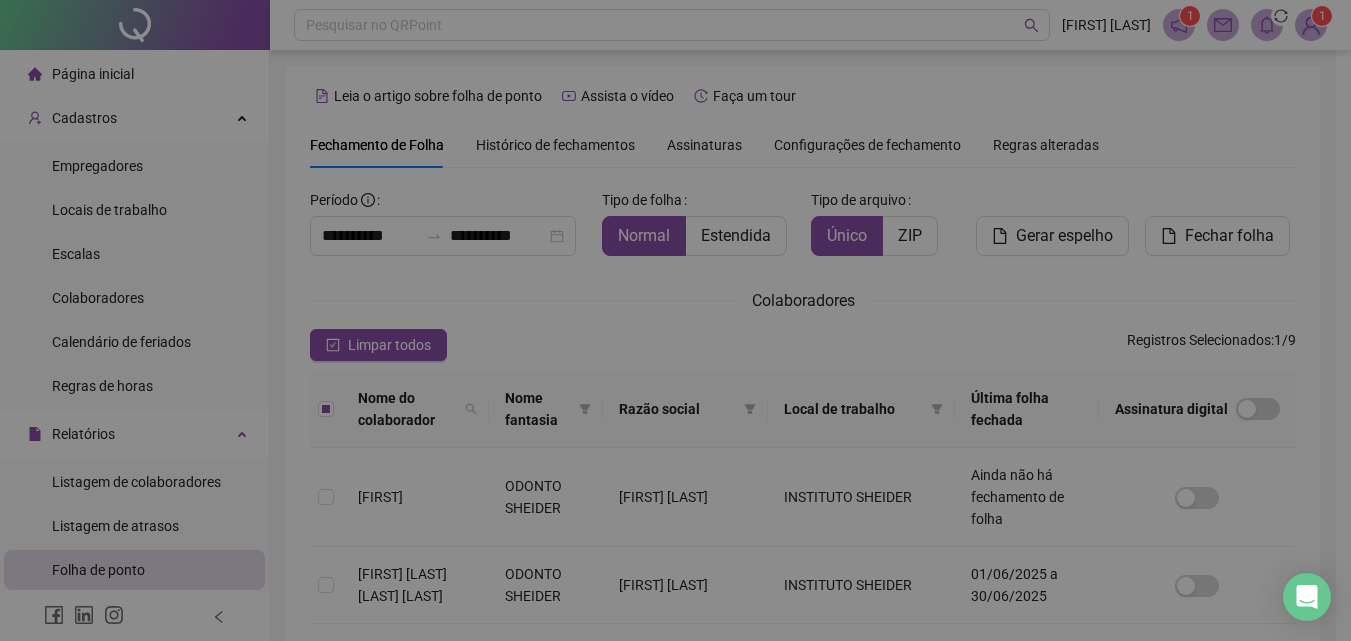 scroll, scrollTop: 89, scrollLeft: 0, axis: vertical 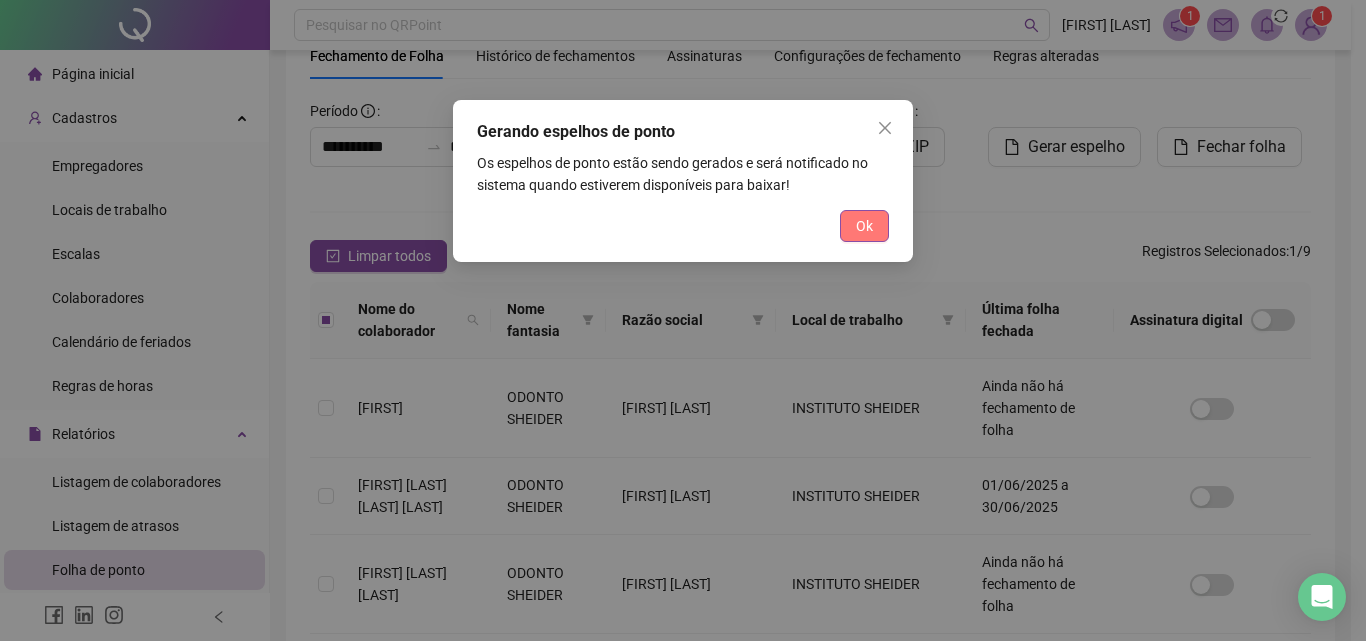 click on "Ok" at bounding box center (864, 226) 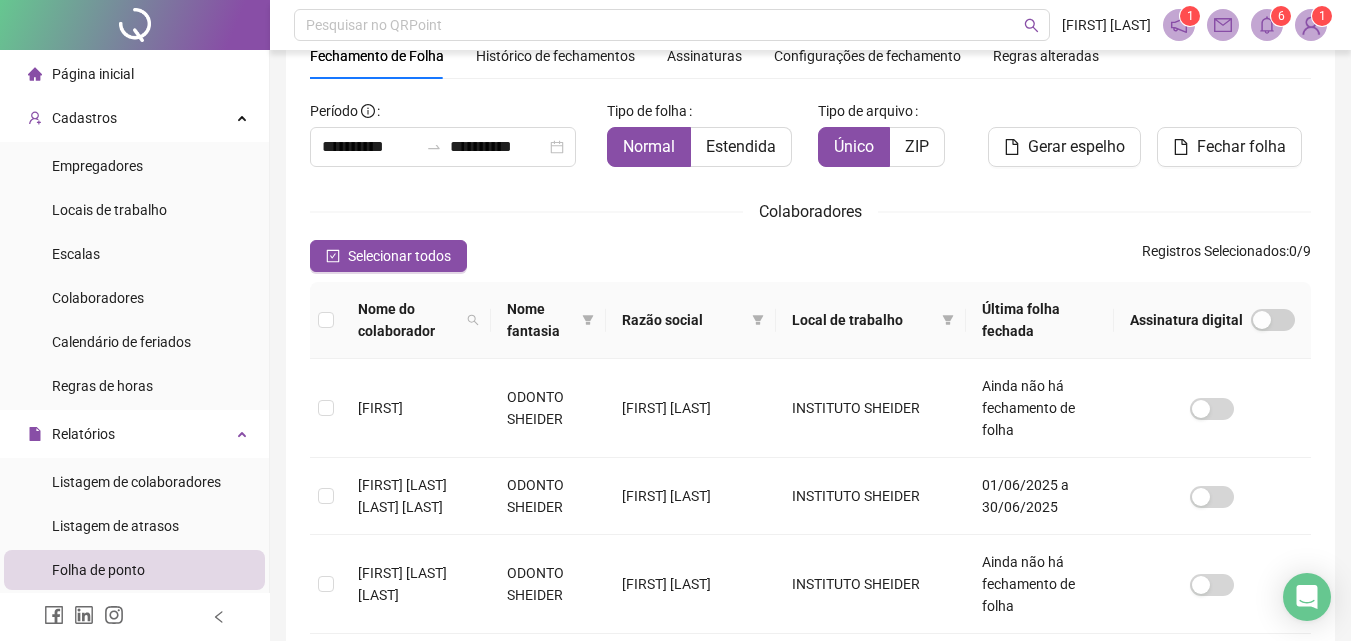 click at bounding box center [1267, 25] 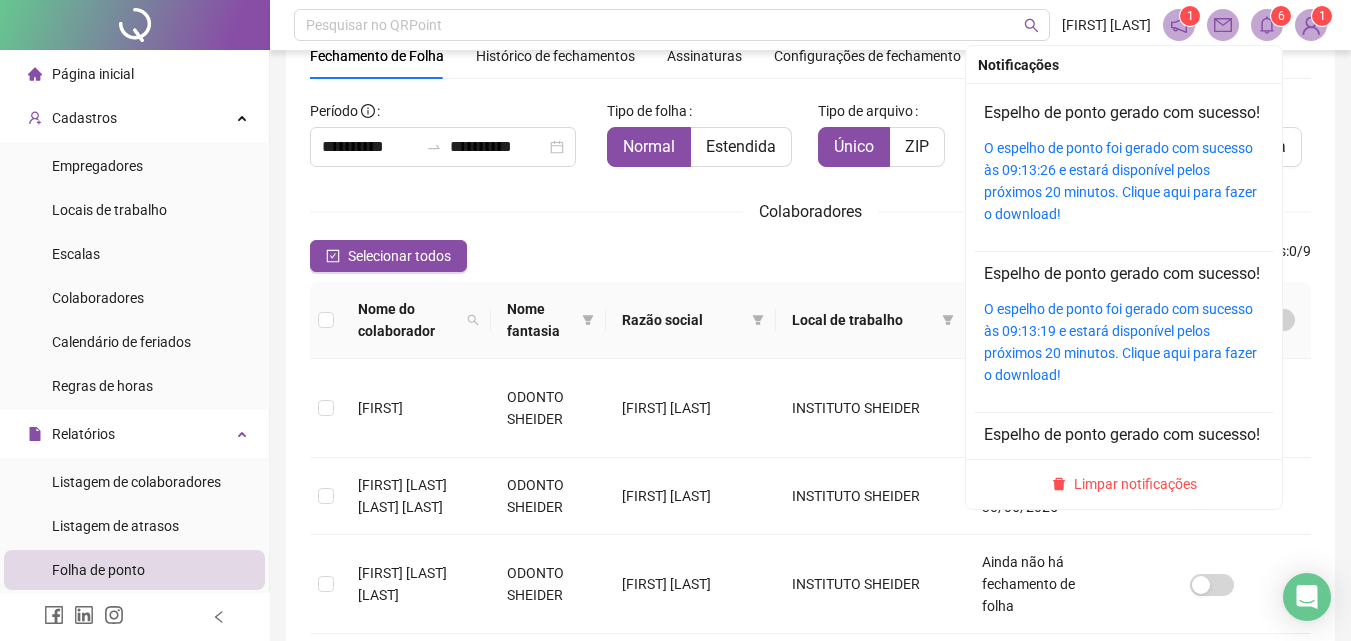 click at bounding box center (1267, 25) 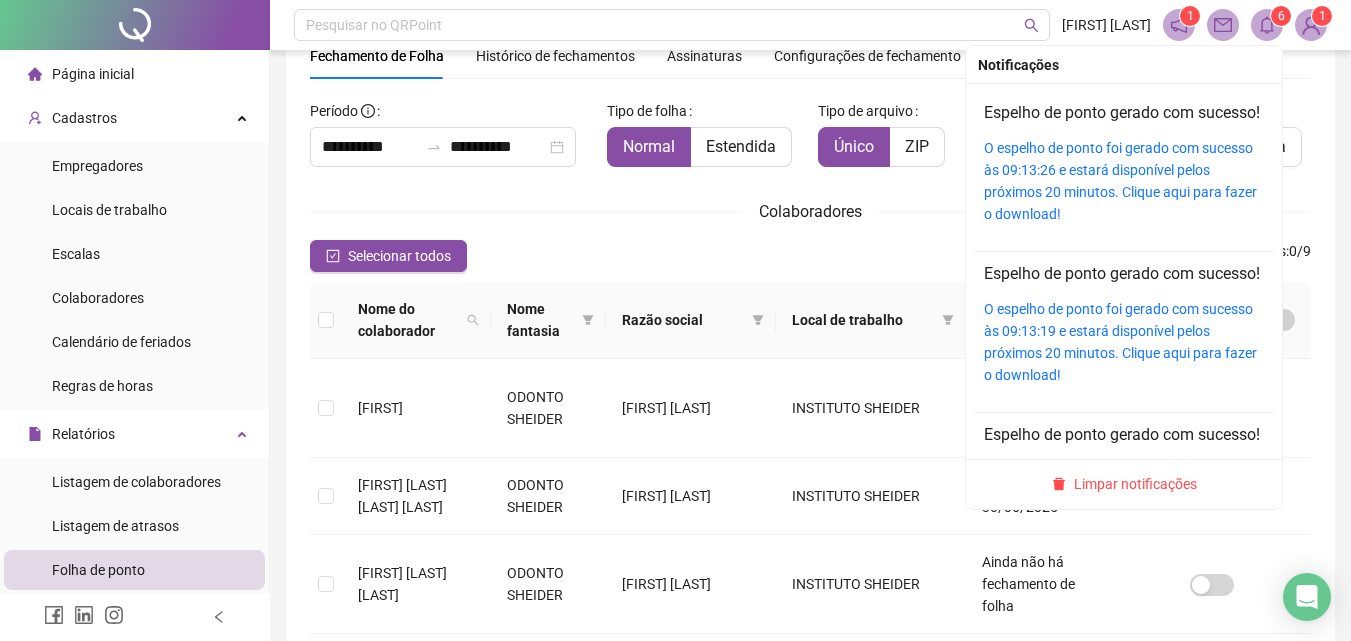 click 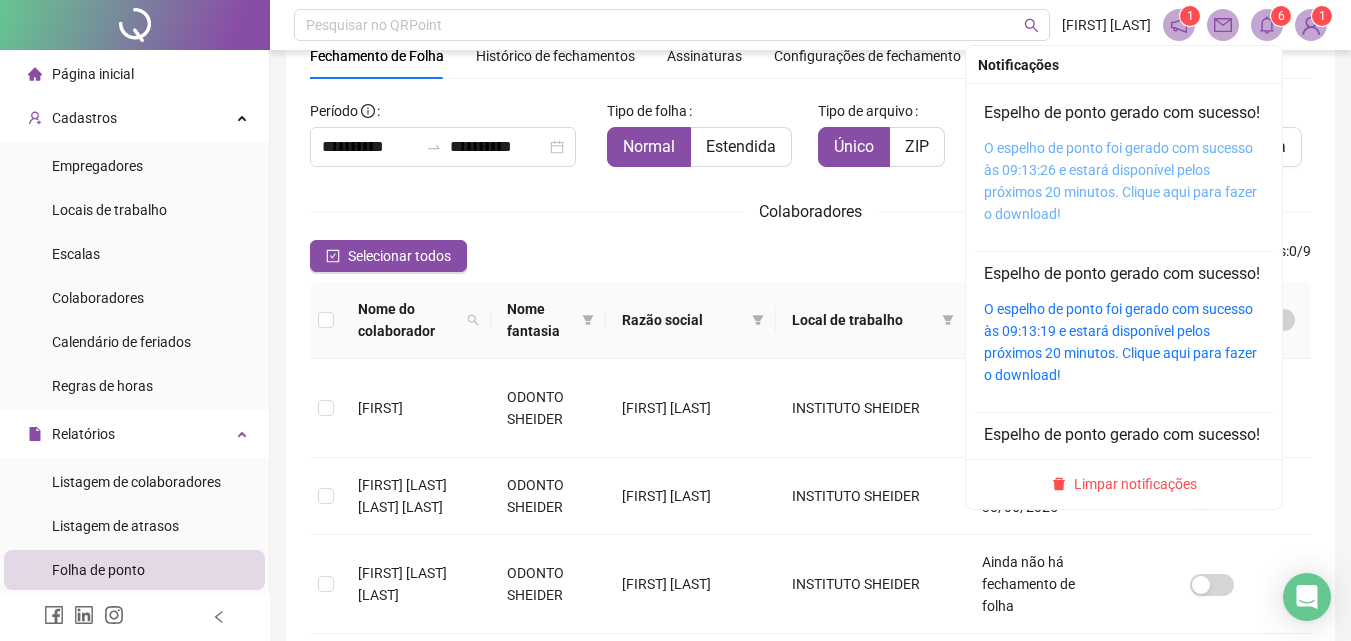 click on "O espelho de ponto foi gerado com sucesso às 09:13:26 e estará disponível pelos próximos 20 minutos.
Clique aqui para fazer o download!" at bounding box center (1120, 181) 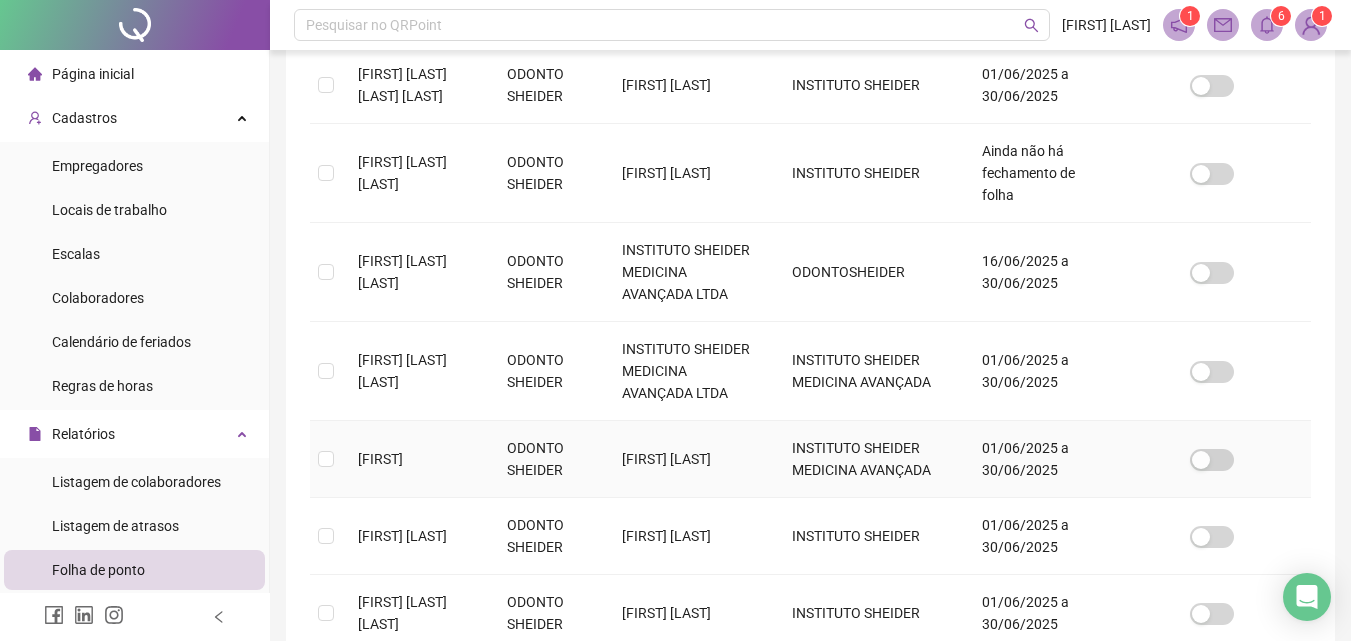 scroll, scrollTop: 762, scrollLeft: 0, axis: vertical 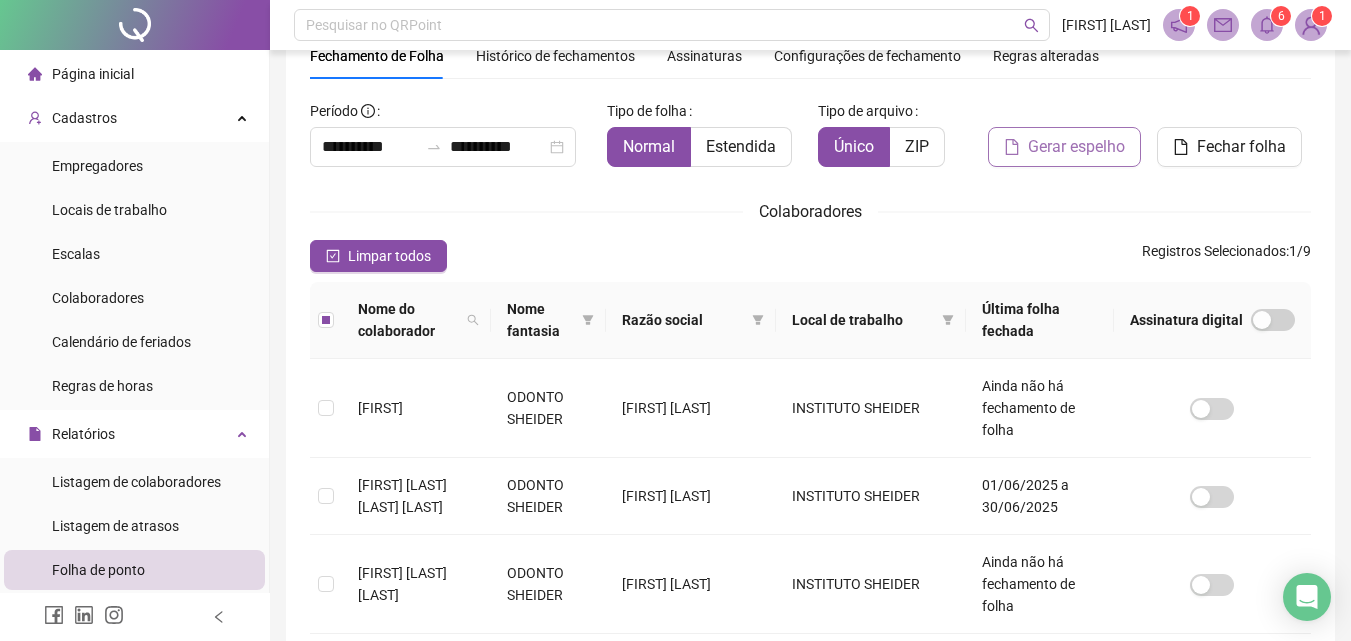 click on "Gerar espelho" at bounding box center [1076, 147] 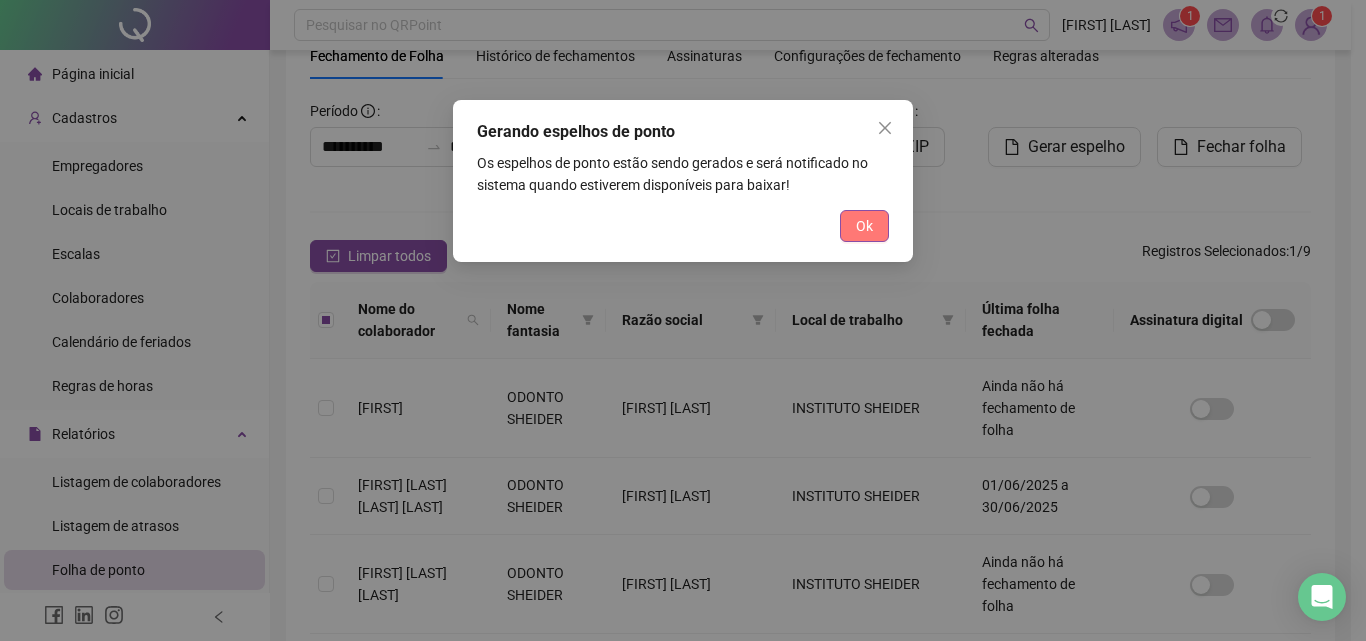 click on "Ok" at bounding box center [864, 226] 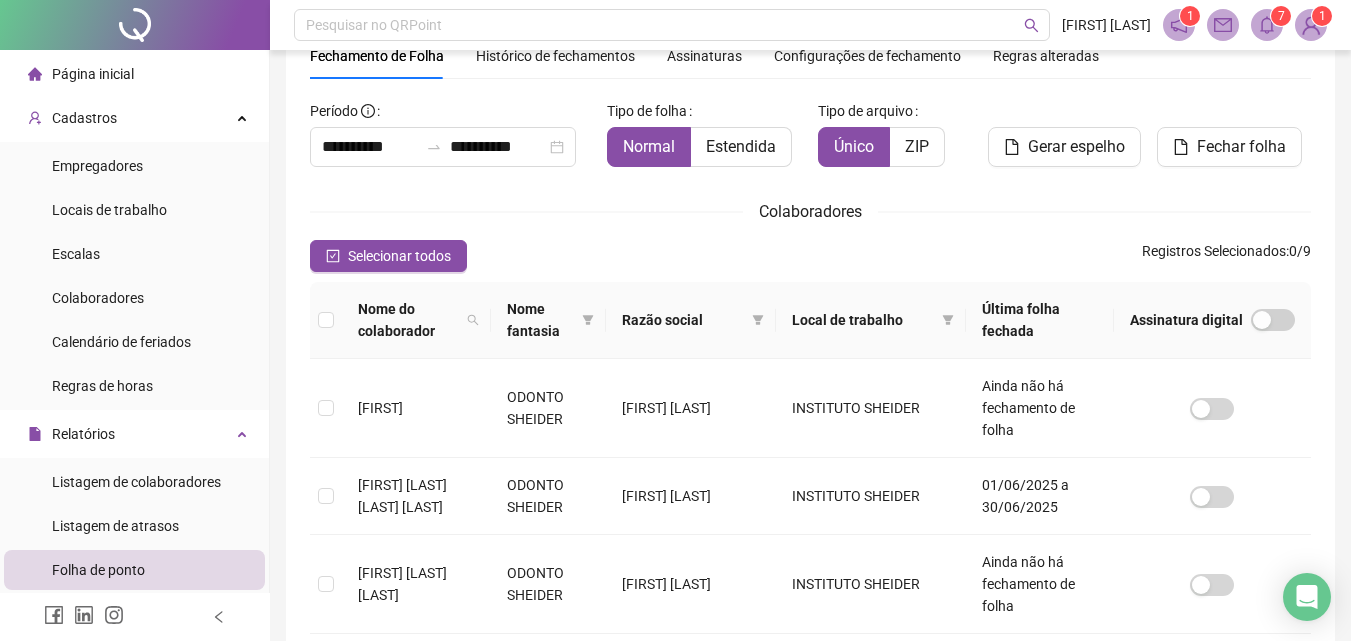 click at bounding box center [1267, 25] 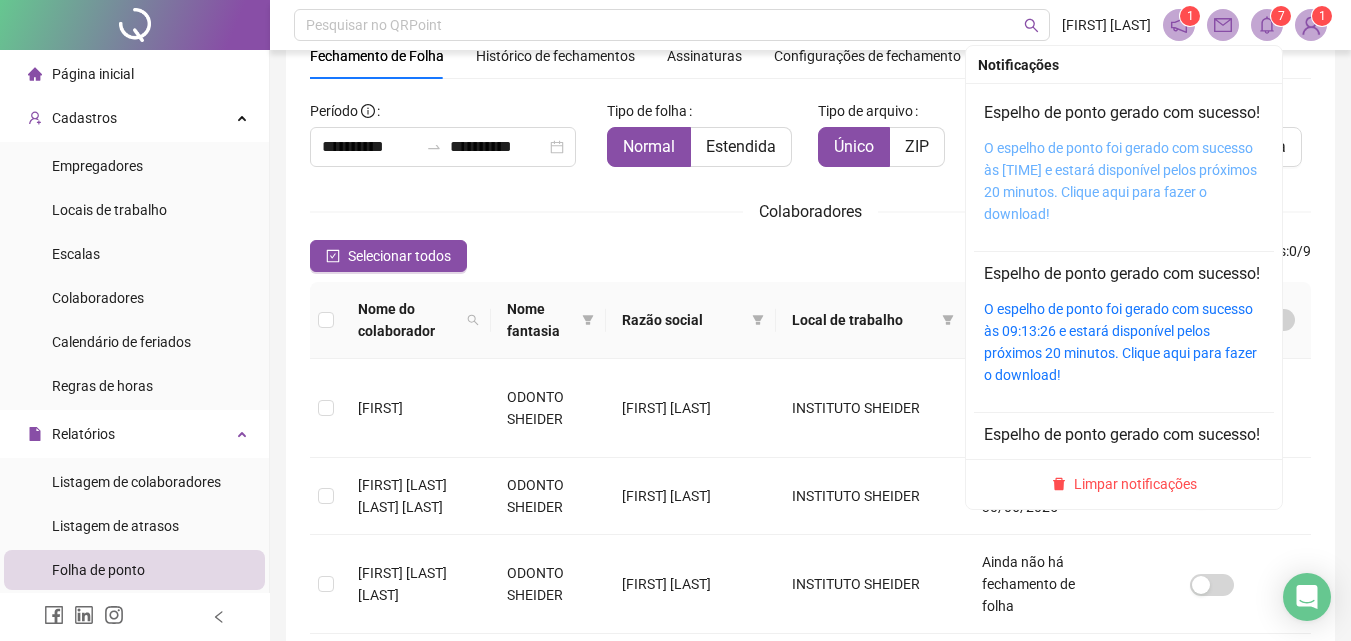 click on "O espelho de ponto foi gerado com sucesso às [TIME] e estará disponível pelos próximos 20 minutos.
Clique aqui para fazer o download!" at bounding box center [1120, 181] 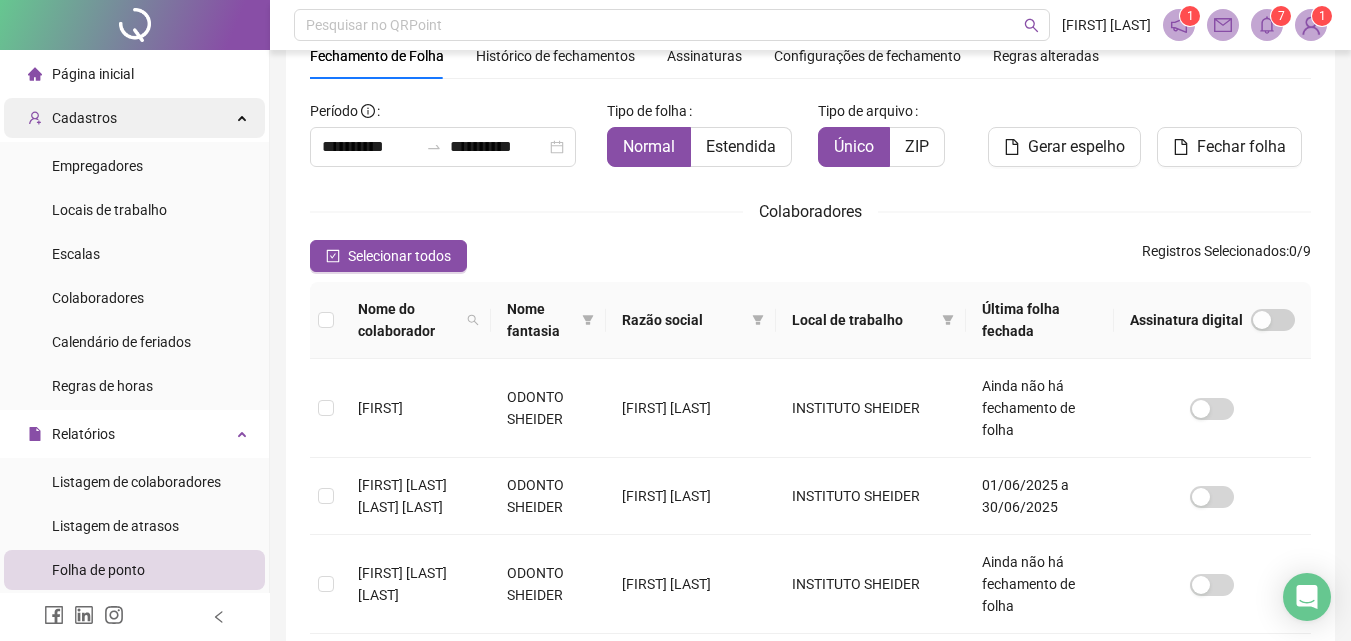 click on "Cadastros" at bounding box center (134, 118) 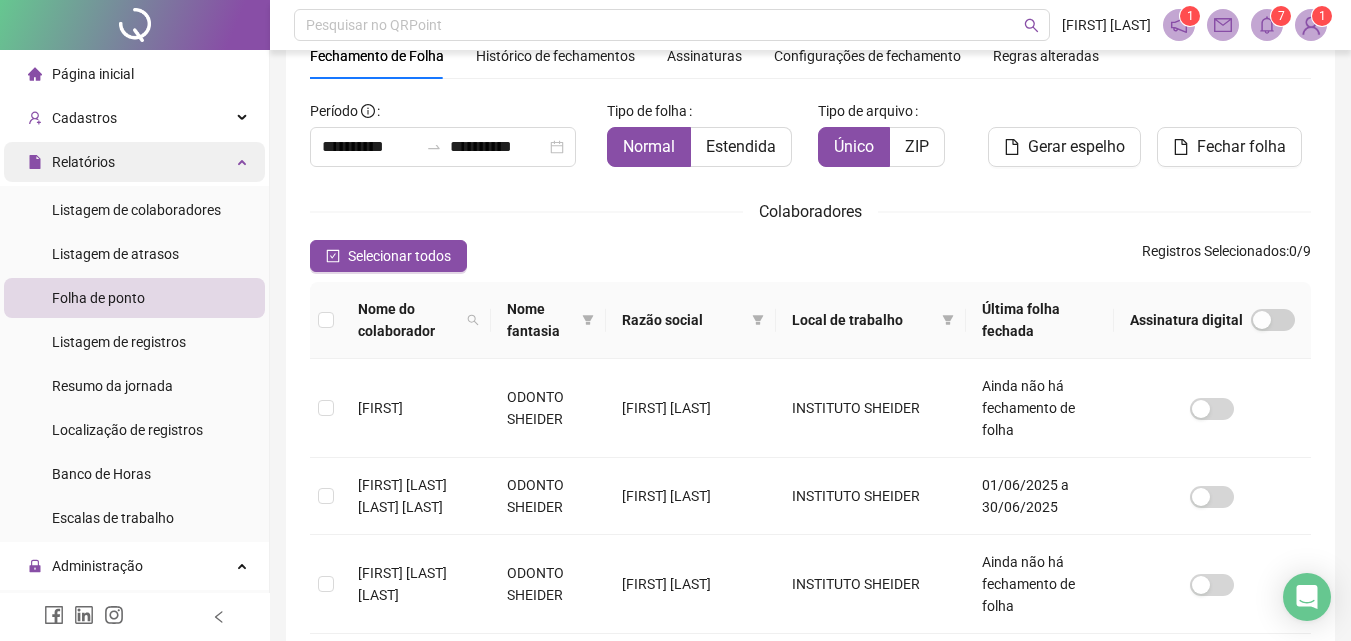click on "Relatórios" at bounding box center [134, 162] 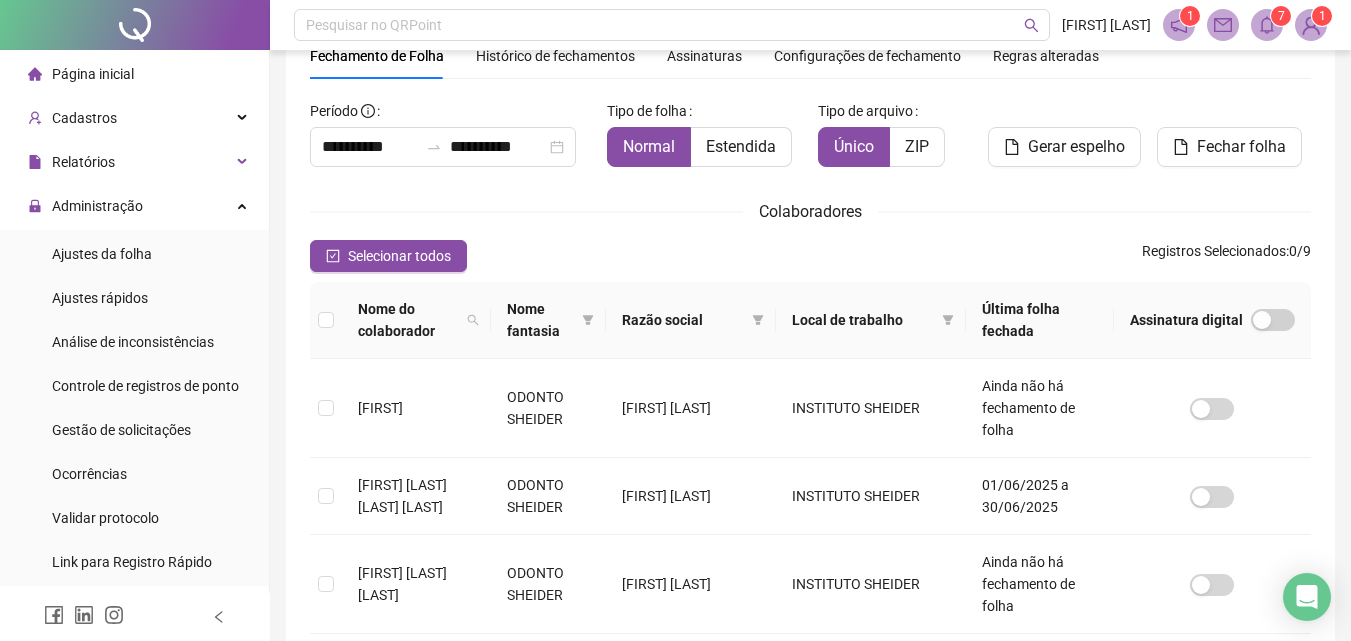 click on "Página inicial" at bounding box center (134, 74) 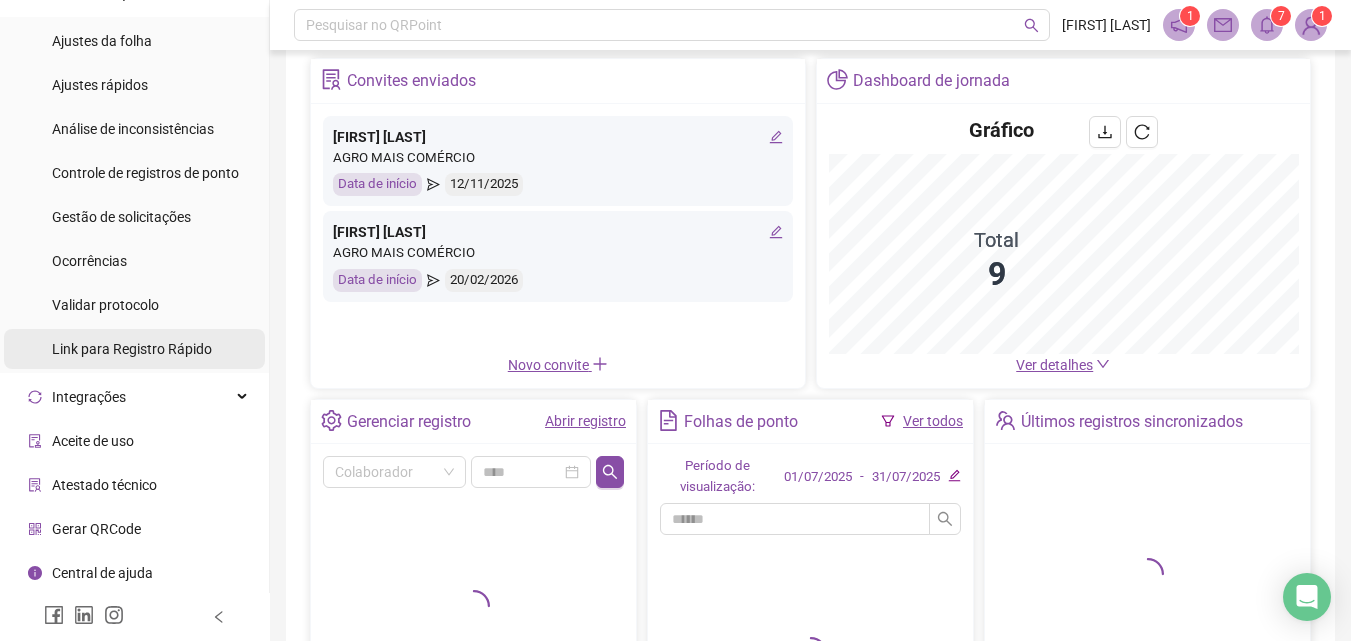 scroll, scrollTop: 0, scrollLeft: 0, axis: both 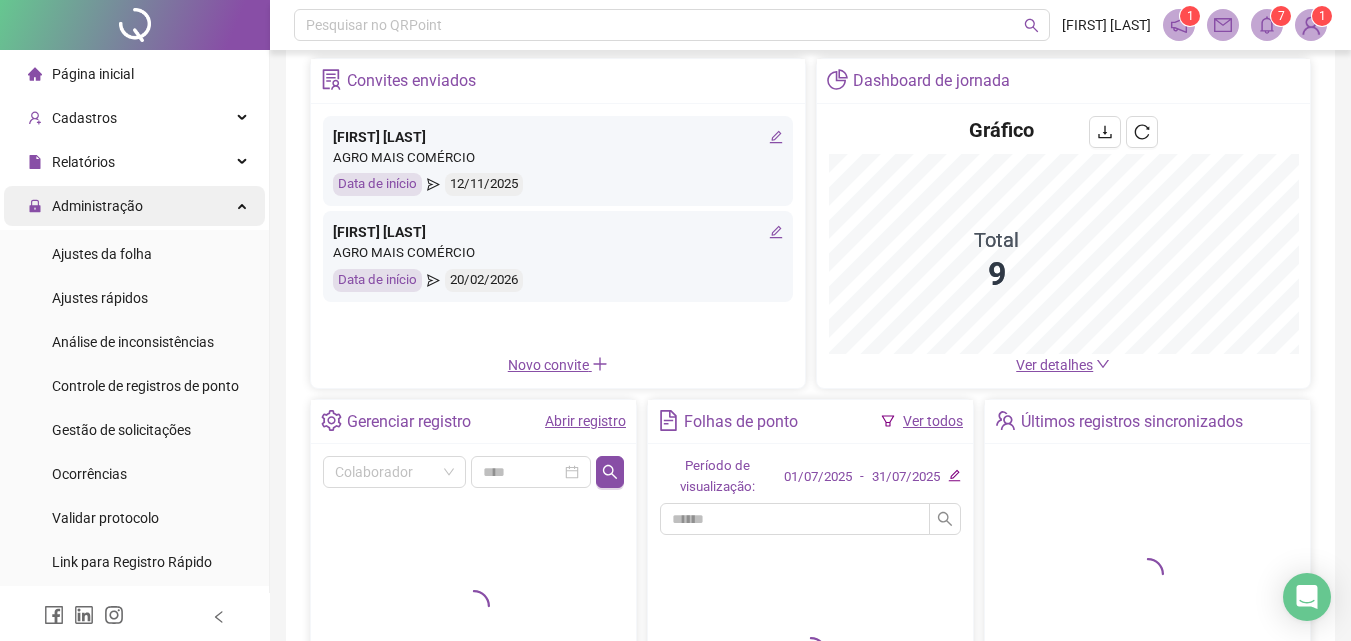 click on "Administração" at bounding box center [134, 206] 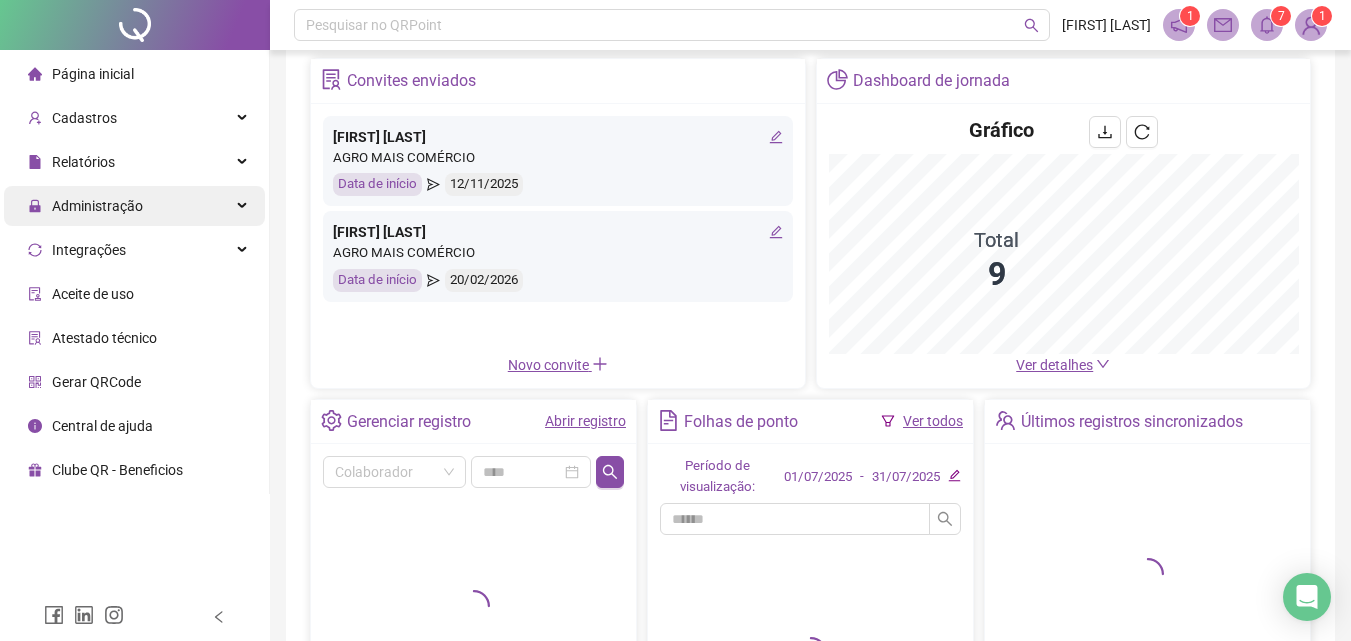 click on "Administração" at bounding box center (134, 206) 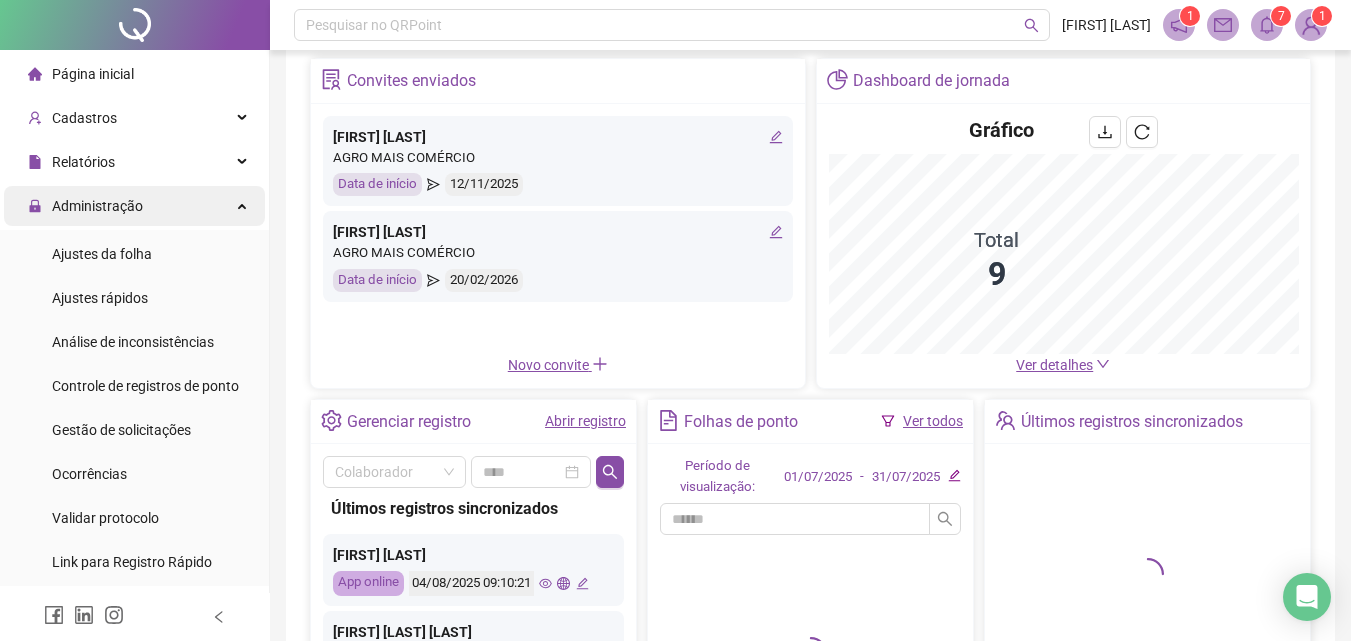click on "Administração" at bounding box center [134, 206] 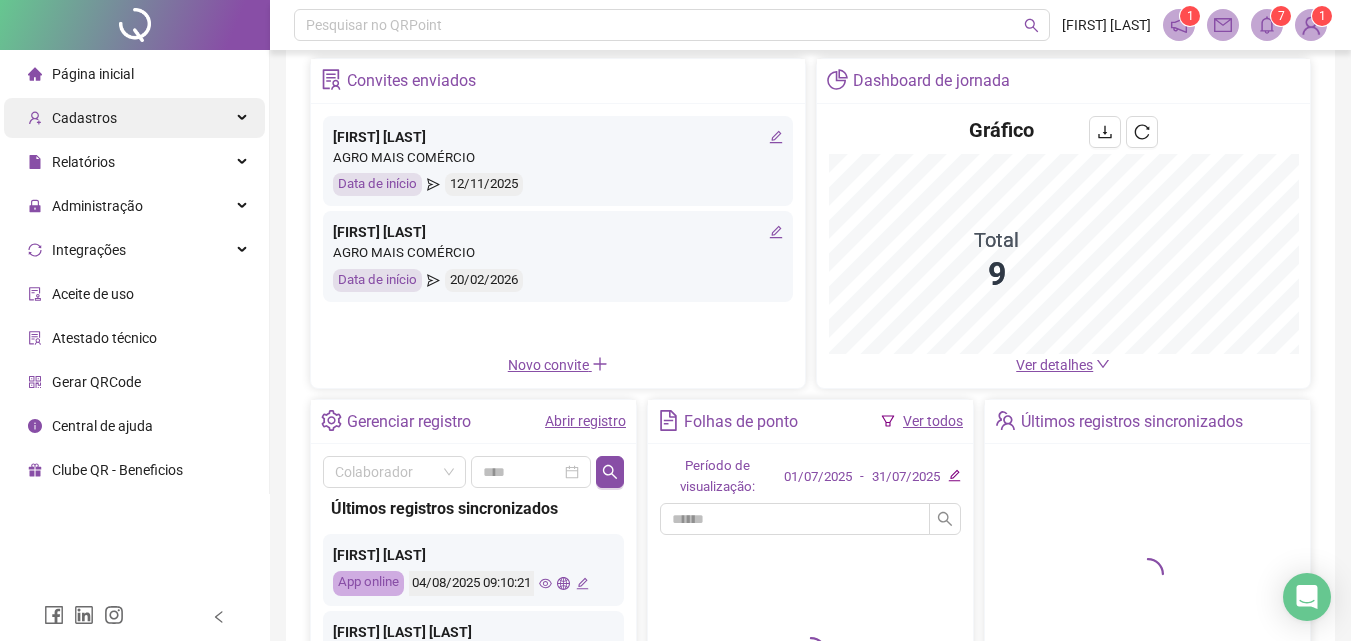 click on "Cadastros" at bounding box center [134, 118] 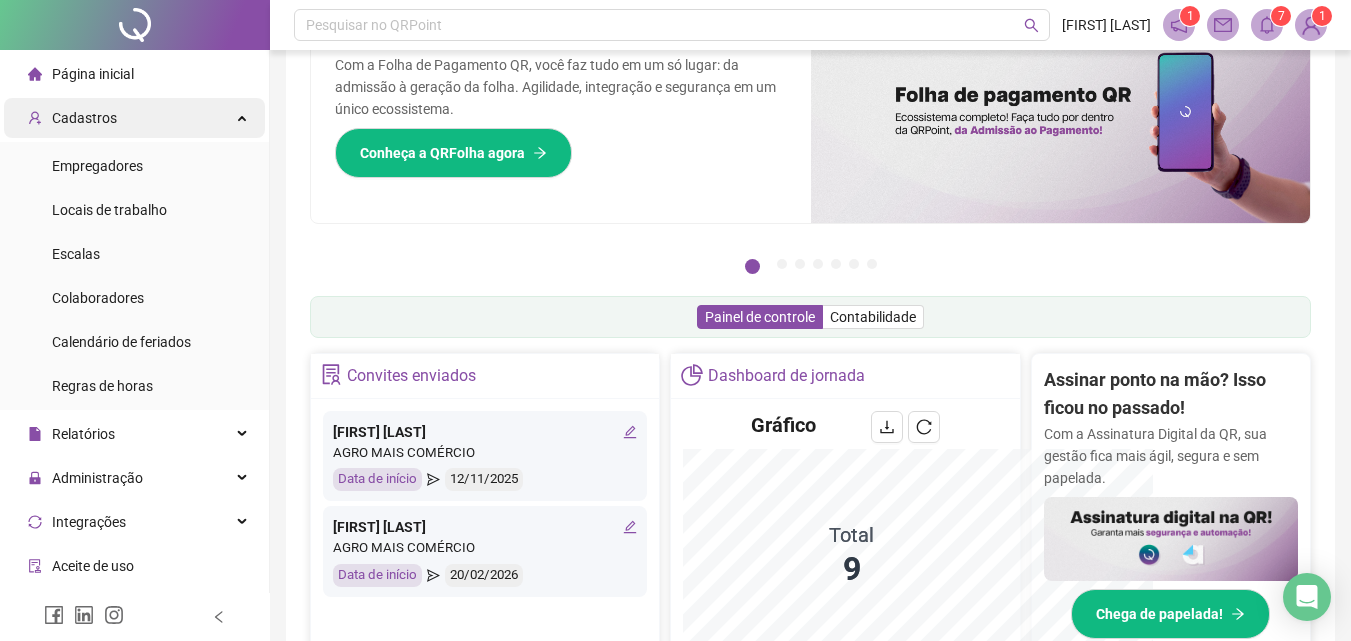 scroll, scrollTop: 384, scrollLeft: 0, axis: vertical 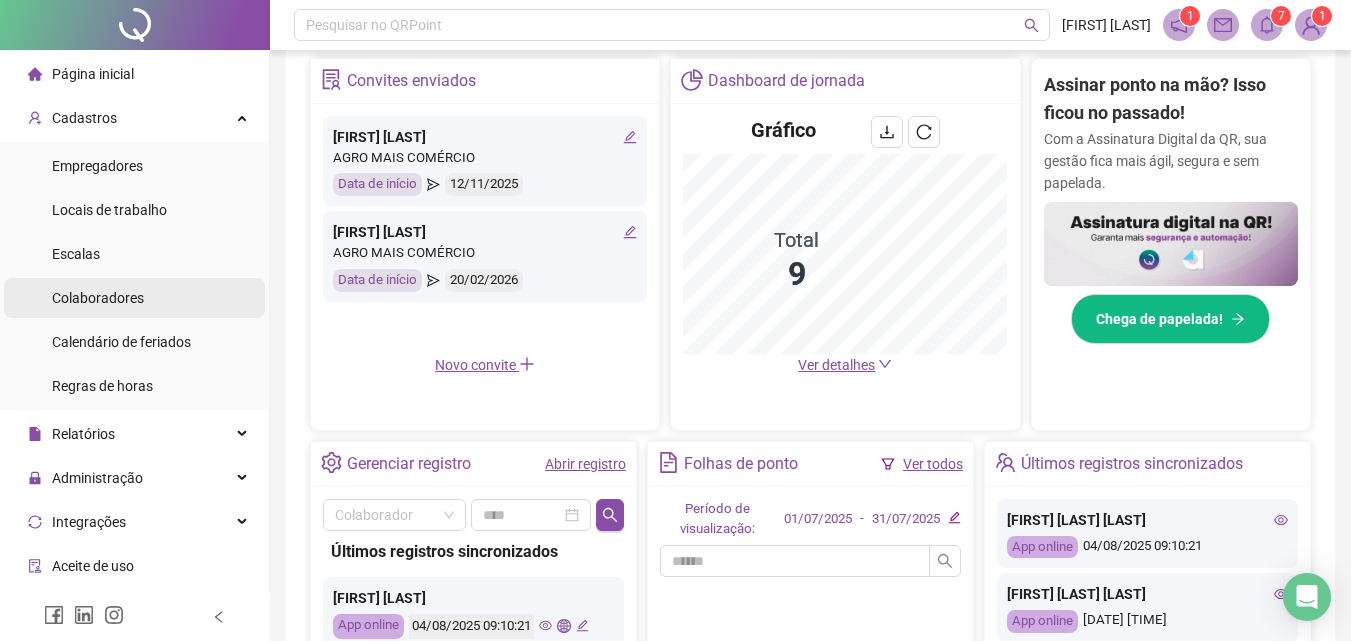 click on "Colaboradores" at bounding box center [134, 298] 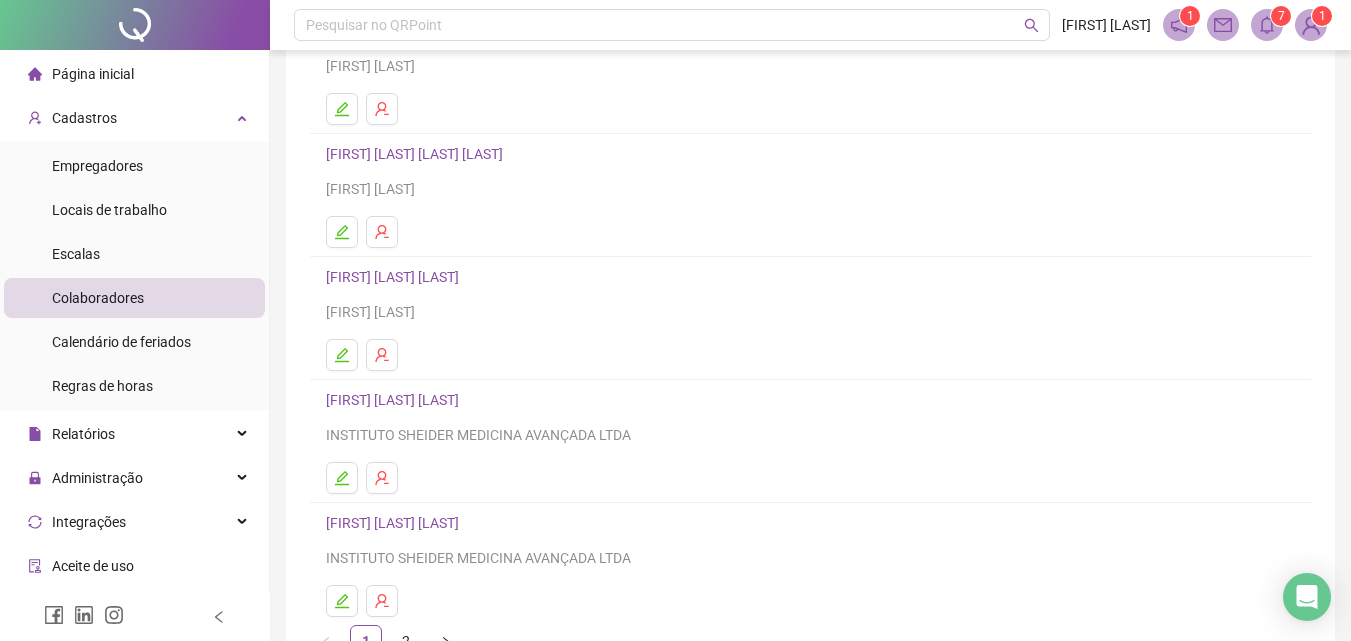 scroll, scrollTop: 300, scrollLeft: 0, axis: vertical 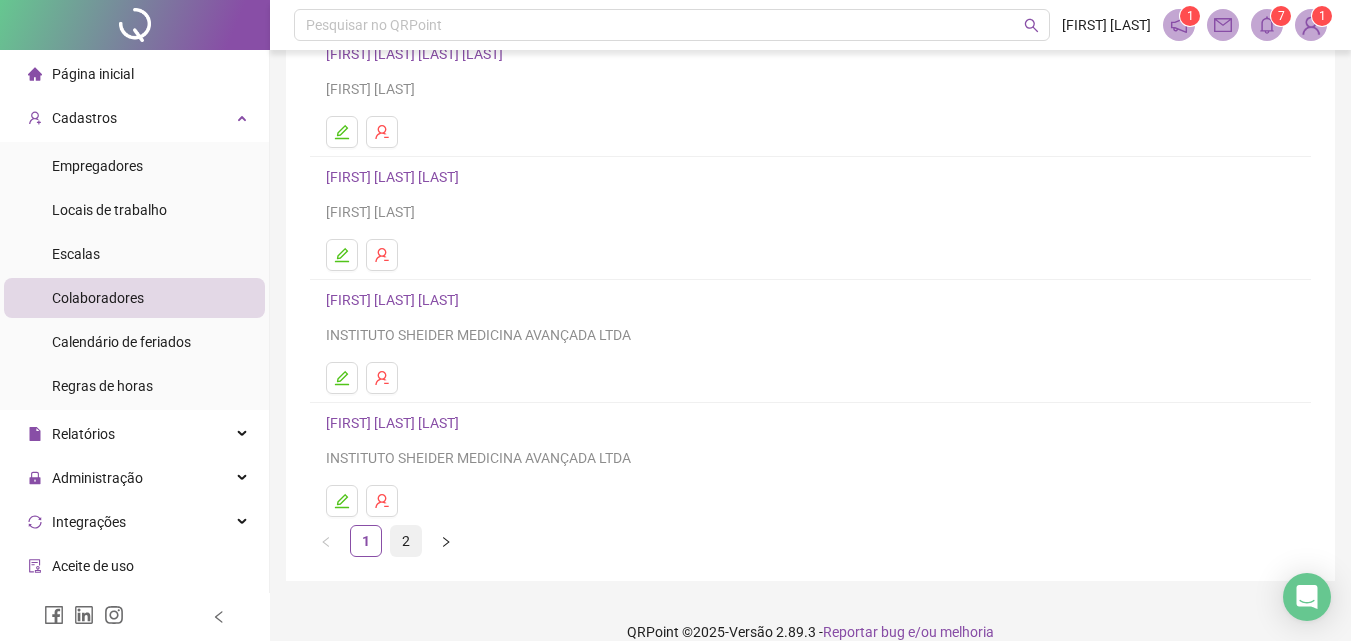 click on "2" at bounding box center (406, 541) 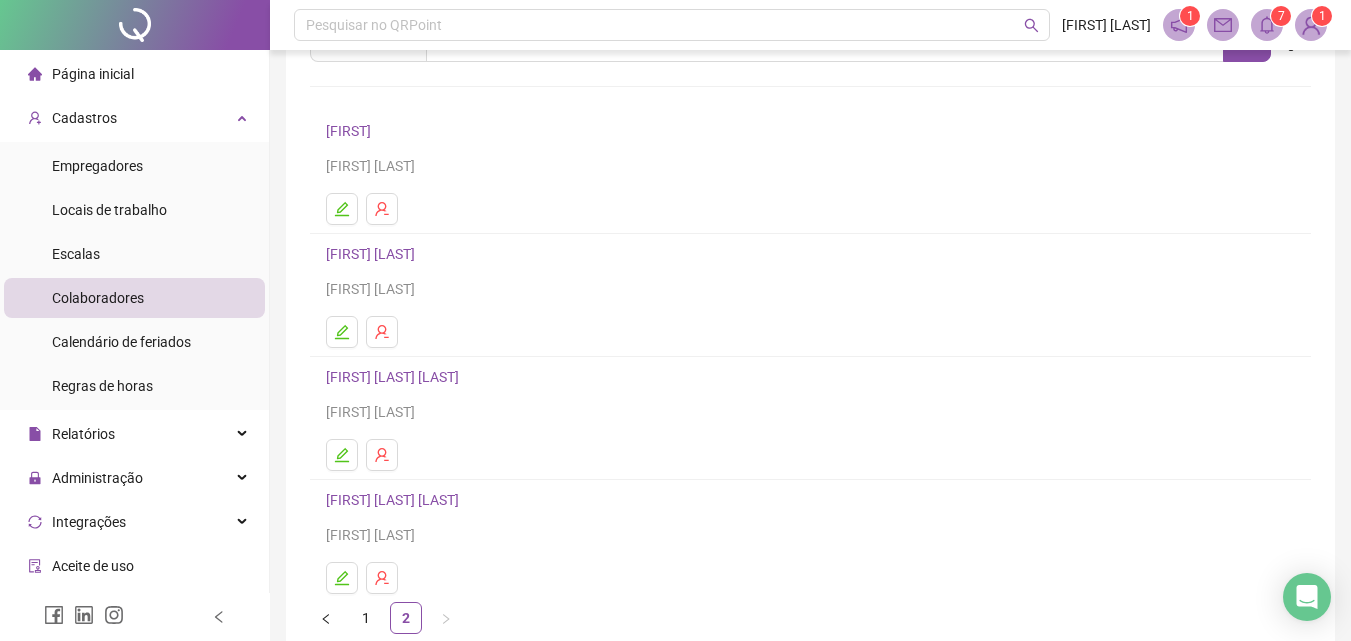 scroll, scrollTop: 203, scrollLeft: 0, axis: vertical 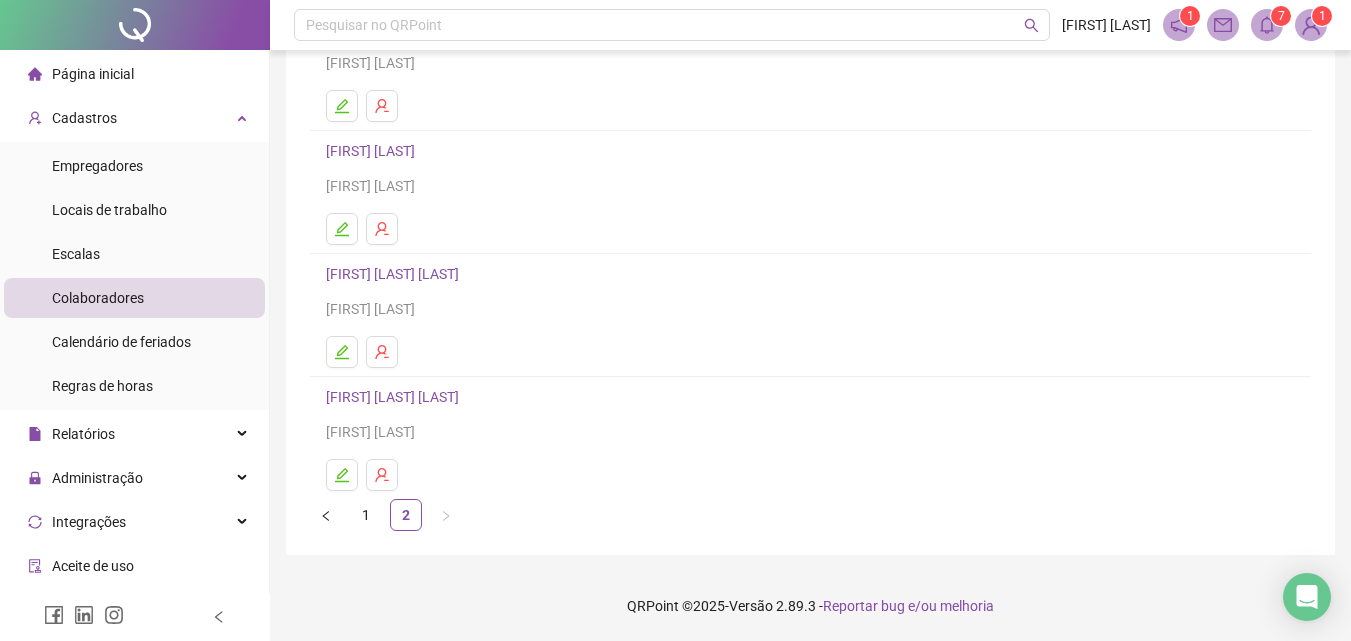 click on "[FIRST] [LAST] [LAST]" at bounding box center [395, 397] 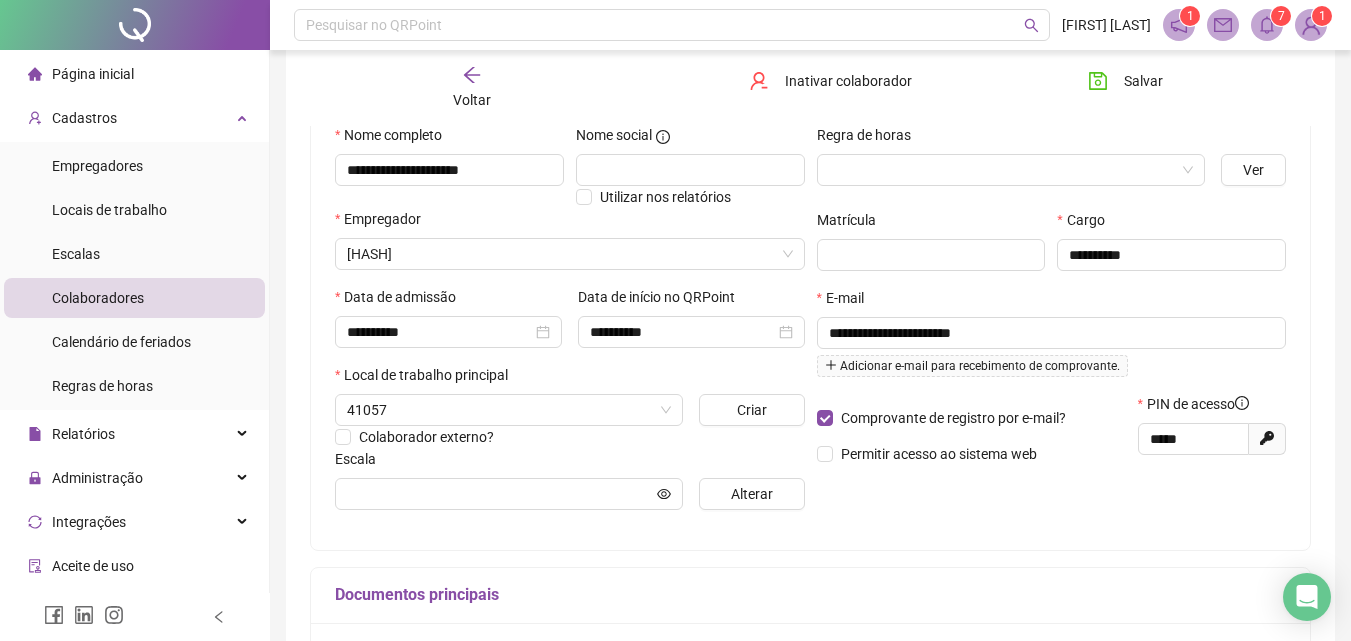 scroll, scrollTop: 213, scrollLeft: 0, axis: vertical 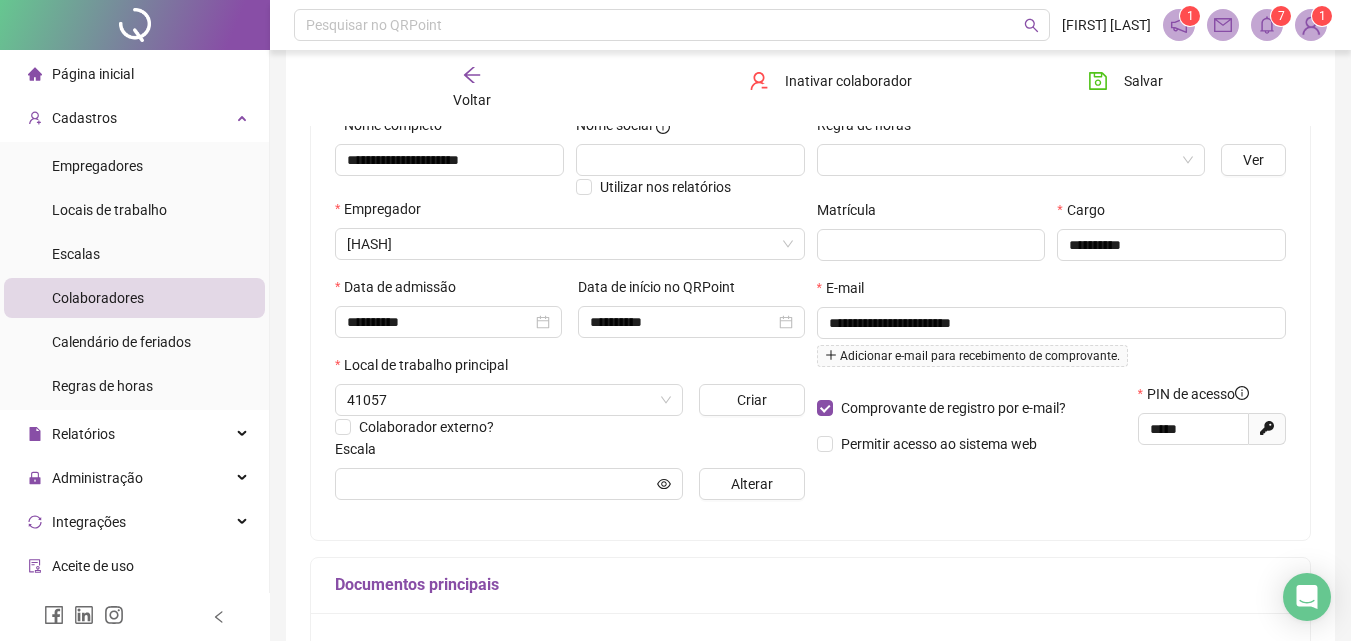 type on "**********" 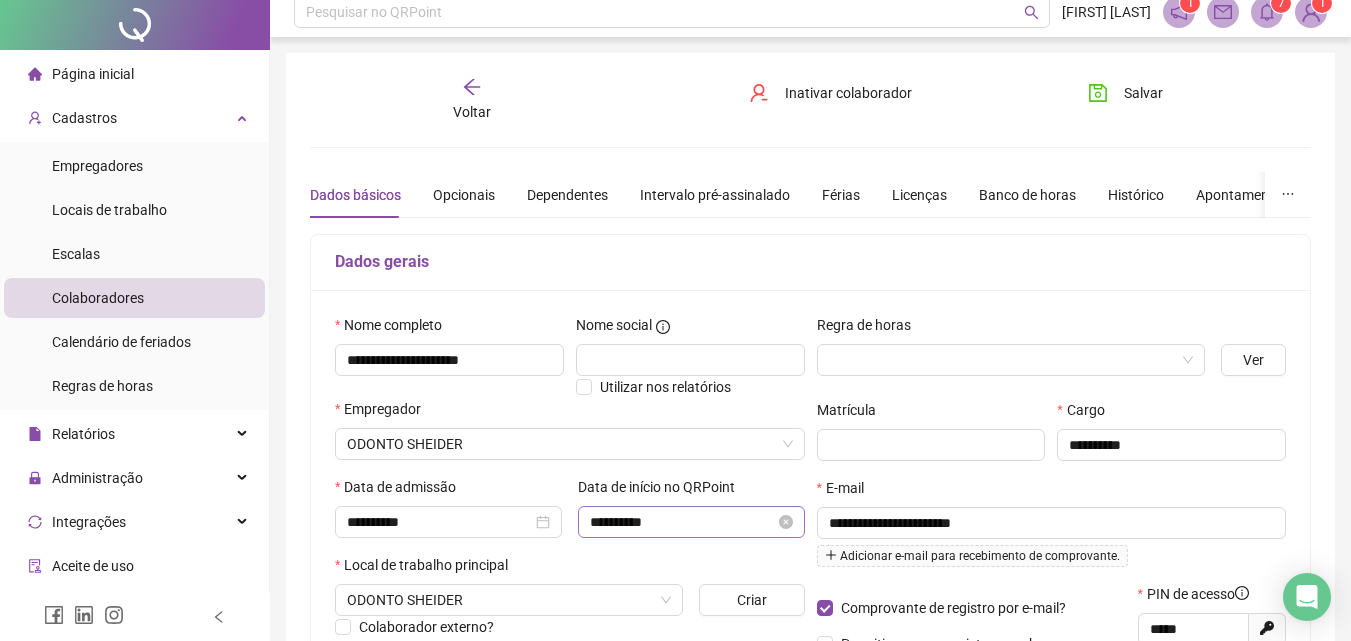 scroll, scrollTop: 0, scrollLeft: 0, axis: both 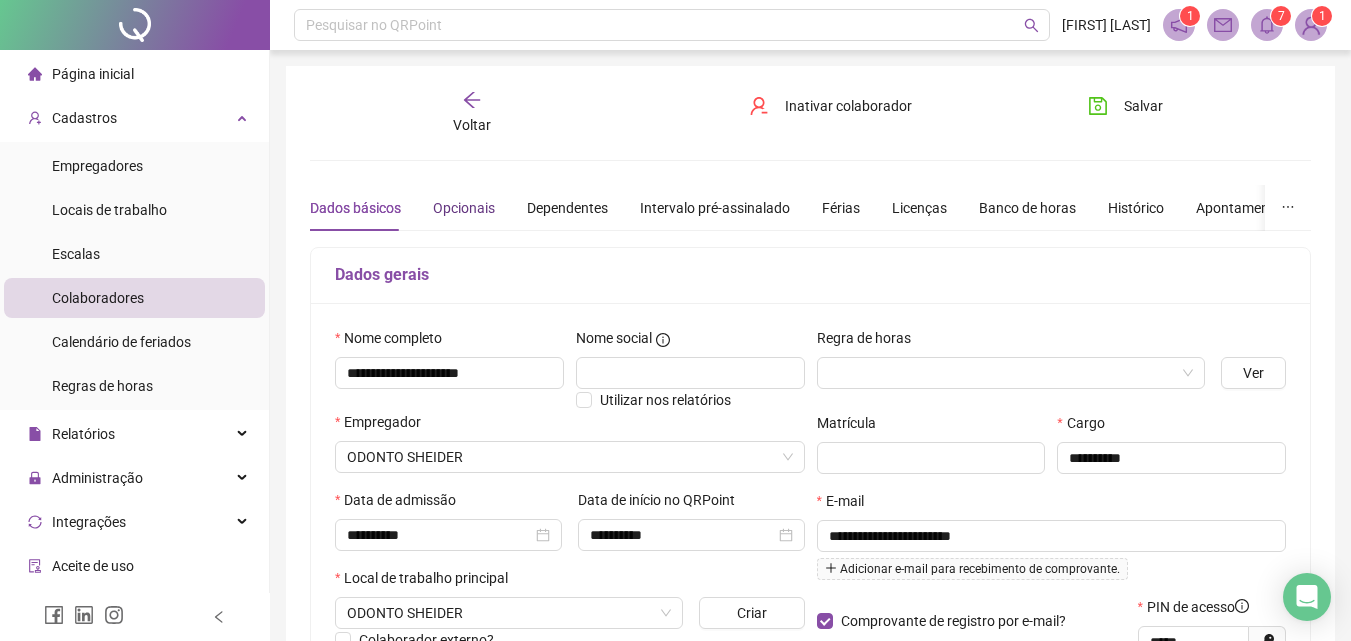 click on "Opcionais" at bounding box center (464, 208) 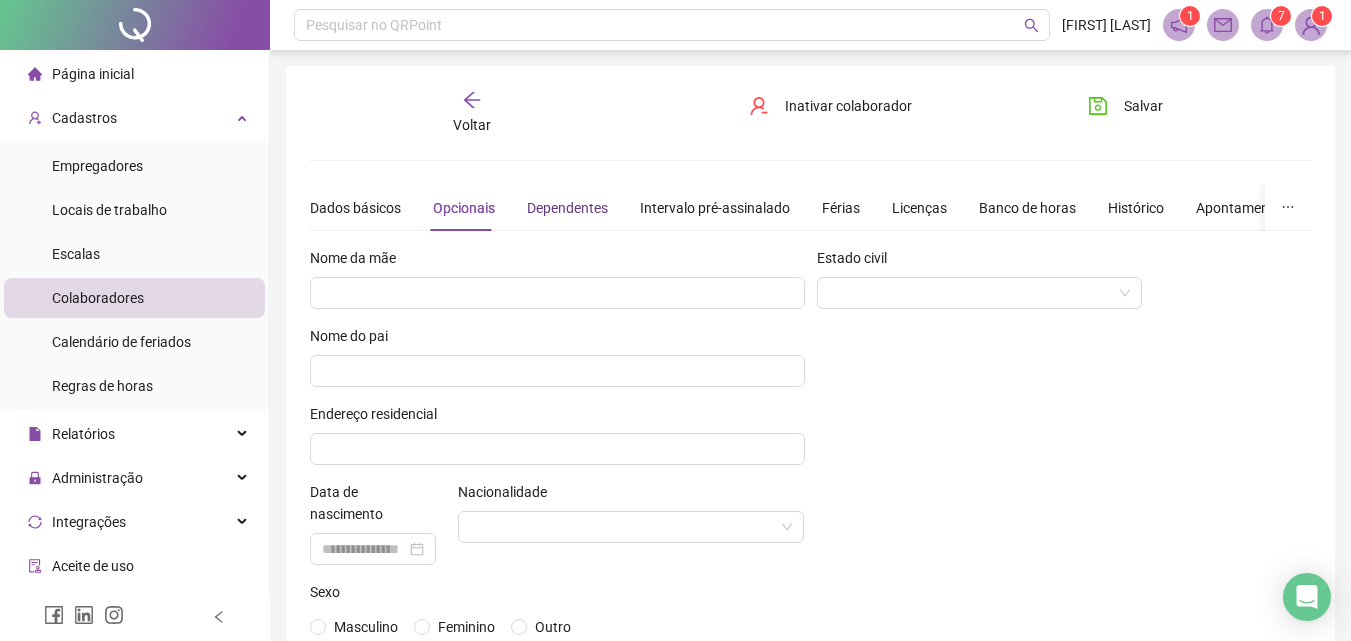 click on "Dependentes" at bounding box center [567, 208] 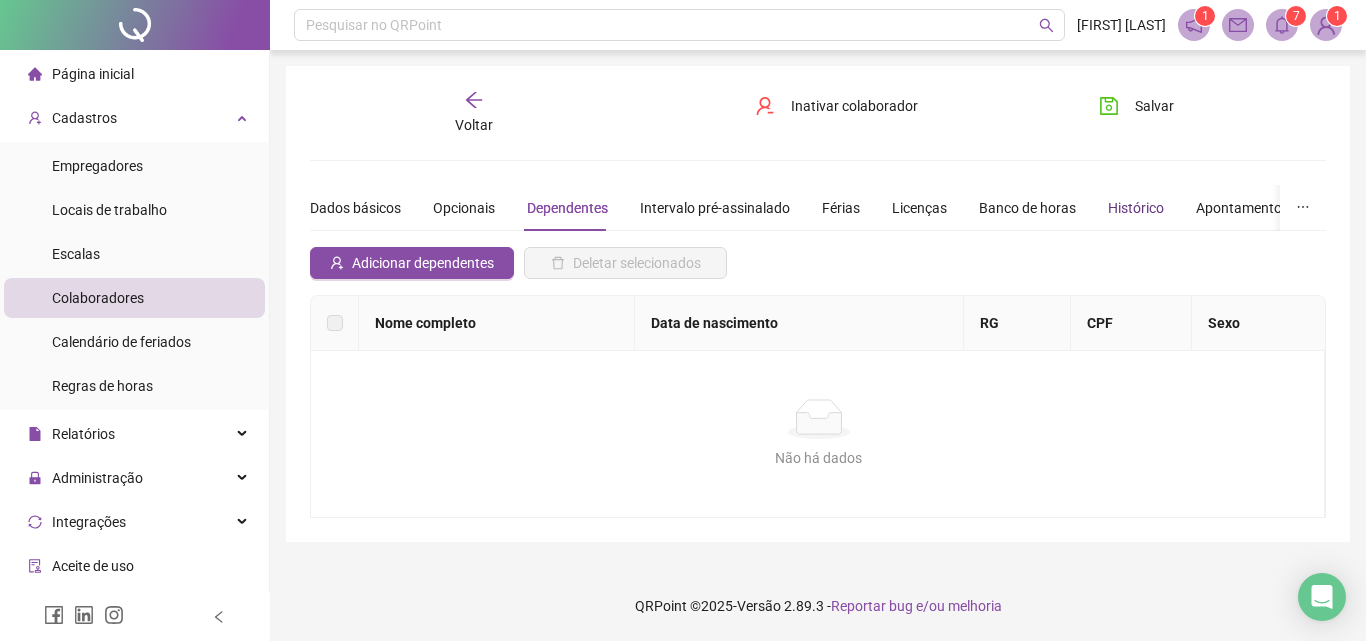 click on "Histórico" at bounding box center (1136, 208) 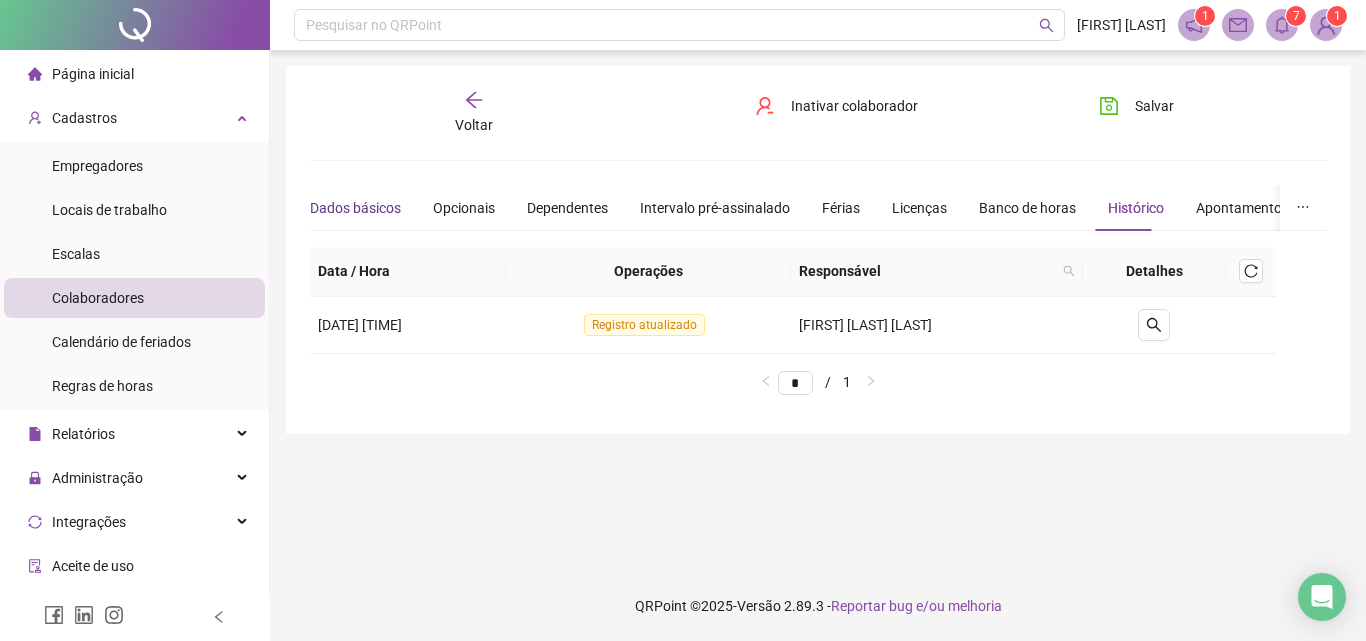 click on "Dados básicos" at bounding box center (355, 208) 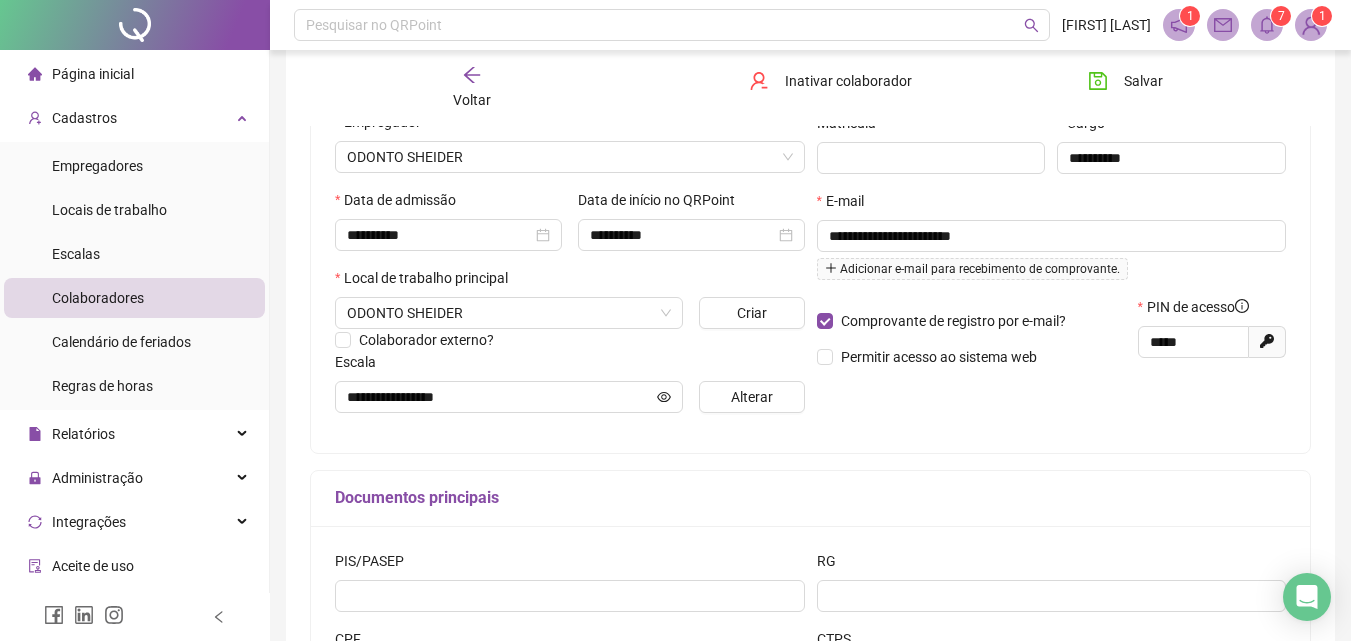 scroll, scrollTop: 0, scrollLeft: 0, axis: both 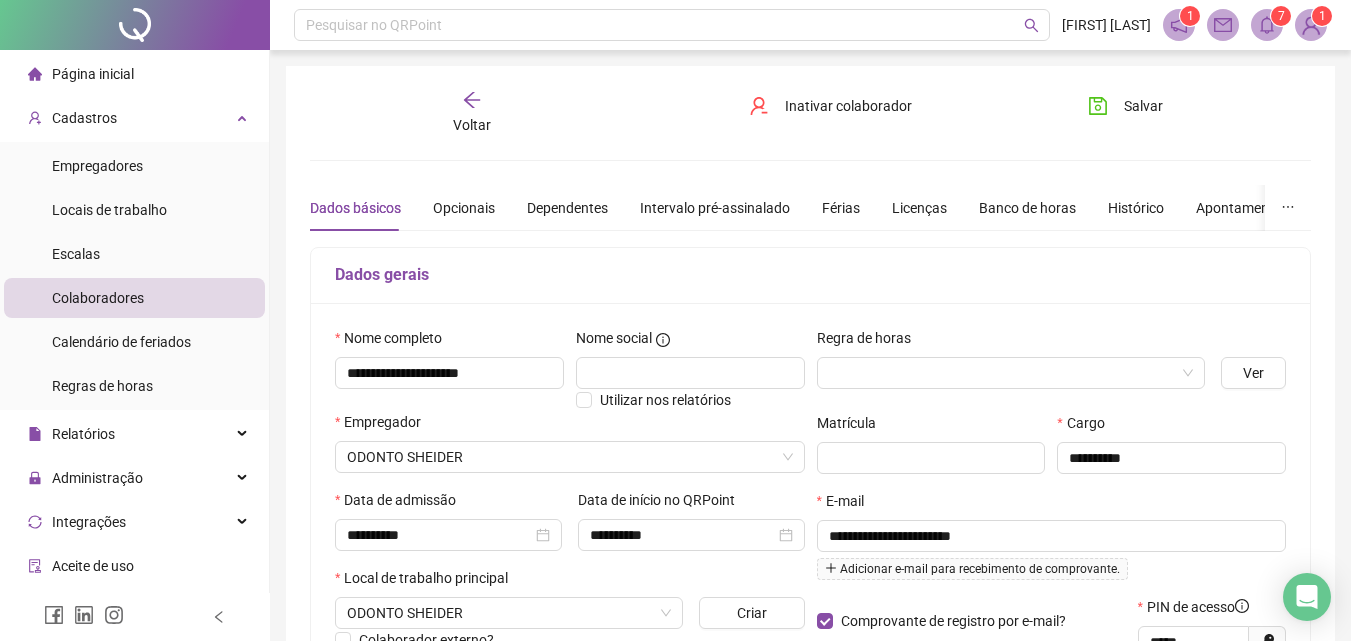 click on "Dados básicos Opcionais Dependentes Intervalo pré-assinalado Férias Licenças Banco de horas Histórico Apontamentos Integrações Preferências" at bounding box center [907, 208] 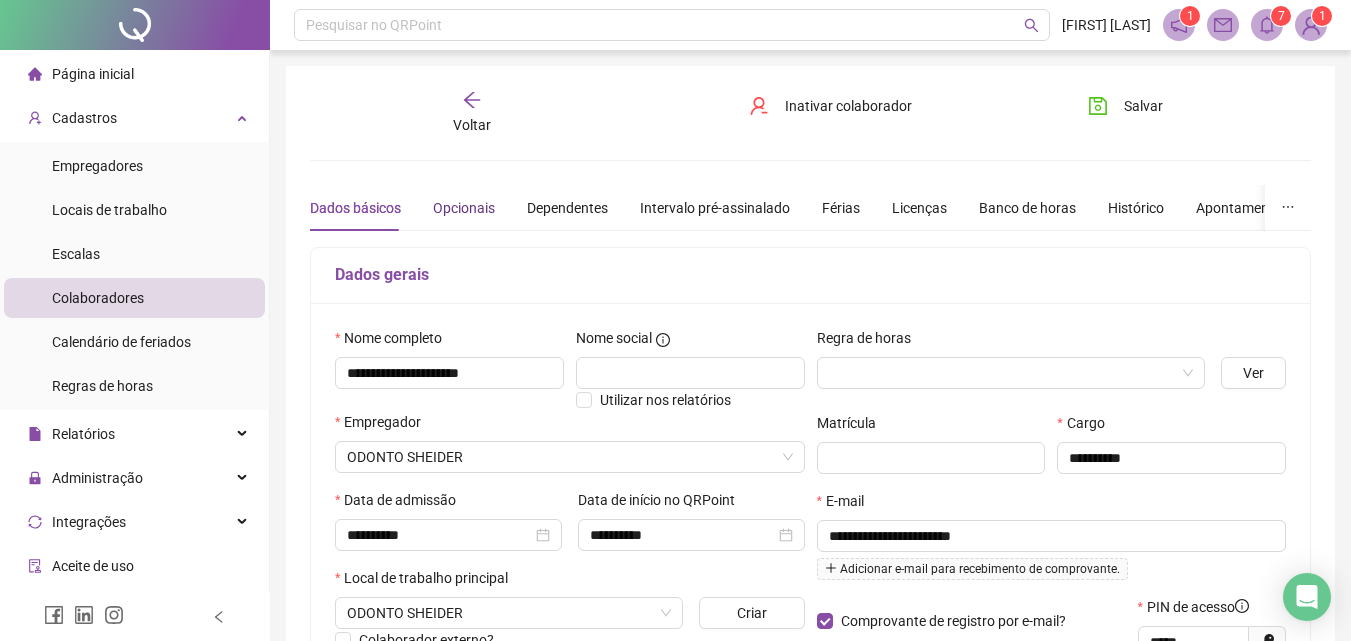 click on "Opcionais" at bounding box center (464, 208) 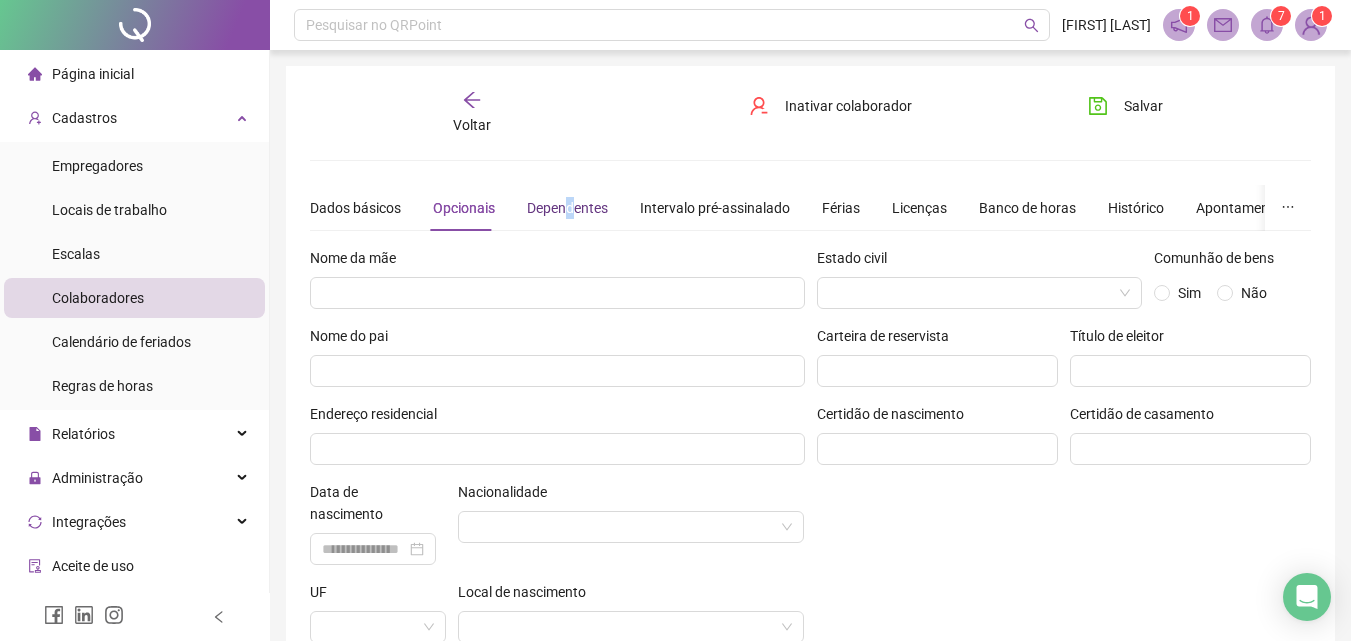 click on "Dependentes" at bounding box center [567, 208] 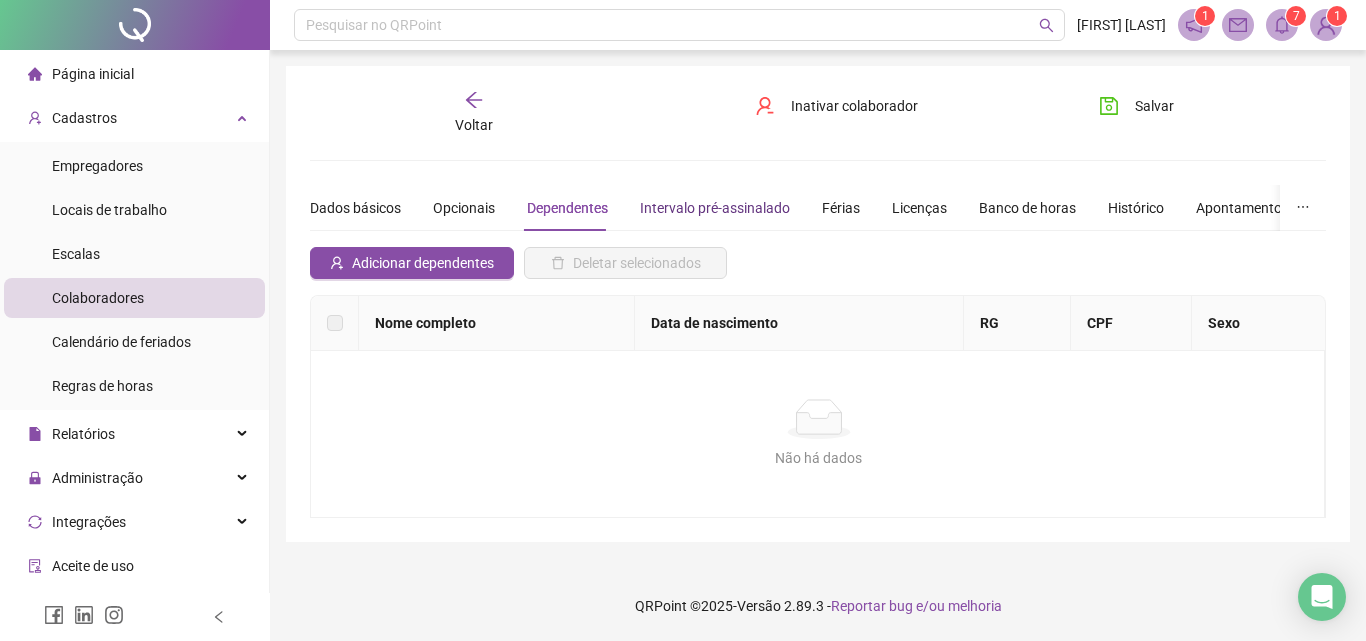 click on "Intervalo pré-assinalado" at bounding box center (715, 208) 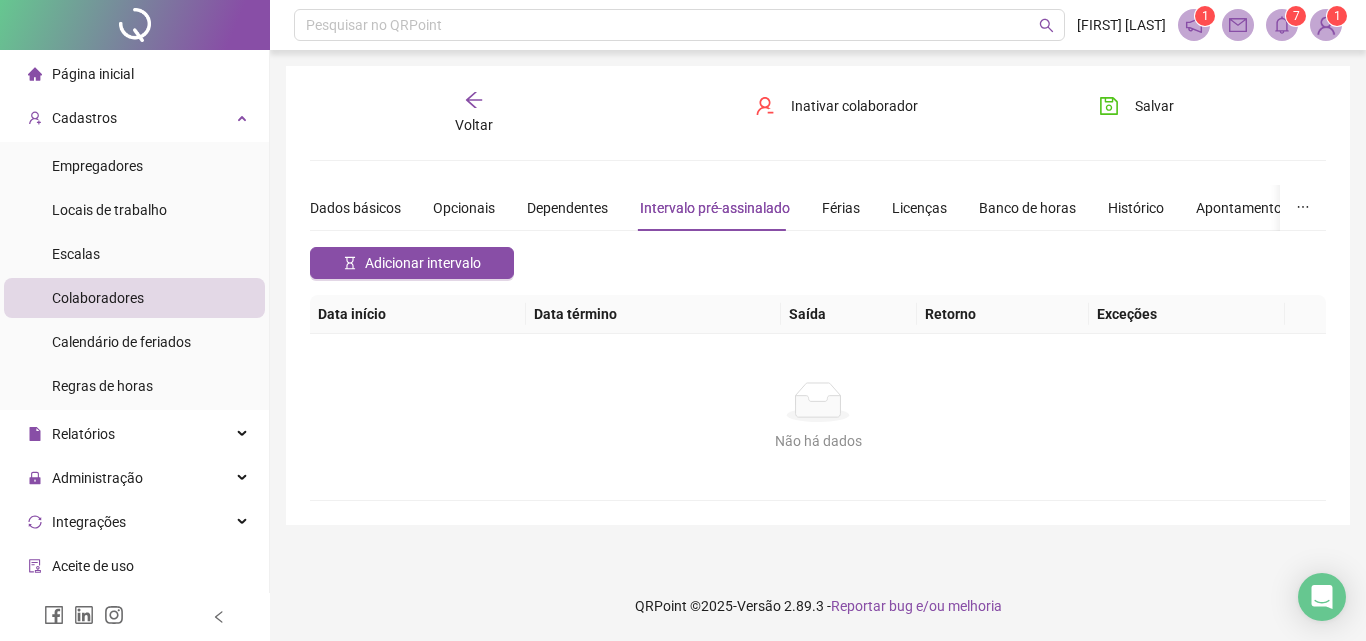 click at bounding box center [1303, 208] 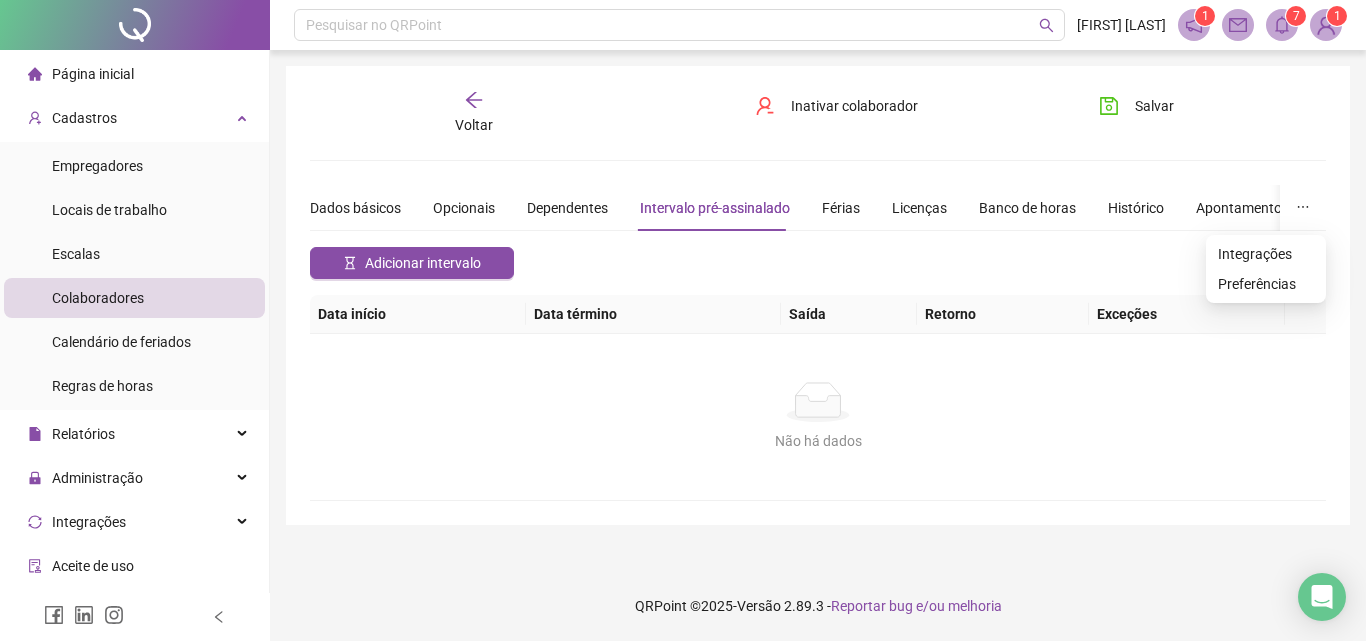 click 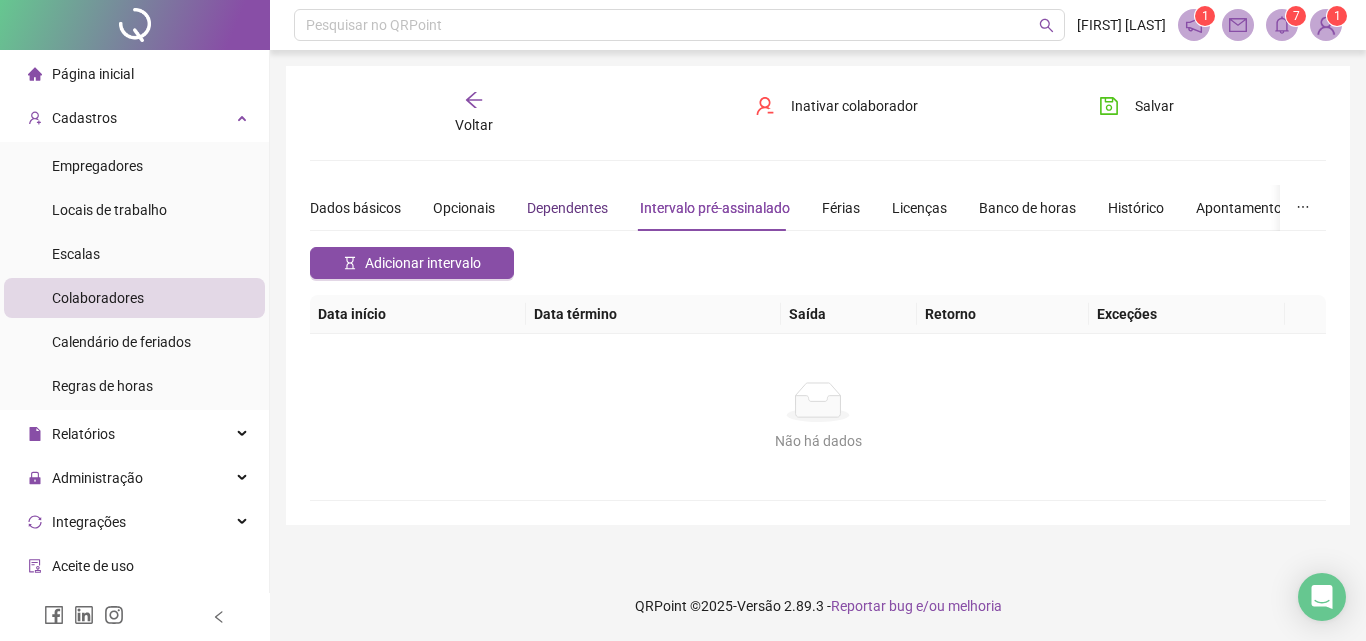 click on "Dependentes" at bounding box center [567, 208] 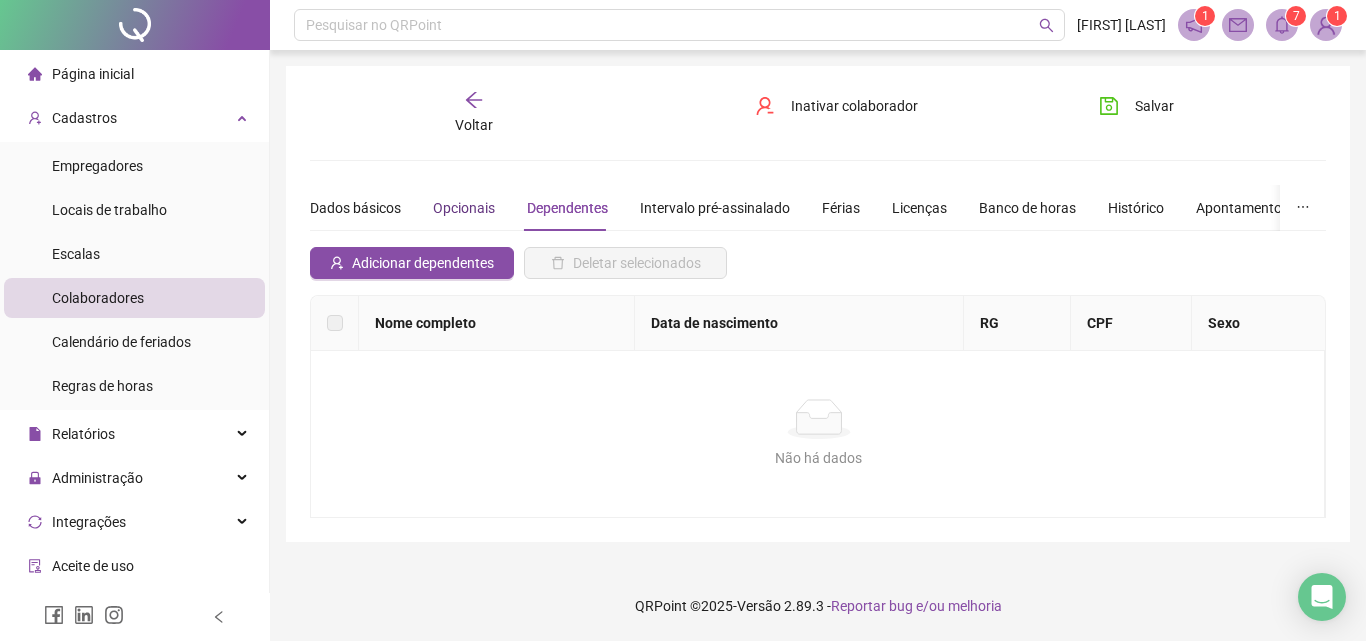 click on "Opcionais" at bounding box center [464, 208] 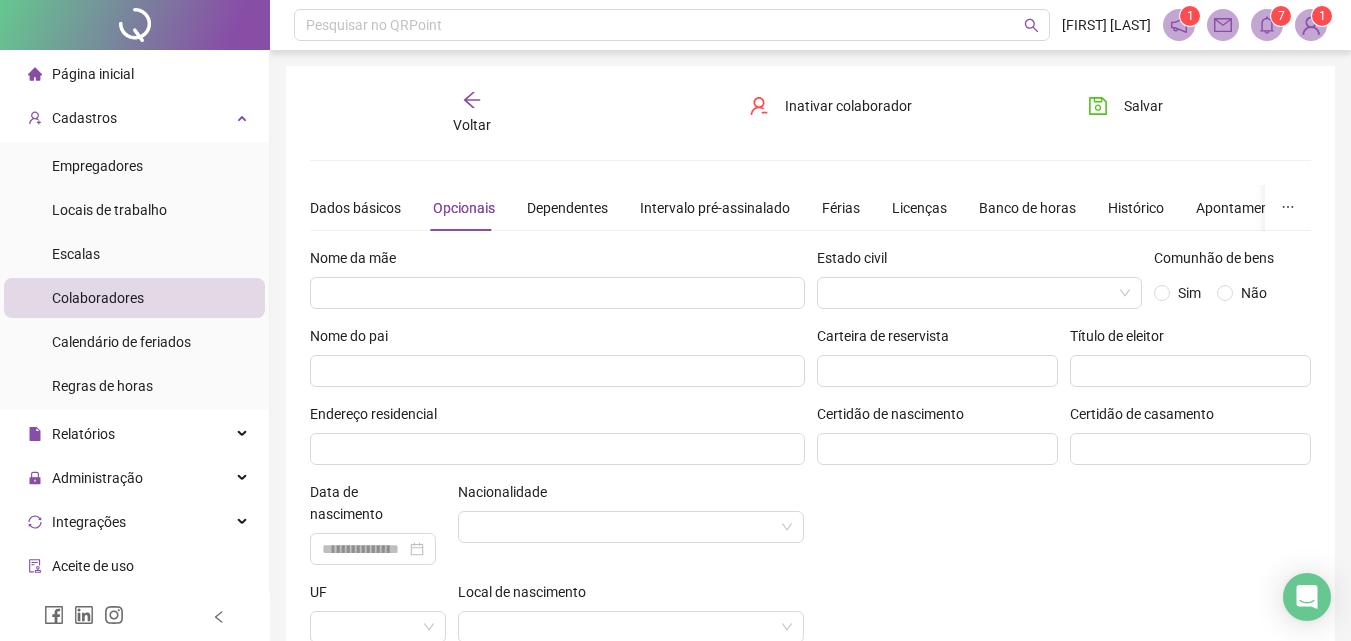 click on "Dados básicos Opcionais Dependentes Intervalo pré-assinalado Férias Licenças Banco de horas Histórico Apontamentos Integrações Preferências" at bounding box center (907, 208) 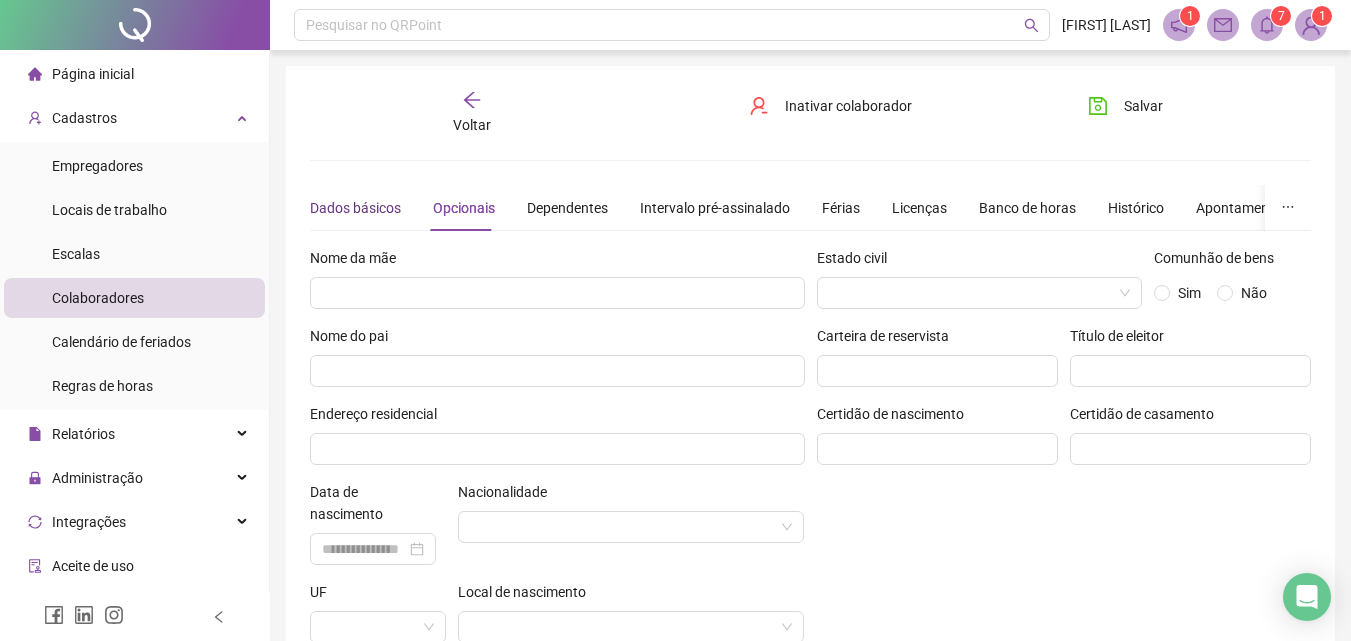 click on "Dados básicos" at bounding box center [355, 208] 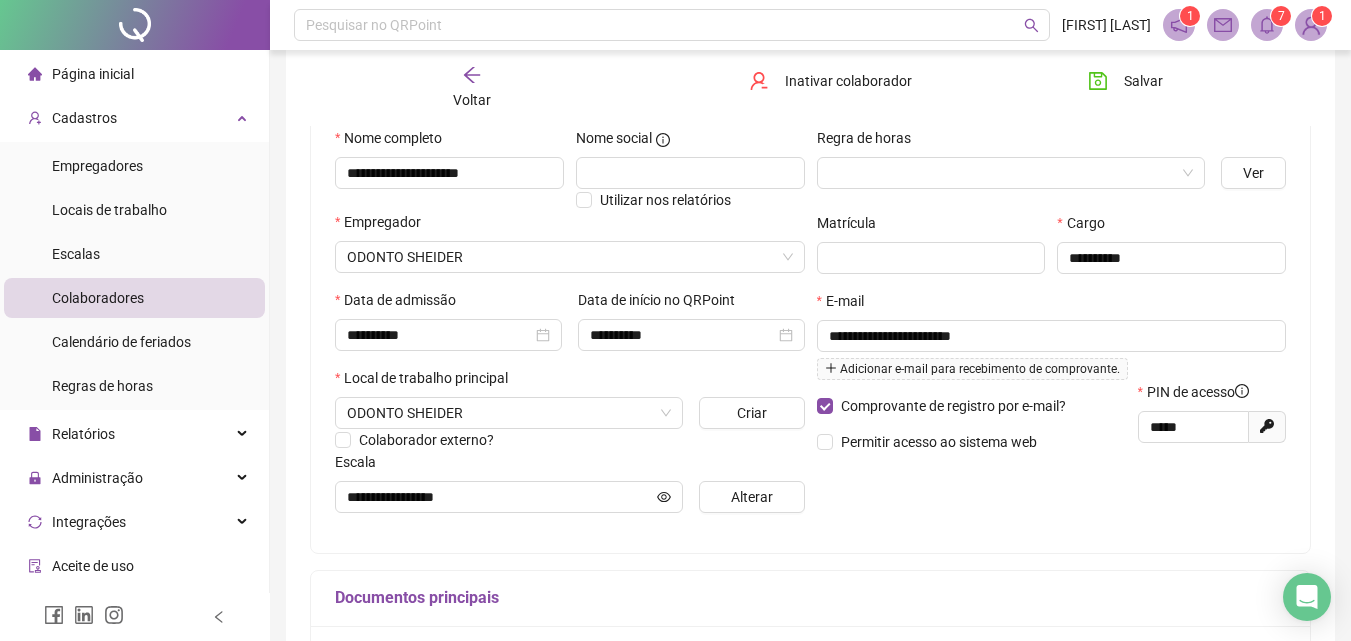 scroll, scrollTop: 0, scrollLeft: 0, axis: both 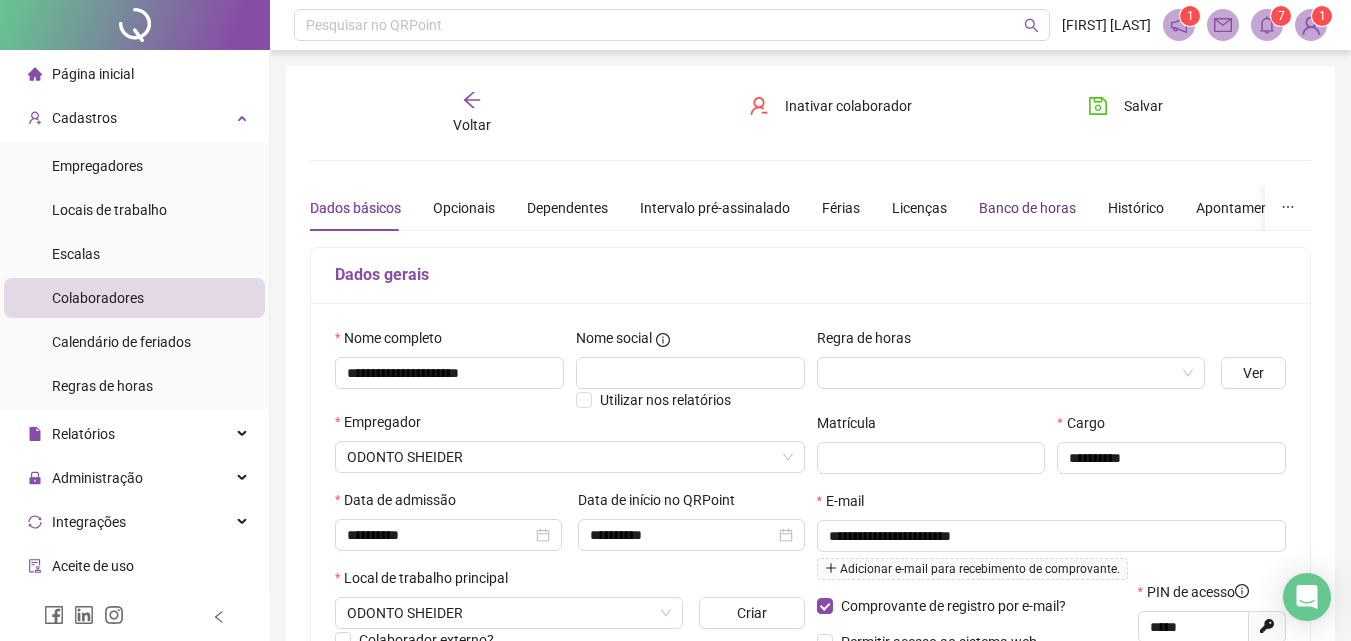 click on "Banco de horas" at bounding box center [1027, 208] 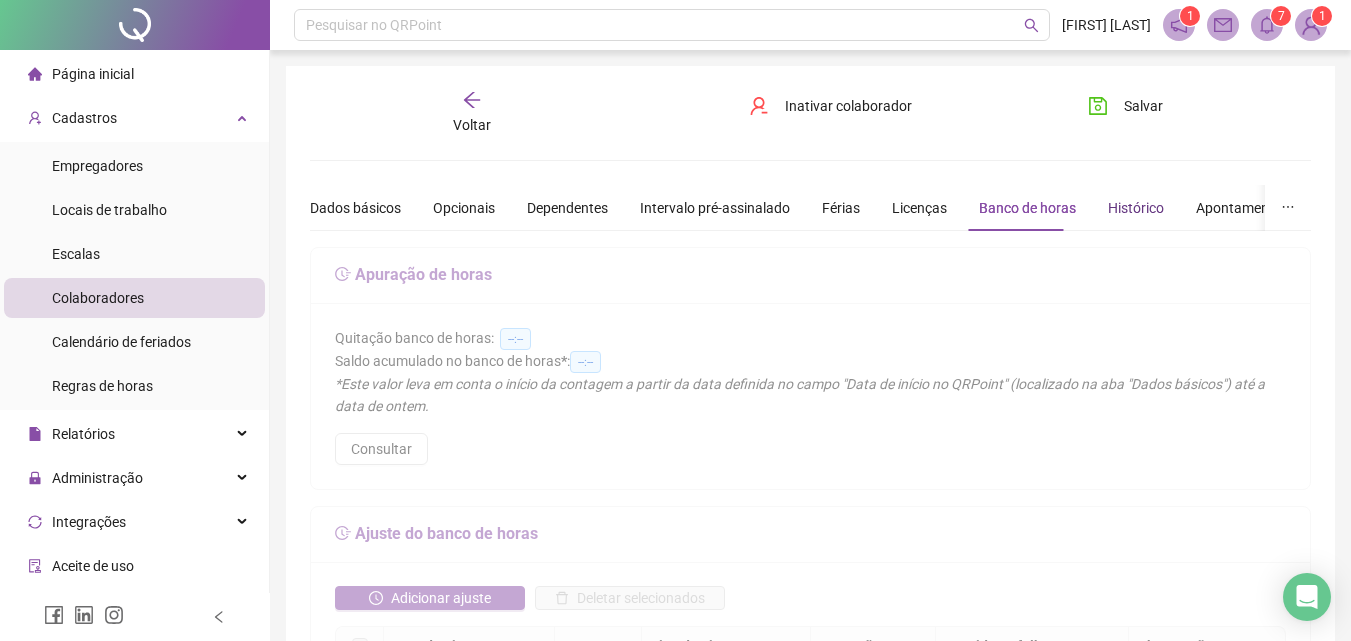 click on "Histórico" at bounding box center (1136, 208) 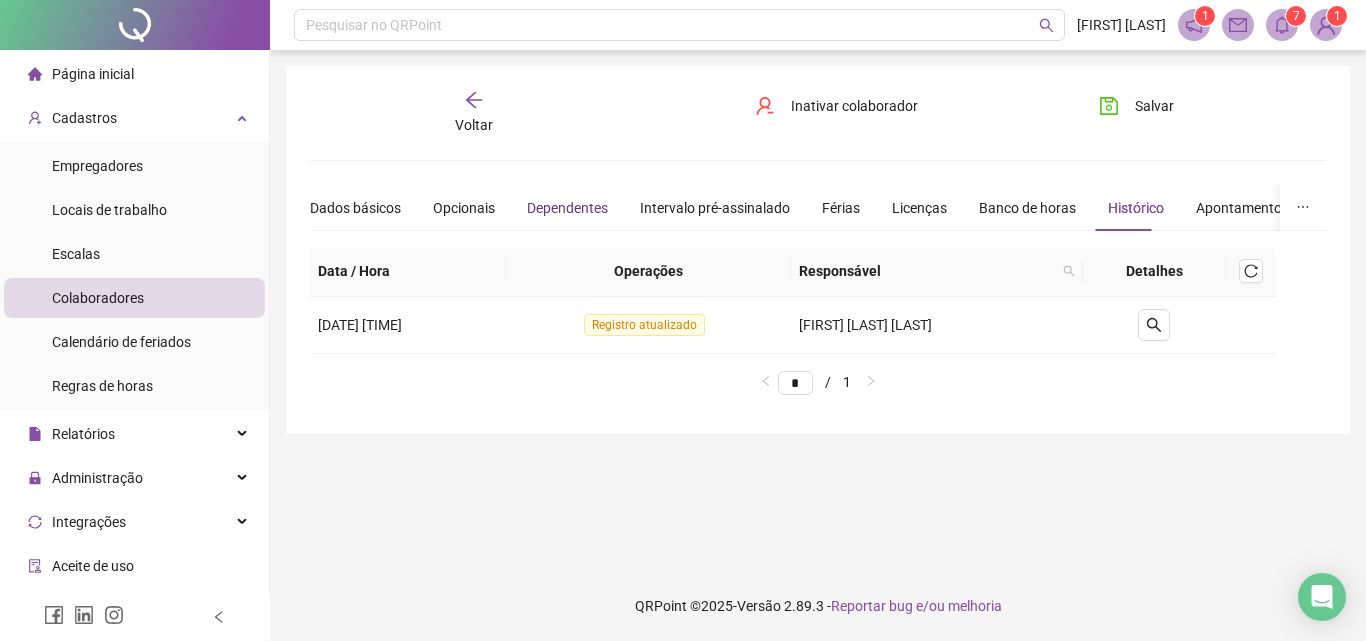 click on "Dependentes" at bounding box center [567, 208] 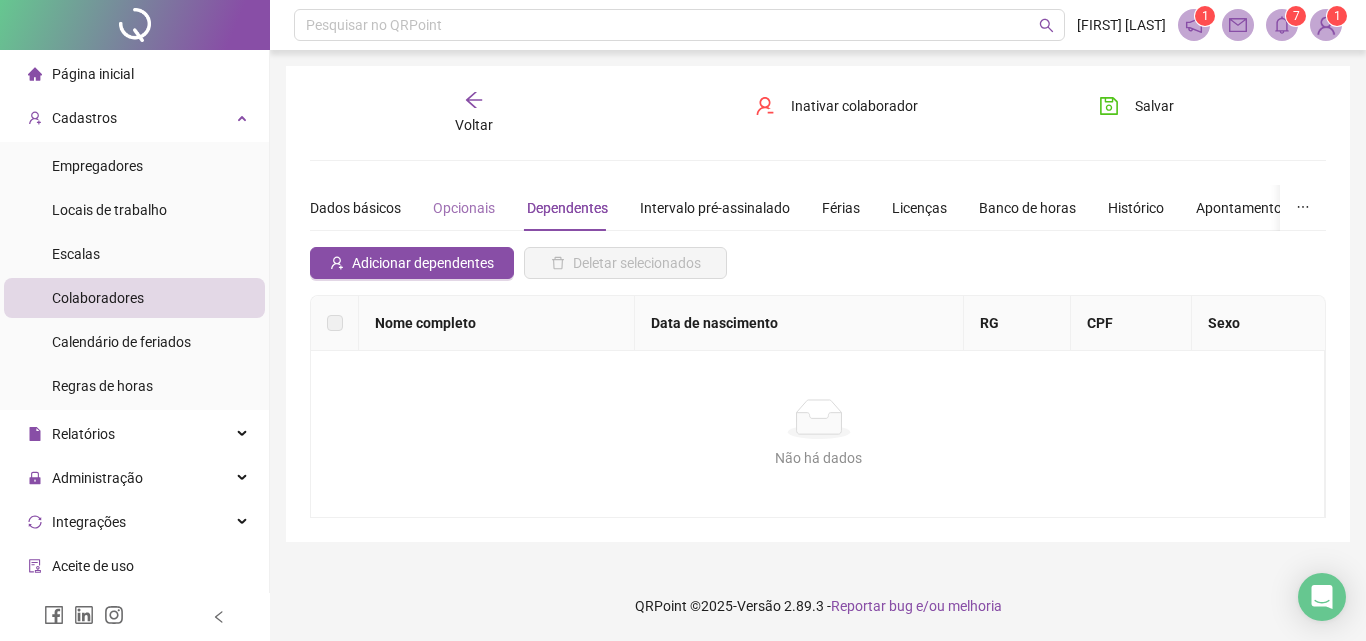 click on "Opcionais" at bounding box center [464, 208] 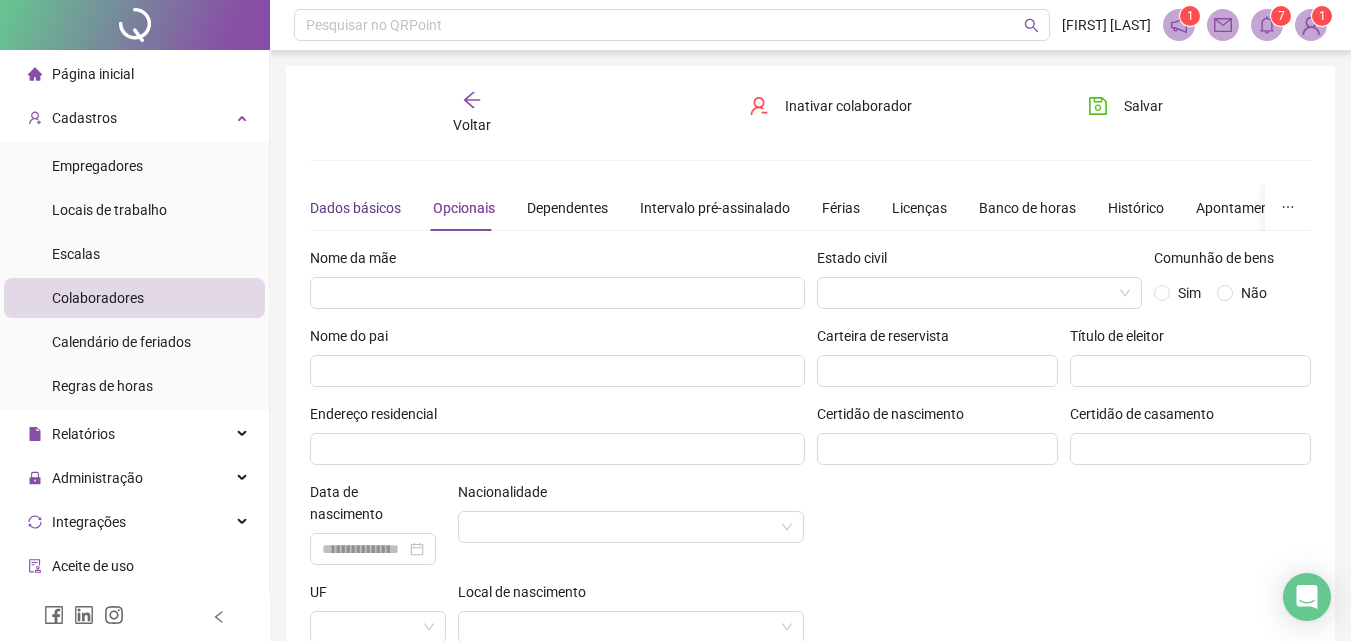 click on "Dados básicos" at bounding box center [355, 208] 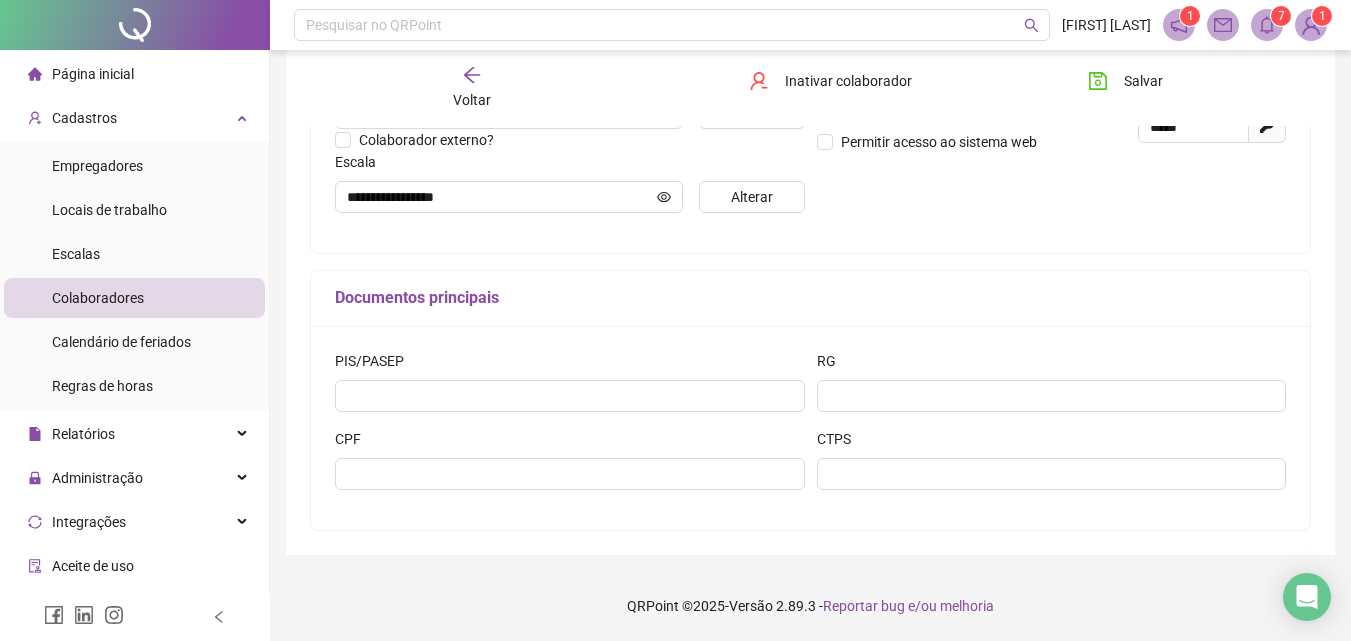 scroll, scrollTop: 0, scrollLeft: 0, axis: both 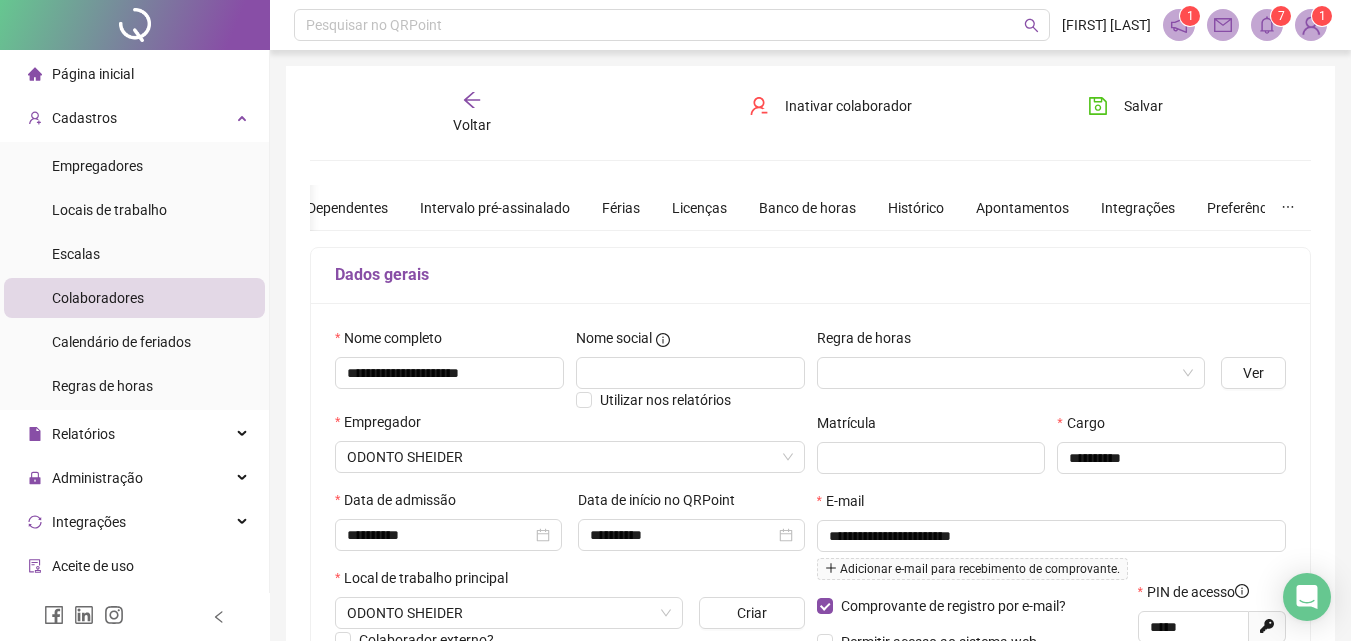 click on "Página inicial" at bounding box center (134, 74) 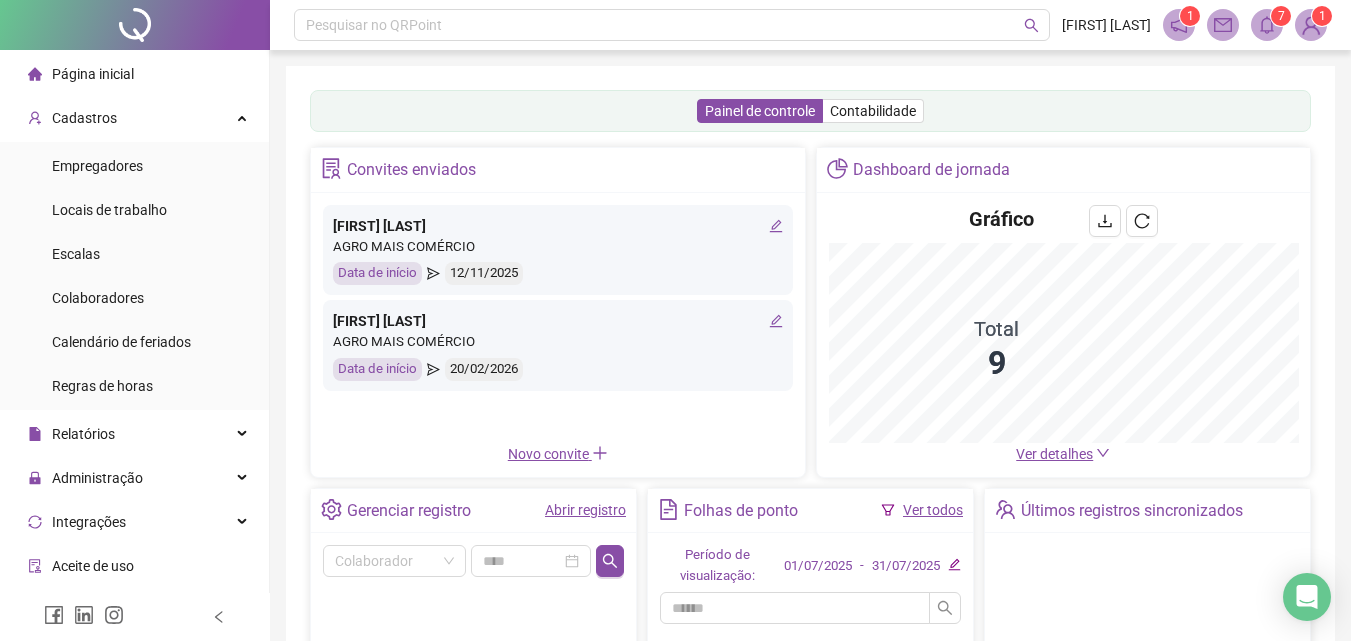 scroll, scrollTop: 342, scrollLeft: 0, axis: vertical 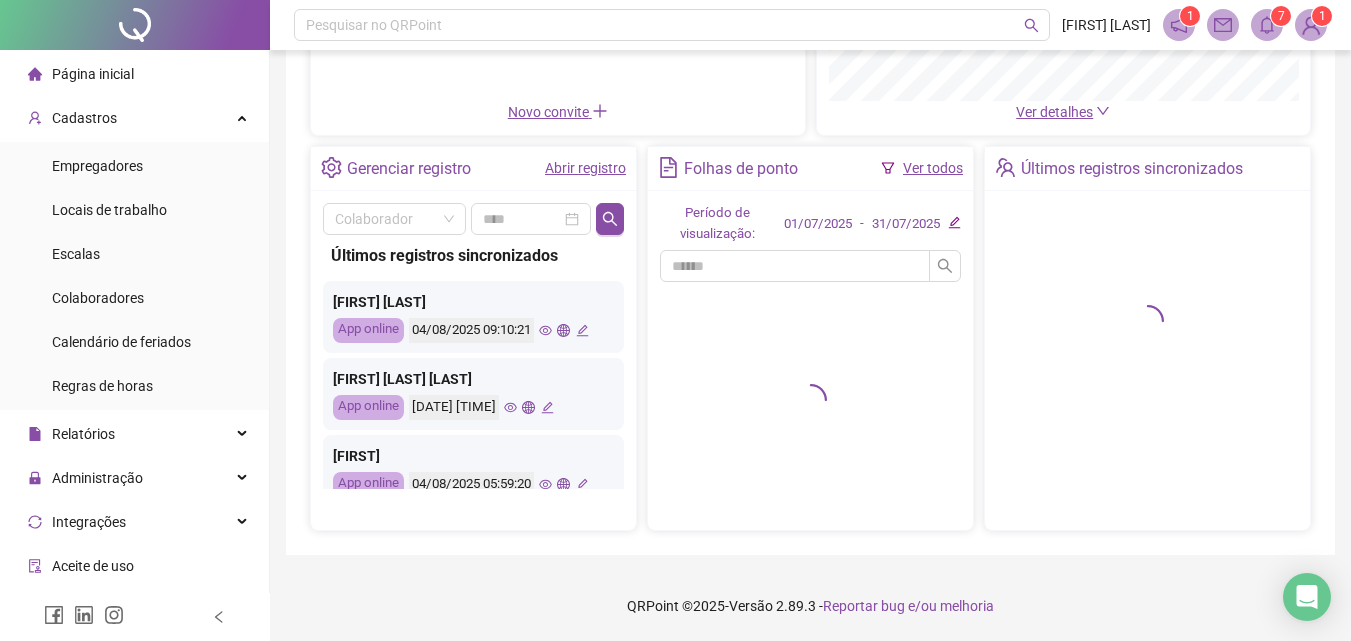 click on "Ver todos" at bounding box center (933, 168) 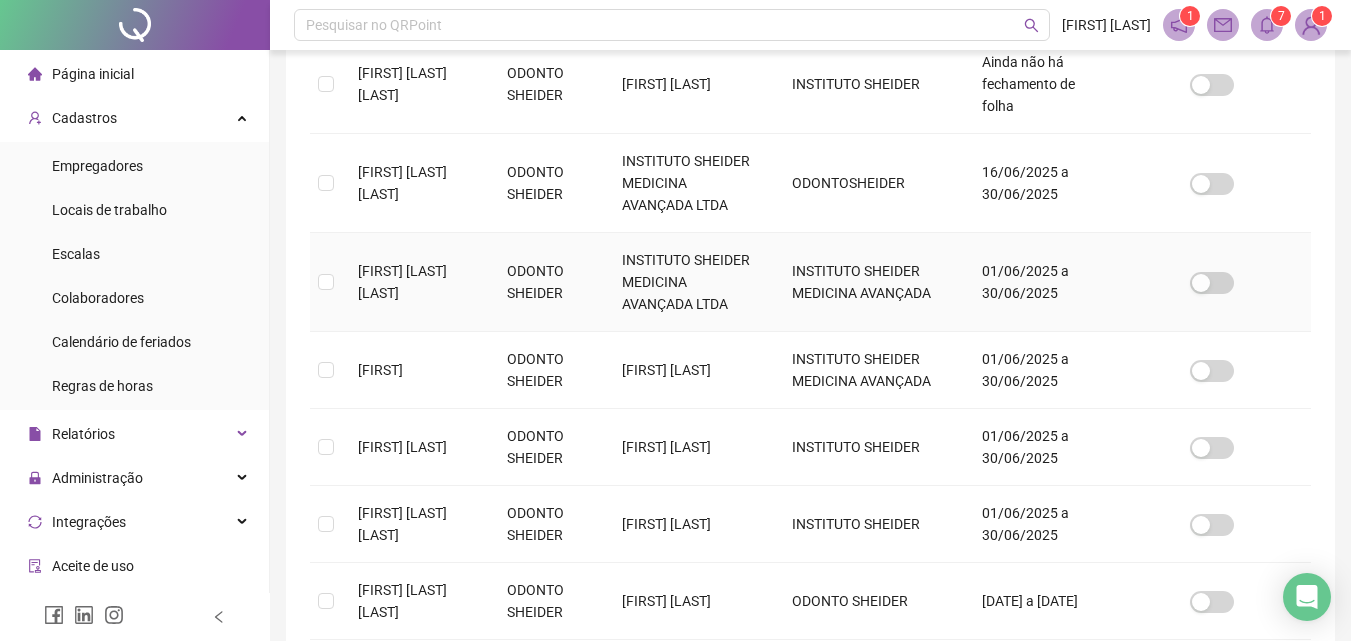 scroll, scrollTop: 689, scrollLeft: 0, axis: vertical 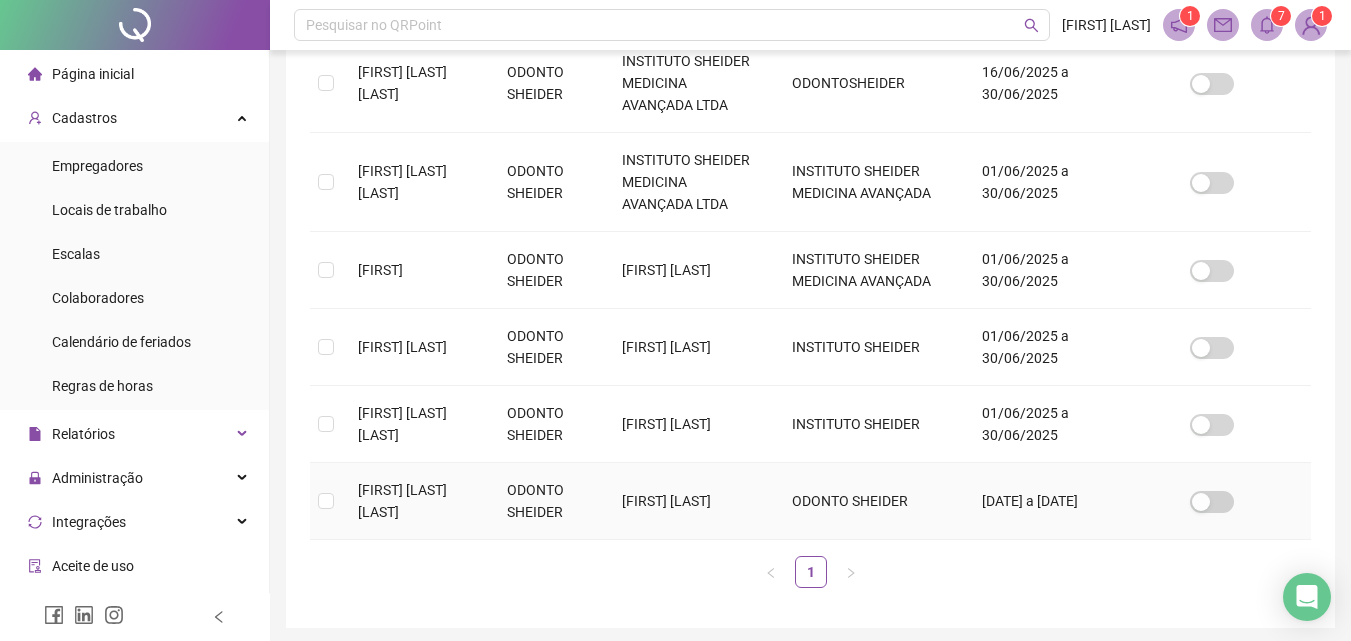 click on "[FIRST] [LAST] [LAST]" at bounding box center [402, 501] 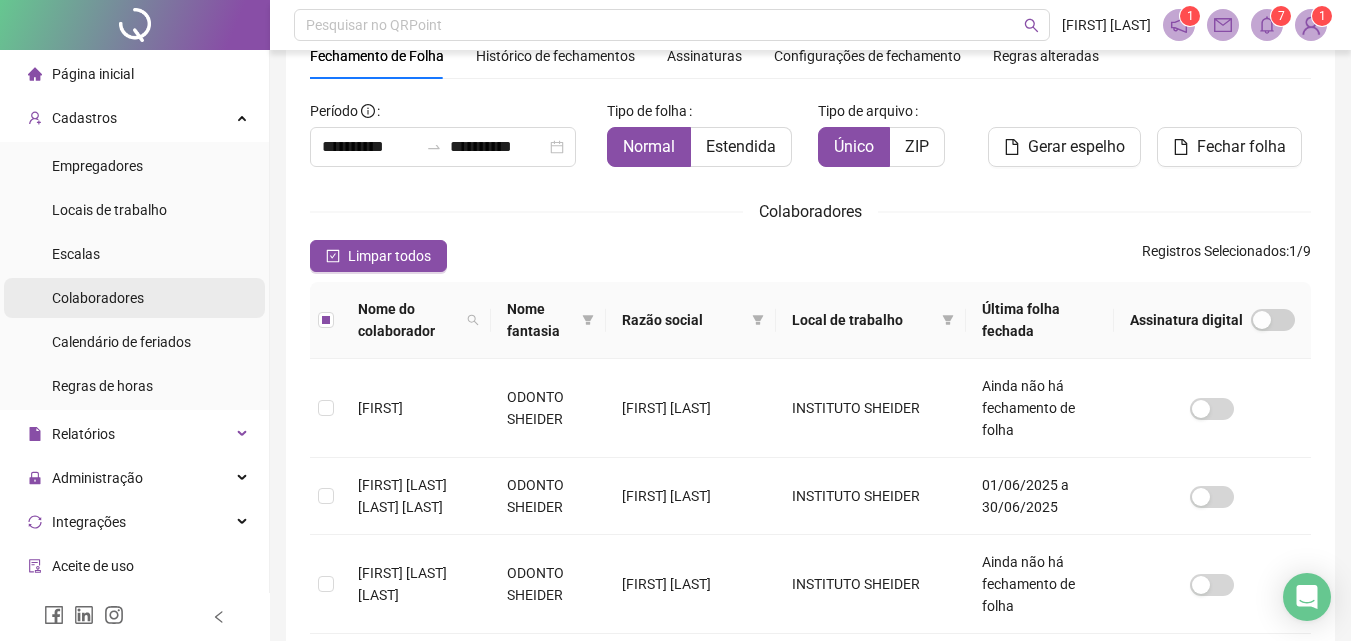 click on "Colaboradores" at bounding box center (134, 298) 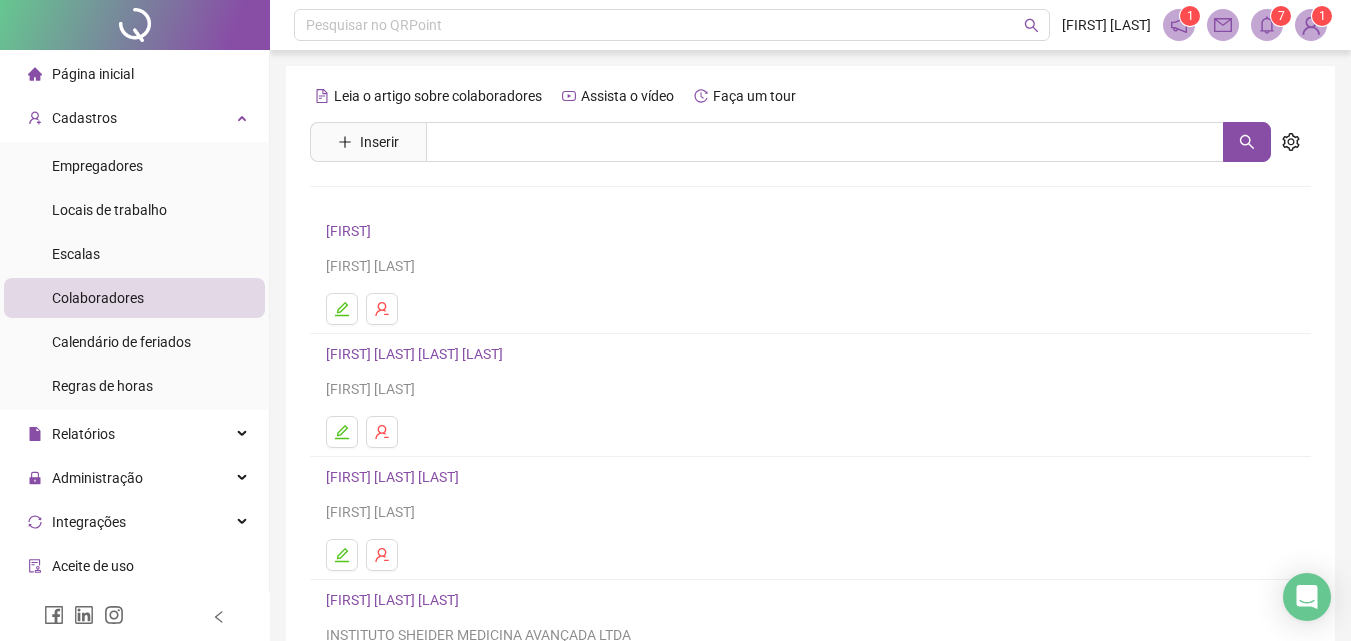 scroll, scrollTop: 326, scrollLeft: 0, axis: vertical 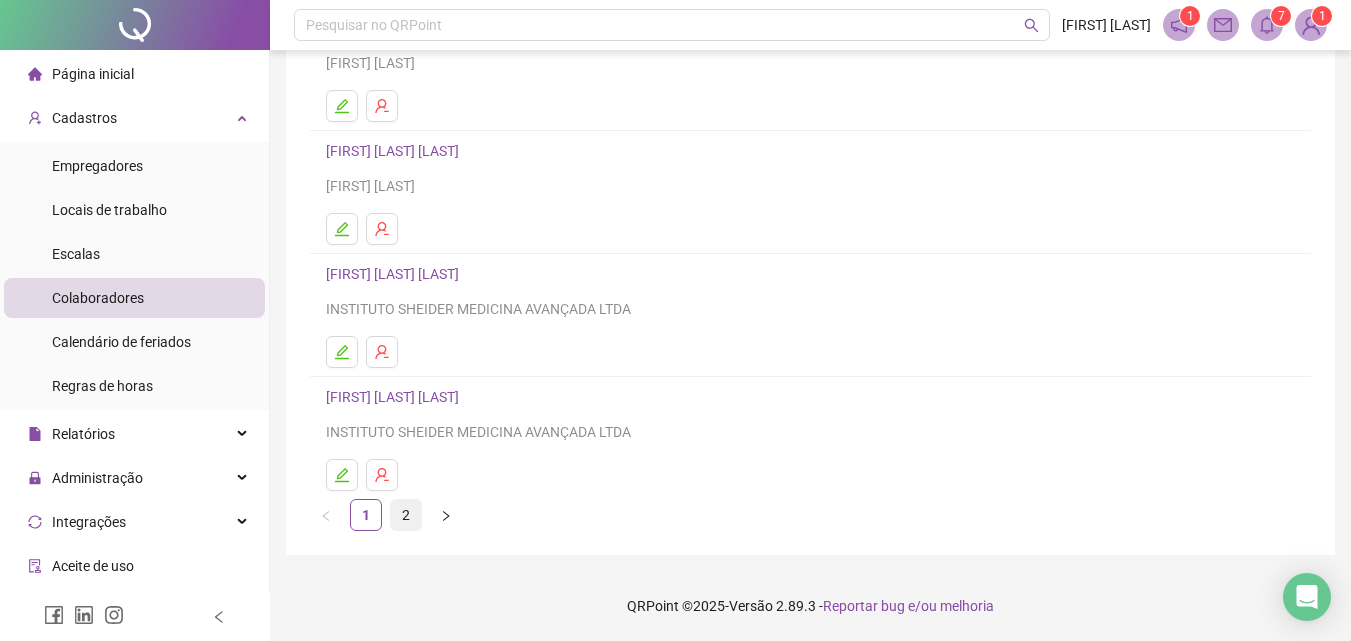 click on "2" at bounding box center (406, 515) 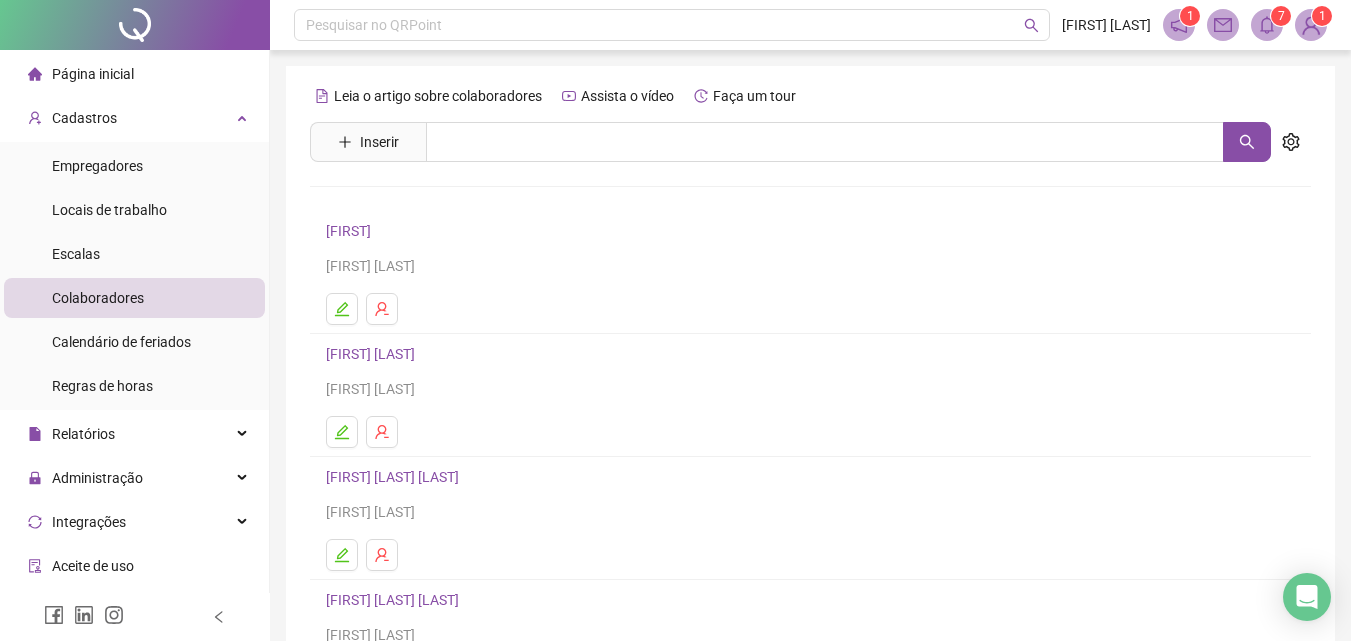 scroll, scrollTop: 203, scrollLeft: 0, axis: vertical 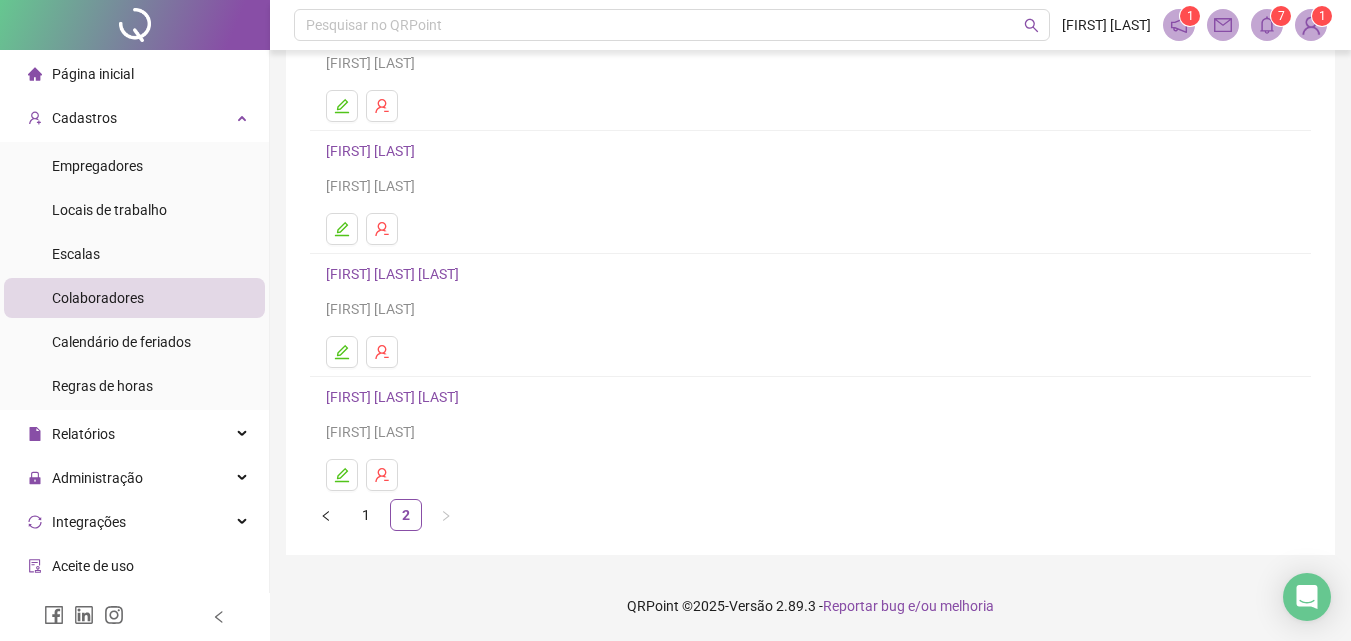 click on "[FIRST] [LAST] [LAST]" at bounding box center (395, 397) 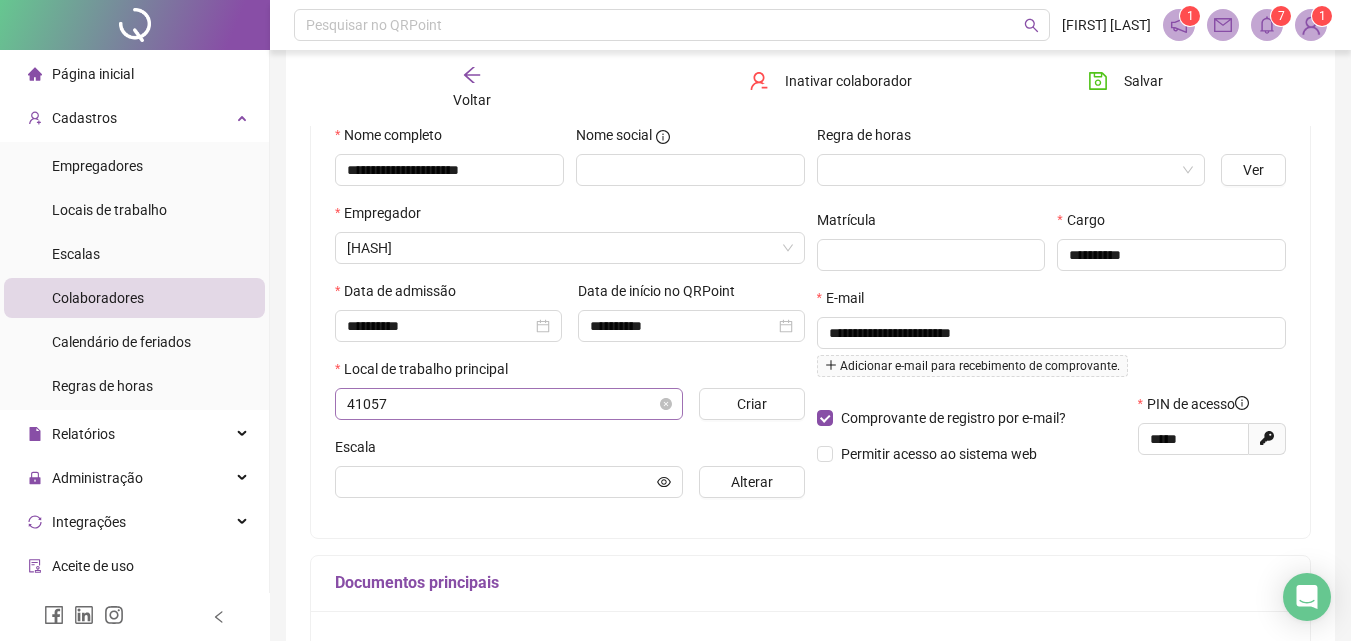 scroll, scrollTop: 213, scrollLeft: 0, axis: vertical 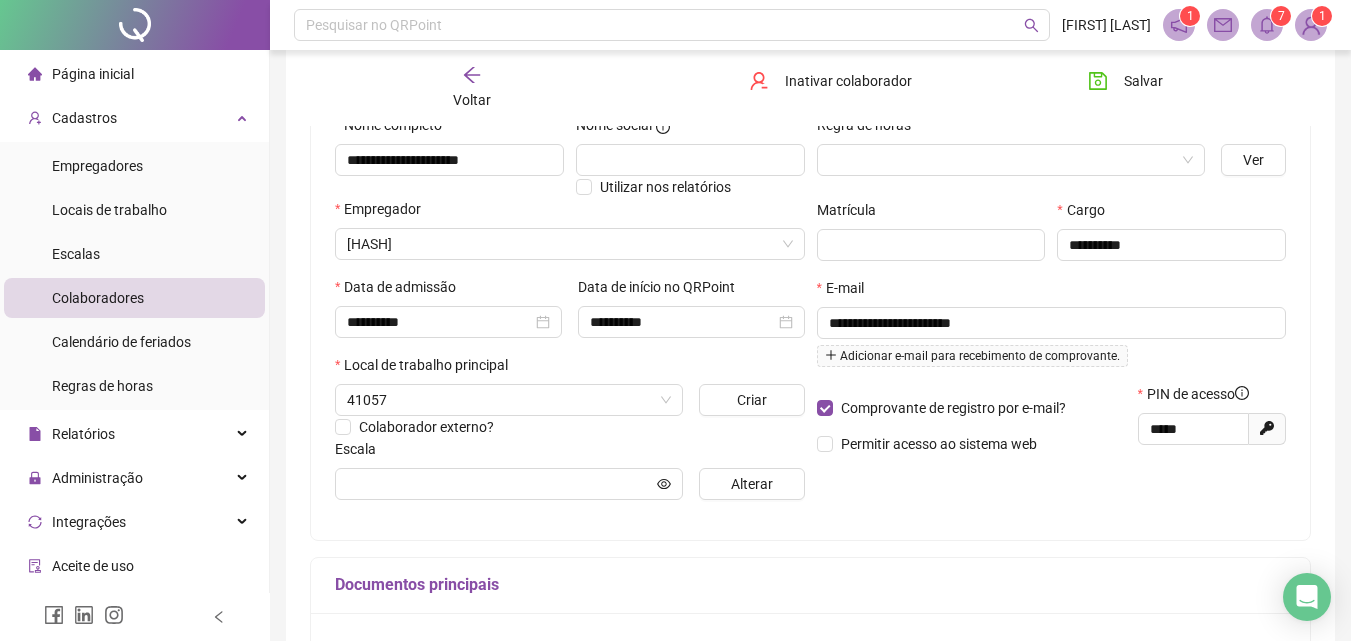 type on "**********" 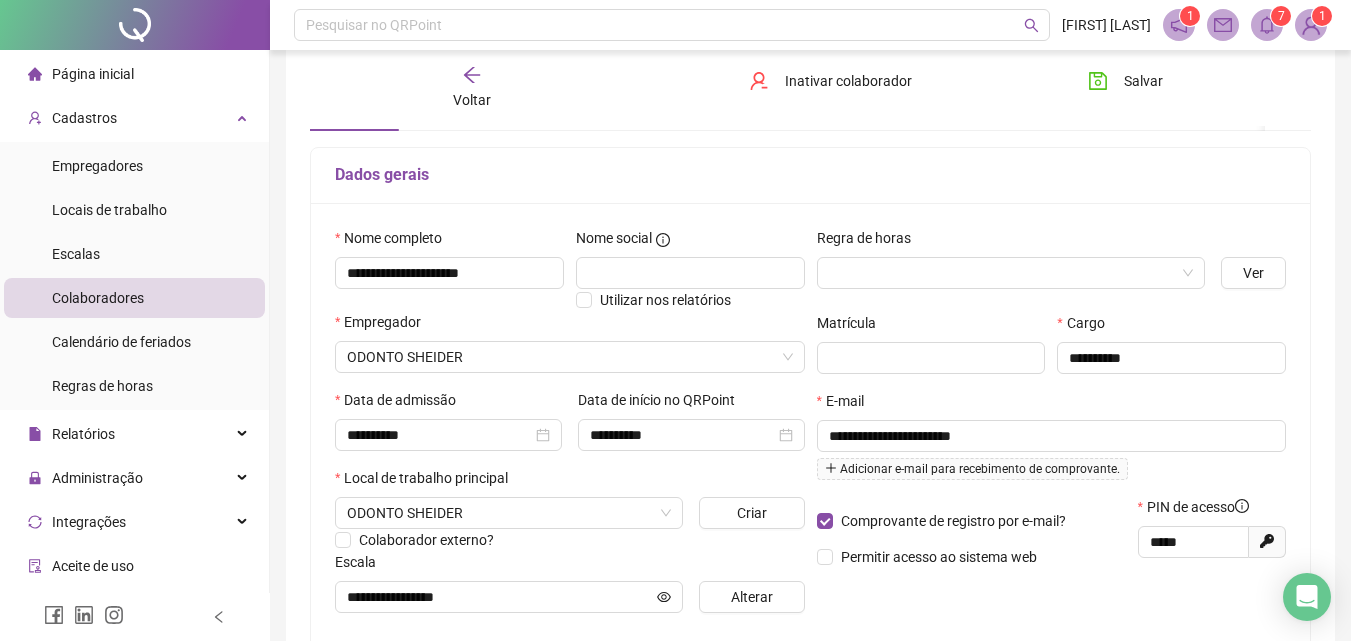 scroll, scrollTop: 0, scrollLeft: 0, axis: both 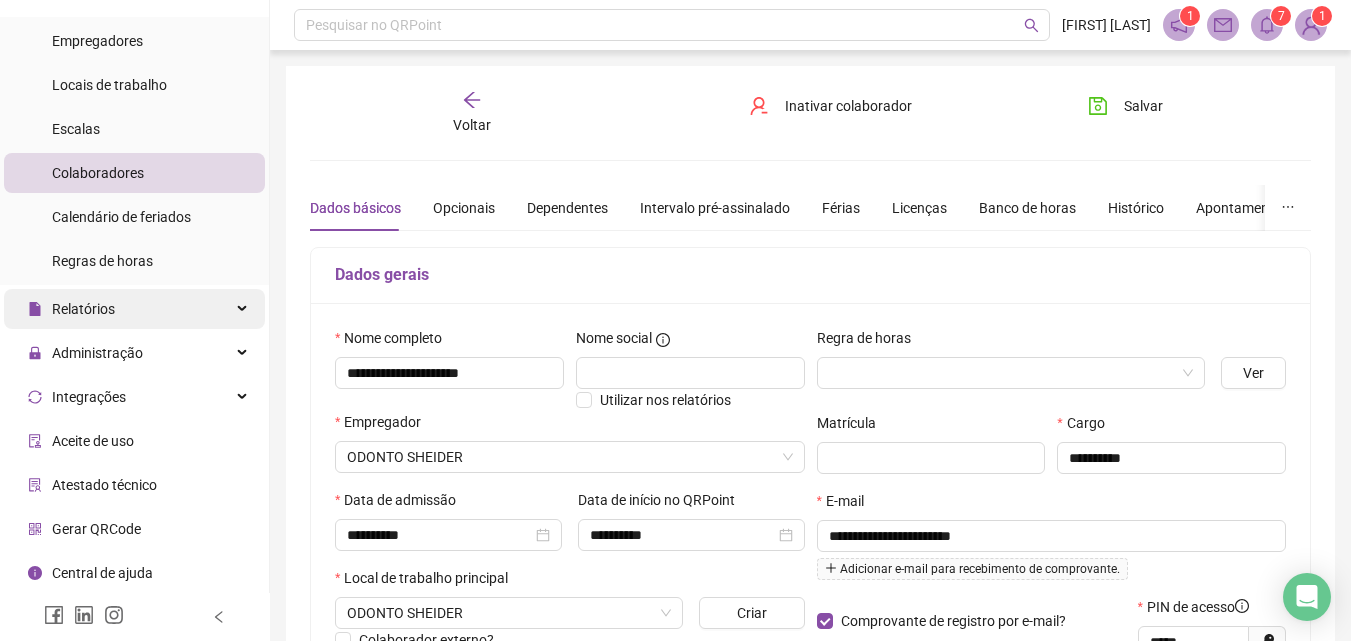 click on "Relatórios" at bounding box center [134, 309] 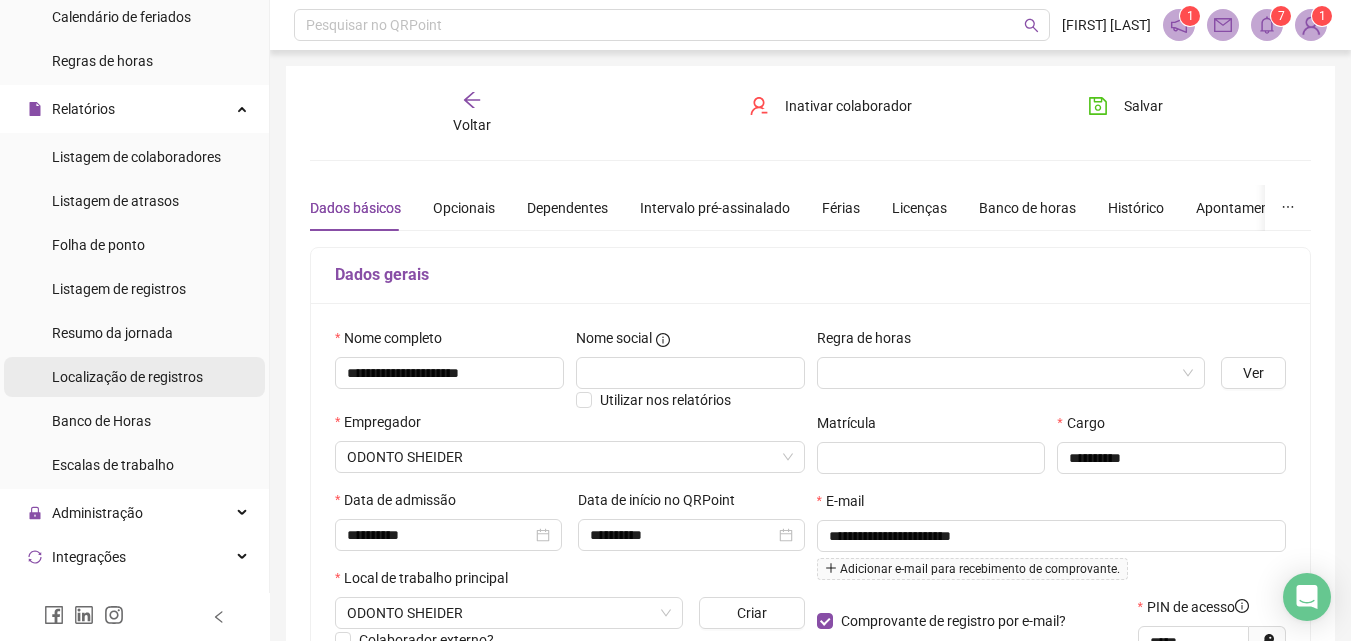 scroll, scrollTop: 485, scrollLeft: 0, axis: vertical 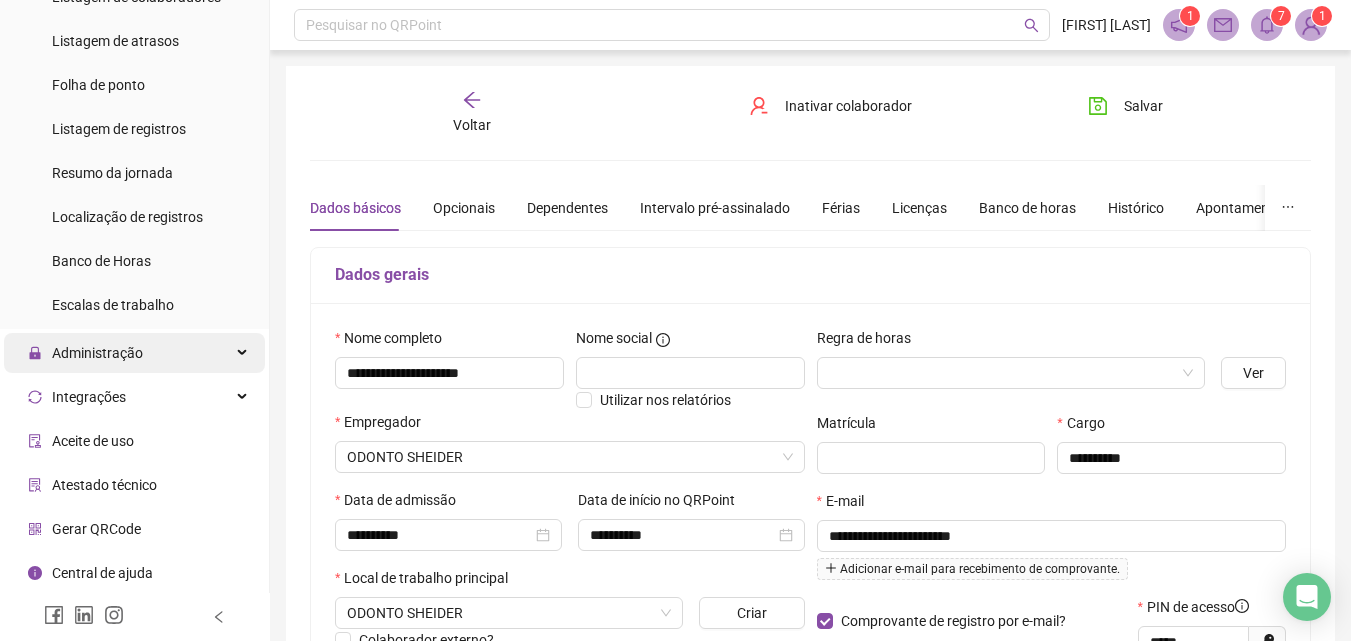 click on "Administração" at bounding box center (134, 353) 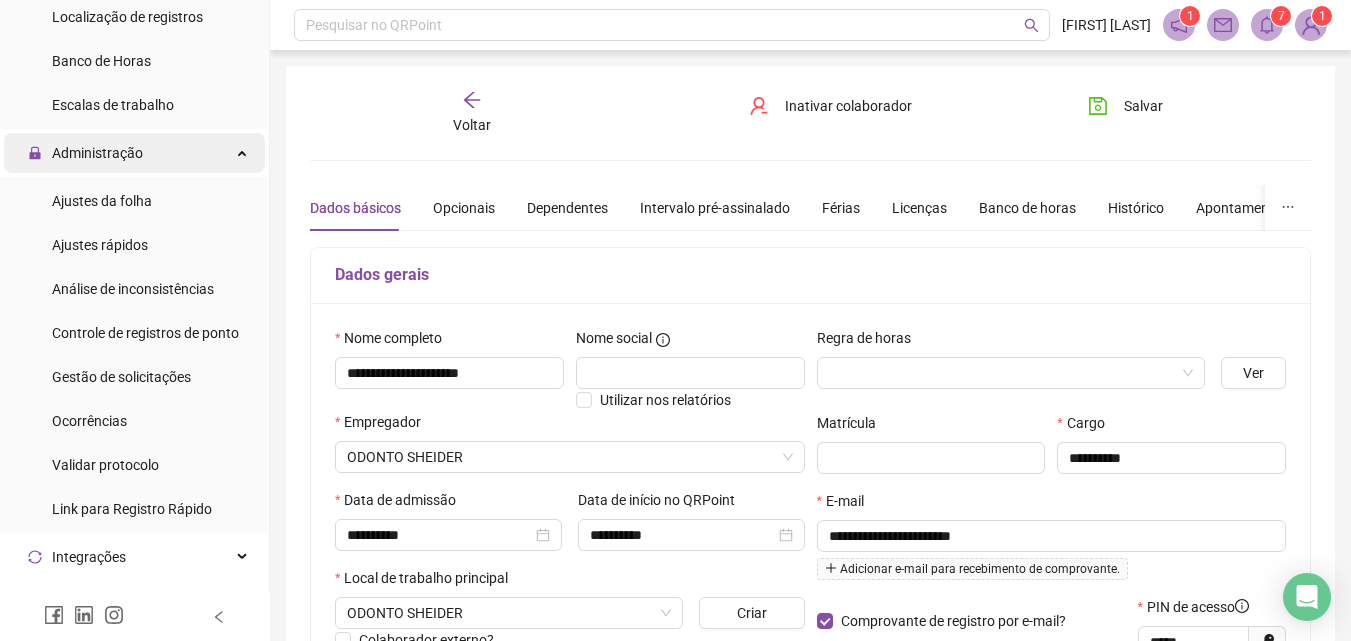 scroll, scrollTop: 785, scrollLeft: 0, axis: vertical 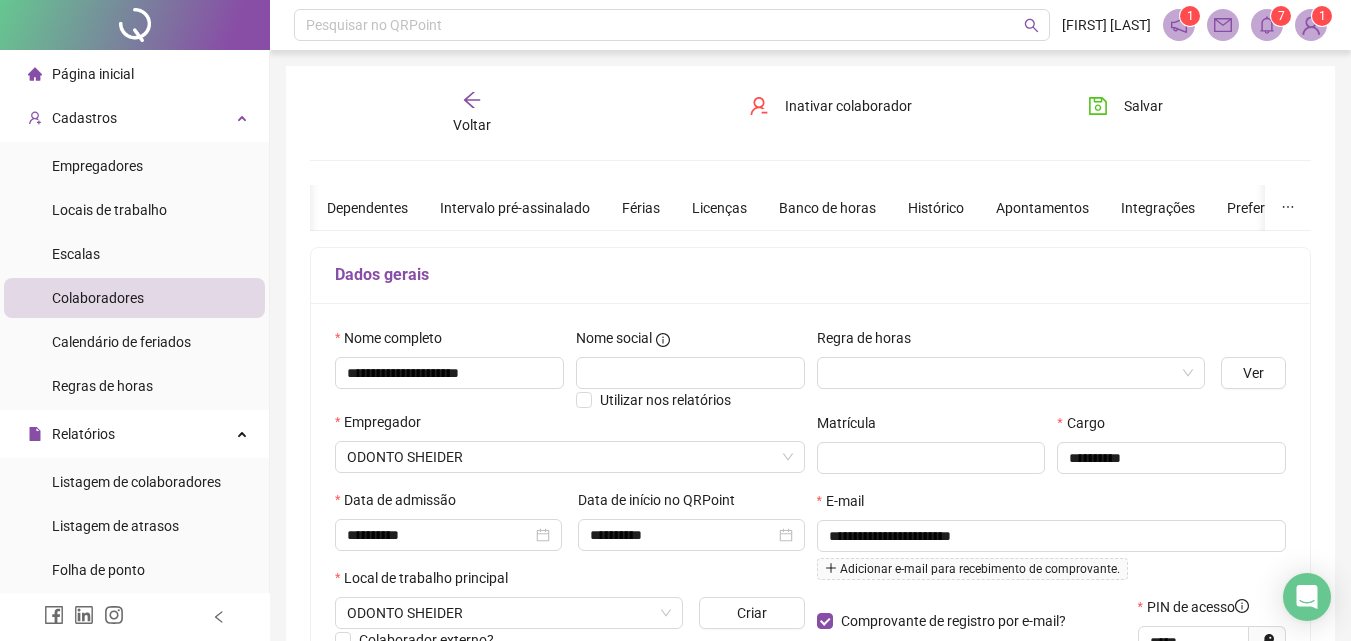click on "Página inicial" at bounding box center [134, 74] 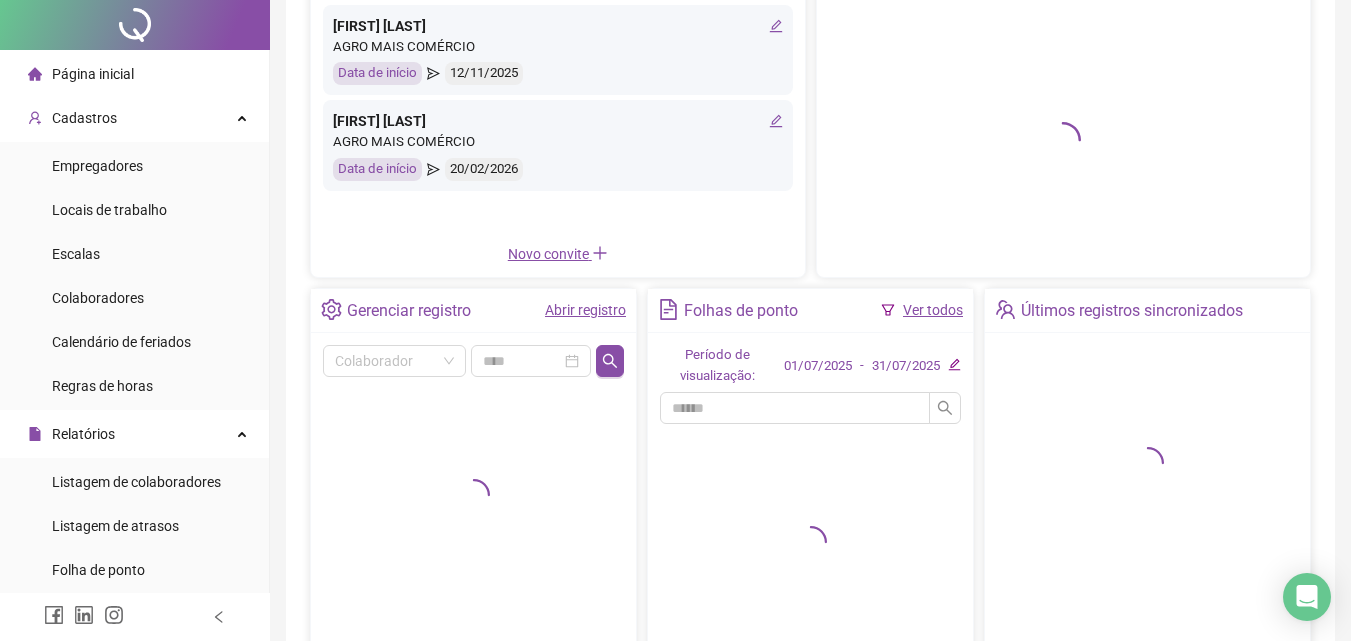 scroll, scrollTop: 342, scrollLeft: 0, axis: vertical 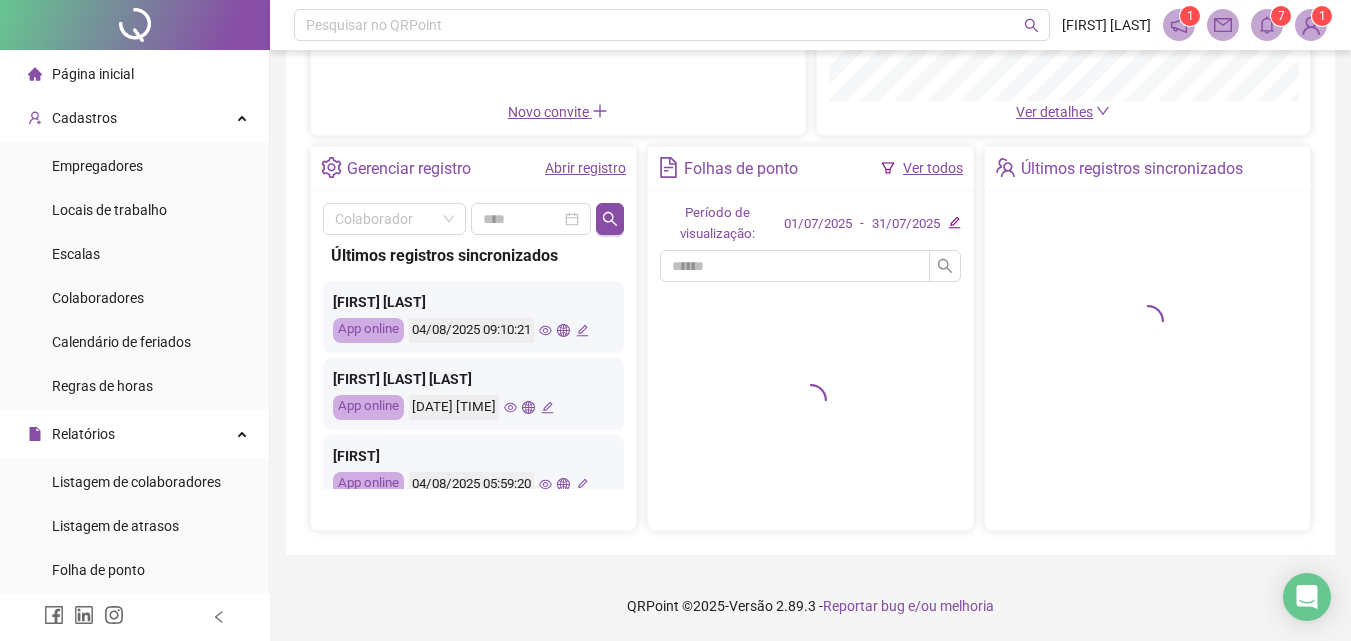 click on "Período de visualização:  [DATE]  -  [DATE]" at bounding box center (810, 360) 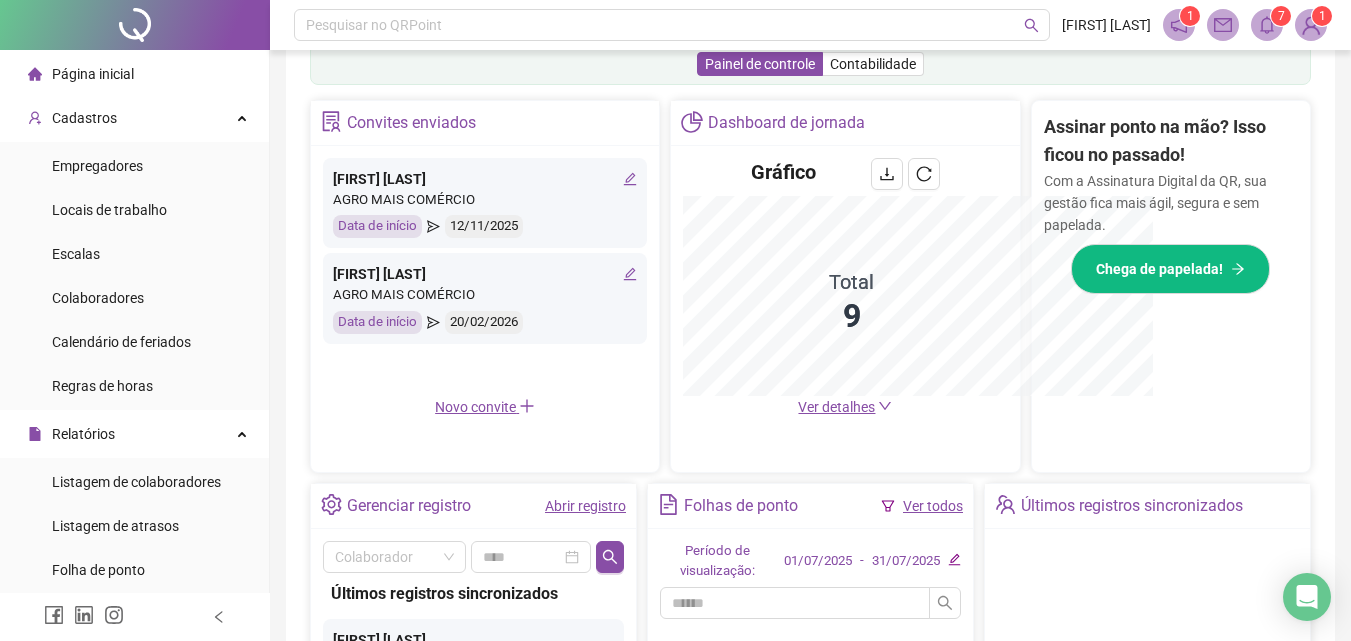 scroll, scrollTop: 637, scrollLeft: 0, axis: vertical 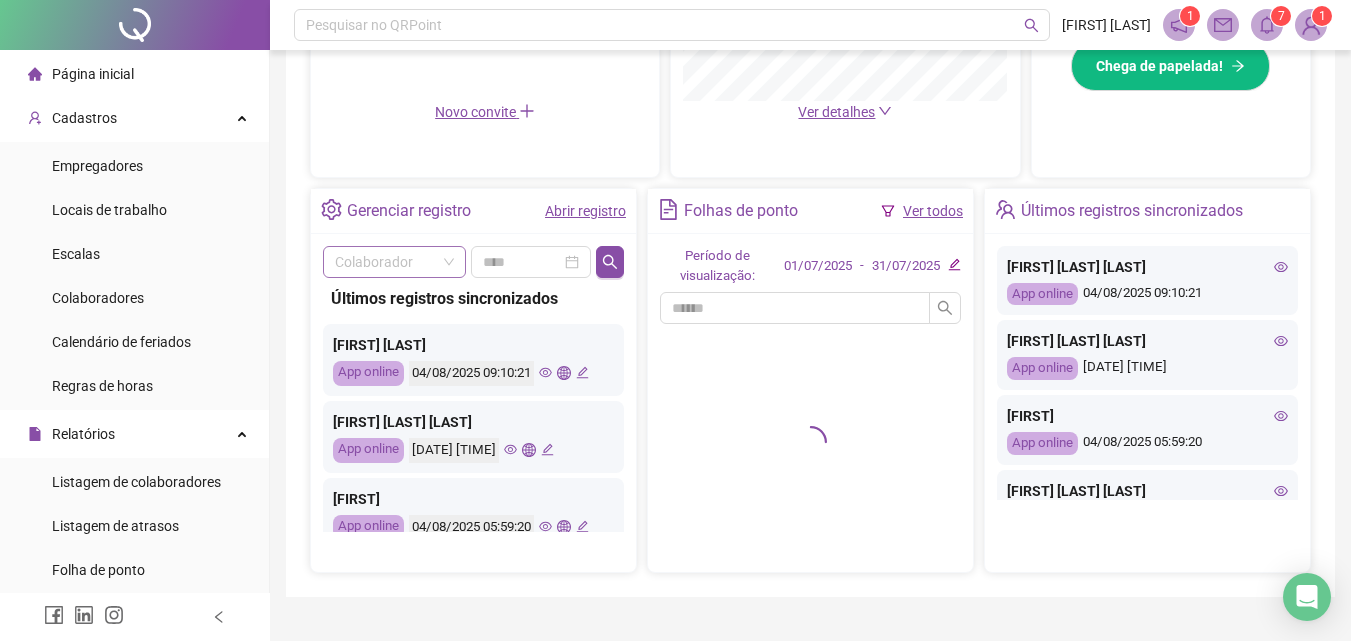 click at bounding box center (394, 262) 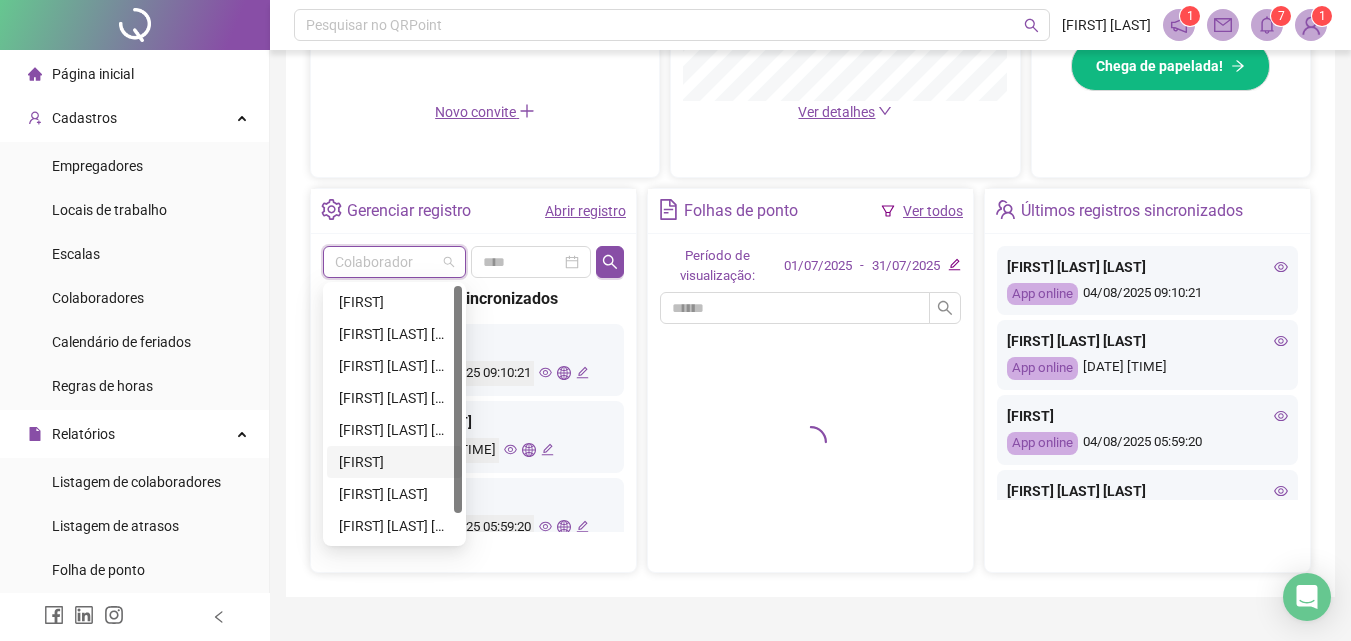 scroll, scrollTop: 32, scrollLeft: 0, axis: vertical 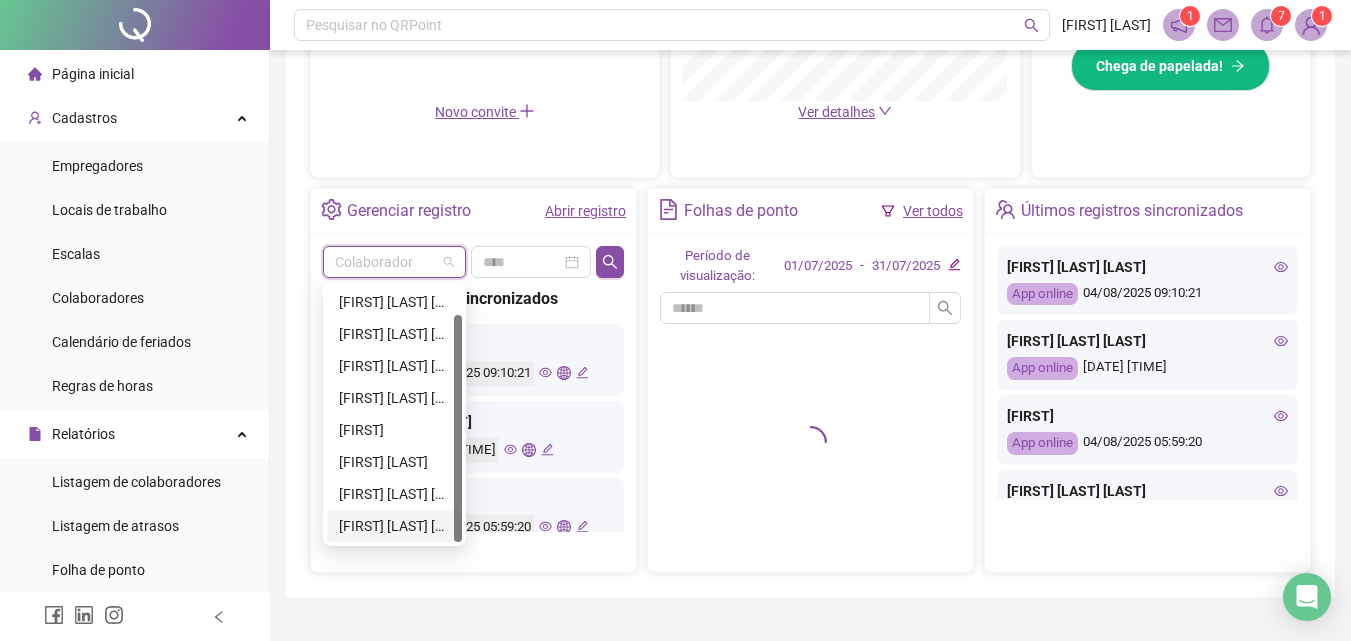 click on "[FIRST] [LAST] [LAST]" at bounding box center [394, 526] 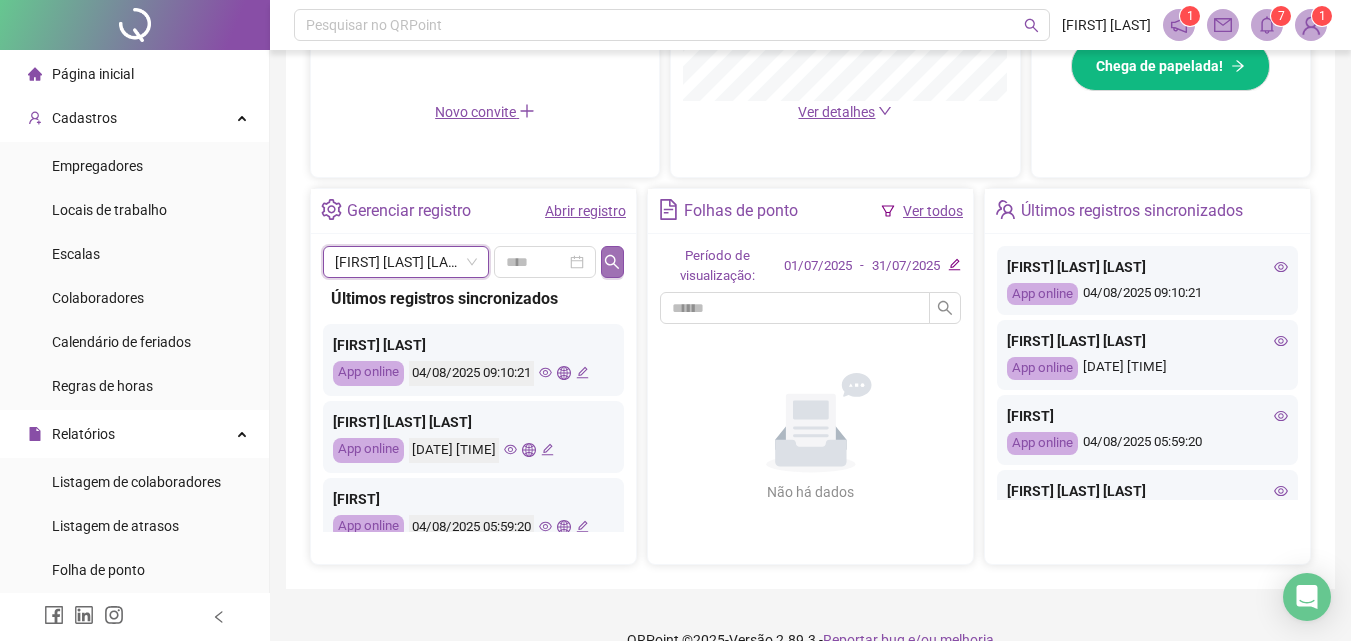 click 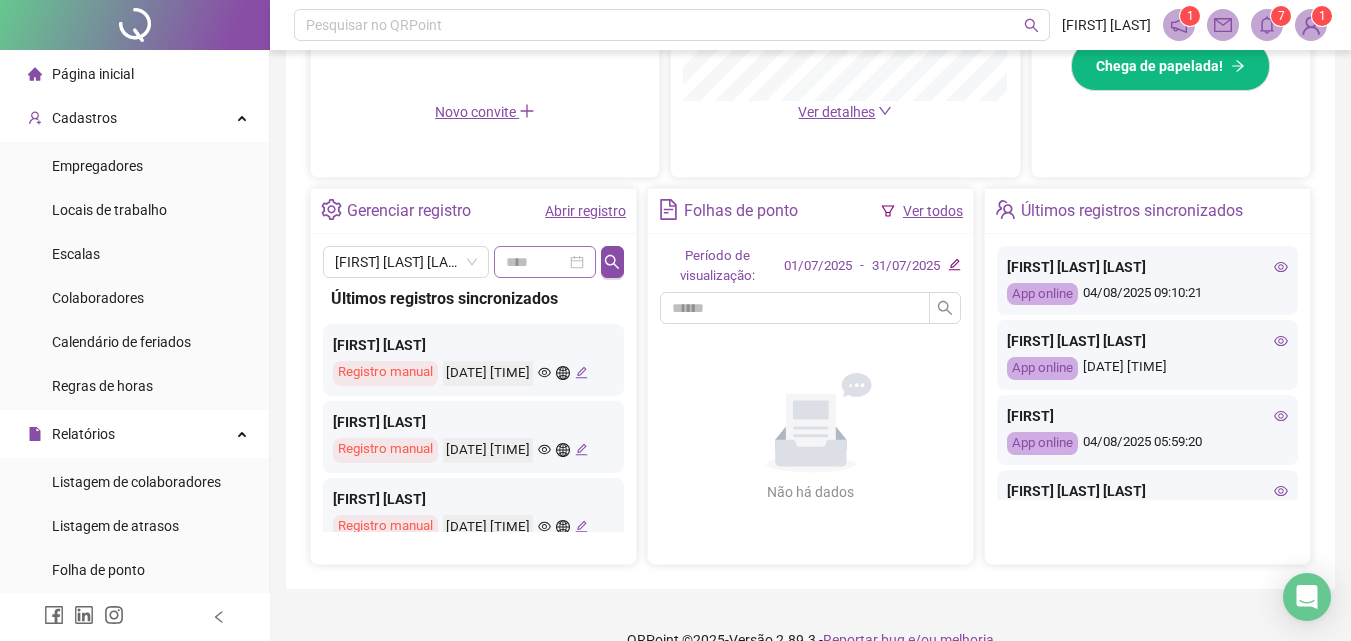 click at bounding box center [545, 262] 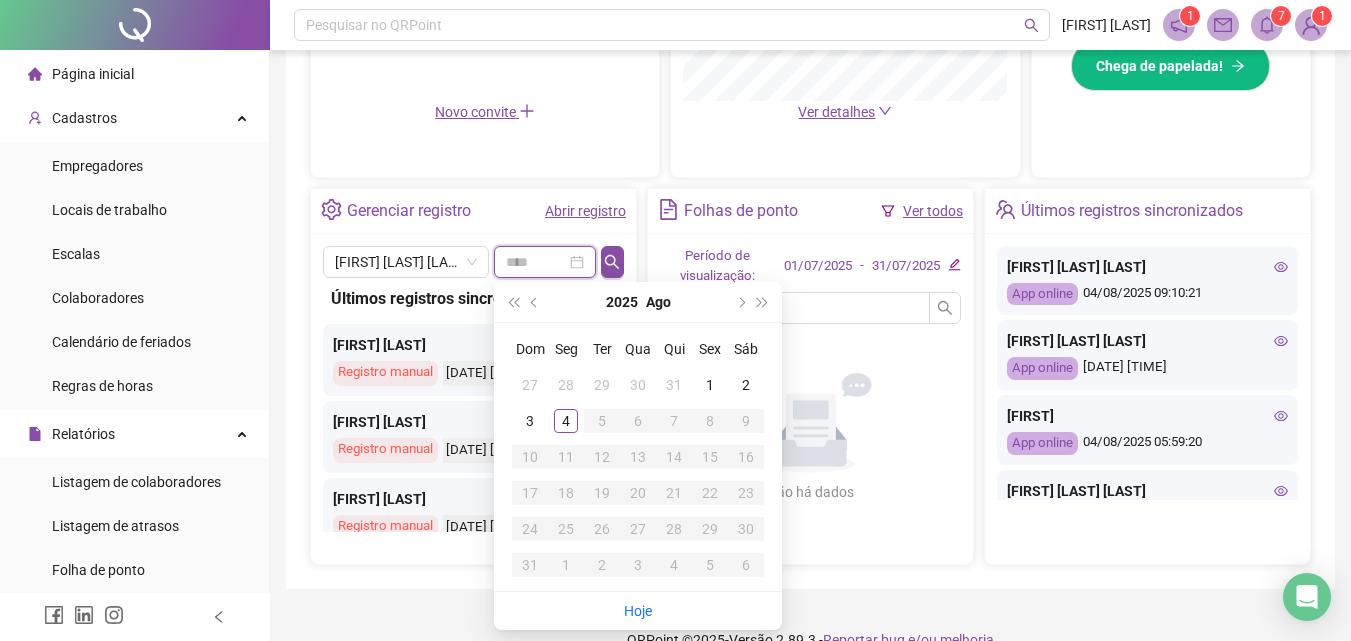 type on "**********" 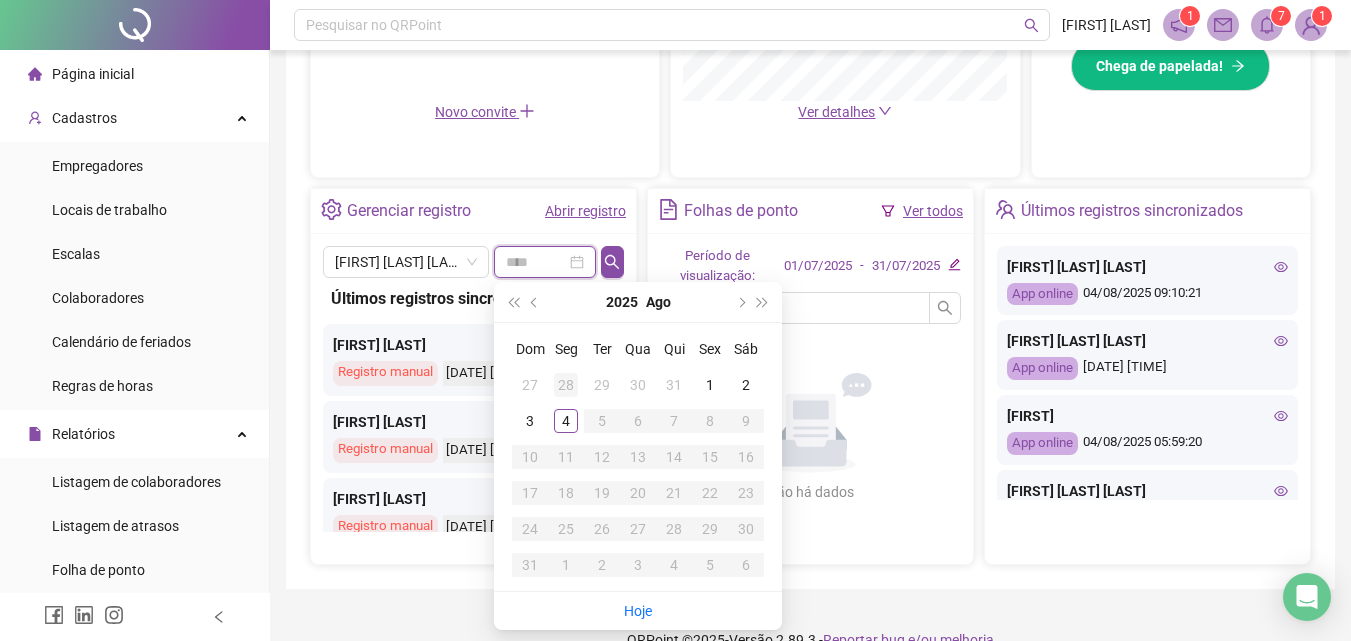 type on "**********" 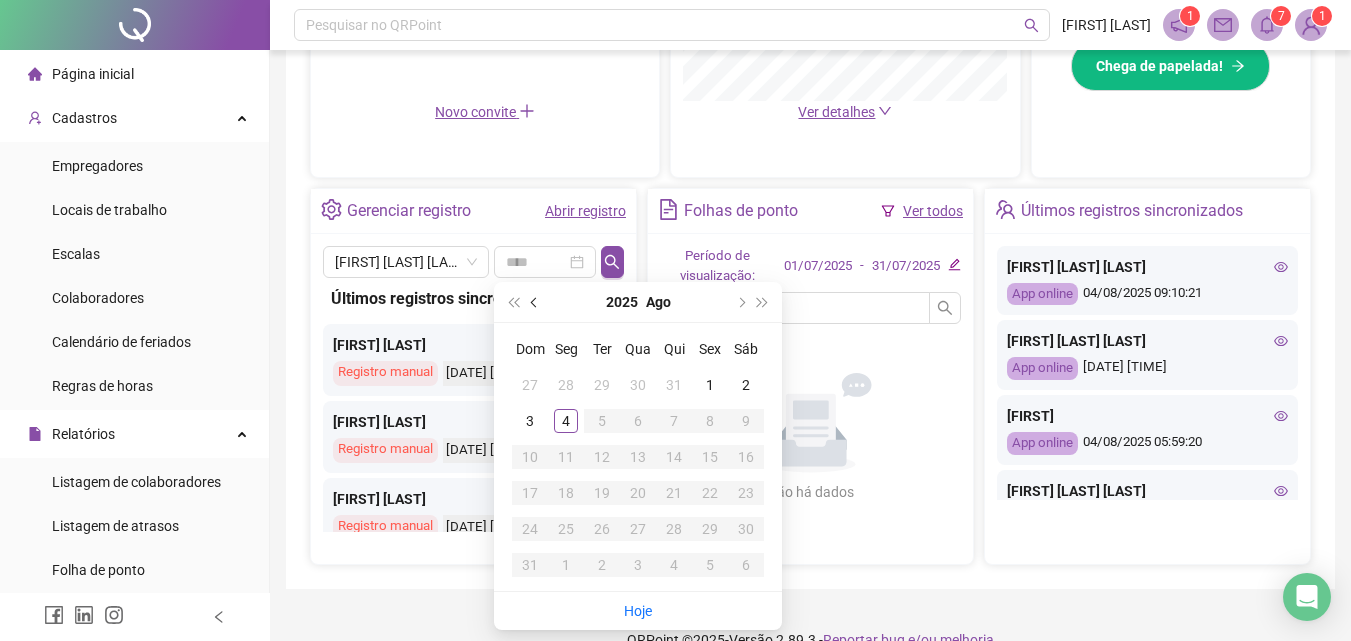 click at bounding box center [535, 302] 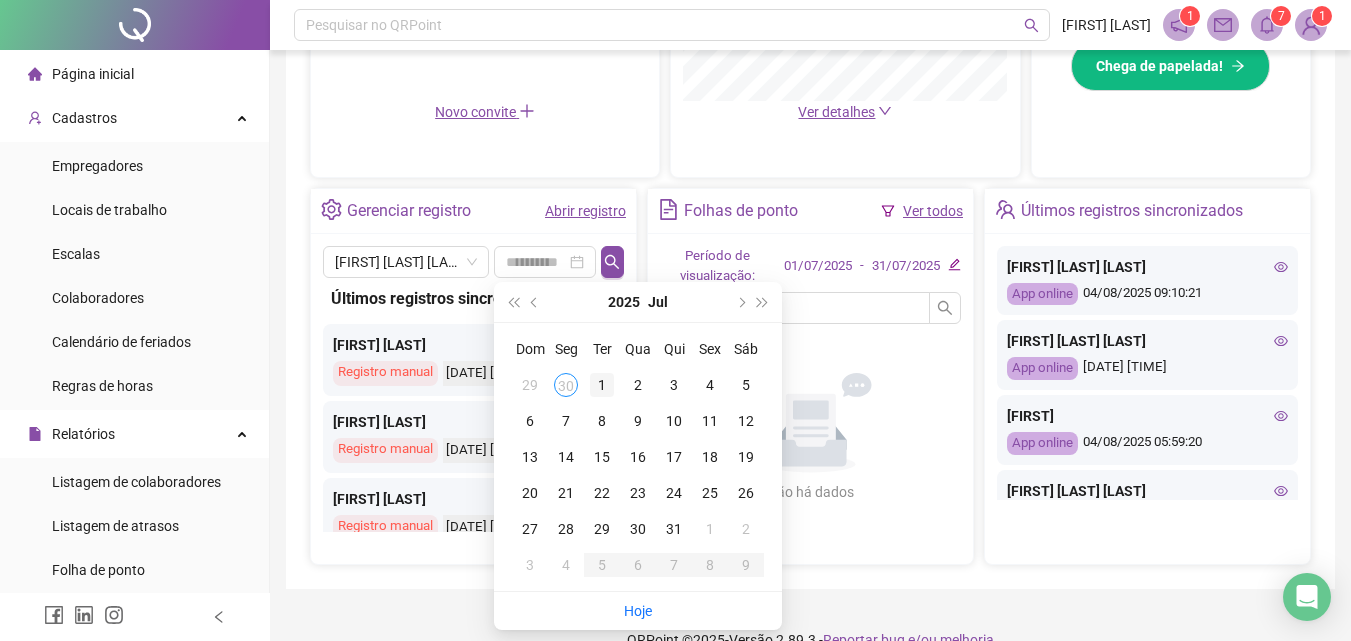 type on "**********" 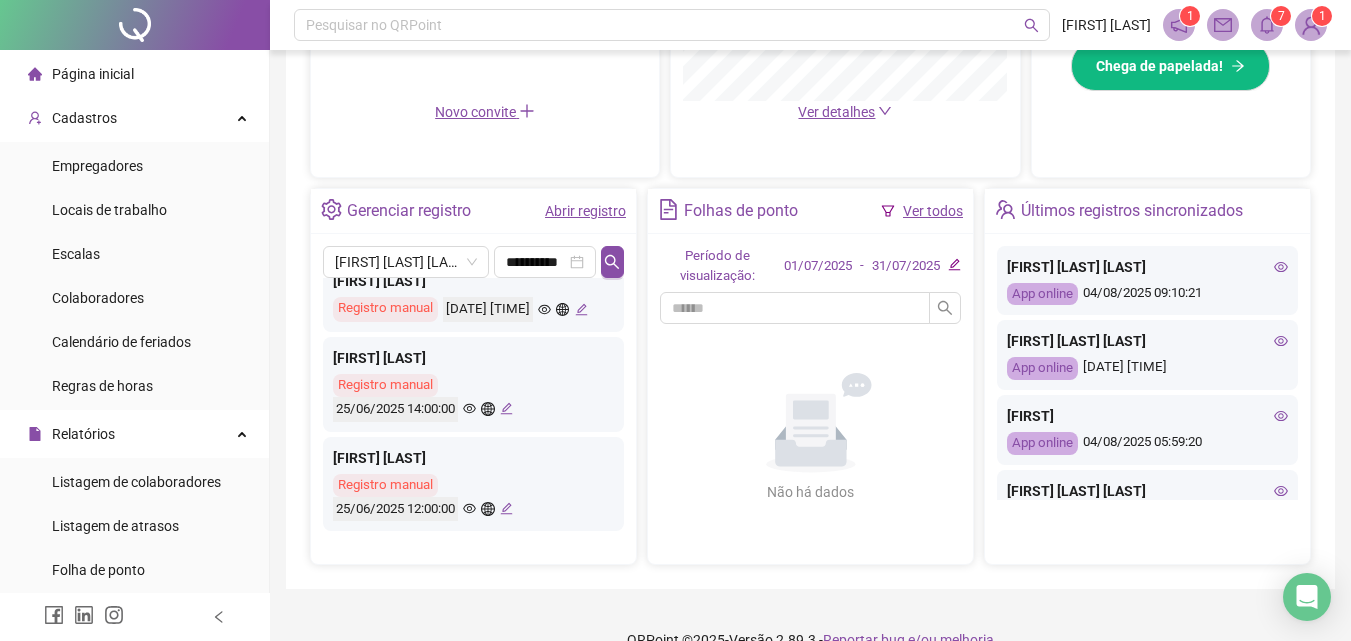 scroll, scrollTop: 1285, scrollLeft: 0, axis: vertical 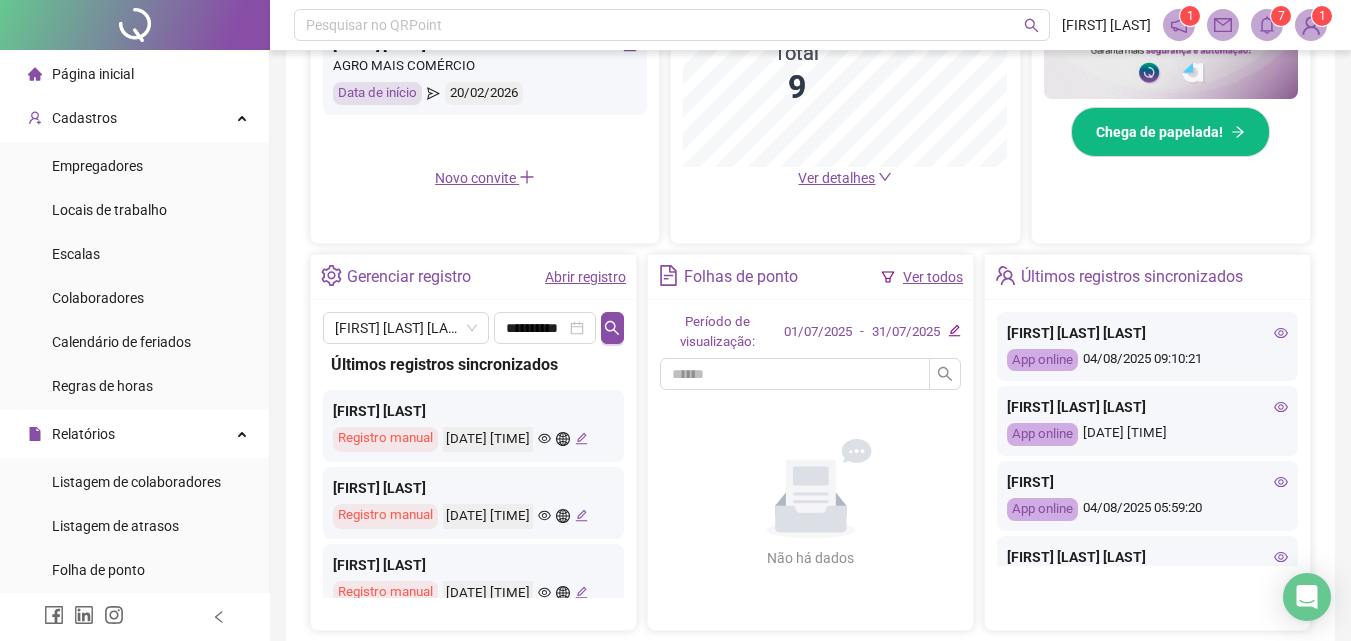 click on "Abrir registro" at bounding box center [585, 277] 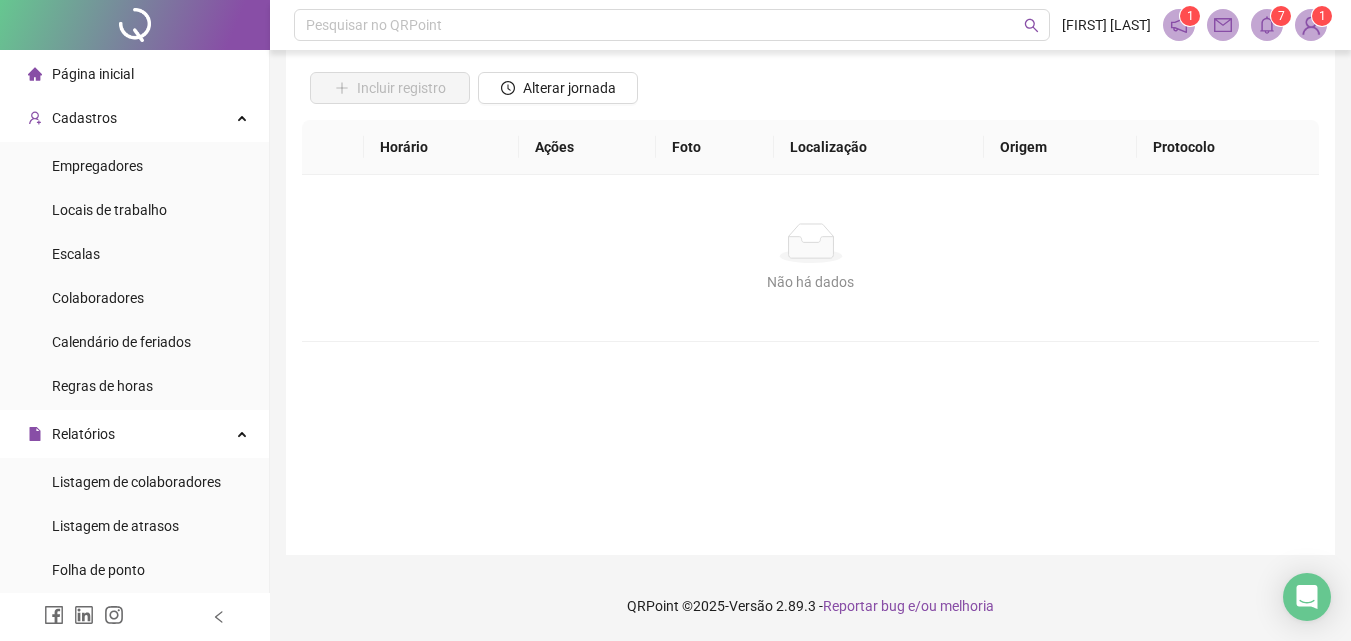 scroll, scrollTop: 0, scrollLeft: 0, axis: both 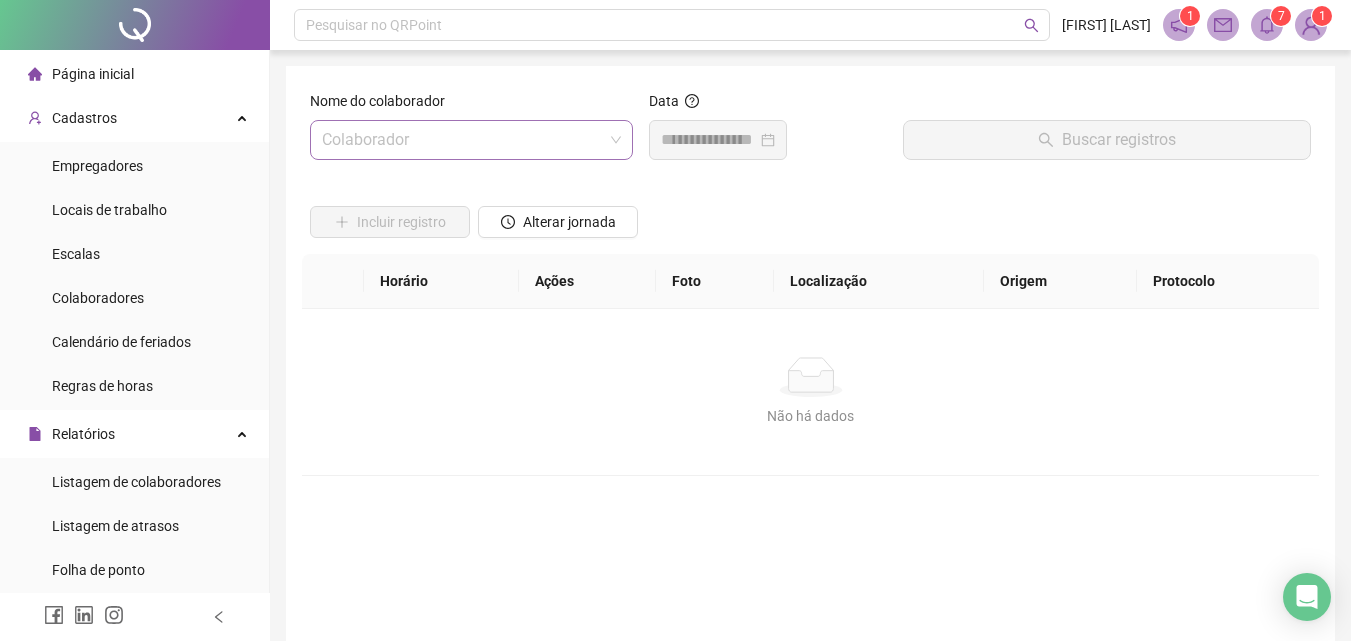 click at bounding box center [462, 140] 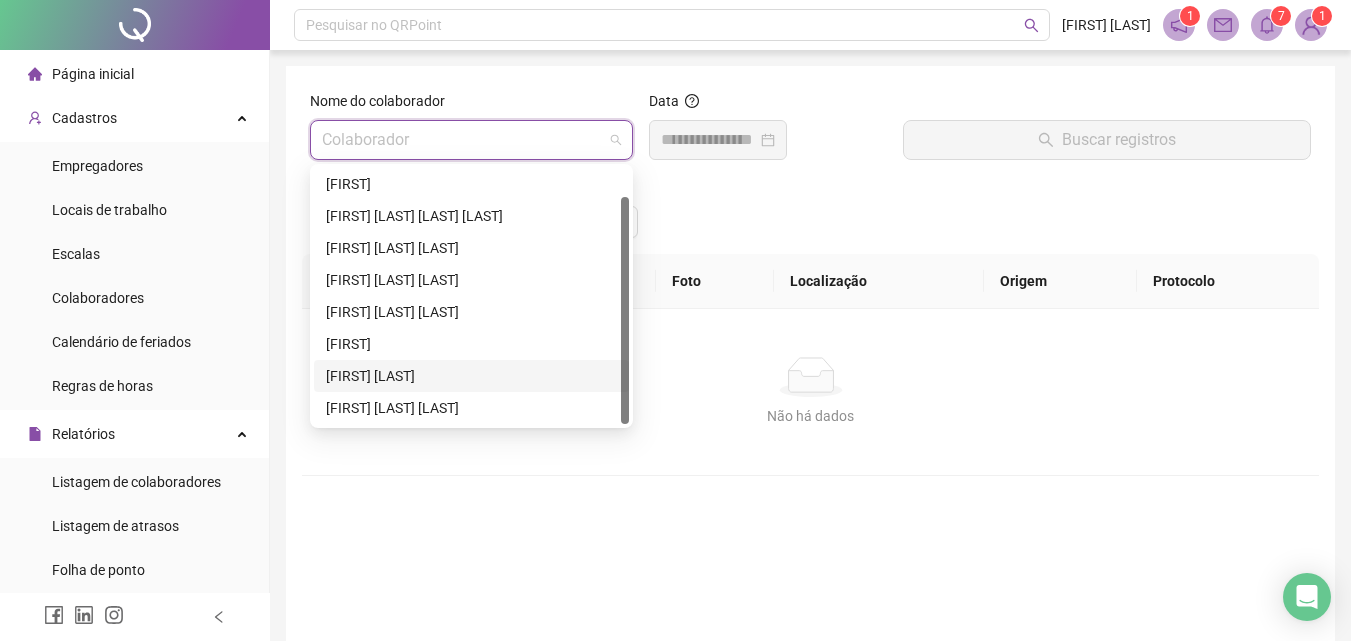 scroll, scrollTop: 32, scrollLeft: 0, axis: vertical 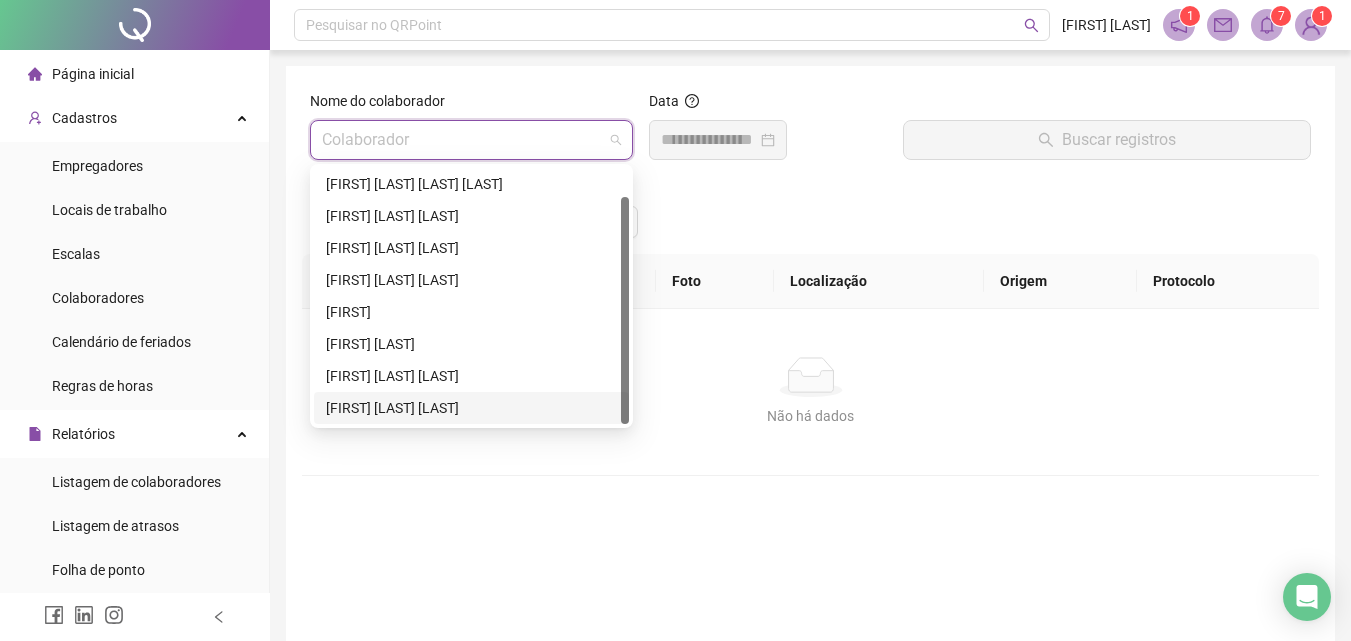 click on "[FIRST] [LAST] [LAST]" at bounding box center [471, 408] 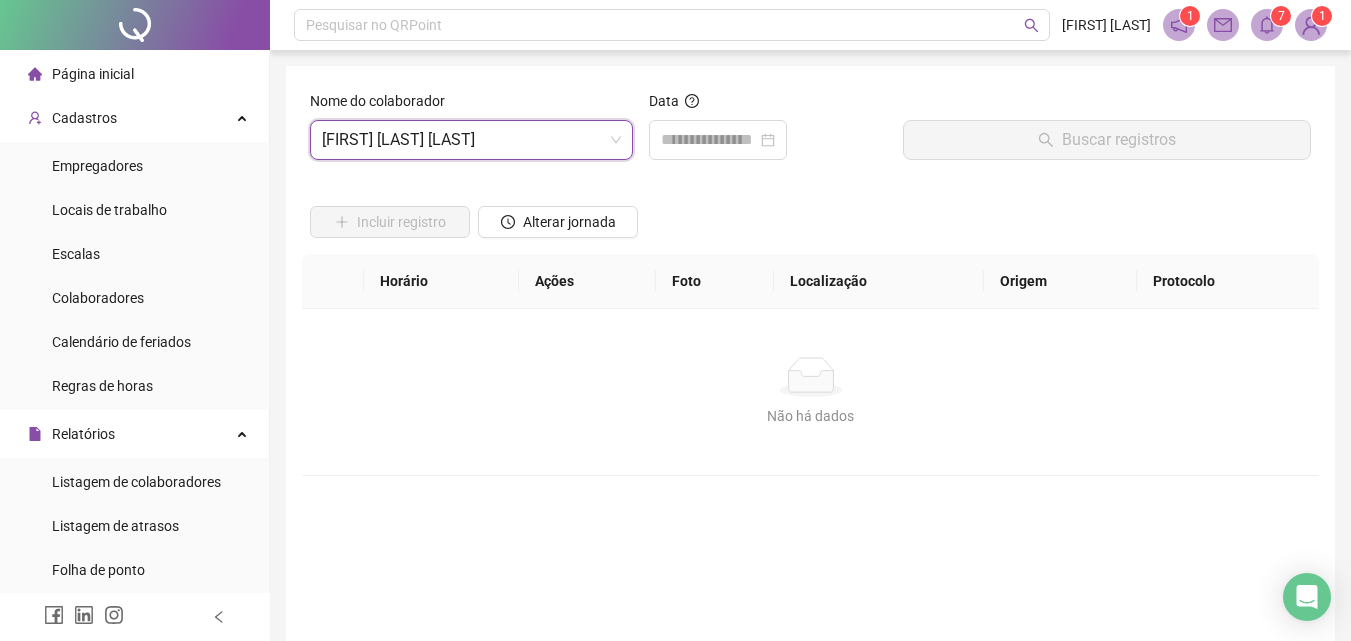 click on "Página inicial" at bounding box center (93, 74) 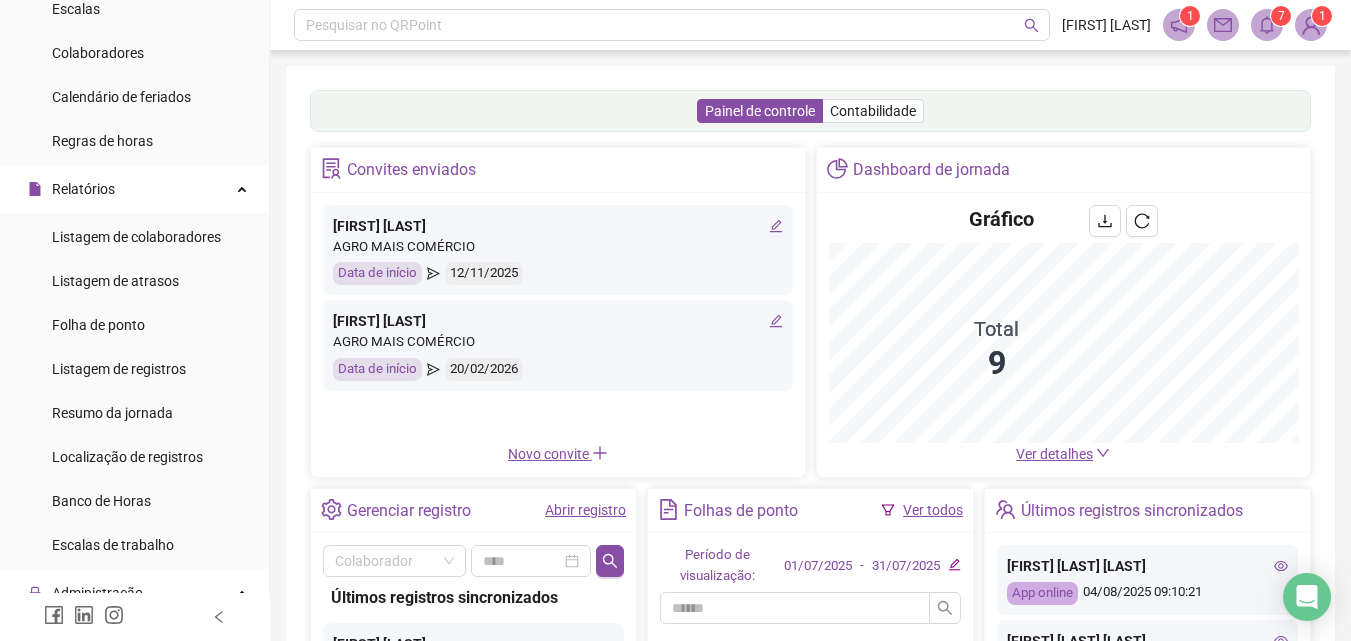 scroll, scrollTop: 0, scrollLeft: 0, axis: both 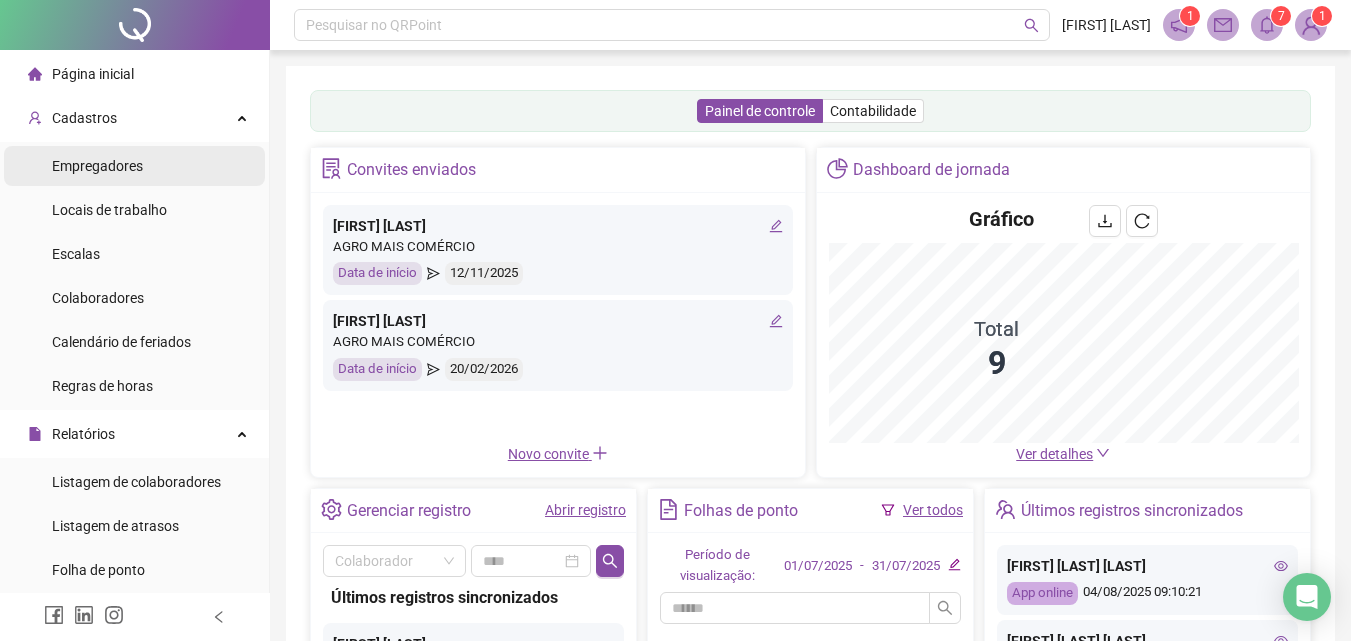 click on "Página inicial" at bounding box center (134, 74) 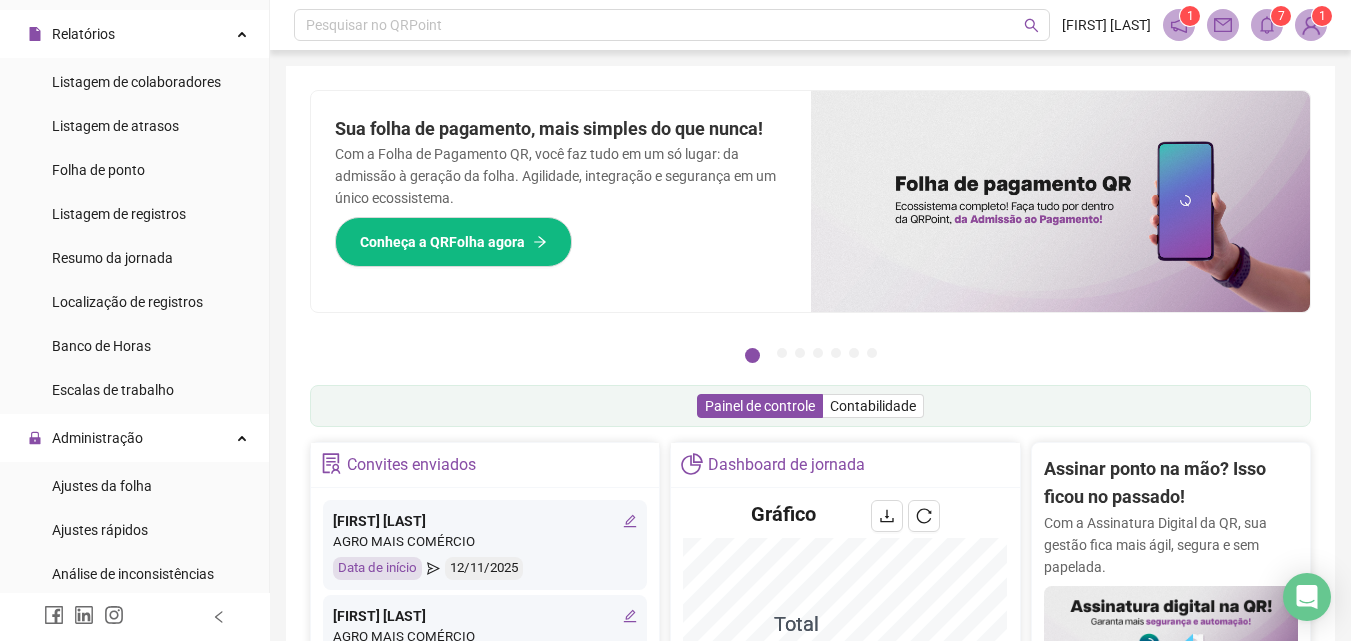 scroll, scrollTop: 845, scrollLeft: 0, axis: vertical 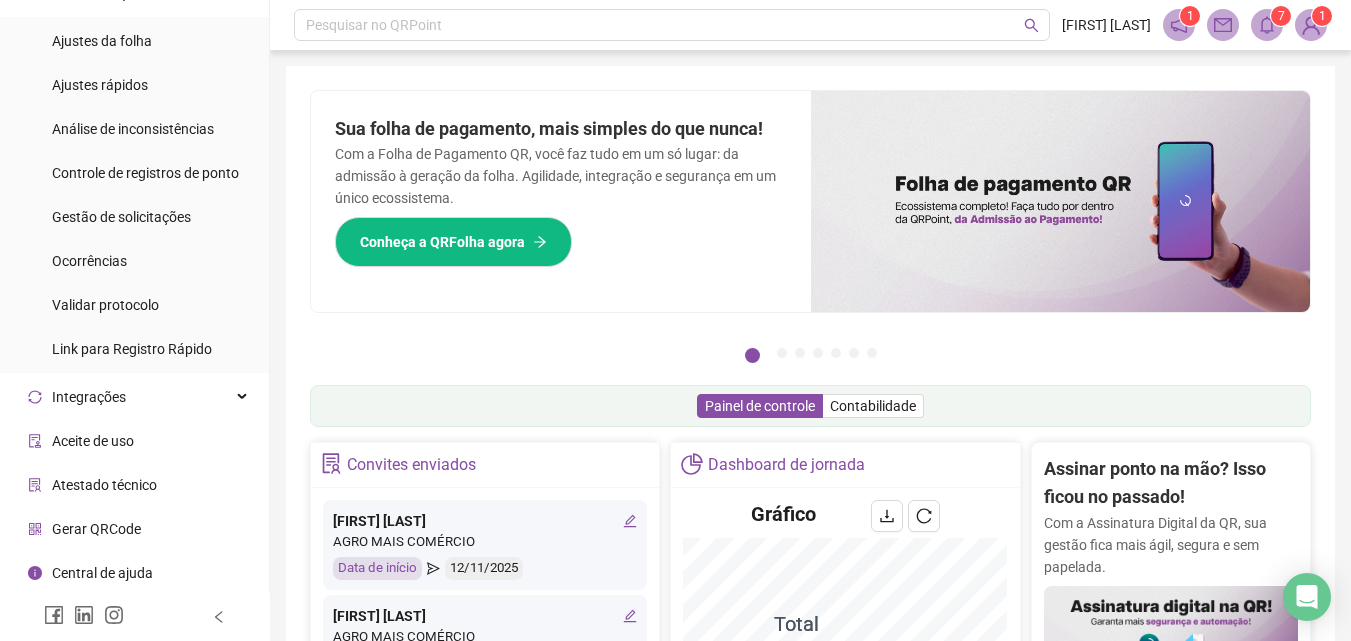 click on "Gerar QRCode" at bounding box center (134, 529) 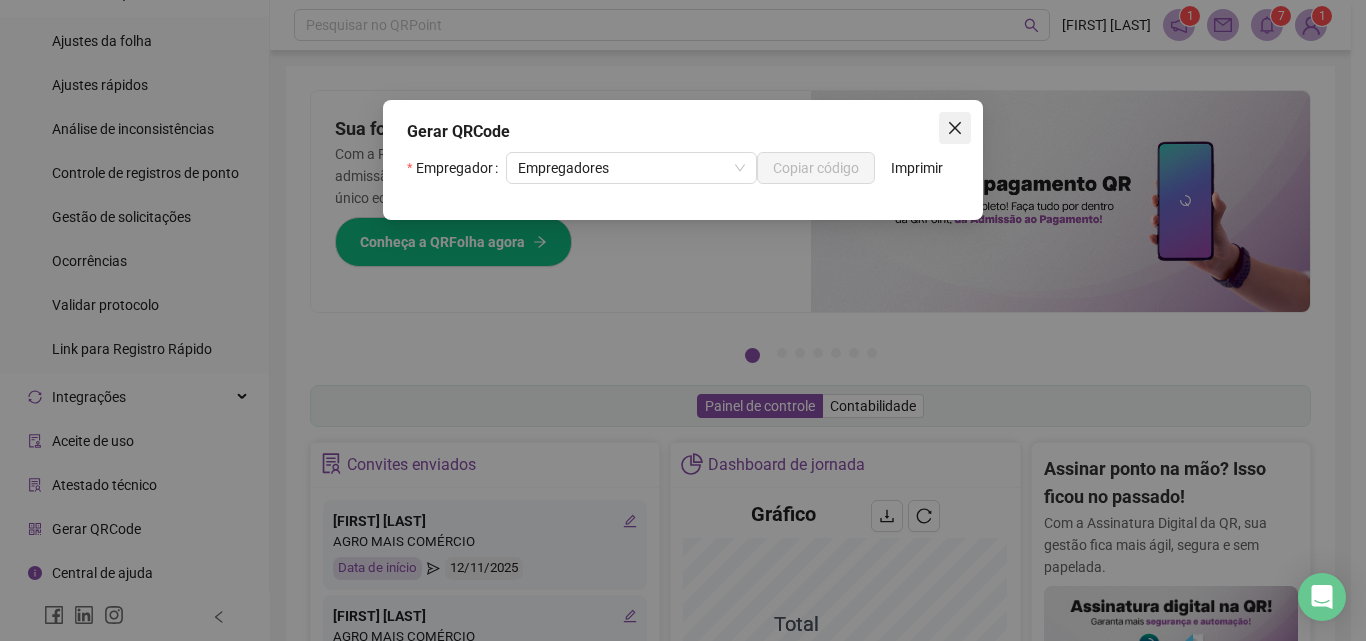 click 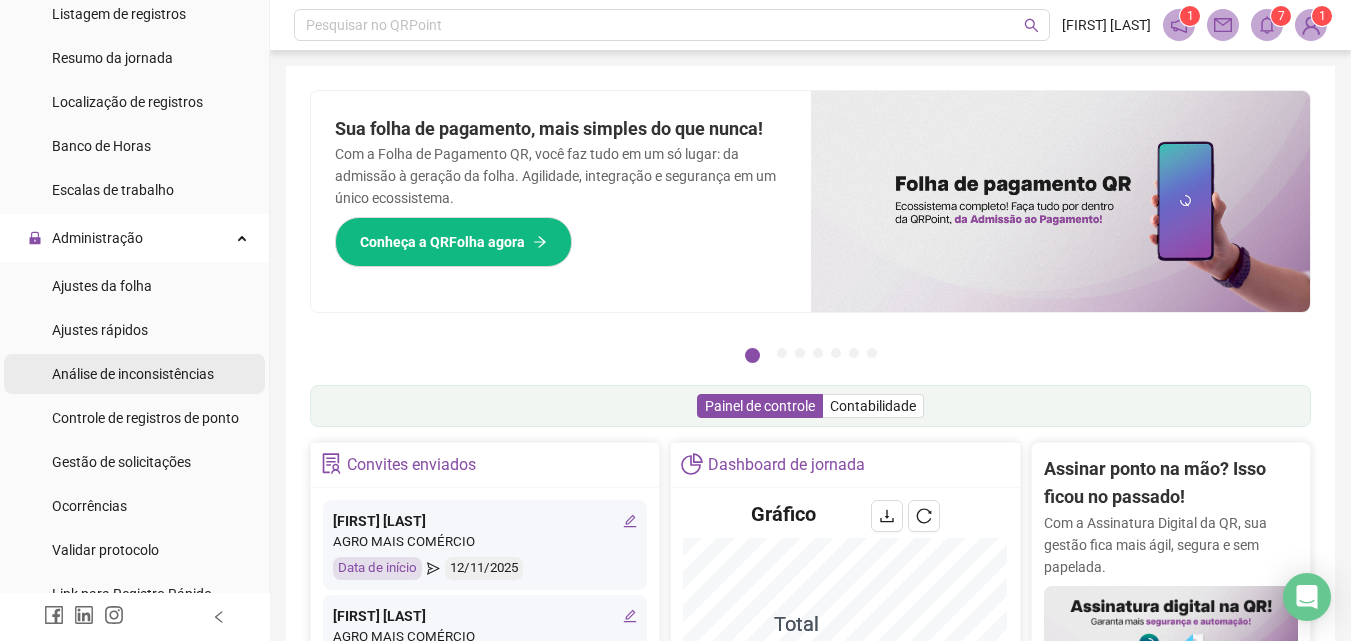 scroll, scrollTop: 800, scrollLeft: 0, axis: vertical 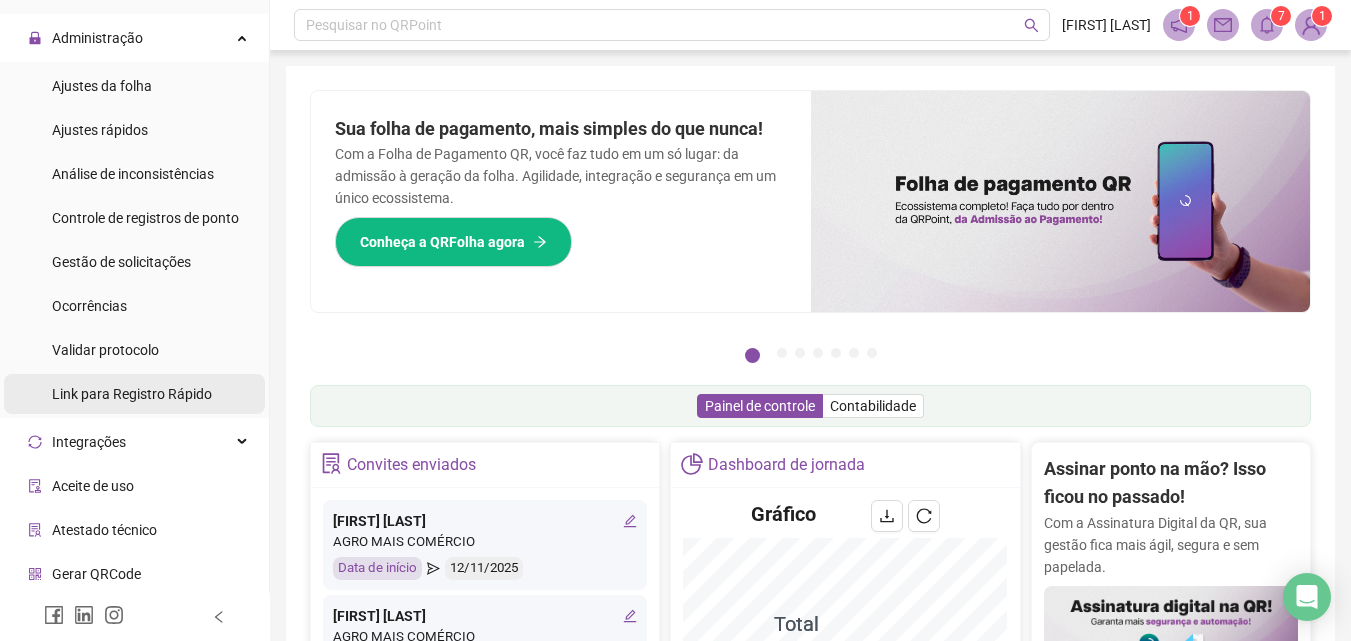 click on "Link para Registro Rápido" at bounding box center [132, 394] 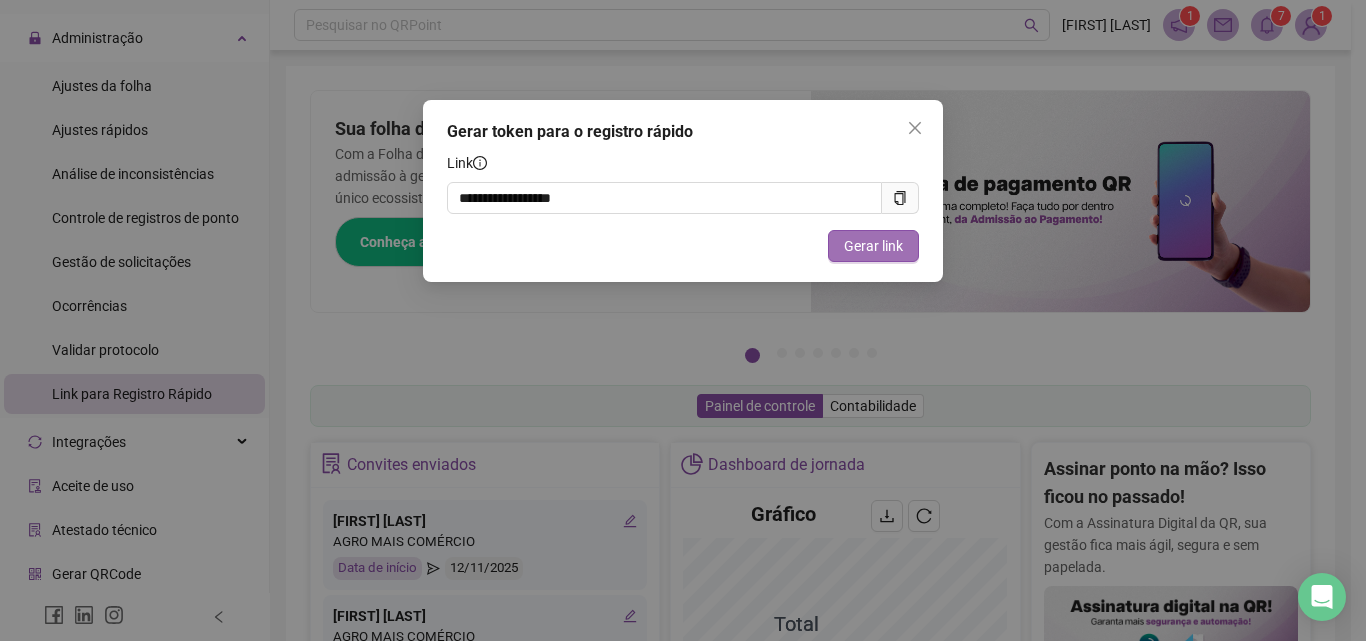click on "Gerar link" at bounding box center (873, 246) 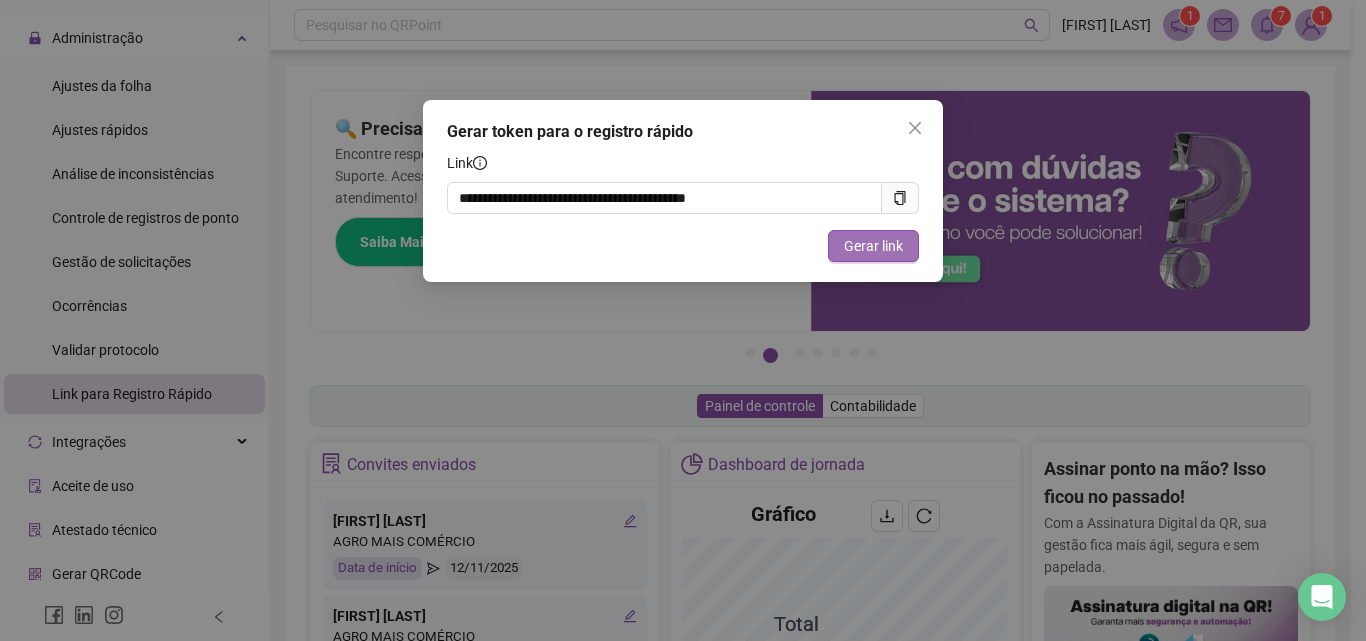 click on "Gerar link" at bounding box center [873, 246] 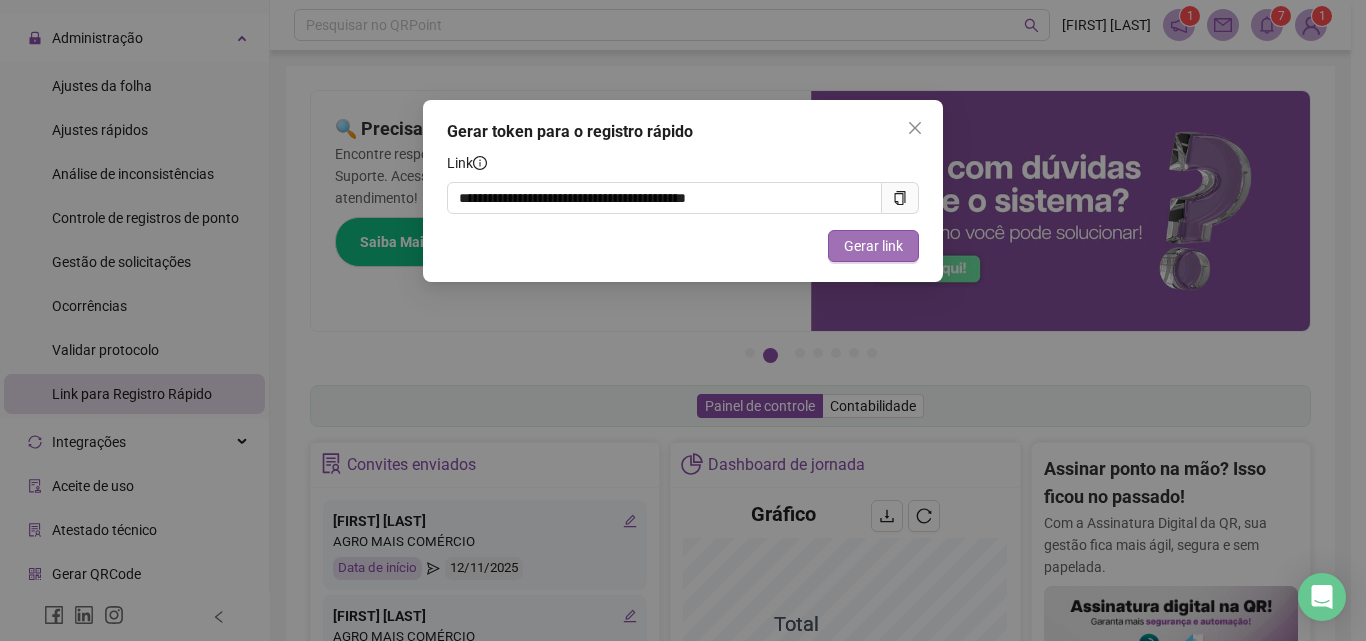 click on "Gerar link" at bounding box center (873, 246) 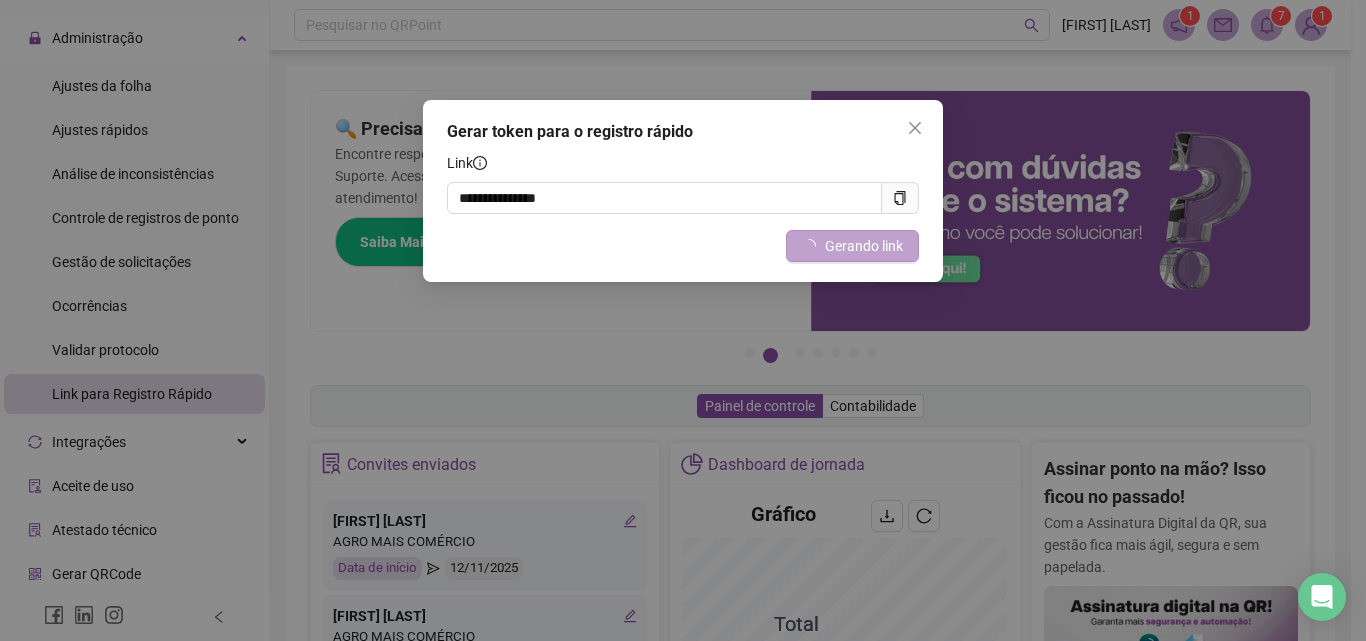 type on "**********" 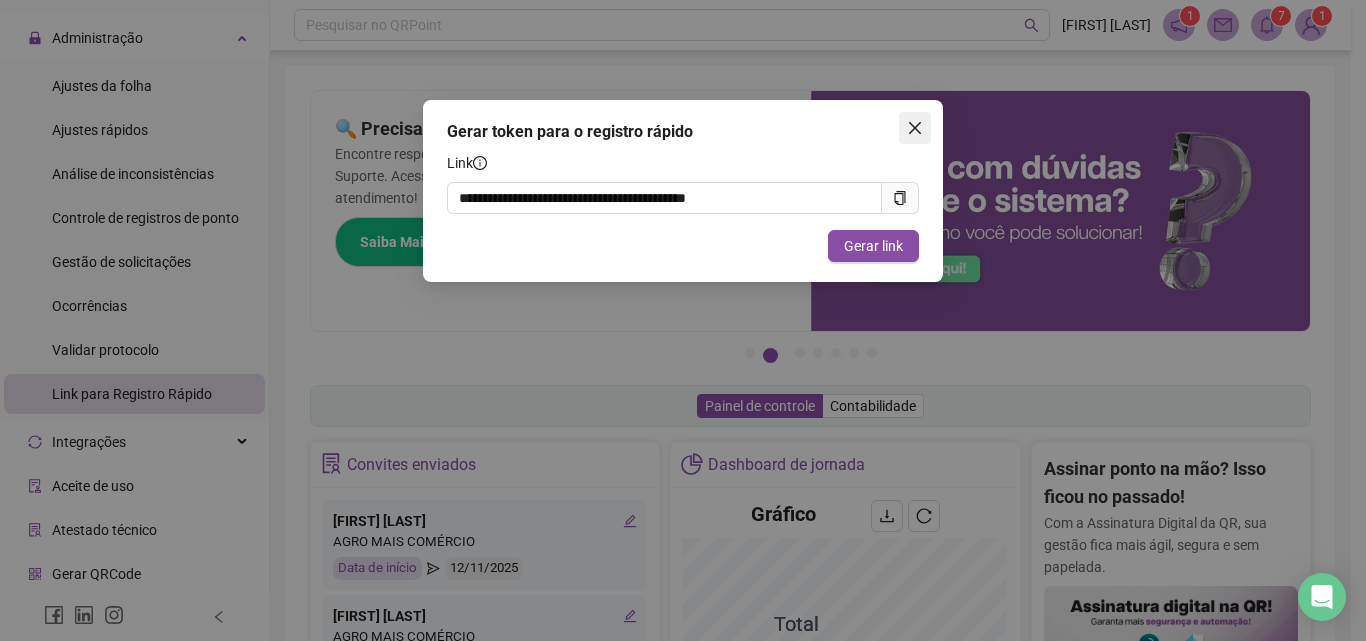 click at bounding box center (915, 128) 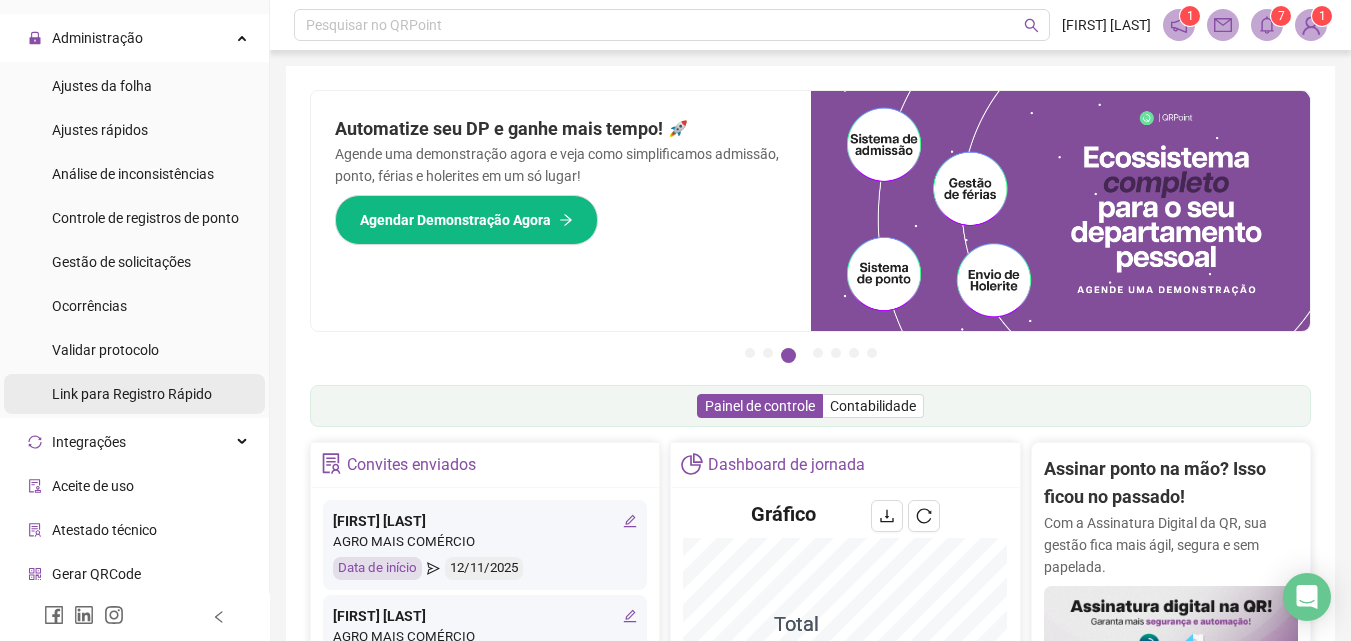 click on "Link para Registro Rápido" at bounding box center [132, 394] 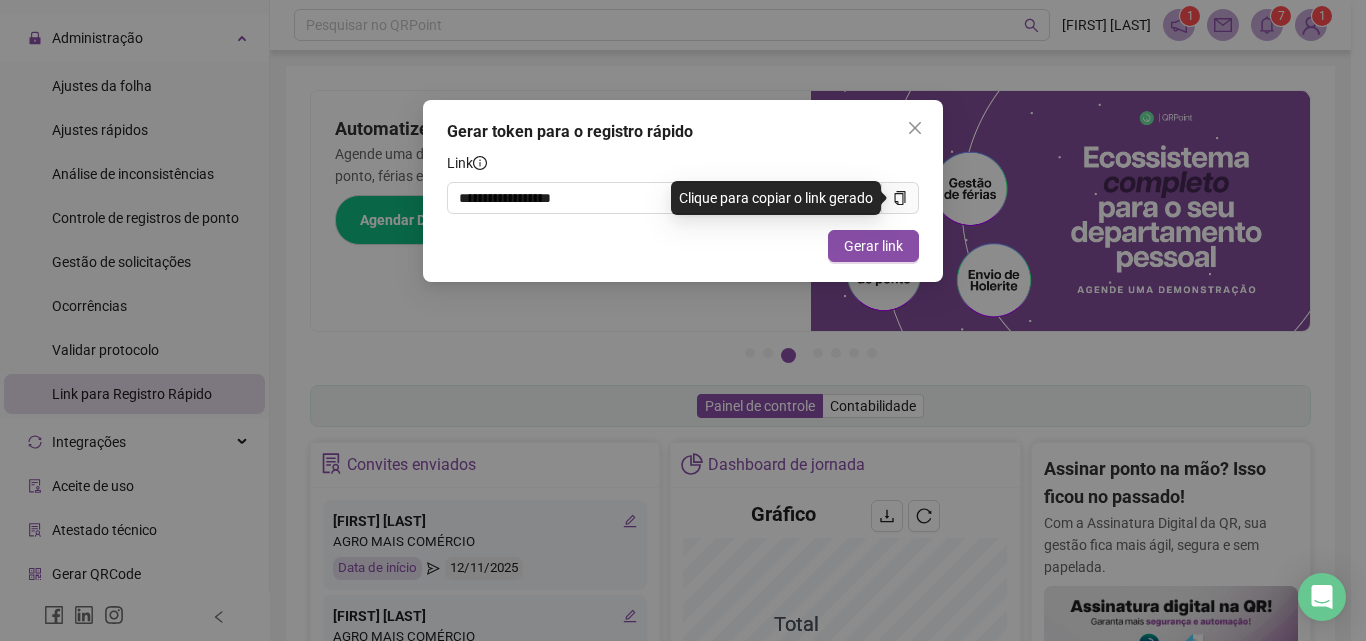 click 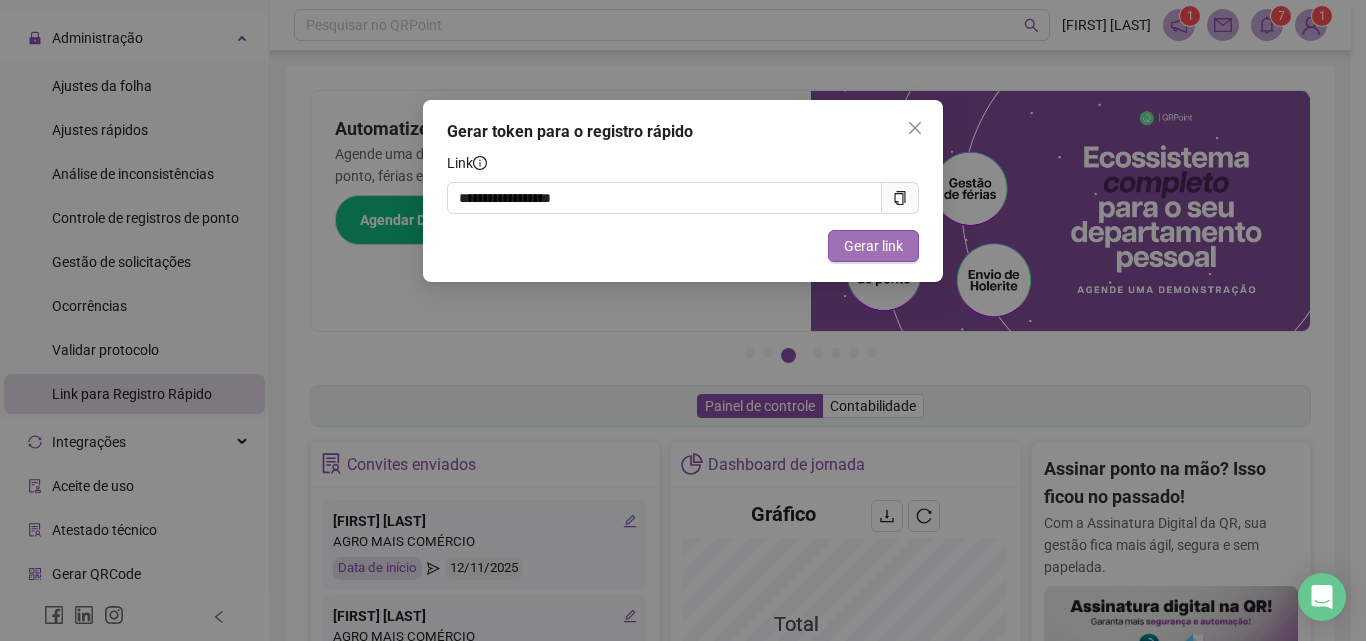 click on "Gerar link" at bounding box center [873, 246] 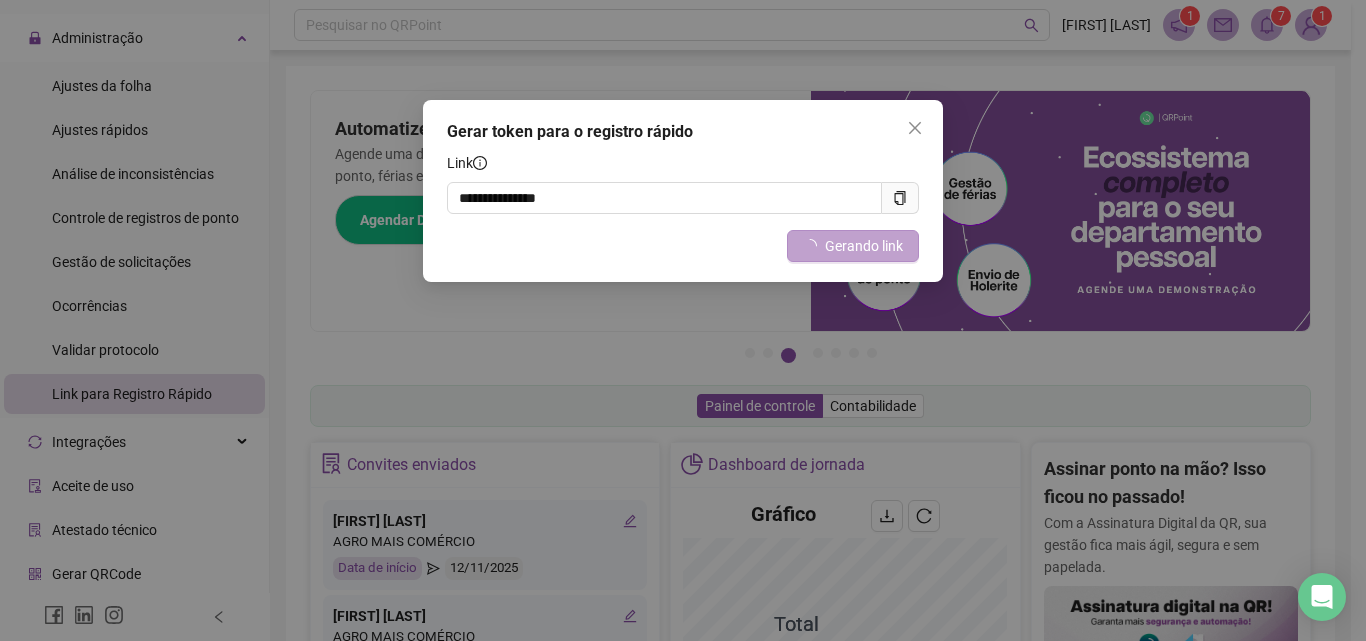 type on "**********" 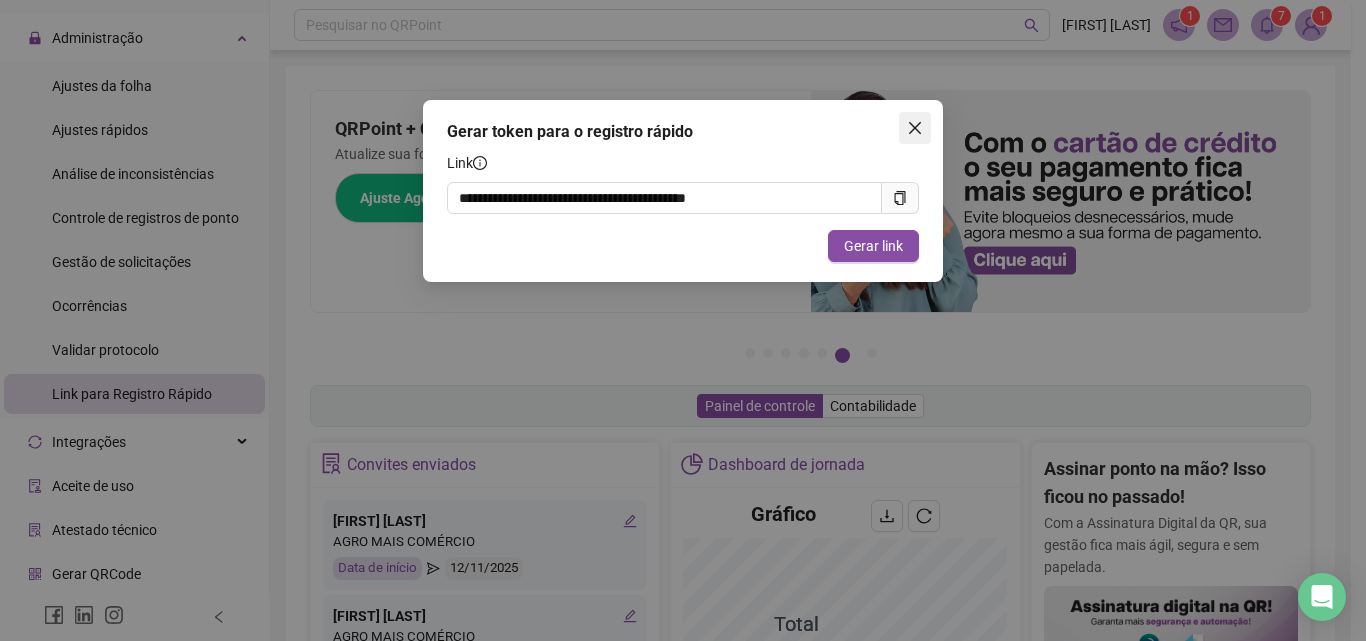 click 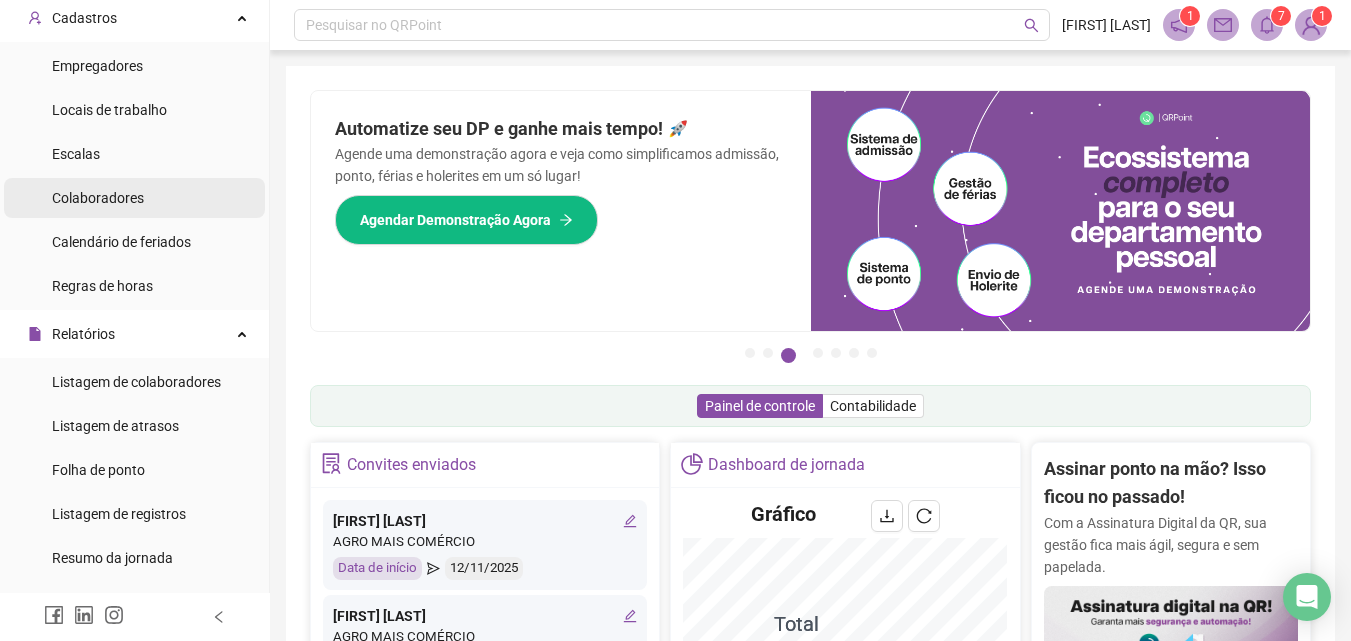 scroll, scrollTop: 0, scrollLeft: 0, axis: both 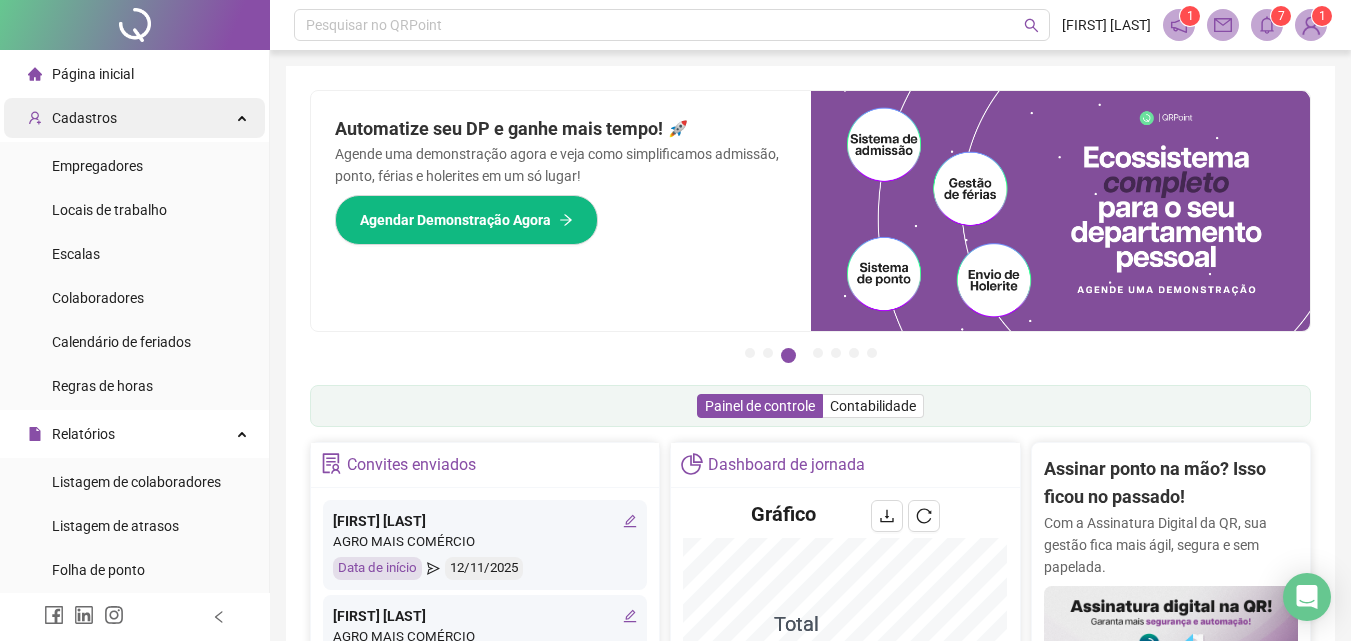 click on "Cadastros" at bounding box center [134, 118] 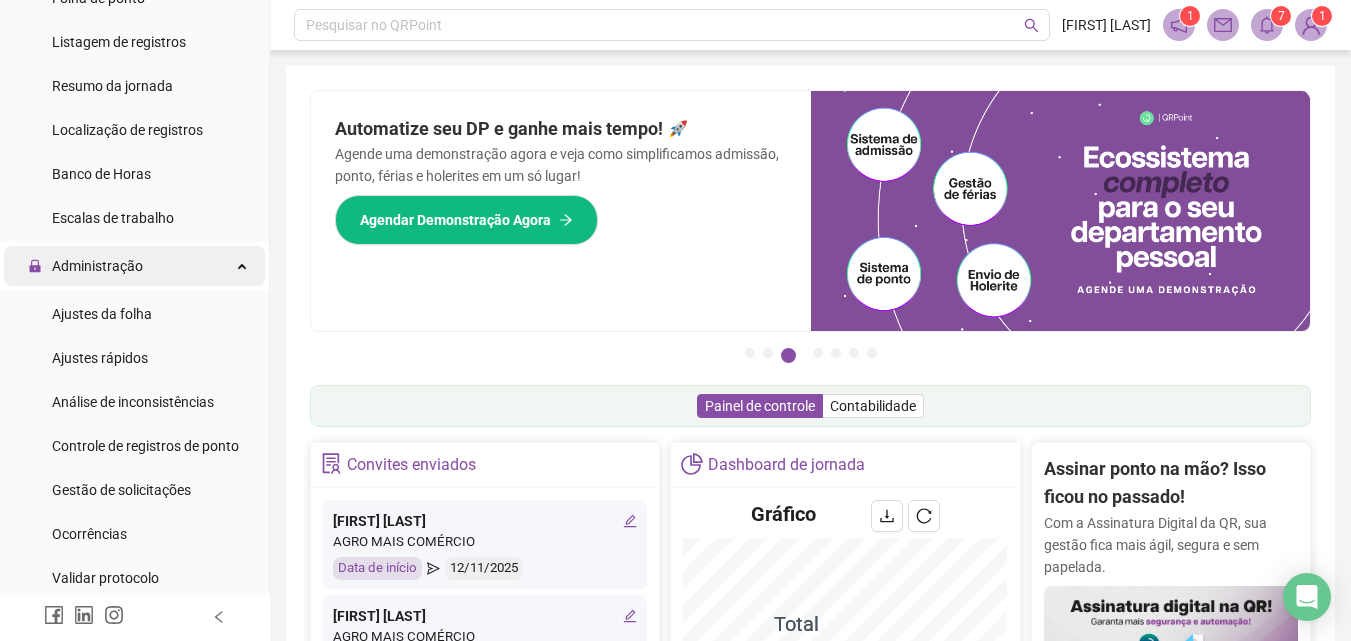 scroll, scrollTop: 500, scrollLeft: 0, axis: vertical 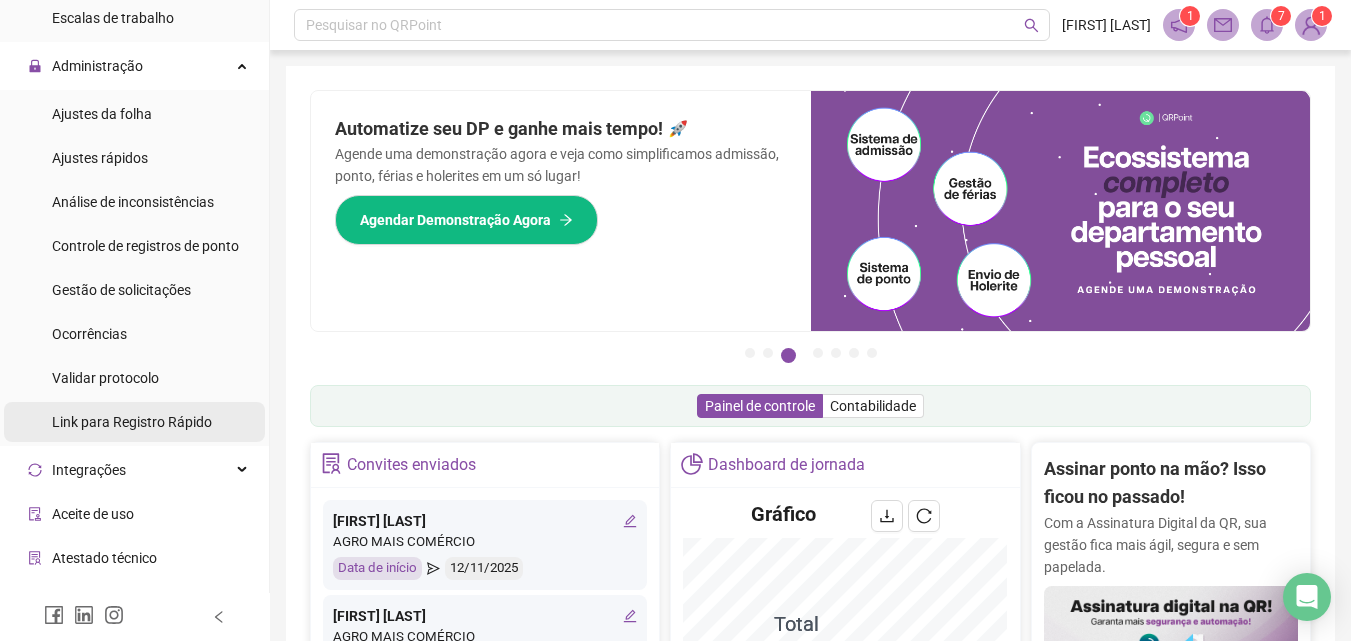click on "Link para Registro Rápido" at bounding box center (132, 422) 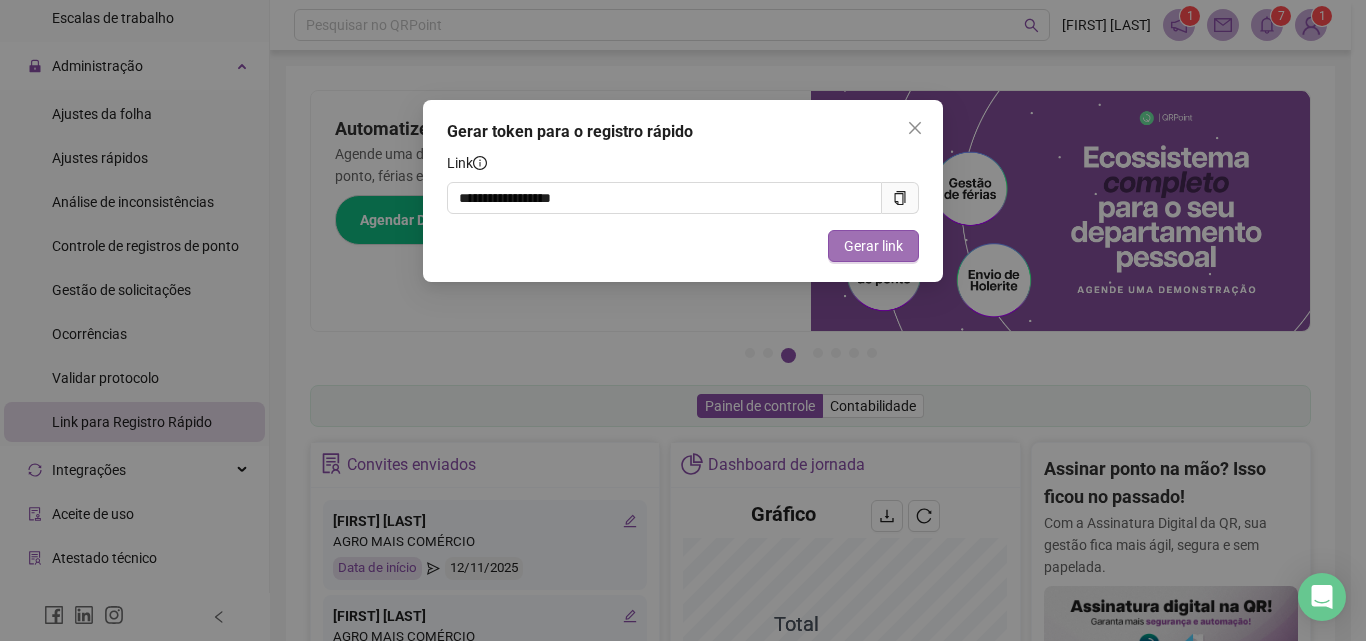 click on "Gerar link" at bounding box center [873, 246] 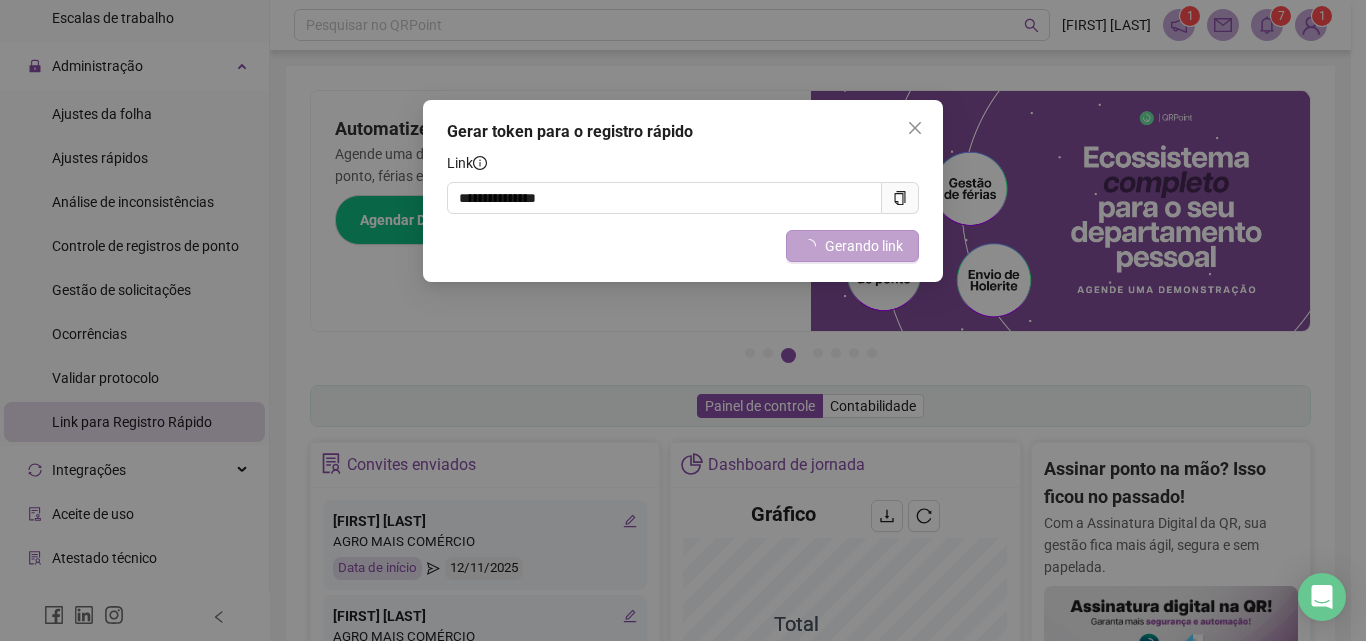 type on "**********" 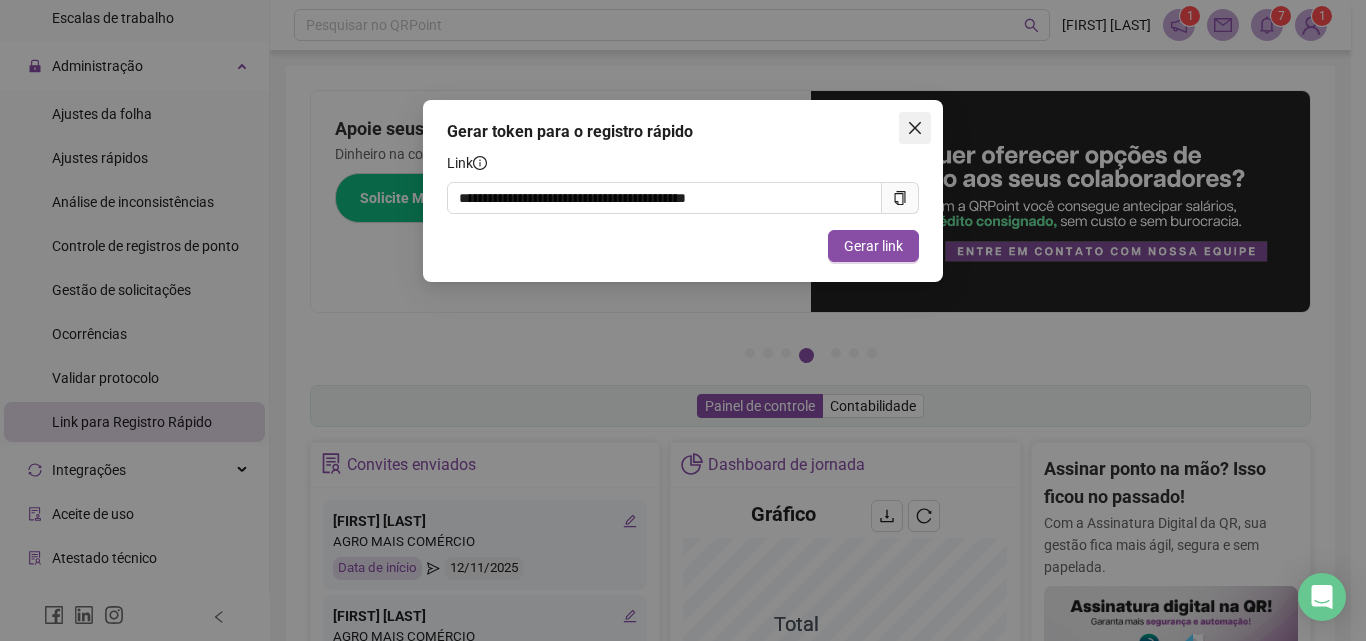 click 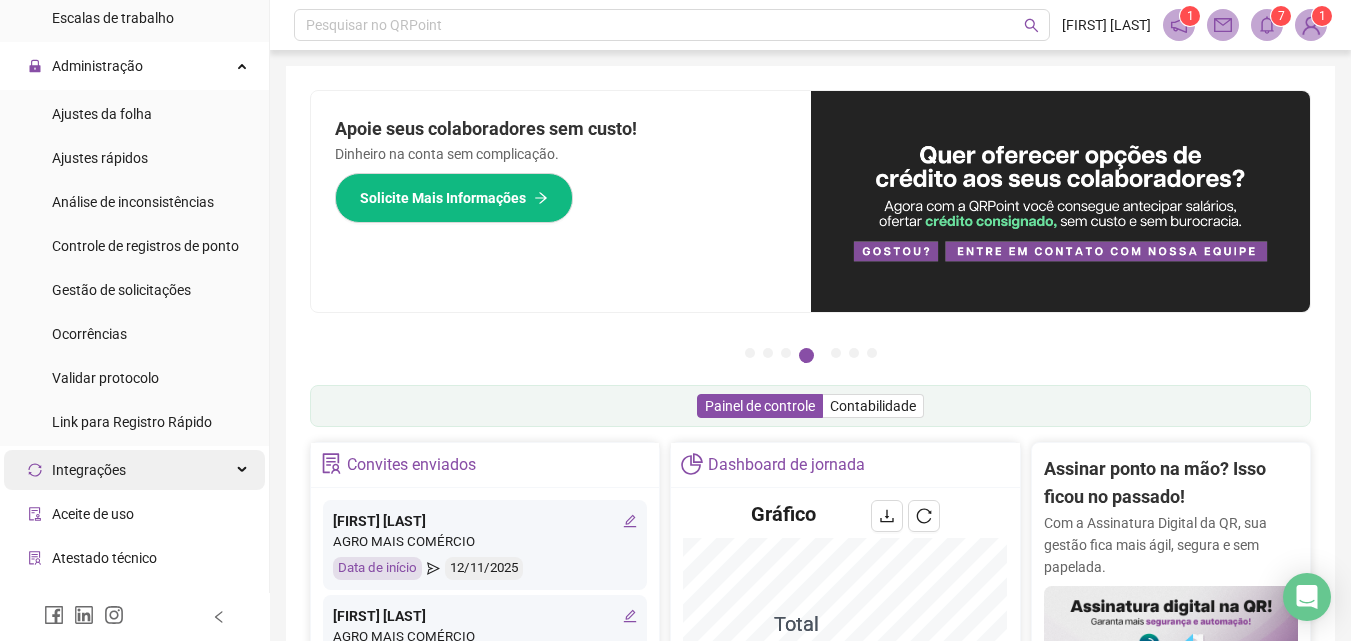 scroll, scrollTop: 573, scrollLeft: 0, axis: vertical 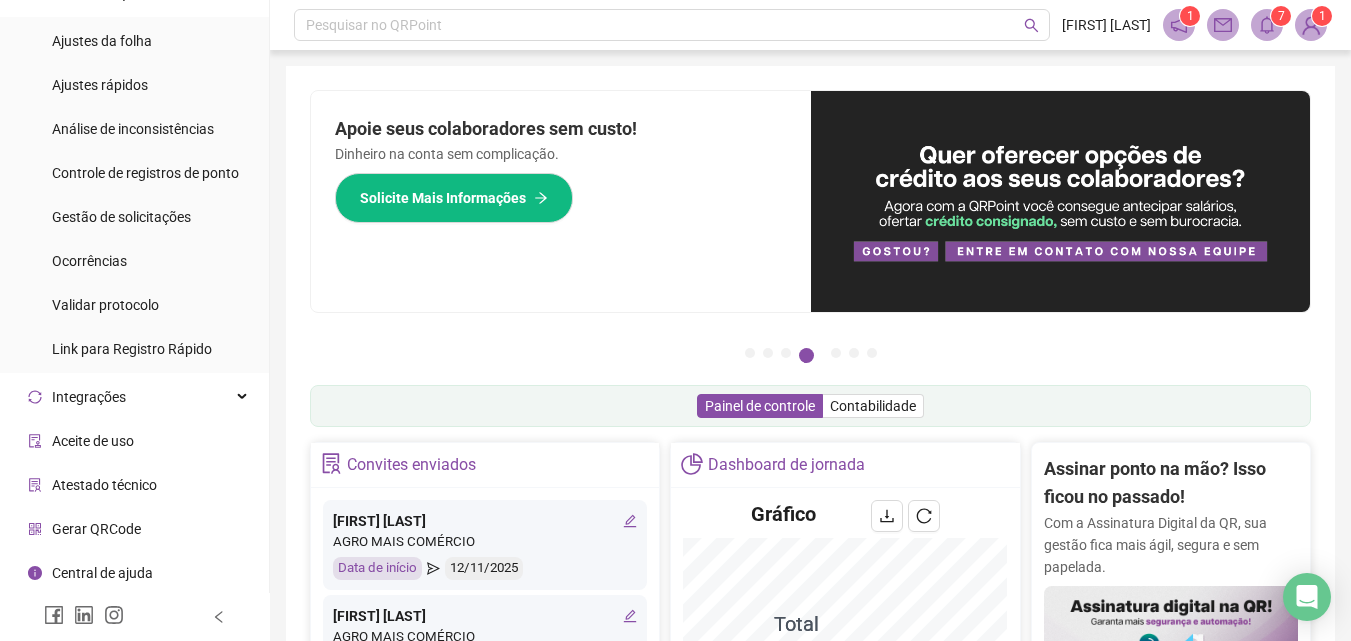 click on "Gerar QRCode" at bounding box center (134, 529) 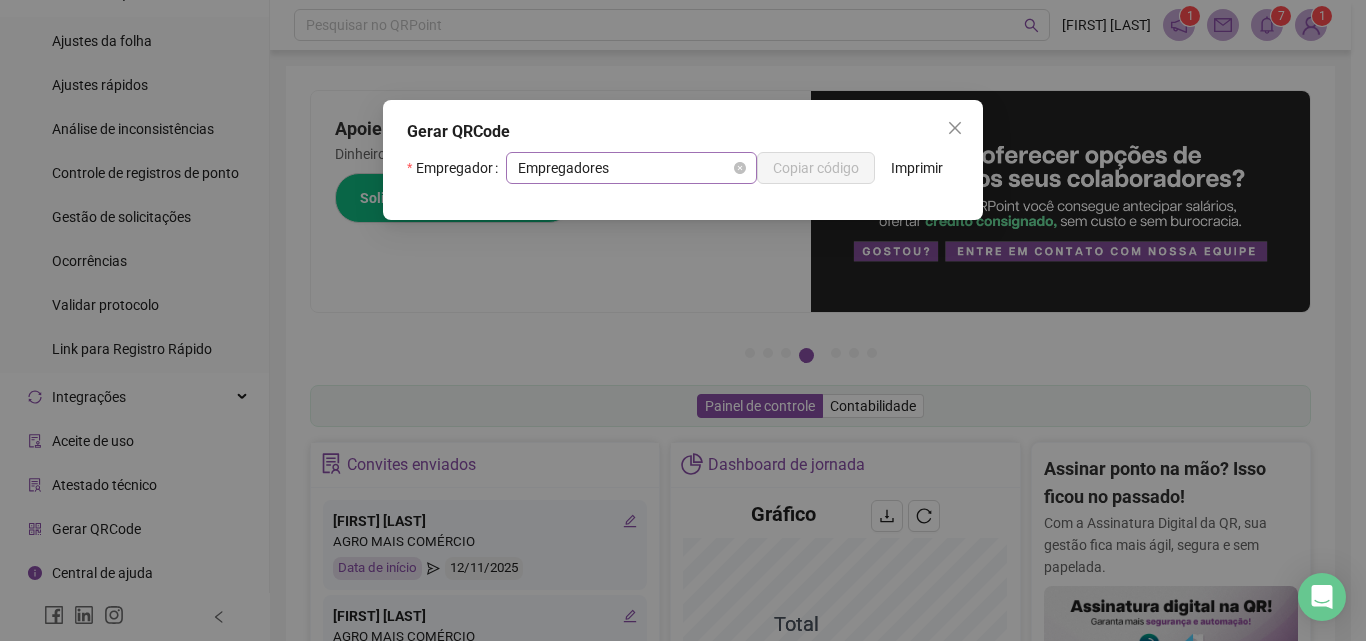 click on "Empregadores" at bounding box center [631, 168] 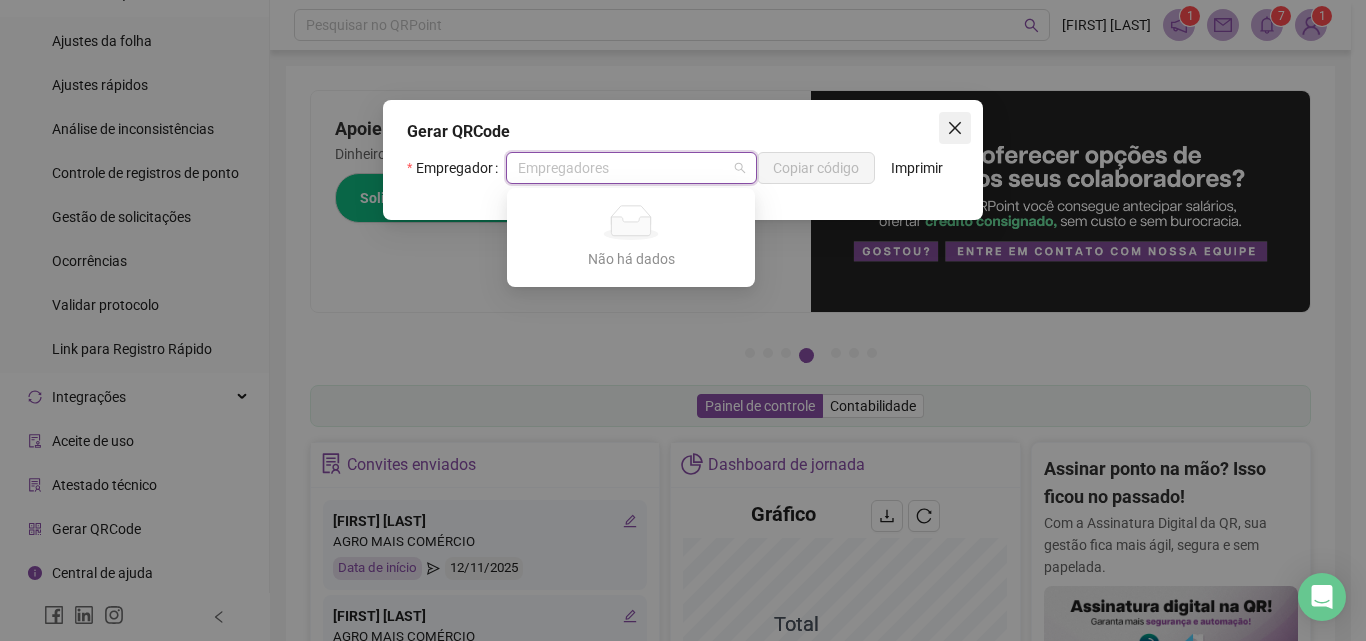 click 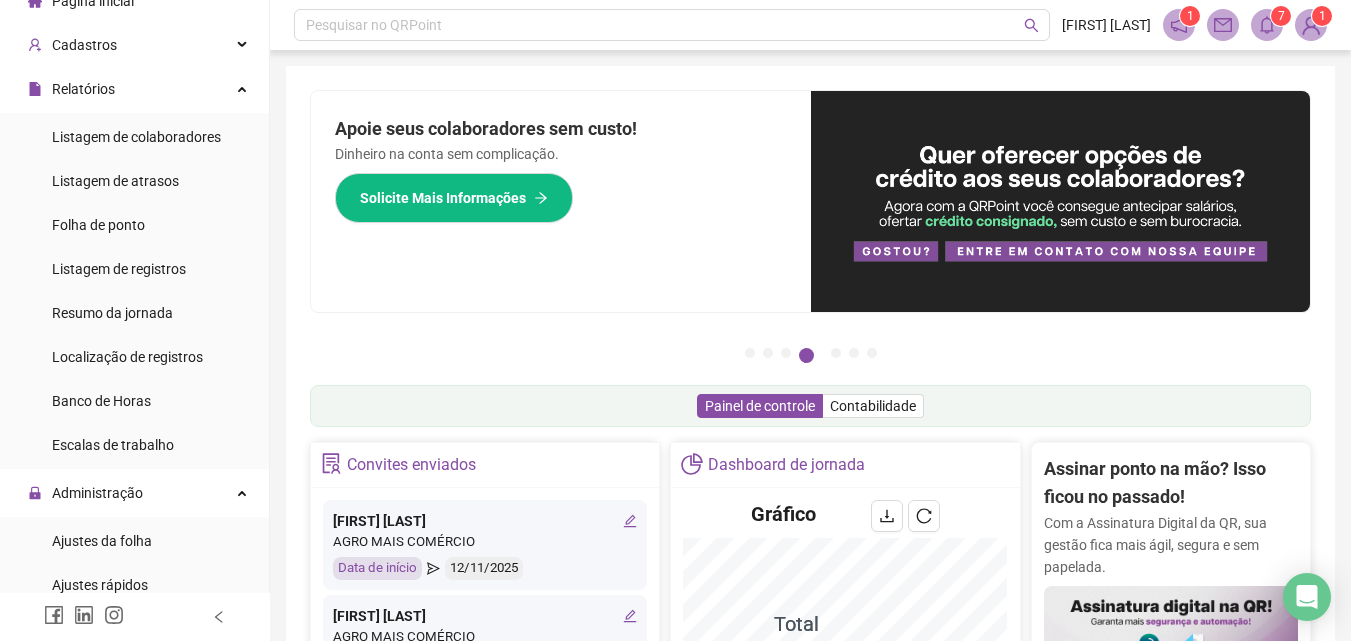 scroll, scrollTop: 0, scrollLeft: 0, axis: both 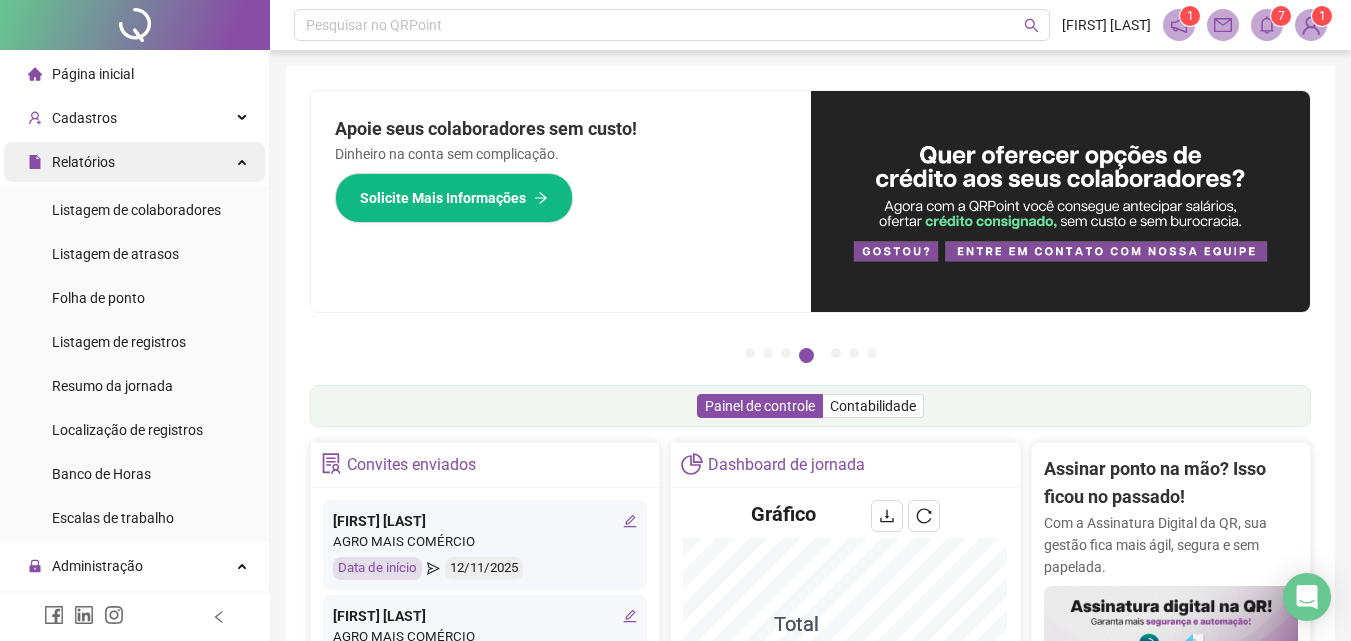 click on "Relatórios" at bounding box center [134, 162] 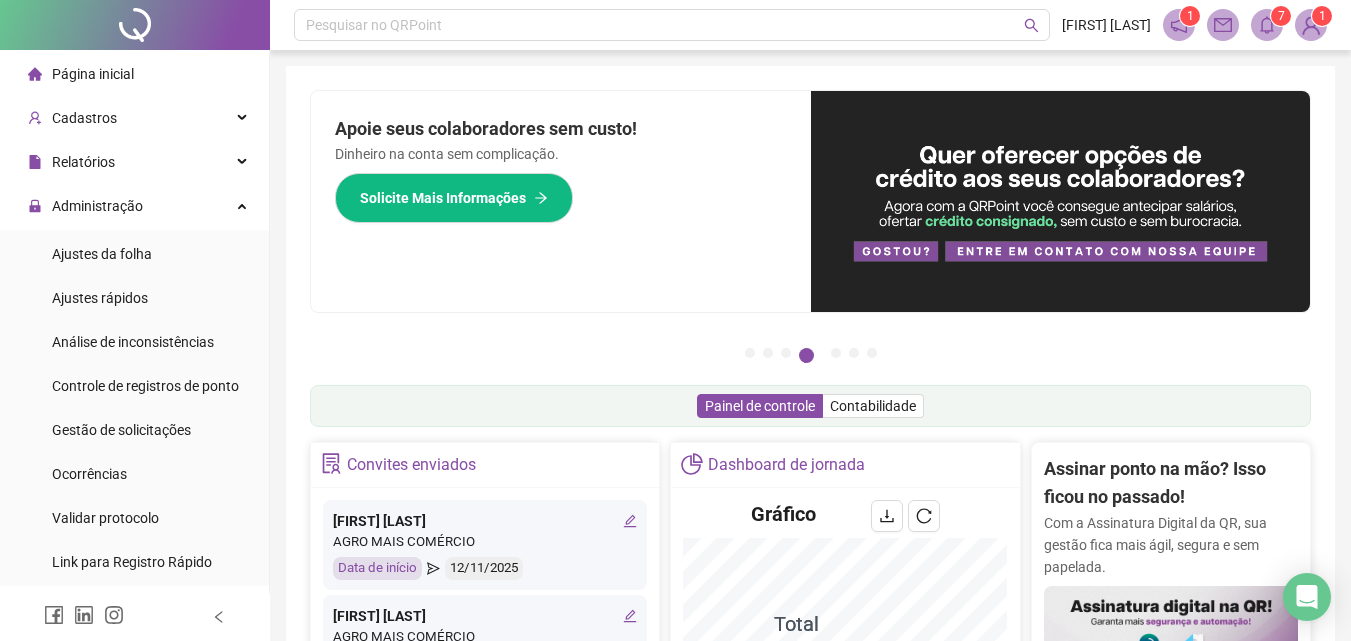 click on "Página inicial" at bounding box center [134, 74] 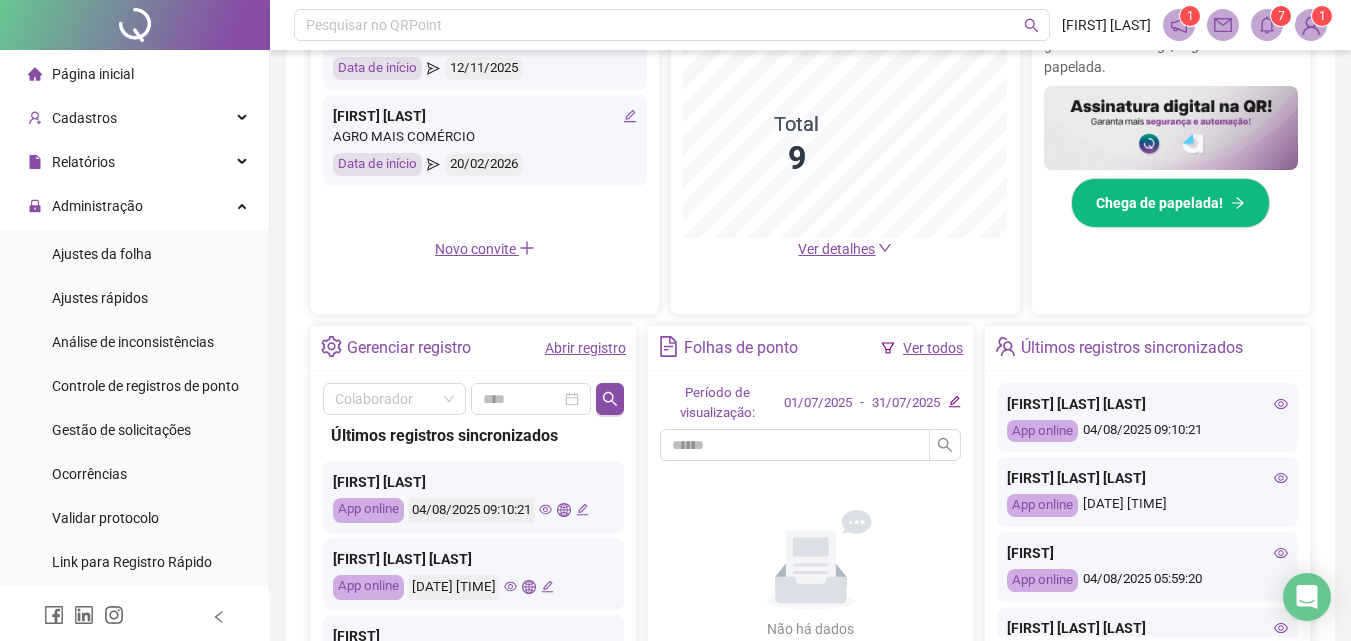 scroll, scrollTop: 600, scrollLeft: 0, axis: vertical 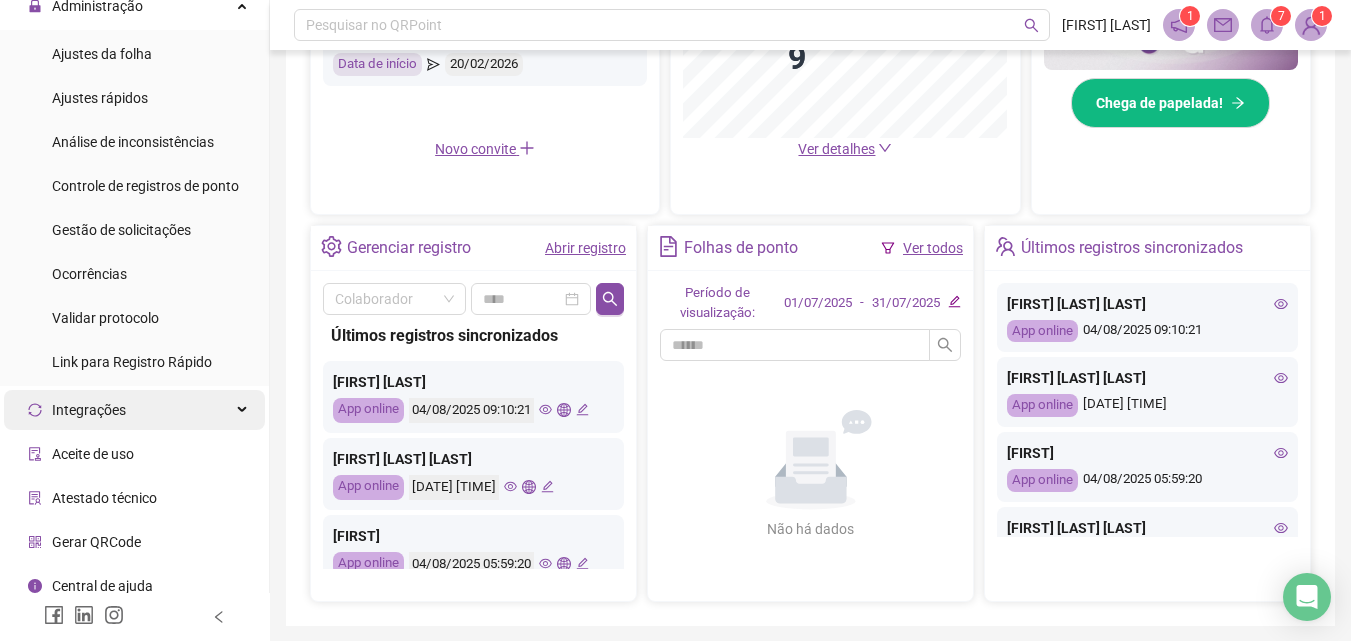 click on "Integrações" at bounding box center [134, 410] 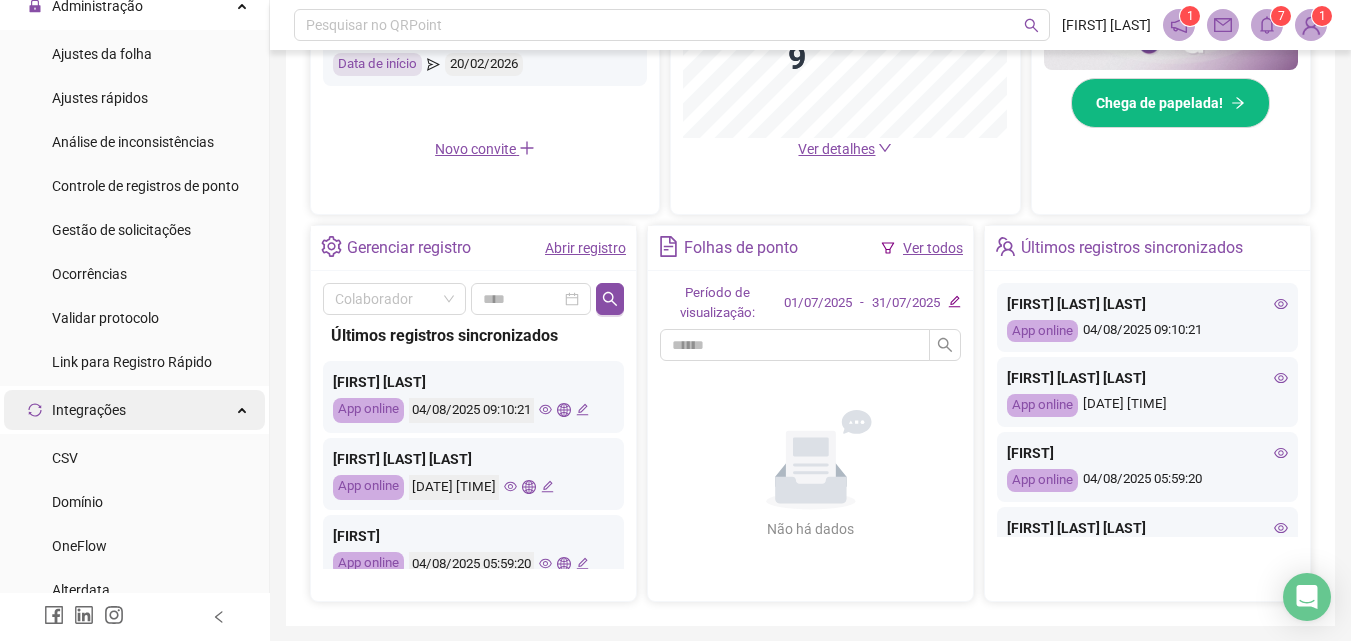 click on "Integrações" at bounding box center [134, 410] 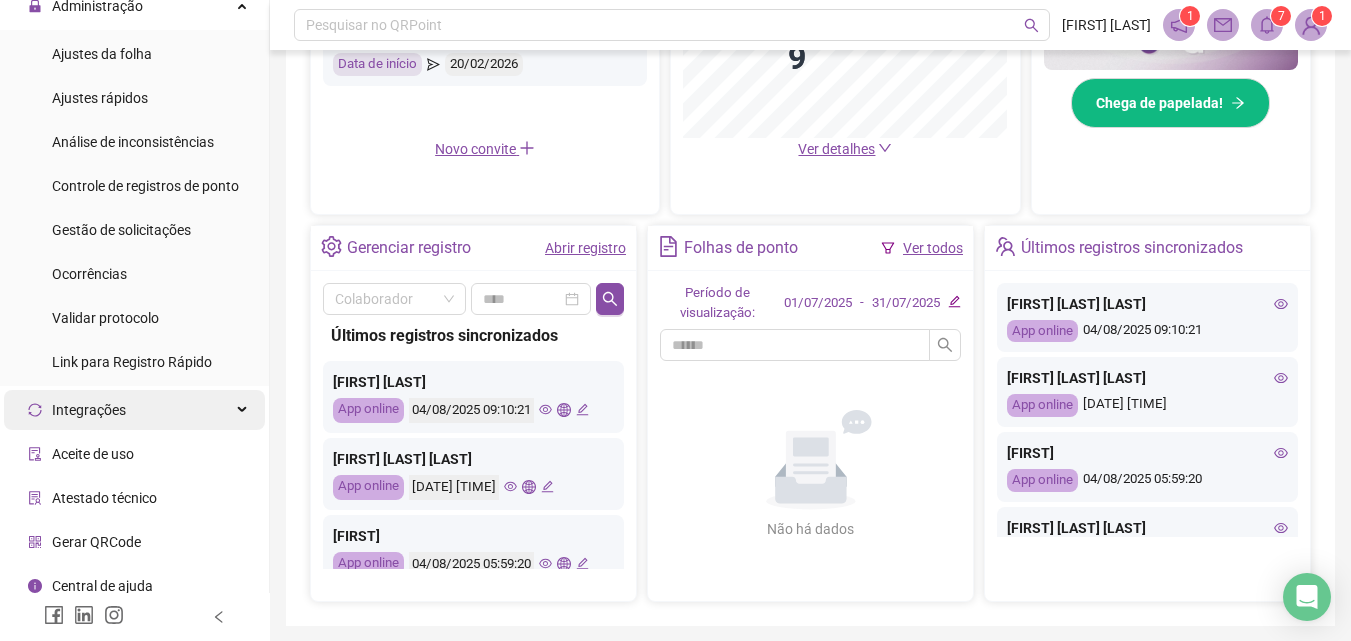 scroll, scrollTop: 213, scrollLeft: 0, axis: vertical 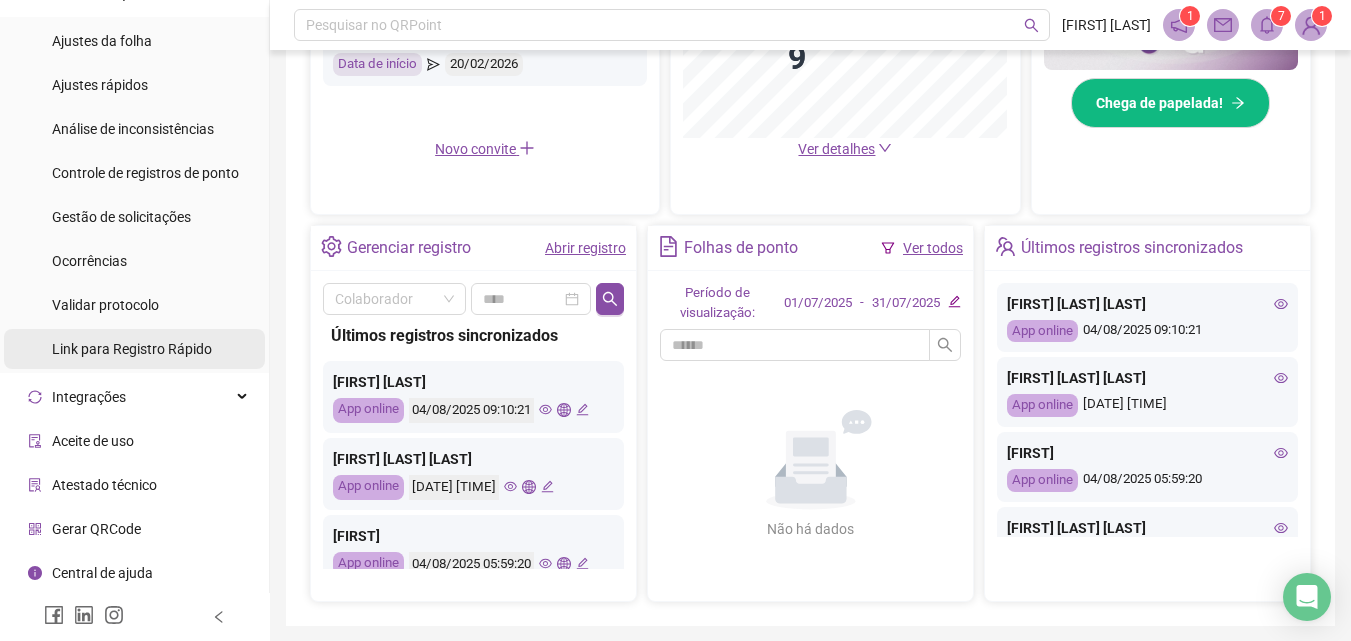 click on "Link para Registro Rápido" at bounding box center (132, 349) 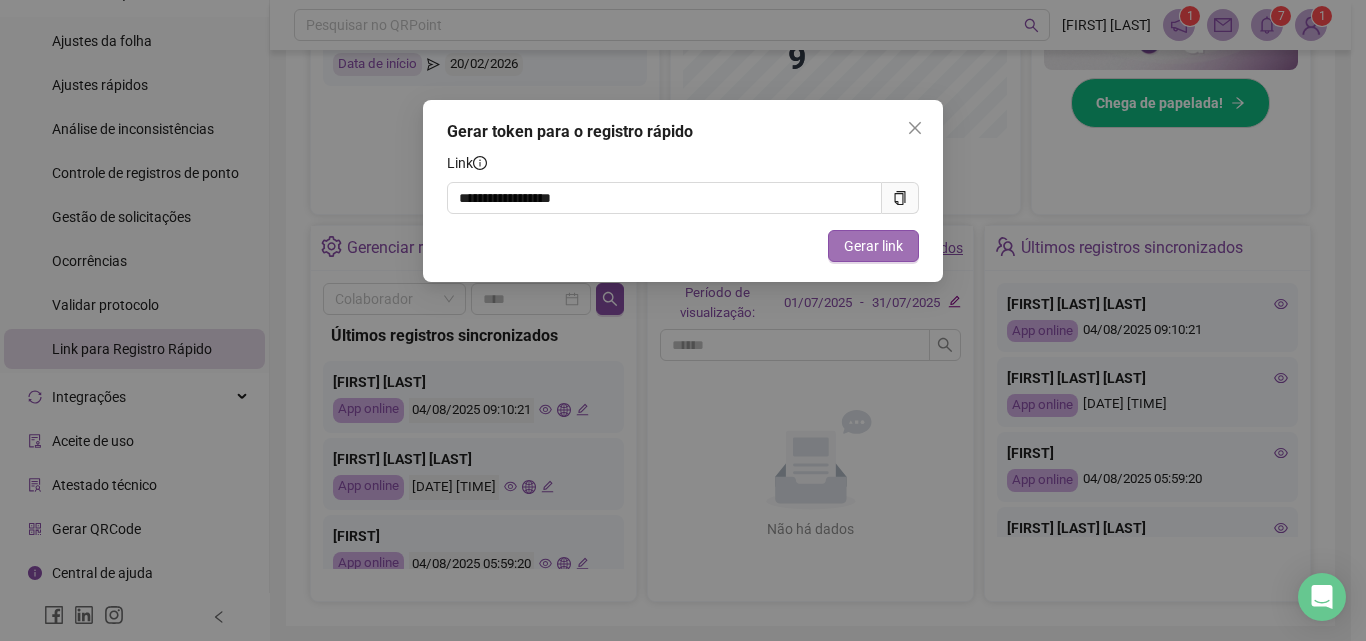 click on "Gerar link" at bounding box center [873, 246] 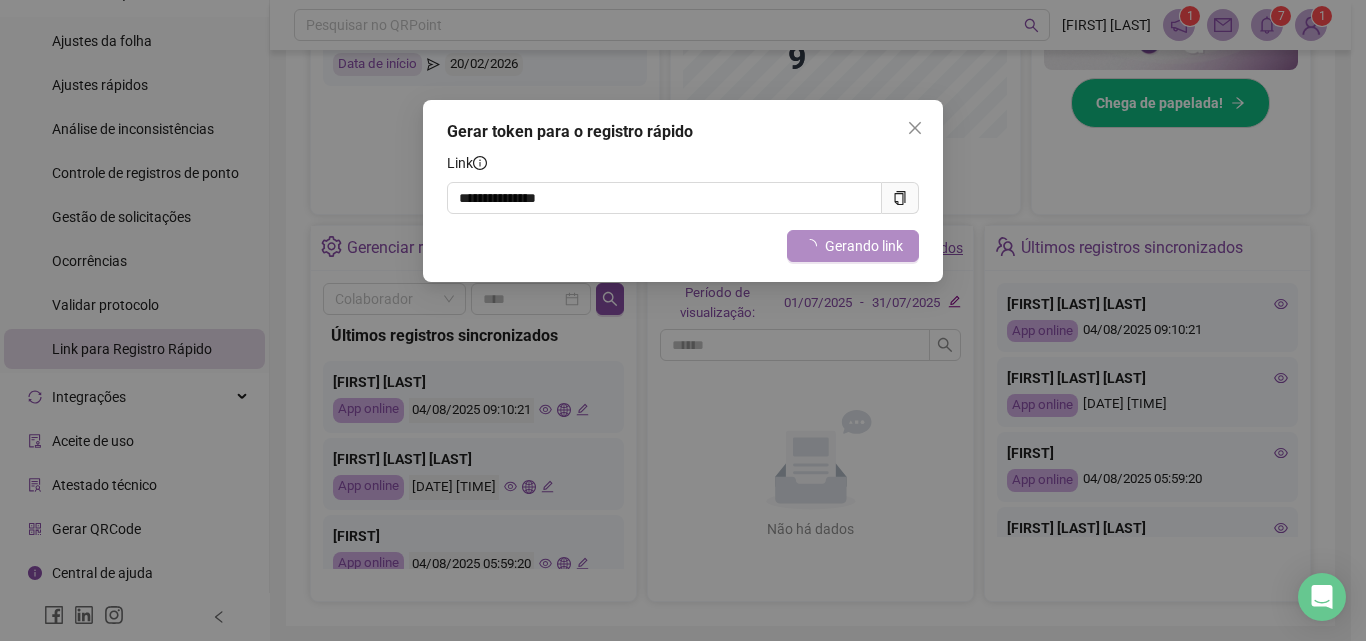 type on "**********" 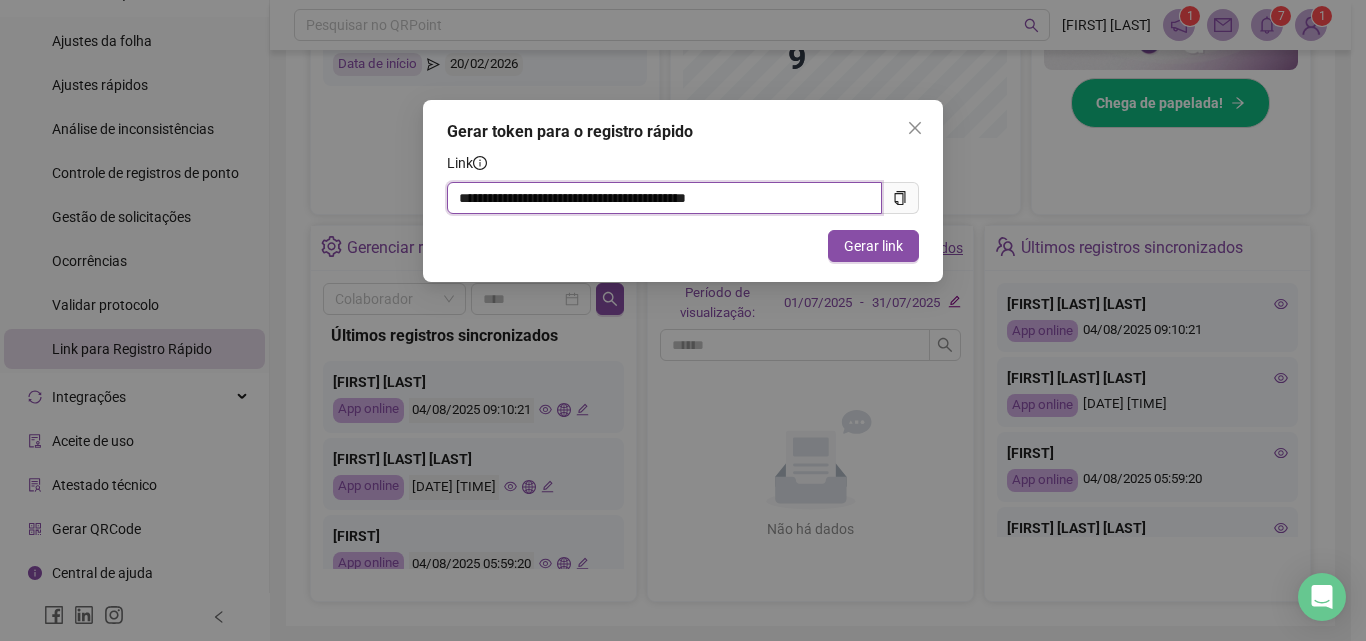 drag, startPoint x: 785, startPoint y: 197, endPoint x: 423, endPoint y: 180, distance: 362.39896 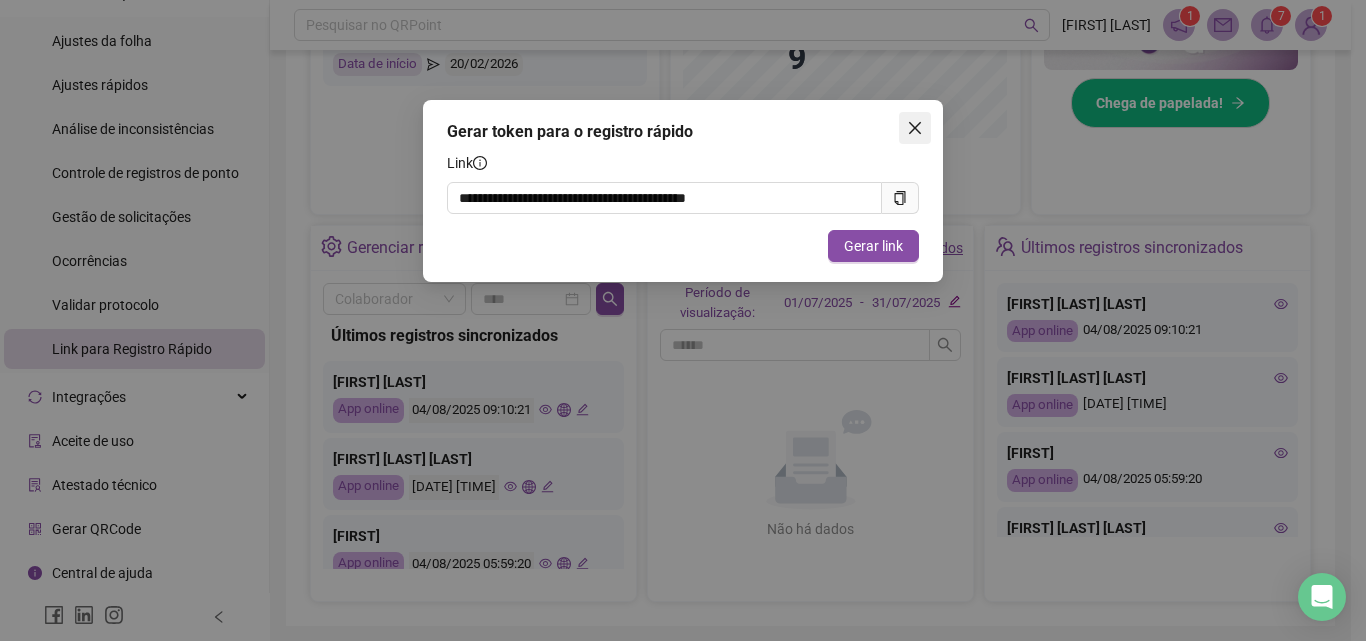 drag, startPoint x: 890, startPoint y: 122, endPoint x: 918, endPoint y: 132, distance: 29.732138 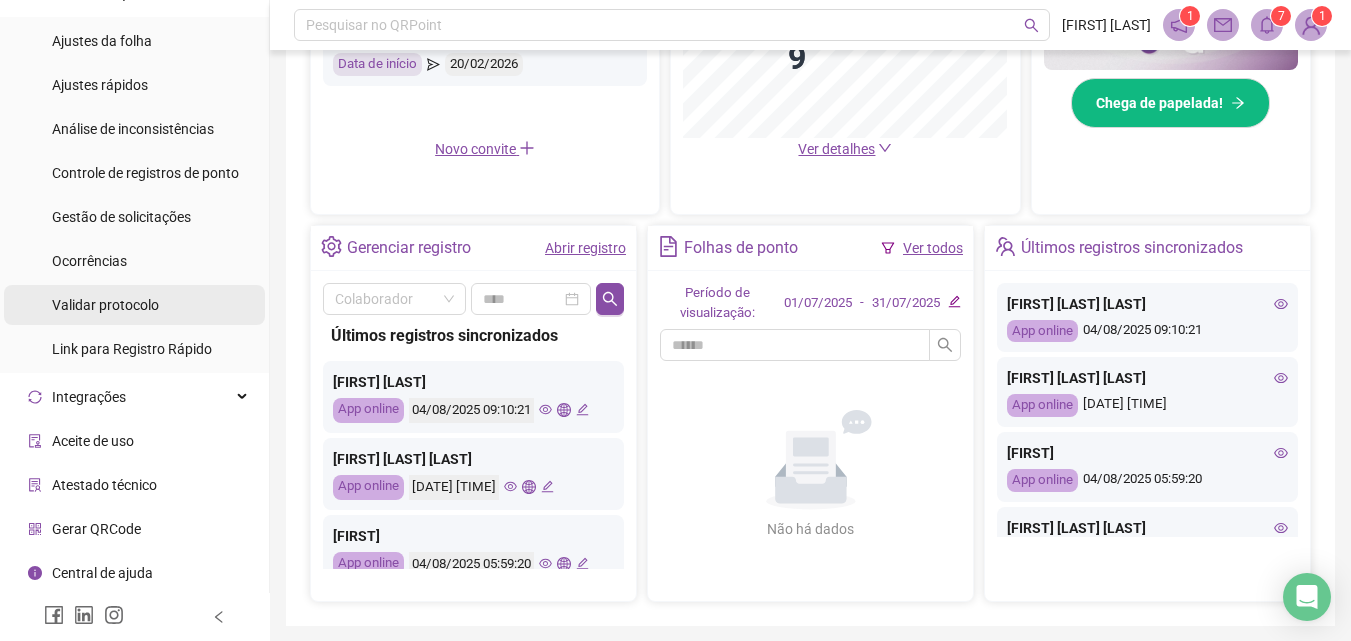scroll, scrollTop: 0, scrollLeft: 0, axis: both 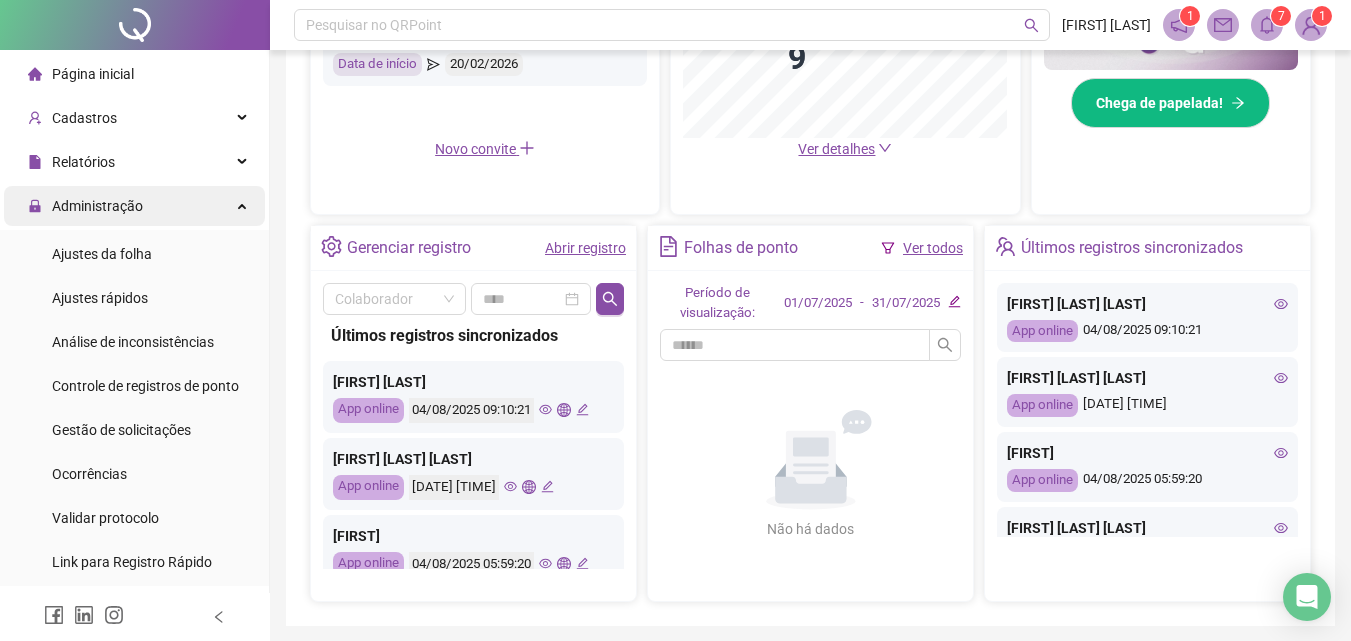click on "Administração" at bounding box center (134, 206) 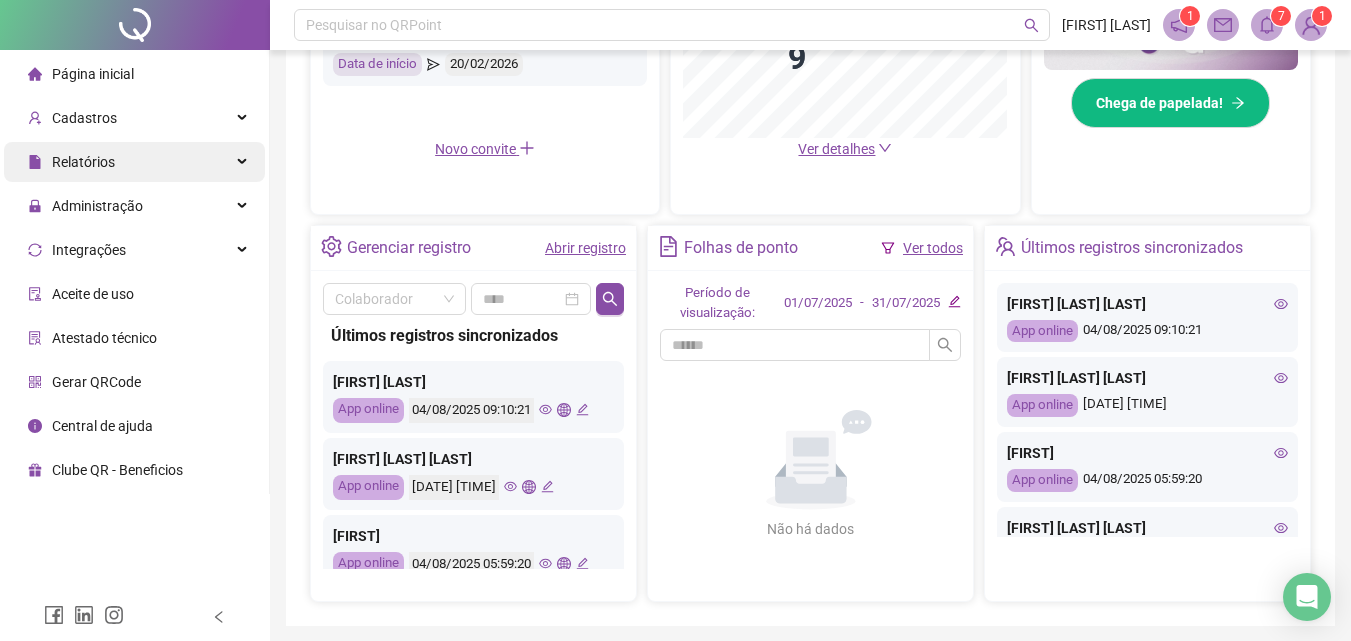 click on "Relatórios" at bounding box center [134, 162] 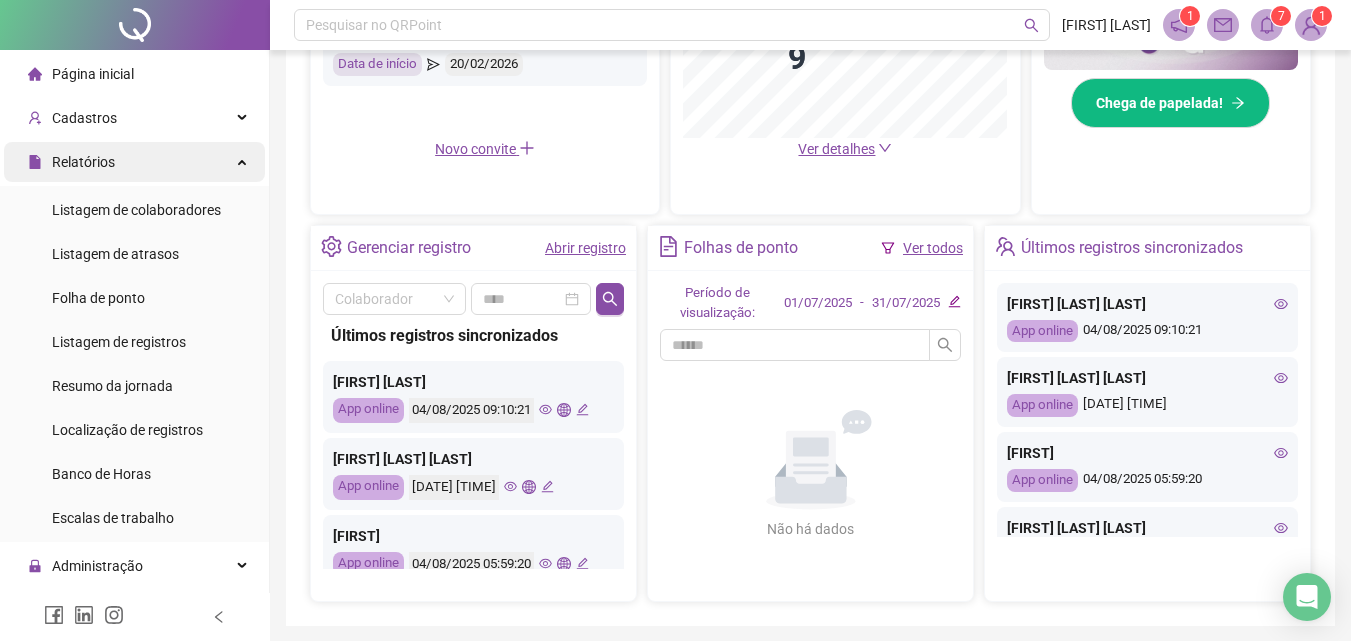click on "Relatórios" at bounding box center [134, 162] 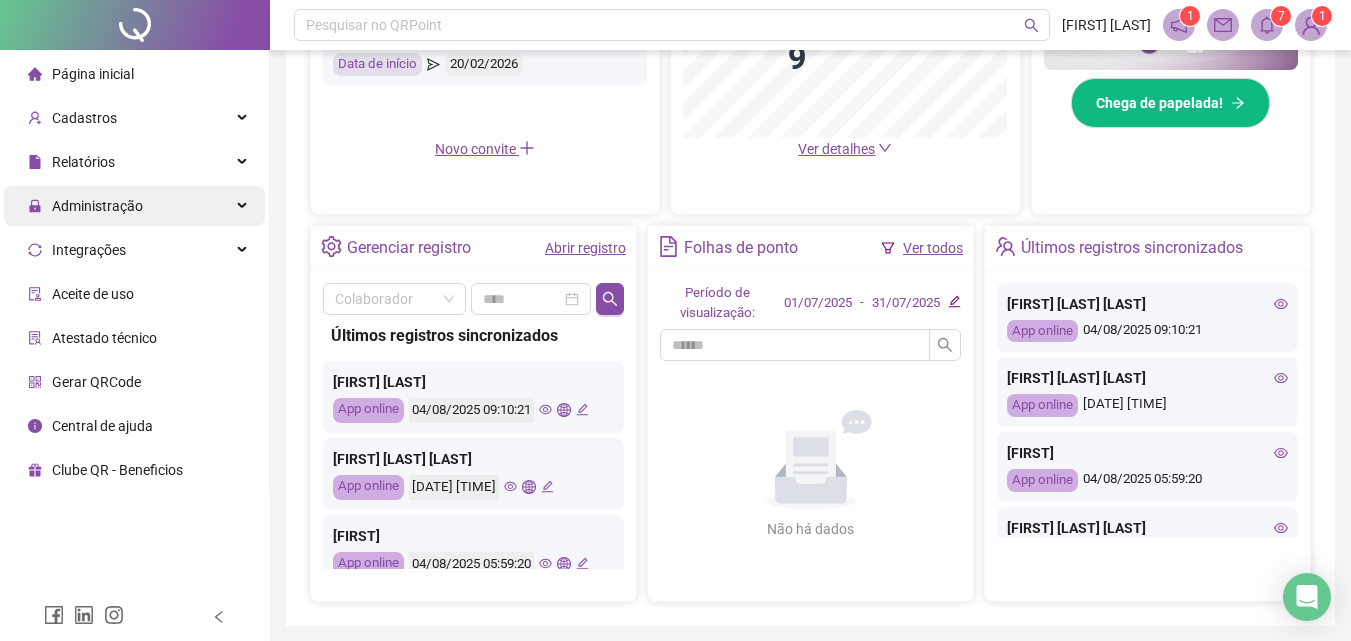 click on "Administração" at bounding box center [134, 206] 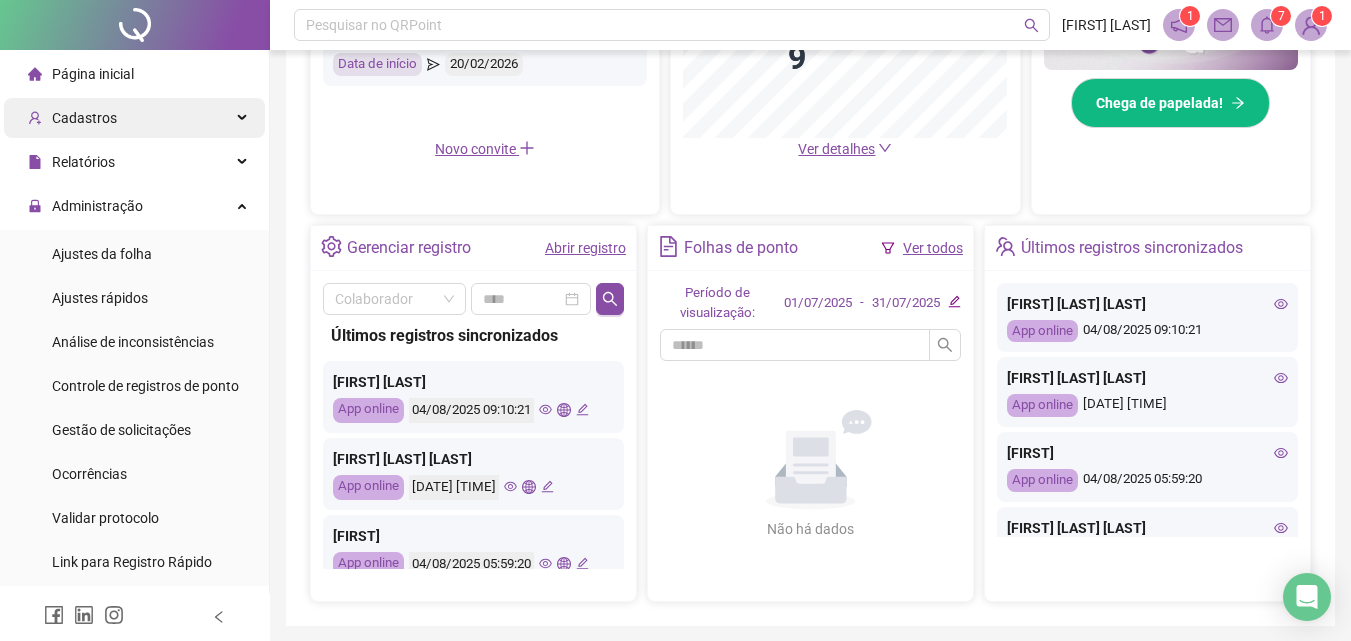 click on "Cadastros" at bounding box center (134, 118) 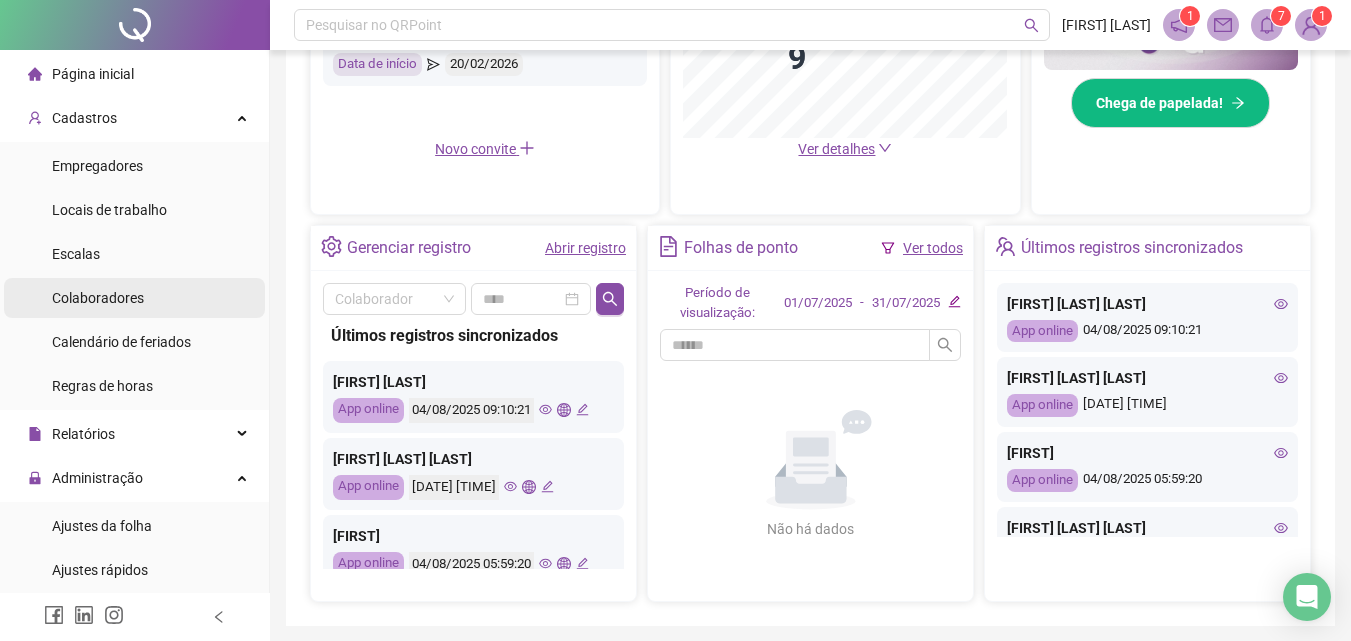 click on "Colaboradores" at bounding box center (134, 298) 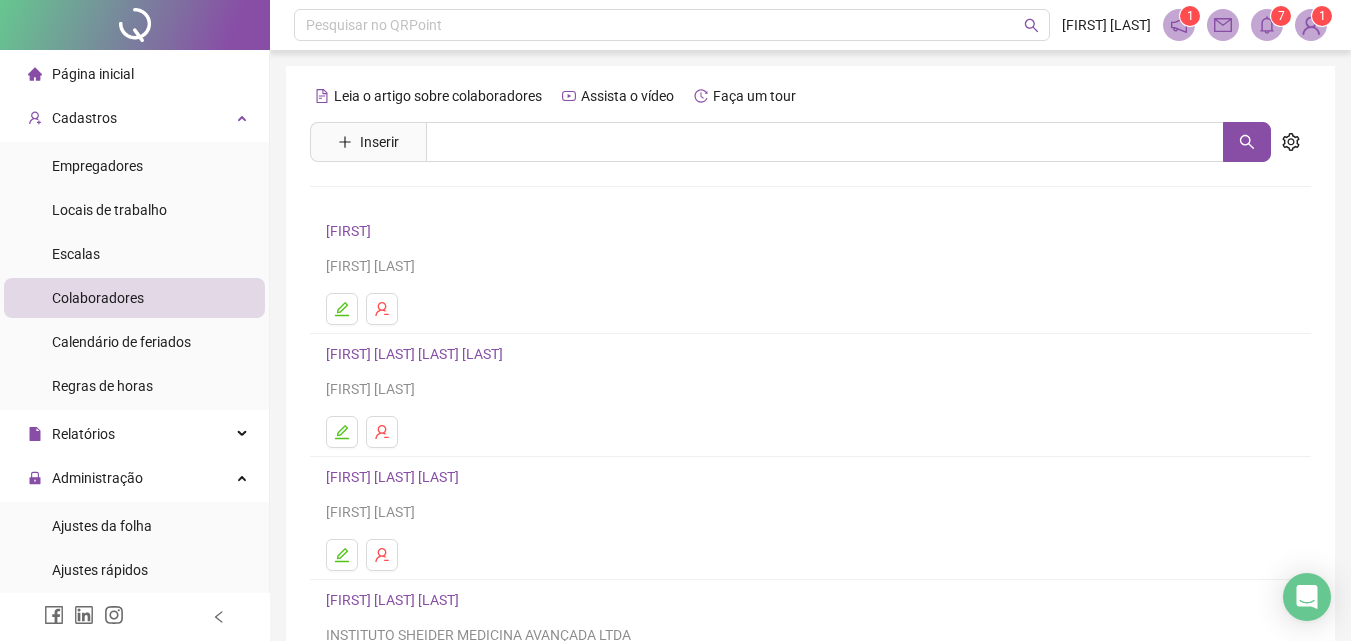 scroll, scrollTop: 326, scrollLeft: 0, axis: vertical 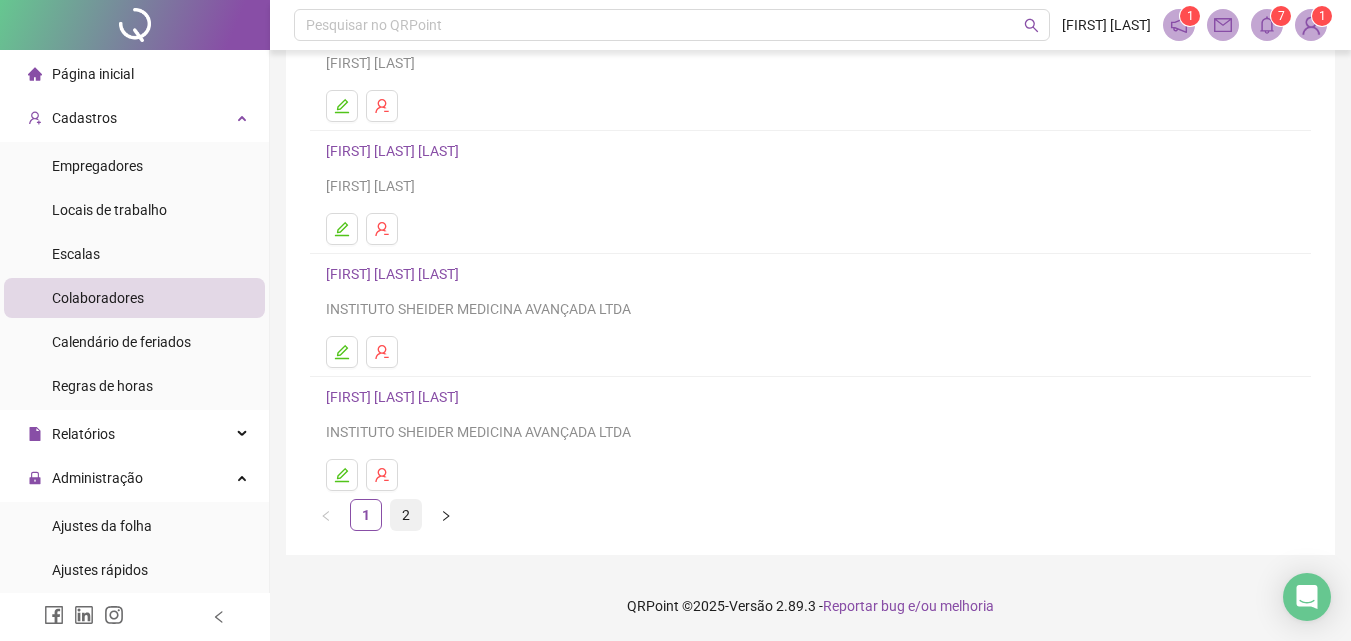 click on "2" at bounding box center (406, 515) 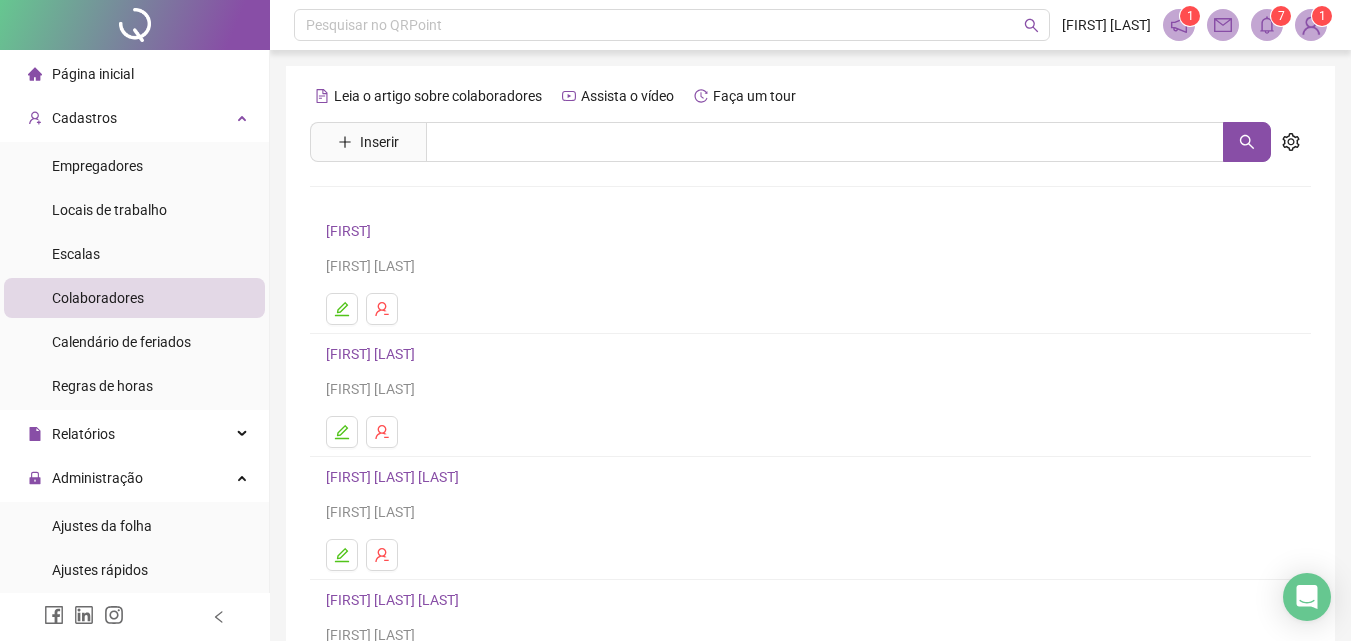 click on "[FIRST] [LAST] [LAST]" at bounding box center (395, 600) 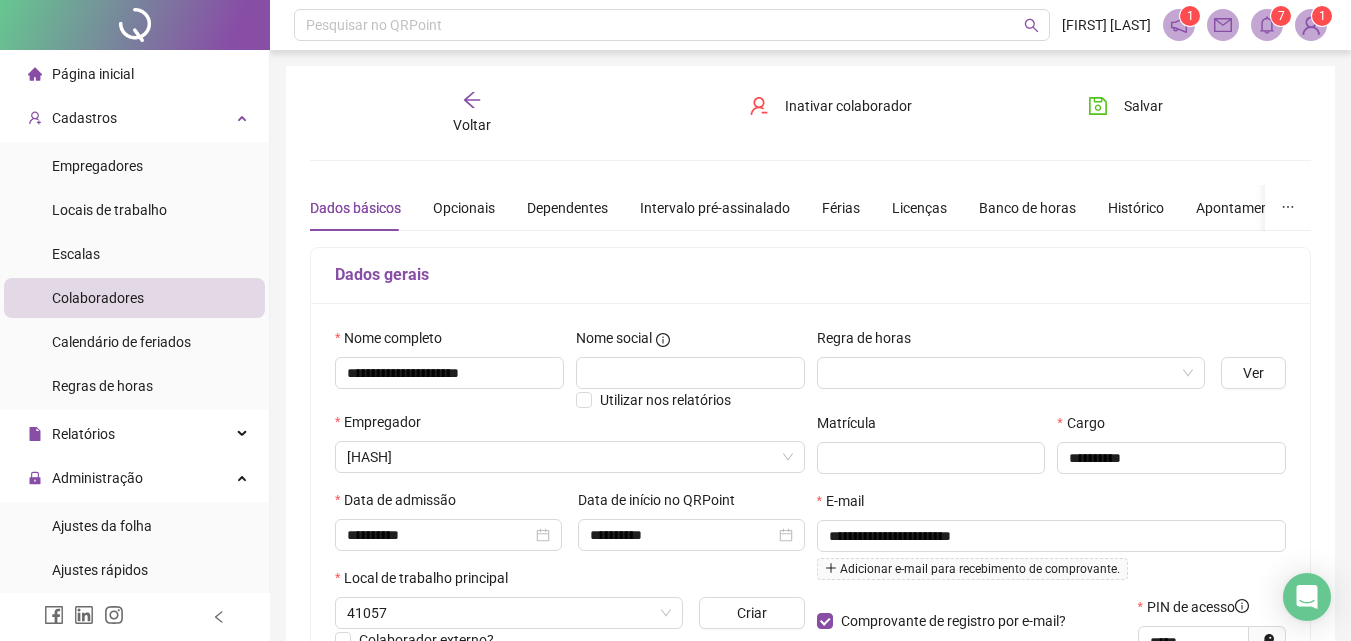 type on "**********" 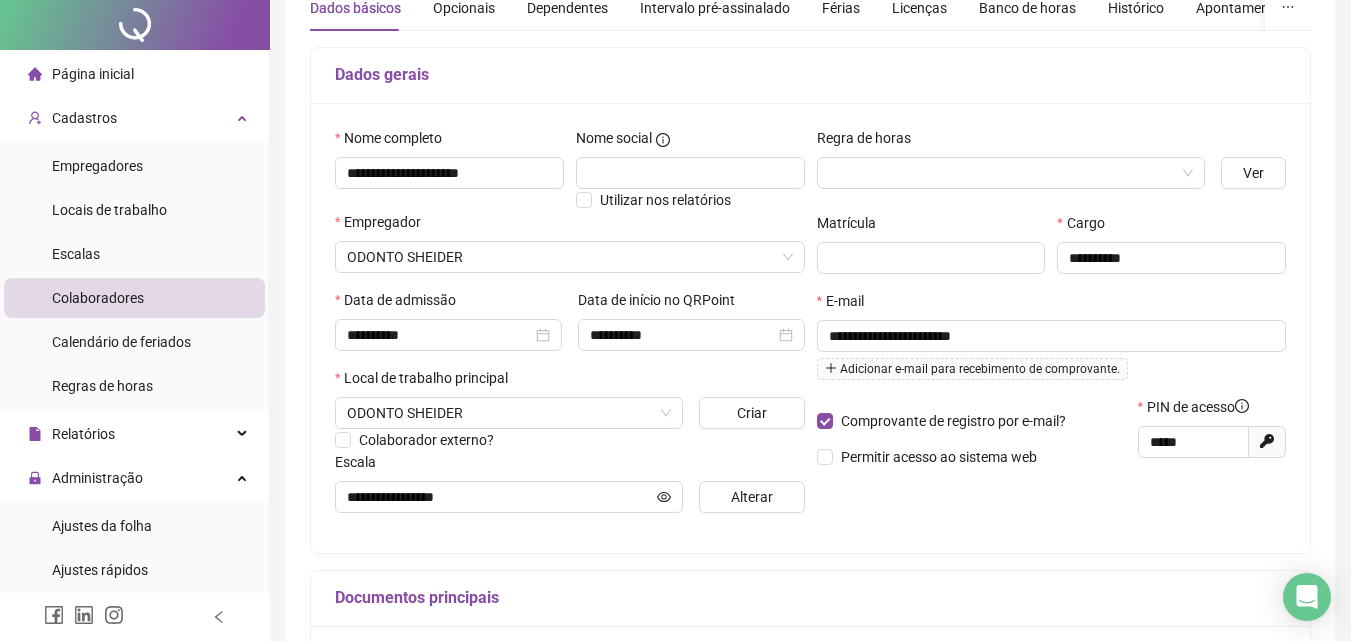 scroll, scrollTop: 0, scrollLeft: 0, axis: both 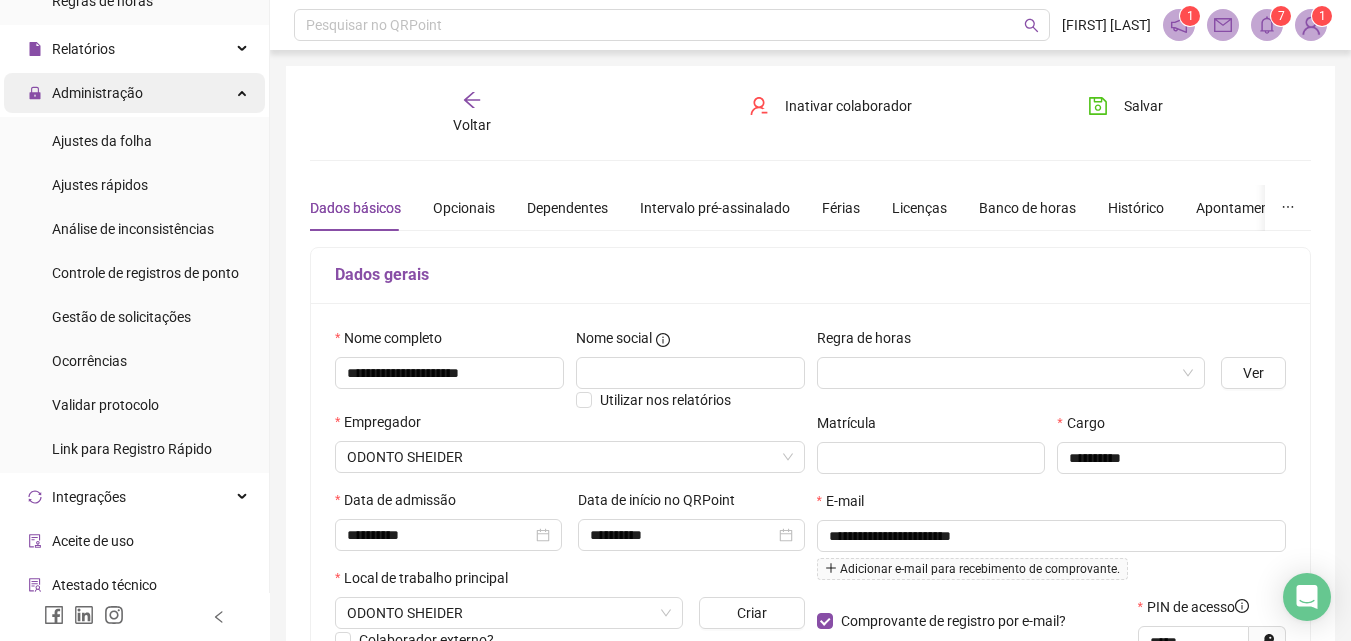 click on "Administração" at bounding box center (134, 93) 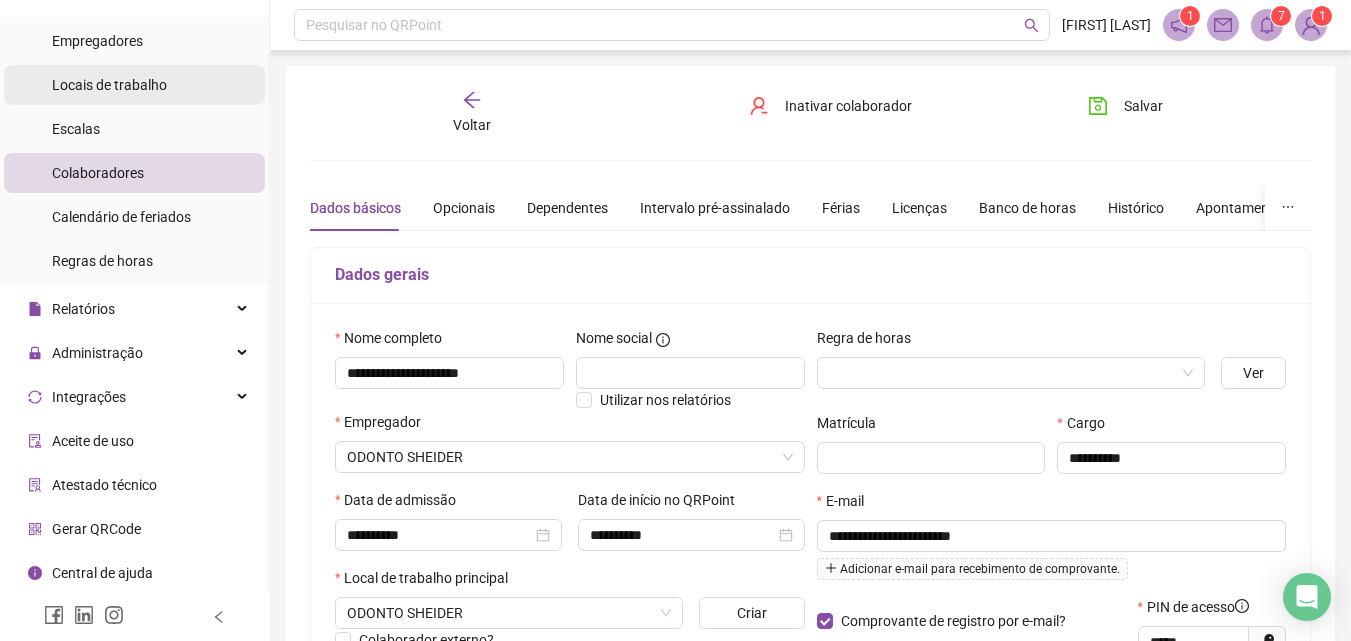 scroll, scrollTop: 0, scrollLeft: 0, axis: both 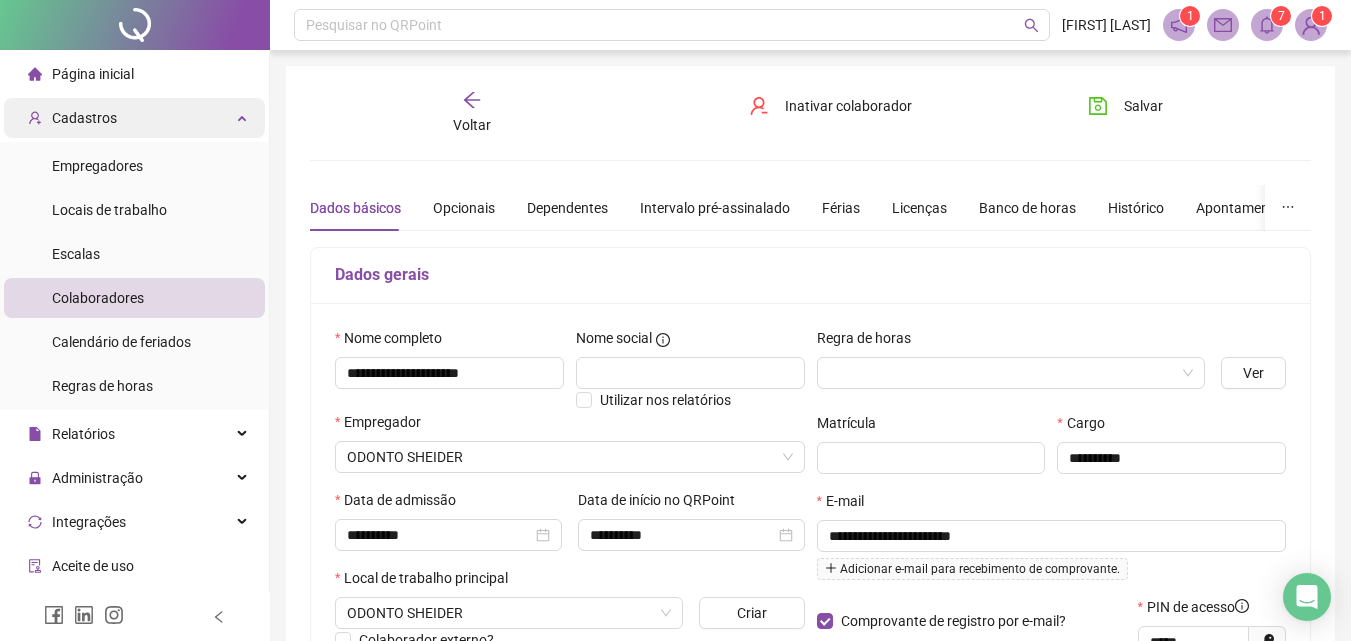 click on "Cadastros" at bounding box center (134, 118) 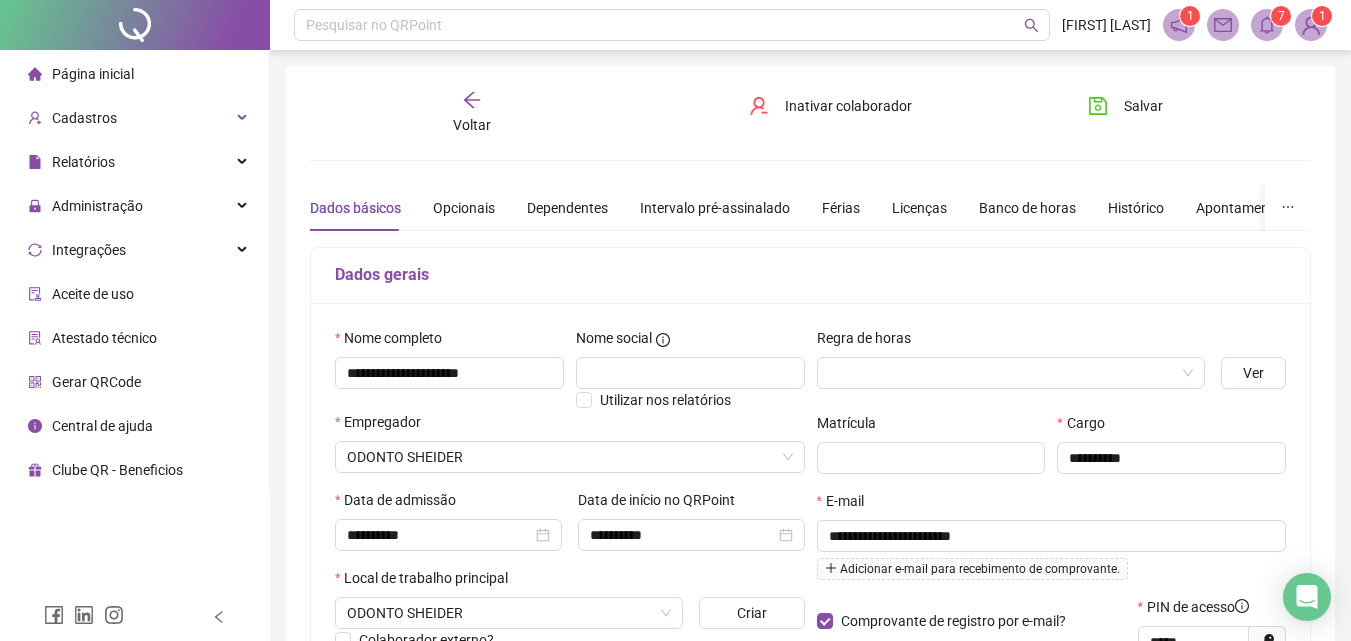 click on "Página inicial" at bounding box center [134, 74] 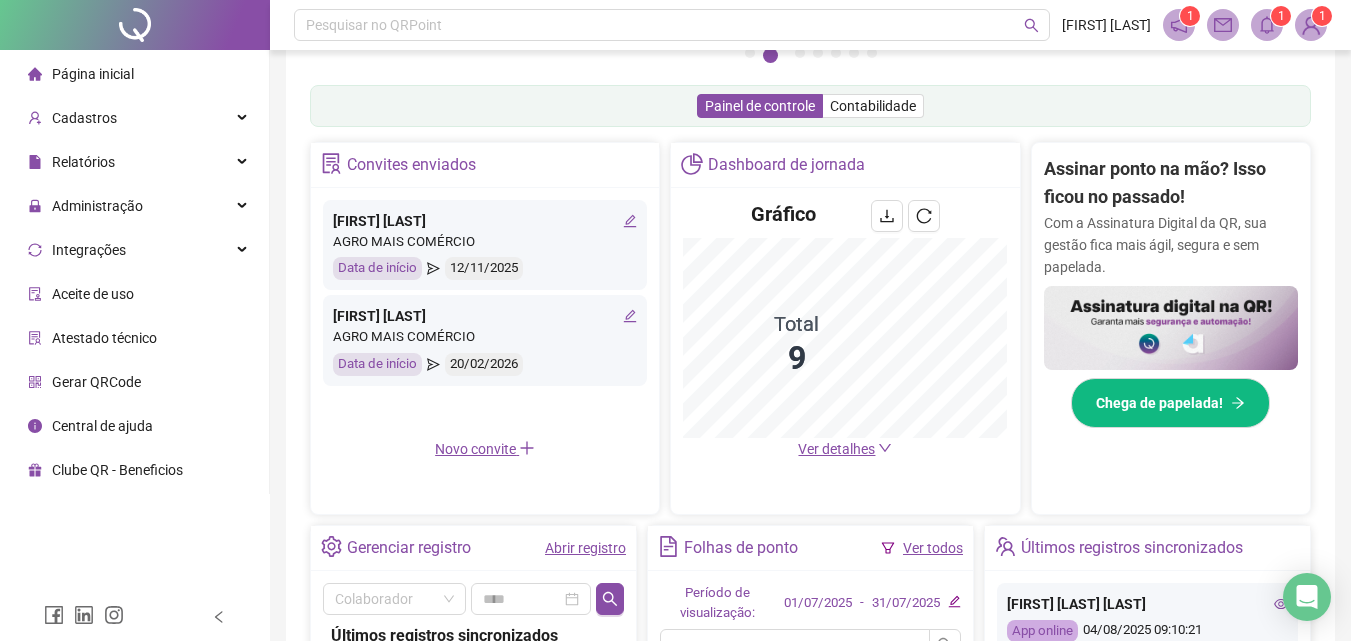 scroll, scrollTop: 600, scrollLeft: 0, axis: vertical 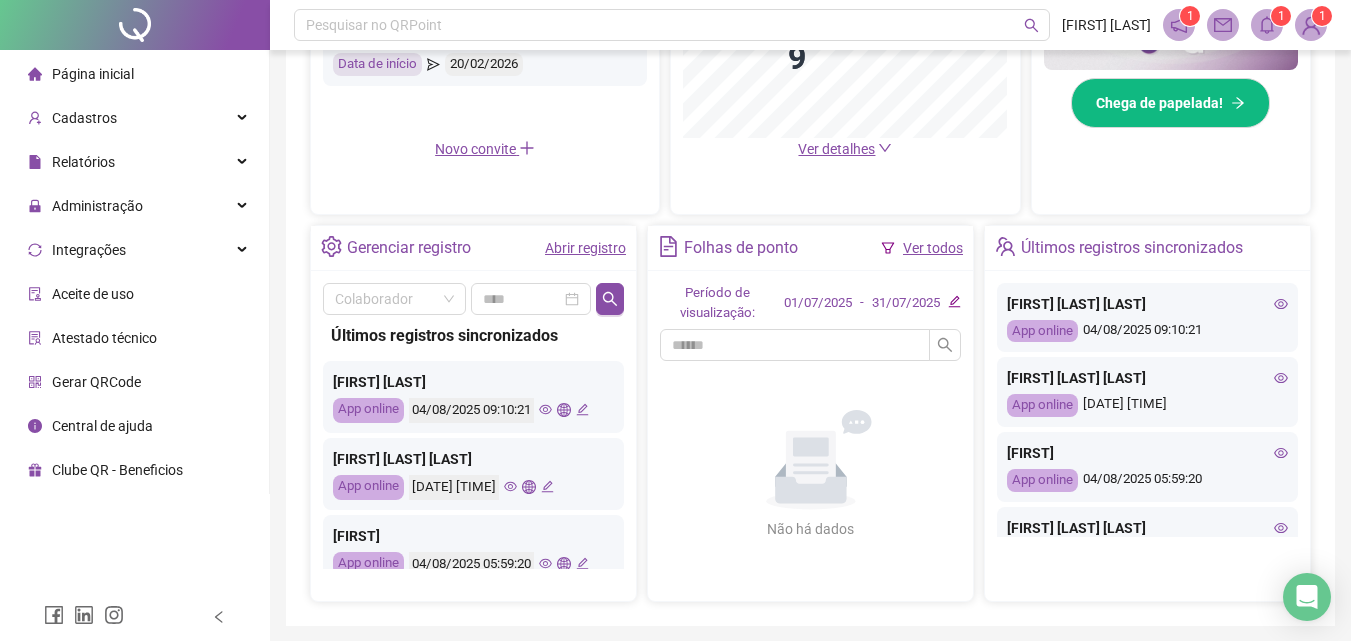 click on "Abrir registro" at bounding box center [585, 248] 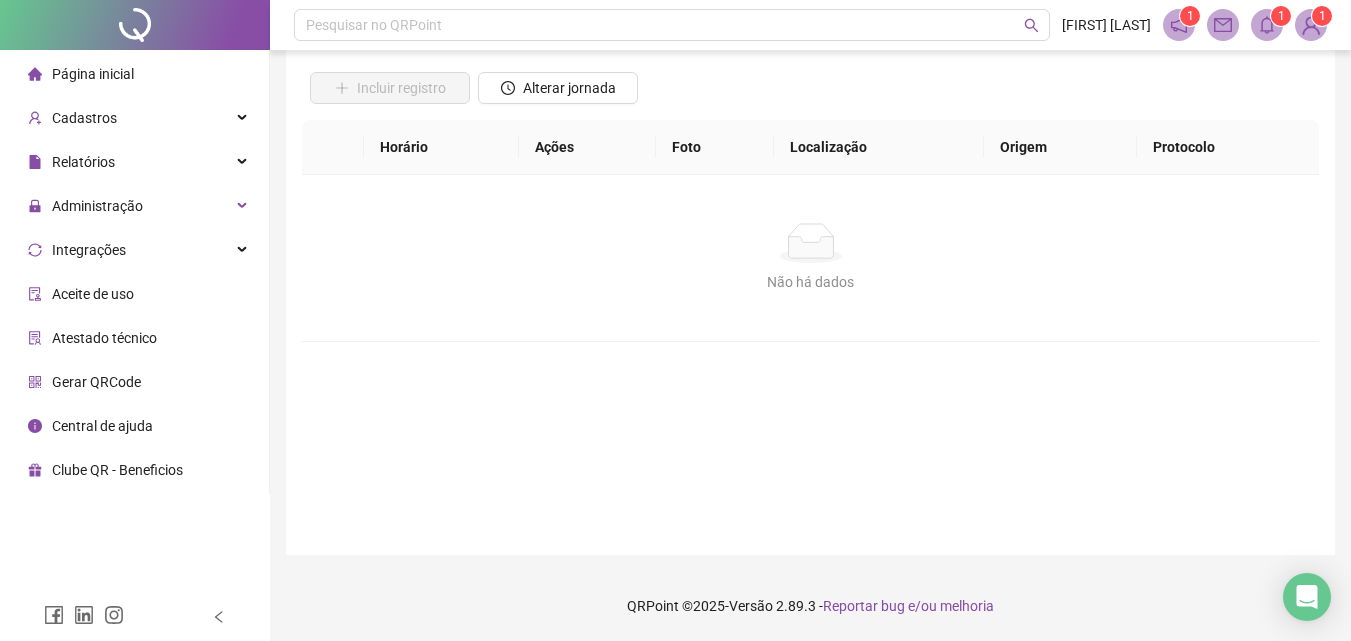 scroll, scrollTop: 0, scrollLeft: 0, axis: both 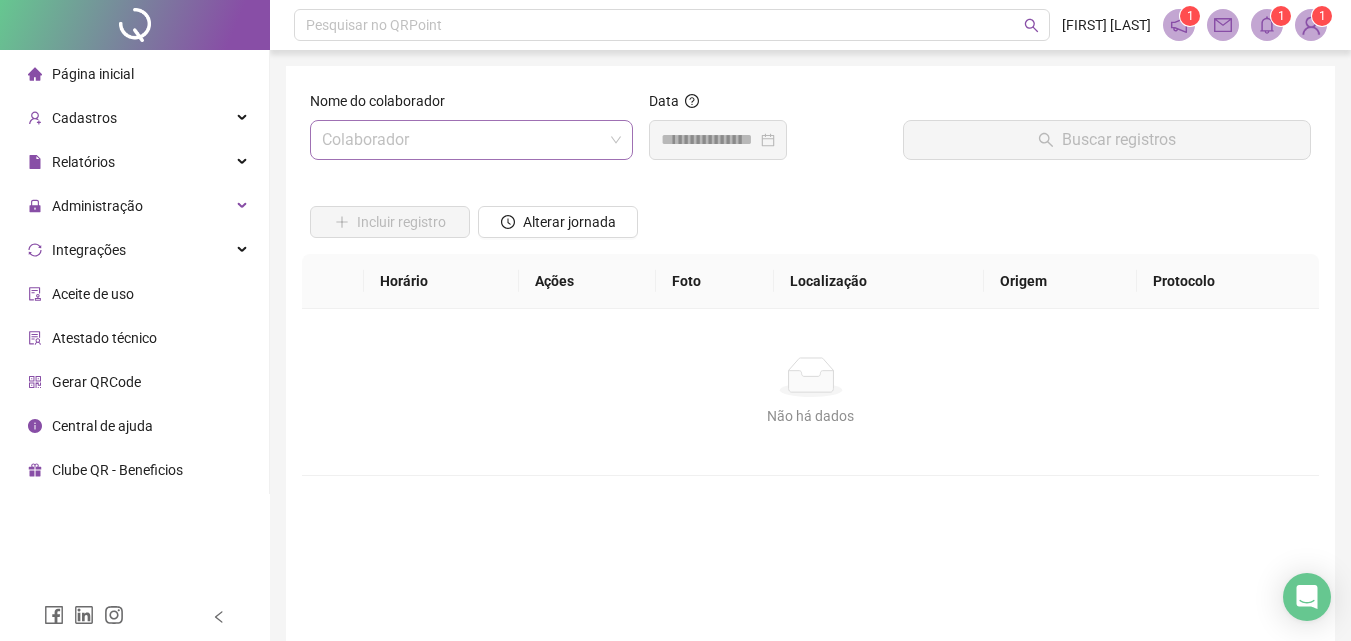 click at bounding box center [462, 140] 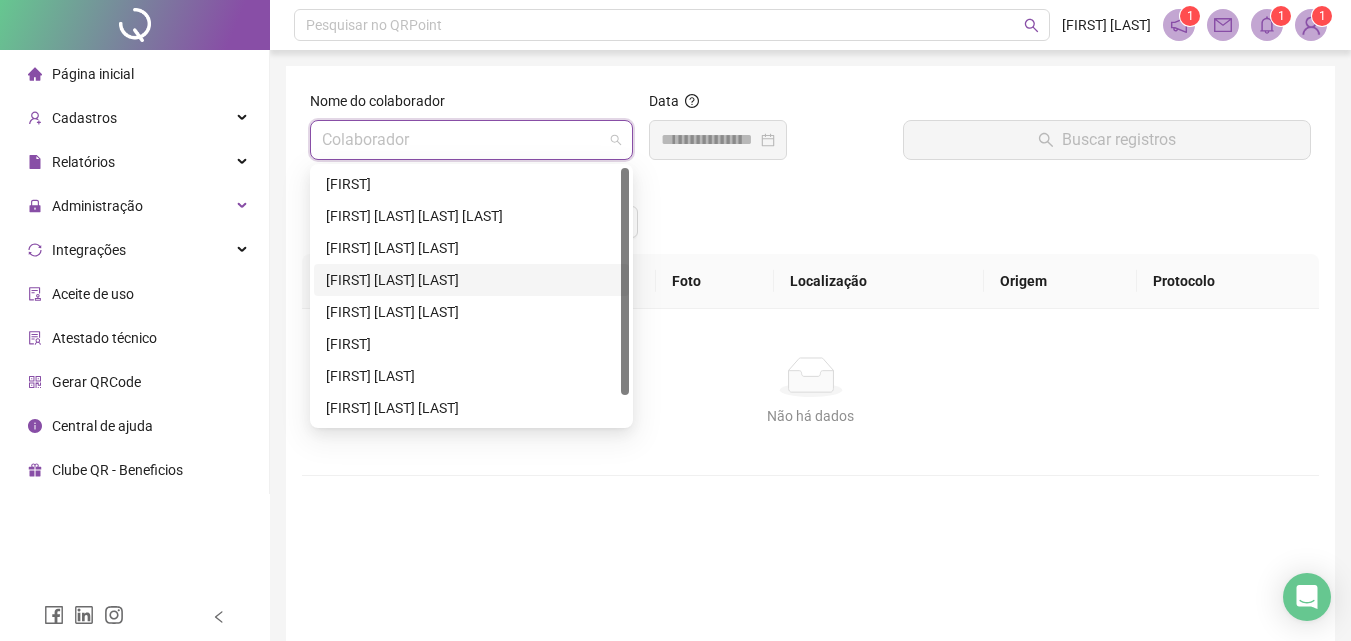 scroll, scrollTop: 32, scrollLeft: 0, axis: vertical 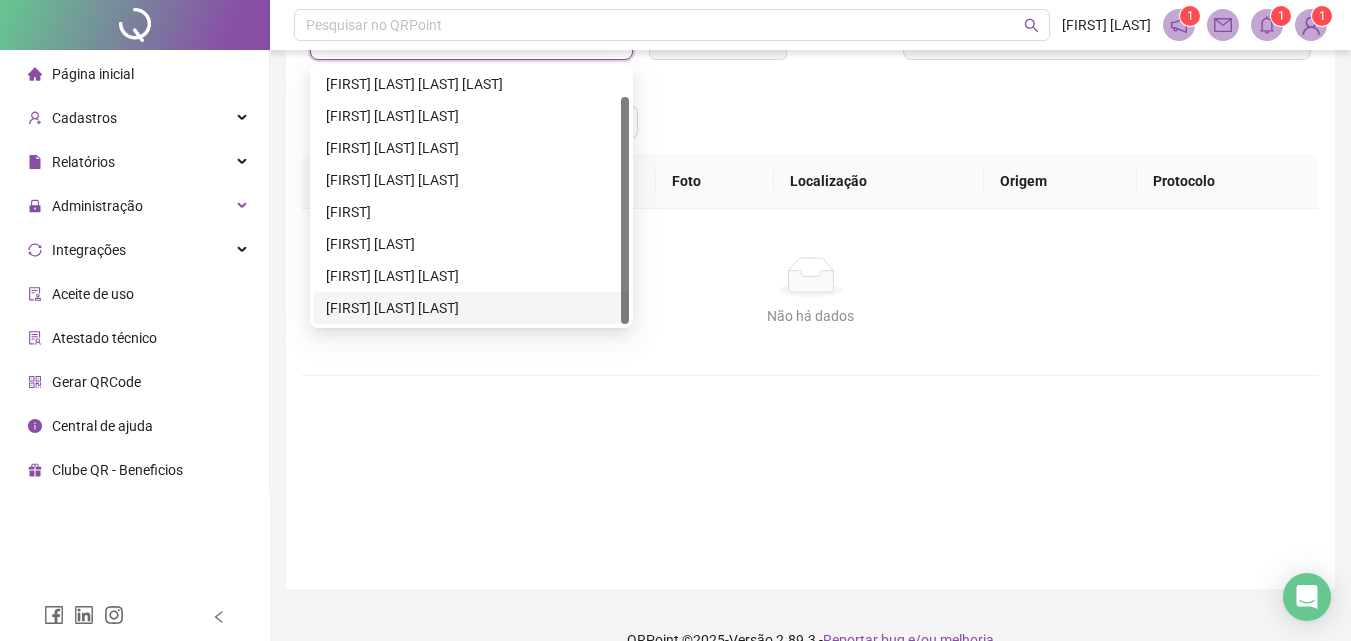 click on "[FIRST] [LAST] [LAST]" at bounding box center (471, 308) 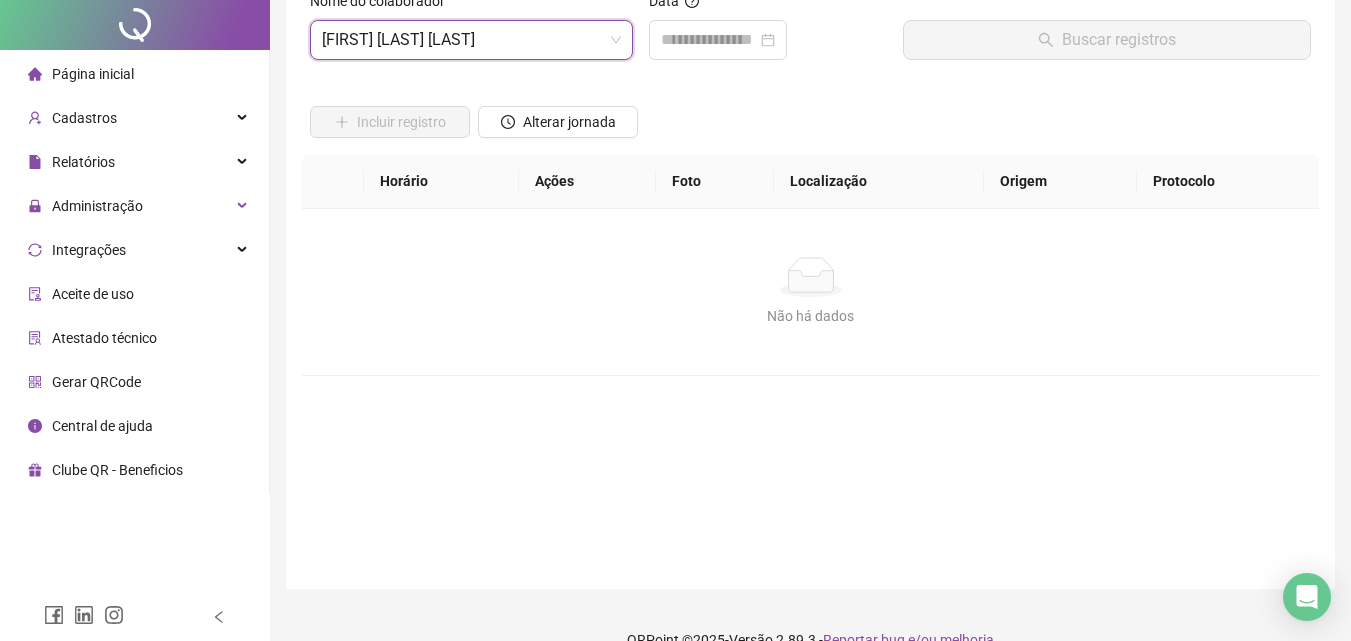 scroll, scrollTop: 0, scrollLeft: 0, axis: both 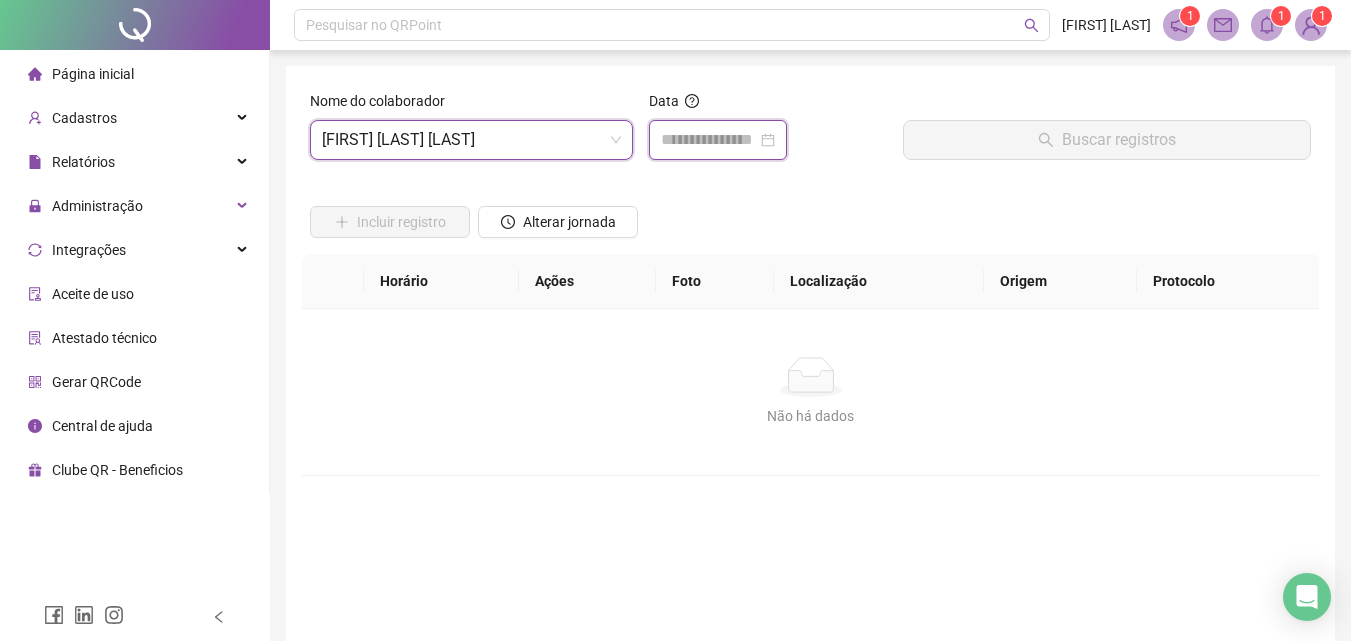 click at bounding box center [709, 140] 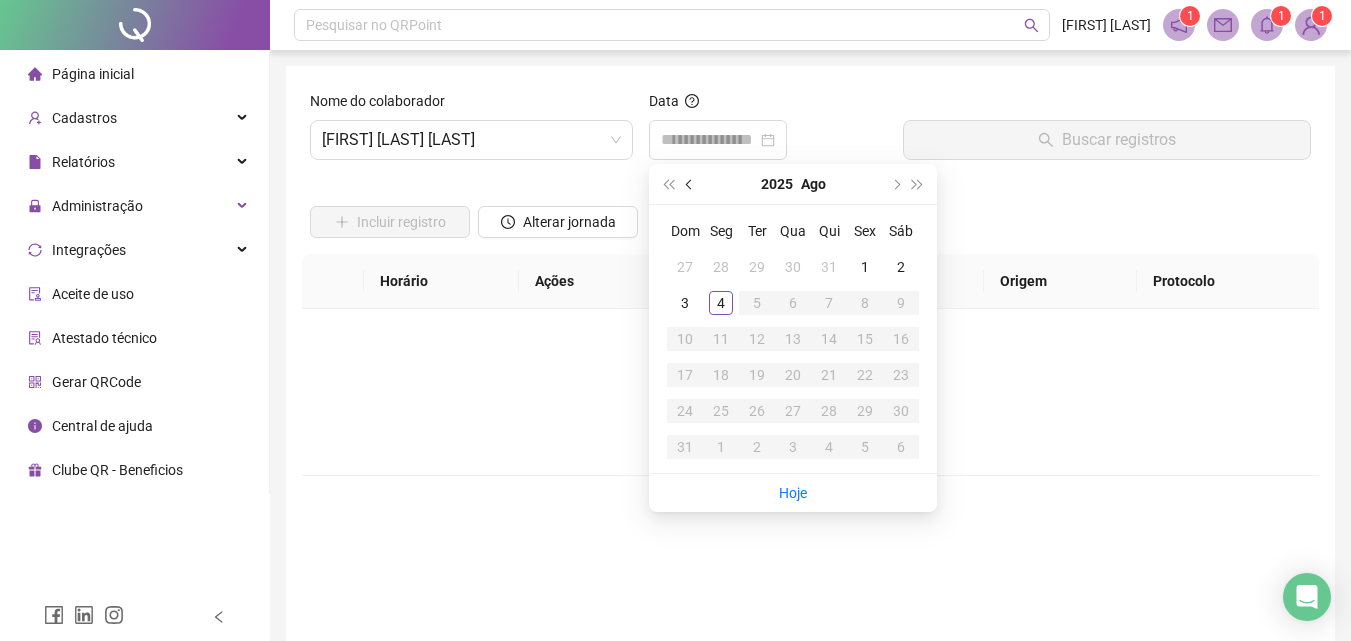 click at bounding box center (690, 184) 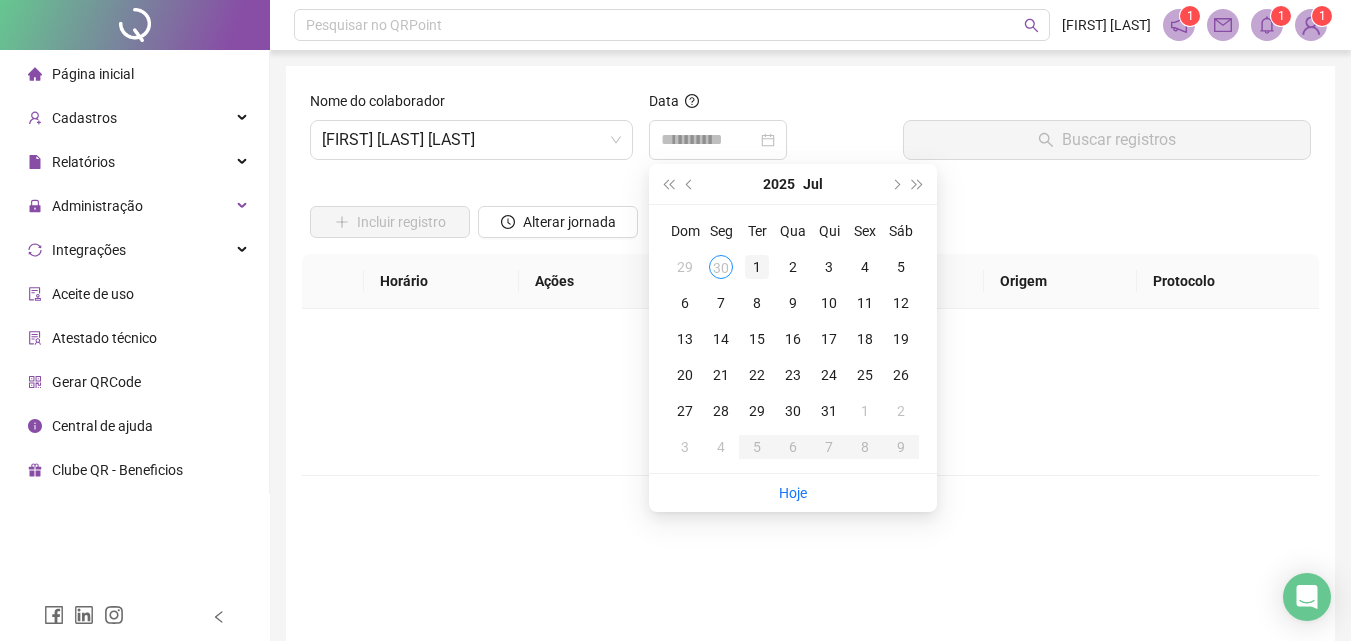 type on "**********" 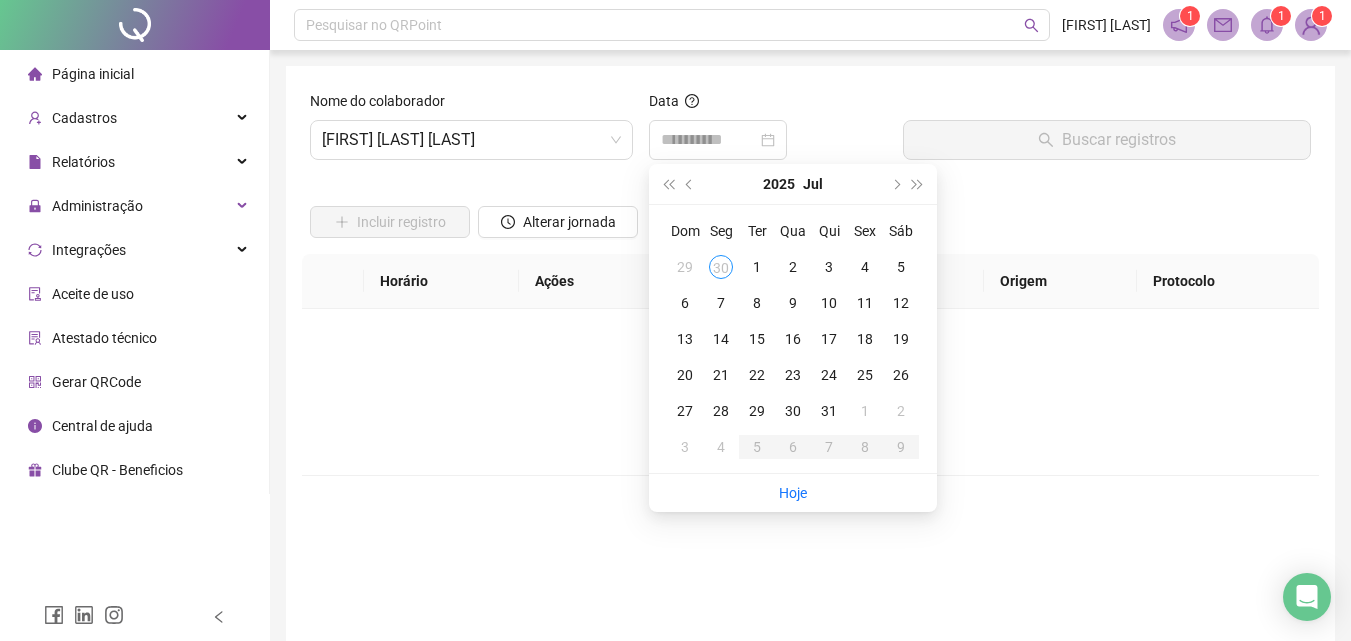 click on "1" at bounding box center [757, 267] 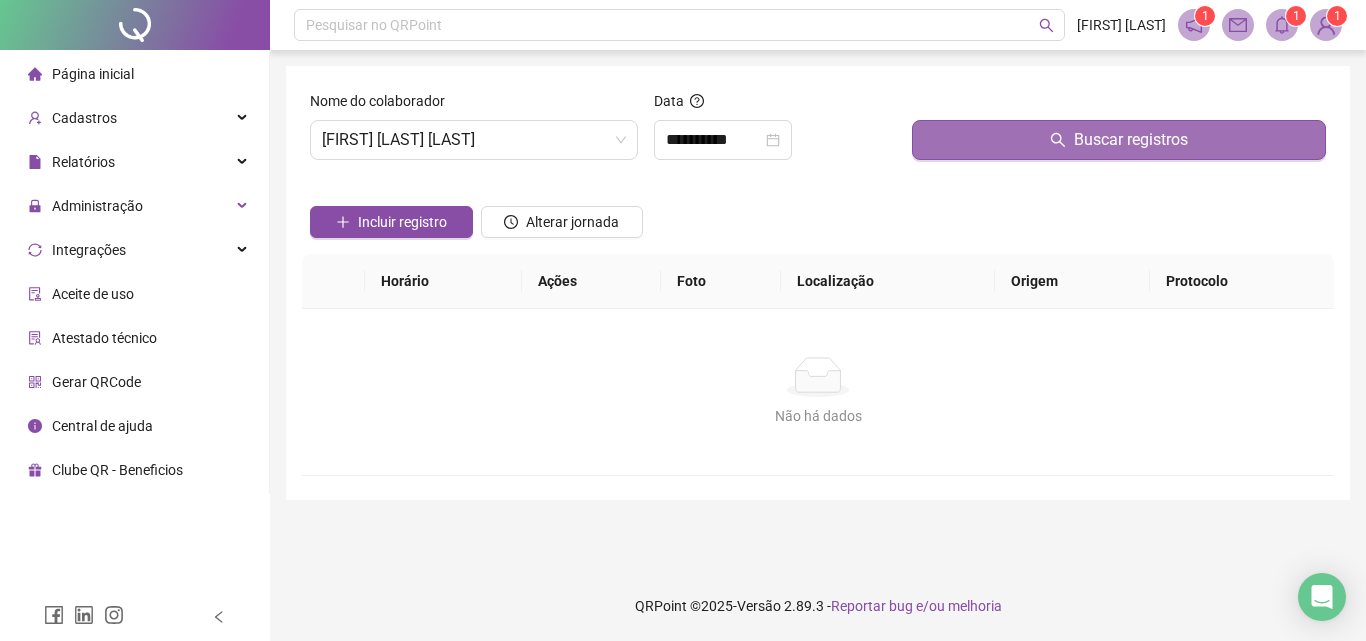 click on "Buscar registros" at bounding box center (1119, 140) 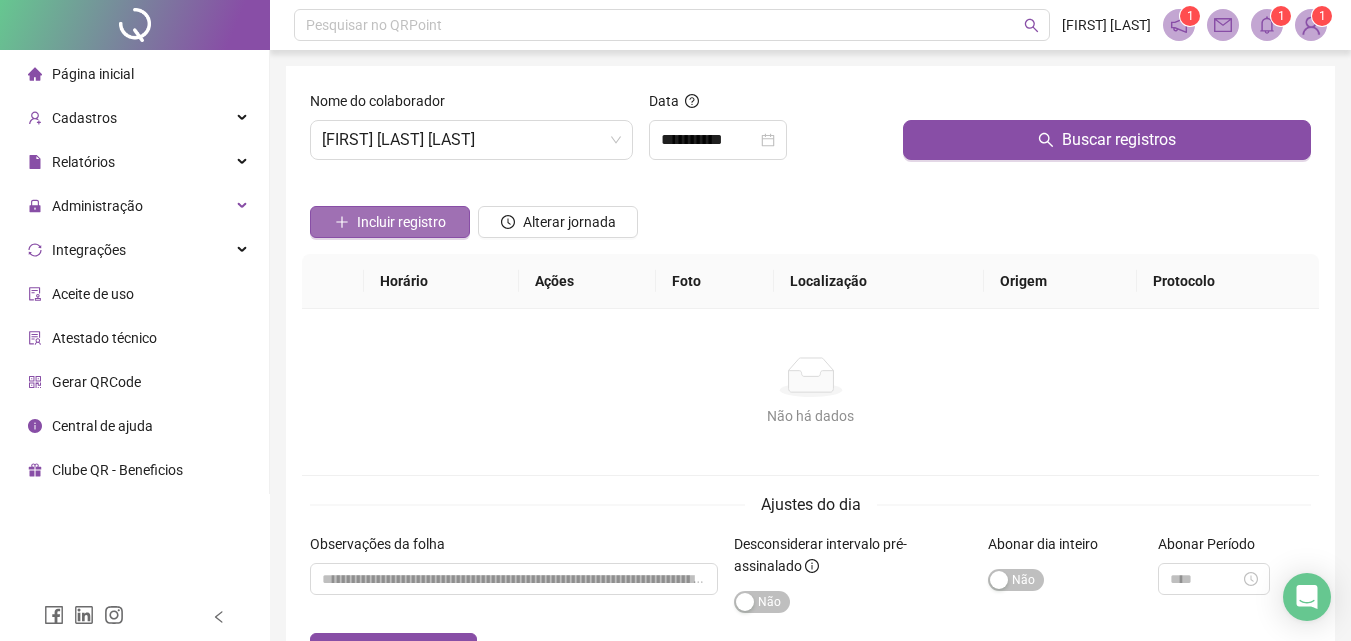 click on "Incluir registro" at bounding box center (401, 222) 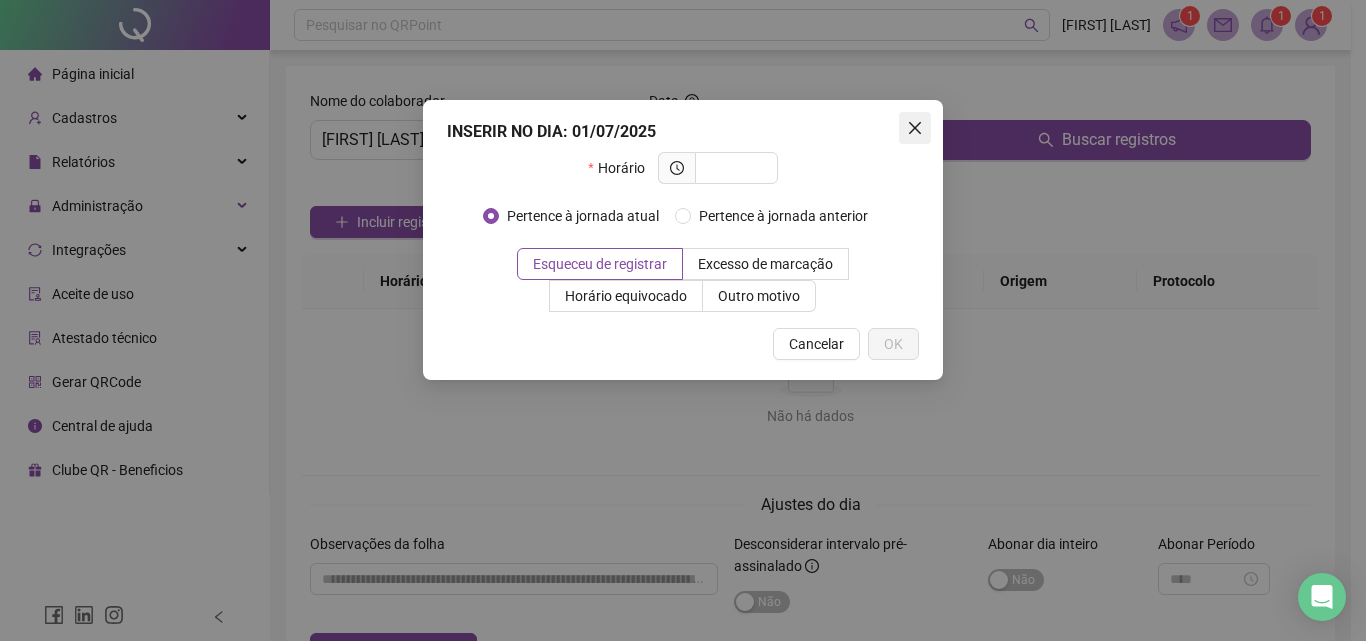 click 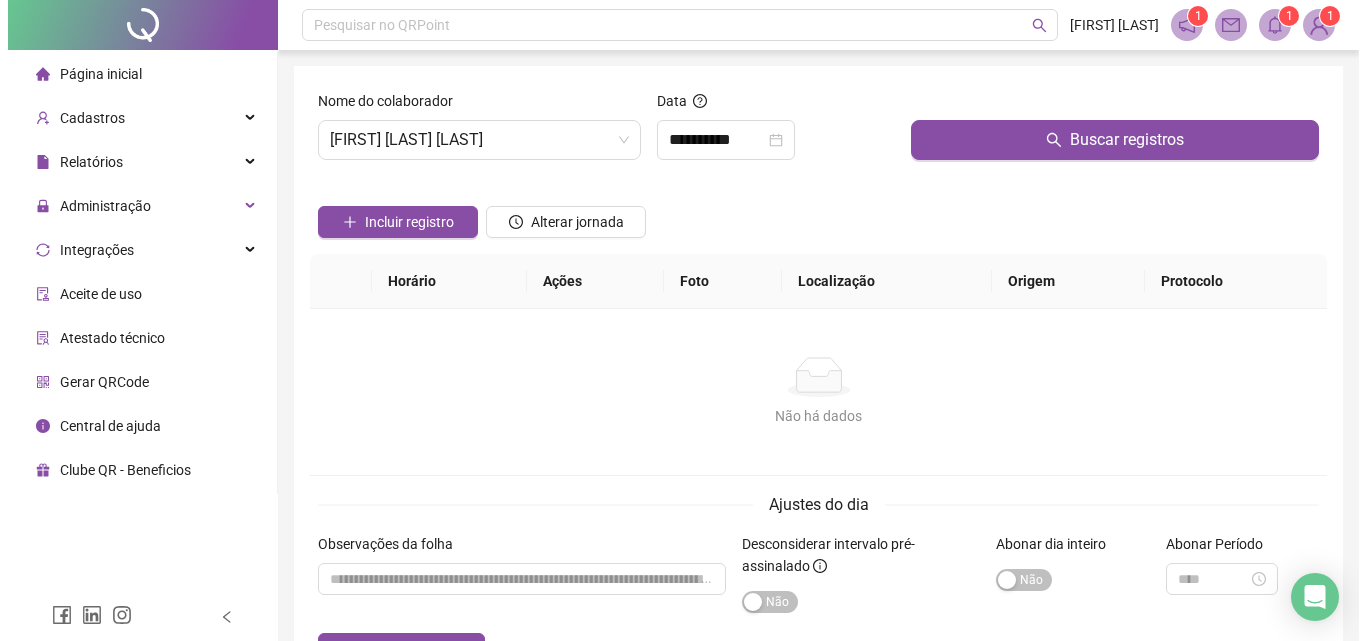 scroll, scrollTop: 134, scrollLeft: 0, axis: vertical 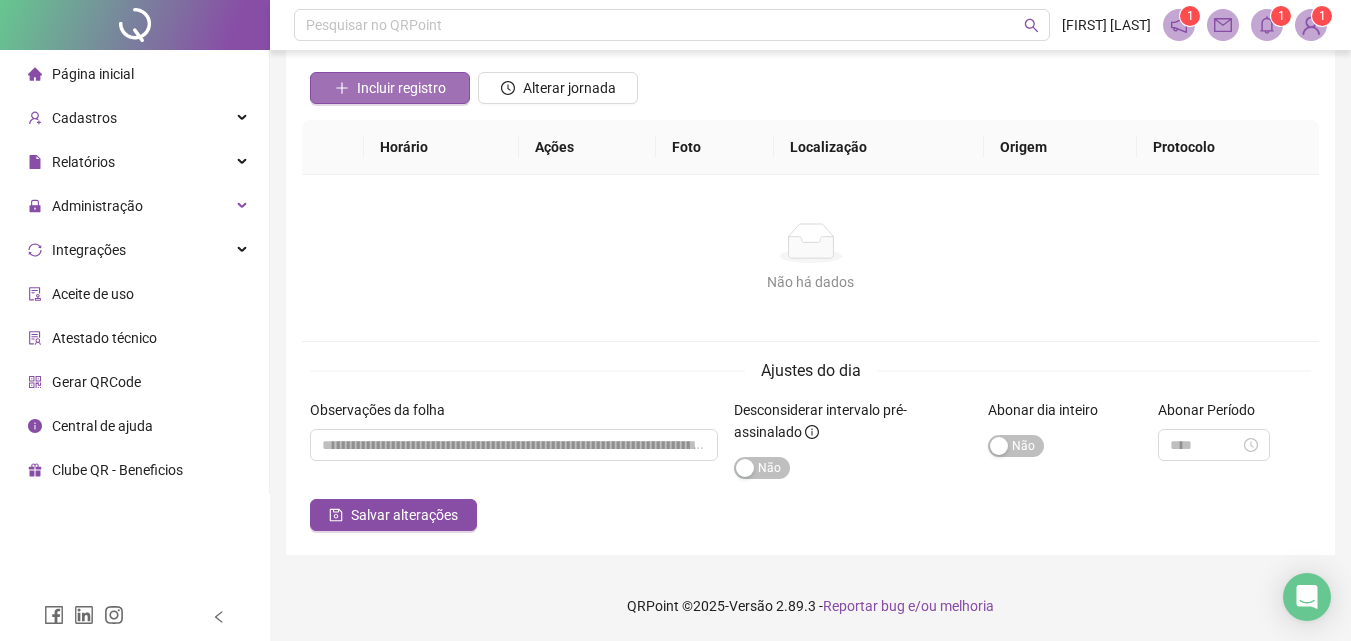 click on "Incluir registro" at bounding box center [401, 88] 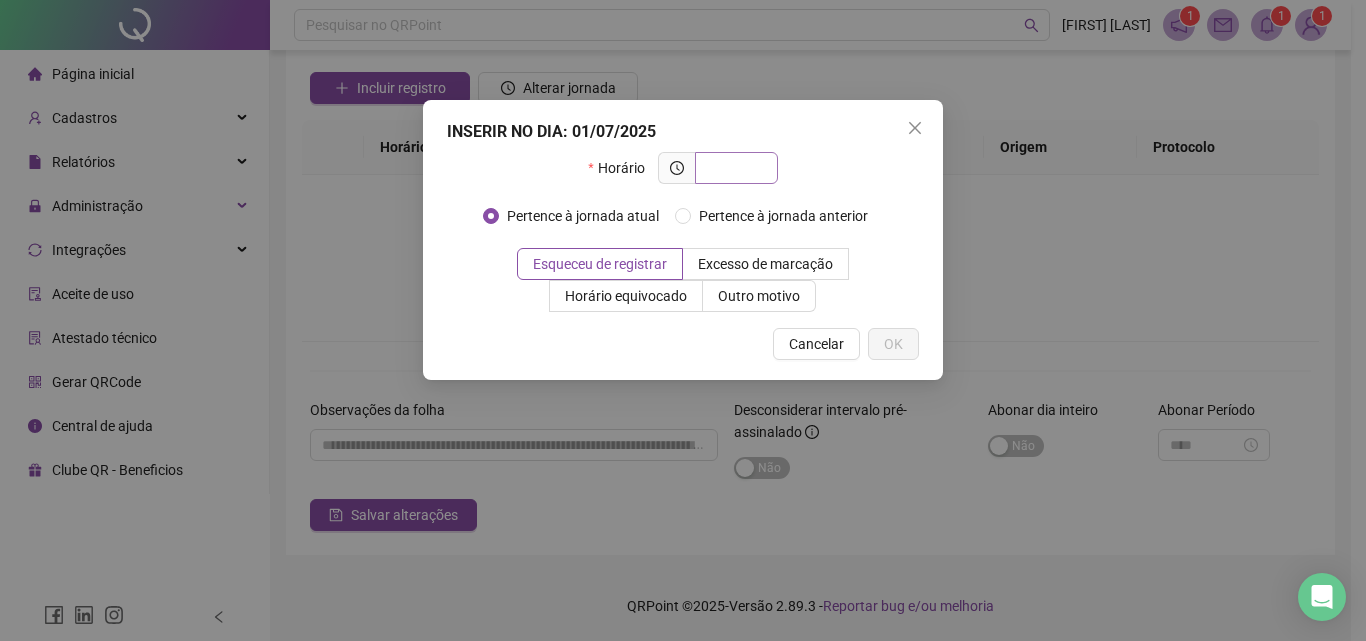 click at bounding box center (734, 168) 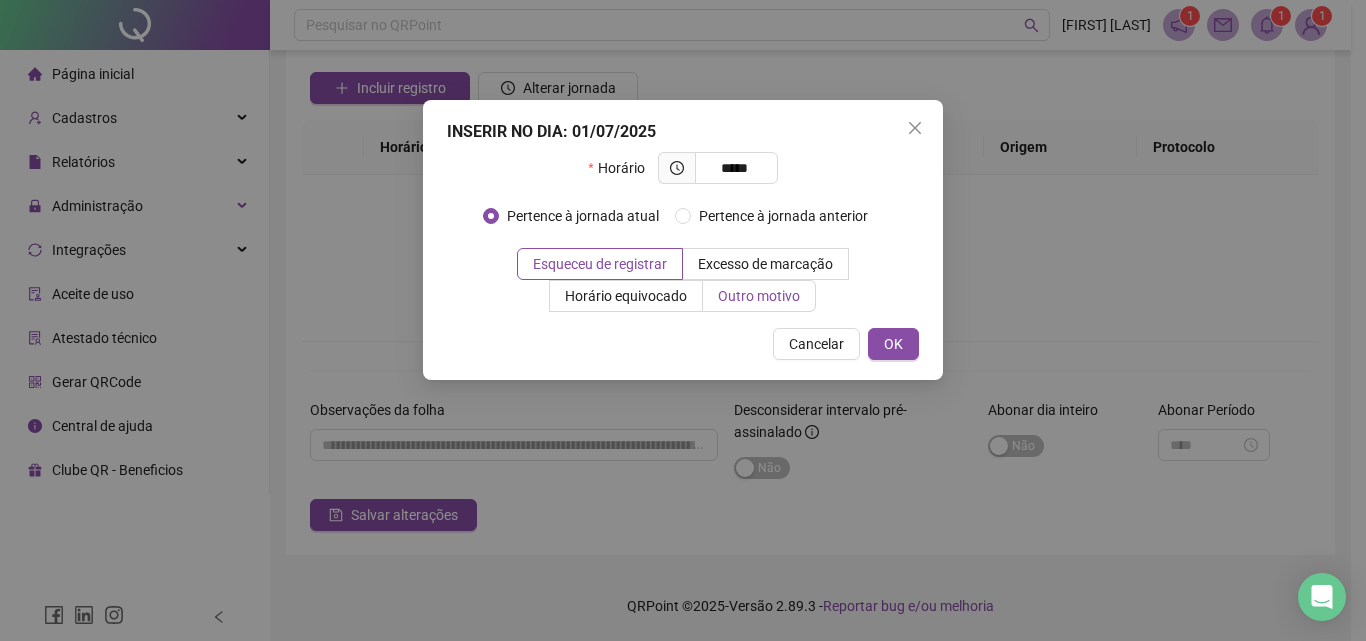 type on "*****" 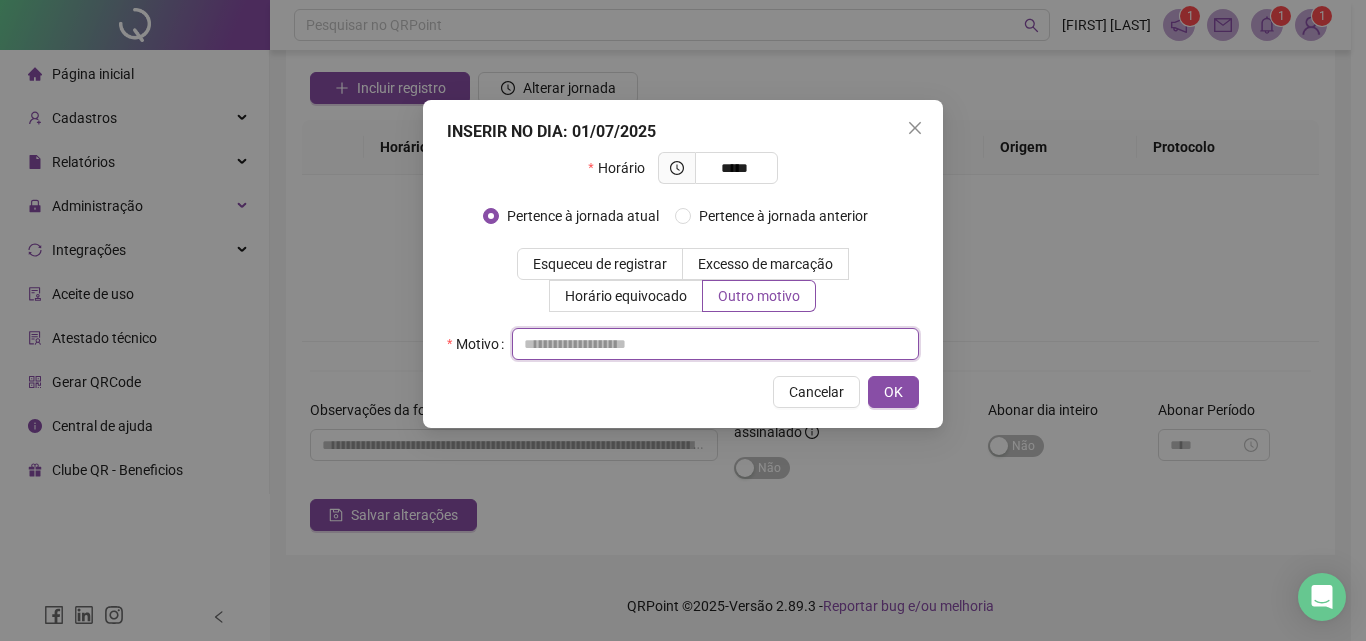 click at bounding box center [715, 344] 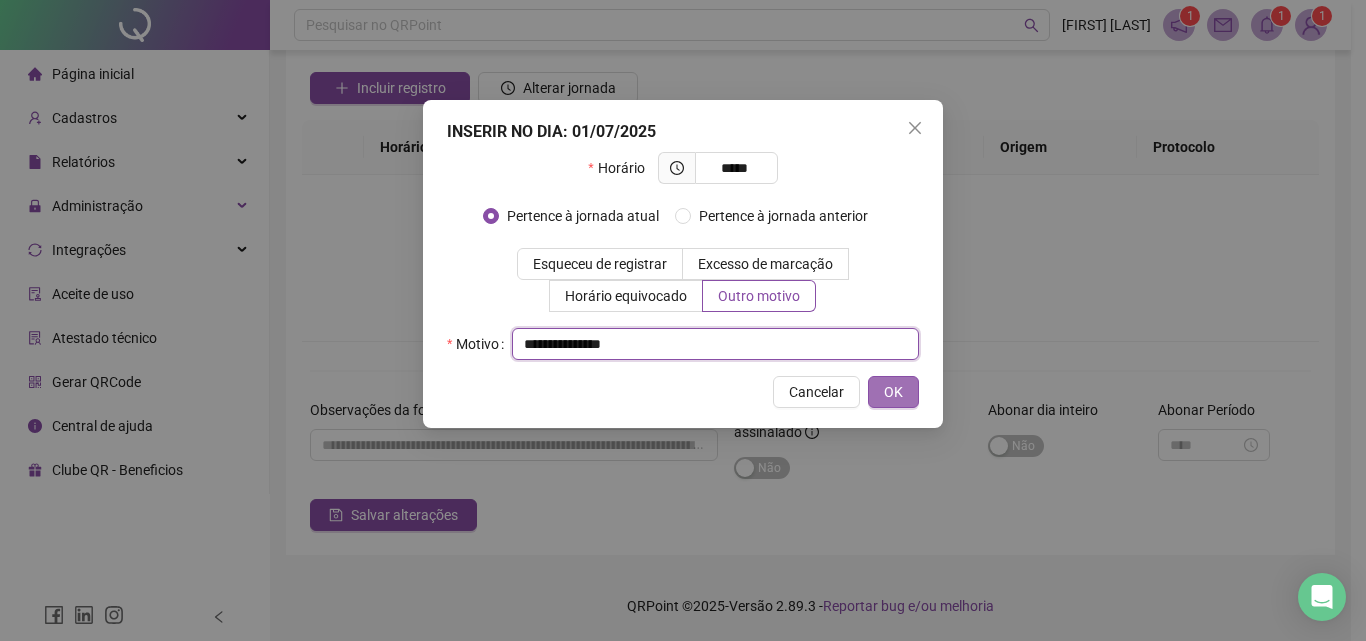 type on "**********" 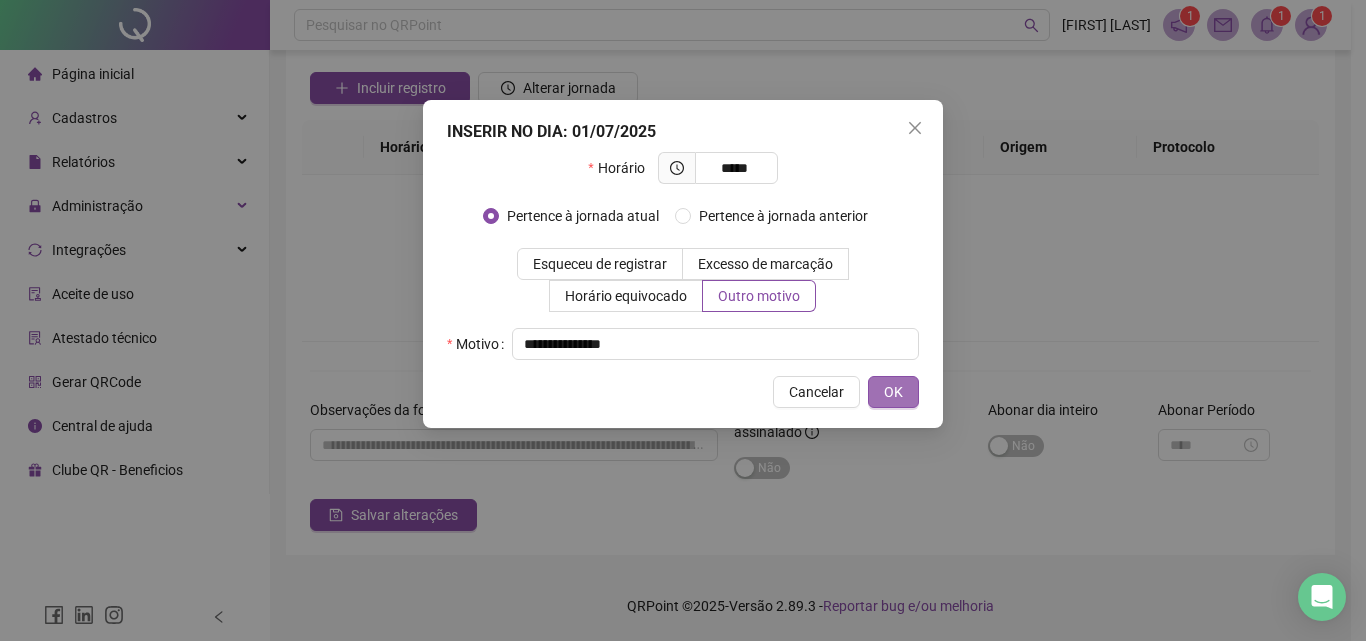 click on "OK" at bounding box center (893, 392) 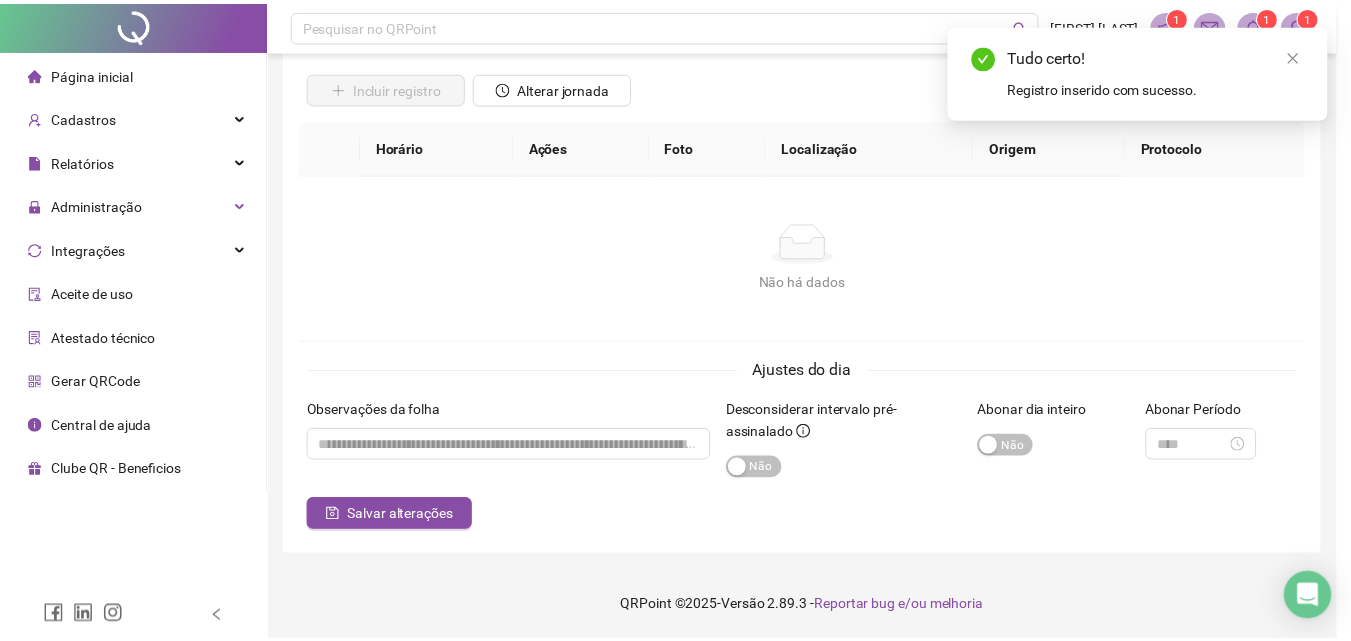scroll, scrollTop: 96, scrollLeft: 0, axis: vertical 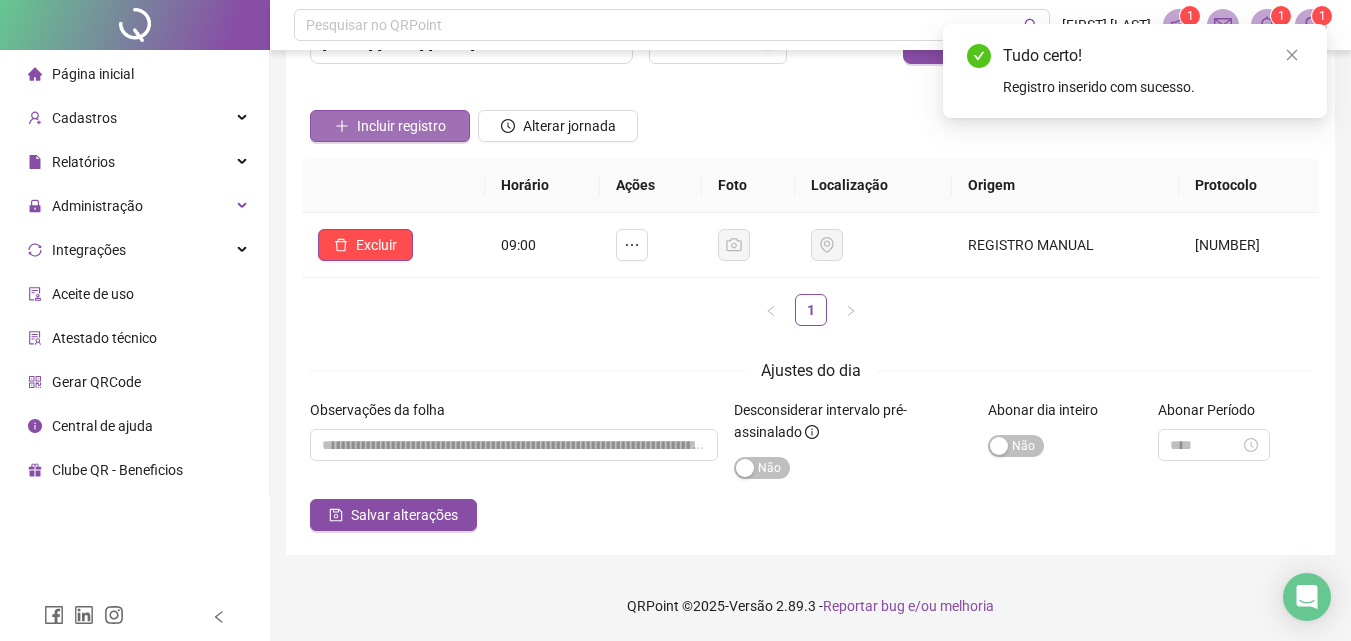 click on "Incluir registro" at bounding box center [401, 126] 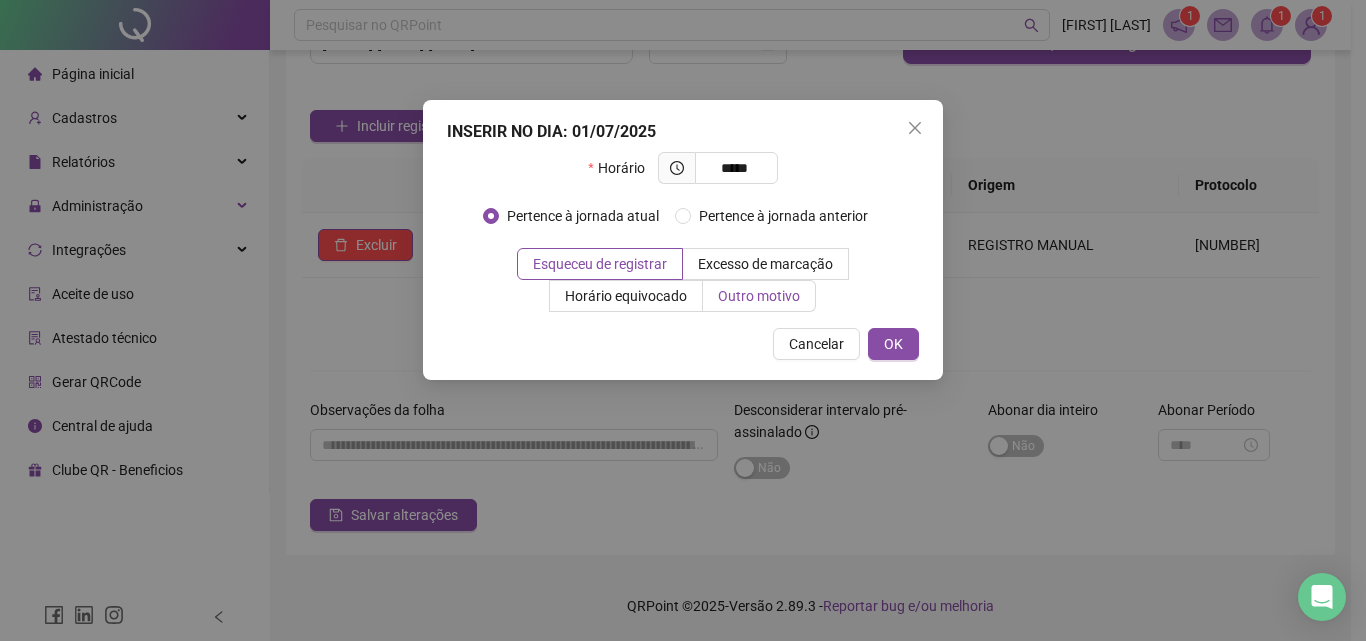 type on "*****" 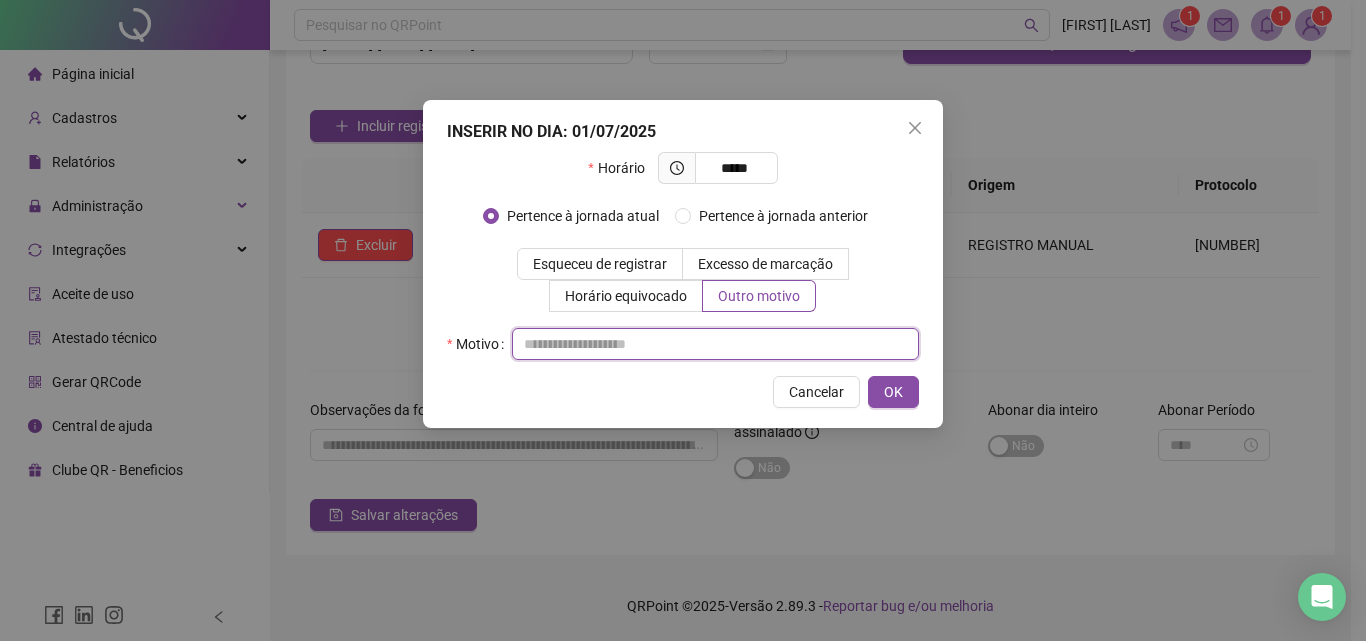 click at bounding box center [715, 344] 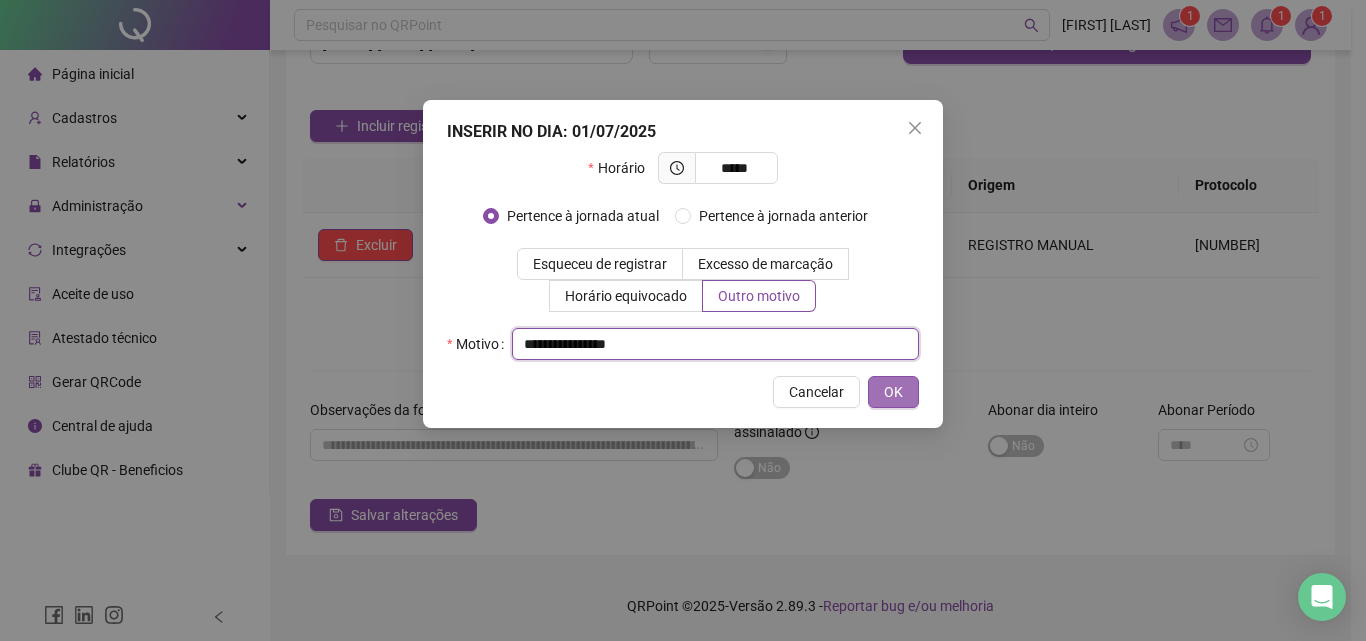 type on "**********" 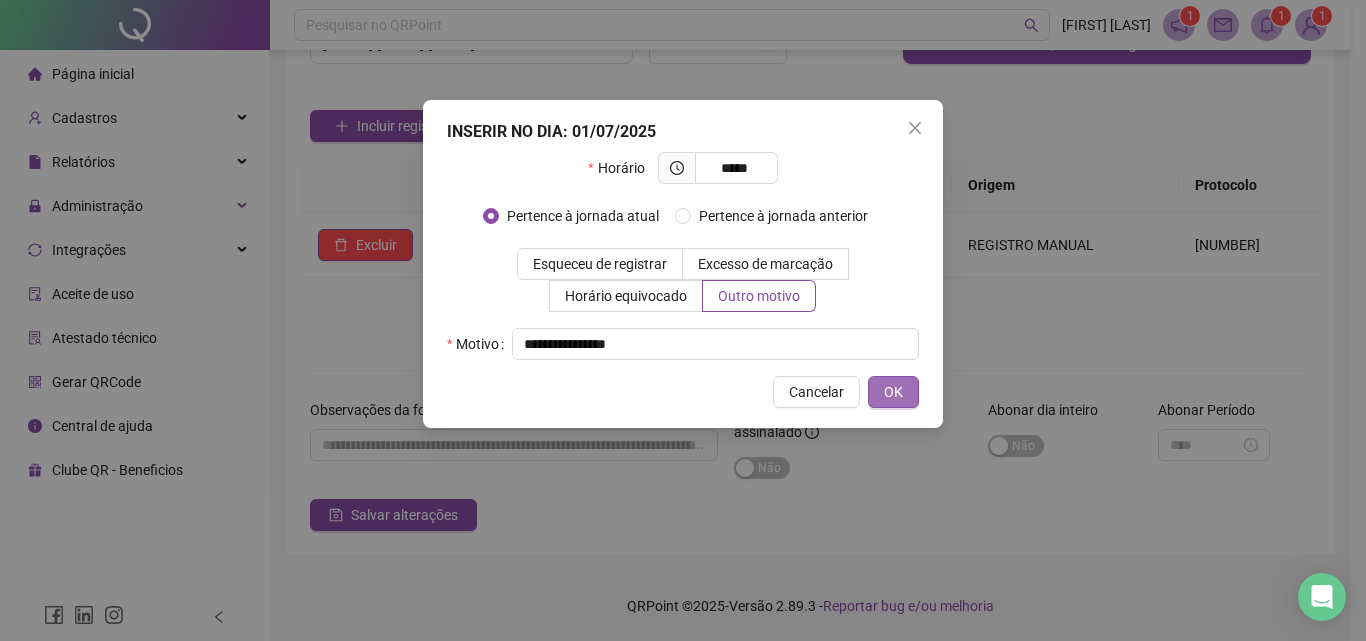 click on "OK" at bounding box center (893, 392) 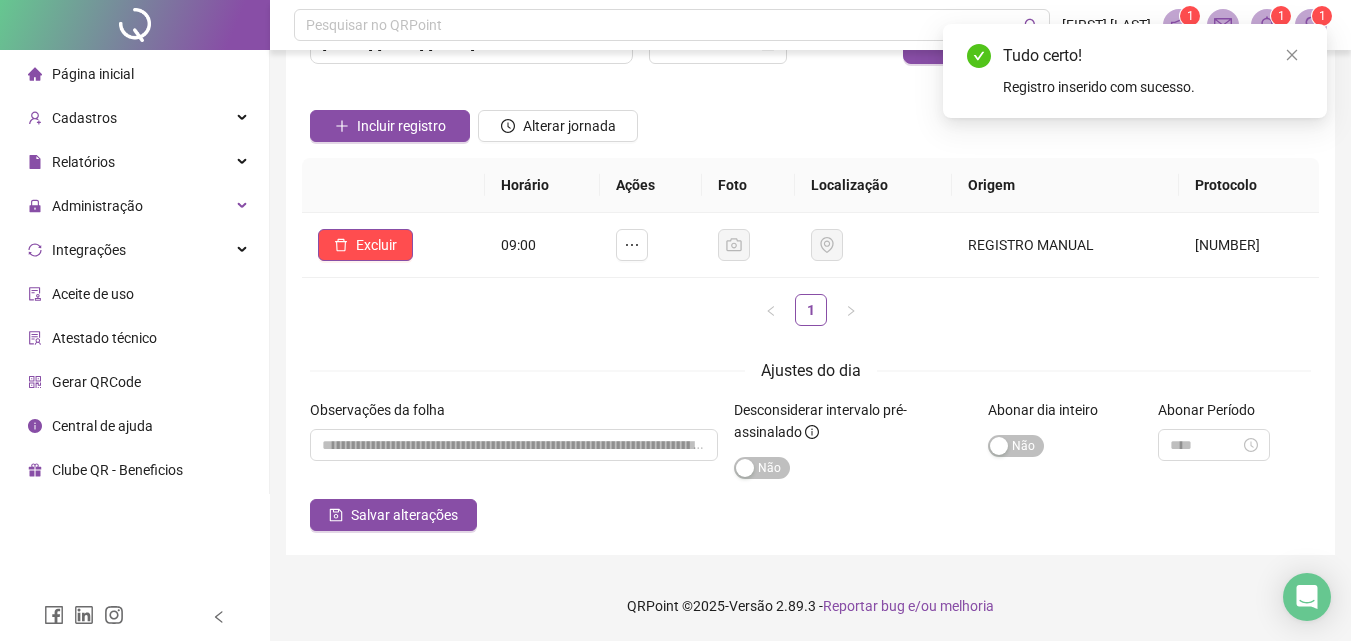 scroll, scrollTop: 0, scrollLeft: 0, axis: both 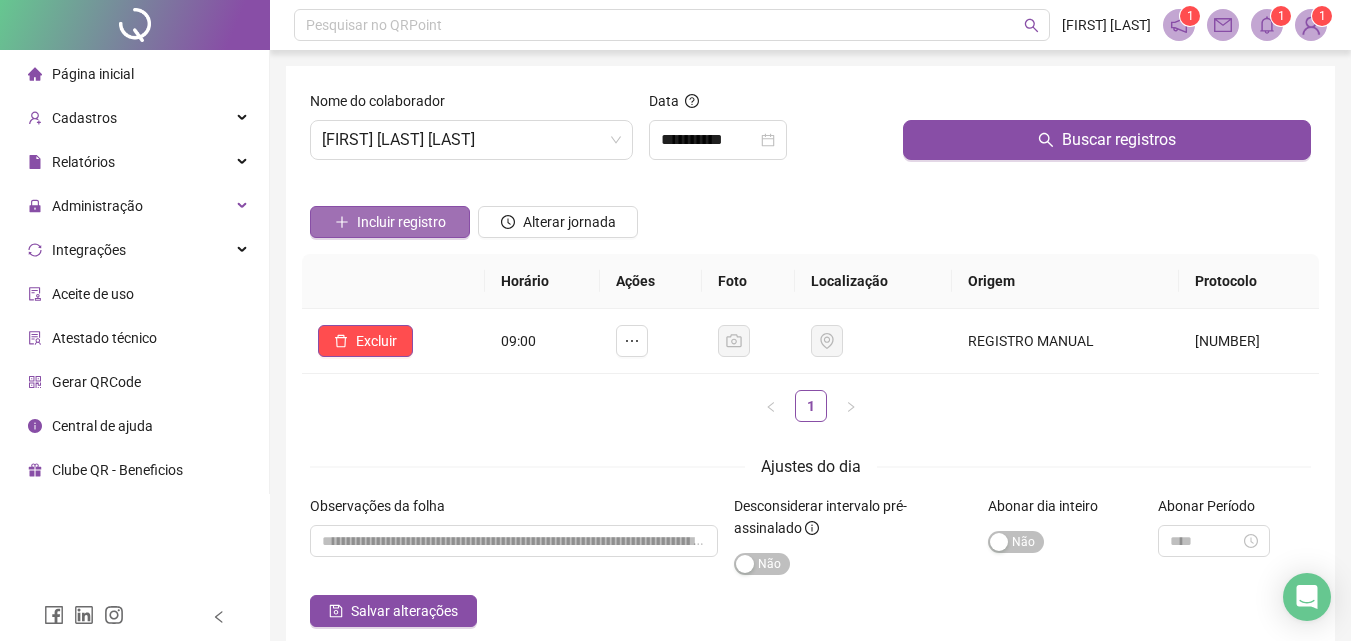 click on "Incluir registro" at bounding box center (401, 222) 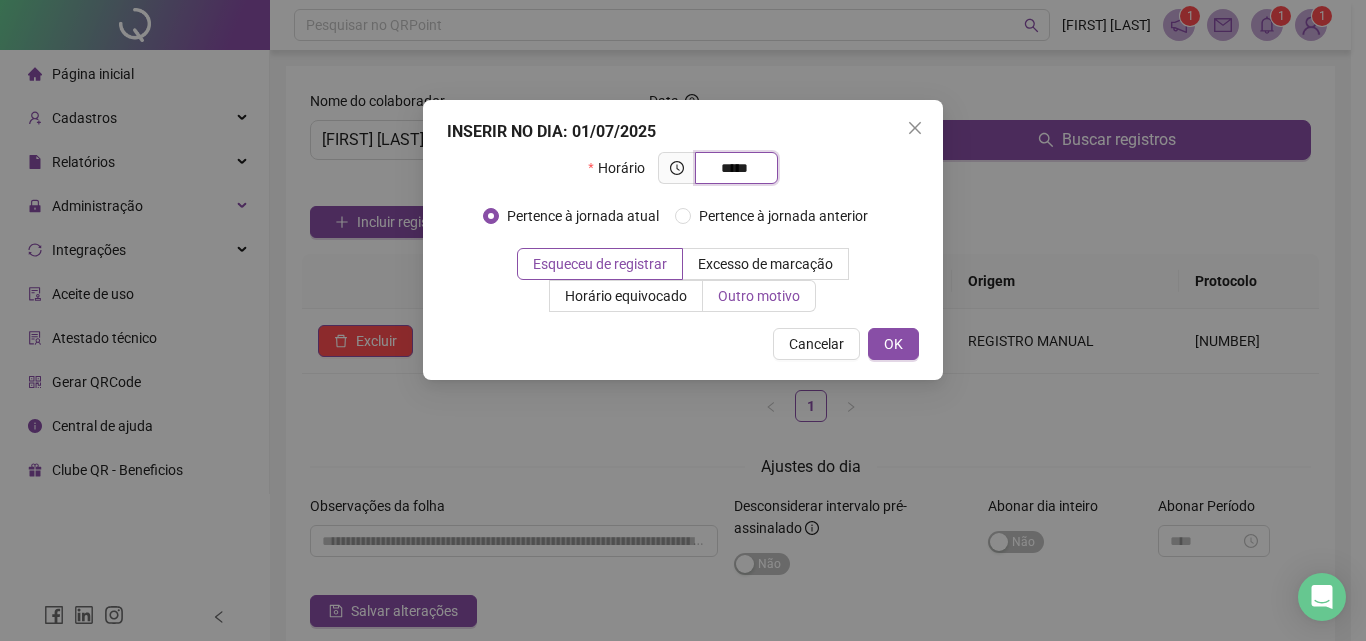 type on "*****" 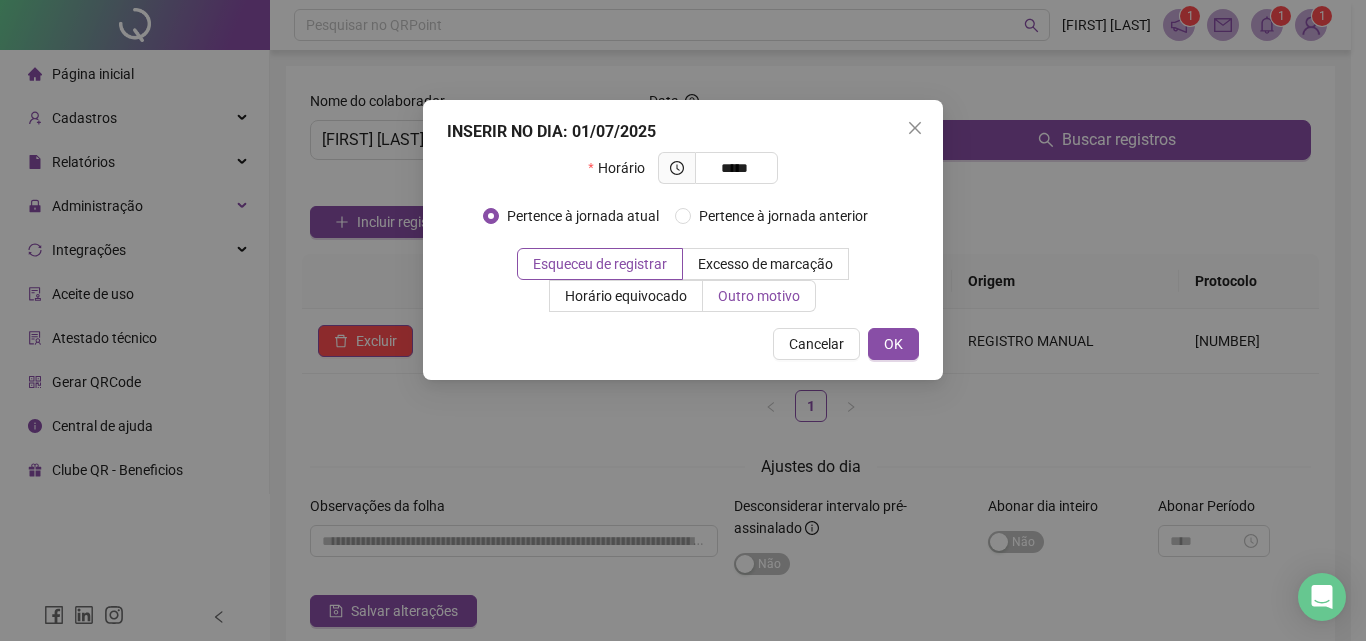 click on "Outro motivo" at bounding box center (759, 296) 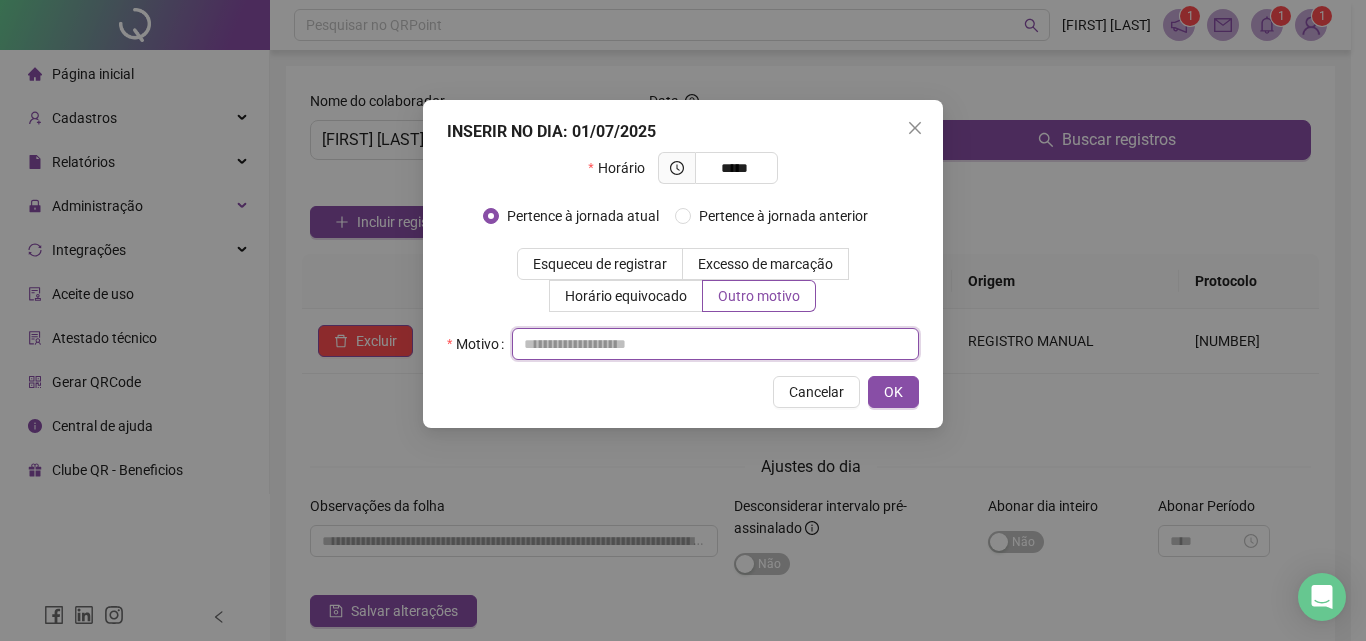 click at bounding box center [715, 344] 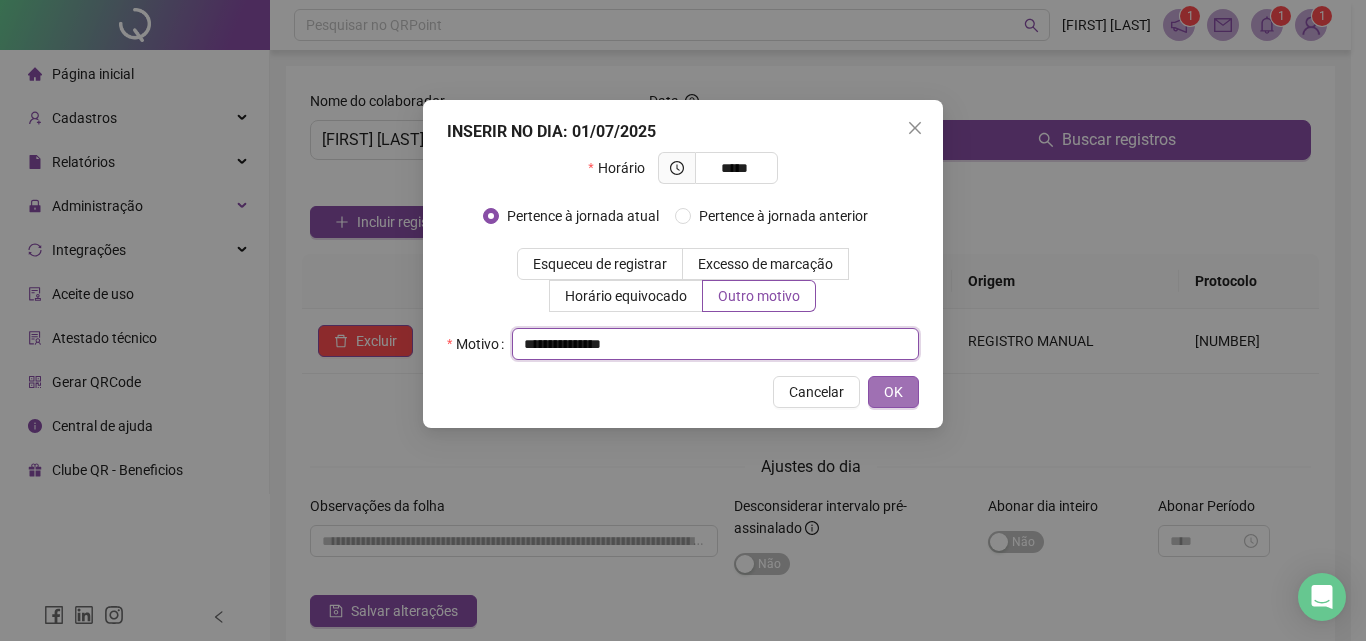 type on "**********" 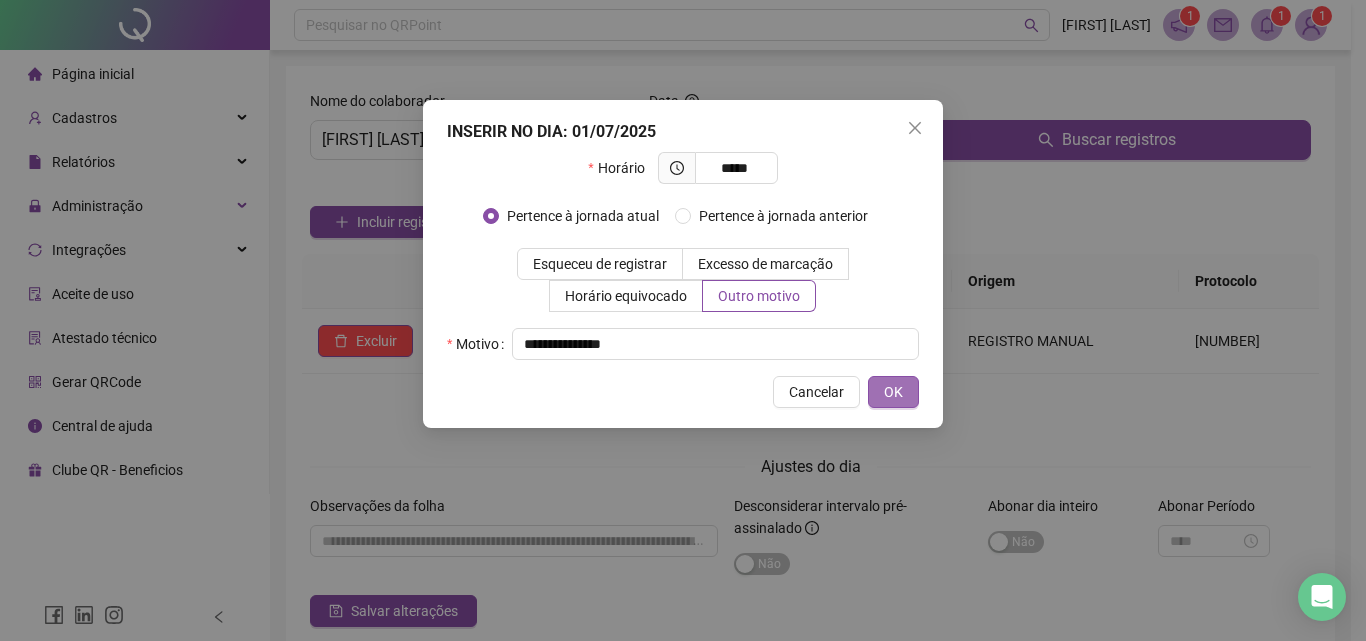 click on "OK" at bounding box center [893, 392] 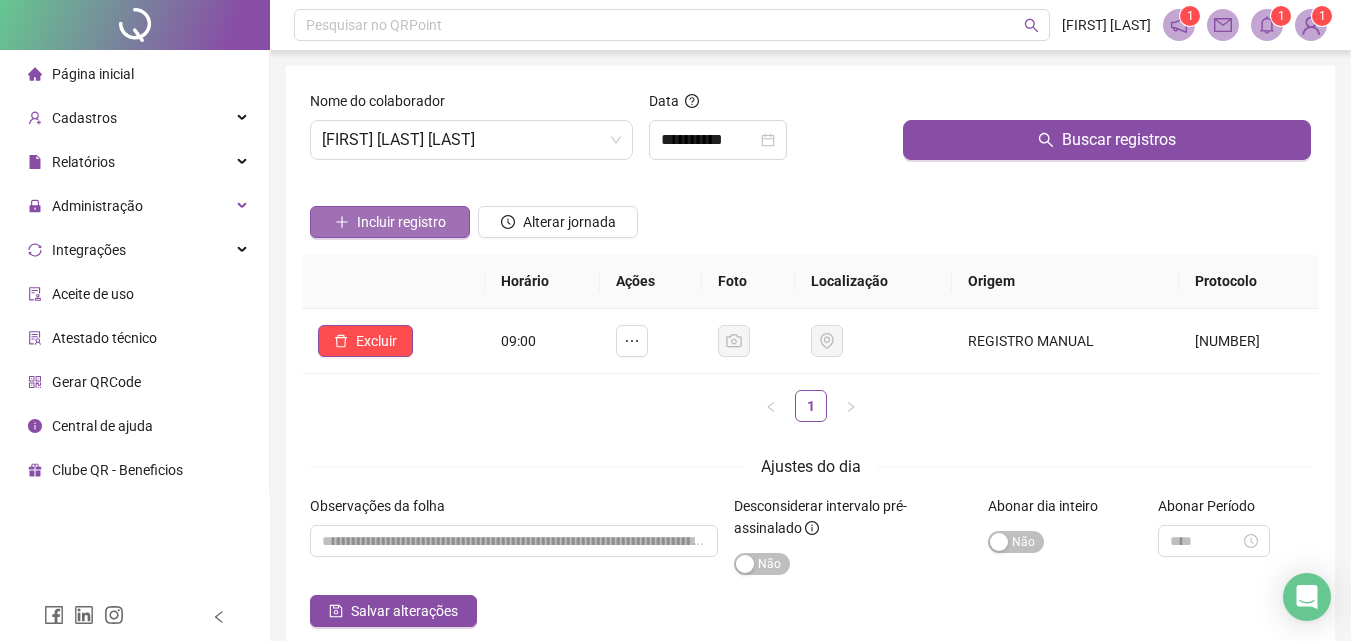 click on "Incluir registro" at bounding box center [401, 222] 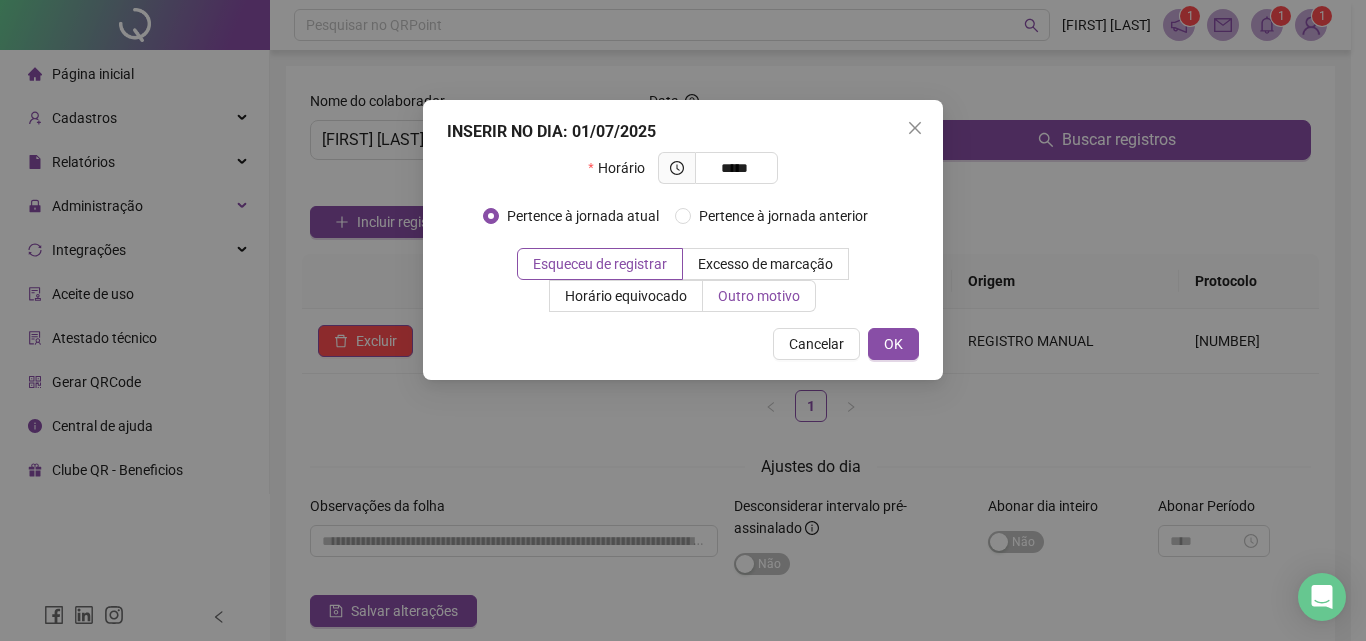 type on "*****" 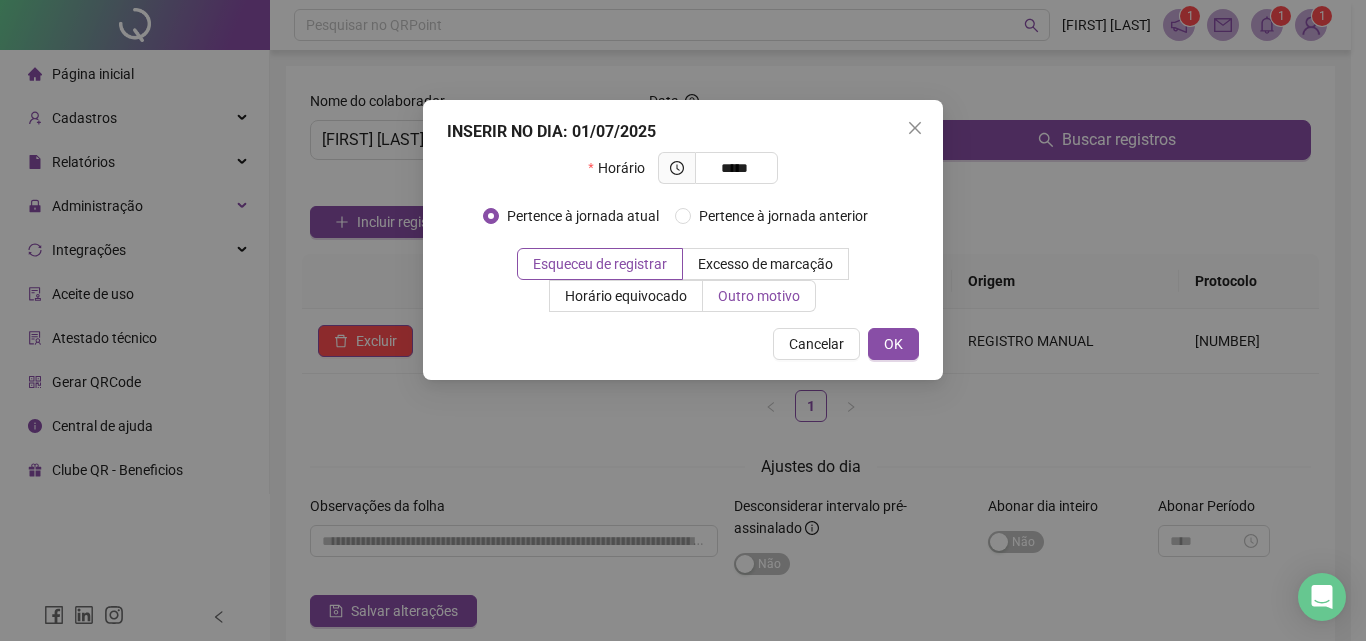click on "Outro motivo" at bounding box center (759, 296) 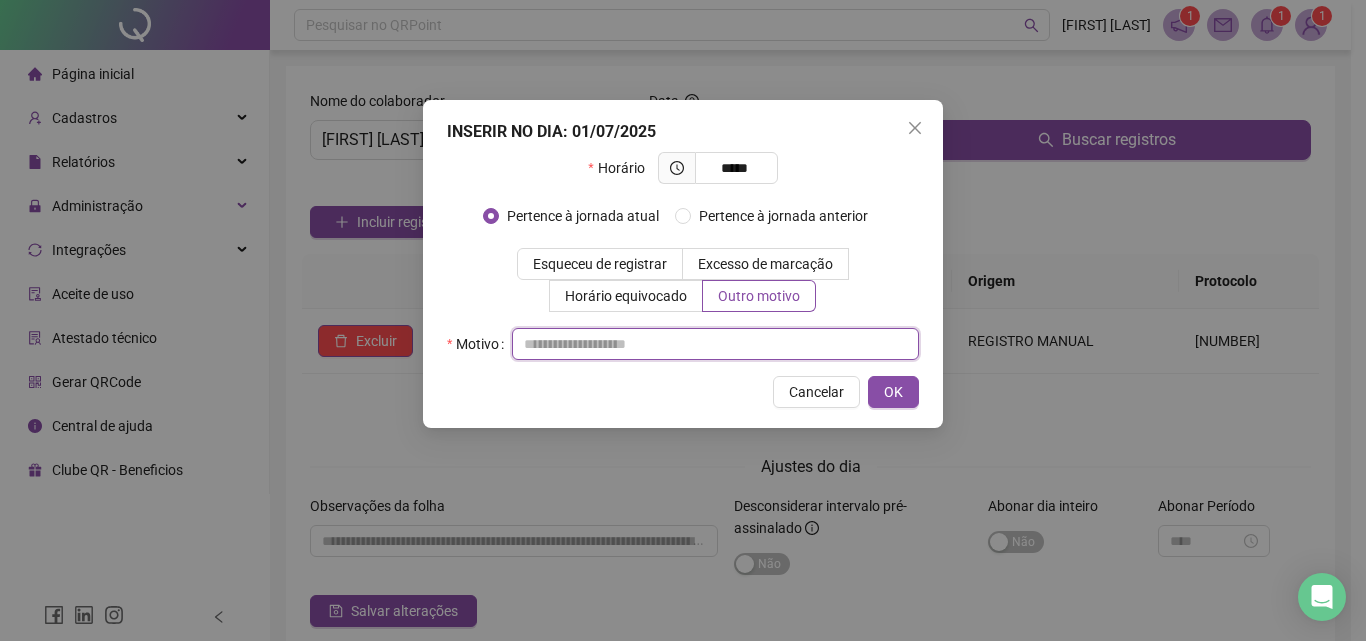 click at bounding box center (715, 344) 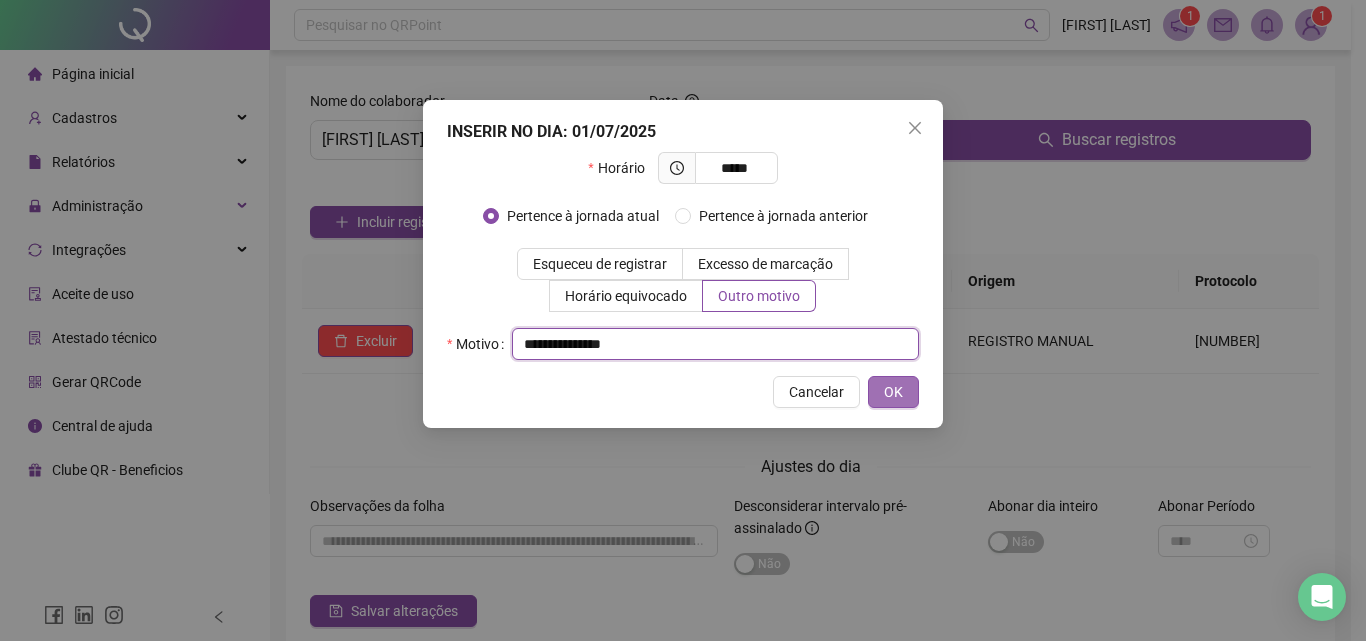 type on "**********" 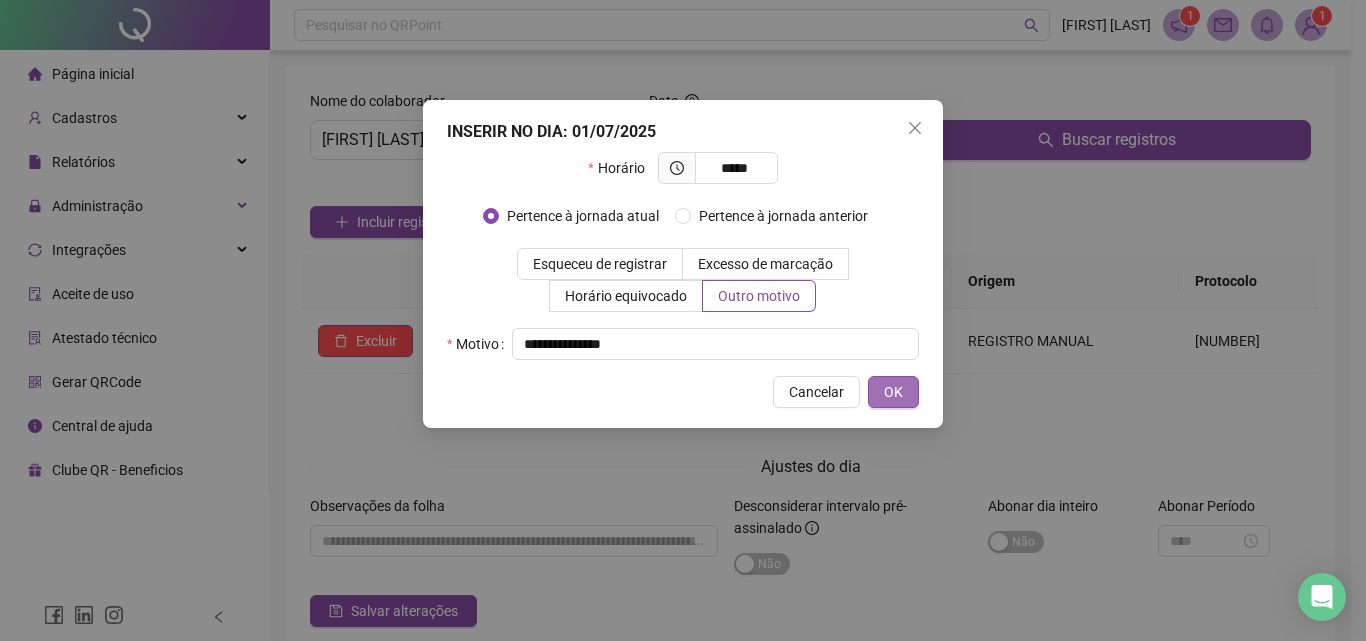 click on "OK" at bounding box center [893, 392] 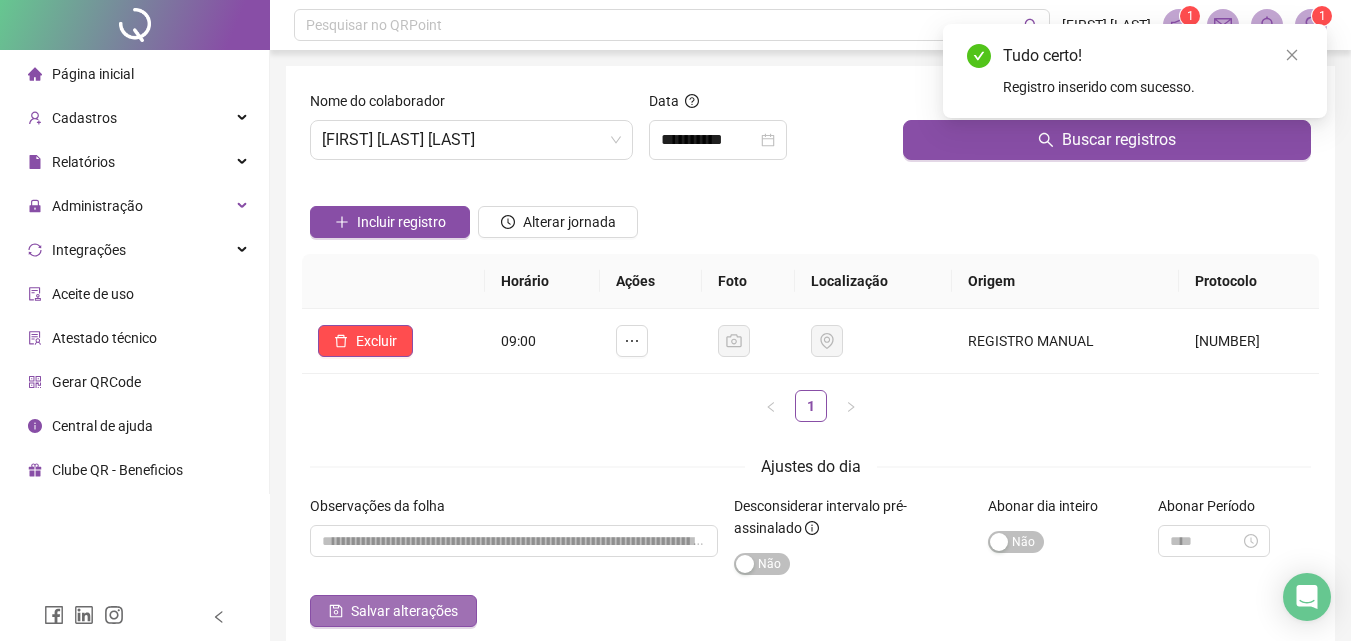 click on "Salvar alterações" at bounding box center [404, 611] 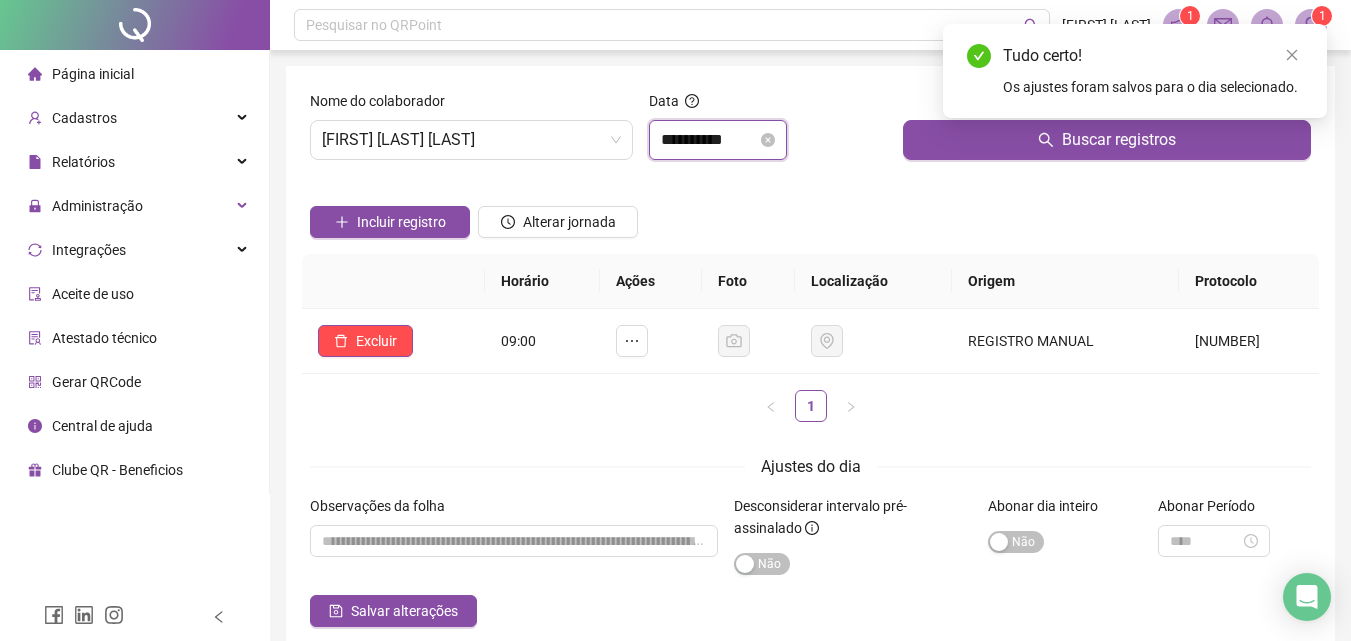 click on "**********" at bounding box center [709, 140] 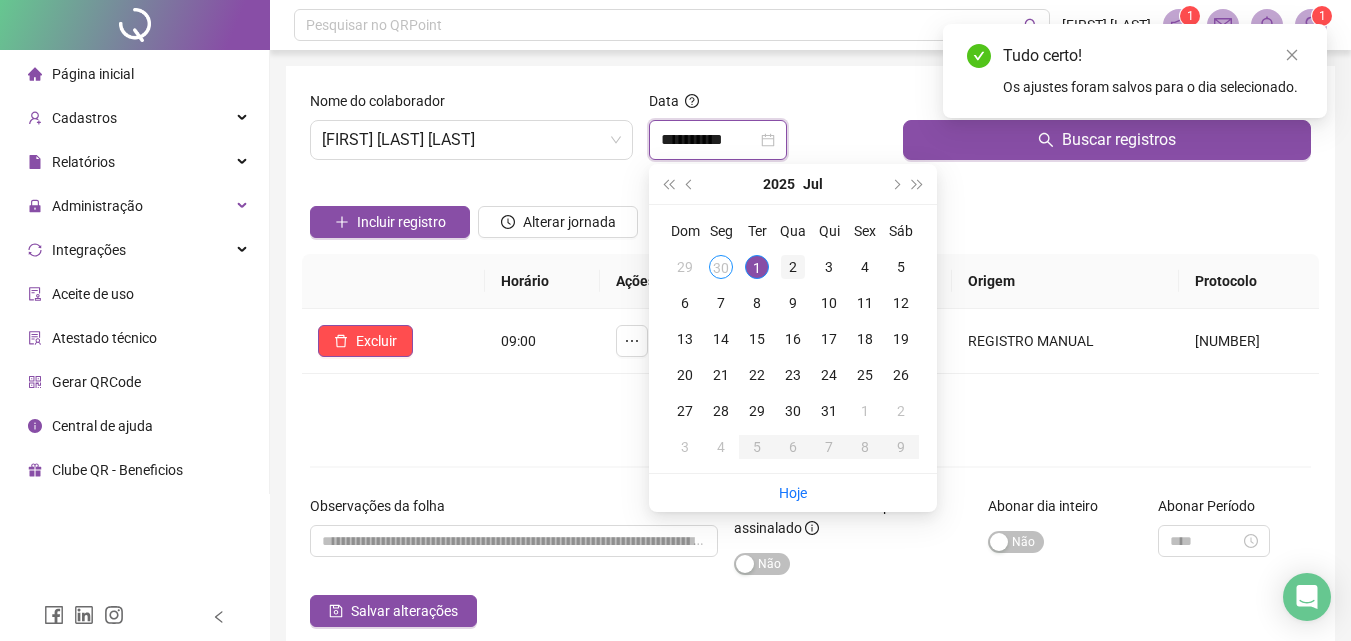 type on "**********" 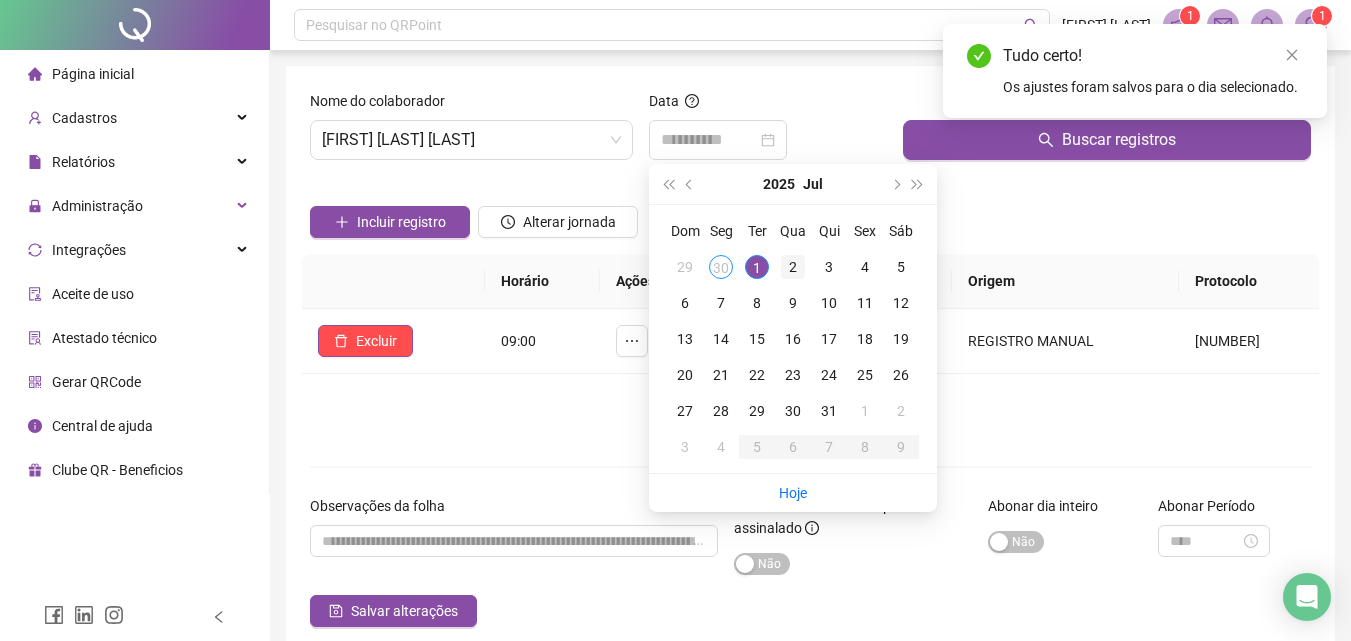 click on "2" at bounding box center (793, 267) 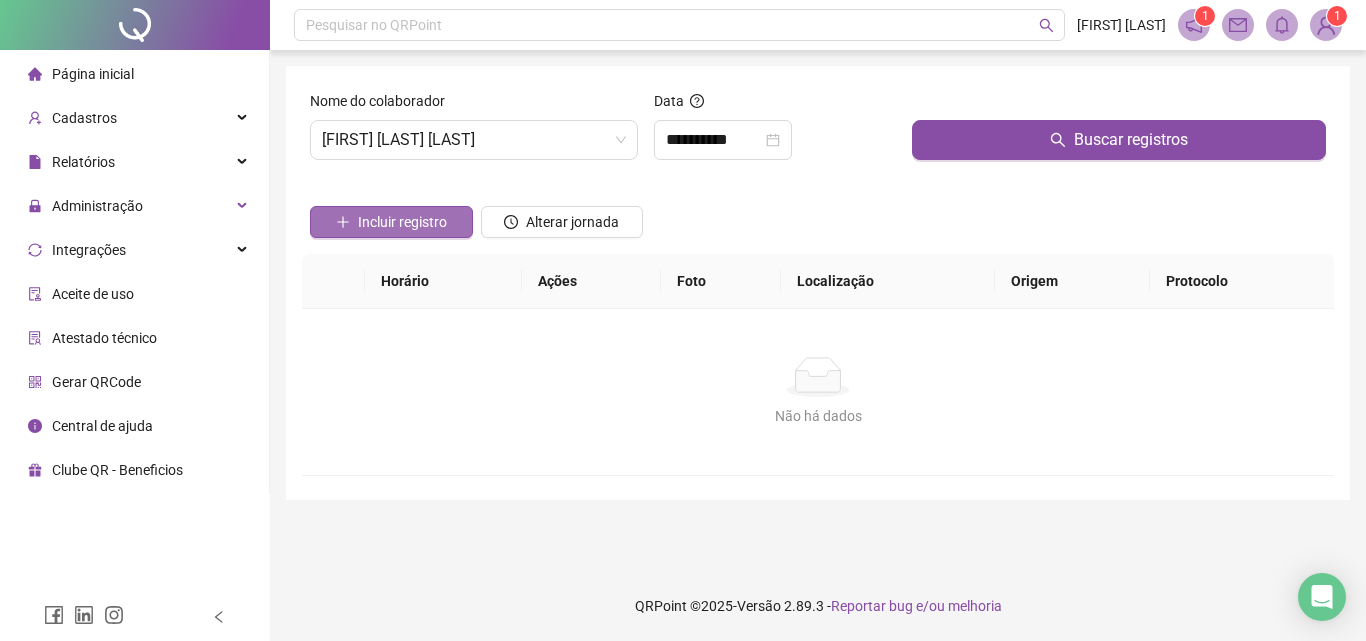 click on "Incluir registro" at bounding box center (402, 222) 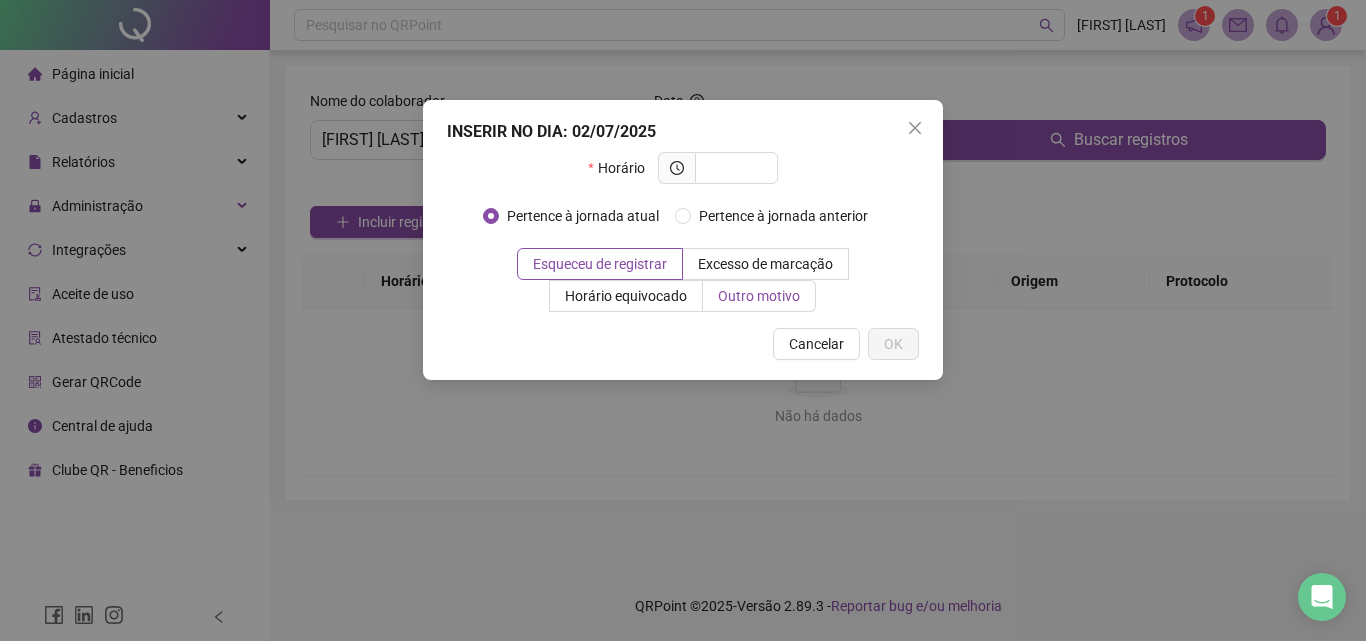 click on "Outro motivo" at bounding box center [759, 296] 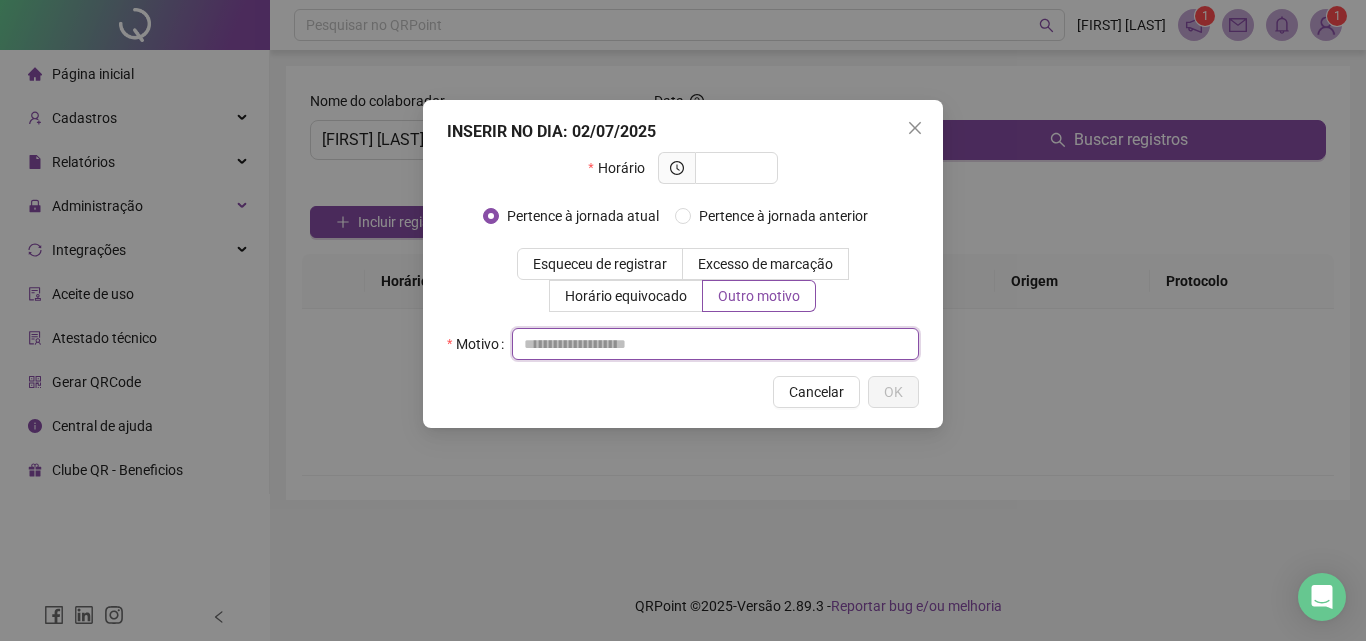 click at bounding box center [715, 344] 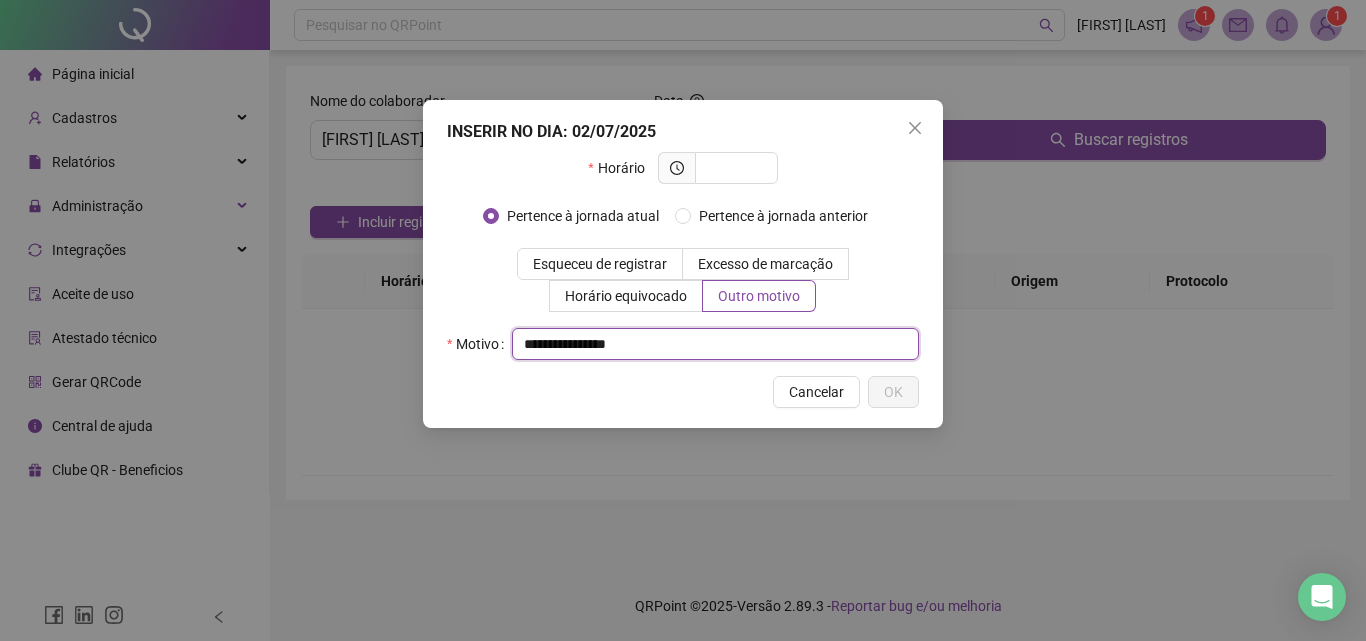 drag, startPoint x: 675, startPoint y: 352, endPoint x: 408, endPoint y: 358, distance: 267.0674 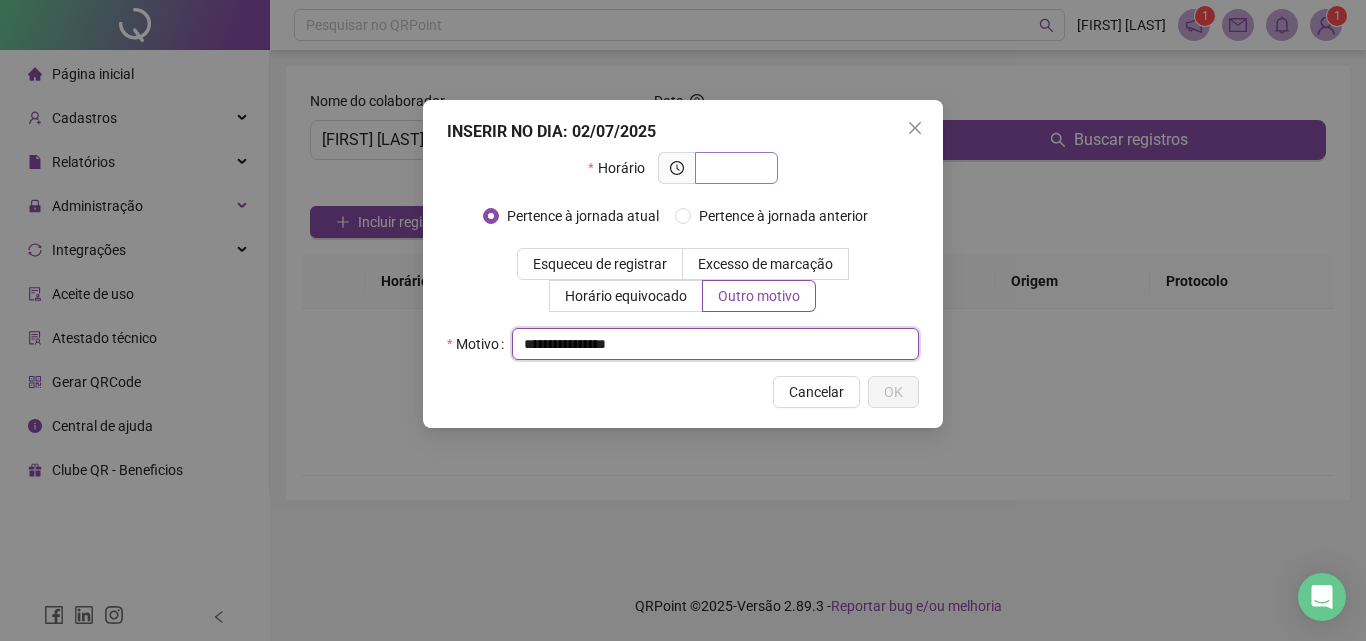 type on "**********" 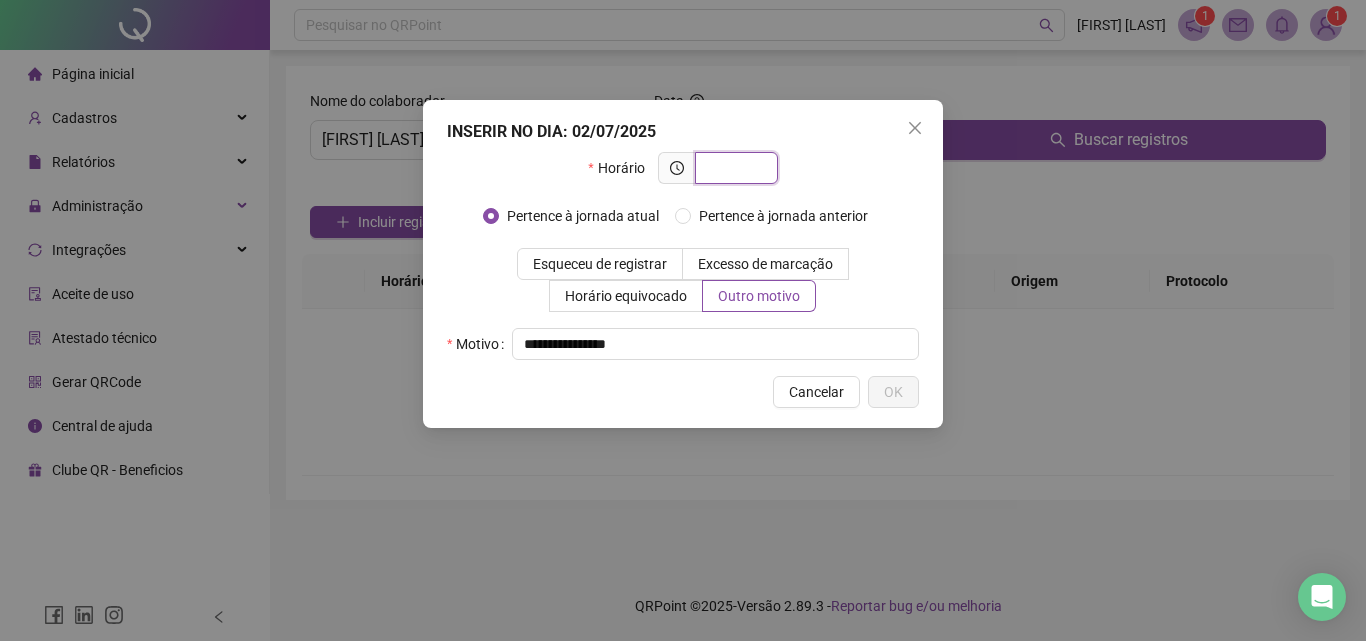 click at bounding box center [736, 168] 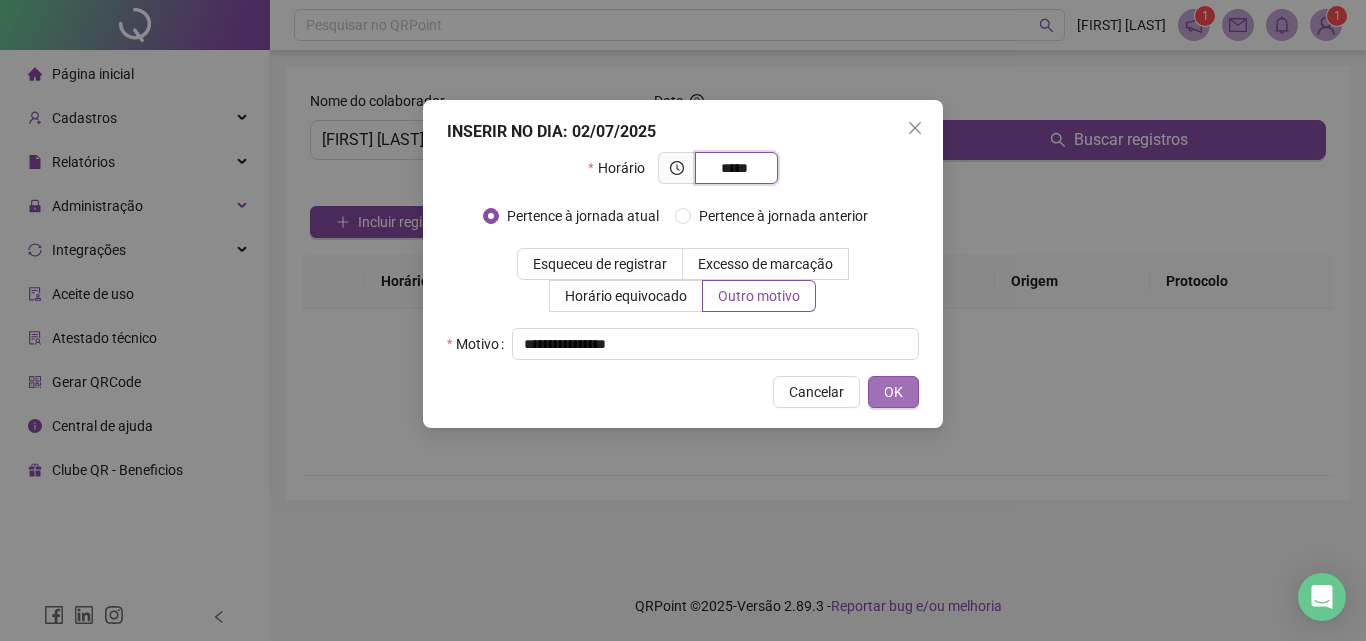 type on "*****" 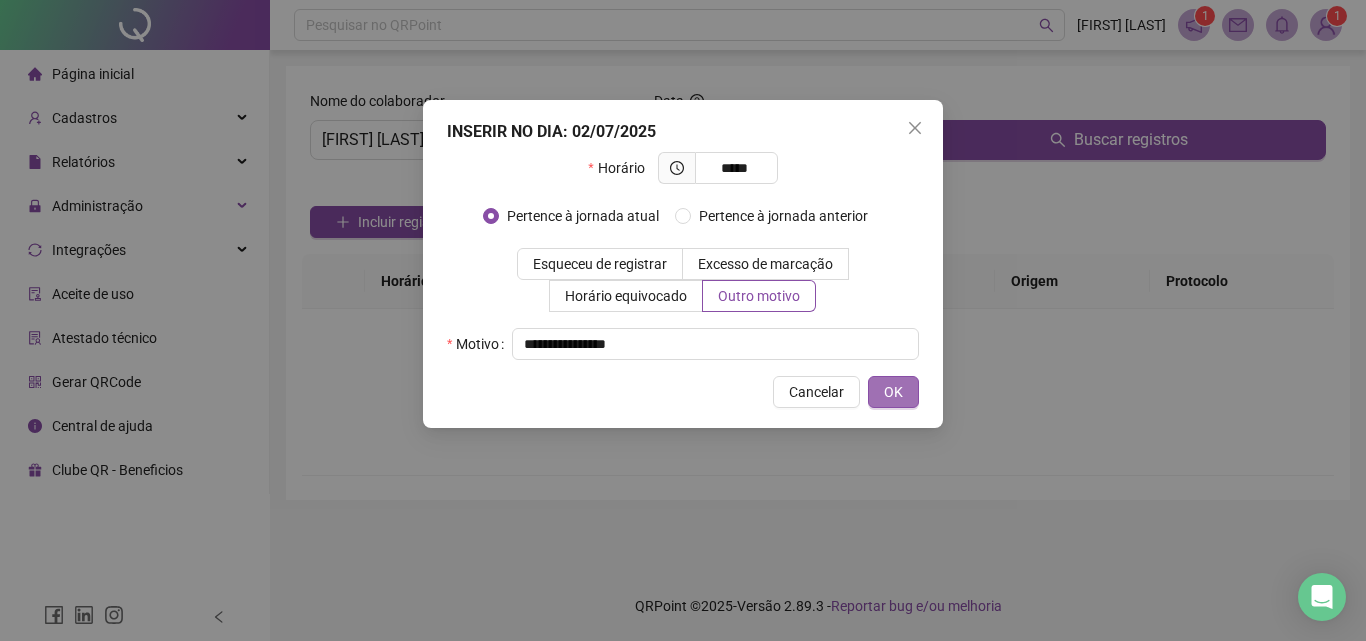 click on "OK" at bounding box center (893, 392) 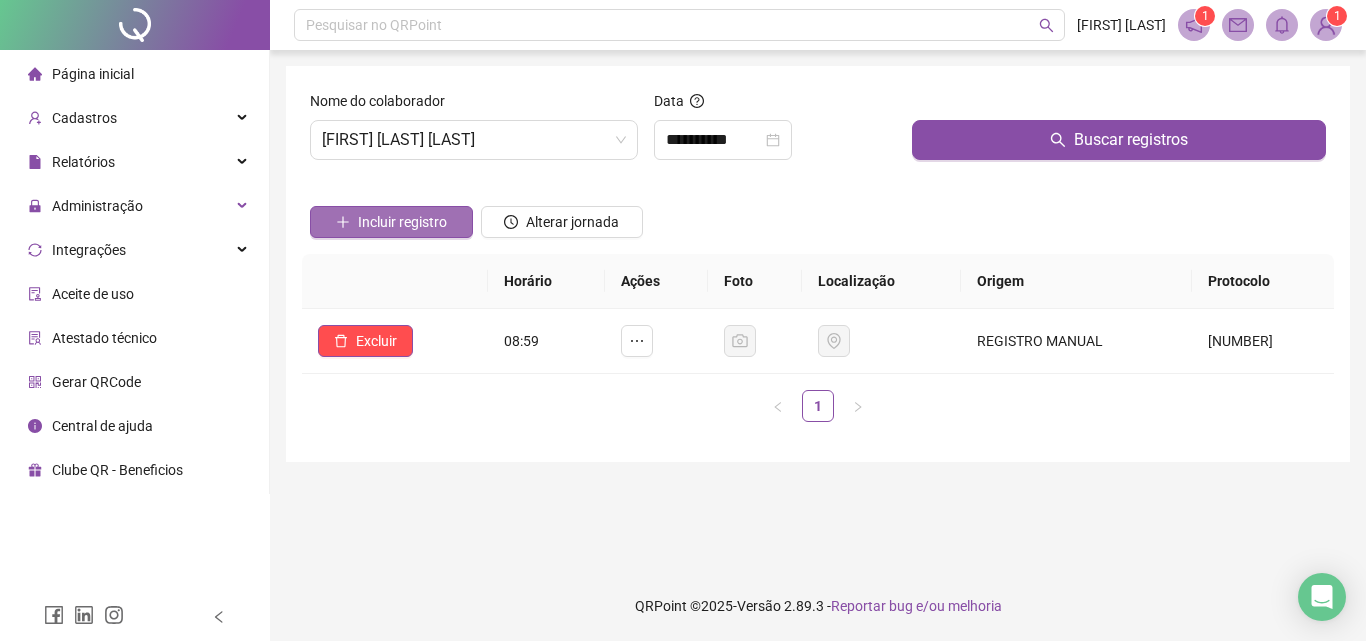 click on "Incluir registro" at bounding box center (402, 222) 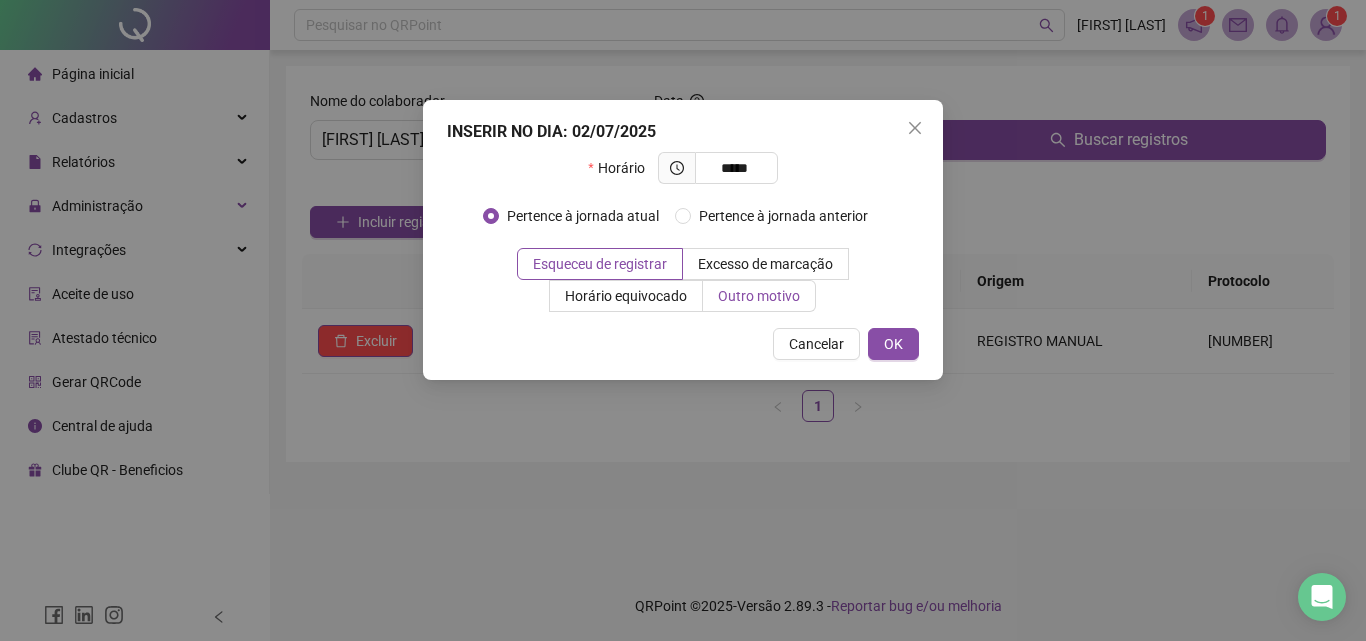 type on "*****" 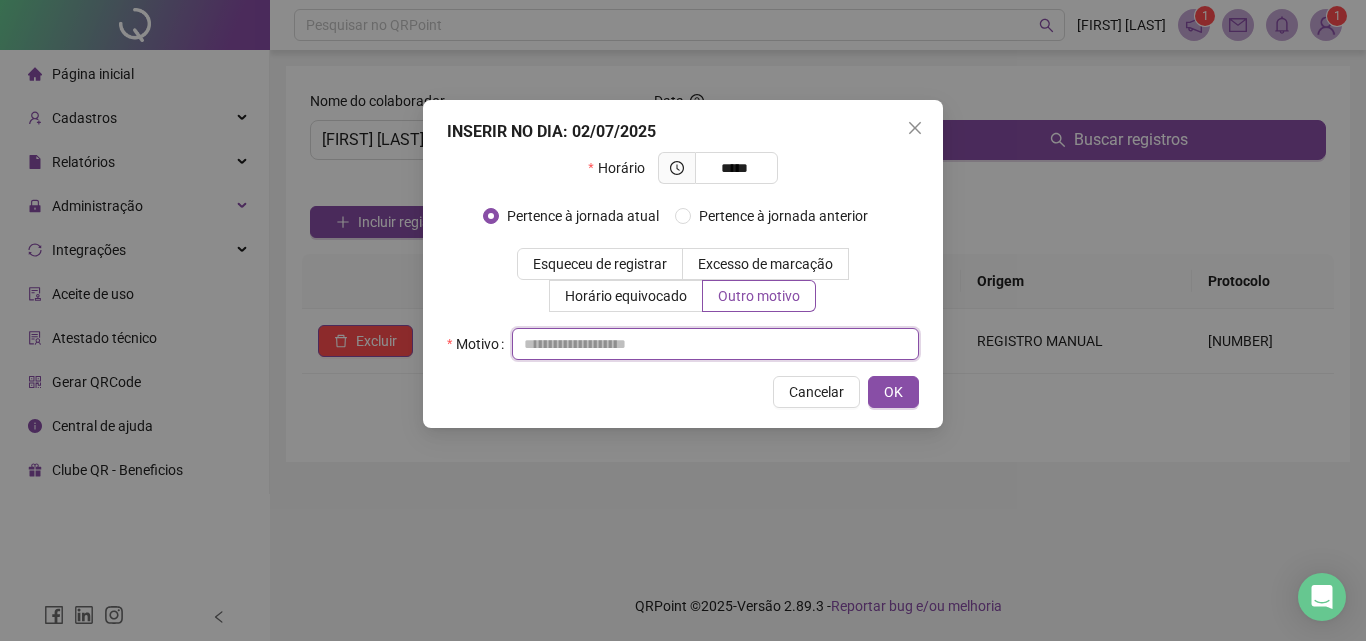click at bounding box center [715, 344] 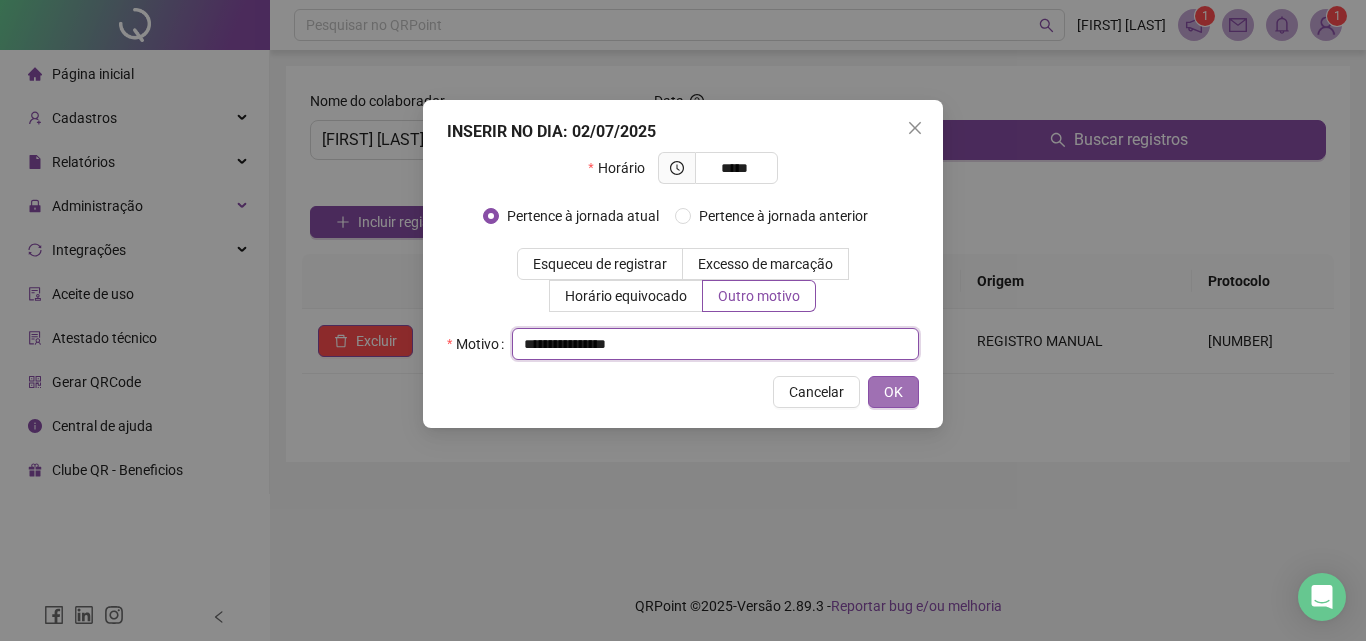 type on "**********" 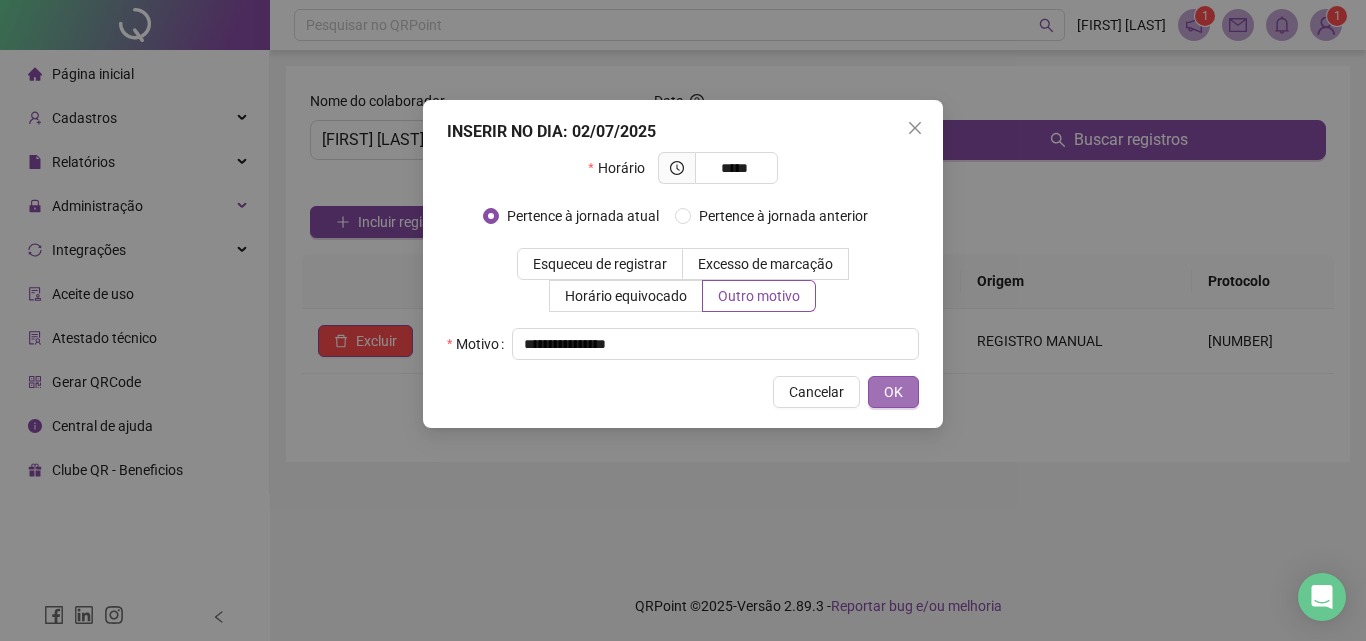 click on "OK" at bounding box center (893, 392) 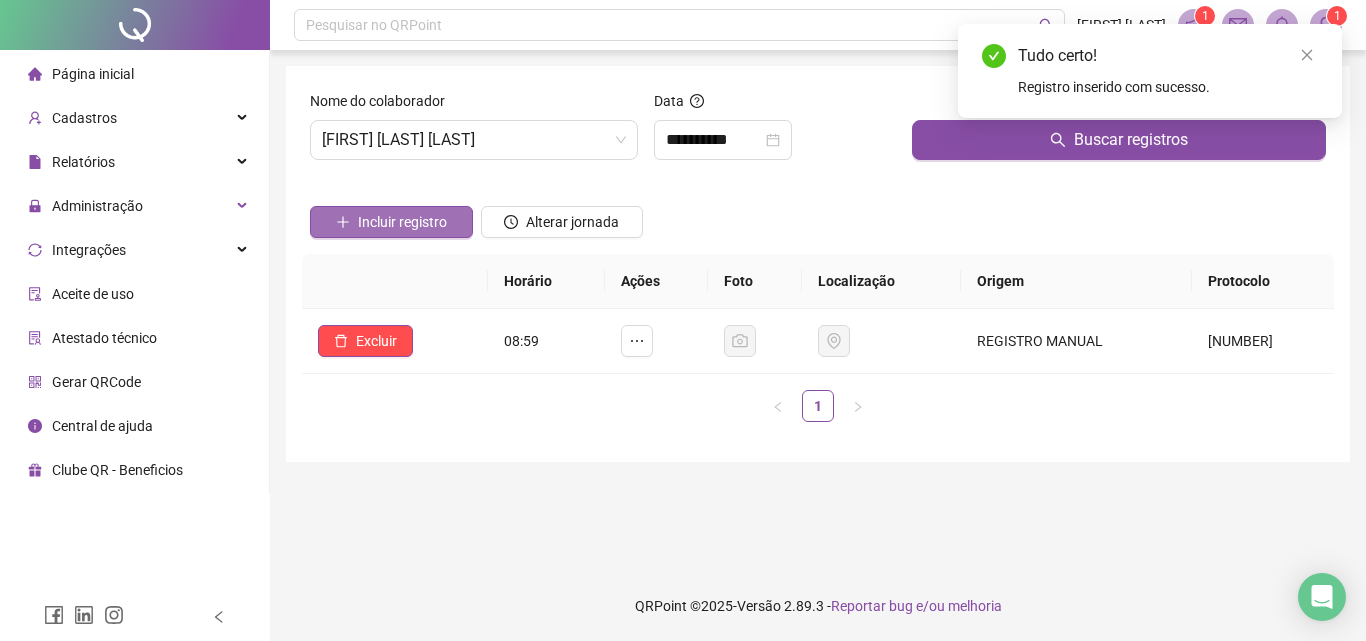 click on "Incluir registro" at bounding box center (402, 222) 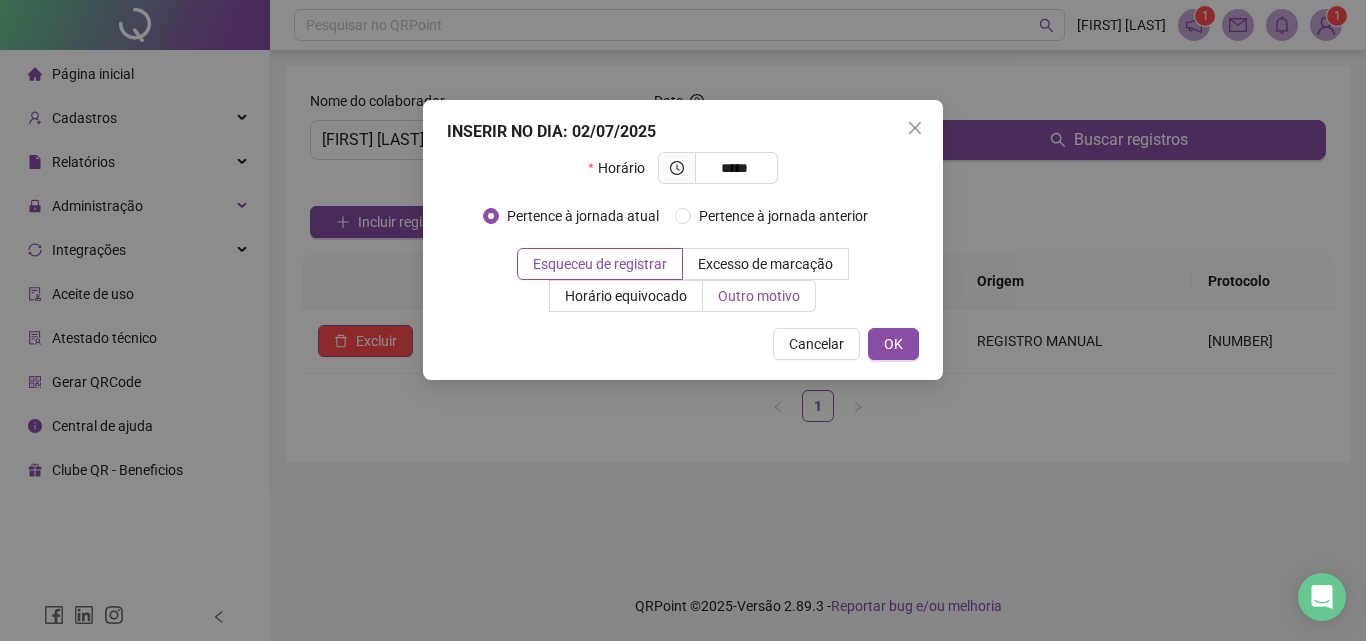 type on "*****" 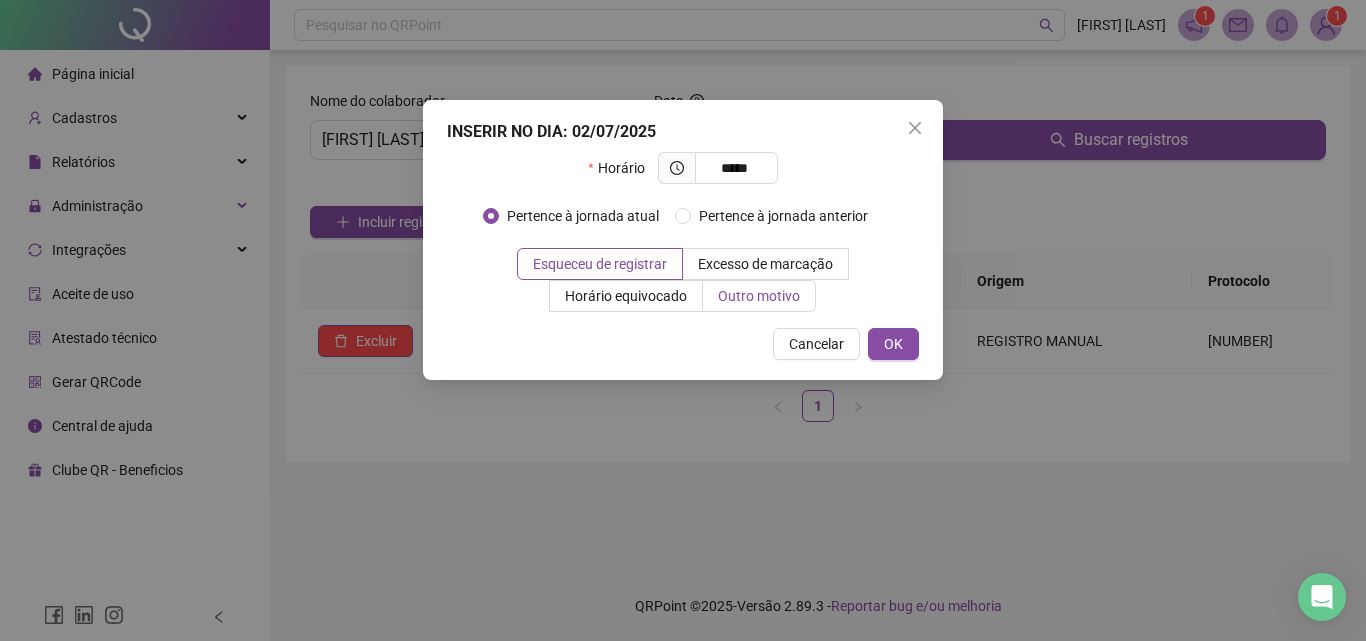 click on "Outro motivo" at bounding box center (759, 296) 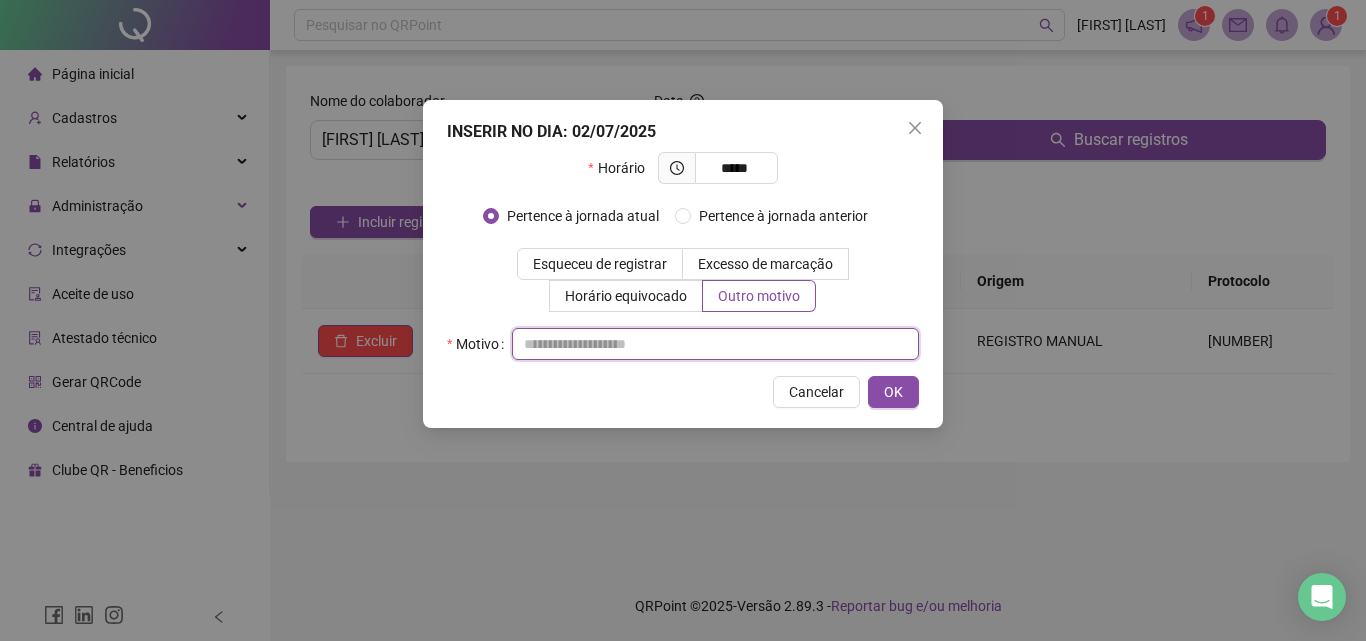 click at bounding box center [715, 344] 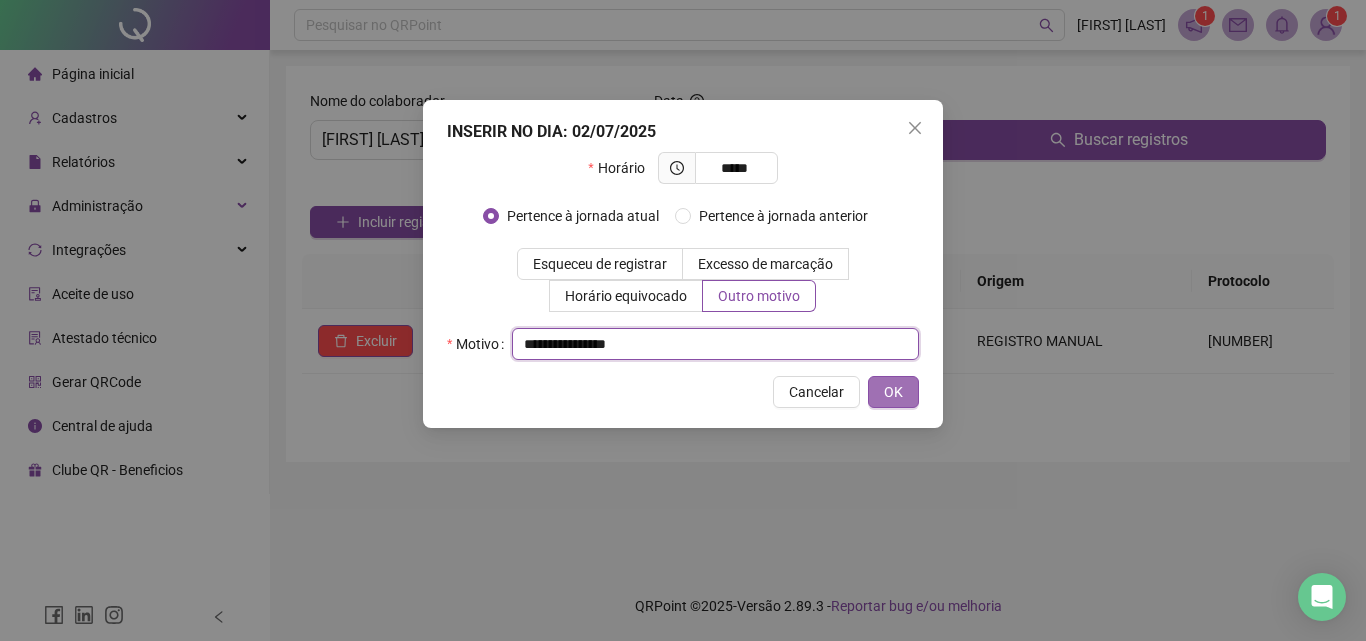 type on "**********" 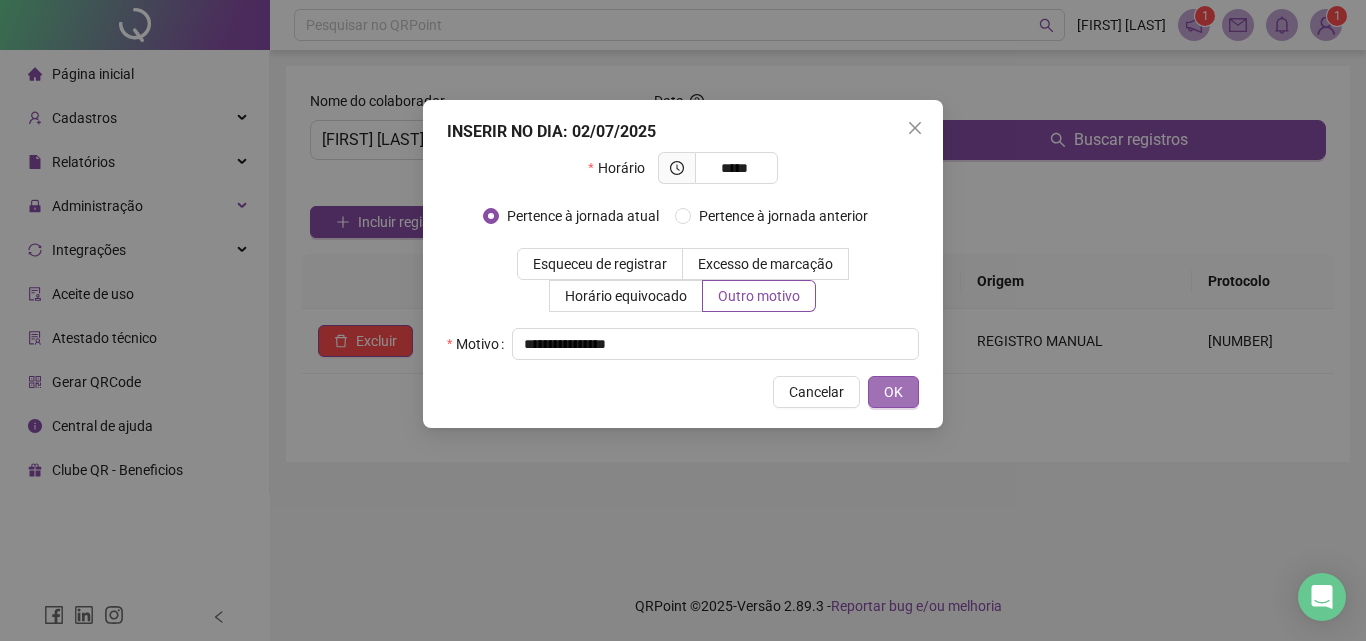 click on "OK" at bounding box center [893, 392] 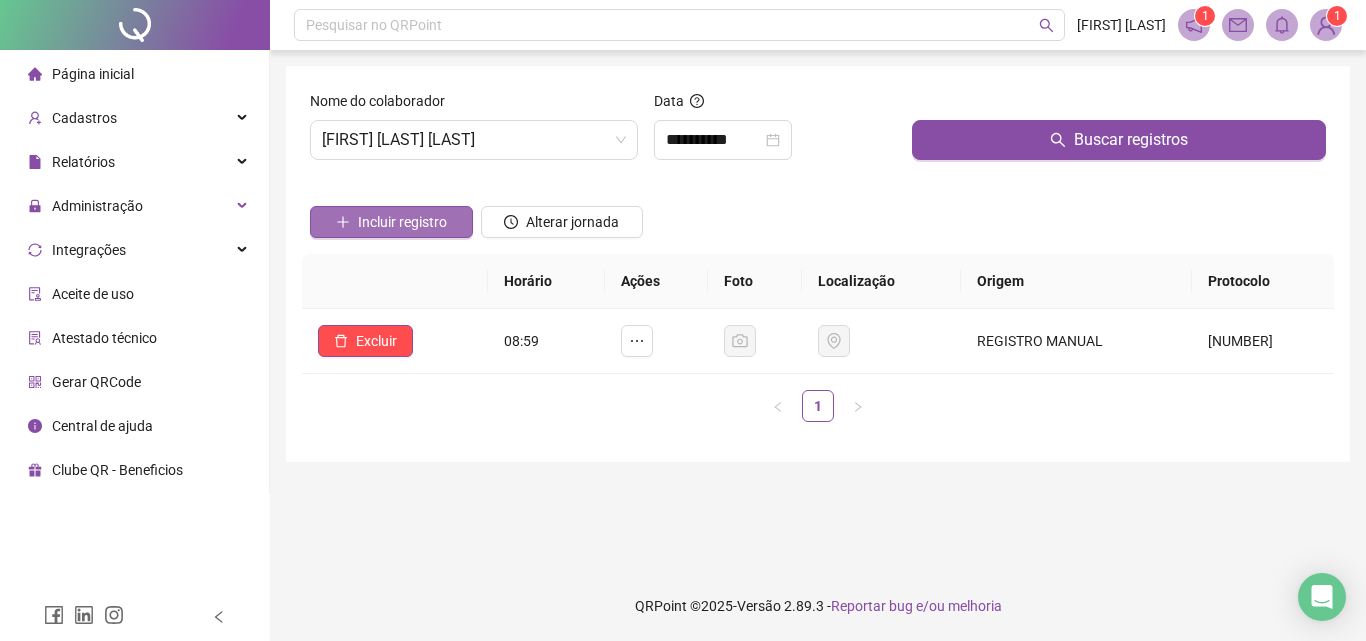 click on "Incluir registro" at bounding box center (391, 222) 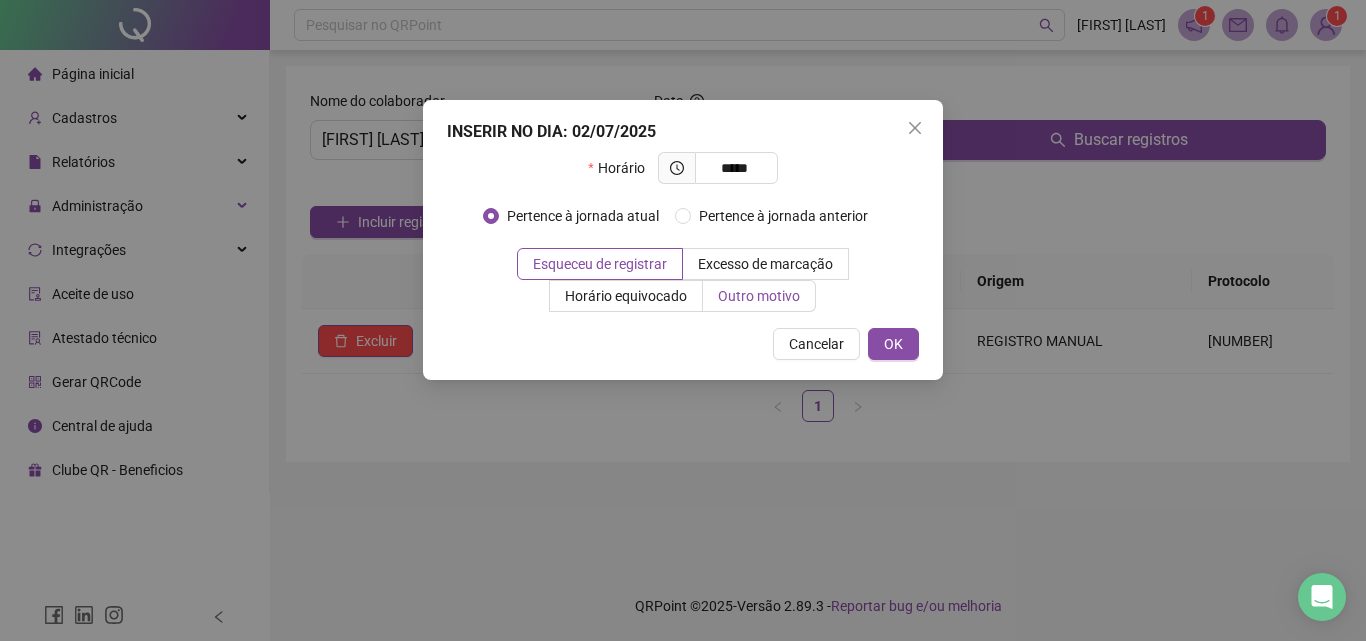 type on "*****" 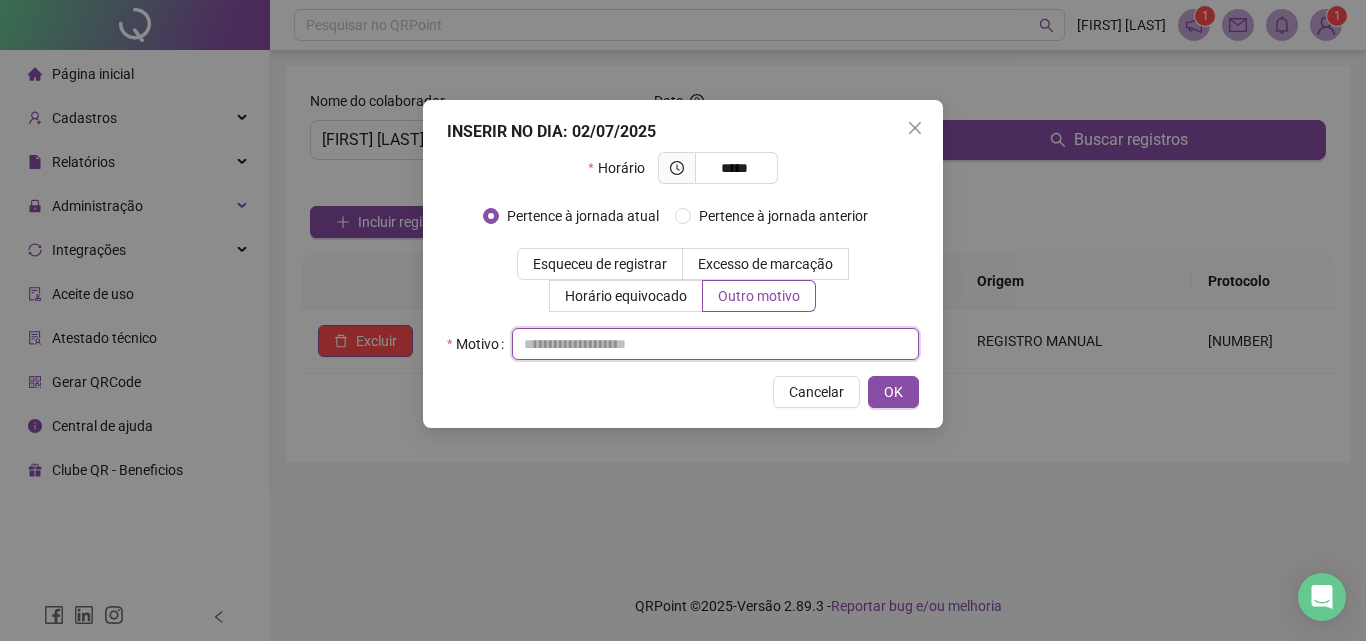 click at bounding box center (715, 344) 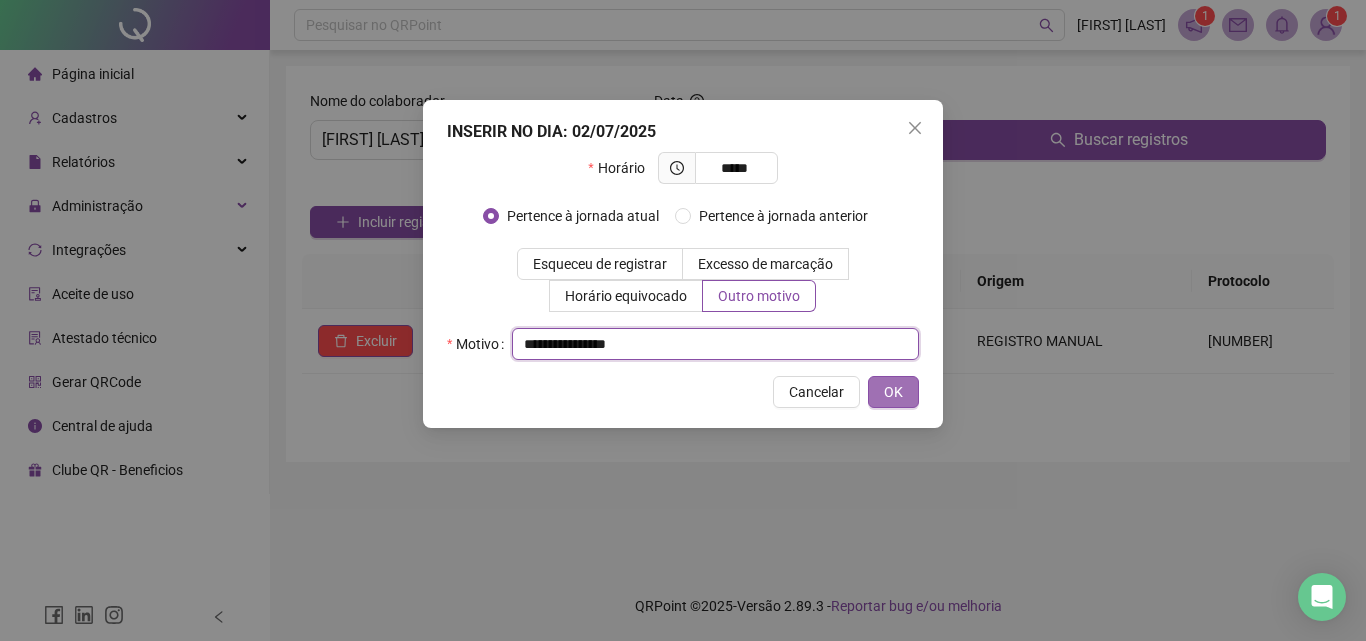 type on "**********" 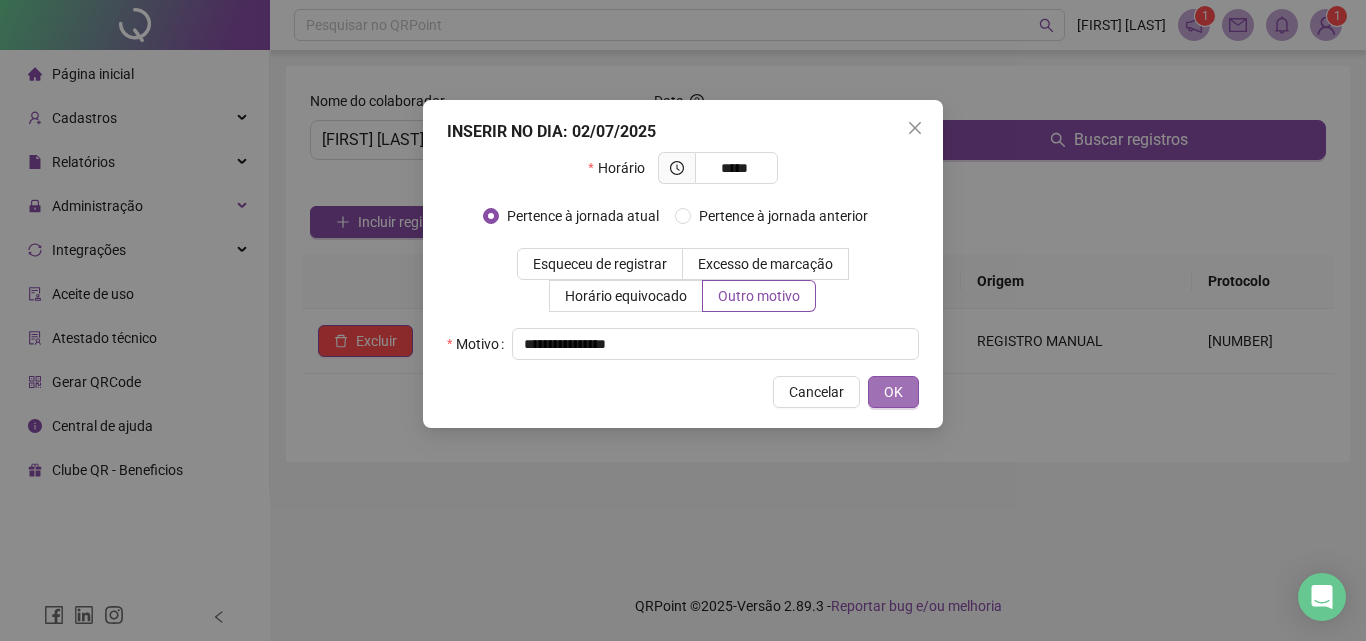 click on "OK" at bounding box center (893, 392) 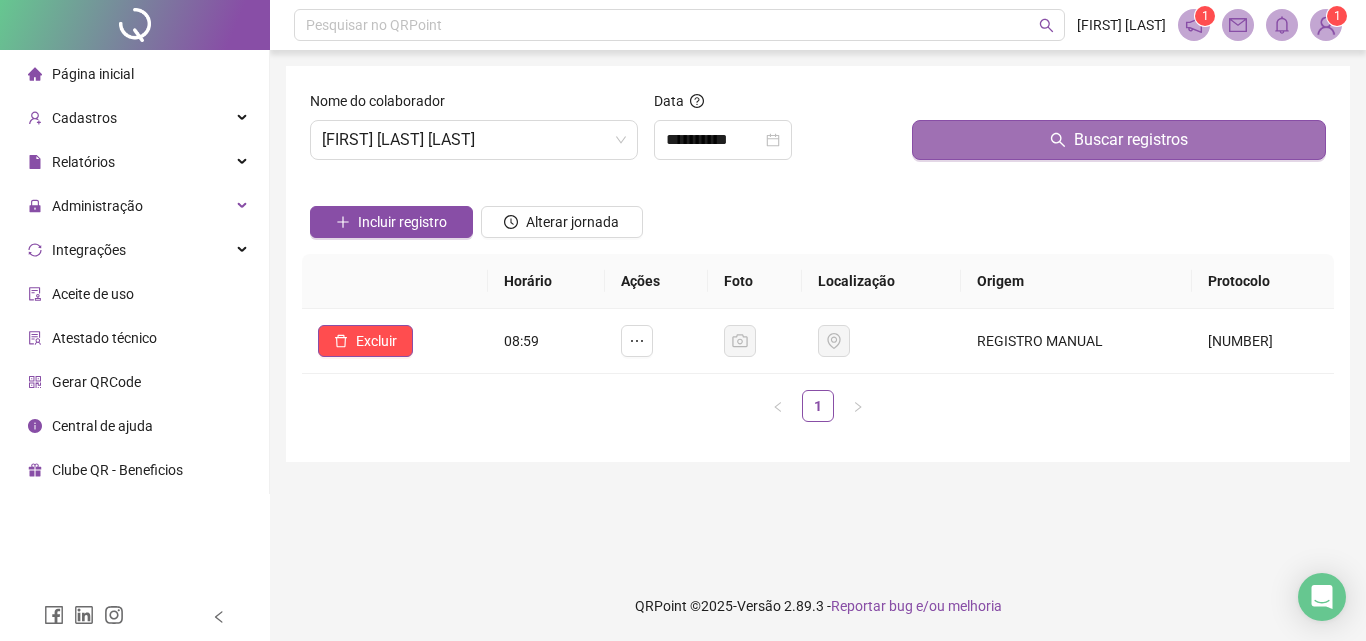 click on "Buscar registros" at bounding box center (1131, 140) 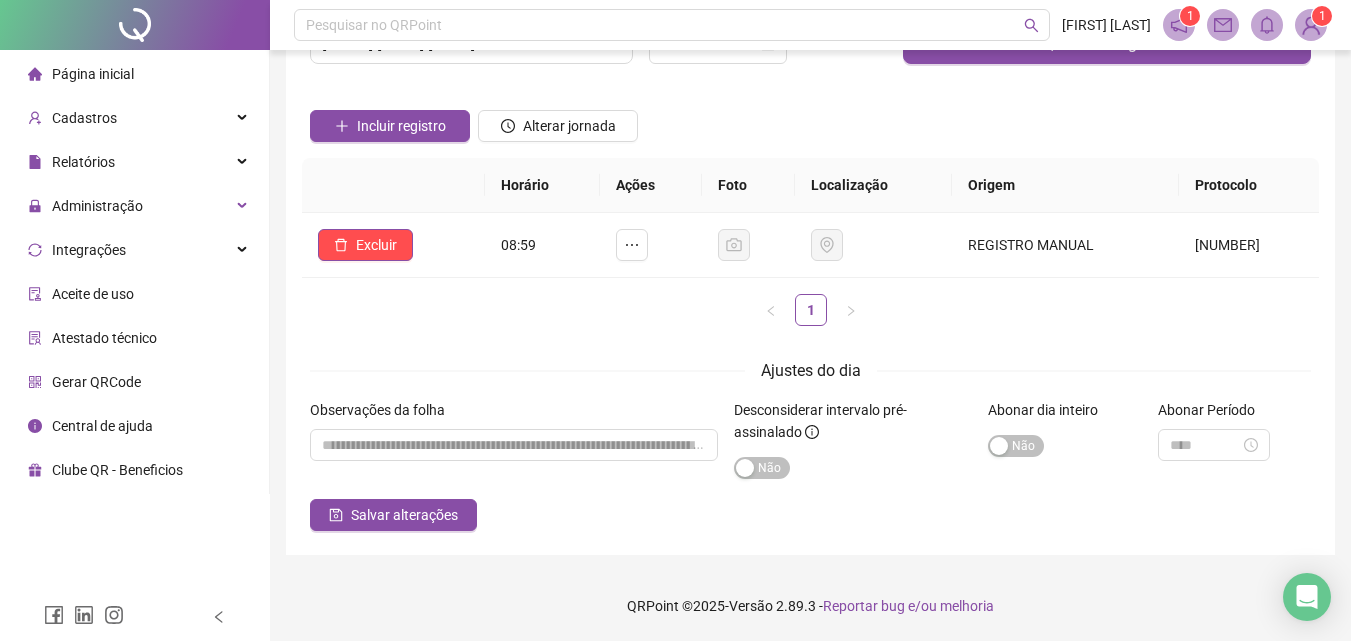 scroll, scrollTop: 0, scrollLeft: 0, axis: both 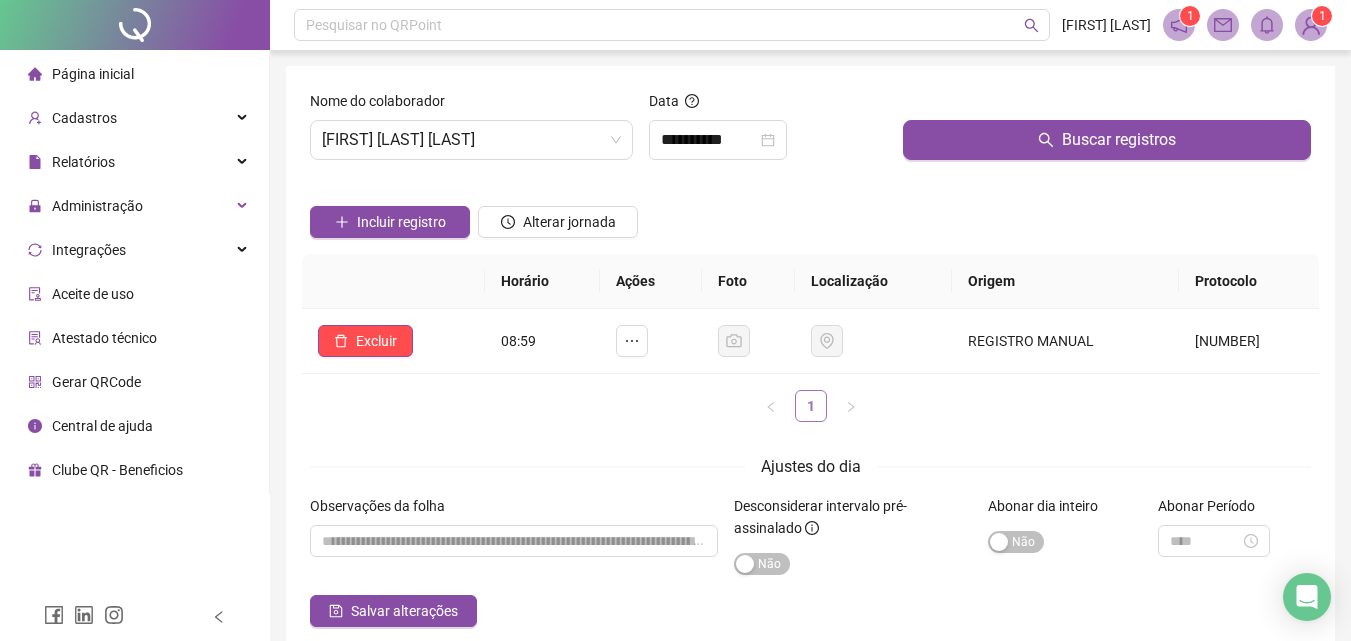 click on "1" at bounding box center (811, 406) 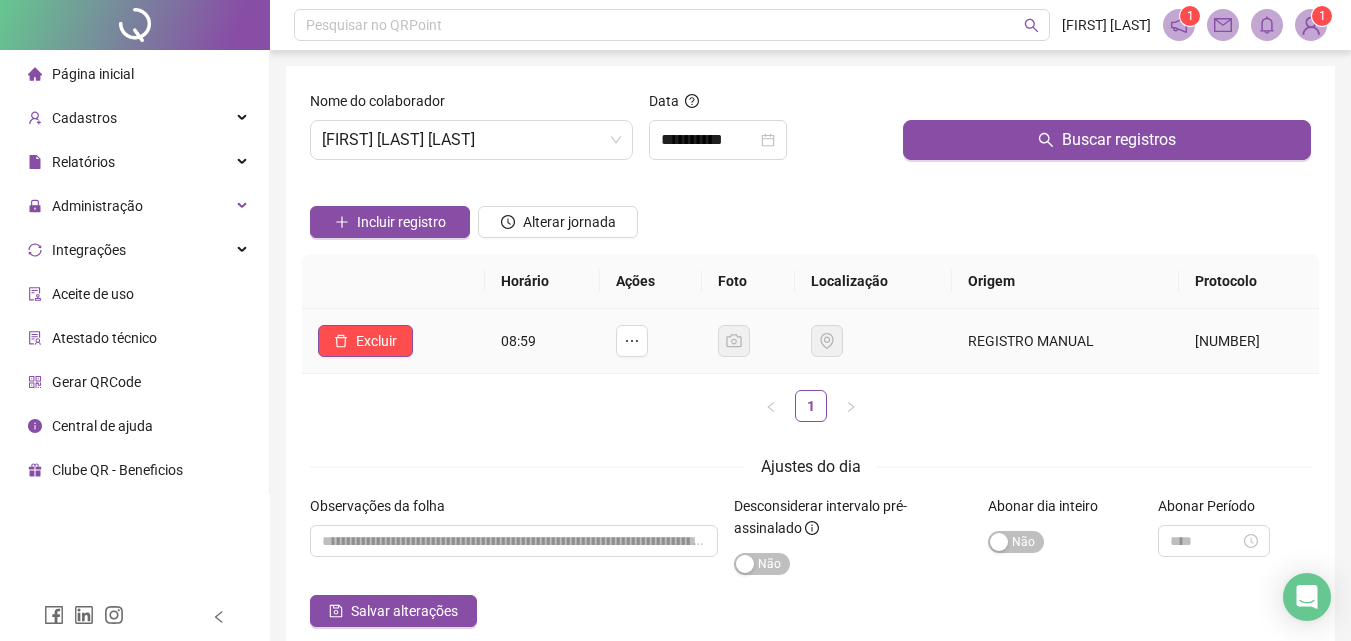 scroll, scrollTop: 96, scrollLeft: 0, axis: vertical 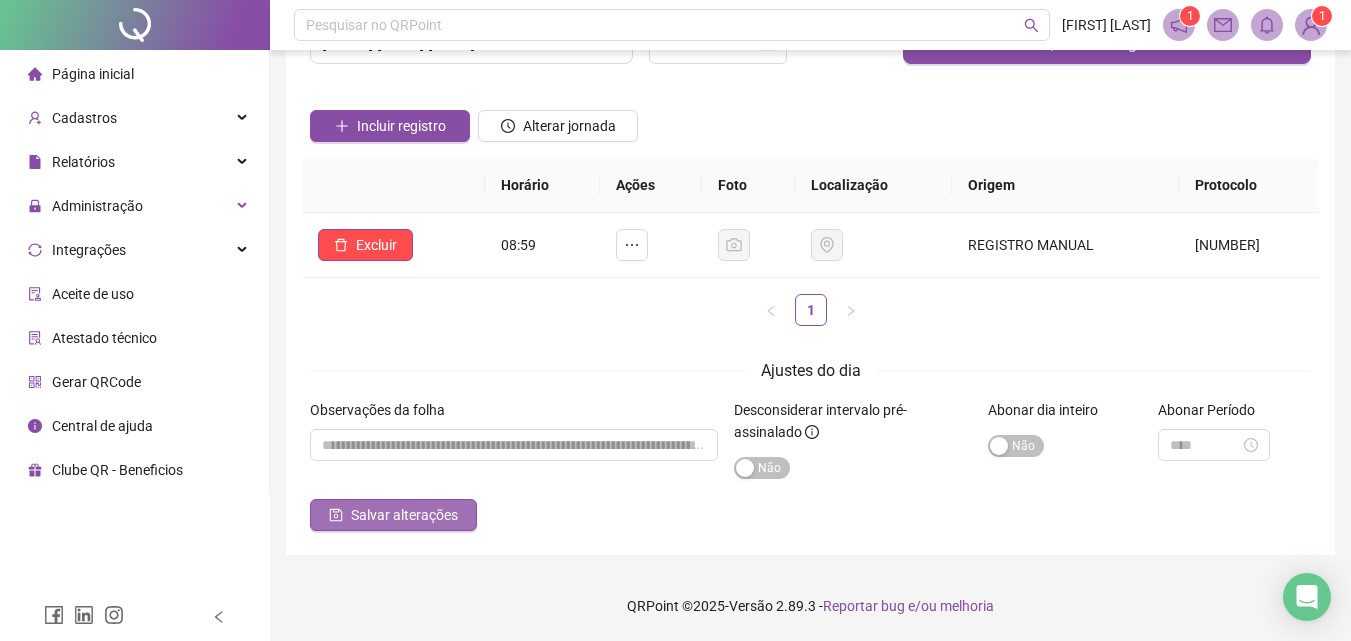 click on "Salvar alterações" at bounding box center [393, 515] 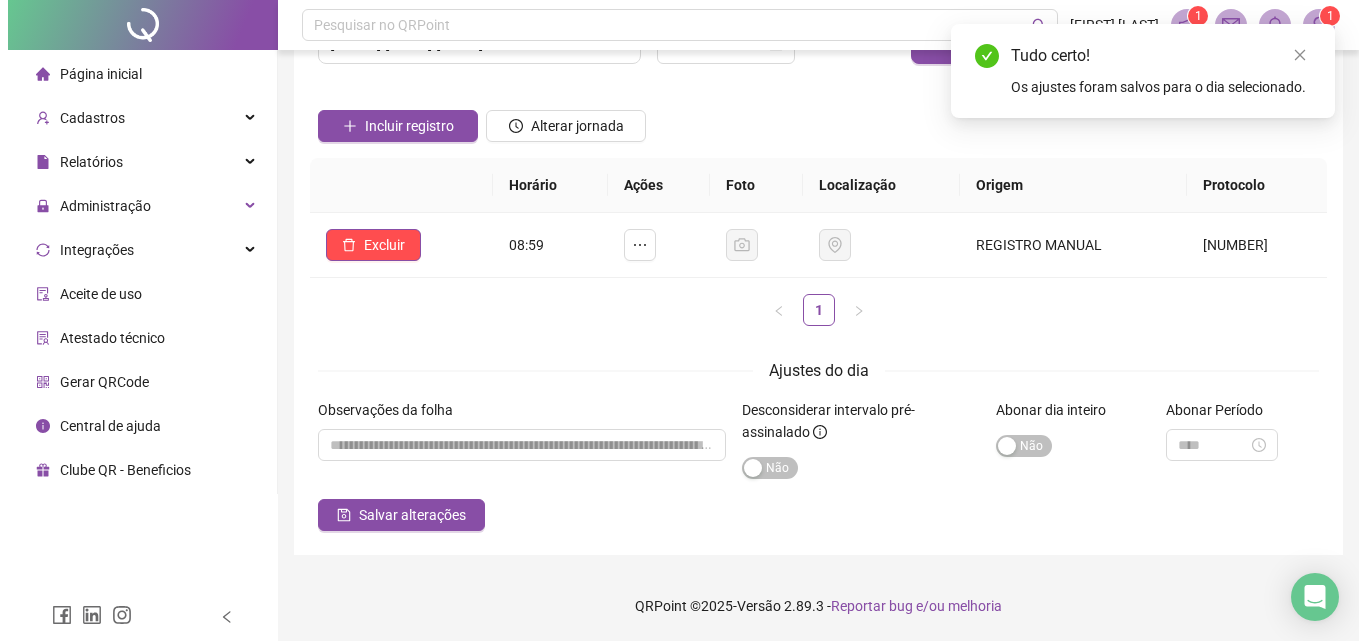 scroll, scrollTop: 0, scrollLeft: 0, axis: both 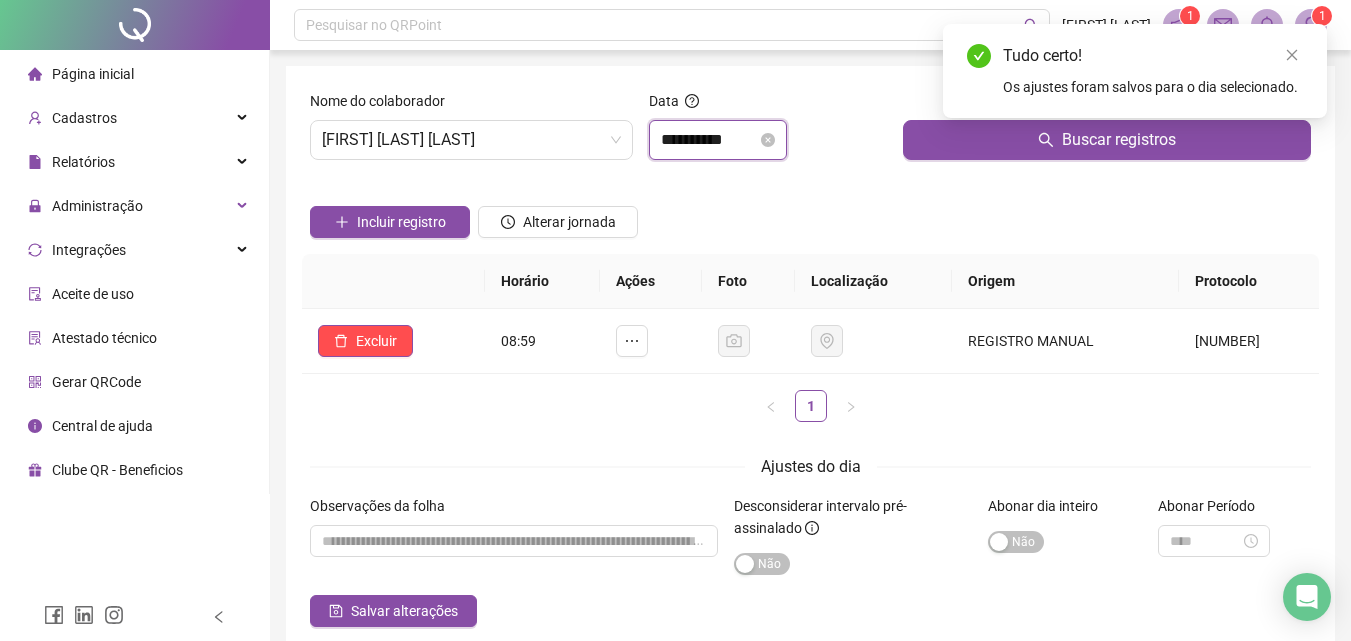 click on "**********" at bounding box center [709, 140] 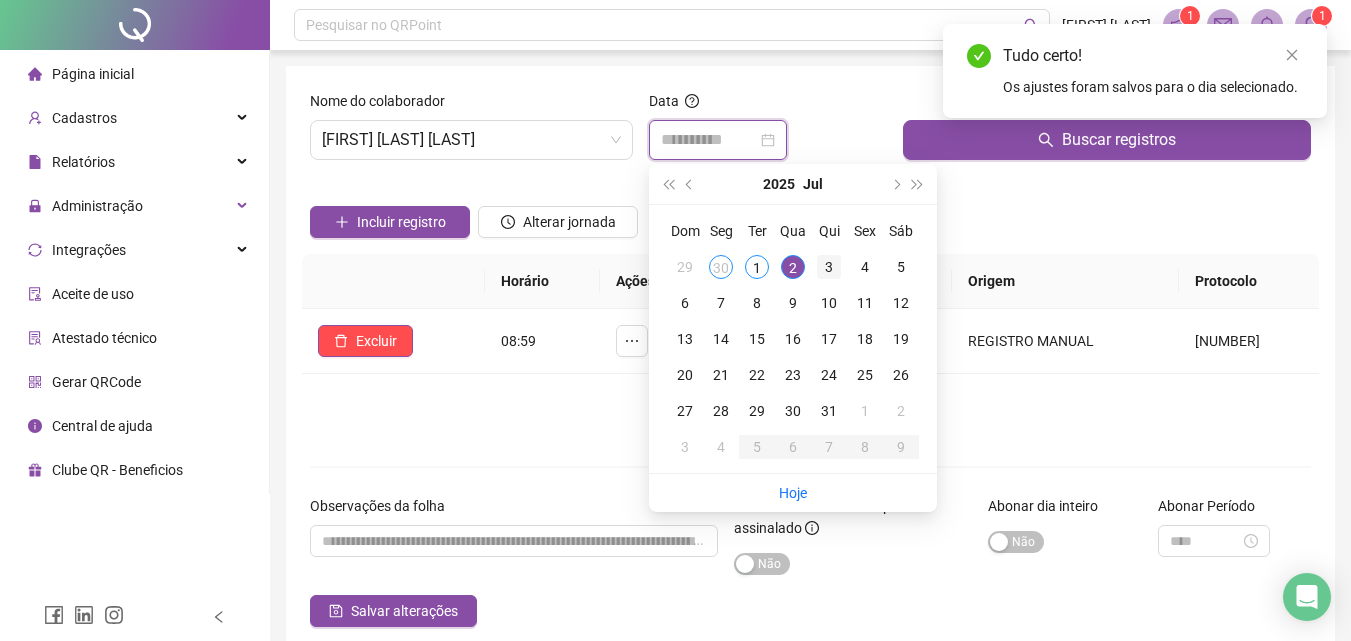 type on "**********" 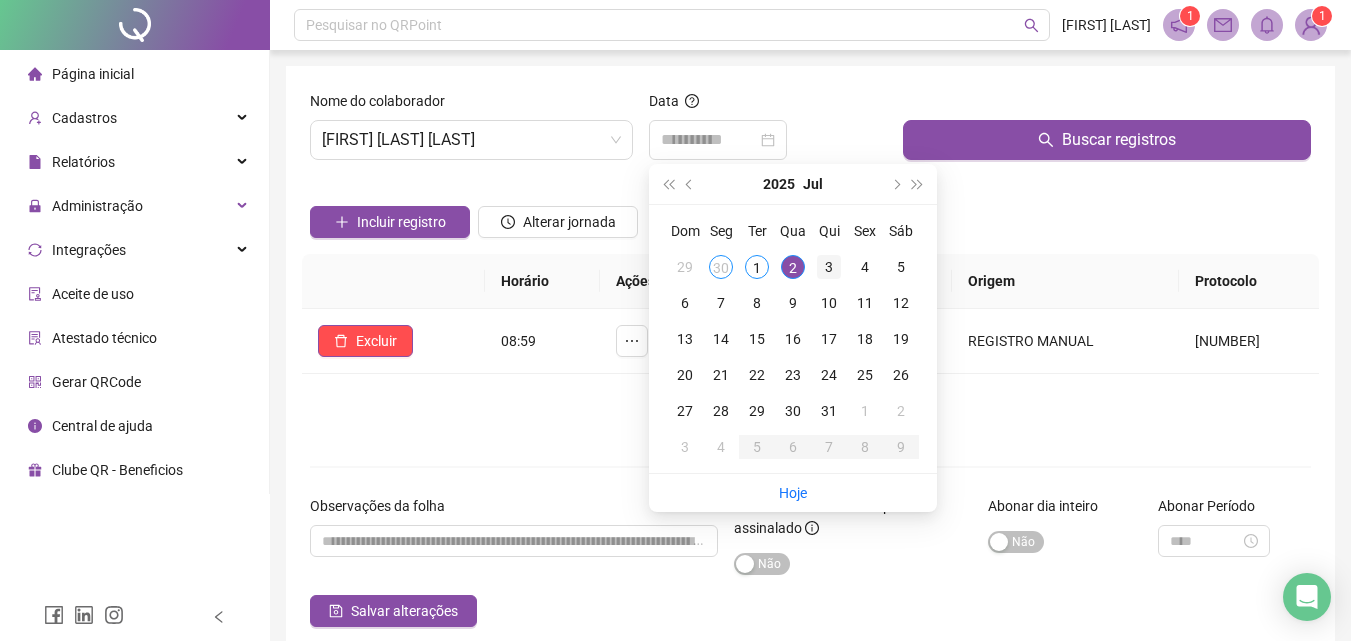 click on "3" at bounding box center (829, 267) 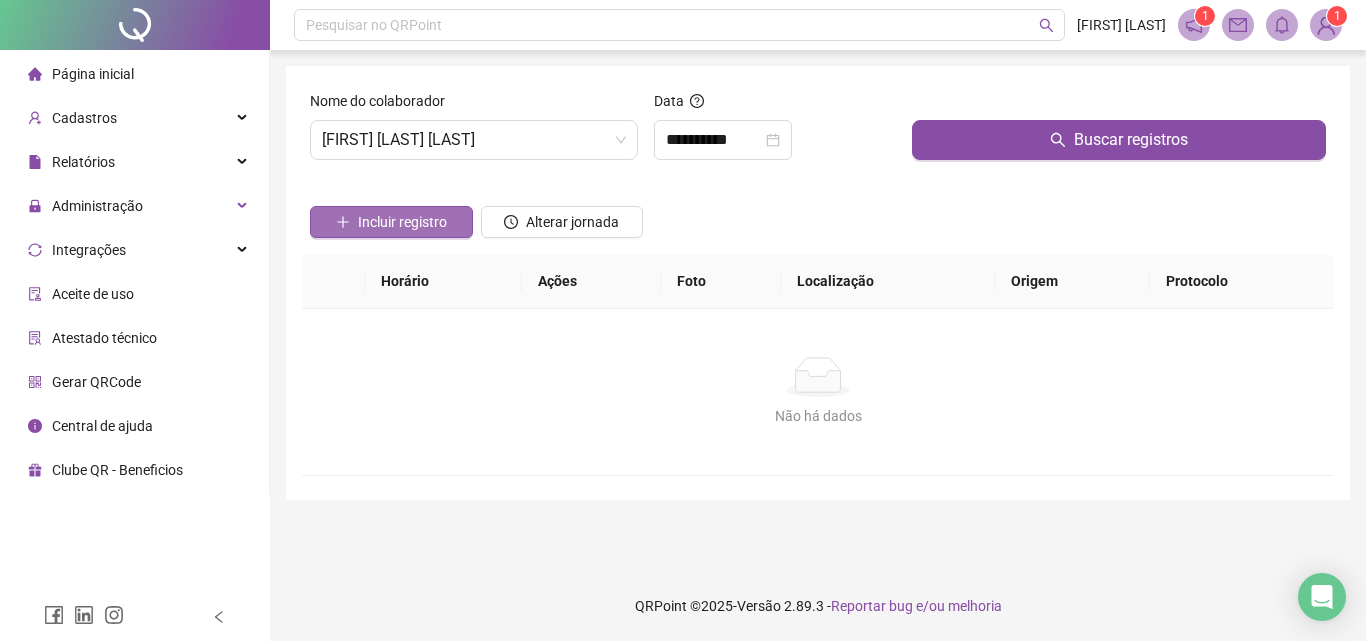 click on "Incluir registro" at bounding box center (402, 222) 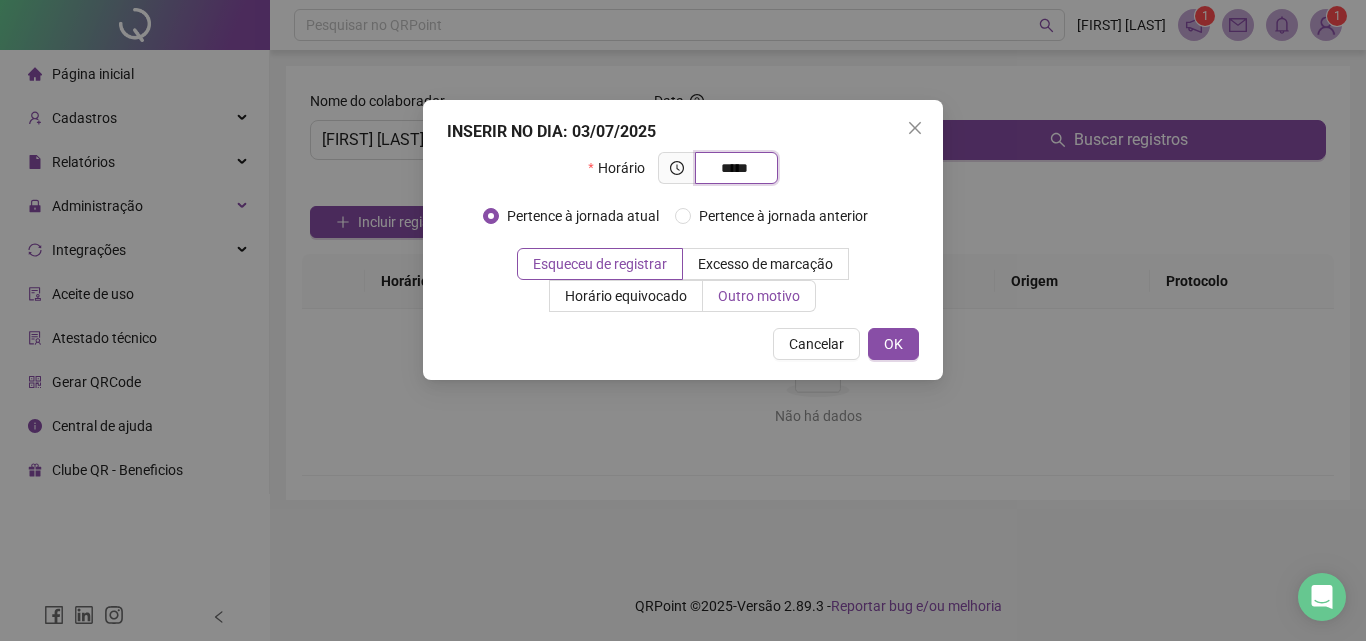 type on "*****" 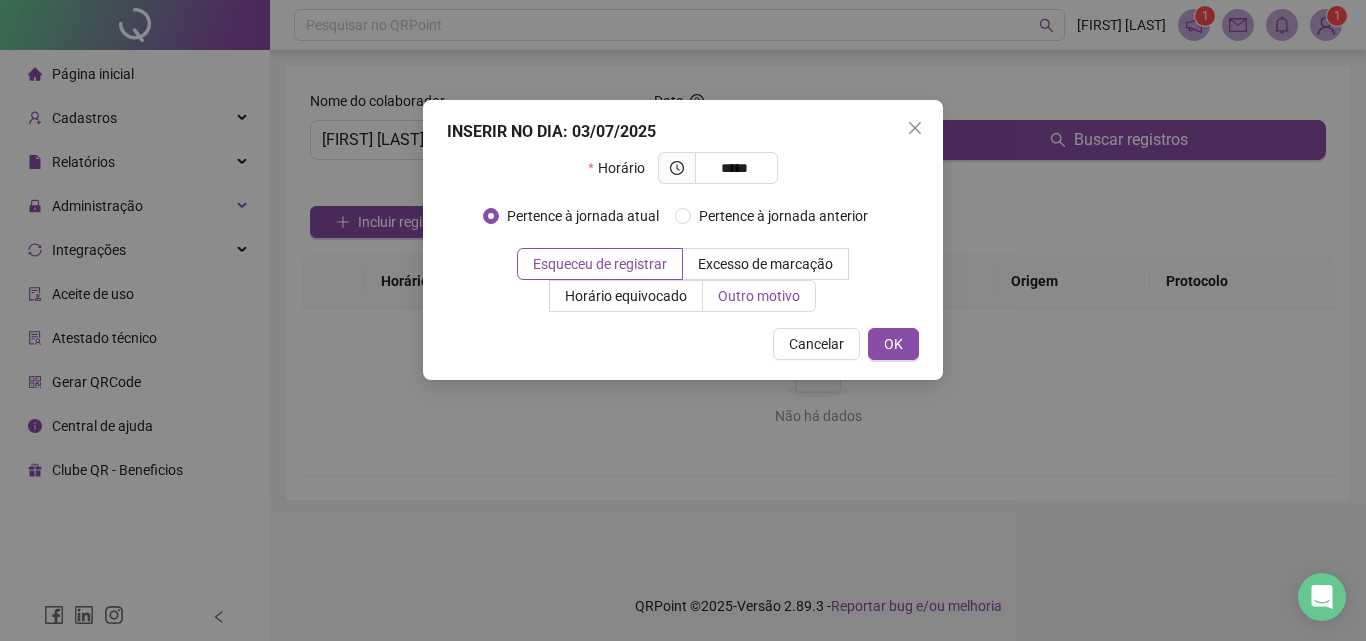 click on "Outro motivo" at bounding box center [759, 296] 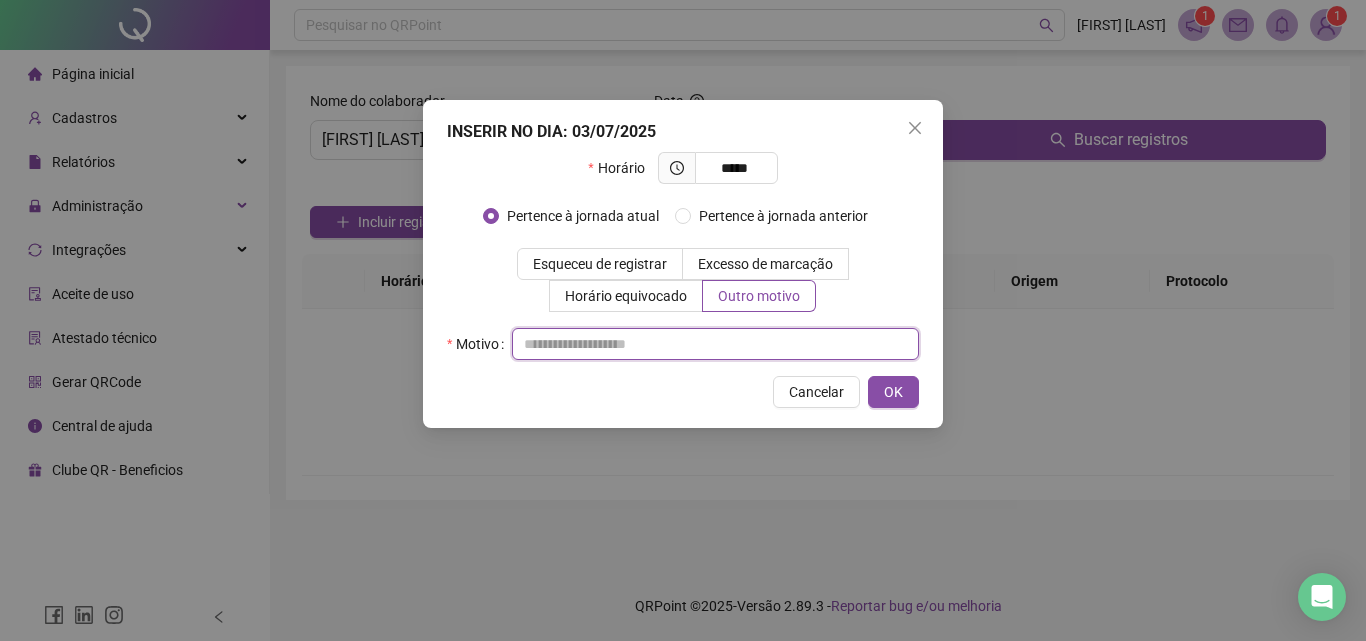 click at bounding box center (715, 344) 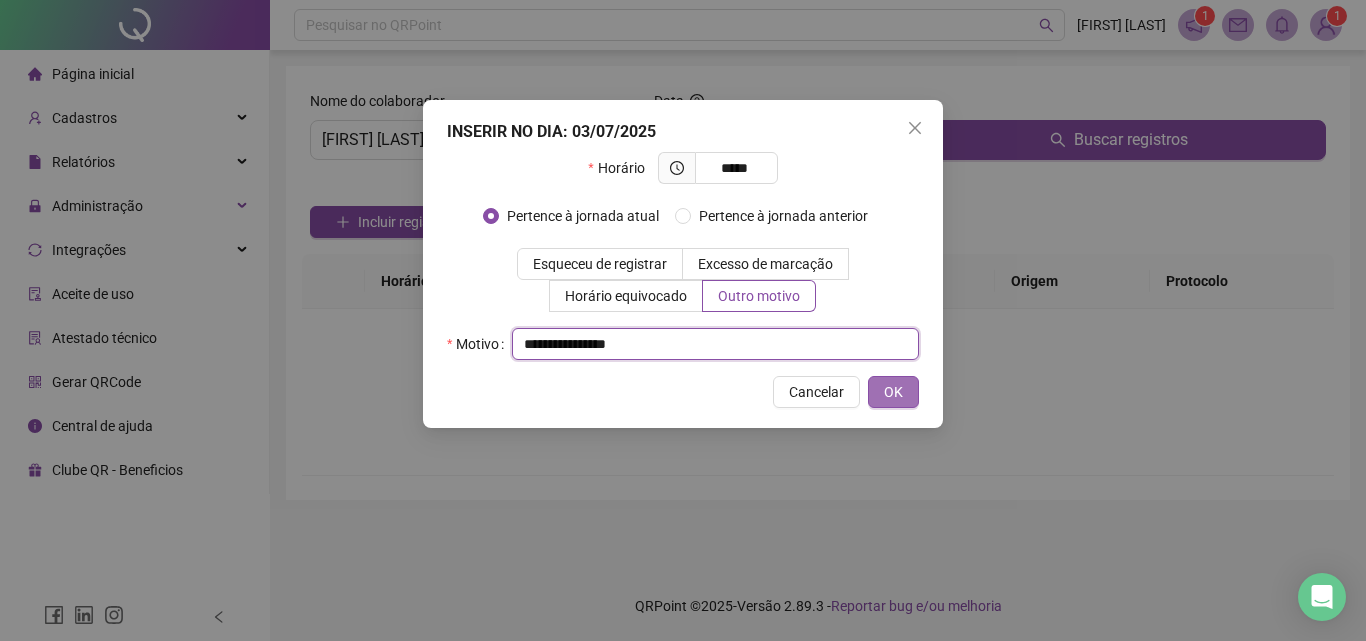 type on "**********" 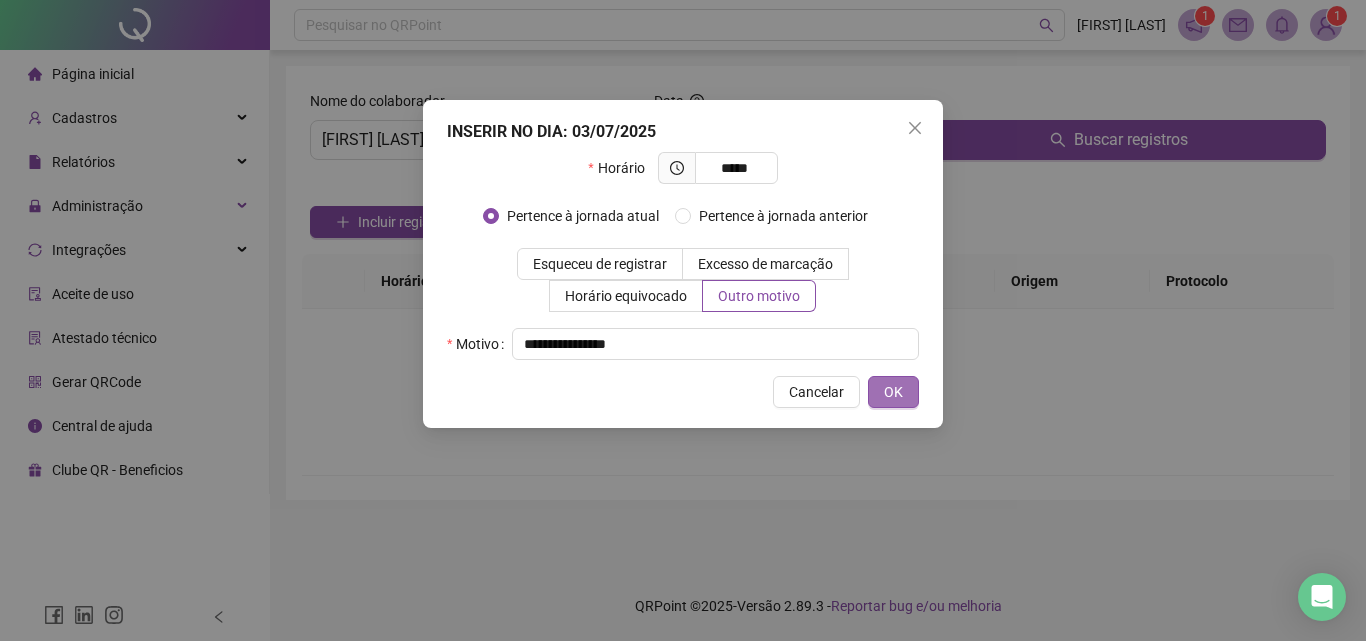 click on "OK" at bounding box center [893, 392] 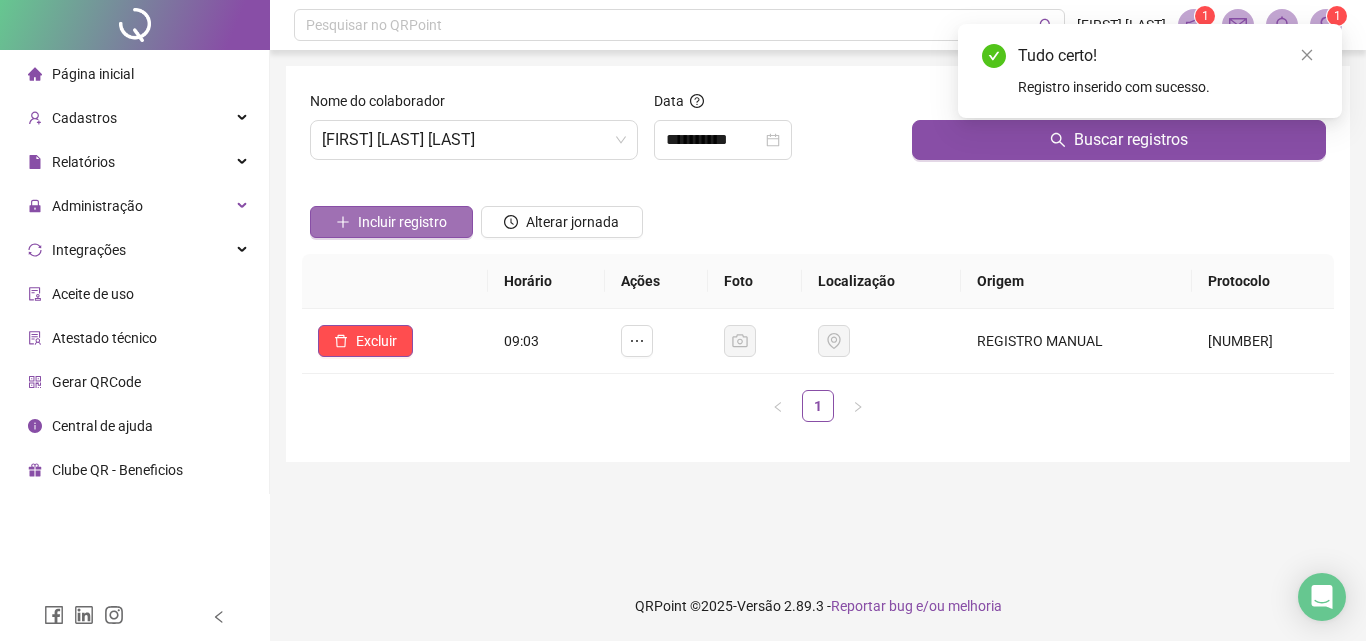 click on "Incluir registro" at bounding box center [402, 222] 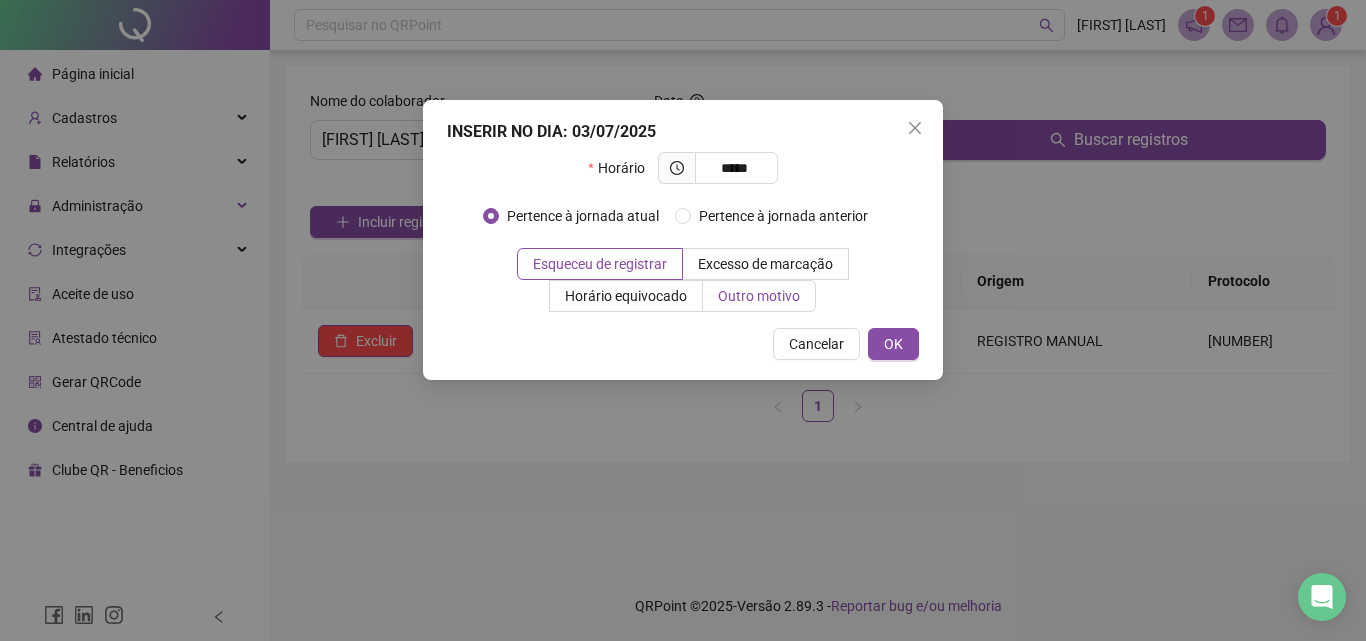 type on "*****" 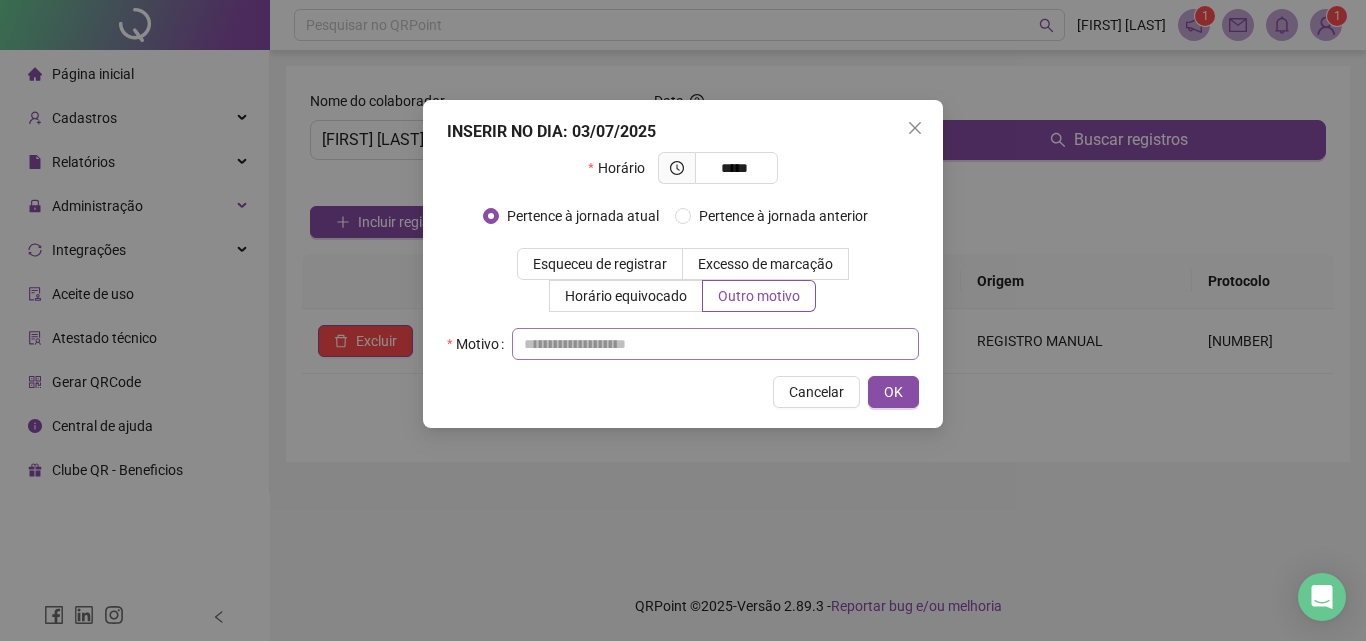 drag, startPoint x: 717, startPoint y: 325, endPoint x: 719, endPoint y: 336, distance: 11.18034 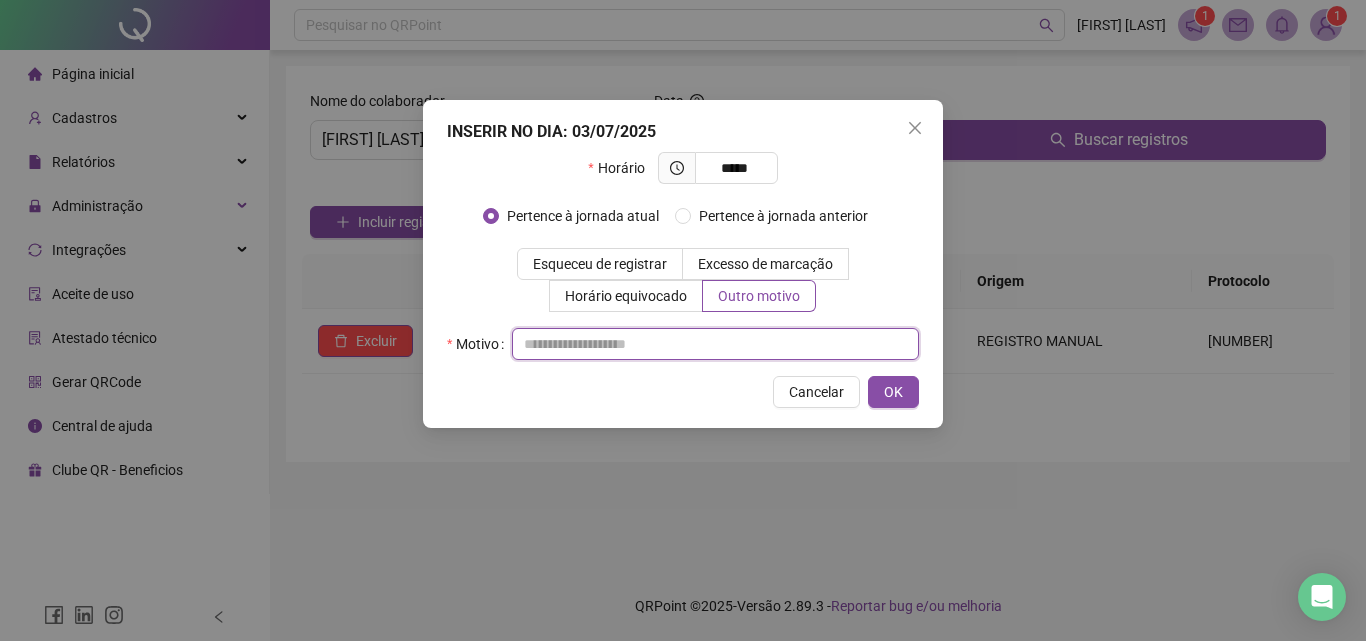 click at bounding box center (715, 344) 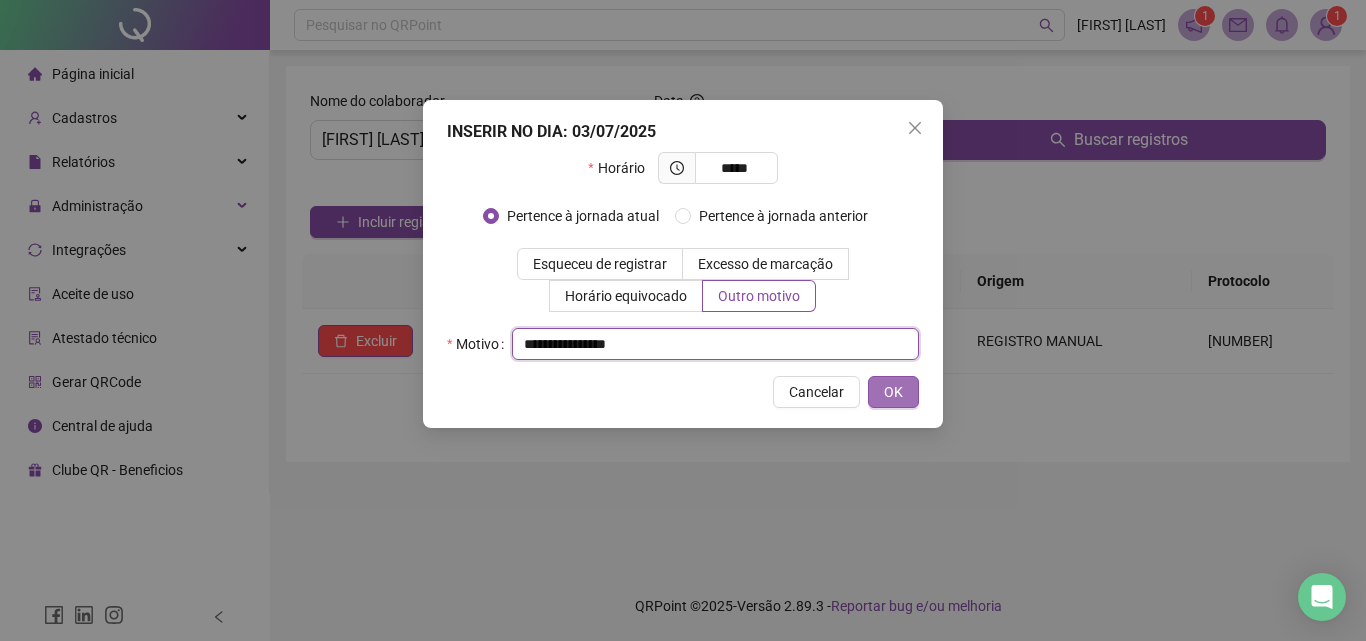 type on "**********" 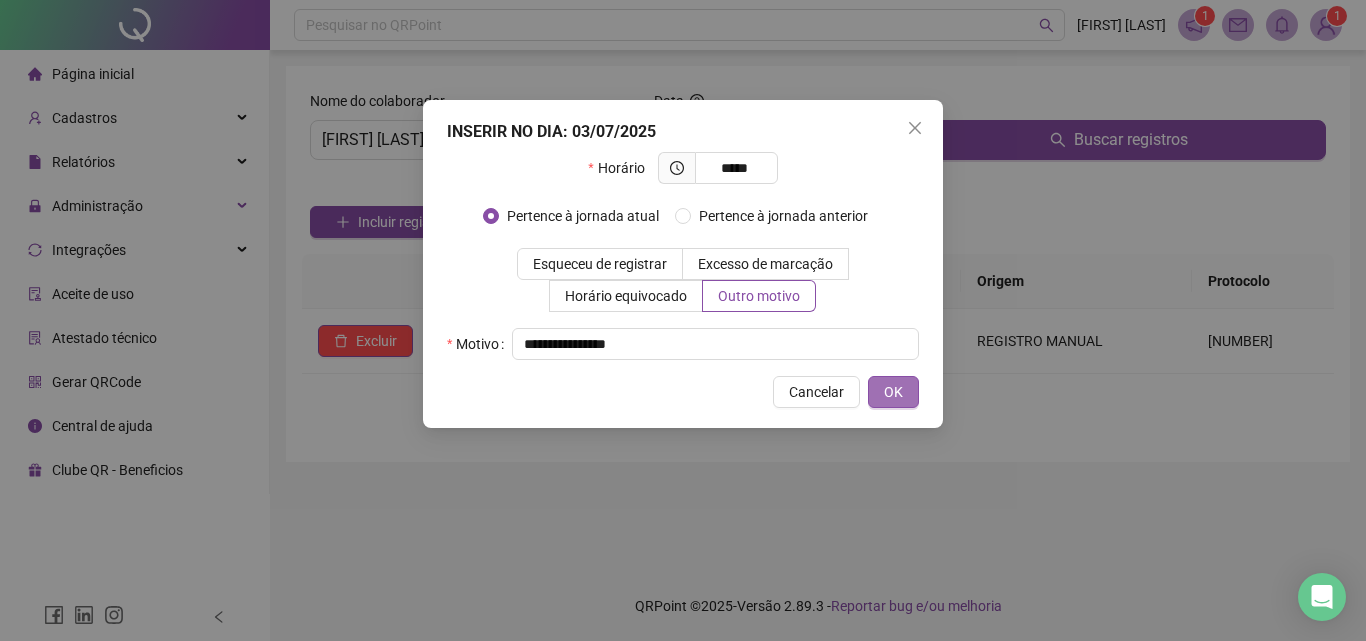 click on "OK" at bounding box center (893, 392) 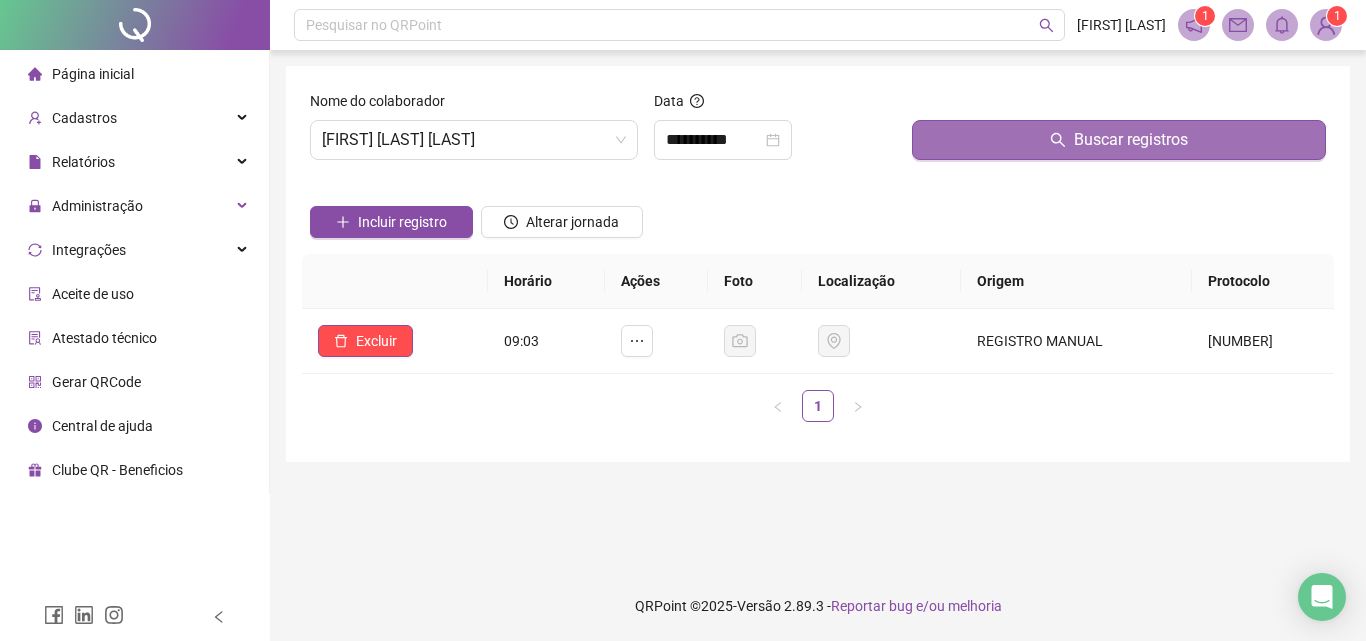click on "Buscar registros" at bounding box center (1131, 140) 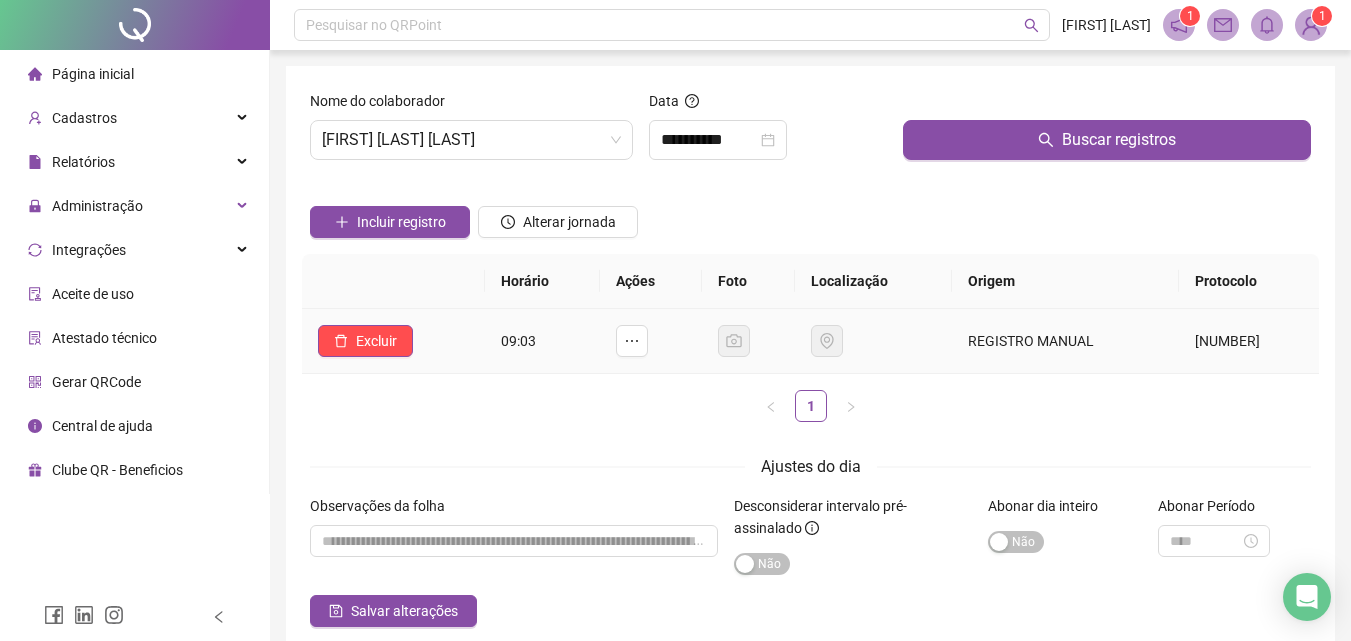 click on "[NUMBER]" at bounding box center [1249, 341] 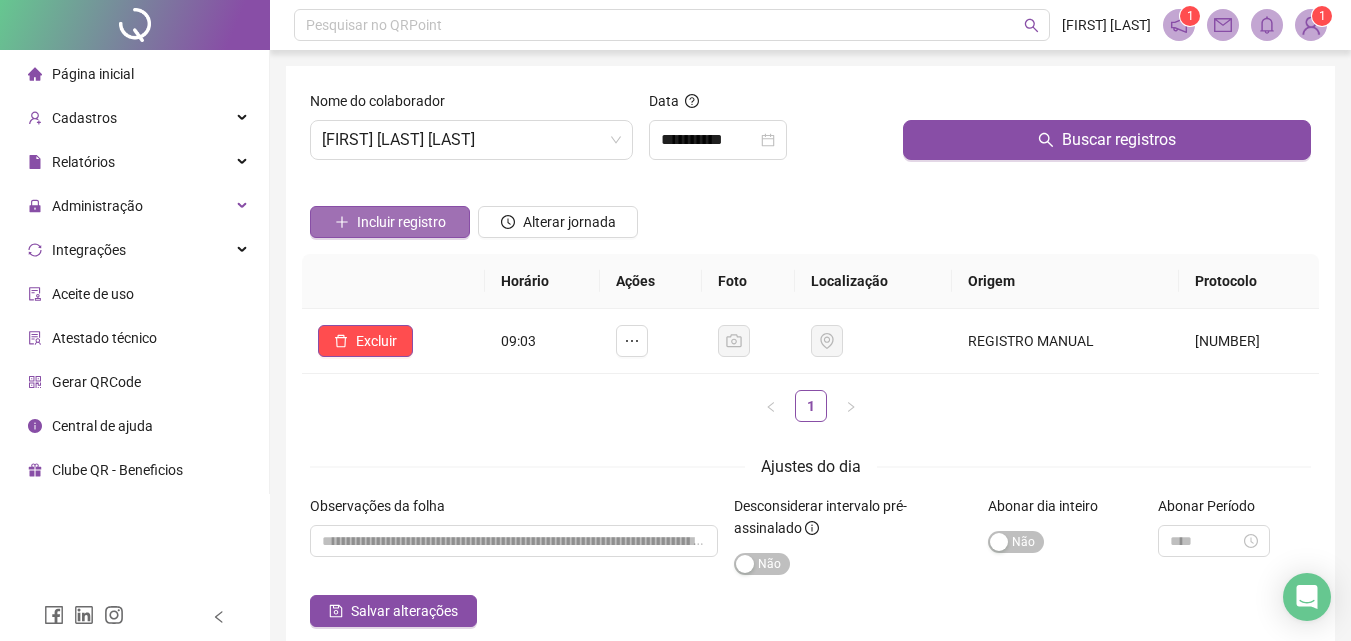 click on "Incluir registro" at bounding box center [401, 222] 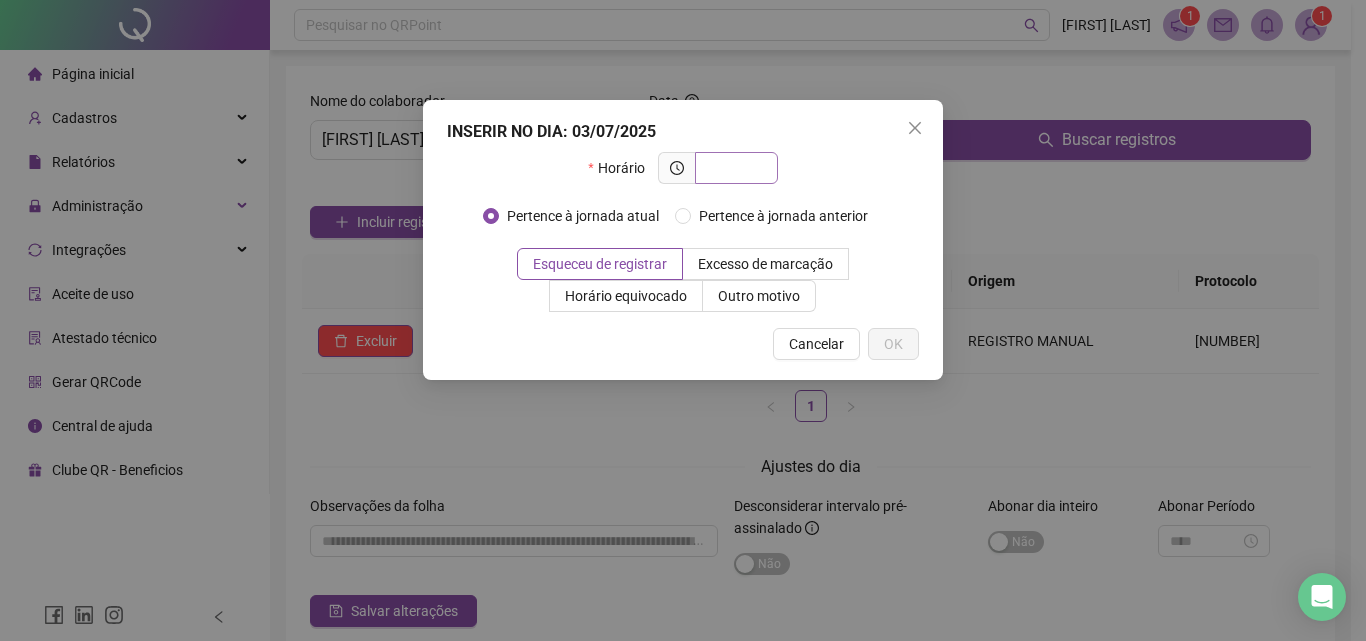 click at bounding box center [734, 168] 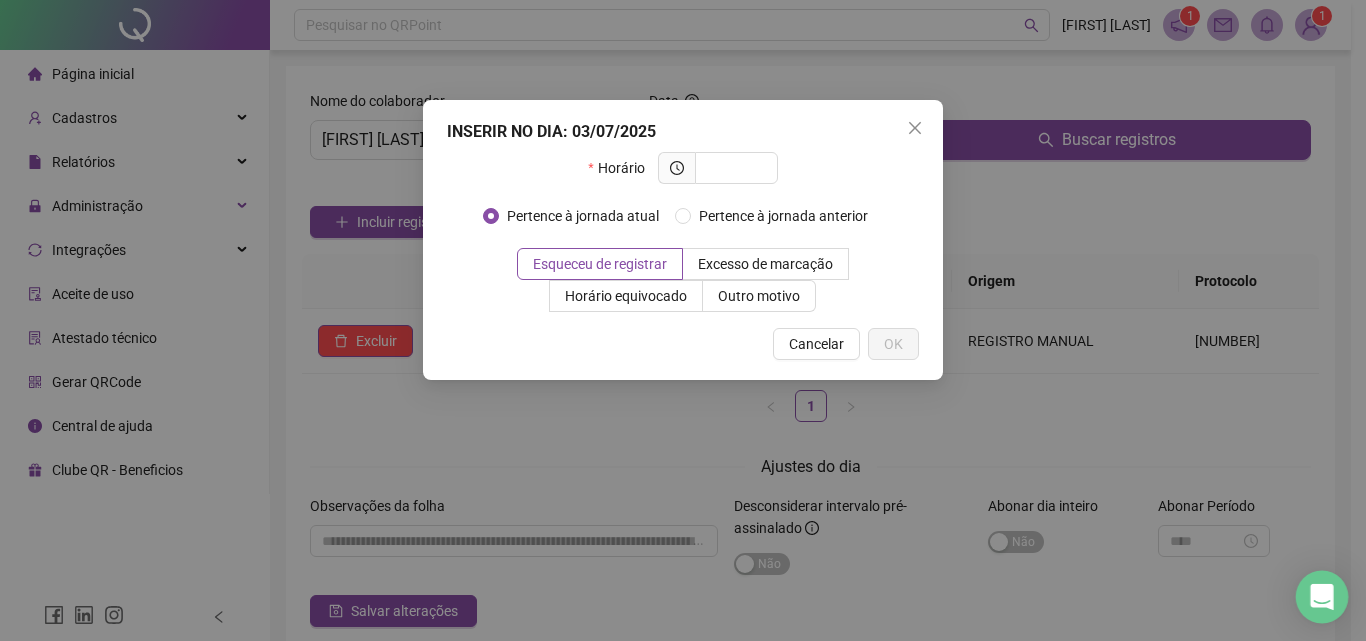click at bounding box center (1322, 597) 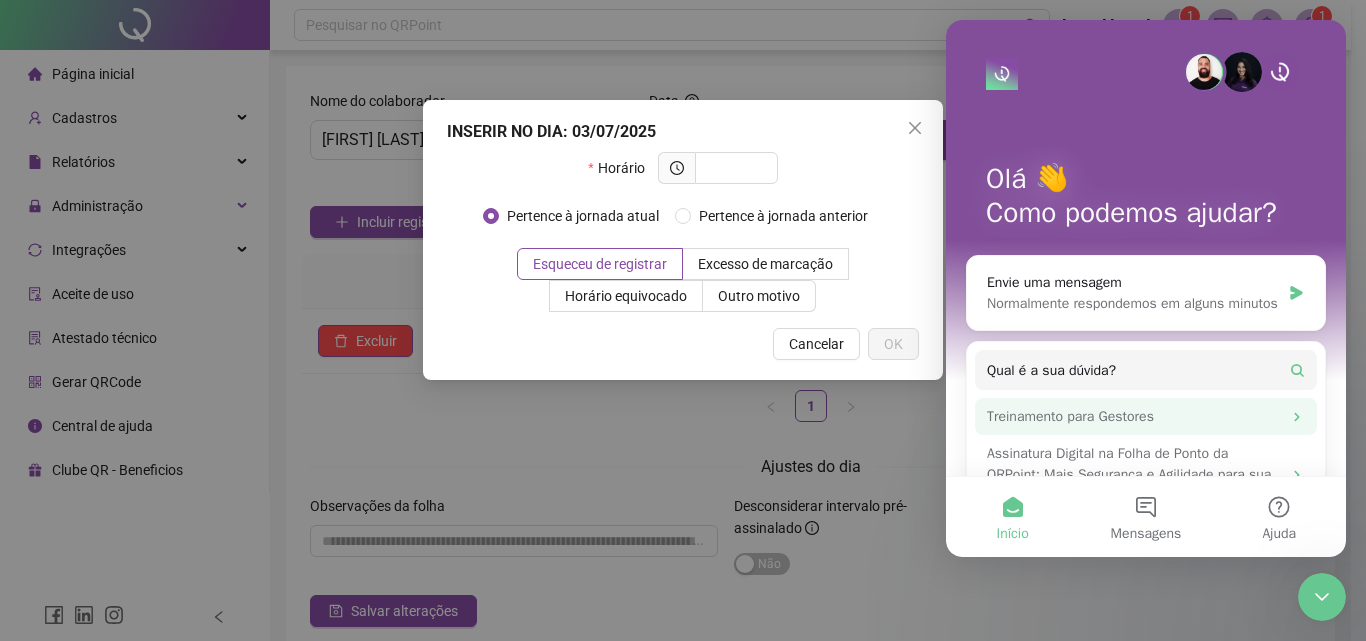 scroll, scrollTop: 0, scrollLeft: 0, axis: both 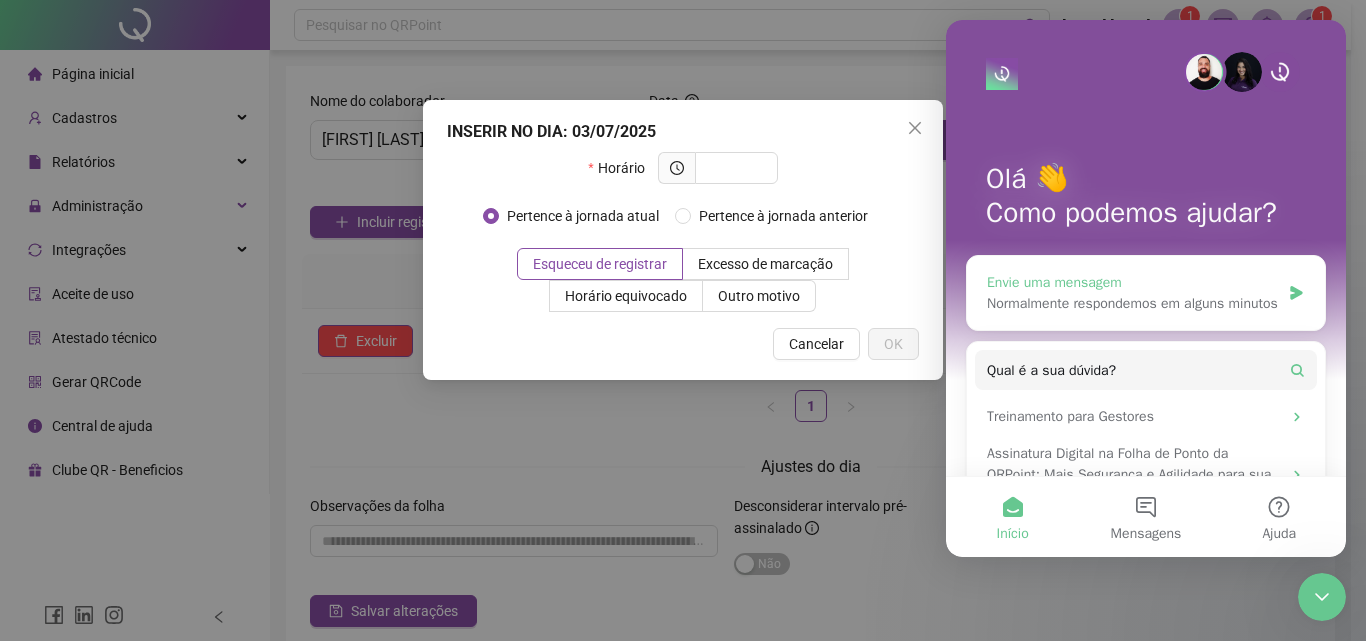 click on "Envie uma mensagem" at bounding box center (1133, 282) 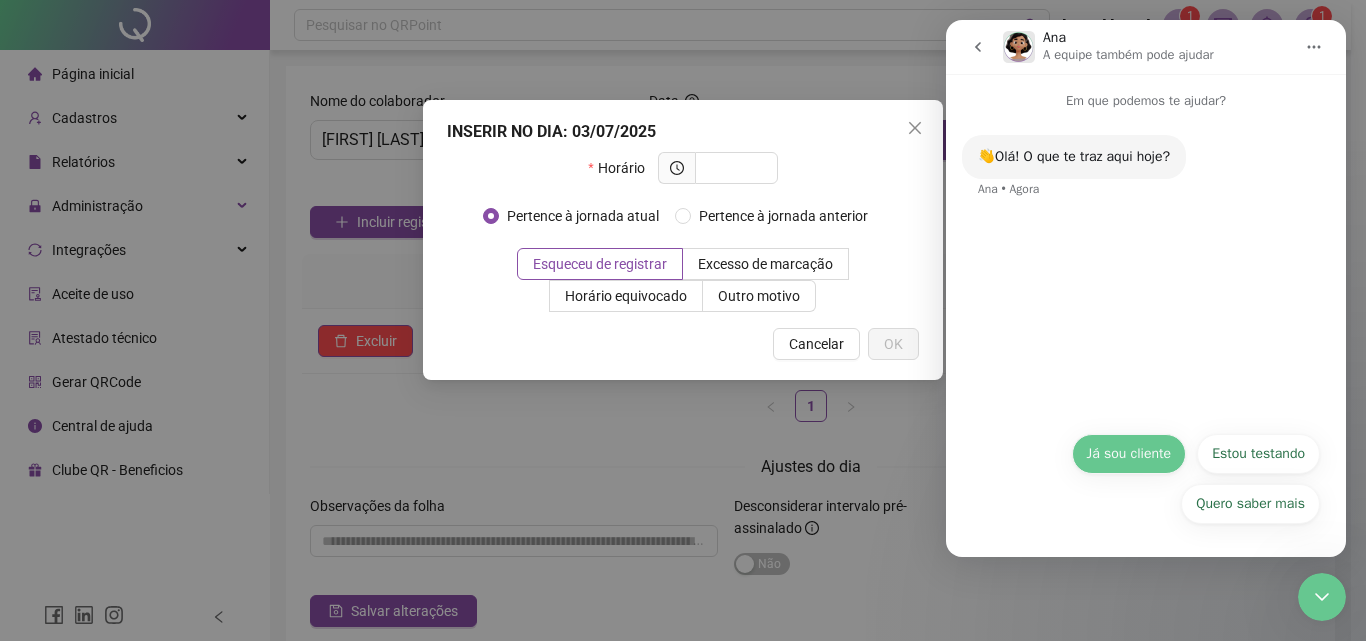 click on "Já sou cliente" at bounding box center (1129, 454) 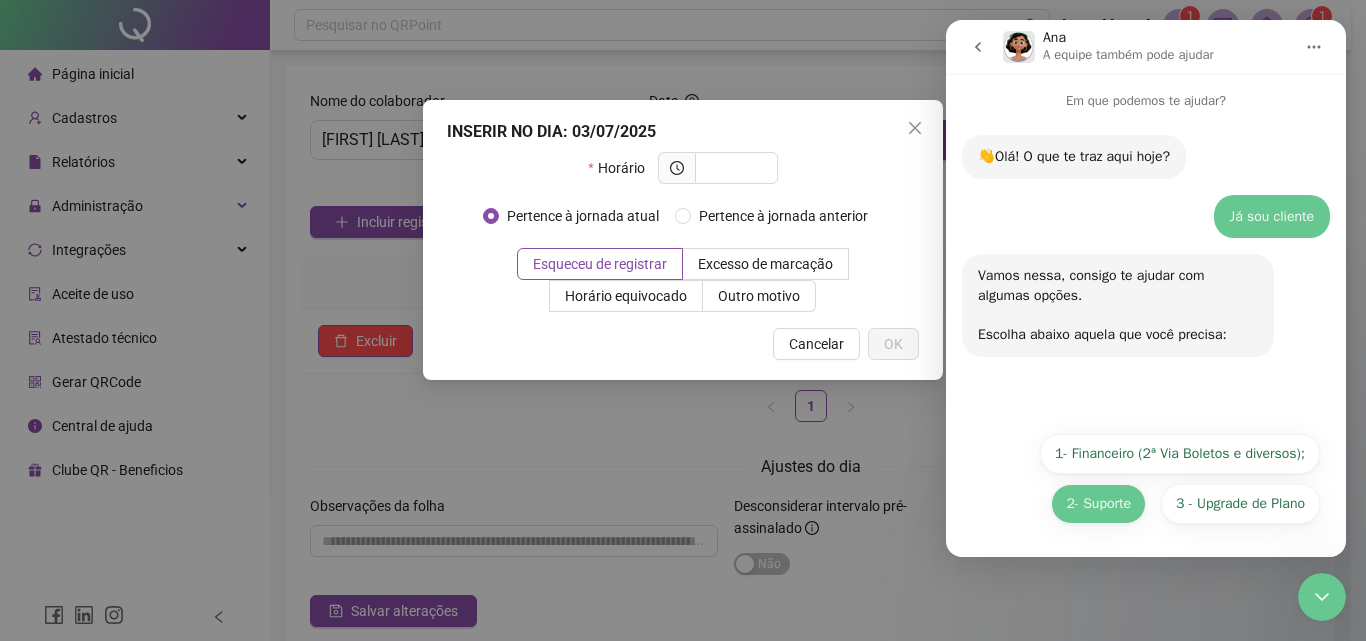 click on "2- Suporte" at bounding box center (1098, 504) 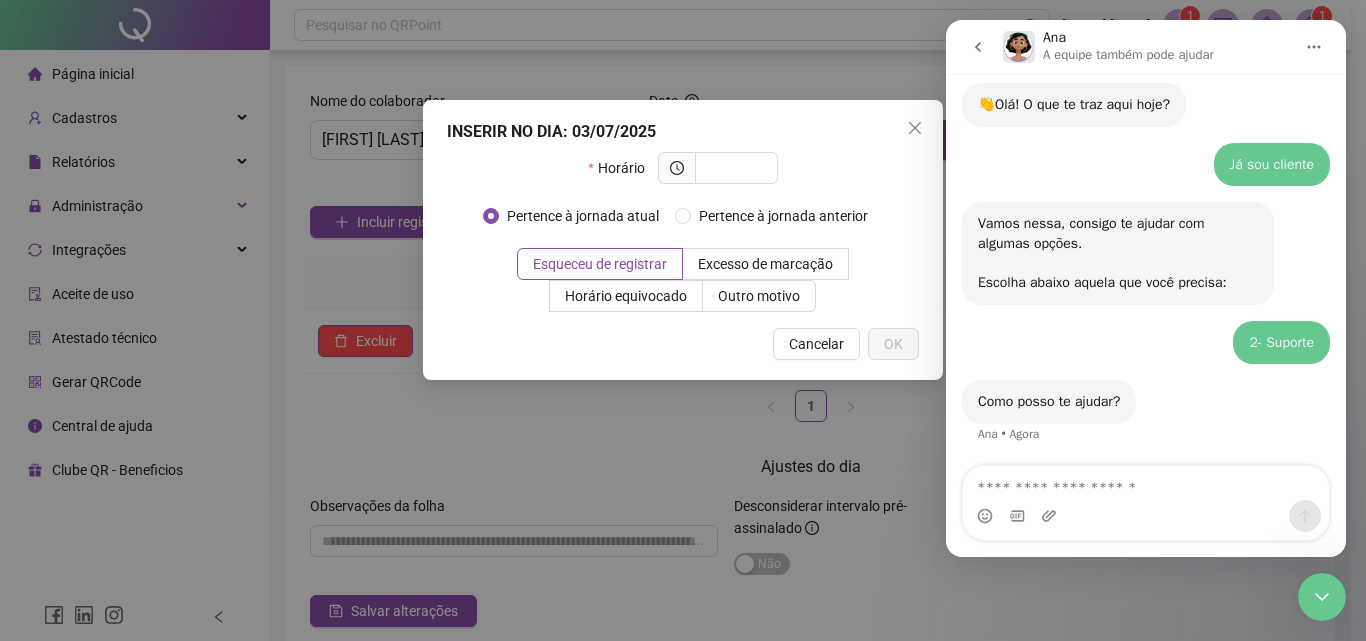 scroll, scrollTop: 142, scrollLeft: 0, axis: vertical 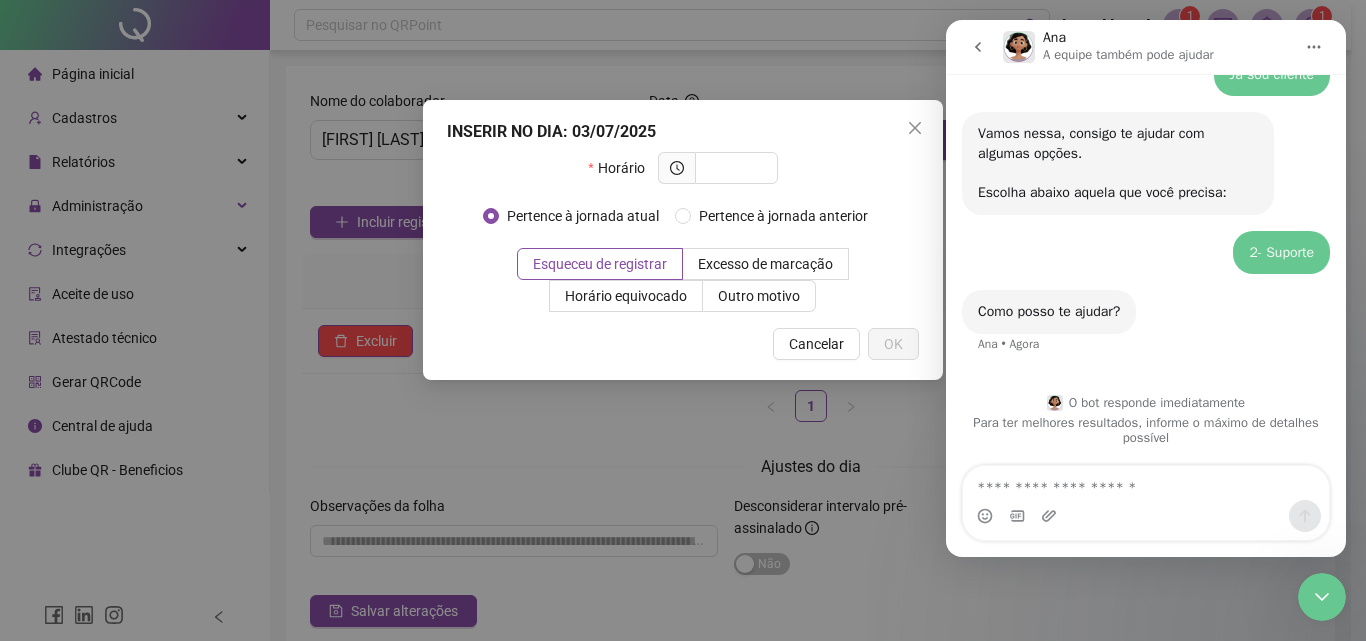 click at bounding box center [1146, 483] 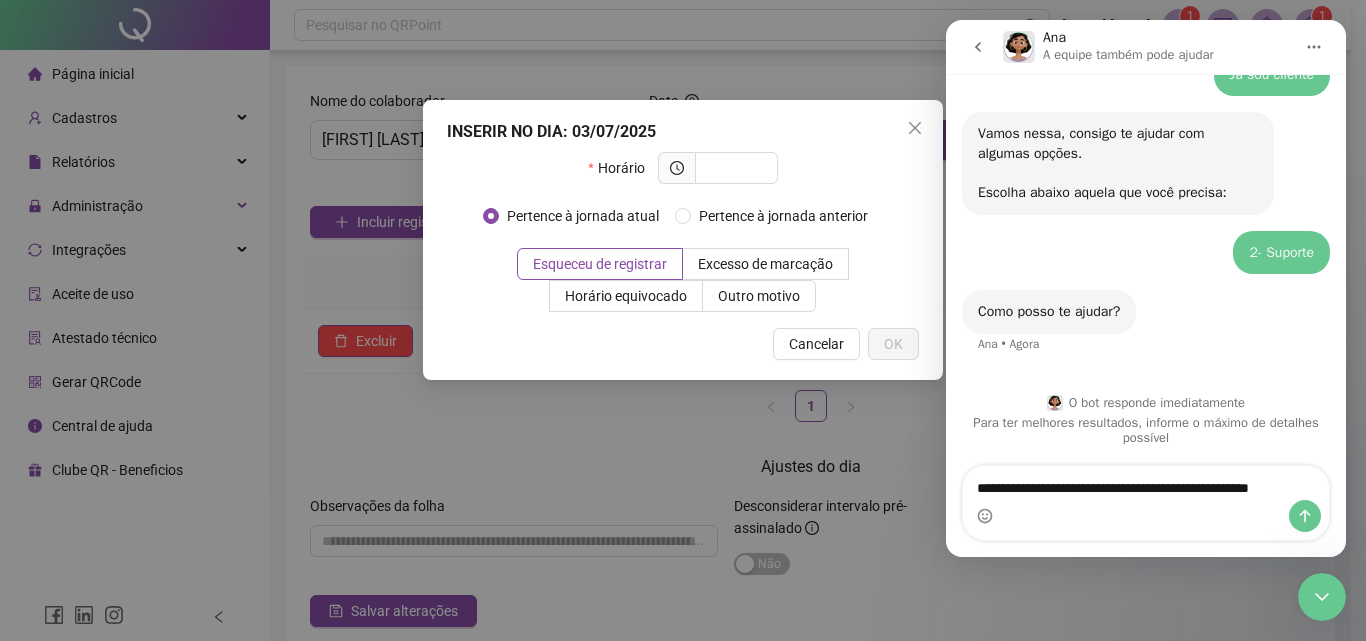 scroll, scrollTop: 162, scrollLeft: 0, axis: vertical 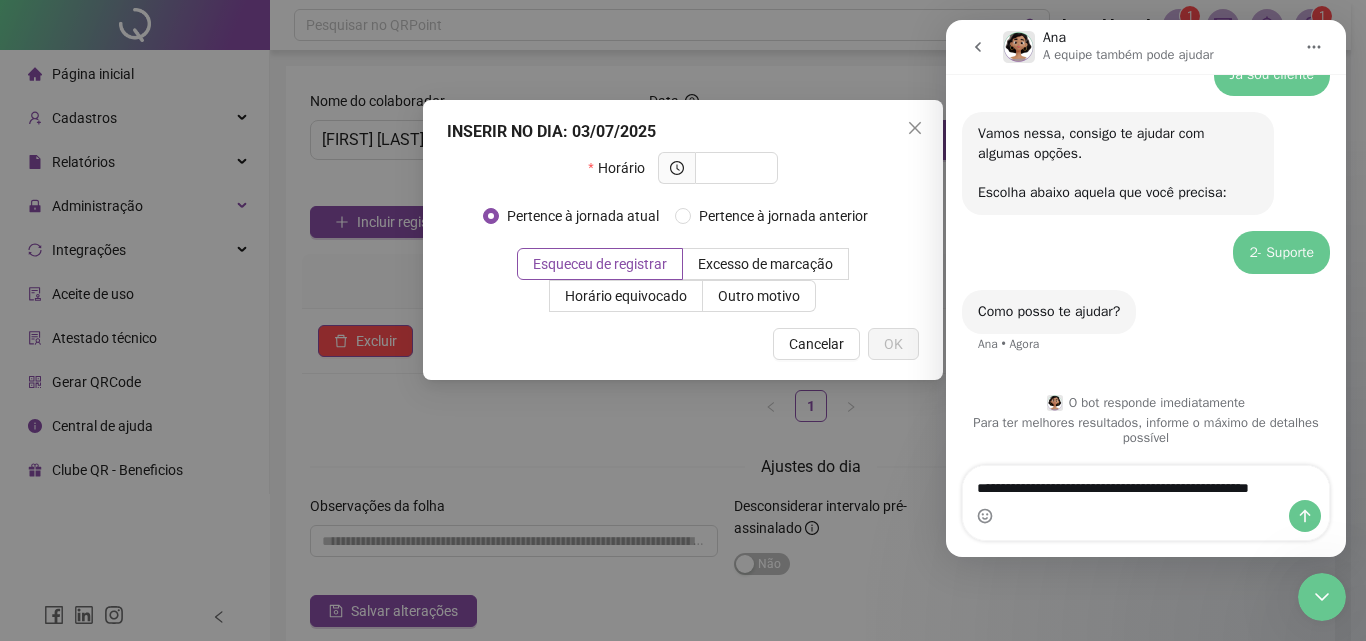 type on "**********" 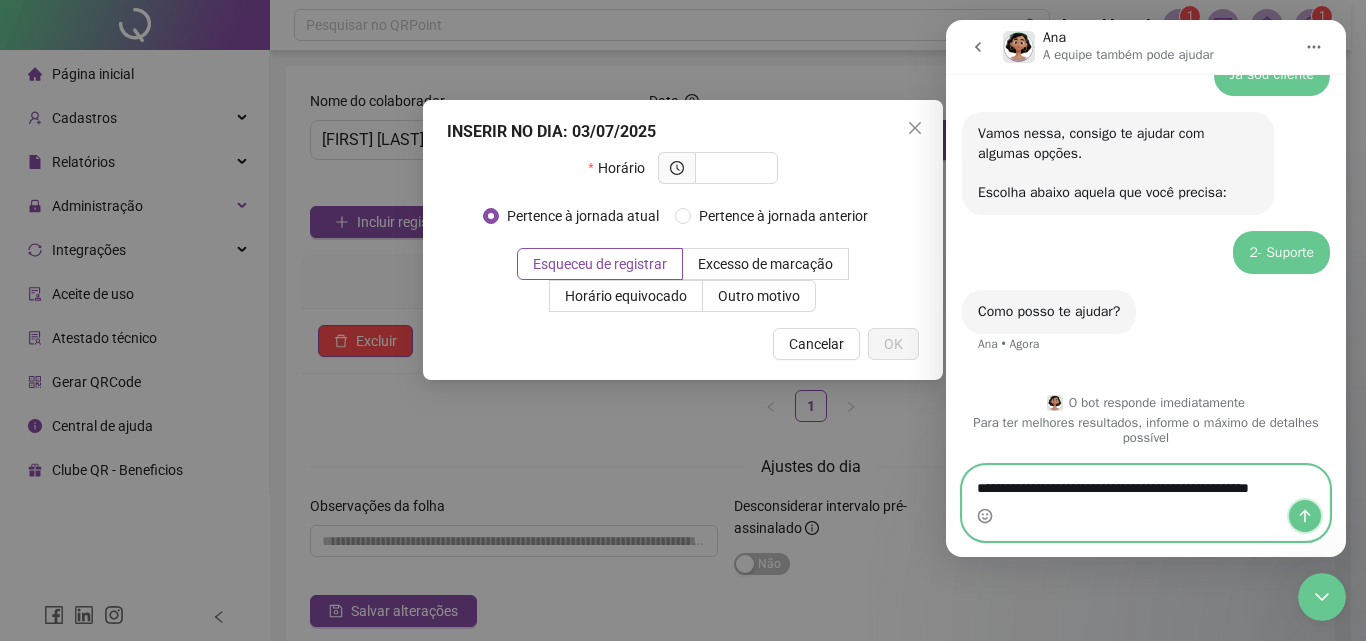 click 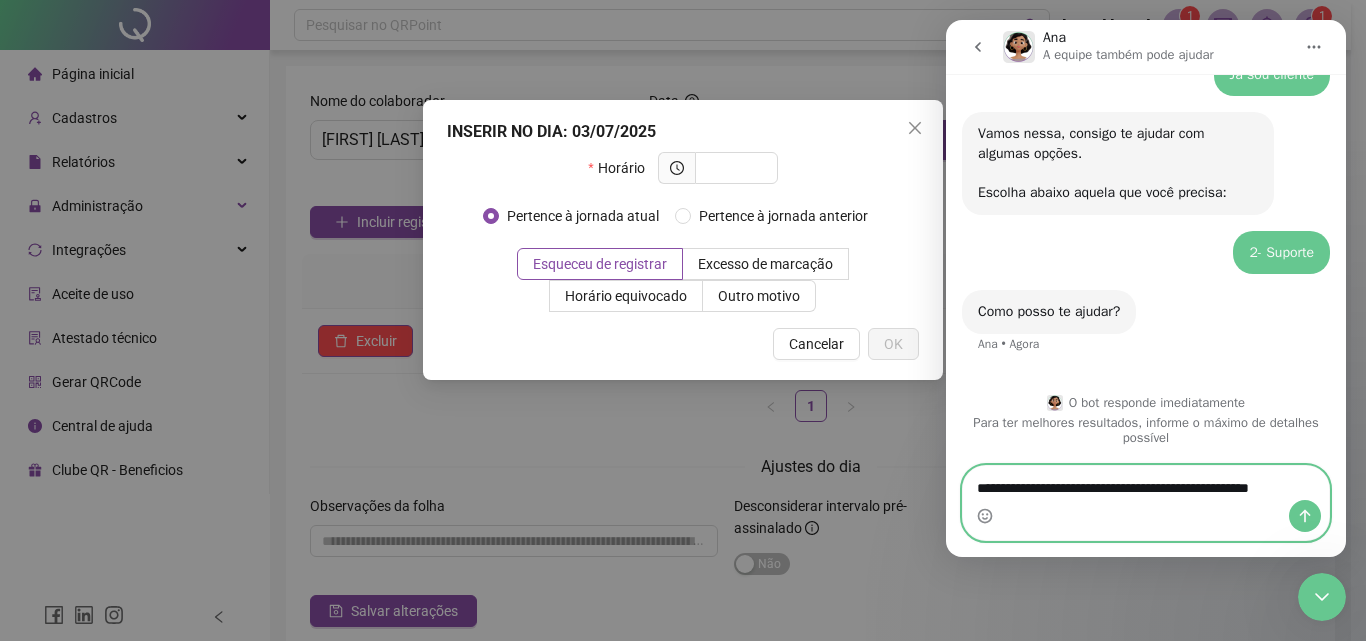 type 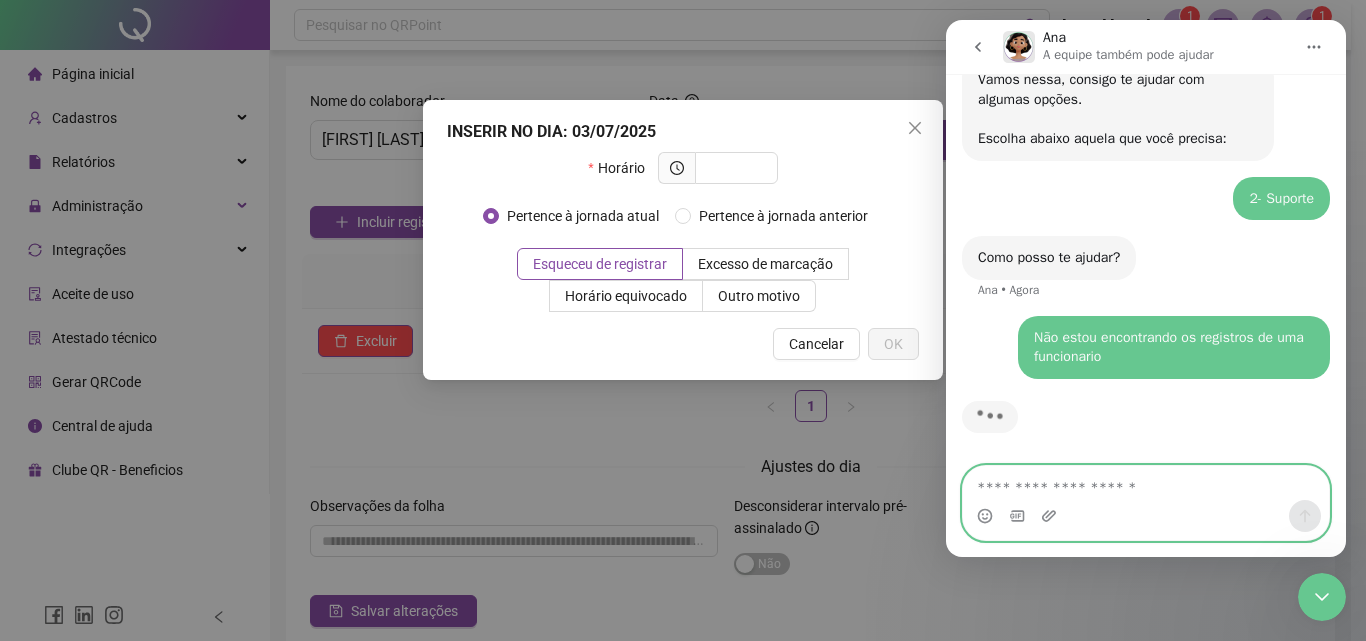 scroll, scrollTop: 201, scrollLeft: 0, axis: vertical 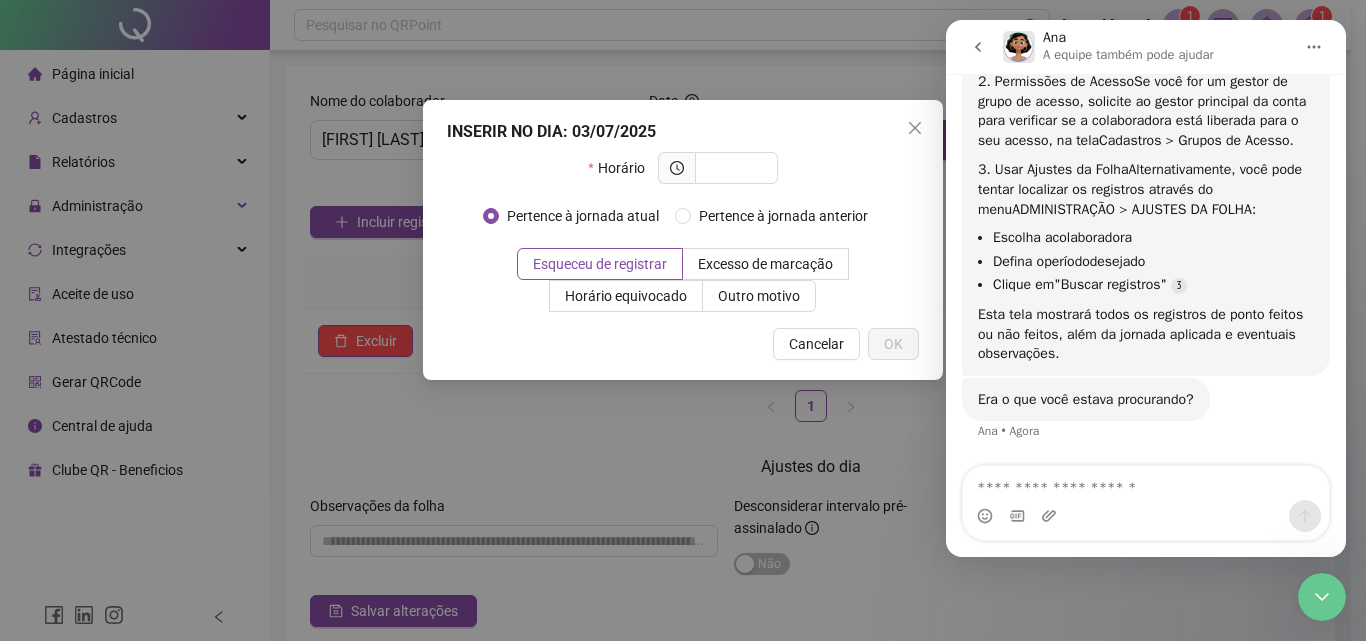 drag, startPoint x: 1329, startPoint y: 596, endPoint x: 1303, endPoint y: 584, distance: 28.635643 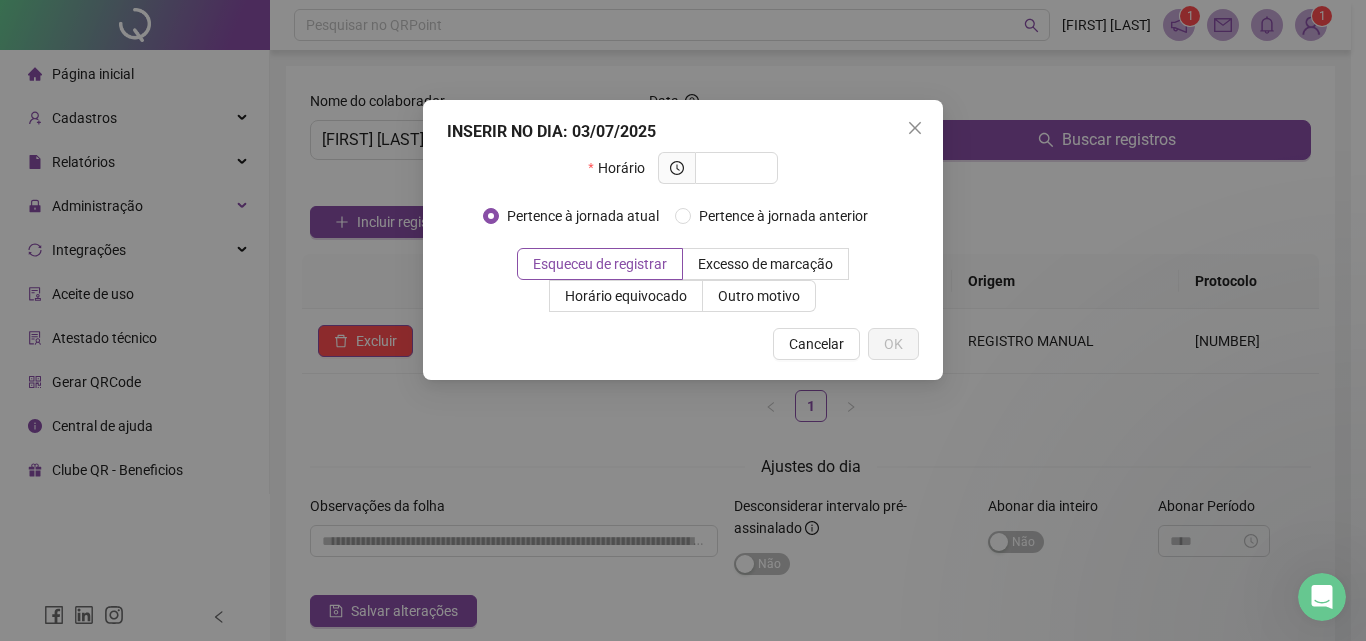 scroll, scrollTop: 0, scrollLeft: 0, axis: both 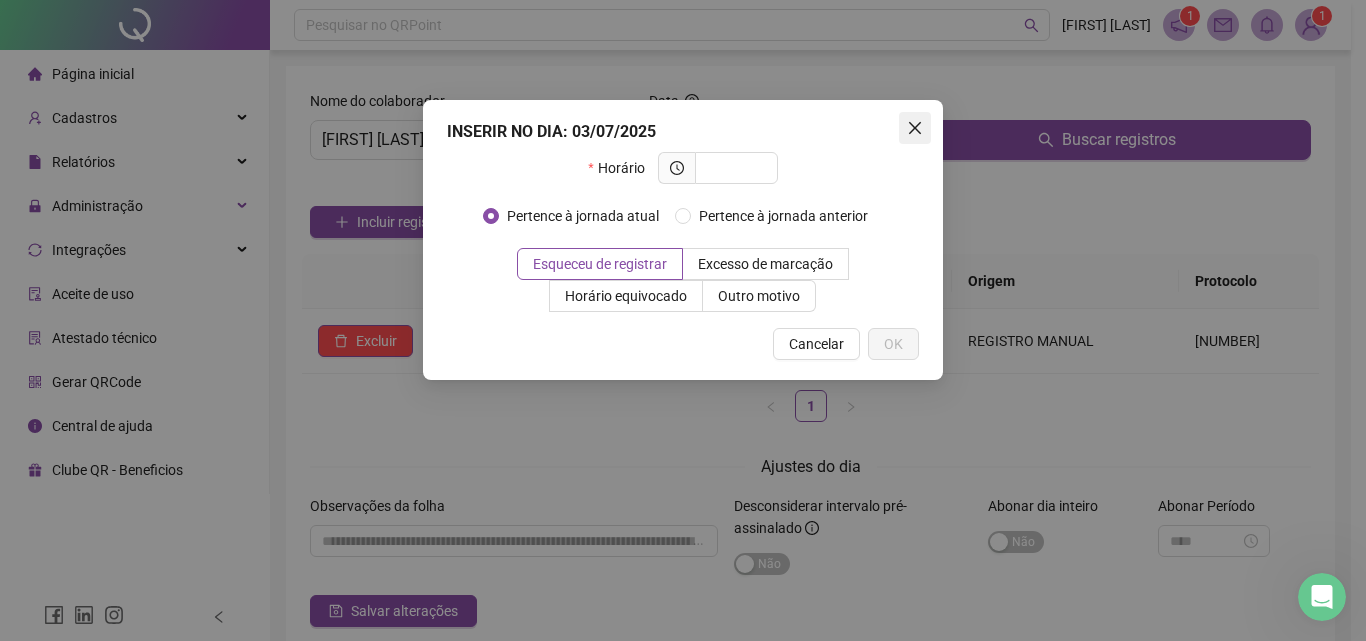 click 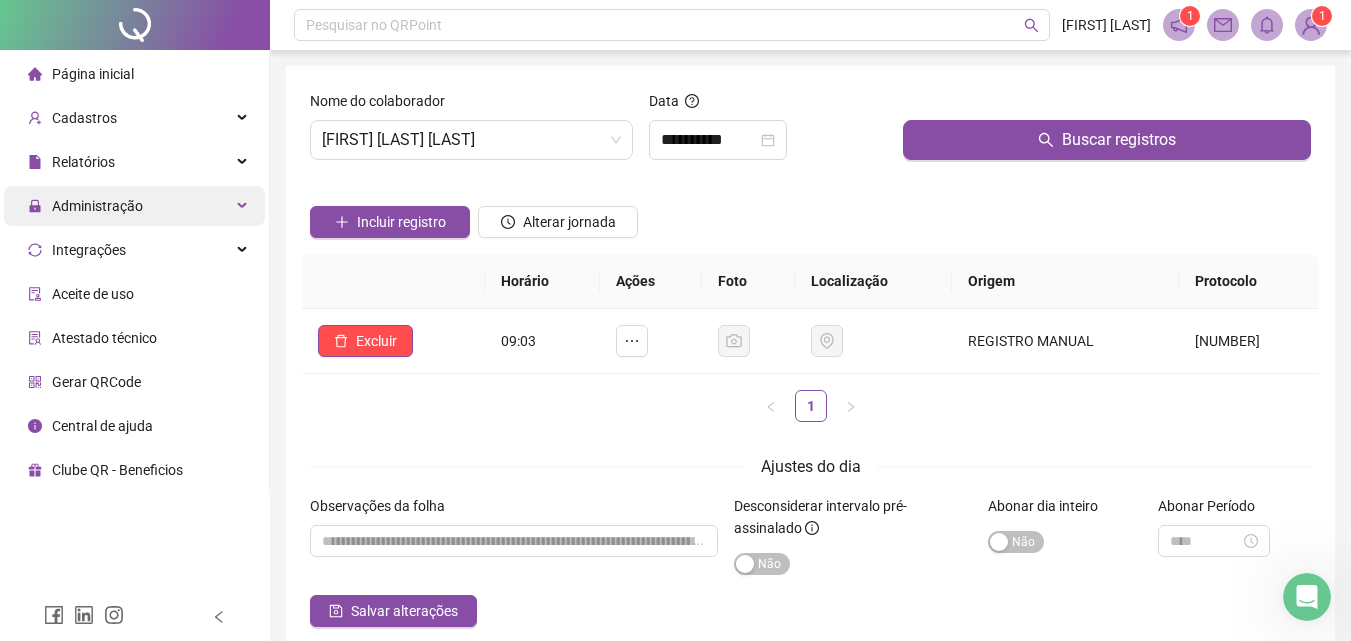 click on "Administração" at bounding box center [134, 206] 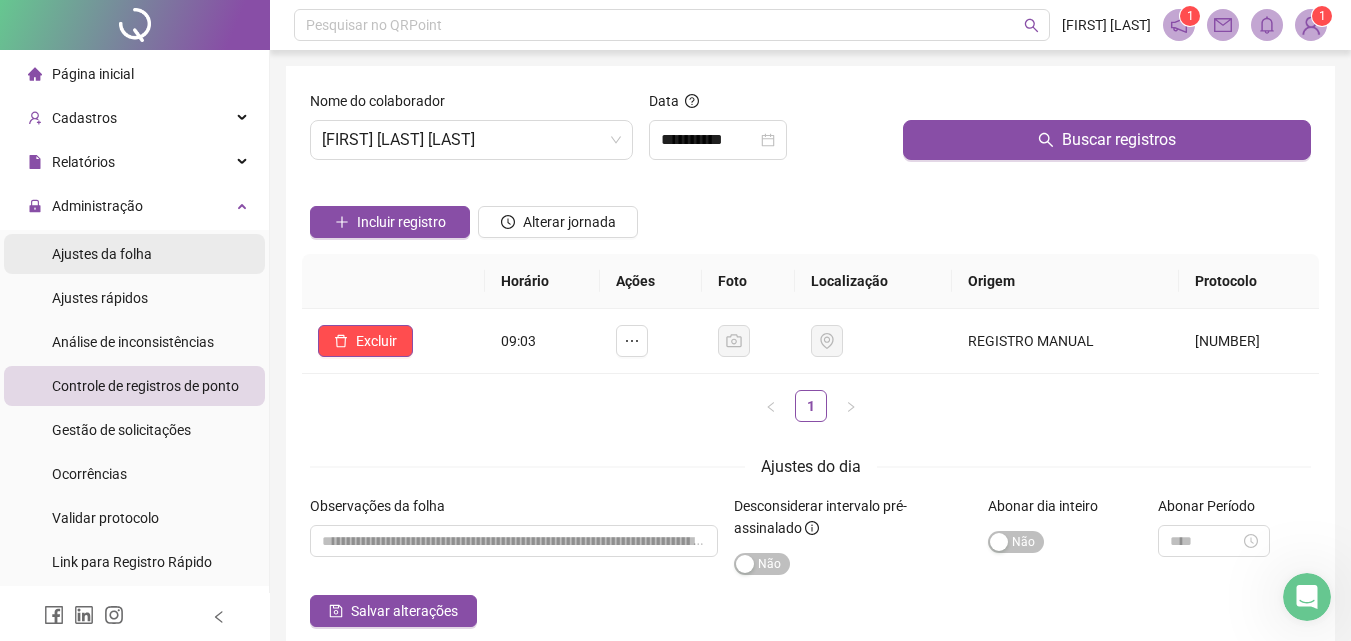 click on "Ajustes da folha" at bounding box center (134, 254) 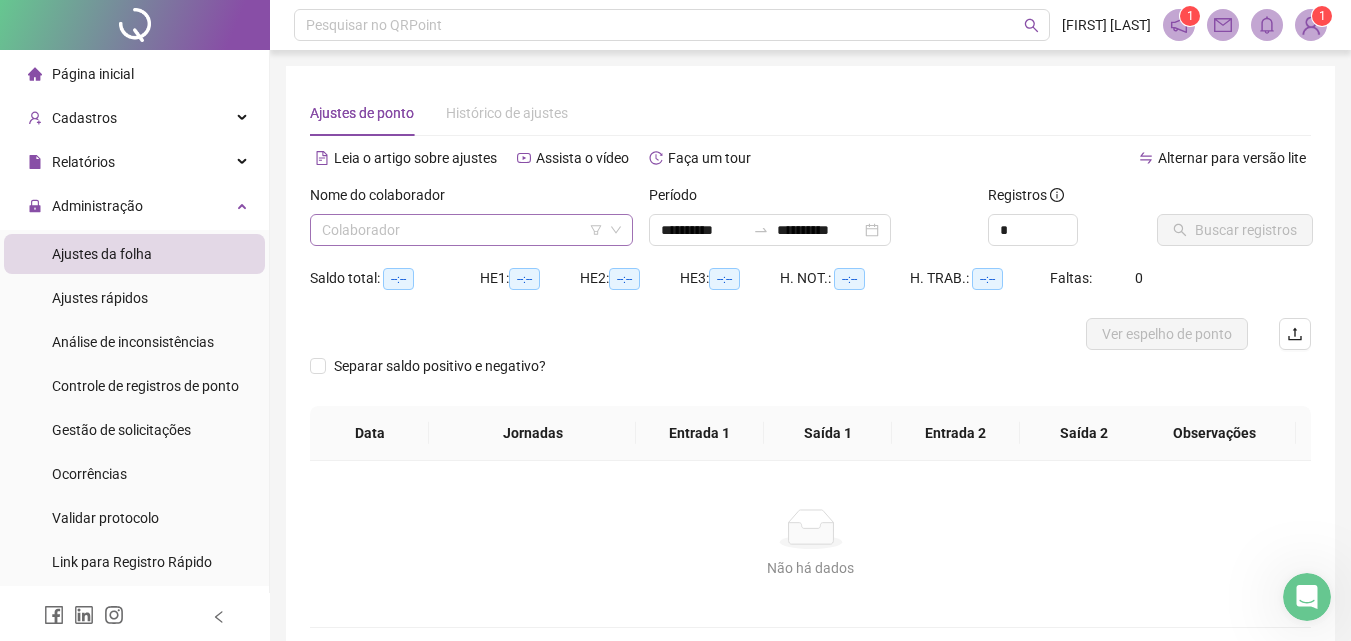 click at bounding box center [462, 230] 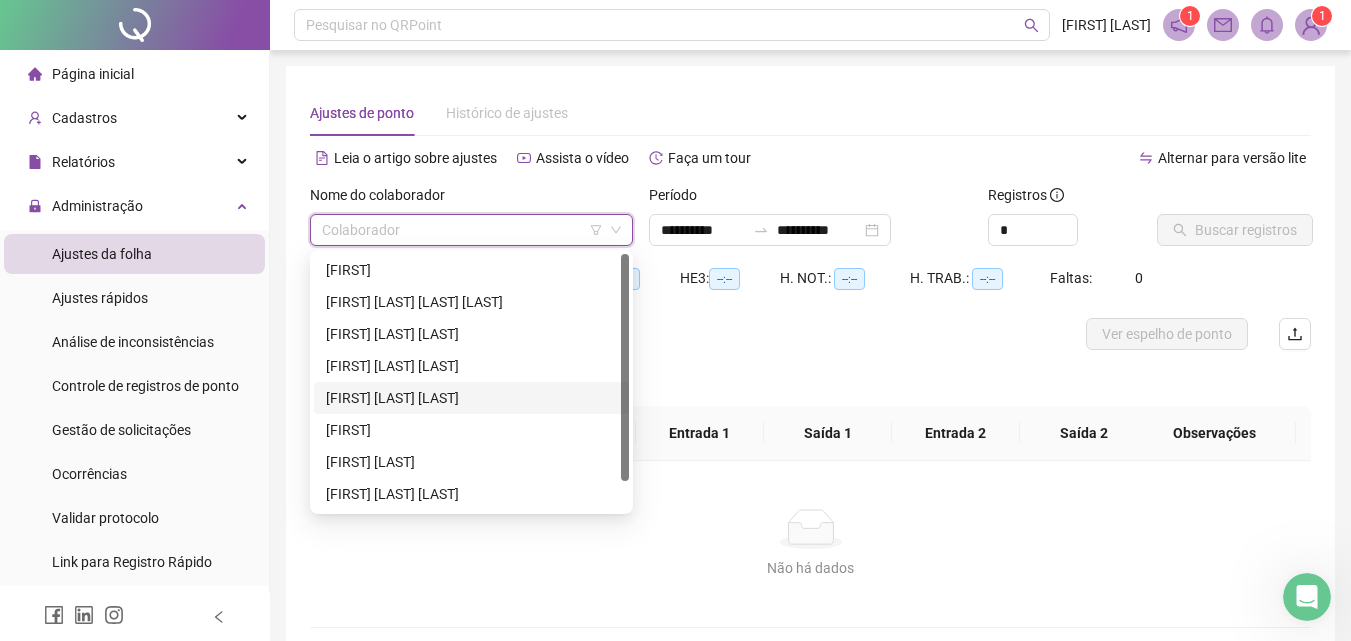 scroll, scrollTop: 32, scrollLeft: 0, axis: vertical 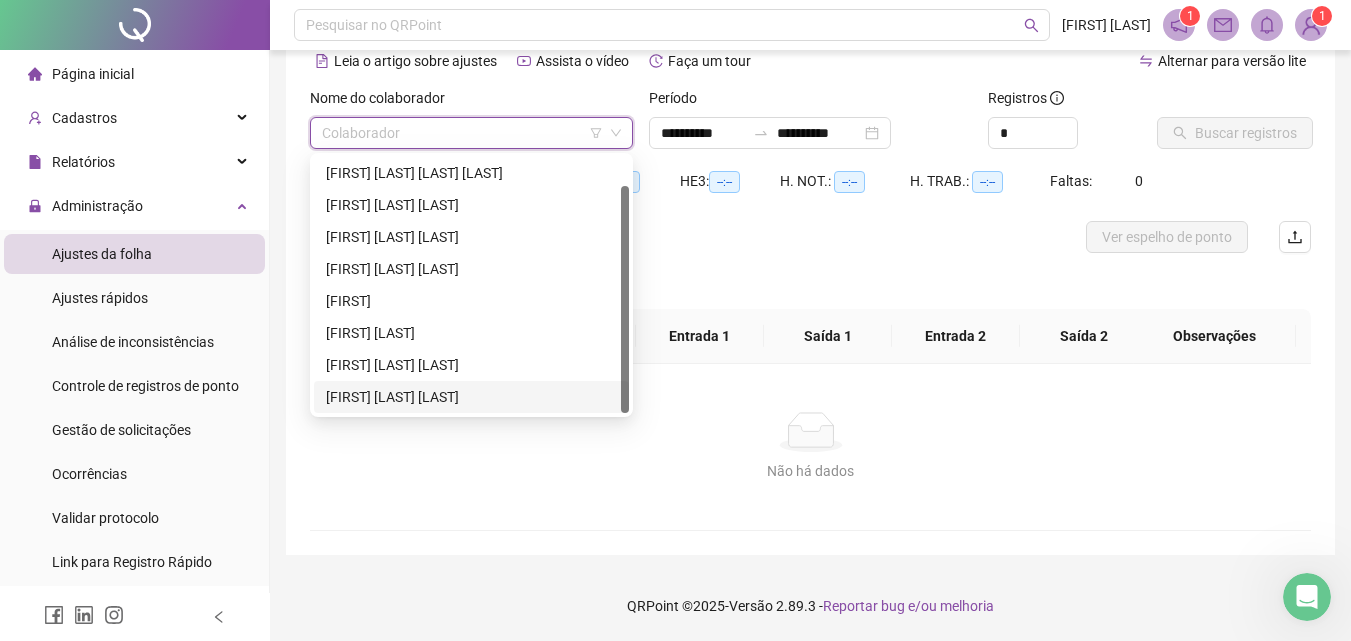 click on "[FIRST] [LAST] [LAST]" at bounding box center (471, 397) 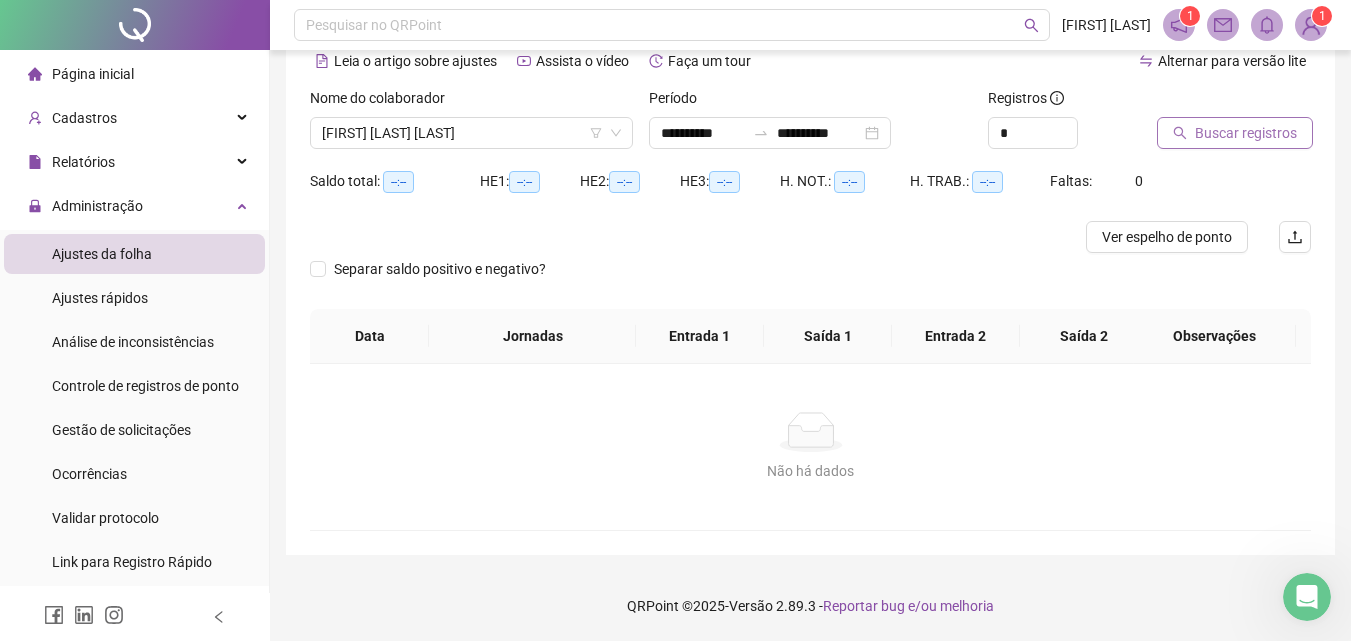 click on "Buscar registros" at bounding box center [1235, 133] 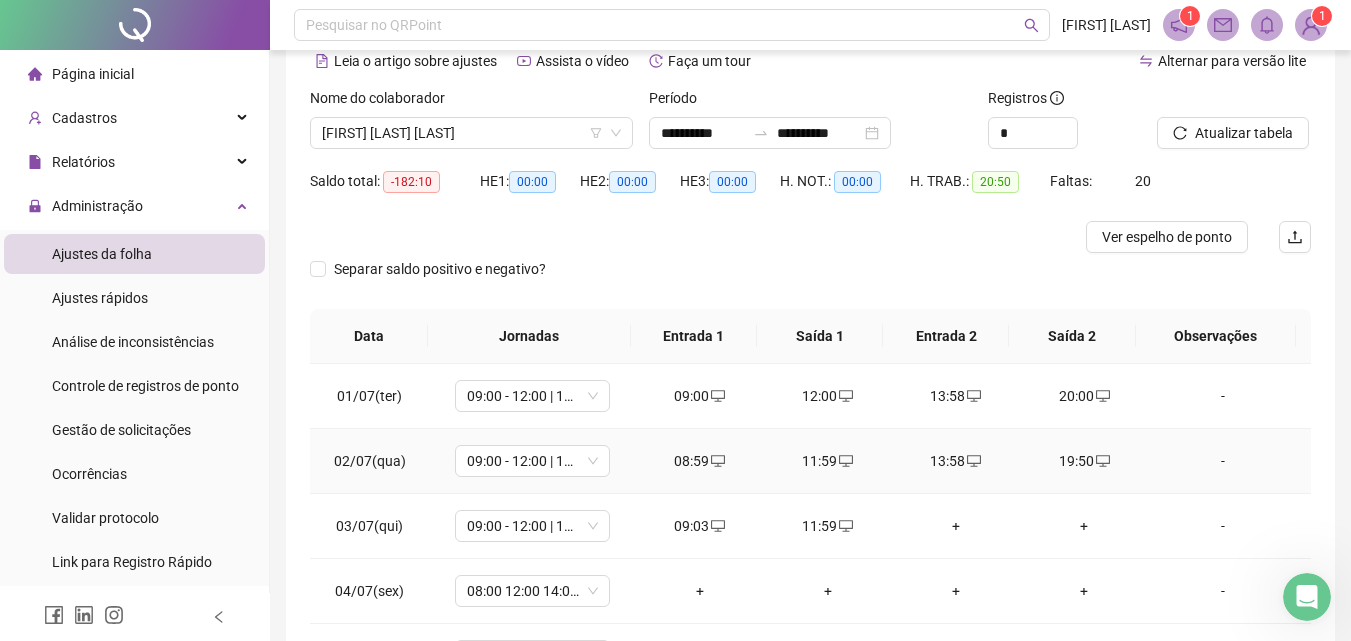 scroll, scrollTop: 0, scrollLeft: 0, axis: both 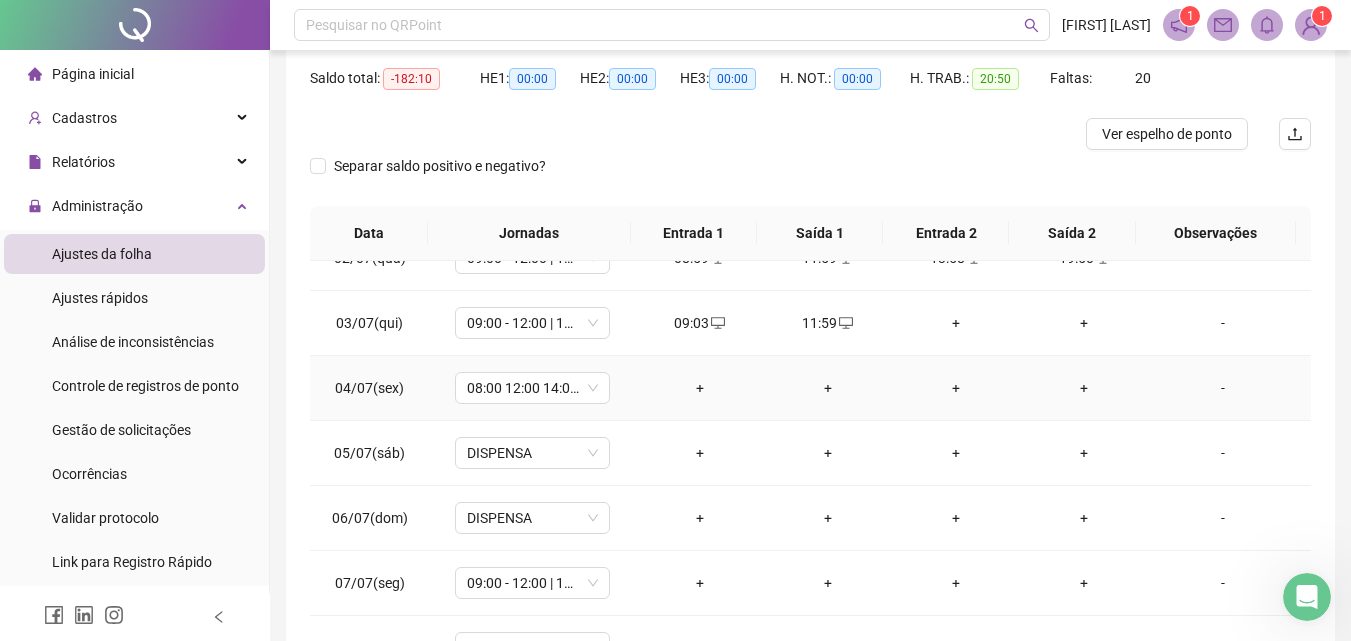 click on "+" at bounding box center (700, 388) 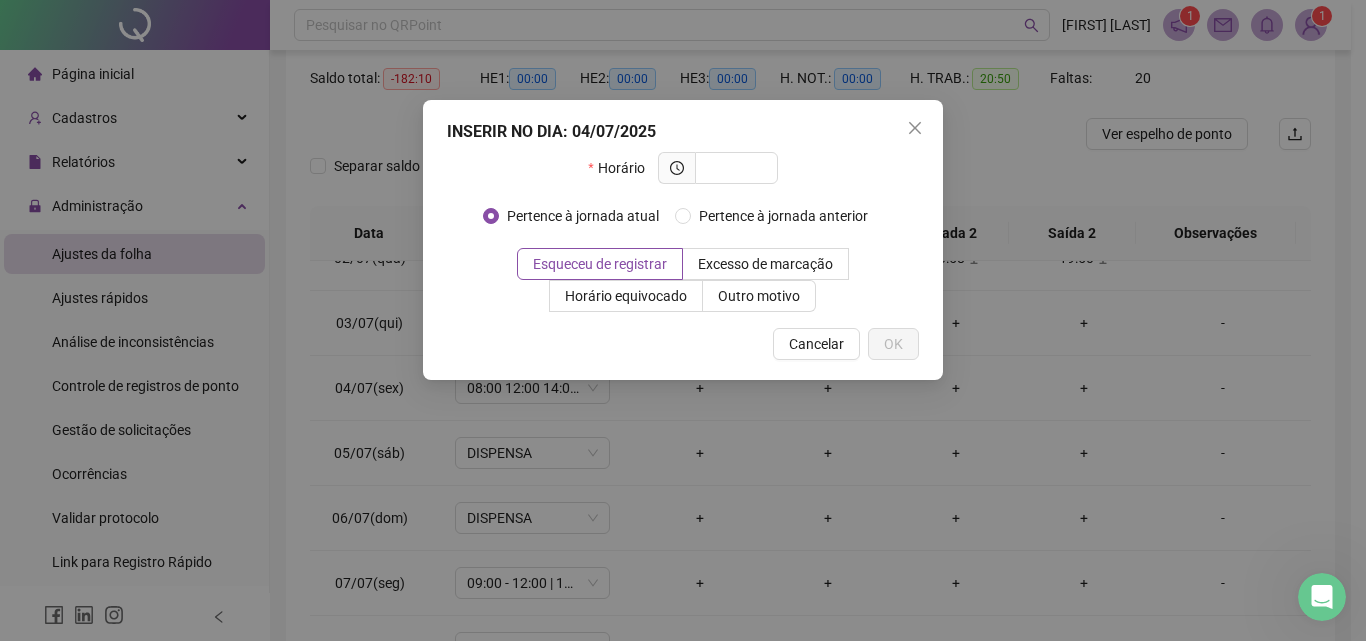 drag, startPoint x: 915, startPoint y: 129, endPoint x: 911, endPoint y: 302, distance: 173.04623 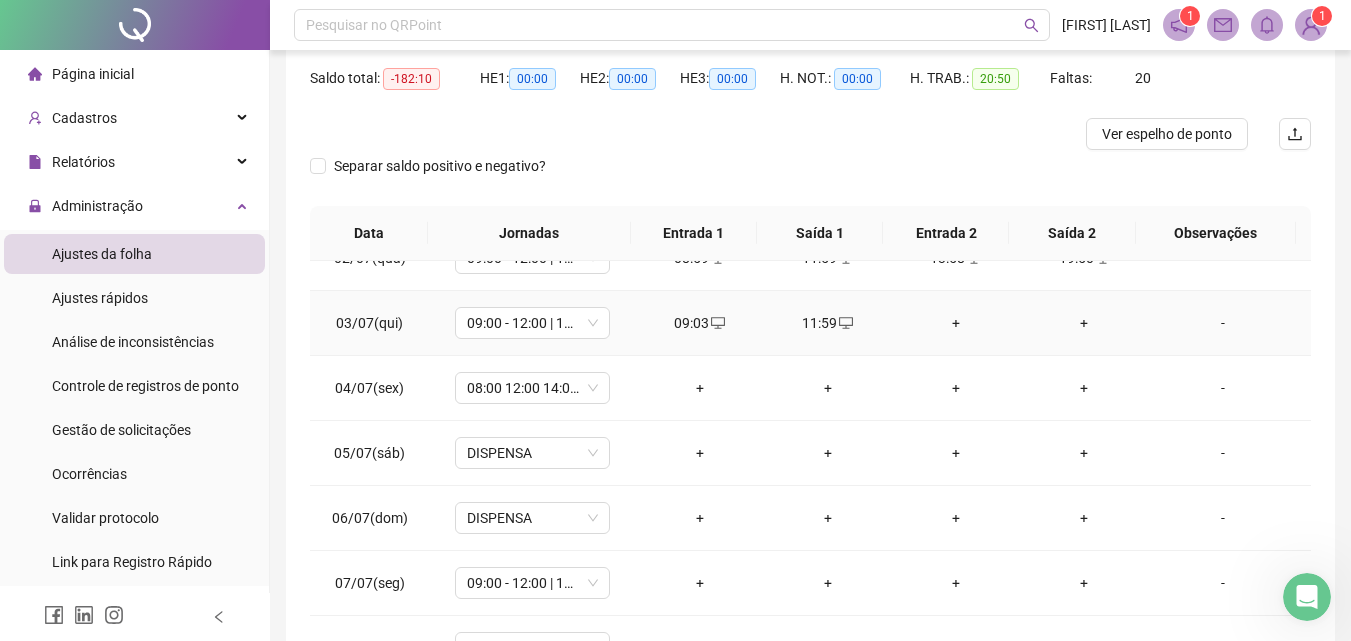 scroll, scrollTop: 0, scrollLeft: 0, axis: both 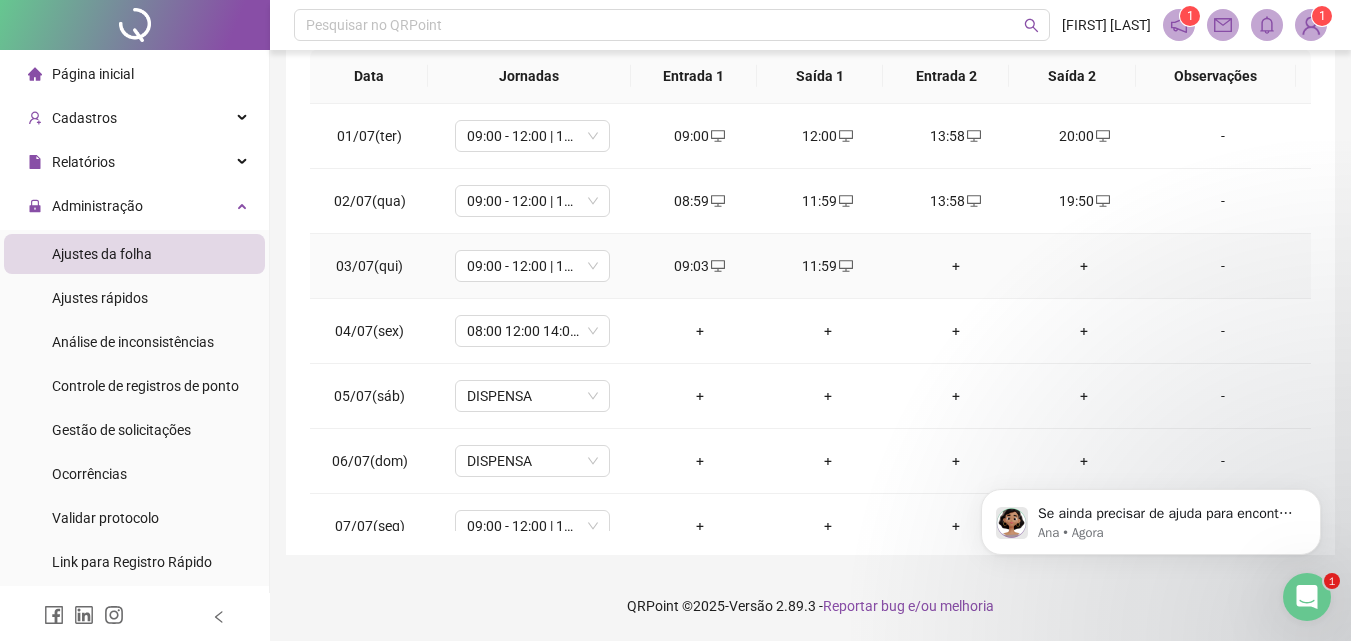 click on "+" at bounding box center (956, 266) 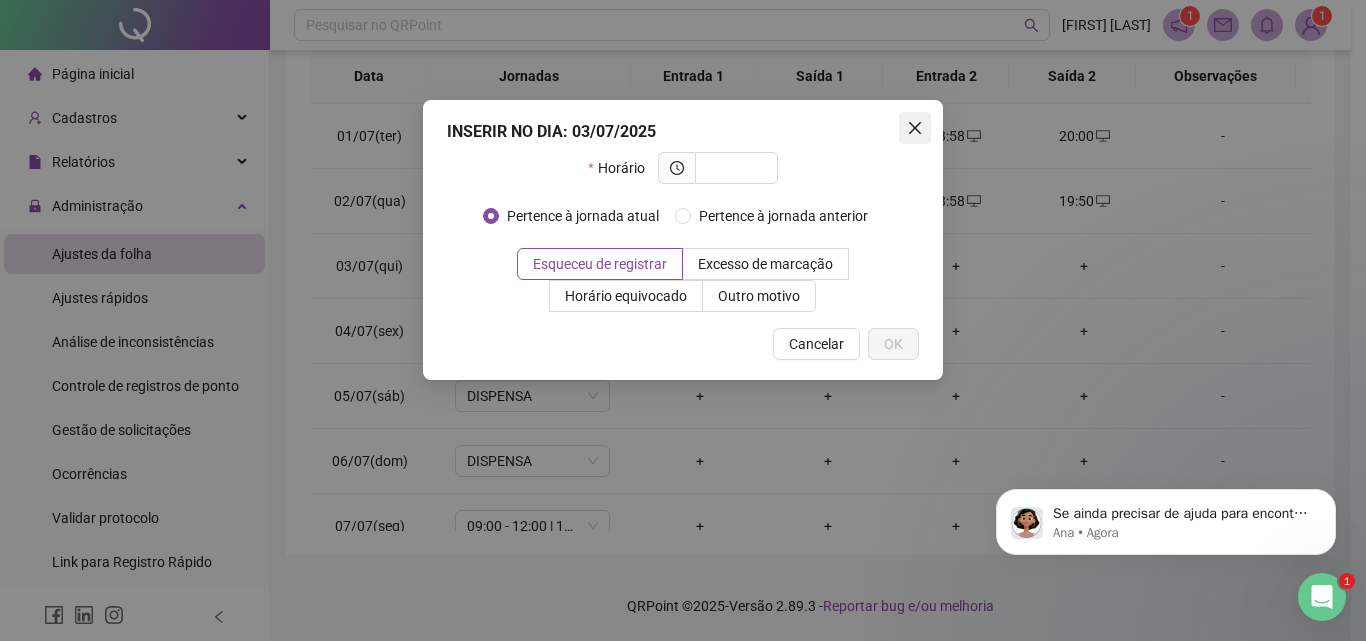 click 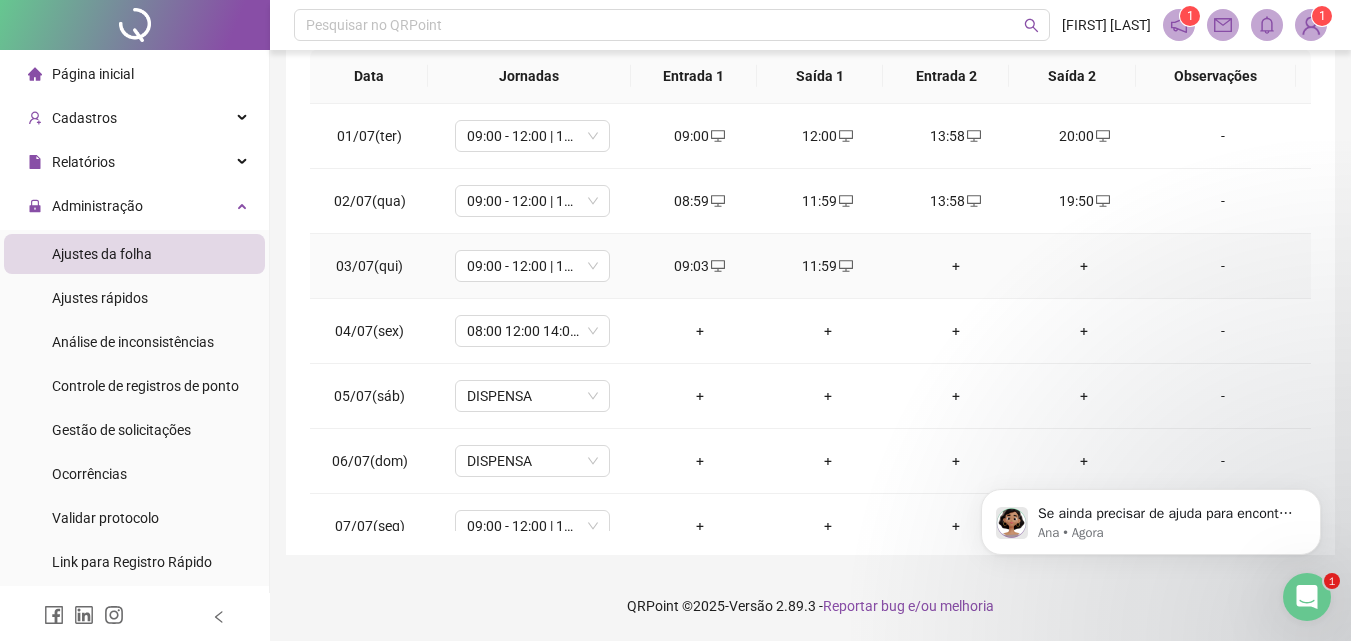 click on "+" at bounding box center (956, 266) 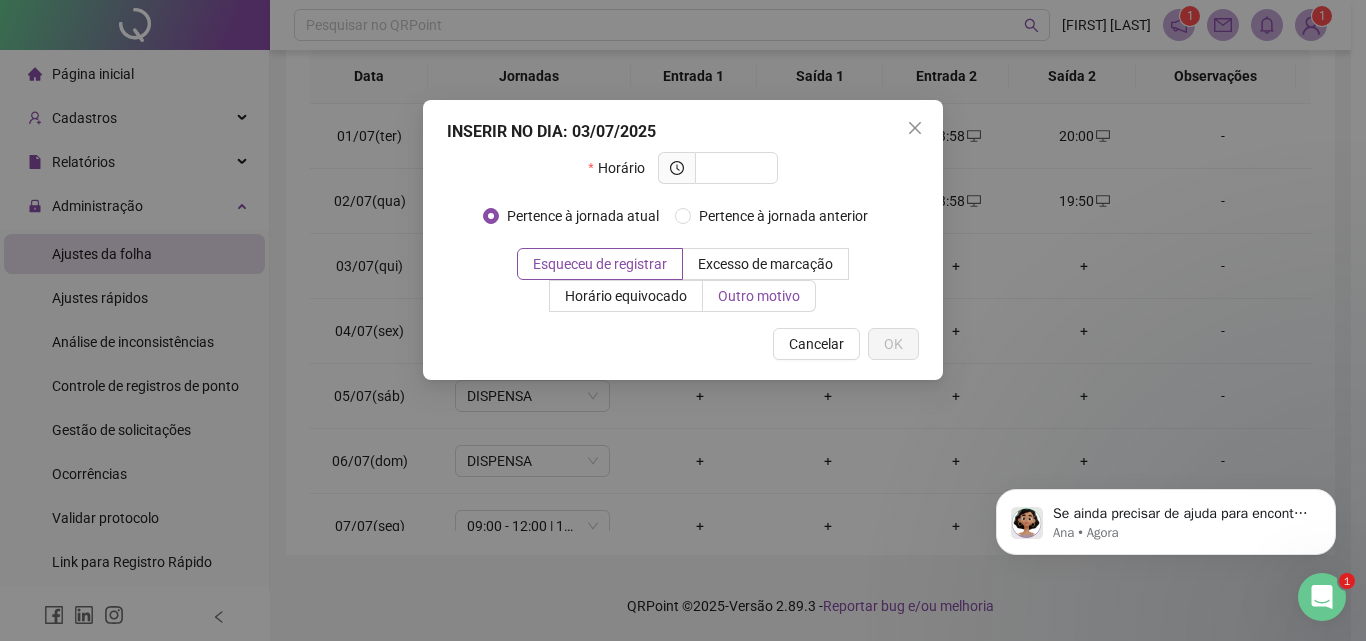 click on "Outro motivo" at bounding box center (759, 296) 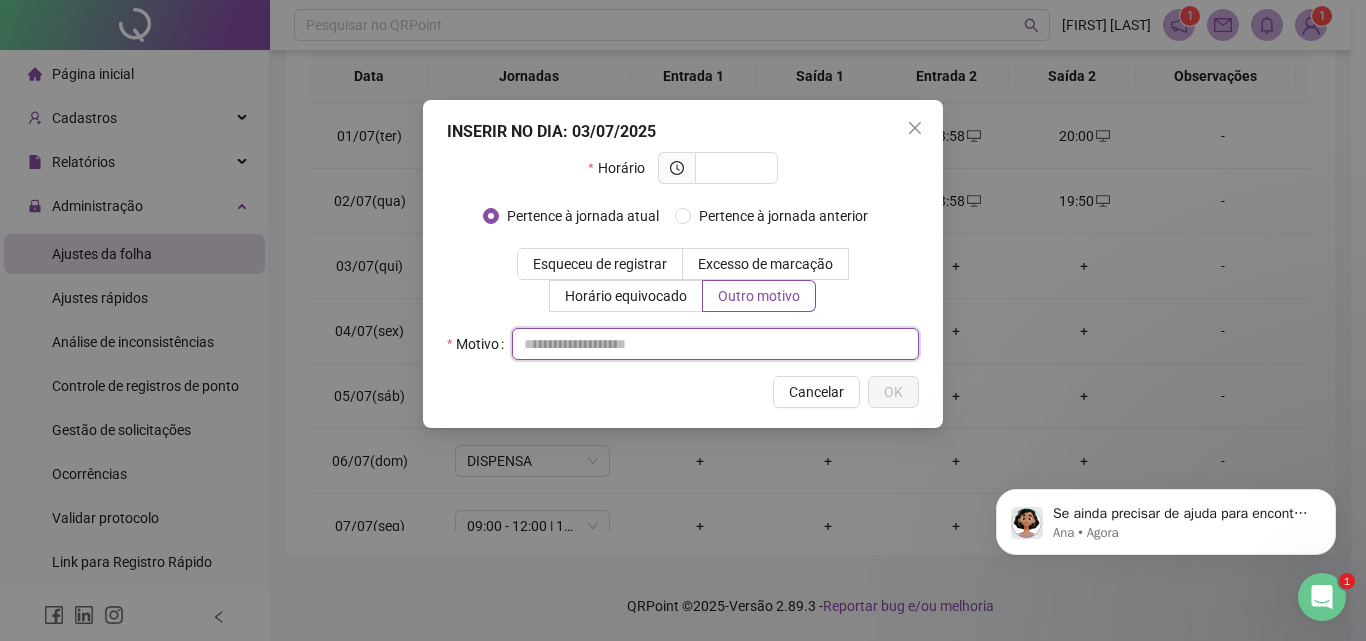 click at bounding box center [715, 344] 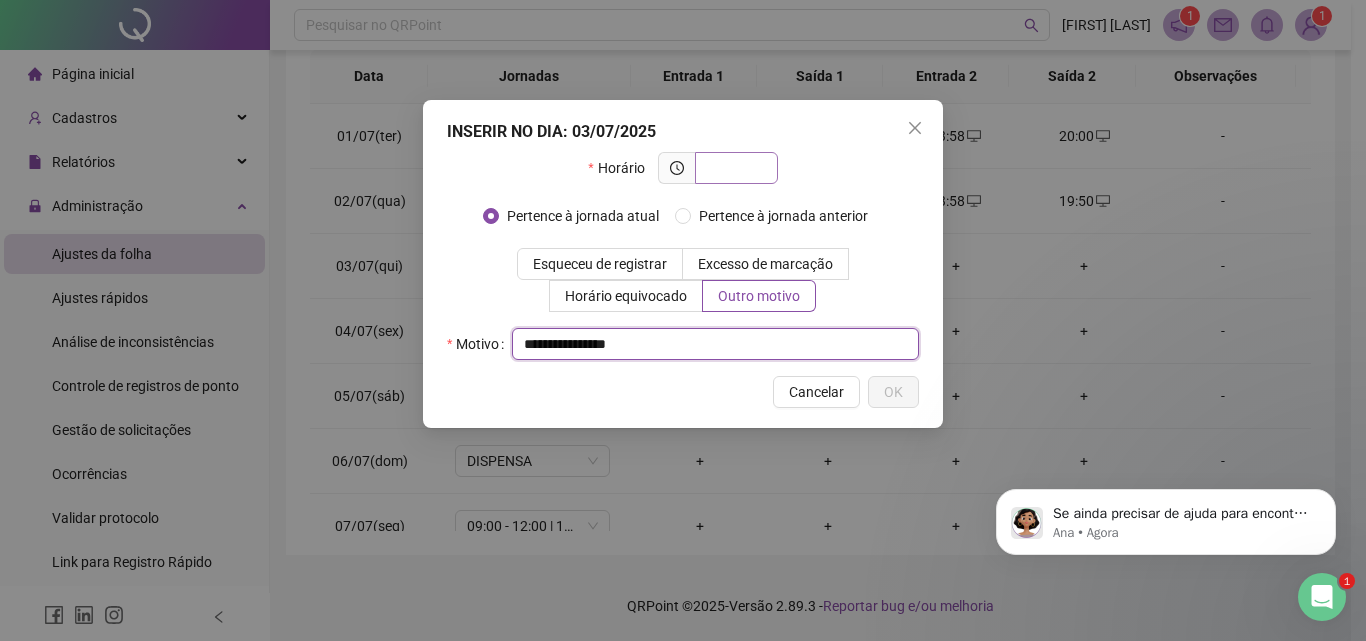 type on "**********" 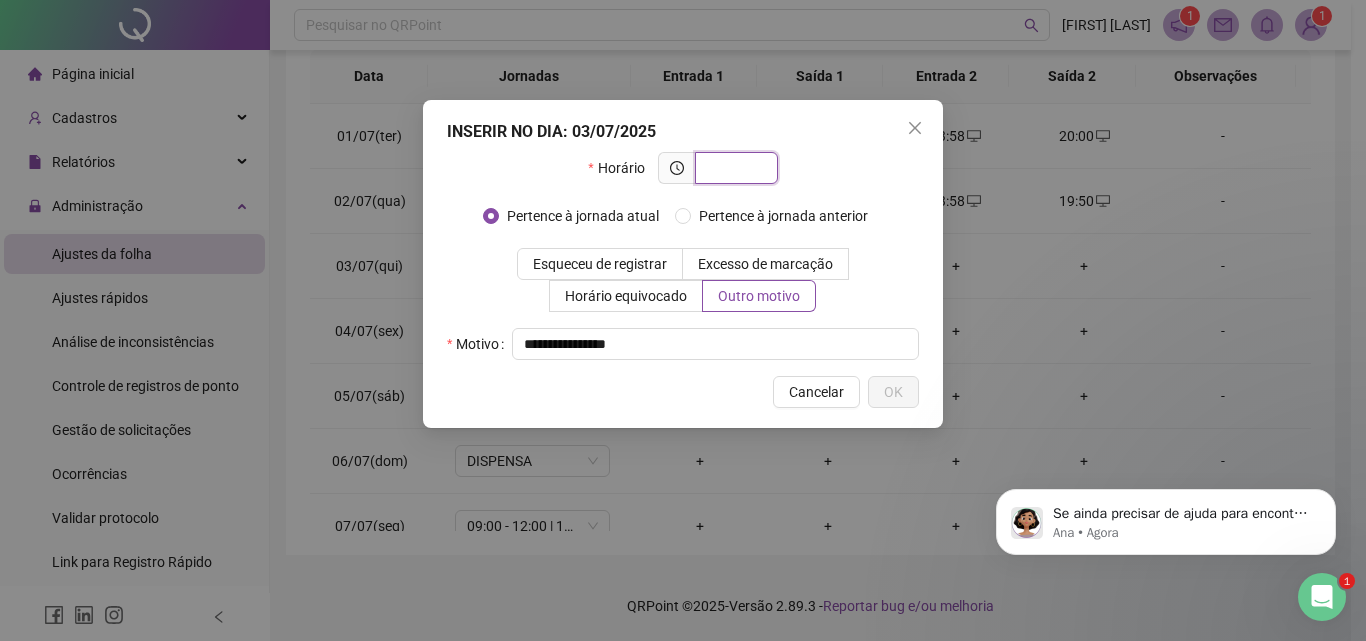 click at bounding box center (734, 168) 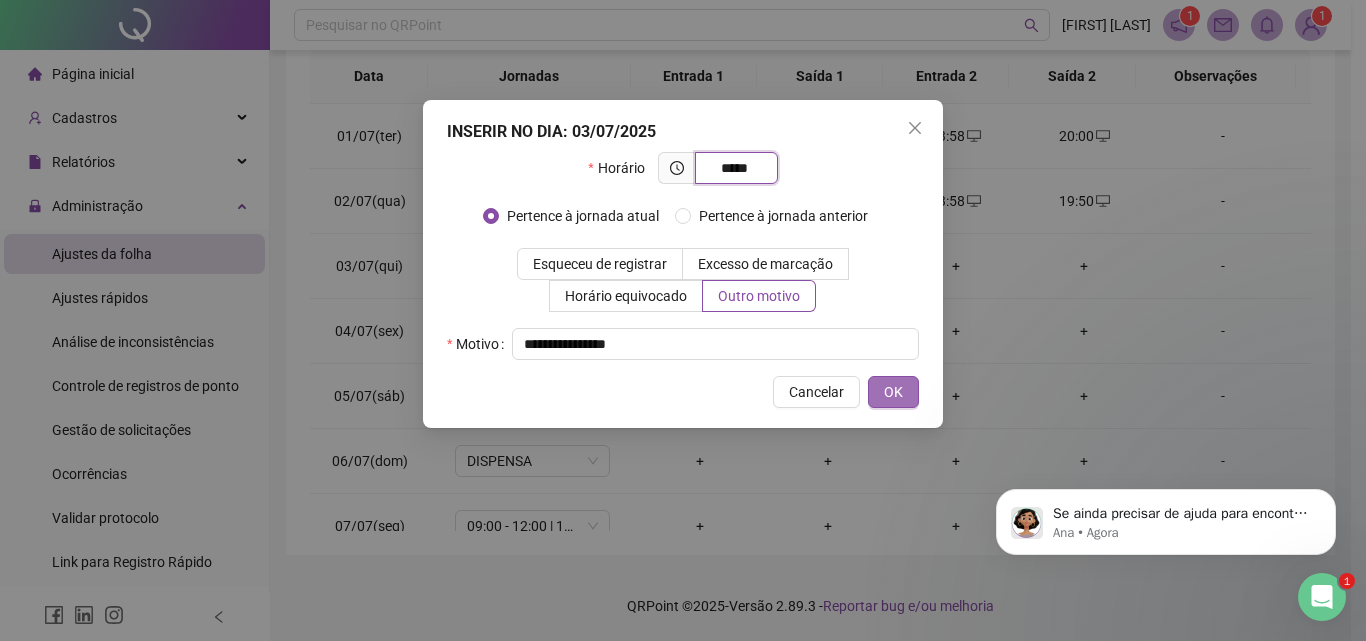 type on "*****" 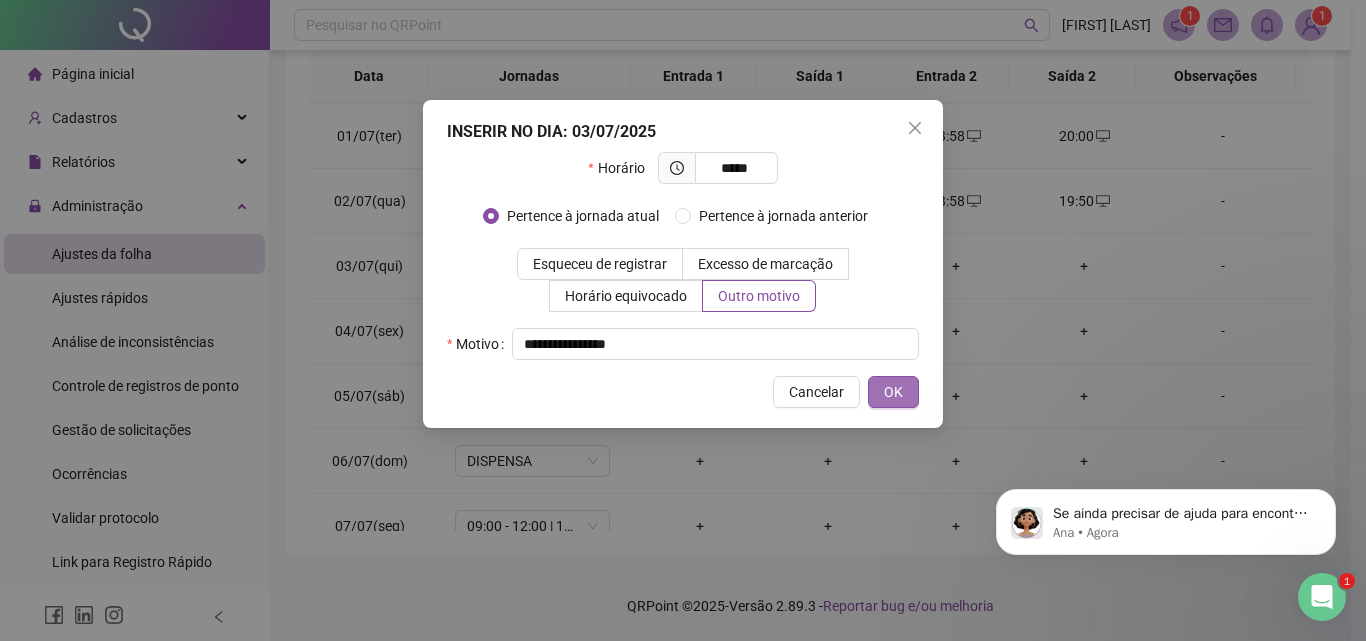 click on "OK" at bounding box center [893, 392] 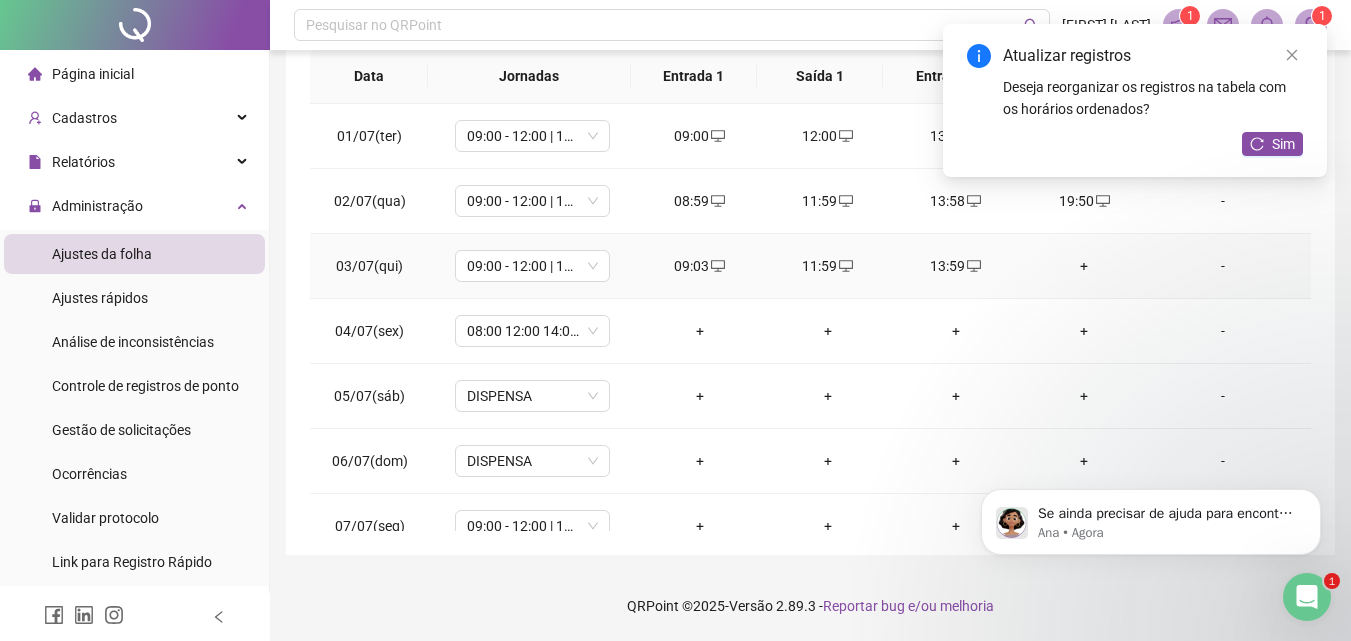 click on "+" at bounding box center (1084, 266) 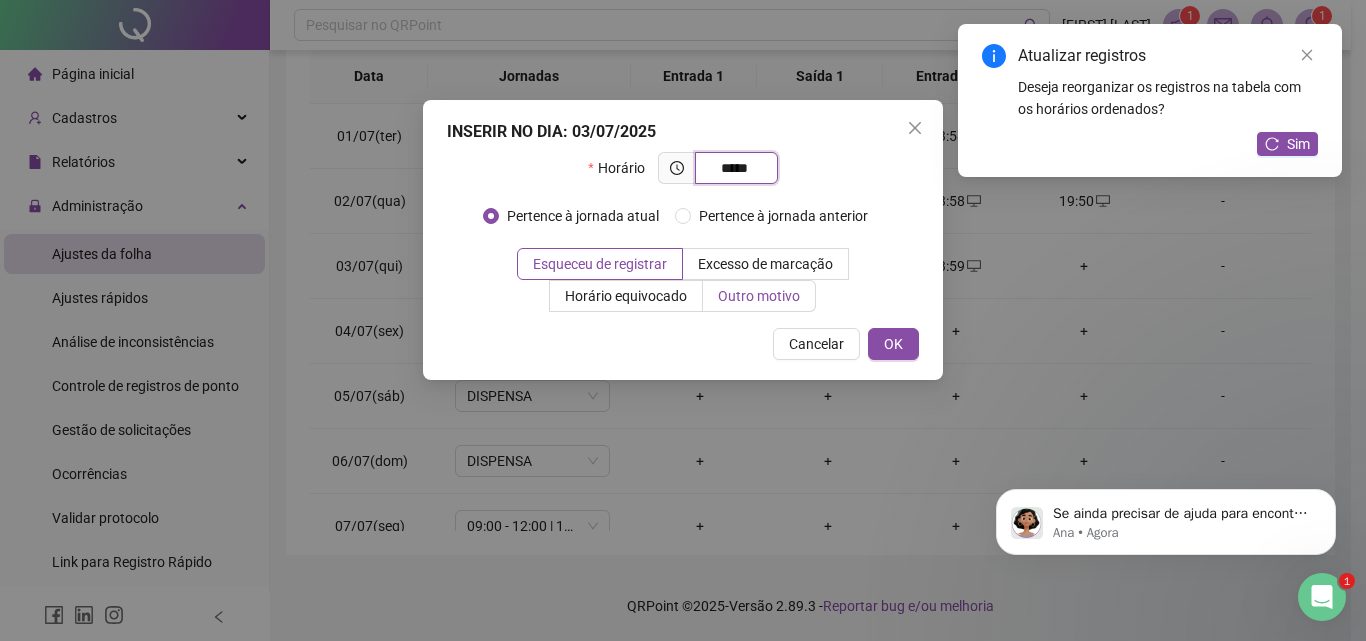 type on "*****" 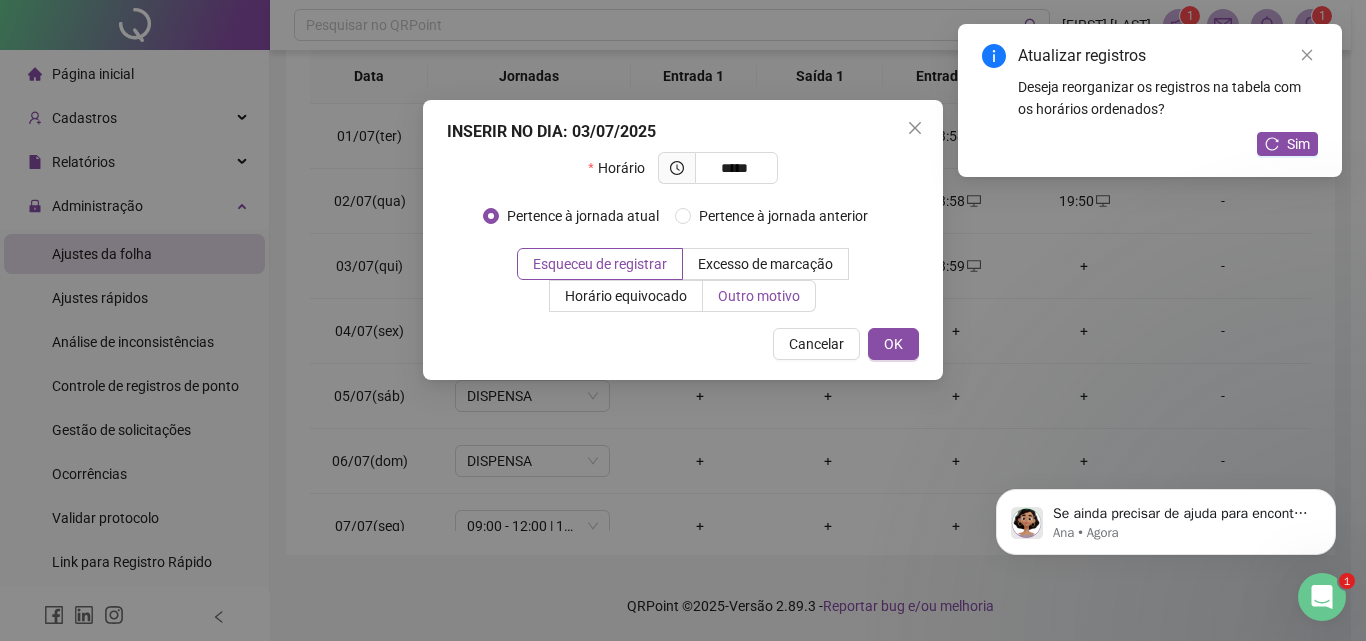 click on "Outro motivo" at bounding box center [759, 296] 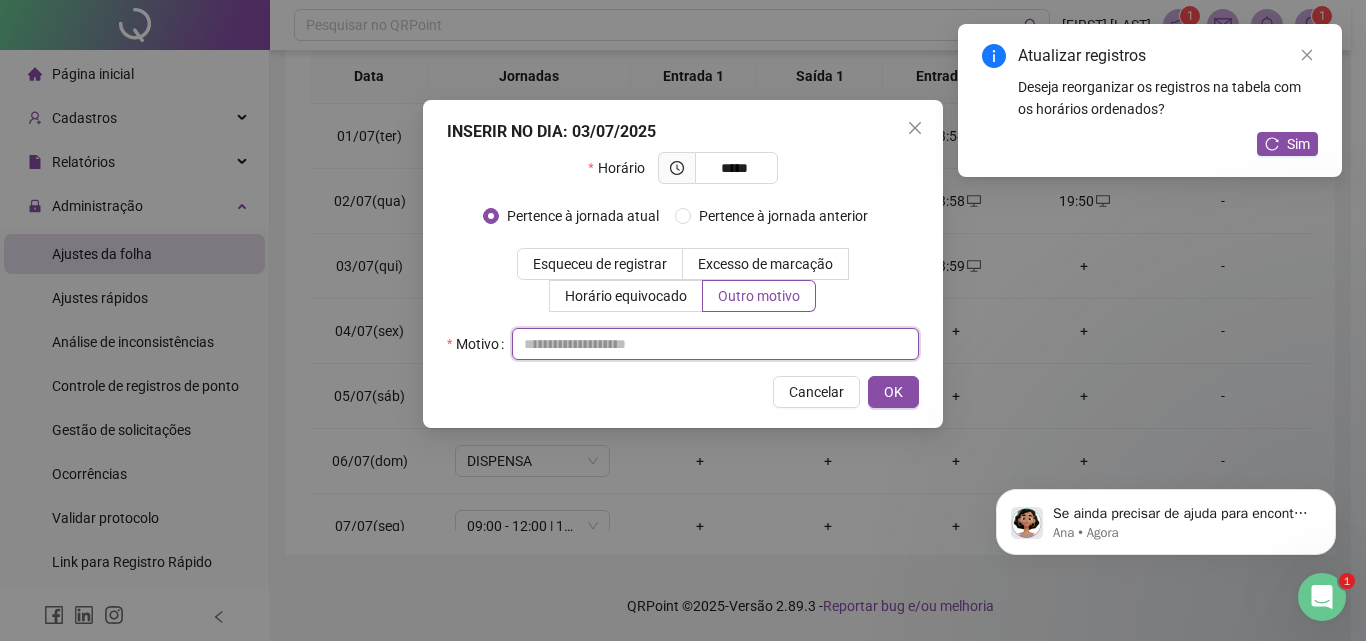 click at bounding box center (715, 344) 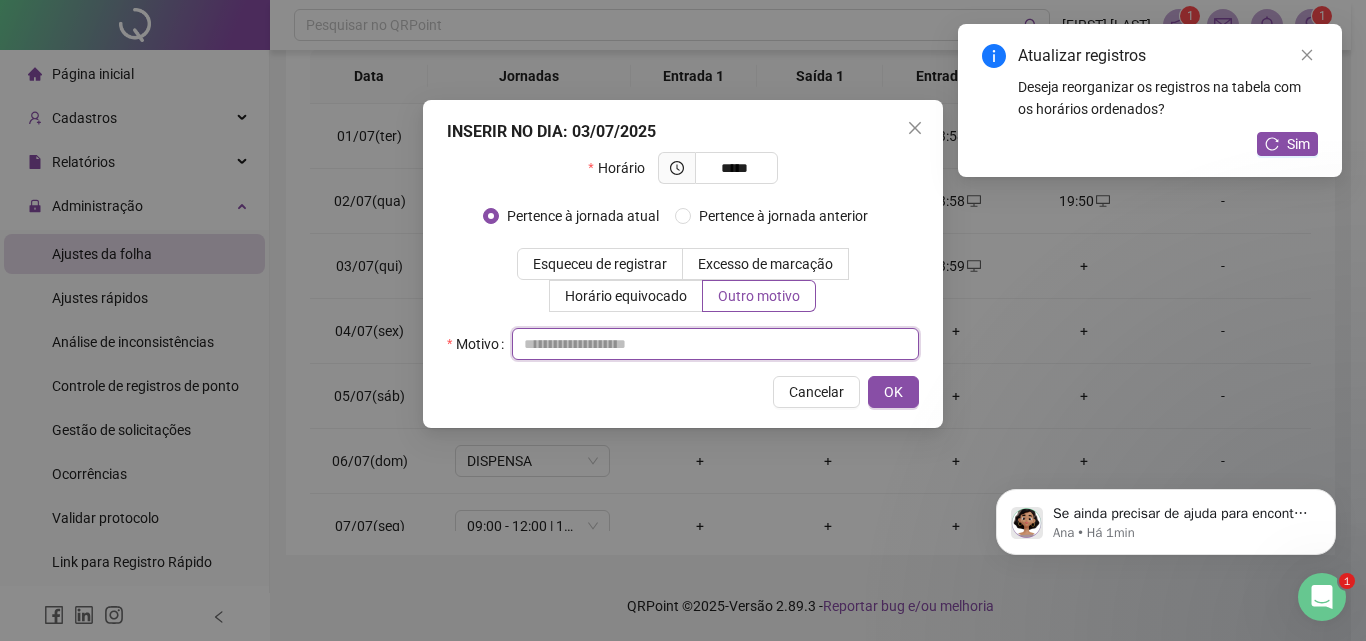 paste on "**********" 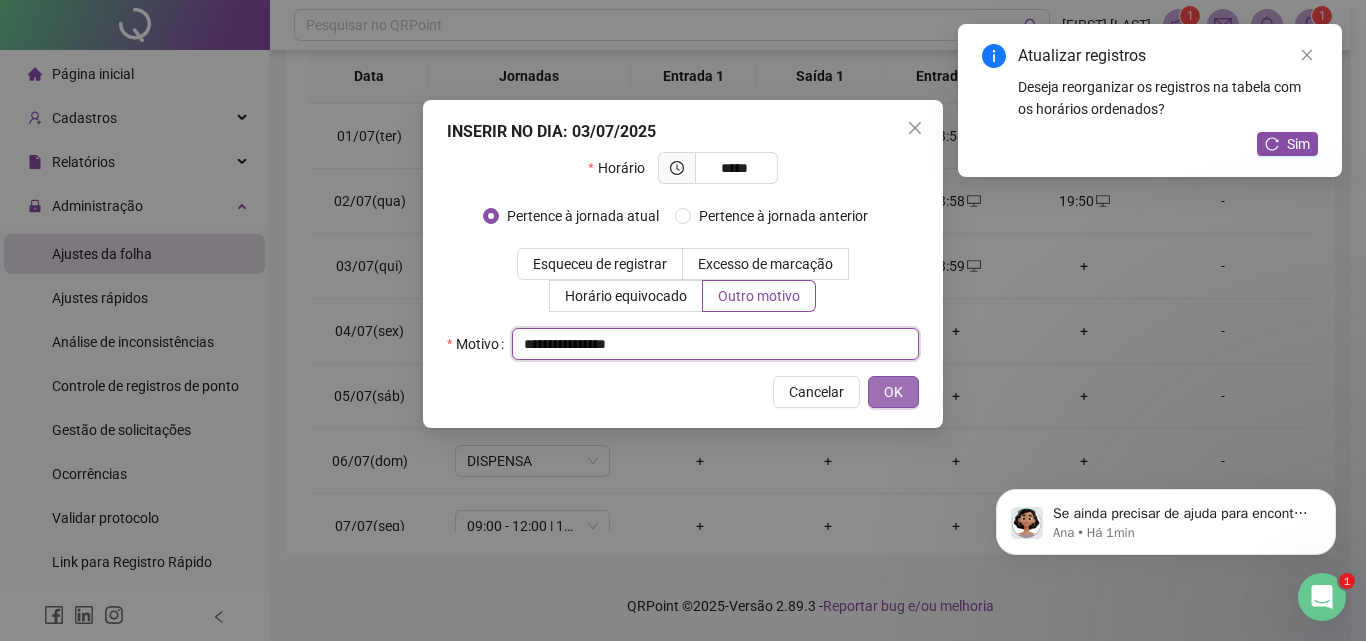 type on "**********" 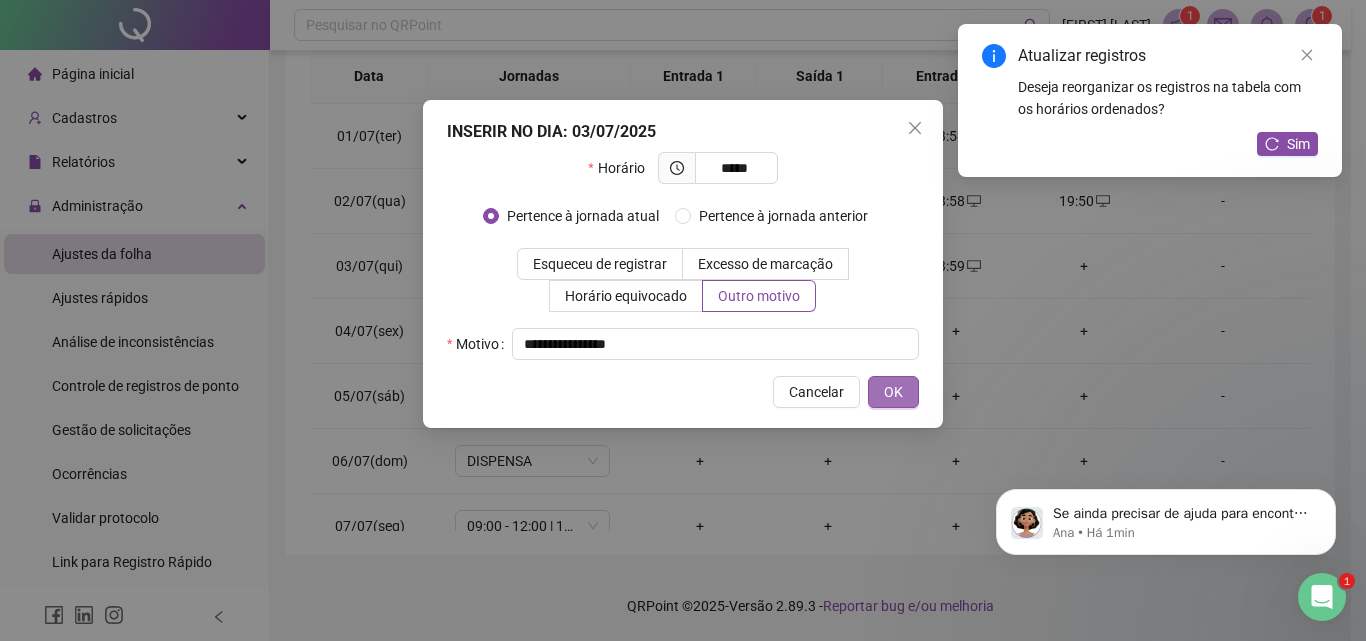 click on "OK" at bounding box center [893, 392] 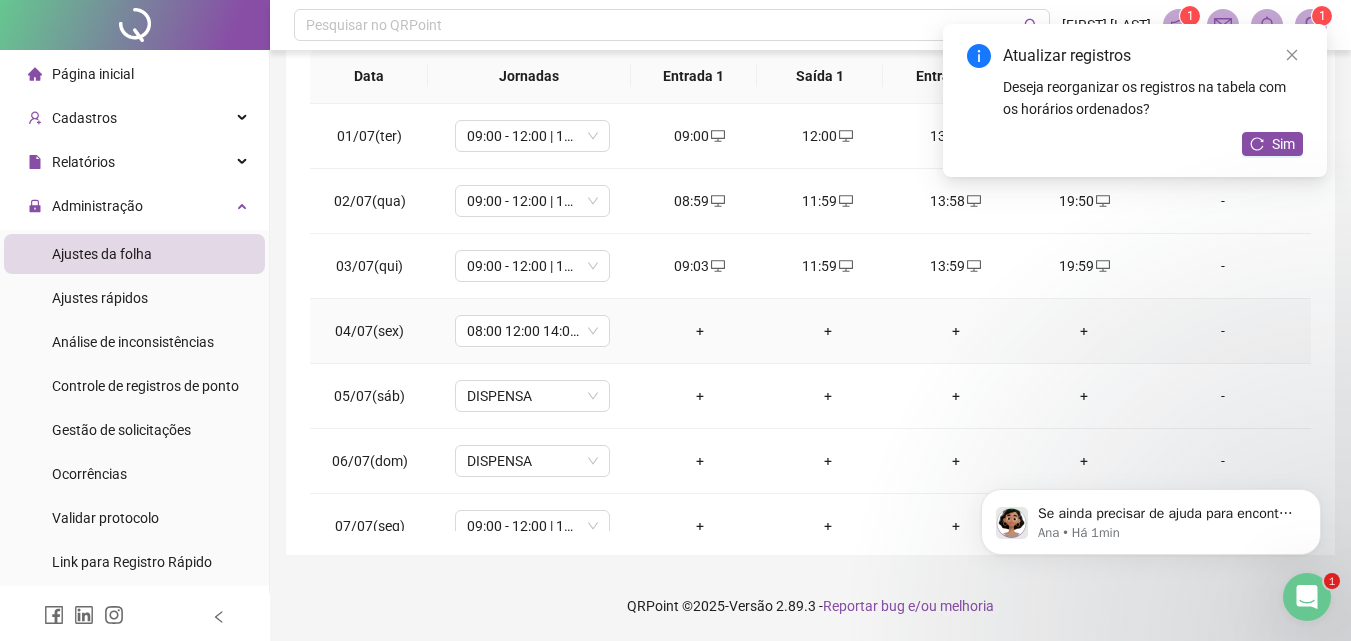 click on "+" at bounding box center (700, 331) 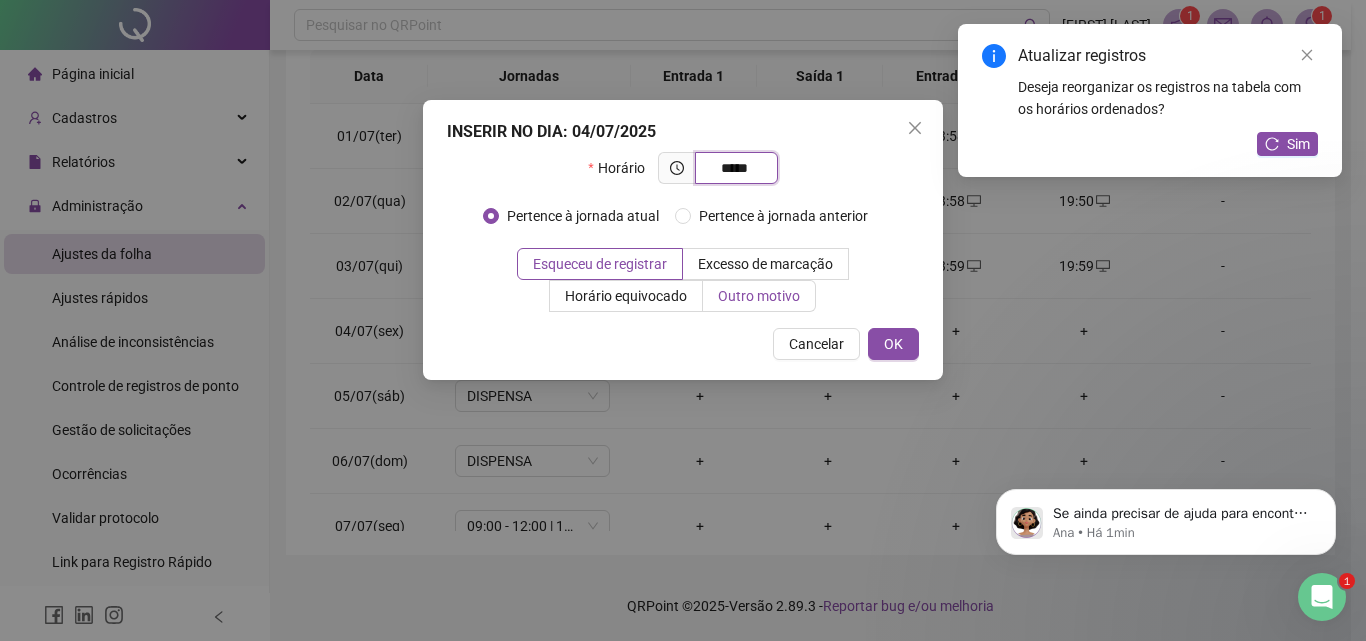 type on "*****" 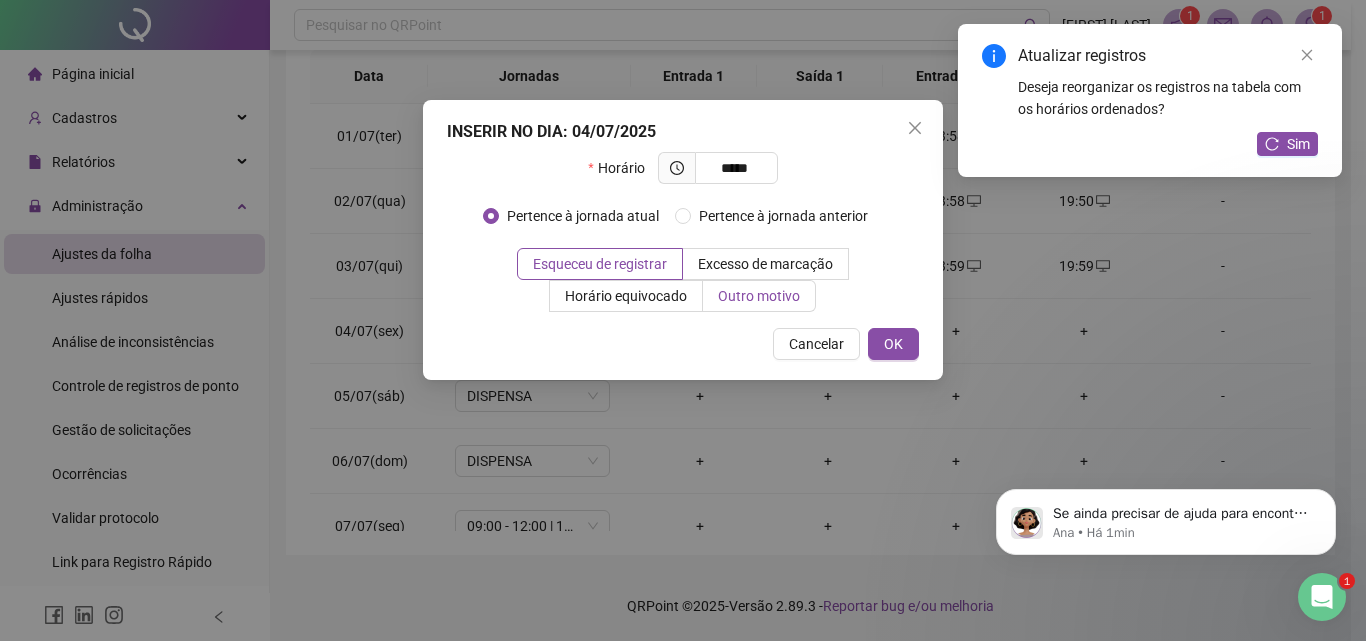 click on "Outro motivo" at bounding box center (759, 296) 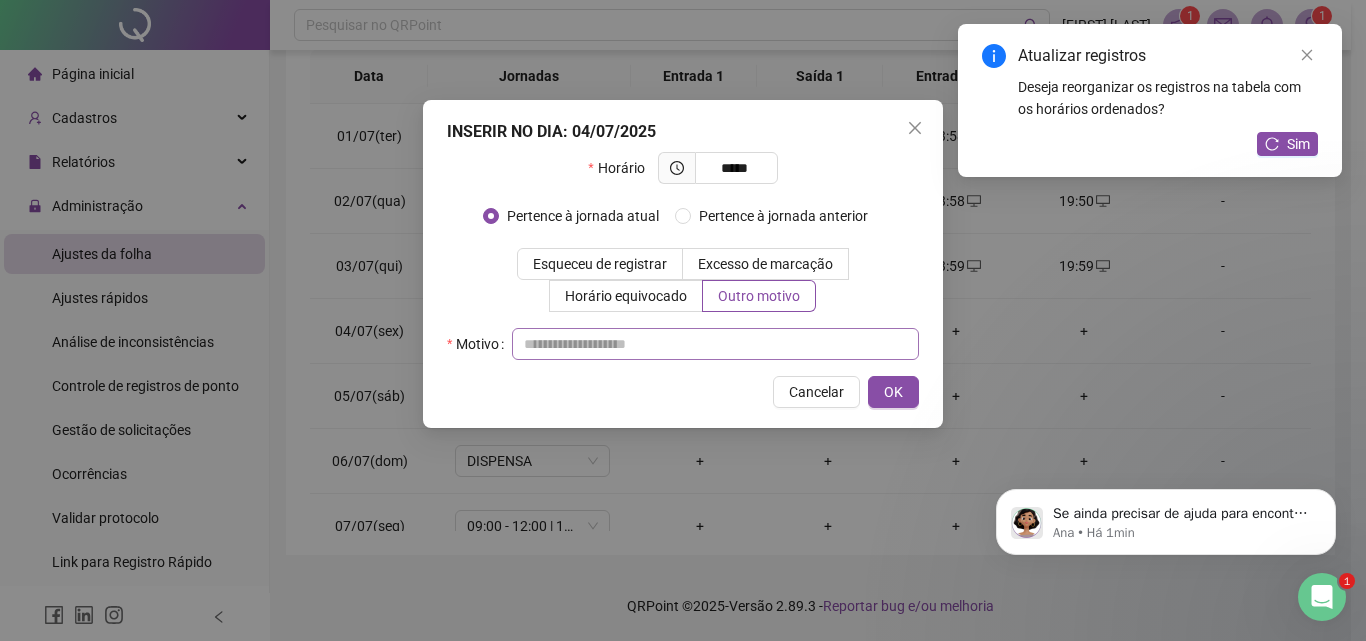 click on "INSERIR NO DIA :   04/07/2025 Horário ***** Pertence à jornada atual Pertence à jornada anterior Esqueceu de registrar Excesso de marcação Horário equivocado Outro motivo Motivo Cancelar OK" at bounding box center [683, 264] 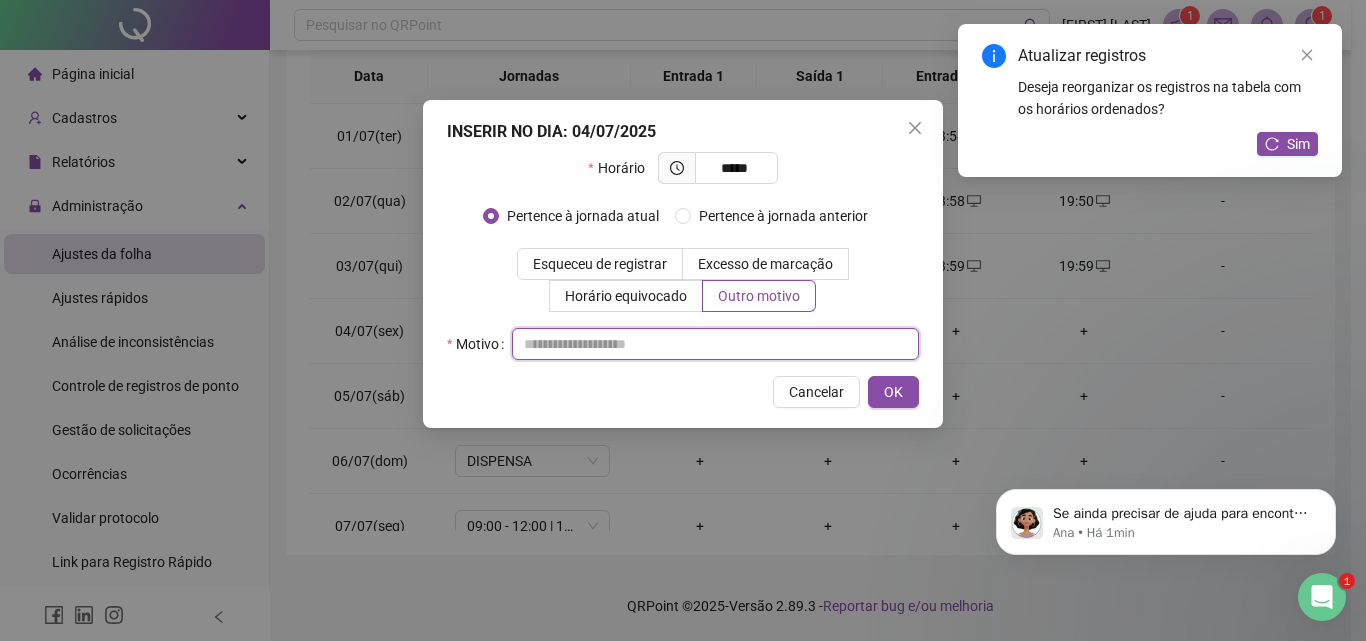 paste on "**********" 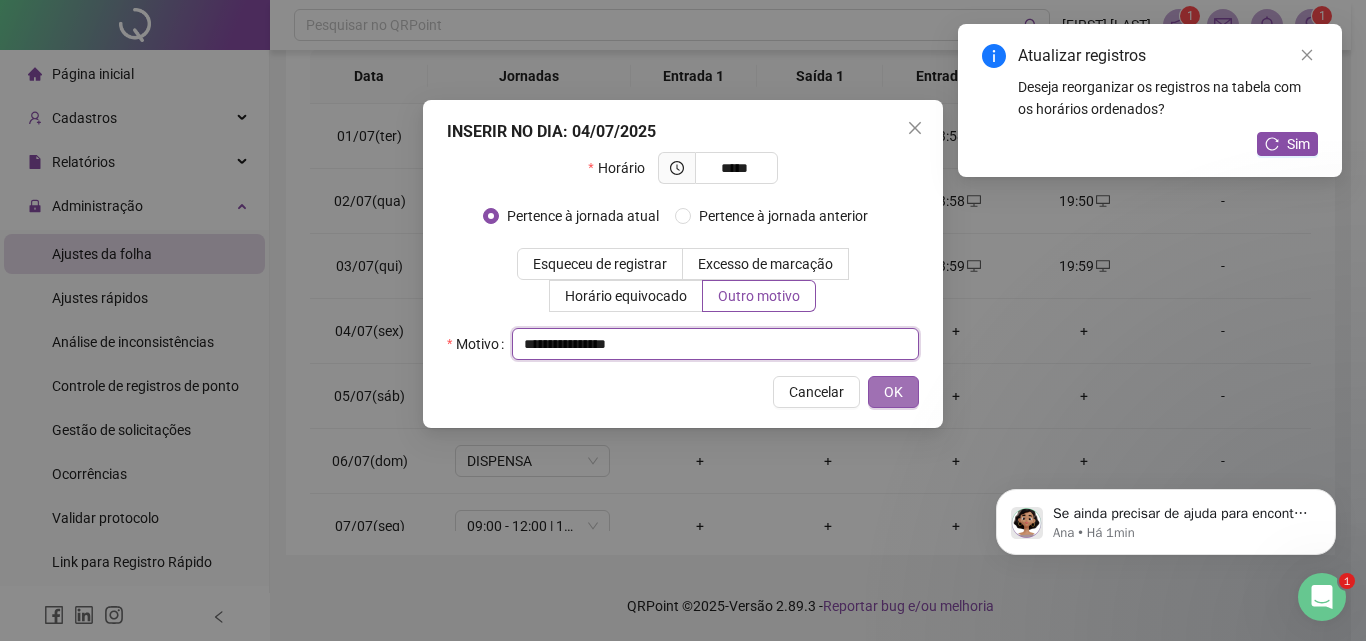 type on "**********" 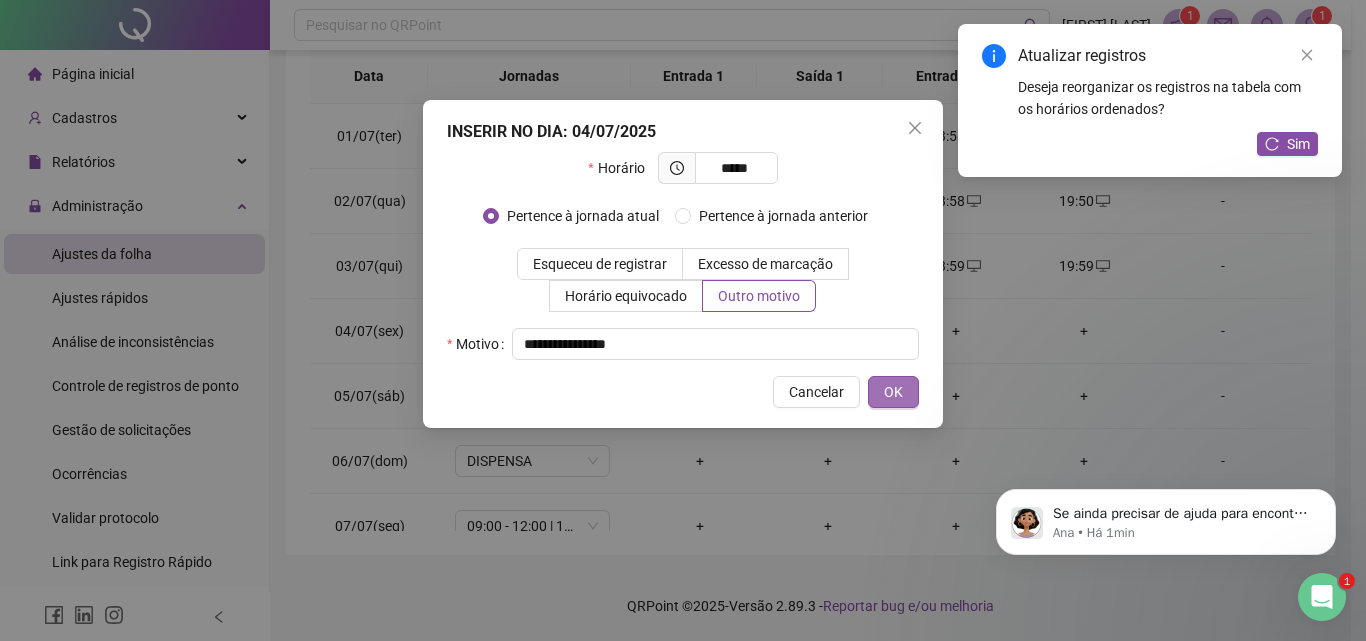 click on "OK" at bounding box center [893, 392] 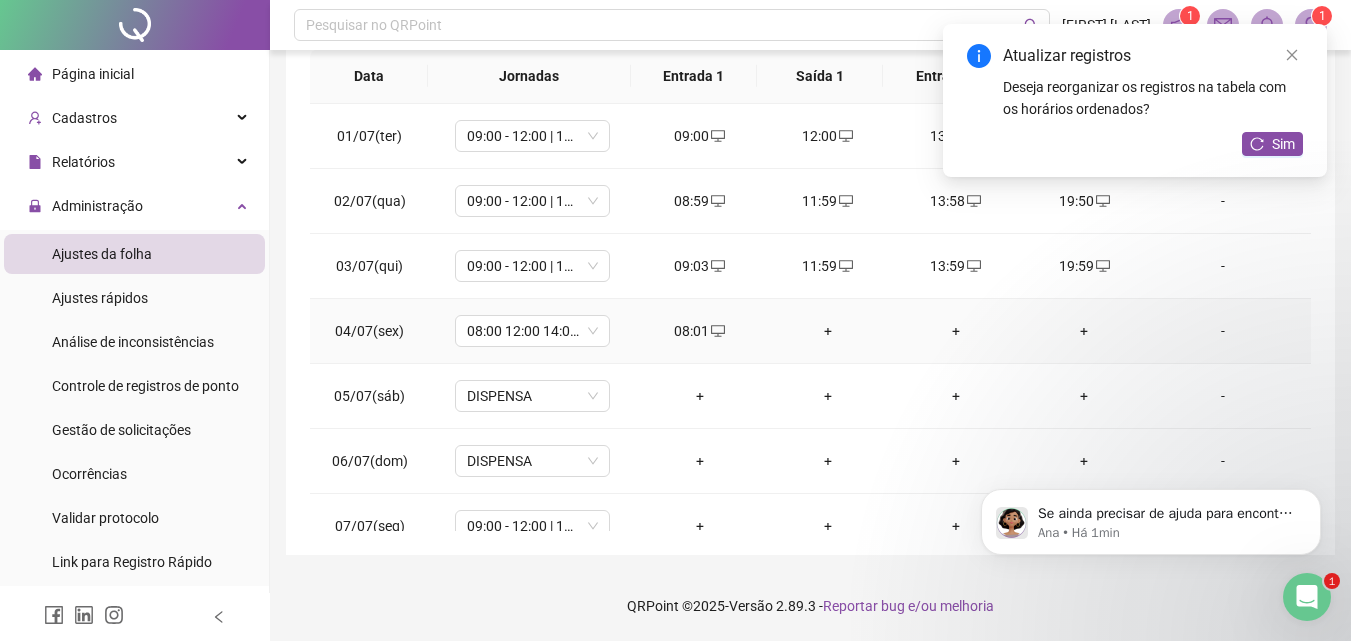 click on "+" at bounding box center [828, 331] 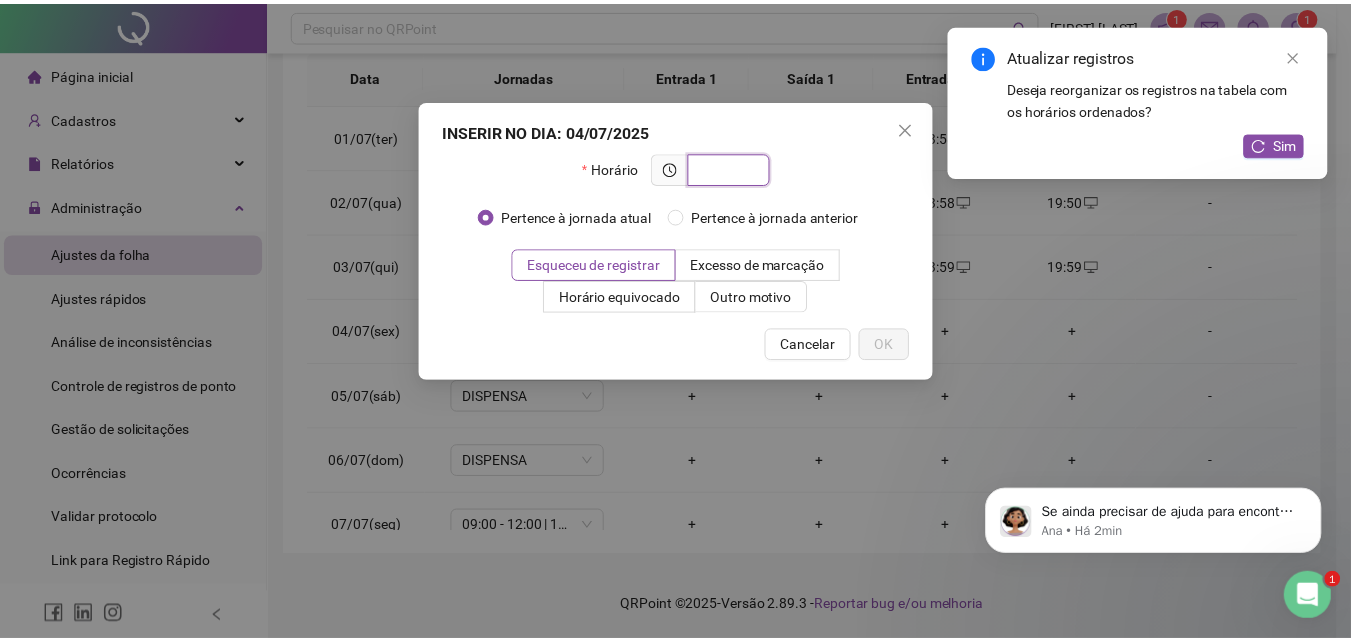 scroll, scrollTop: 1040, scrollLeft: 0, axis: vertical 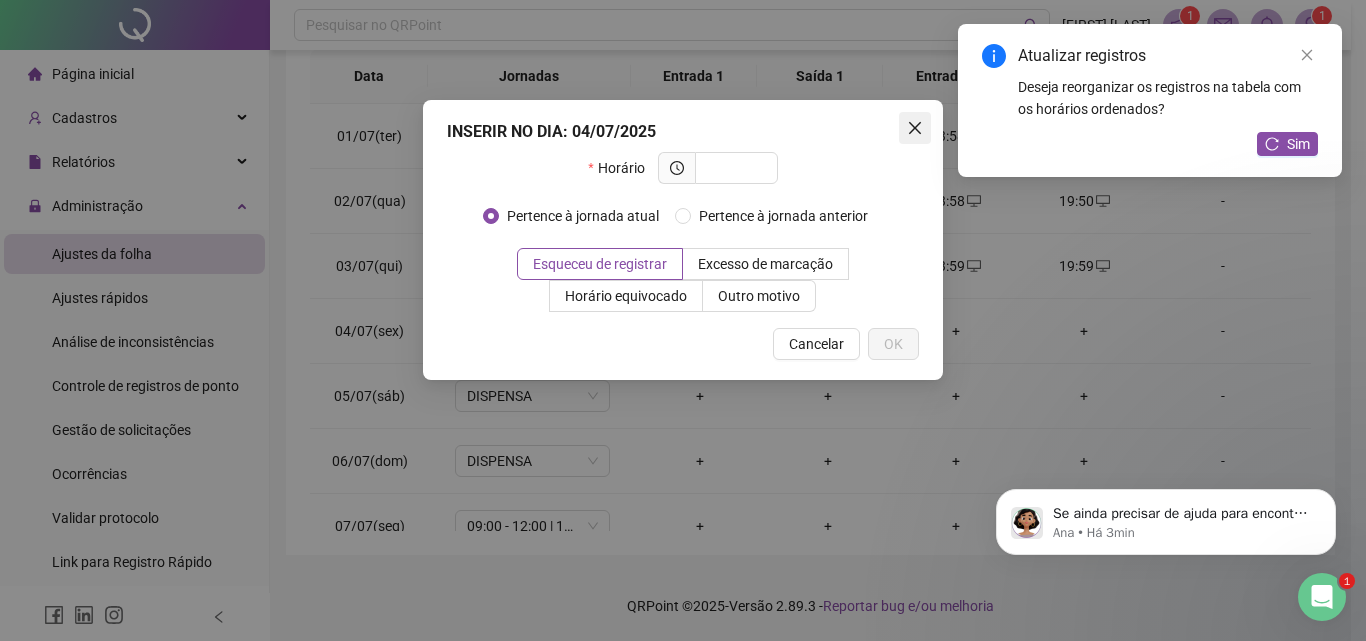 click 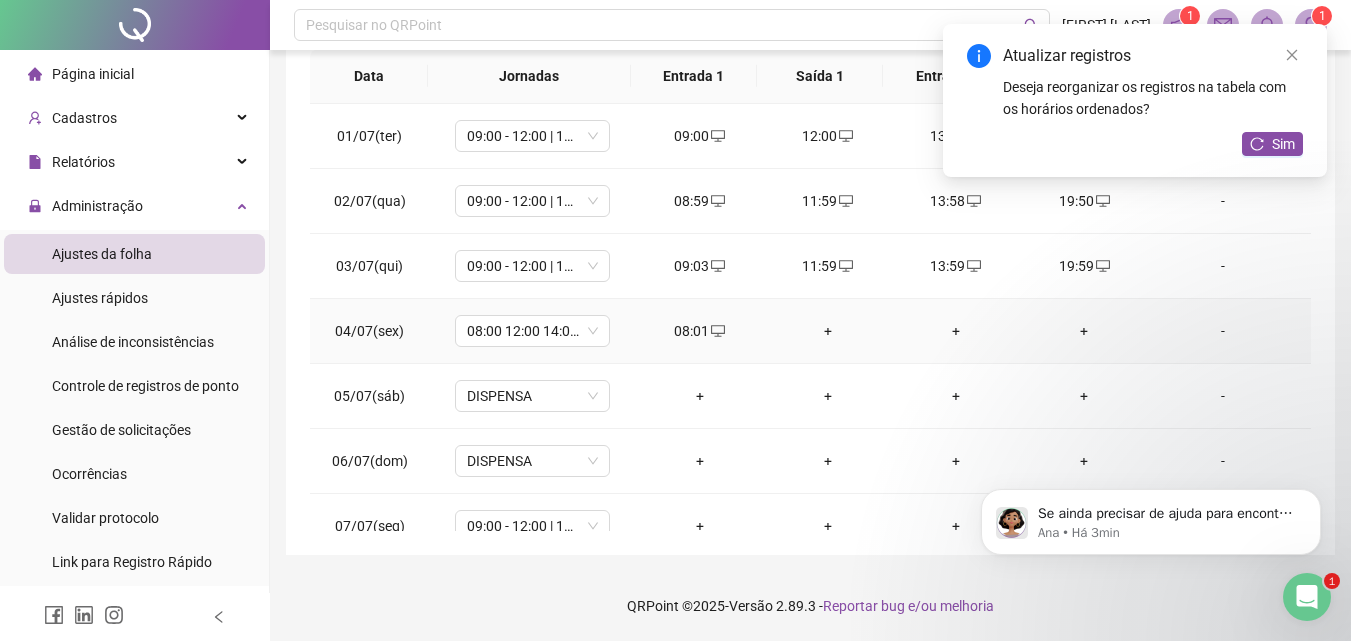 click on "+" at bounding box center (828, 331) 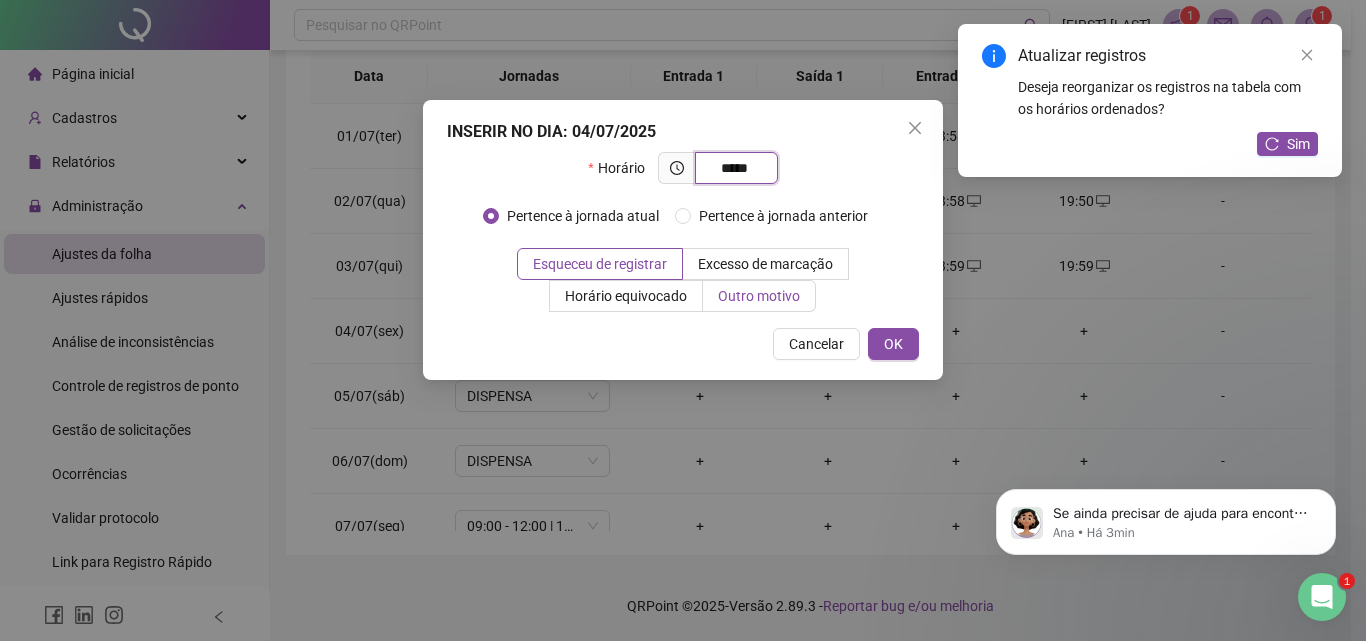 type on "*****" 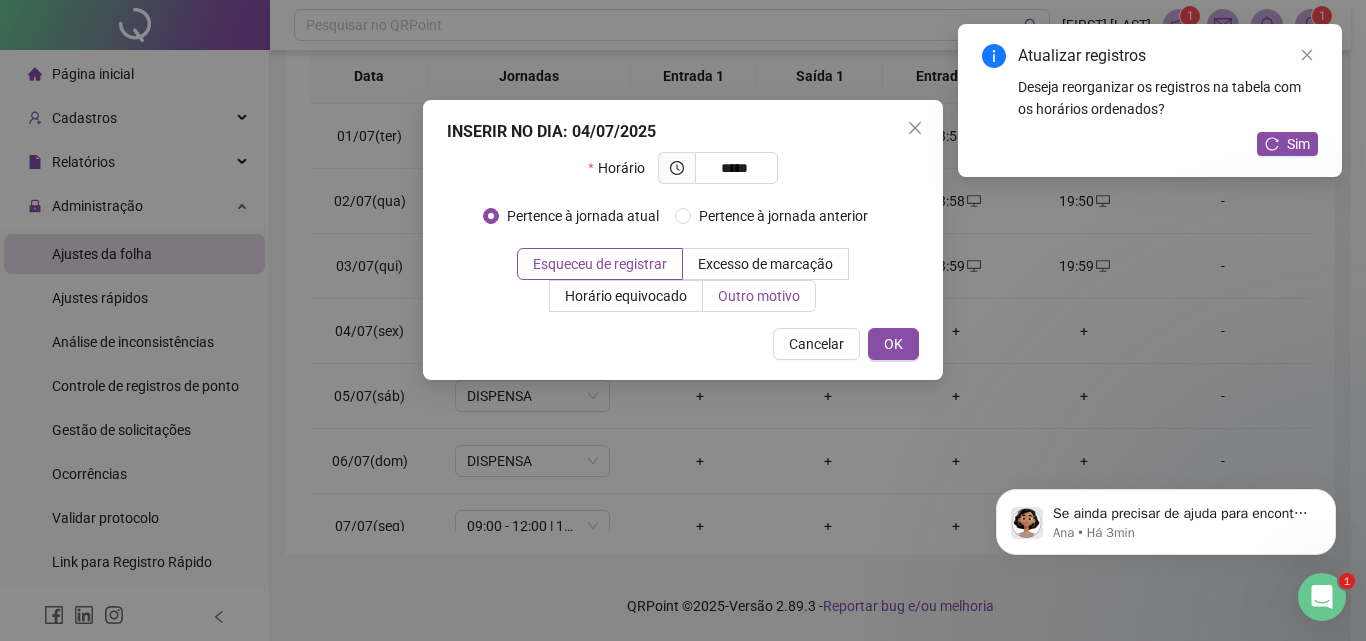 click on "Outro motivo" at bounding box center (759, 296) 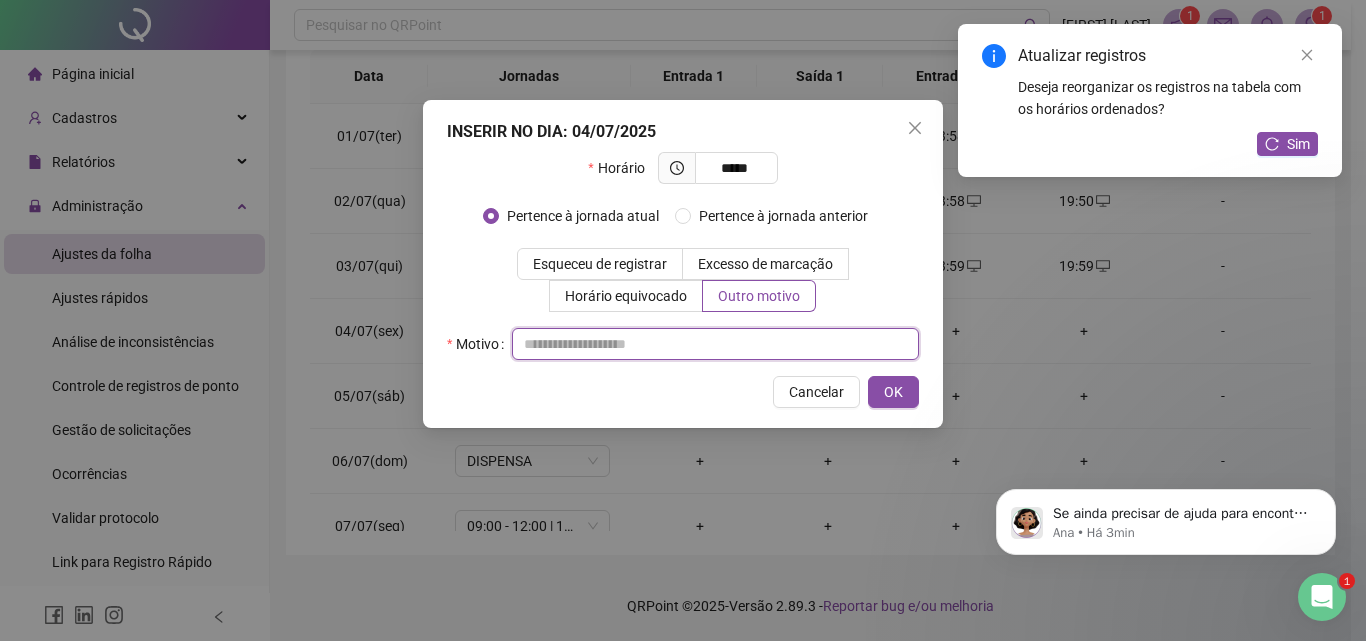 click at bounding box center [715, 344] 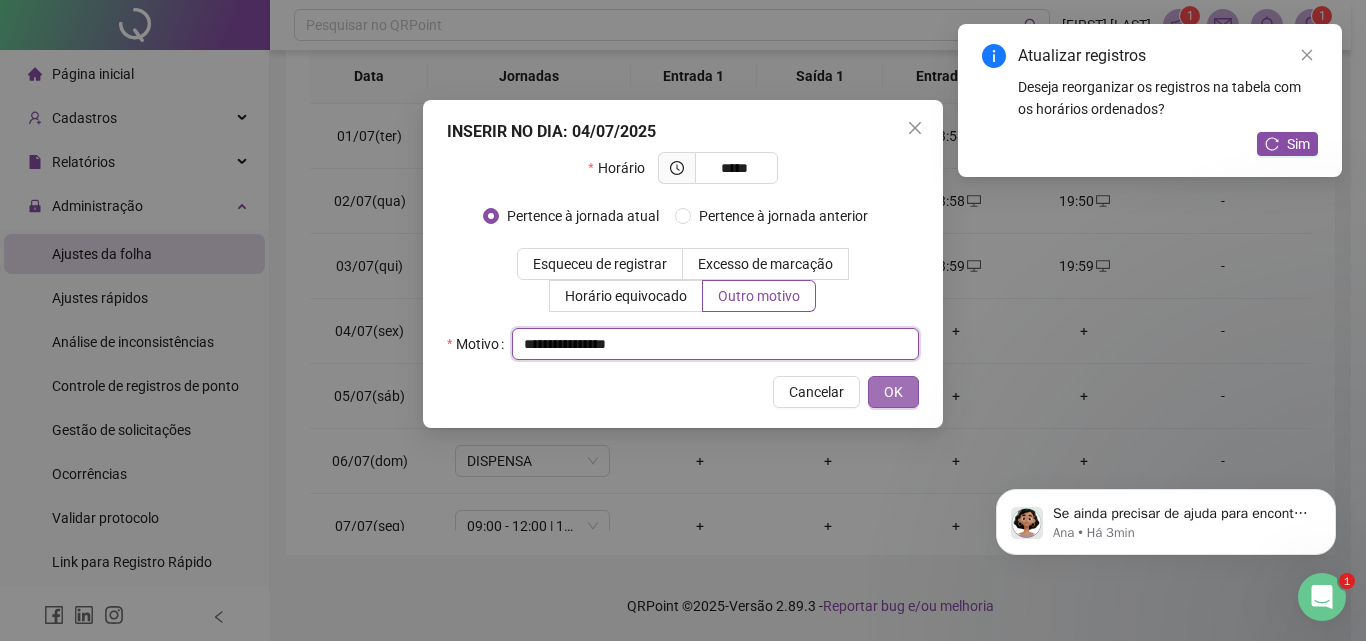 type on "**********" 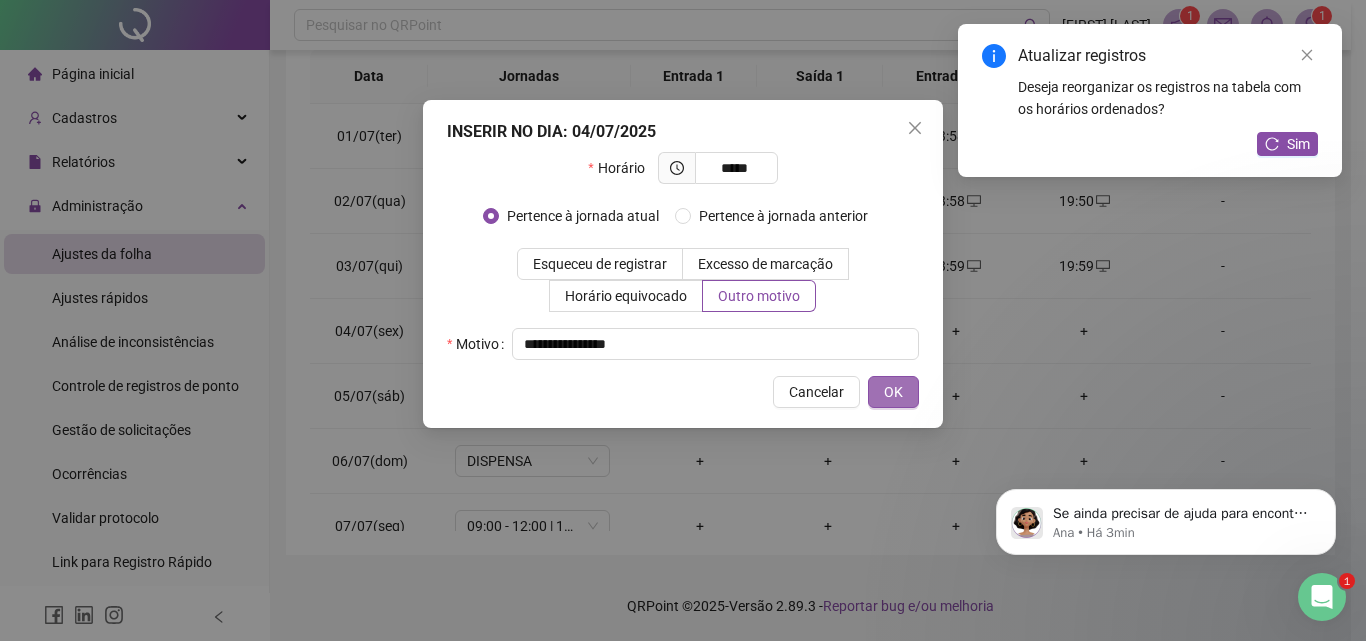 click on "OK" at bounding box center [893, 392] 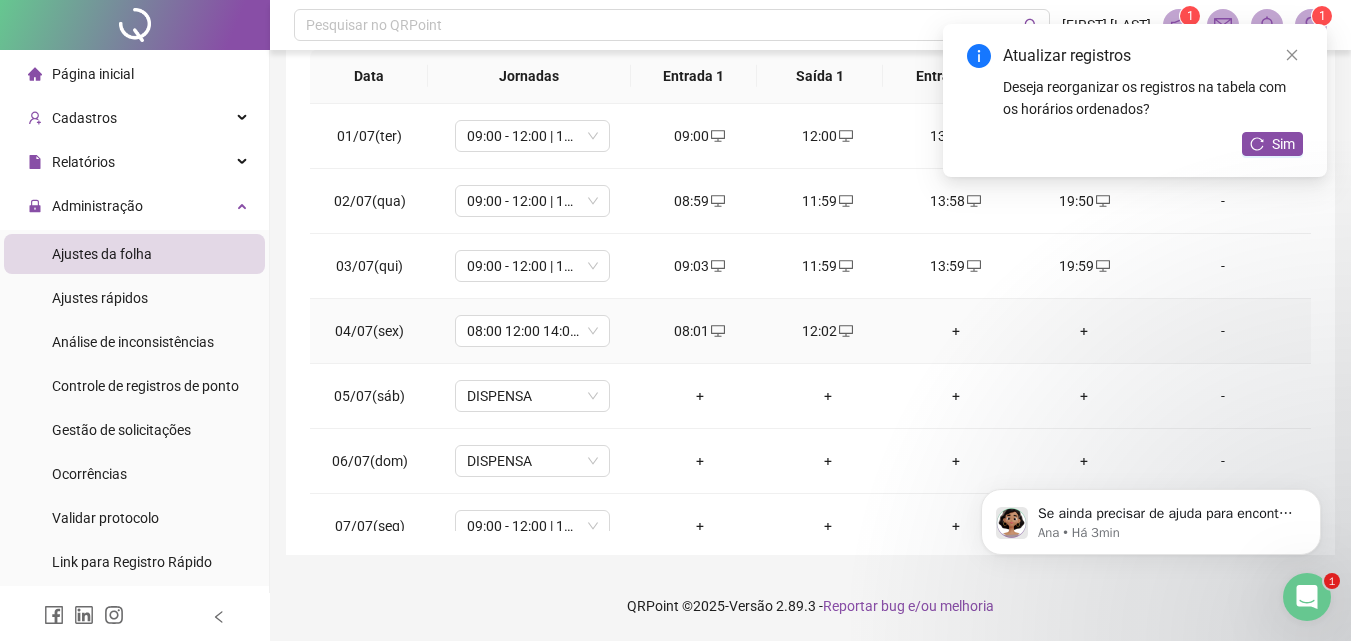 click on "+" at bounding box center (956, 331) 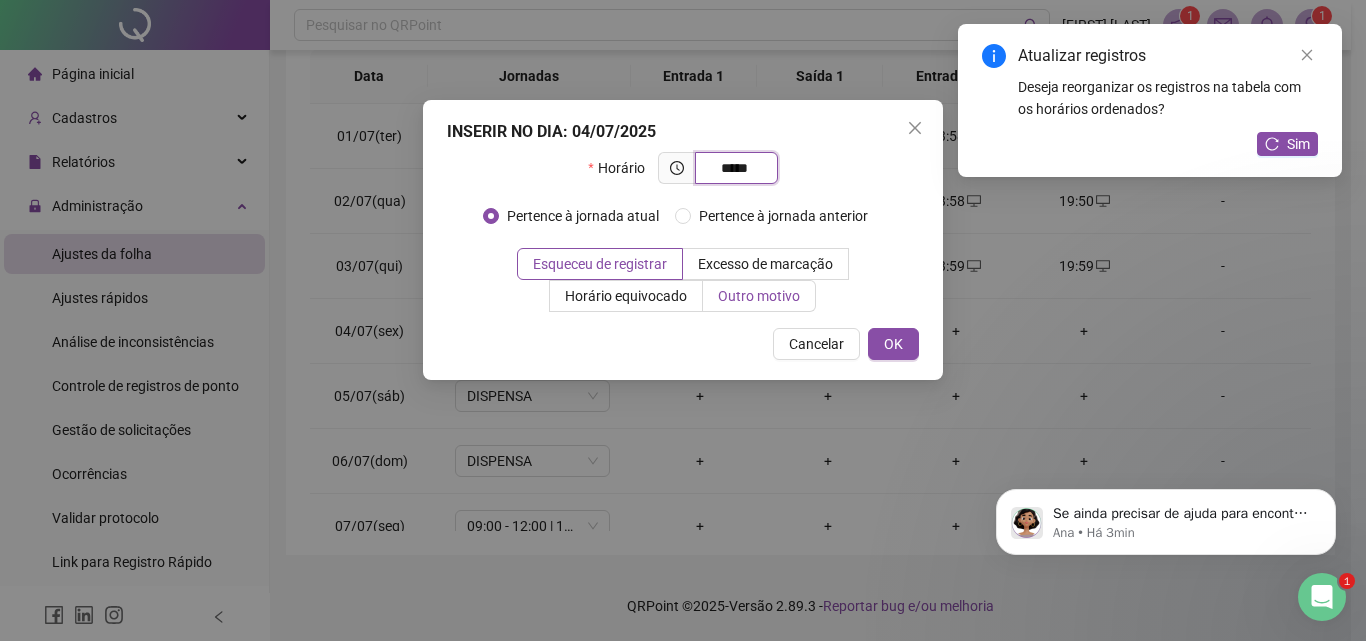 type on "*****" 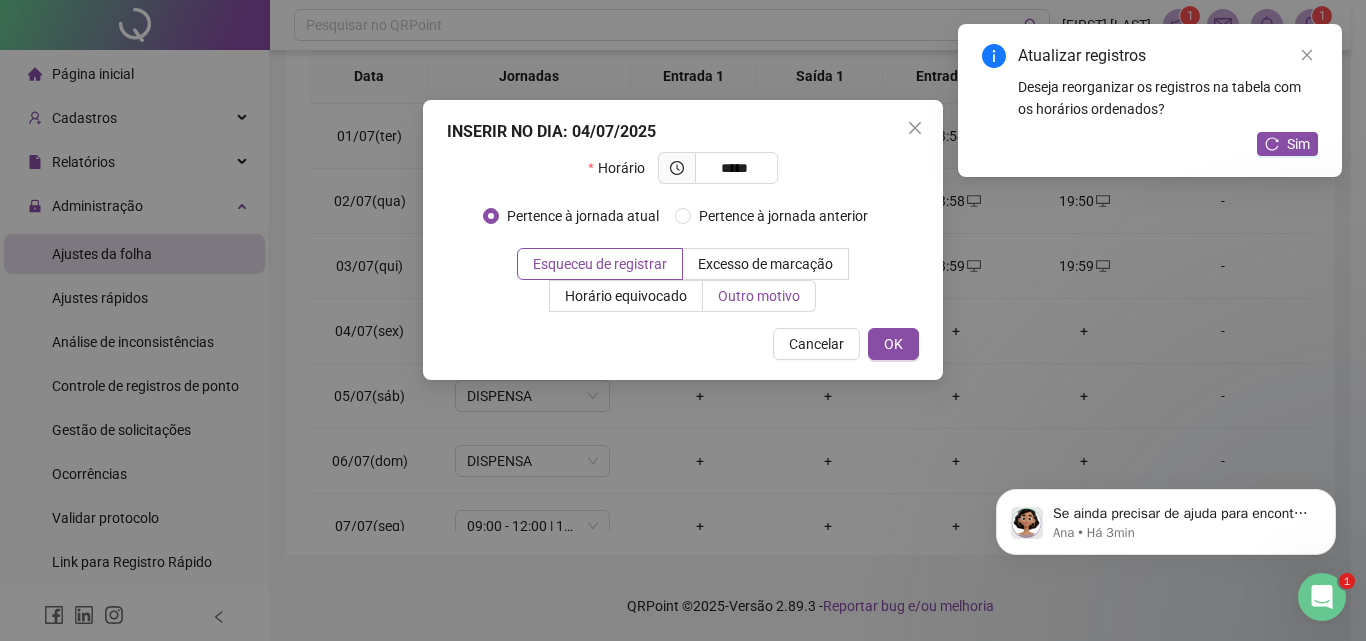 click on "Outro motivo" at bounding box center [759, 296] 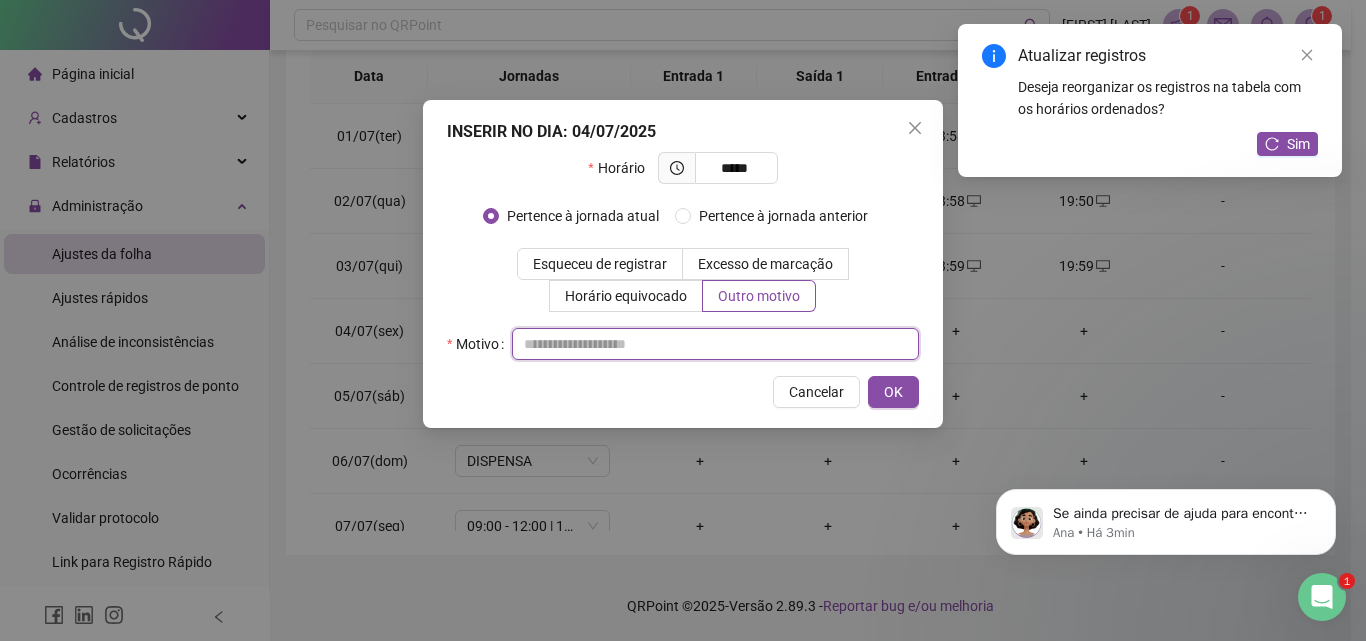 click at bounding box center [715, 344] 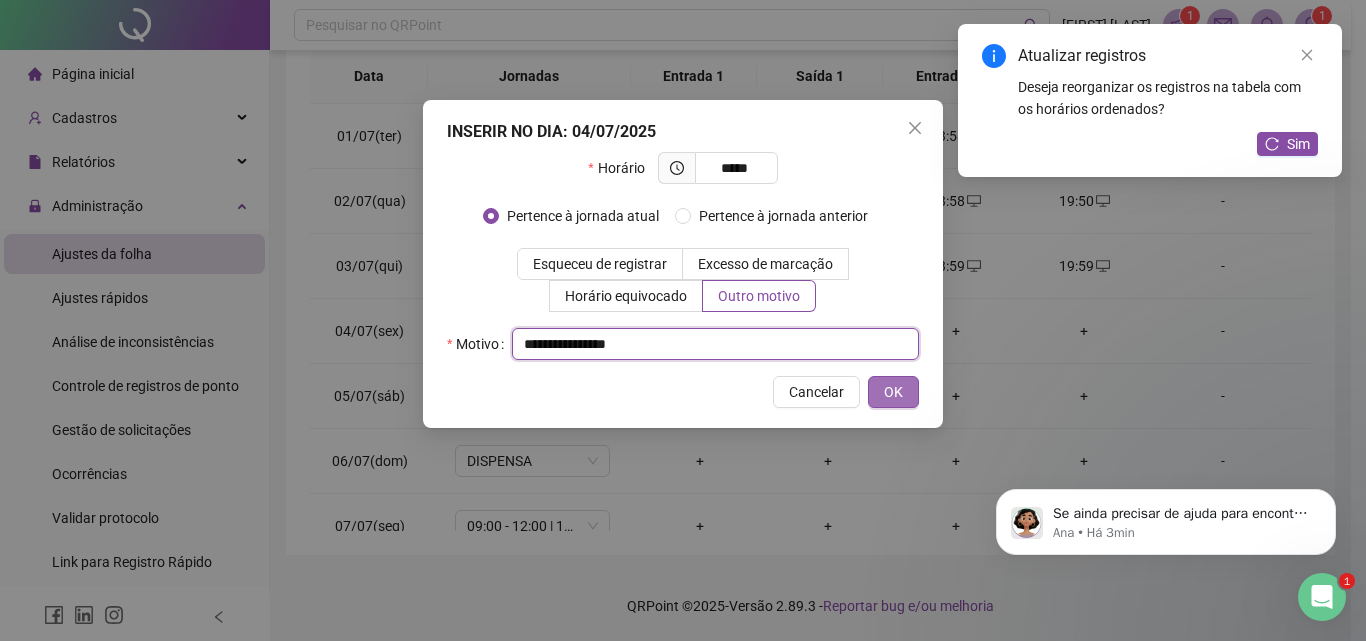 type on "**********" 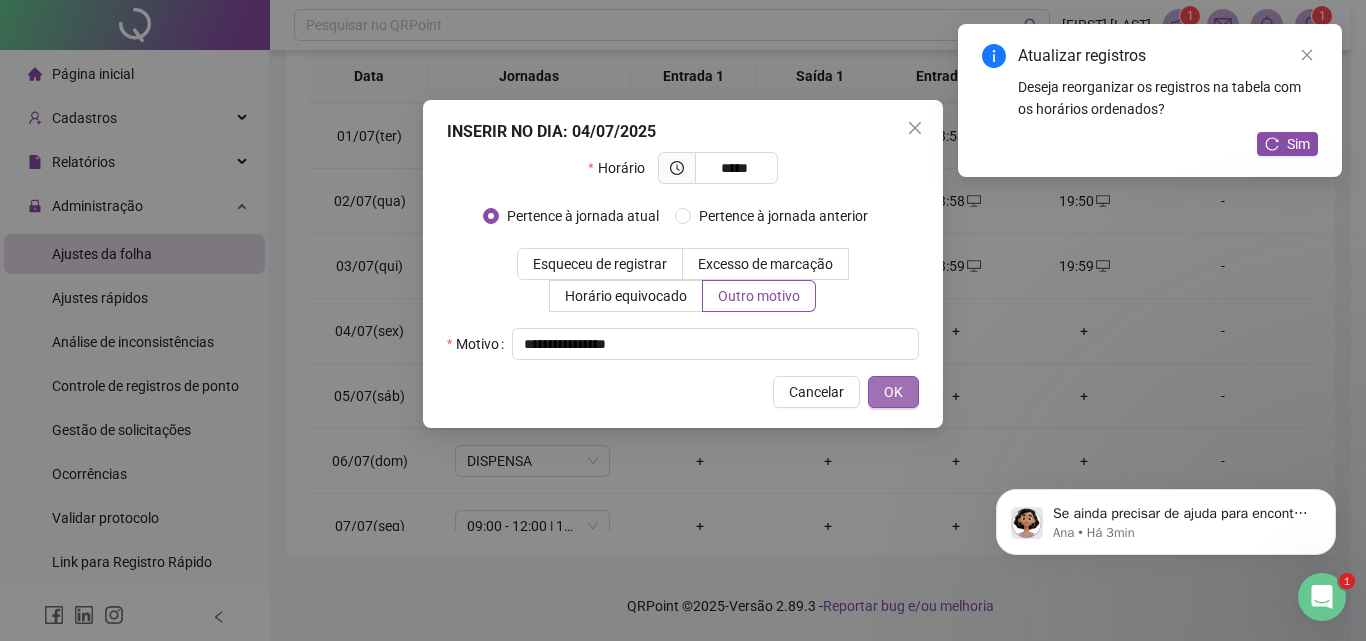 click on "OK" at bounding box center (893, 392) 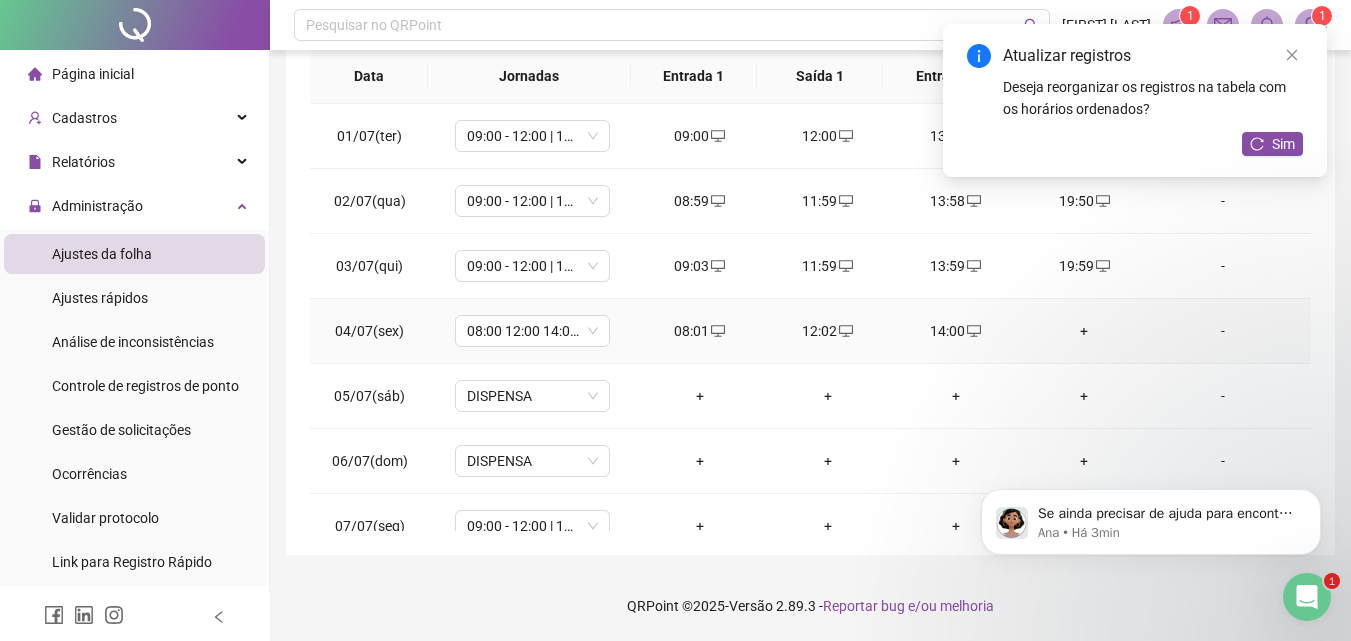 click on "+" at bounding box center (1084, 331) 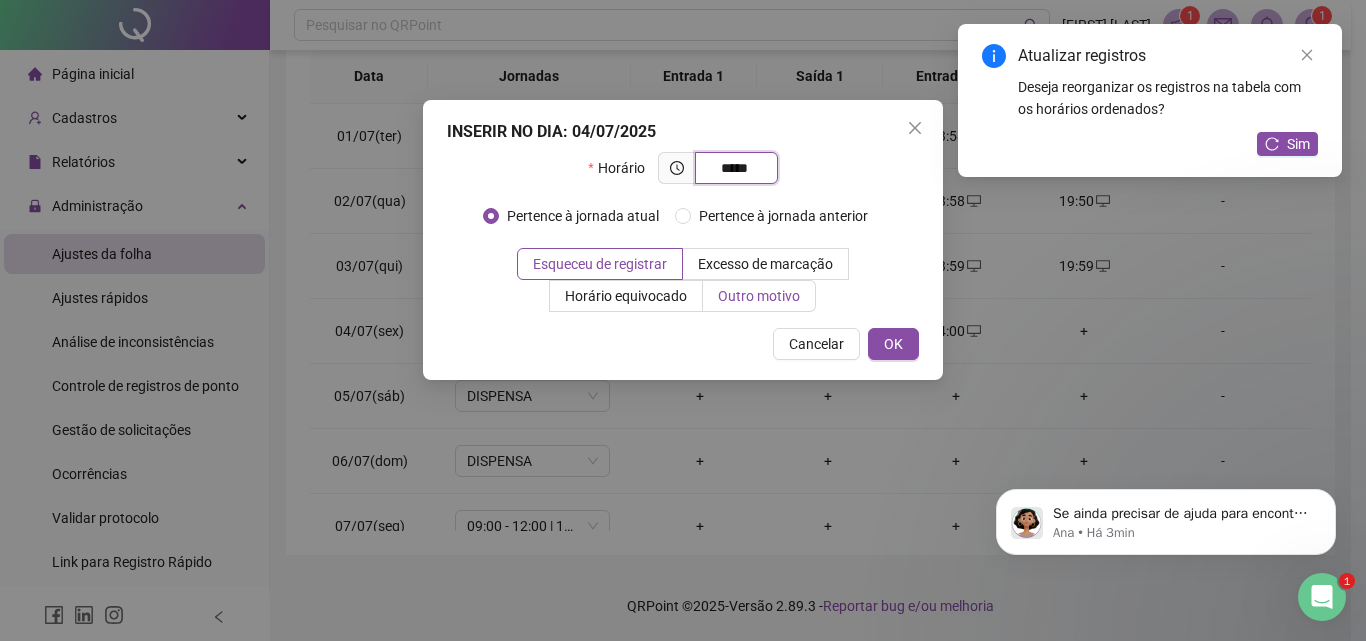 type on "*****" 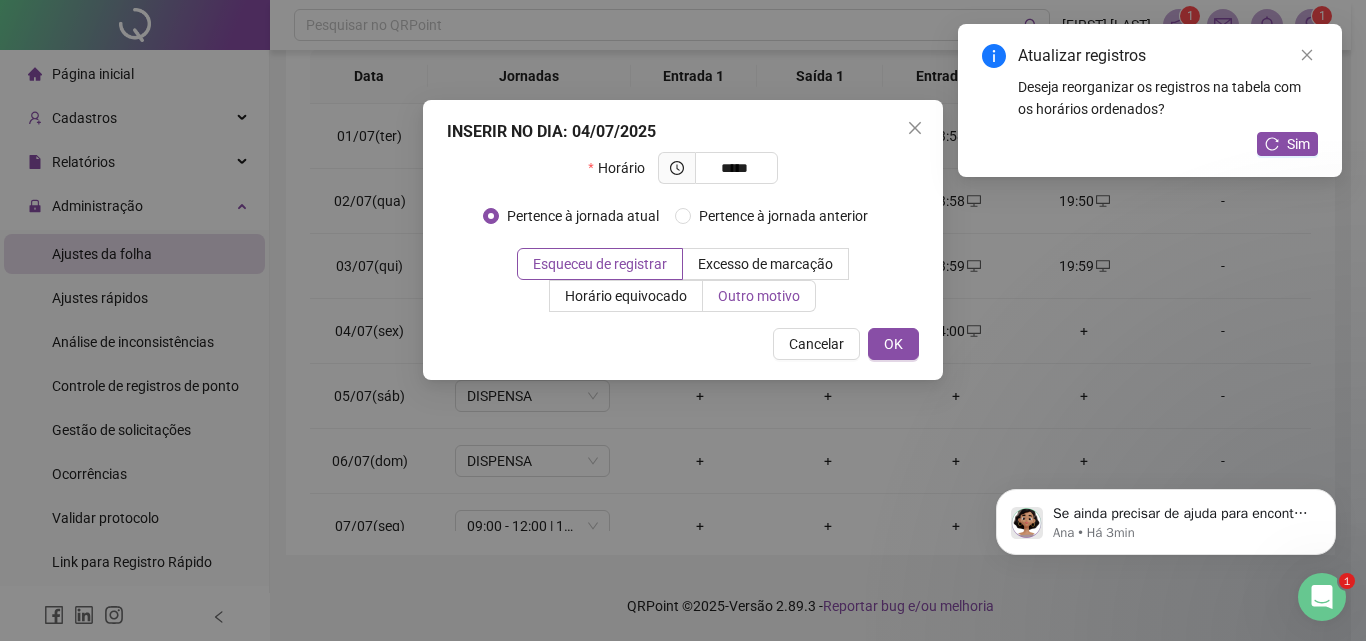click on "Outro motivo" at bounding box center [759, 296] 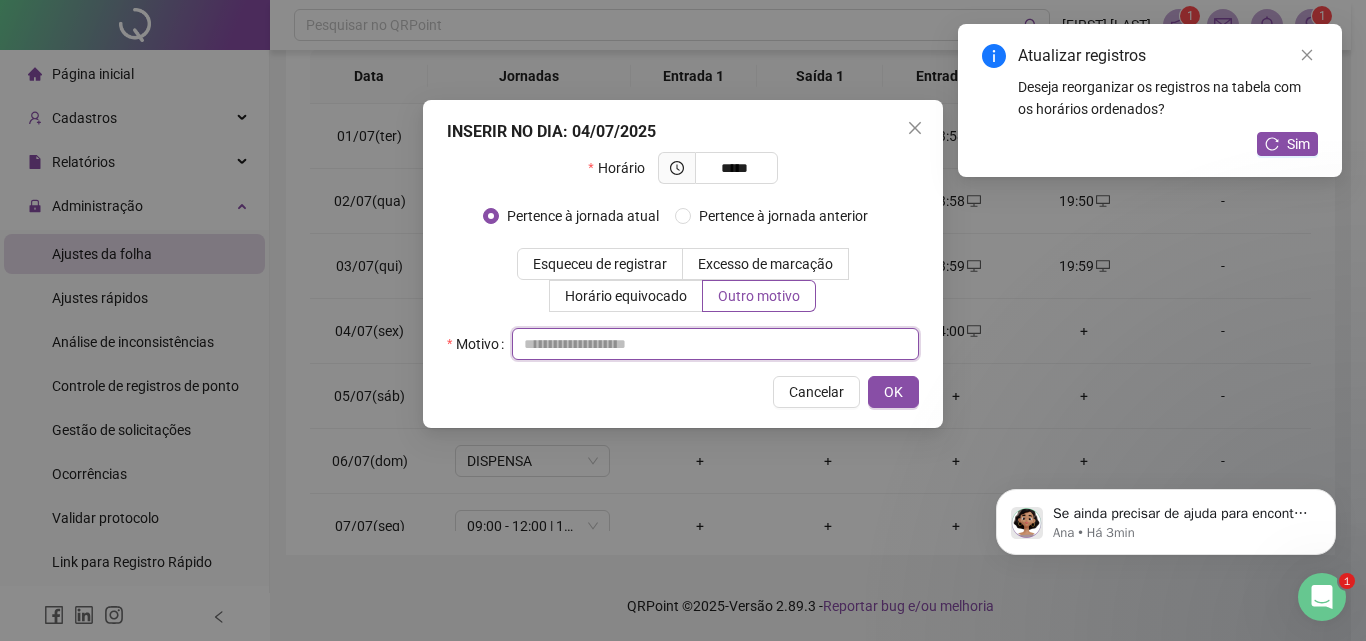 click at bounding box center (715, 344) 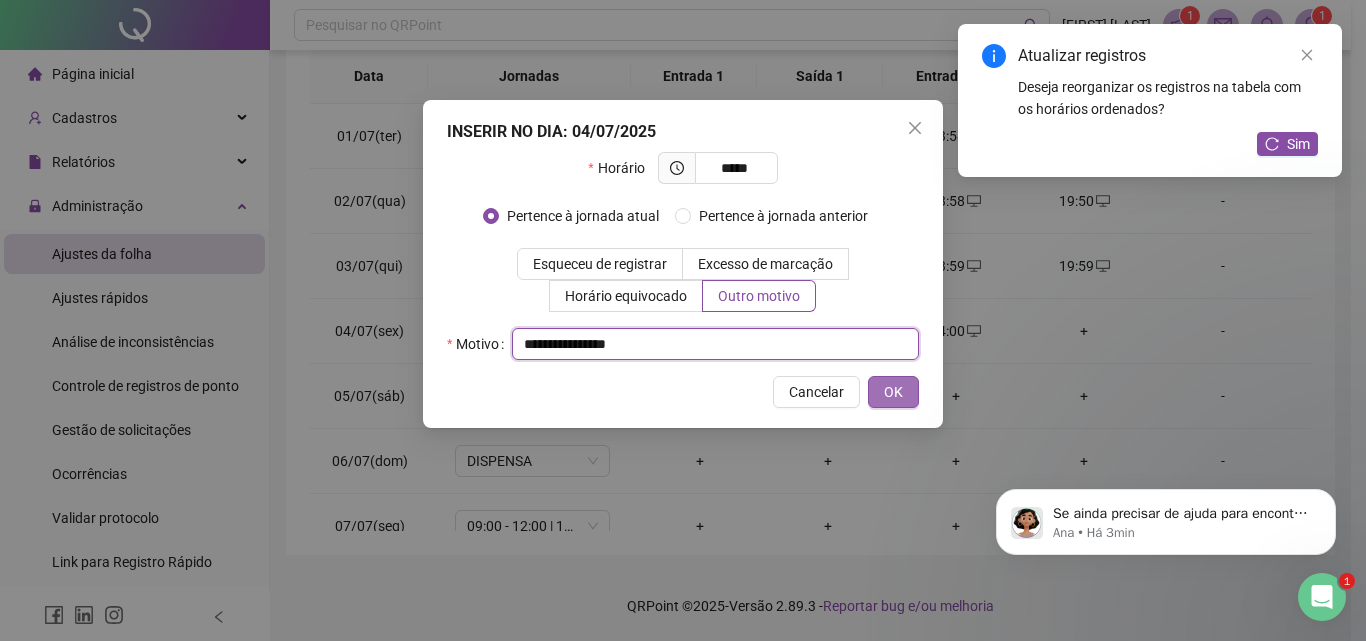 type on "**********" 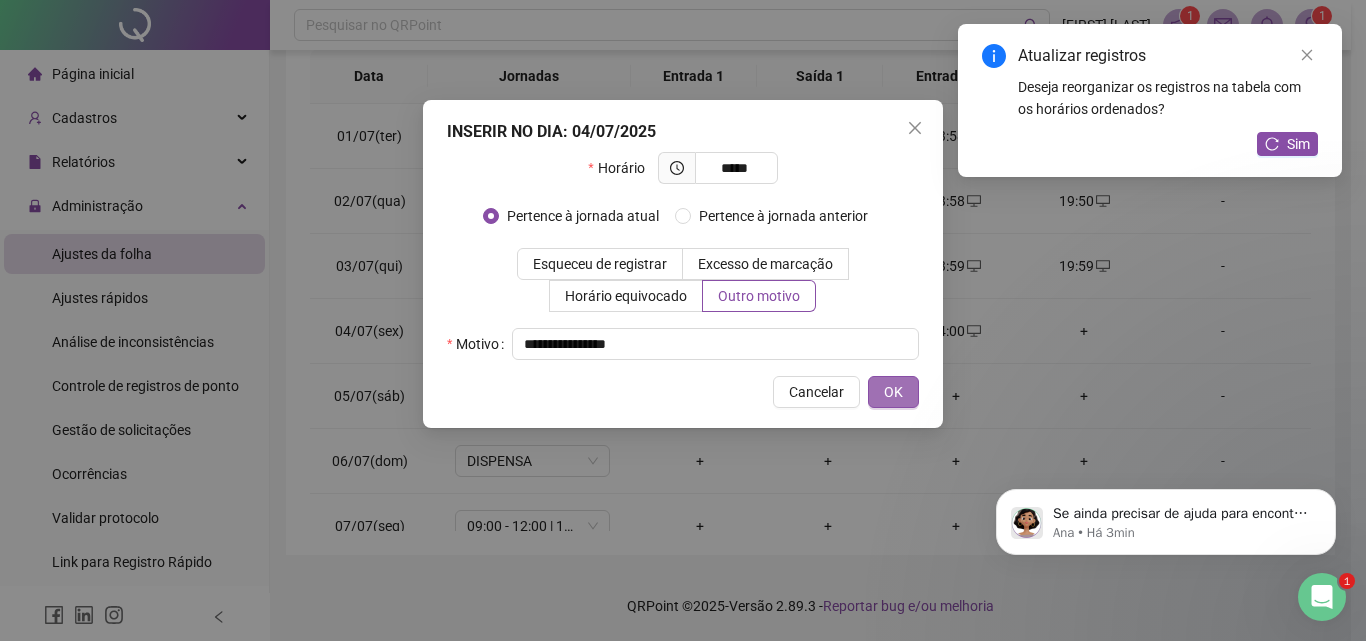 click on "OK" at bounding box center (893, 392) 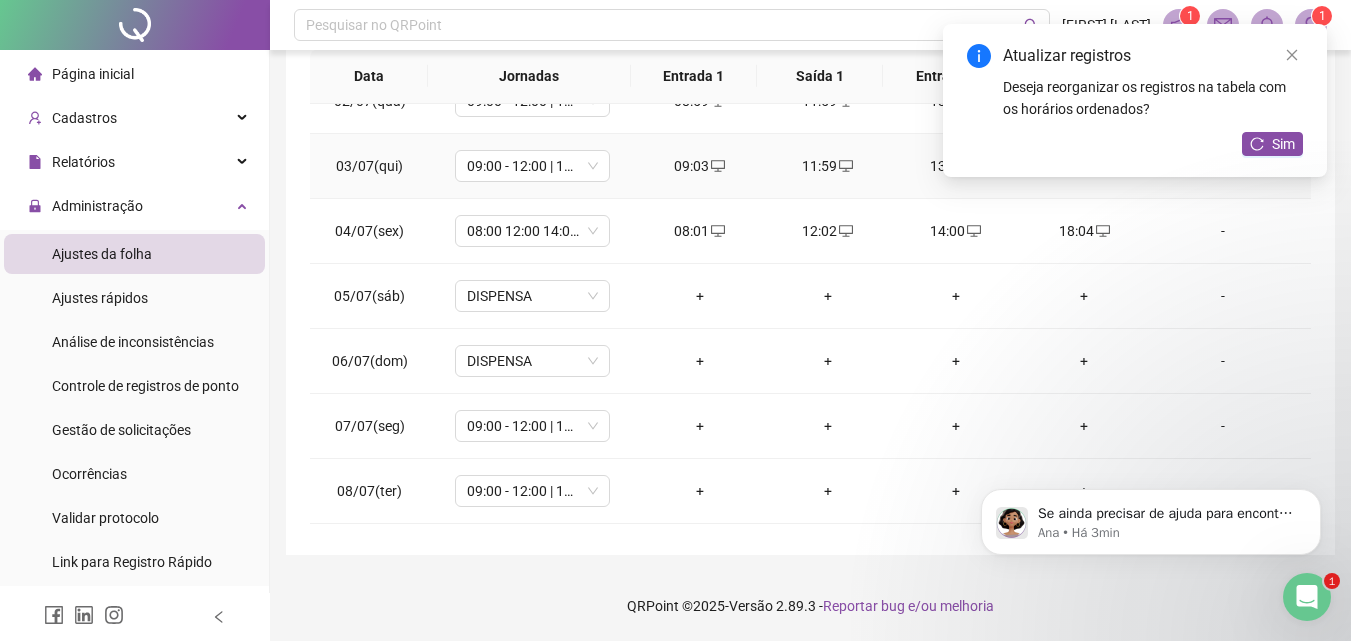 scroll, scrollTop: 200, scrollLeft: 0, axis: vertical 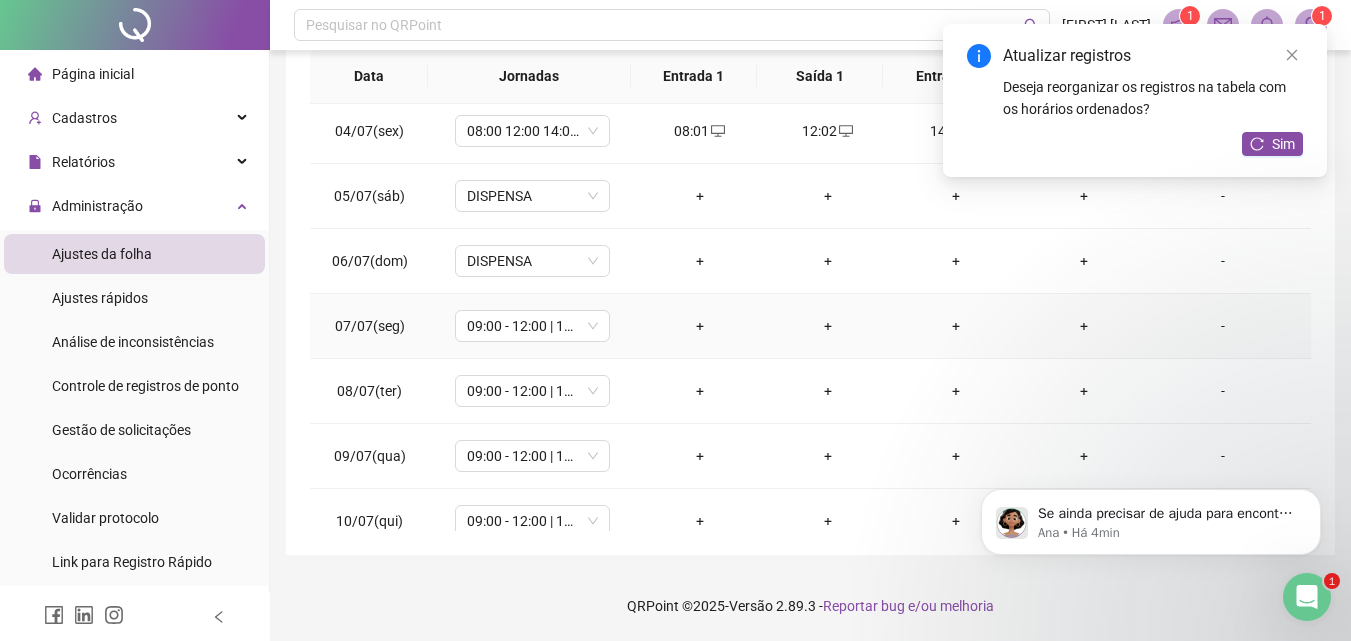 click on "+" at bounding box center [700, 326] 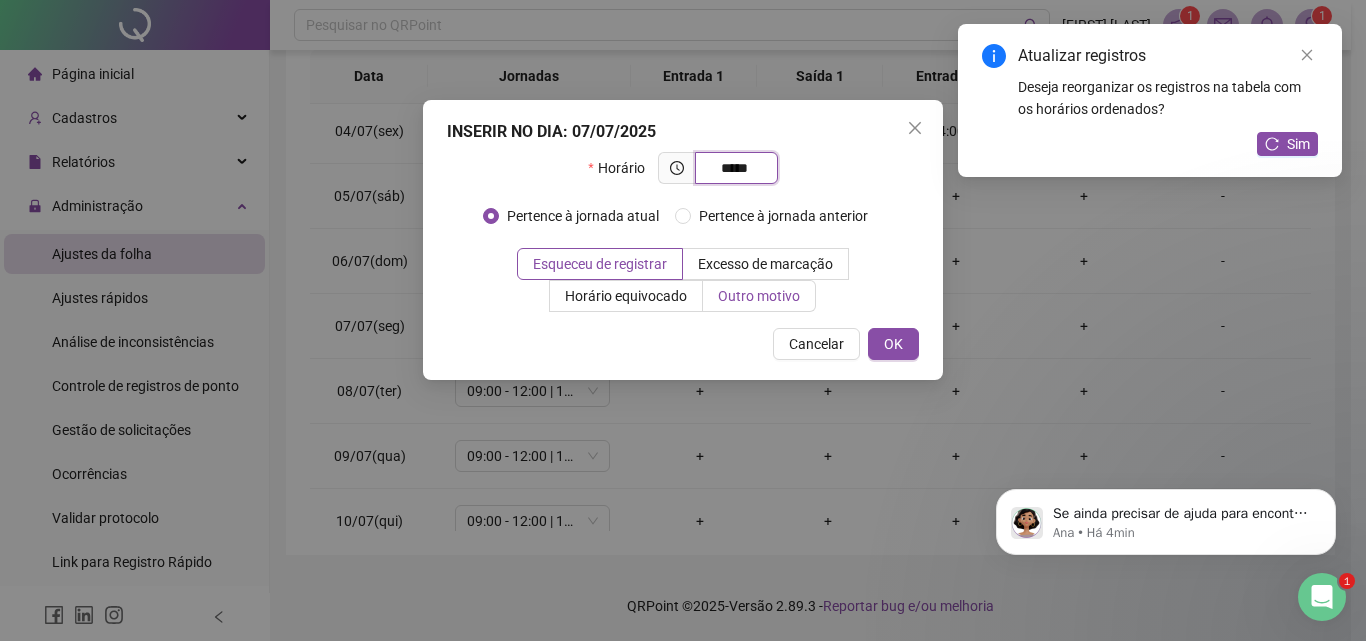 type on "*****" 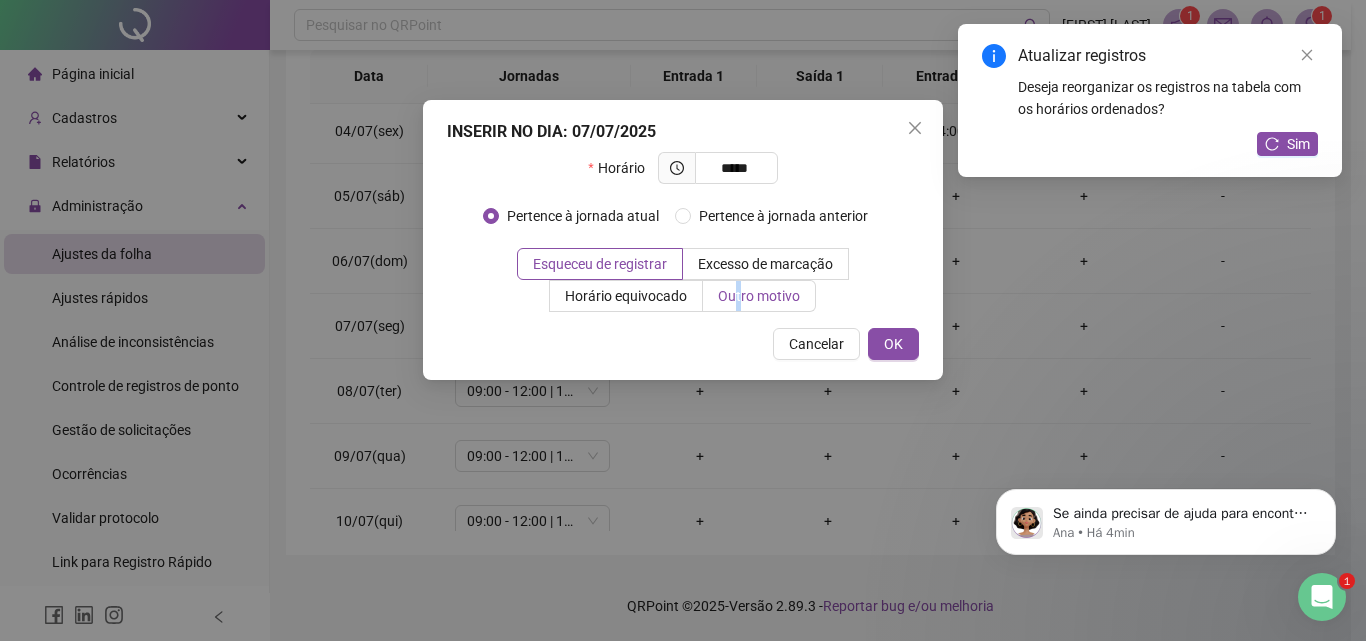 click on "Outro motivo" at bounding box center [759, 296] 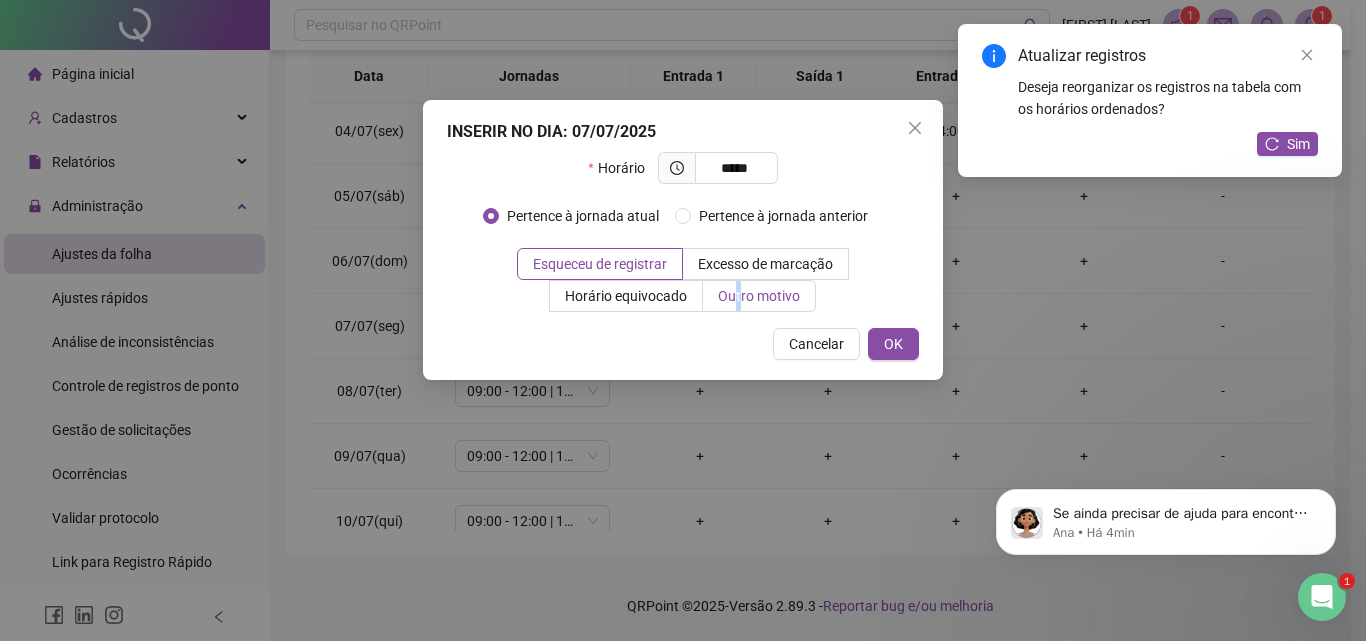 click on "Outro motivo" at bounding box center (759, 296) 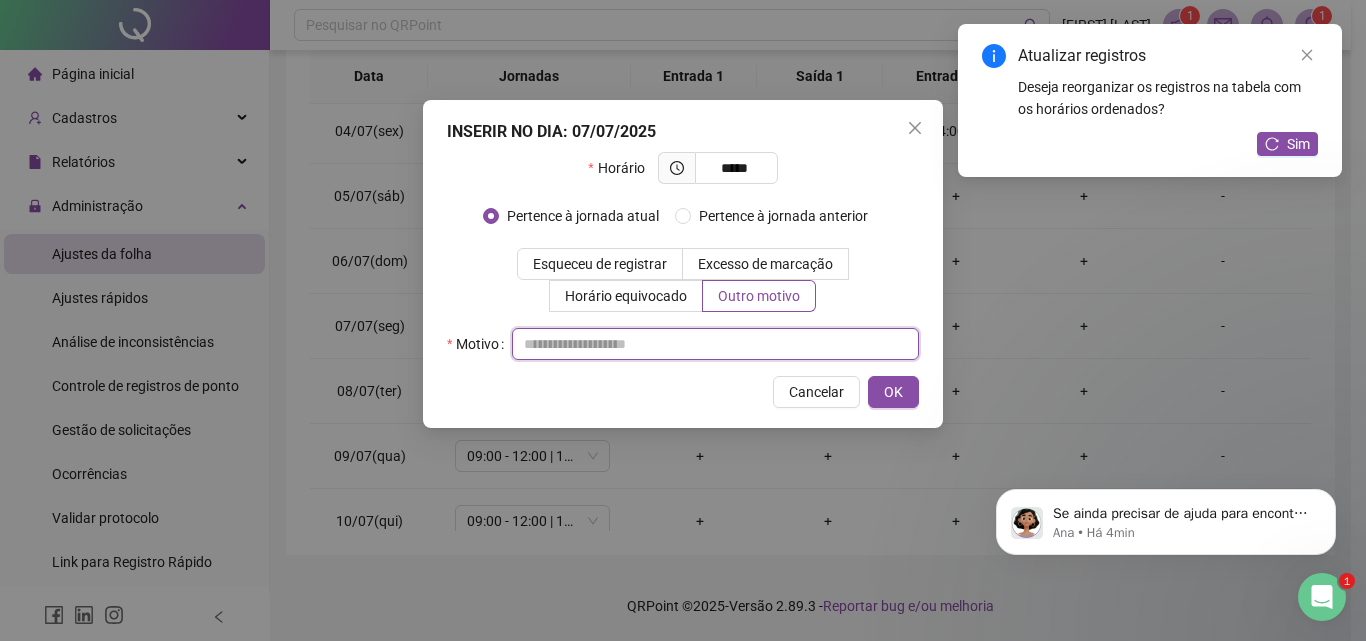 click at bounding box center (715, 344) 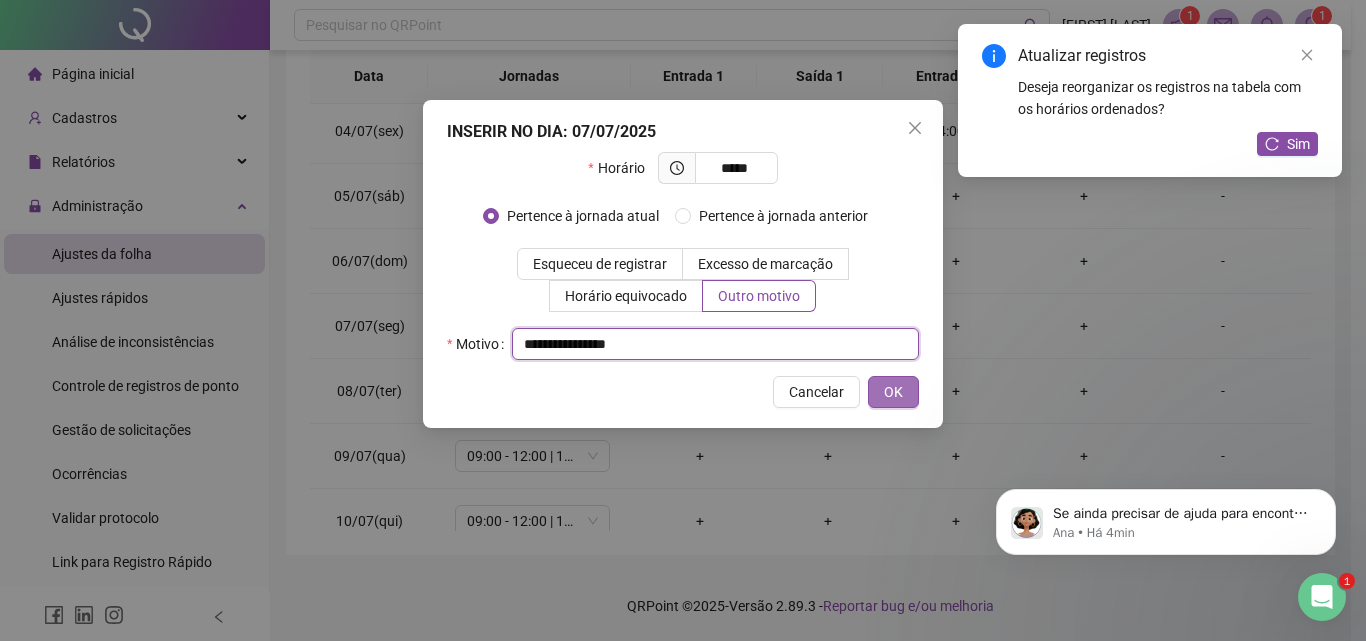type on "**********" 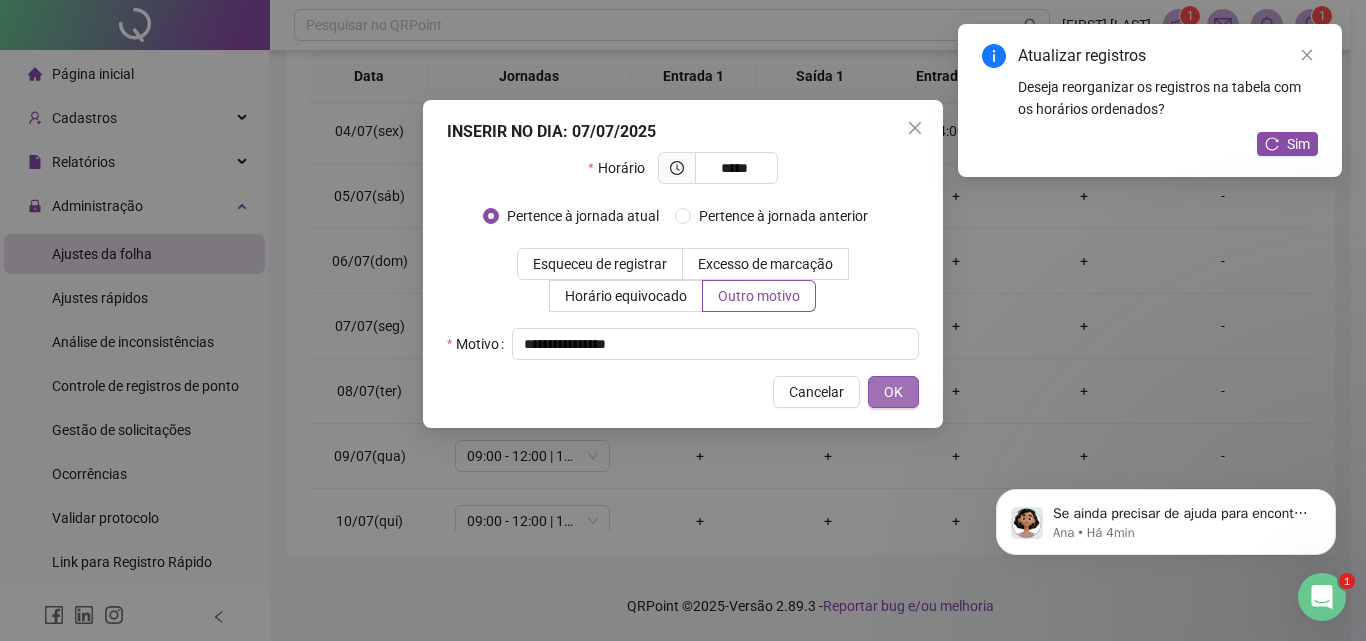 click on "OK" at bounding box center [893, 392] 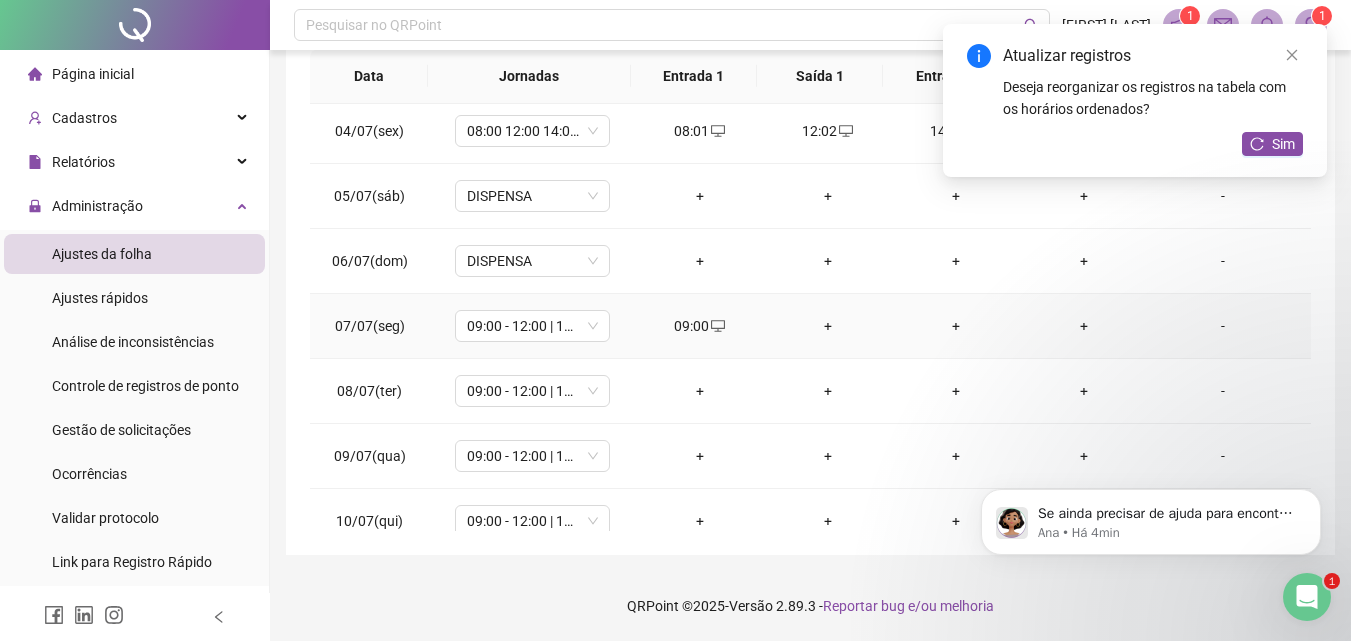 click on "+" at bounding box center (828, 326) 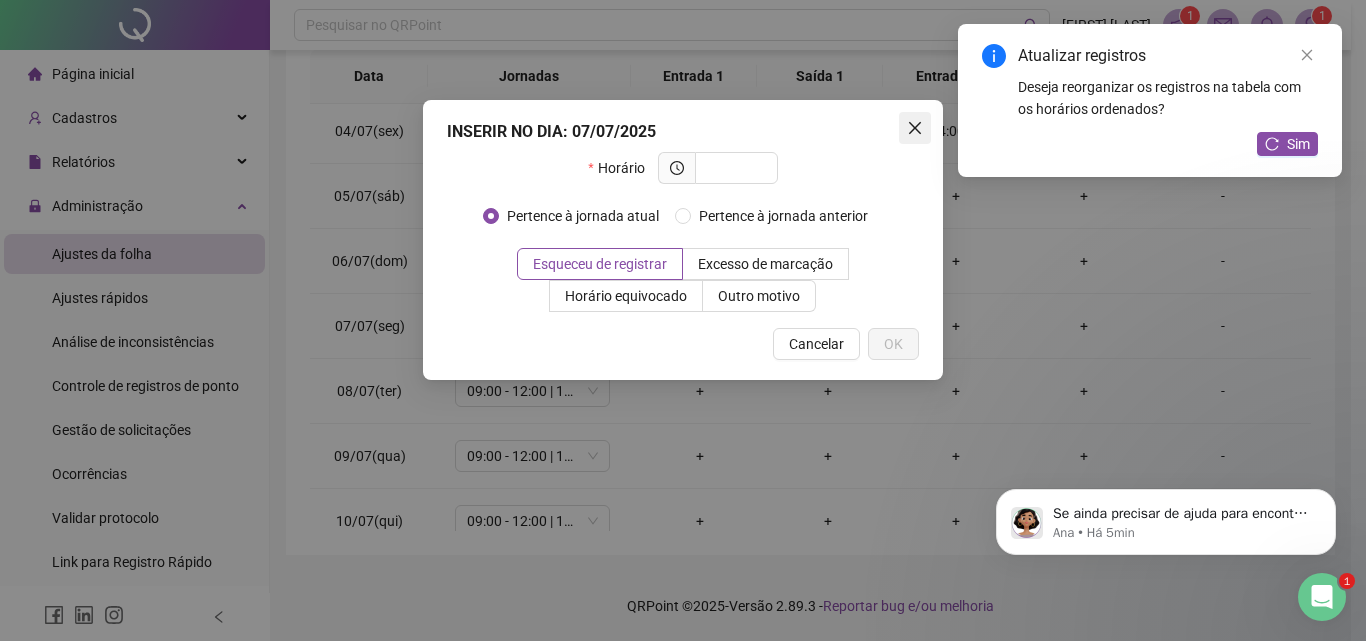 click 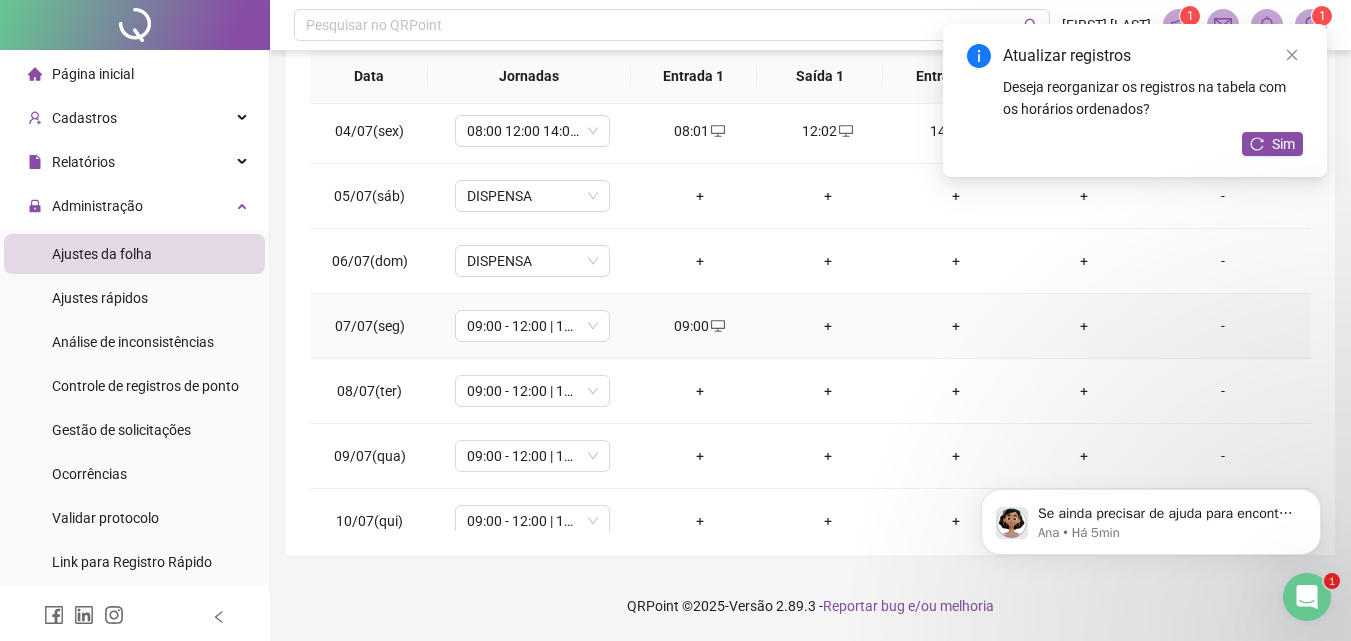 click on "+" at bounding box center [828, 326] 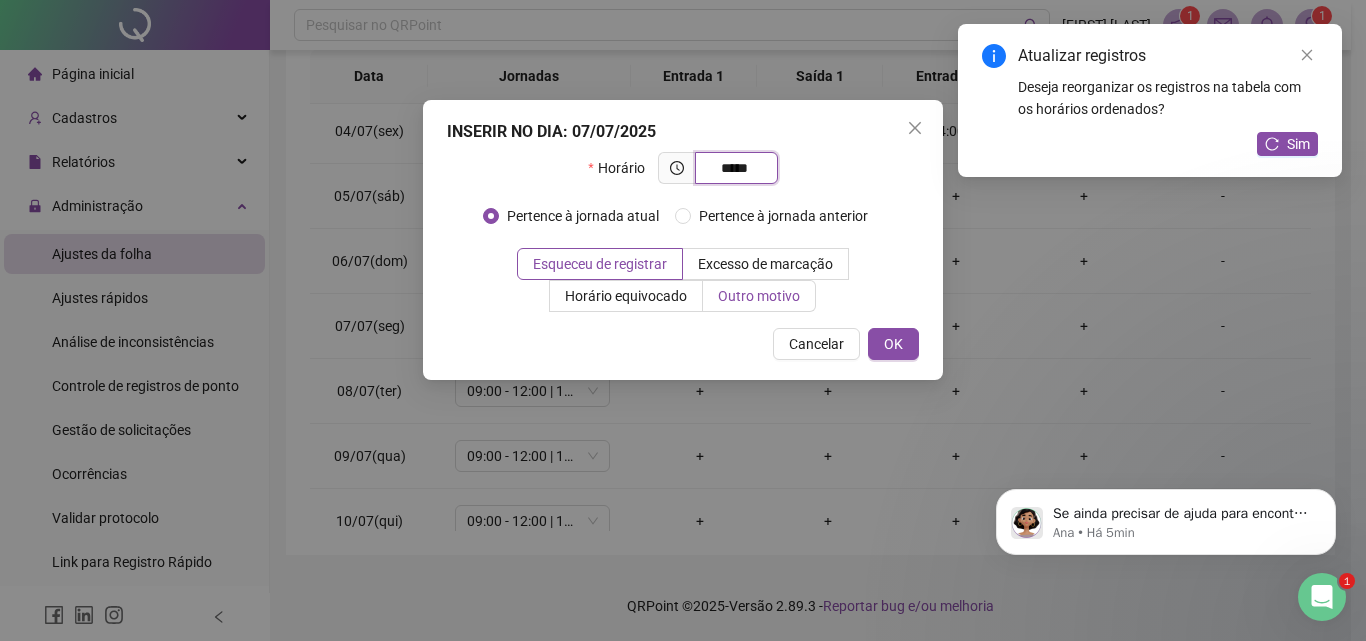 type on "*****" 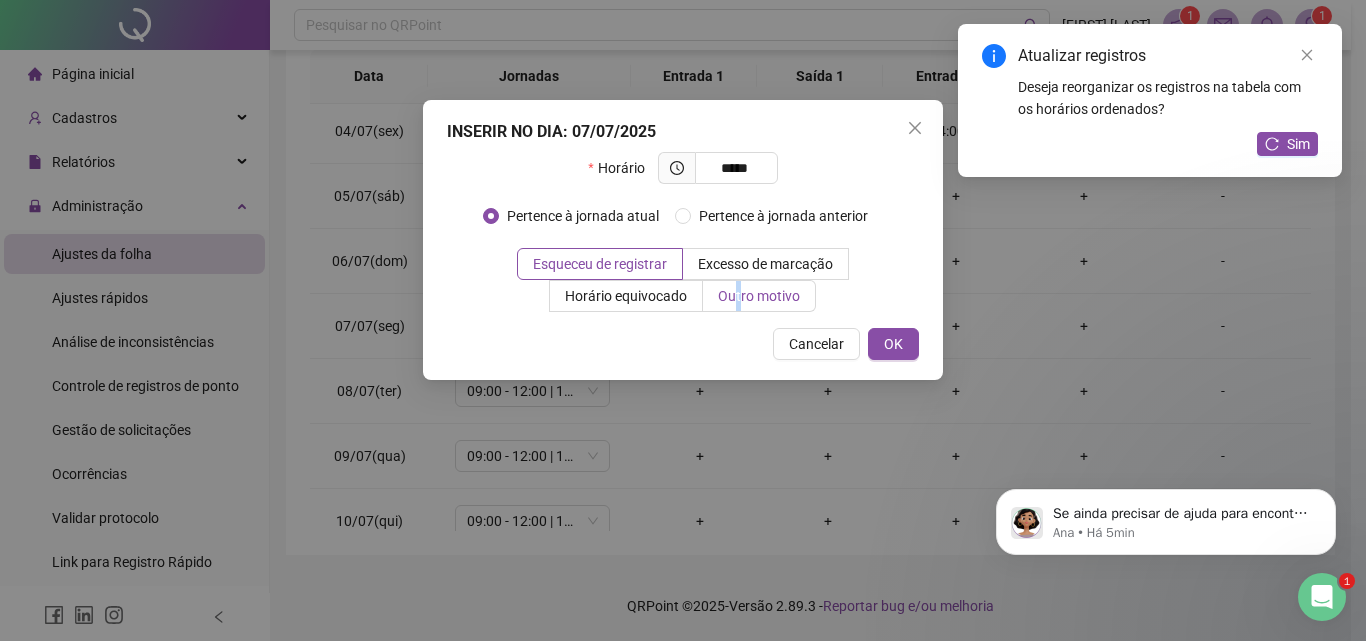 click on "Outro motivo" at bounding box center [759, 296] 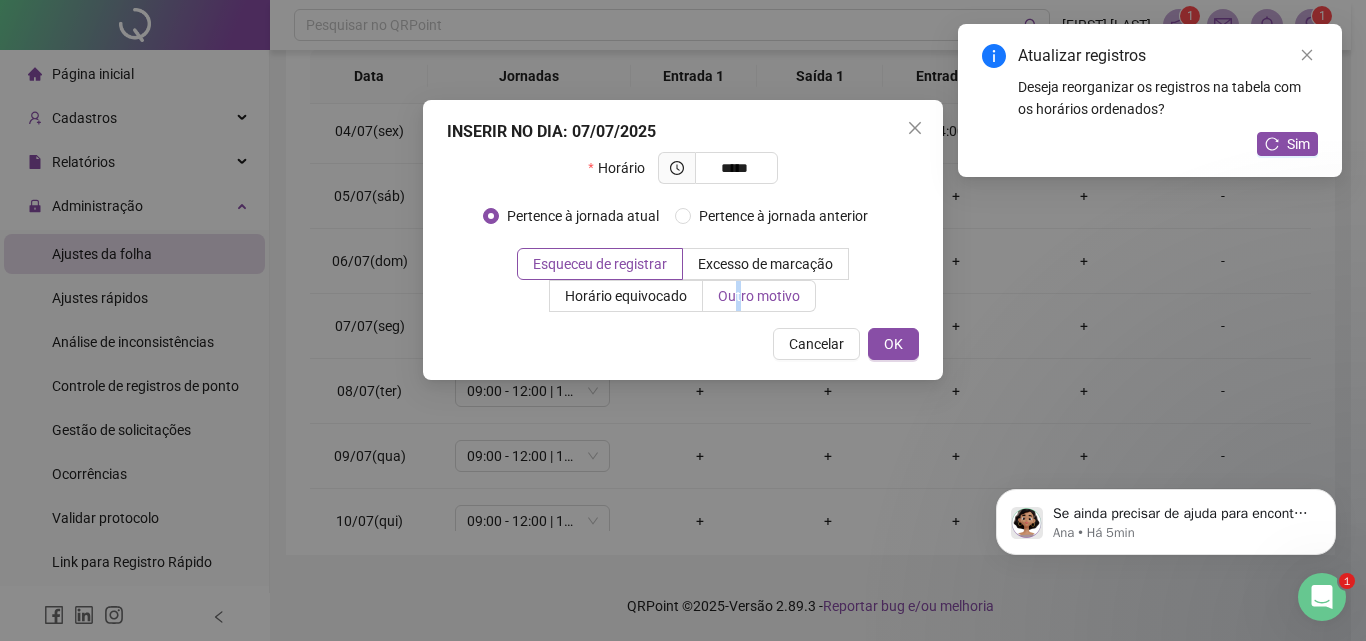 click on "Outro motivo" at bounding box center (759, 296) 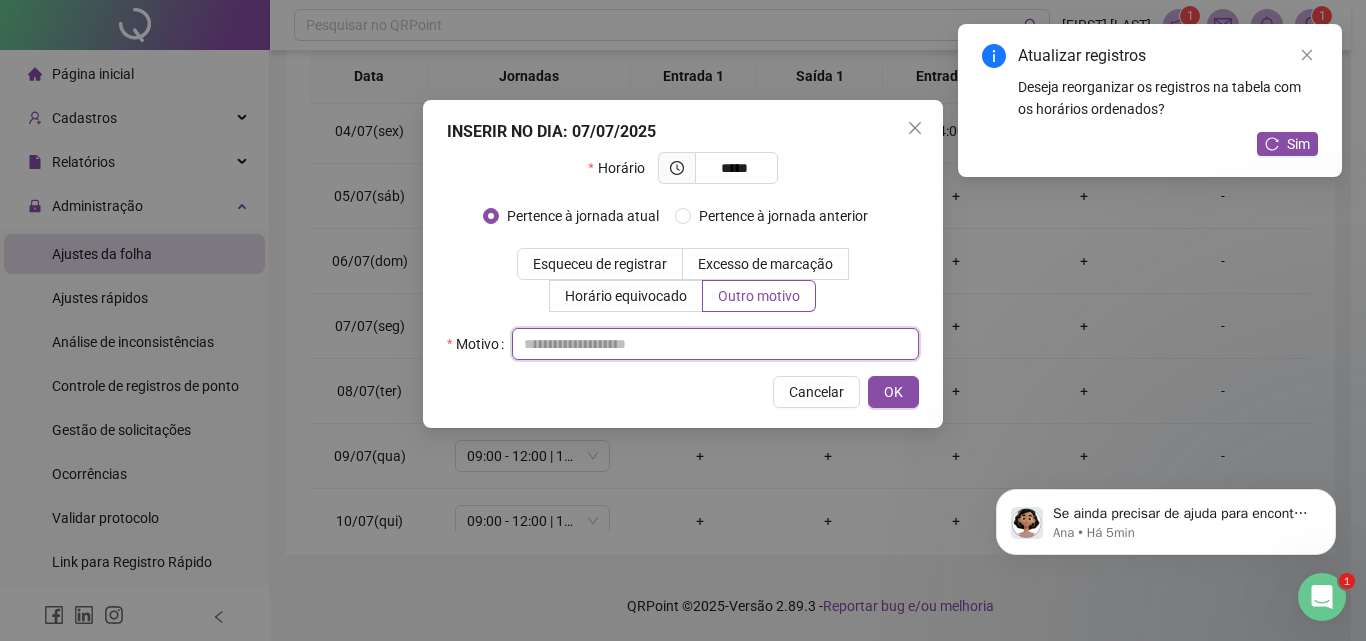 click at bounding box center (715, 344) 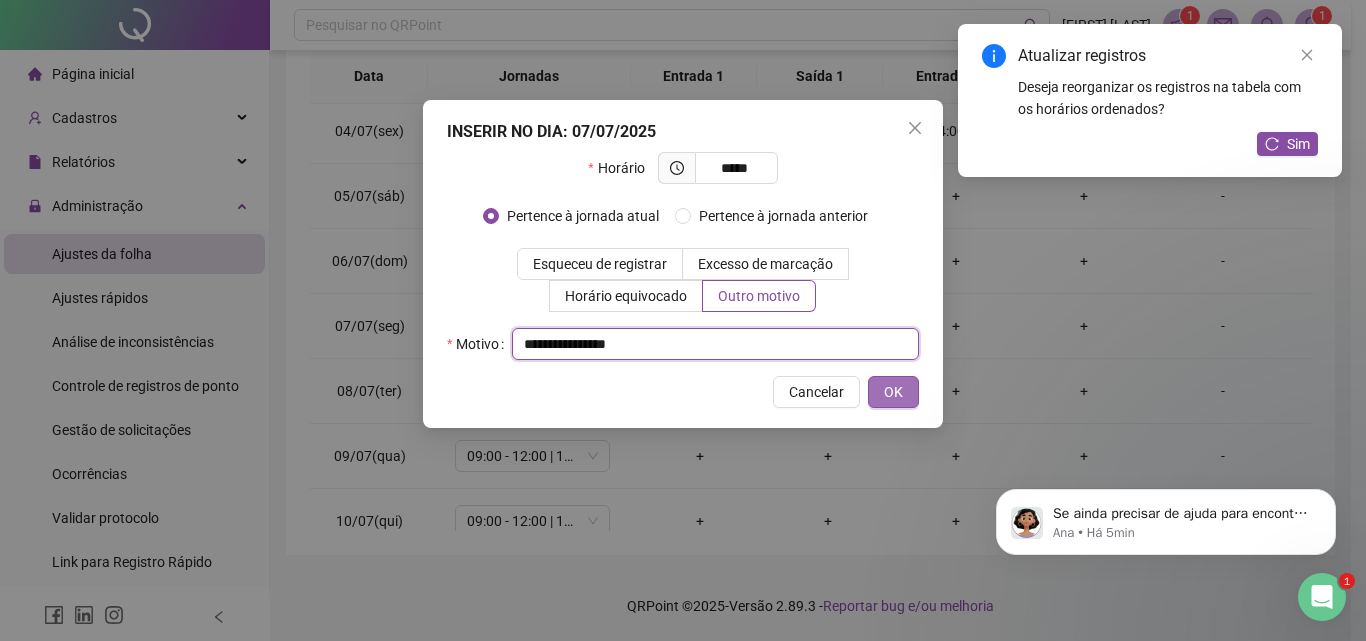 type on "**********" 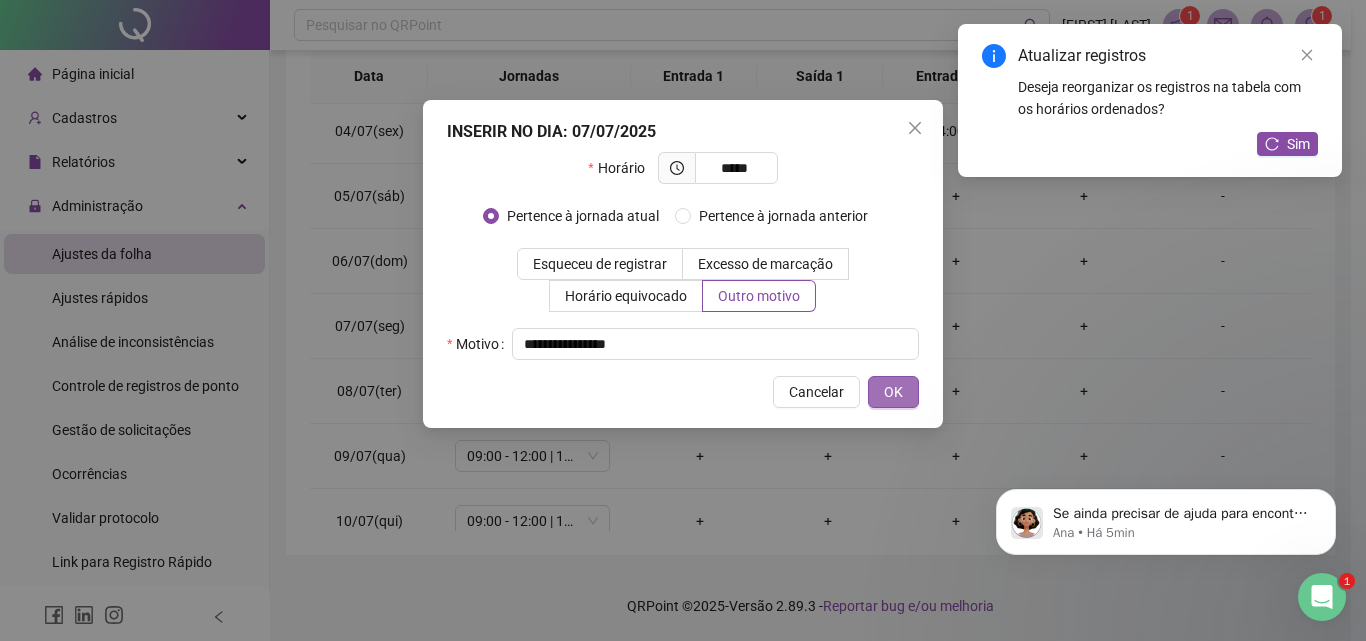 click on "OK" at bounding box center [893, 392] 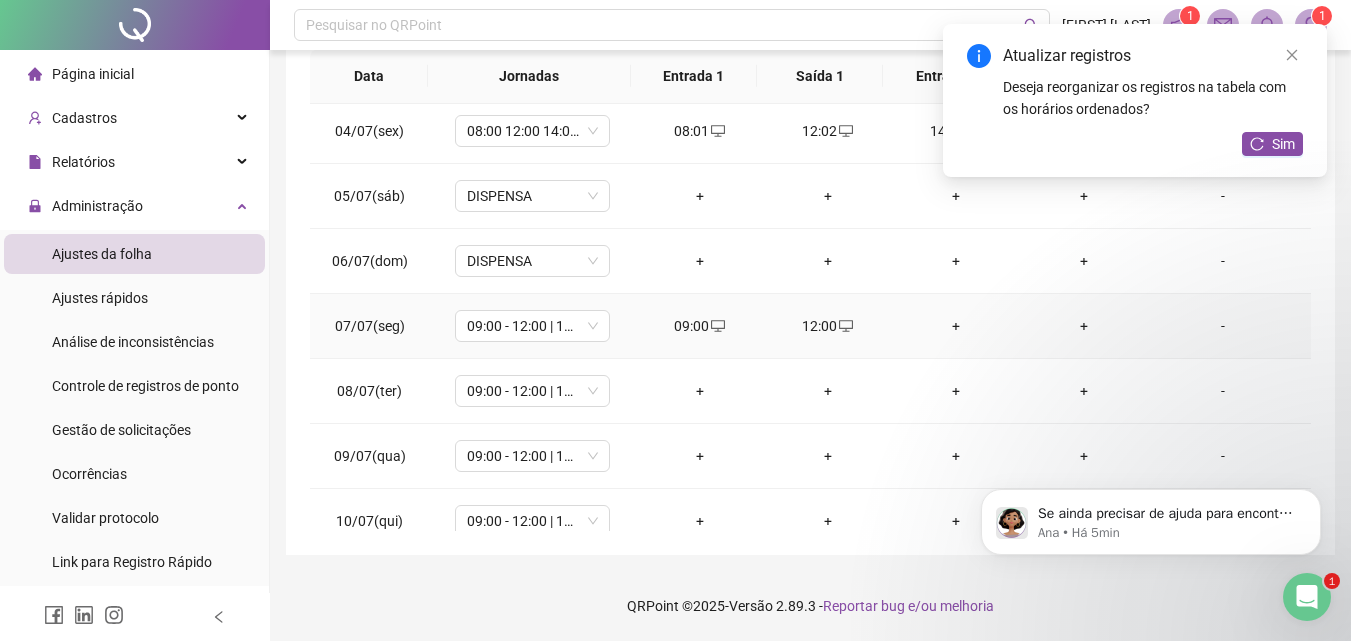 click on "+" at bounding box center (956, 326) 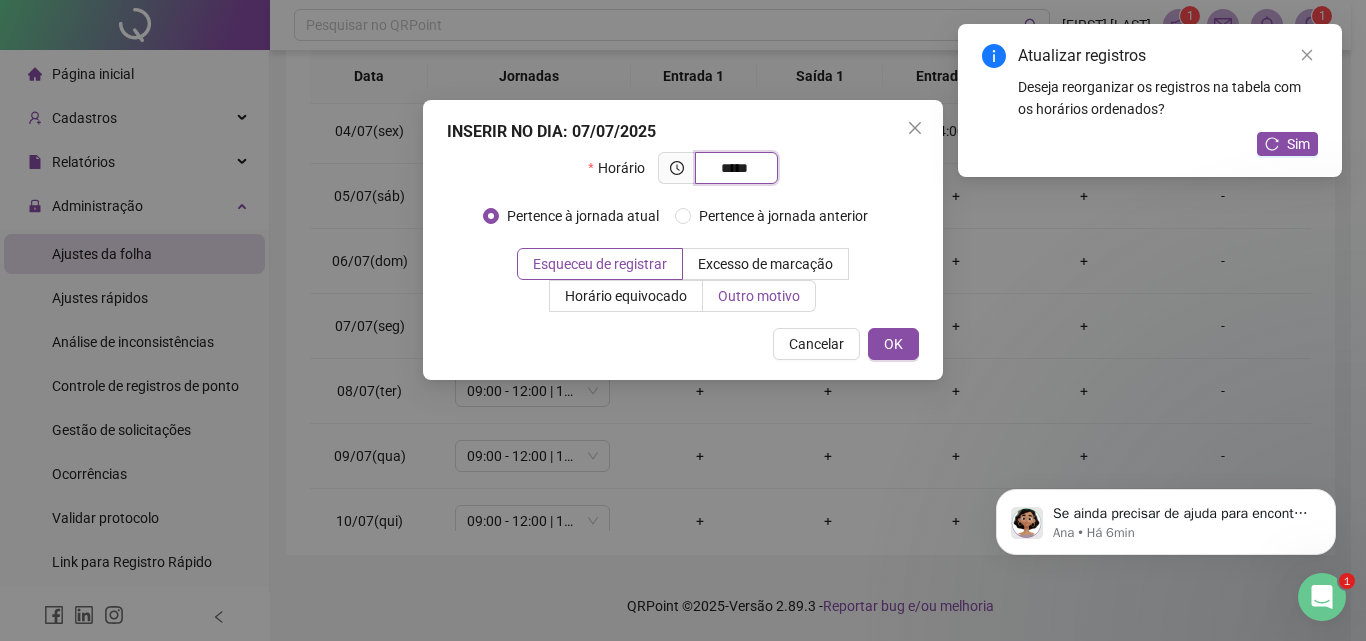 type on "*****" 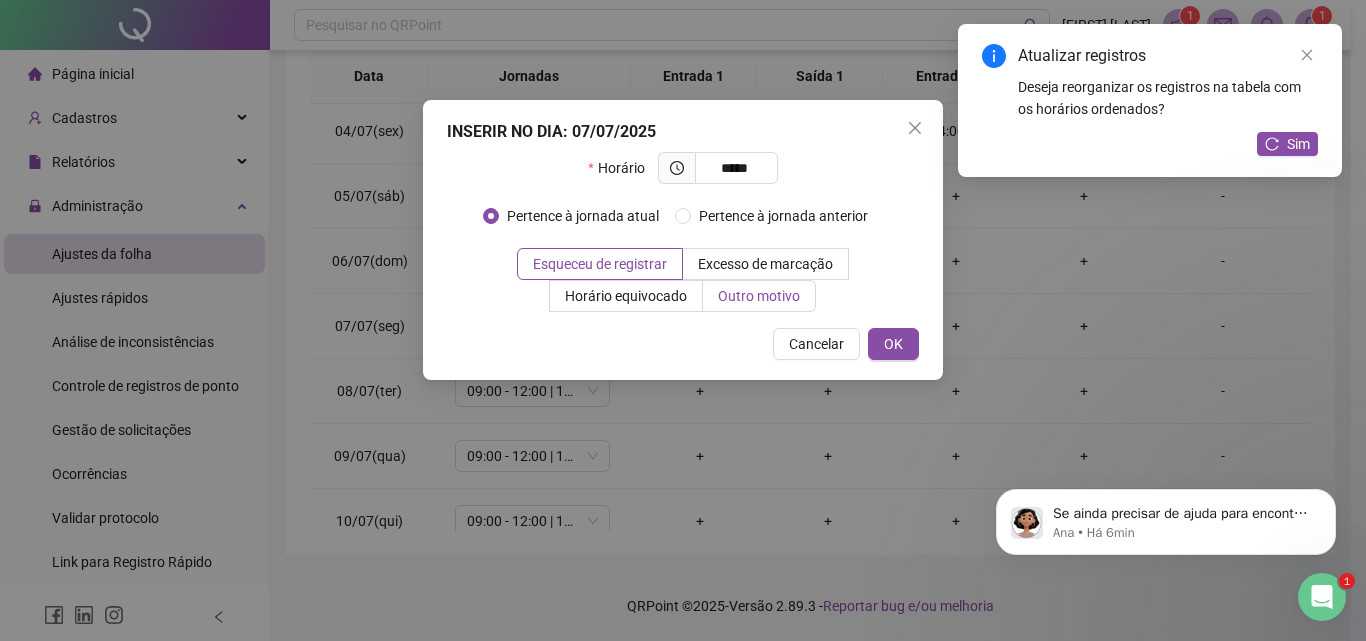 click on "Outro motivo" at bounding box center [759, 296] 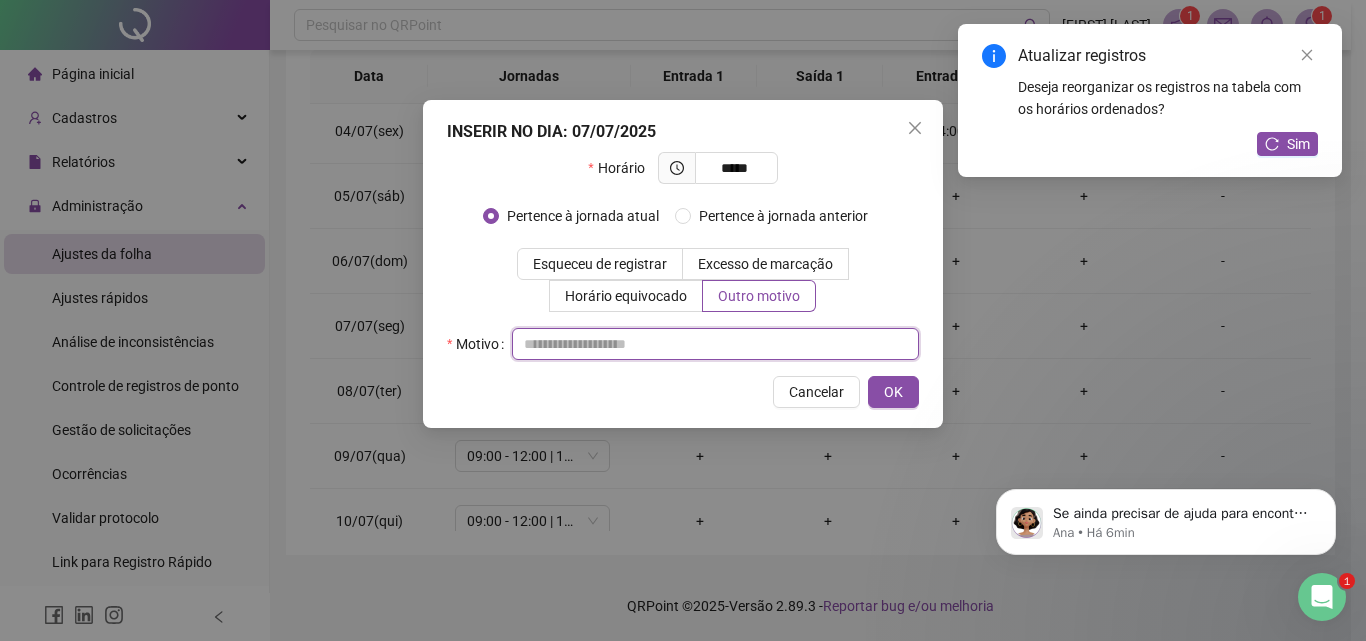 click at bounding box center (715, 344) 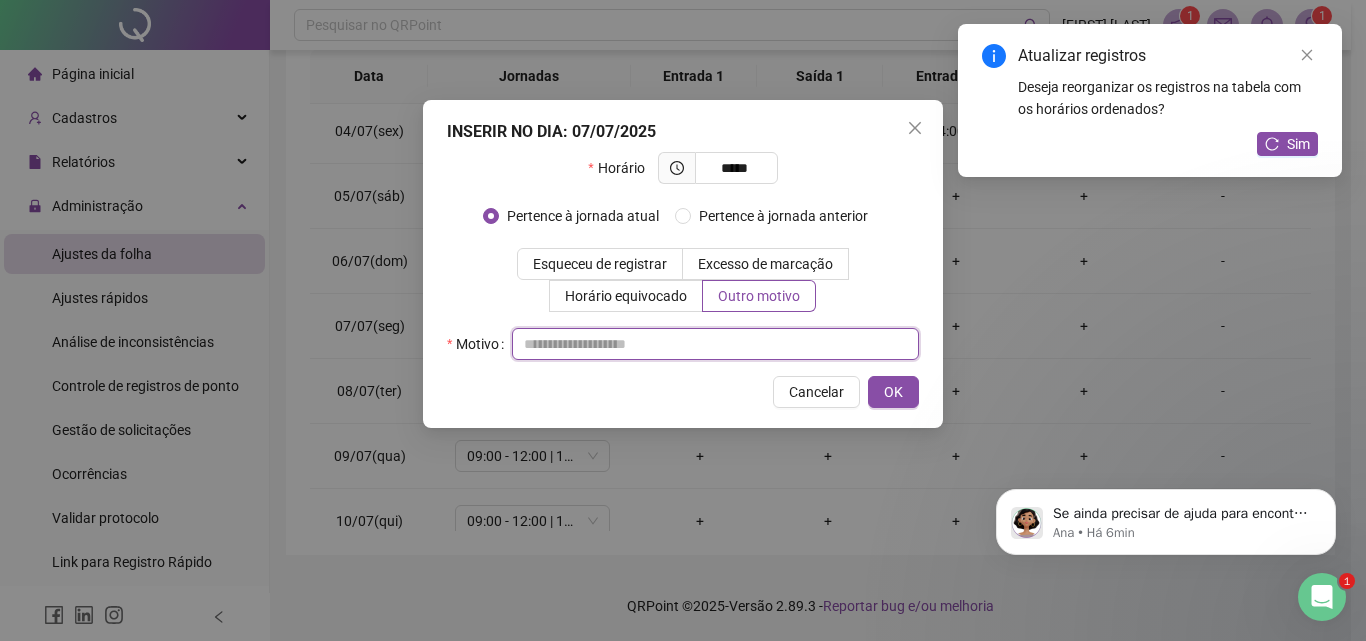 paste on "**********" 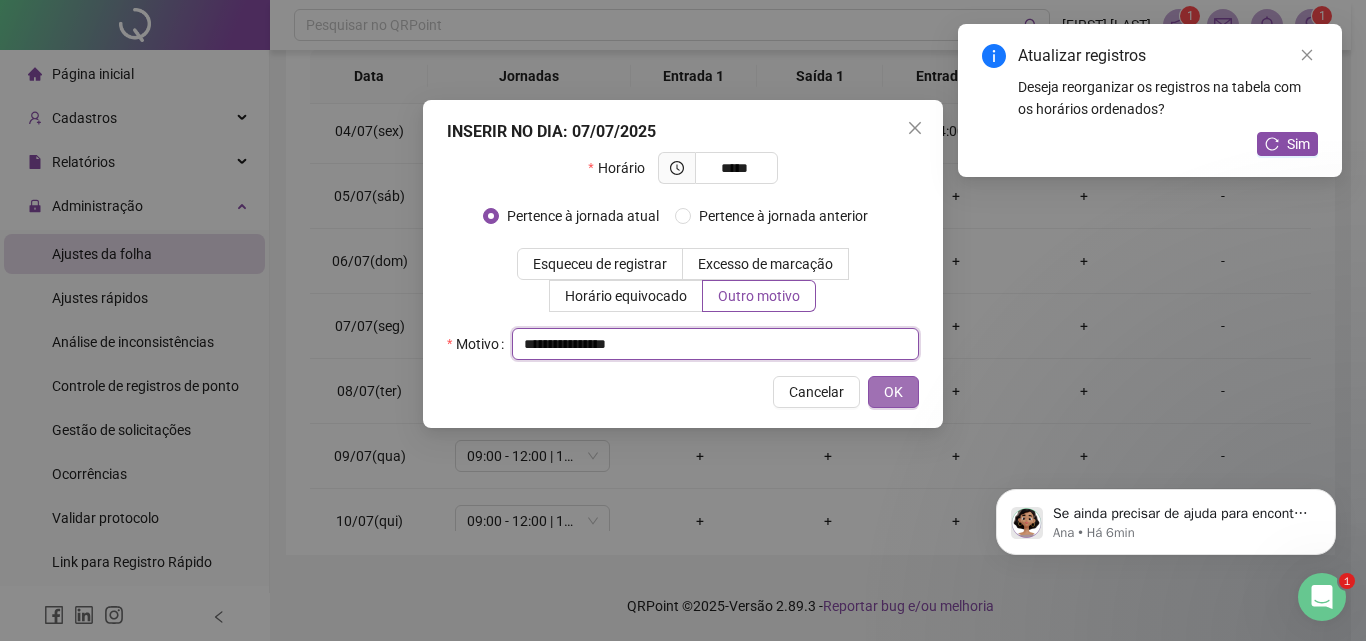 type on "**********" 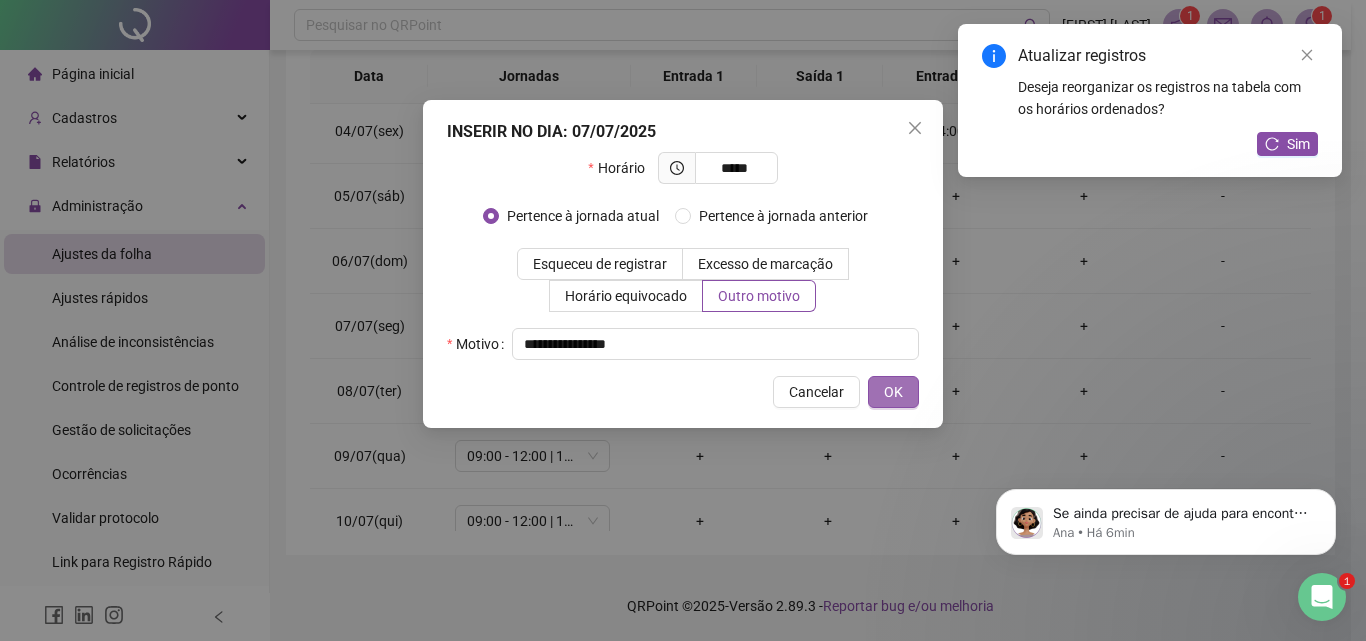 click on "OK" at bounding box center (893, 392) 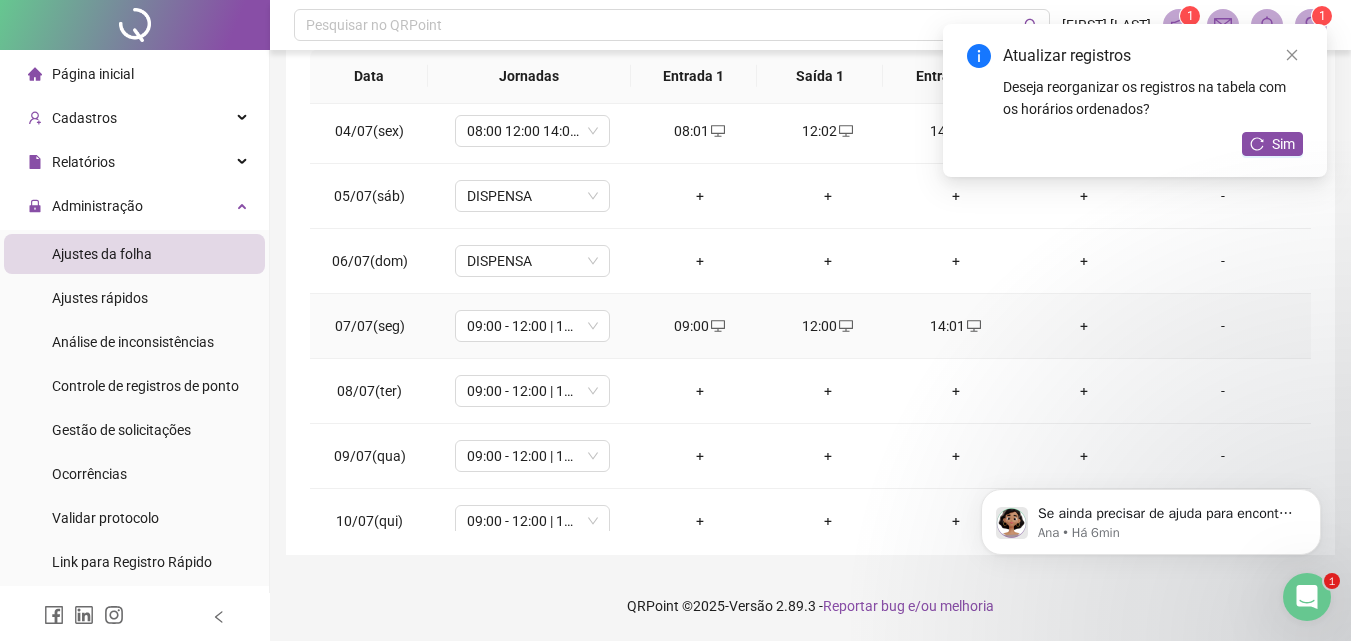 click on "+" at bounding box center [1084, 326] 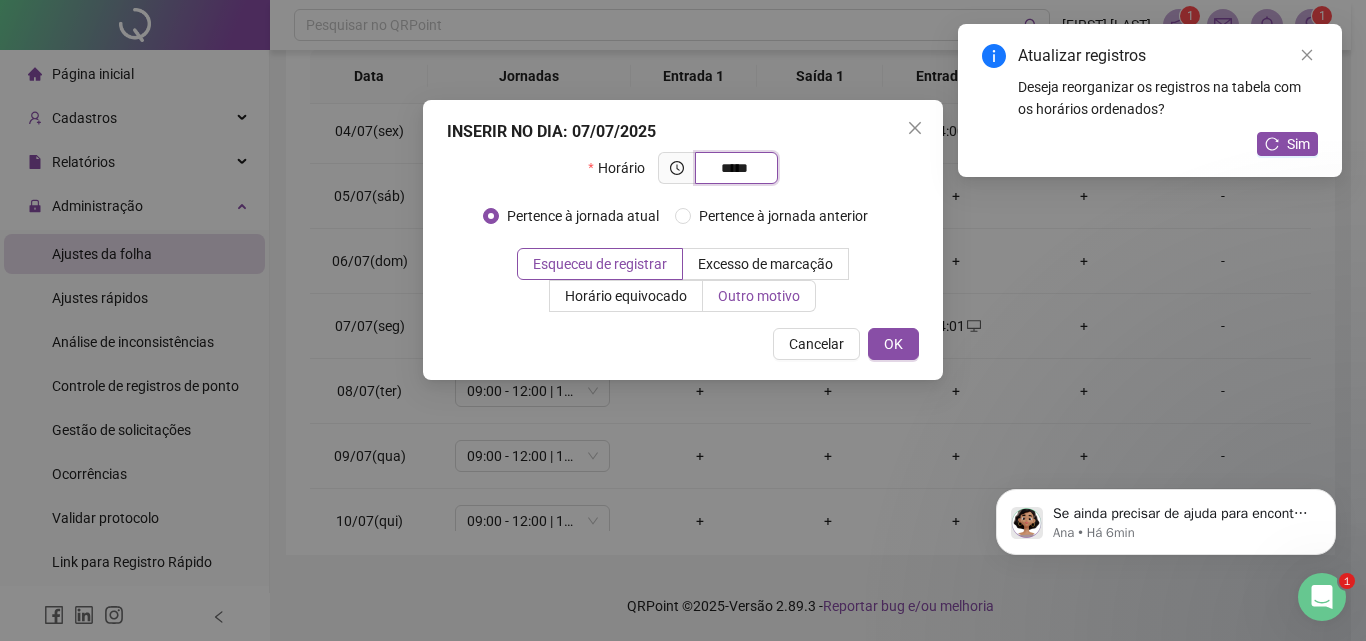 type on "*****" 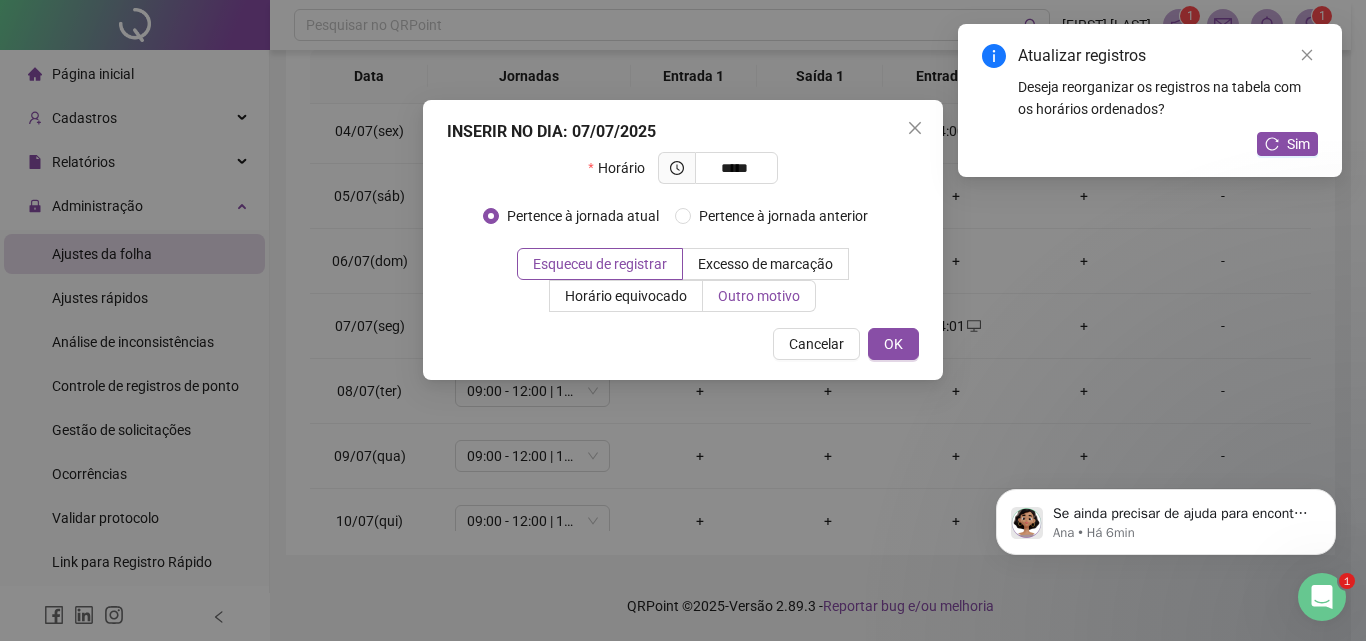 click on "Outro motivo" at bounding box center [759, 296] 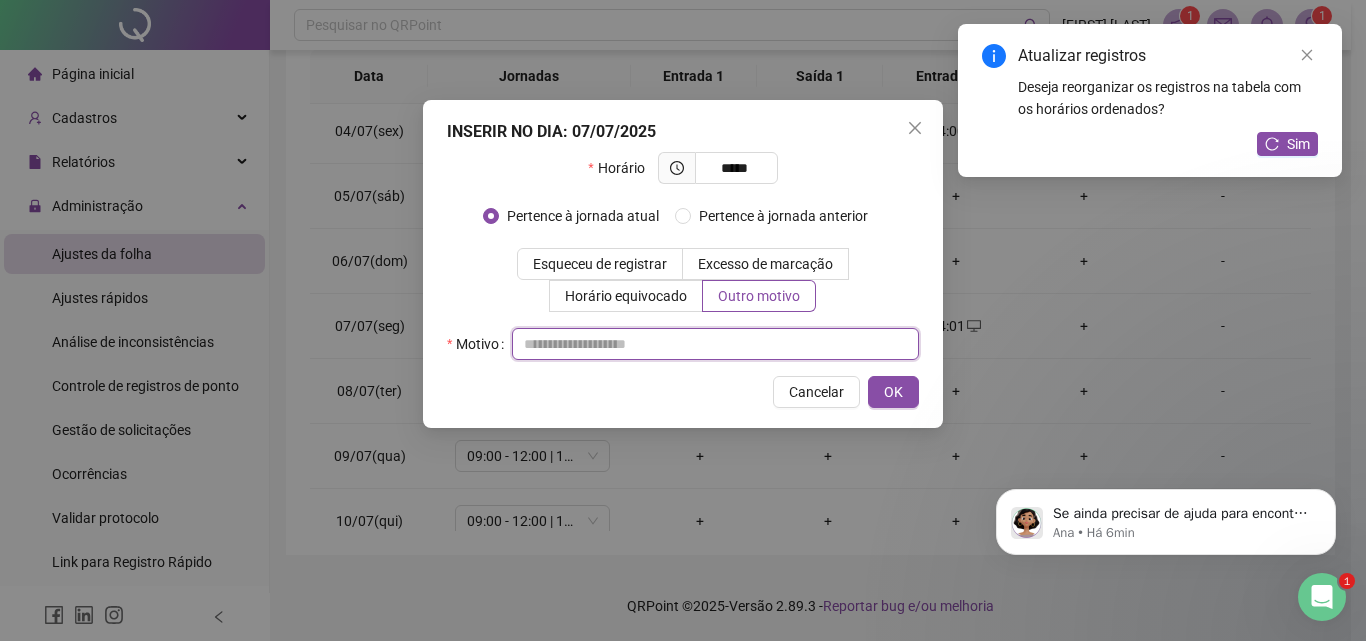 click at bounding box center [715, 344] 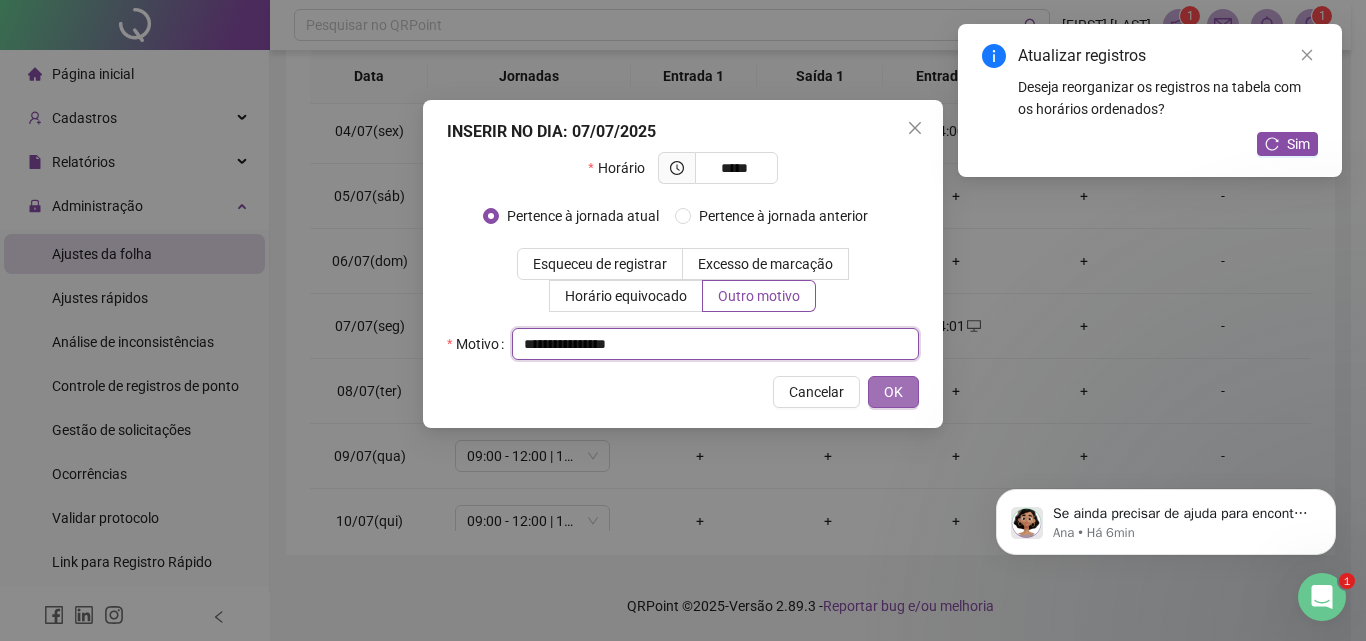 type on "**********" 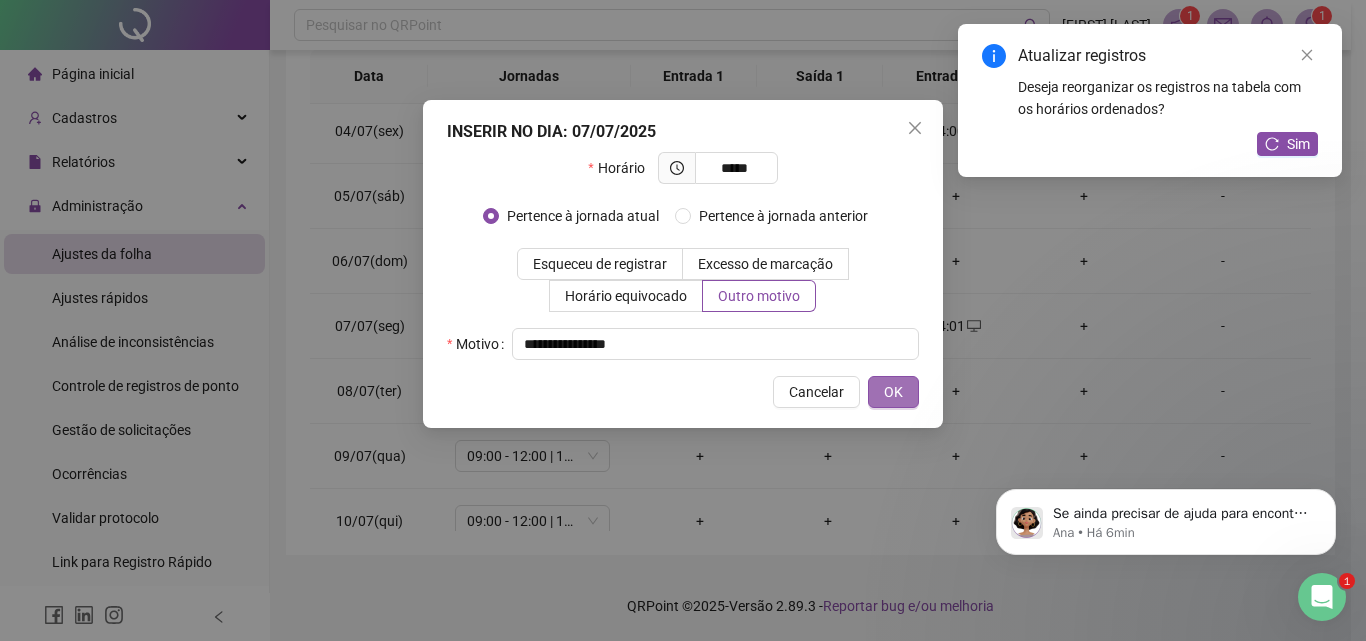 click on "OK" at bounding box center [893, 392] 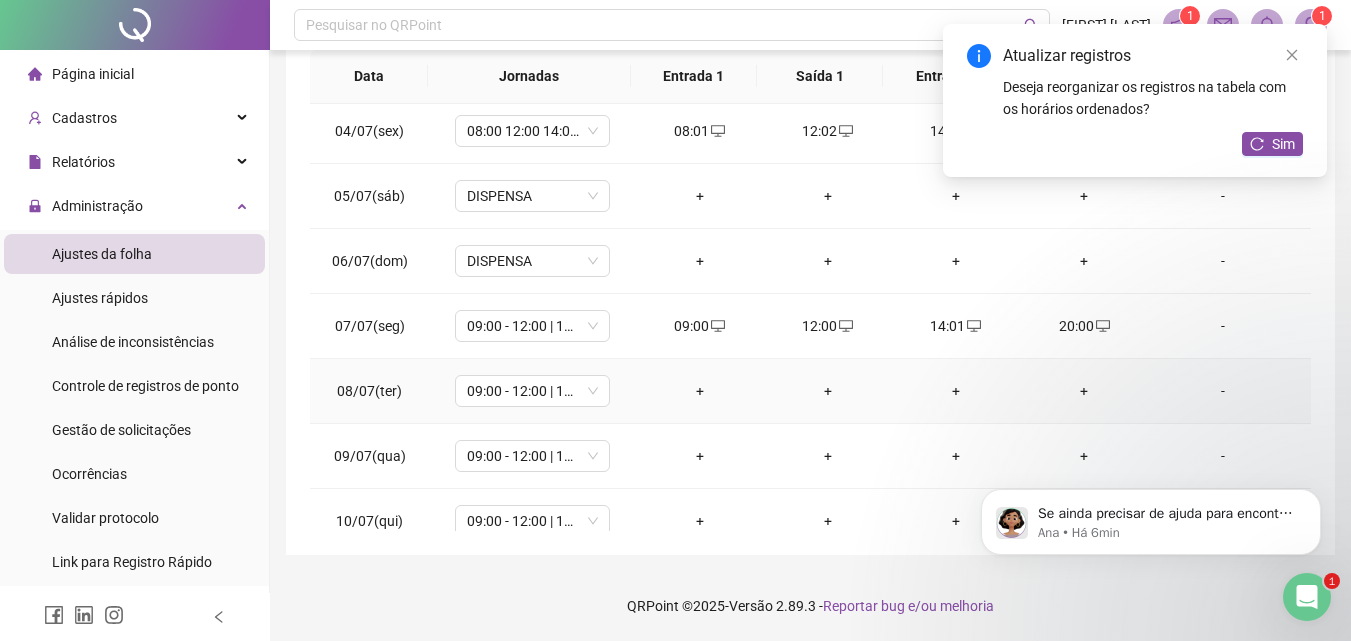 click on "+" at bounding box center [700, 391] 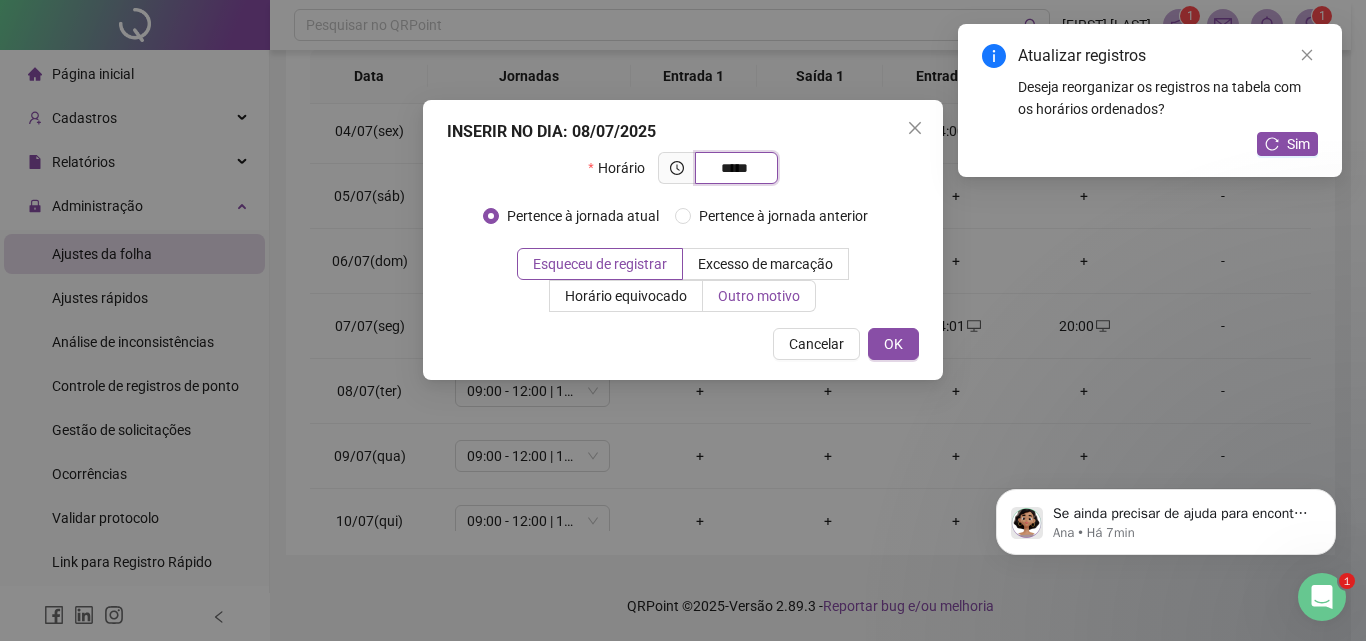 type on "*****" 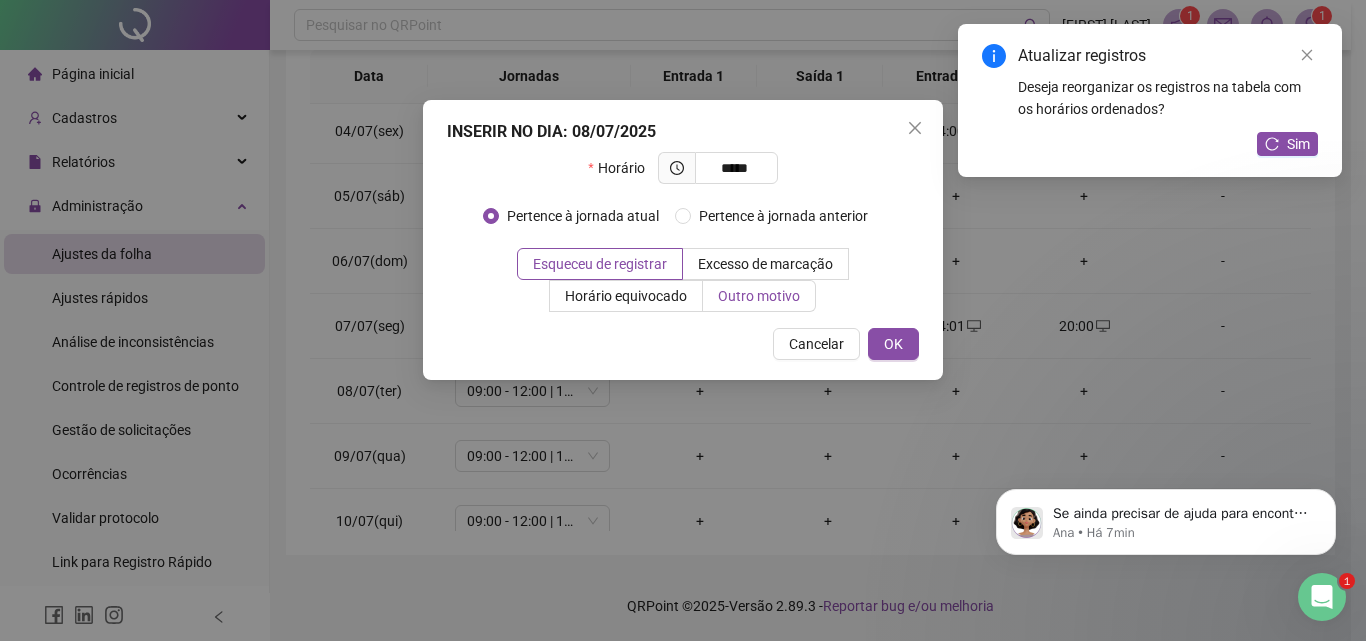 click on "Outro motivo" at bounding box center (759, 296) 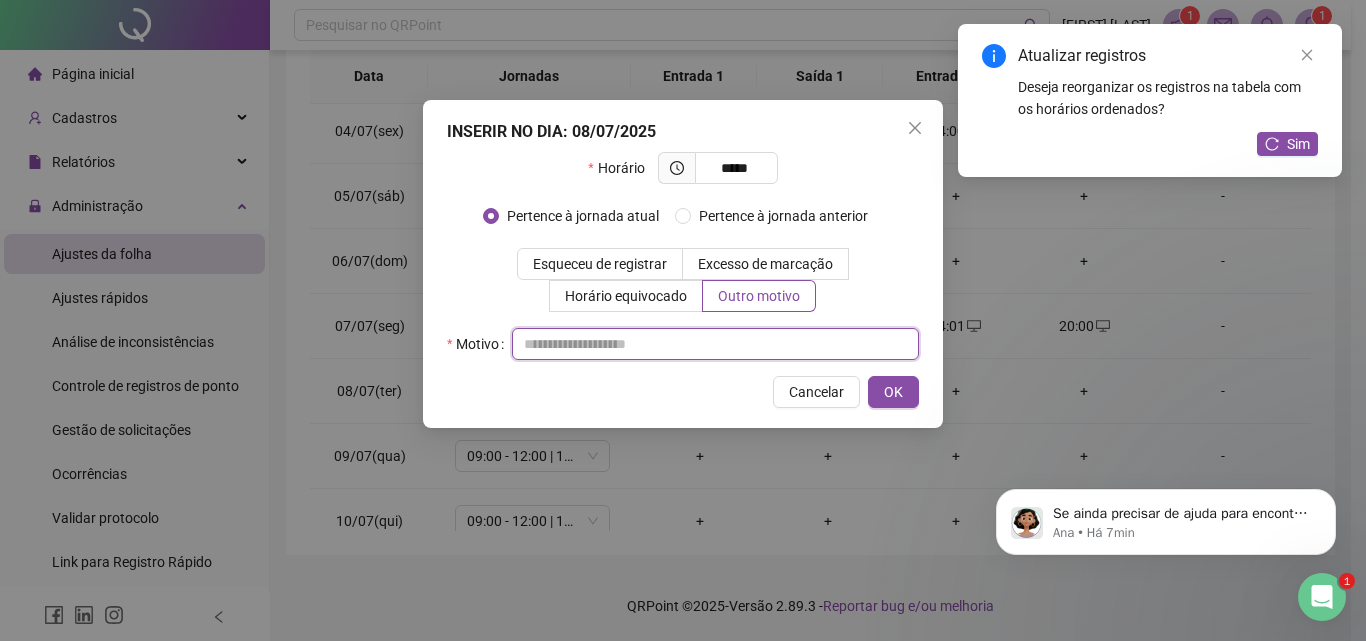 click at bounding box center (715, 344) 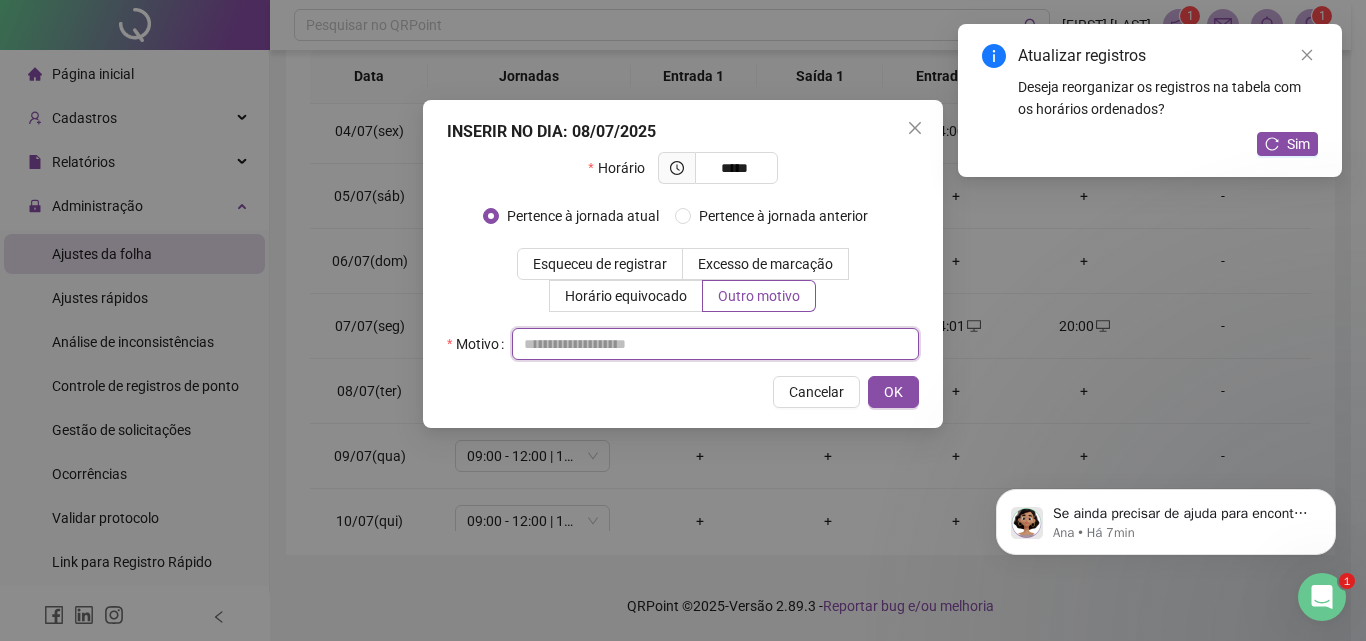 paste on "**********" 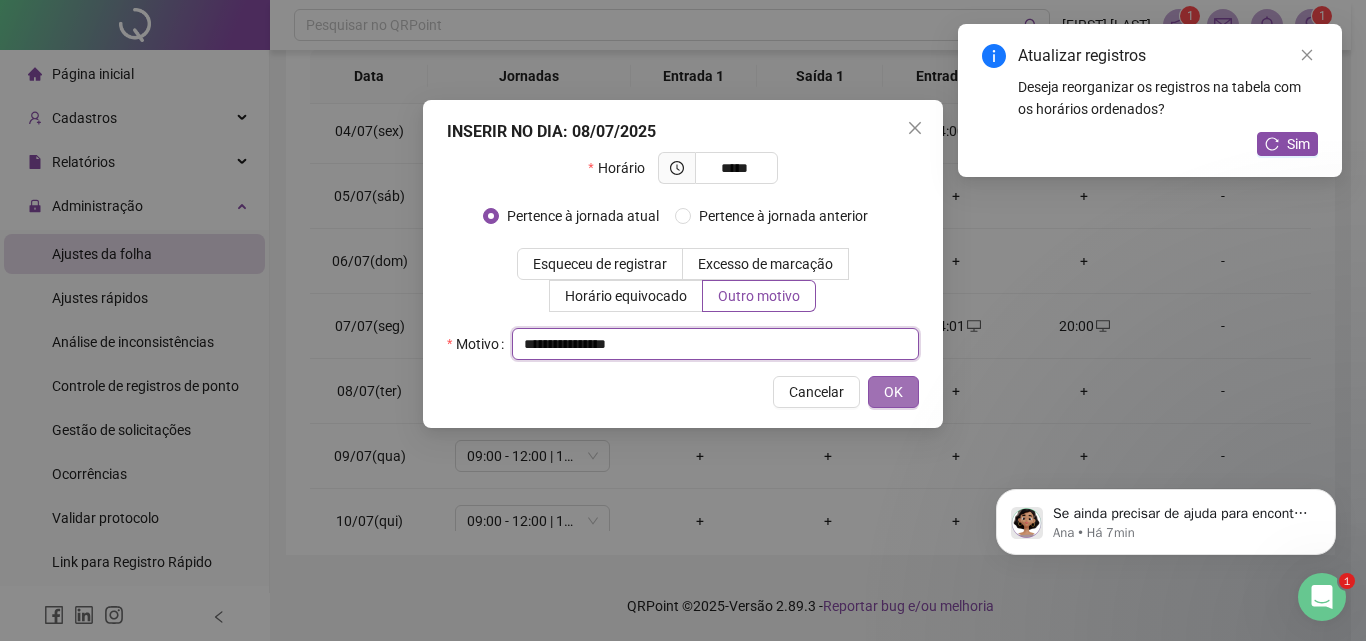 type on "**********" 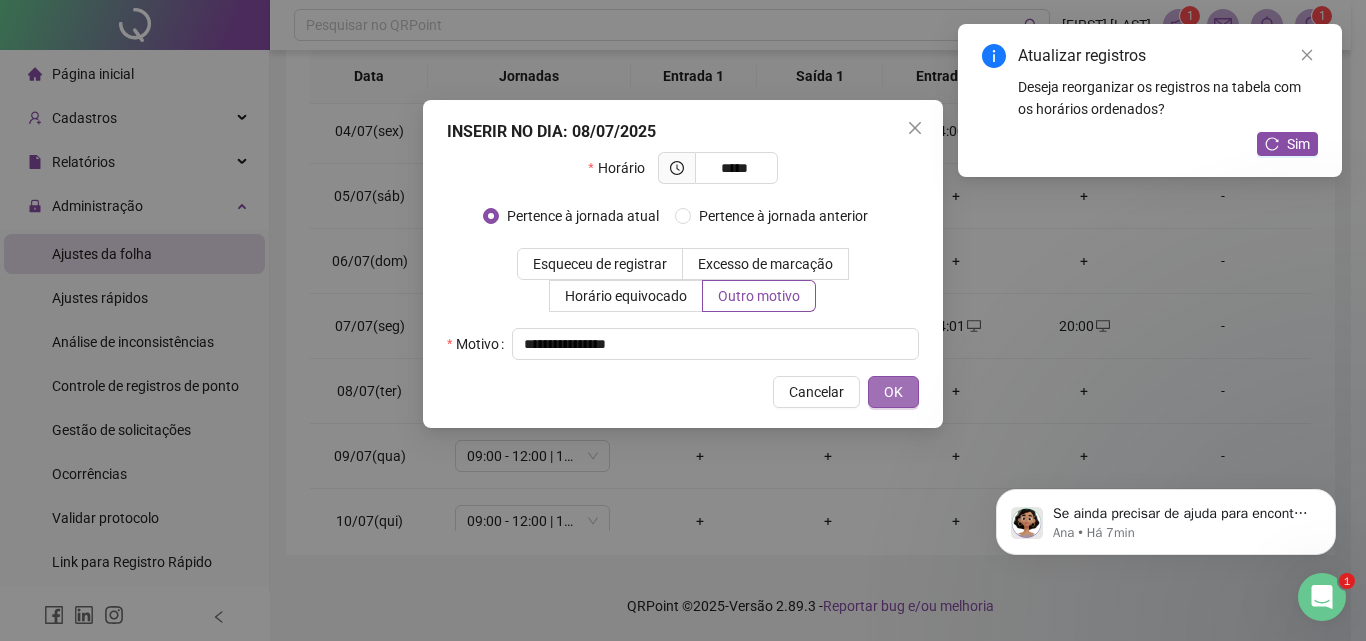 click on "OK" at bounding box center (893, 392) 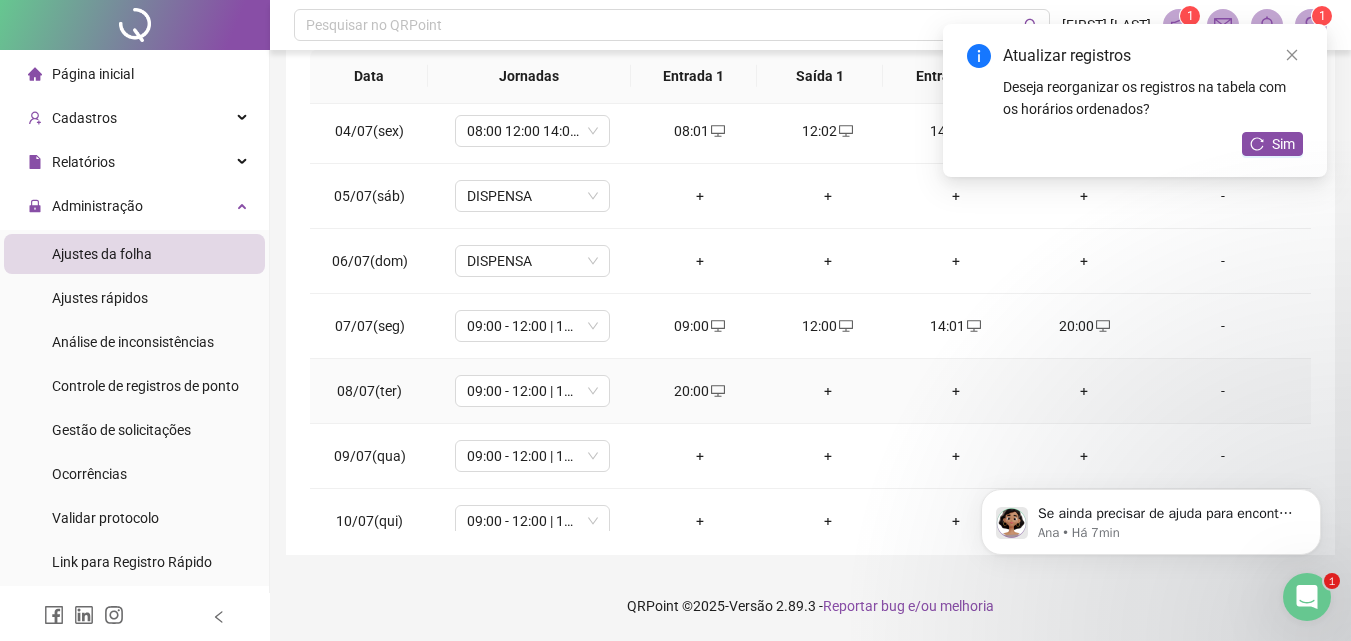 click on "20:00" at bounding box center (700, 391) 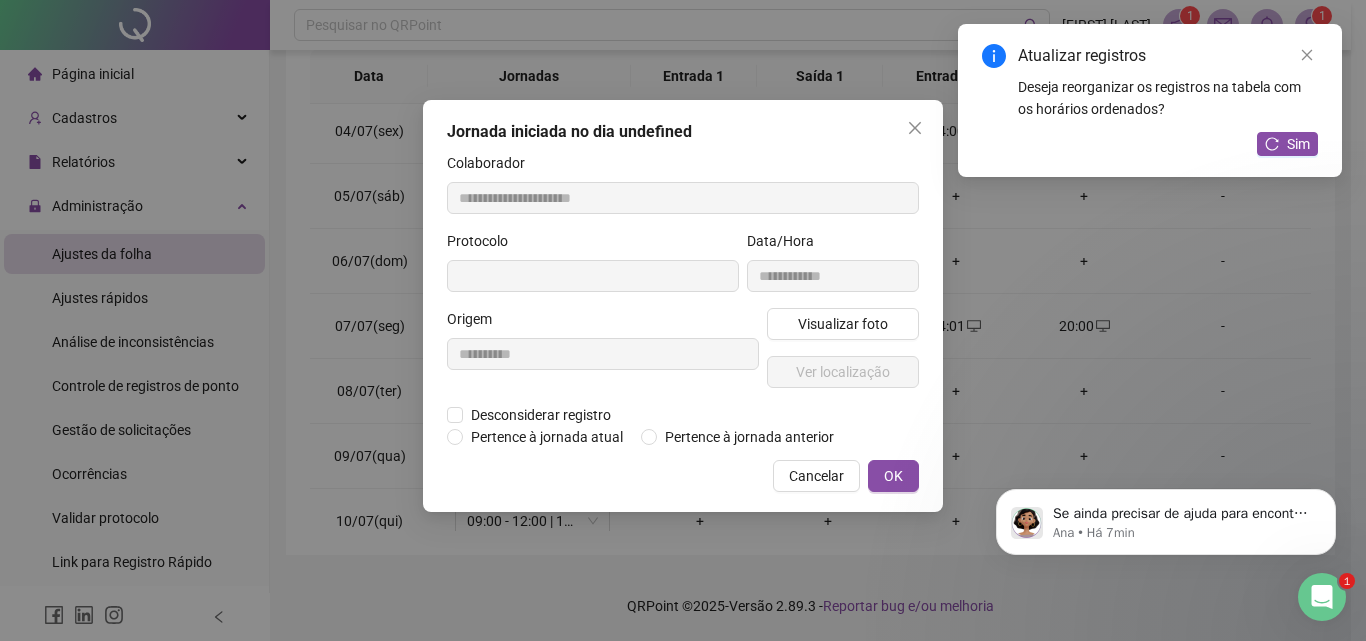 type on "**********" 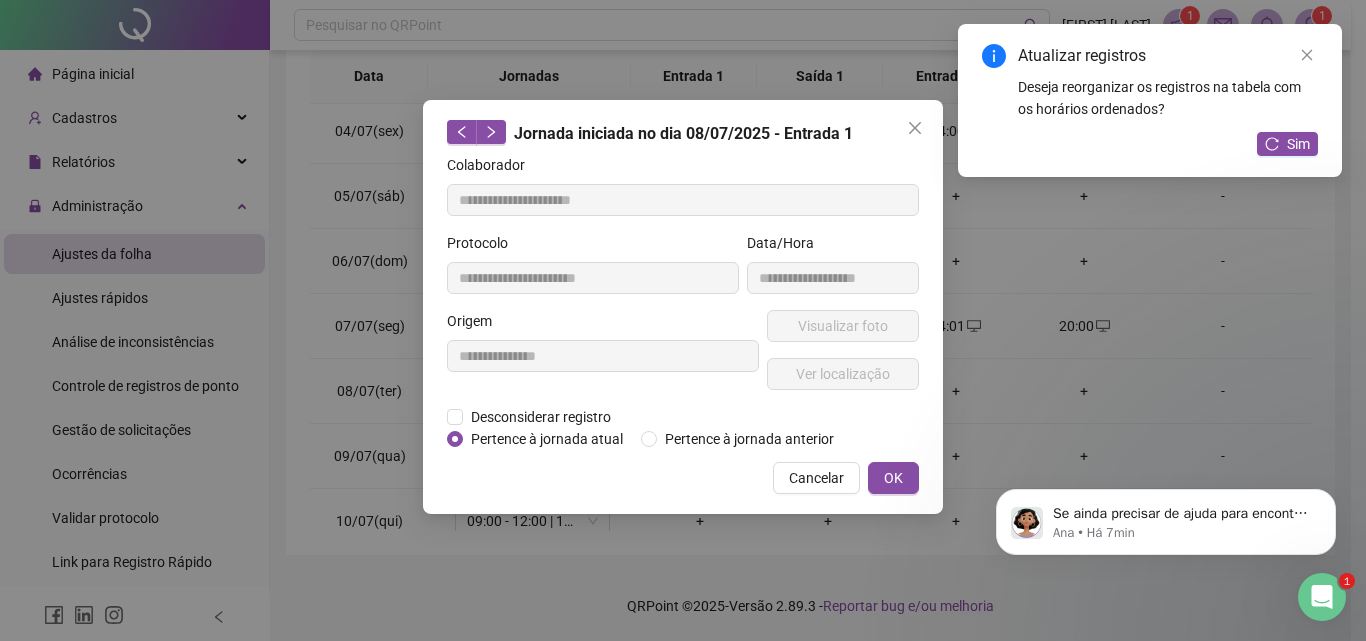 drag, startPoint x: 694, startPoint y: 397, endPoint x: 487, endPoint y: 259, distance: 248.78304 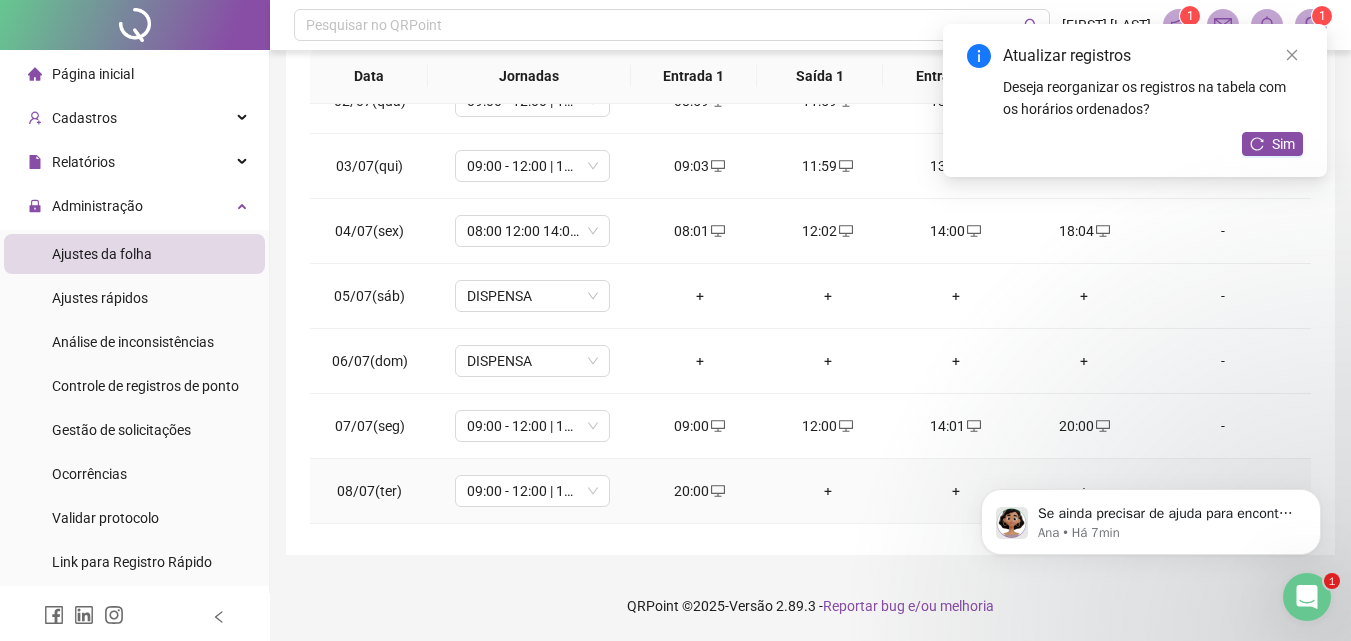 scroll, scrollTop: 0, scrollLeft: 0, axis: both 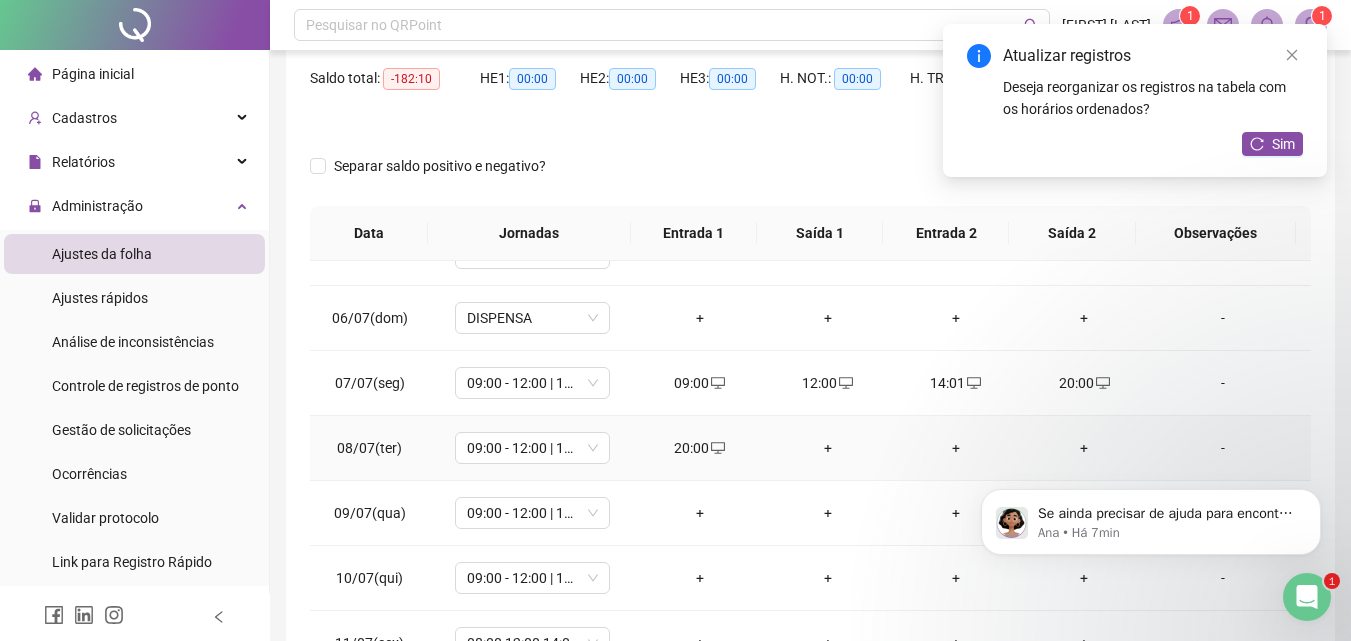 click 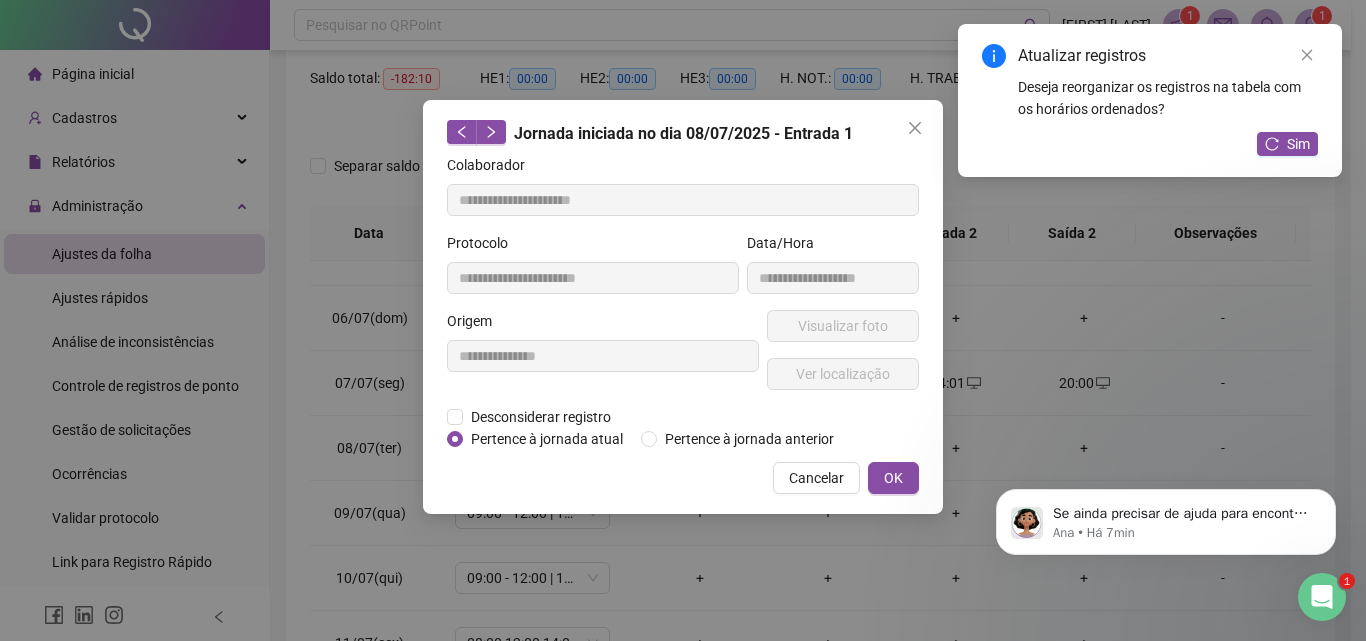 drag, startPoint x: 916, startPoint y: 131, endPoint x: 315, endPoint y: 495, distance: 702.63574 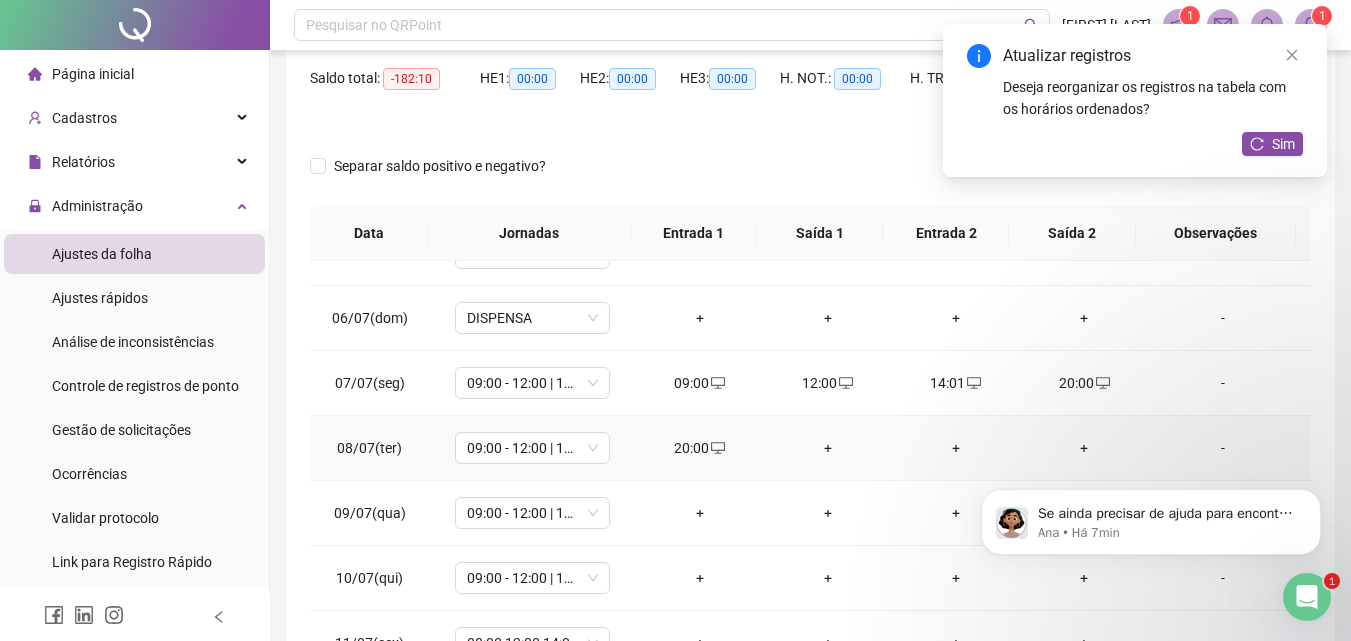 click on "20:00" at bounding box center [700, 448] 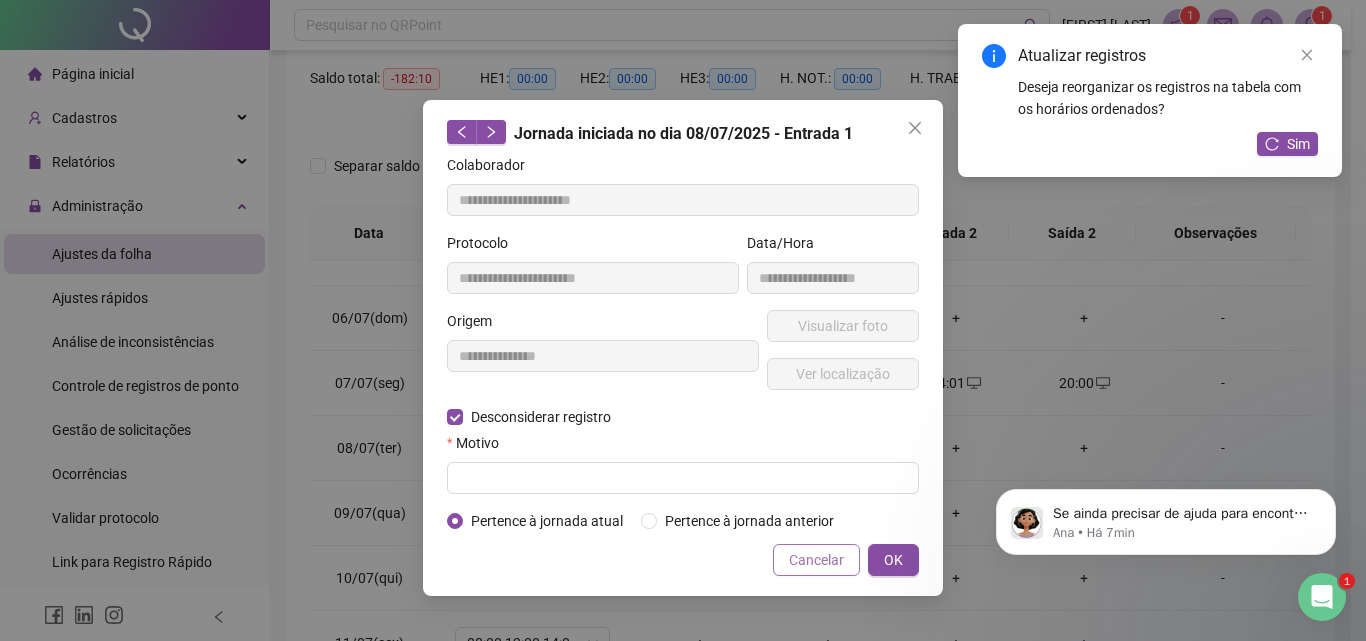 click on "Cancelar" at bounding box center (816, 560) 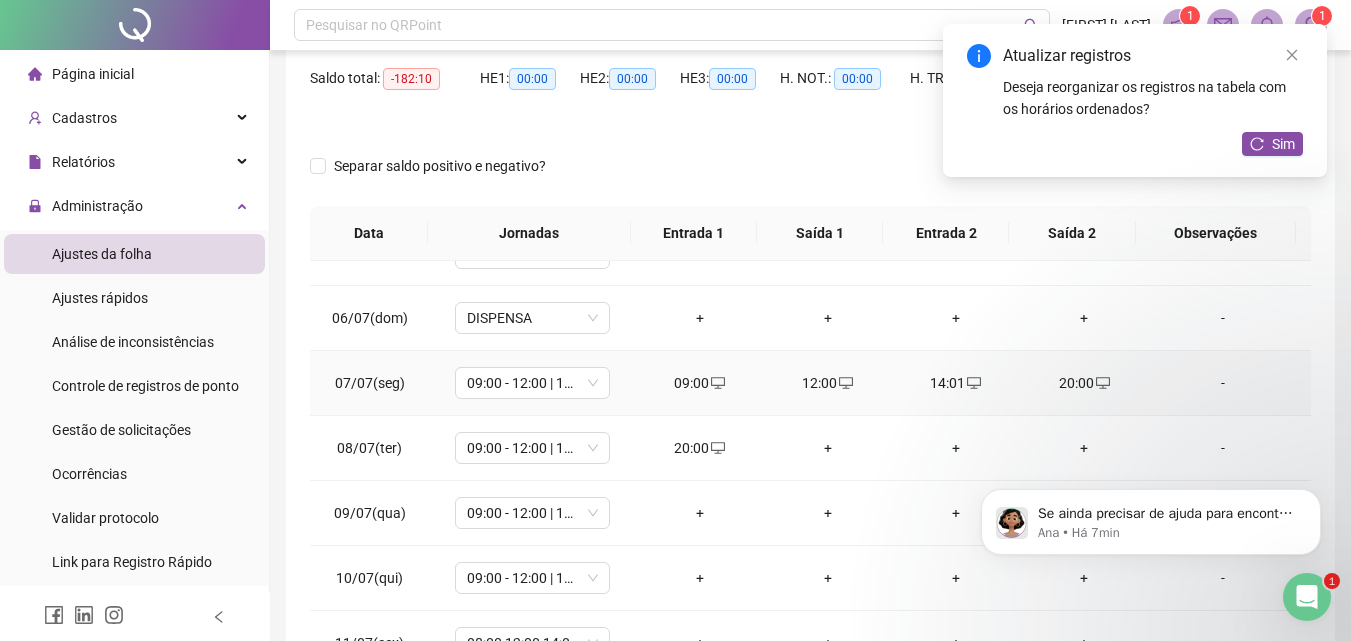 scroll, scrollTop: 0, scrollLeft: 0, axis: both 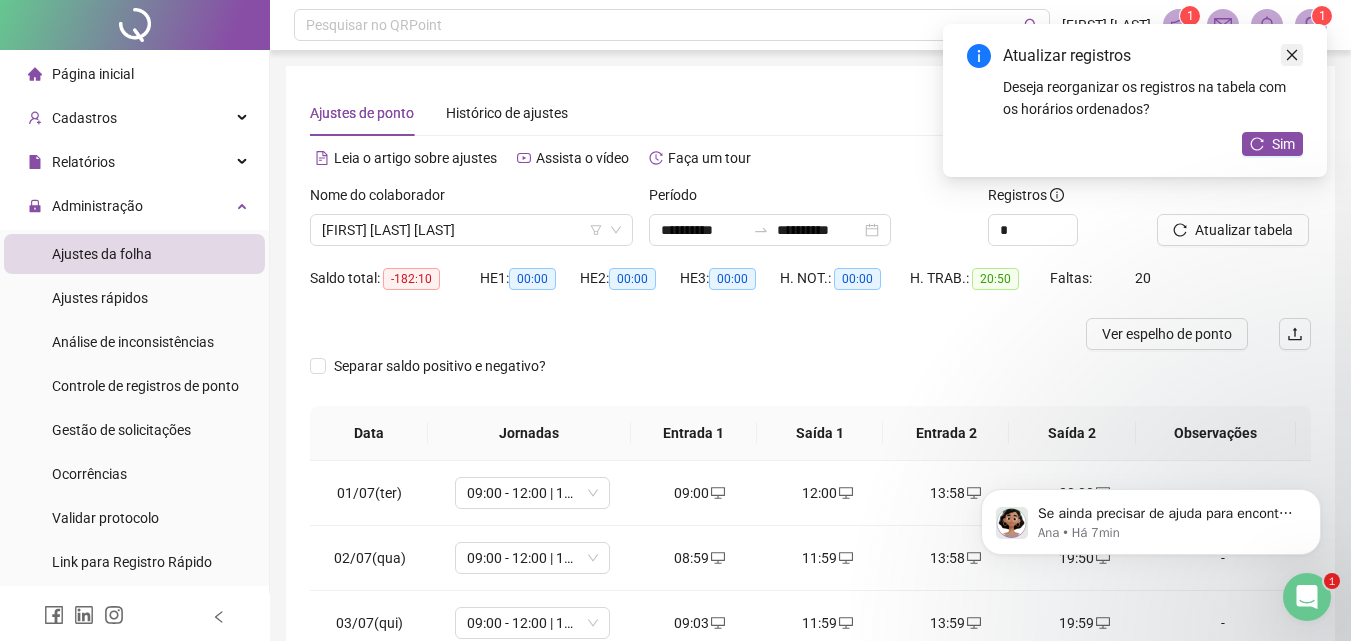 click at bounding box center [1292, 55] 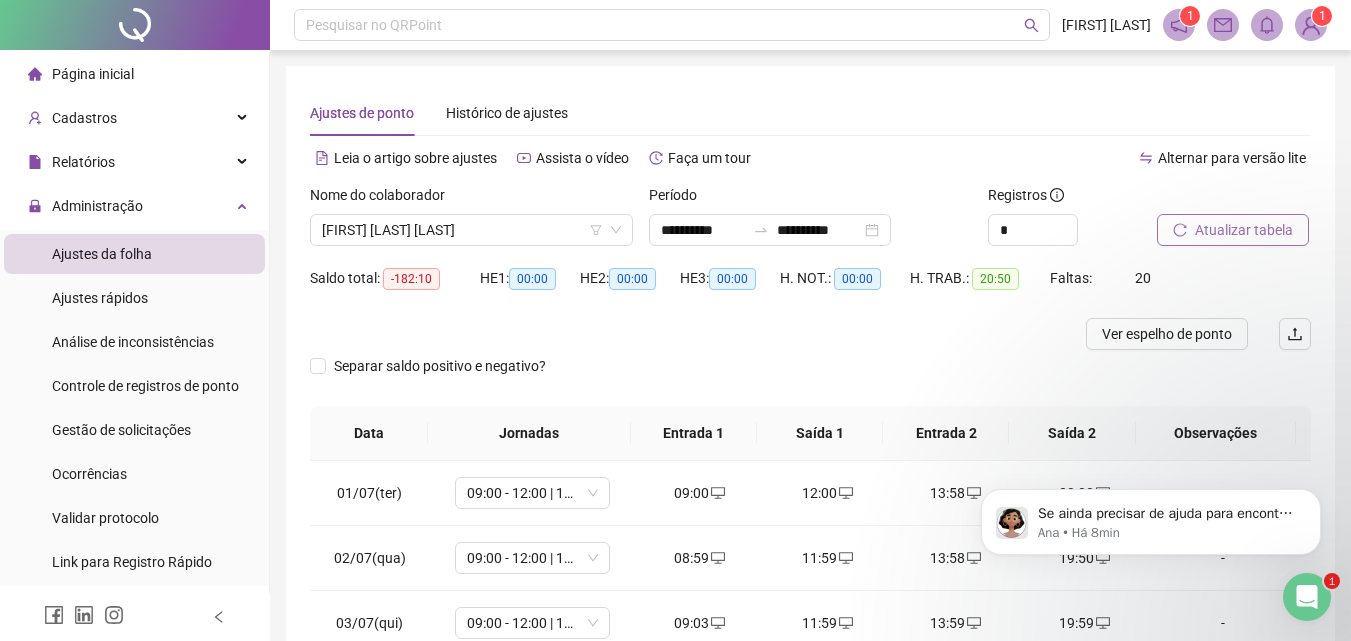click on "Atualizar tabela" at bounding box center [1244, 230] 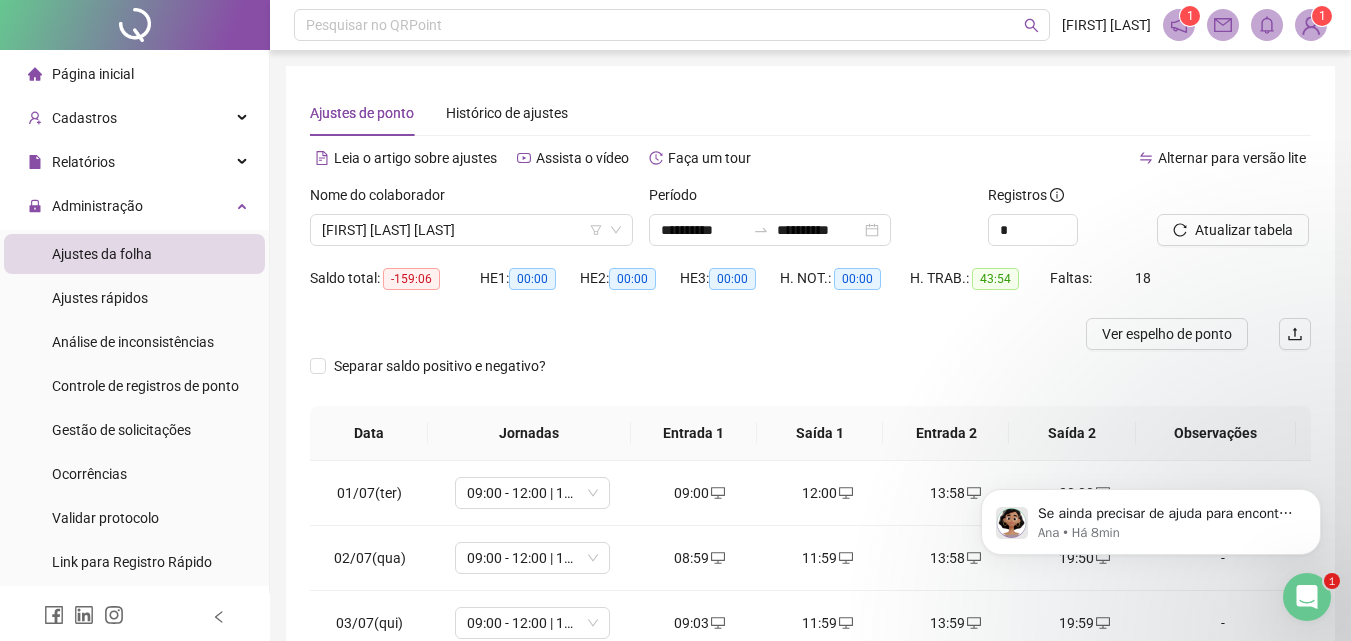 scroll, scrollTop: 300, scrollLeft: 0, axis: vertical 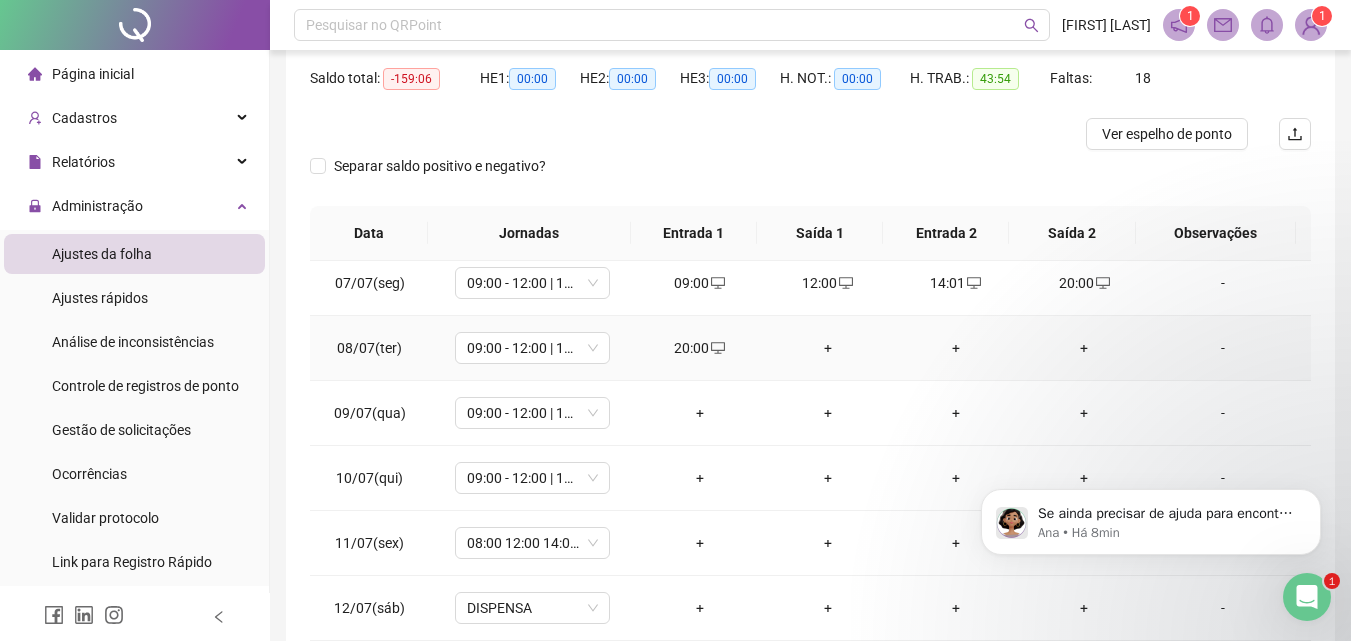 click on "20:00" at bounding box center (700, 348) 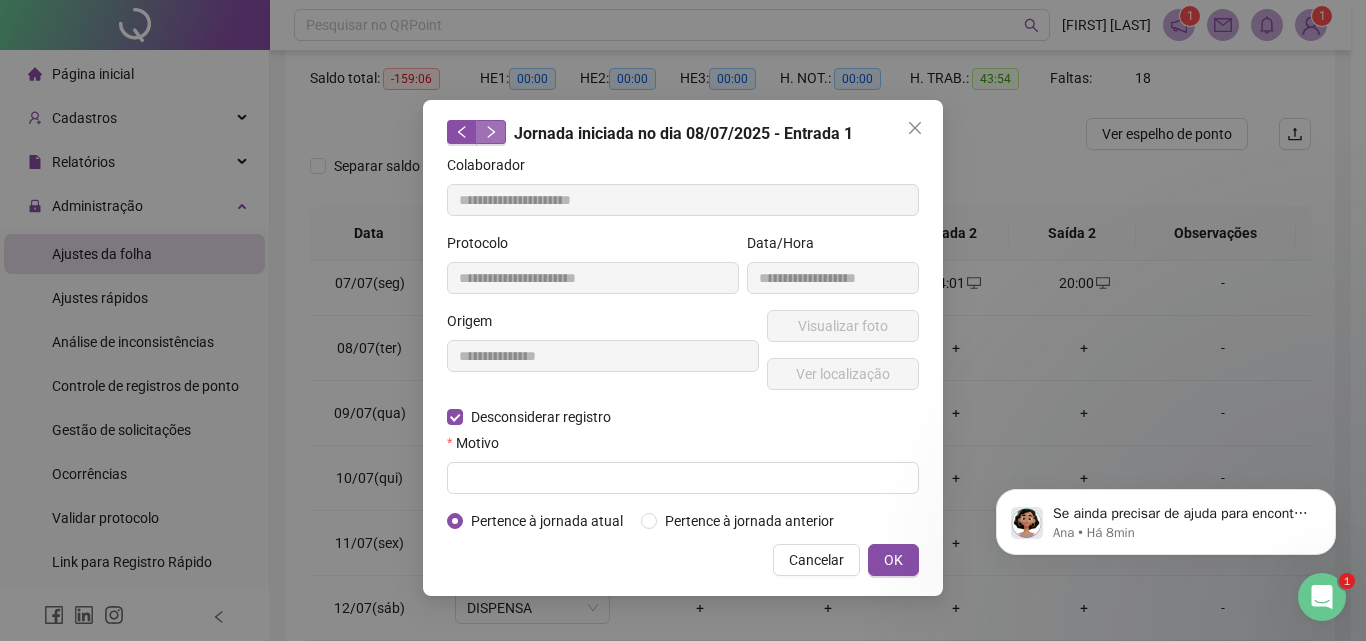 click 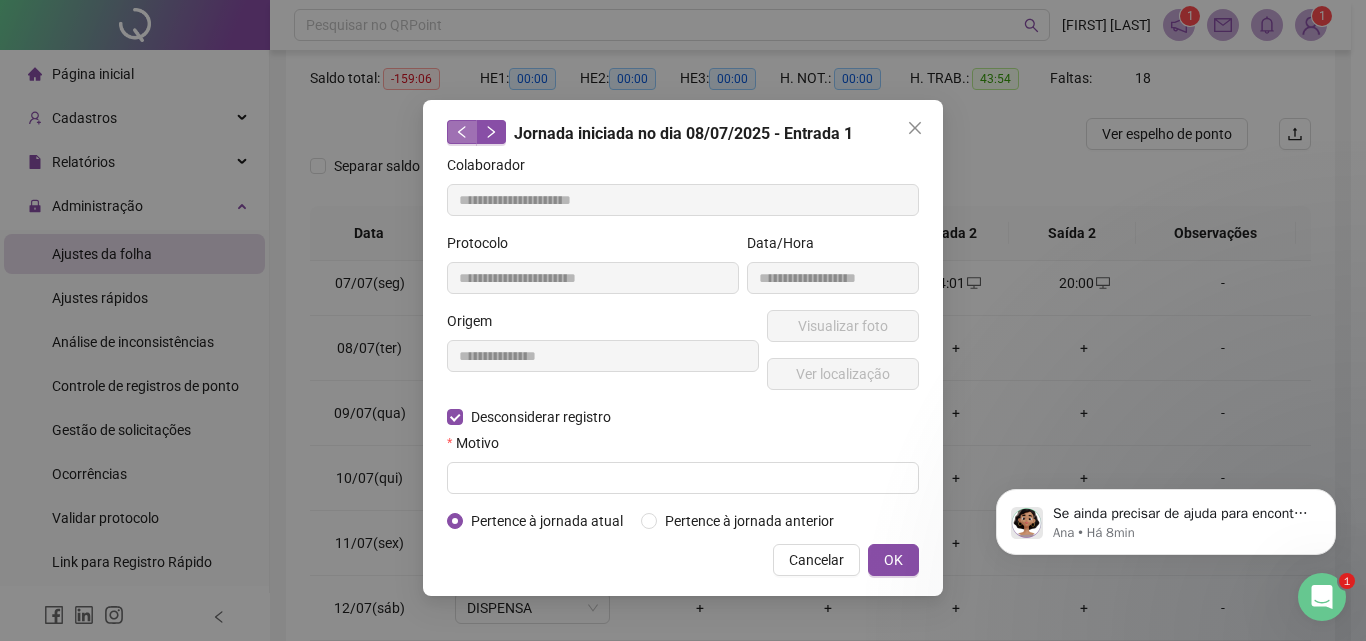 click at bounding box center [462, 132] 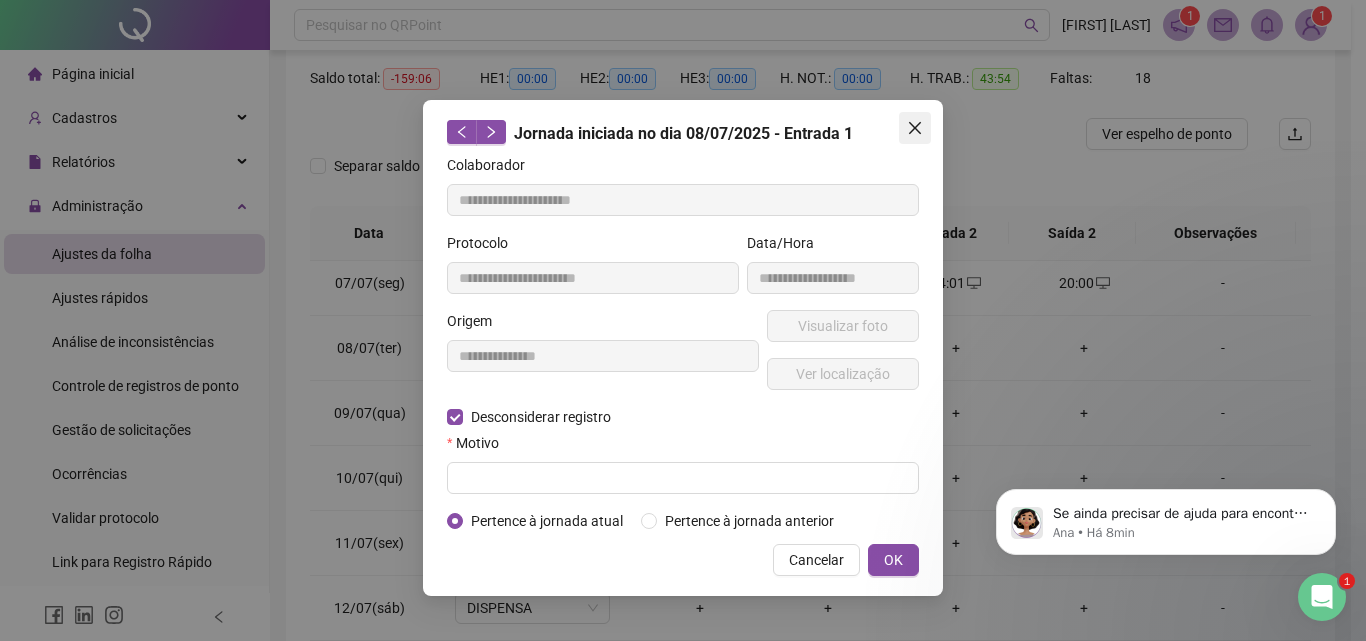 click at bounding box center [915, 128] 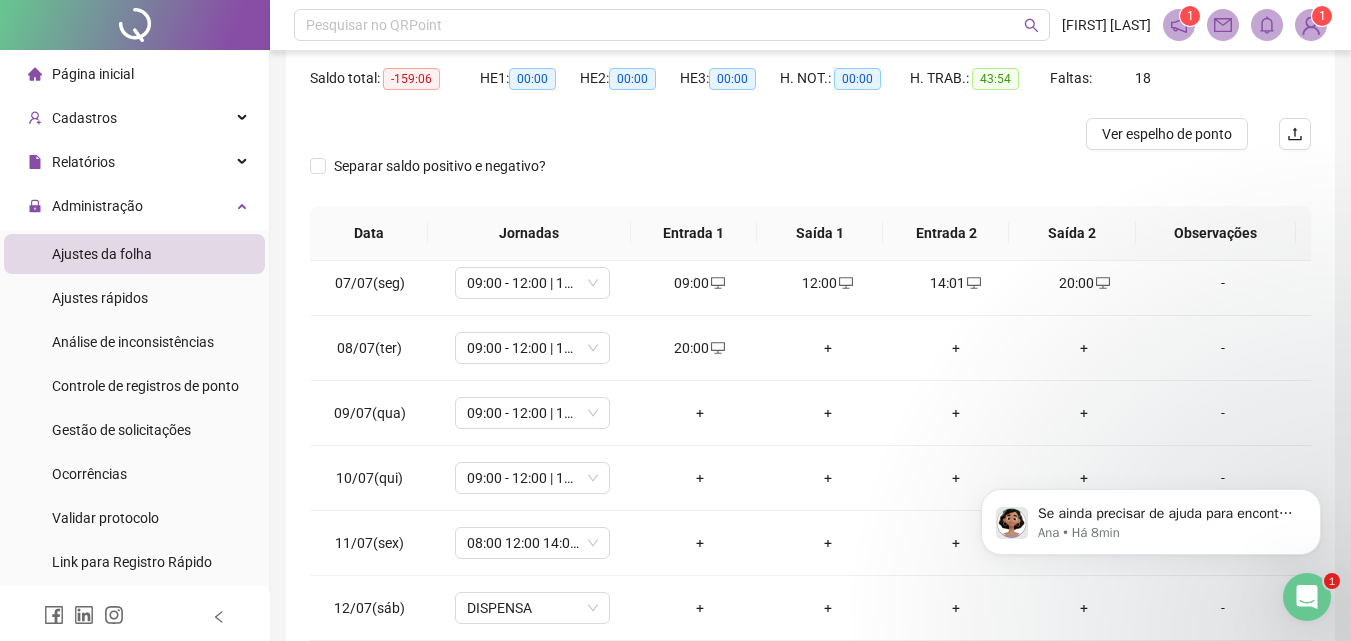 scroll, scrollTop: 0, scrollLeft: 0, axis: both 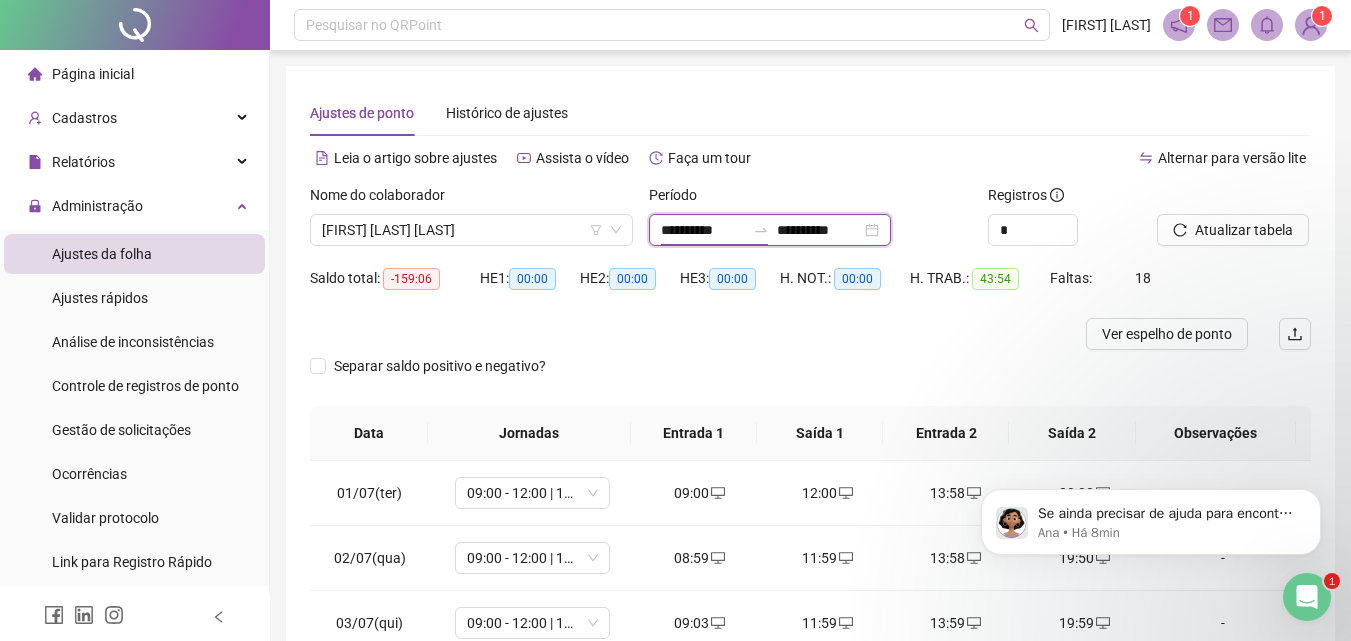 click on "**********" at bounding box center [703, 230] 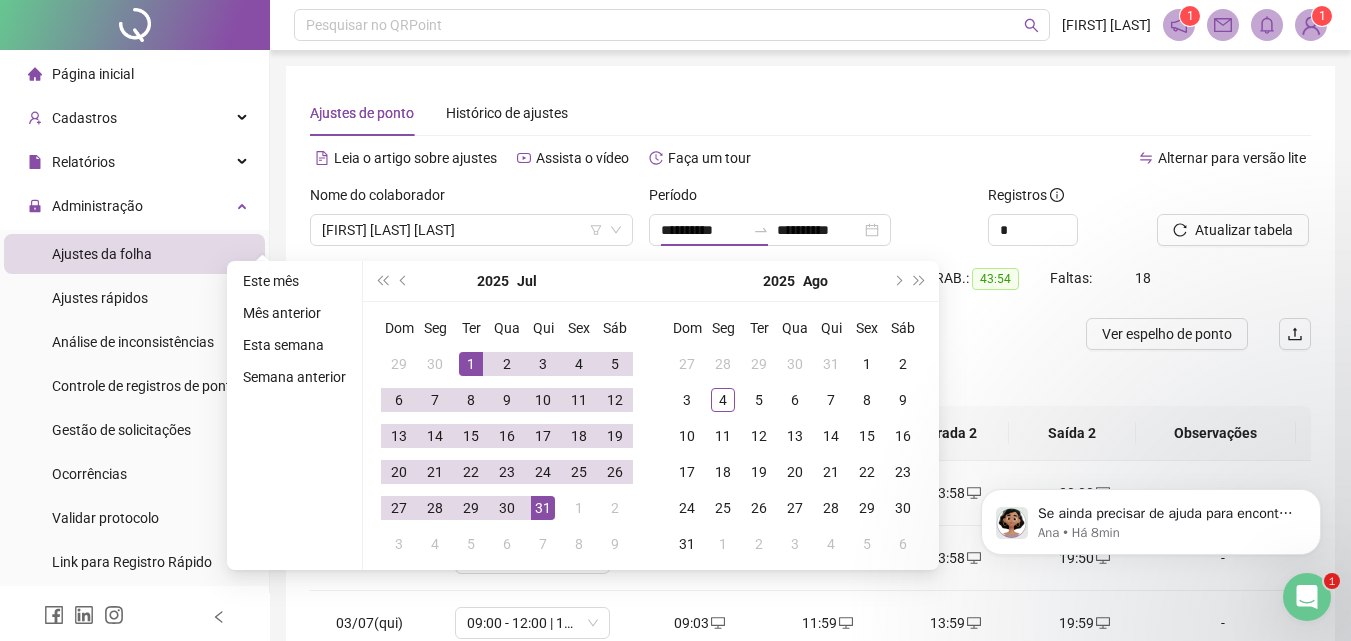 drag, startPoint x: 894, startPoint y: 154, endPoint x: 884, endPoint y: 182, distance: 29.732138 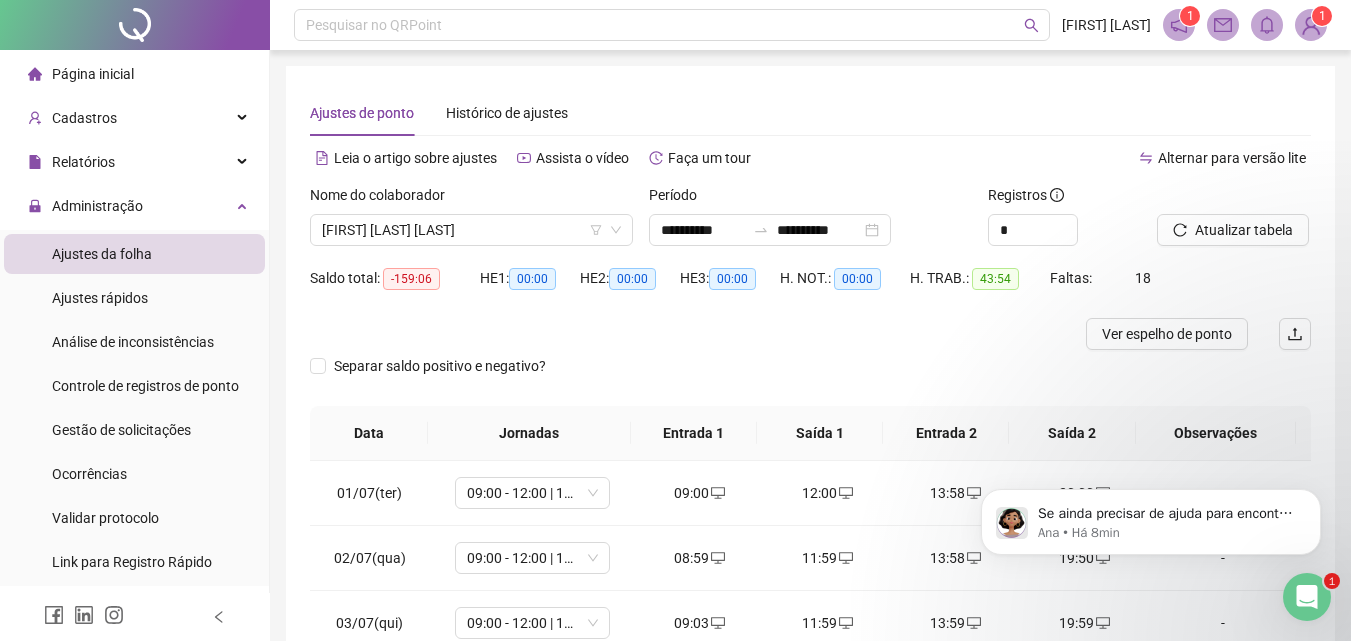 scroll, scrollTop: 300, scrollLeft: 0, axis: vertical 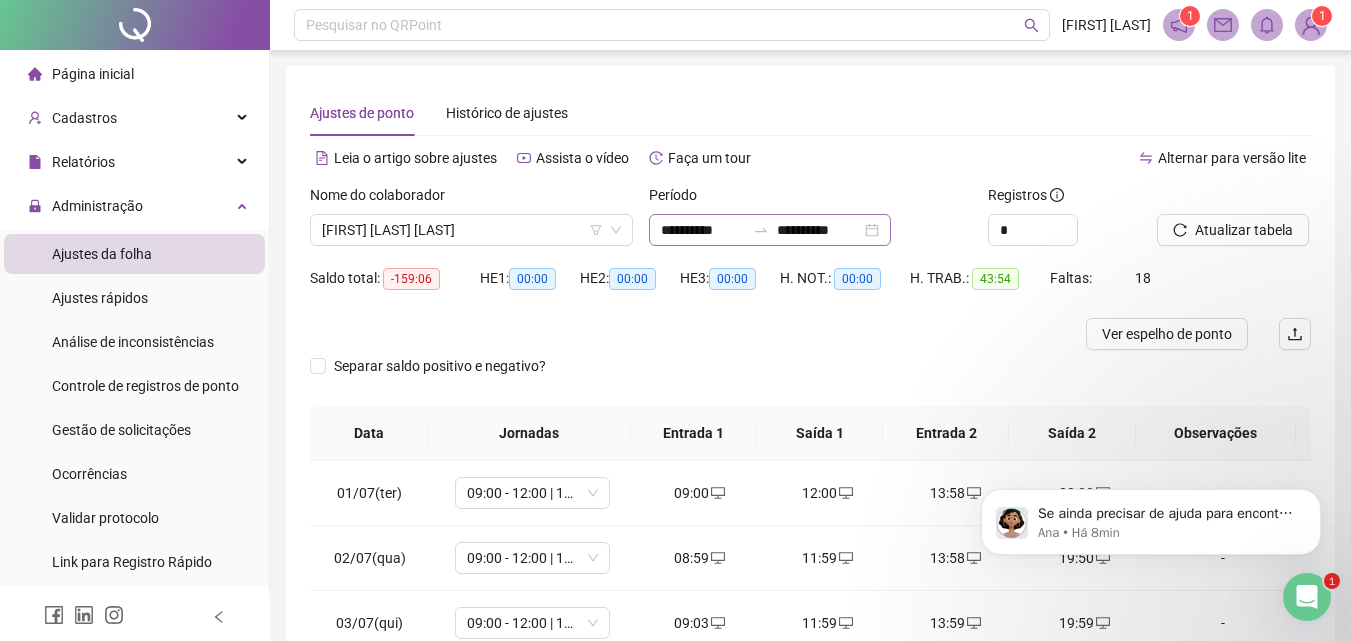 click on "**********" at bounding box center [770, 230] 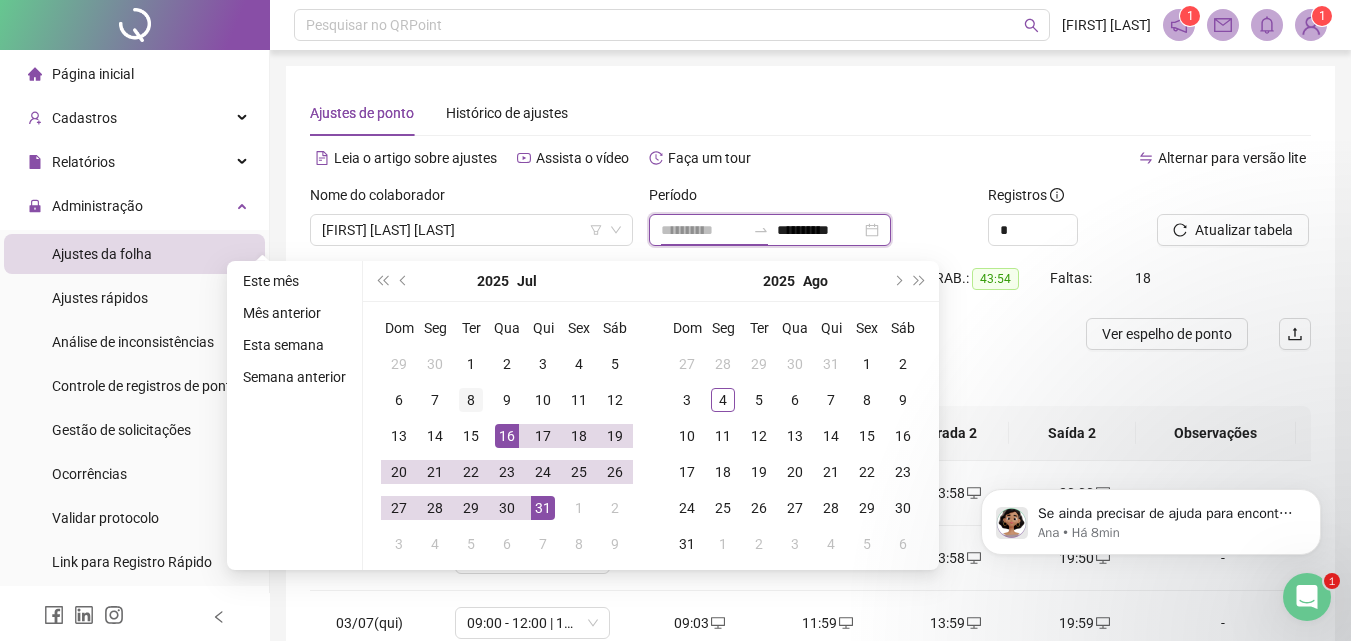 type on "**********" 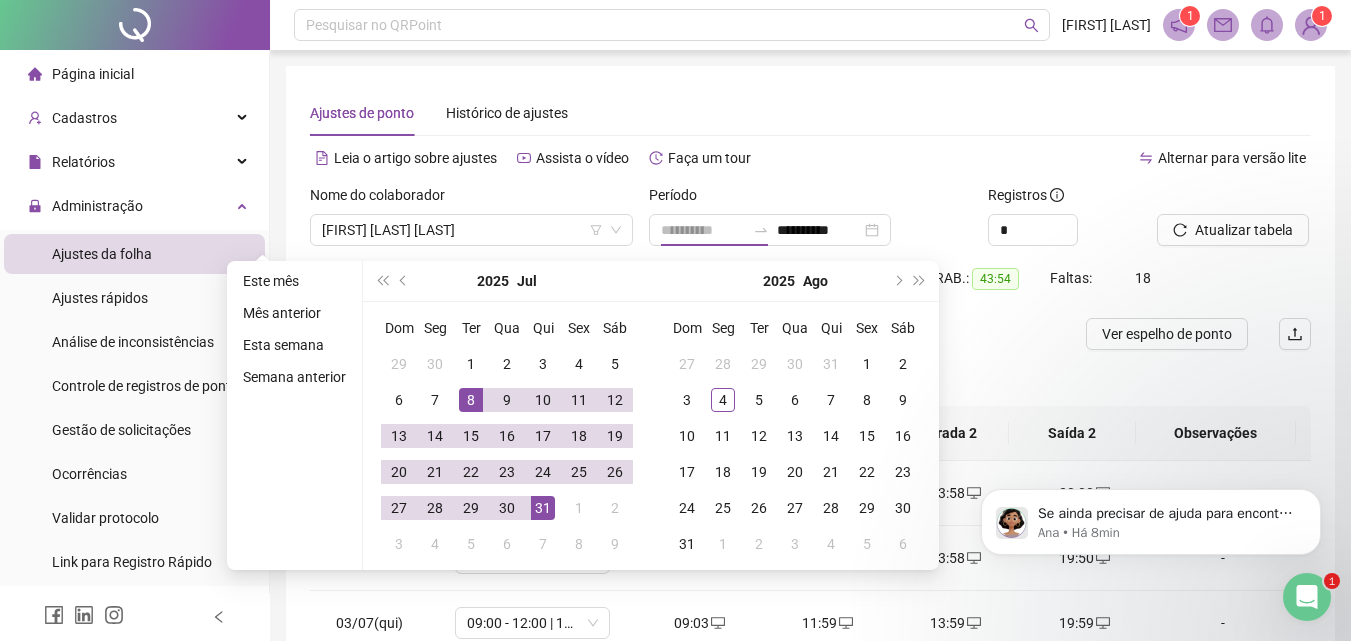 click on "8" at bounding box center [471, 400] 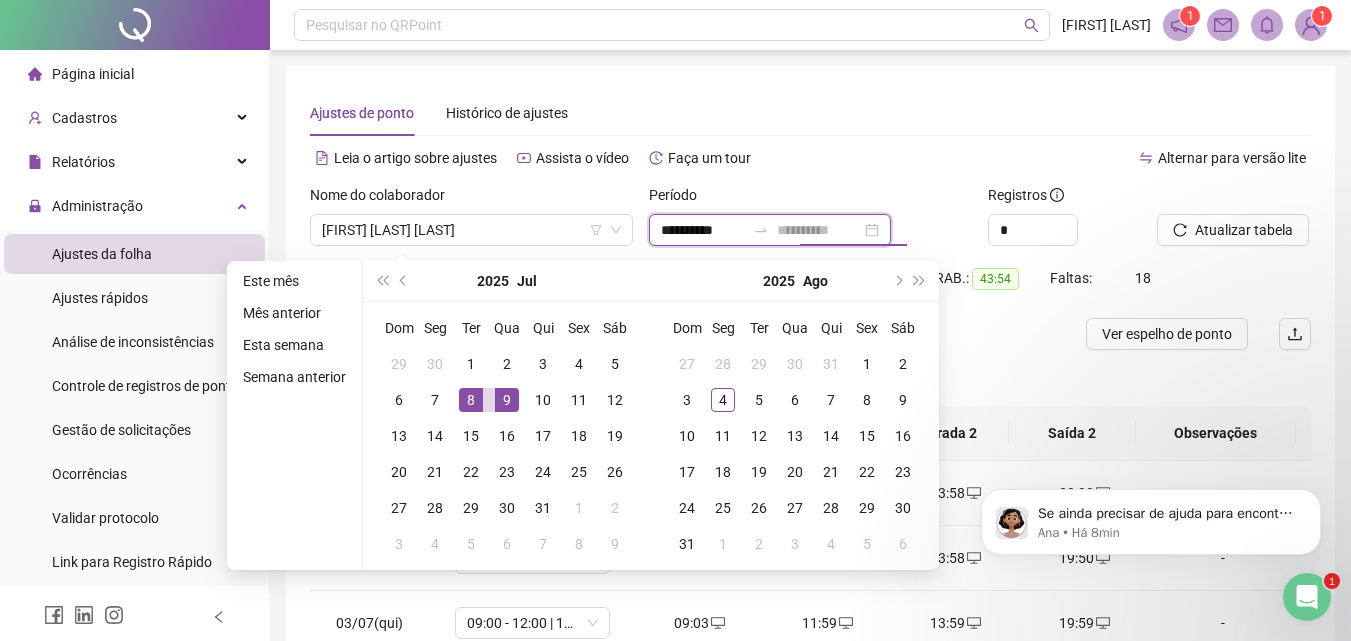 type on "**********" 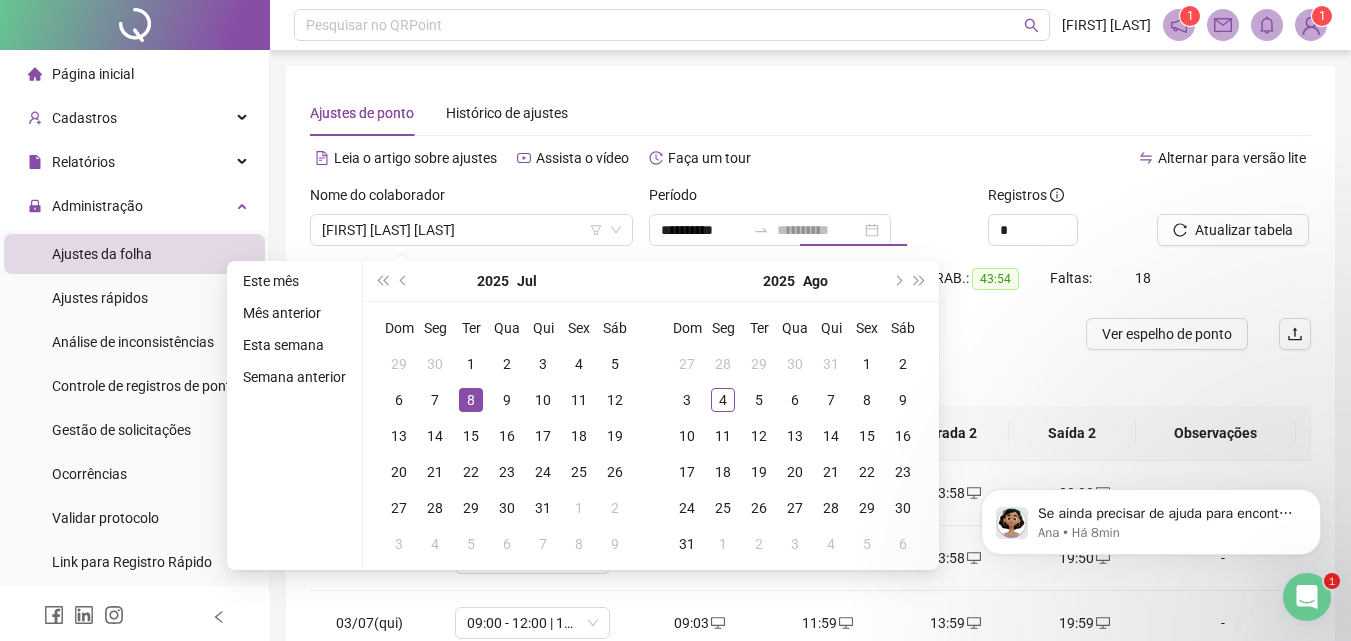 click on "8" at bounding box center (471, 400) 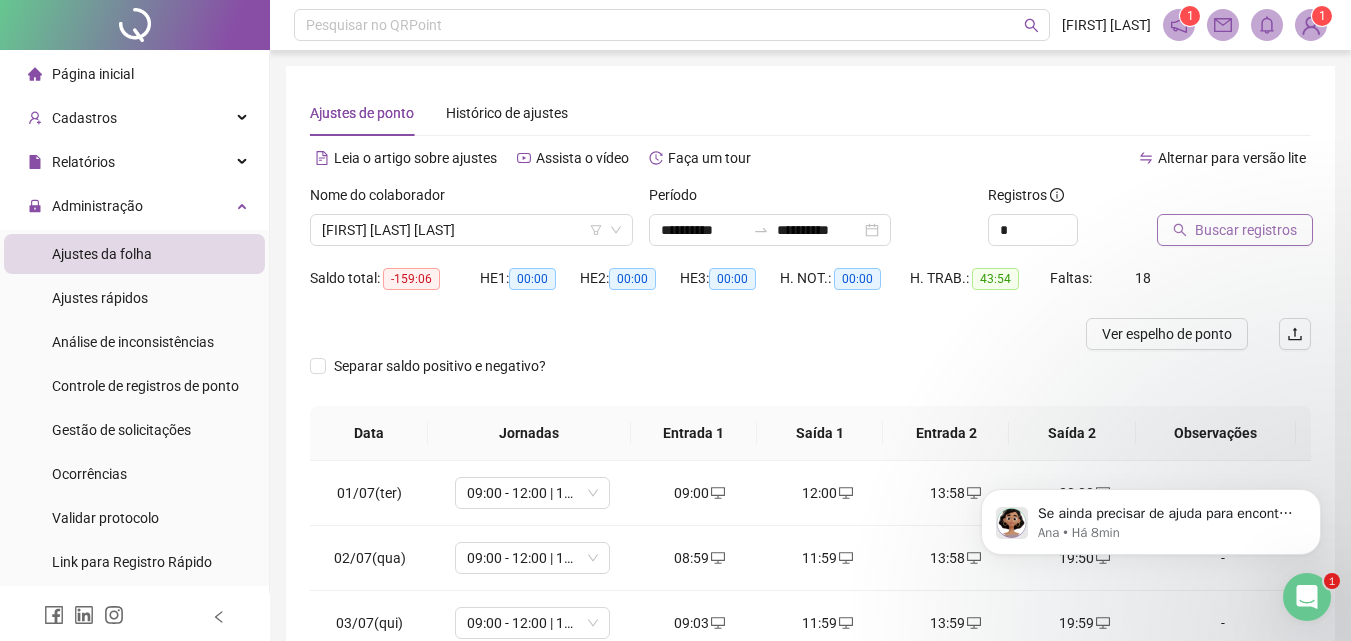 click on "Buscar registros" at bounding box center [1235, 230] 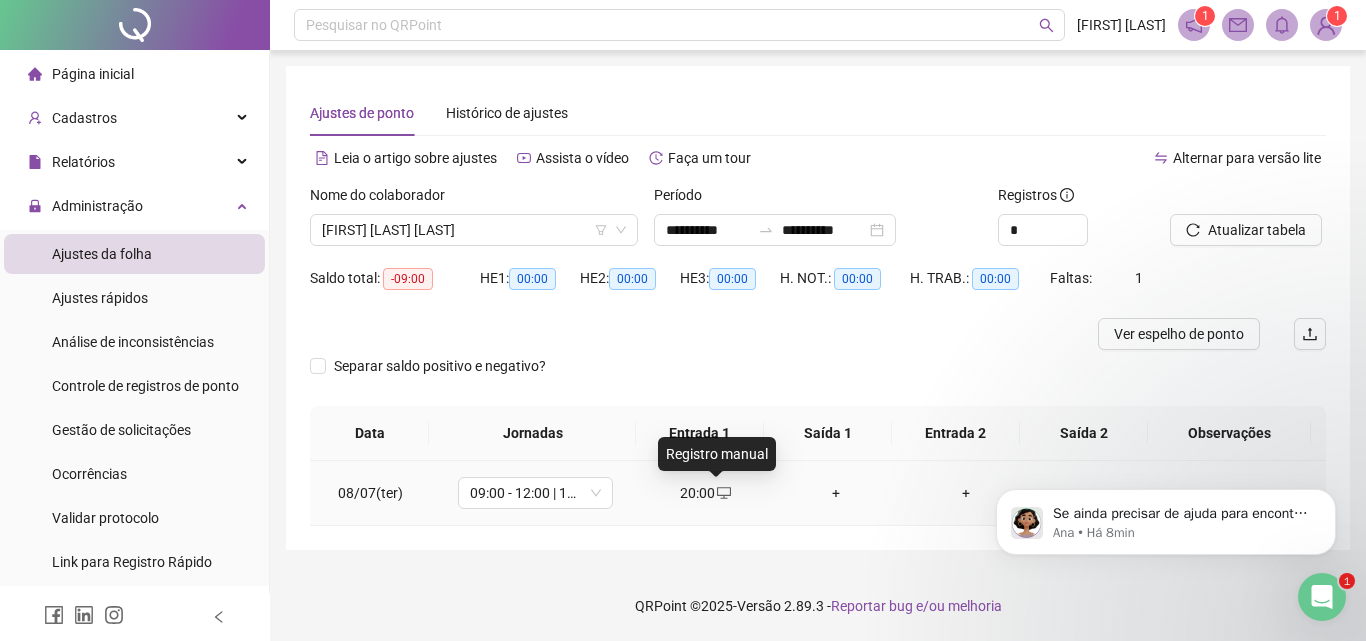 click 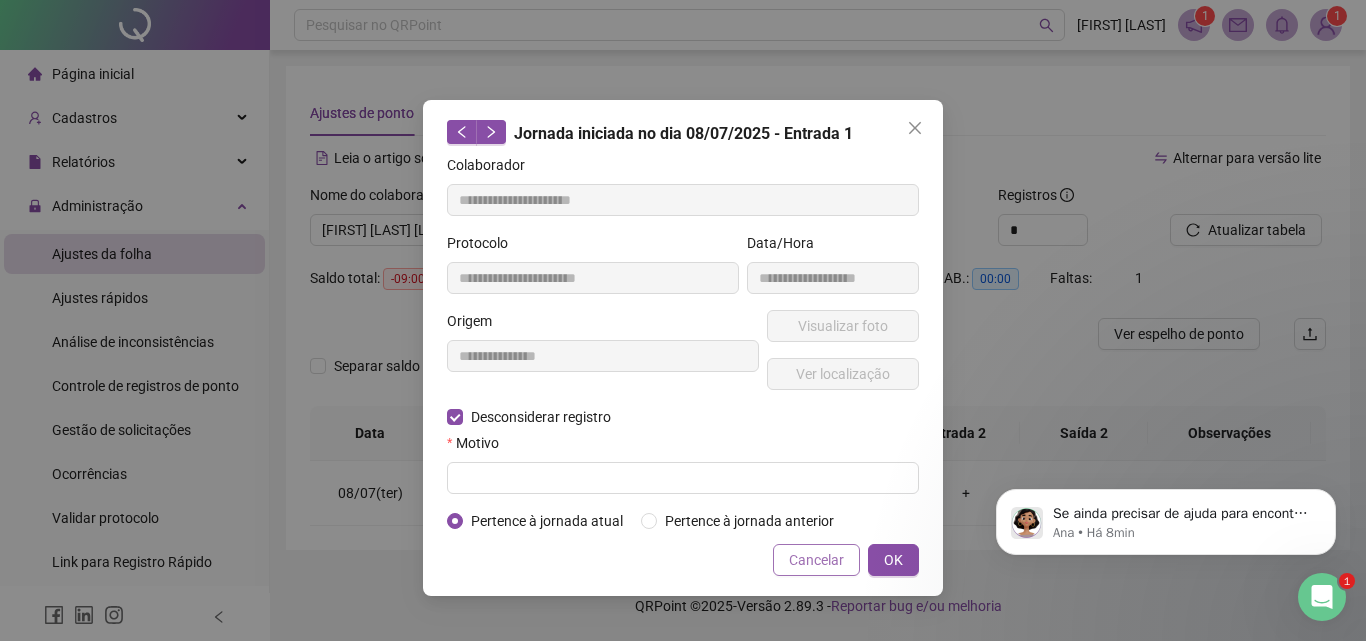 click on "Cancelar" at bounding box center [816, 560] 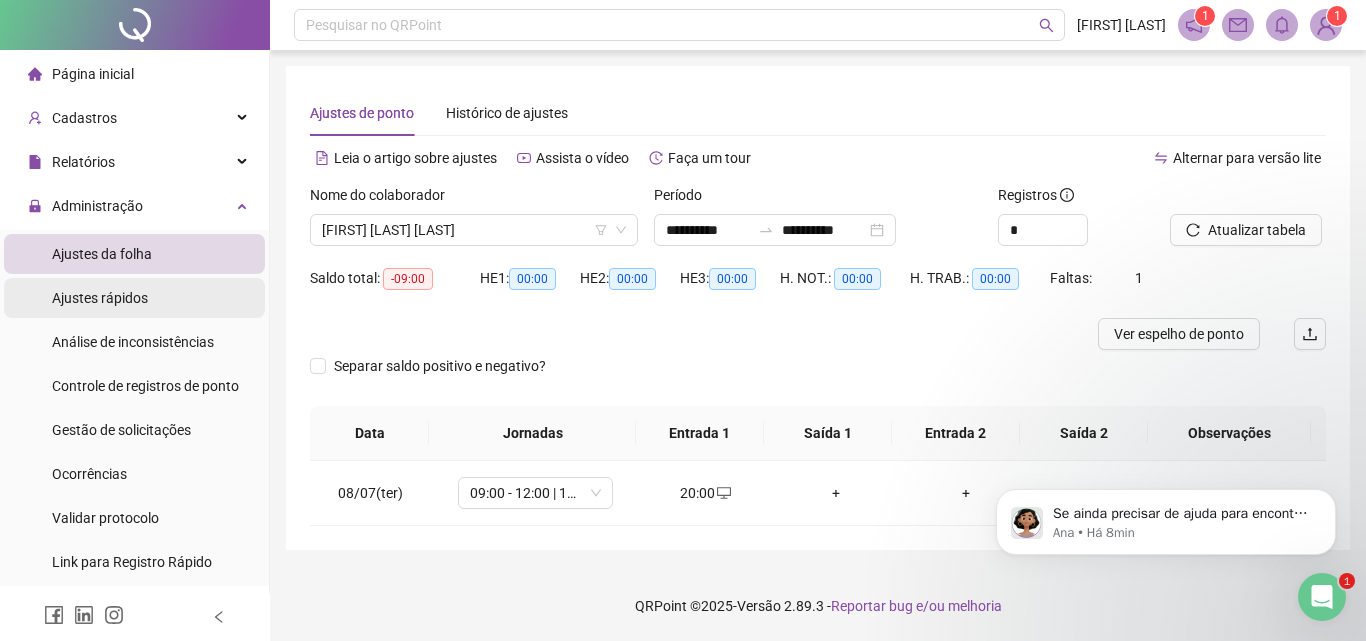 click on "Ajustes rápidos" at bounding box center [134, 298] 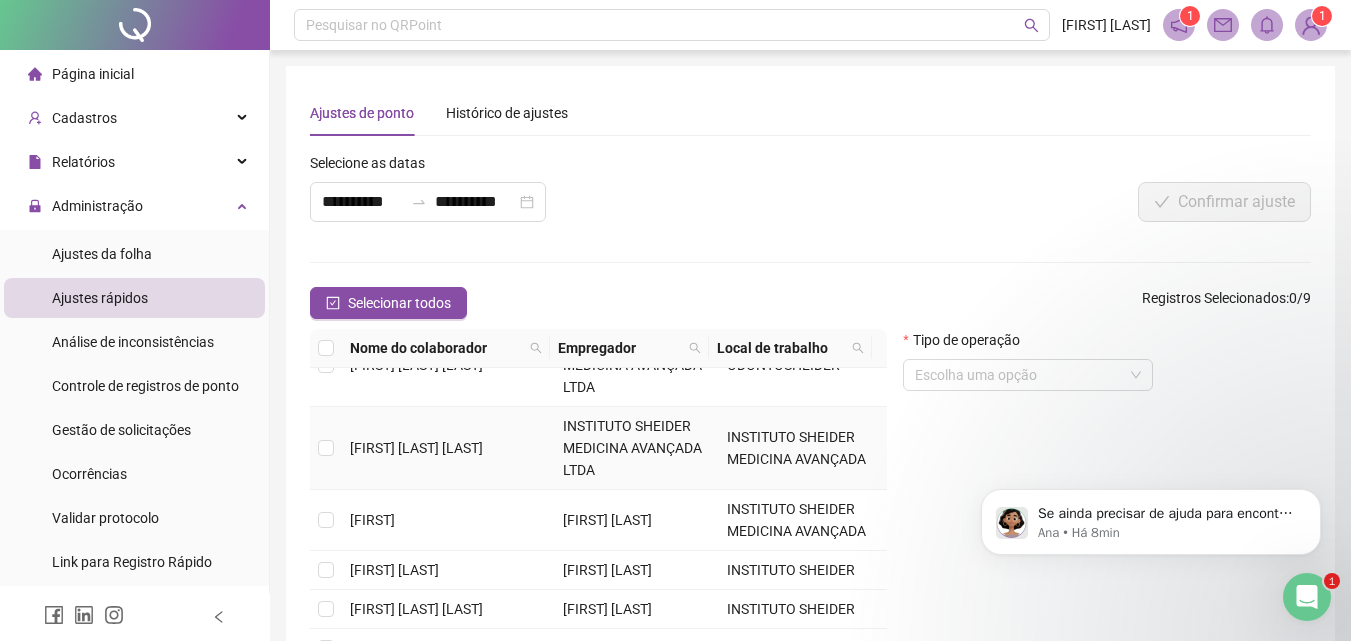 scroll, scrollTop: 293, scrollLeft: 0, axis: vertical 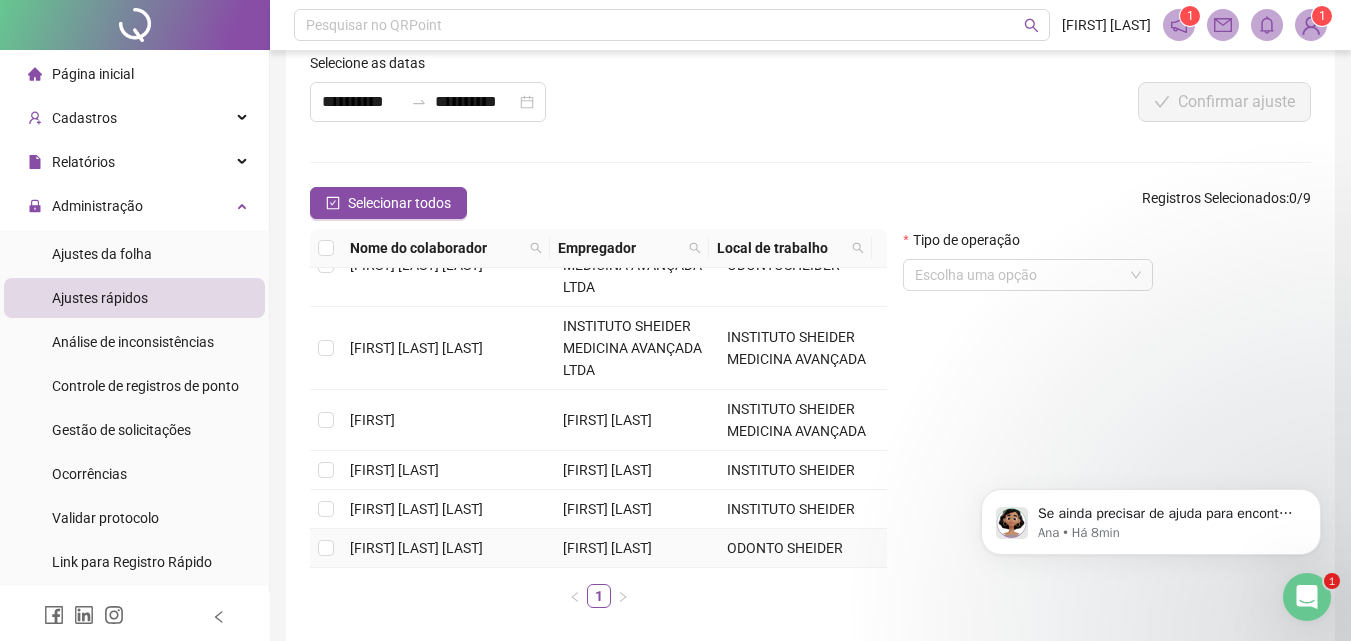 click on "[FIRST] [LAST] [LAST]" at bounding box center (416, 548) 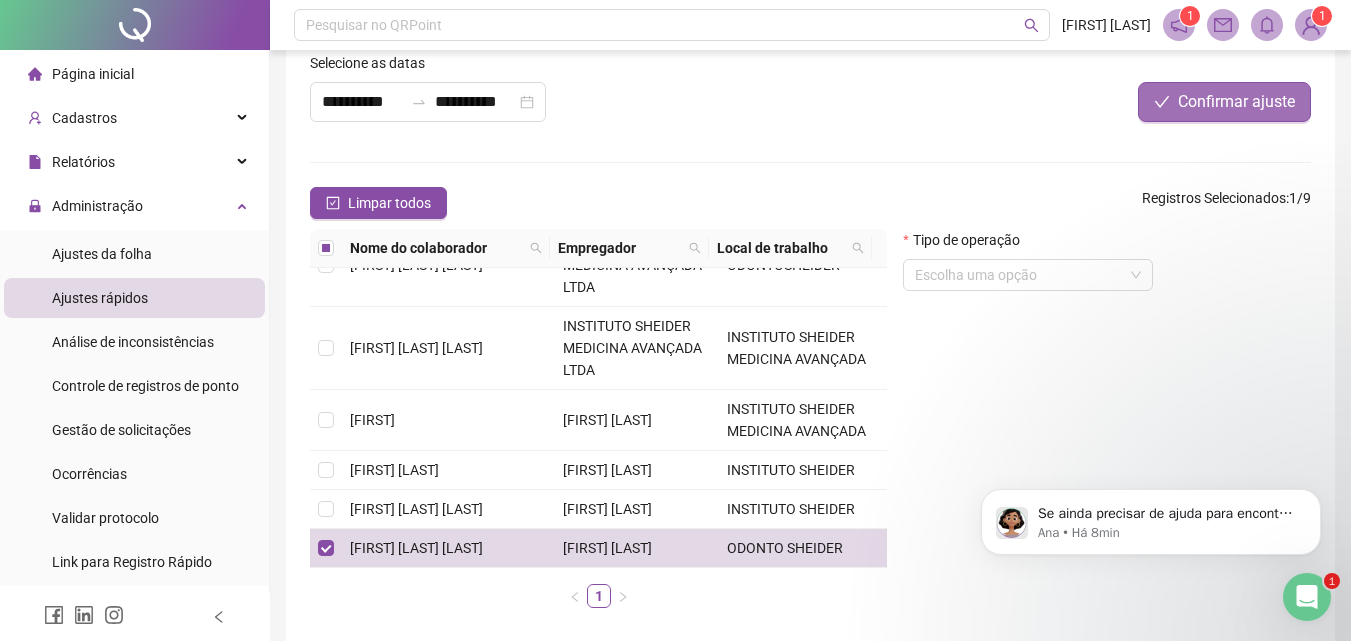 click on "Confirmar ajuste" at bounding box center (1236, 102) 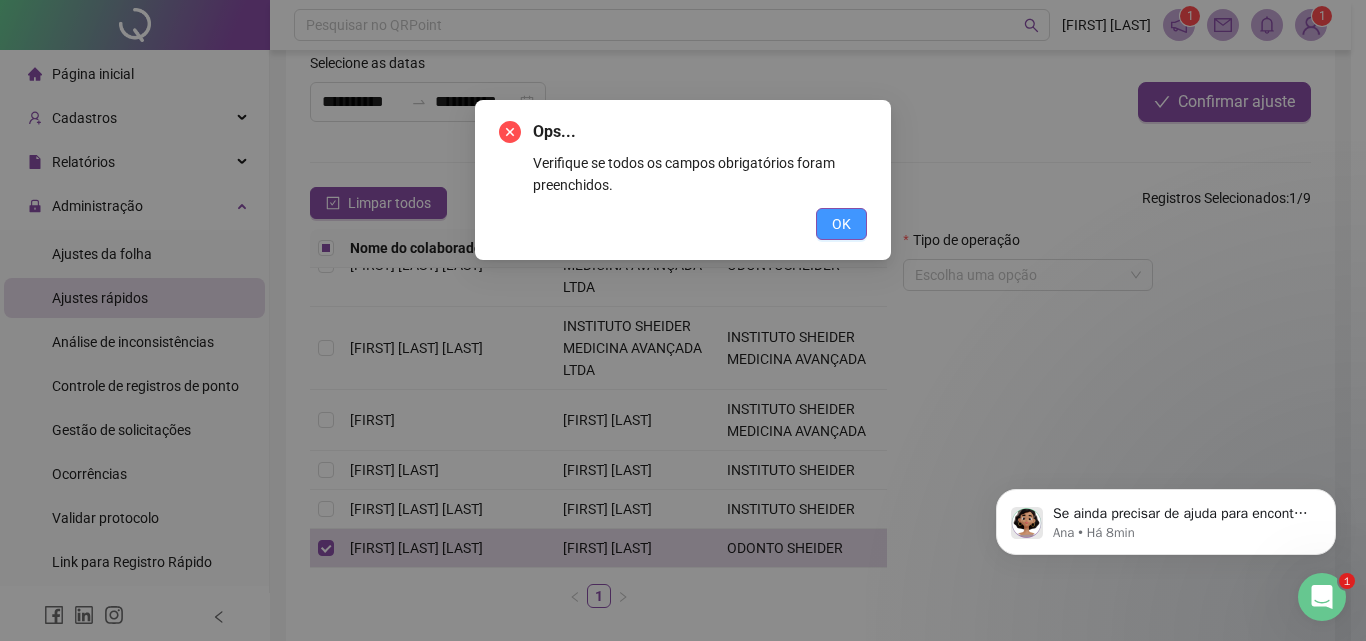 drag, startPoint x: 833, startPoint y: 230, endPoint x: 760, endPoint y: 174, distance: 92.00543 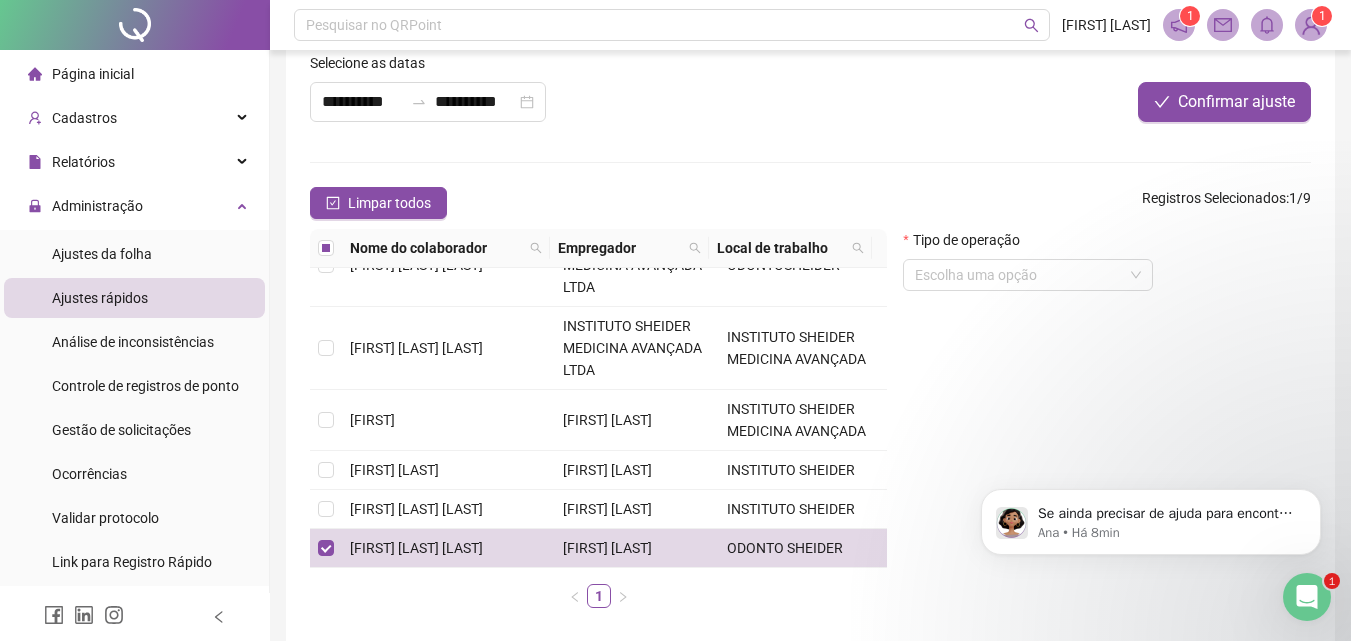 scroll, scrollTop: 0, scrollLeft: 0, axis: both 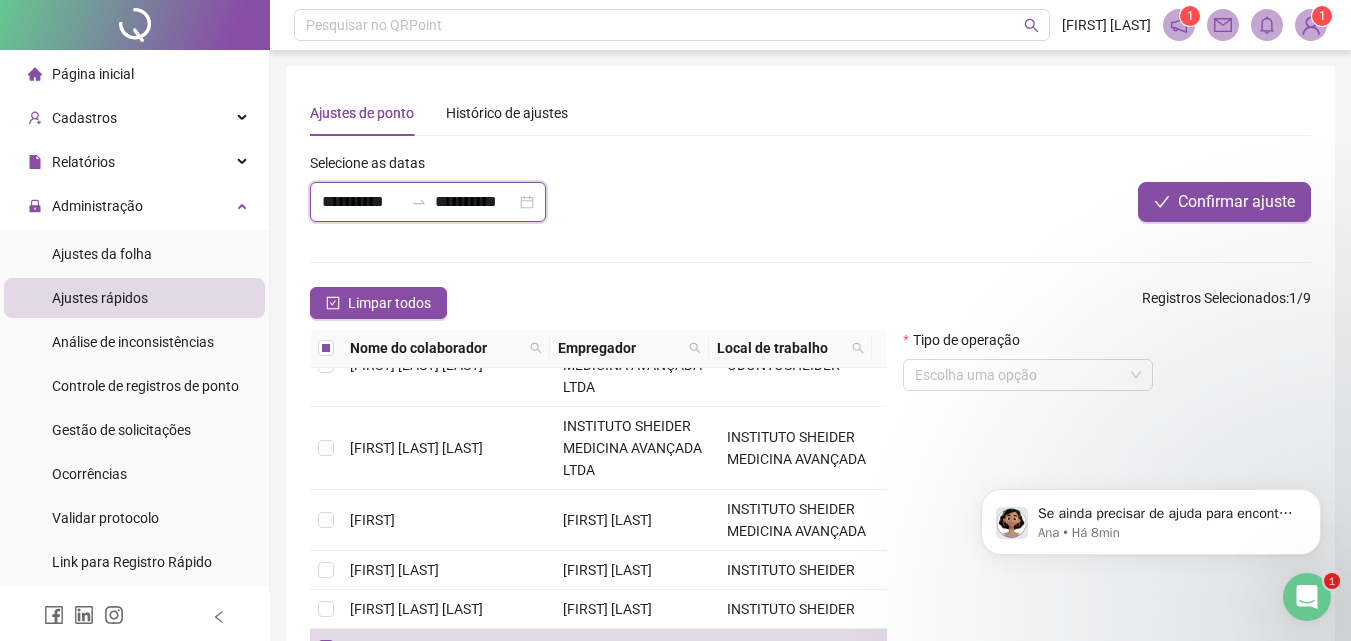 click on "**********" at bounding box center (475, 202) 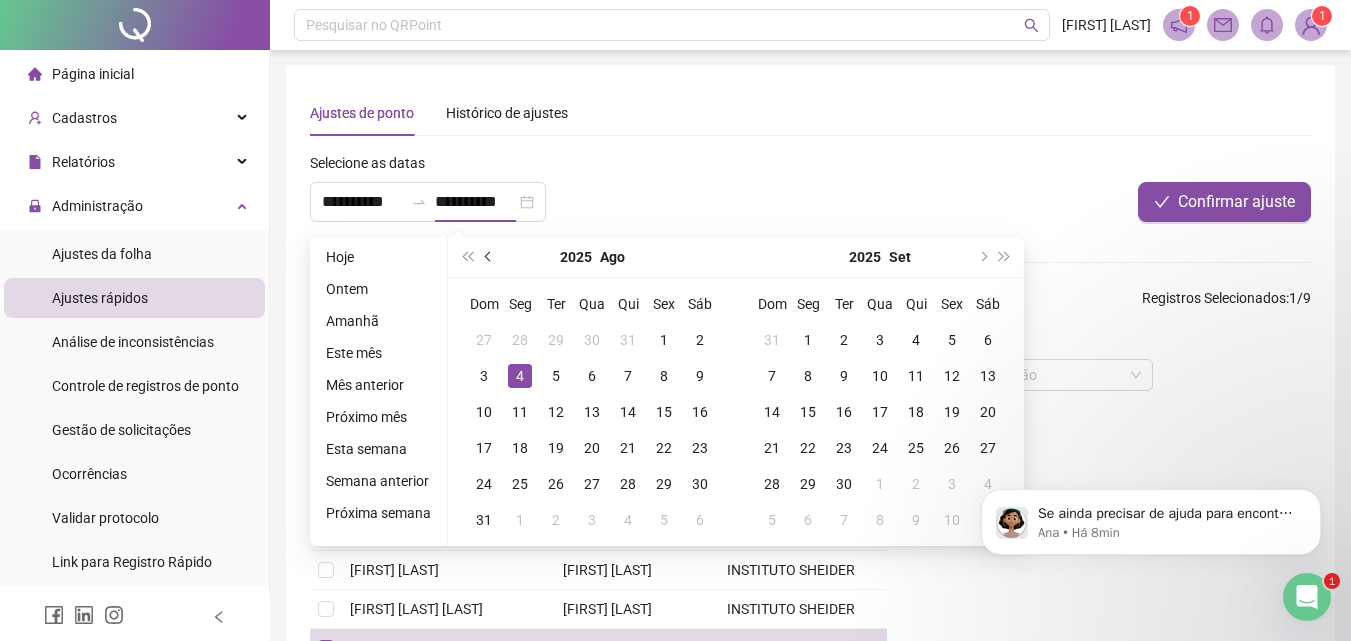 click at bounding box center [489, 257] 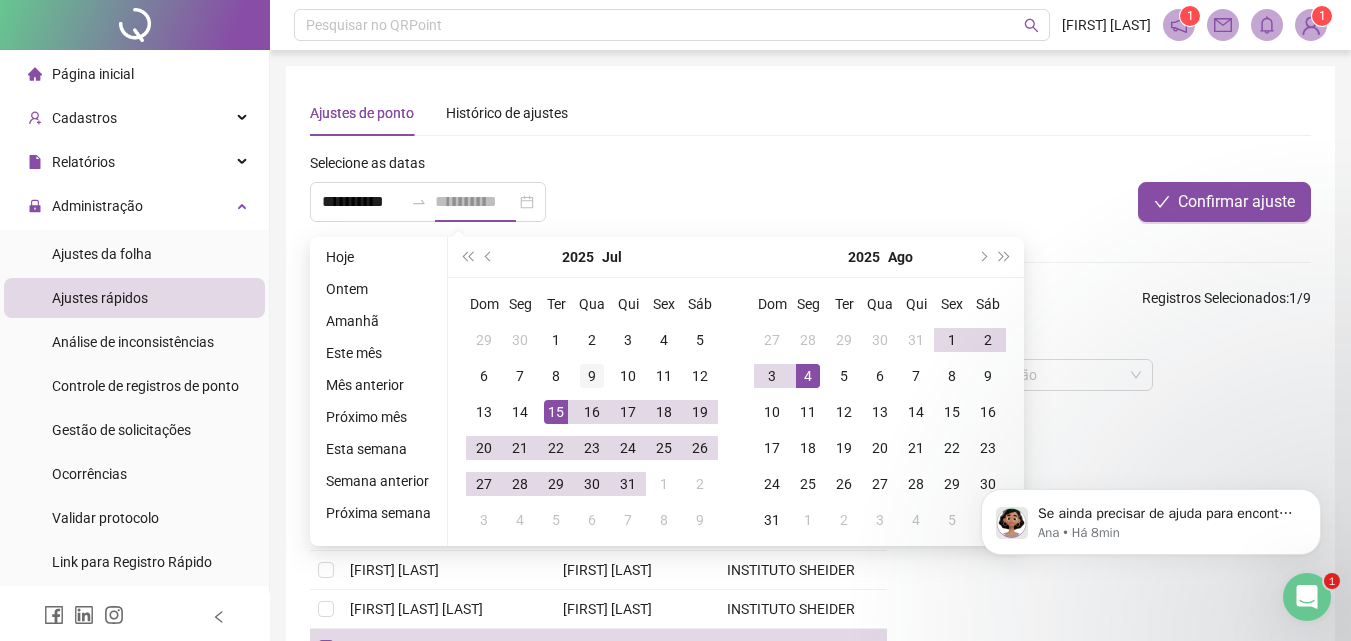 type on "**********" 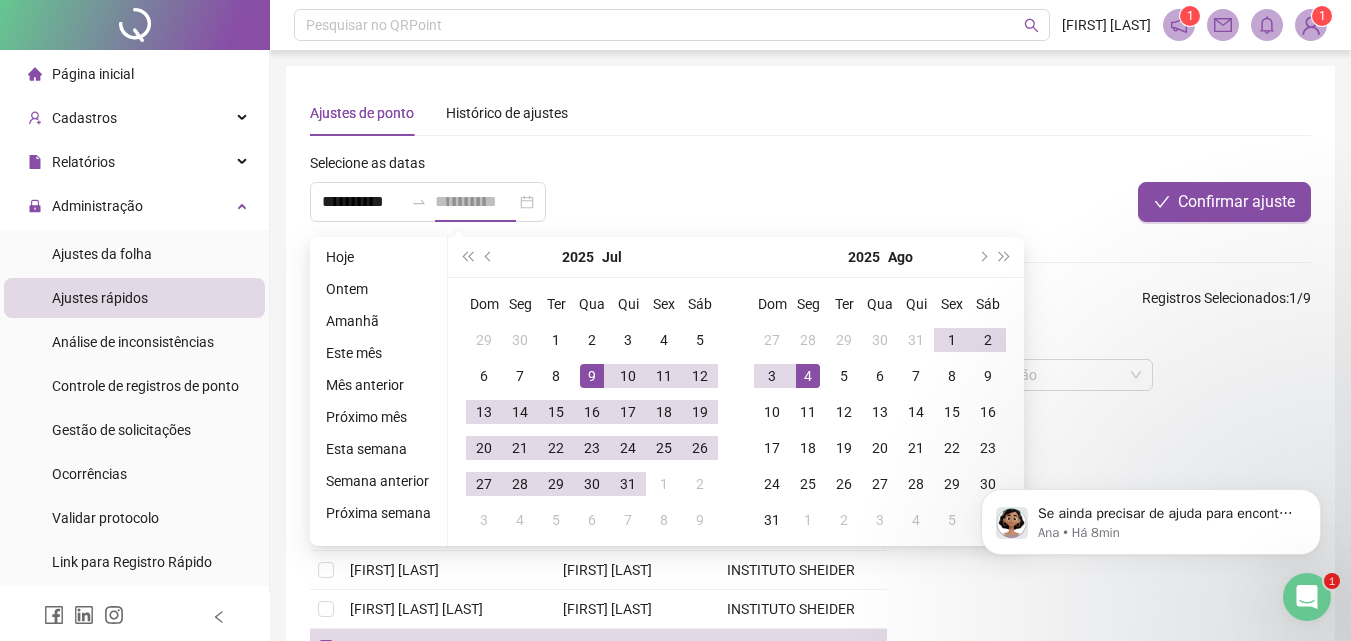 click on "9" at bounding box center [592, 376] 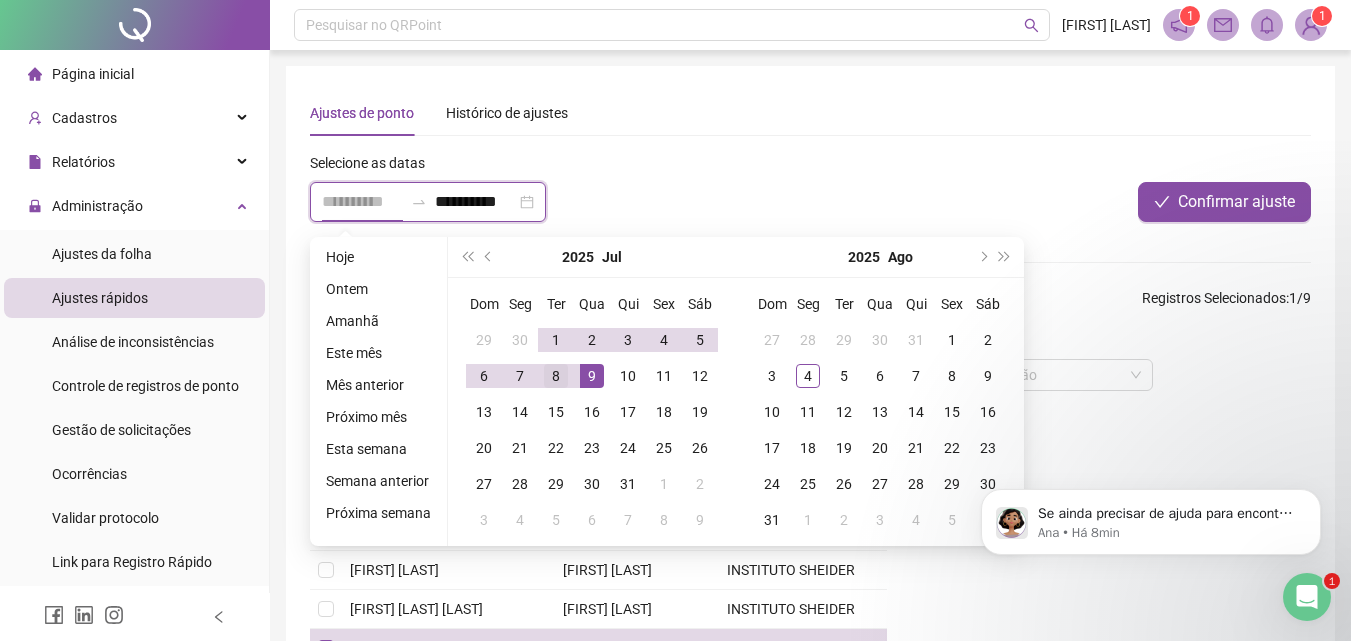 type on "**********" 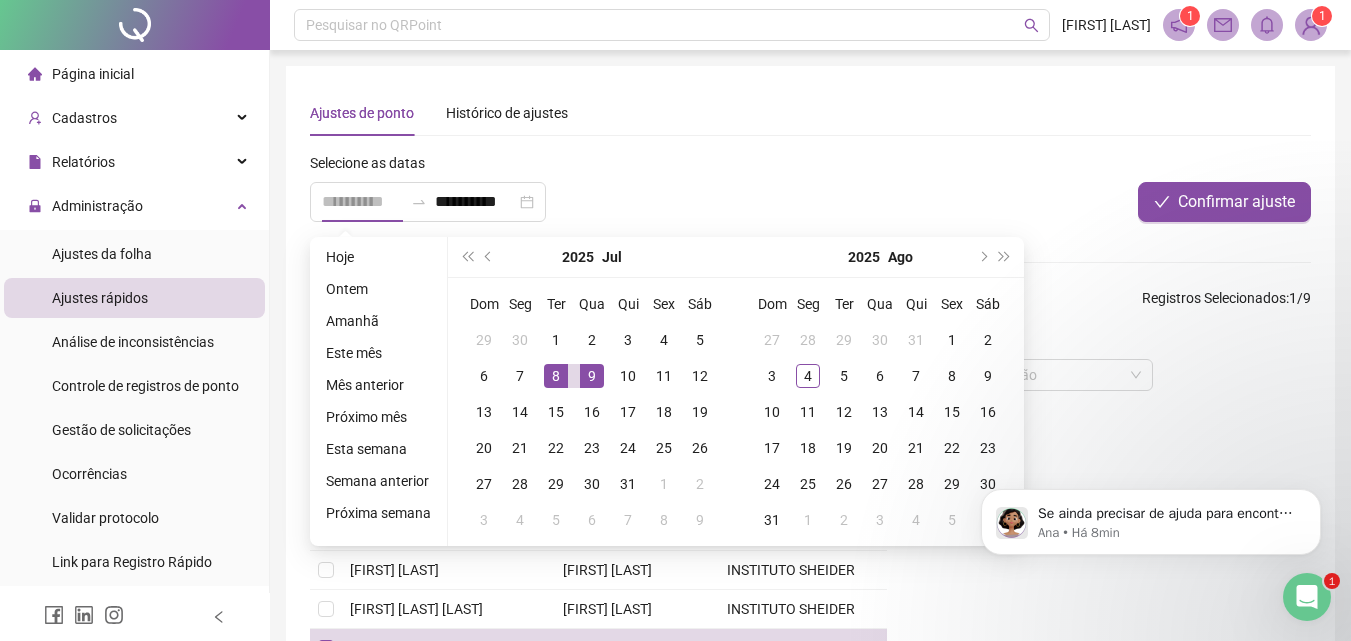 click on "8" at bounding box center (556, 376) 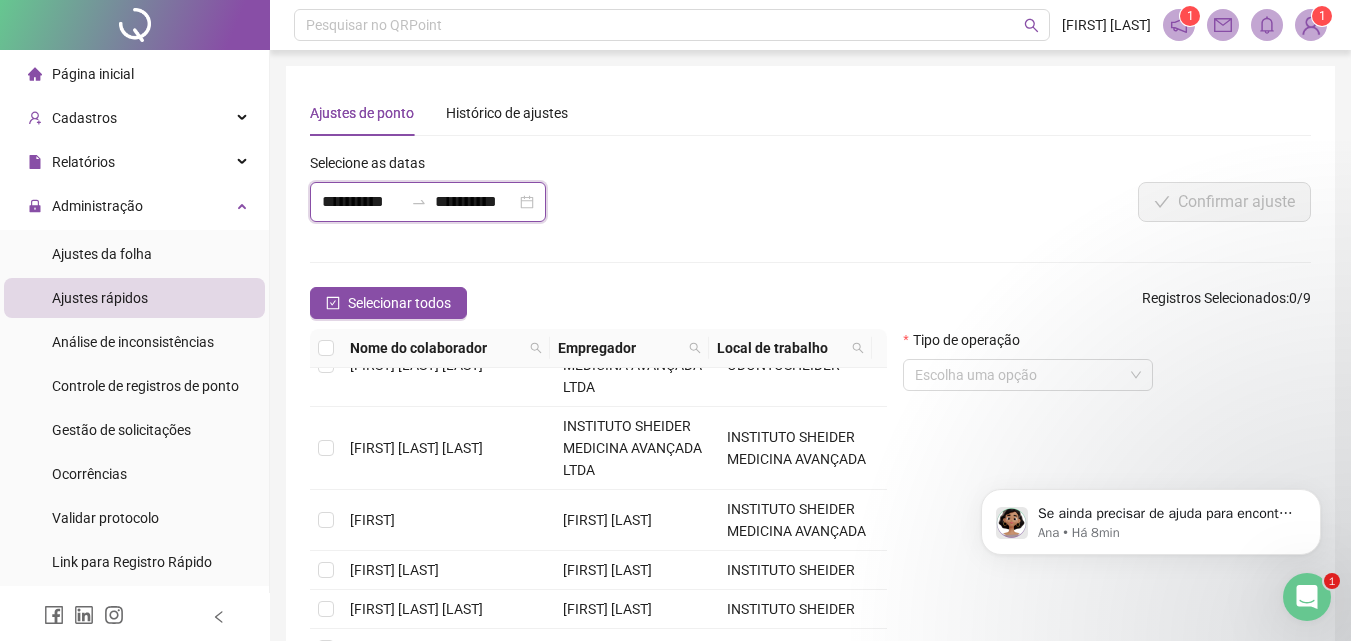 click on "**********" at bounding box center [475, 202] 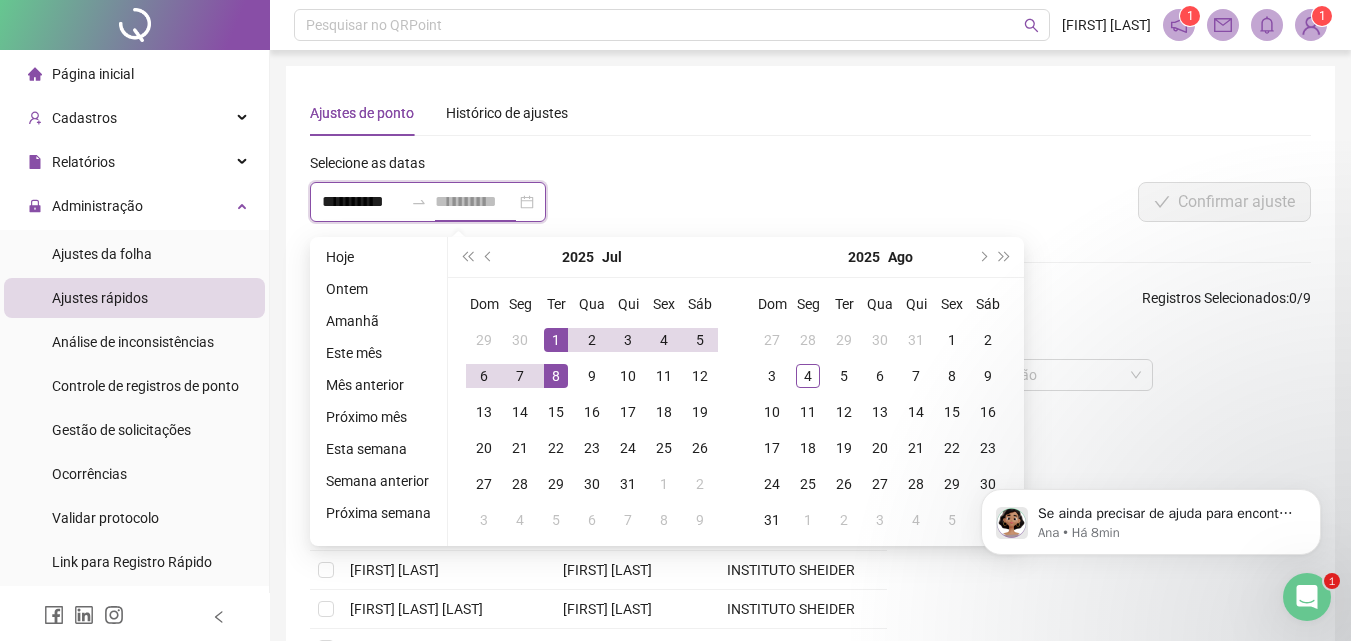 type on "**********" 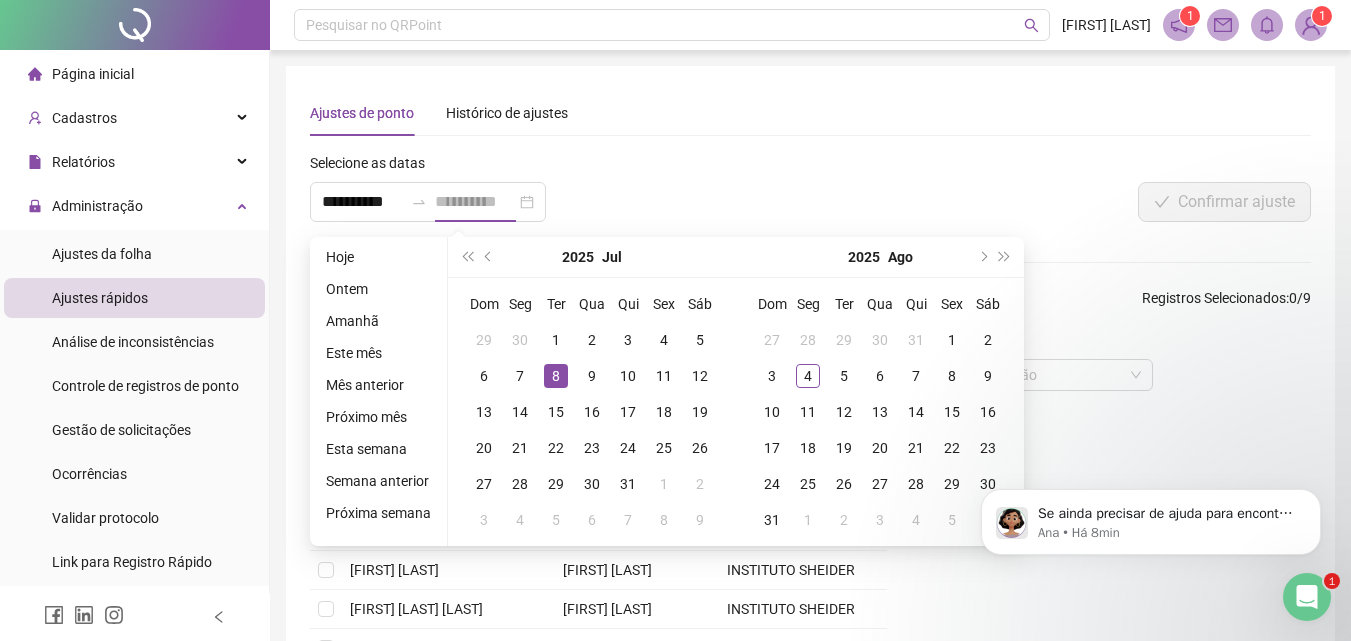 click on "8" at bounding box center [556, 376] 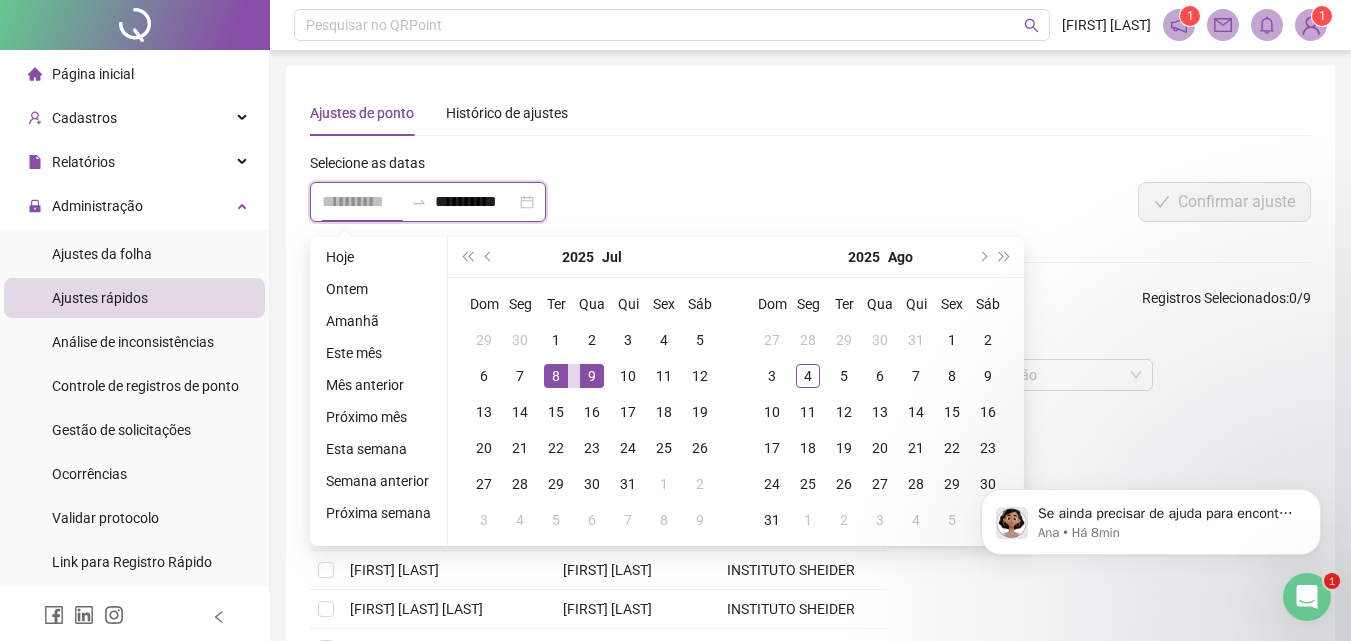 type on "**********" 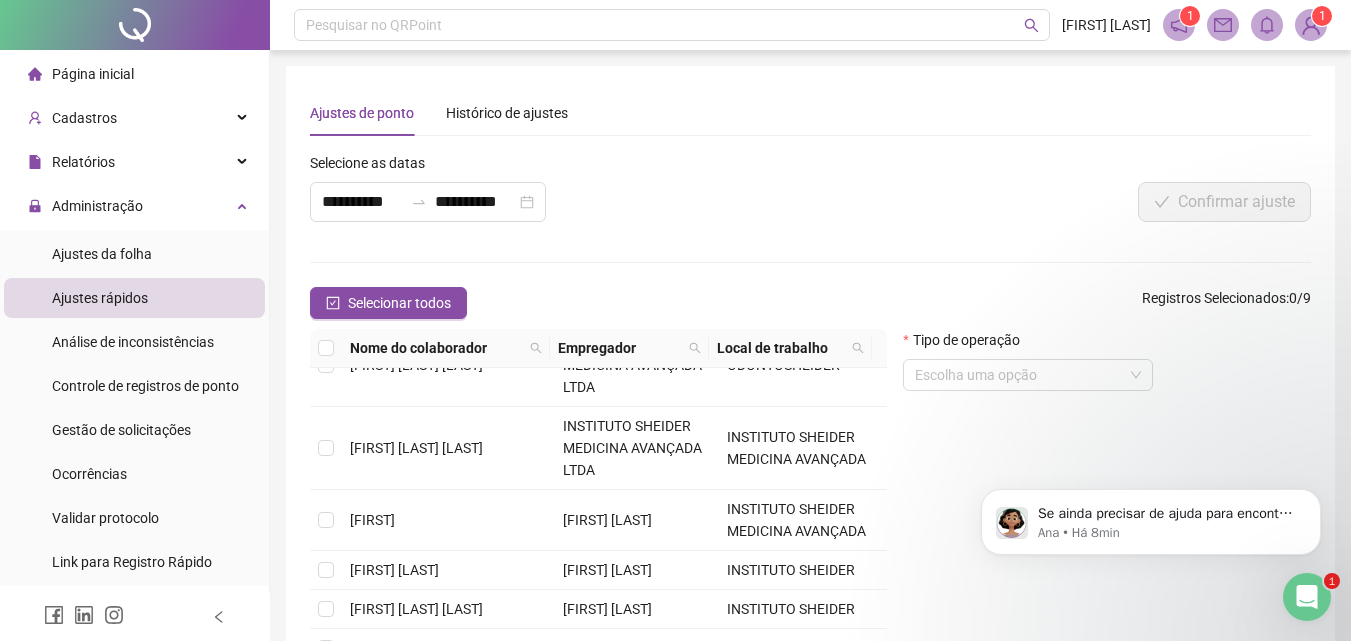 click on "**********" at bounding box center (602, 195) 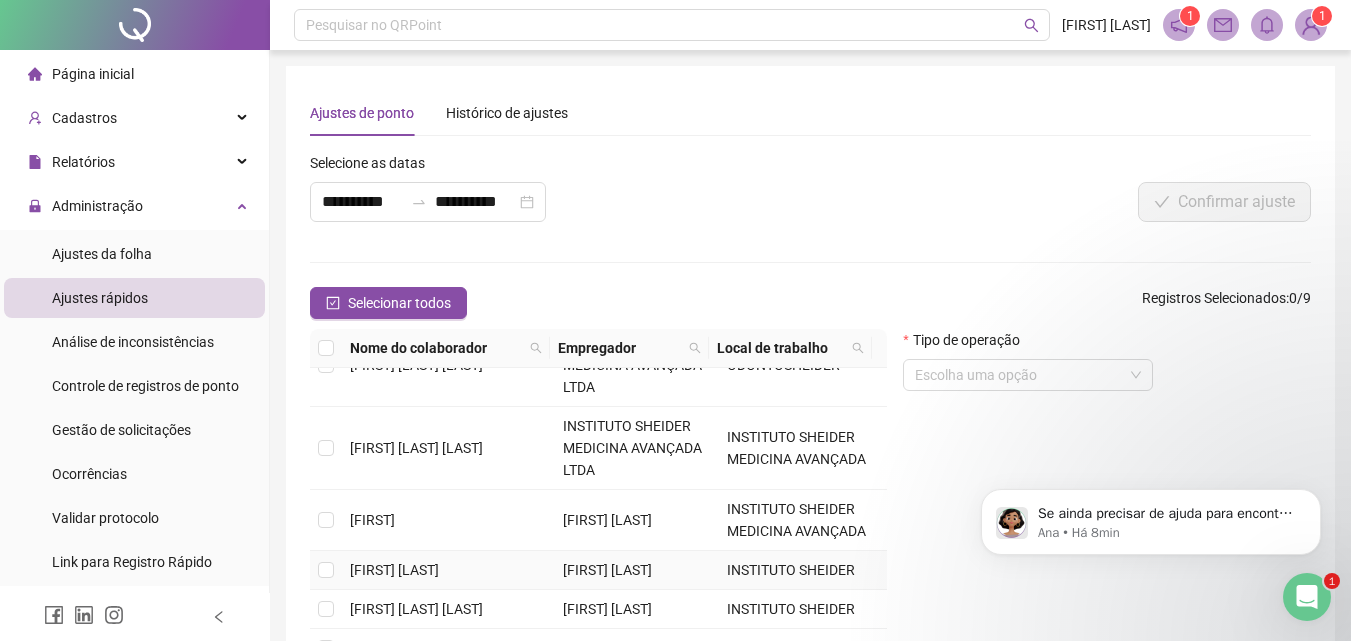 scroll, scrollTop: 193, scrollLeft: 0, axis: vertical 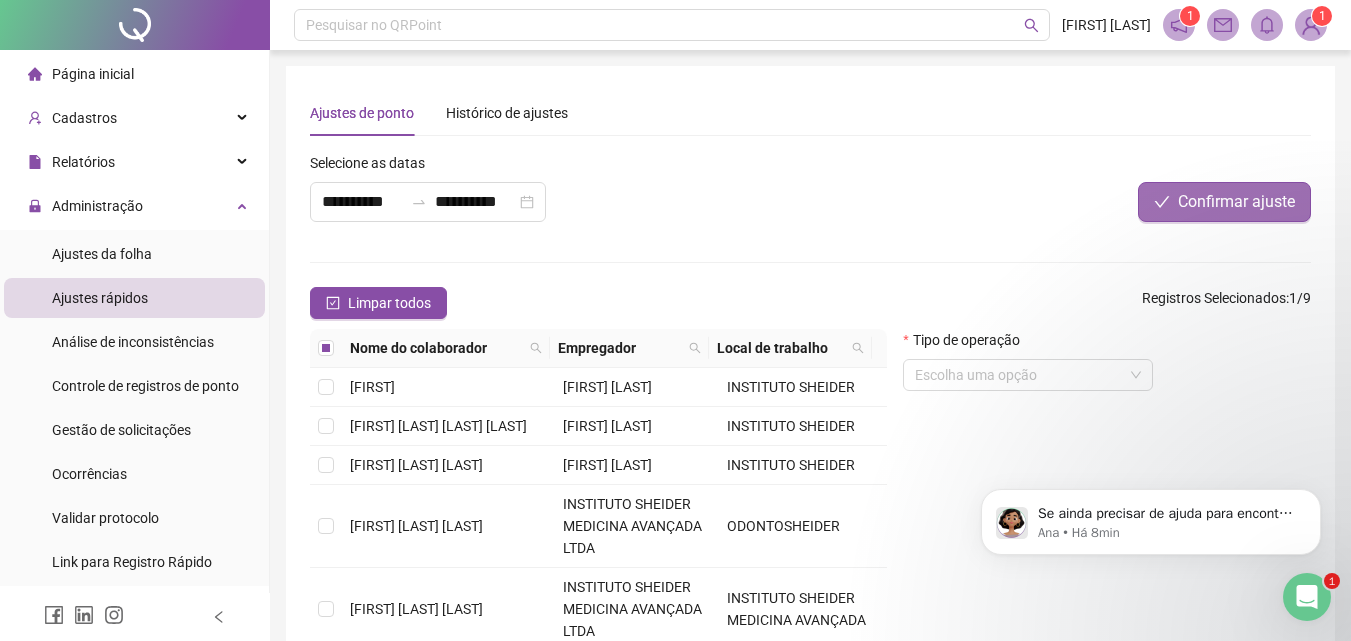 click on "Confirmar ajuste" at bounding box center (1236, 202) 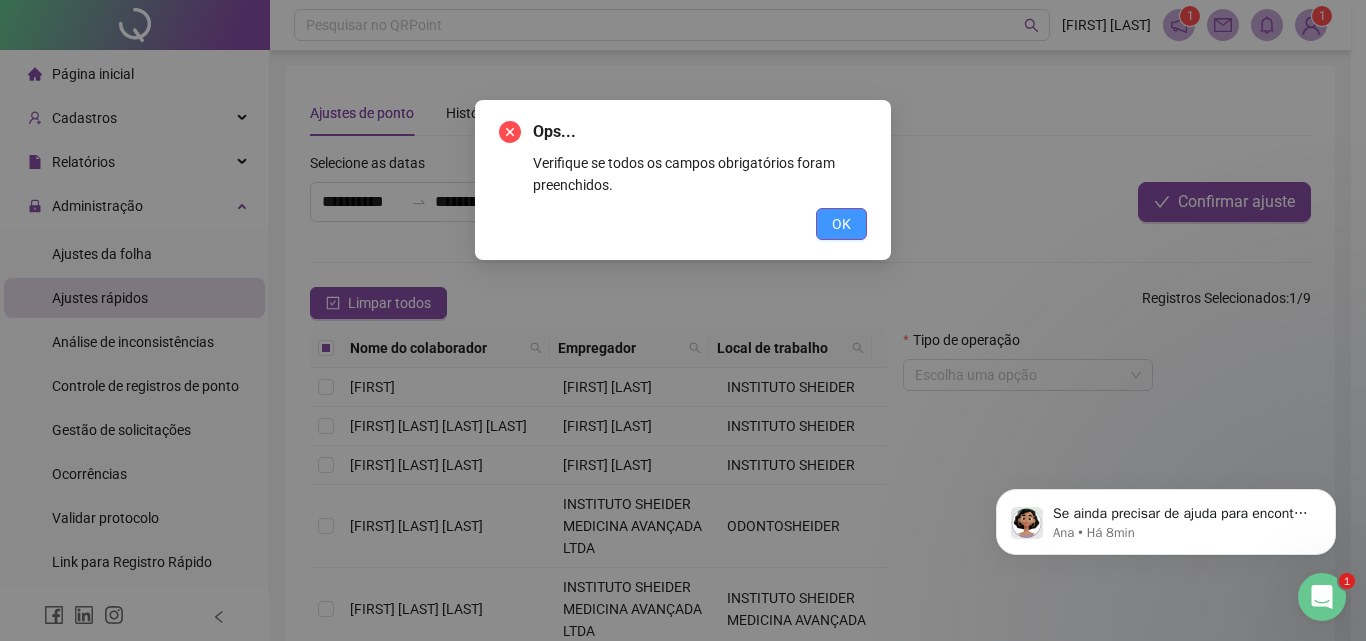 drag, startPoint x: 826, startPoint y: 218, endPoint x: 836, endPoint y: 220, distance: 10.198039 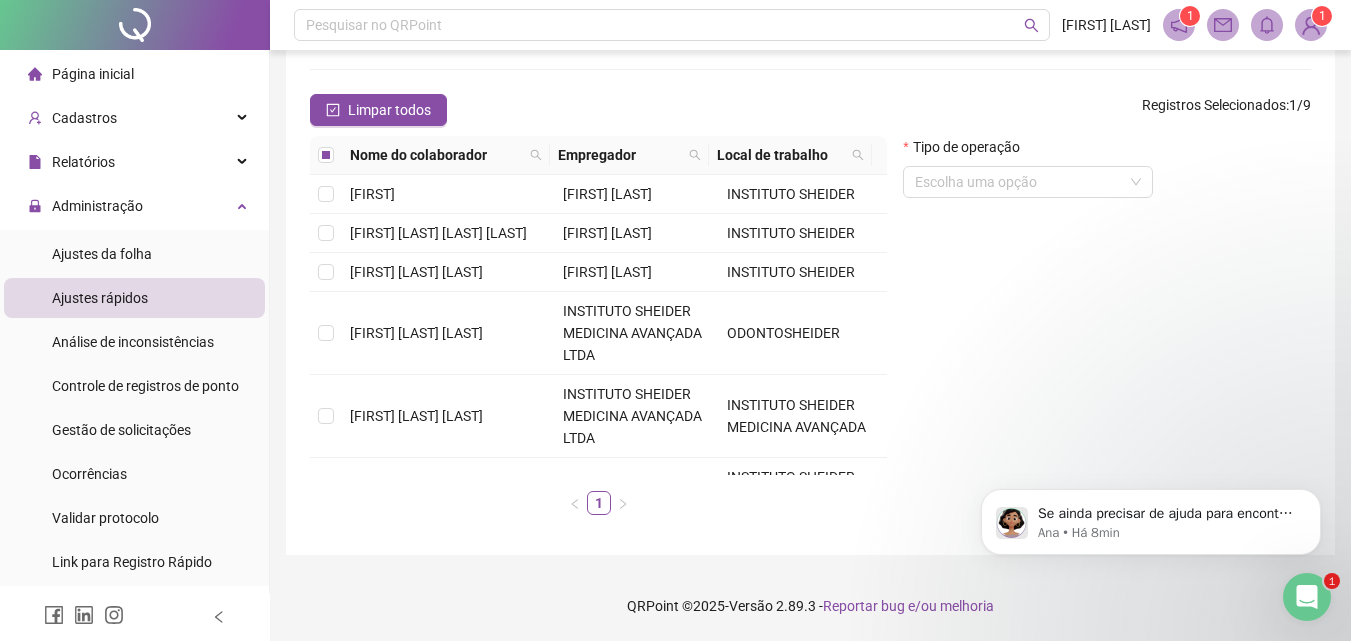 scroll, scrollTop: 0, scrollLeft: 0, axis: both 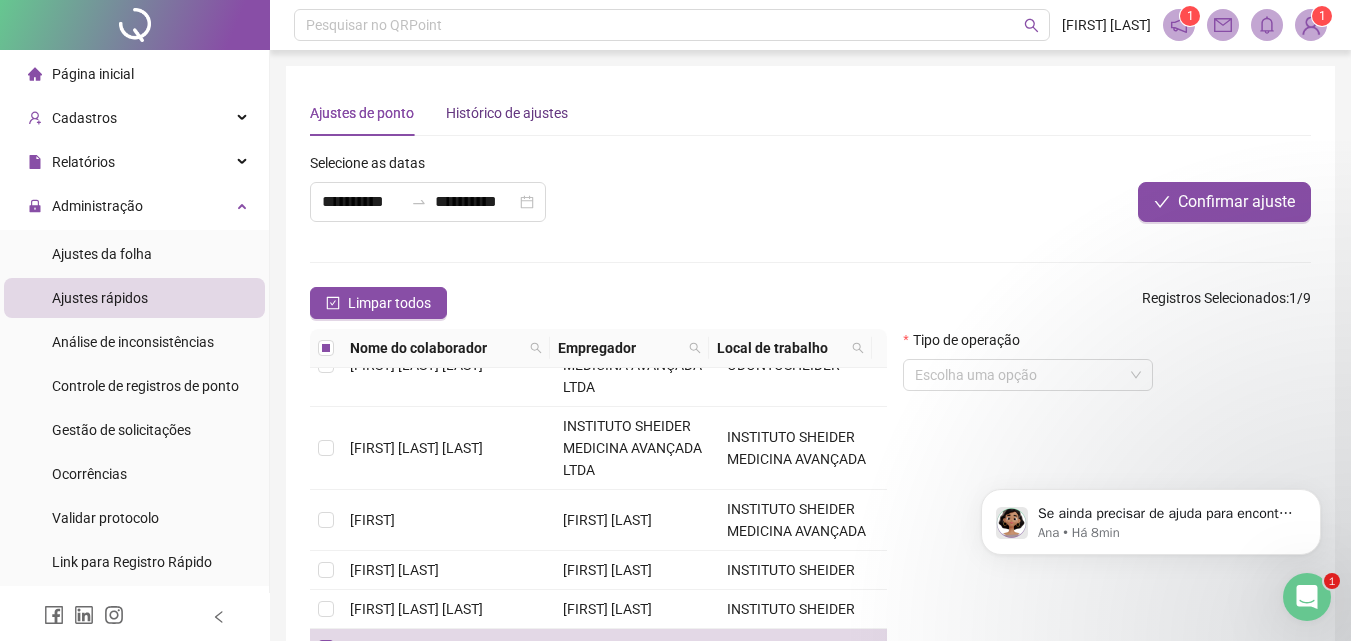 click on "Histórico de ajustes" at bounding box center [507, 113] 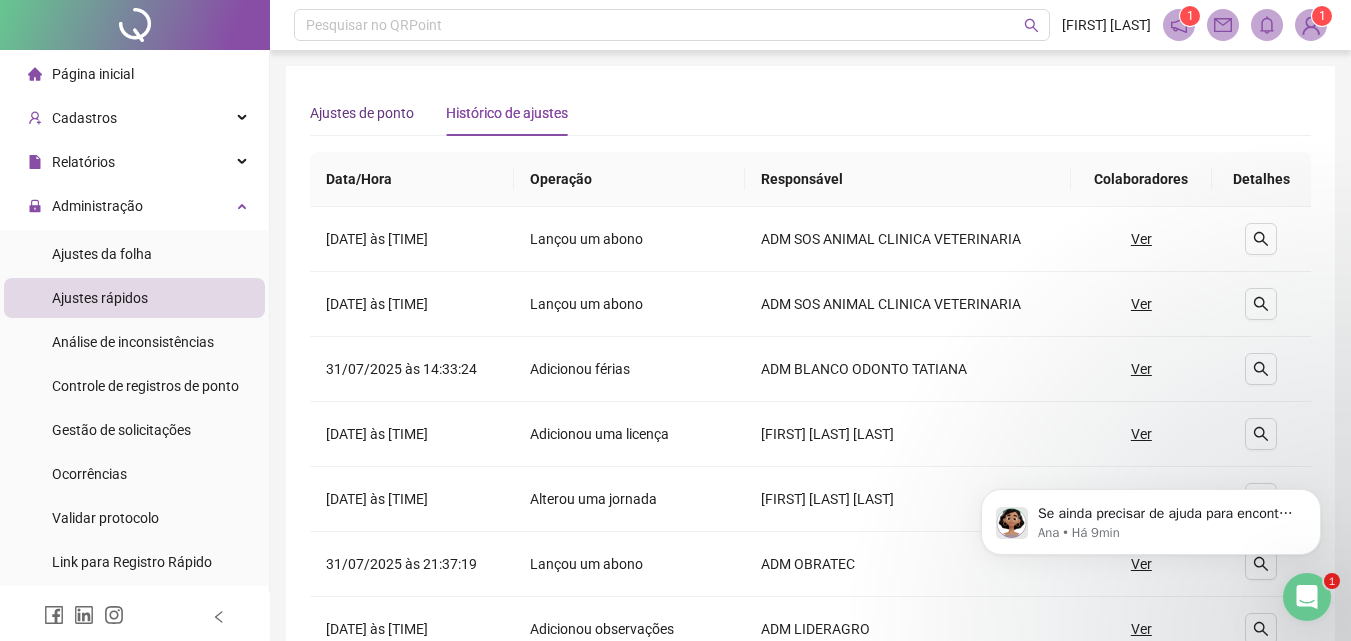 click on "Ajustes de ponto" at bounding box center (362, 113) 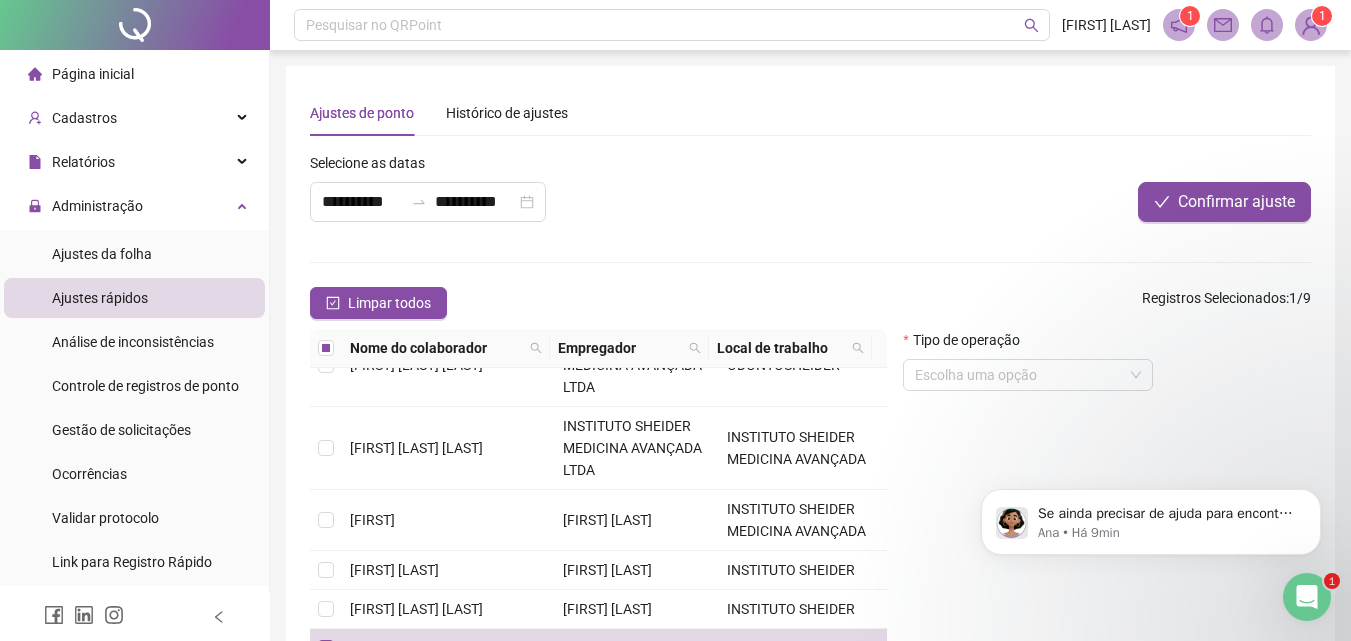 click on "Se ainda precisar de ajuda para encontrar os registros da funcionária, estou à disposição para ajudar. Gostaria de compartilhar mais detalhes sobre o que está tentando resolver? Ana • Há 9min" at bounding box center (1151, 430) 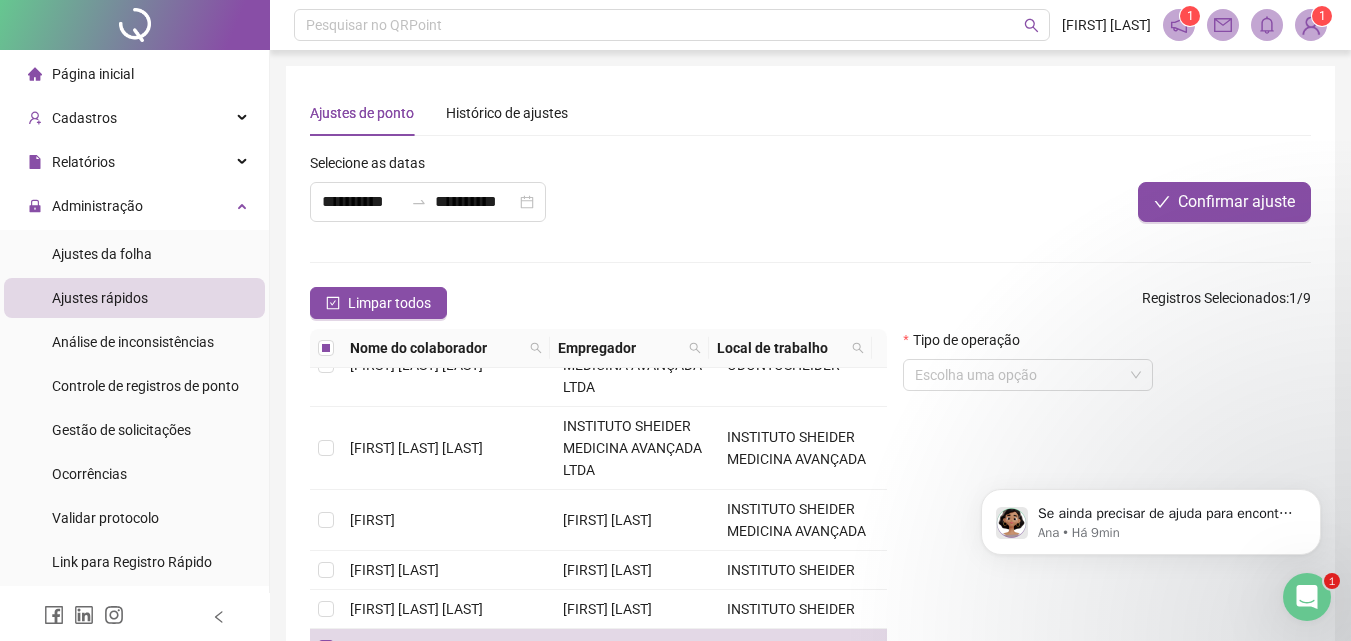 click on "Página inicial" at bounding box center (134, 74) 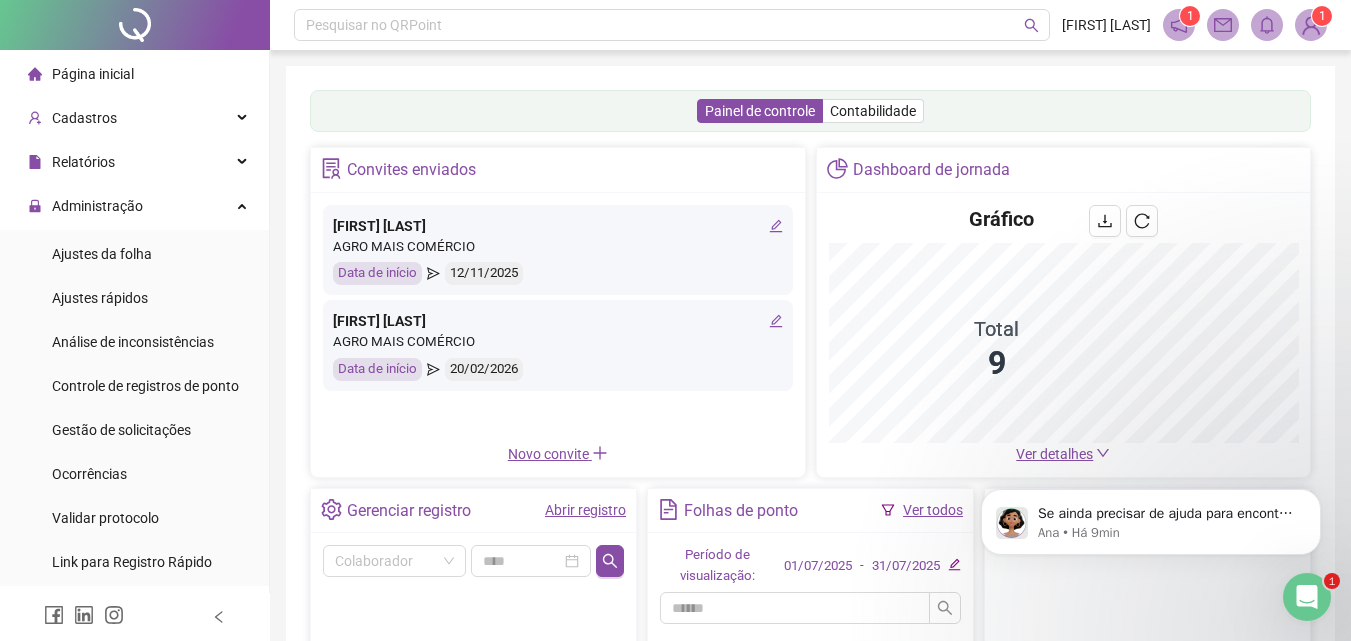 click on "Abrir registro" at bounding box center [585, 510] 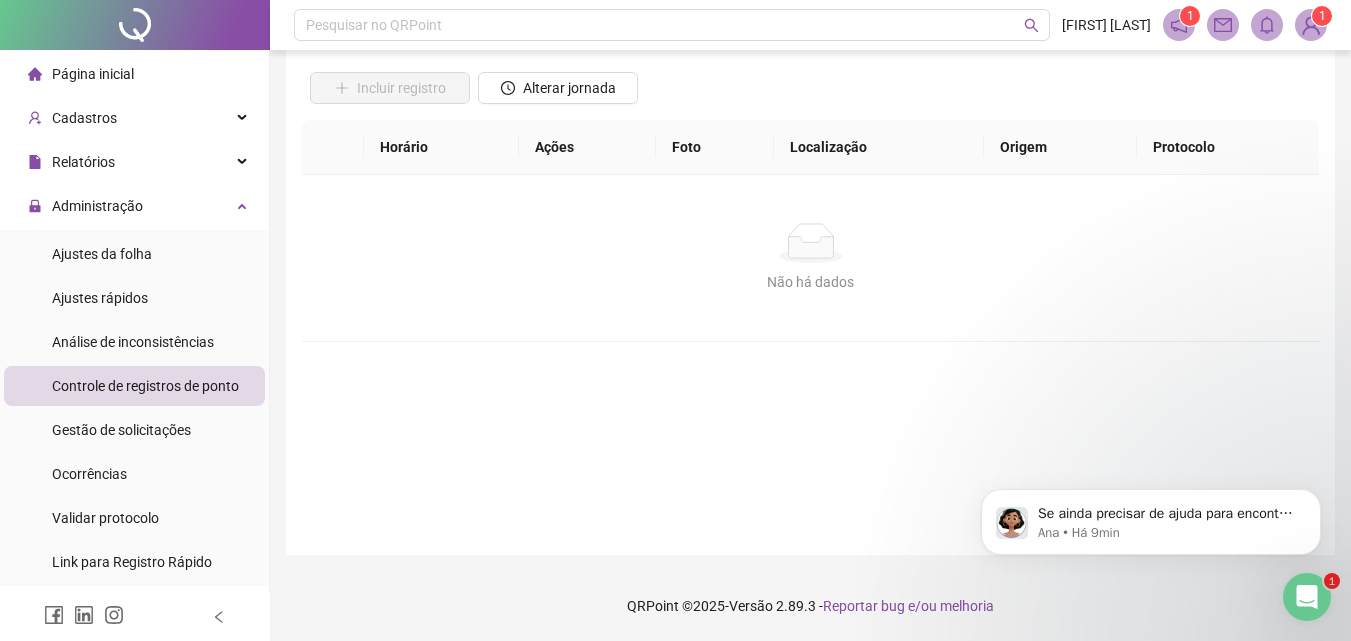 scroll, scrollTop: 0, scrollLeft: 0, axis: both 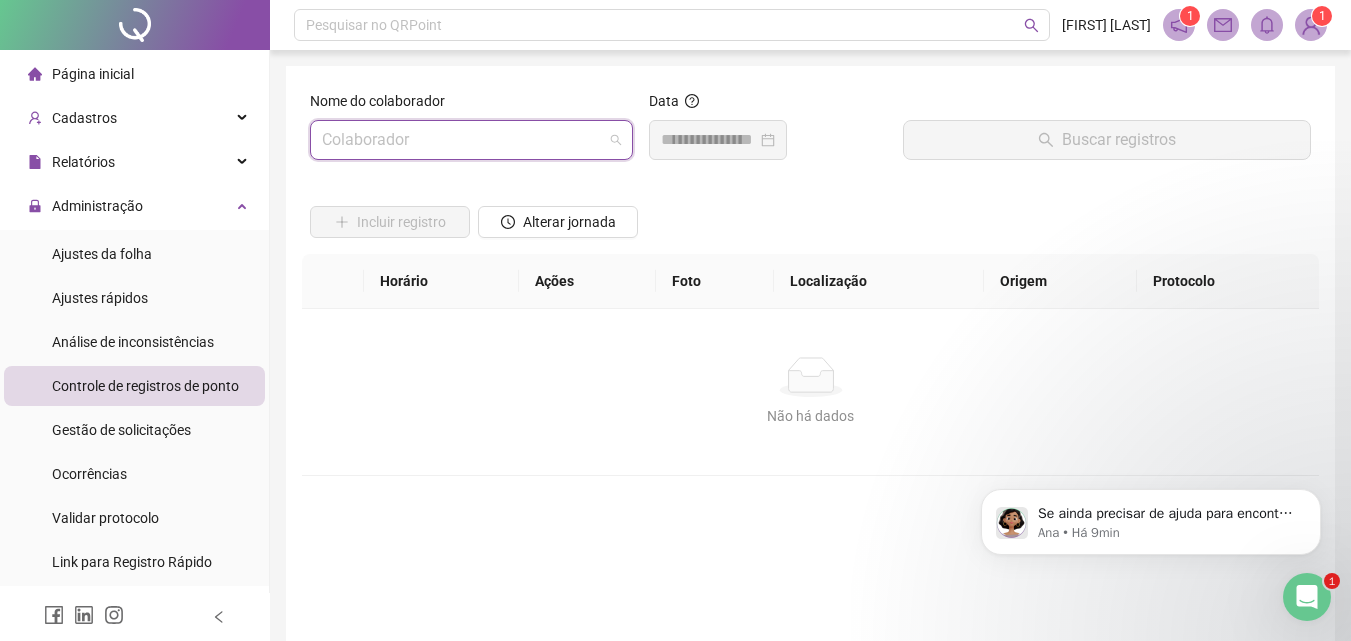 drag, startPoint x: 438, startPoint y: 131, endPoint x: 460, endPoint y: 378, distance: 247.97783 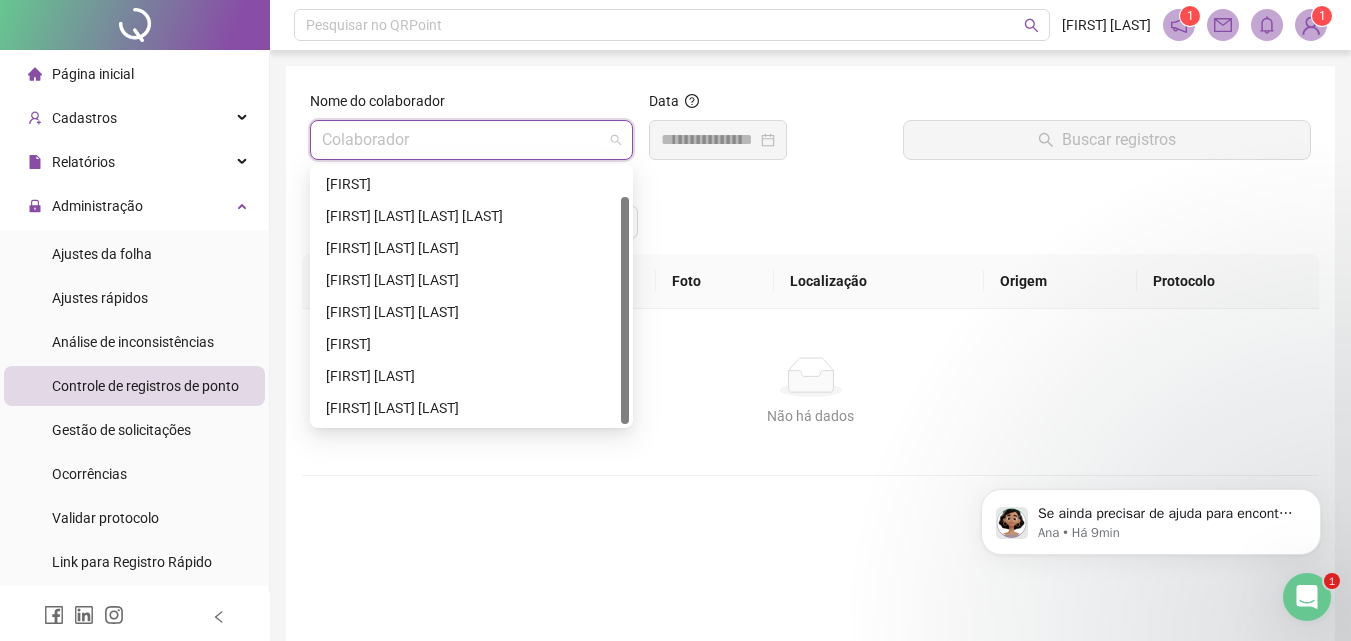 scroll, scrollTop: 32, scrollLeft: 0, axis: vertical 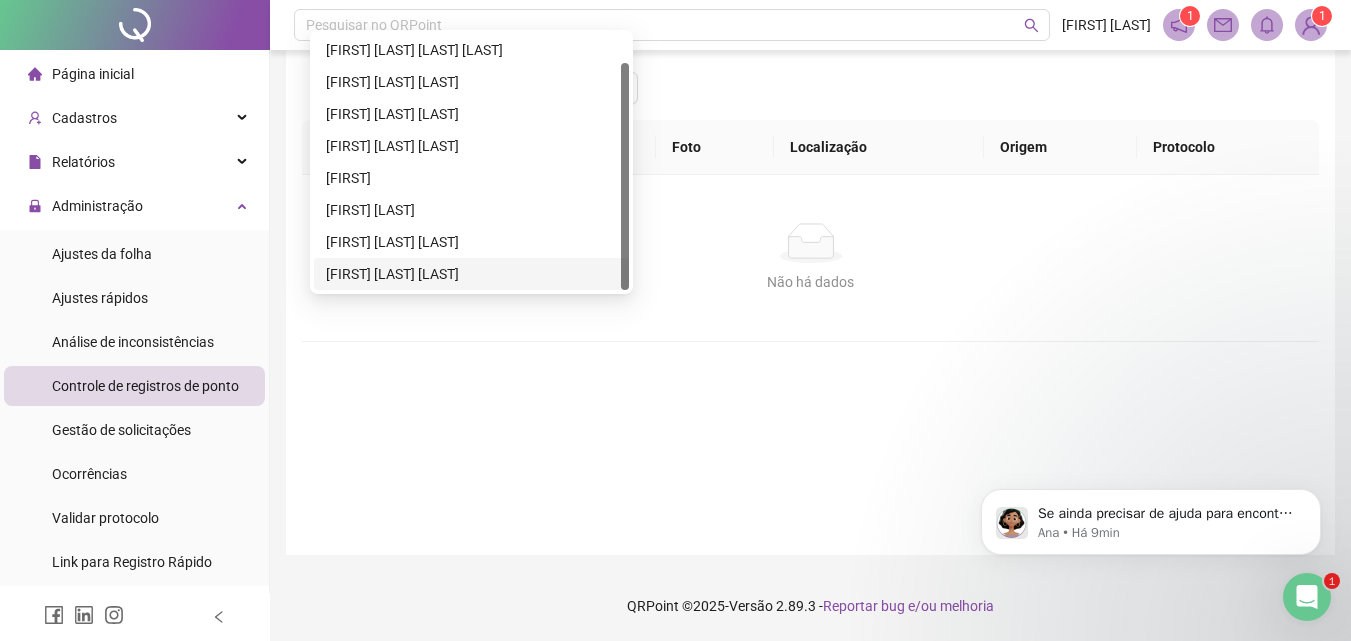 click on "[FIRST] [LAST] [LAST]" at bounding box center (471, 274) 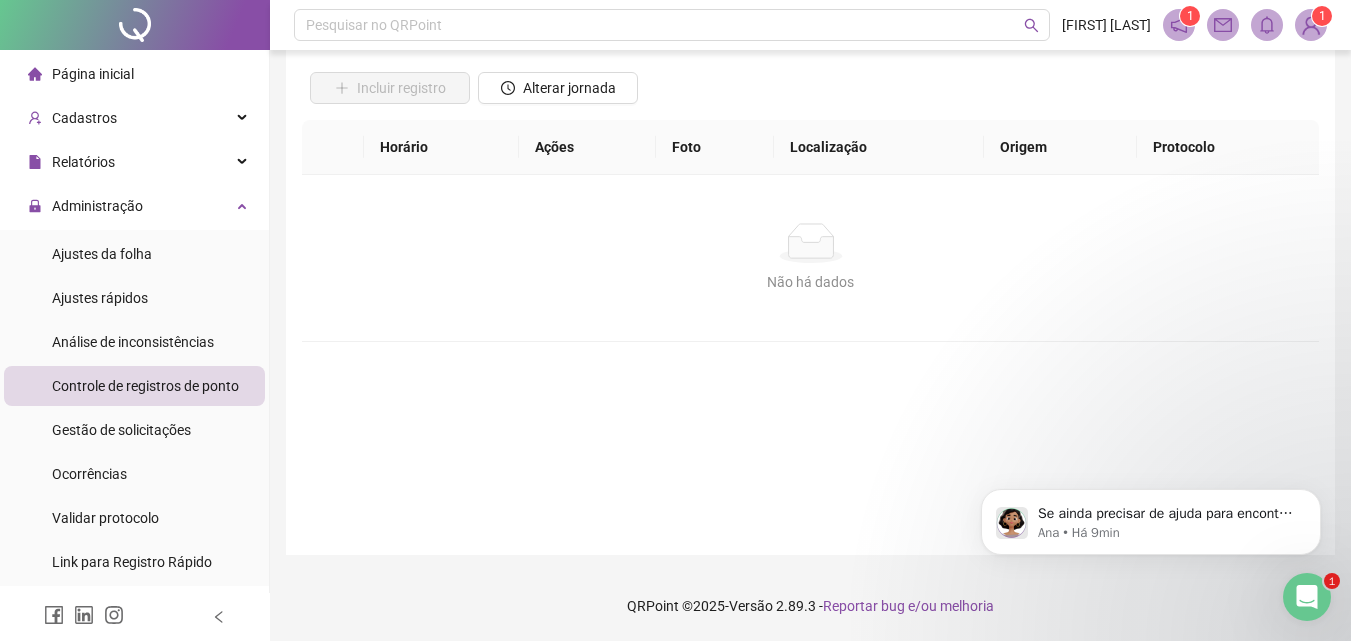 scroll, scrollTop: 0, scrollLeft: 0, axis: both 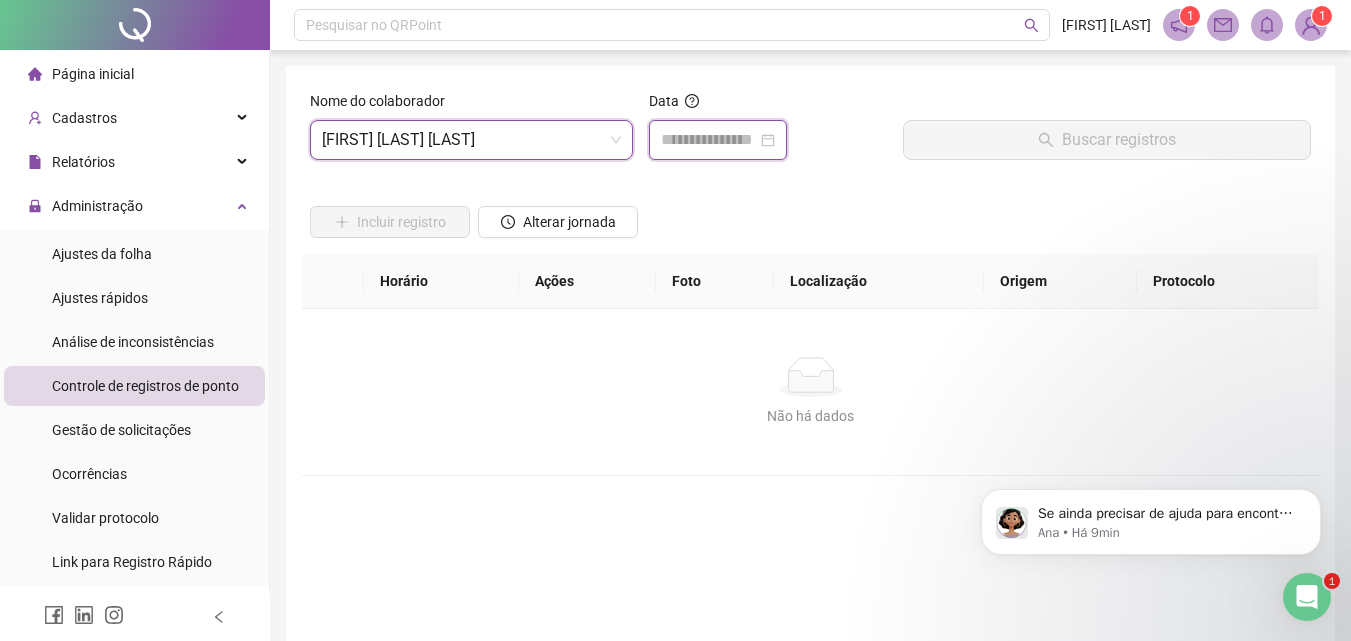click at bounding box center (709, 140) 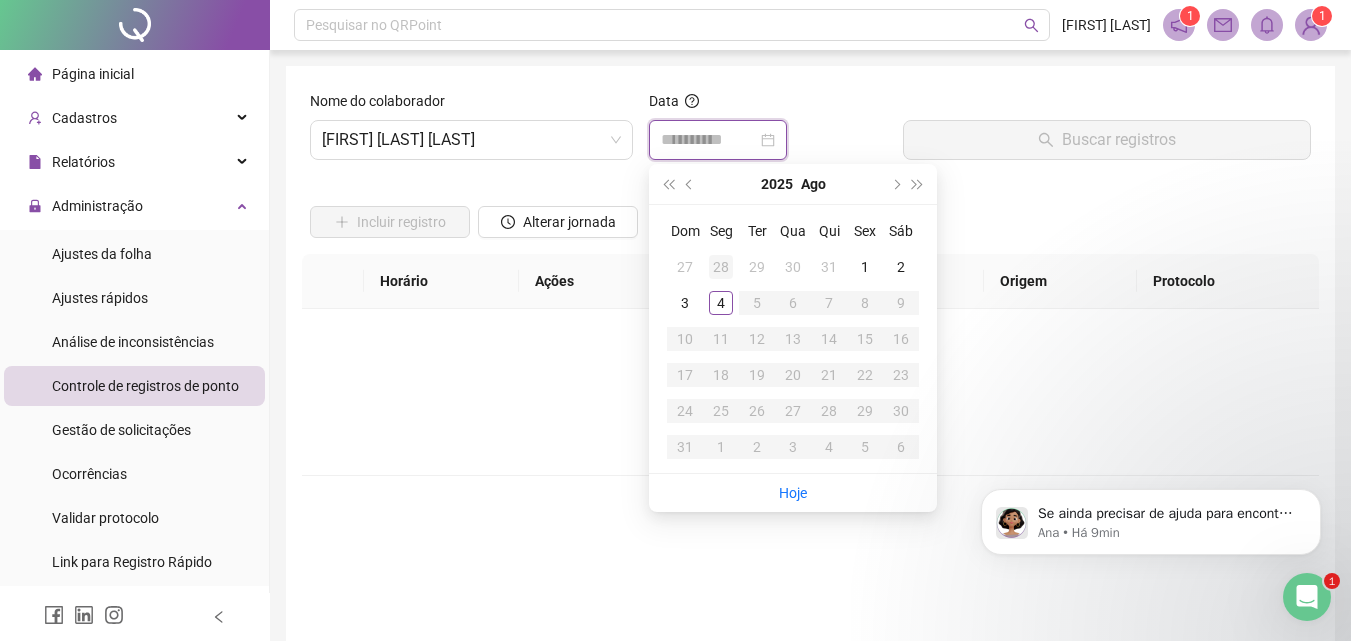type on "**********" 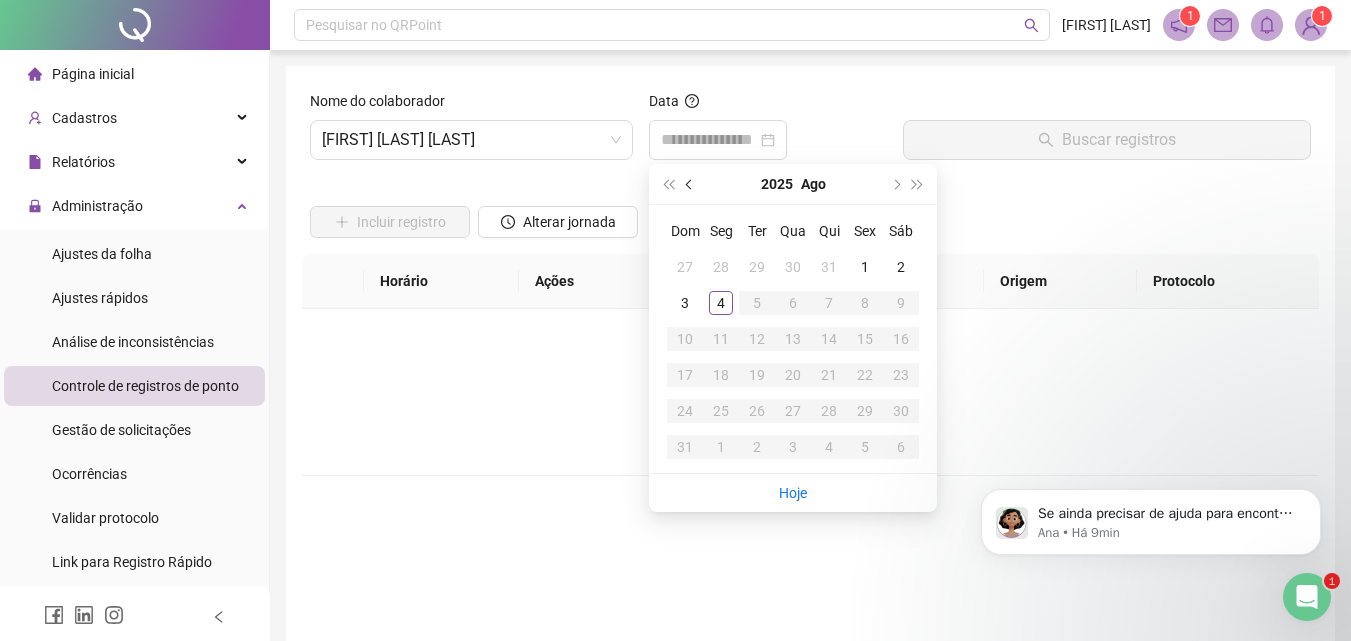 click at bounding box center [690, 184] 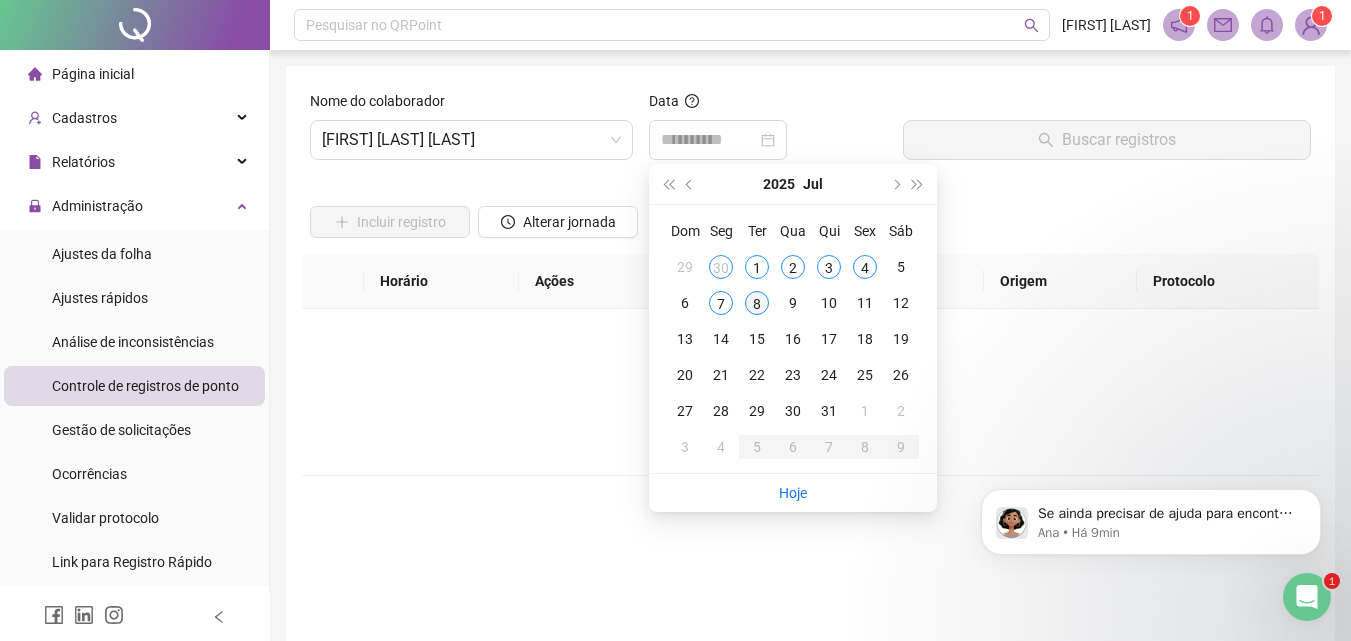 type on "**********" 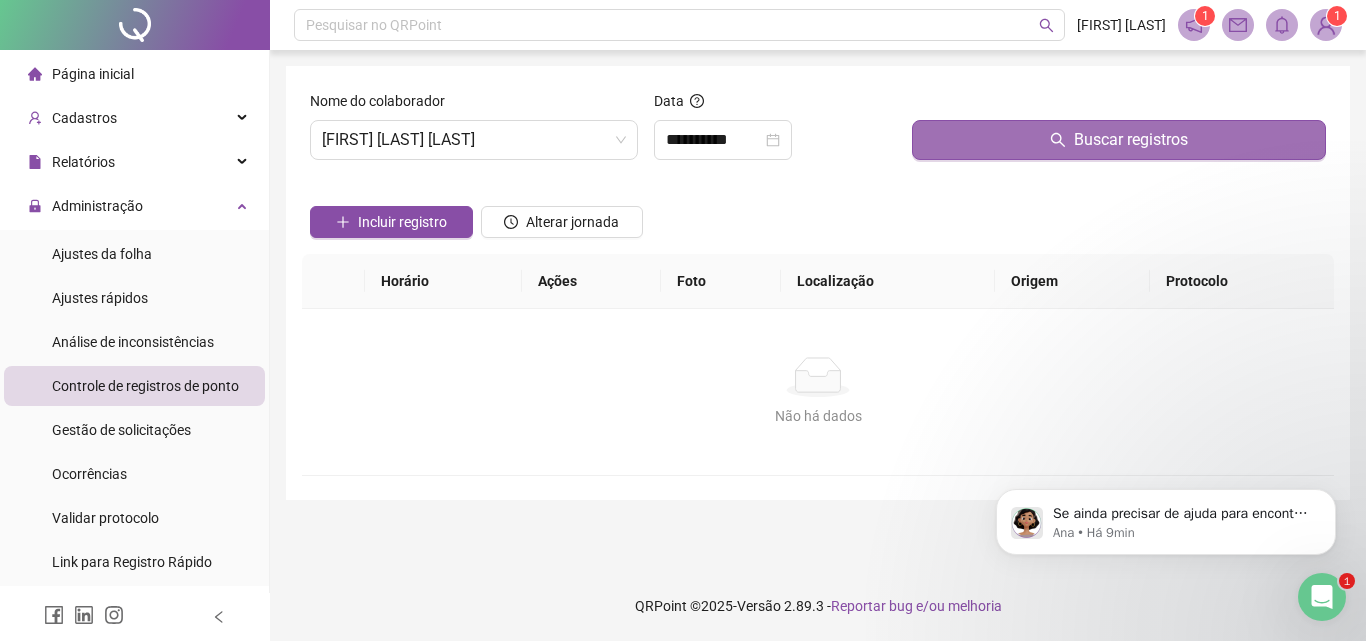 click on "Buscar registros" at bounding box center [1119, 140] 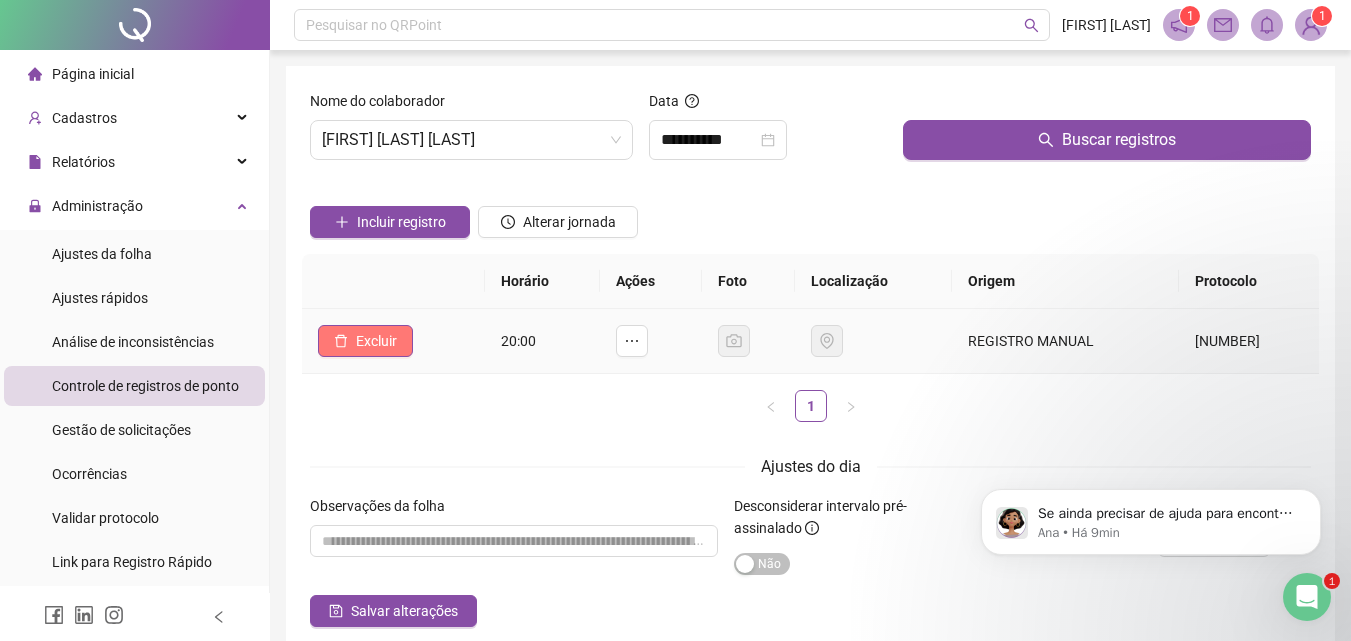 click on "Excluir" at bounding box center [376, 341] 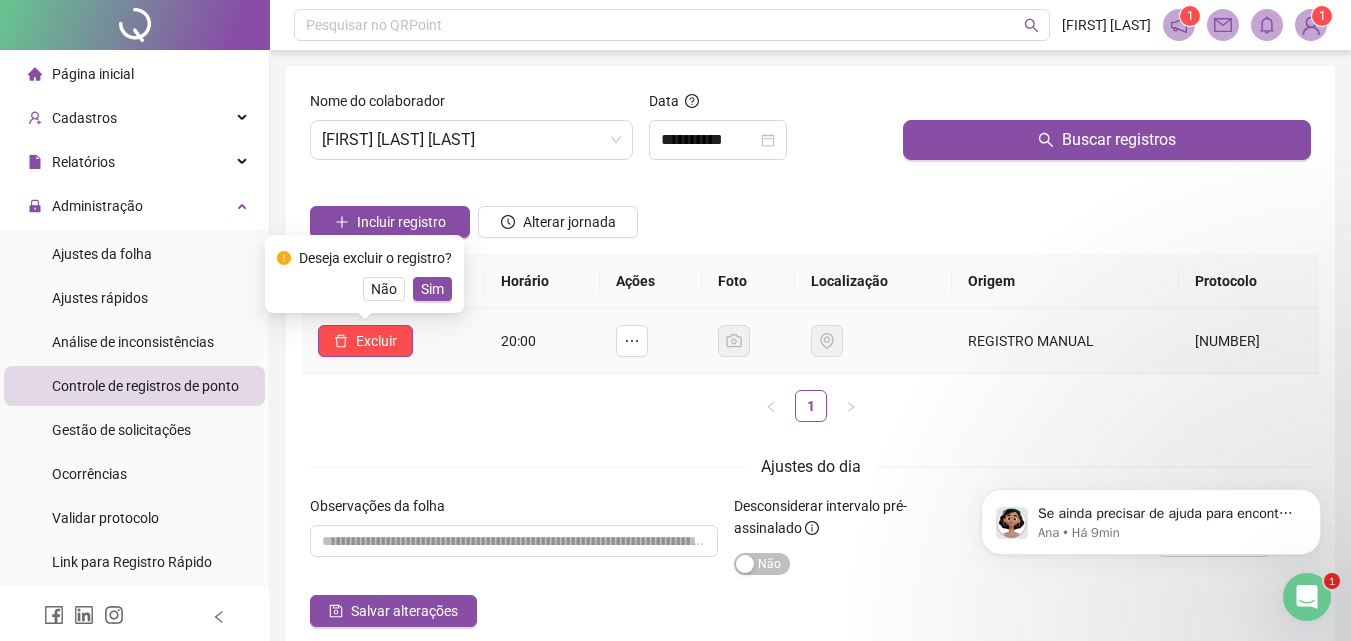 click on "Sim" at bounding box center [432, 289] 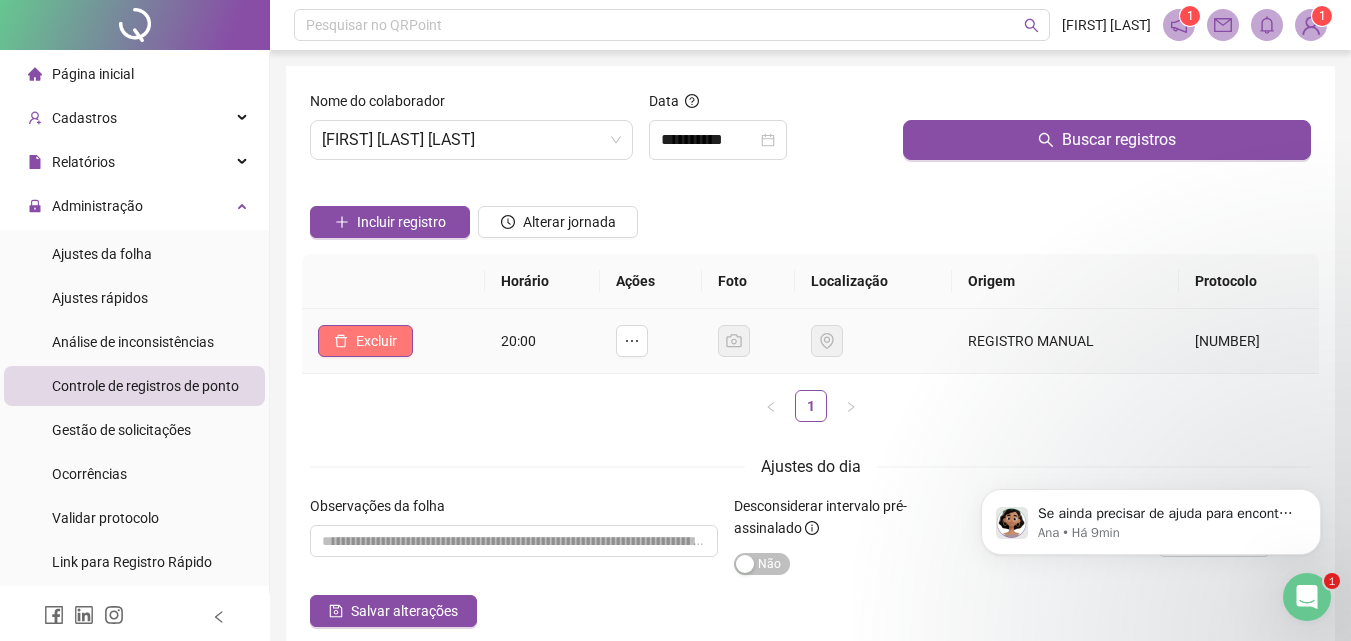 click on "Excluir" at bounding box center [376, 341] 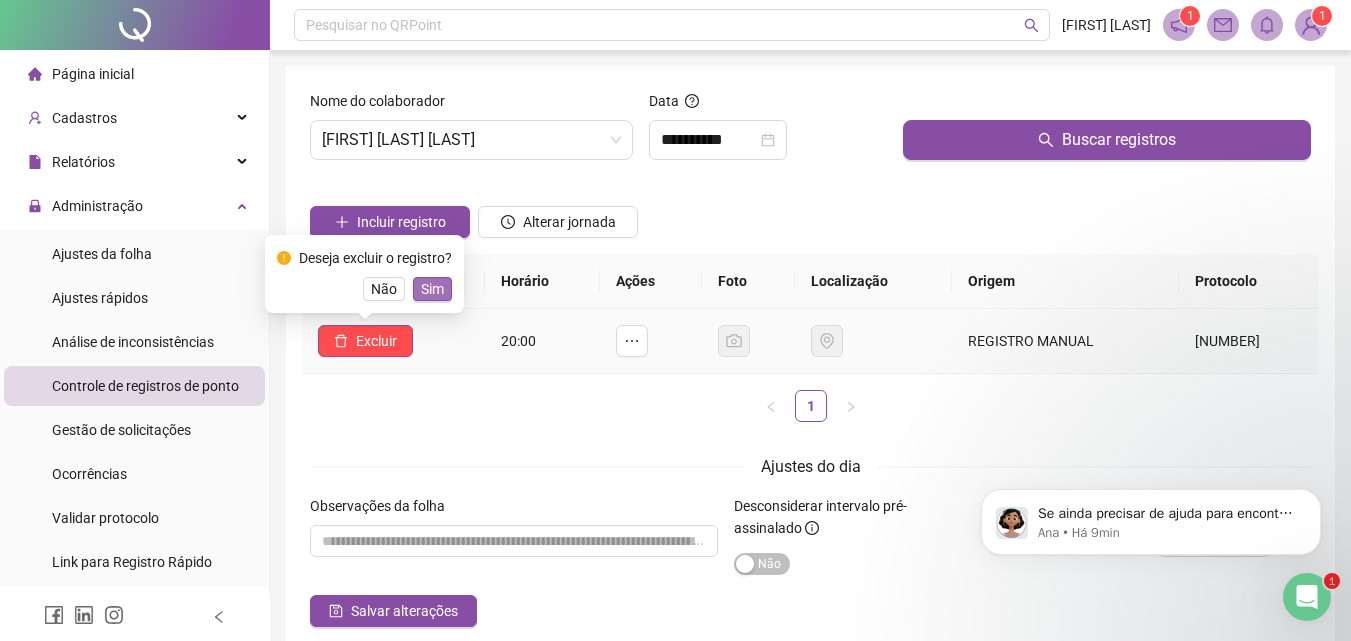 click on "Sim" at bounding box center [432, 289] 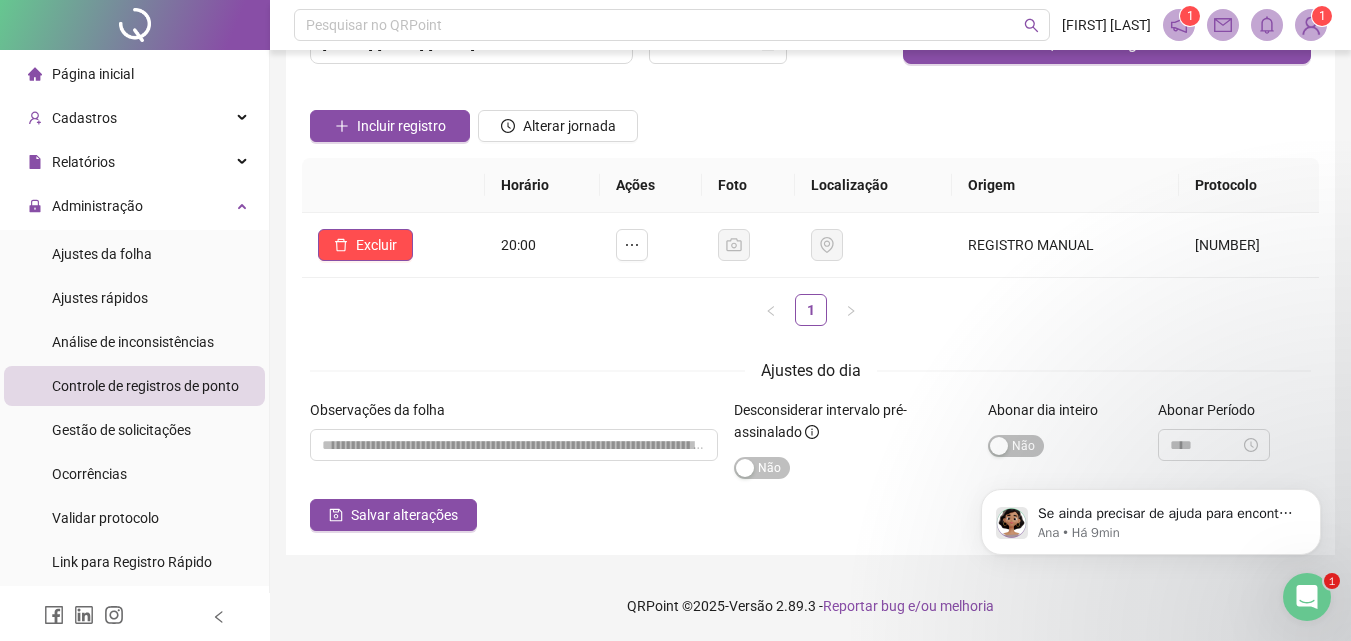 scroll, scrollTop: 0, scrollLeft: 0, axis: both 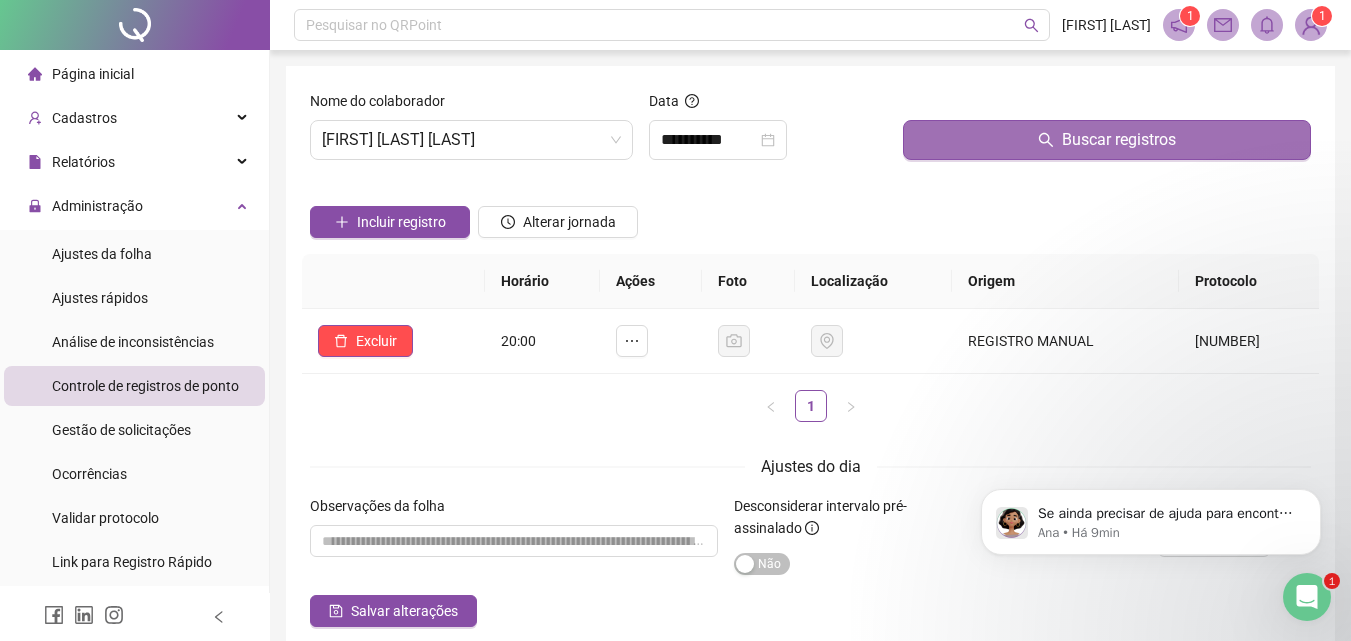 click on "Buscar registros" at bounding box center (1107, 140) 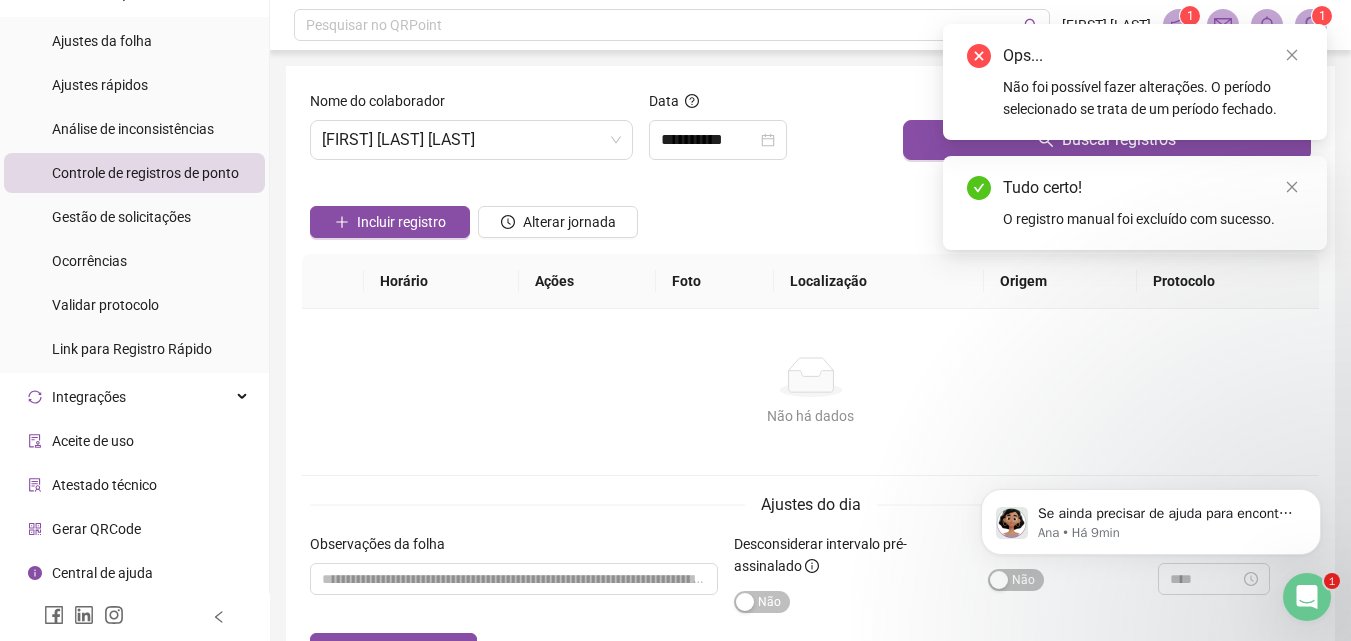 scroll, scrollTop: 0, scrollLeft: 0, axis: both 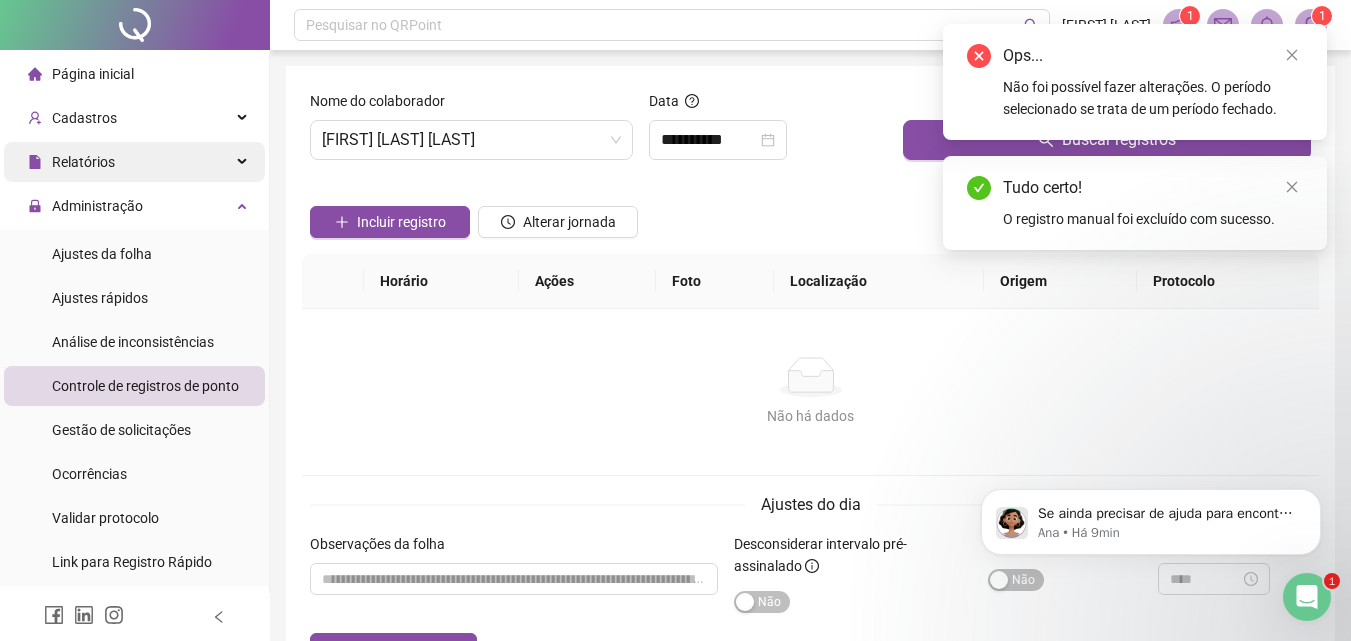 click on "Relatórios" at bounding box center [134, 162] 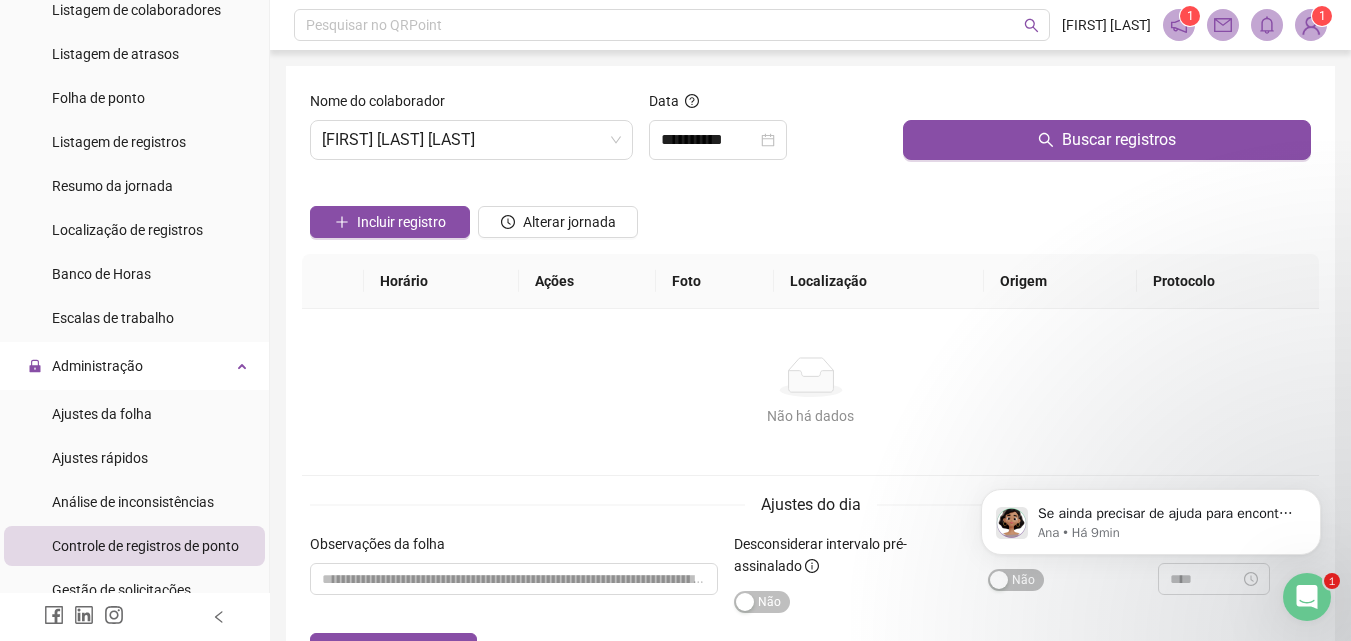 scroll, scrollTop: 300, scrollLeft: 0, axis: vertical 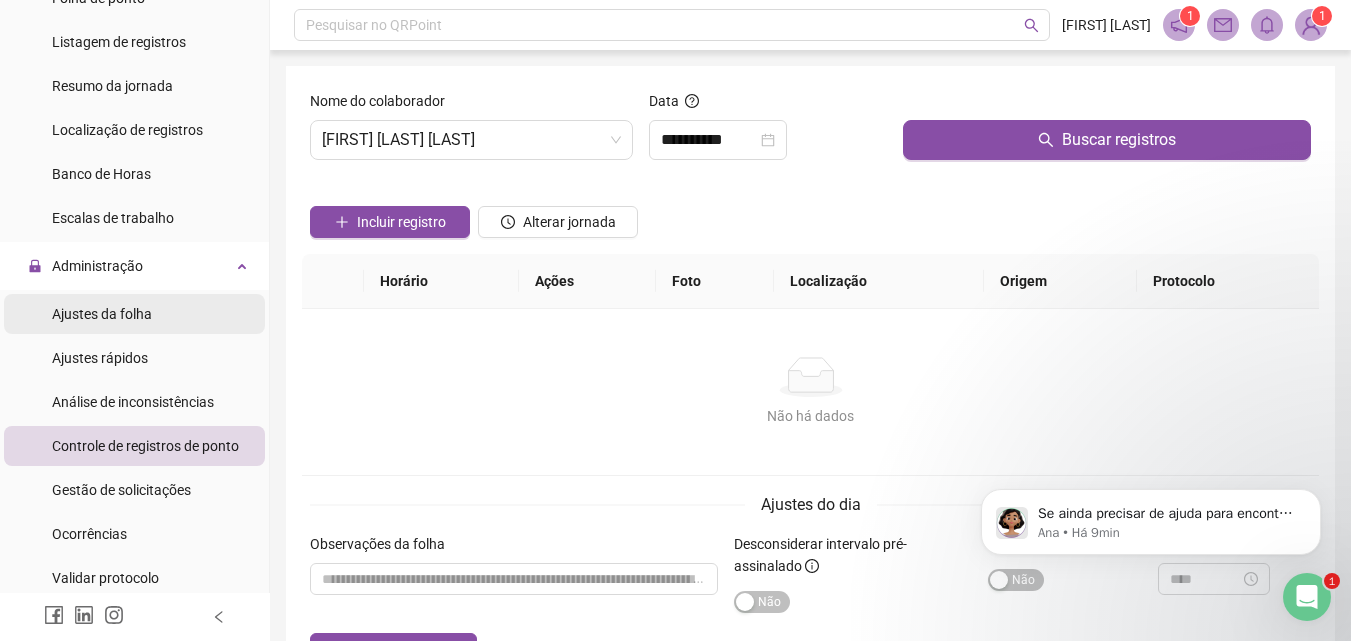 click on "Ajustes da folha" at bounding box center (134, 314) 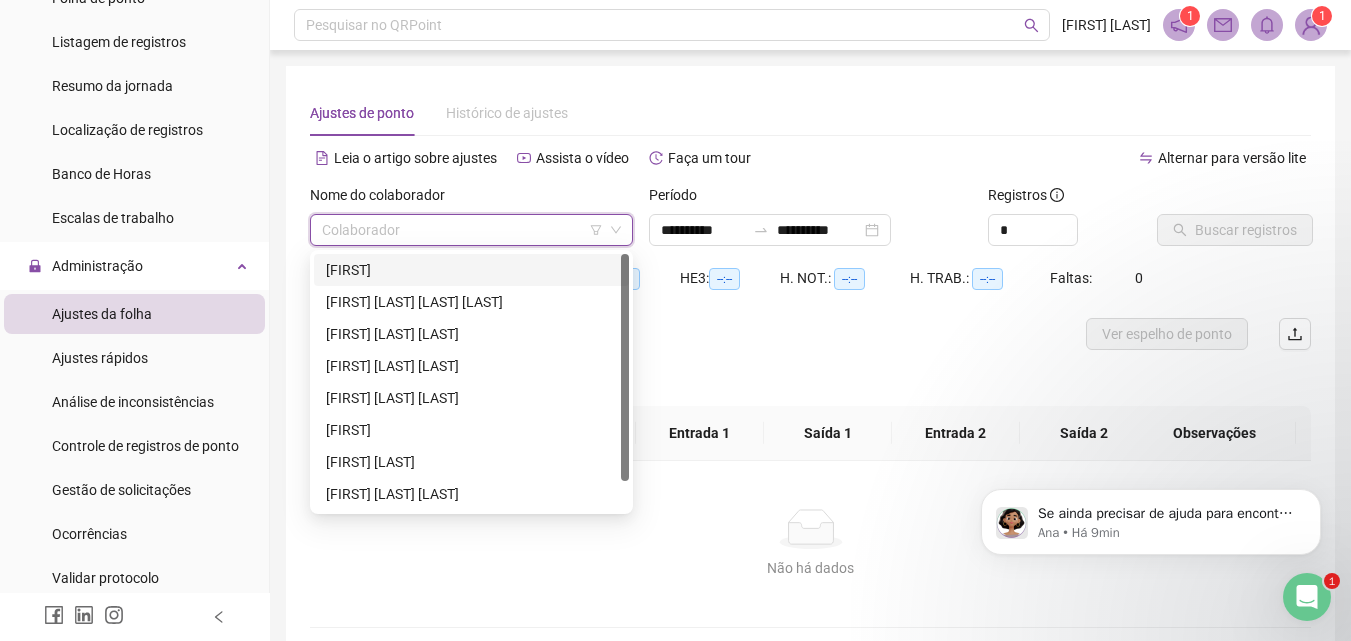 click at bounding box center (462, 230) 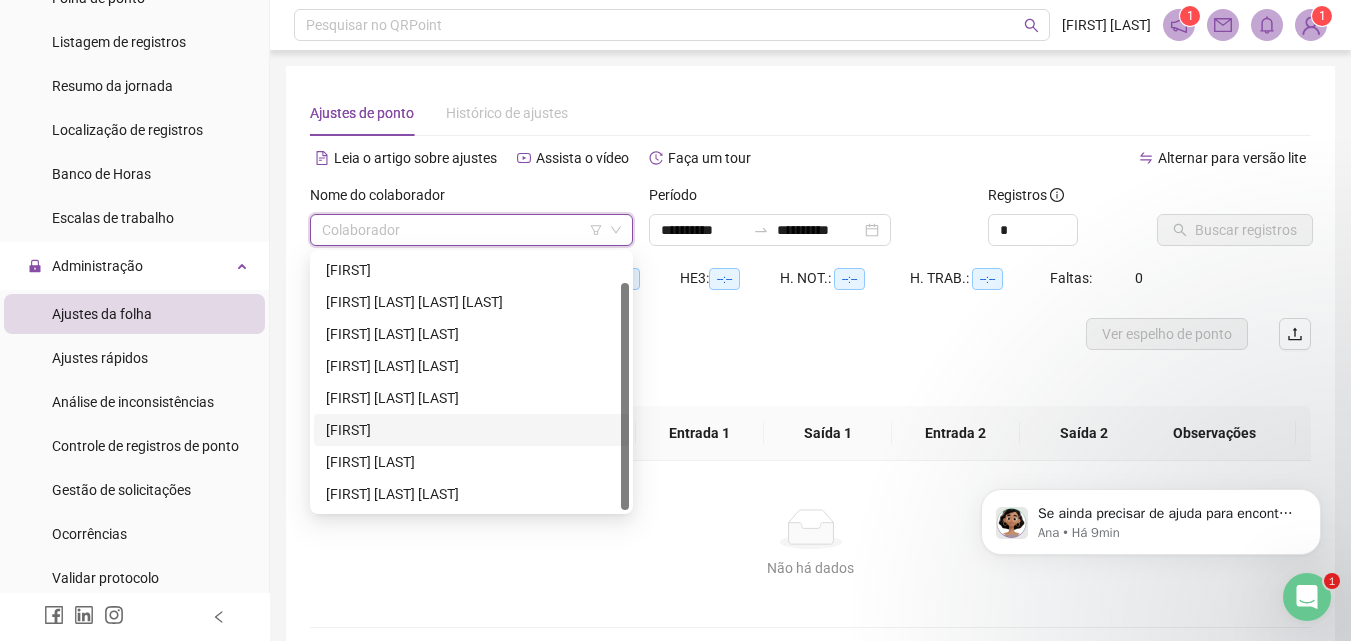 scroll, scrollTop: 32, scrollLeft: 0, axis: vertical 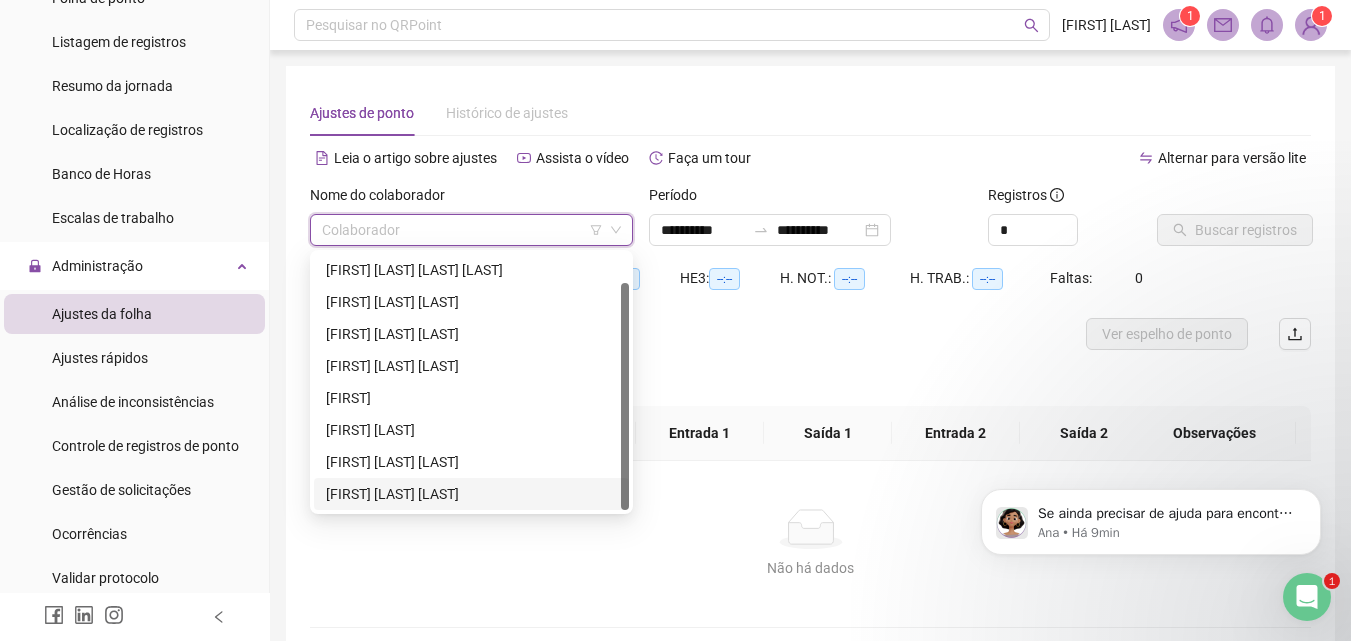 click on "[FIRST] [LAST] [LAST]" at bounding box center (471, 494) 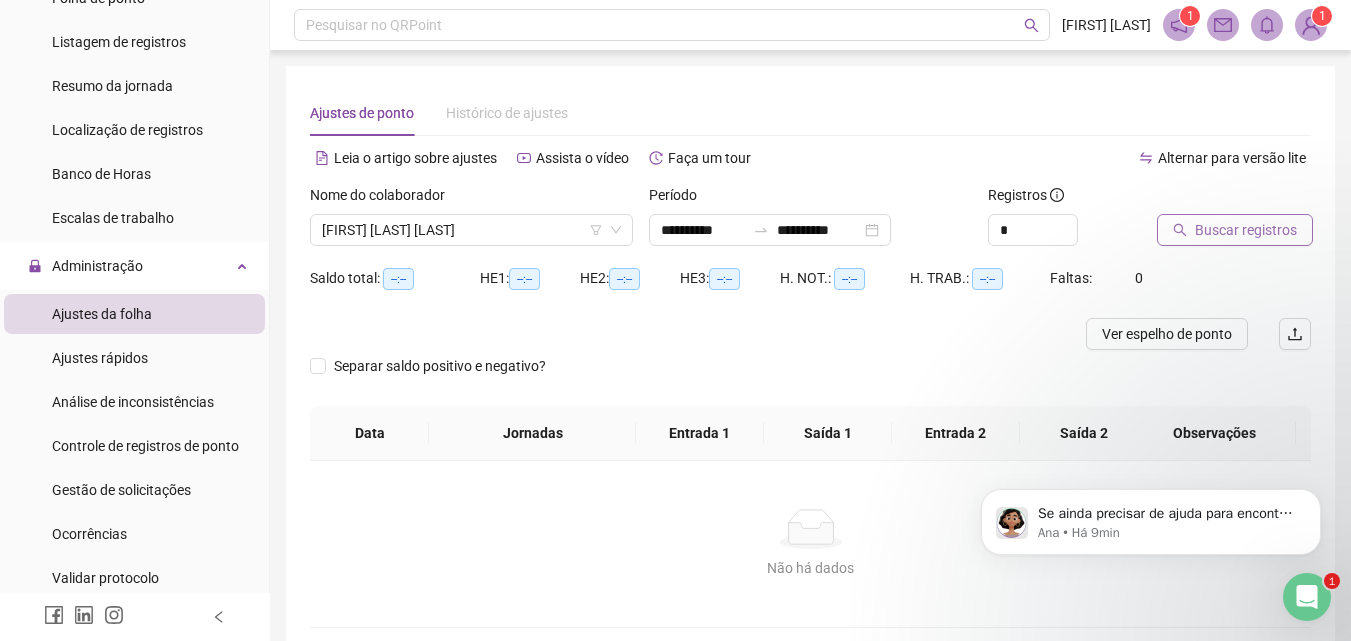 click on "Buscar registros" at bounding box center [1235, 230] 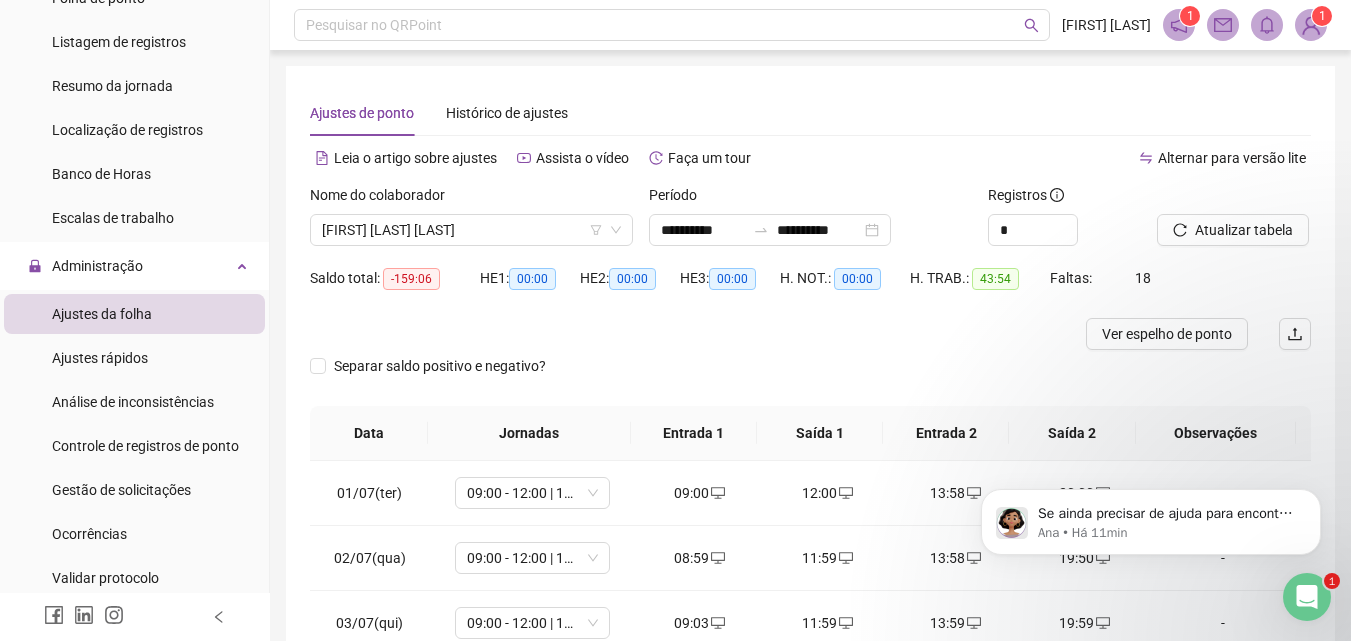 scroll, scrollTop: 200, scrollLeft: 0, axis: vertical 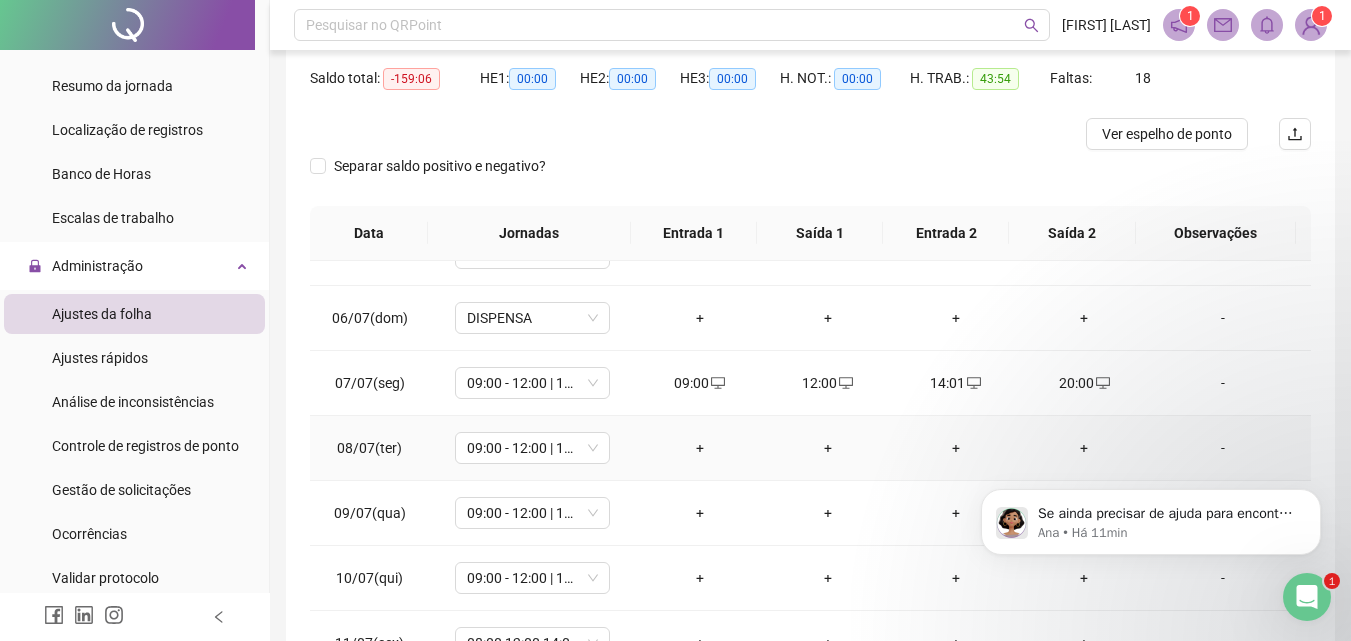 click on "+" at bounding box center (700, 448) 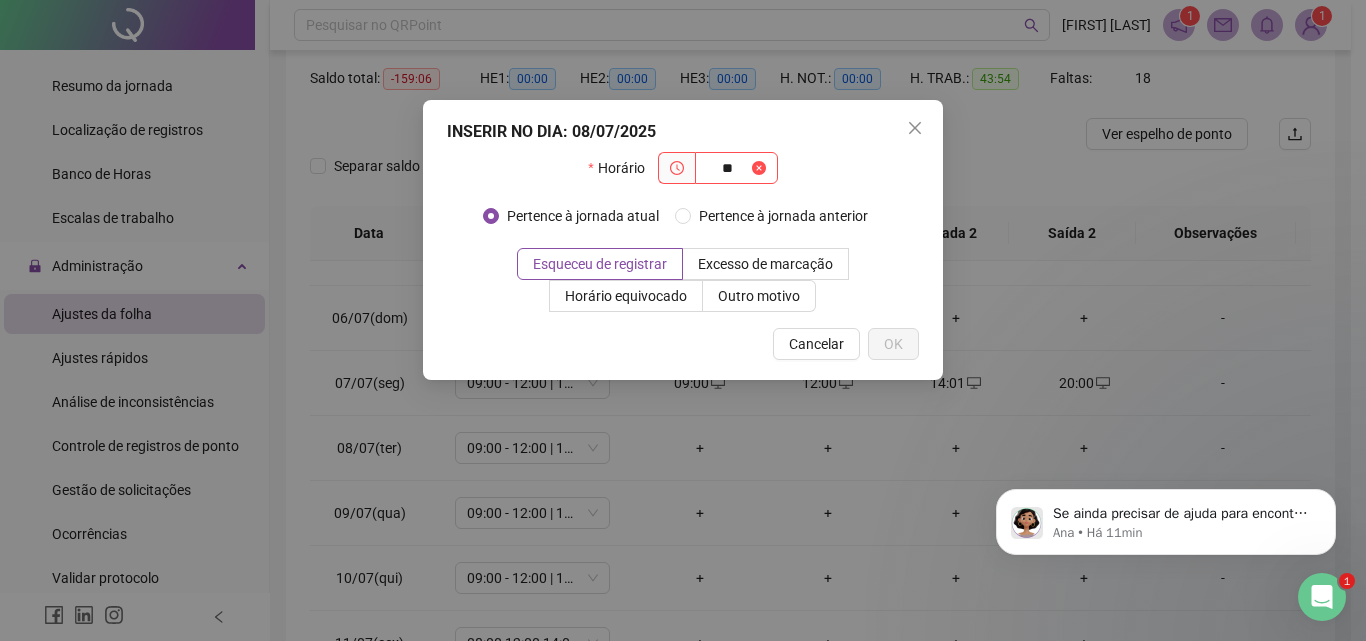 click on "Cancelar OK" at bounding box center (683, 344) 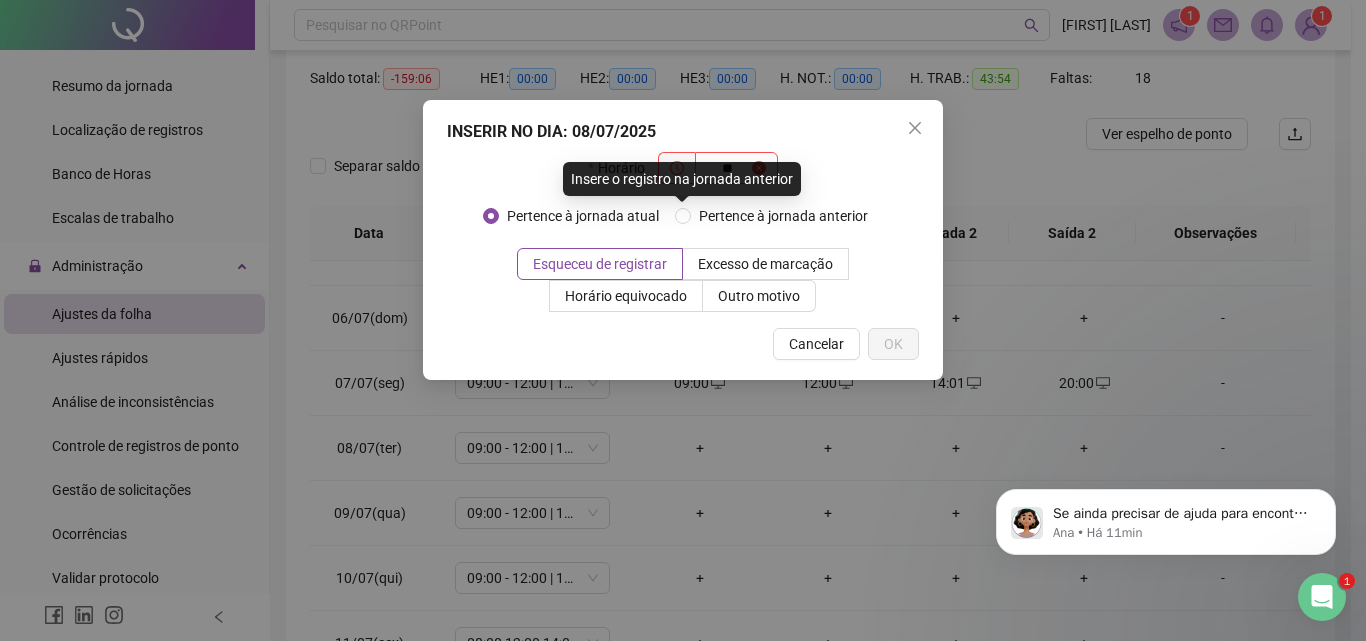click on "Insere o registro na jornada anterior" at bounding box center [682, 179] 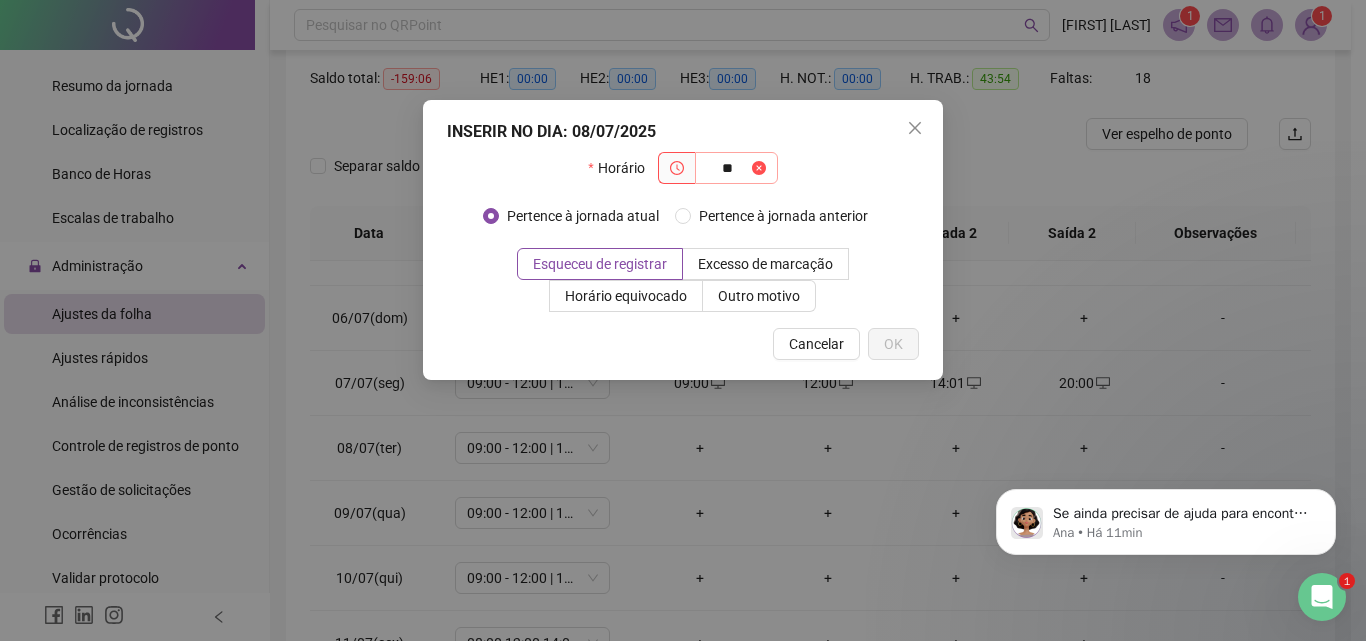 click on "**" at bounding box center [736, 168] 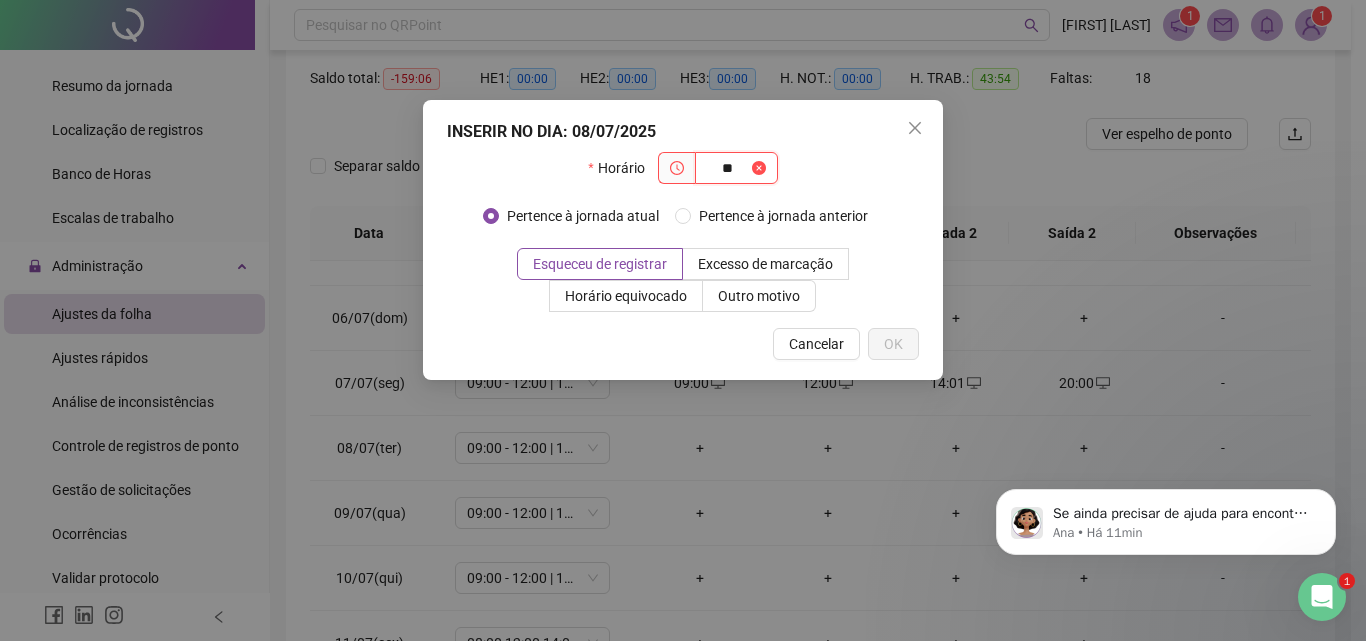 click on "**" at bounding box center [727, 168] 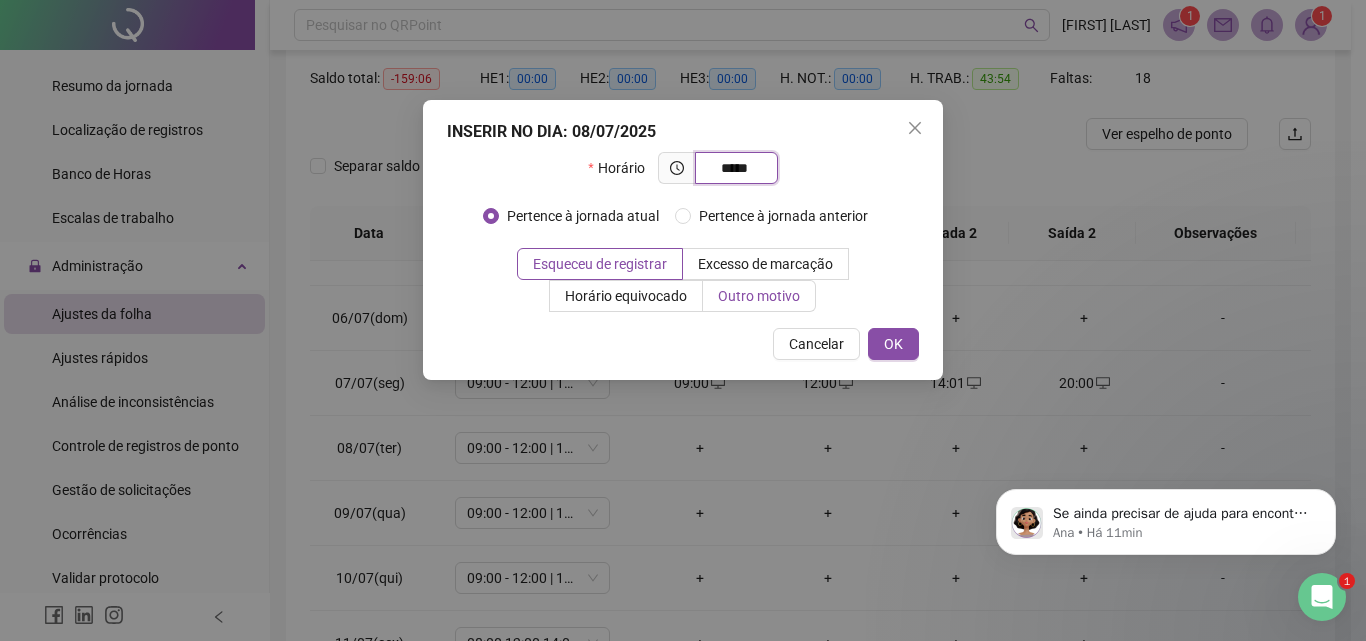 type on "*****" 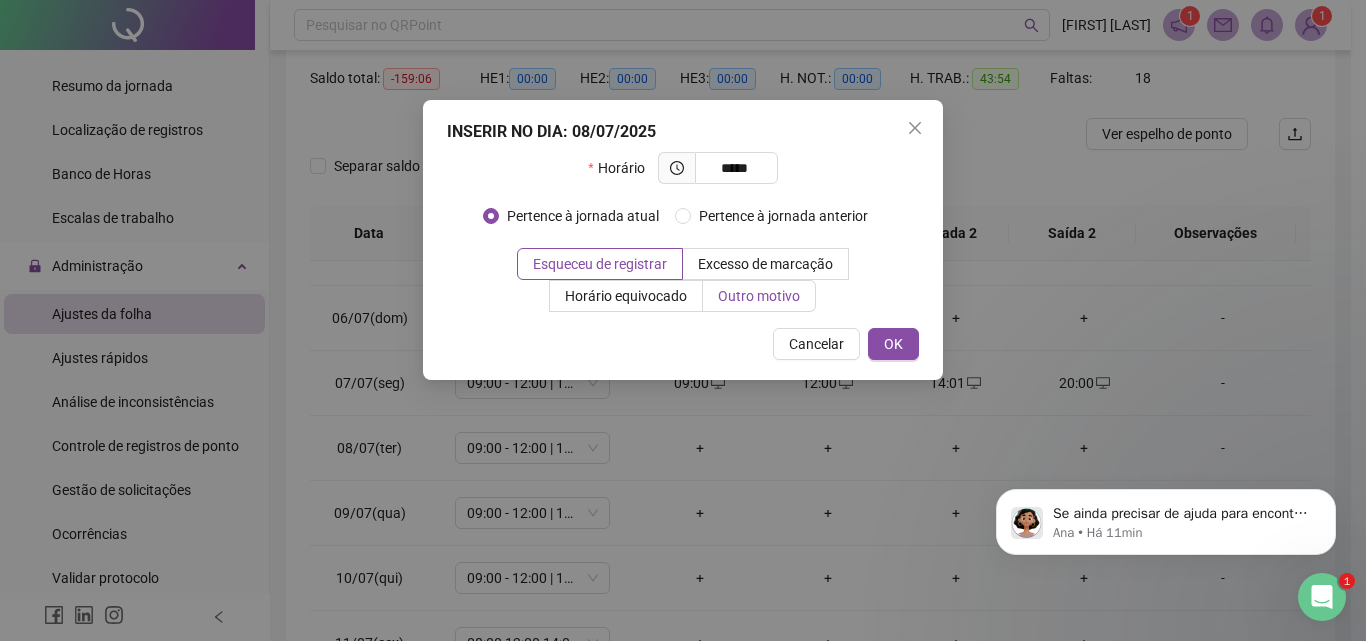 click on "Outro motivo" at bounding box center [759, 296] 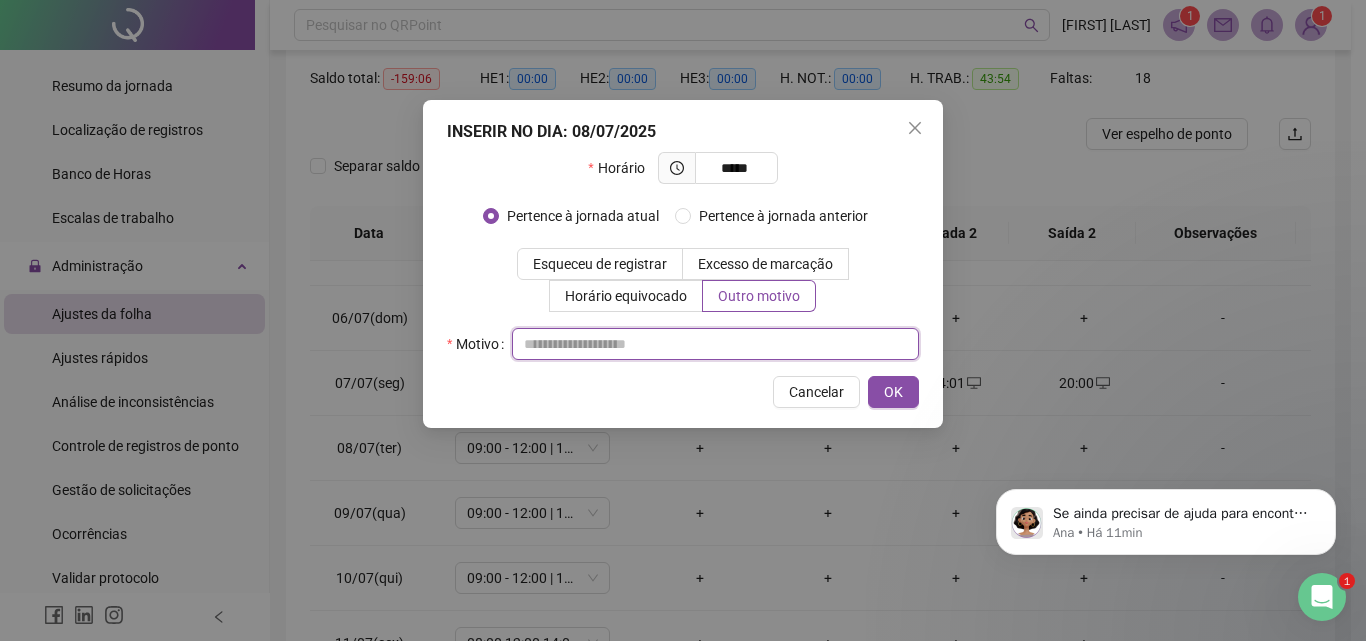 click at bounding box center [715, 344] 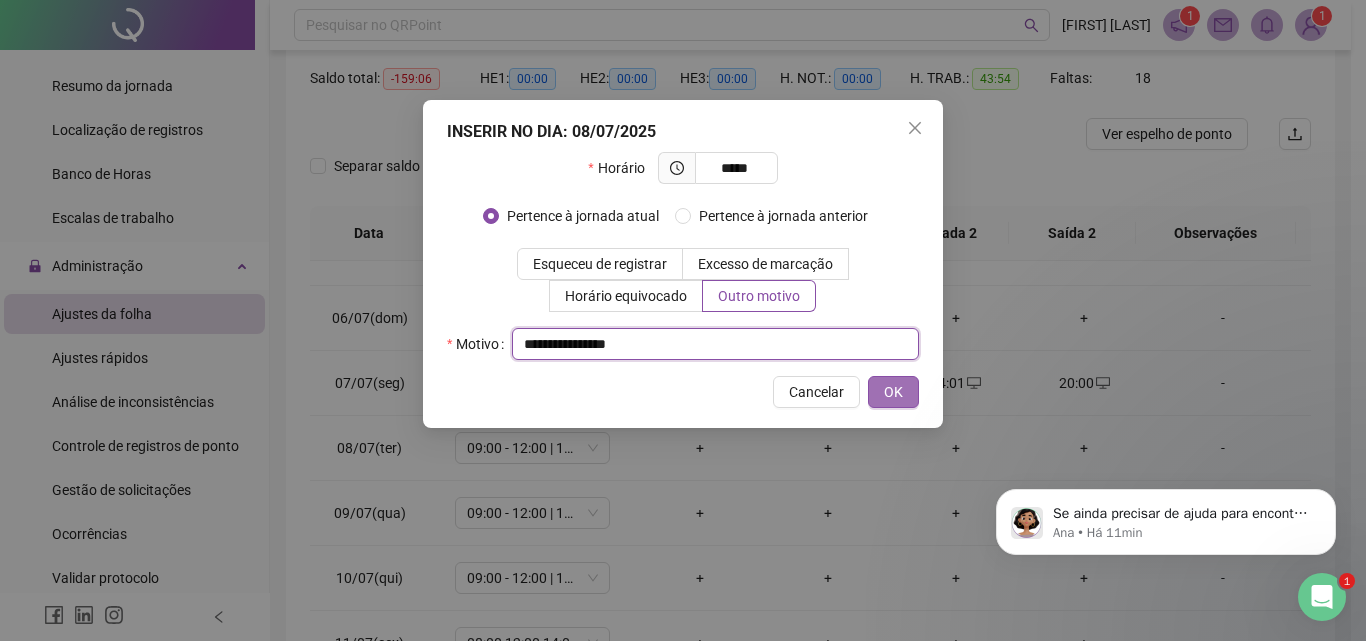type on "**********" 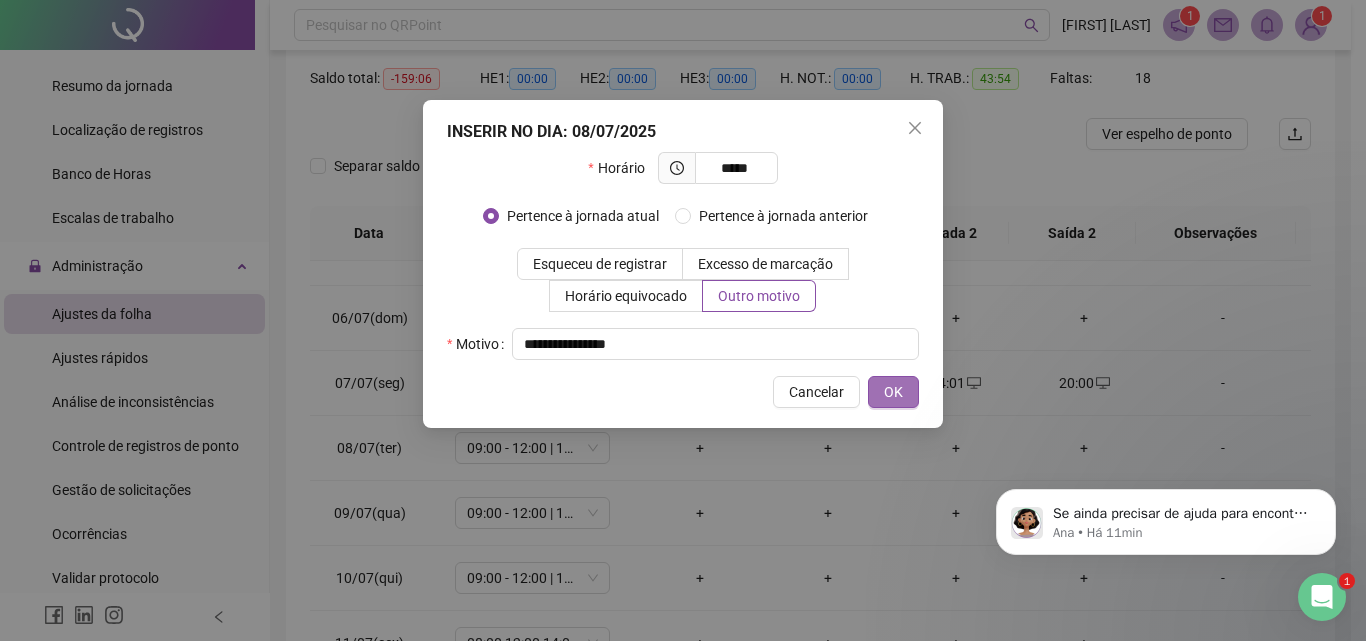 click on "OK" at bounding box center (893, 392) 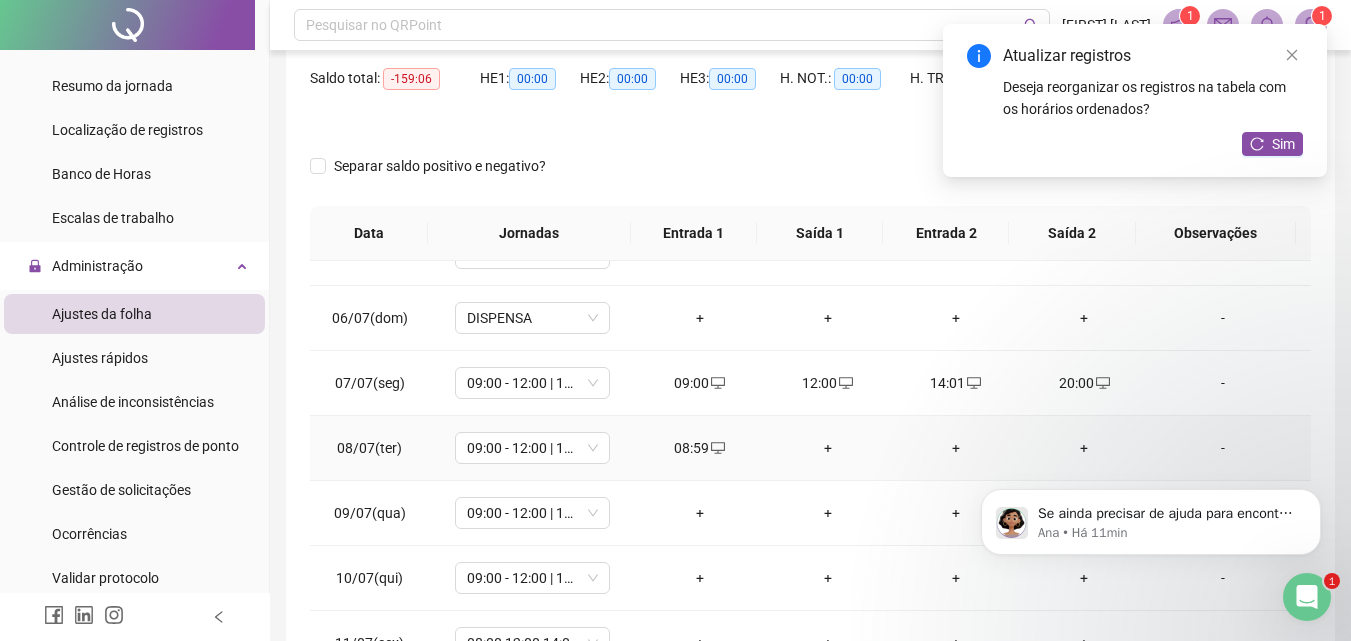 click on "+" at bounding box center [828, 448] 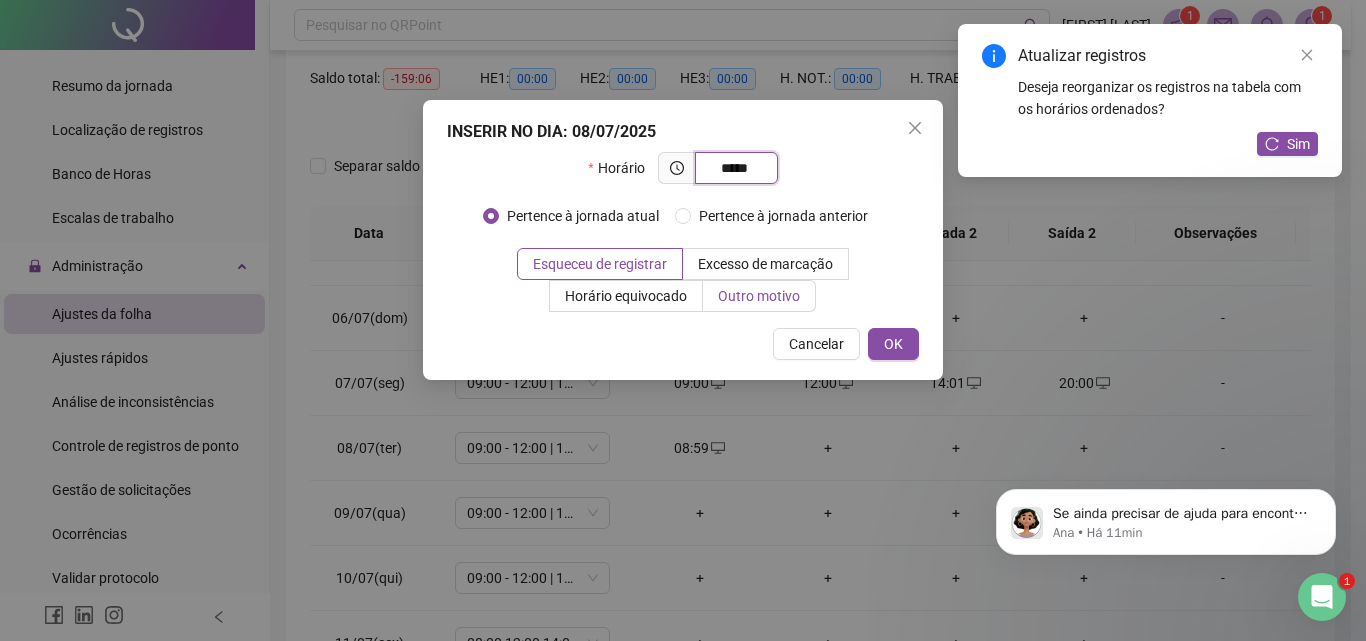 type on "*****" 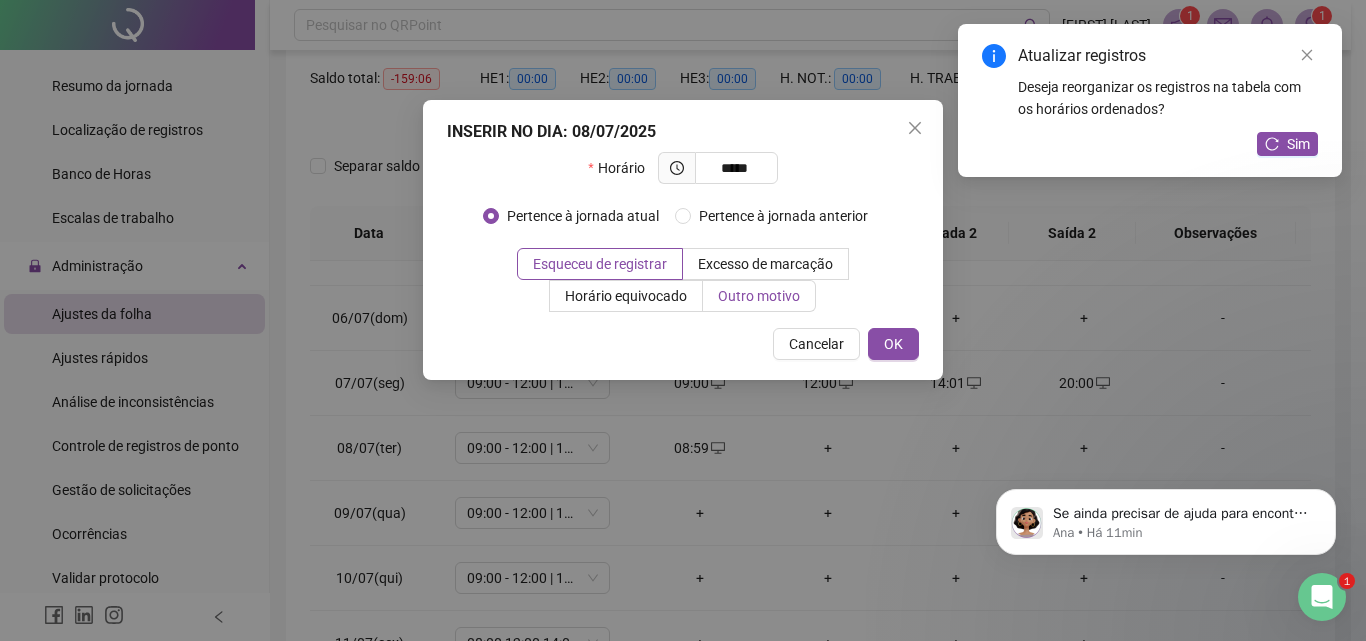 click on "Outro motivo" at bounding box center [759, 296] 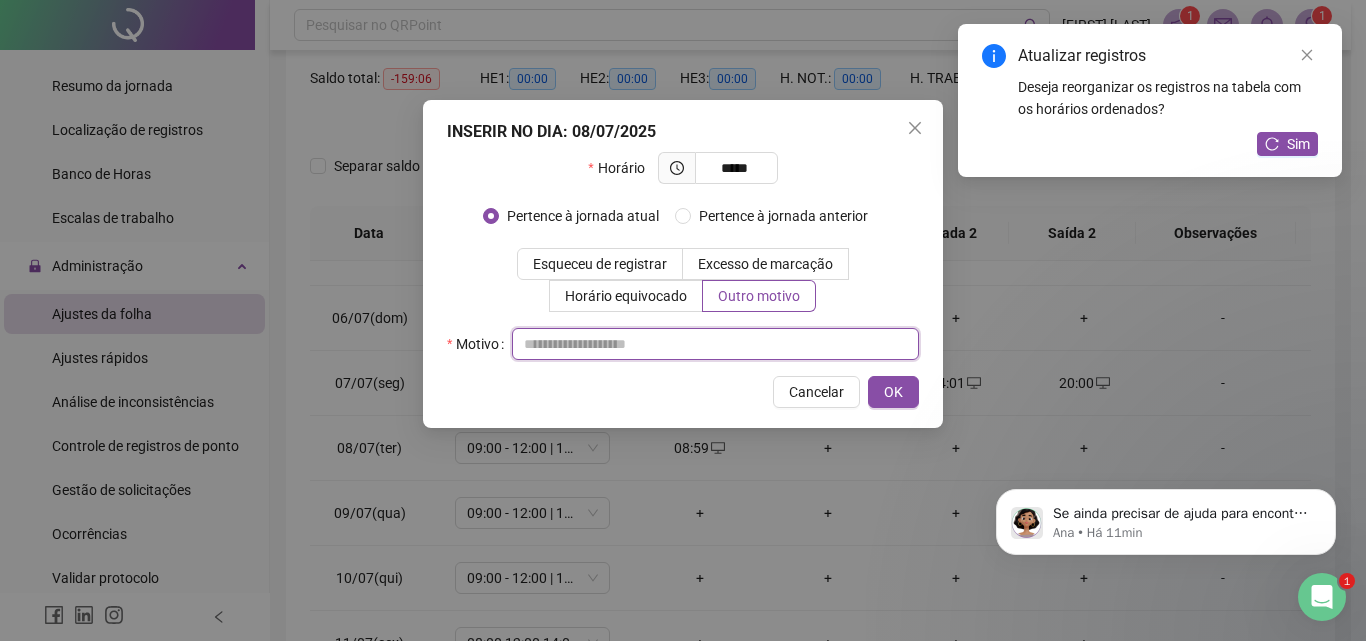 click at bounding box center (715, 344) 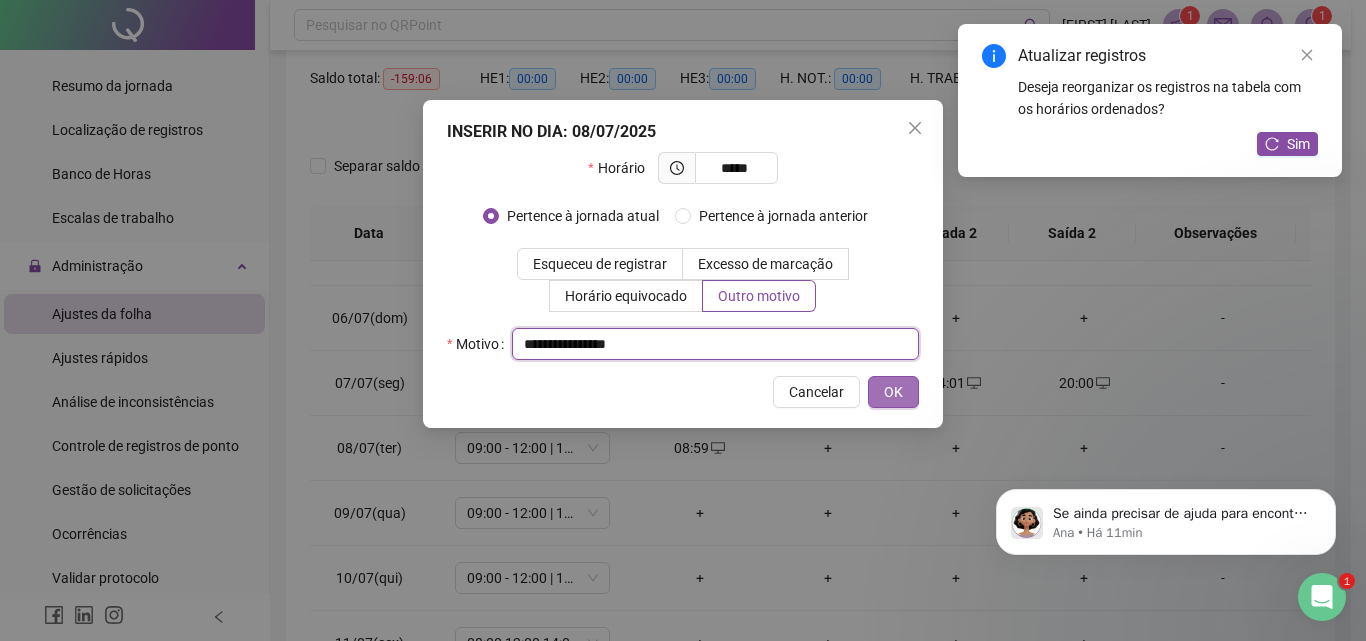 type on "**********" 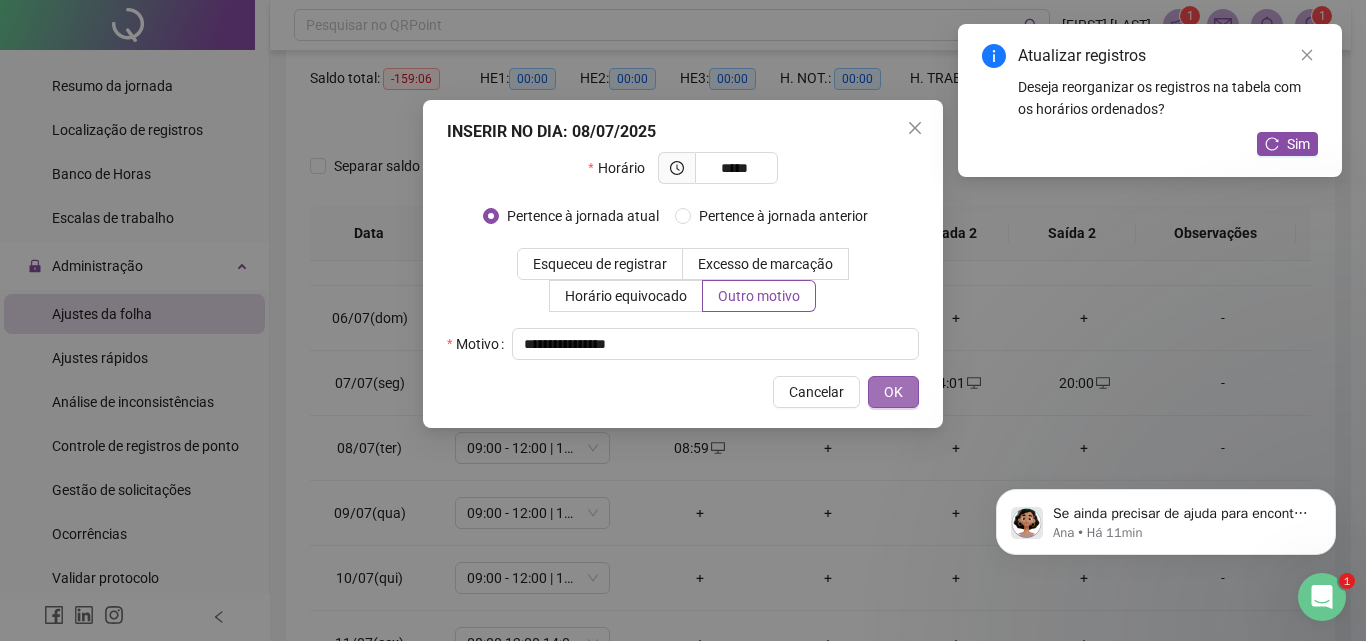 click on "OK" at bounding box center [893, 392] 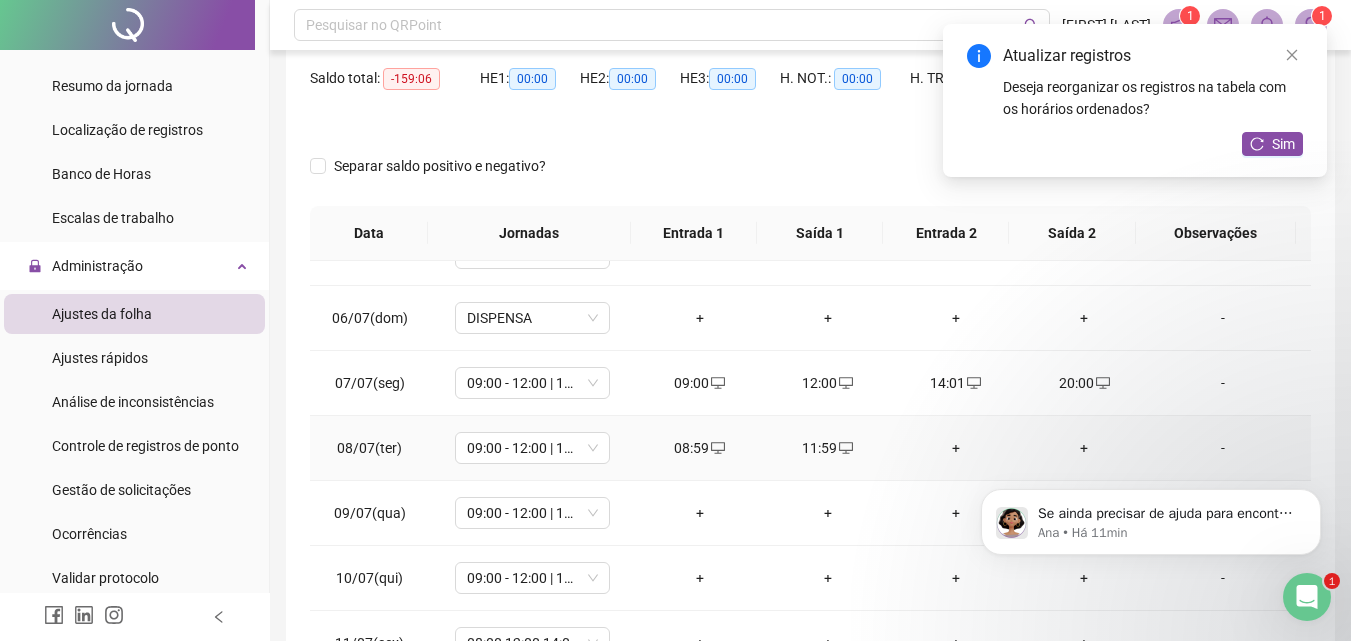 click on "+" at bounding box center [956, 448] 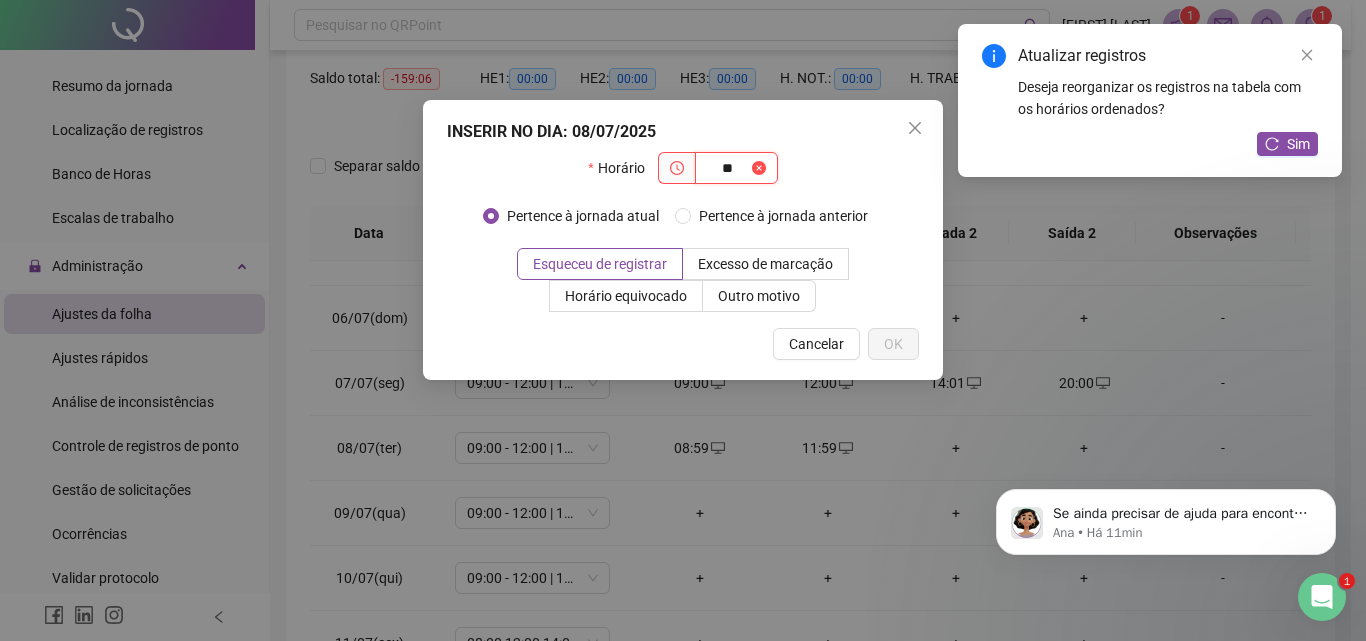 type on "*" 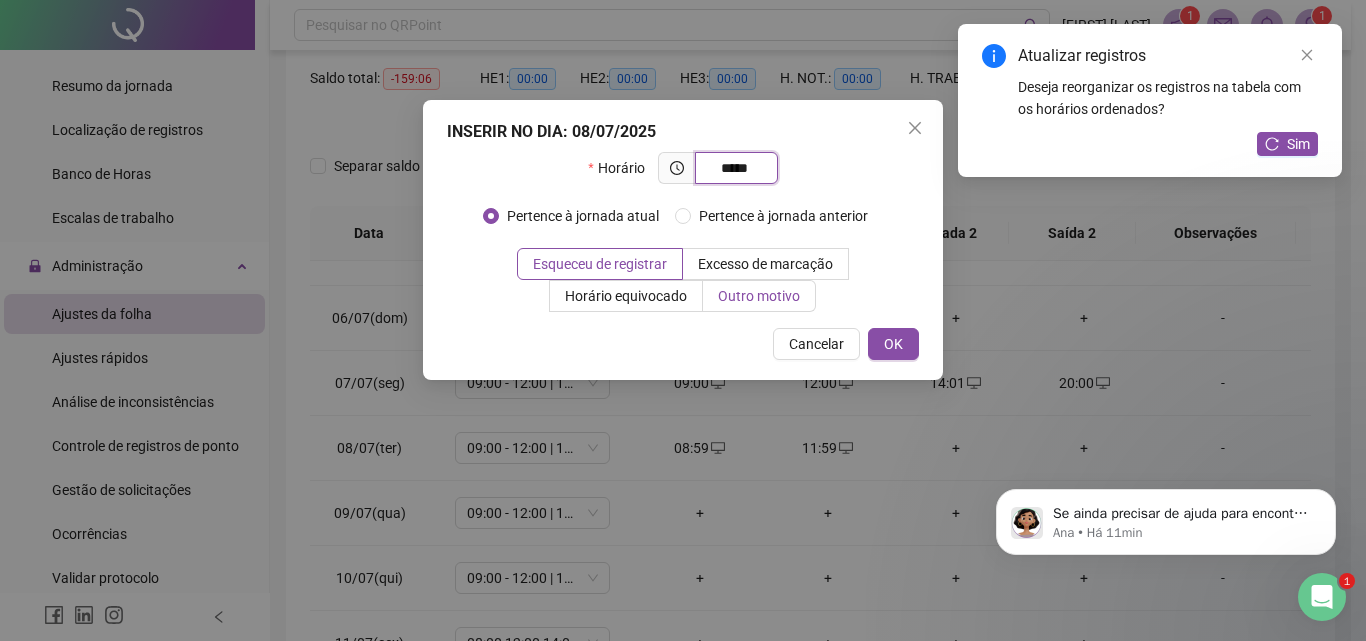 type on "*****" 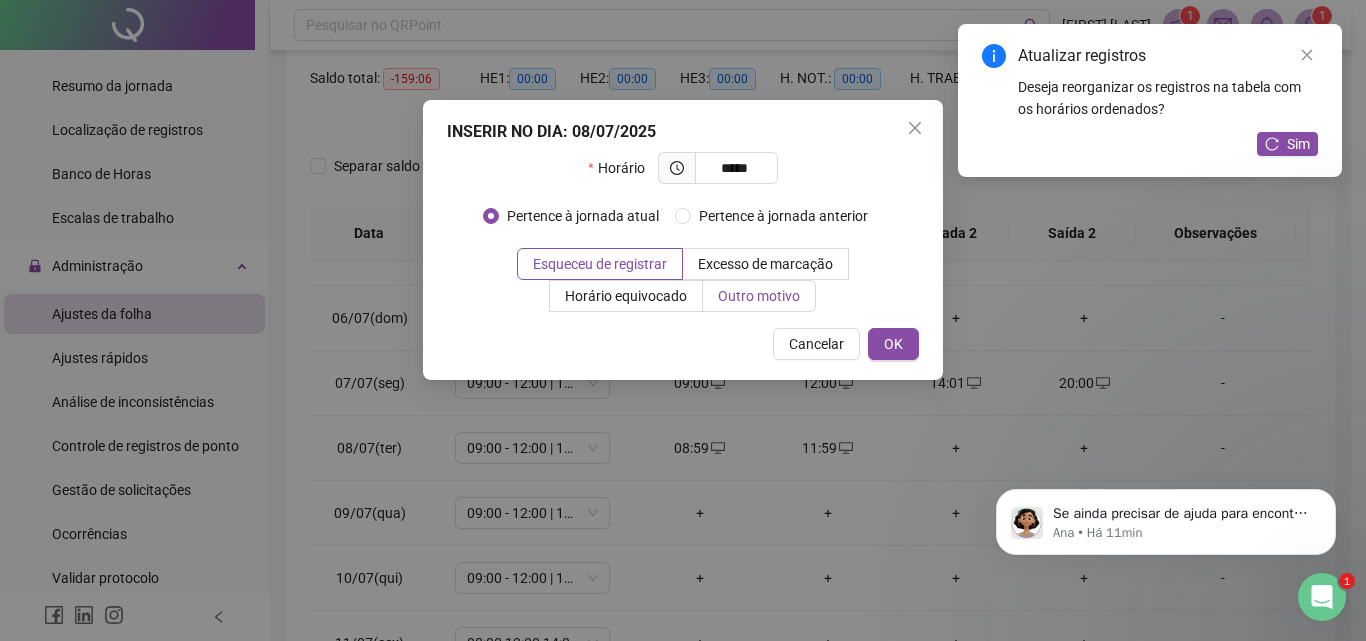 click on "Outro motivo" at bounding box center [759, 296] 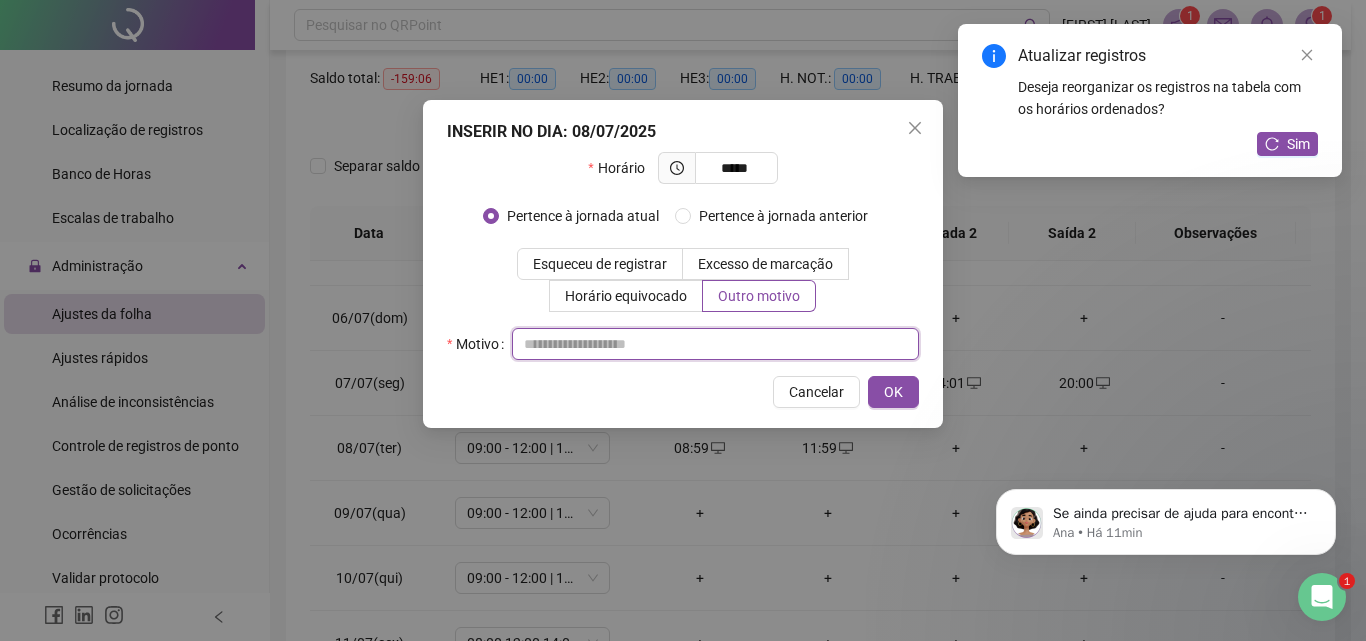 click at bounding box center [715, 344] 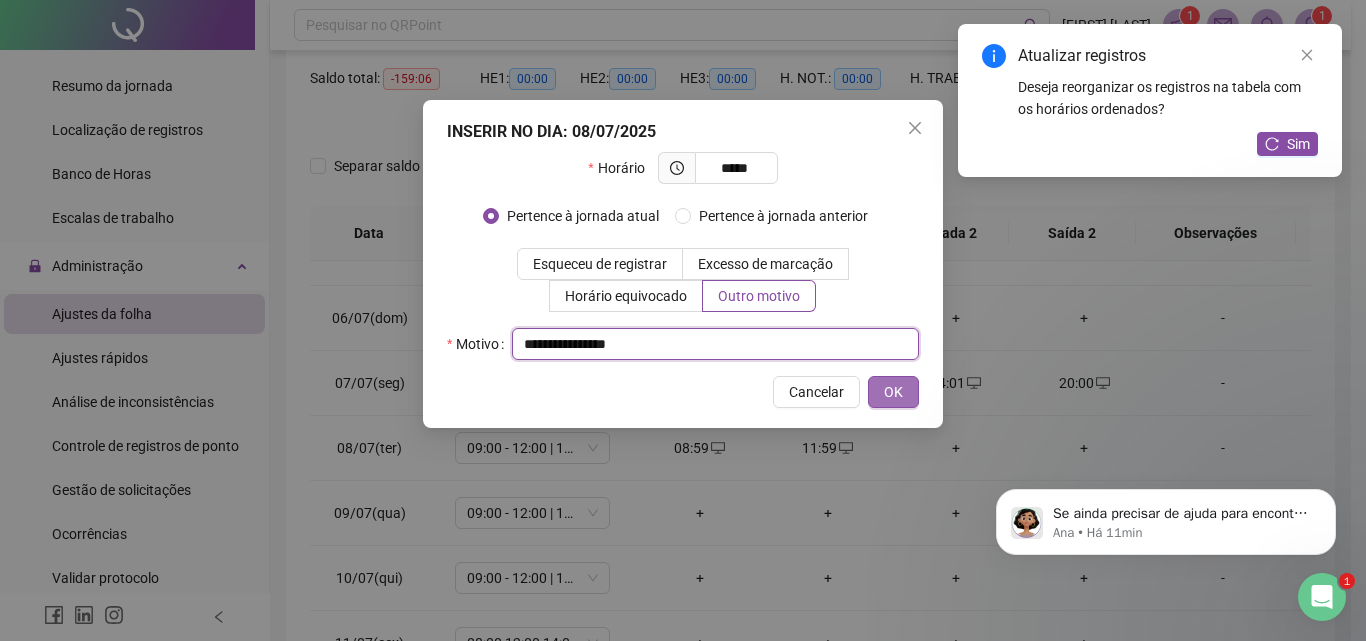 type on "**********" 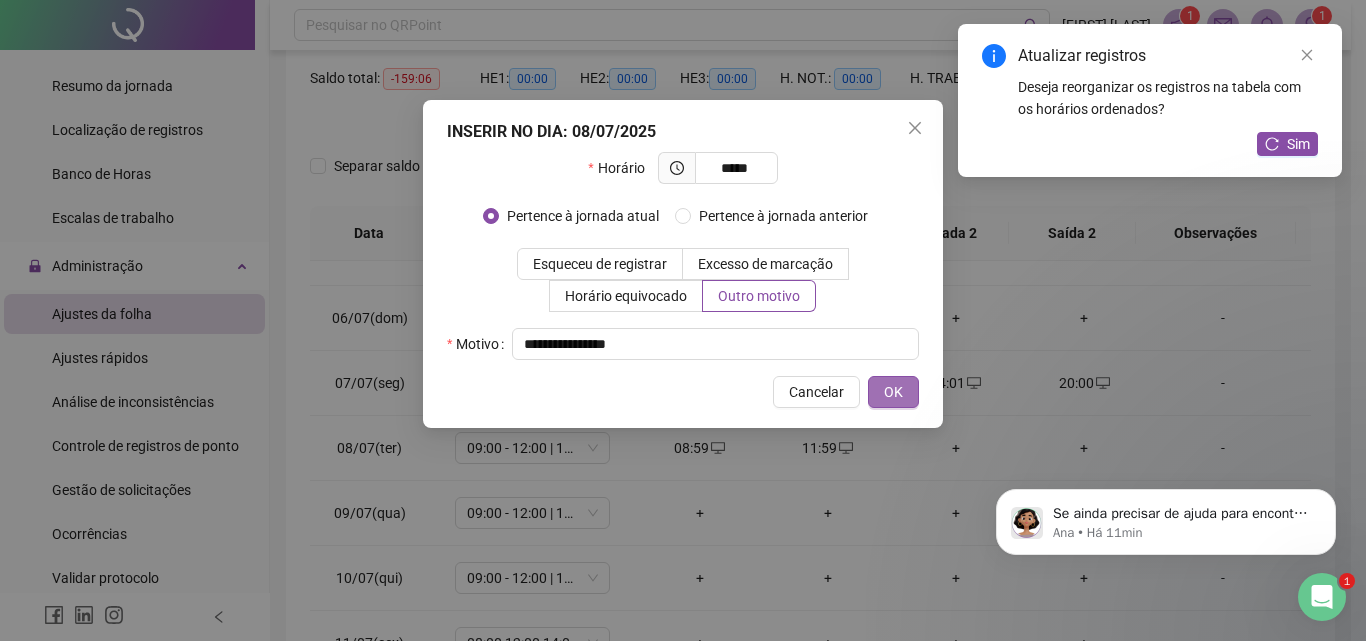 click on "OK" at bounding box center [893, 392] 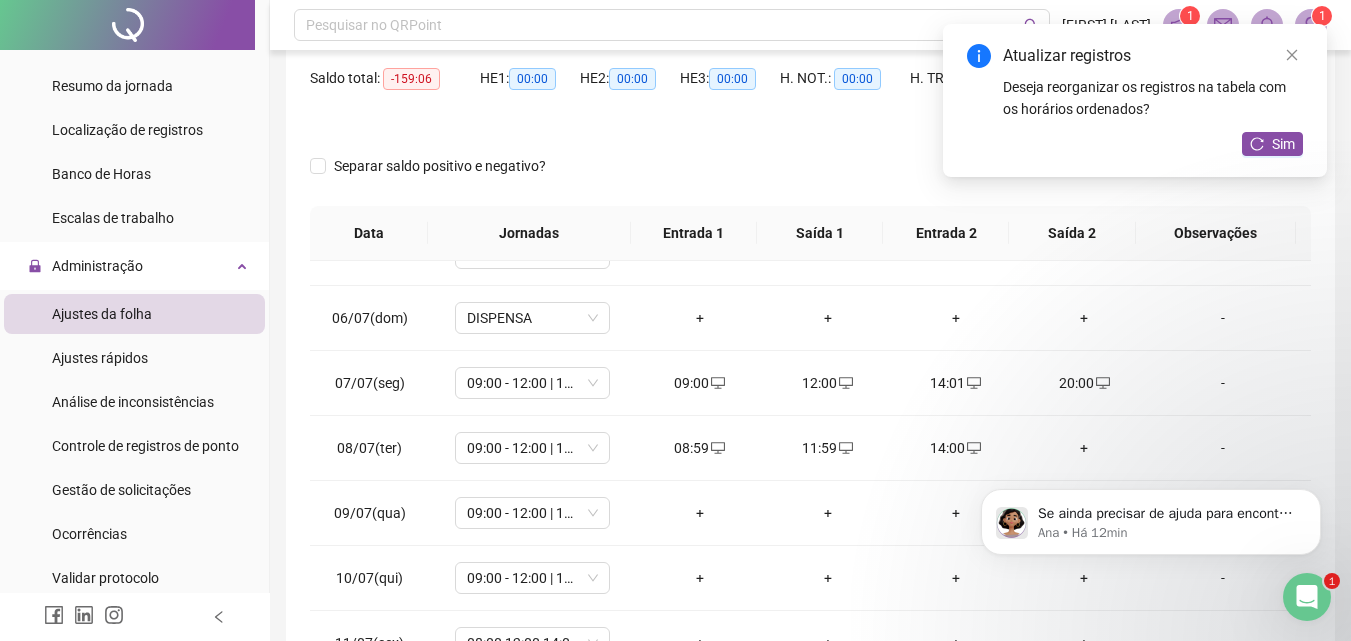 click on "Se ainda precisar de ajuda para encontrar os registros da funcionária, estou à disposição para ajudar. Gostaria de compartilhar mais detalhes sobre o que está tentando resolver? [FIRST] • Há 12min" 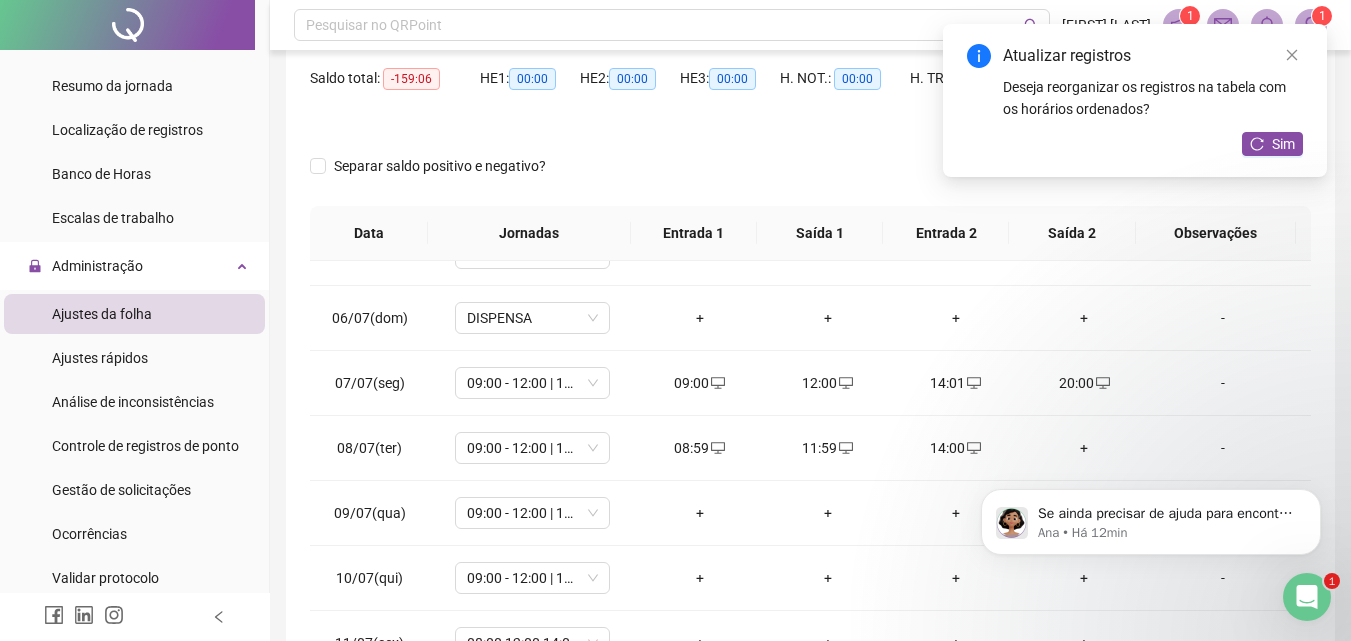 click on "Se ainda precisar de ajuda para encontrar os registros da funcionária, estou à disposição para ajudar. Gostaria de compartilhar mais detalhes sobre o que está tentando resolver? [FIRST] • Há 12min" 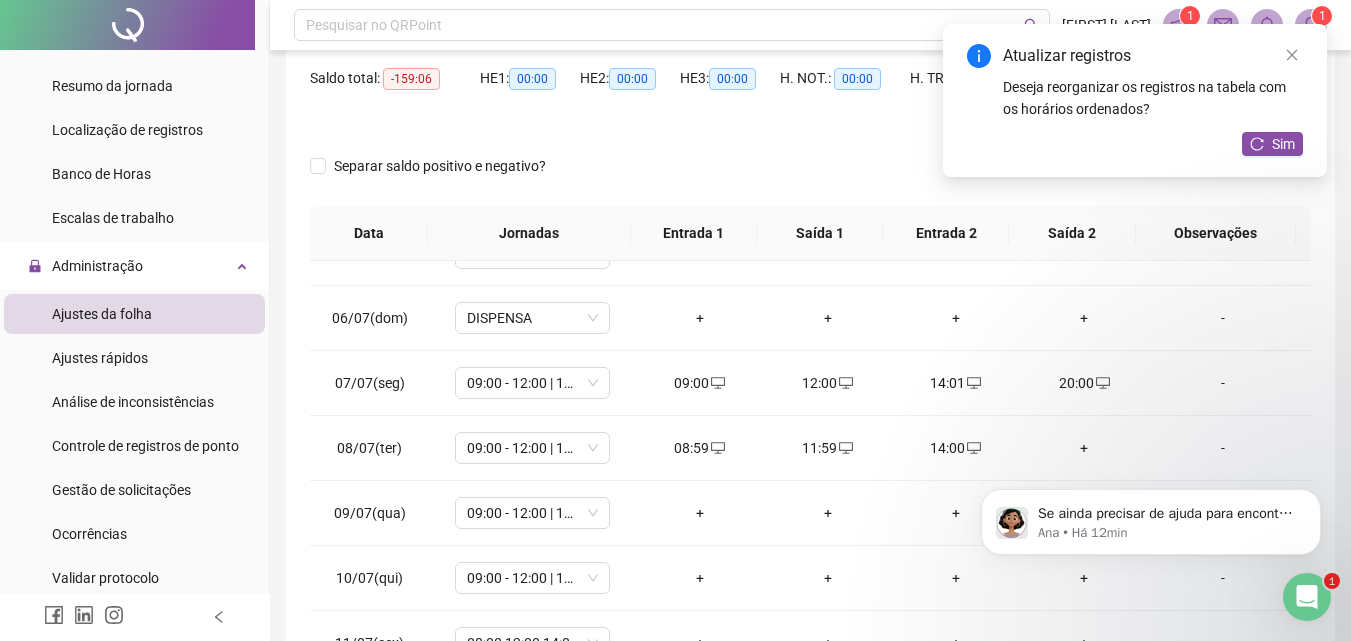 click on "Se ainda precisar de ajuda para encontrar os registros da funcionária, estou à disposição para ajudar. Gostaria de compartilhar mais detalhes sobre o que está tentando resolver? [FIRST] • Há 12min" 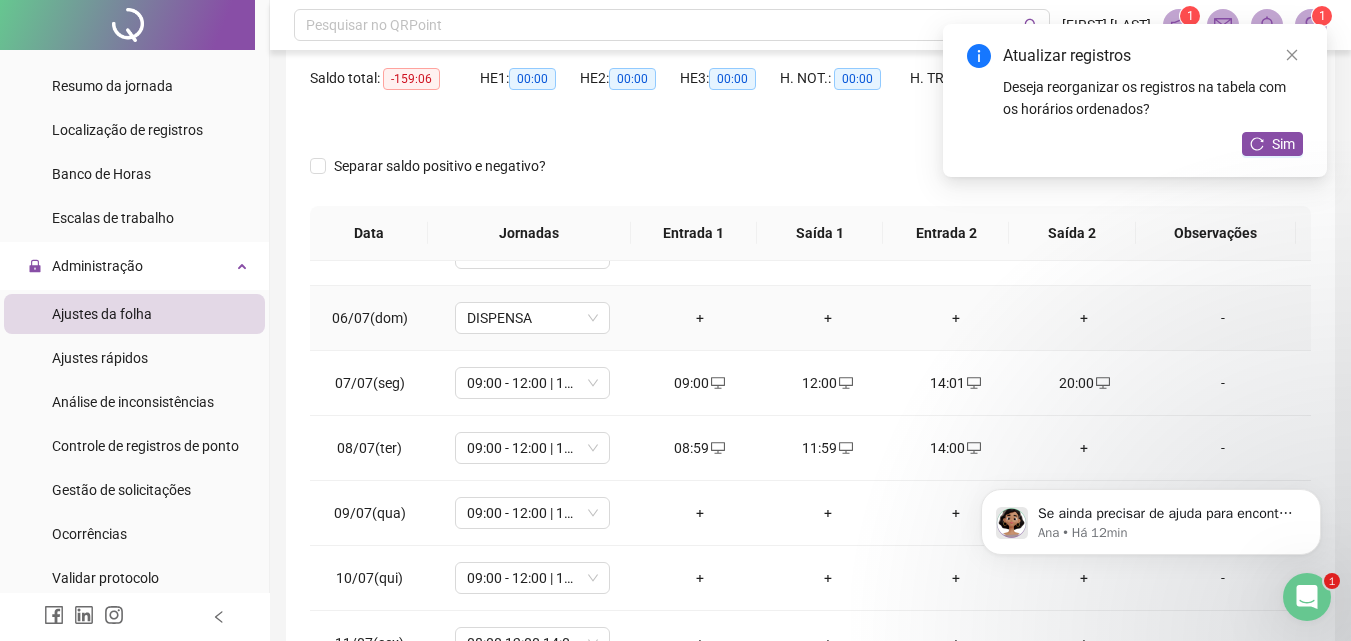 scroll, scrollTop: 357, scrollLeft: 0, axis: vertical 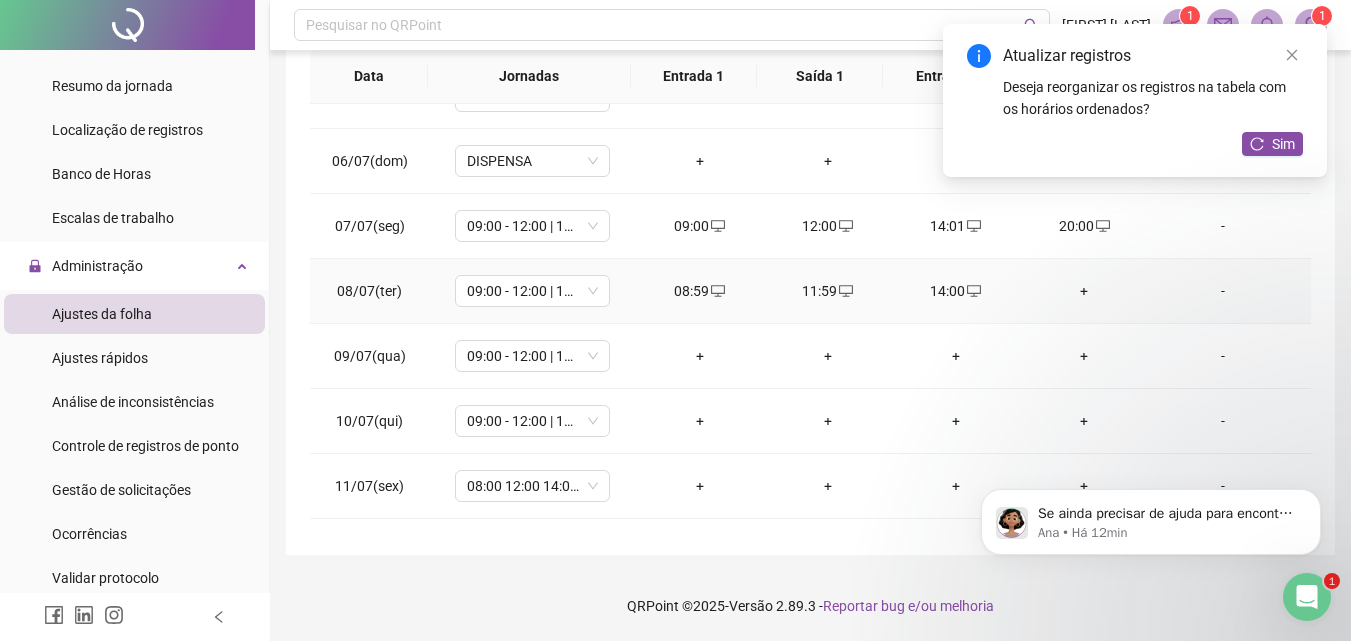 click on "+" at bounding box center [1084, 291] 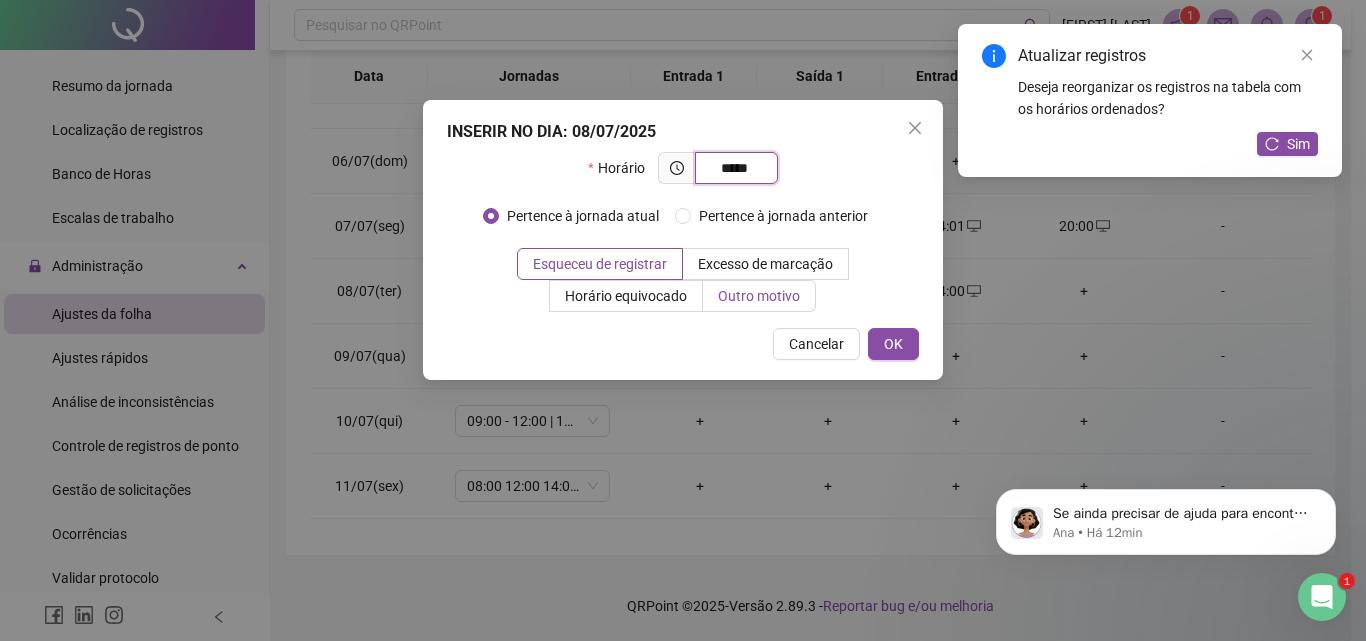 type on "*****" 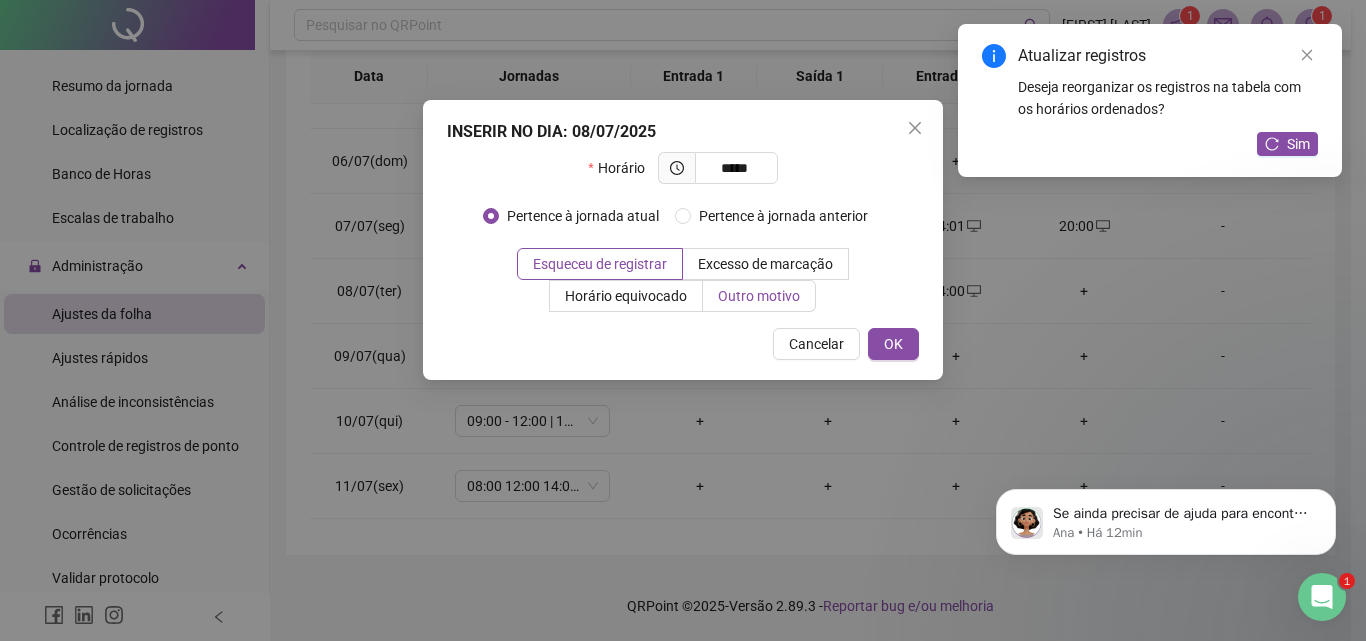 click on "Outro motivo" at bounding box center [759, 296] 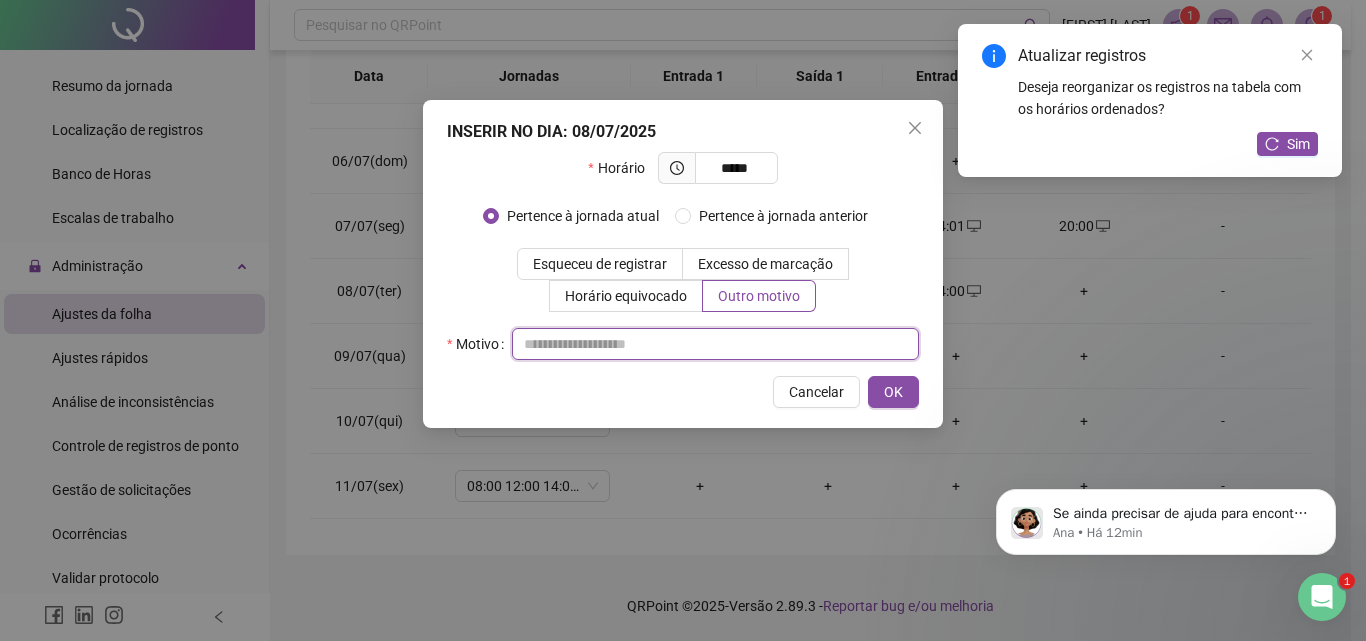 click at bounding box center (715, 344) 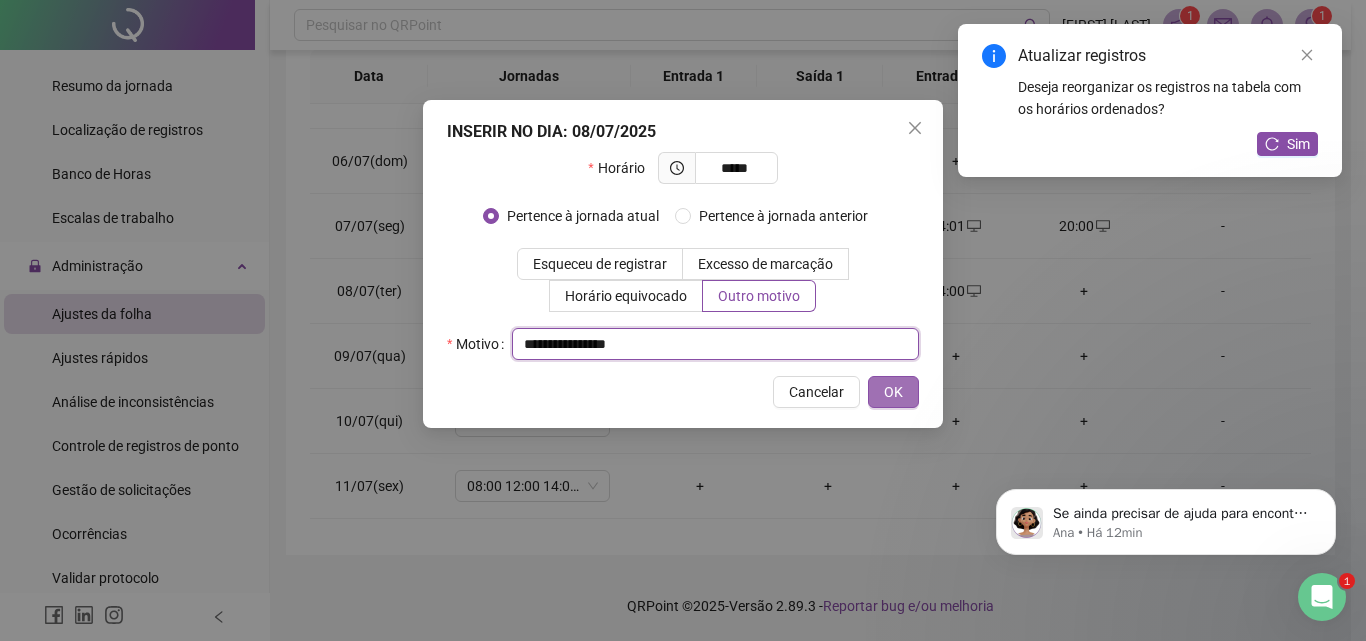 type on "**********" 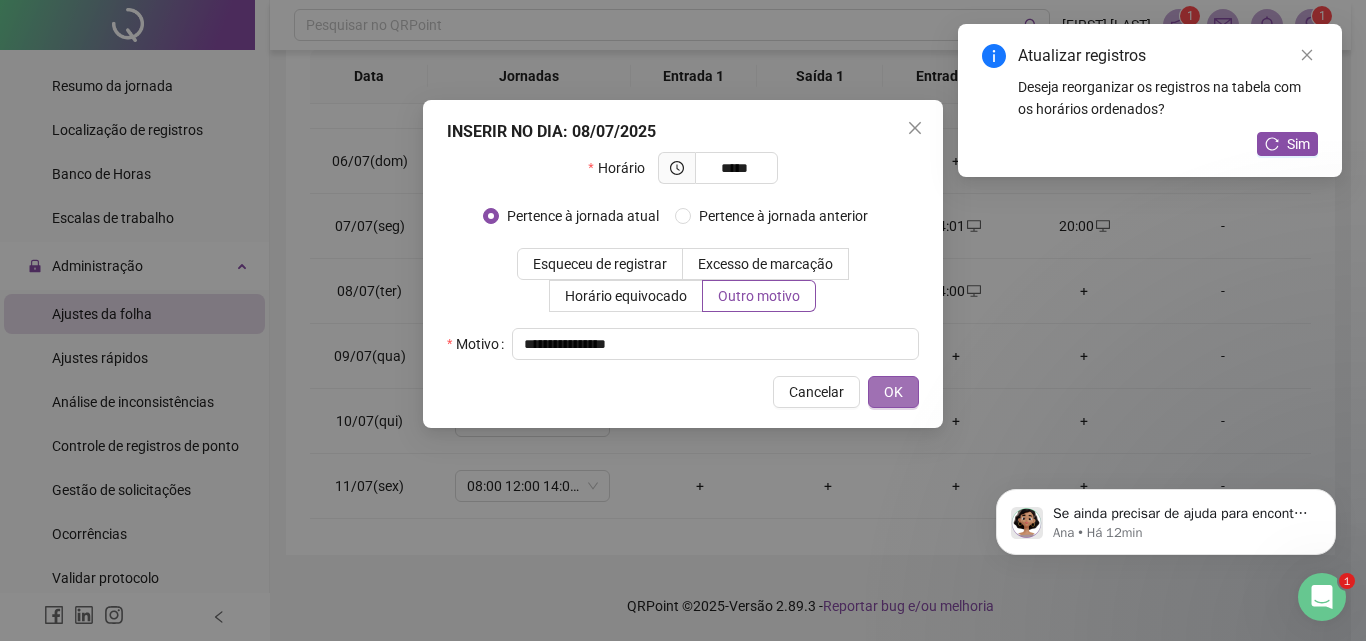 click on "OK" at bounding box center (893, 392) 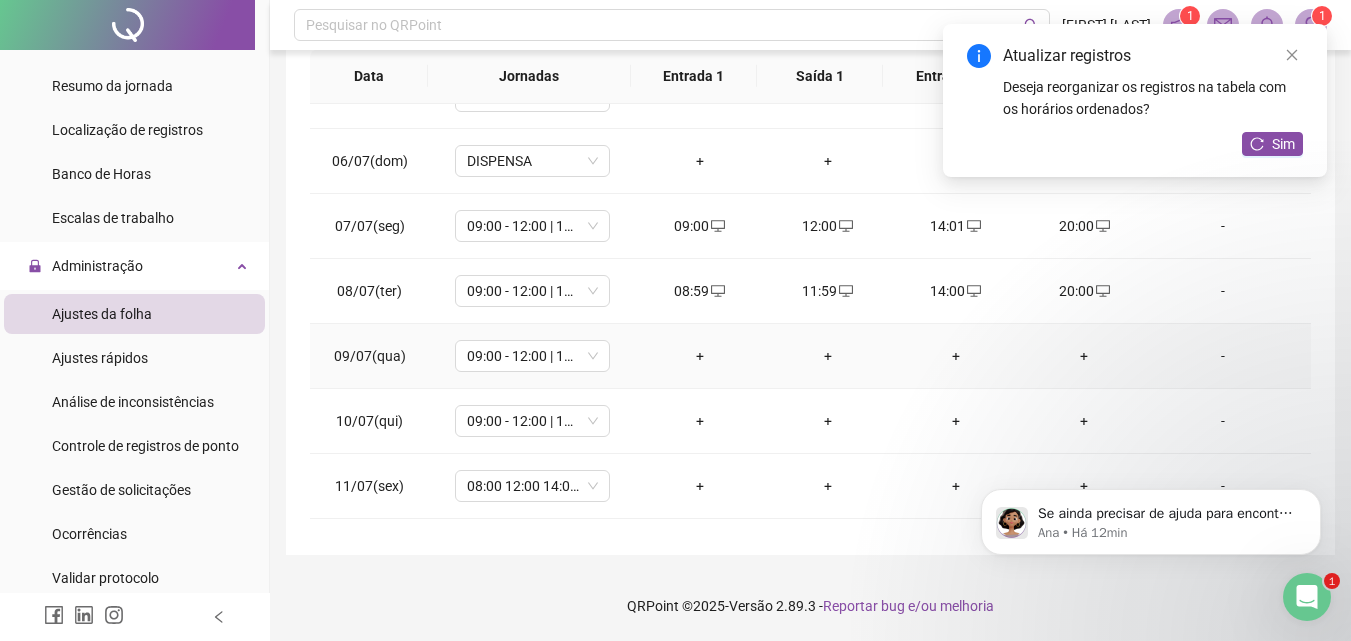 click on "+" at bounding box center [700, 356] 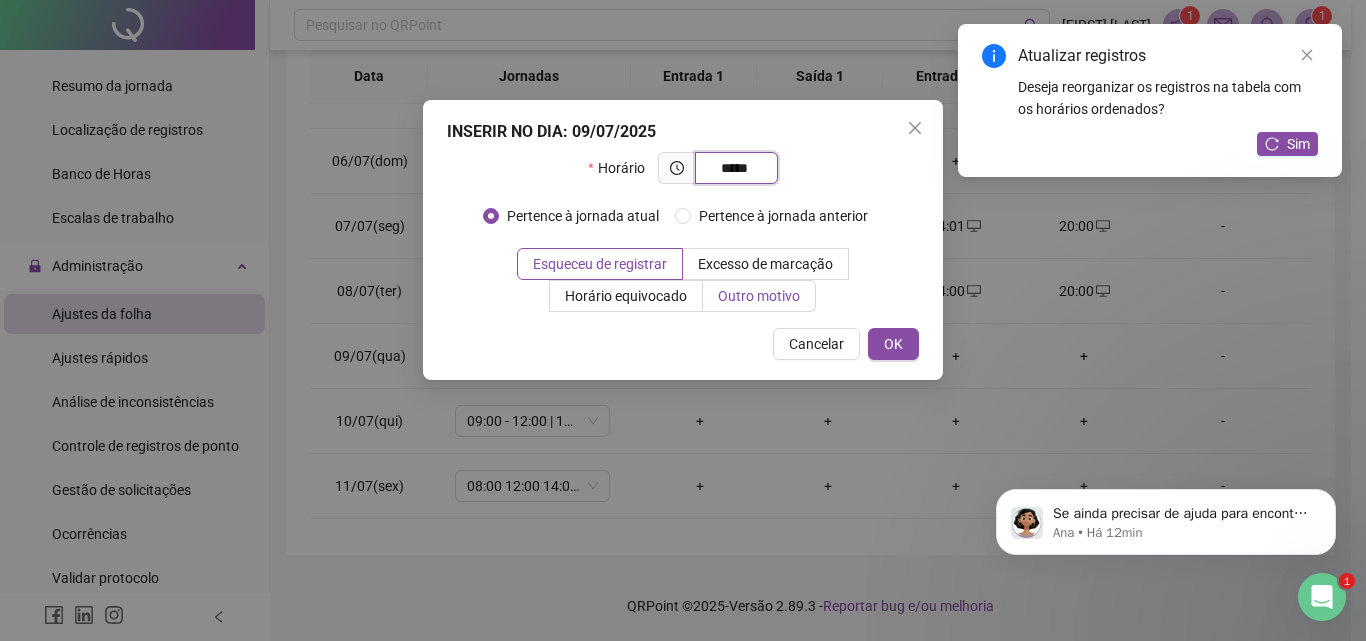 type on "*****" 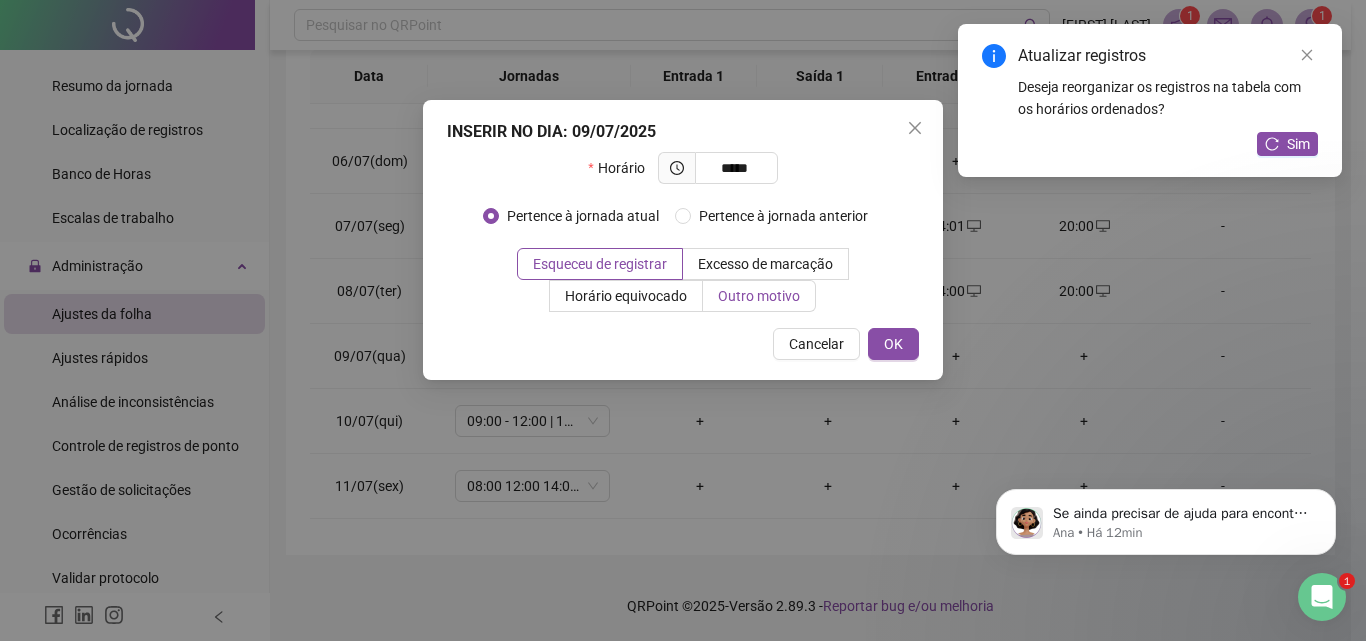 click on "Outro motivo" at bounding box center [759, 296] 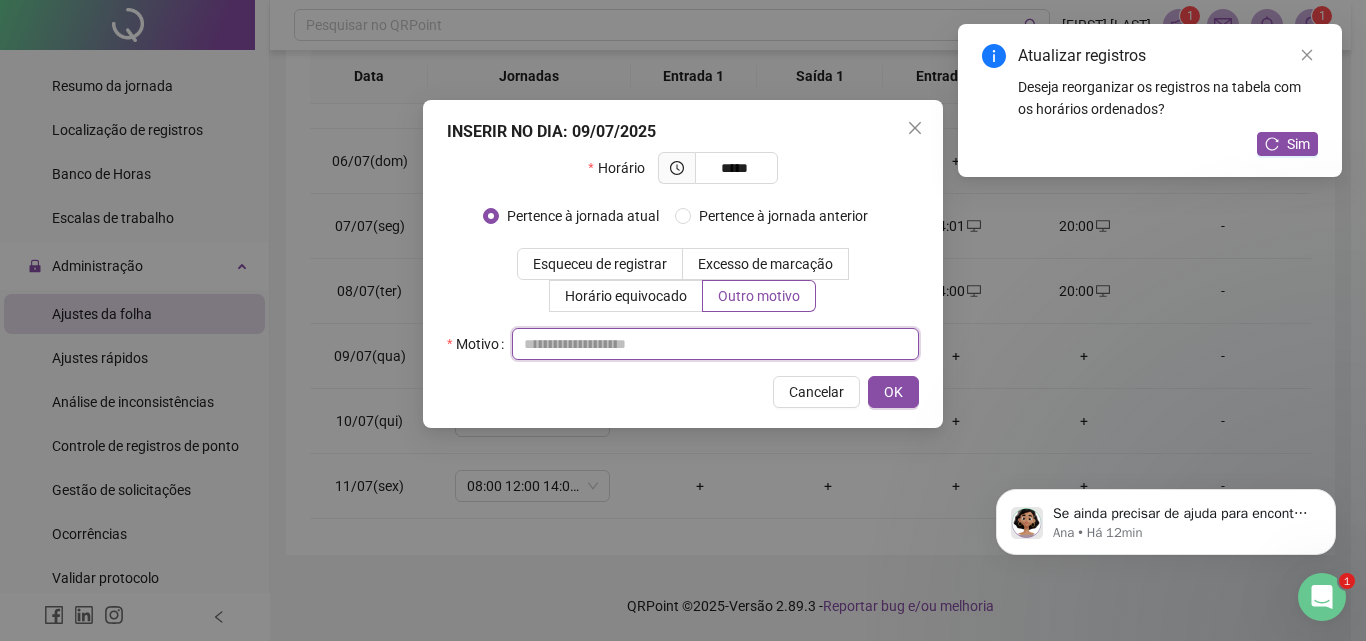click at bounding box center (715, 344) 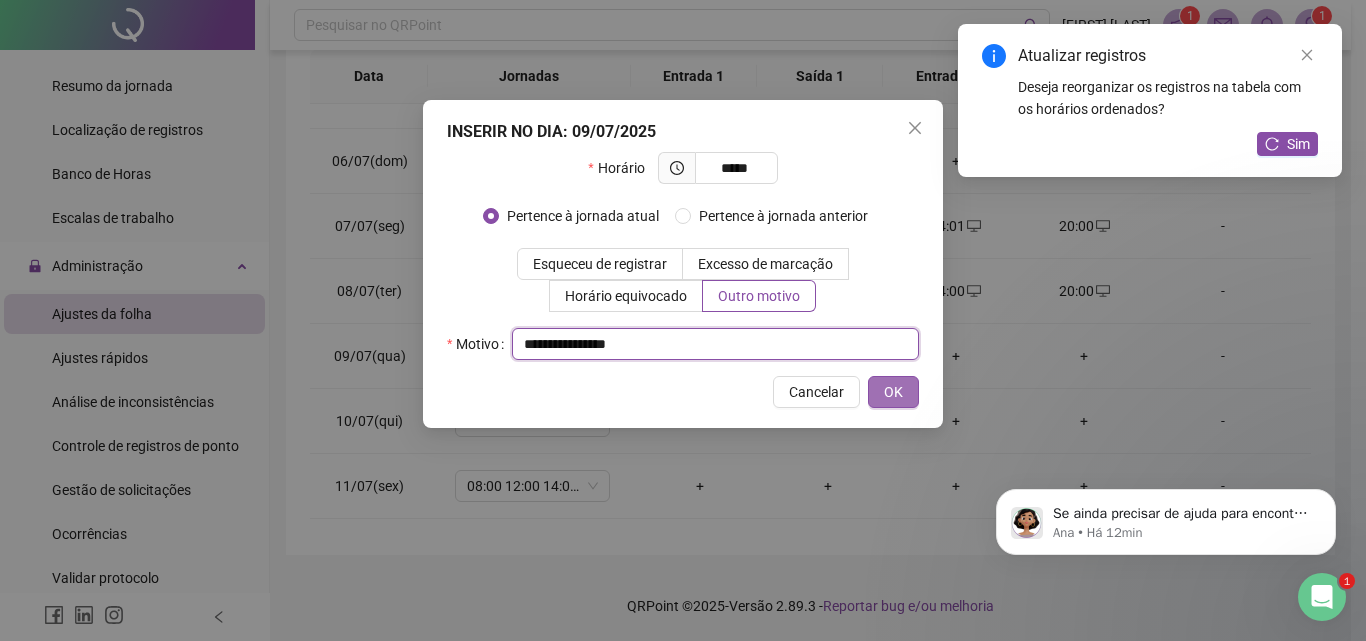 type on "**********" 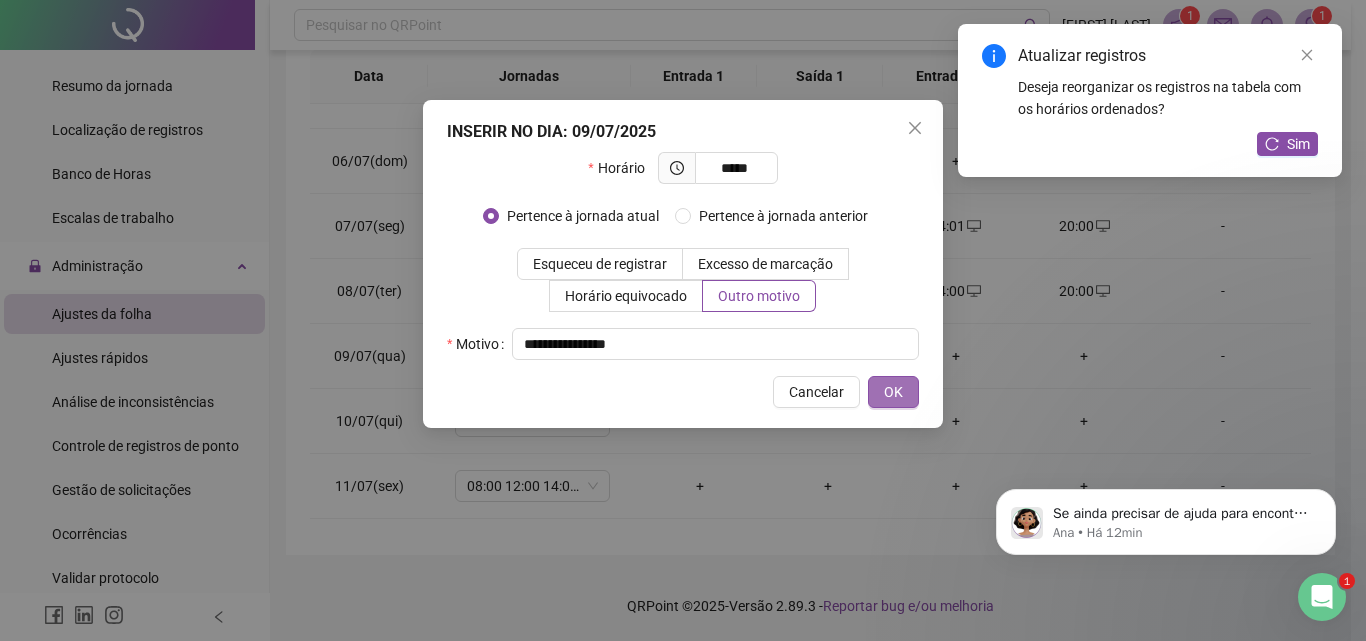 click on "OK" at bounding box center [893, 392] 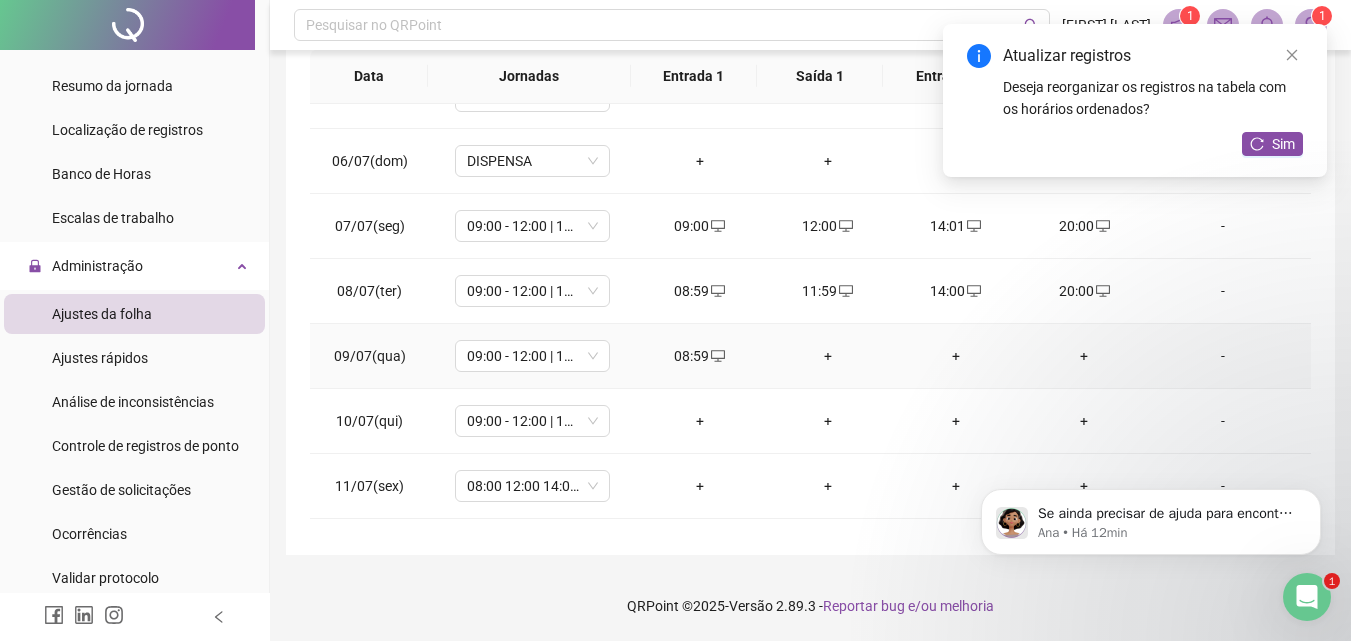 click on "+" at bounding box center [828, 356] 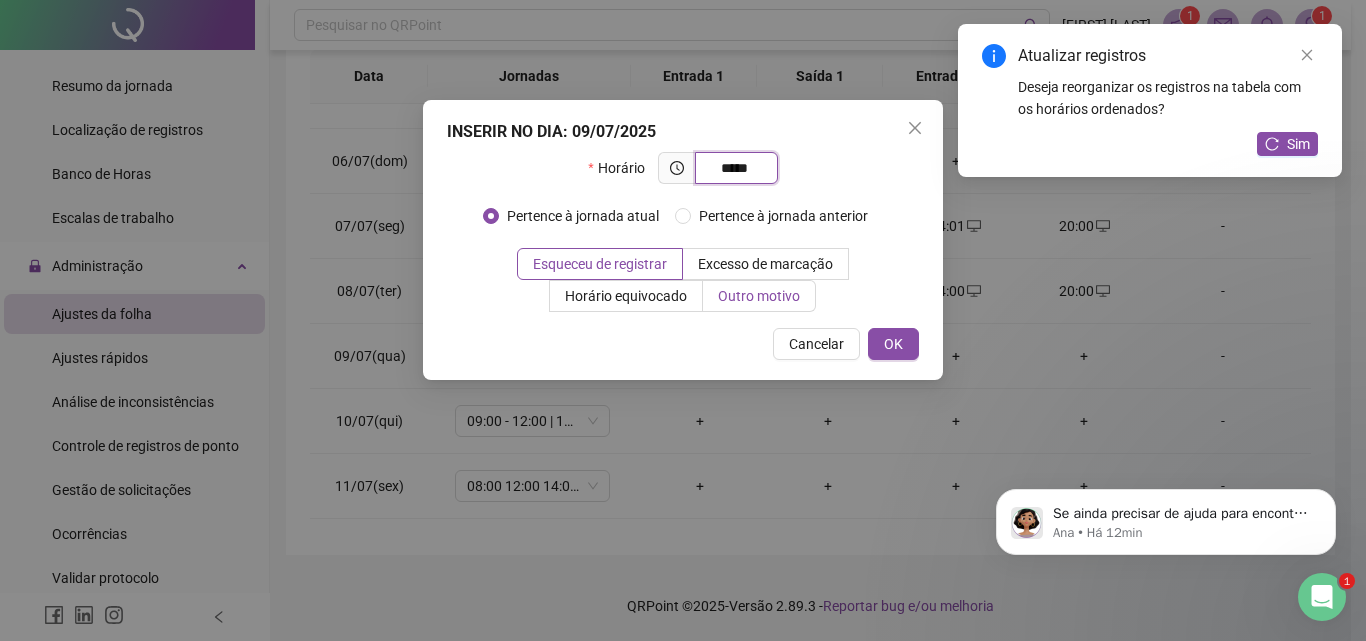 type on "*****" 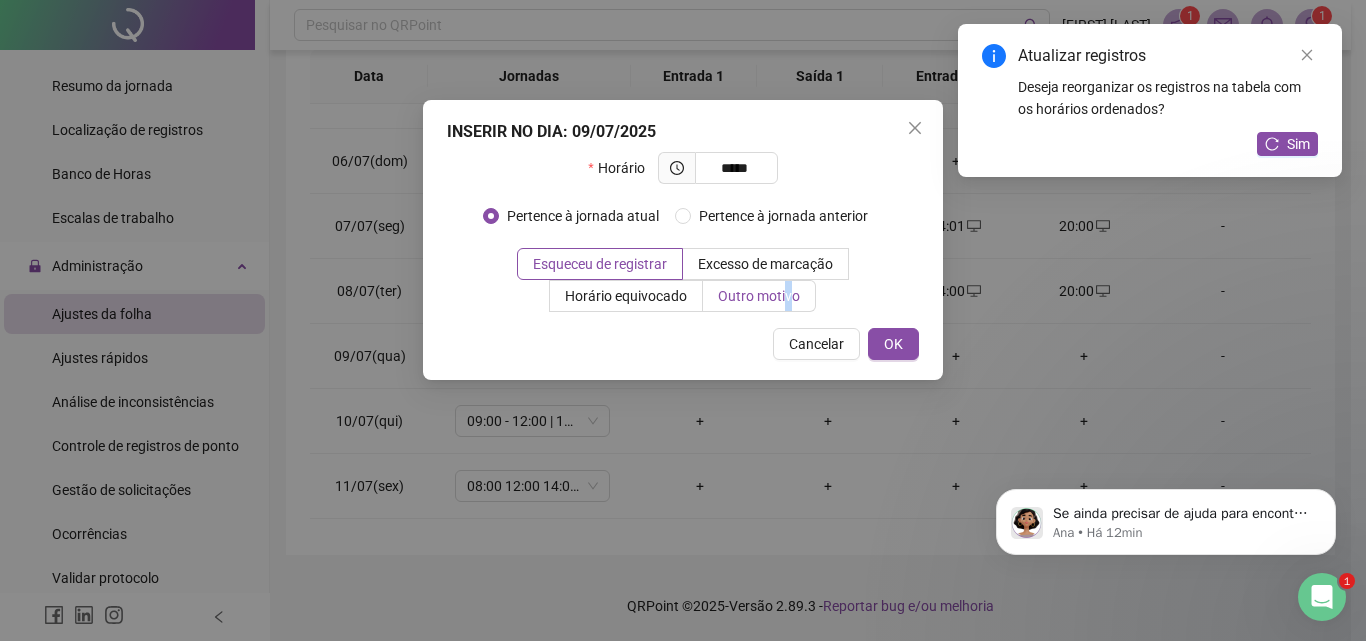 drag, startPoint x: 789, startPoint y: 296, endPoint x: 792, endPoint y: 310, distance: 14.3178215 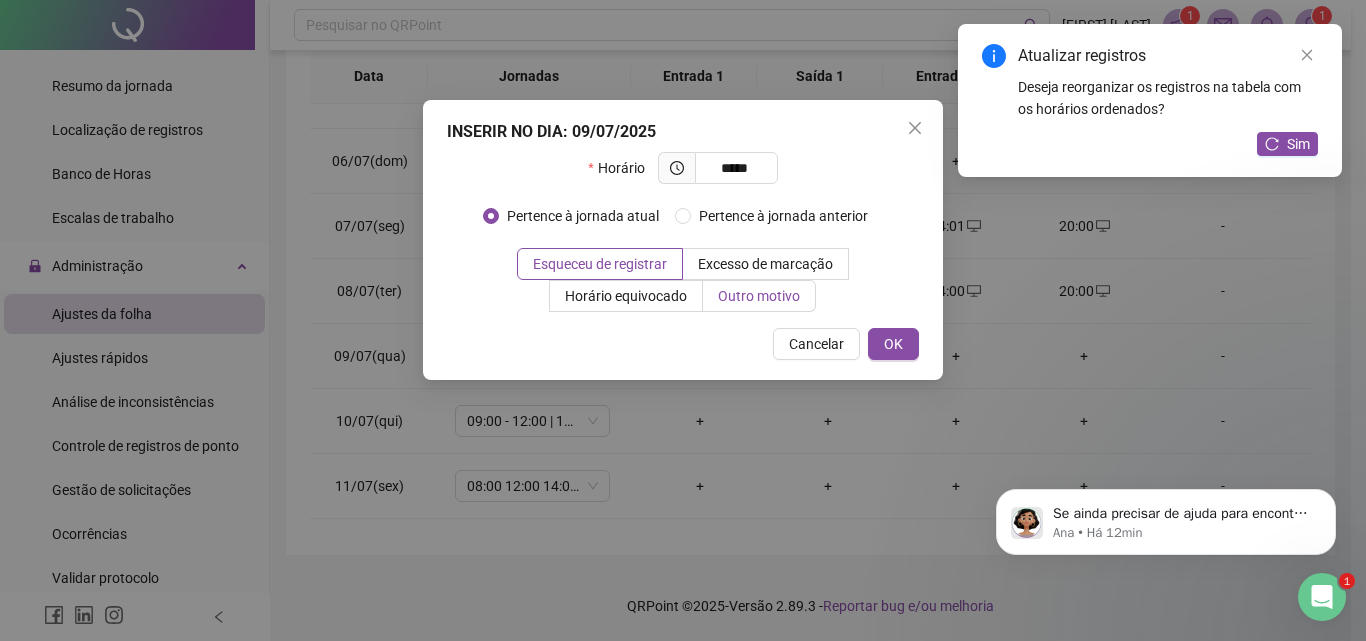 click on "Outro motivo" at bounding box center [759, 296] 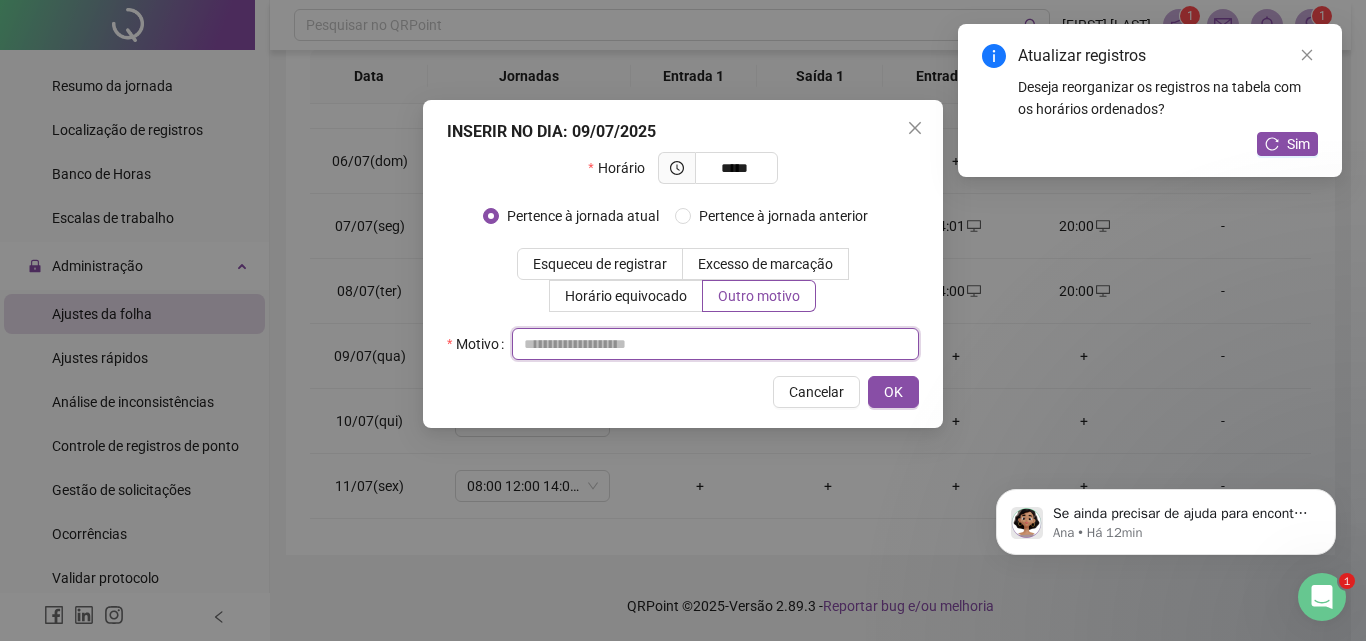 click at bounding box center (715, 344) 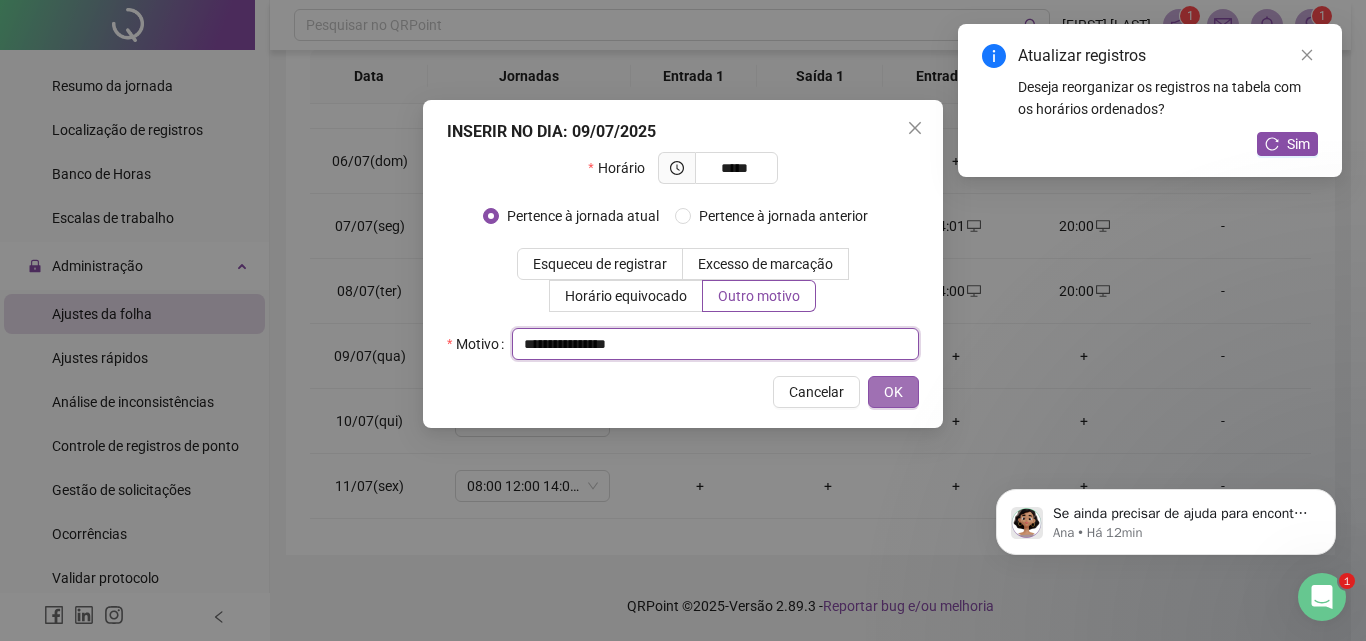 type on "**********" 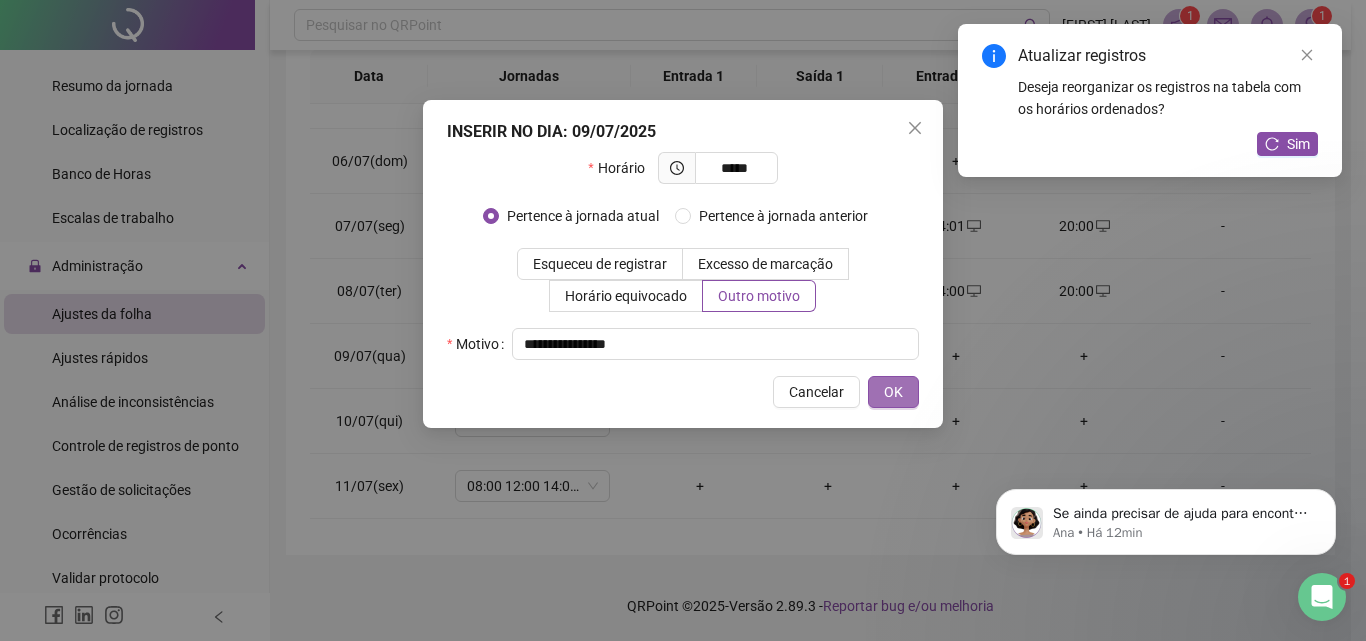 click on "OK" at bounding box center [893, 392] 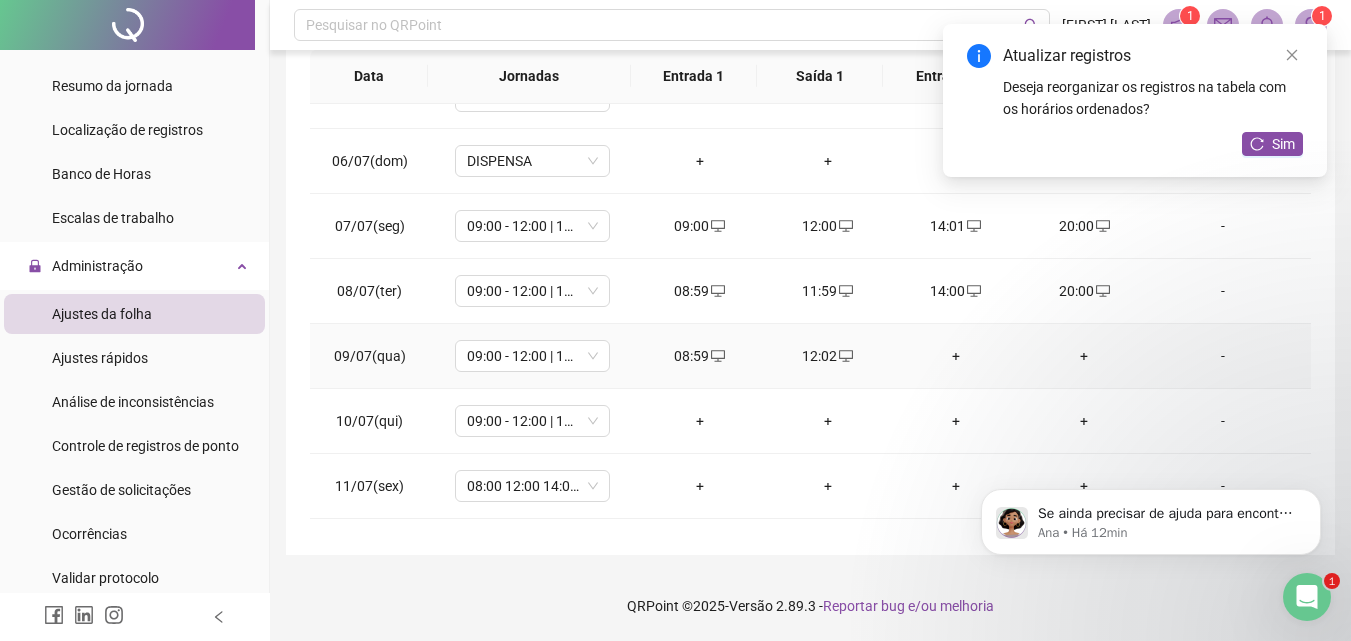 click on "+" at bounding box center (956, 356) 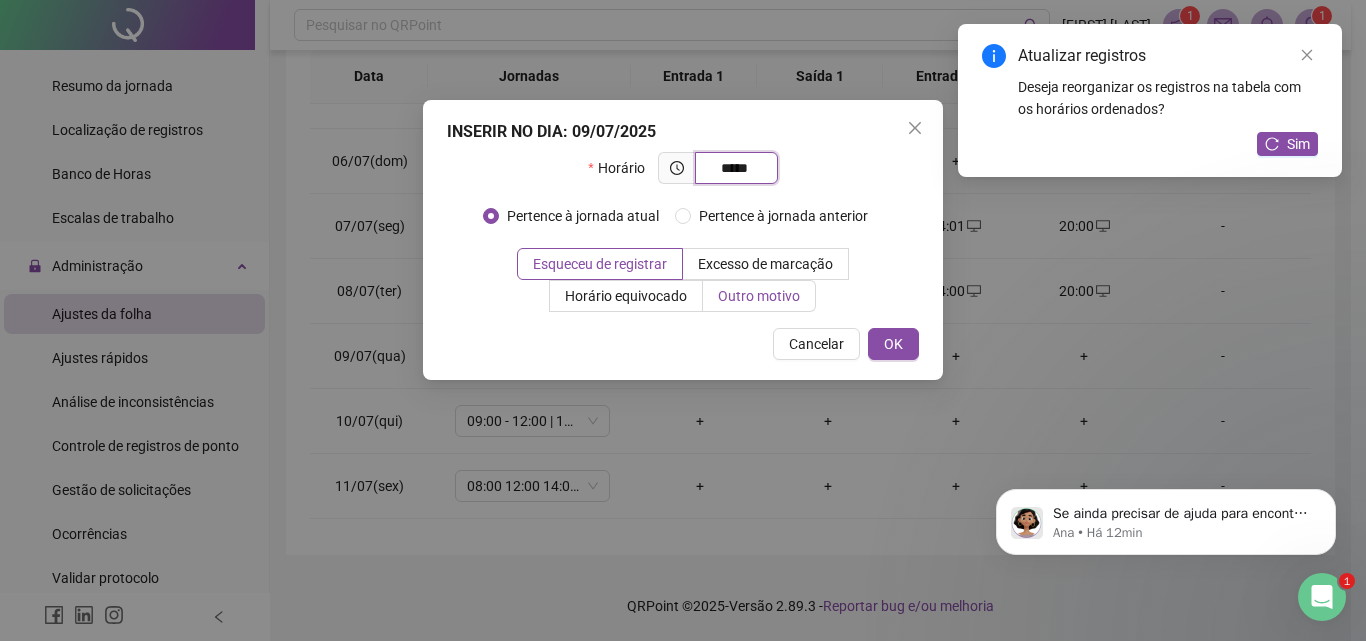 type on "*****" 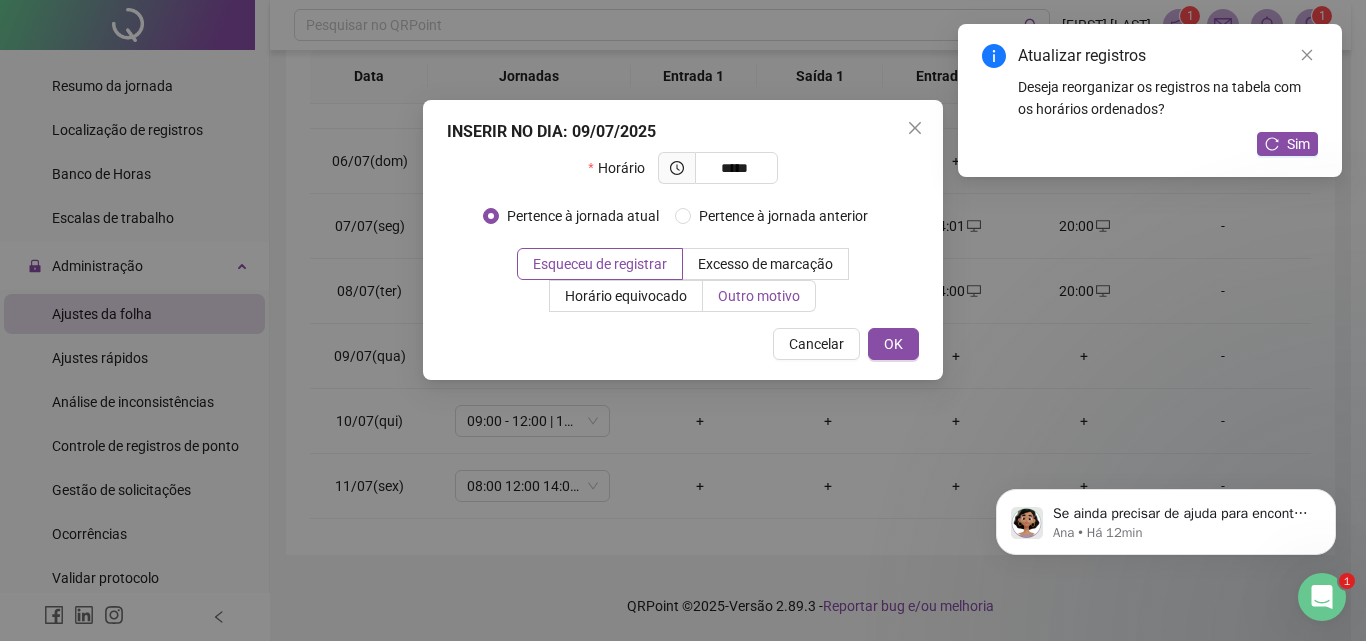 click on "Outro motivo" at bounding box center [759, 296] 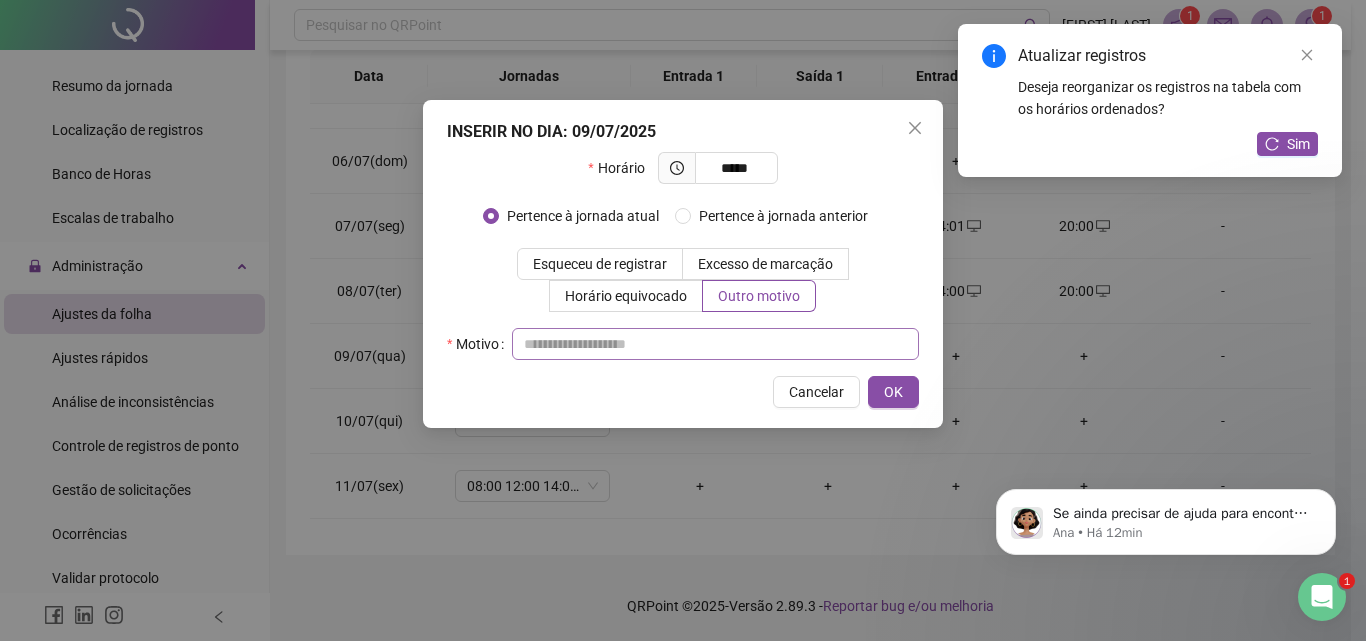 drag, startPoint x: 784, startPoint y: 370, endPoint x: 793, endPoint y: 347, distance: 24.698177 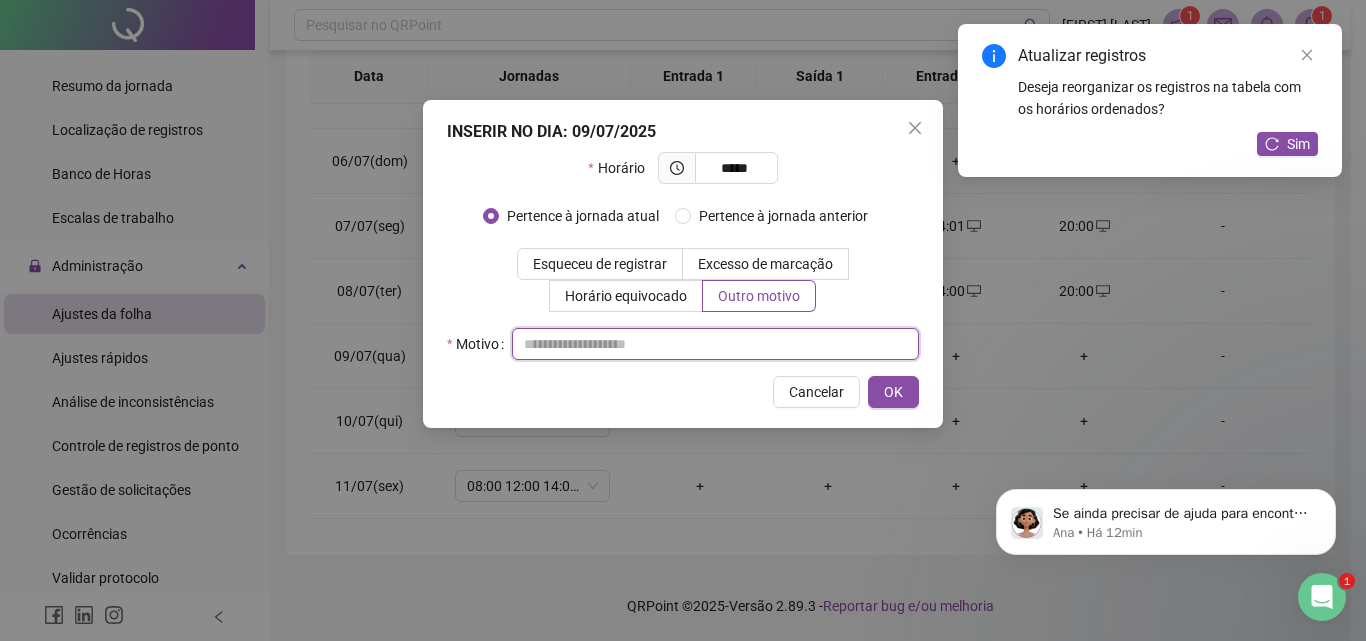 click at bounding box center [715, 344] 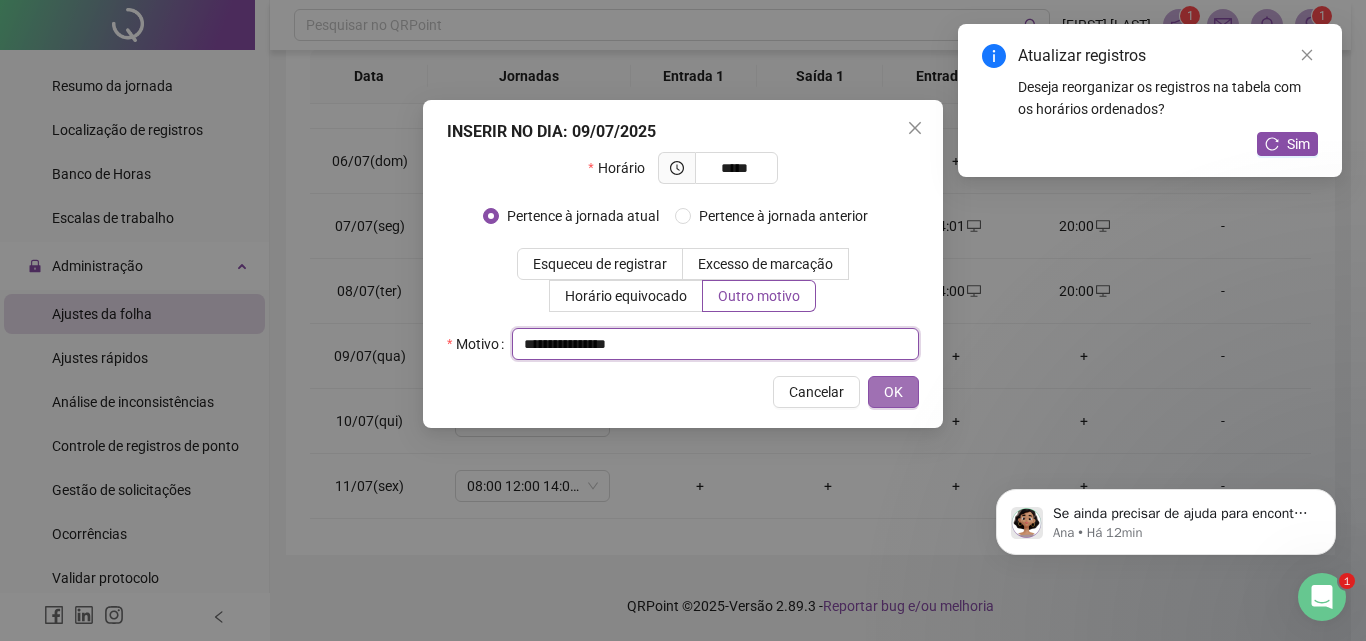 type on "**********" 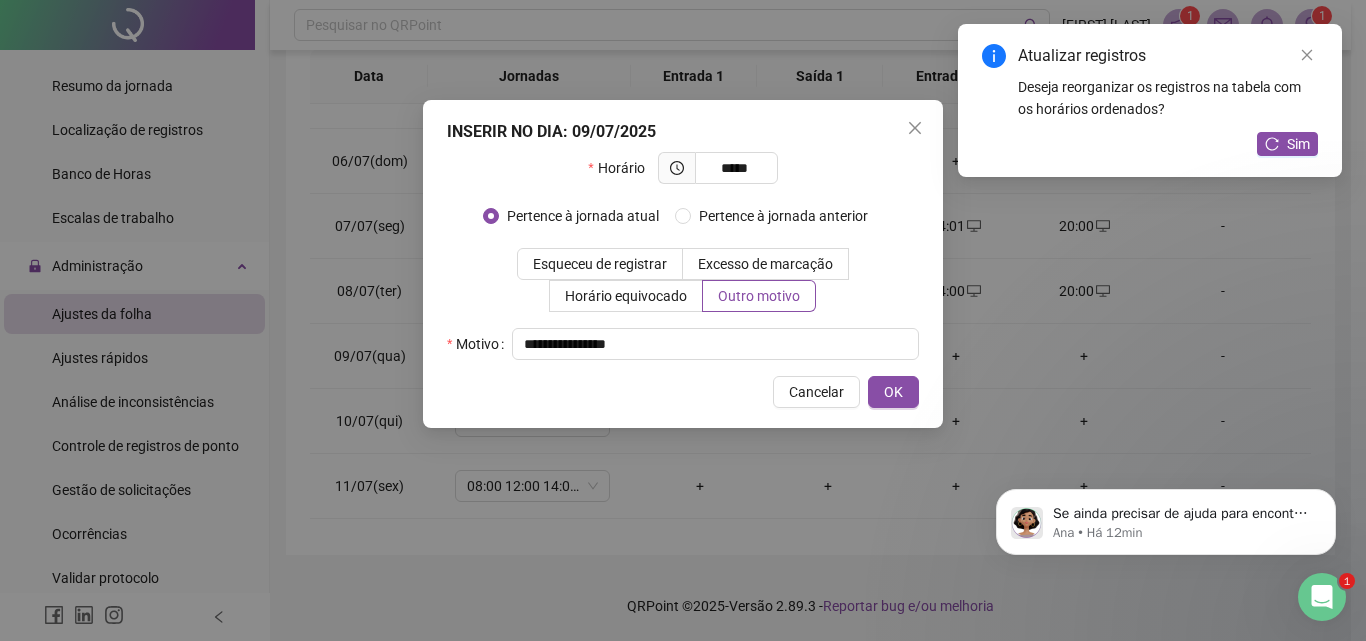 drag, startPoint x: 882, startPoint y: 402, endPoint x: 880, endPoint y: 412, distance: 10.198039 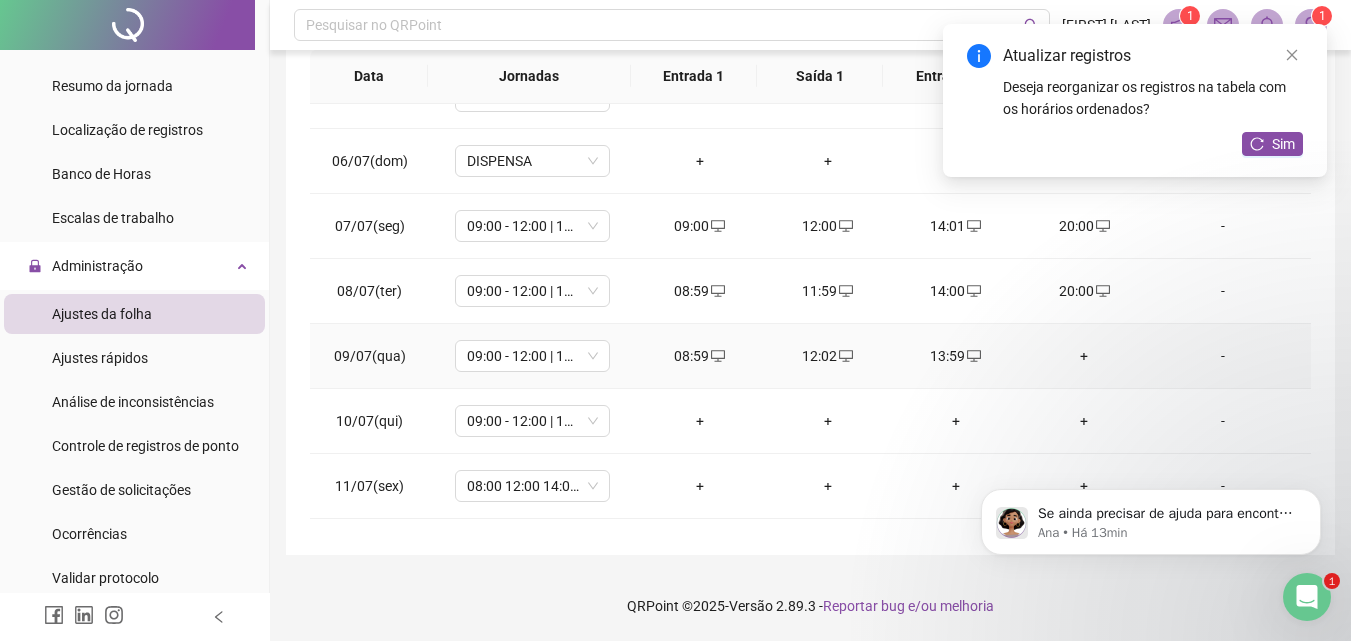 click on "+" at bounding box center (1084, 356) 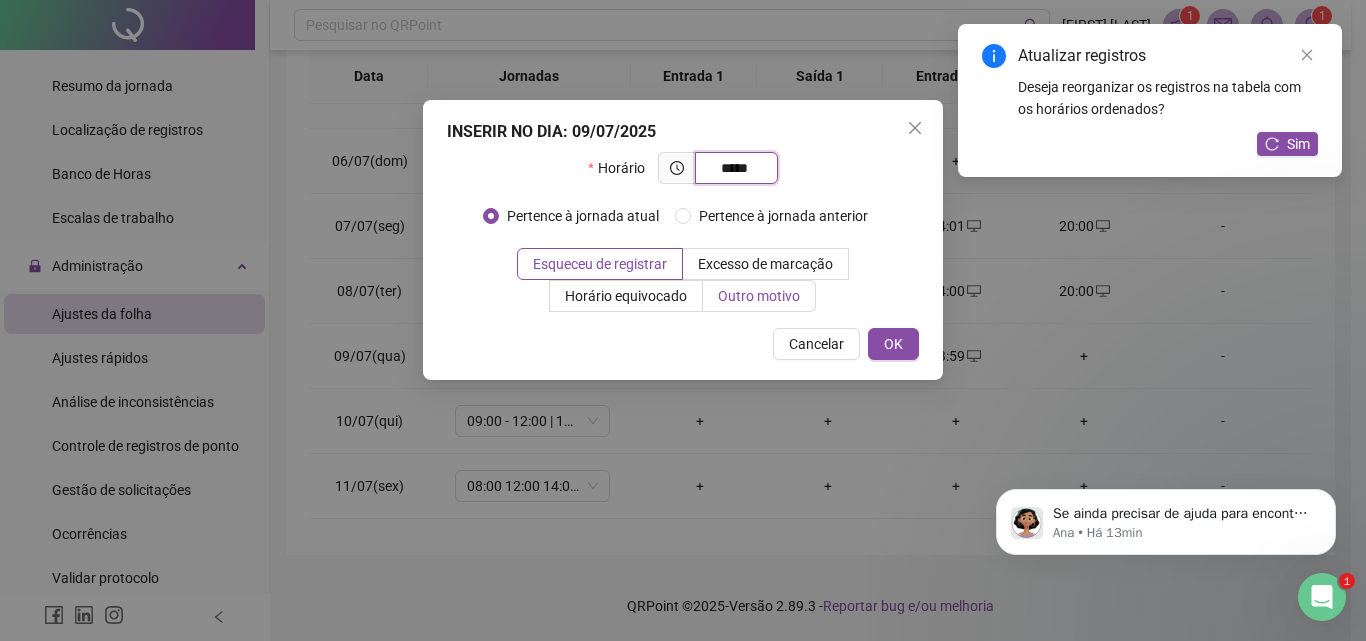 type on "*****" 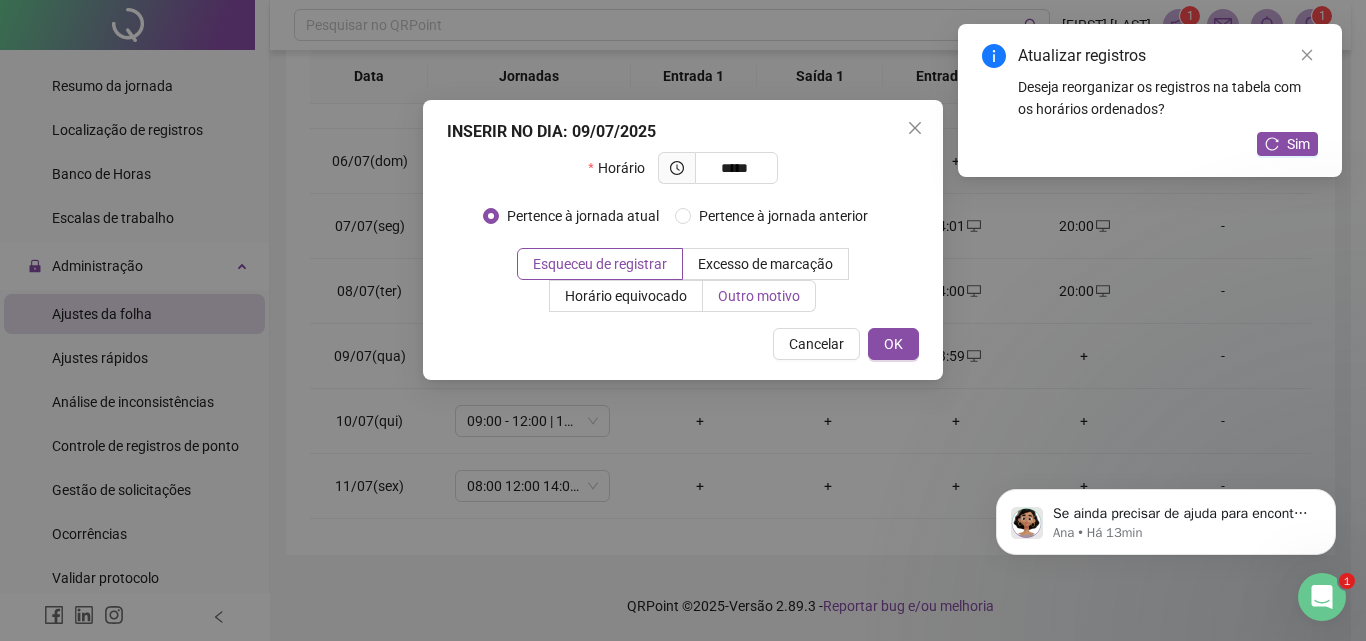 click on "Outro motivo" at bounding box center (759, 296) 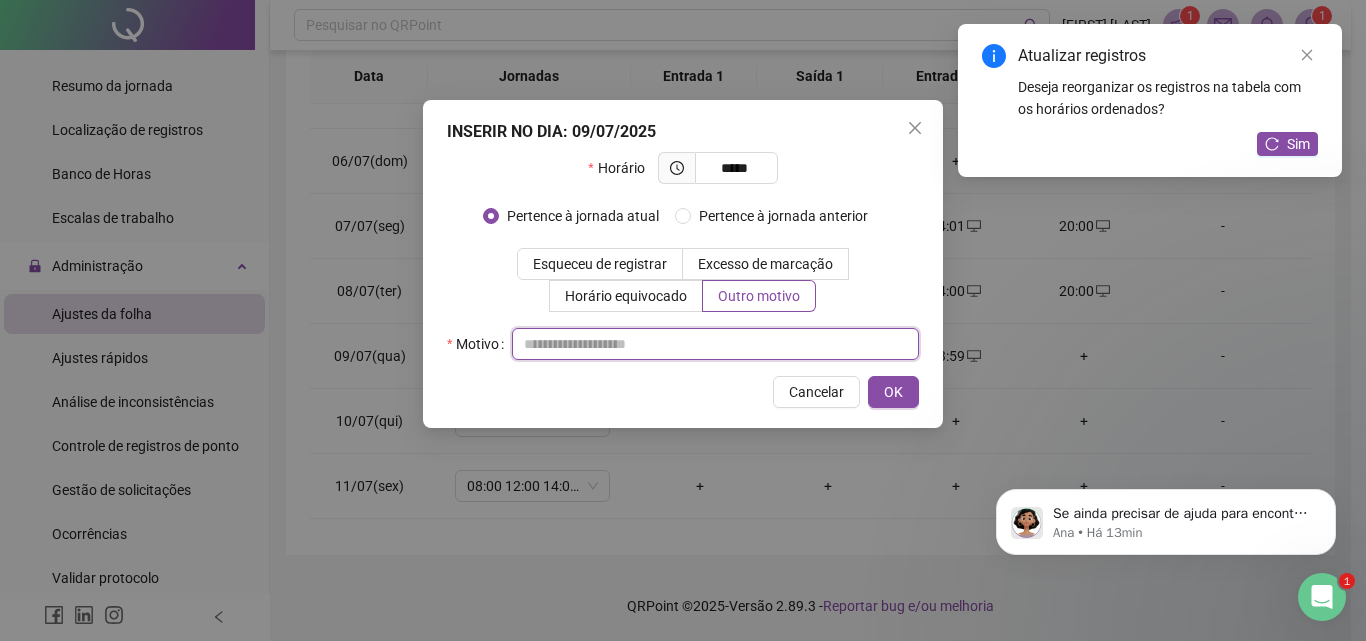 click at bounding box center (715, 344) 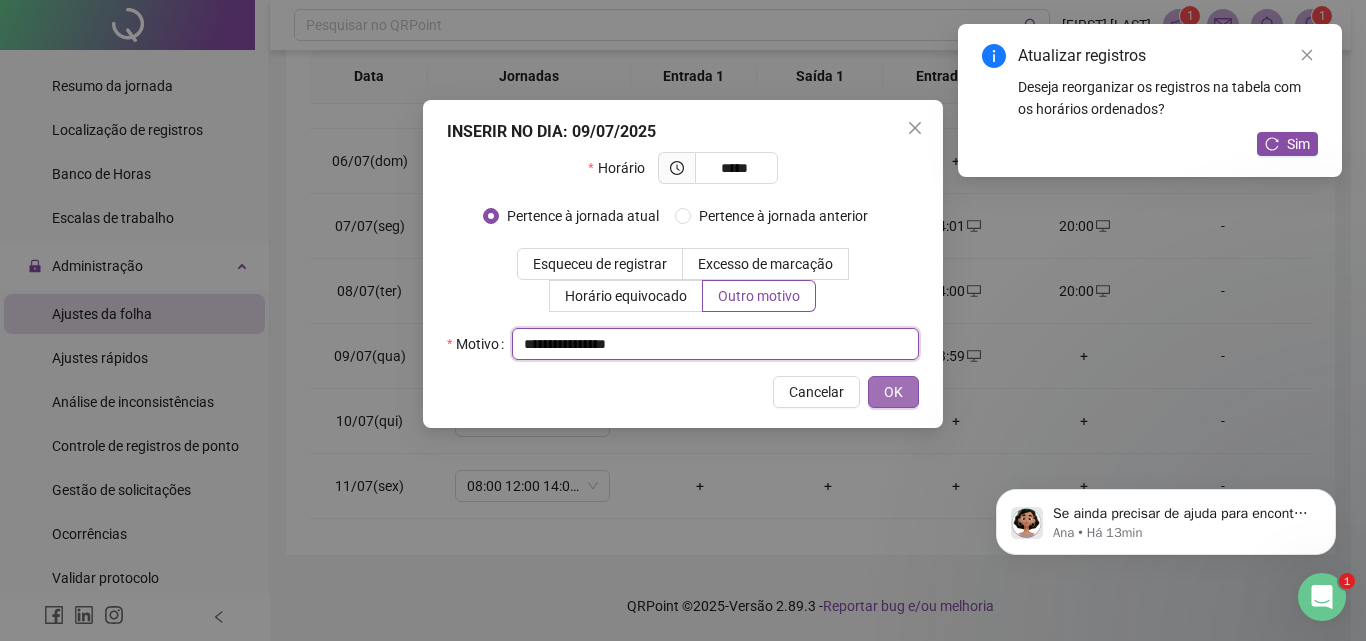 type on "**********" 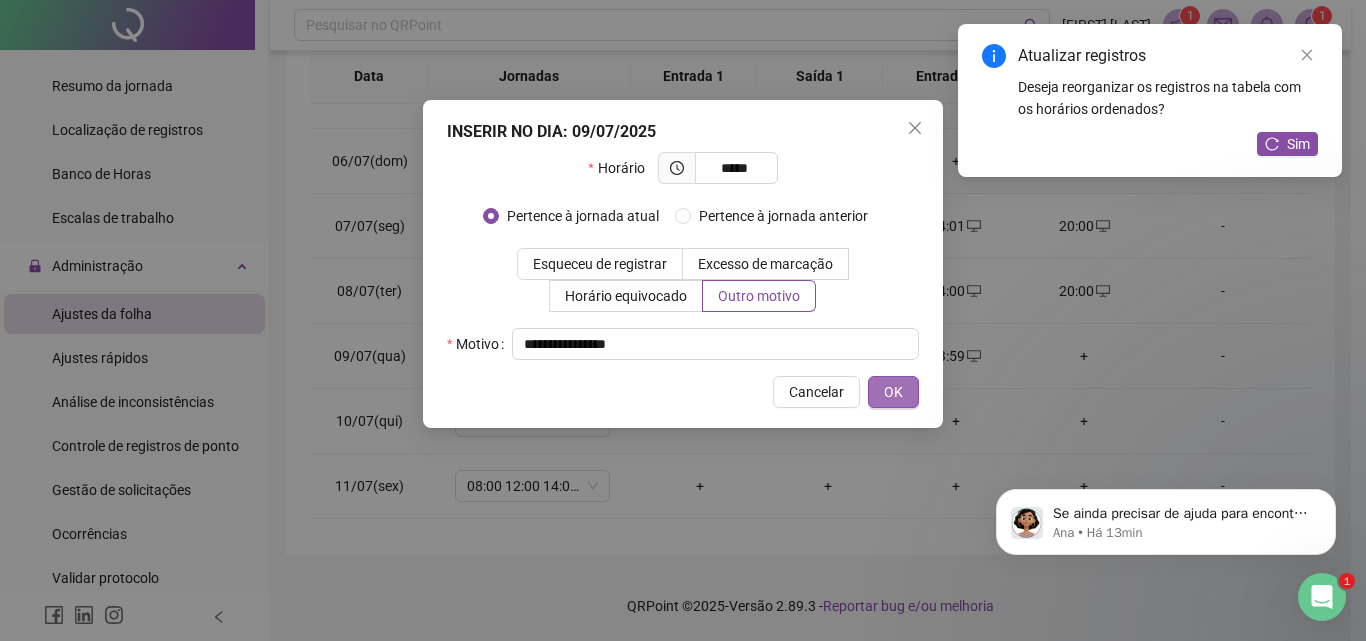 click on "OK" at bounding box center [893, 392] 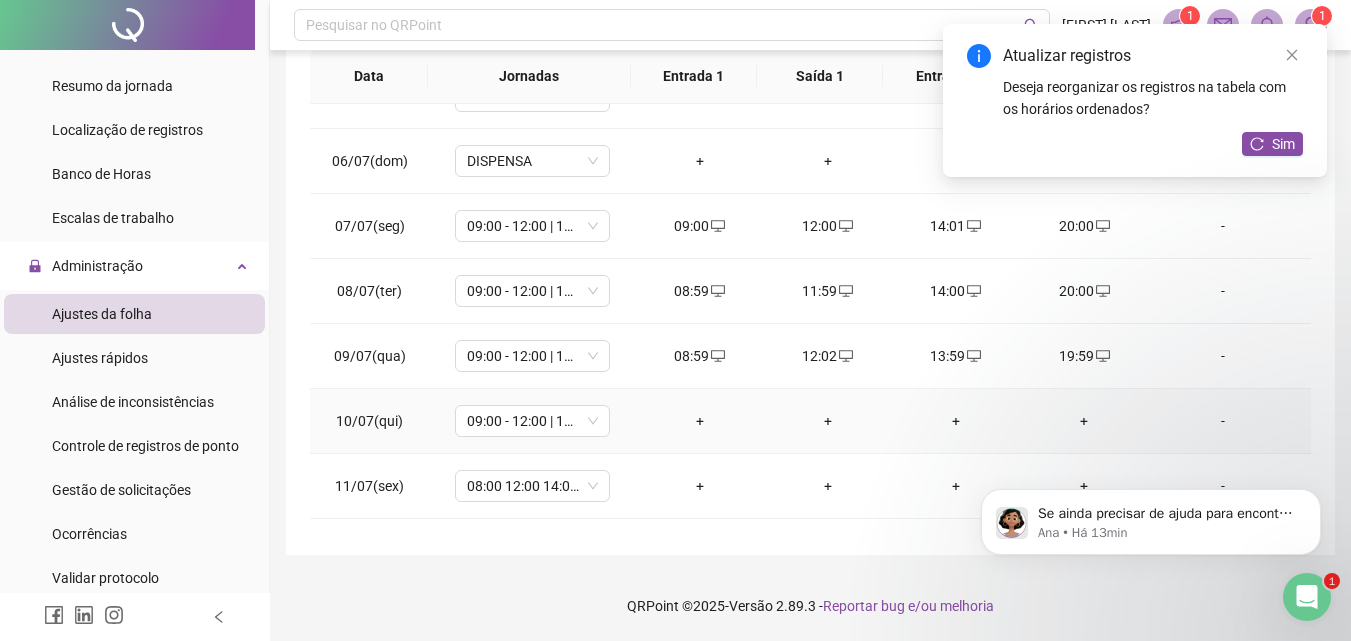 click on "+" at bounding box center [700, 421] 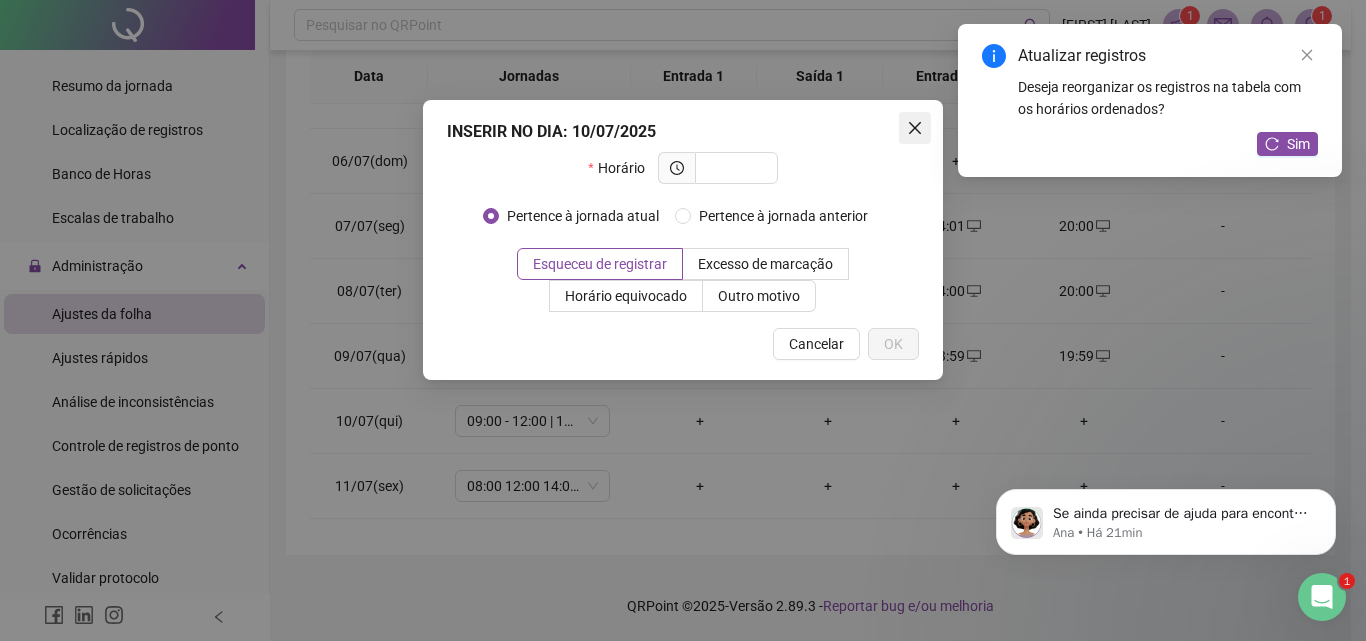 click 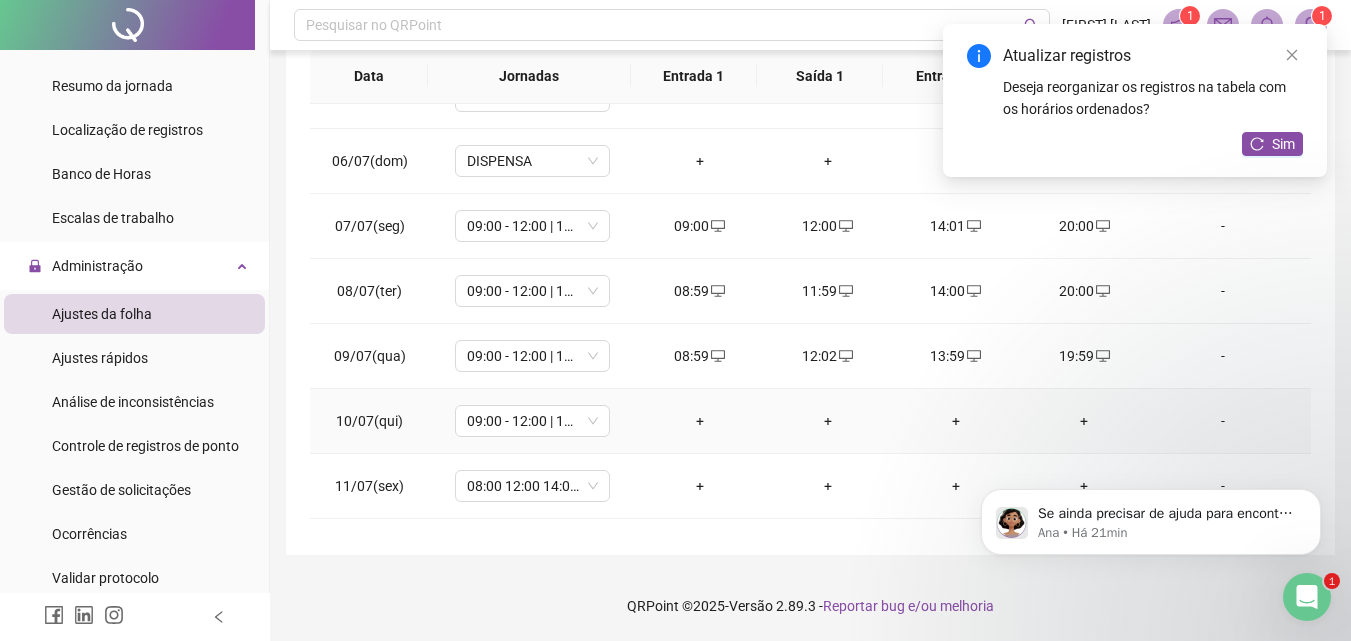 click on "+" at bounding box center (700, 421) 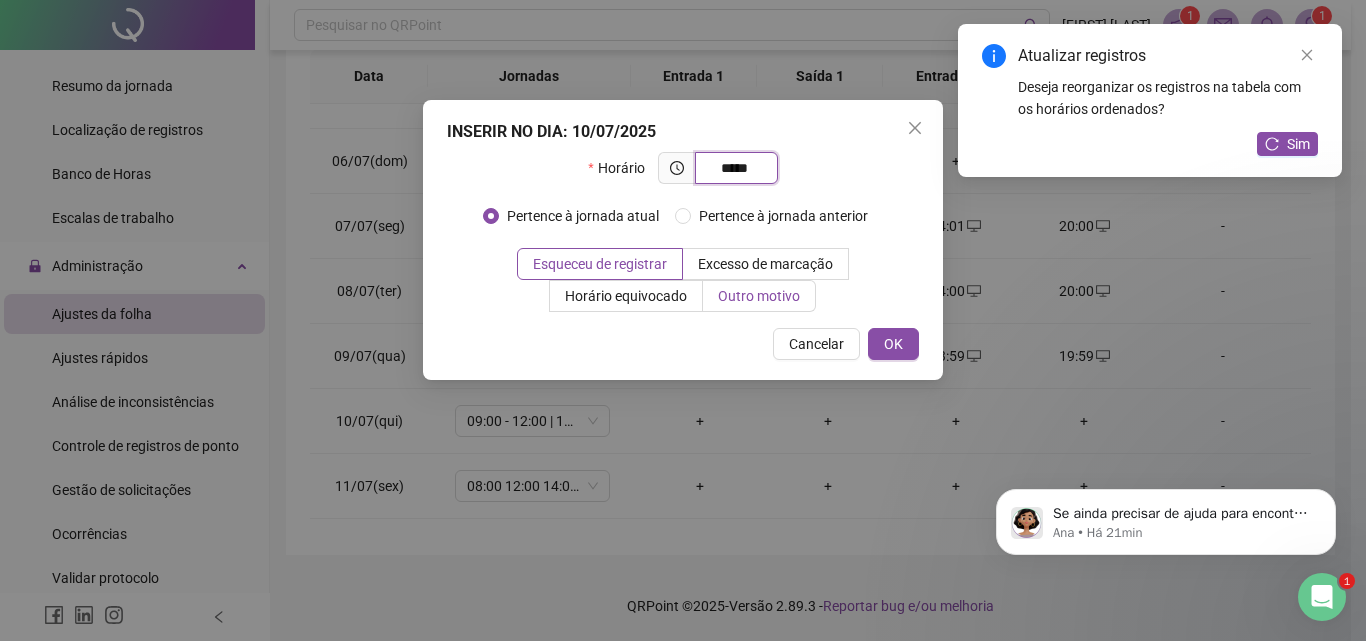 type on "*****" 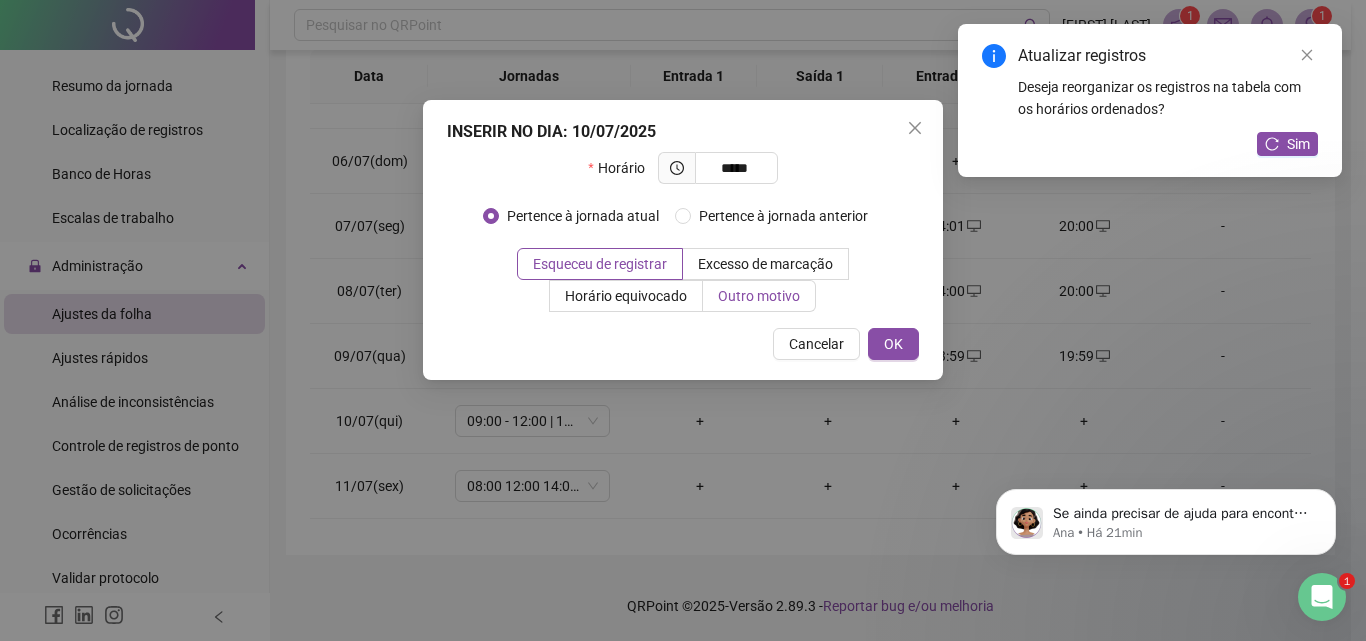 click on "Outro motivo" at bounding box center [759, 296] 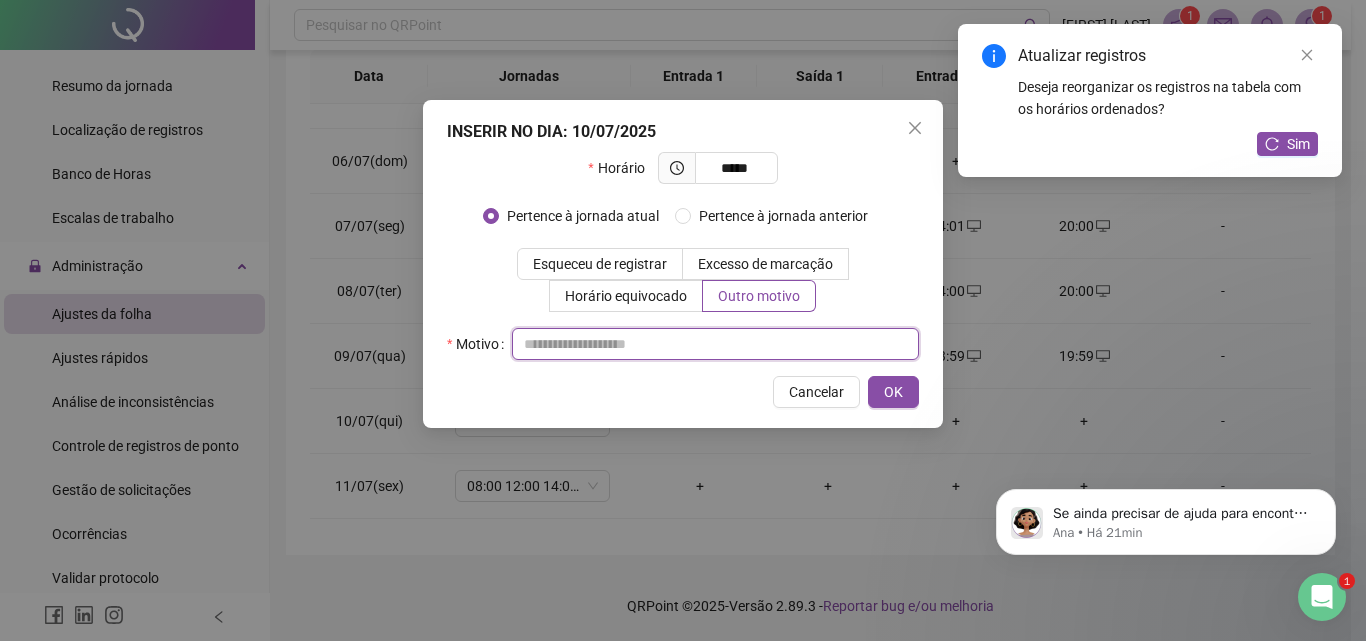 click at bounding box center (715, 344) 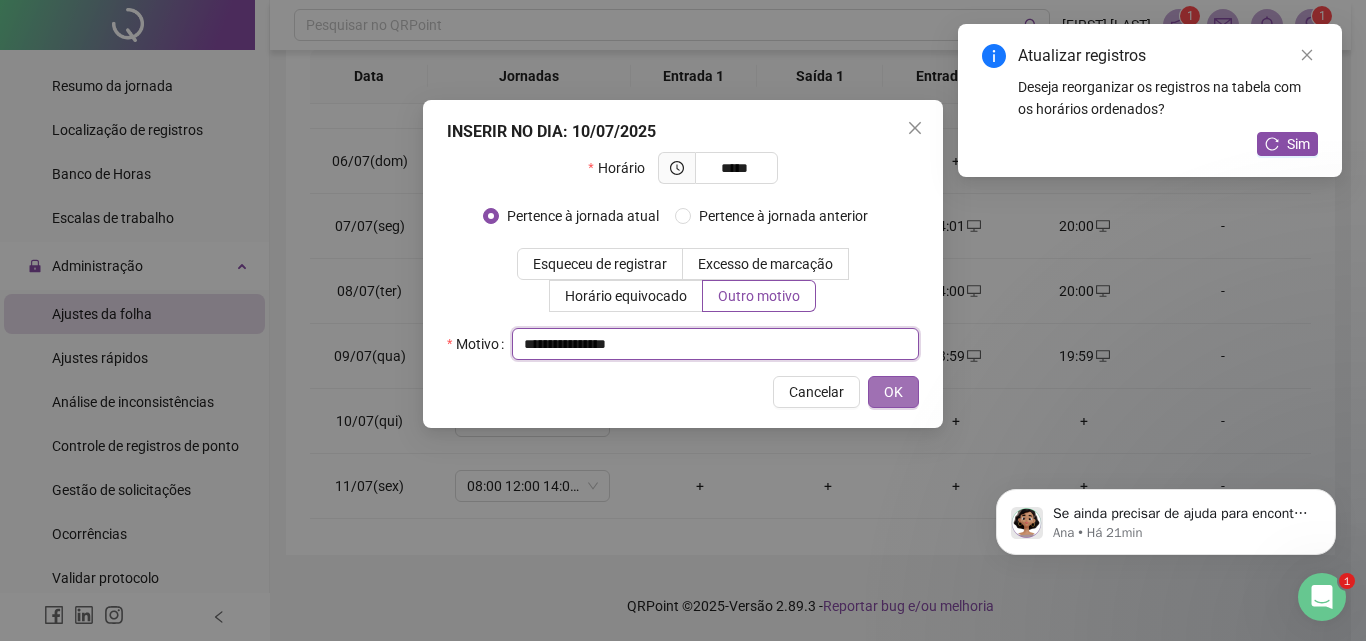 type on "**********" 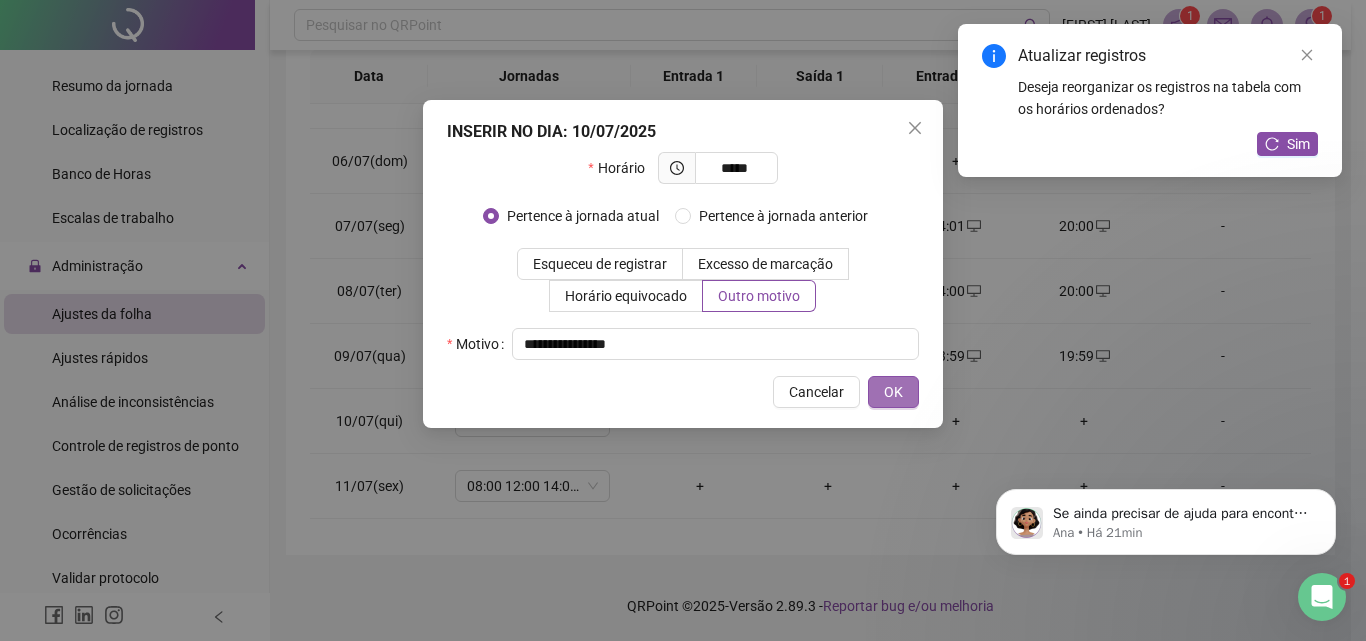 click on "OK" at bounding box center (893, 392) 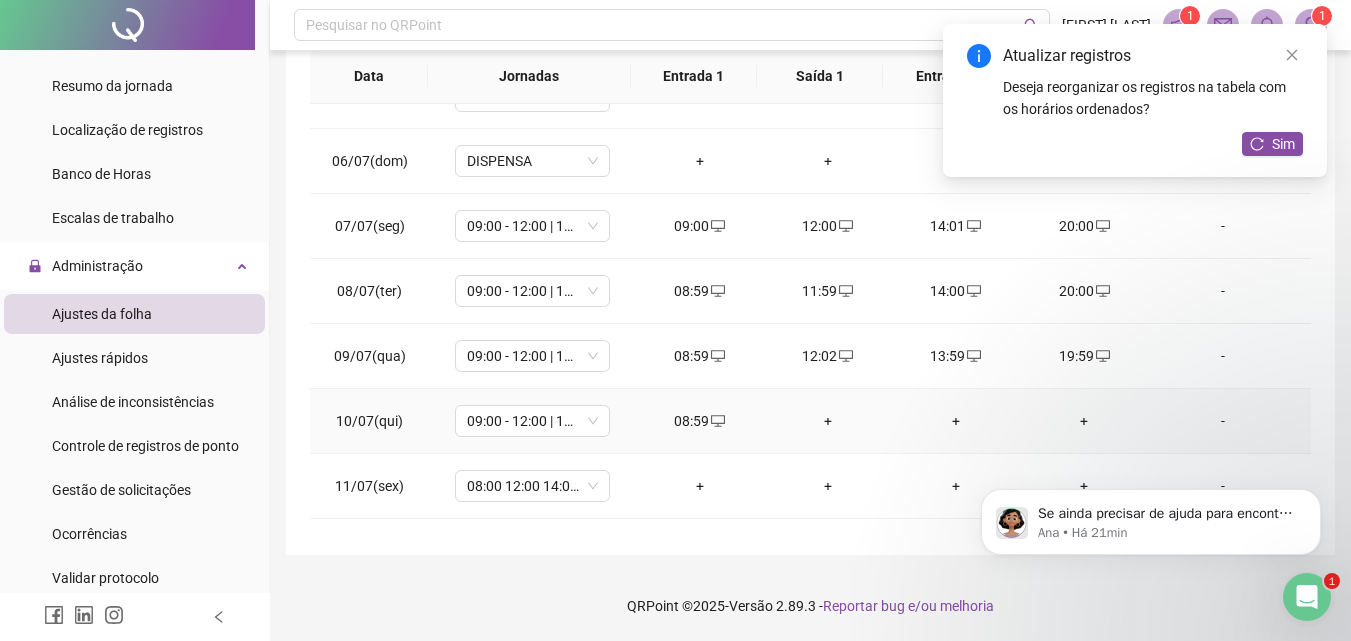click on "+" at bounding box center [828, 421] 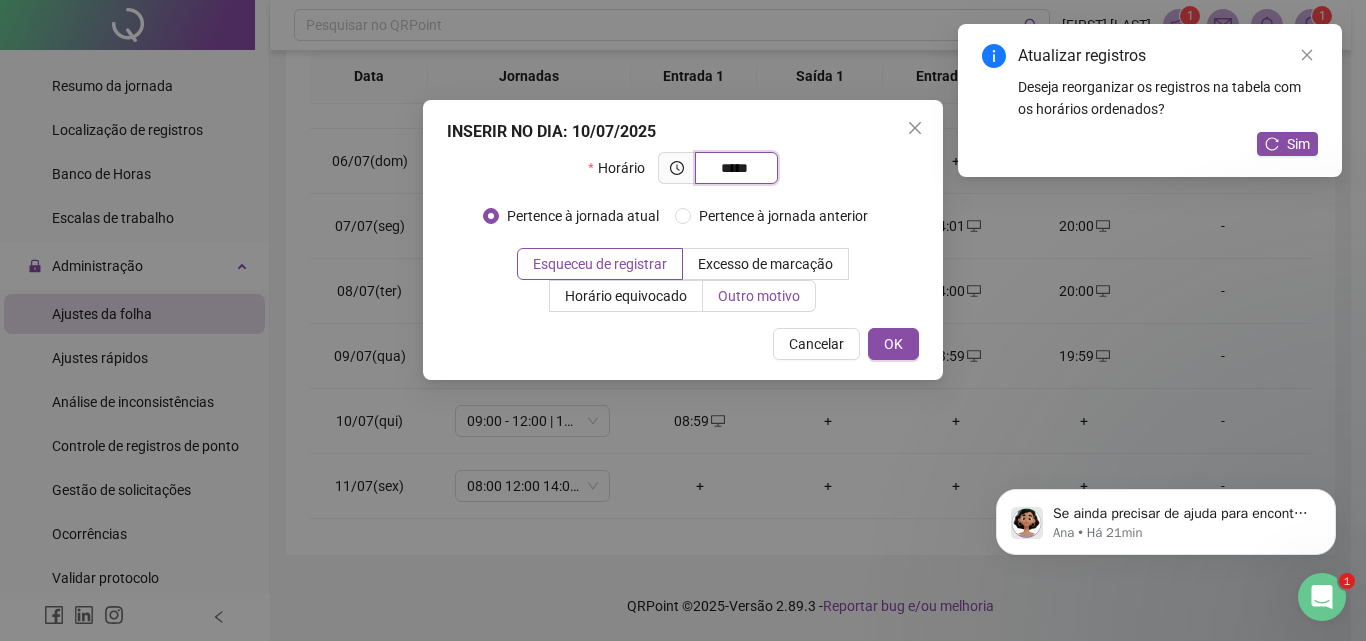 type on "*****" 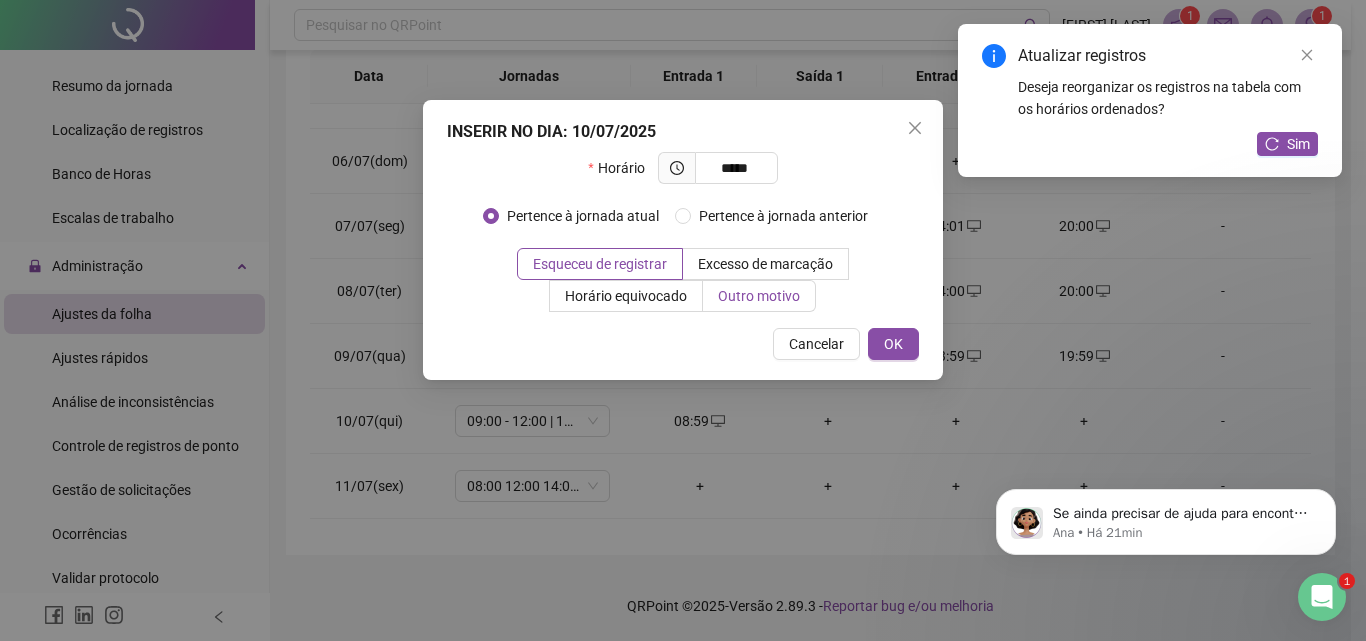 click on "Outro motivo" at bounding box center (759, 296) 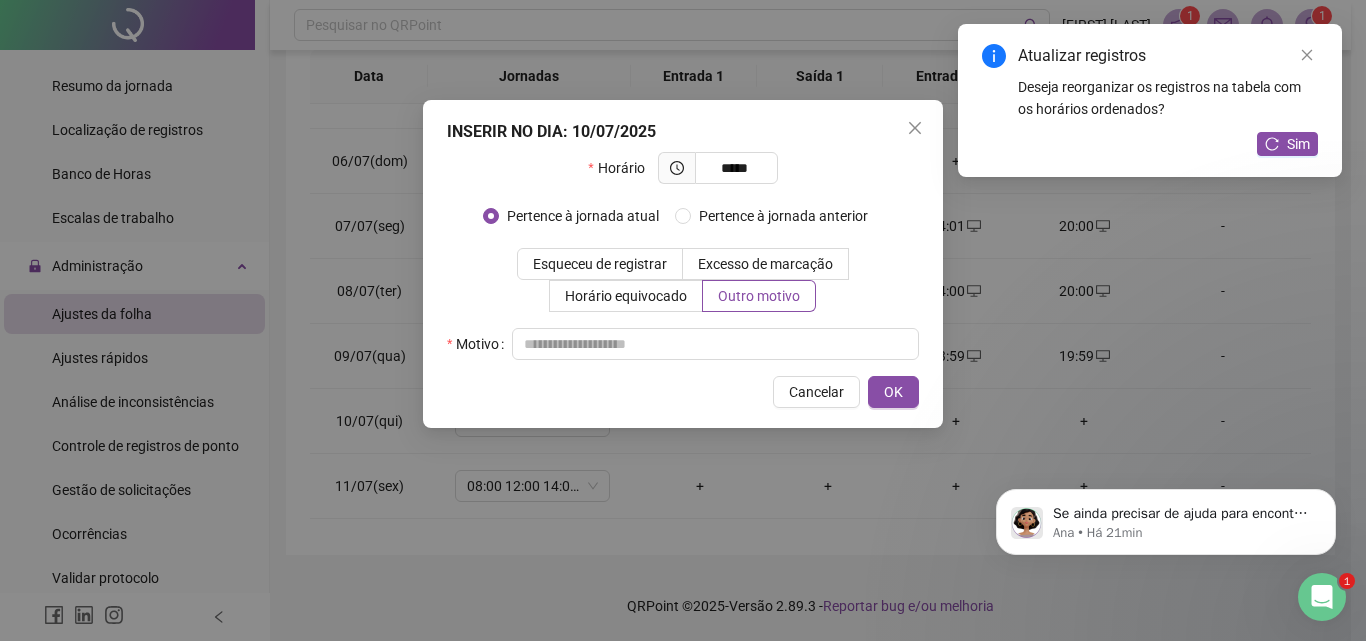 click on "INSERIR NO DIA :   10/07/2025 Horário ***** Pertence à jornada atual Pertence à jornada anterior Esqueceu de registrar Excesso de marcação Horário equivocado Outro motivo Motivo Cancelar OK" at bounding box center [683, 264] 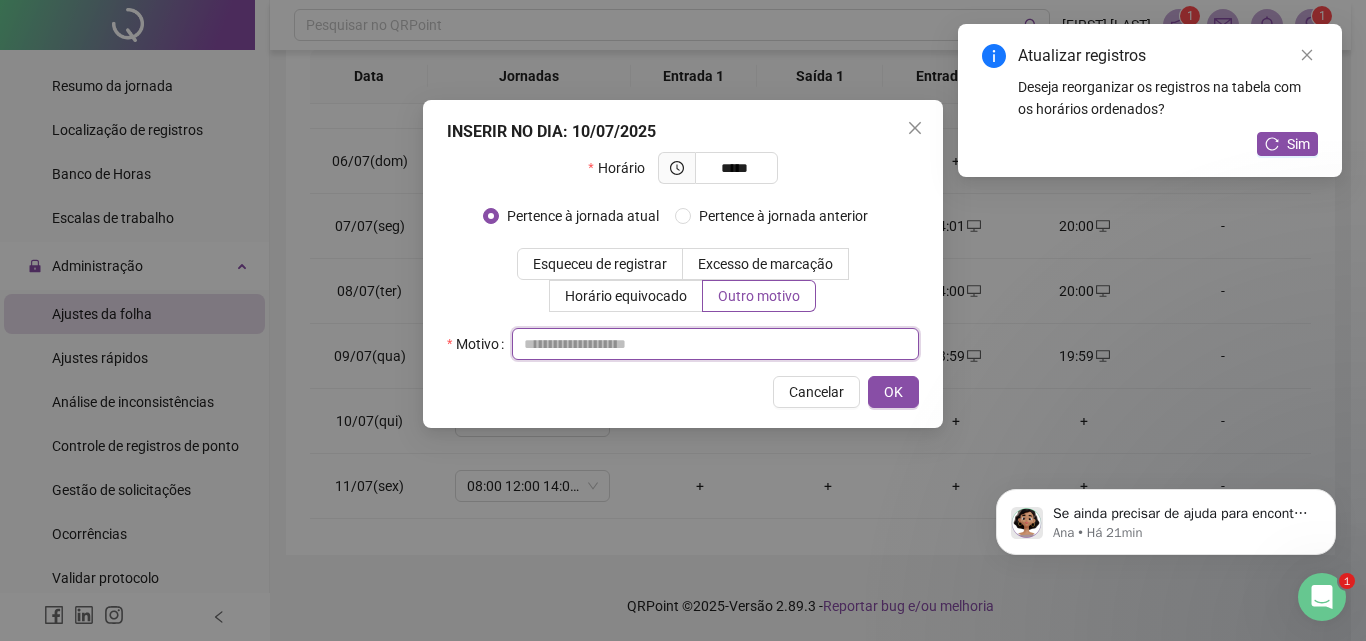click at bounding box center [715, 344] 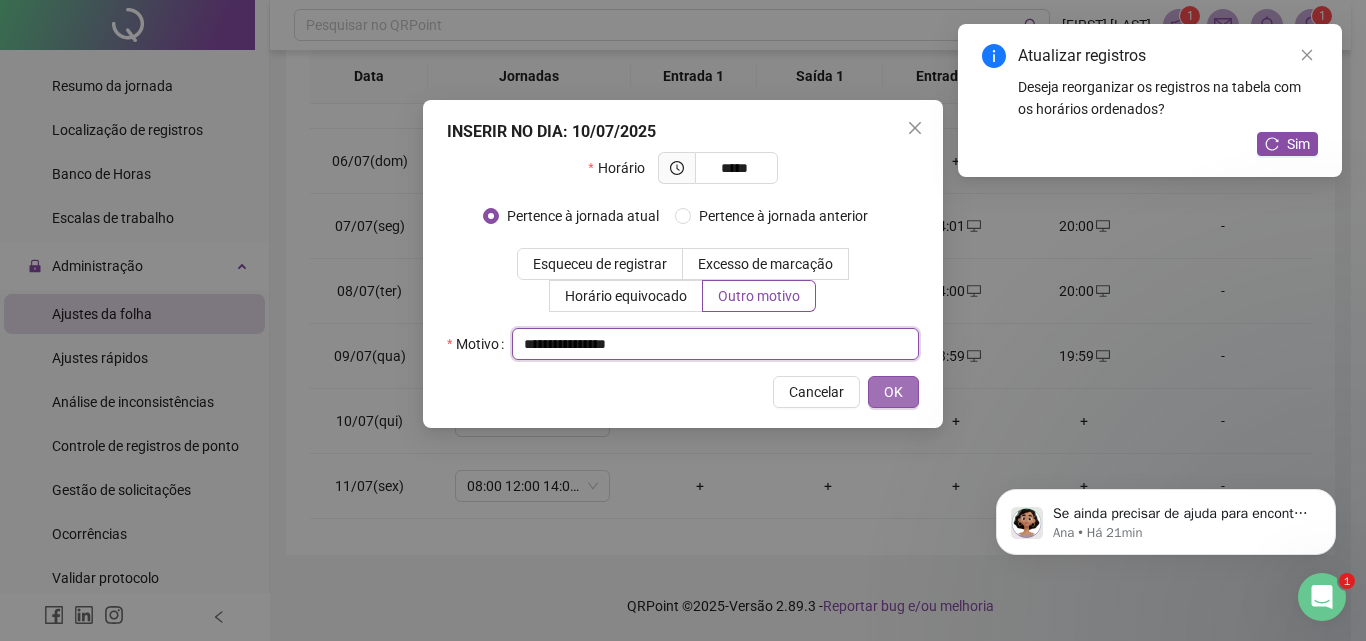 type on "**********" 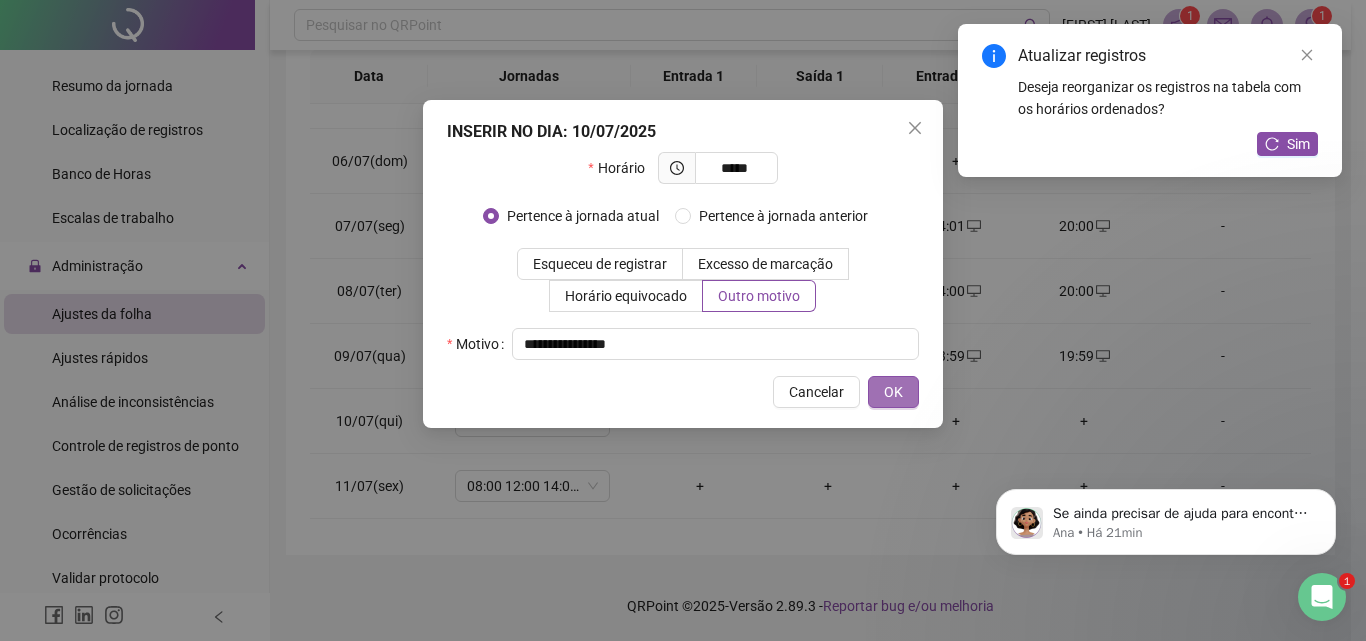 click on "OK" at bounding box center (893, 392) 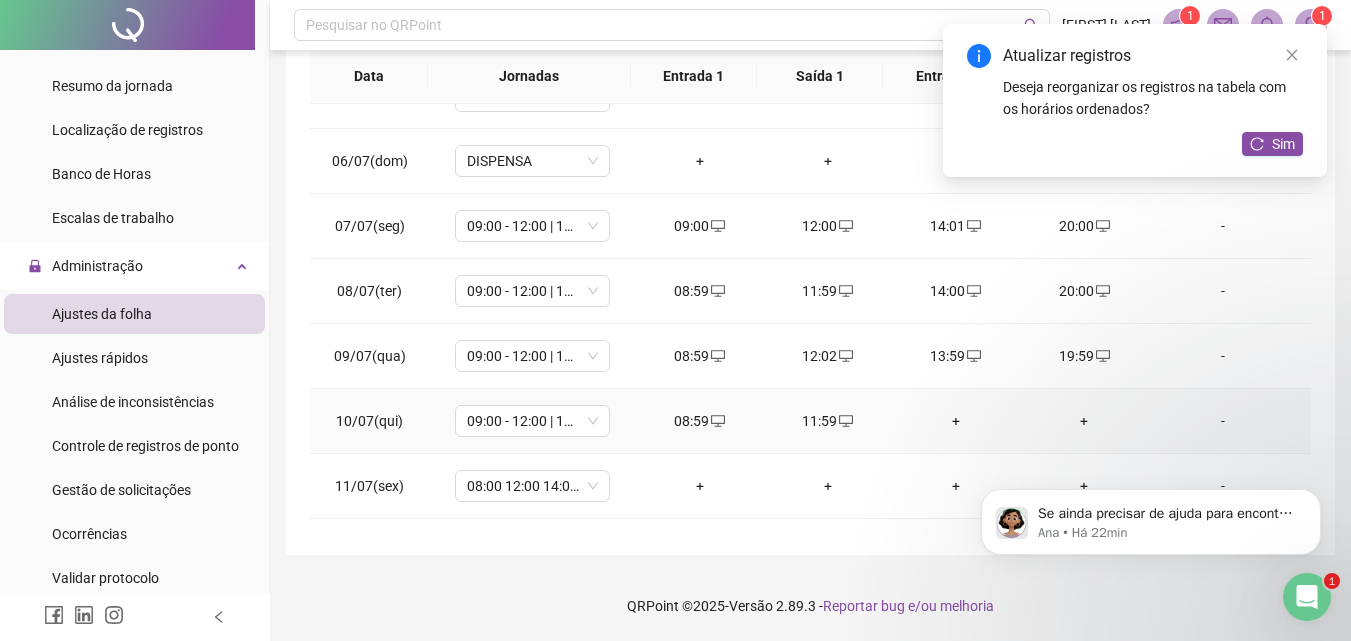 click on "+" at bounding box center [956, 421] 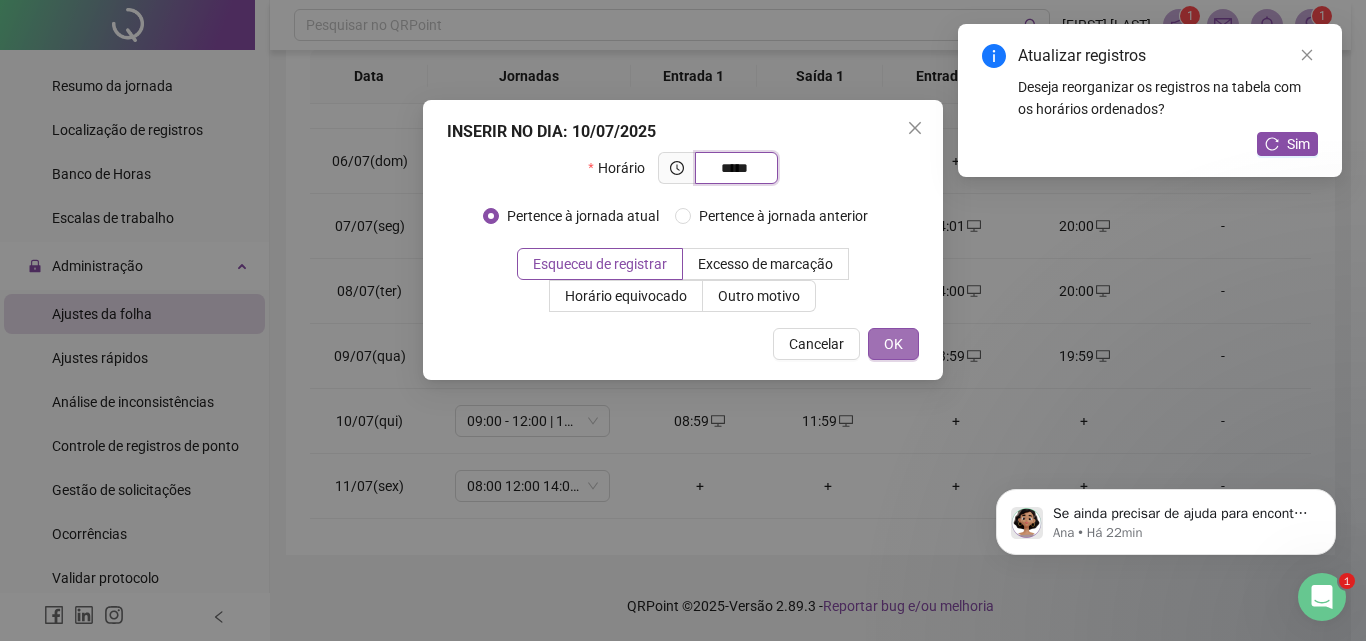 type on "*****" 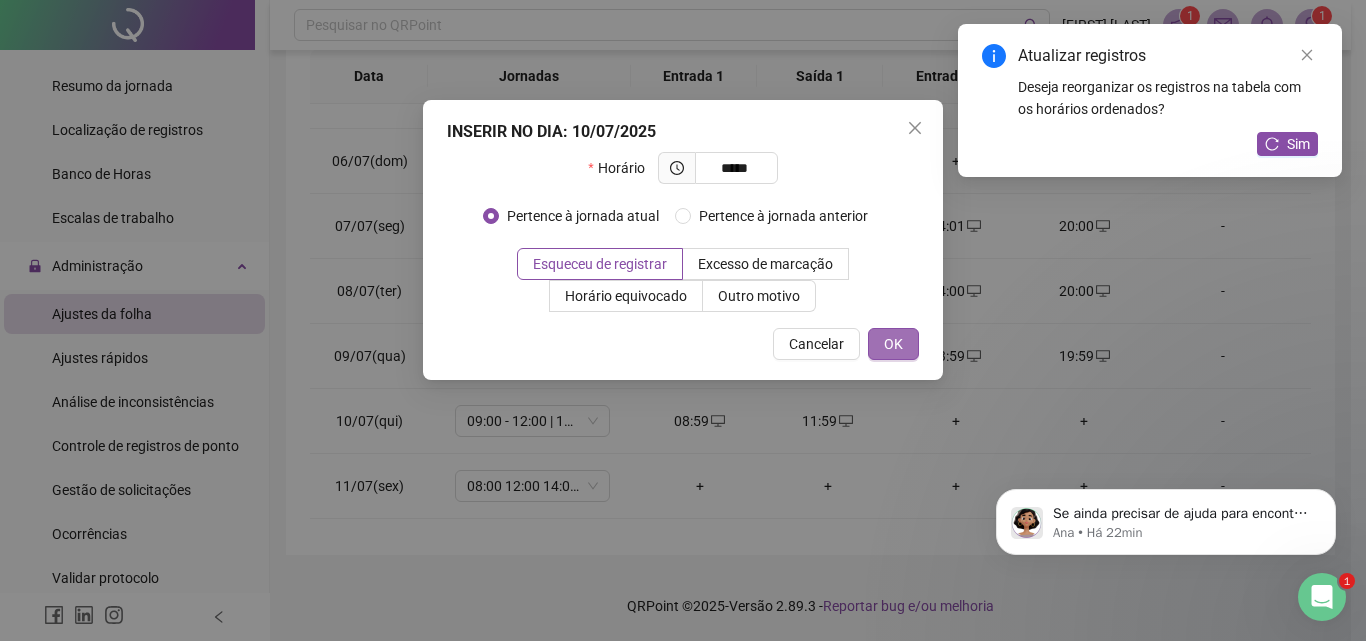 click on "OK" at bounding box center [893, 344] 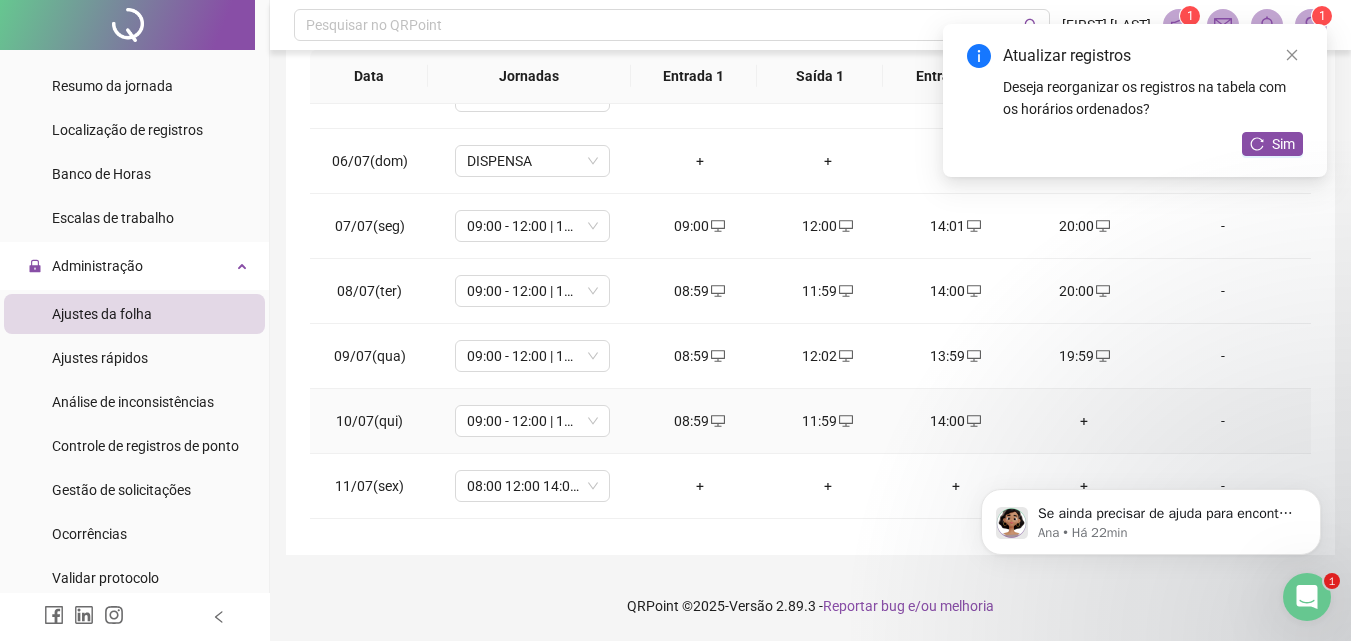 click on "+" at bounding box center [1084, 421] 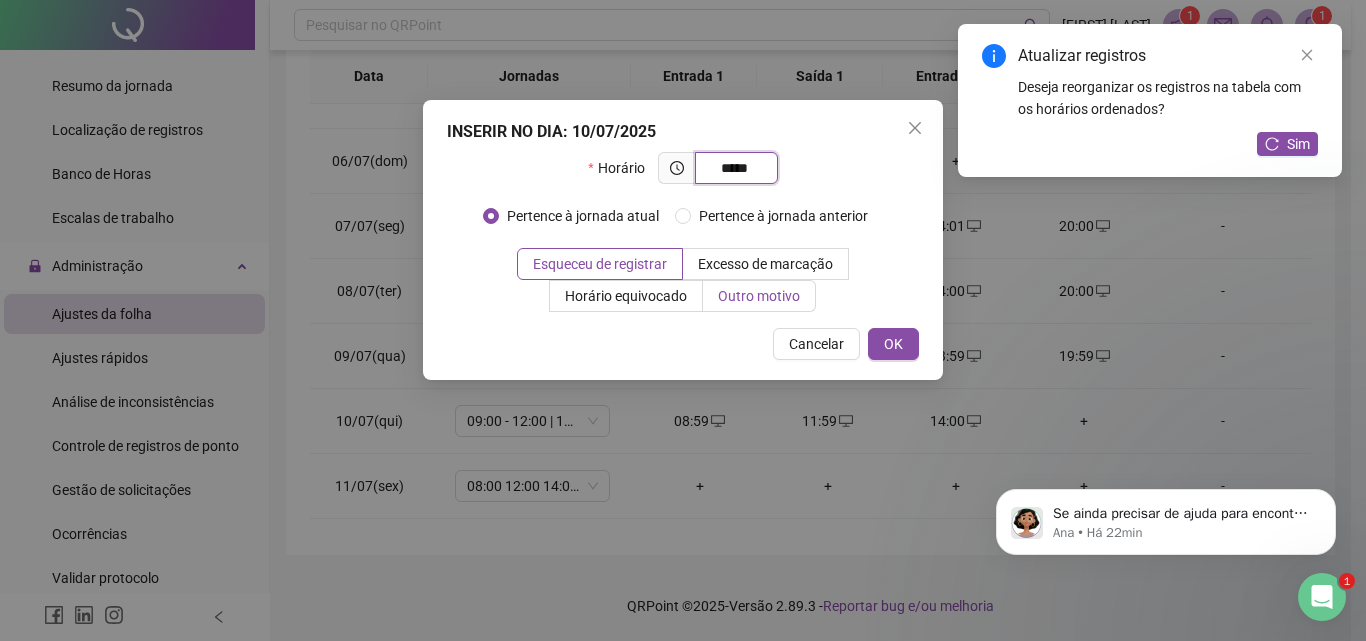 type on "*****" 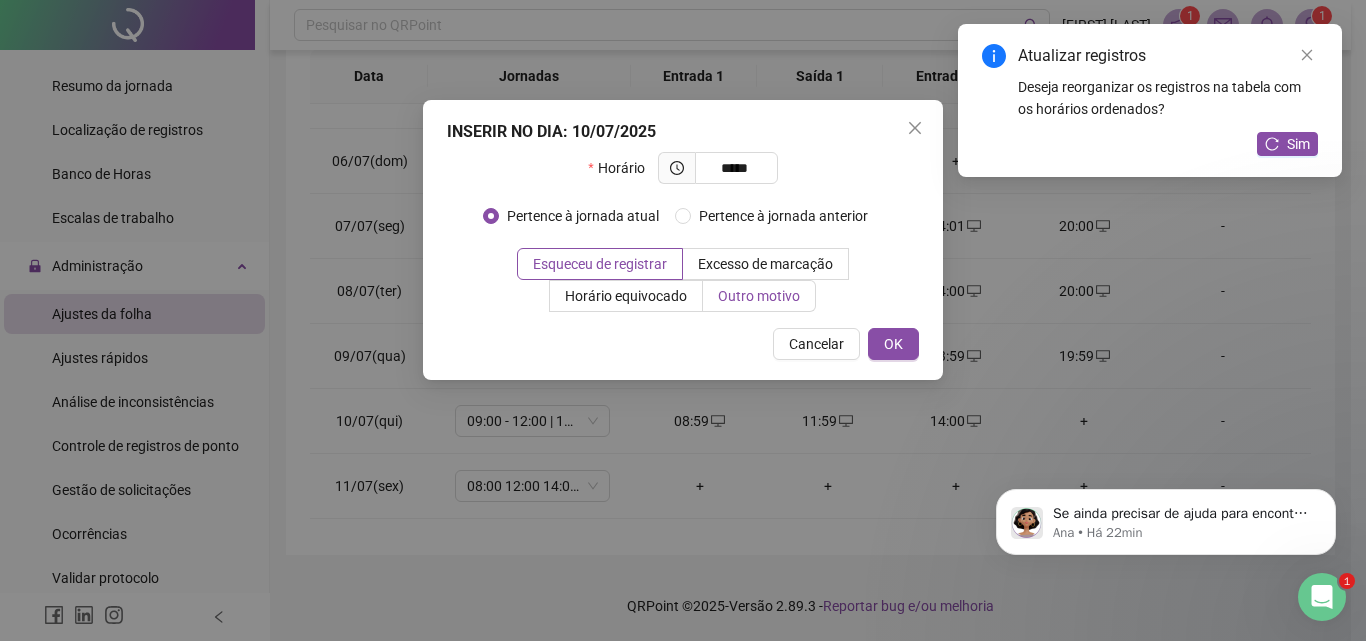 click on "Outro motivo" at bounding box center [759, 296] 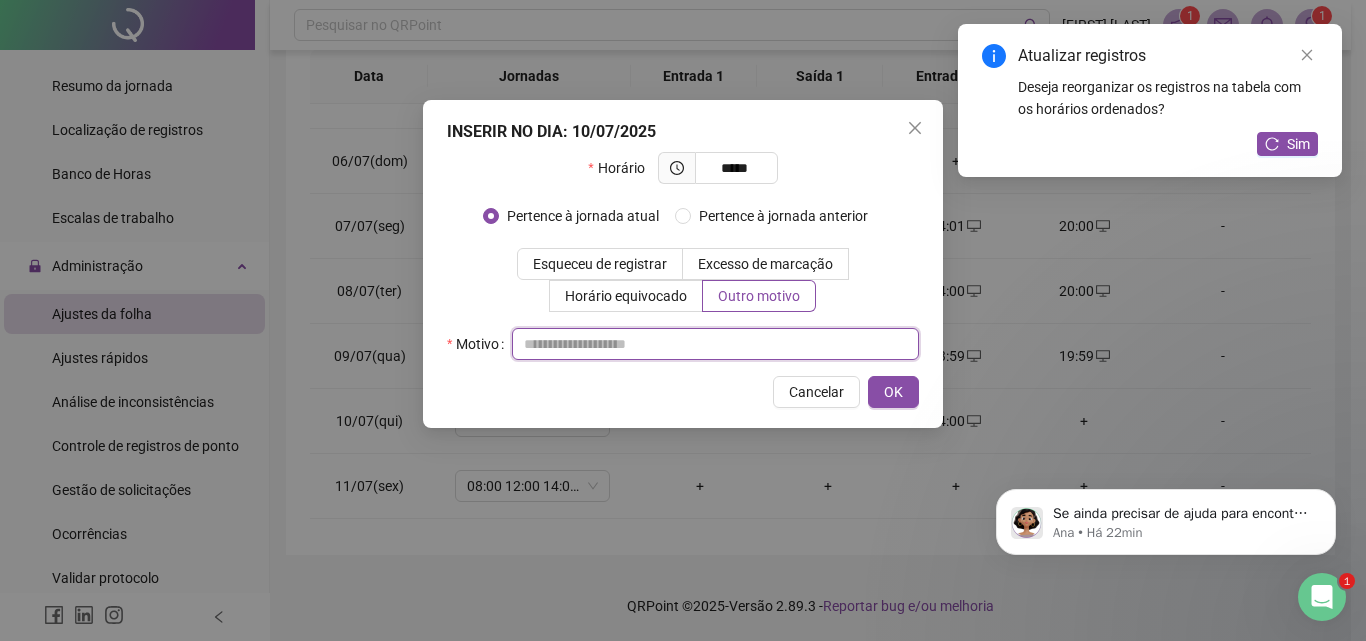 click at bounding box center [715, 344] 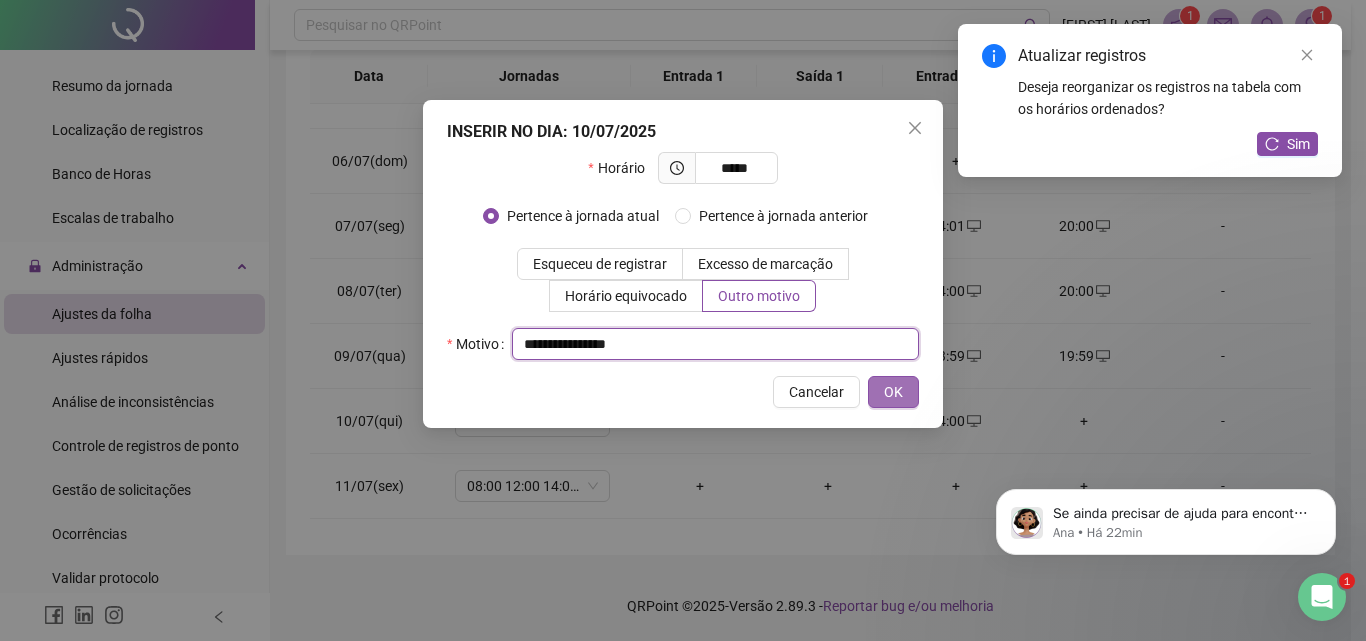 type on "**********" 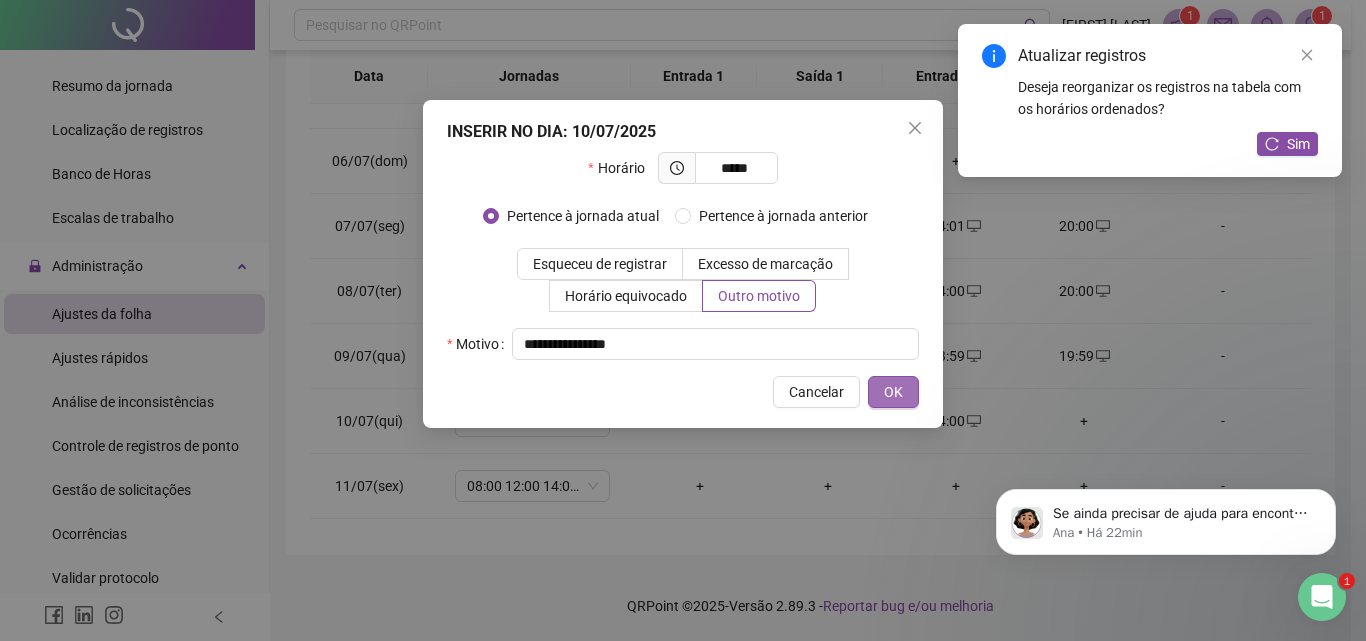 click on "OK" at bounding box center (893, 392) 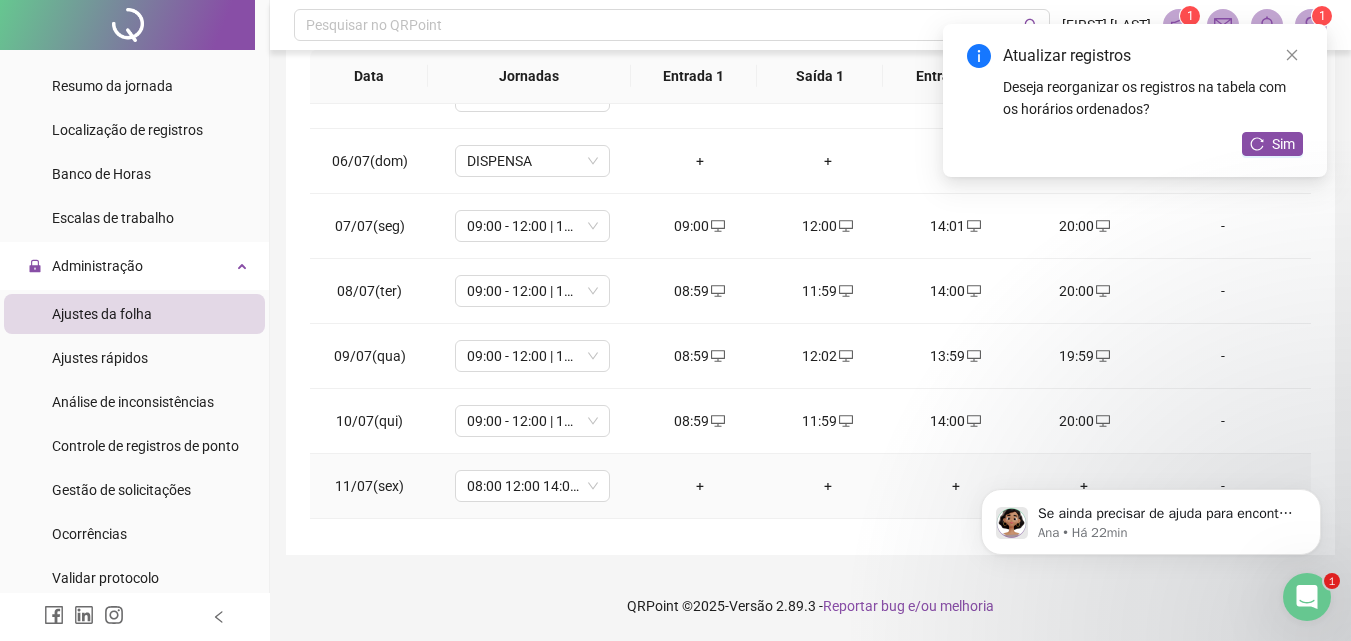 click on "+" at bounding box center (700, 486) 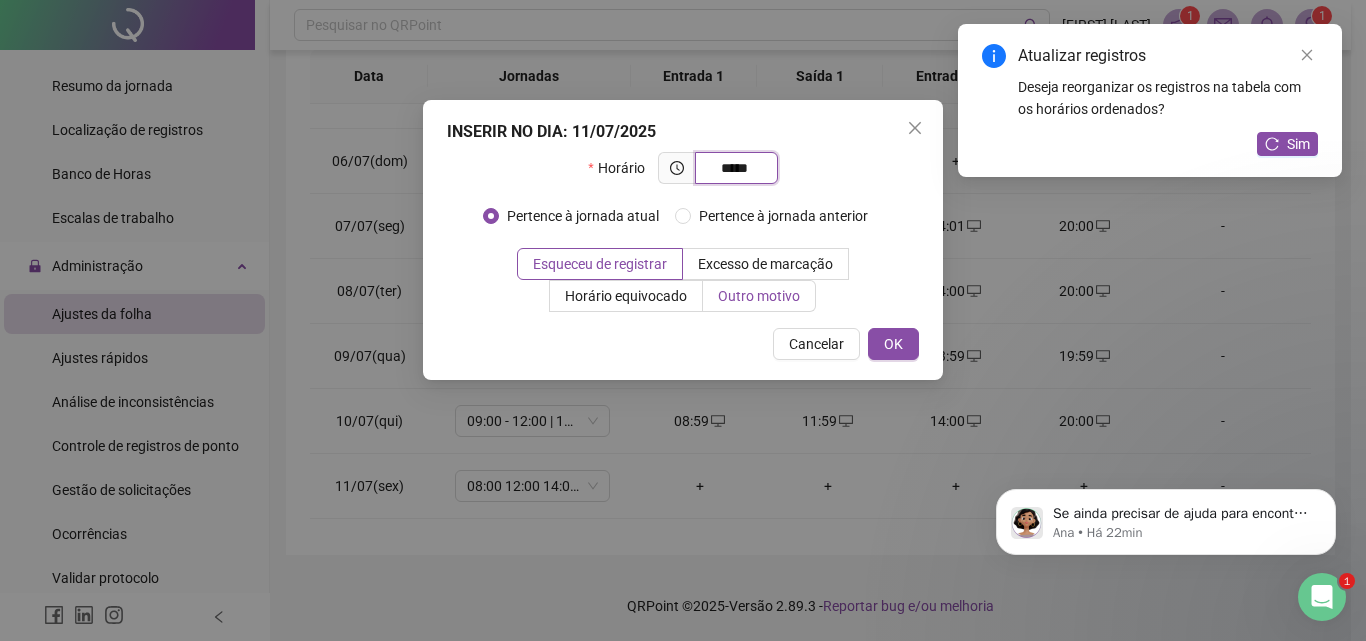type on "*****" 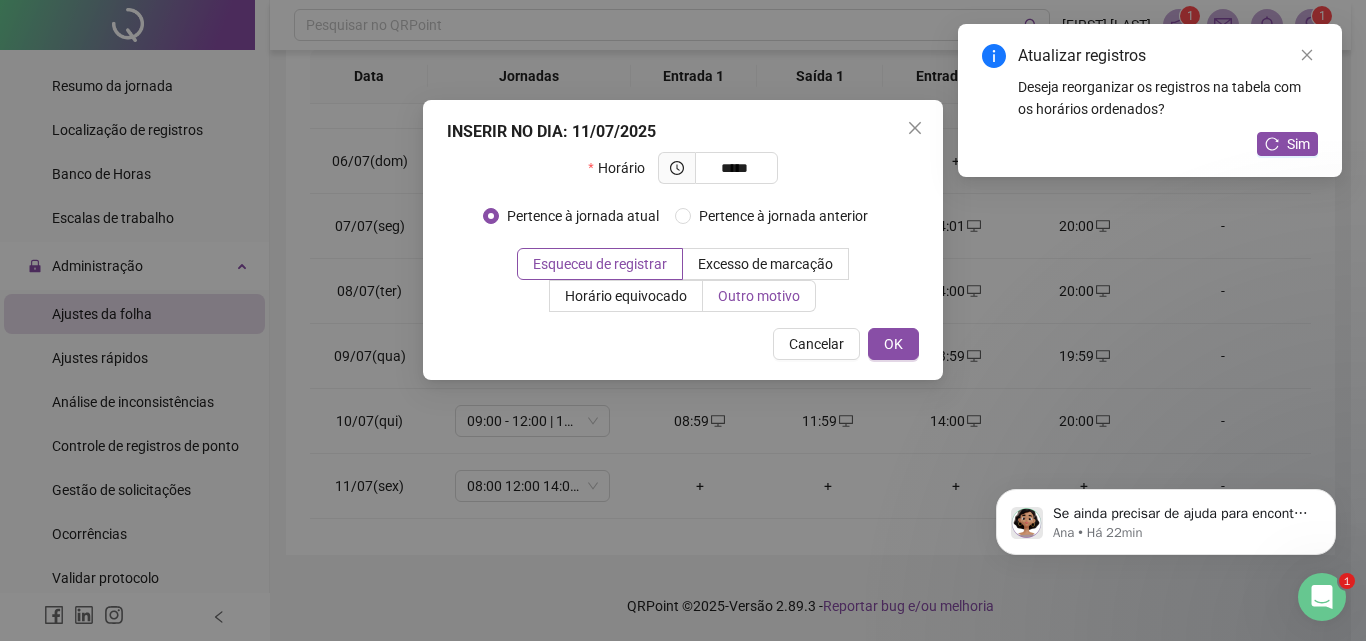 click on "Outro motivo" at bounding box center [759, 296] 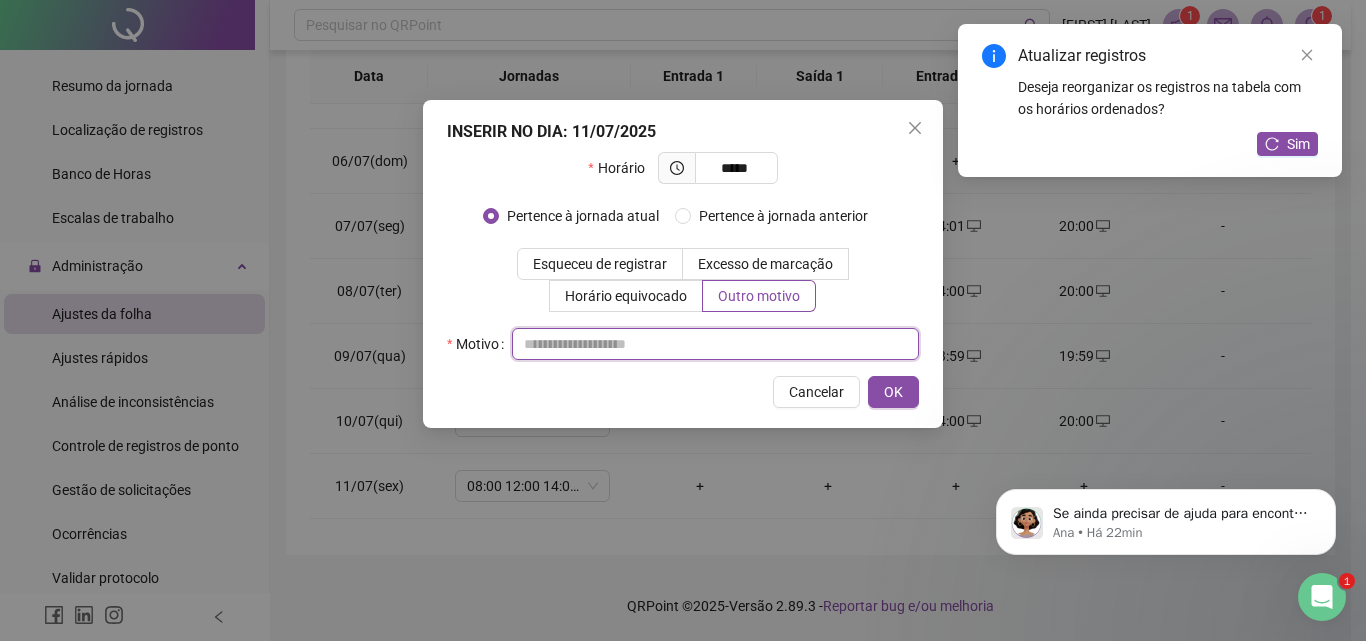 click at bounding box center [715, 344] 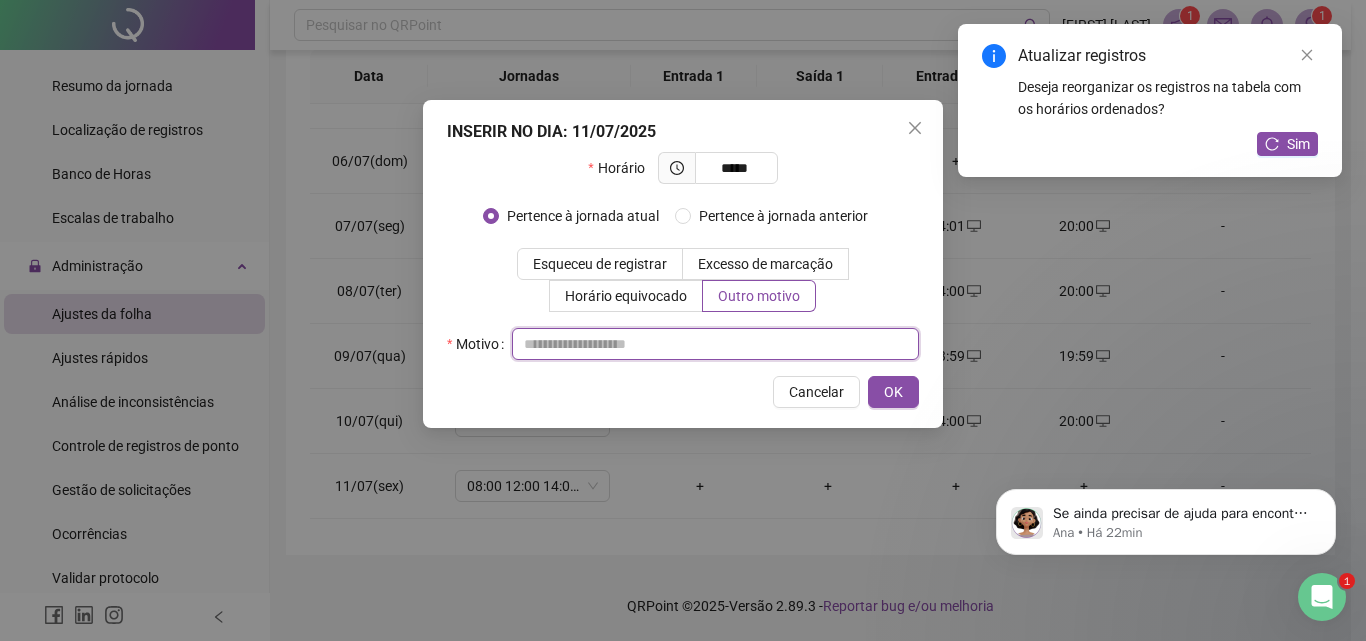 paste on "**********" 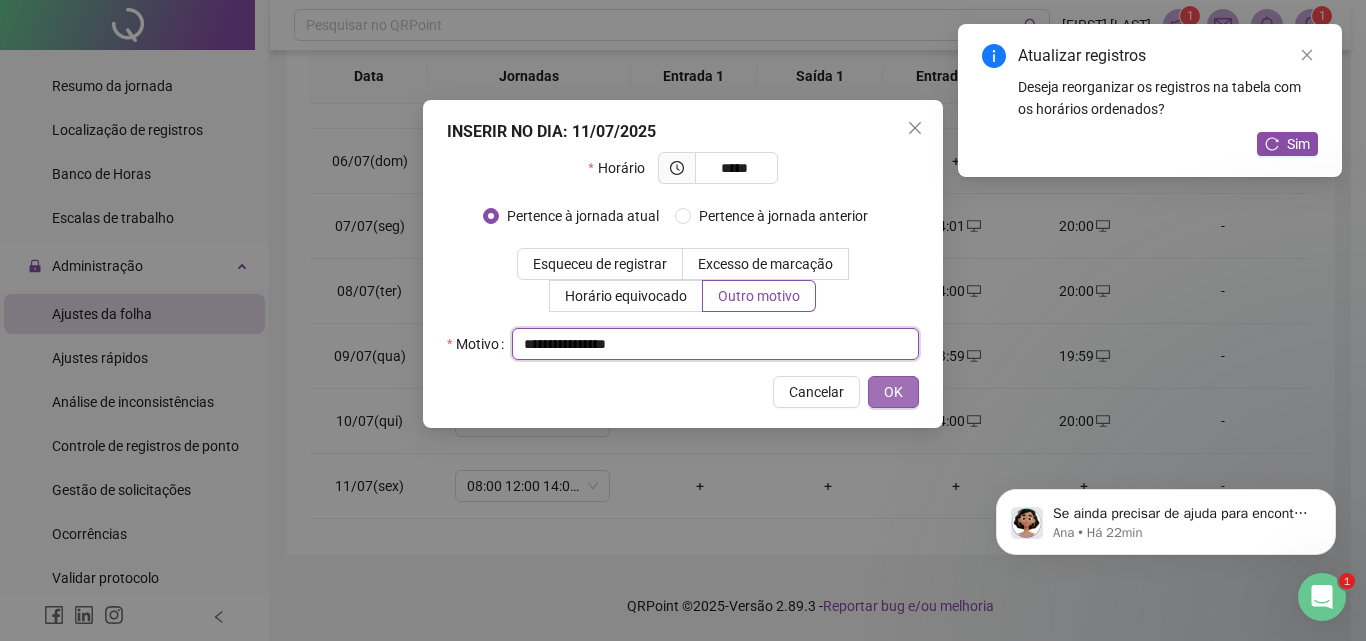 type on "**********" 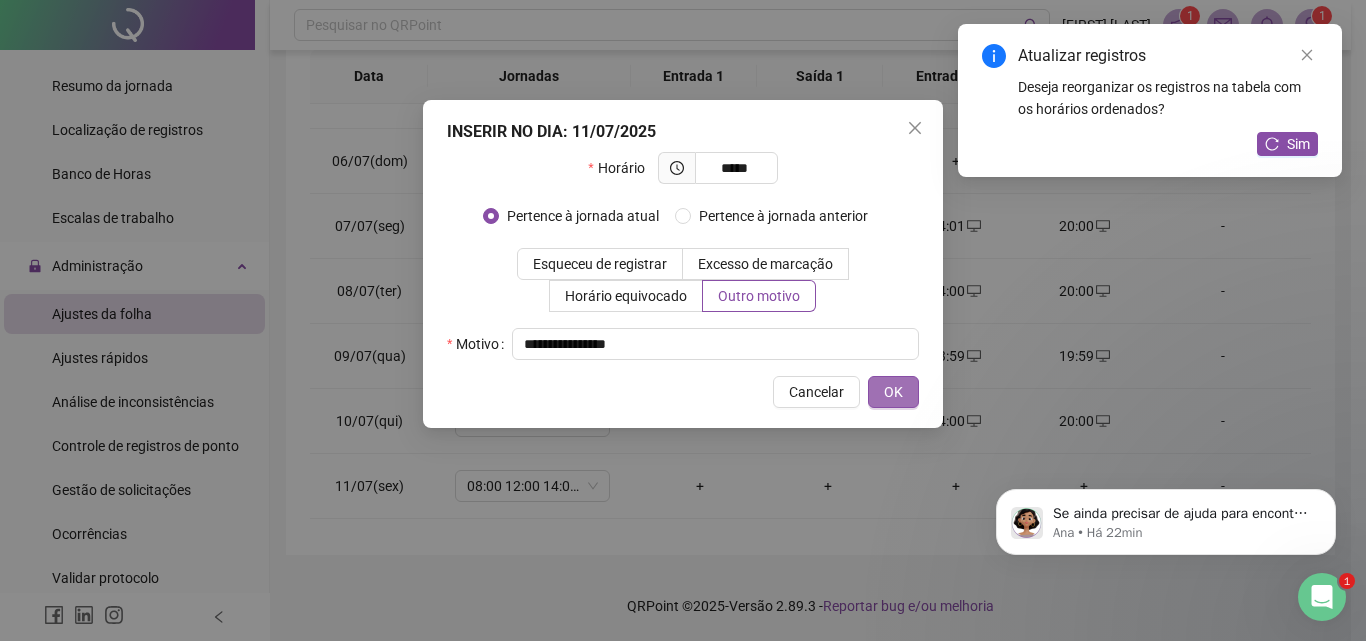 click on "OK" at bounding box center (893, 392) 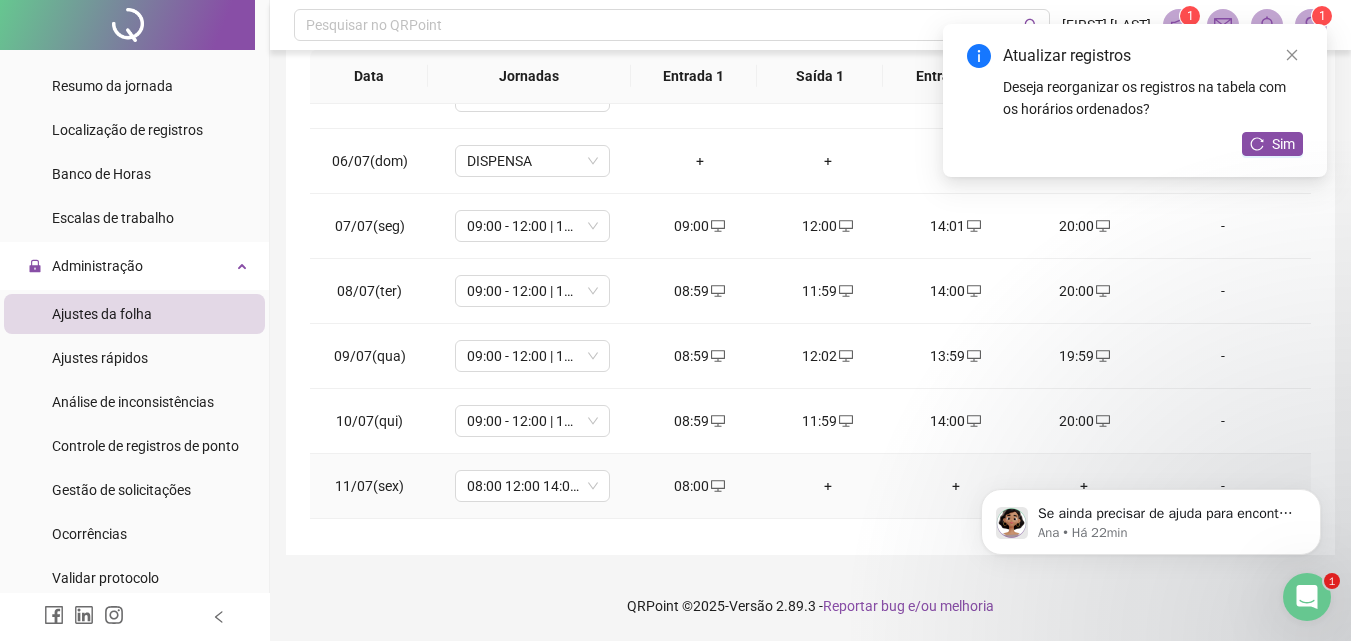click on "+" at bounding box center [828, 486] 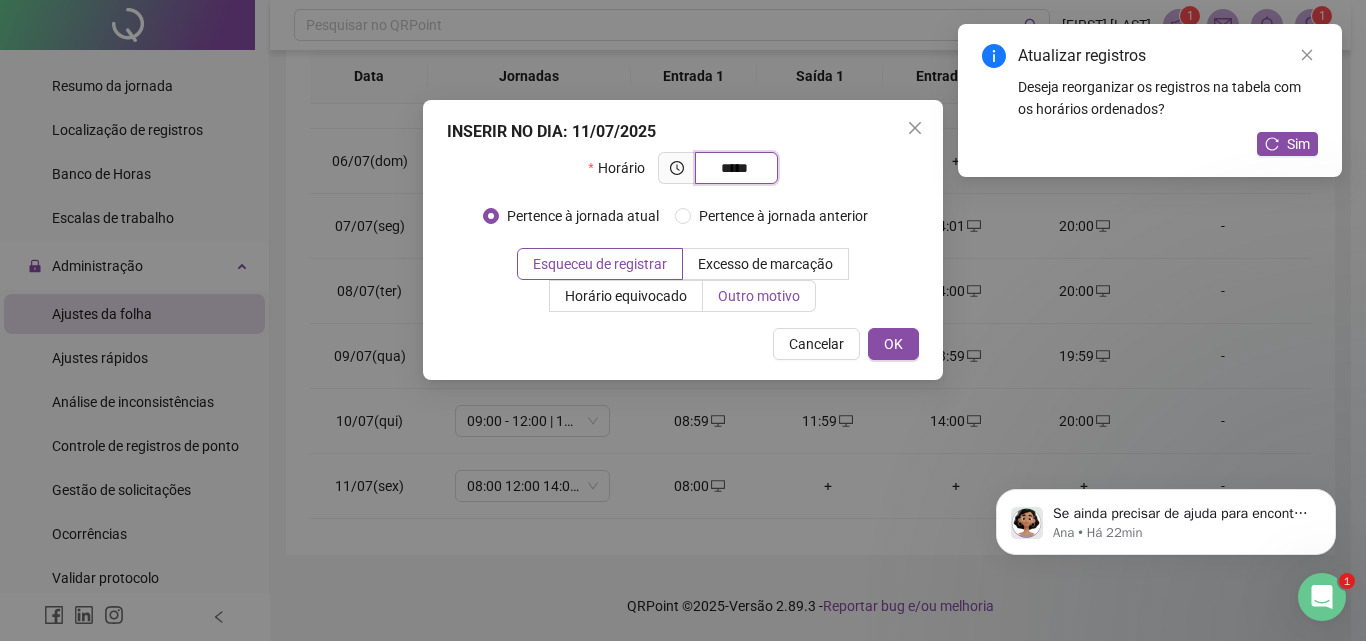 type on "*****" 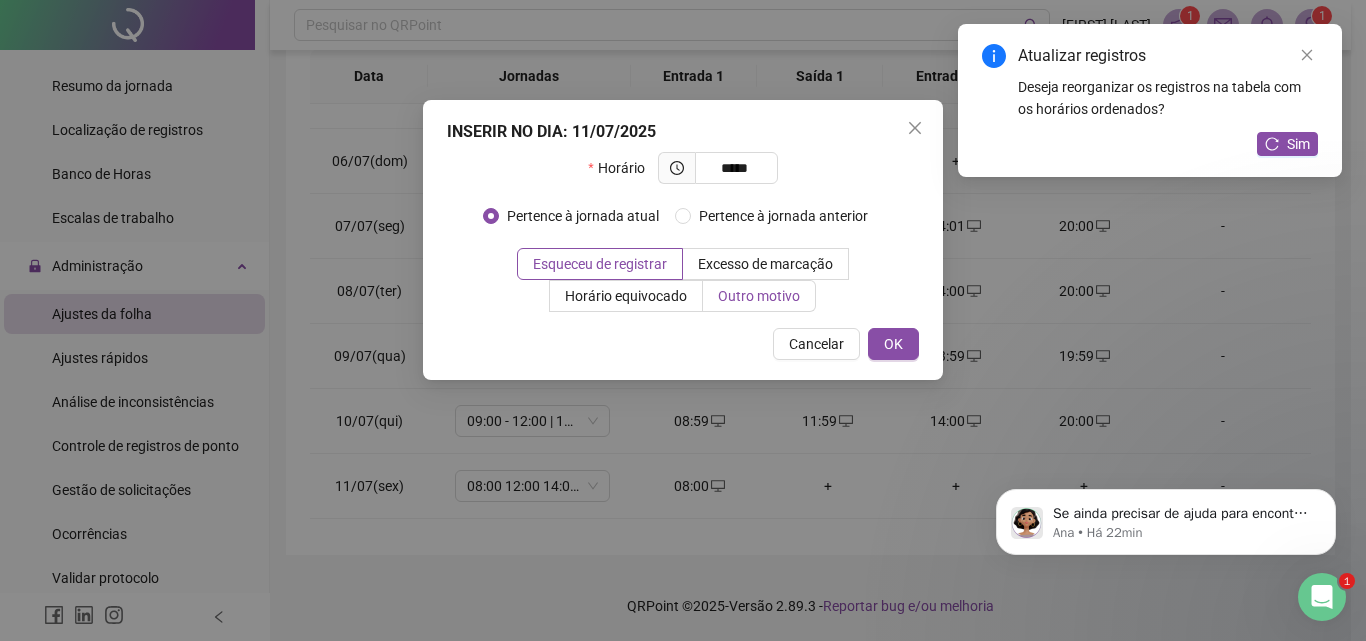 click on "Outro motivo" at bounding box center [759, 296] 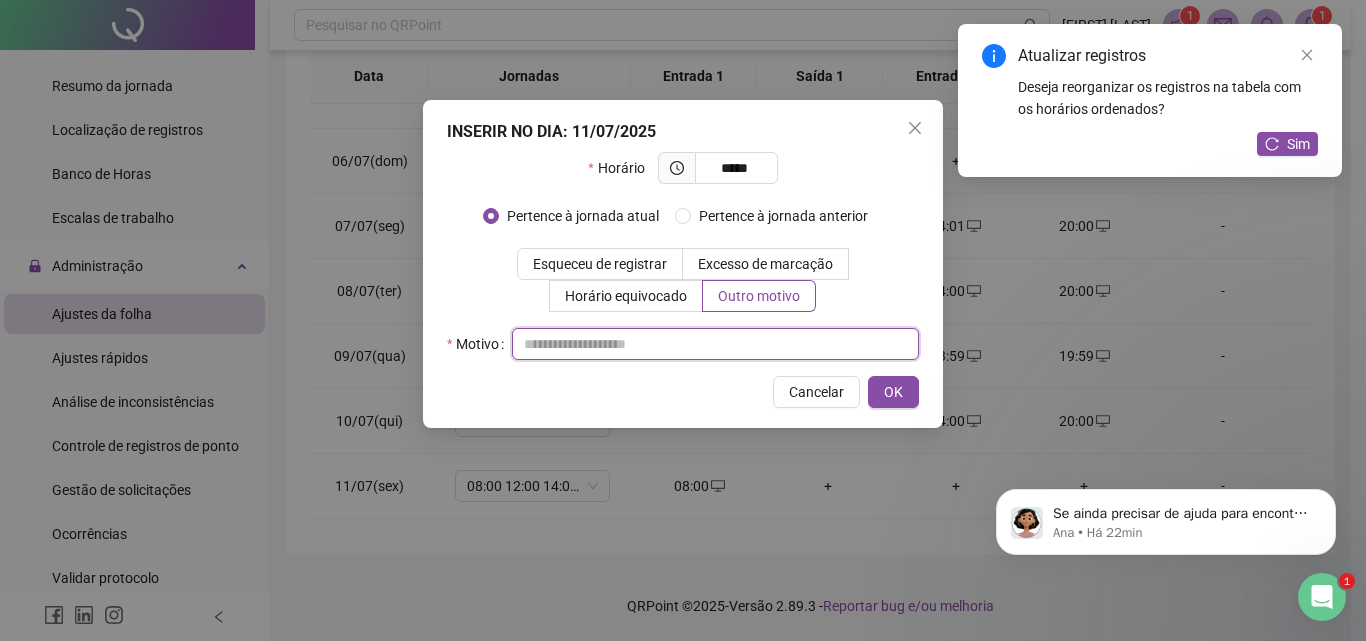click at bounding box center (715, 344) 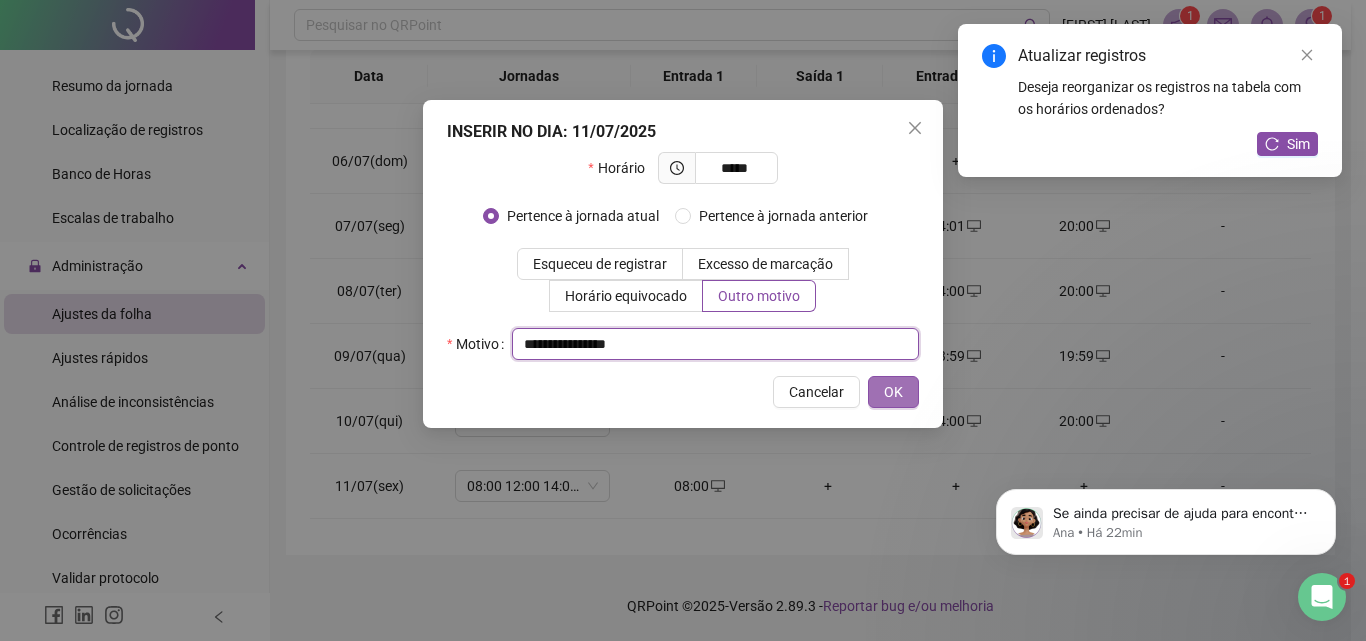 type on "**********" 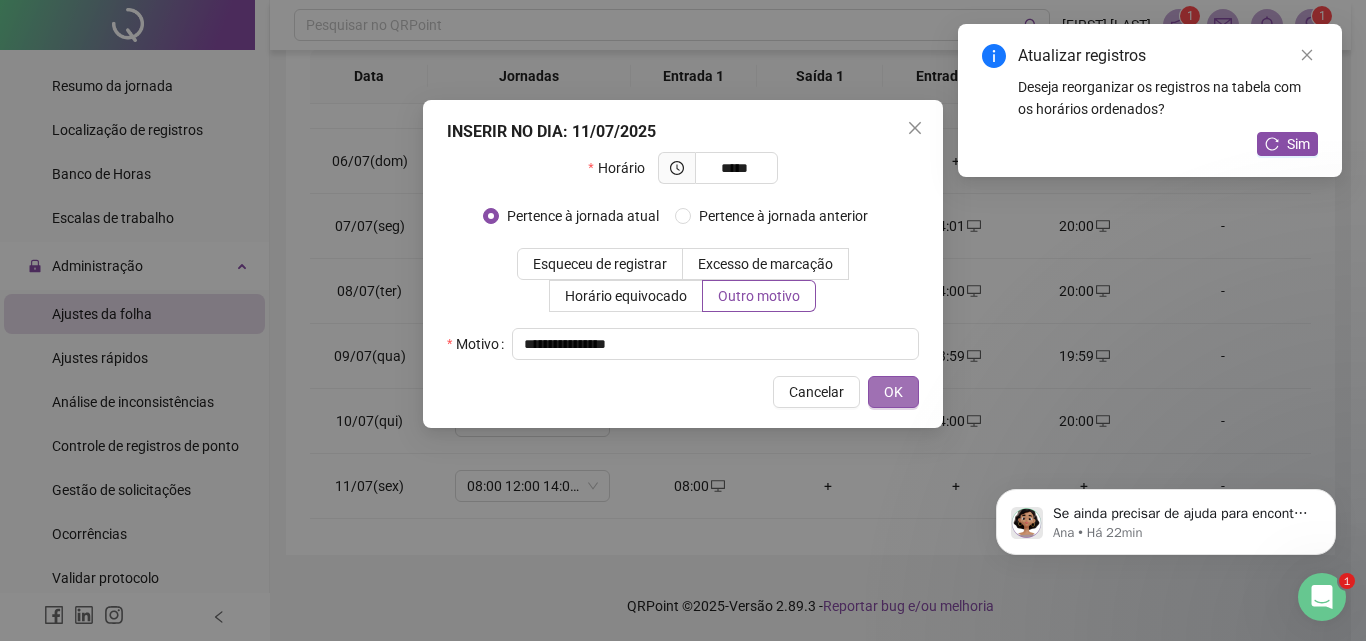 click on "OK" at bounding box center [893, 392] 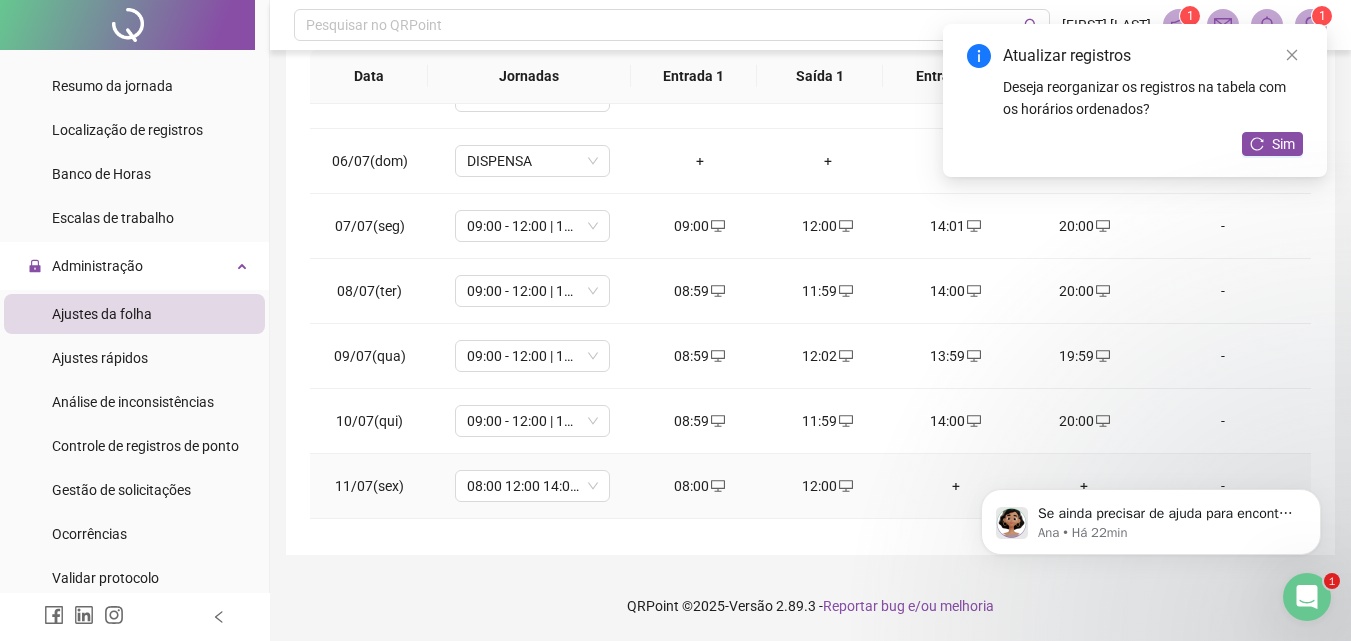 click on "+" at bounding box center (956, 486) 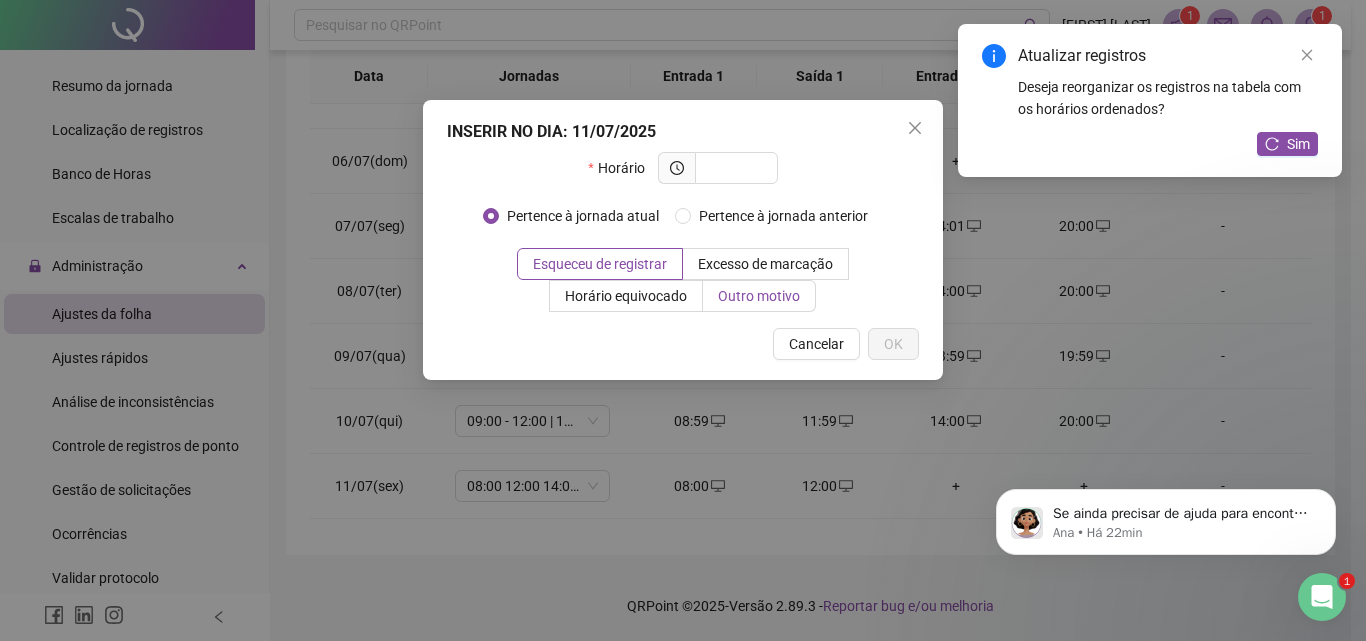 click on "Outro motivo" at bounding box center (759, 296) 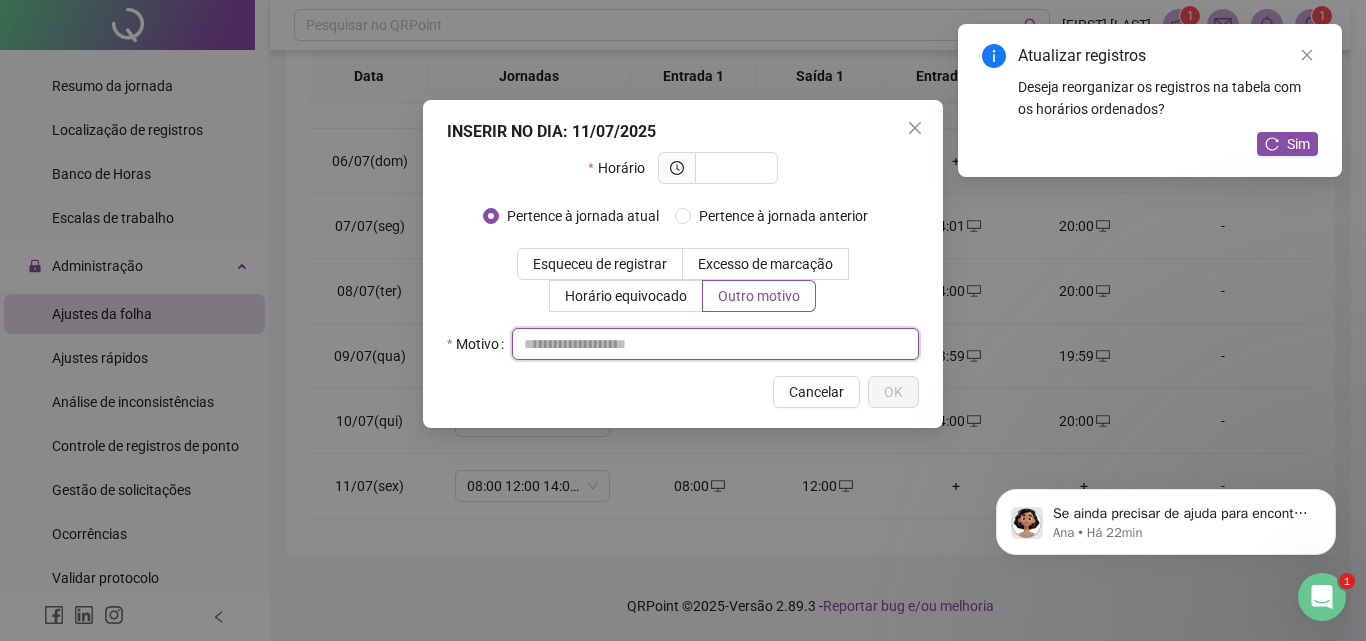 click at bounding box center [715, 344] 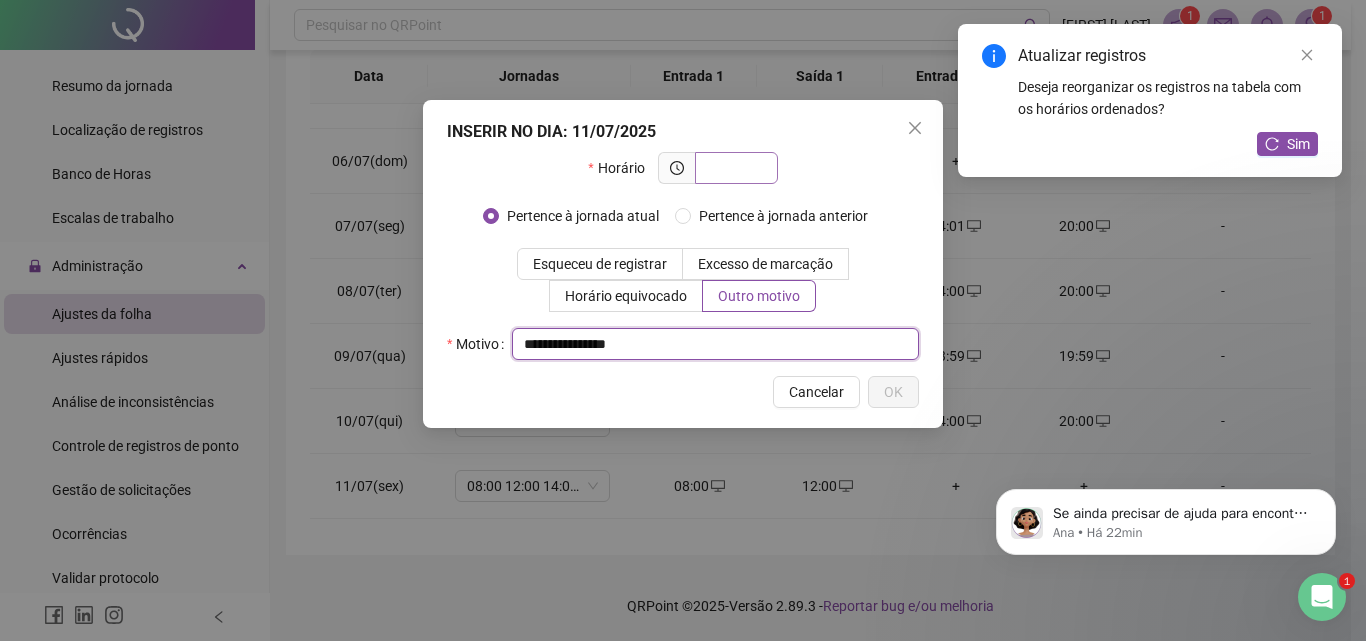 type on "**********" 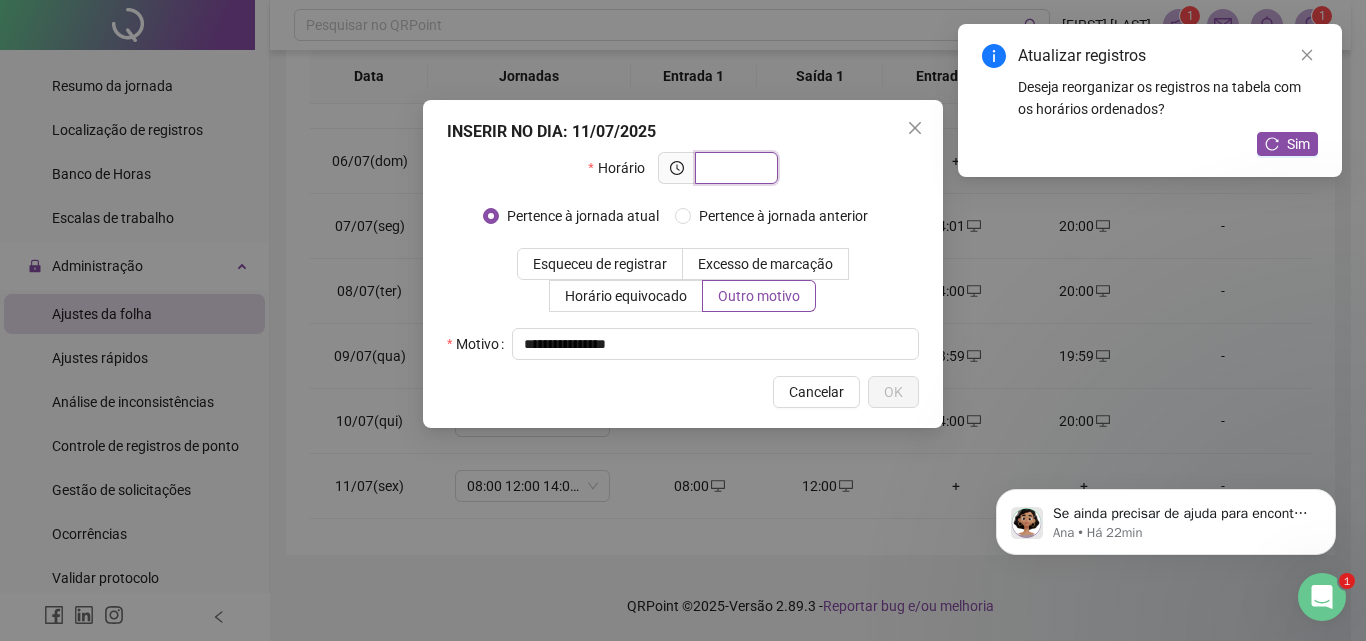 click at bounding box center (734, 168) 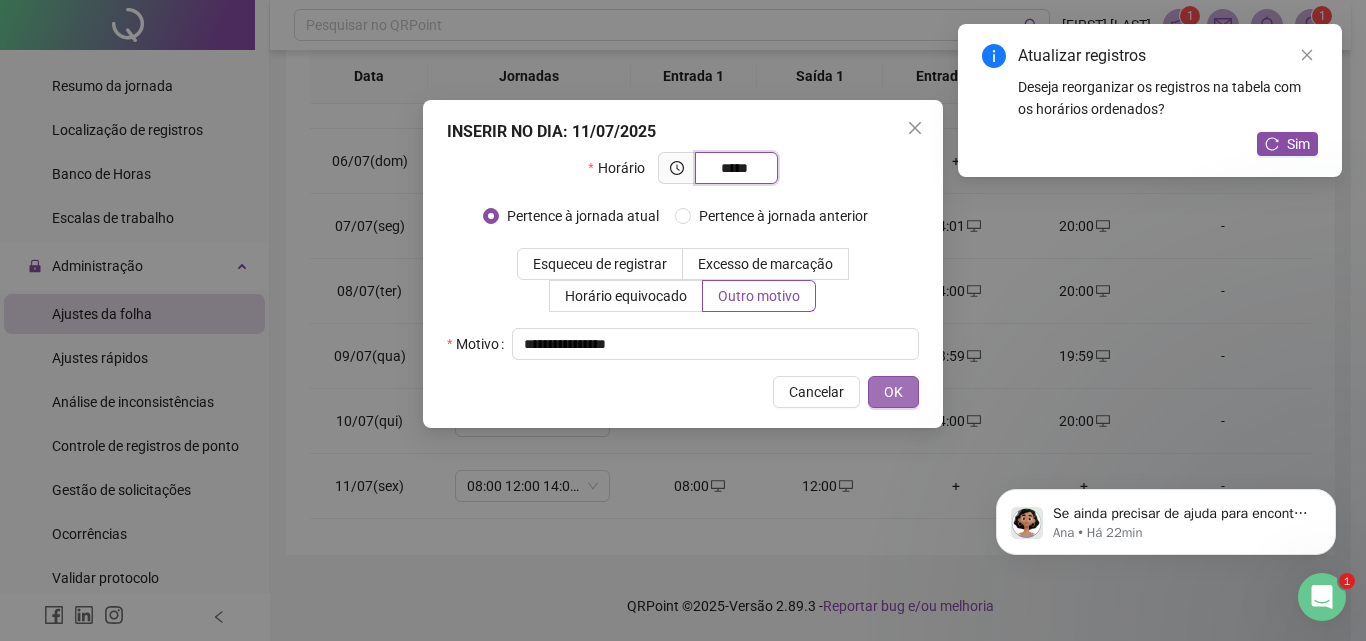 type on "*****" 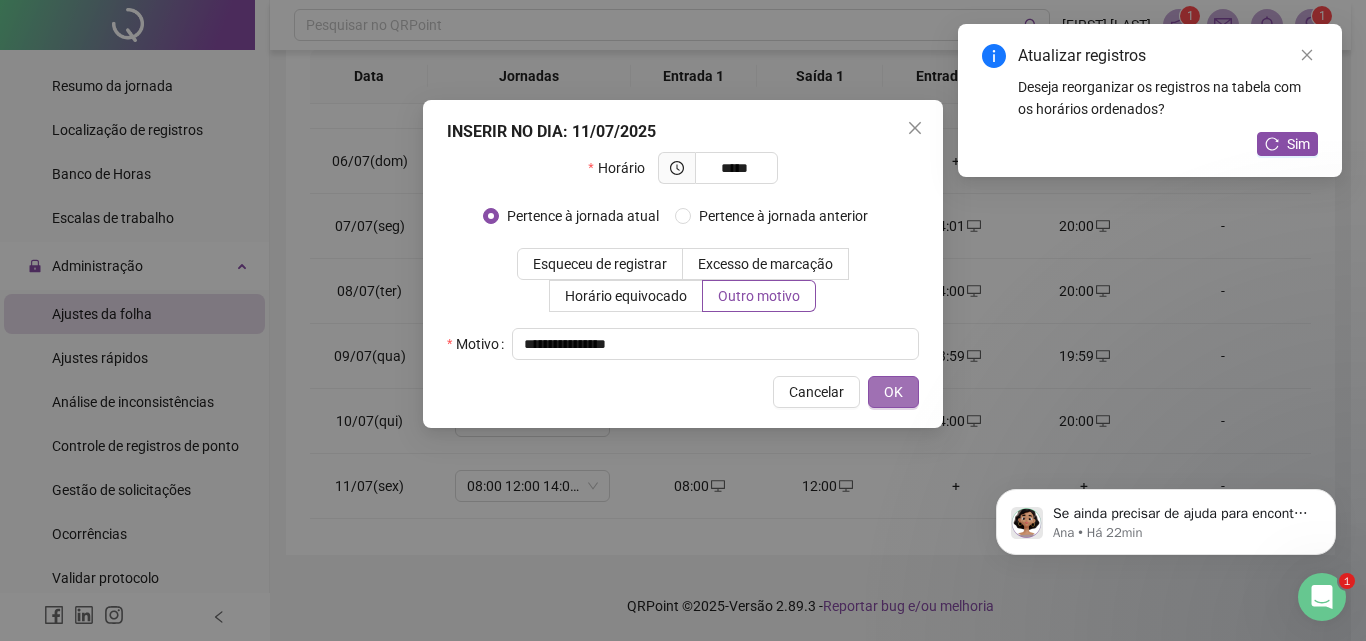 click on "OK" at bounding box center (893, 392) 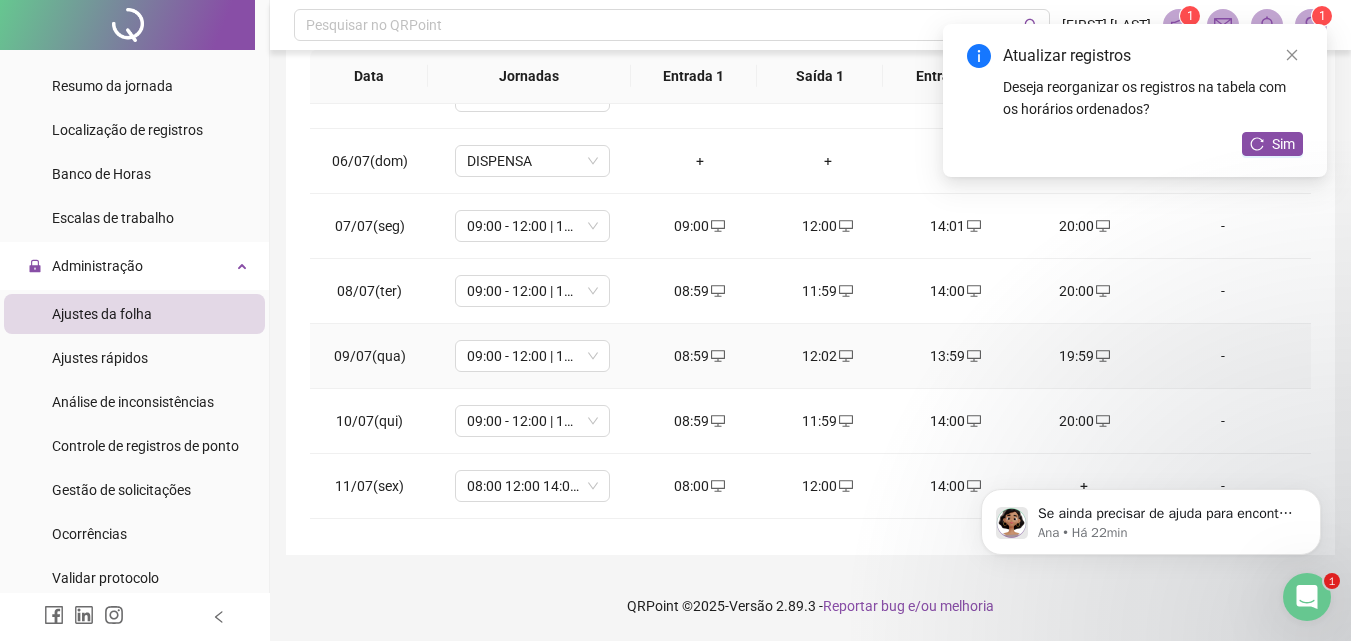 scroll, scrollTop: 500, scrollLeft: 0, axis: vertical 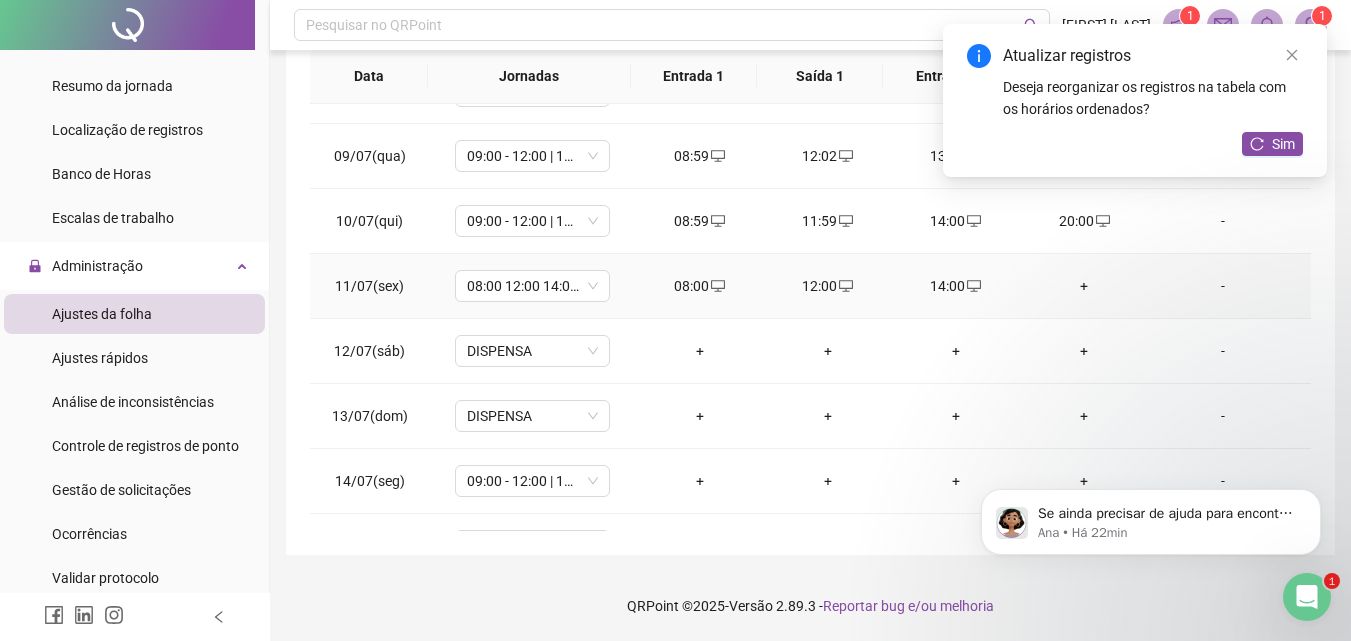 click on "+" at bounding box center [1084, 286] 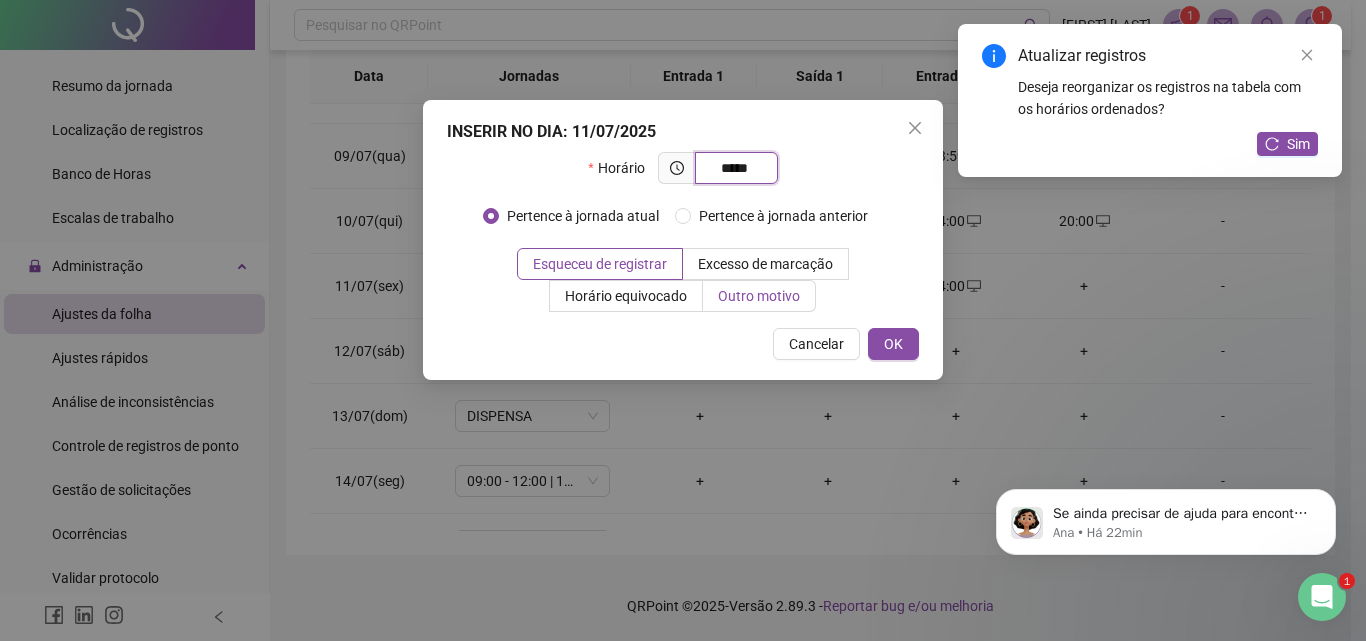 type on "*****" 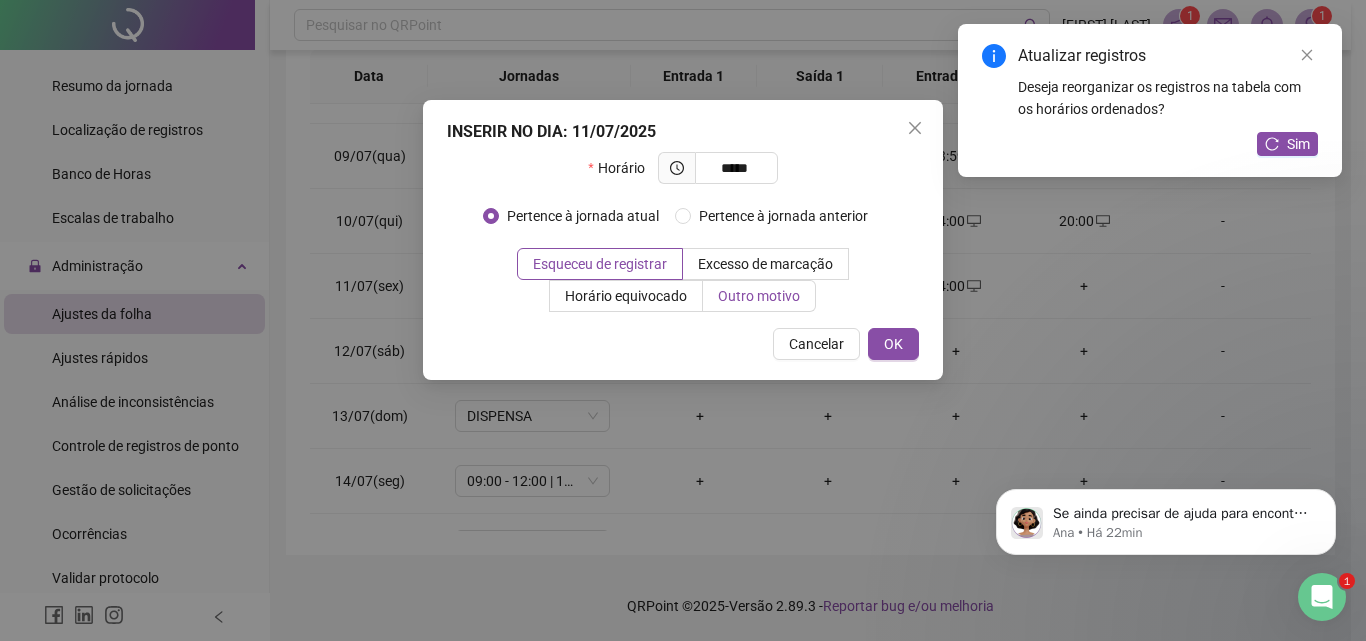 click on "Outro motivo" at bounding box center (759, 296) 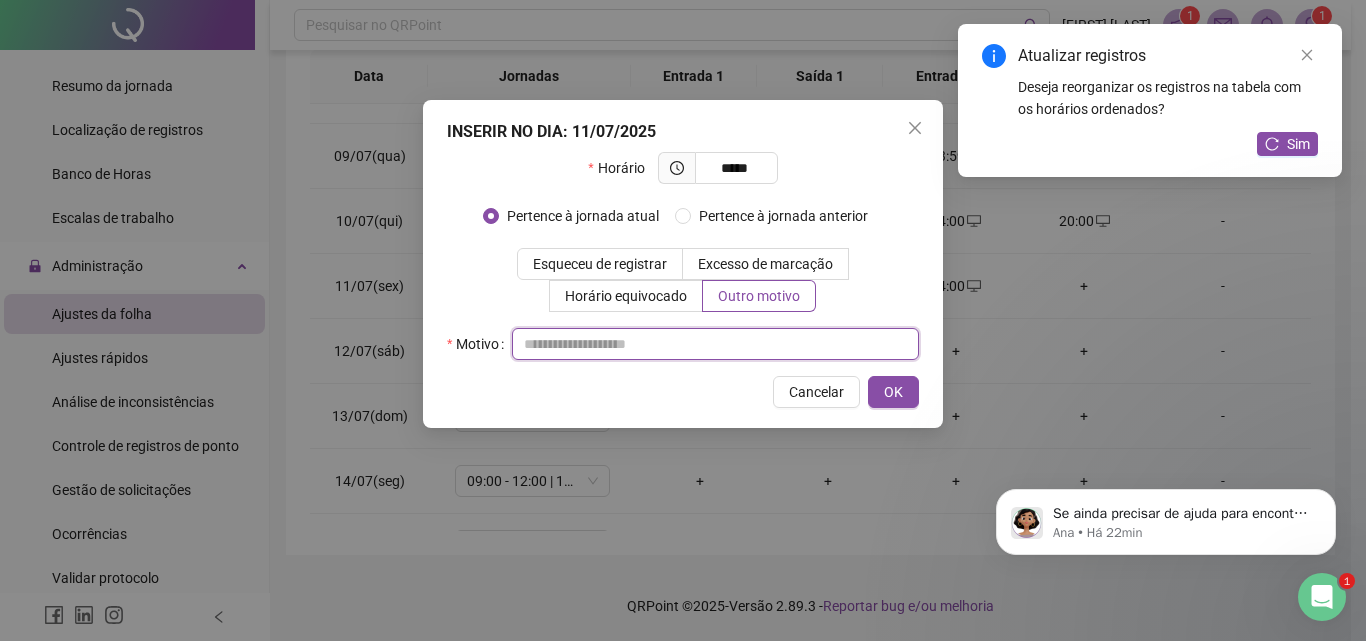 click at bounding box center [715, 344] 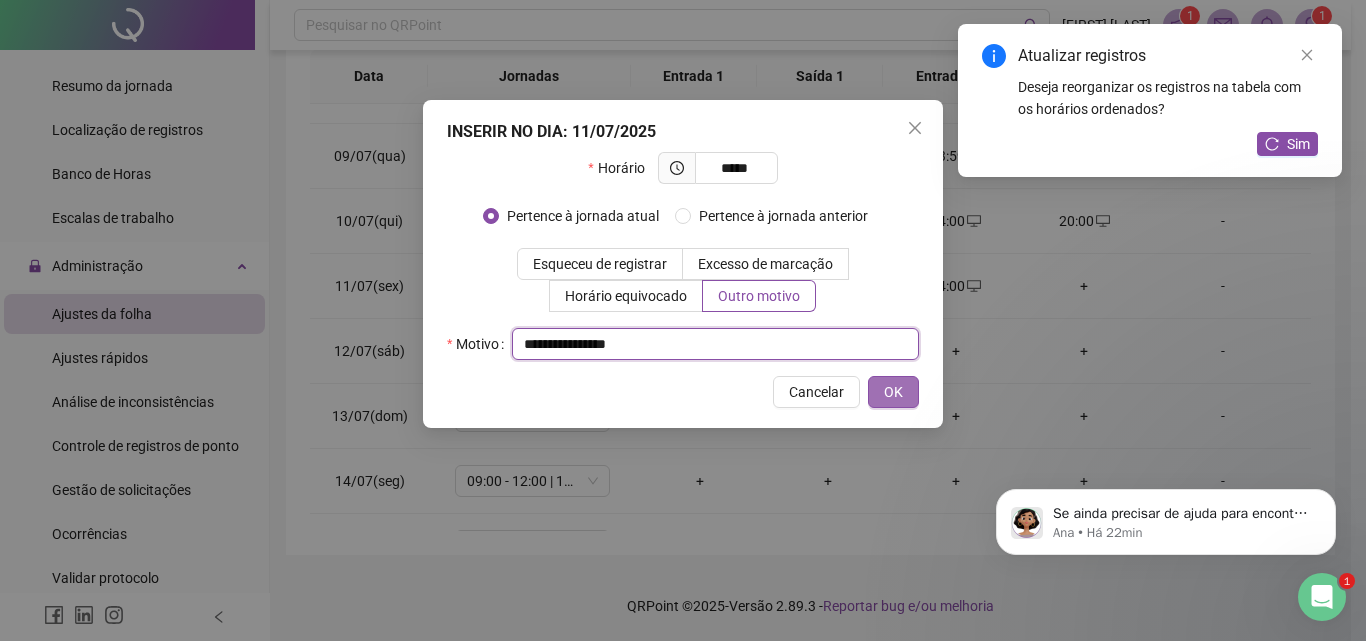 type on "**********" 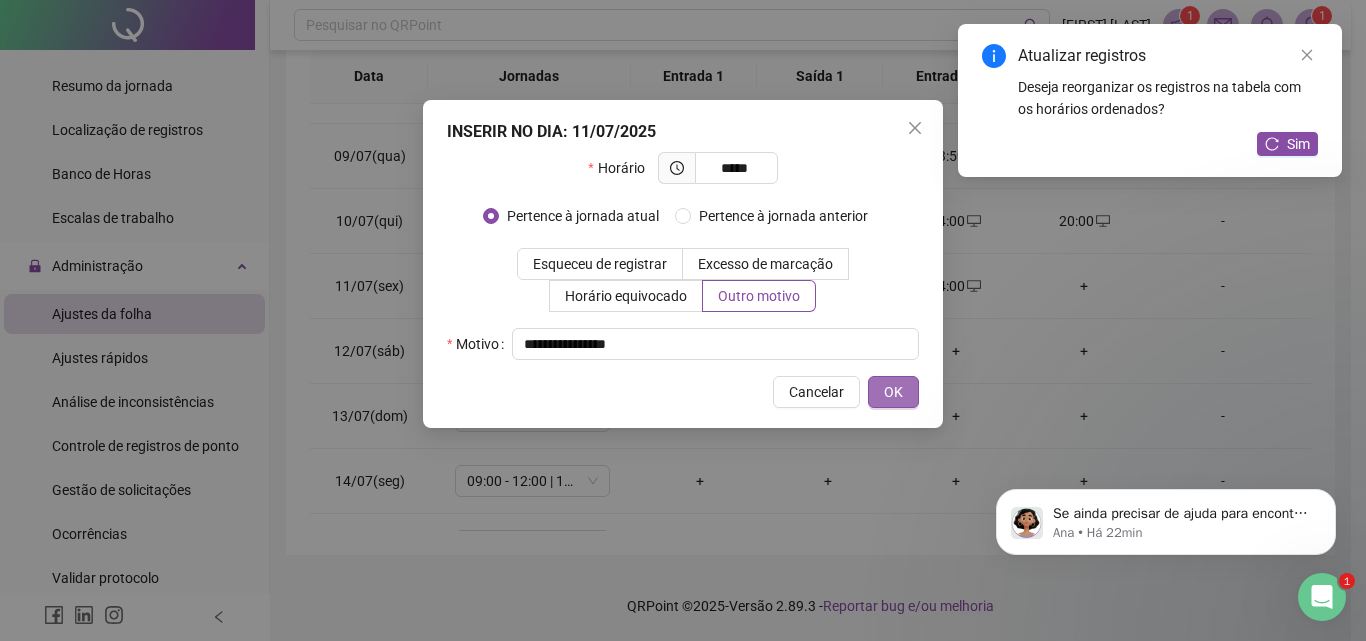click on "OK" at bounding box center [893, 392] 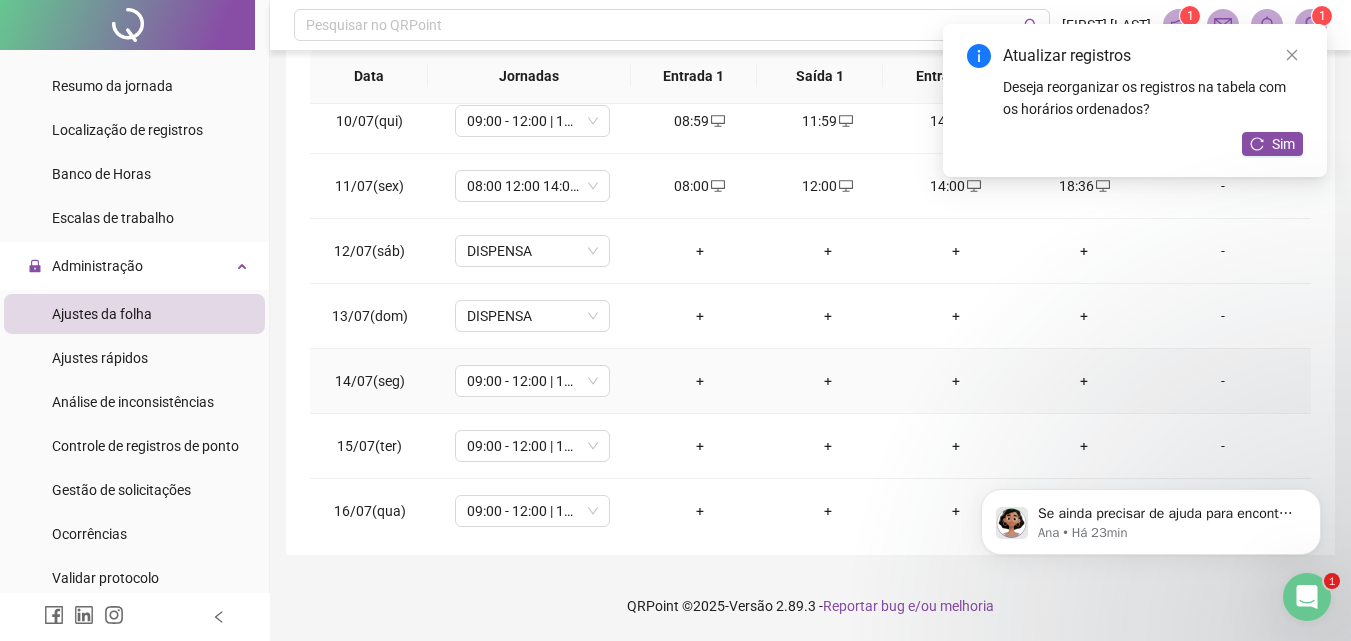 scroll, scrollTop: 700, scrollLeft: 0, axis: vertical 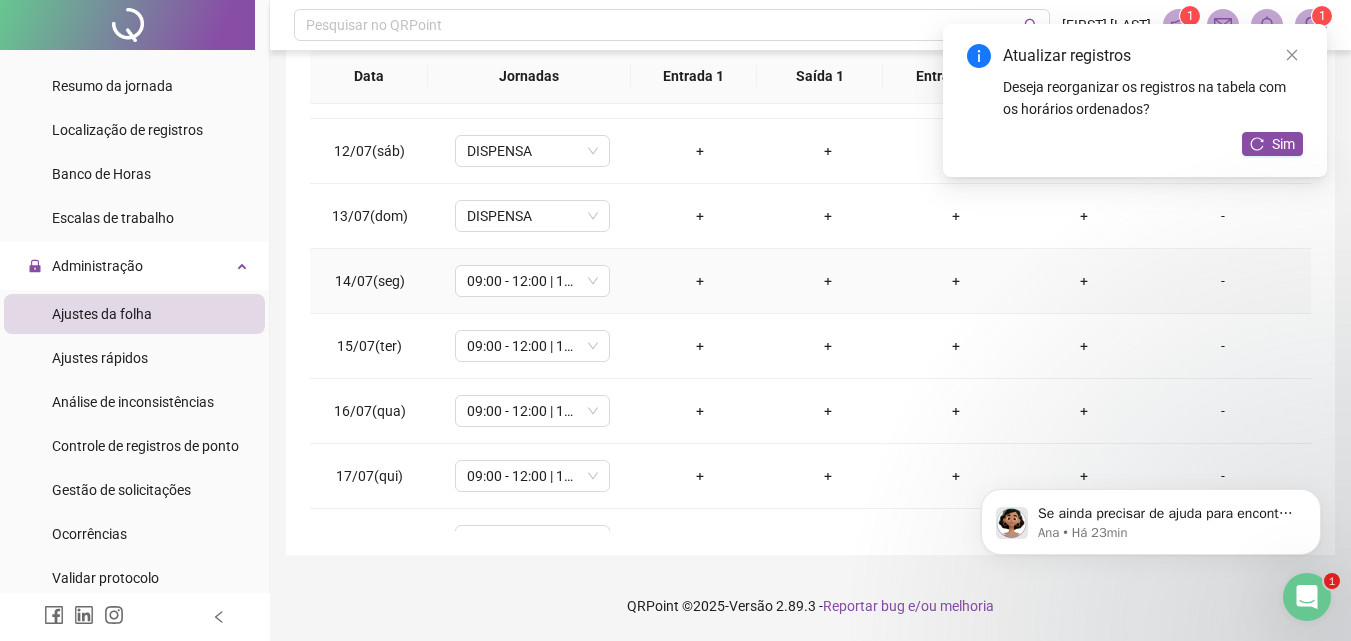 click on "+" at bounding box center (700, 281) 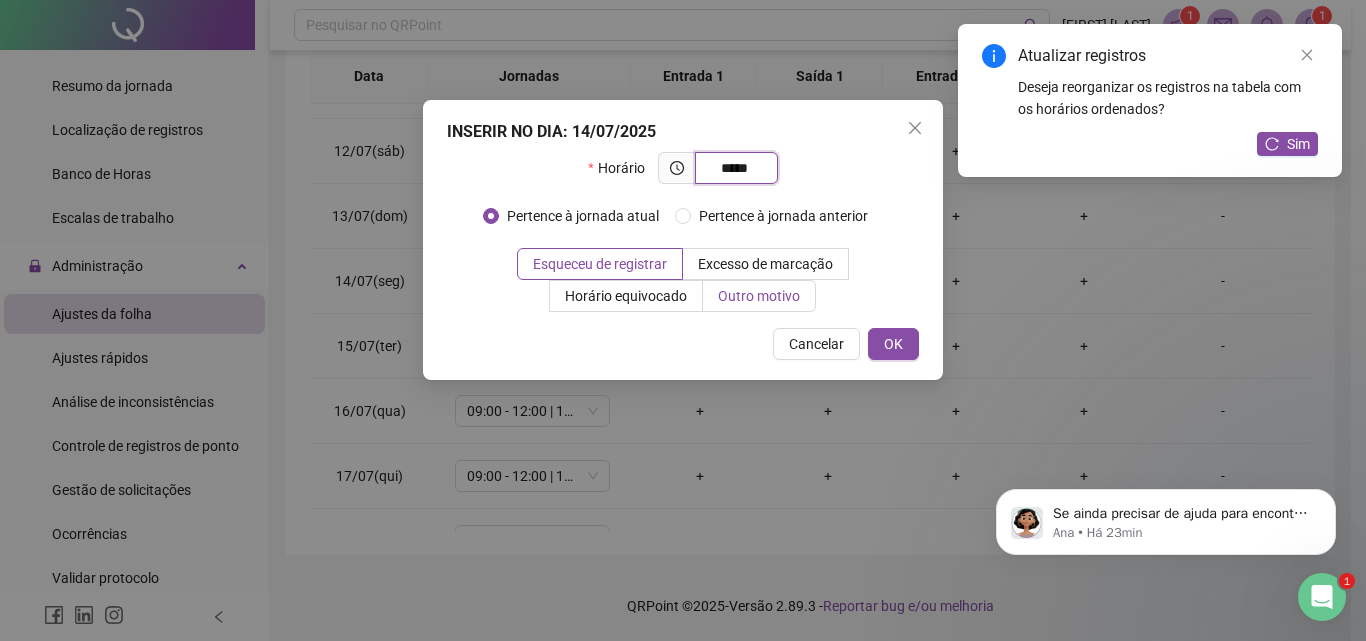 type on "*****" 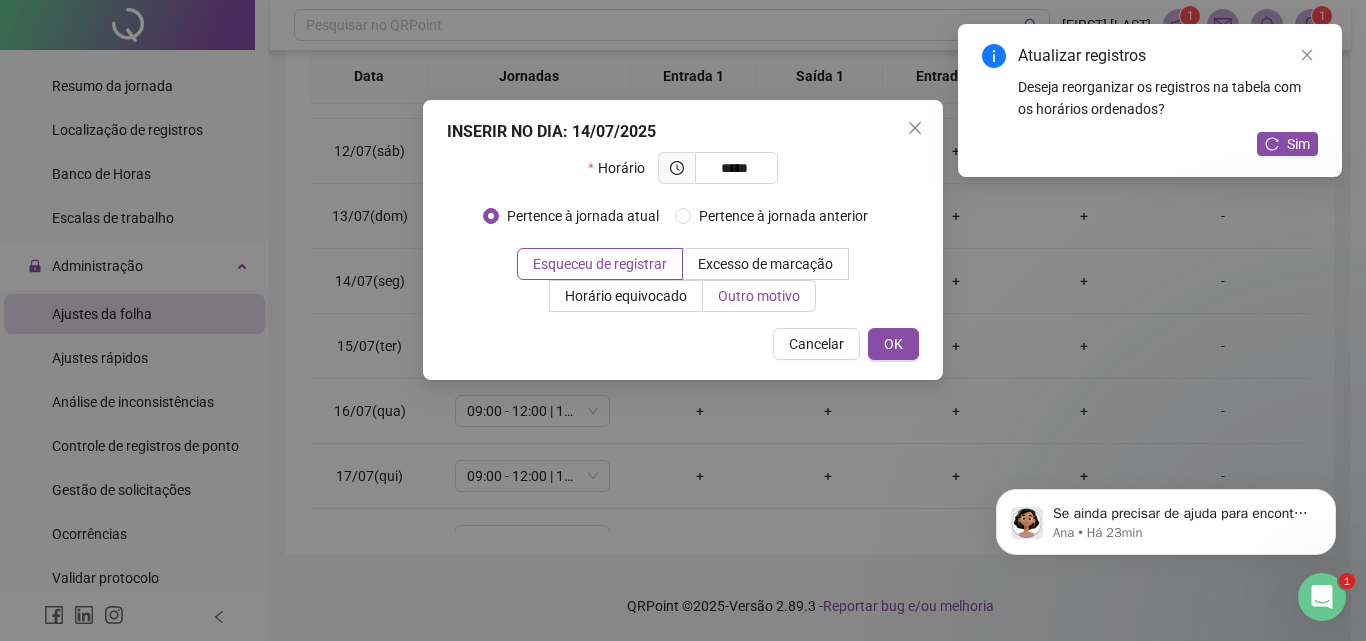 click on "Outro motivo" at bounding box center [759, 296] 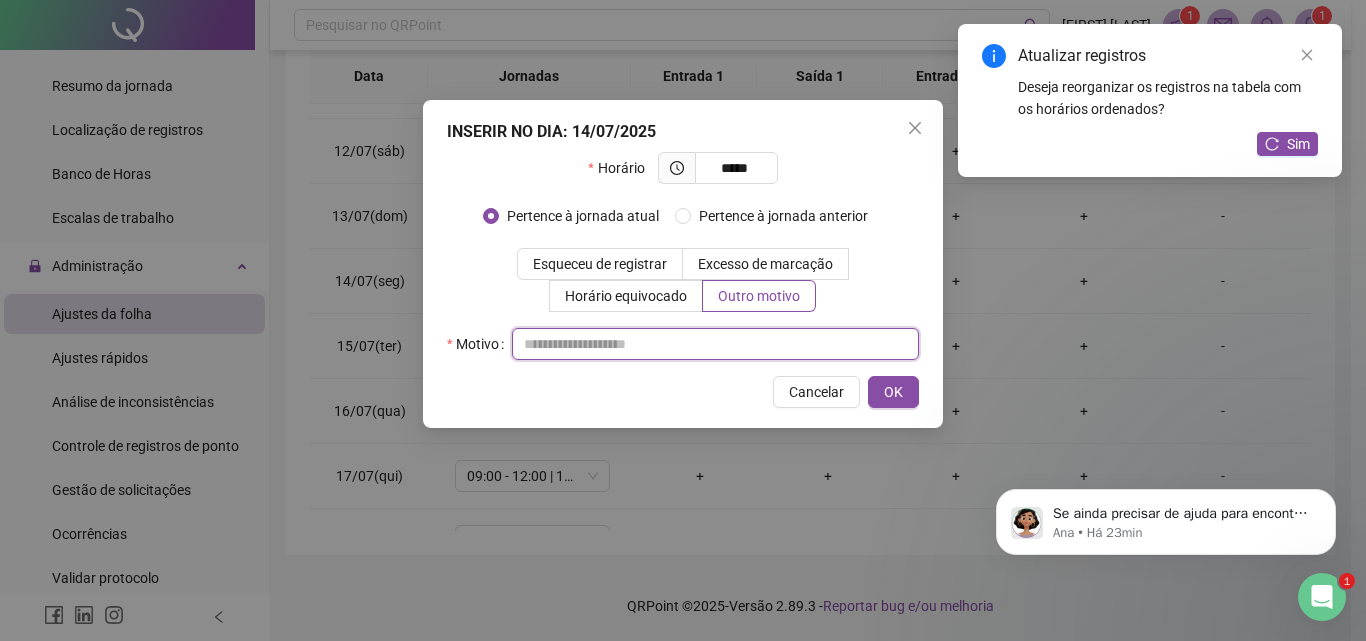 click at bounding box center (715, 344) 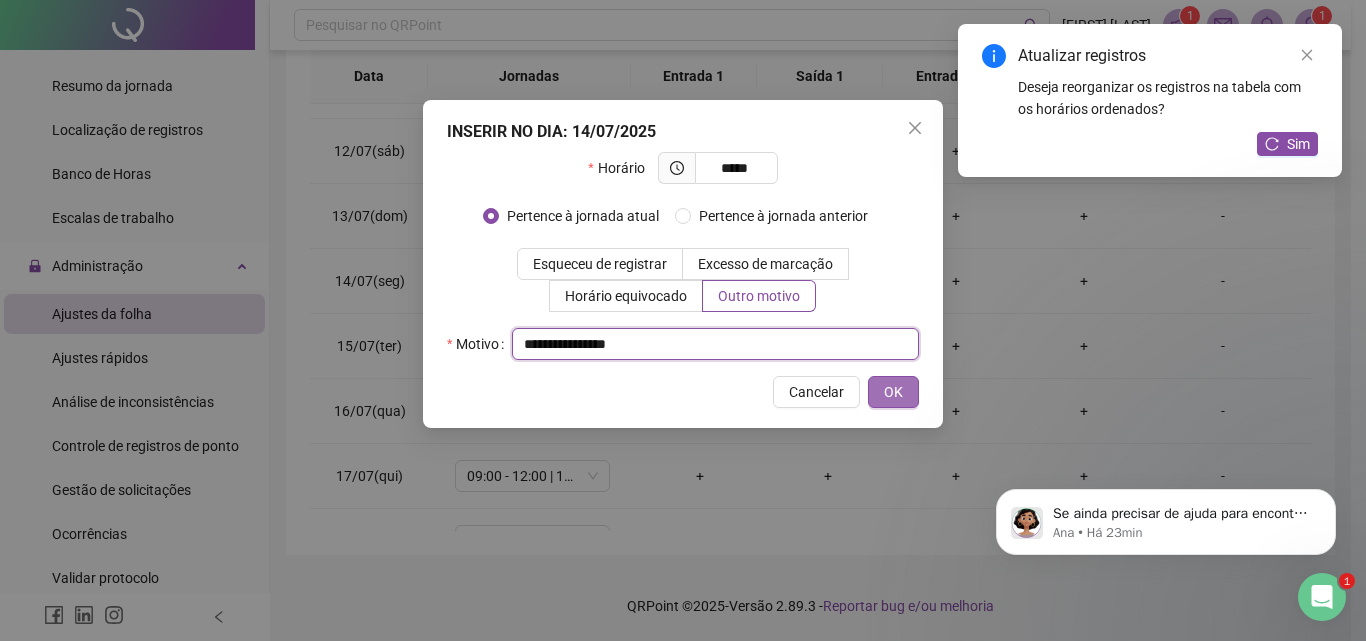 type on "**********" 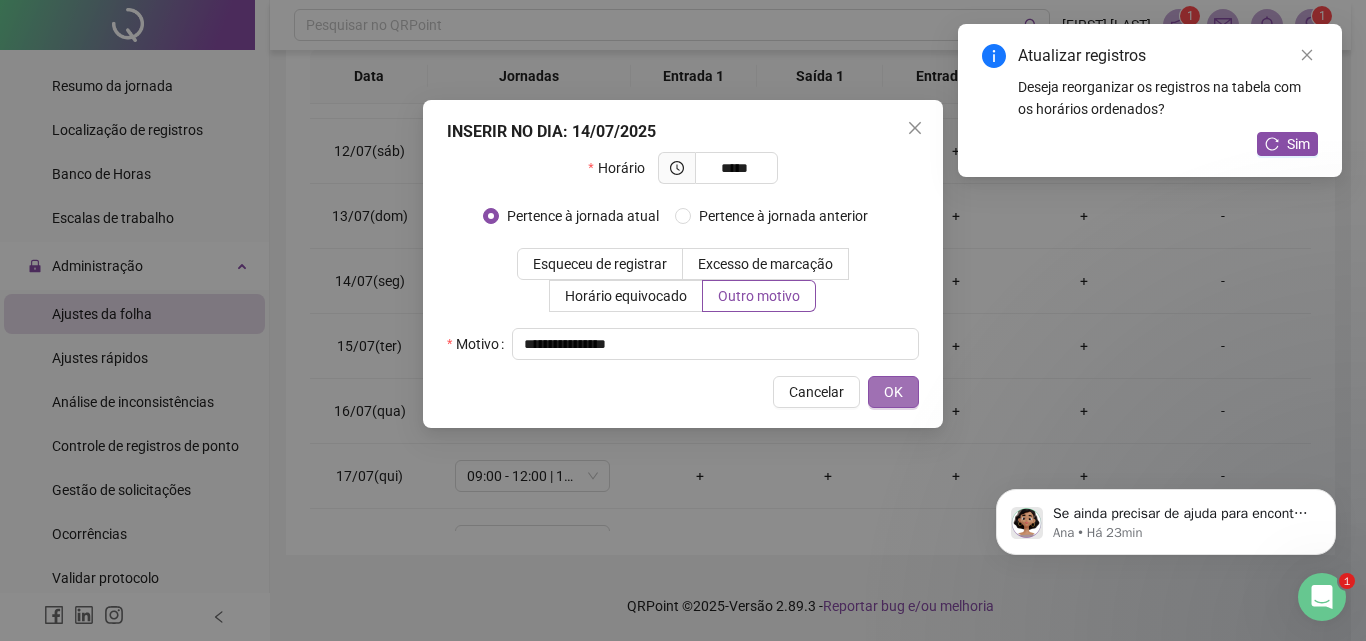 click on "OK" at bounding box center (893, 392) 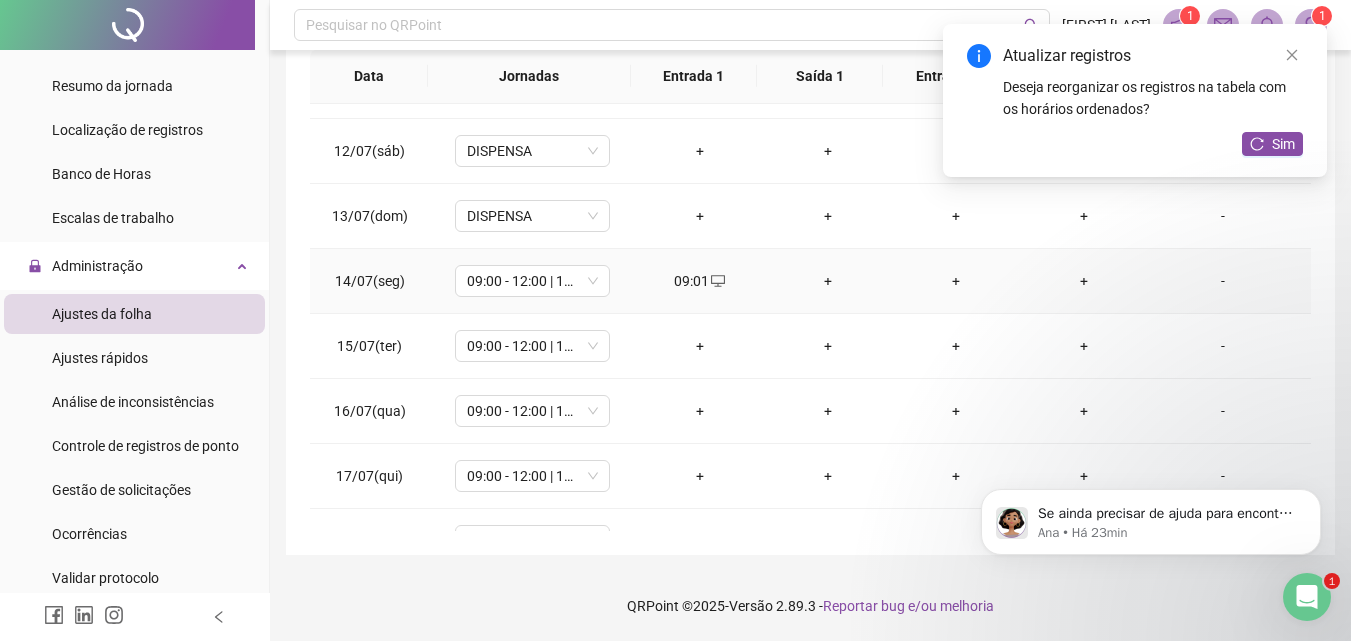 click on "+" at bounding box center [828, 281] 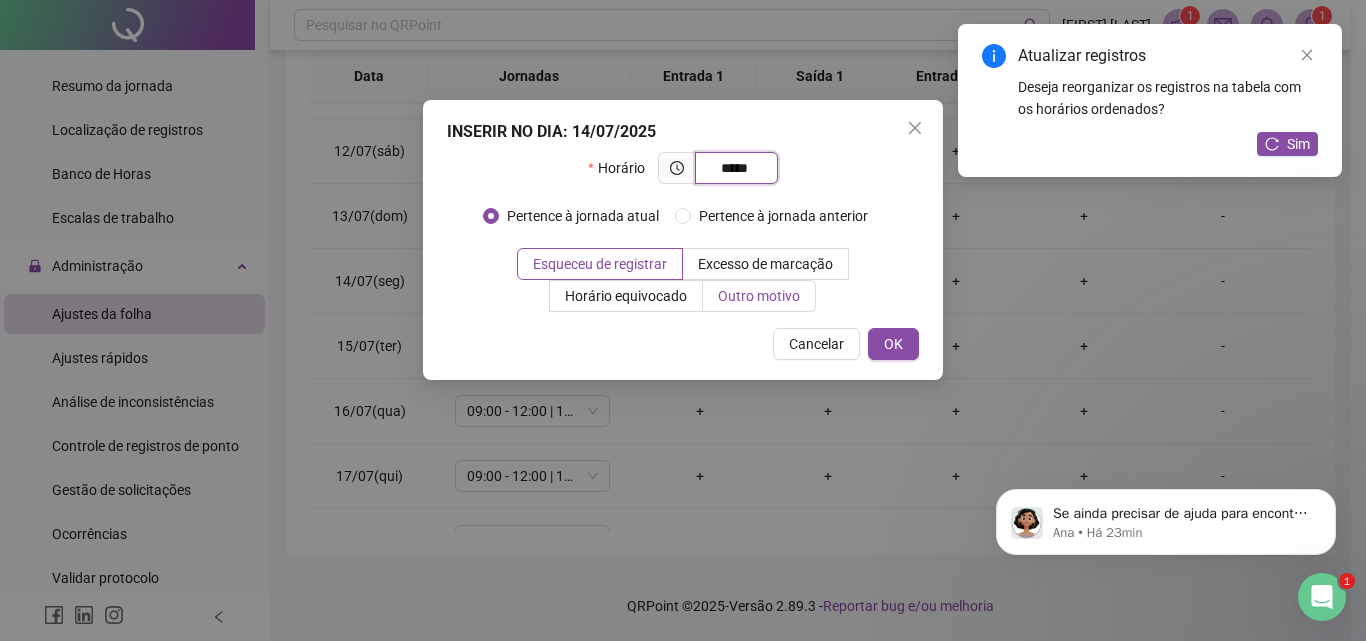 type on "*****" 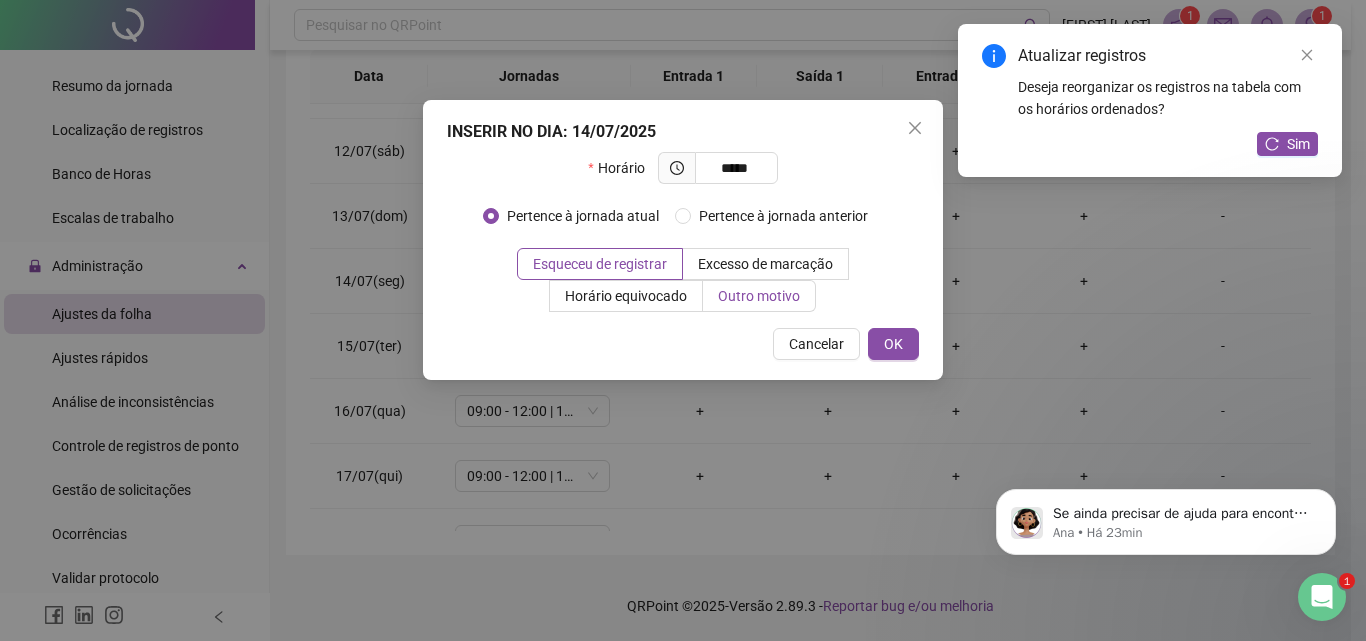 click on "Outro motivo" at bounding box center [759, 296] 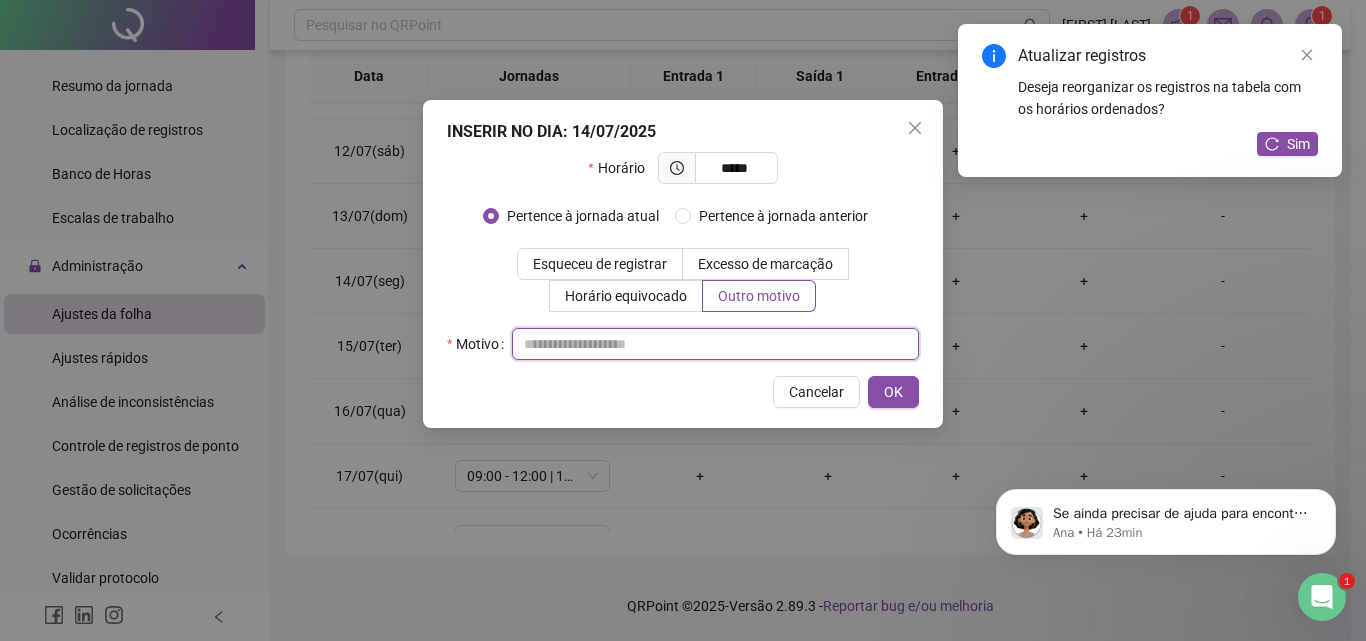 click at bounding box center (715, 344) 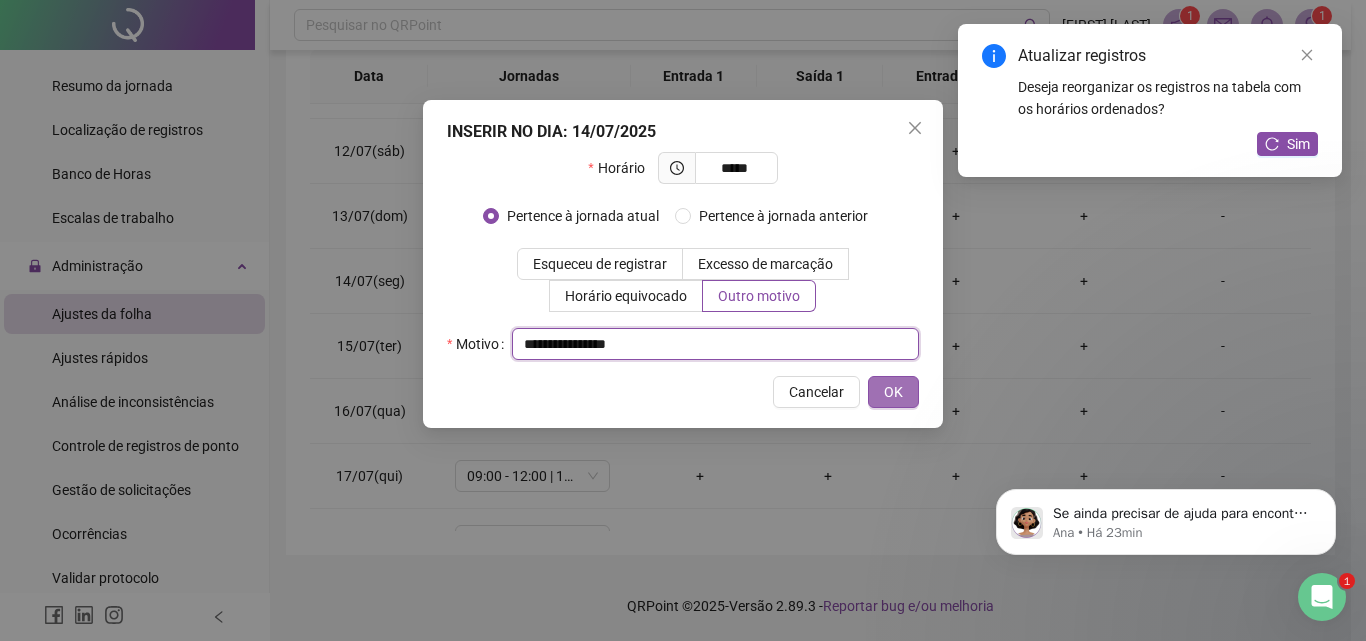 type on "**********" 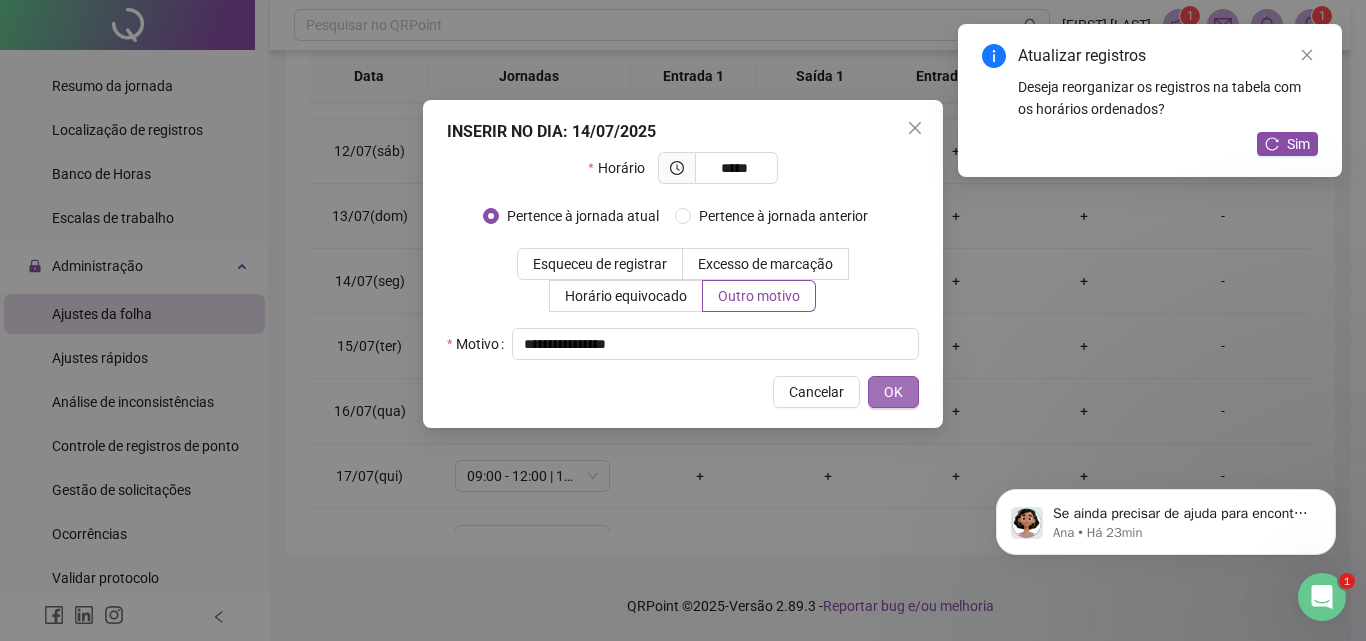 click on "OK" at bounding box center [893, 392] 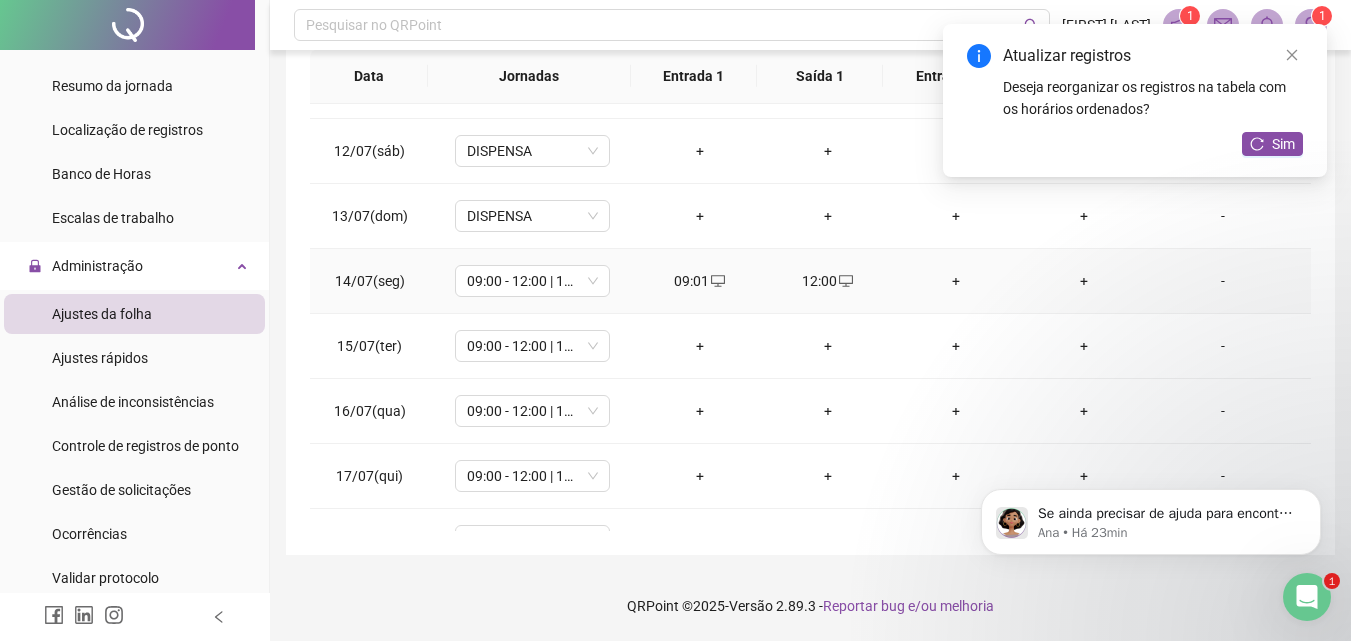 click on "+" at bounding box center (956, 281) 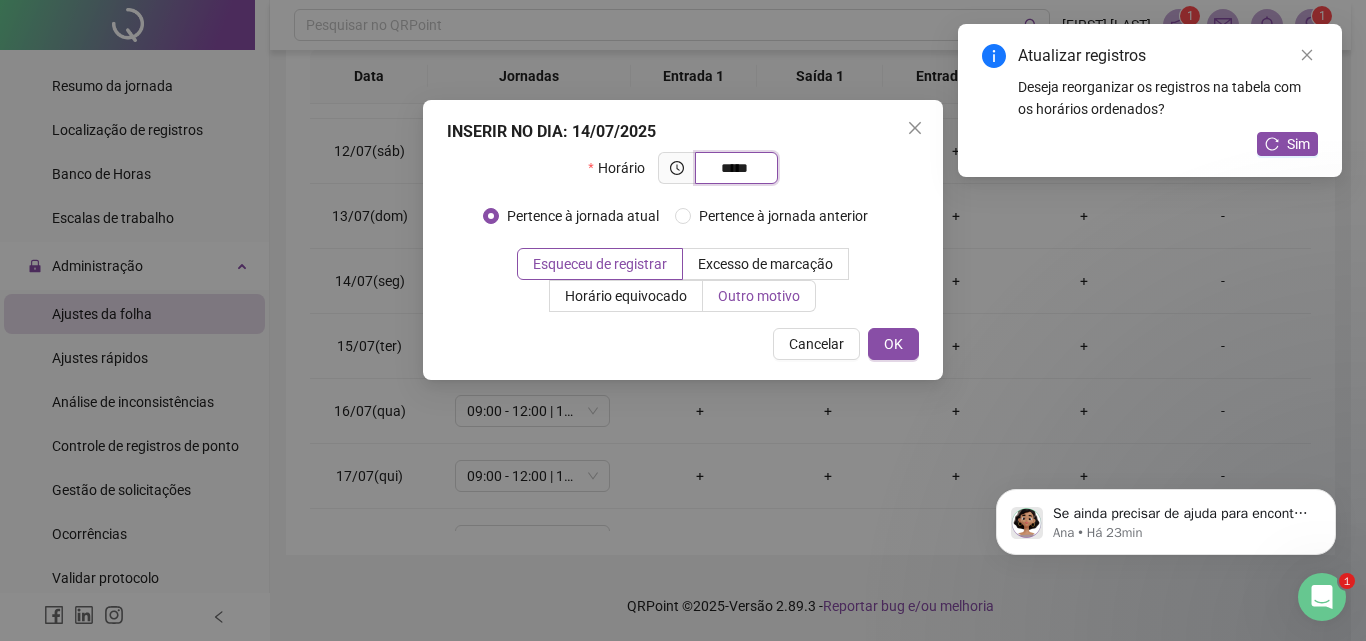 type on "*****" 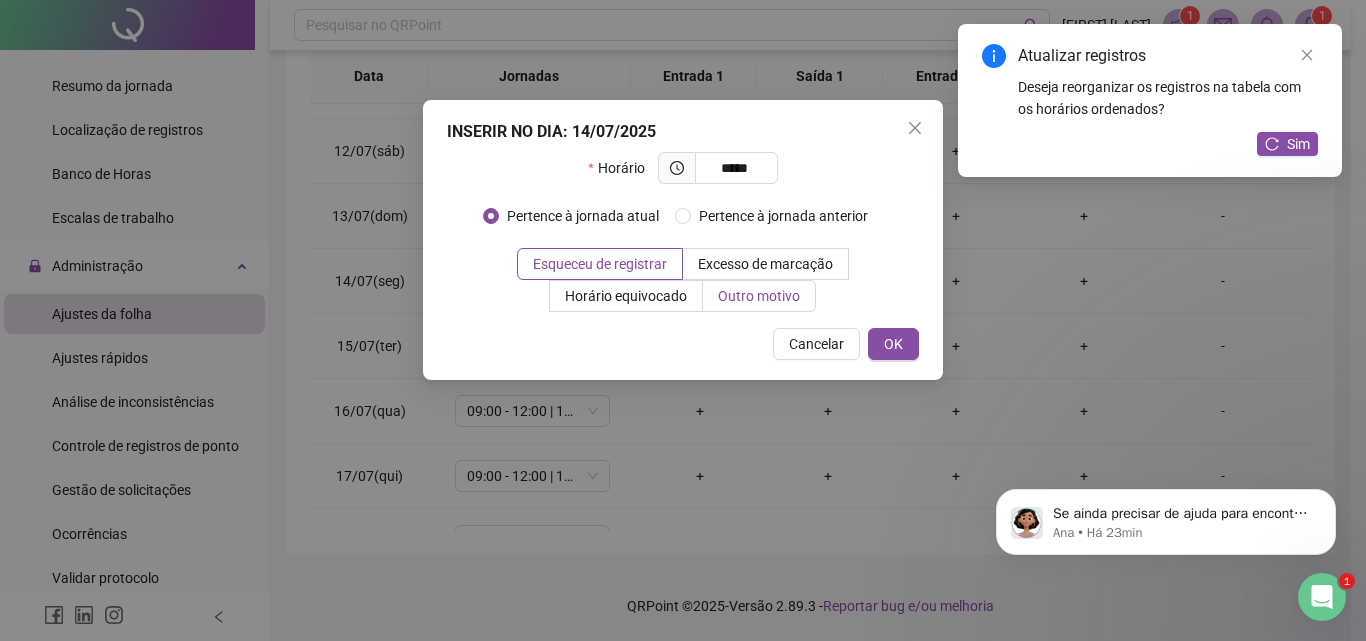 click on "Outro motivo" at bounding box center (759, 296) 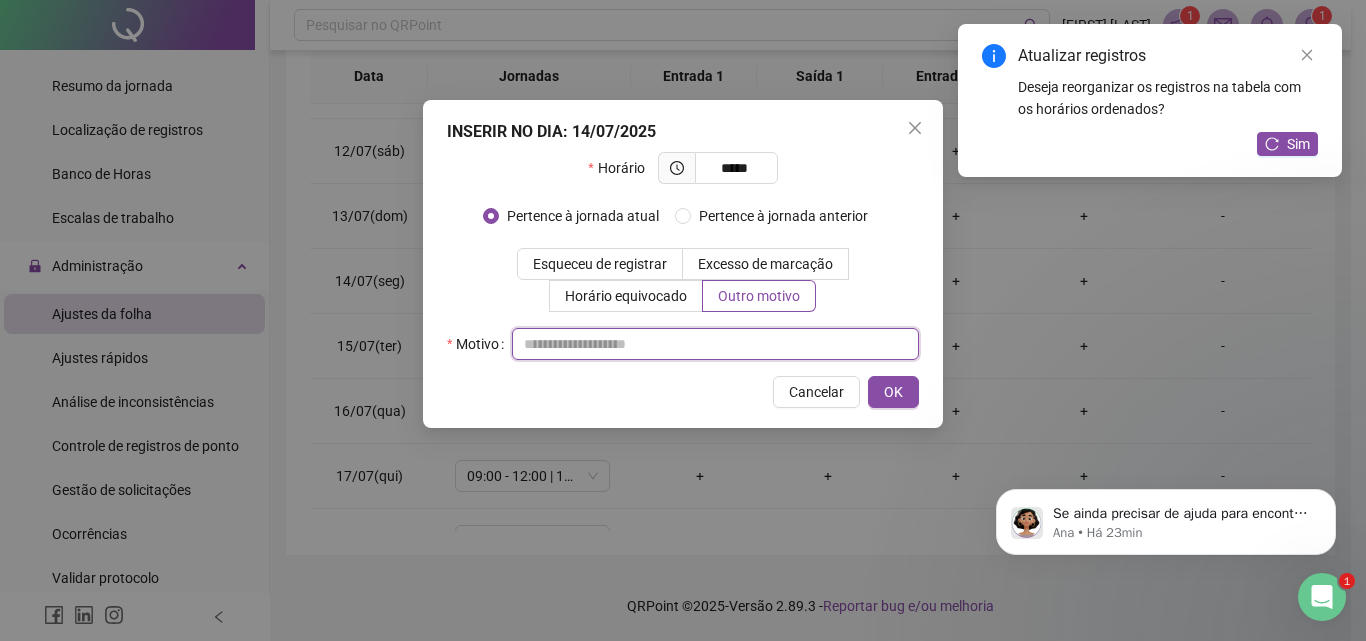 click at bounding box center (715, 344) 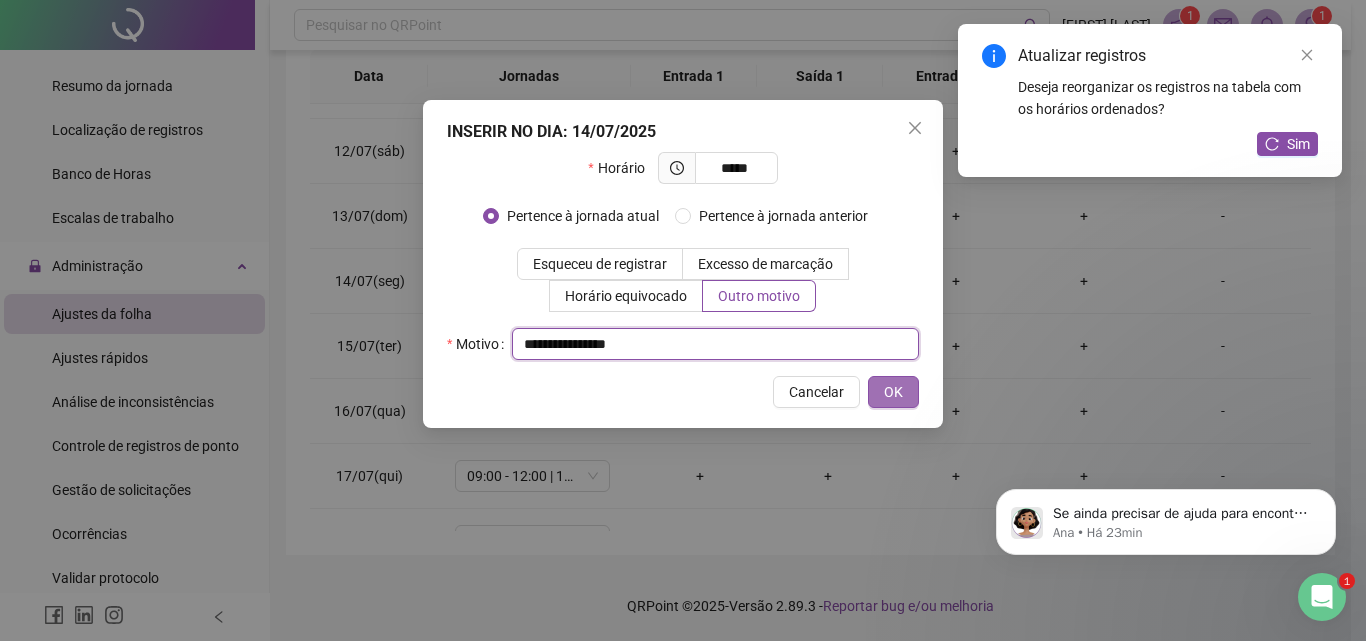 type on "**********" 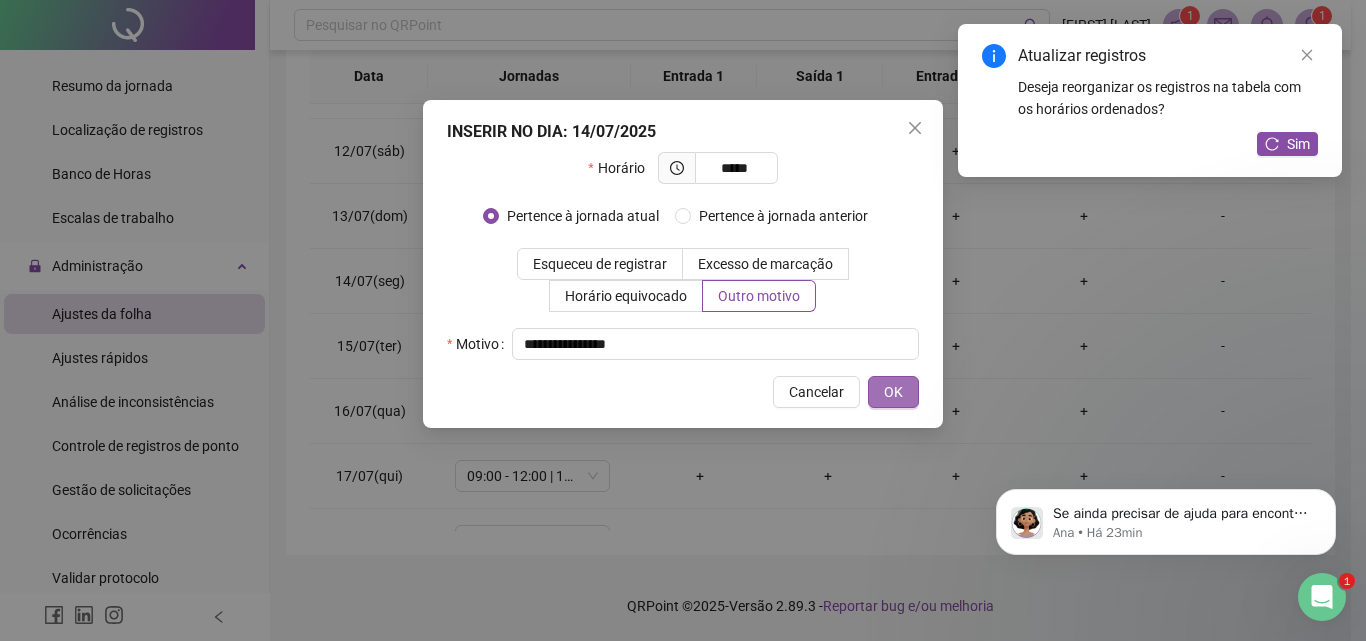 click on "OK" at bounding box center (893, 392) 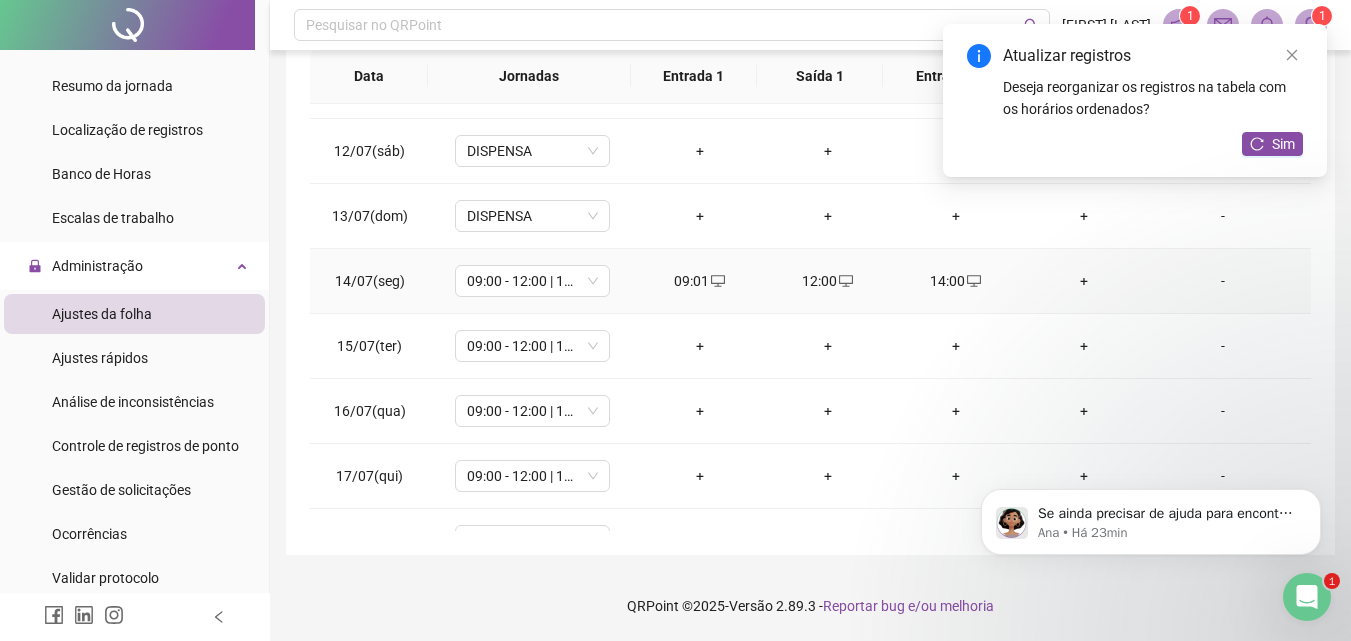 click on "+" at bounding box center (1084, 281) 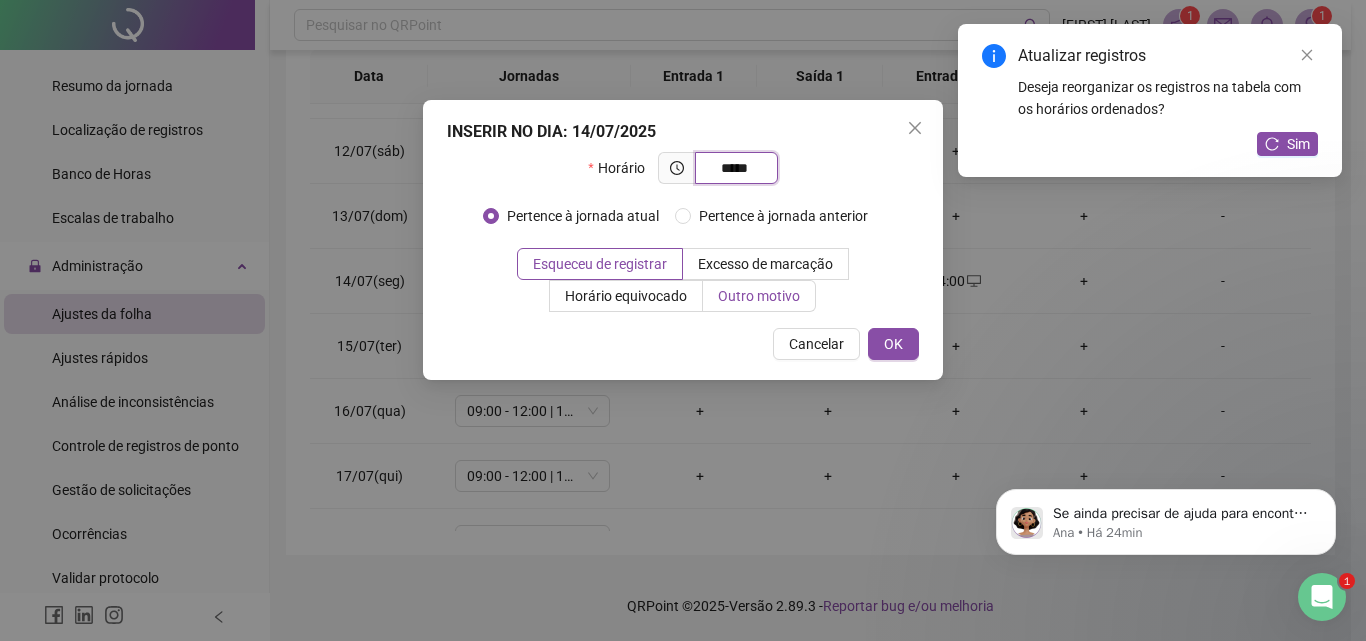 type on "*****" 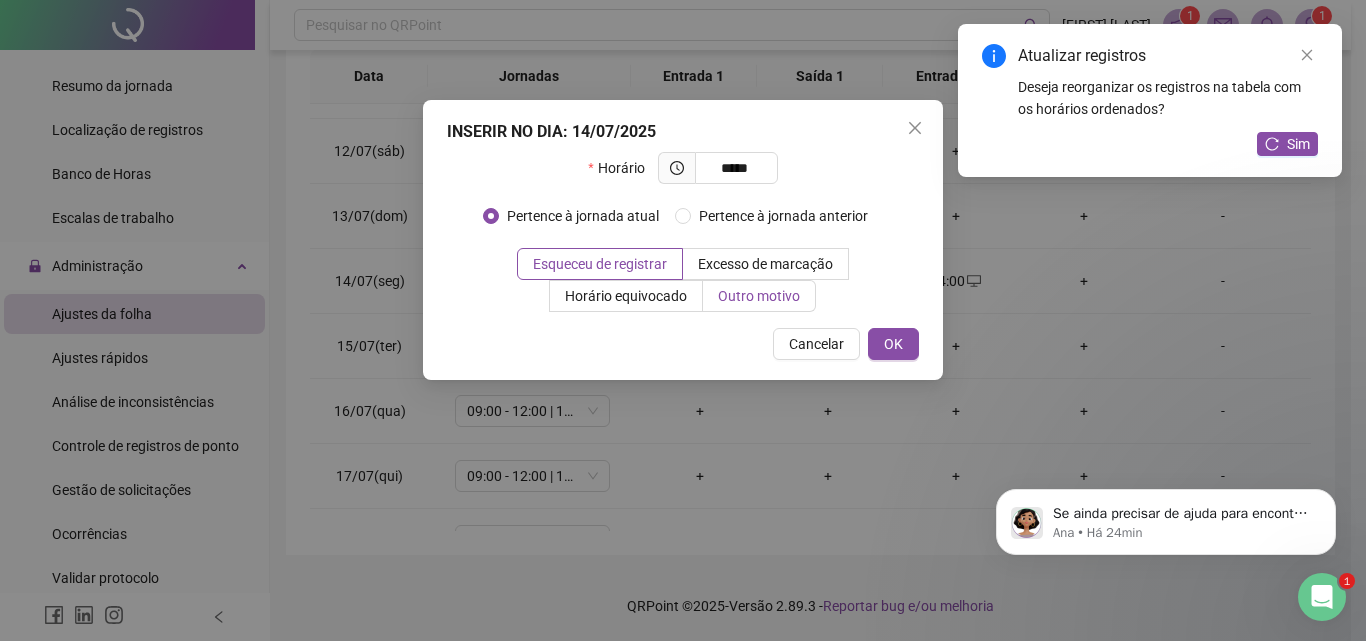 click on "Outro motivo" at bounding box center (759, 296) 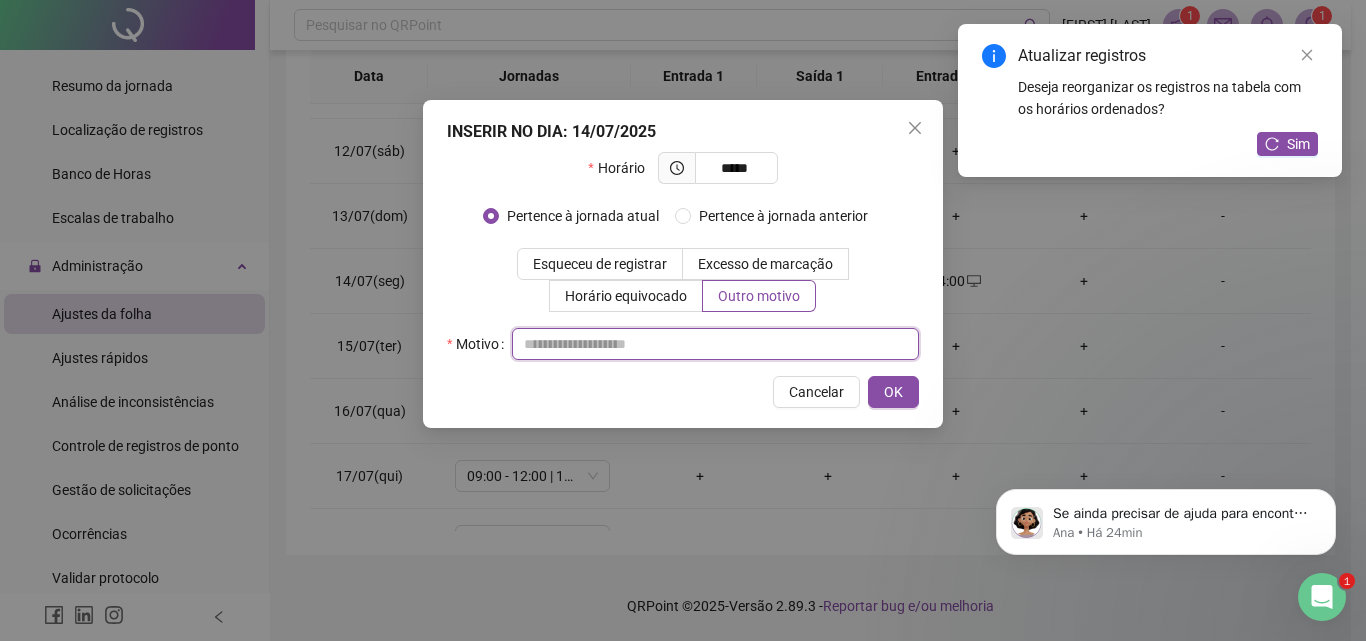 click at bounding box center (715, 344) 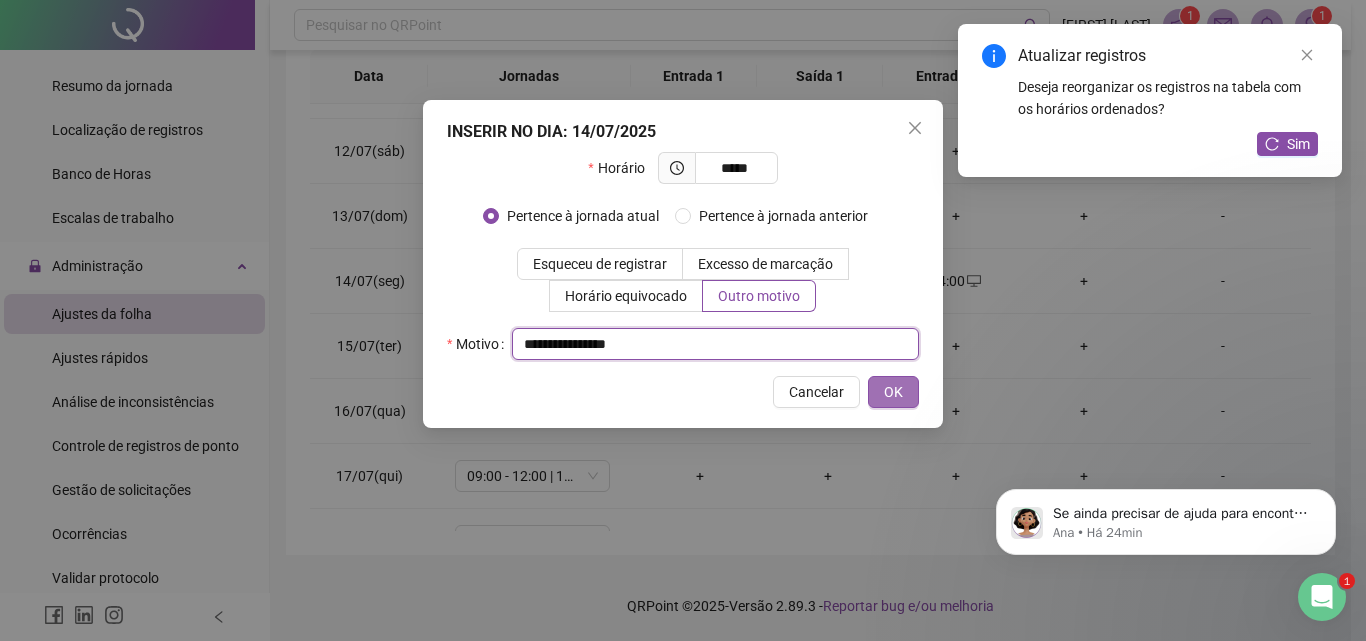 type on "**********" 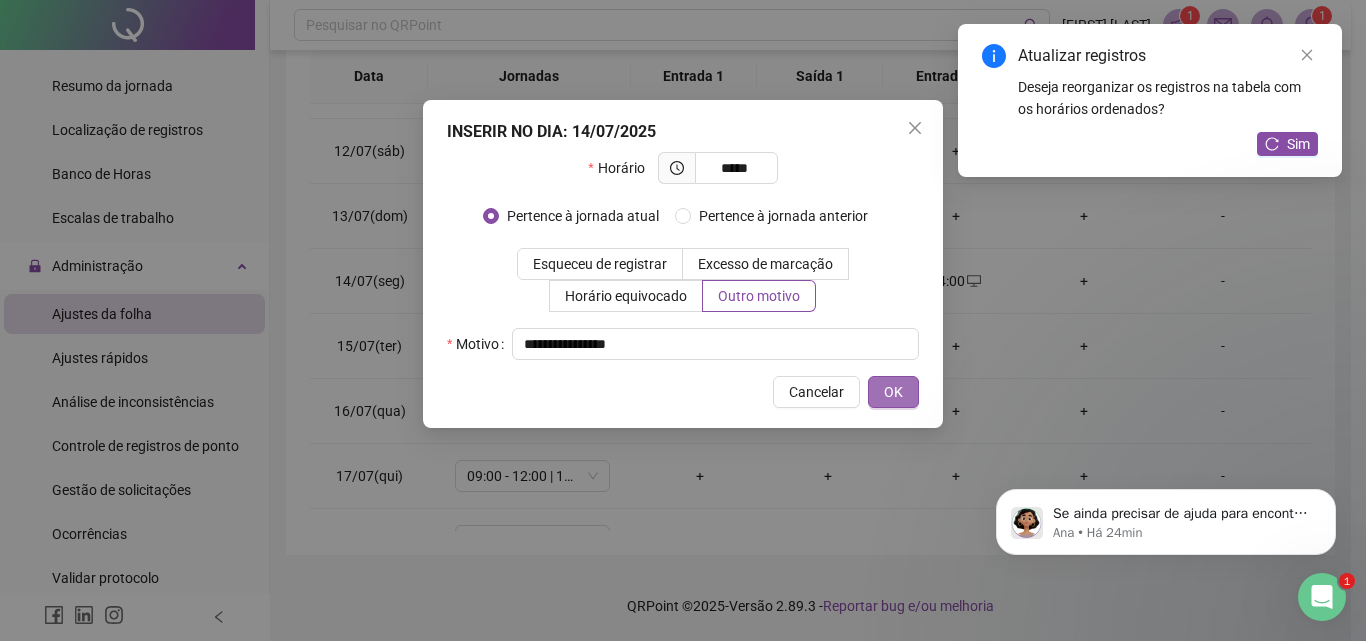 click on "OK" at bounding box center [893, 392] 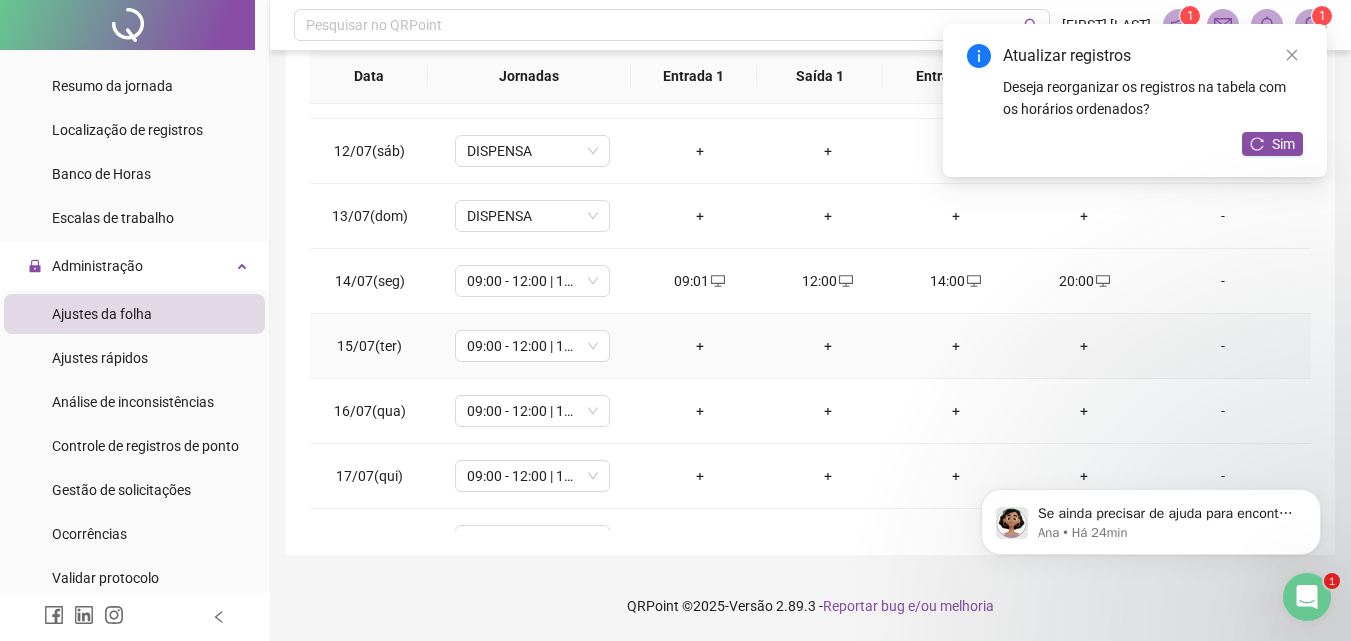 click on "+" at bounding box center (700, 346) 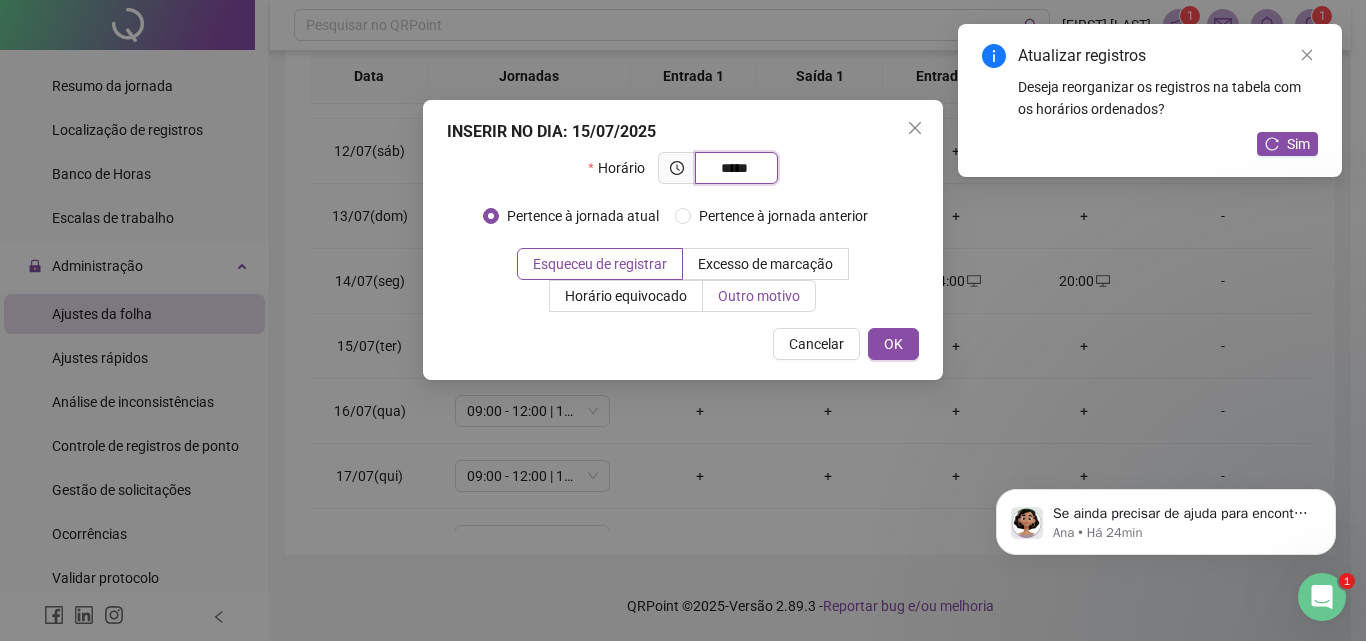 type on "*****" 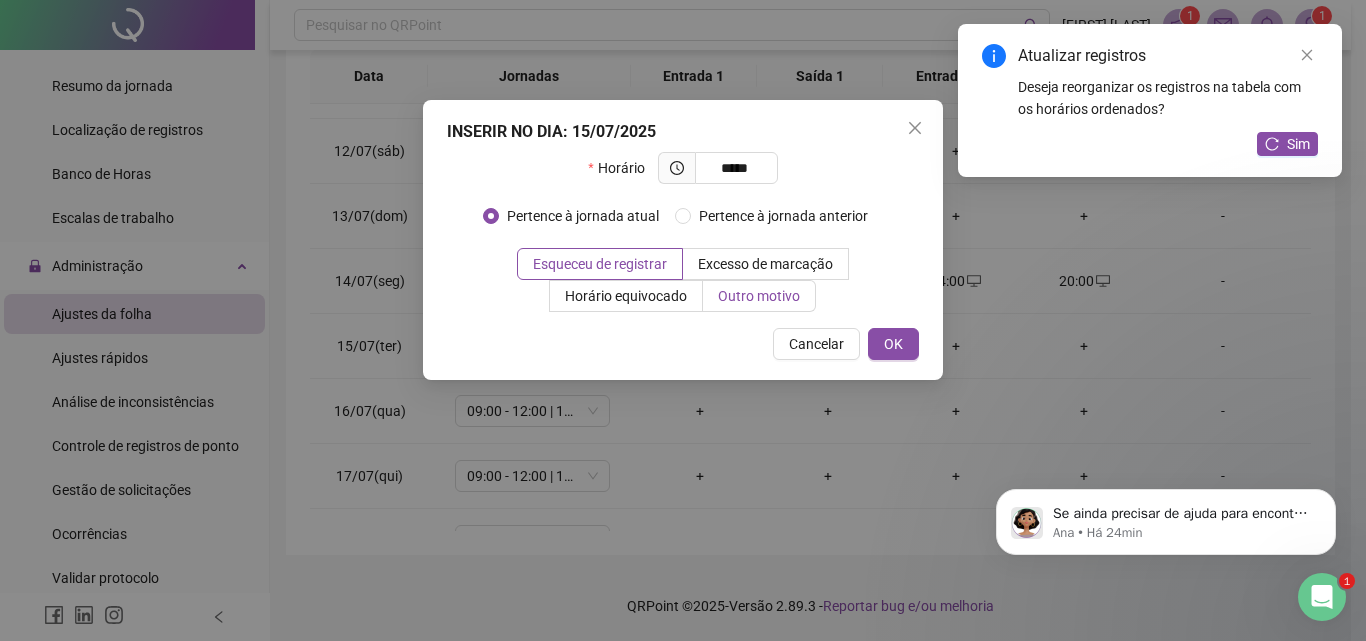 click on "Outro motivo" at bounding box center (759, 296) 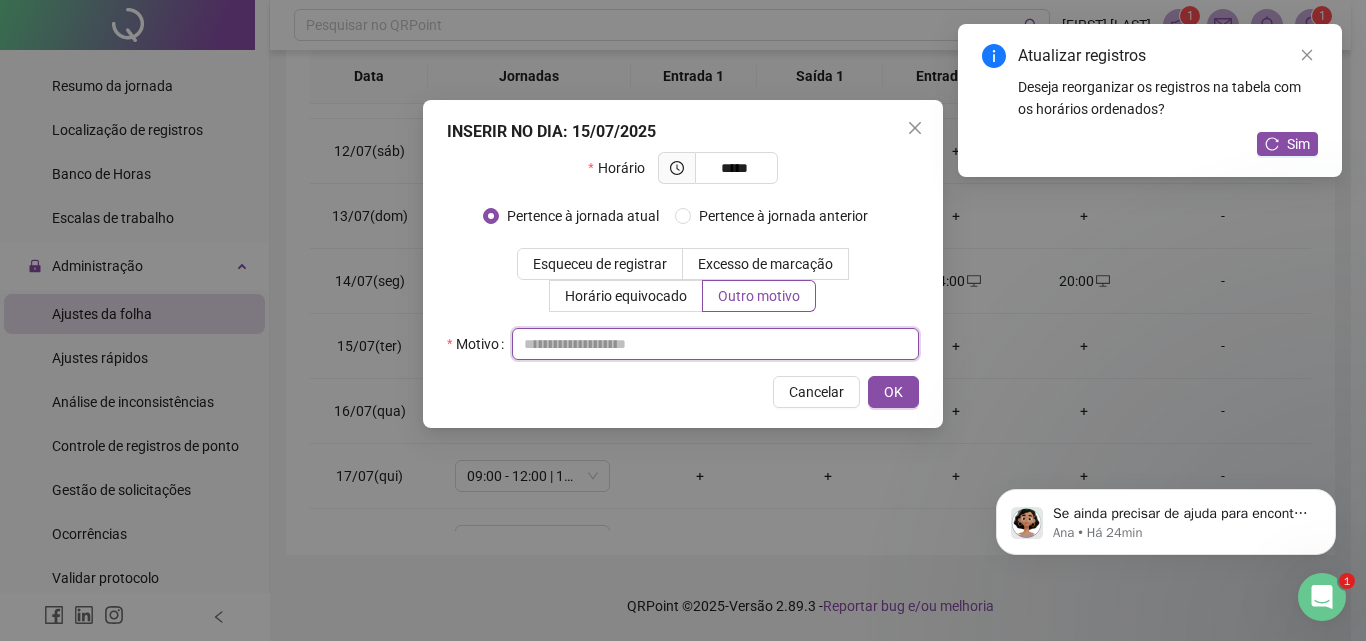 click at bounding box center [715, 344] 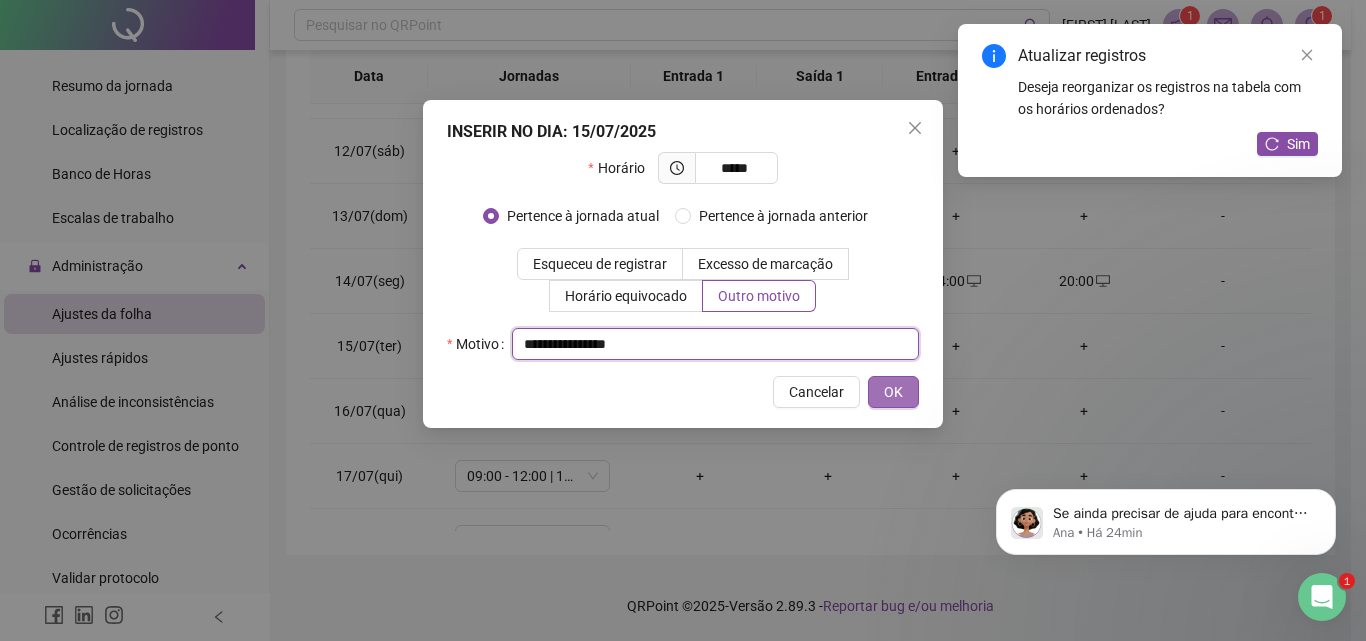 type on "**********" 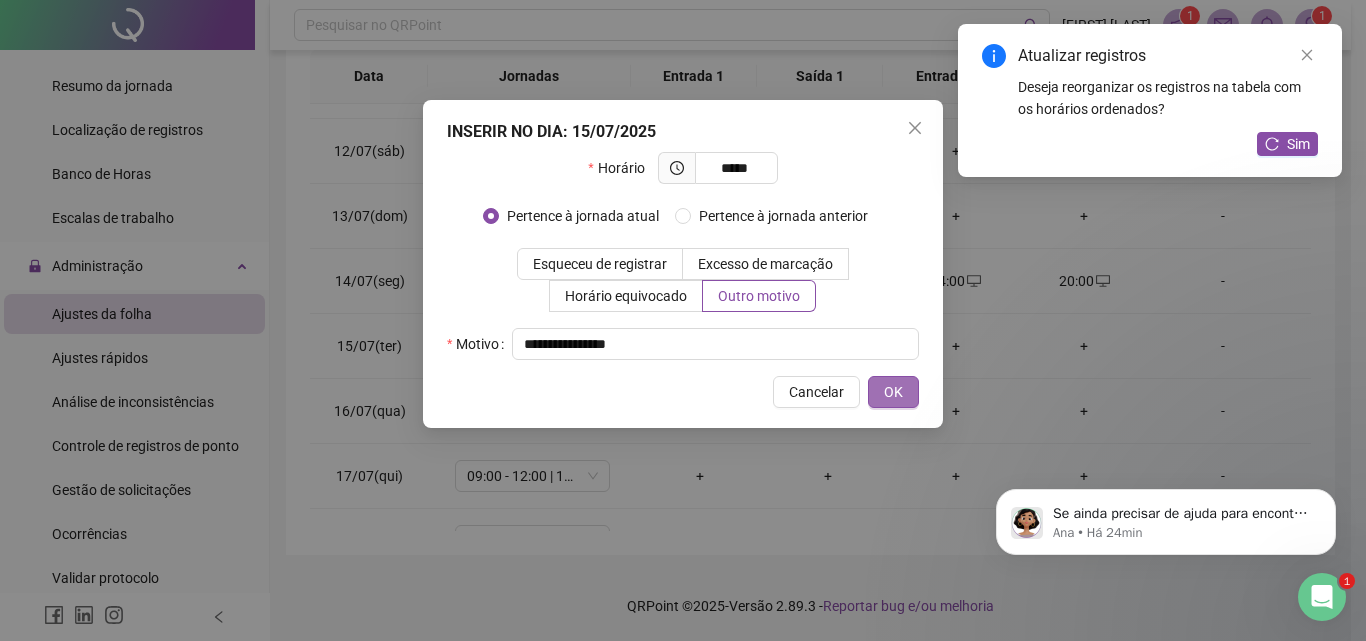 click on "OK" at bounding box center [893, 392] 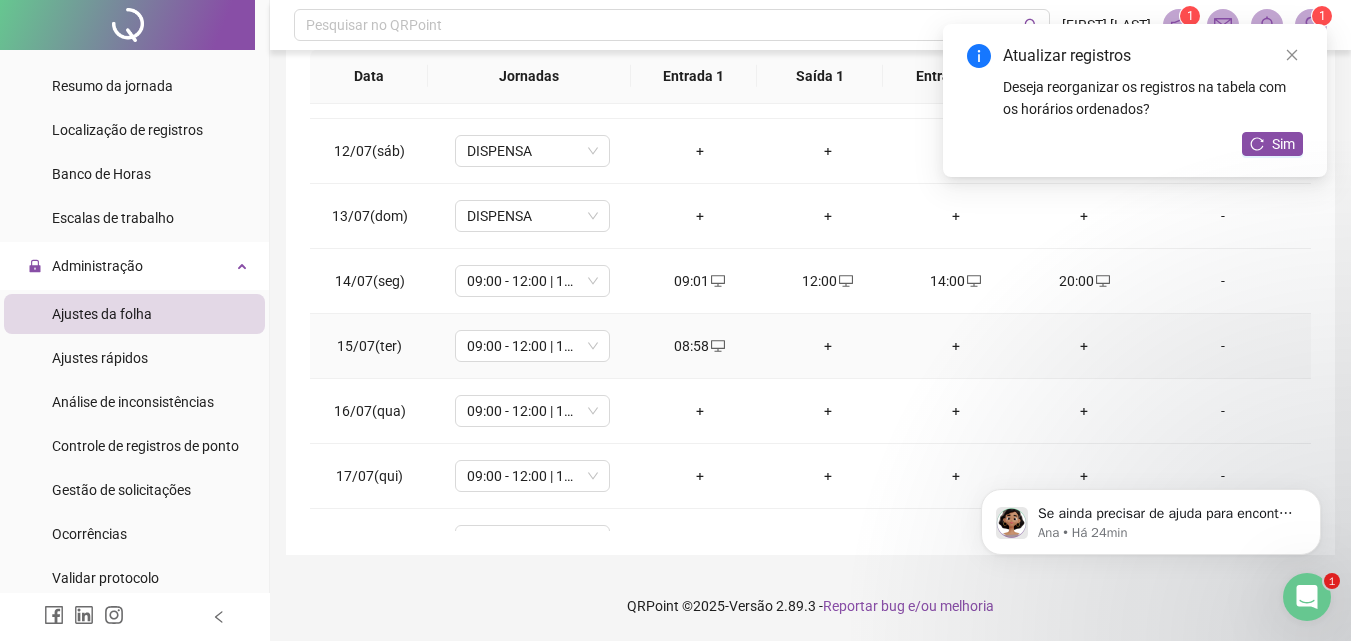 click on "+" at bounding box center (828, 346) 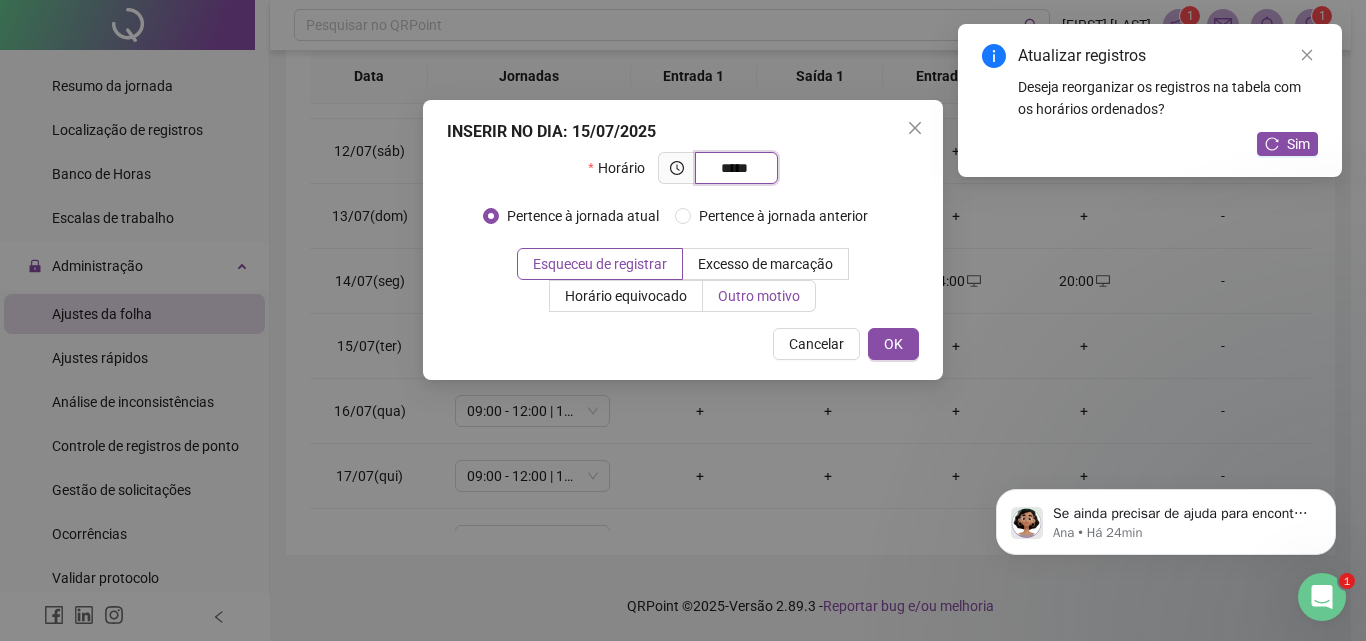 type on "*****" 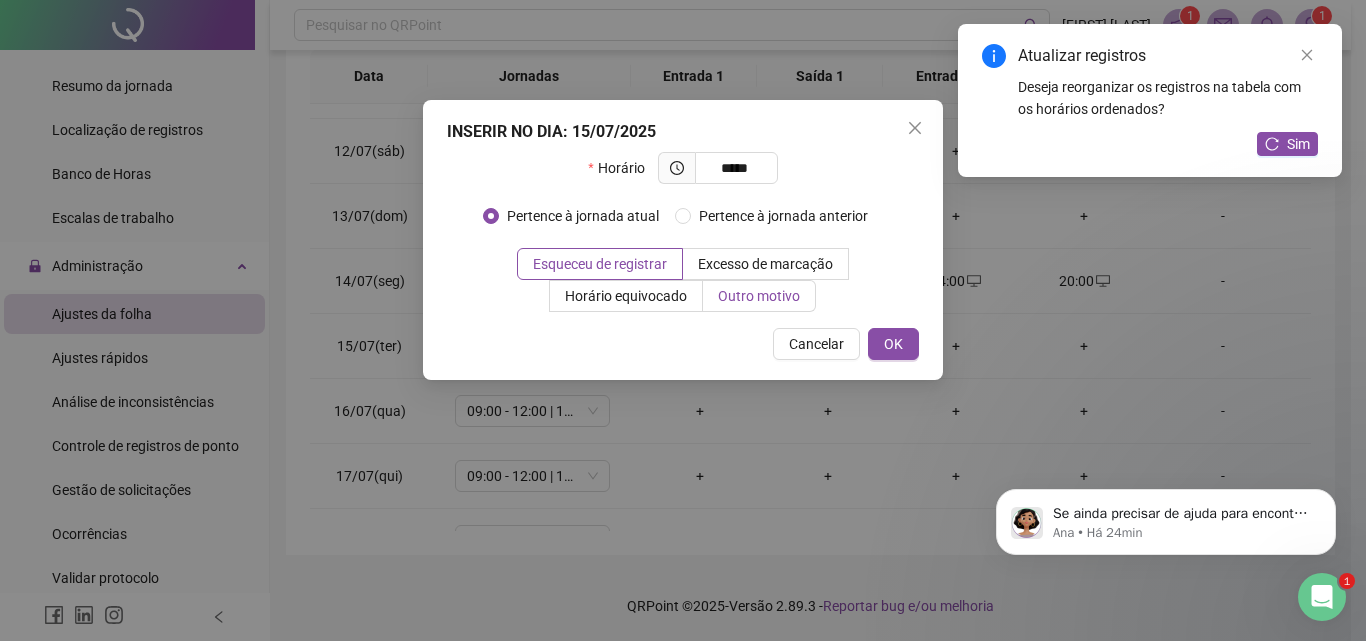 click on "Outro motivo" at bounding box center (759, 296) 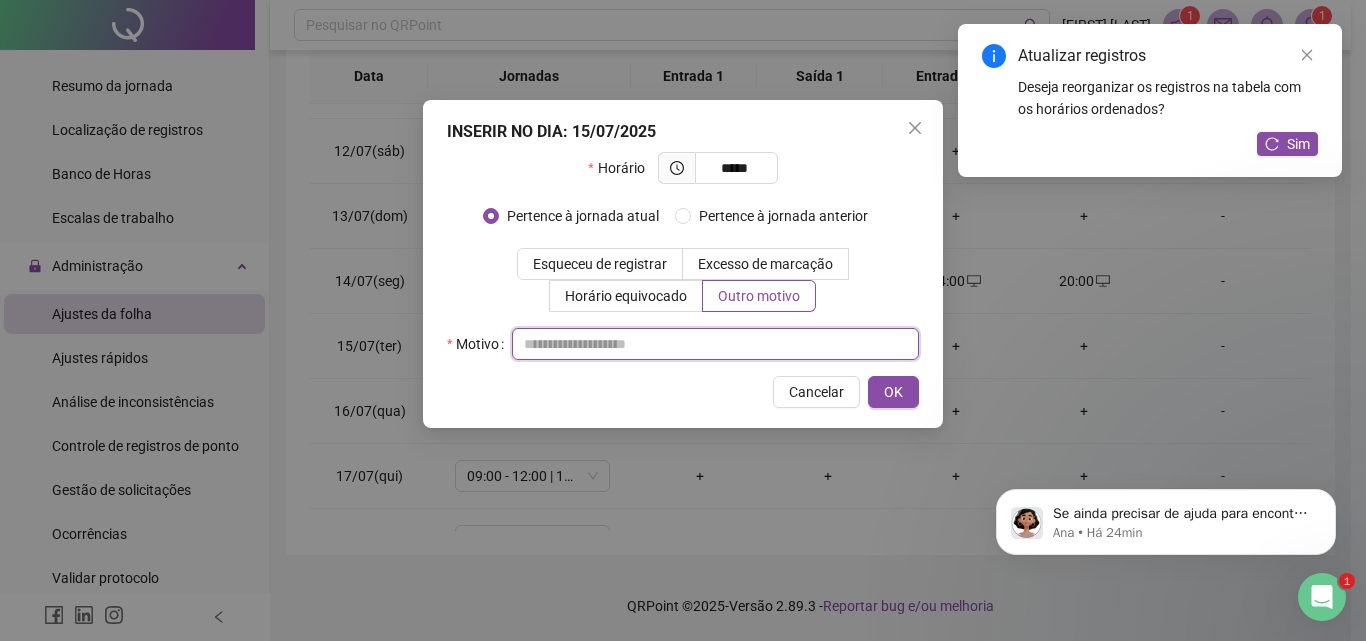 click at bounding box center (715, 344) 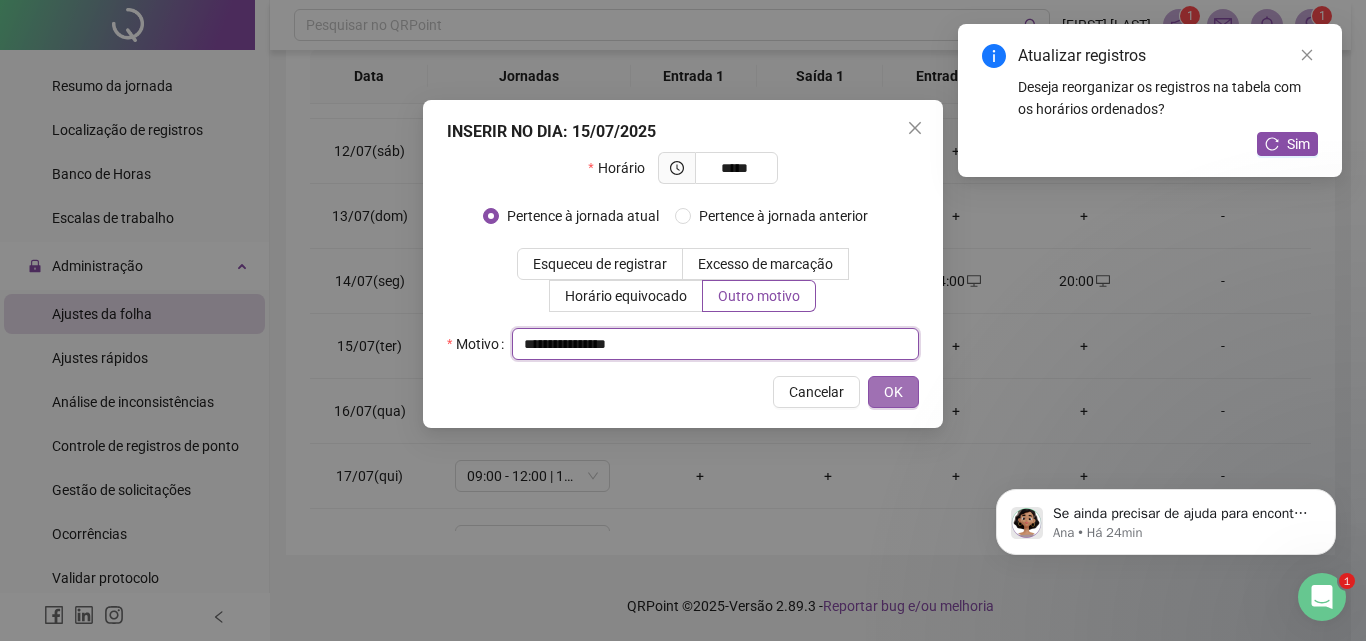 type on "**********" 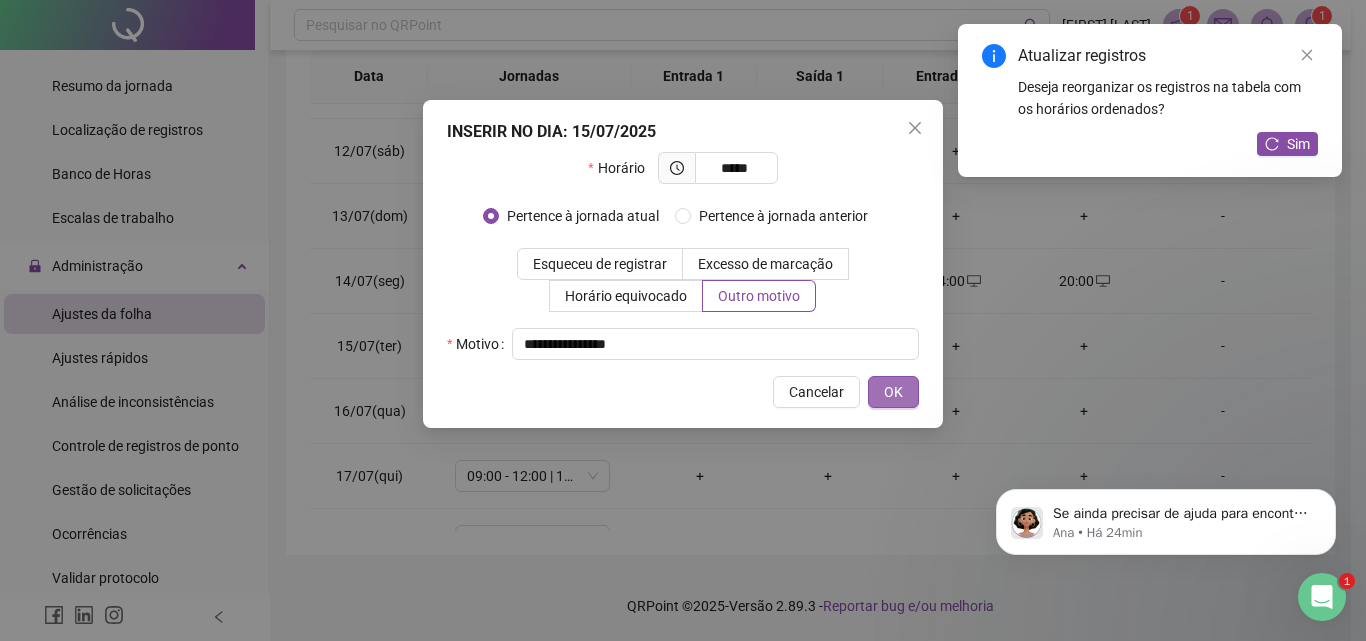 click on "OK" at bounding box center (893, 392) 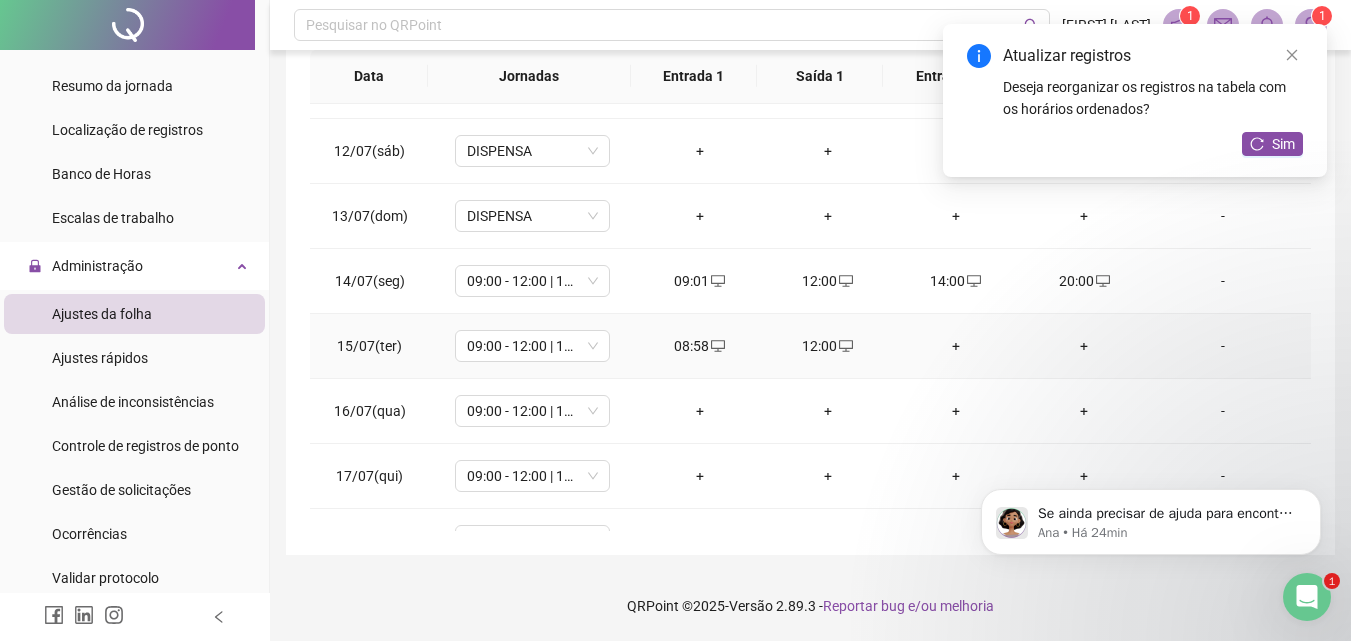 click on "+" at bounding box center (956, 346) 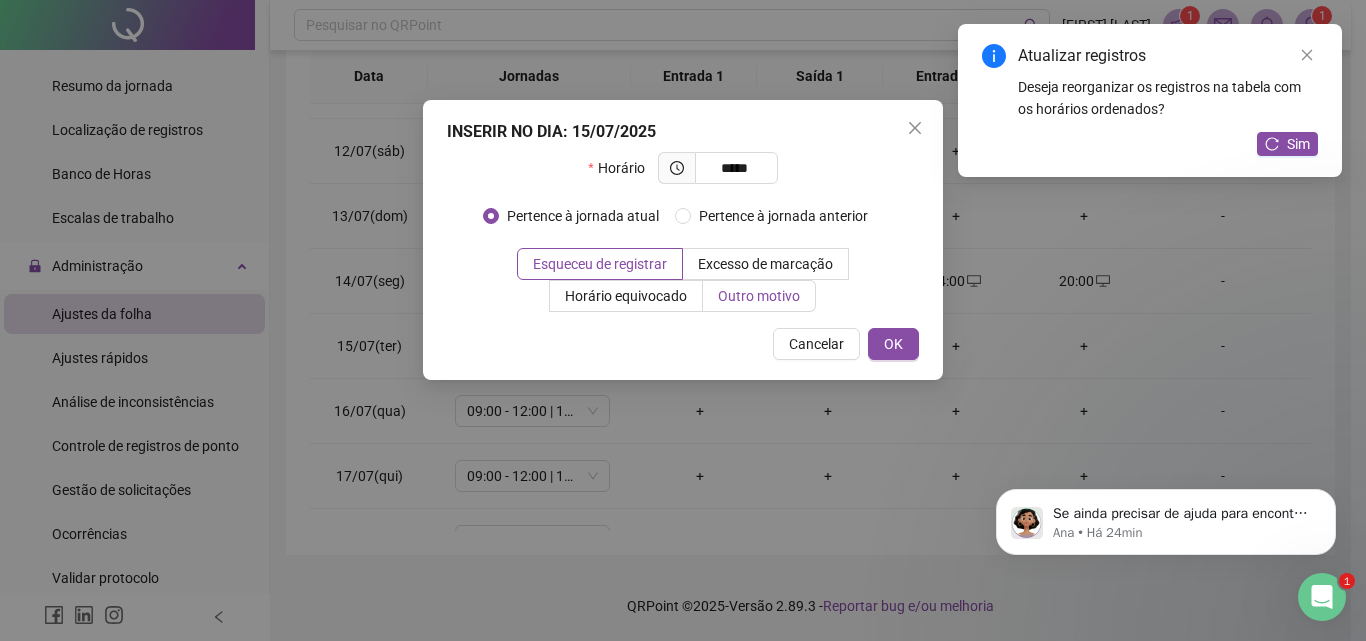 click on "Outro motivo" at bounding box center (759, 296) 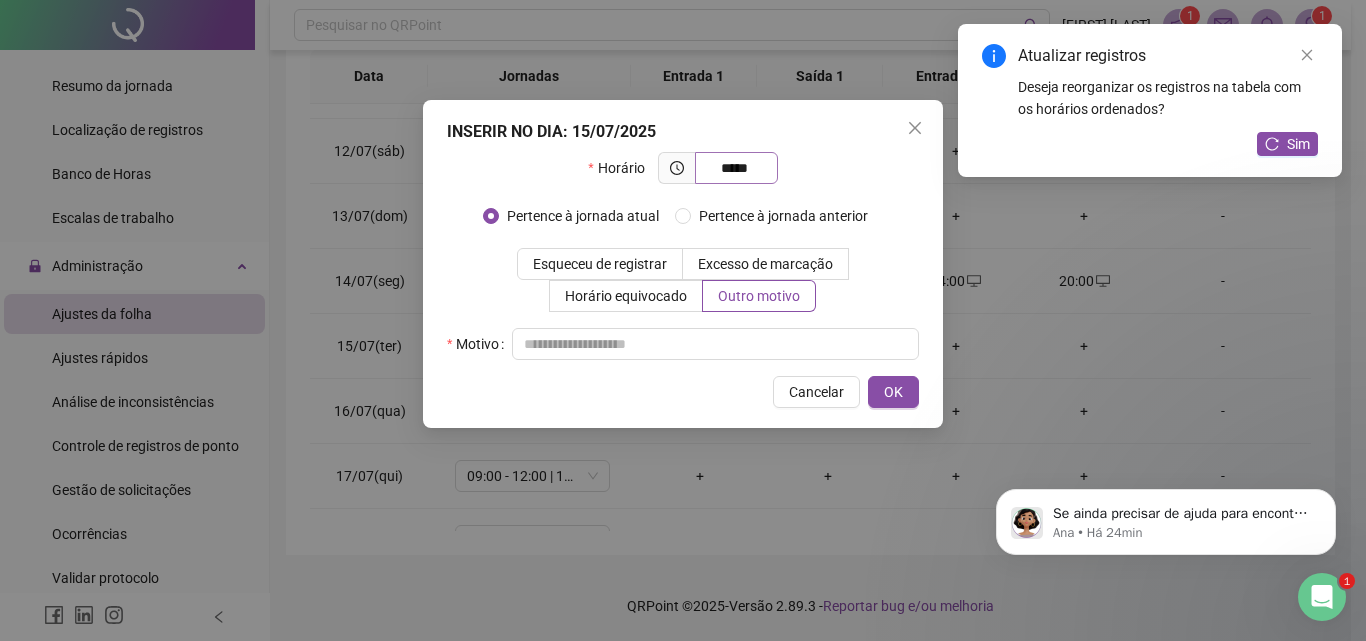 click on "*****" at bounding box center (736, 168) 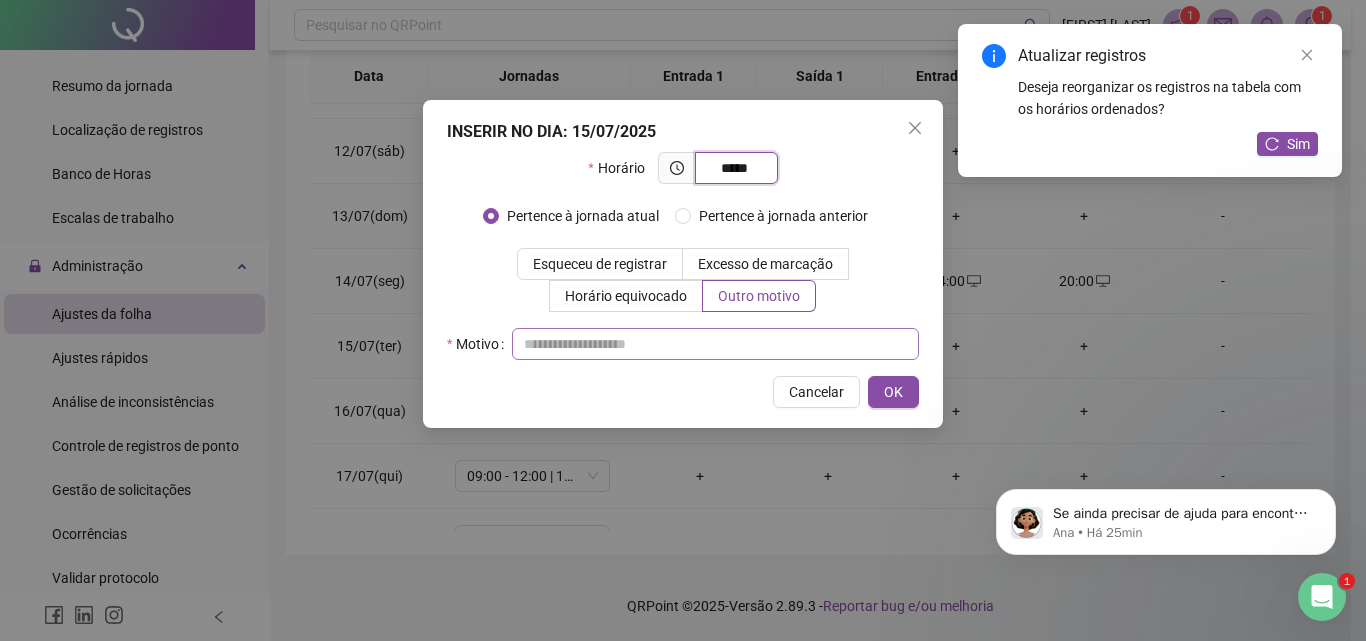 type on "*****" 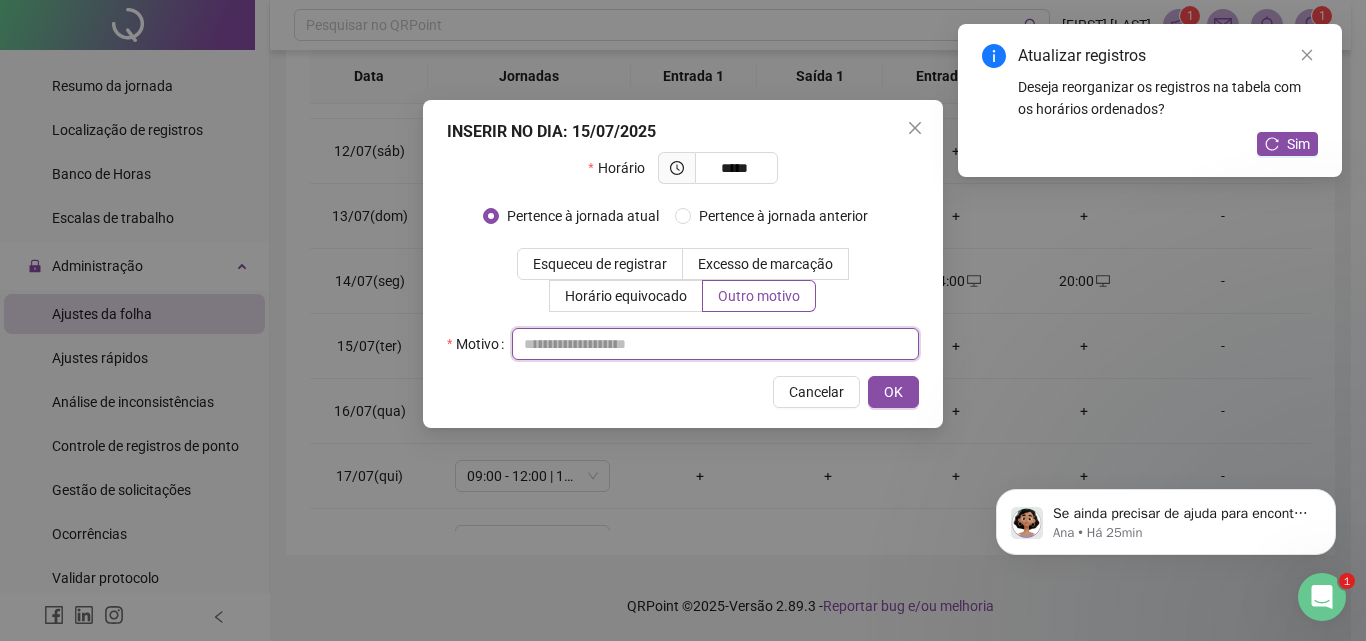 click at bounding box center (715, 344) 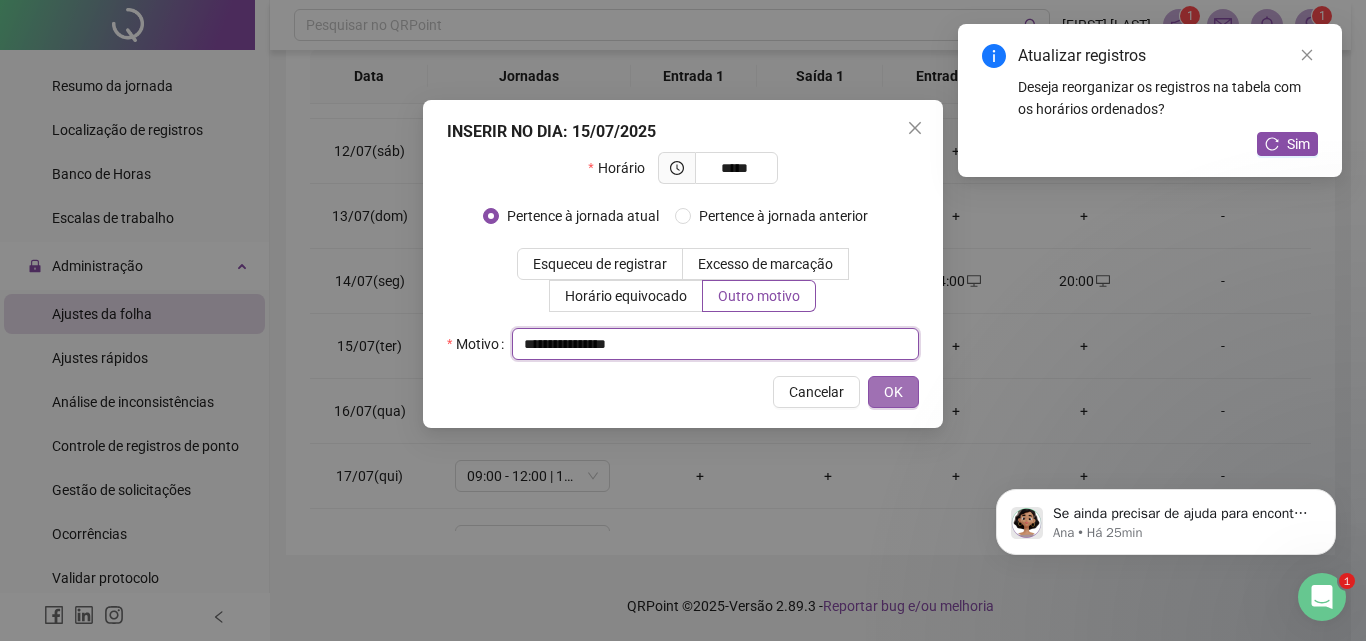type on "**********" 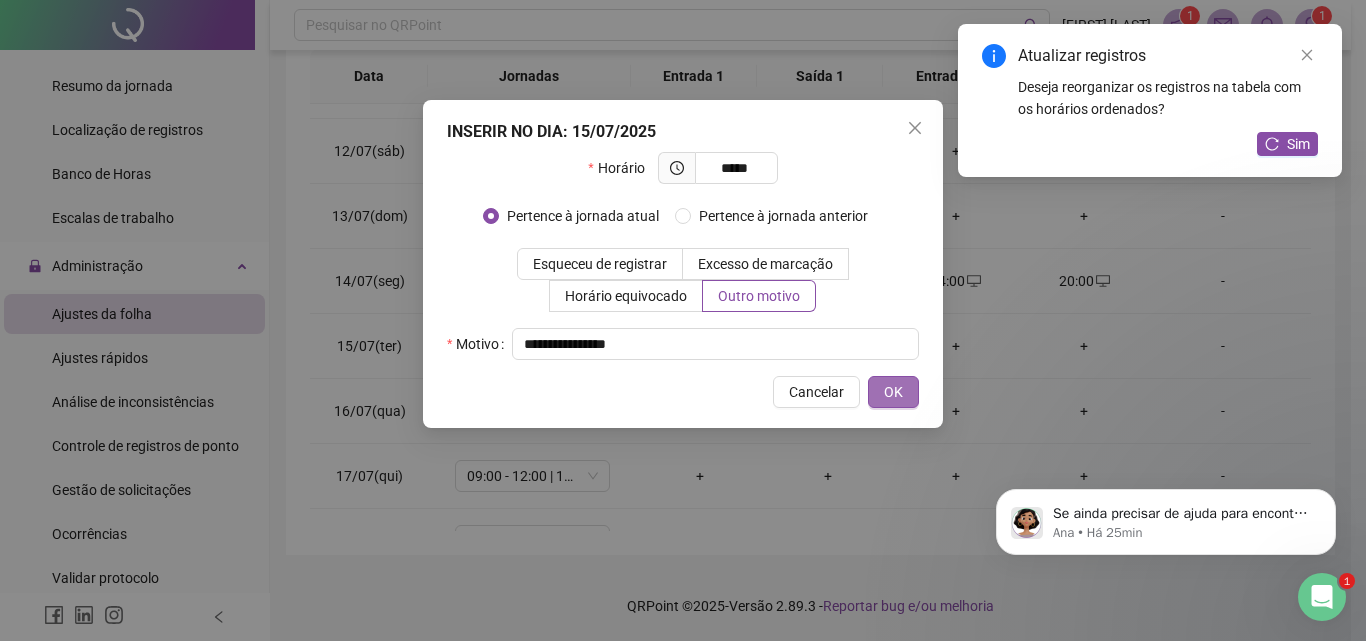 click on "OK" at bounding box center (893, 392) 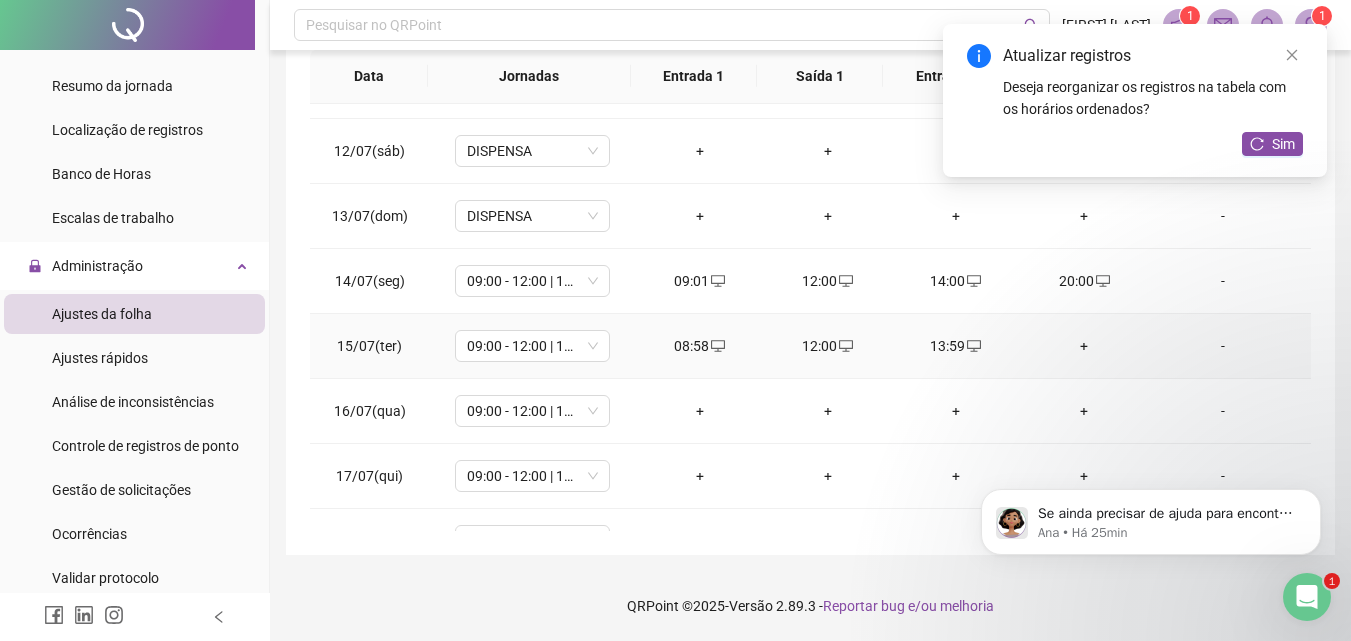 click on "+" at bounding box center (1084, 346) 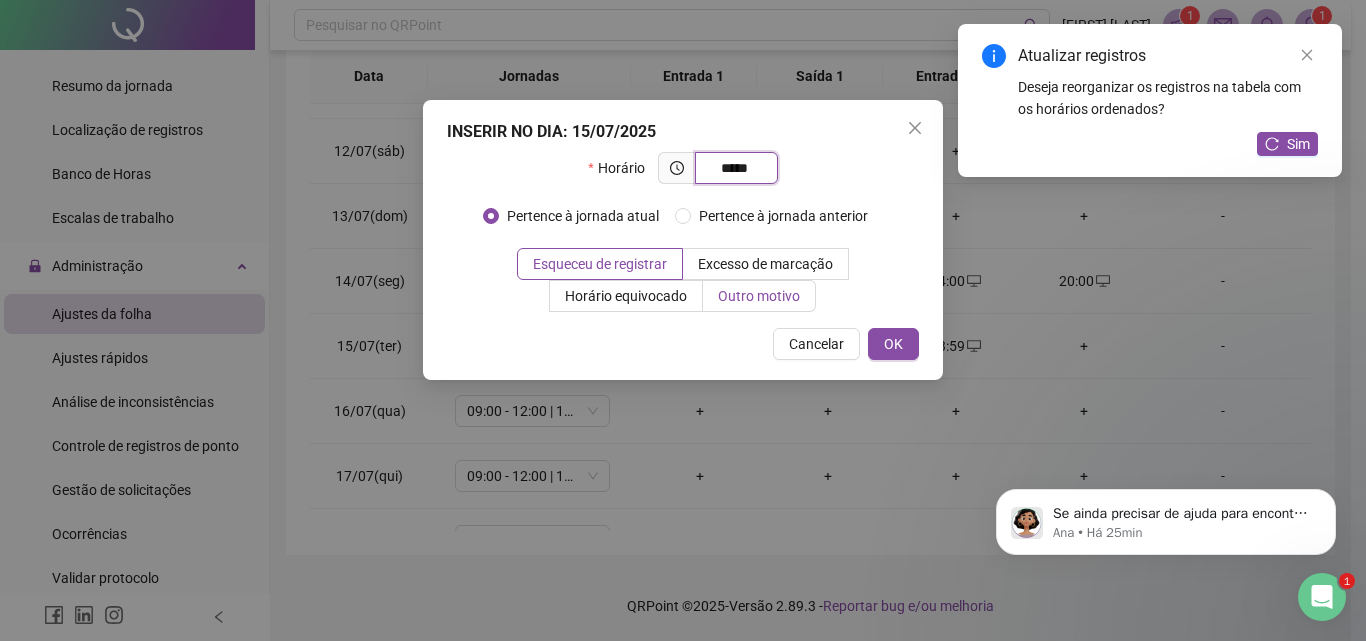 type on "*****" 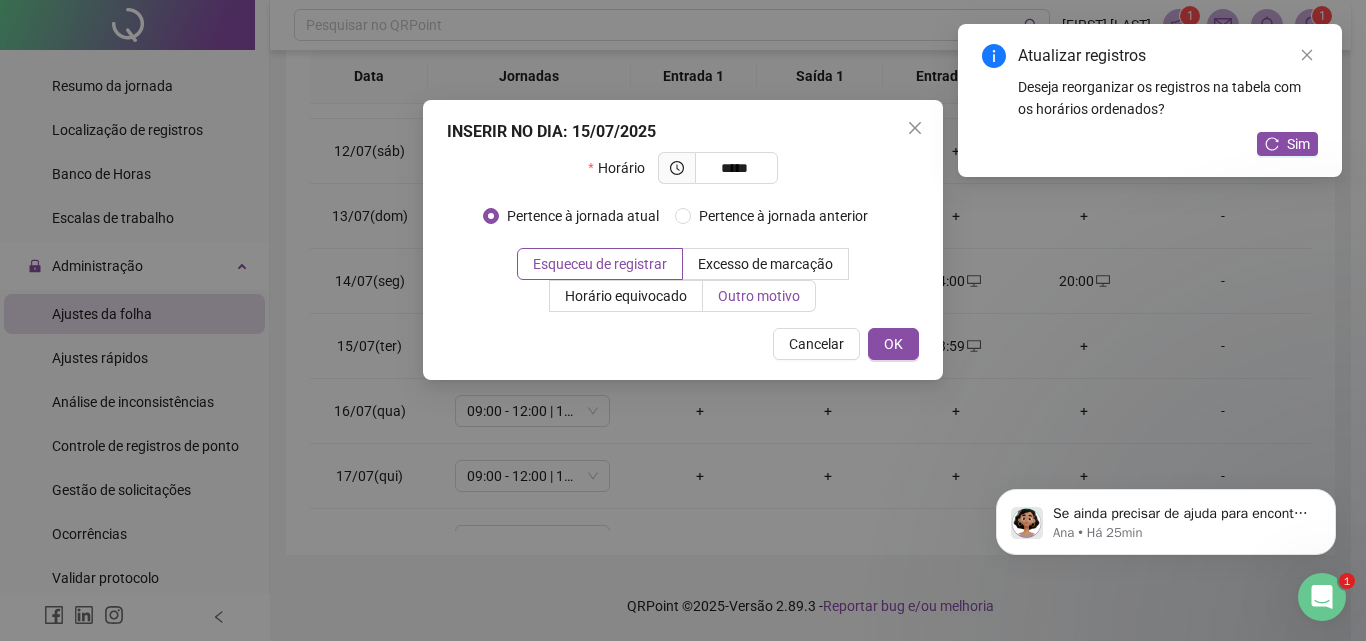 click on "Outro motivo" at bounding box center (759, 296) 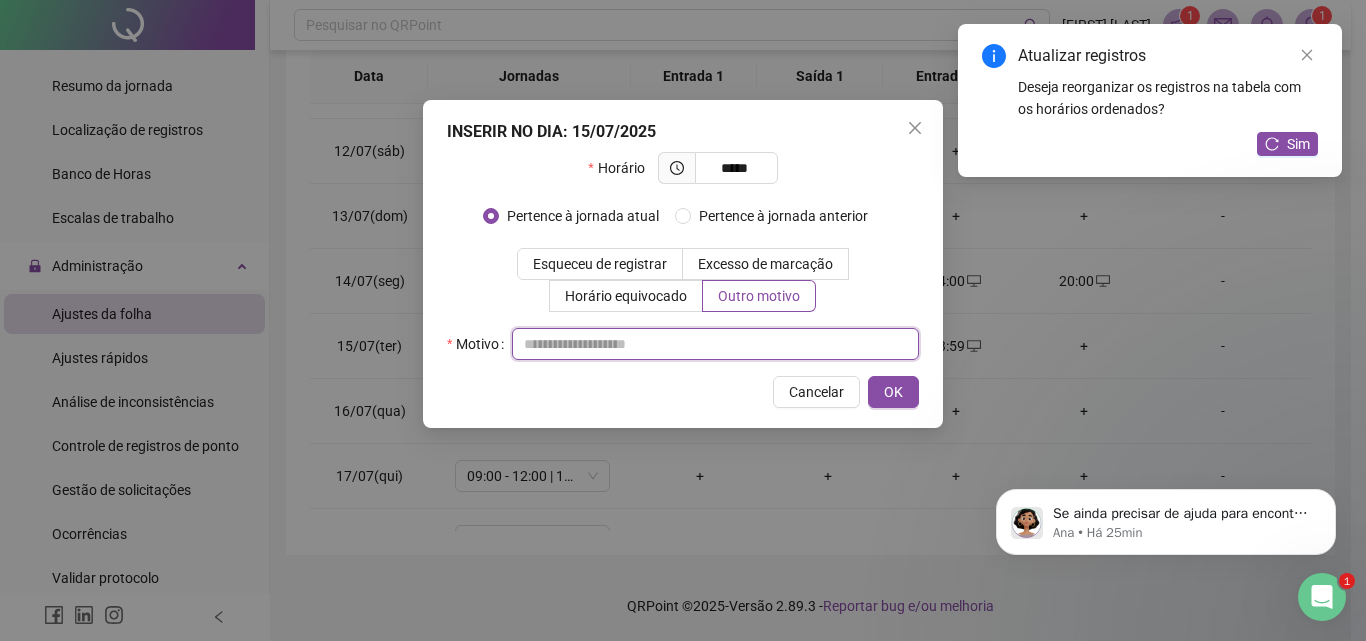 click at bounding box center [715, 344] 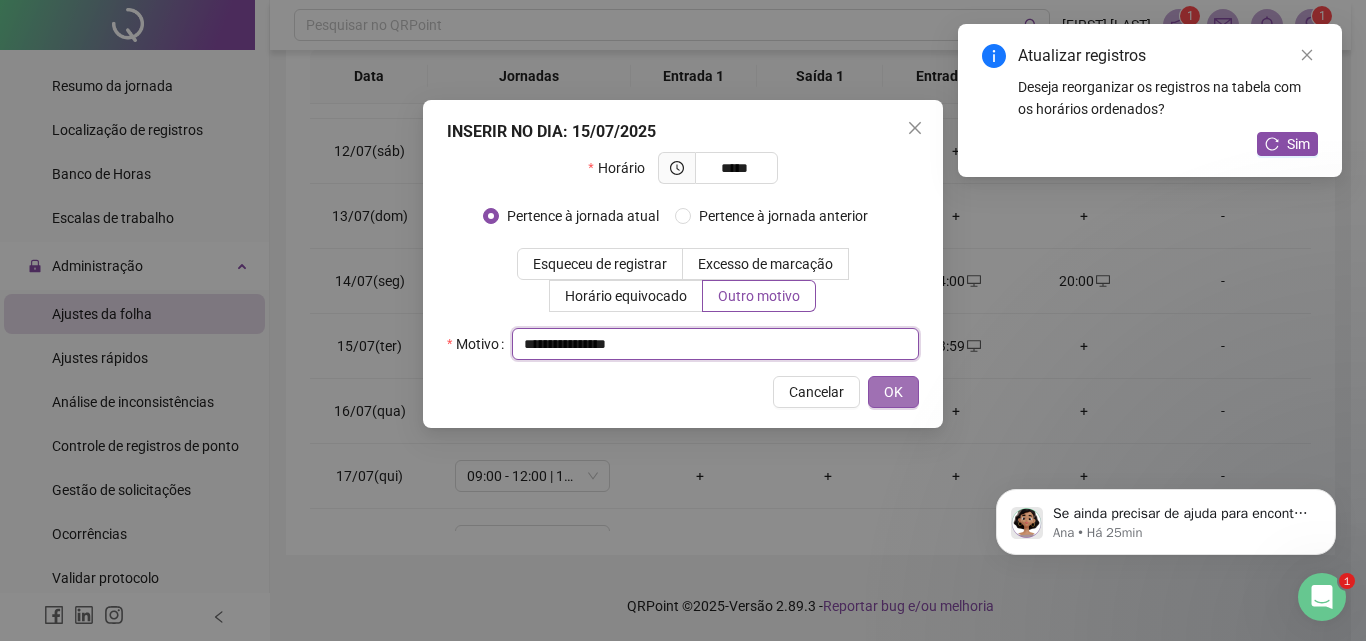 type on "**********" 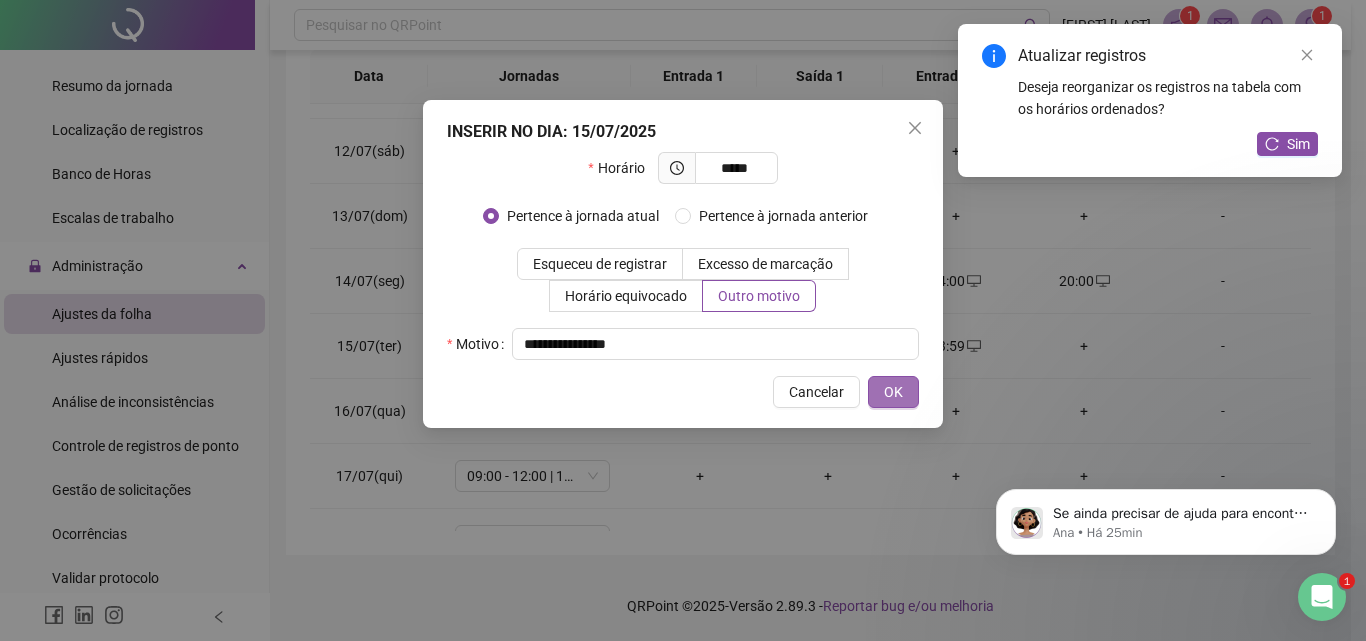 click on "OK" at bounding box center [893, 392] 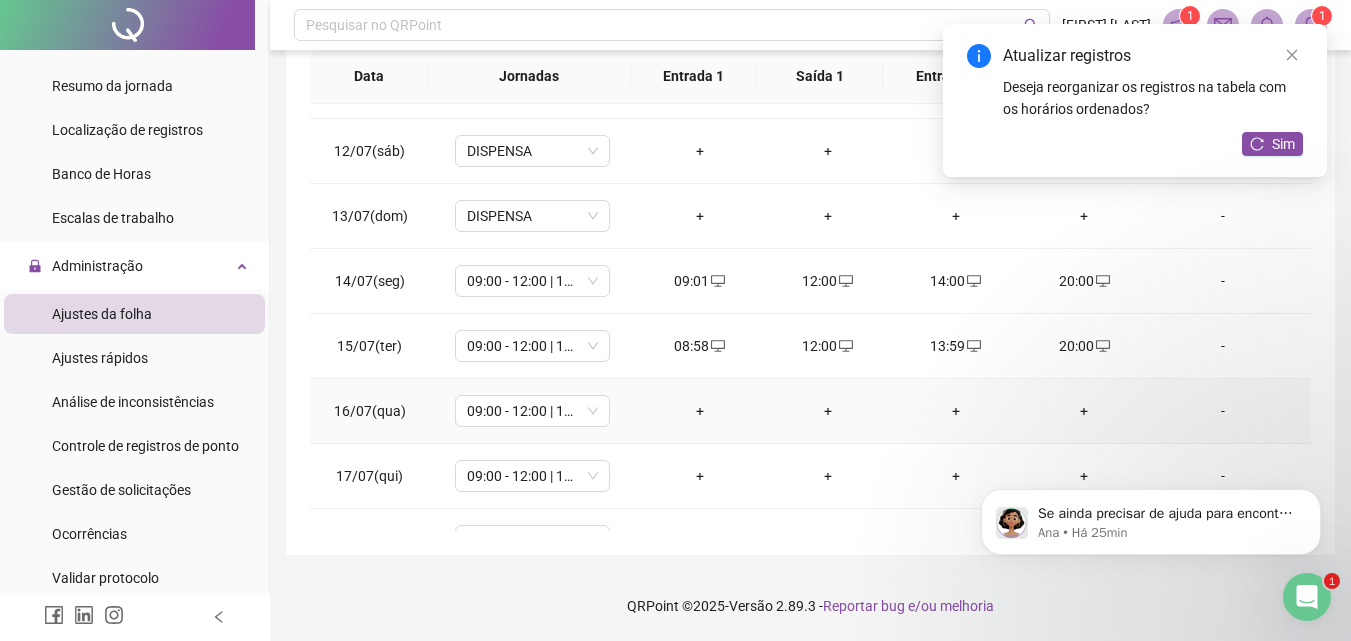 click on "+" at bounding box center [700, 411] 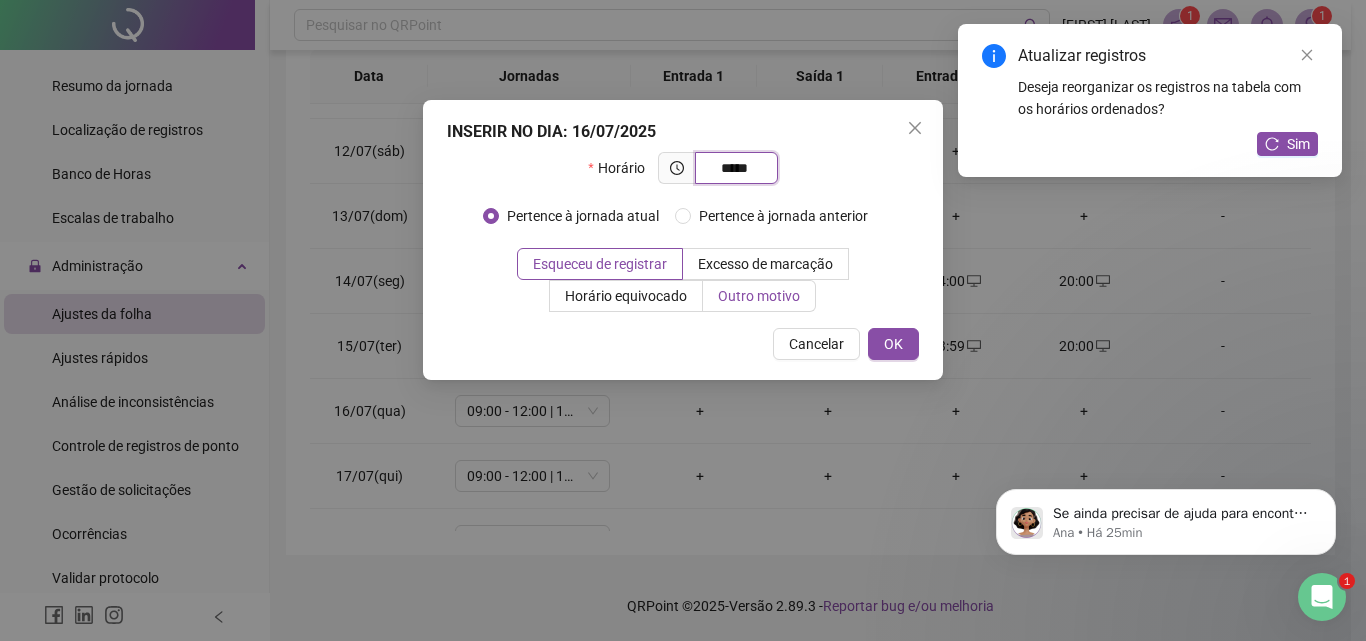 type on "*****" 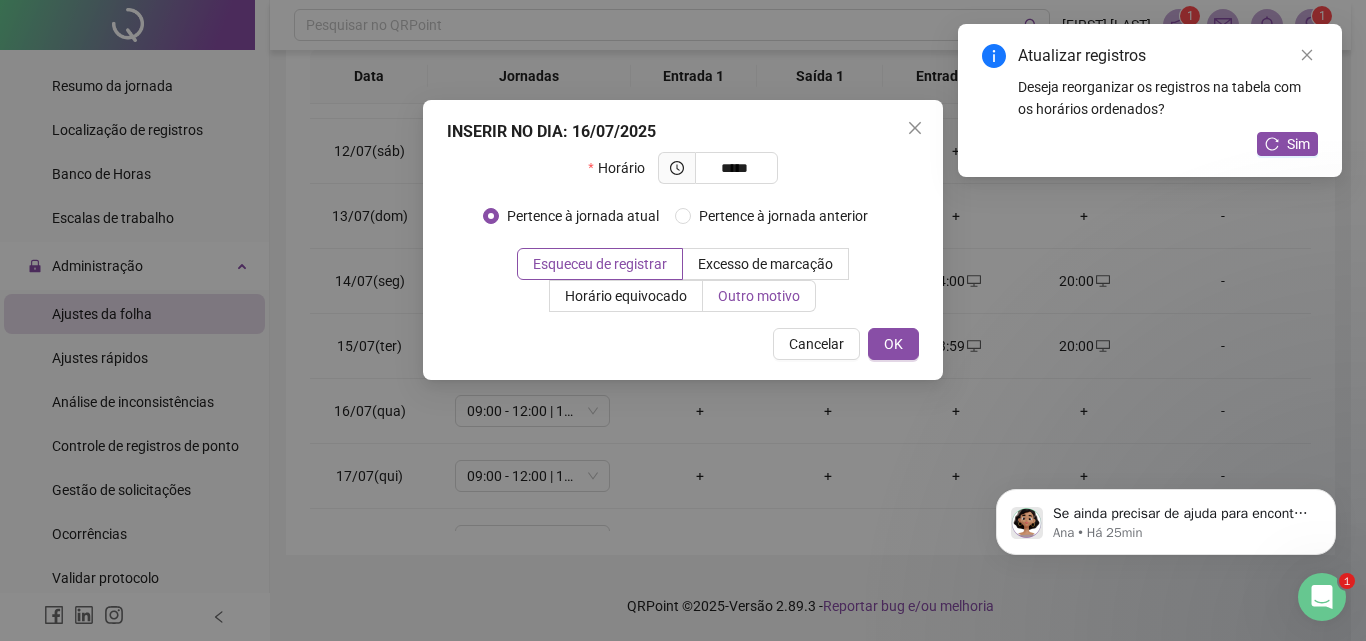 click on "Outro motivo" at bounding box center [759, 296] 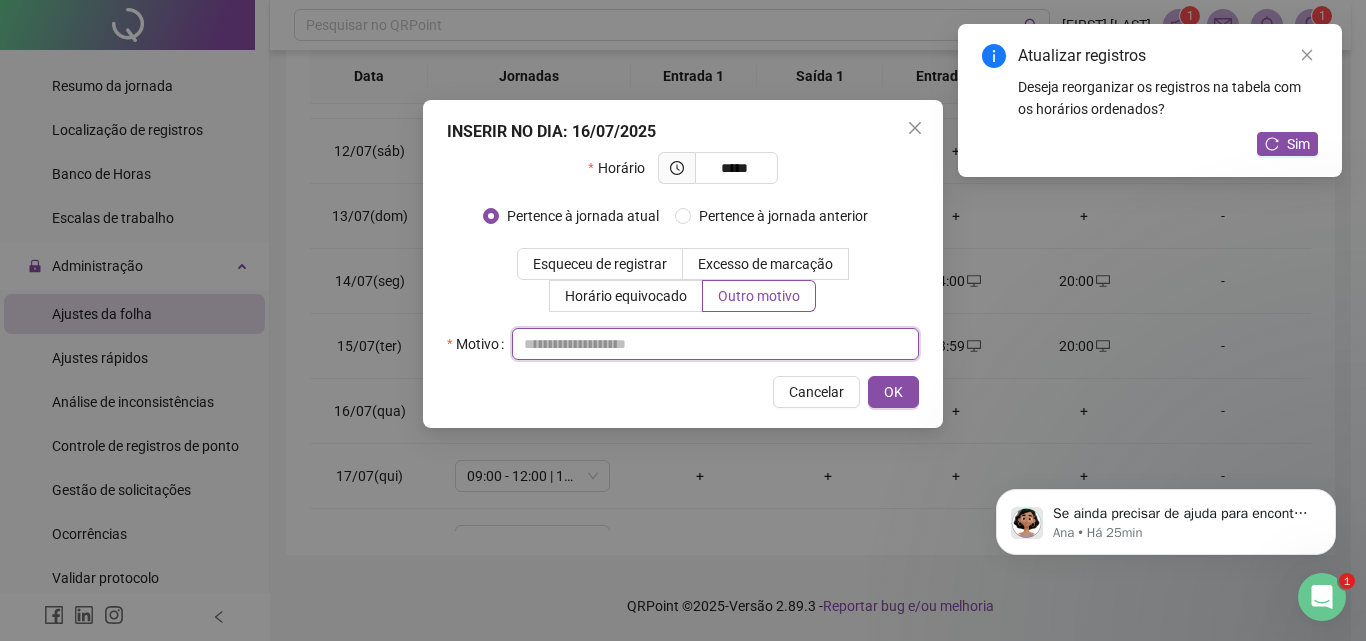 click at bounding box center [715, 344] 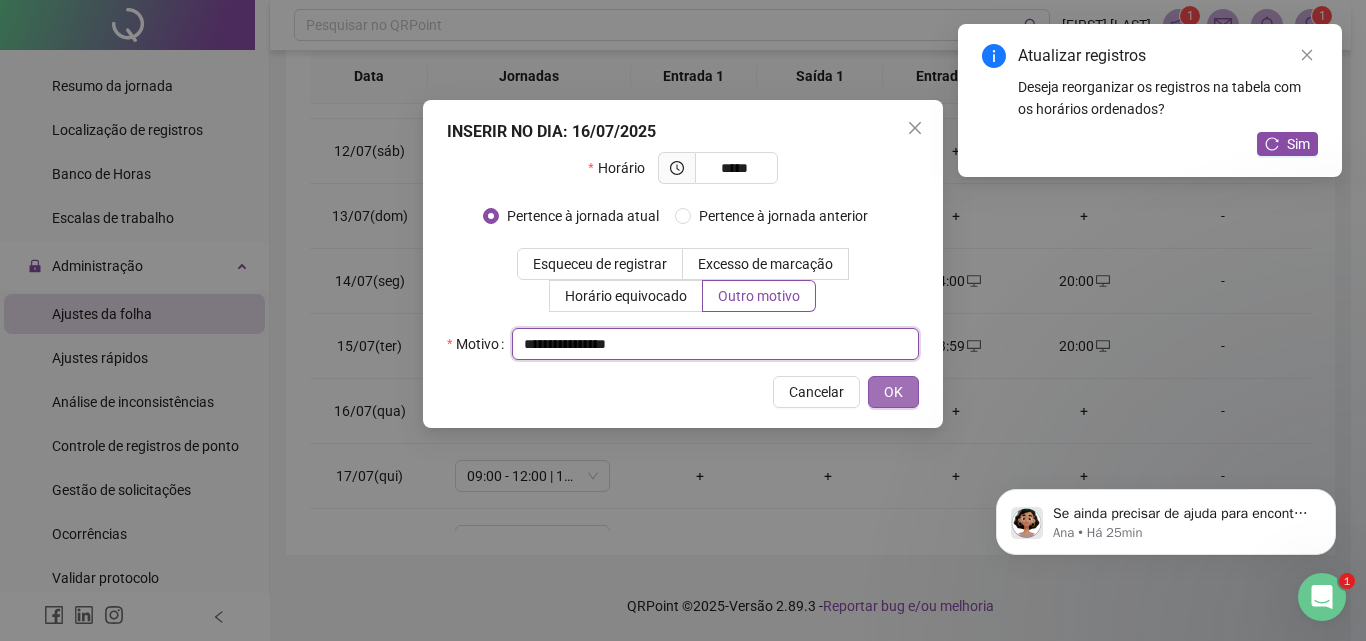 type on "**********" 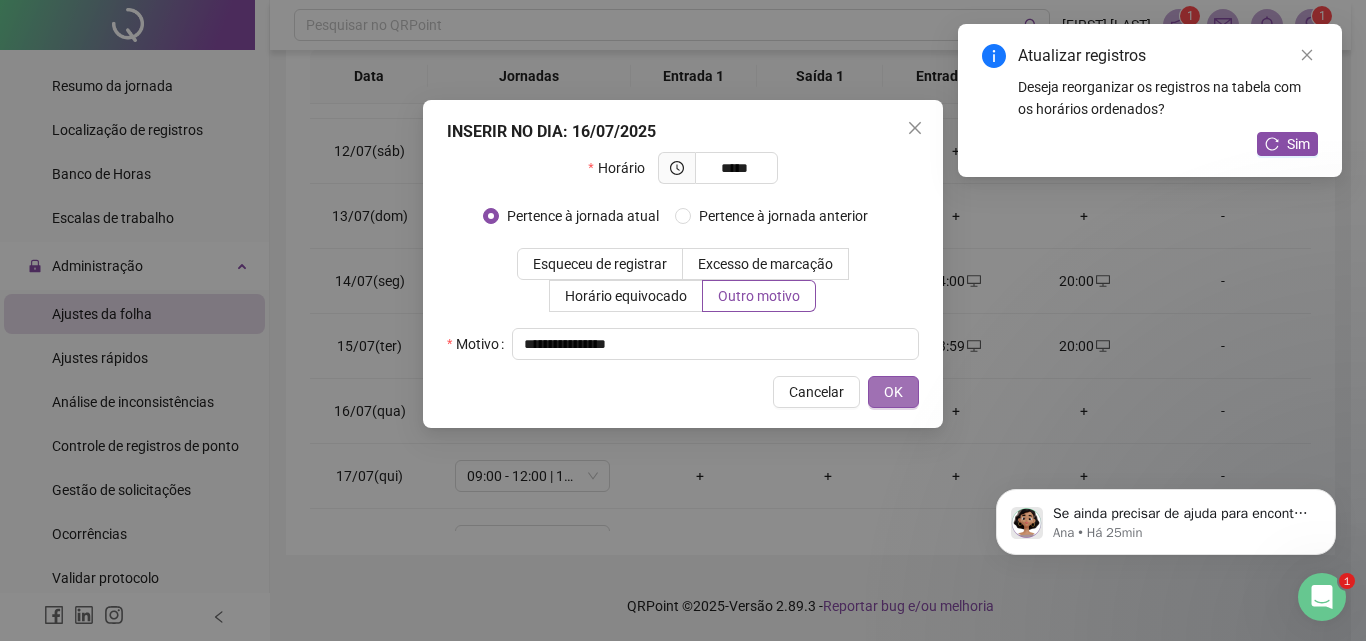 click on "OK" at bounding box center (893, 392) 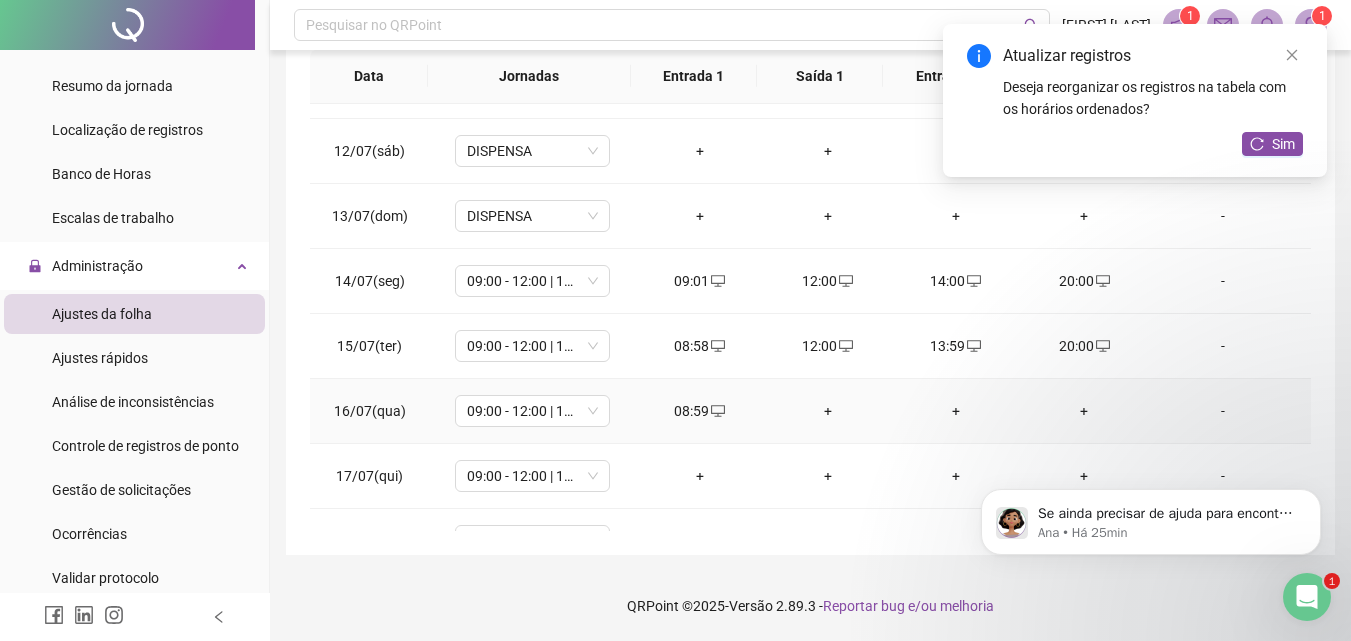 click on "+" at bounding box center [828, 411] 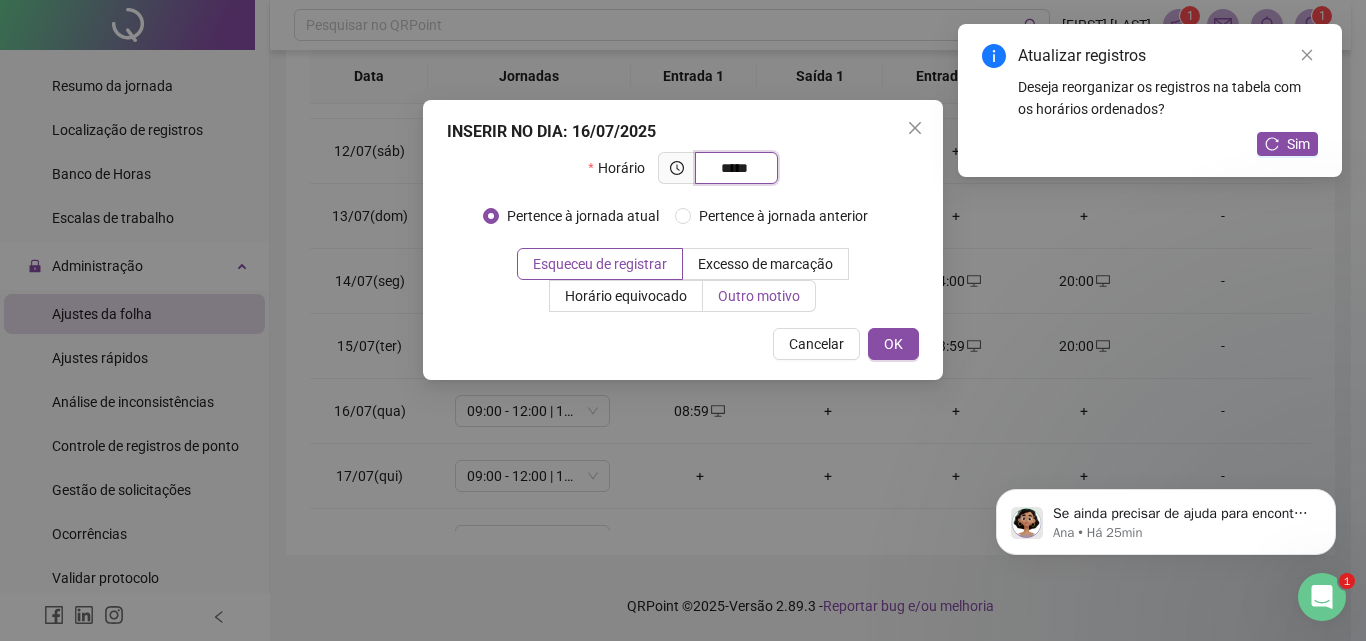 type on "*****" 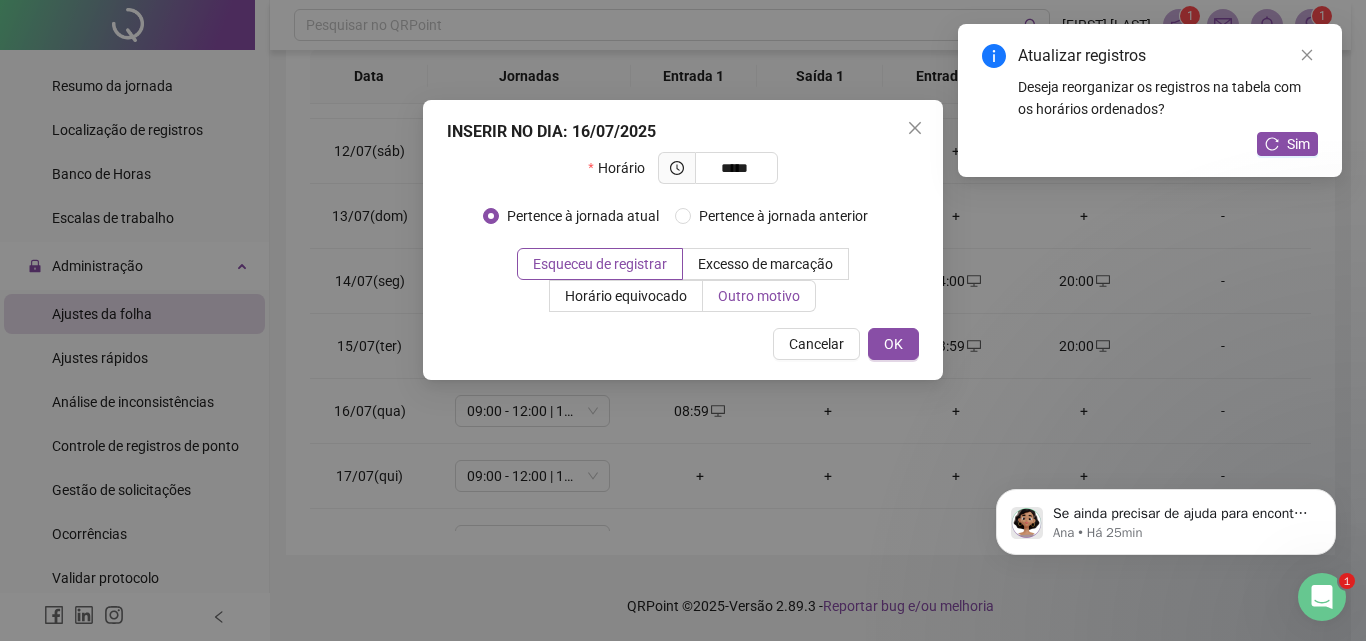 click on "Outro motivo" at bounding box center [759, 296] 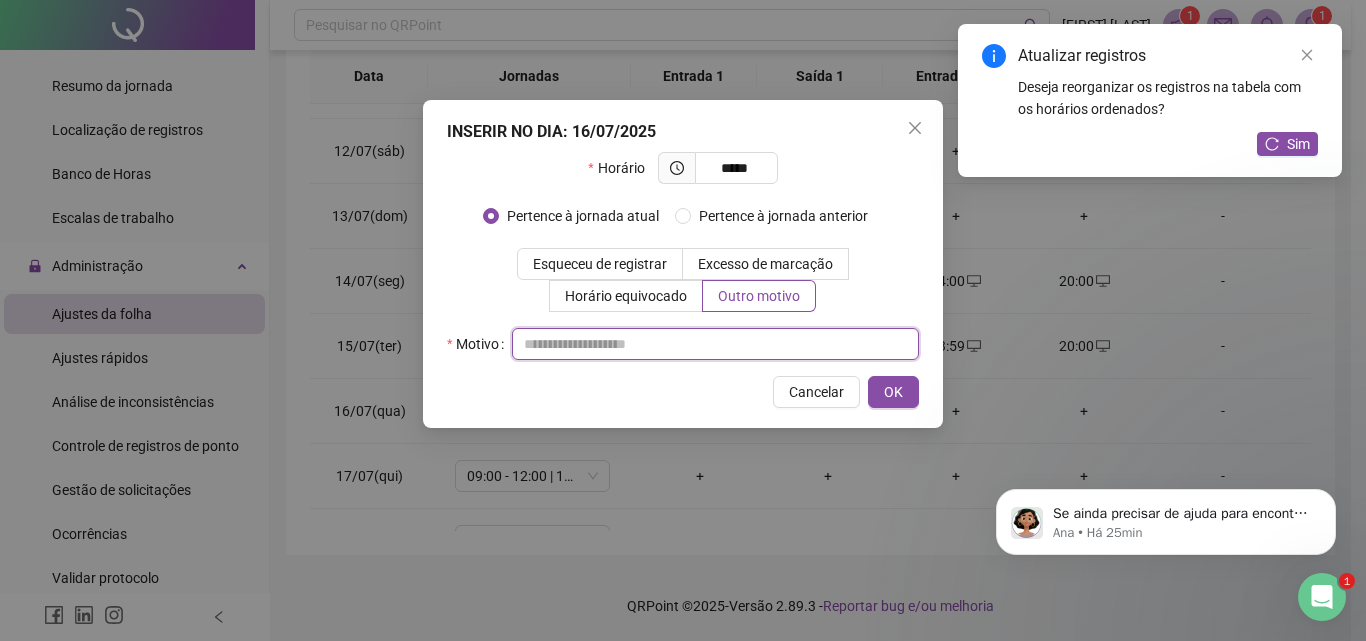 click at bounding box center (715, 344) 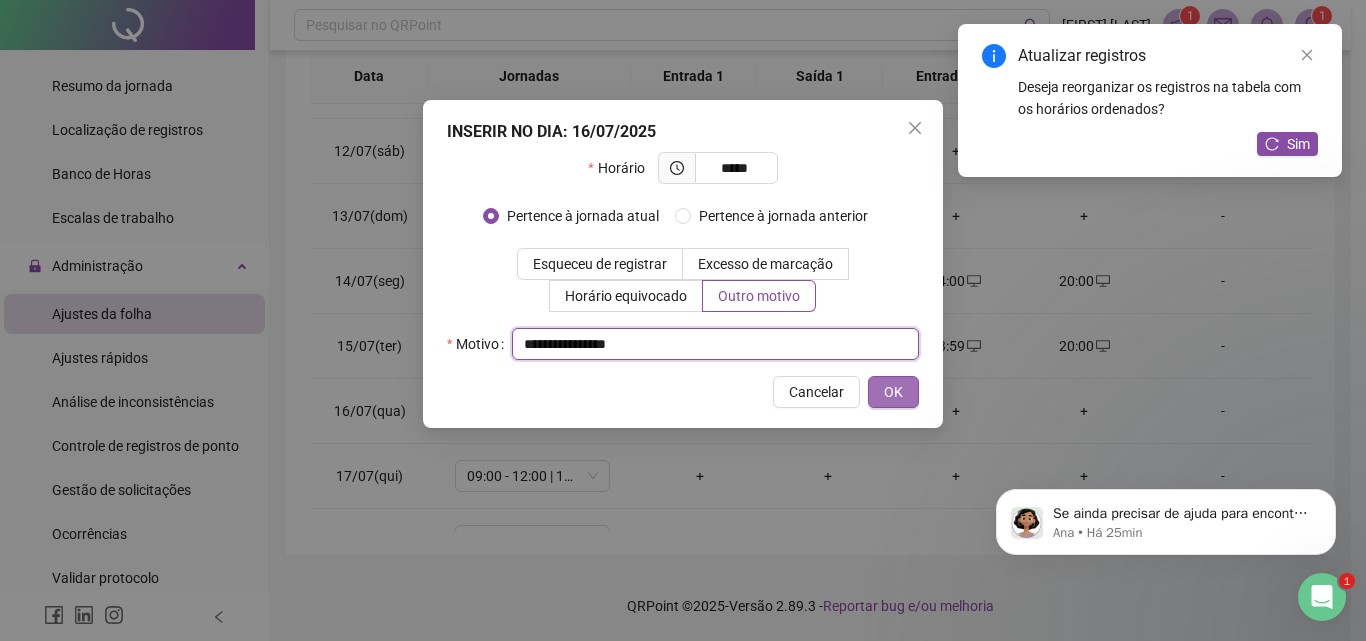 type on "**********" 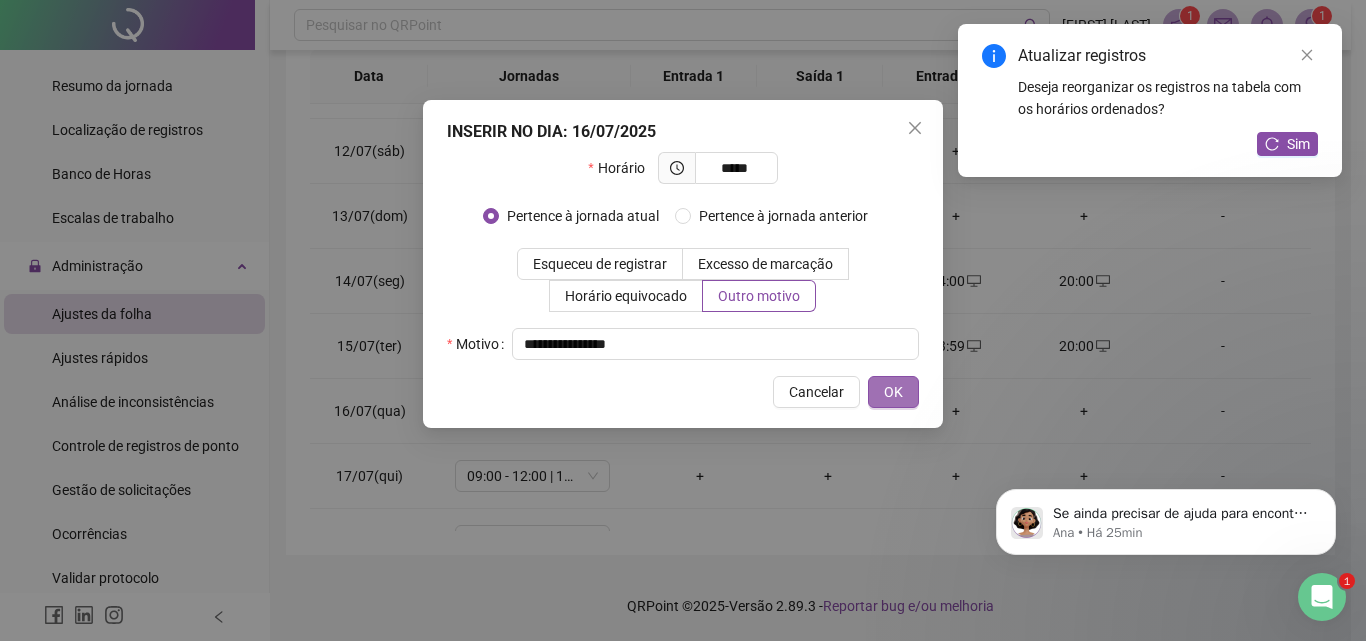 click on "OK" at bounding box center [893, 392] 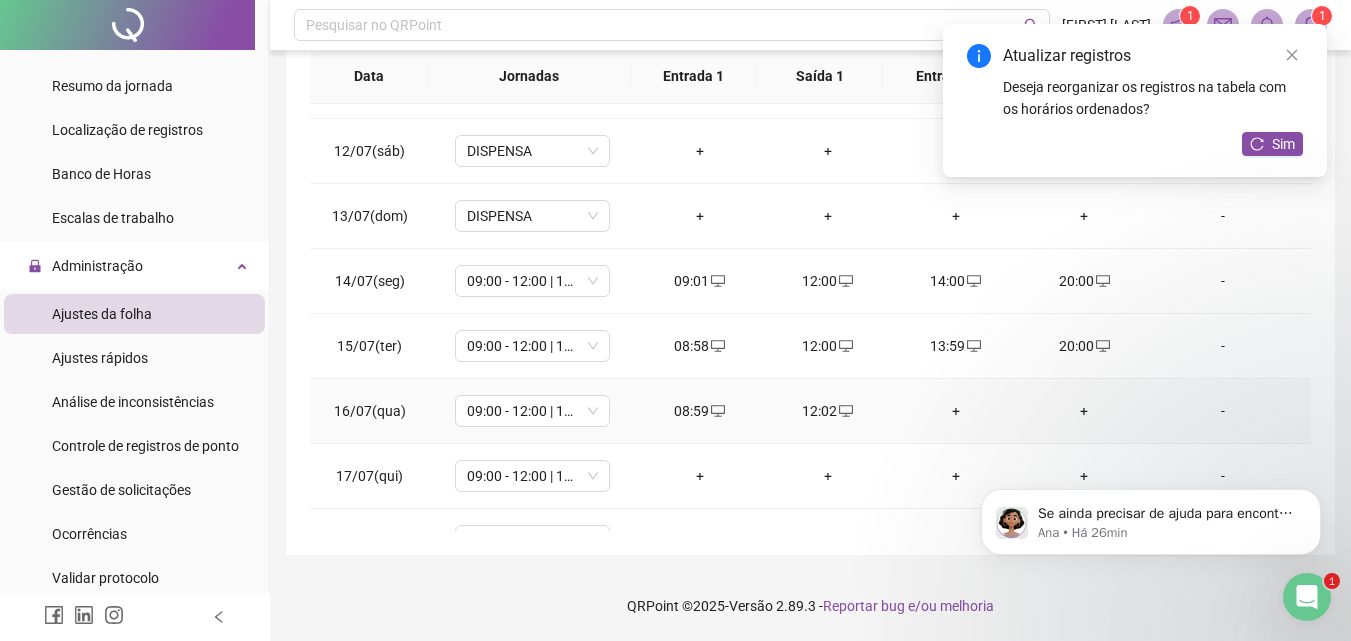 click on "+" at bounding box center [956, 411] 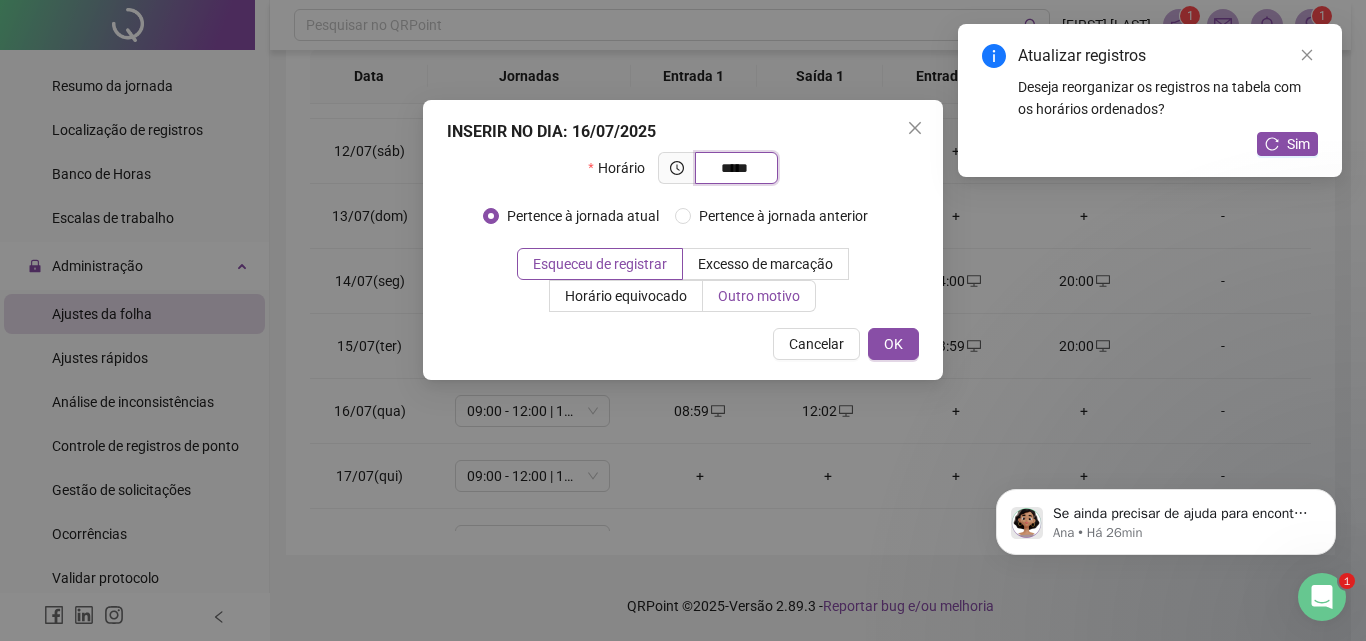 type on "*****" 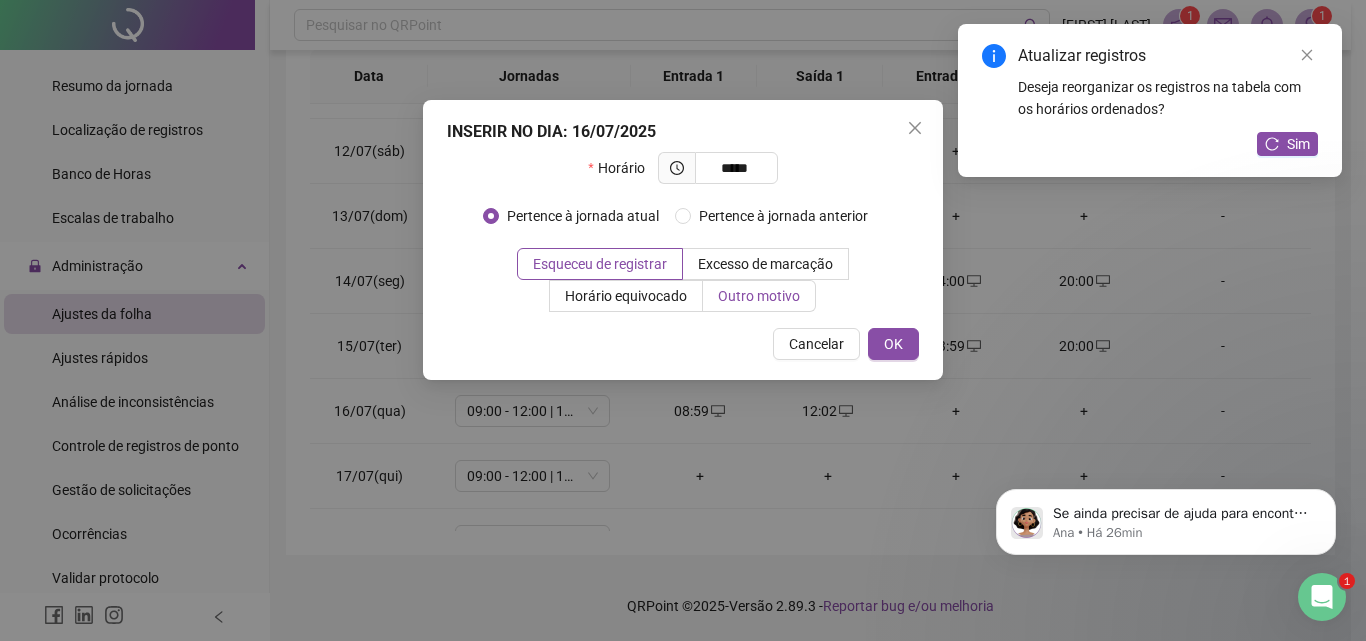 click on "Outro motivo" at bounding box center [759, 296] 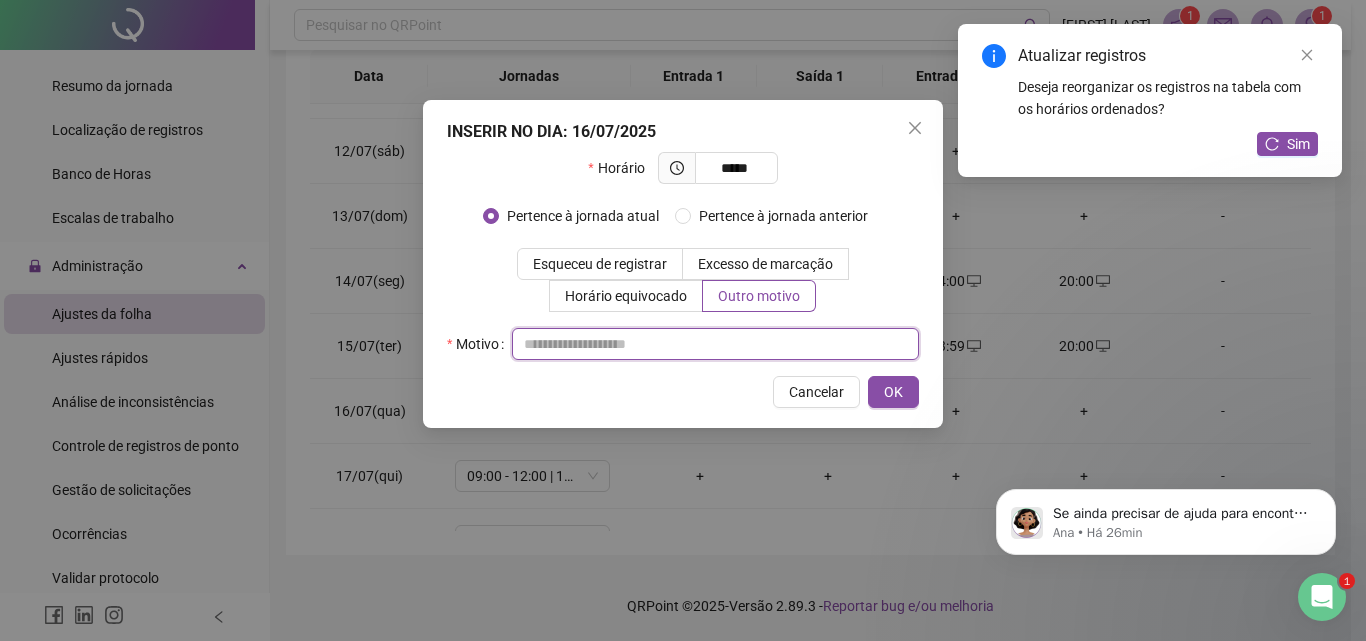 click at bounding box center [715, 344] 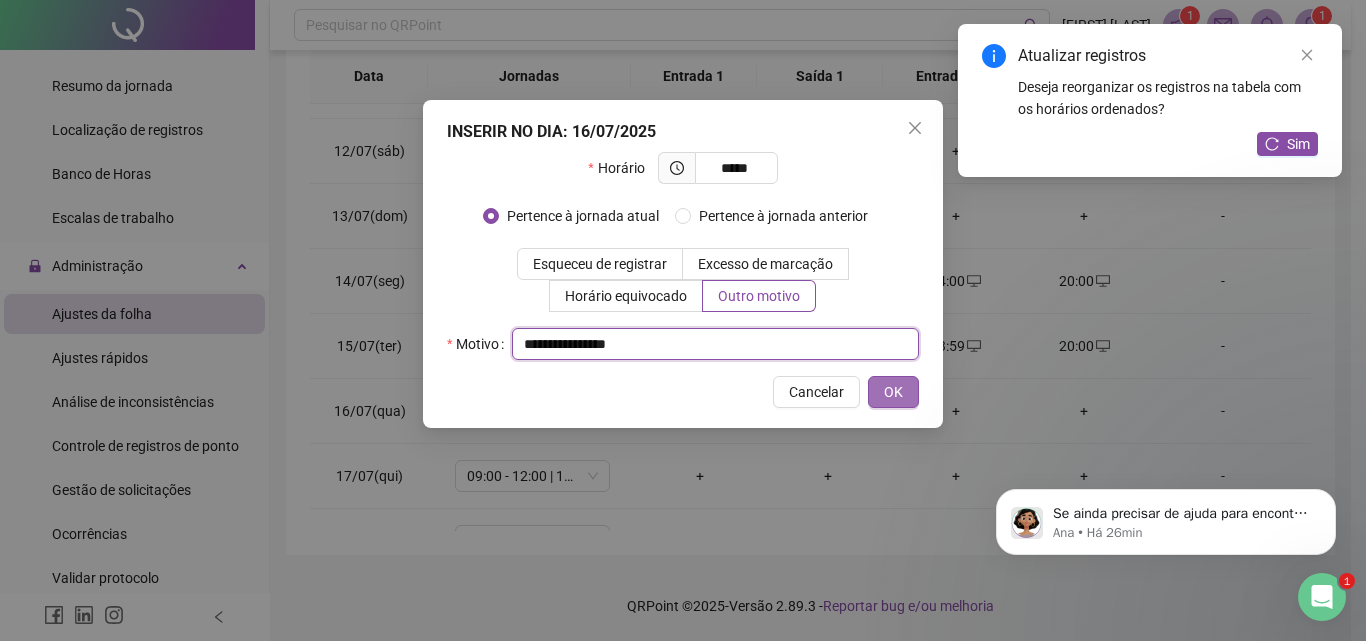 type on "**********" 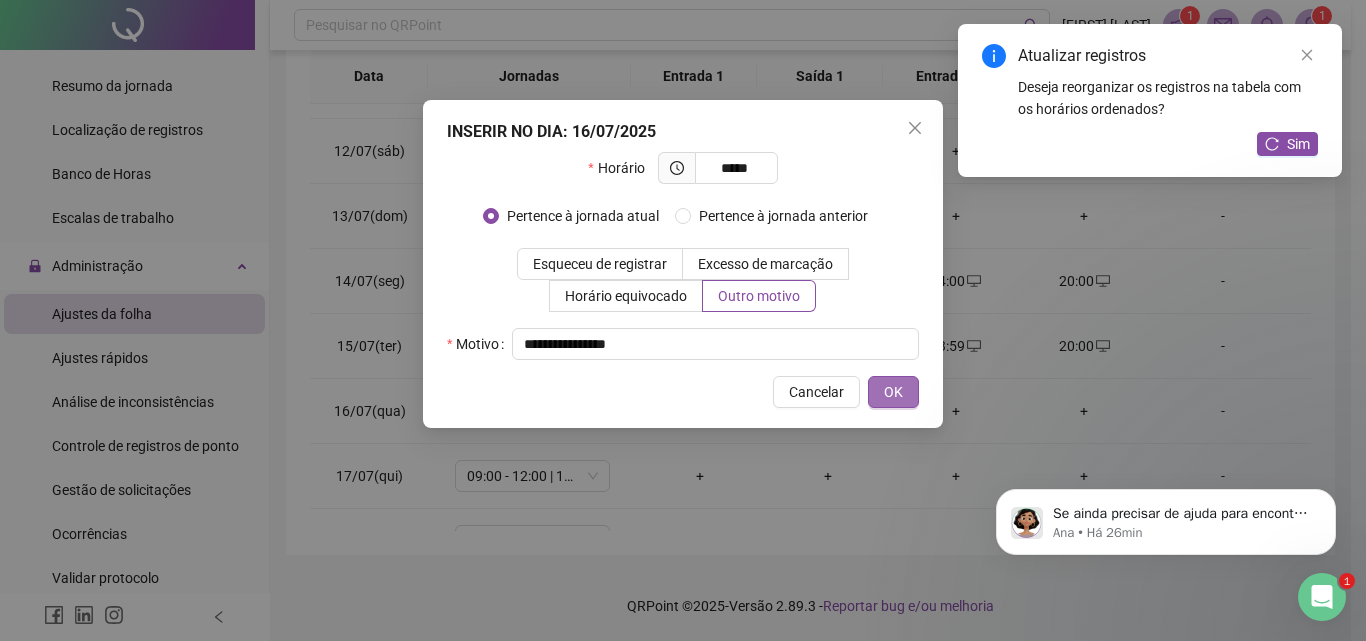 click on "OK" at bounding box center (893, 392) 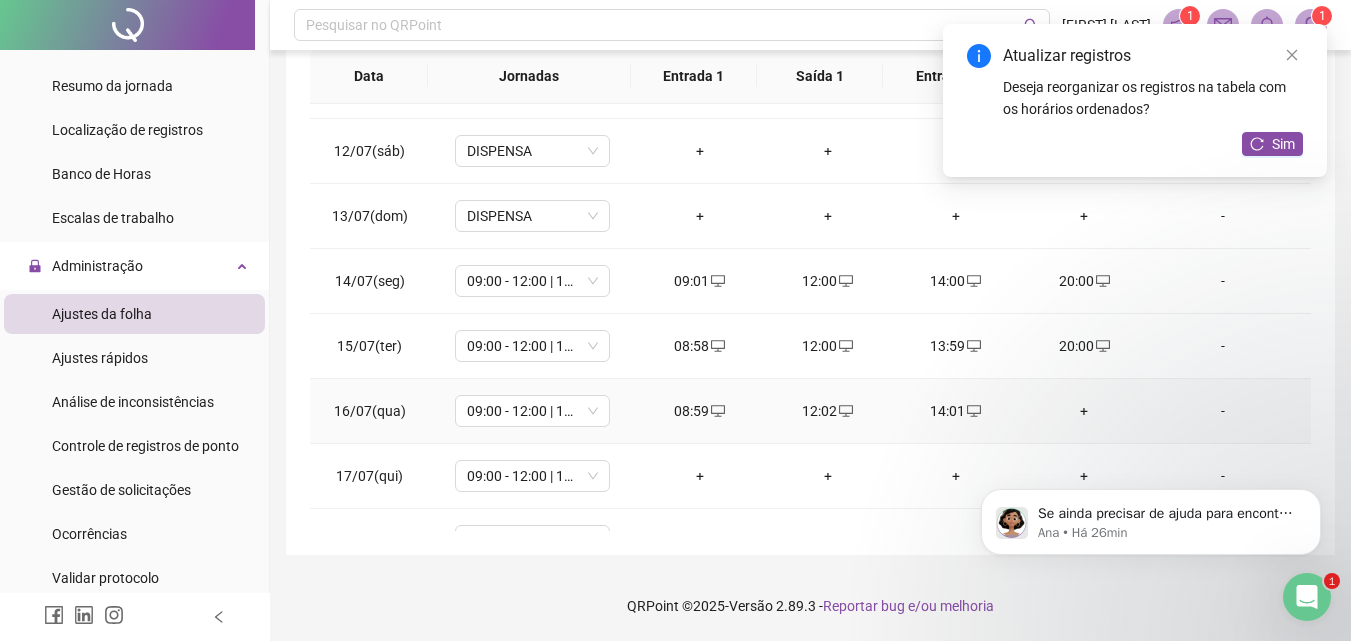 click on "+" at bounding box center (1084, 411) 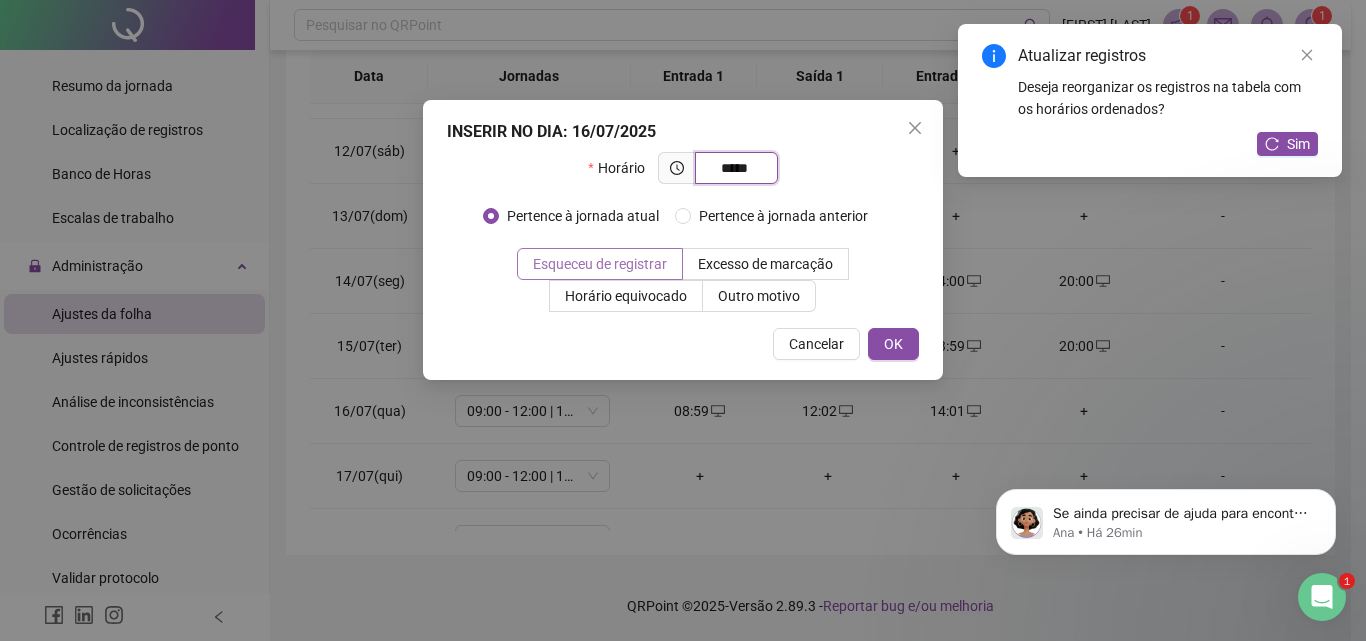type on "*****" 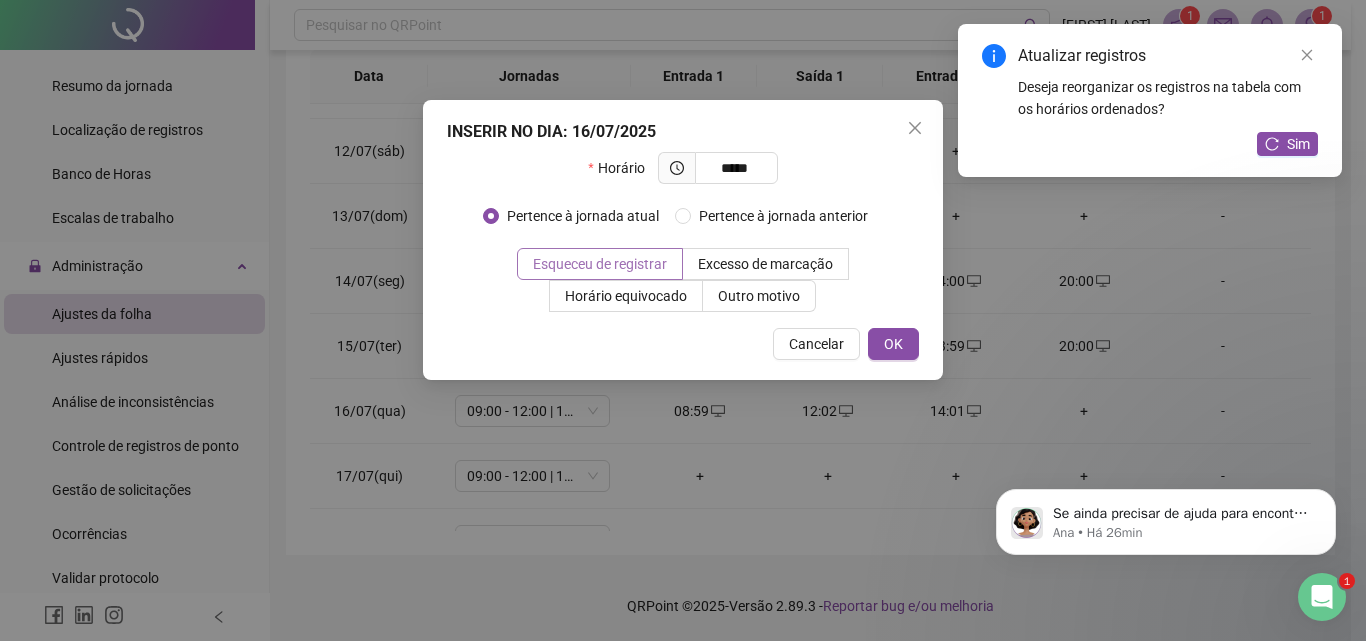 click on "Esqueceu de registrar" at bounding box center [600, 264] 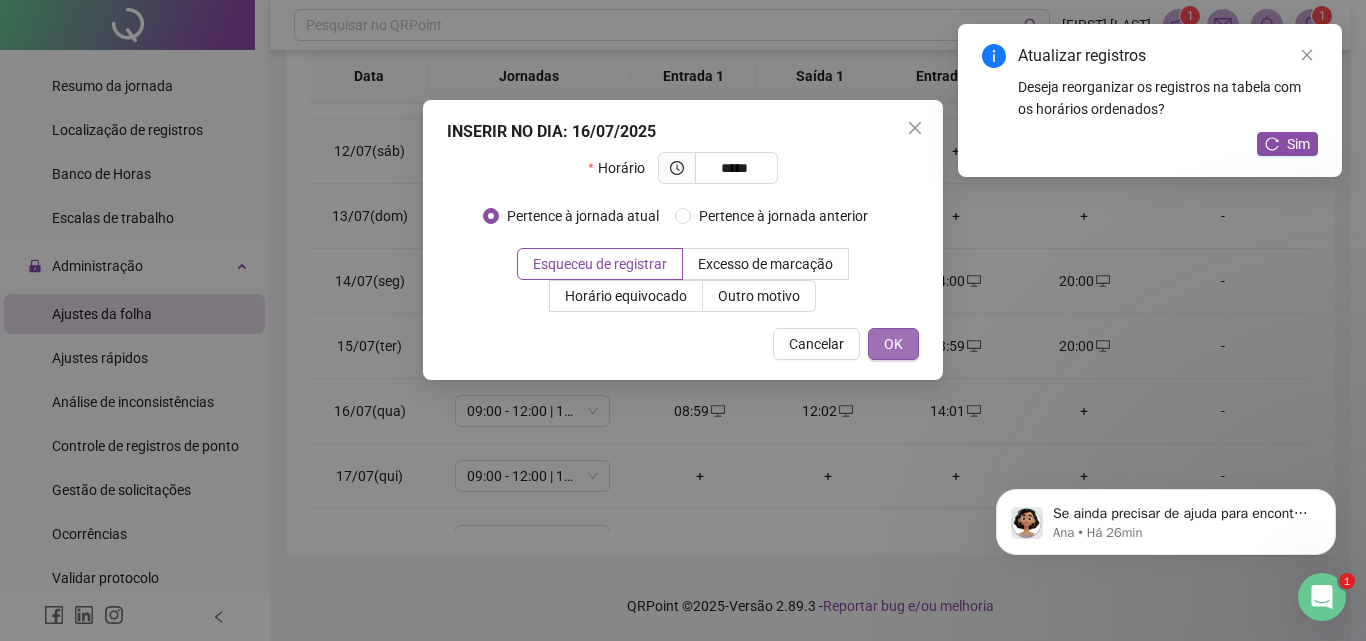 click on "OK" at bounding box center (893, 344) 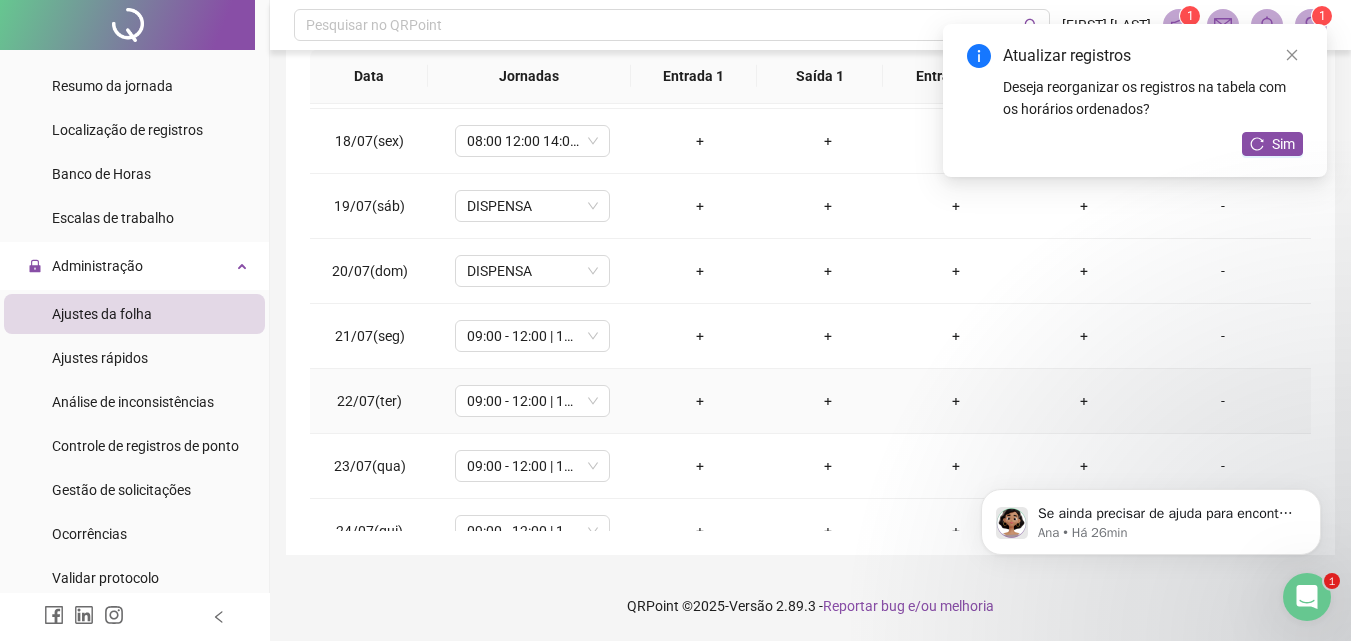 scroll, scrollTop: 1000, scrollLeft: 0, axis: vertical 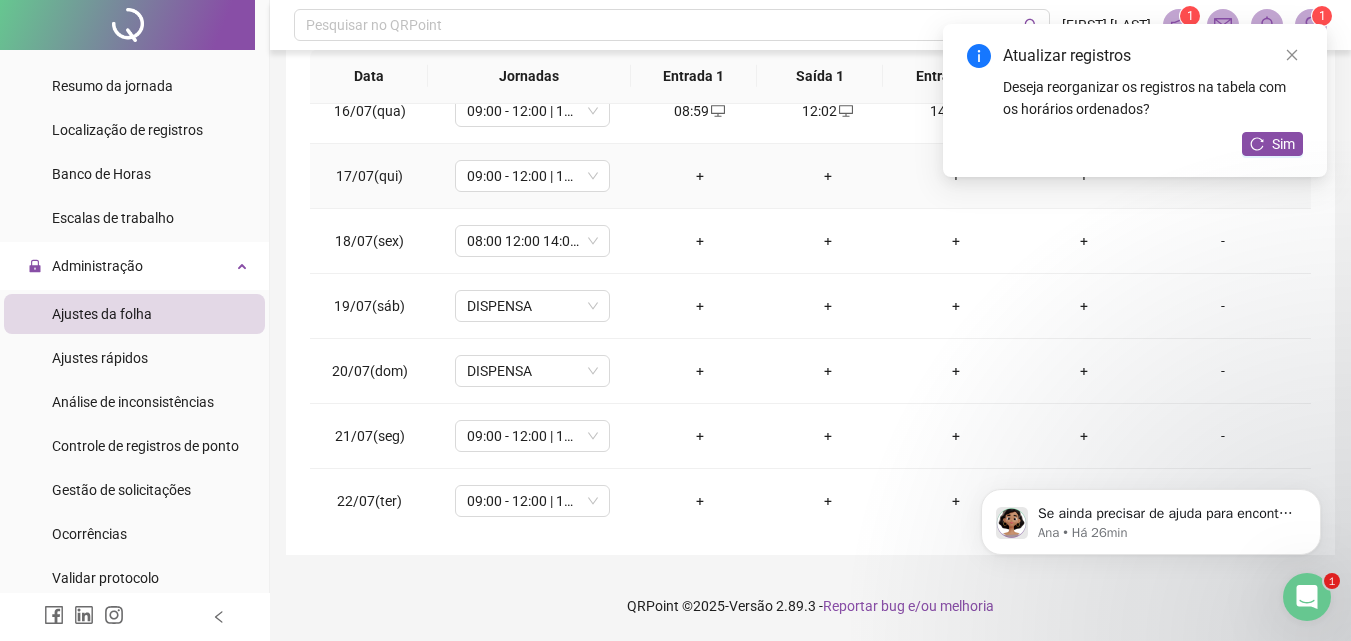 click on "+" at bounding box center [700, 176] 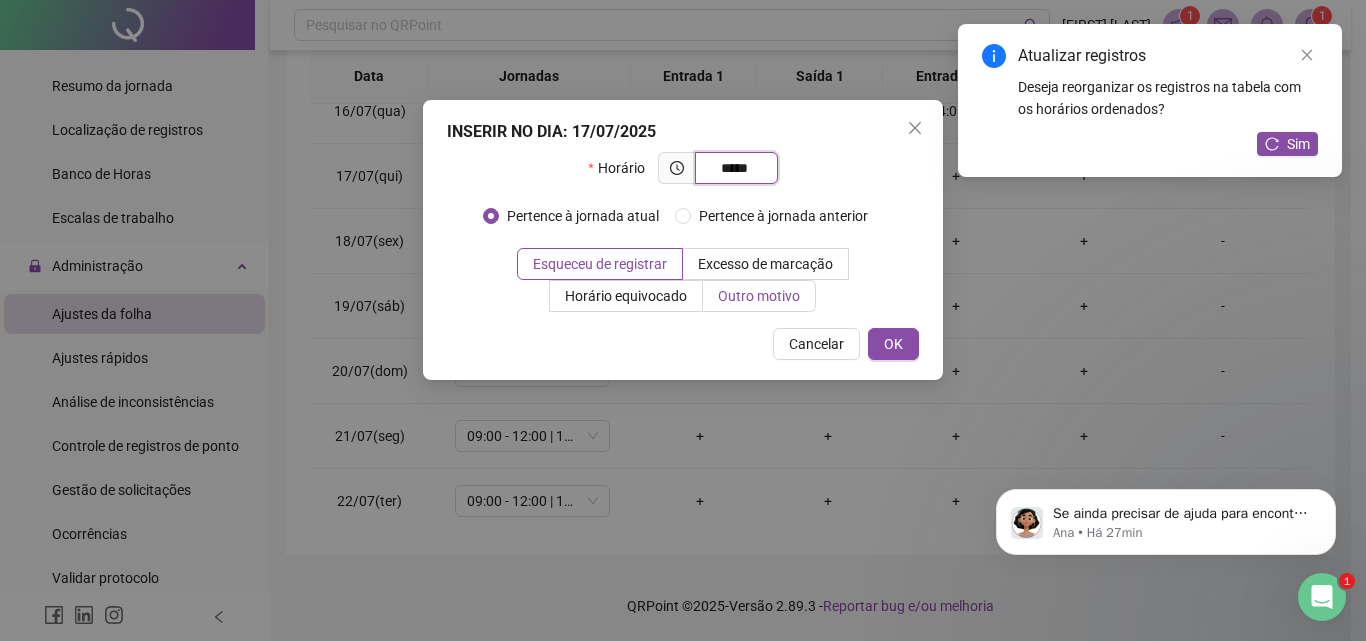 type on "*****" 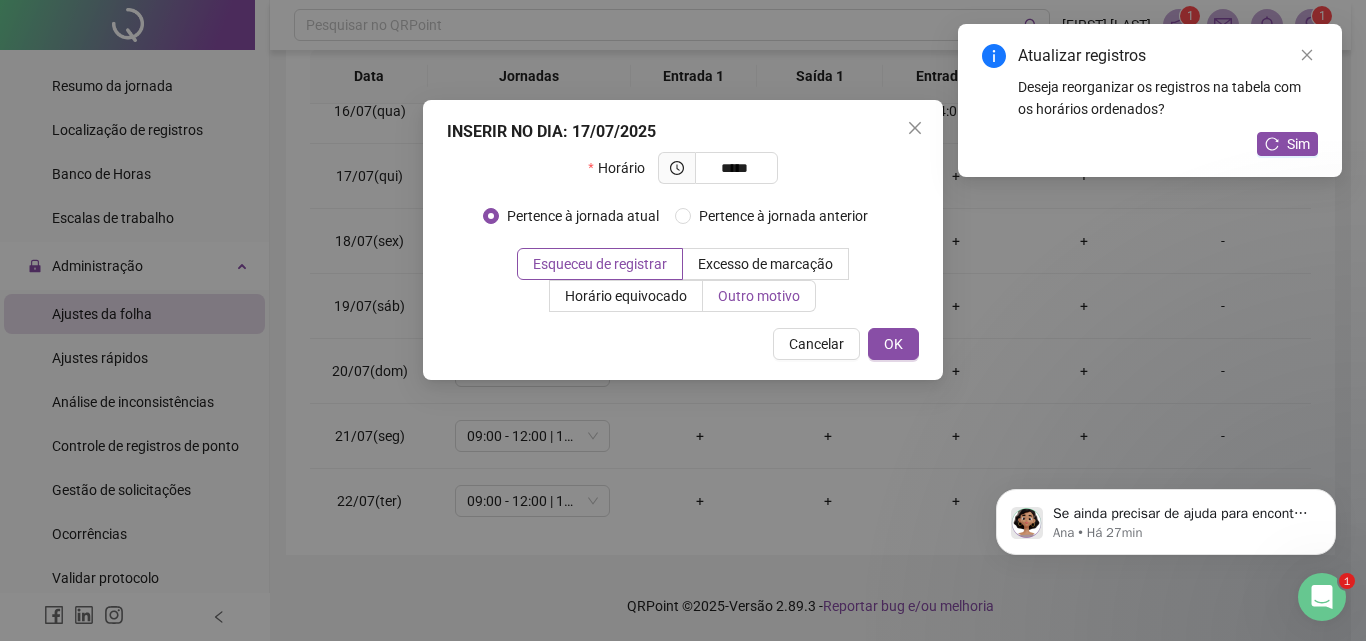 click on "Outro motivo" at bounding box center (759, 296) 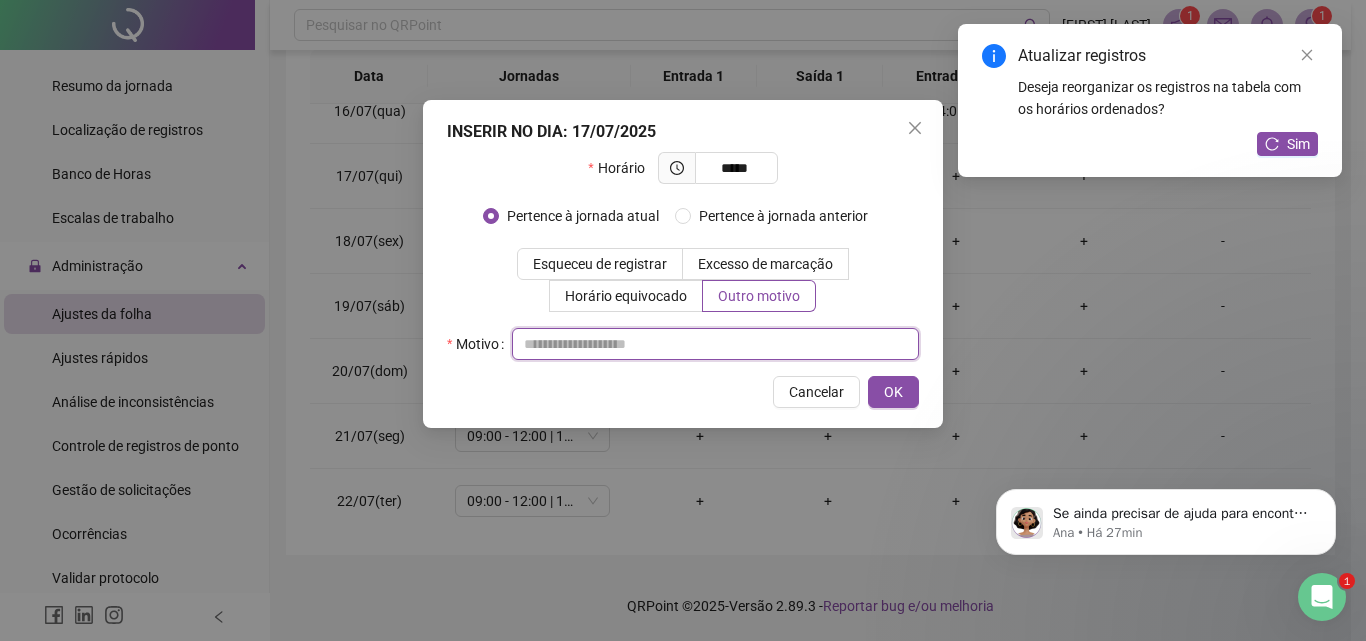 click at bounding box center [715, 344] 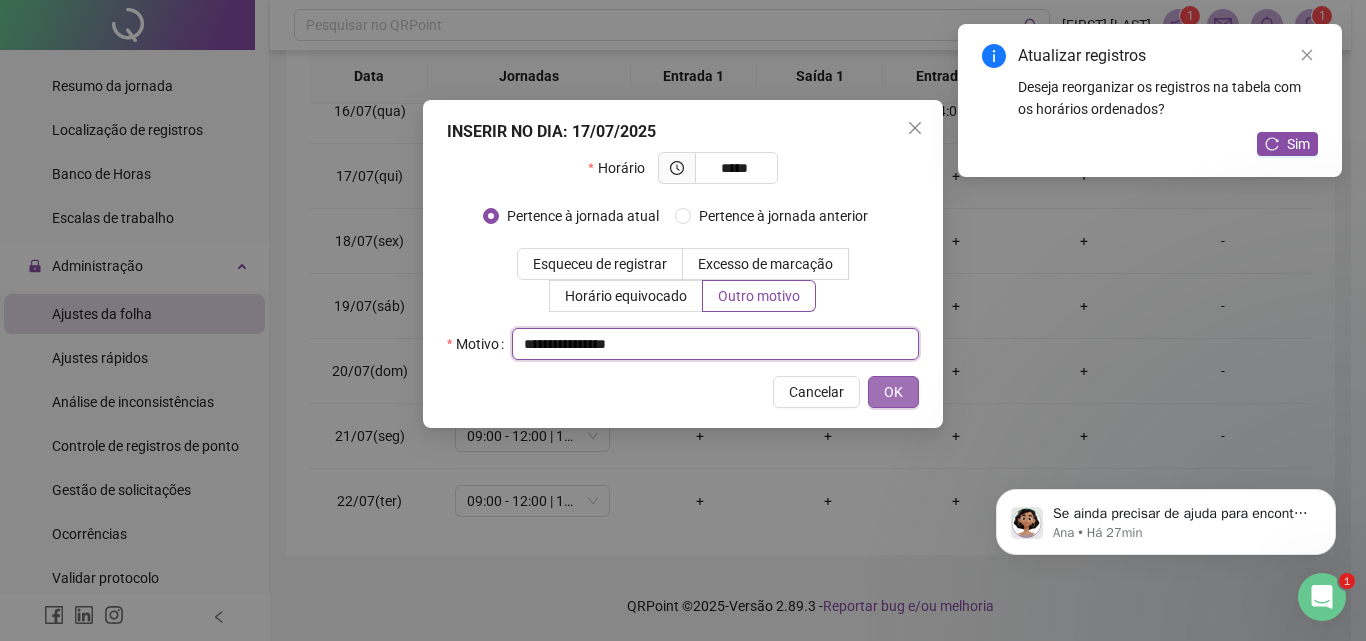 type on "**********" 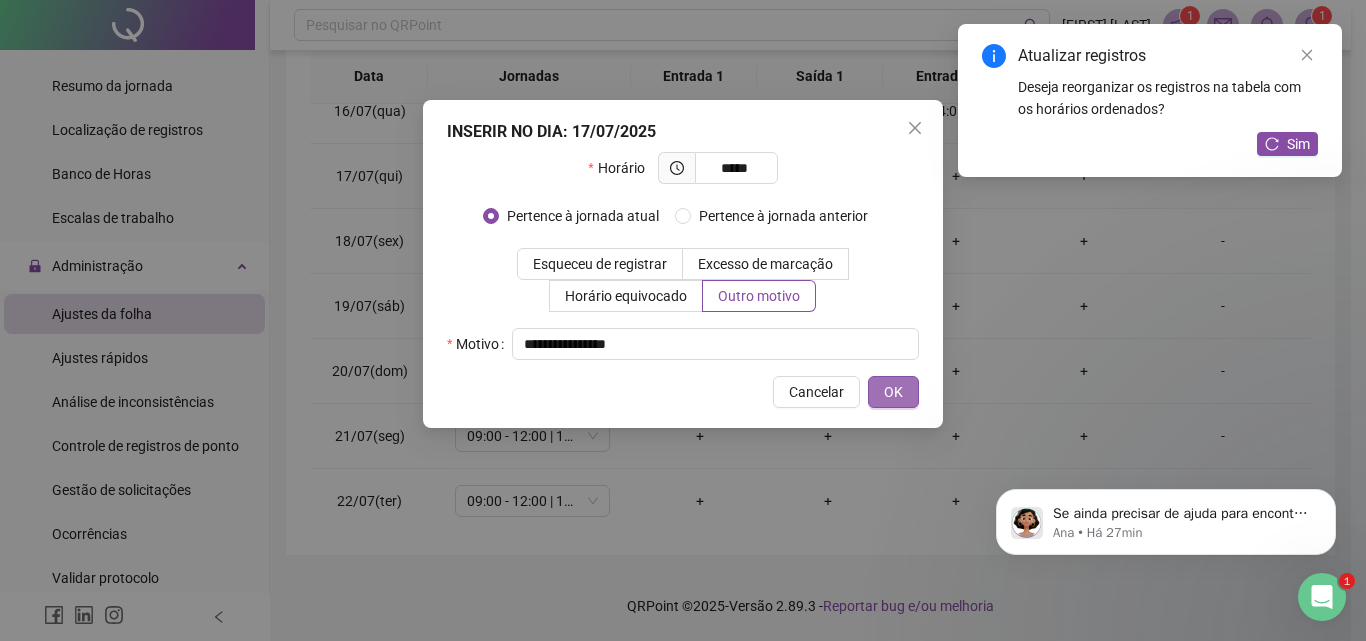 click on "OK" at bounding box center (893, 392) 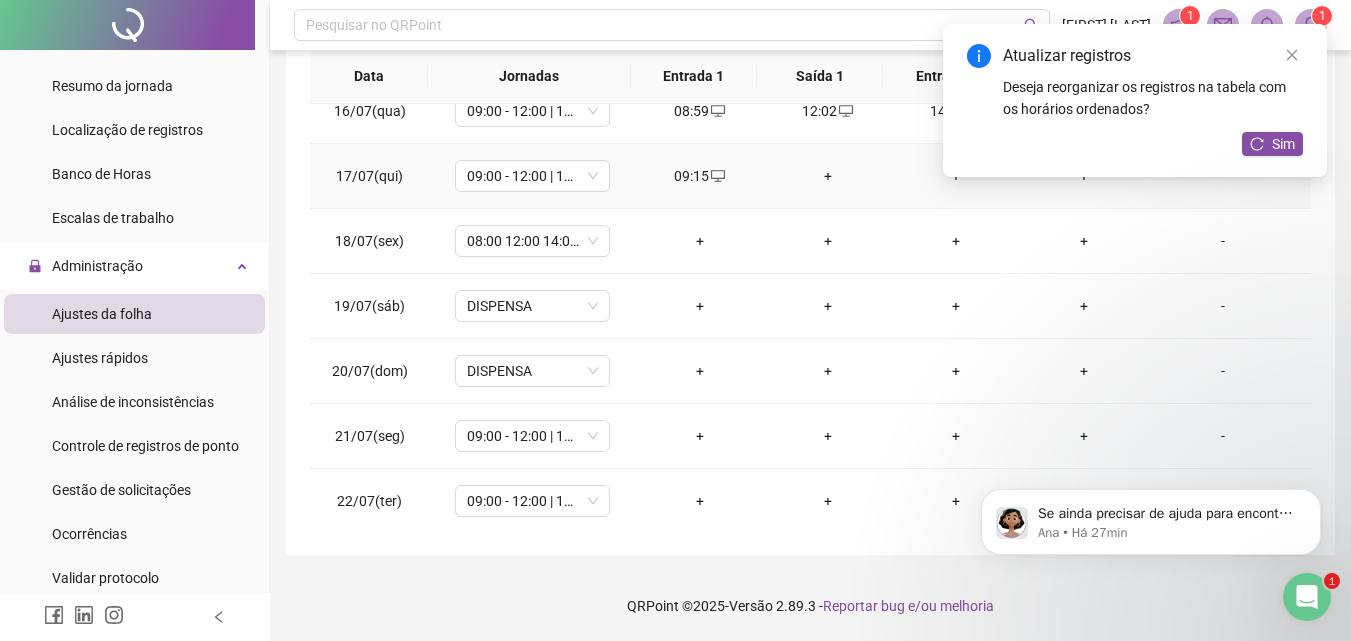 click on "+" at bounding box center [828, 176] 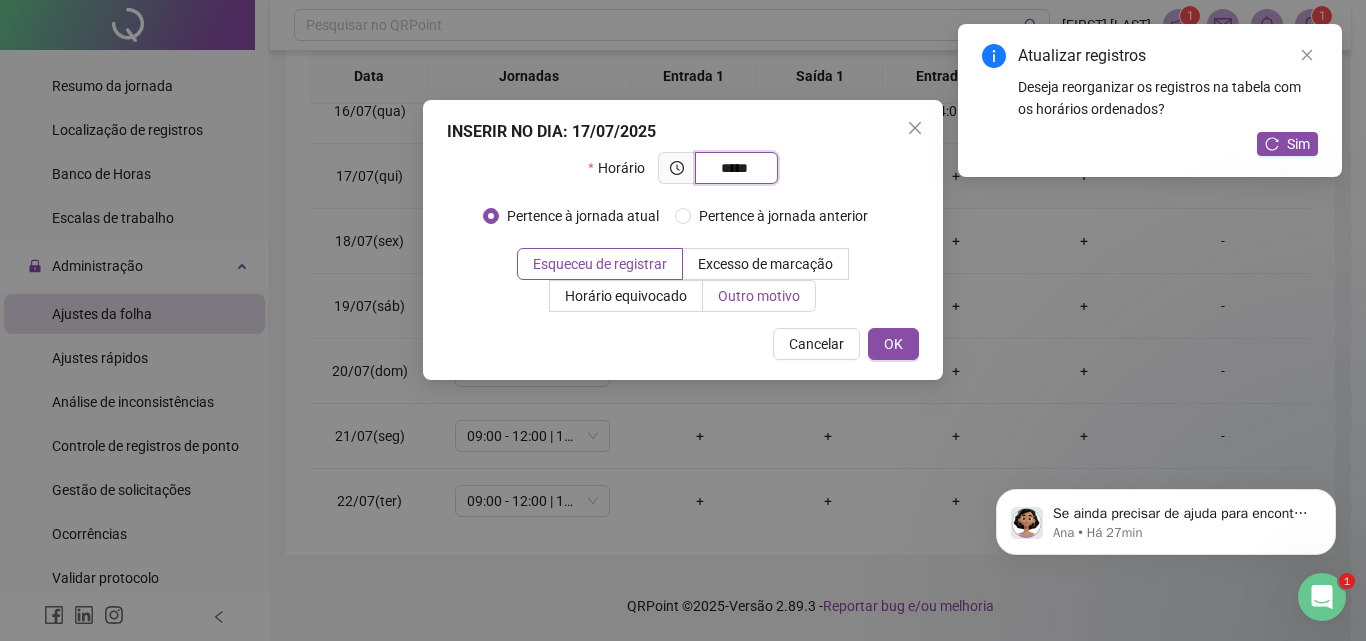type on "*****" 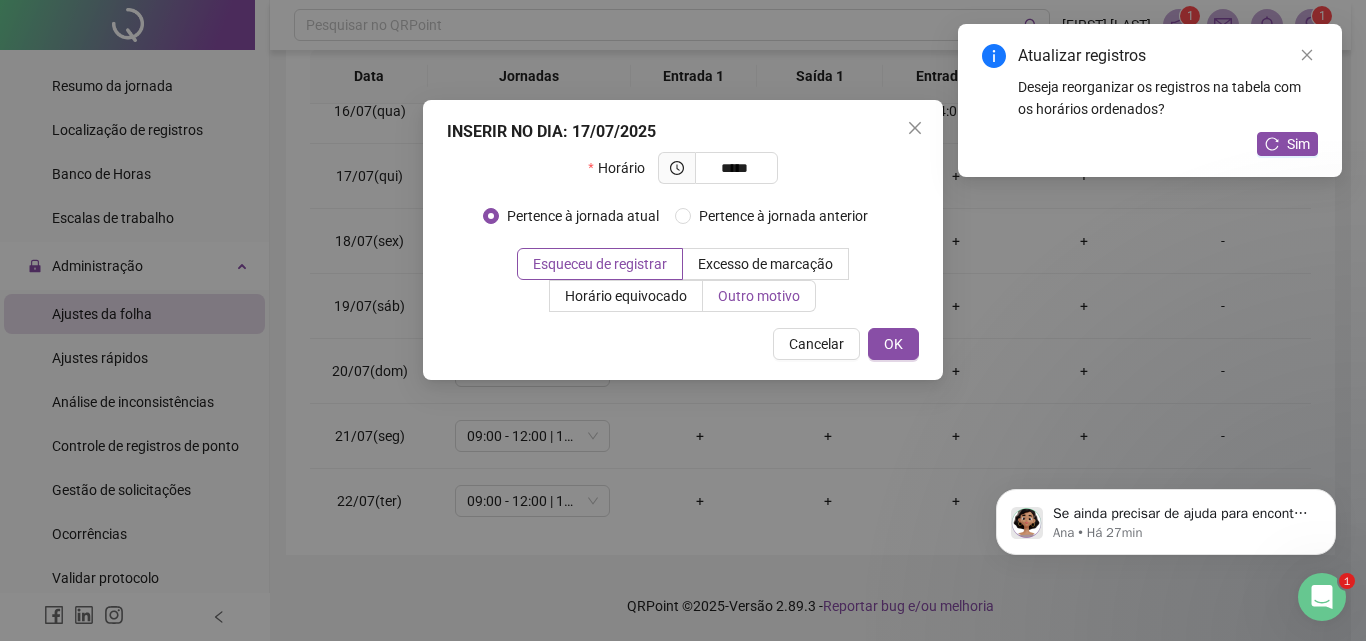 click on "Outro motivo" at bounding box center [759, 296] 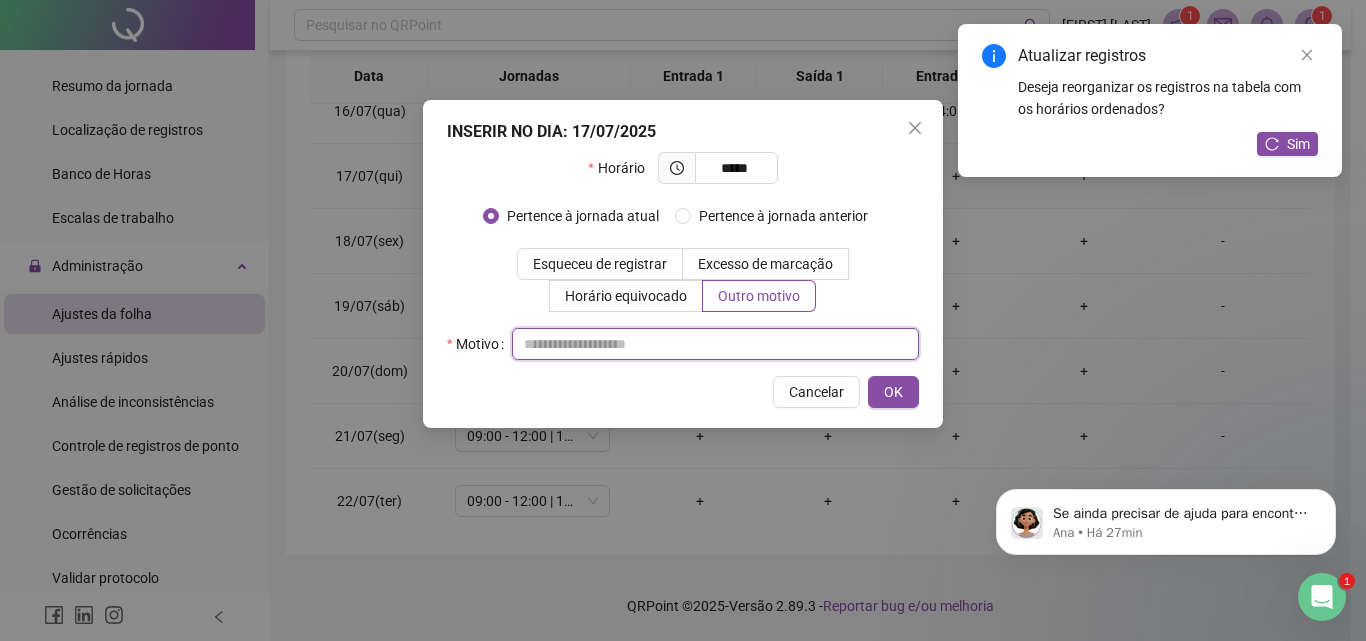 click at bounding box center [715, 344] 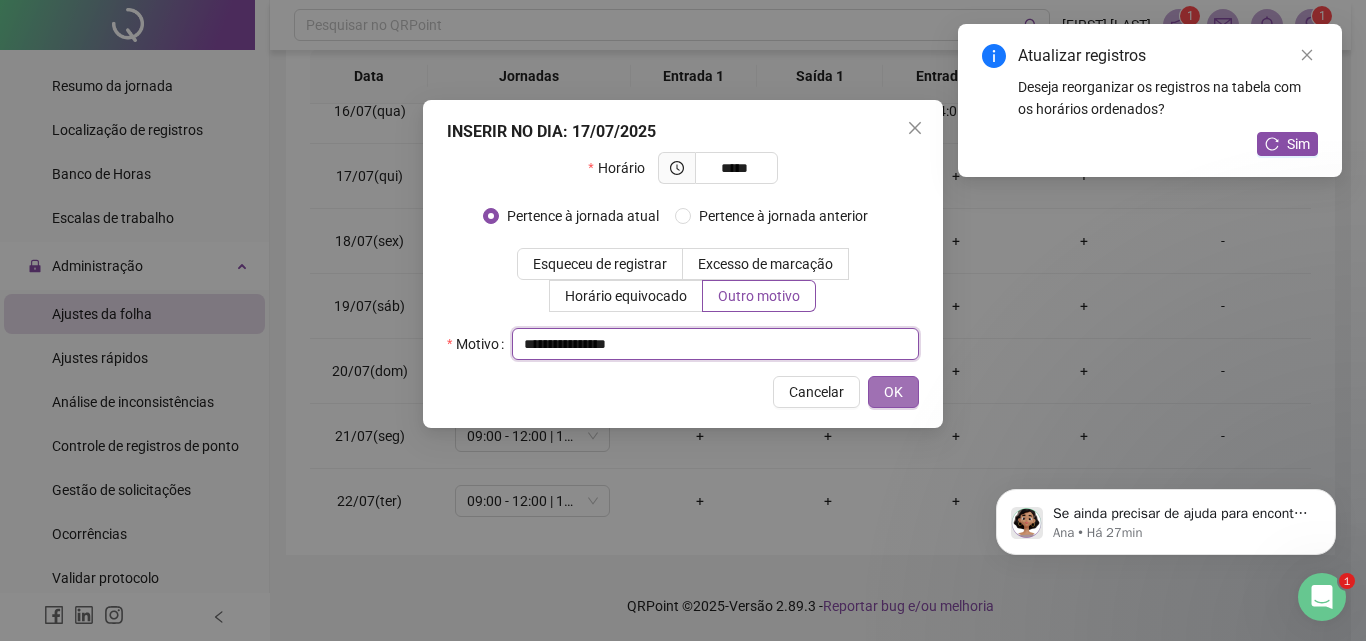 type on "**********" 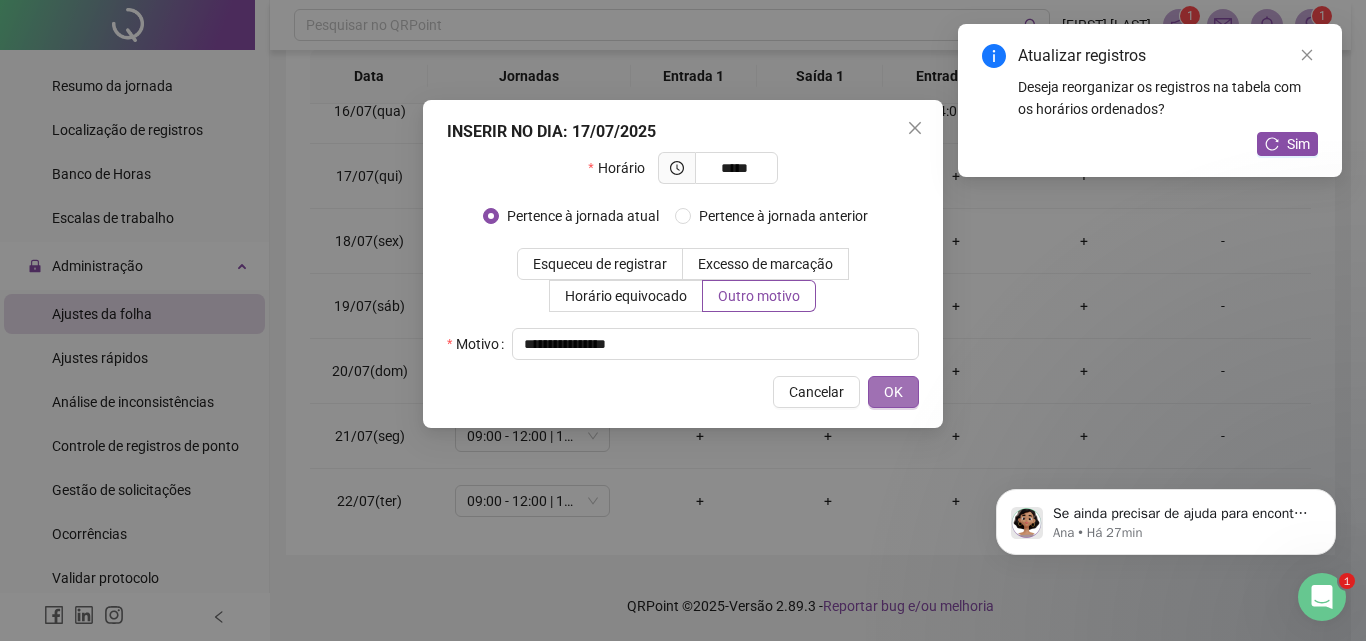 click on "OK" at bounding box center (893, 392) 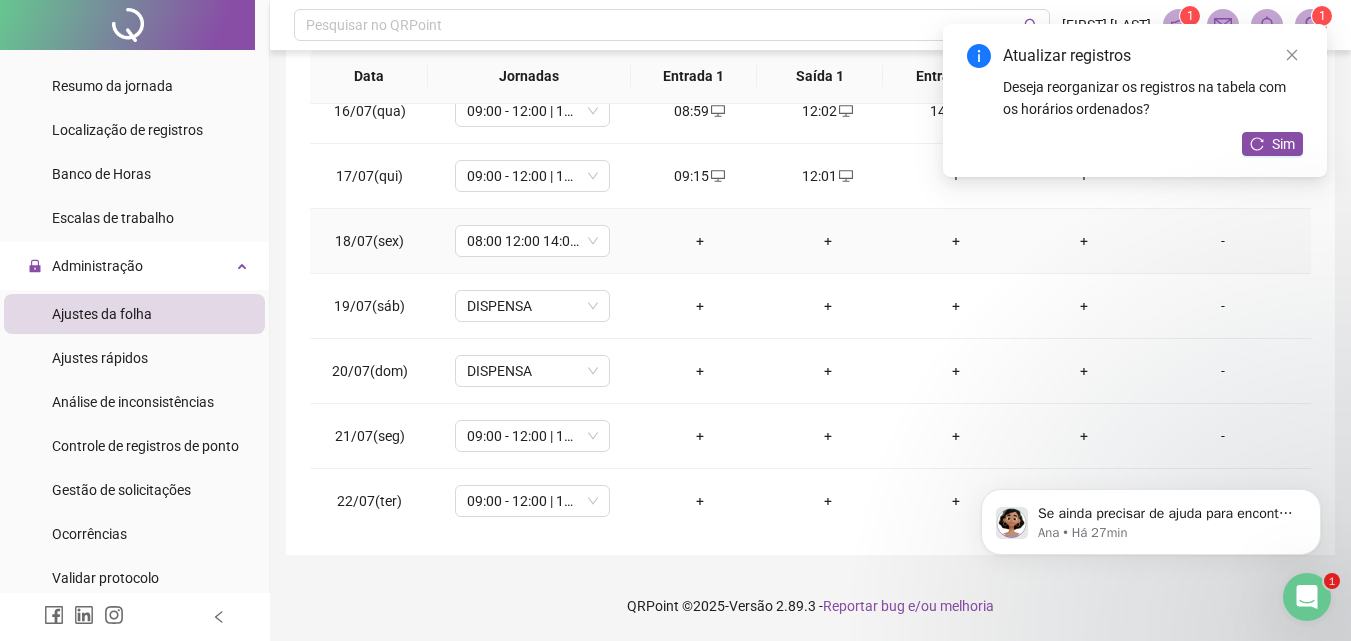 scroll, scrollTop: 800, scrollLeft: 0, axis: vertical 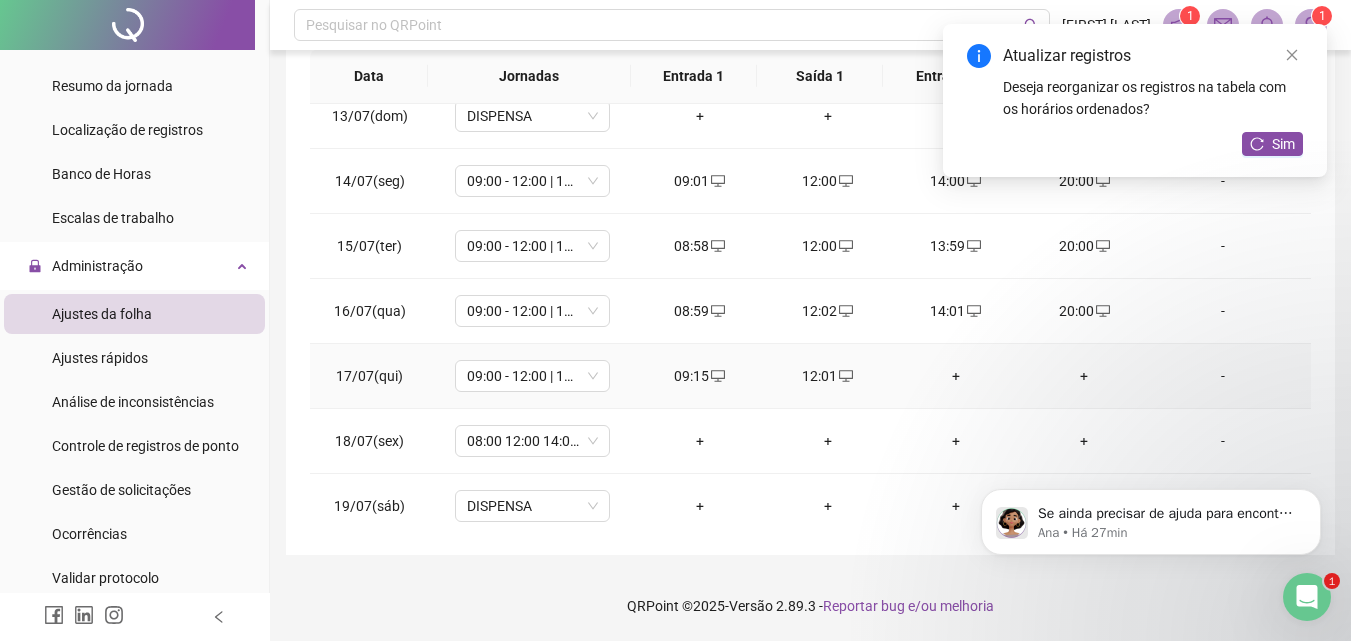 click on "+" at bounding box center (956, 376) 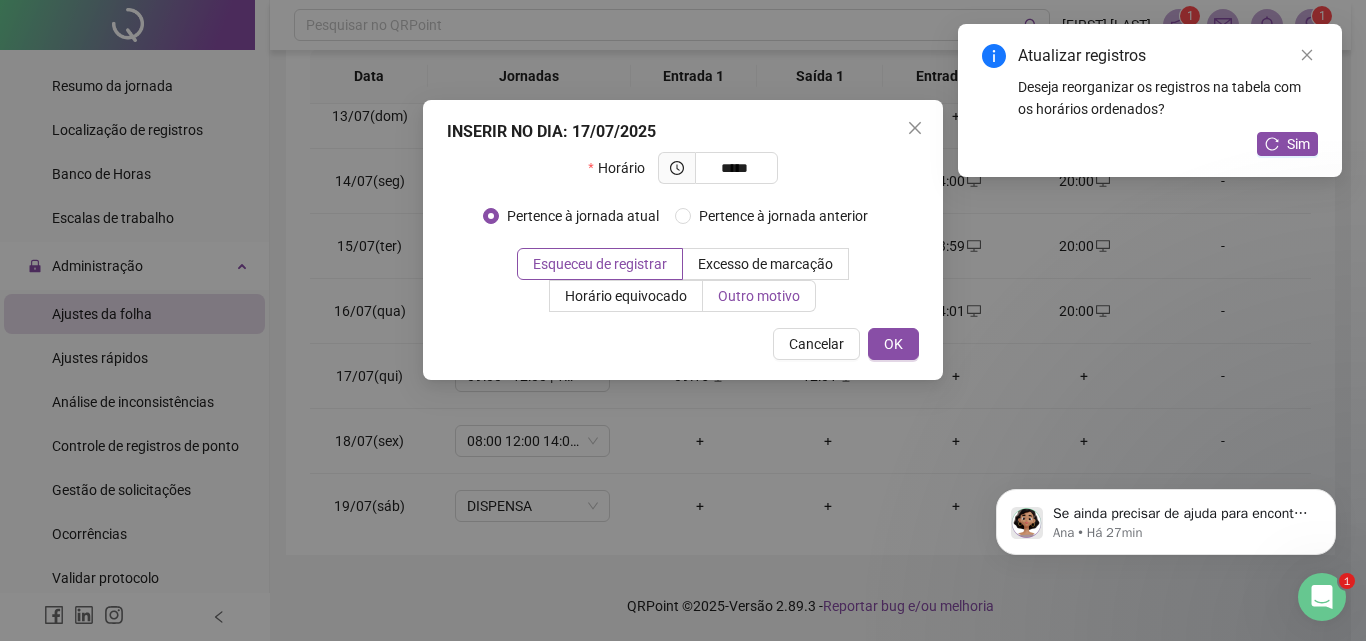 click on "Outro motivo" at bounding box center [759, 296] 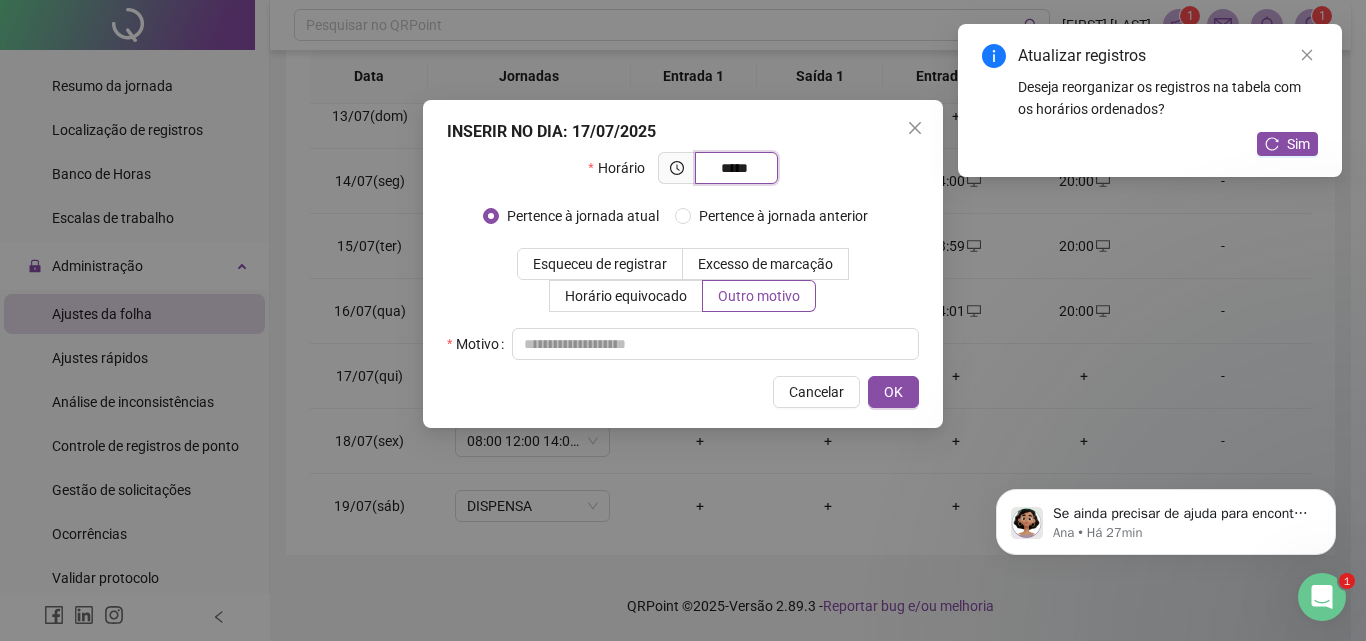 click on "*****" at bounding box center (734, 168) 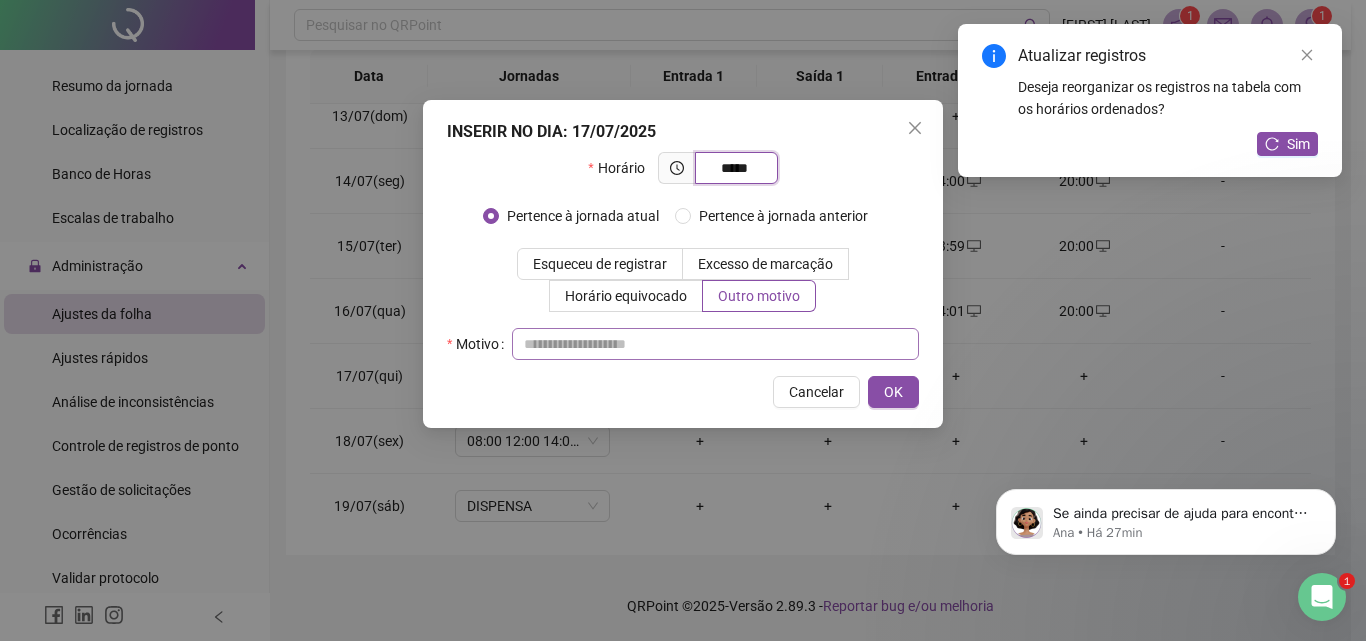 type on "*****" 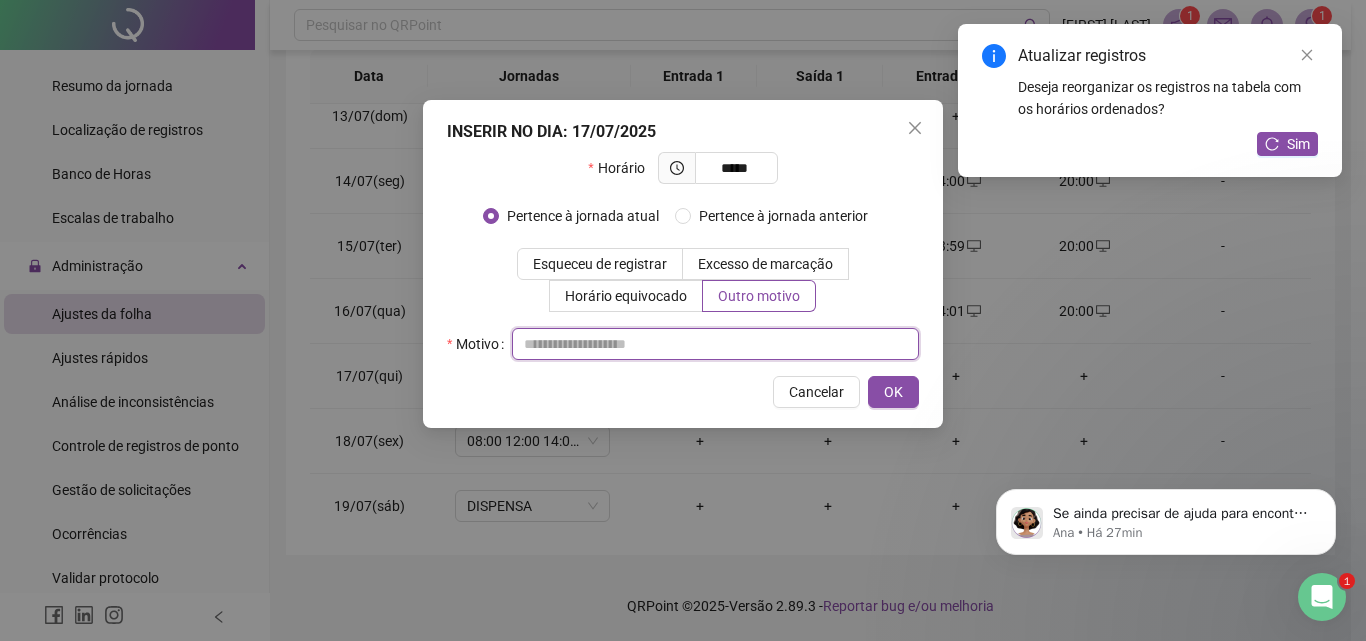 click at bounding box center [715, 344] 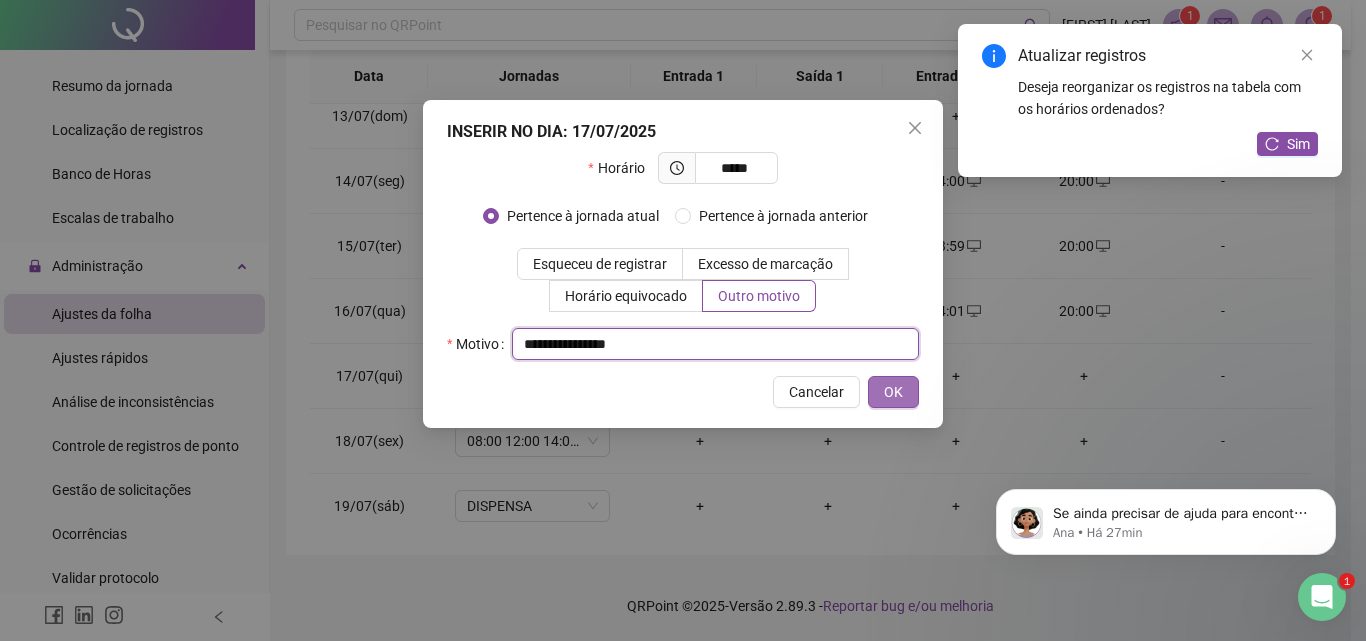 type on "**********" 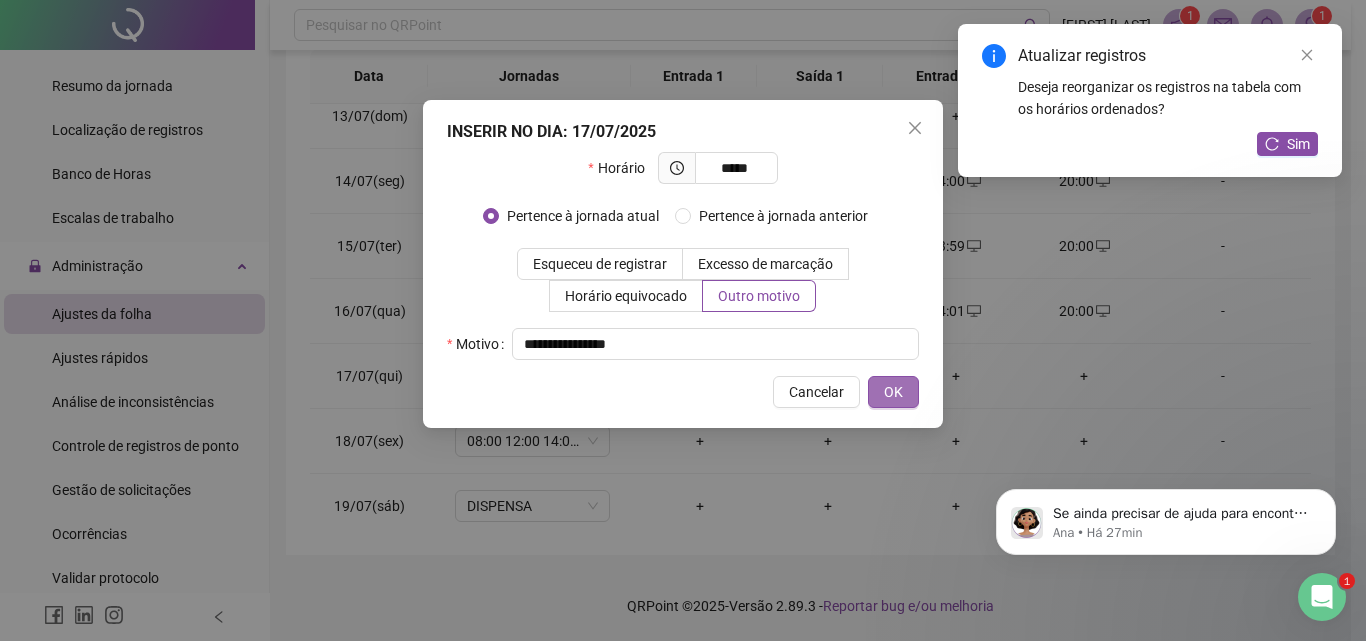click on "OK" at bounding box center [893, 392] 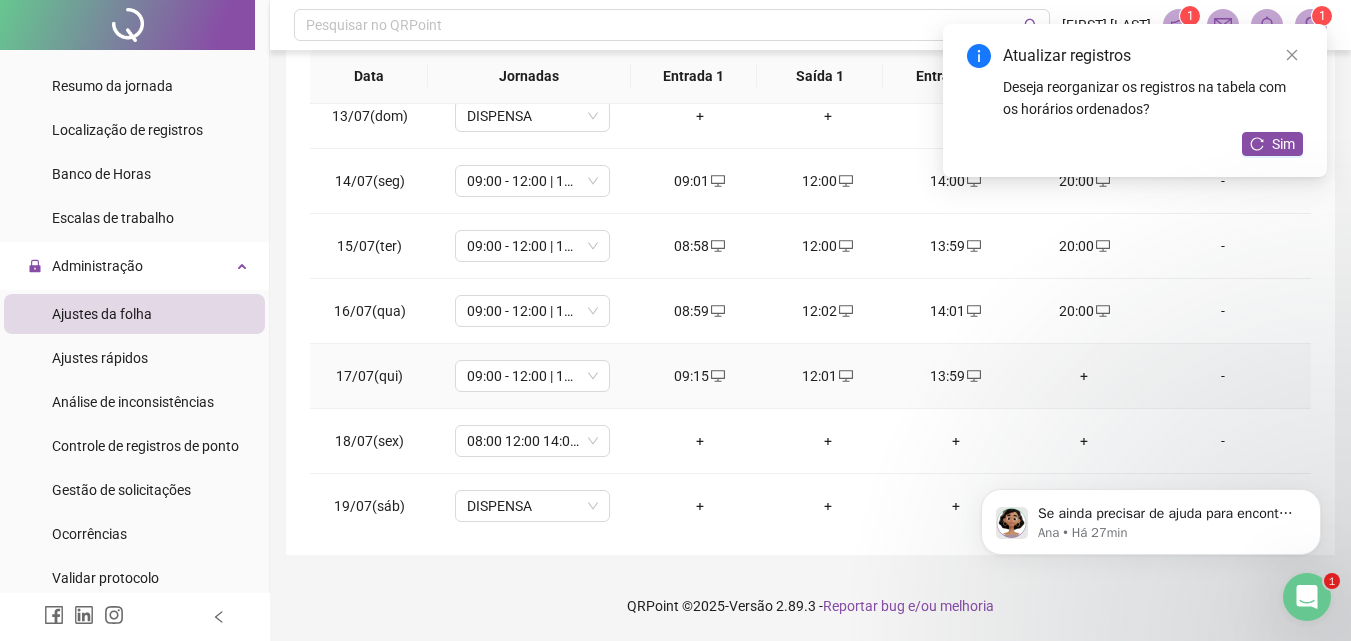 click on "+" at bounding box center [1084, 376] 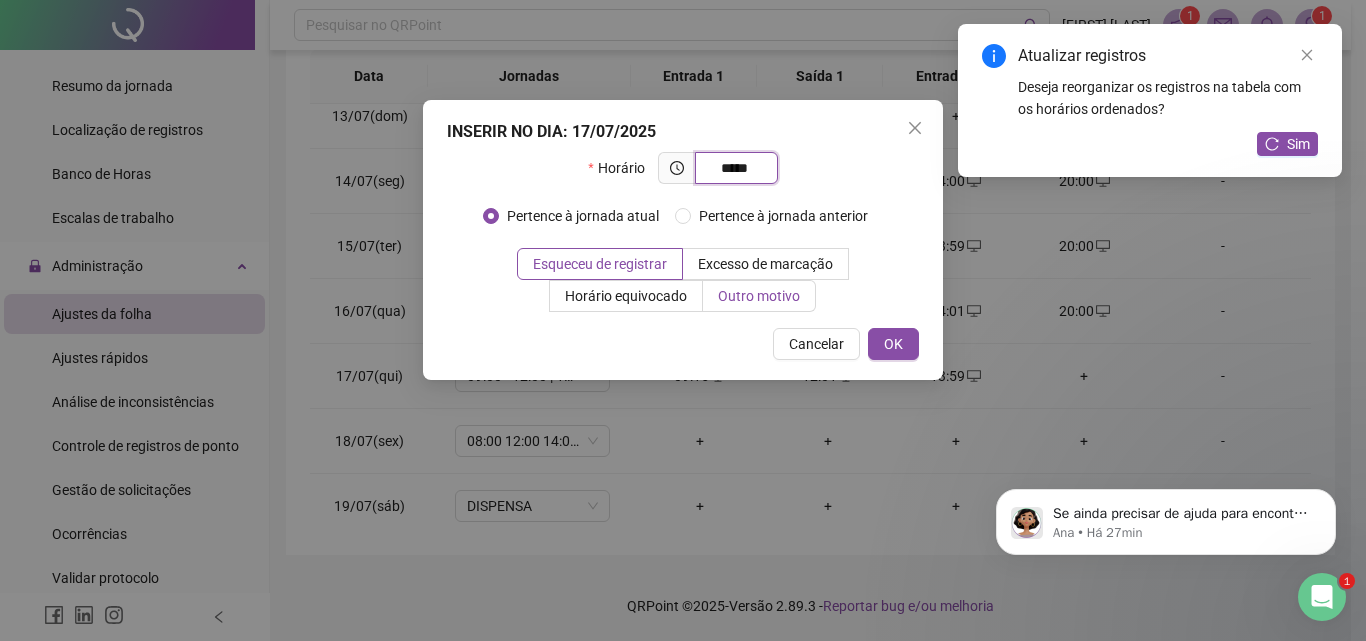 type on "*****" 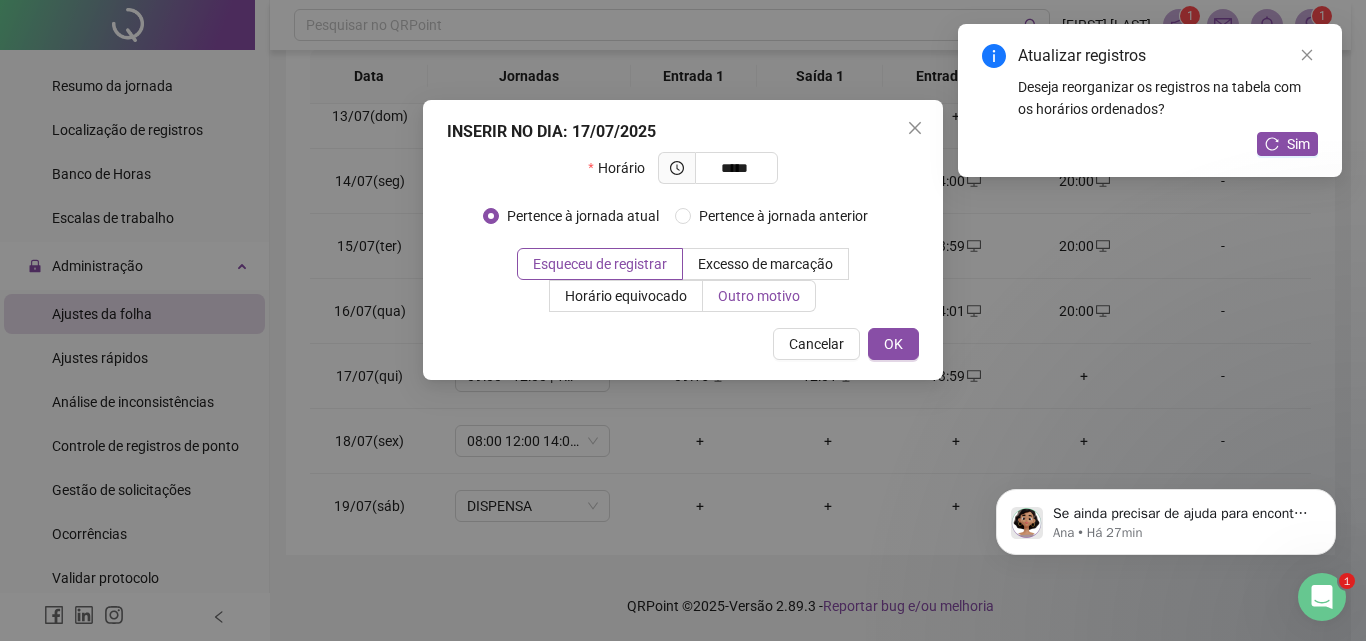 click on "Outro motivo" at bounding box center [759, 296] 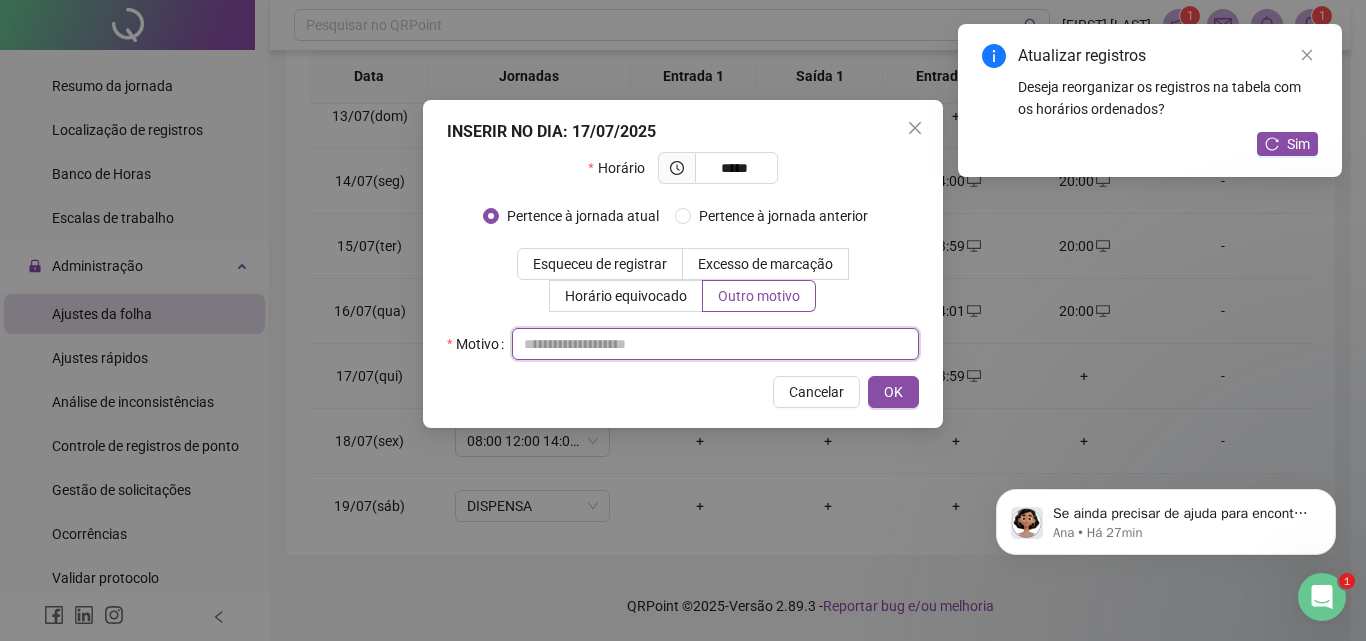 click at bounding box center (715, 344) 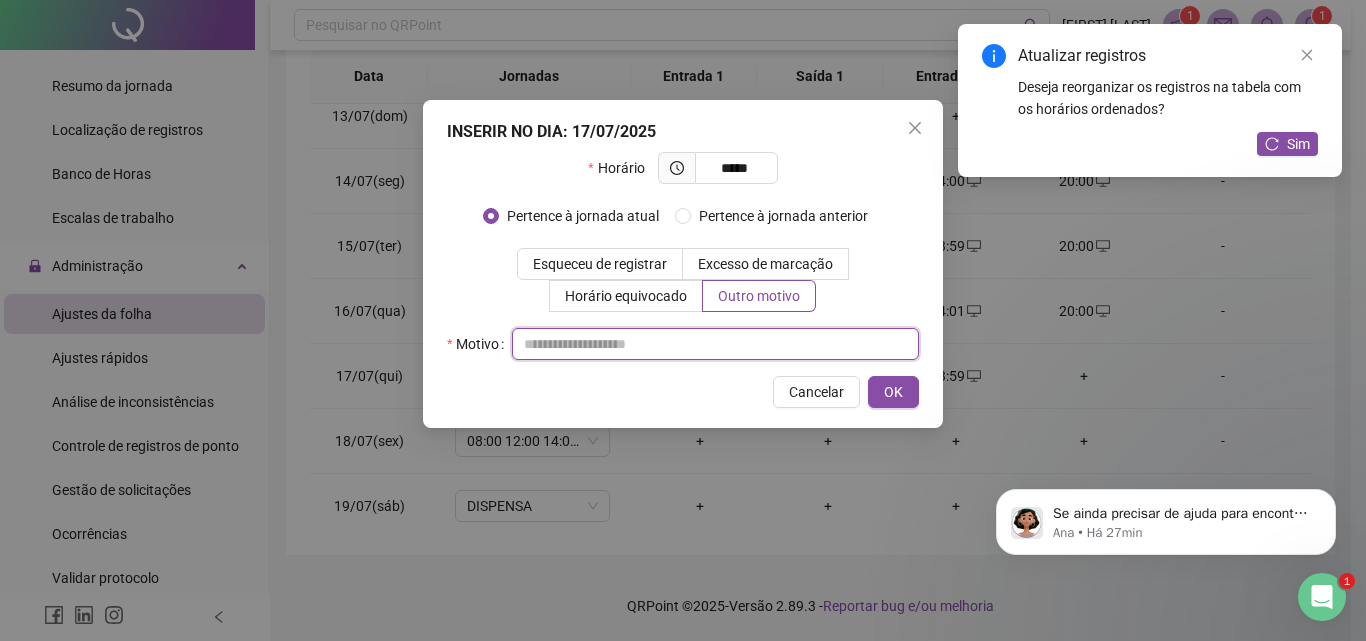 paste on "**********" 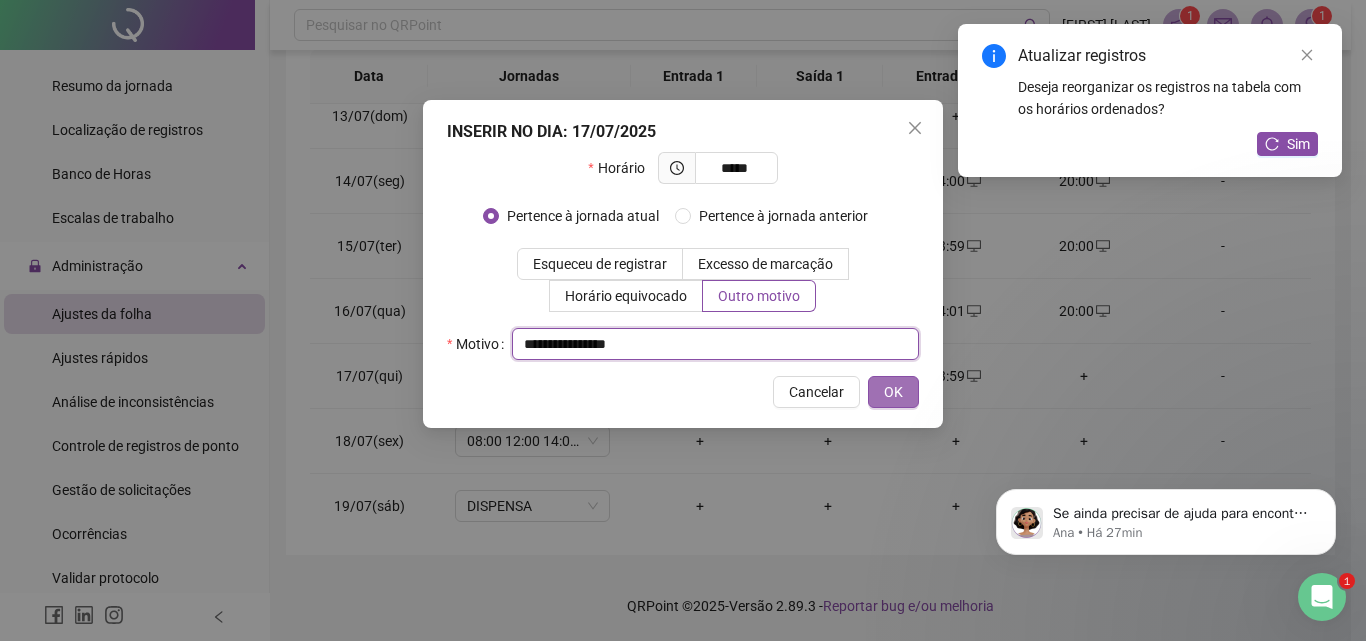 type on "**********" 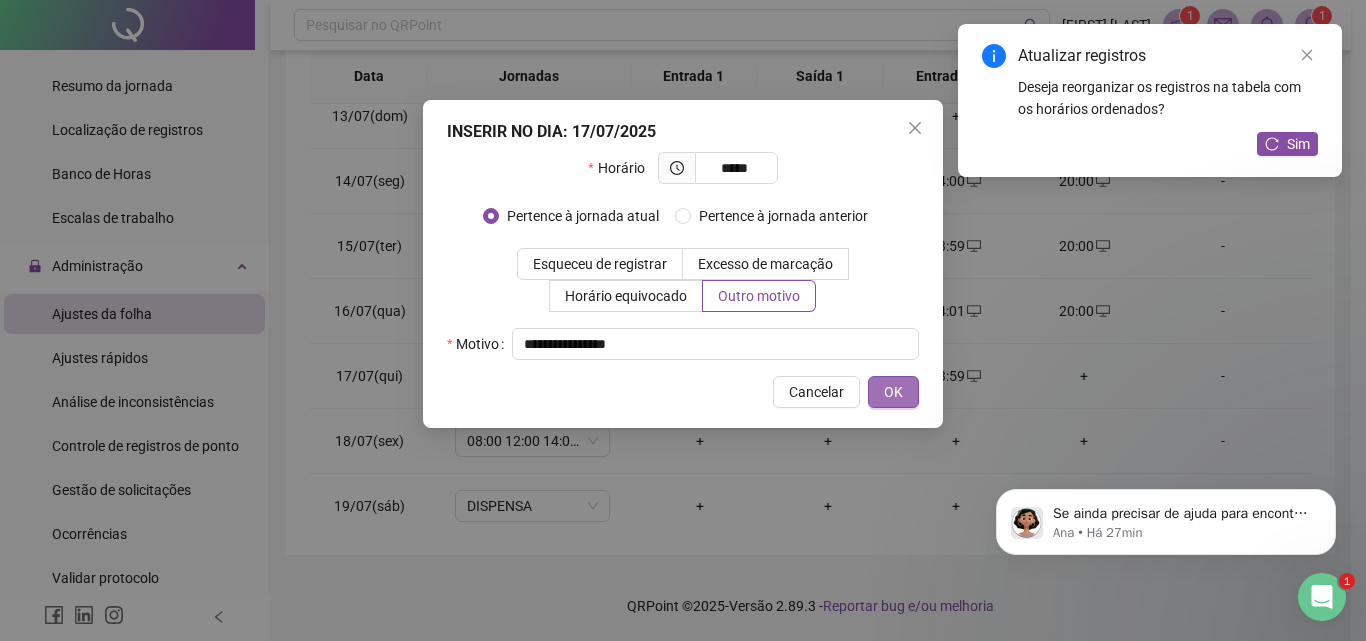 click on "OK" at bounding box center (893, 392) 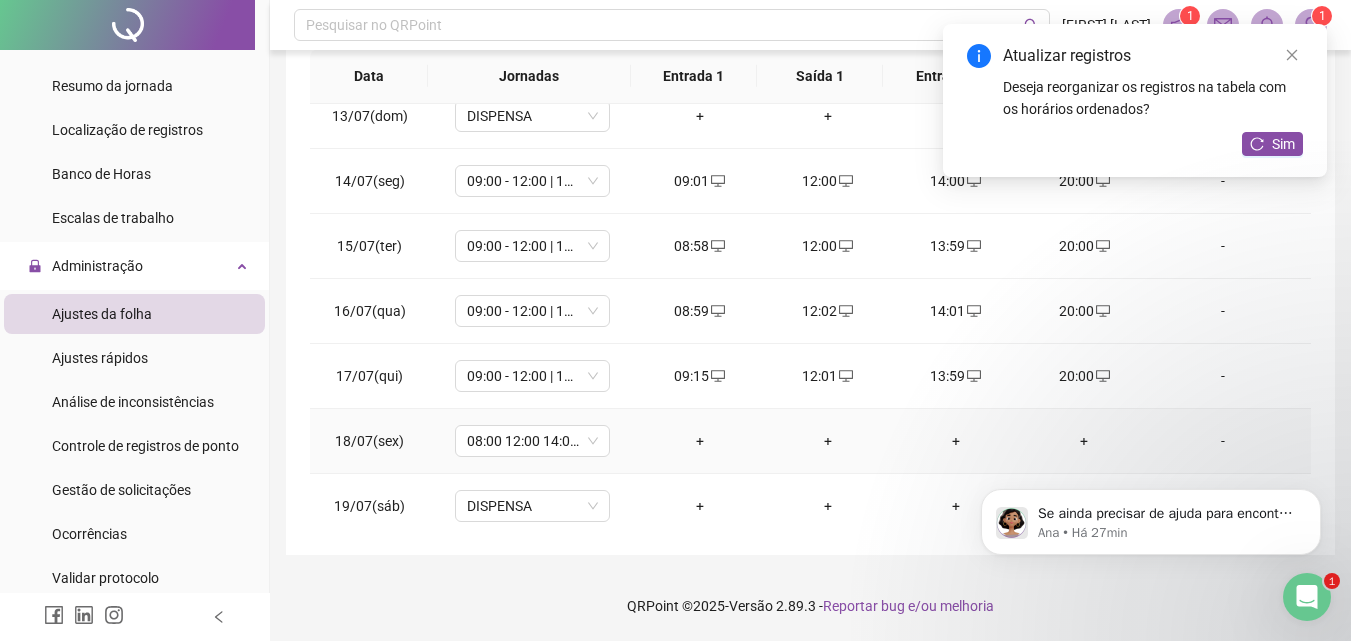 scroll, scrollTop: 1000, scrollLeft: 0, axis: vertical 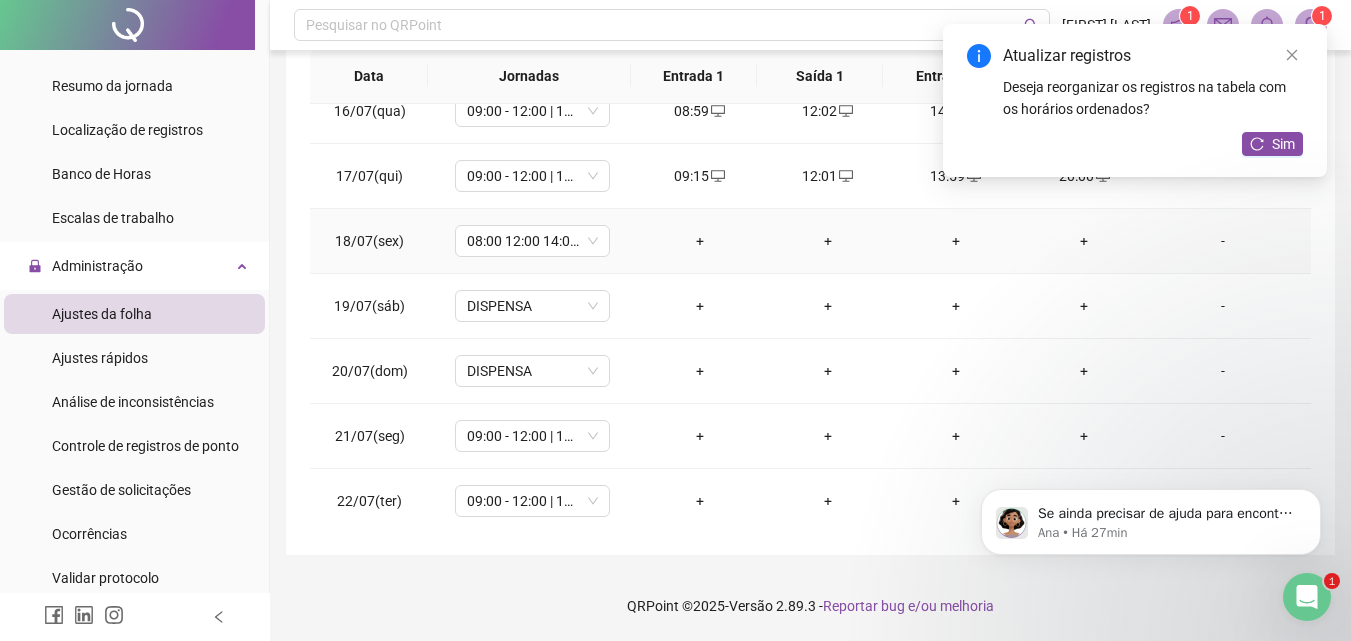 click on "+" at bounding box center [700, 241] 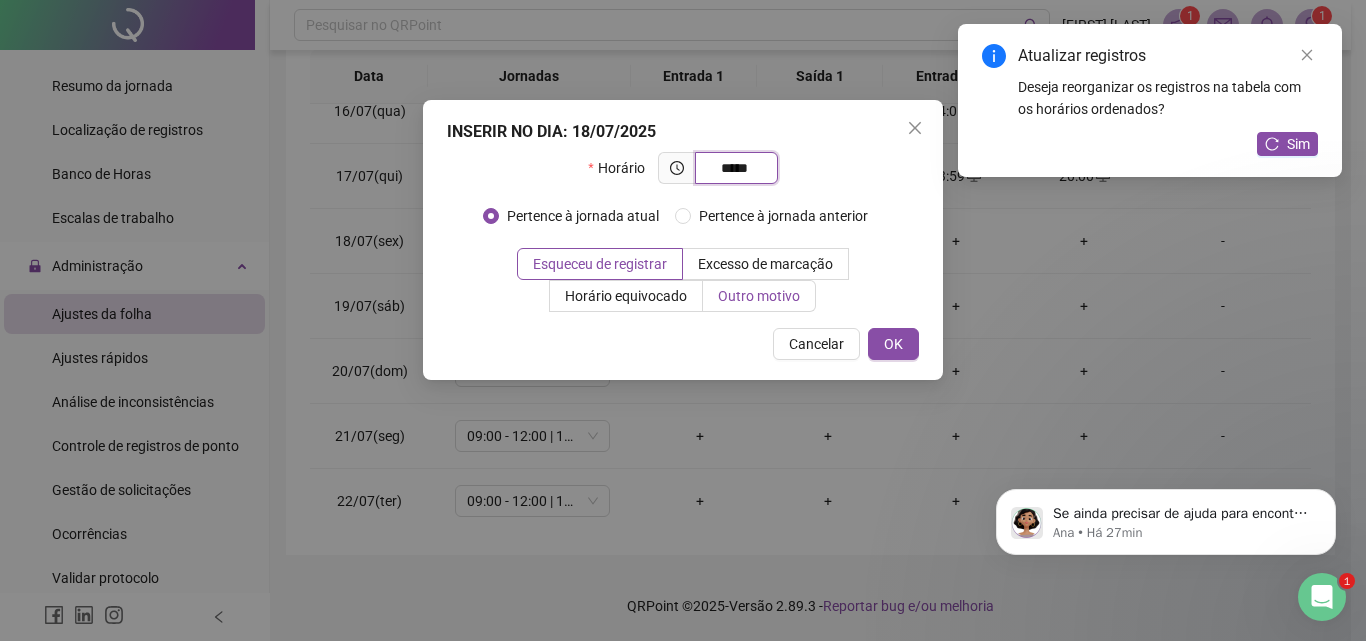 type on "*****" 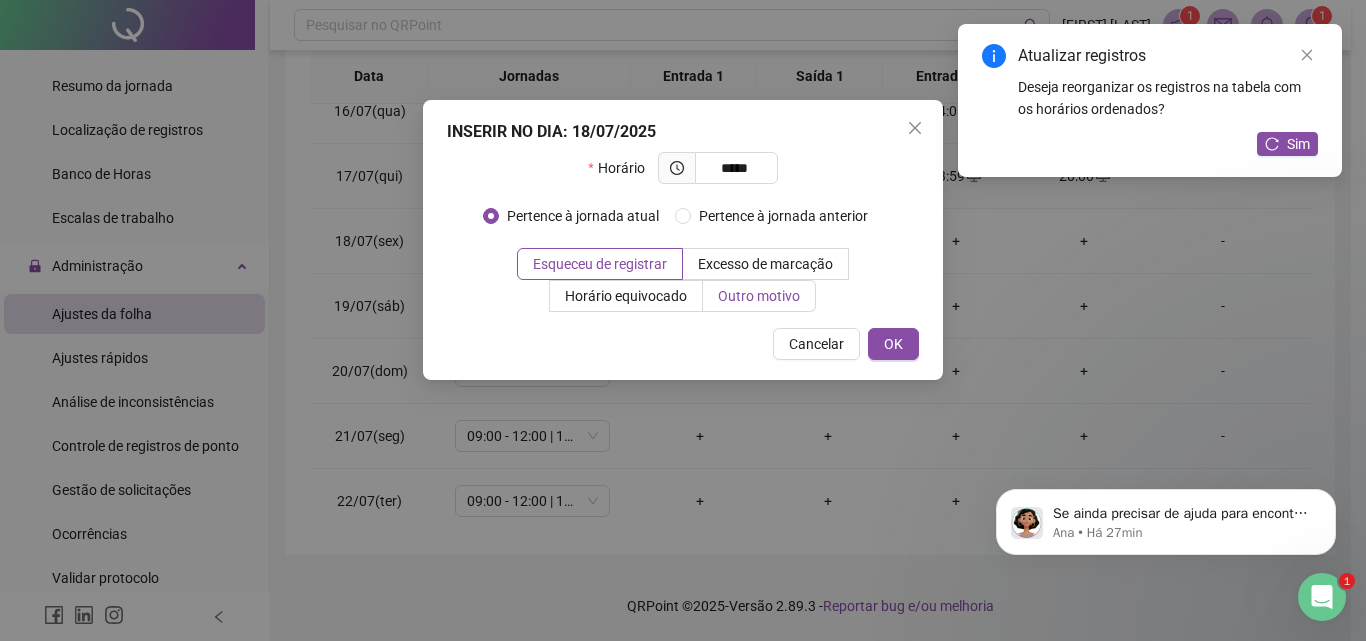 click on "Outro motivo" at bounding box center [759, 296] 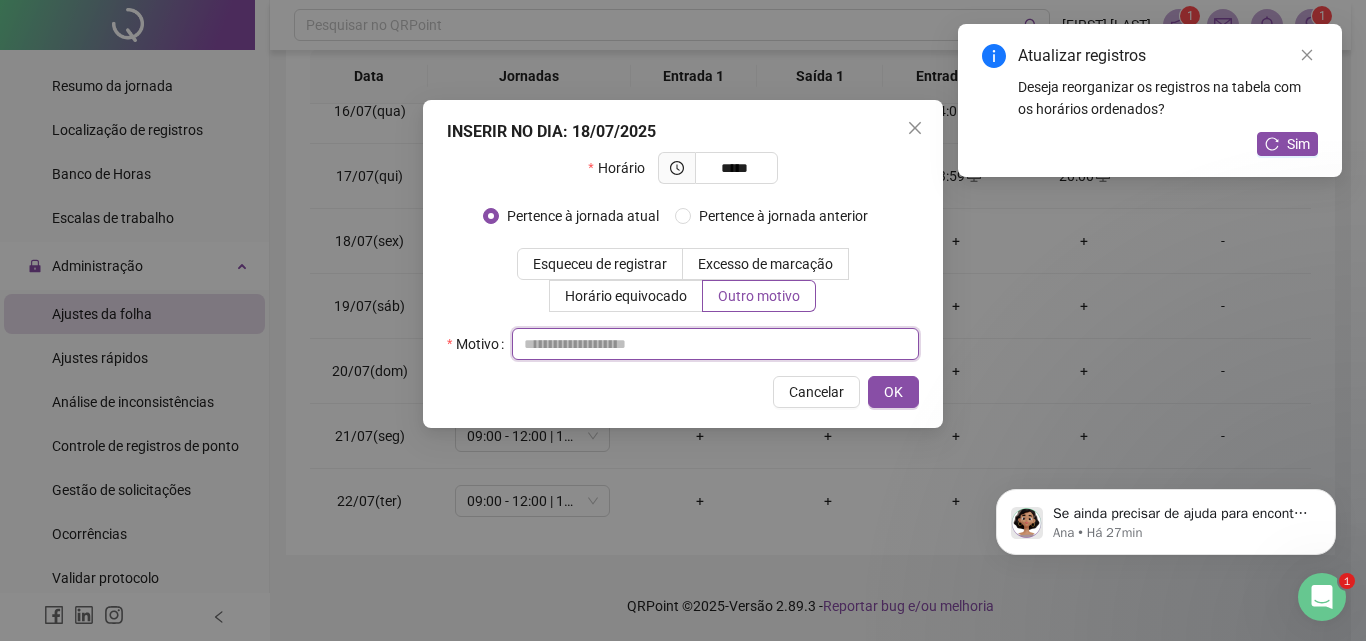 click at bounding box center [715, 344] 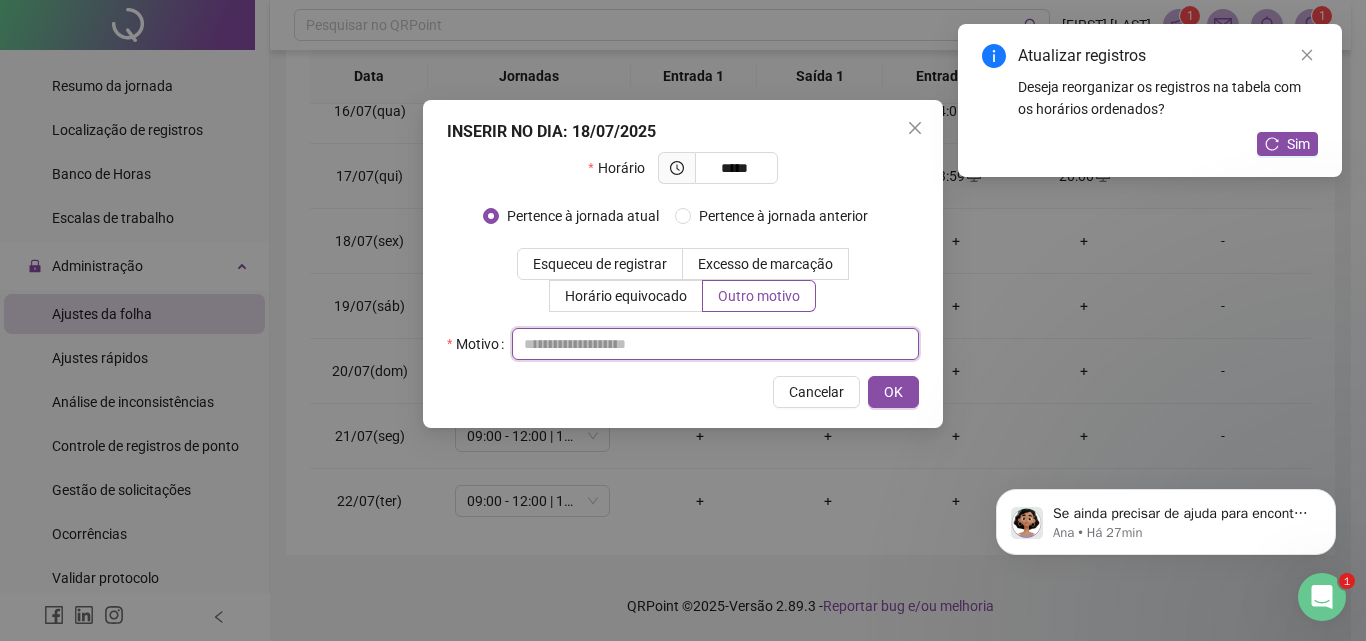 paste on "**********" 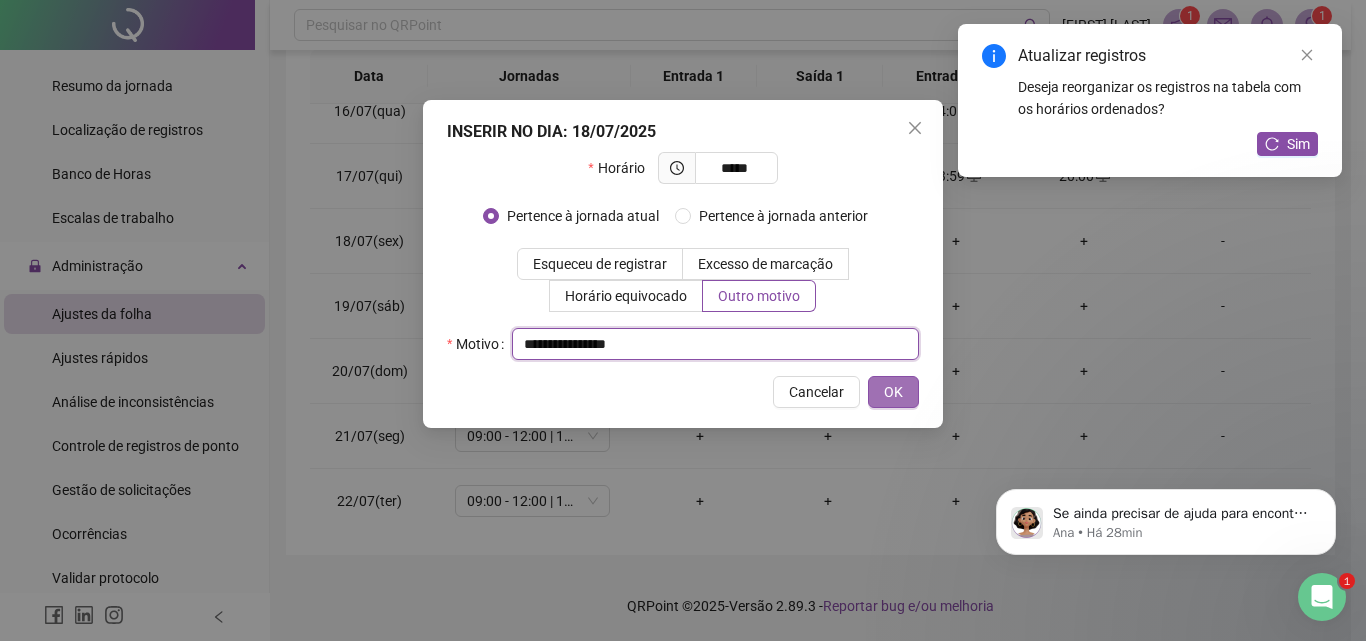 type on "**********" 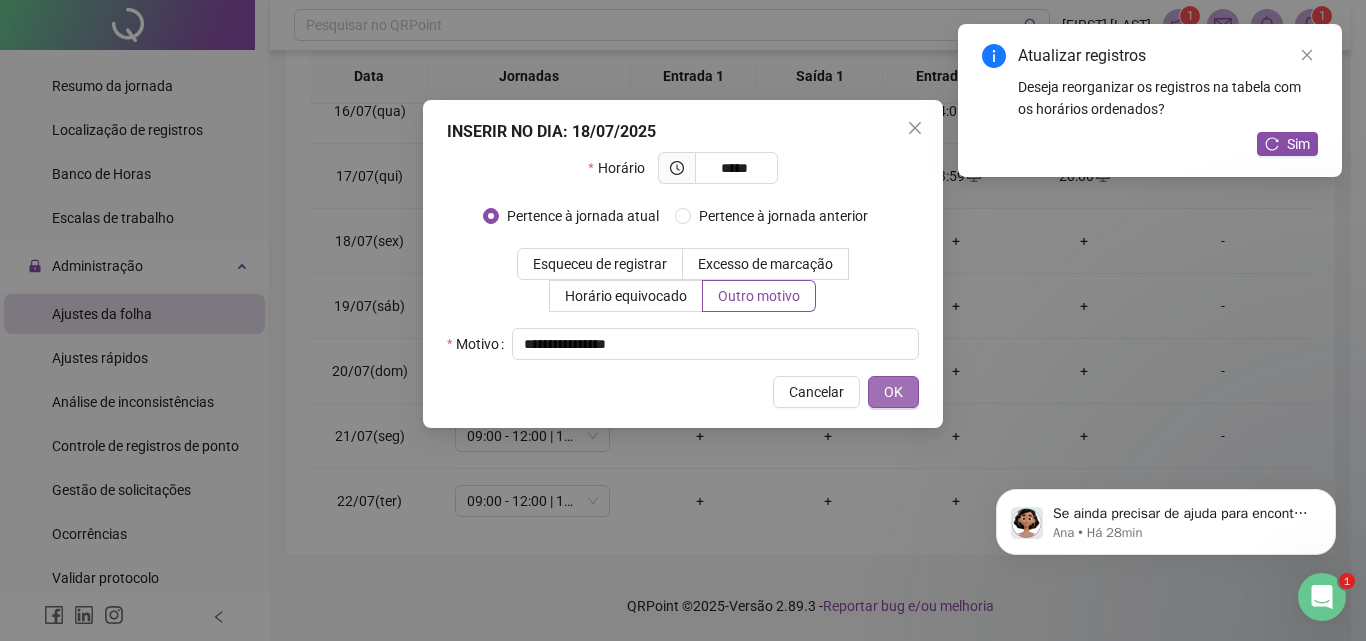 click on "OK" at bounding box center [893, 392] 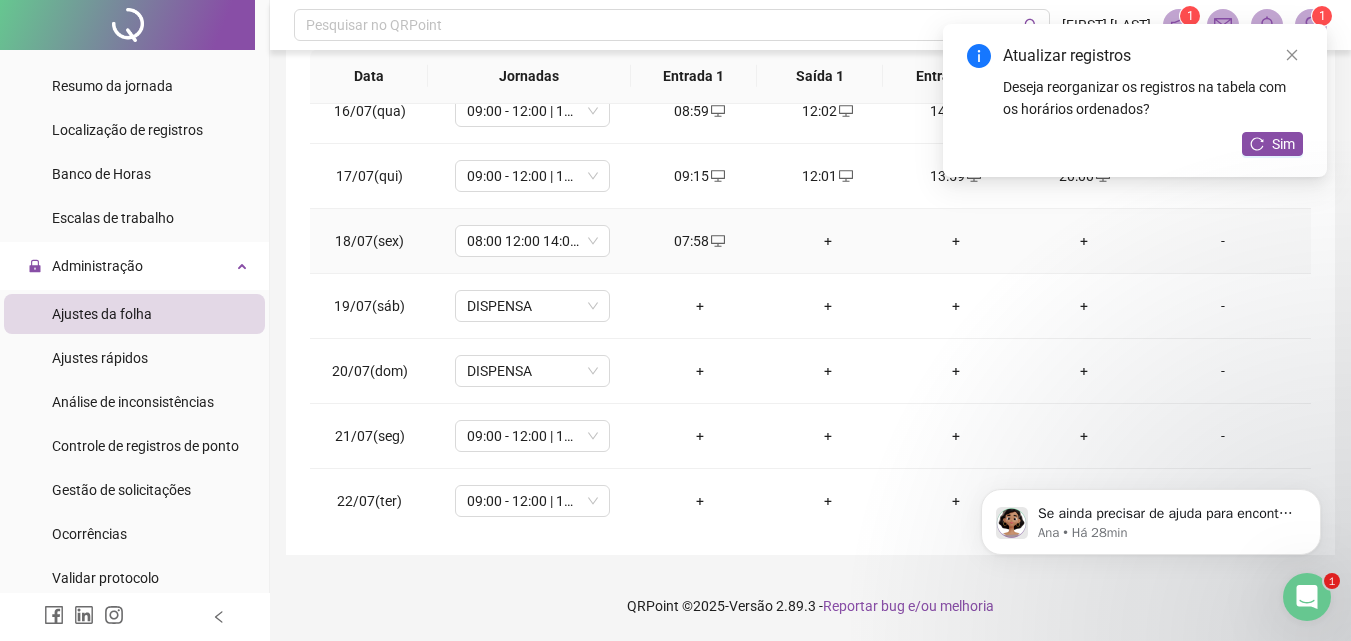 click on "+" at bounding box center [828, 241] 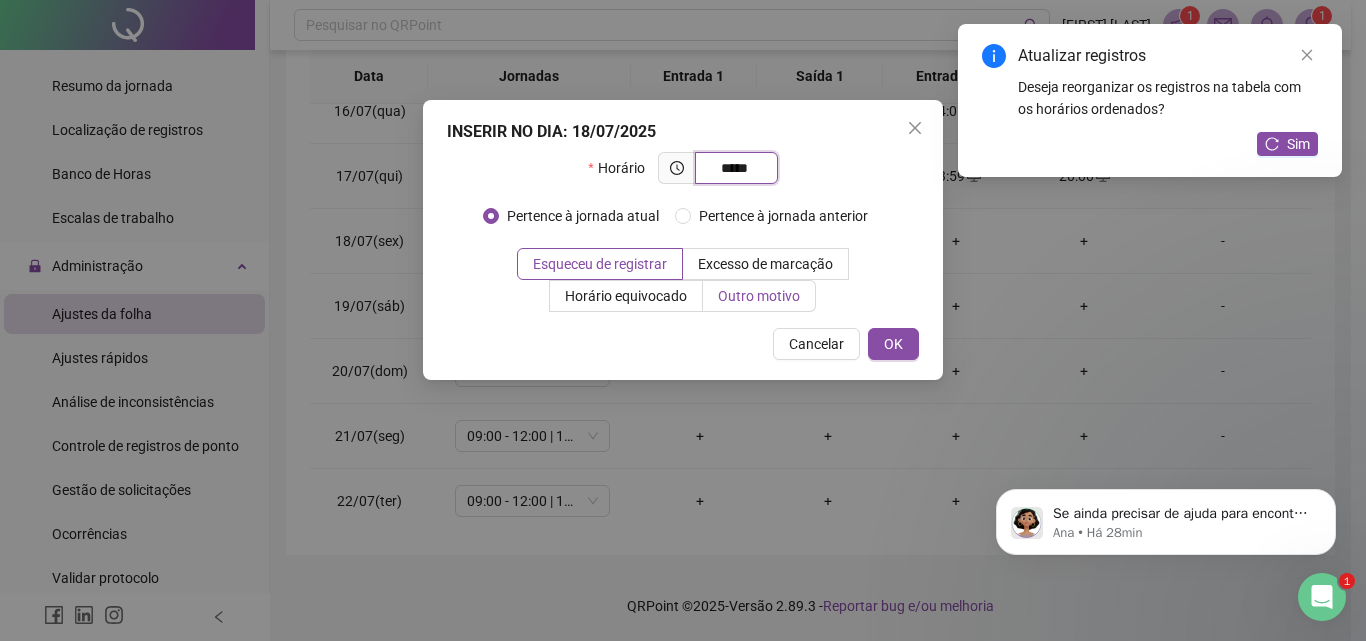 type on "*****" 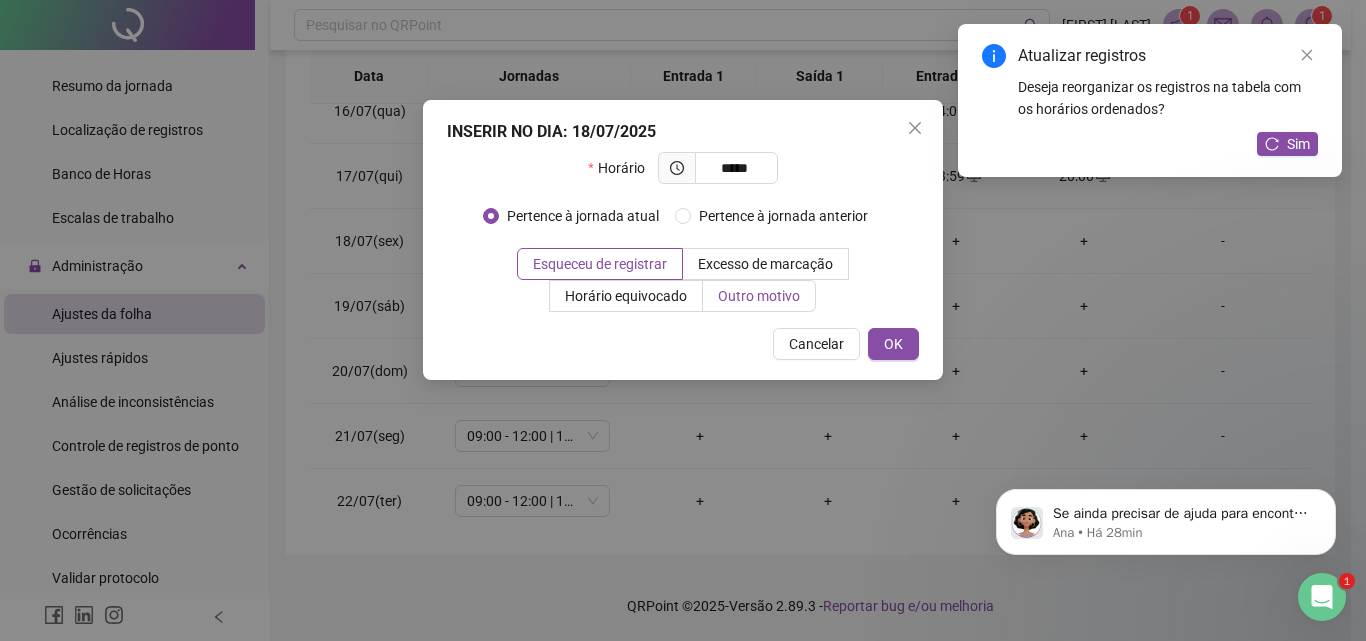 click on "Outro motivo" at bounding box center (759, 296) 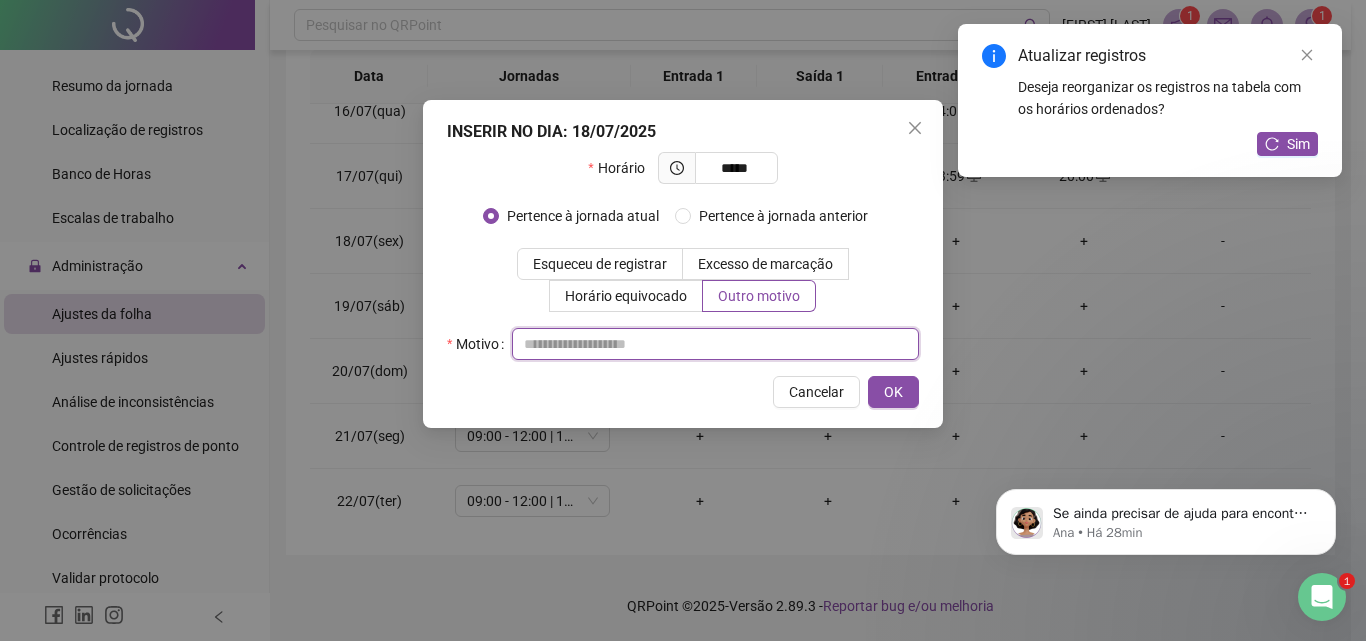 click at bounding box center [715, 344] 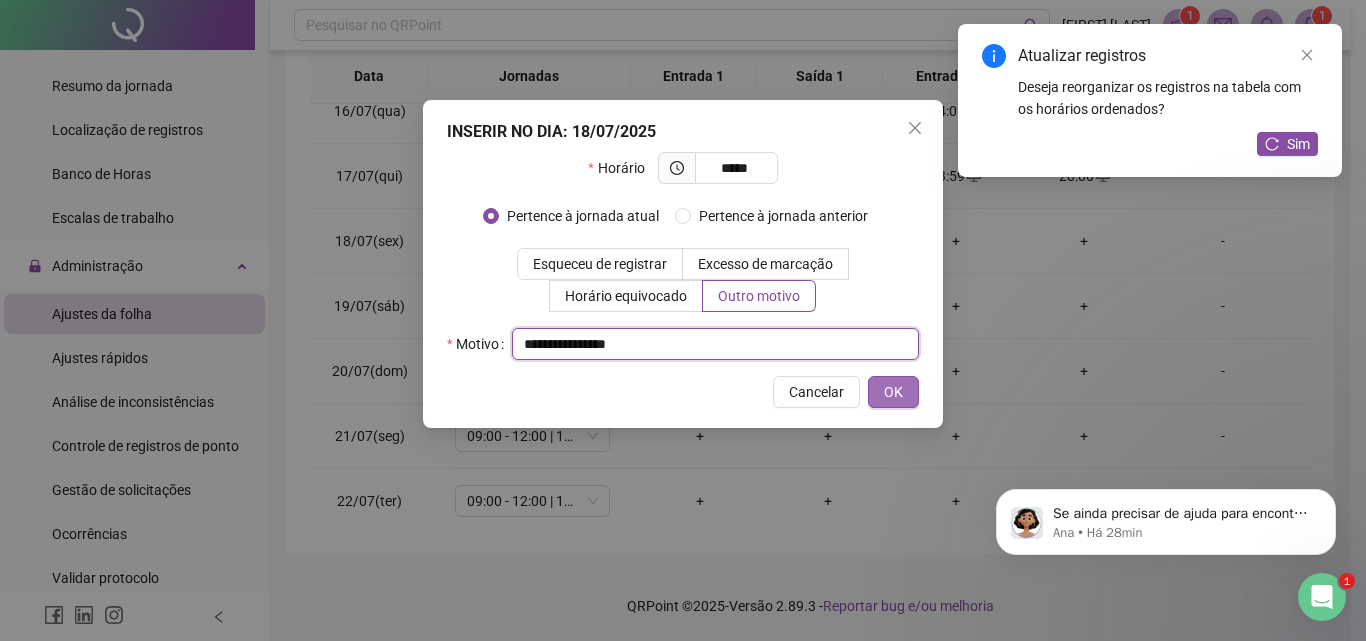 type on "**********" 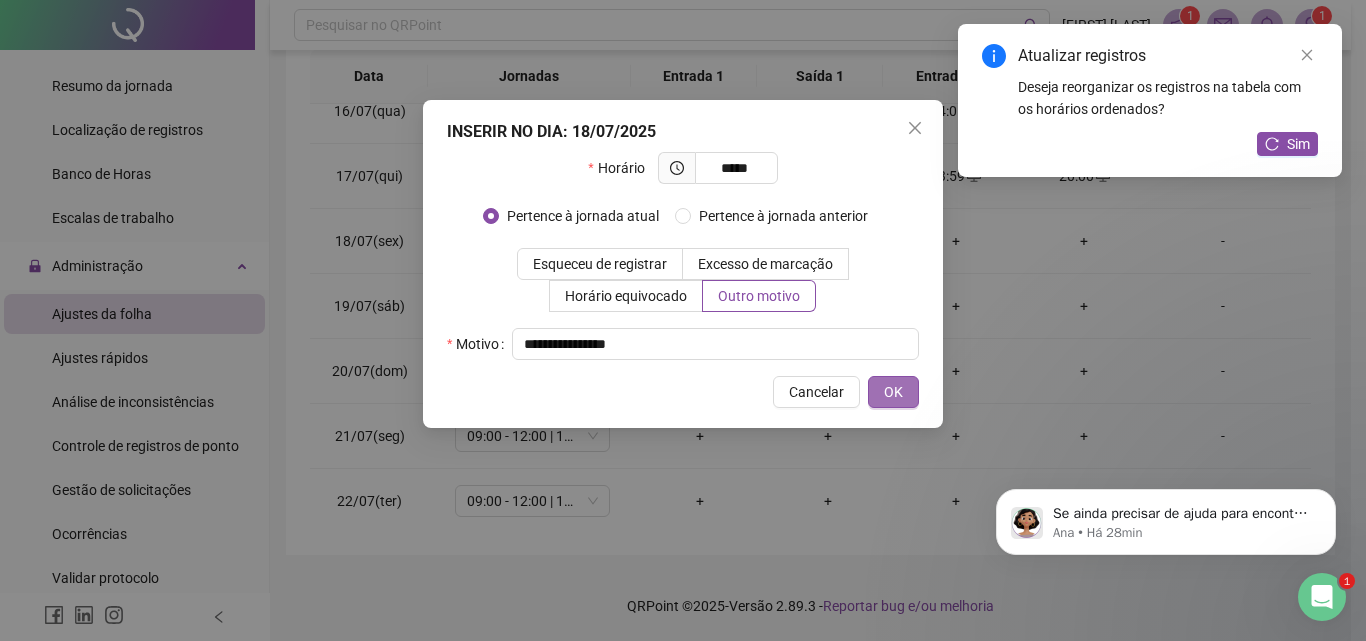 click on "OK" at bounding box center [893, 392] 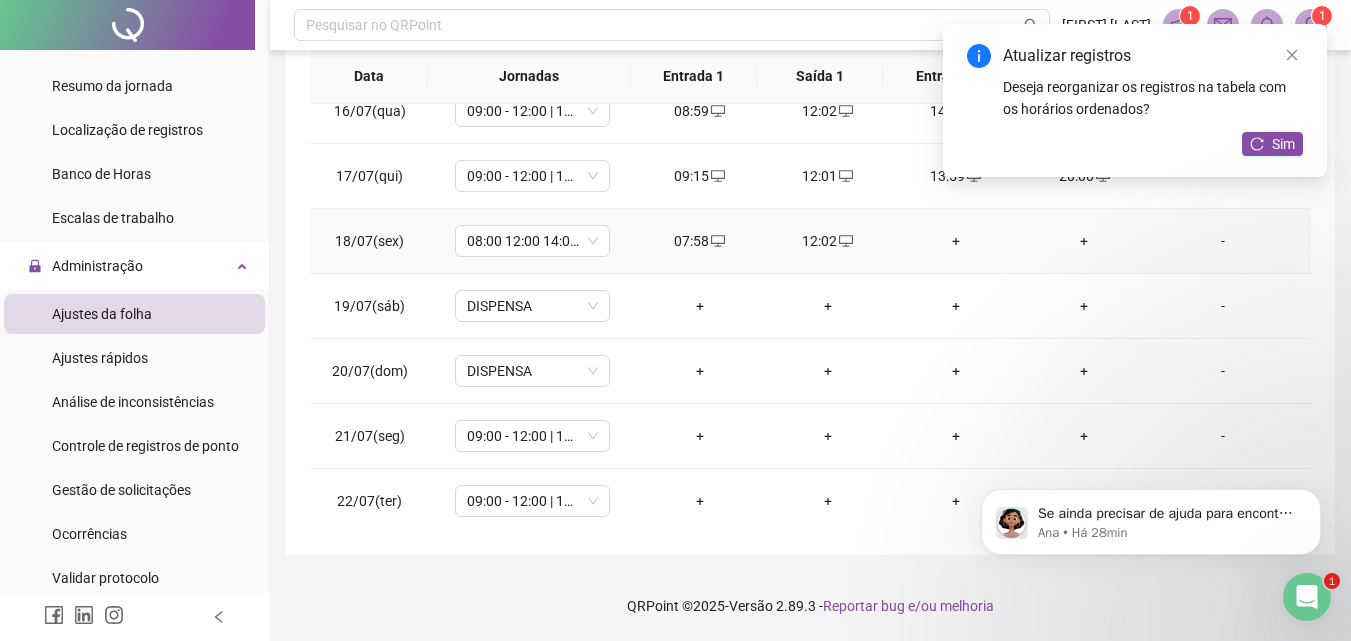 click on "+" at bounding box center [956, 241] 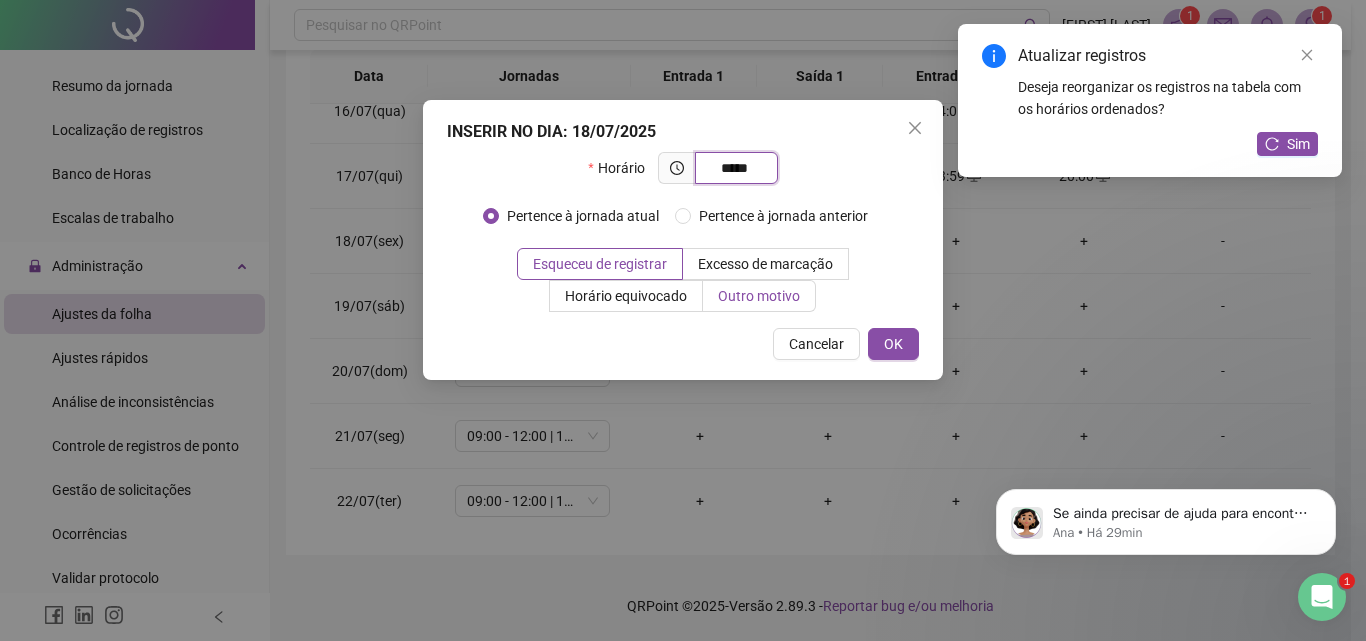 type on "*****" 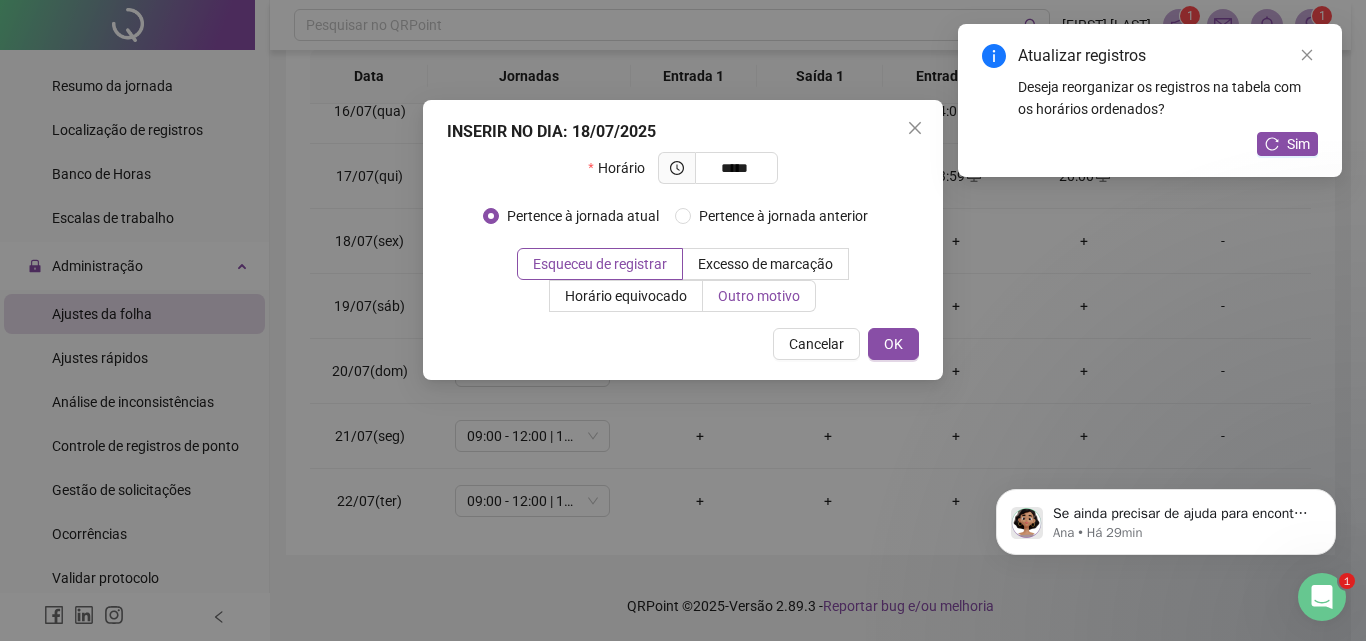 click on "Outro motivo" at bounding box center [759, 296] 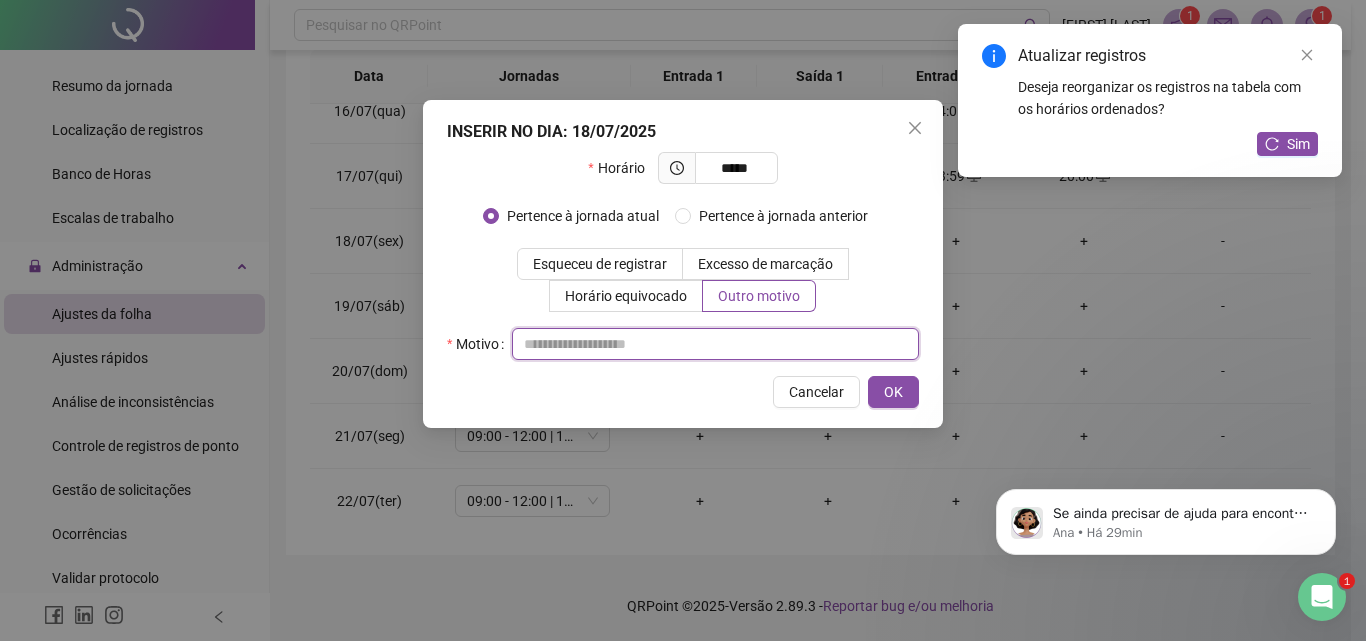 click at bounding box center (715, 344) 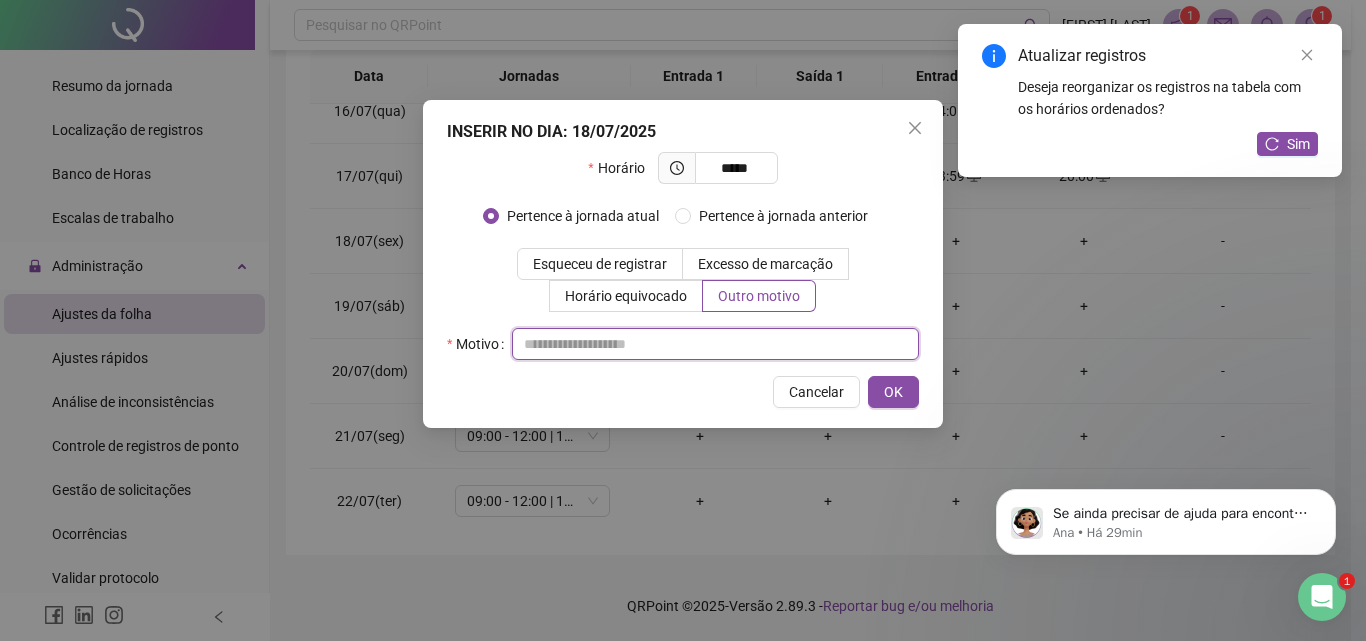 paste on "**********" 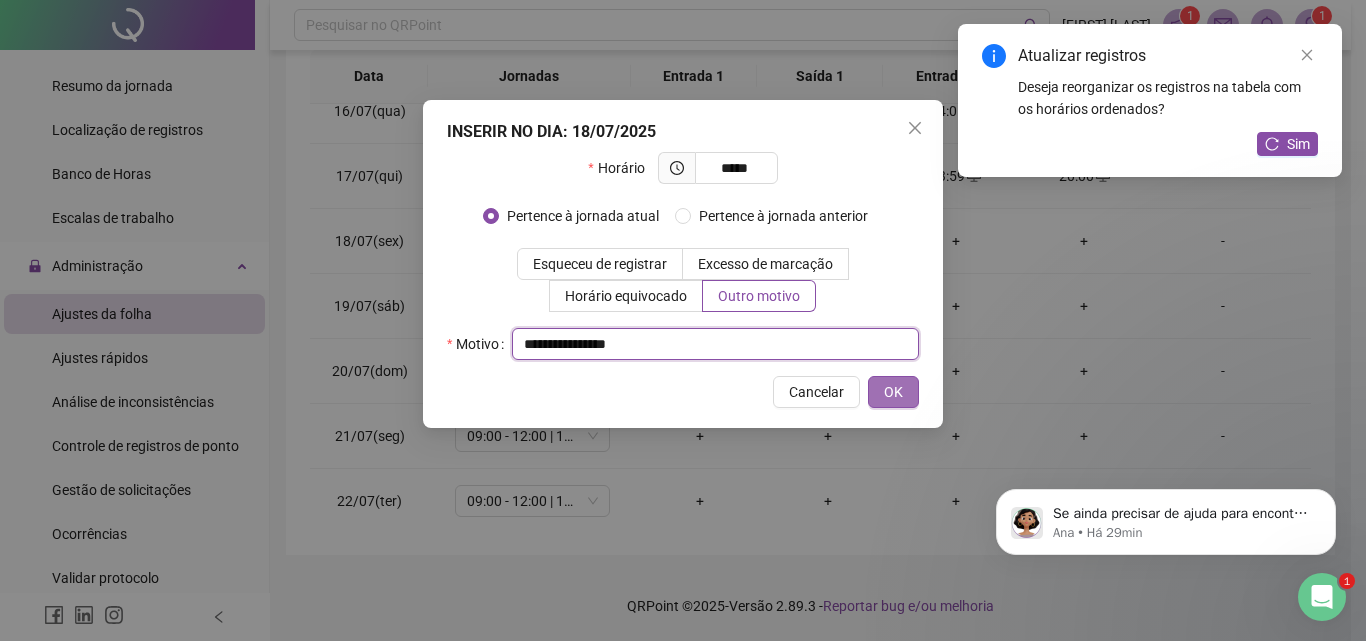 type on "**********" 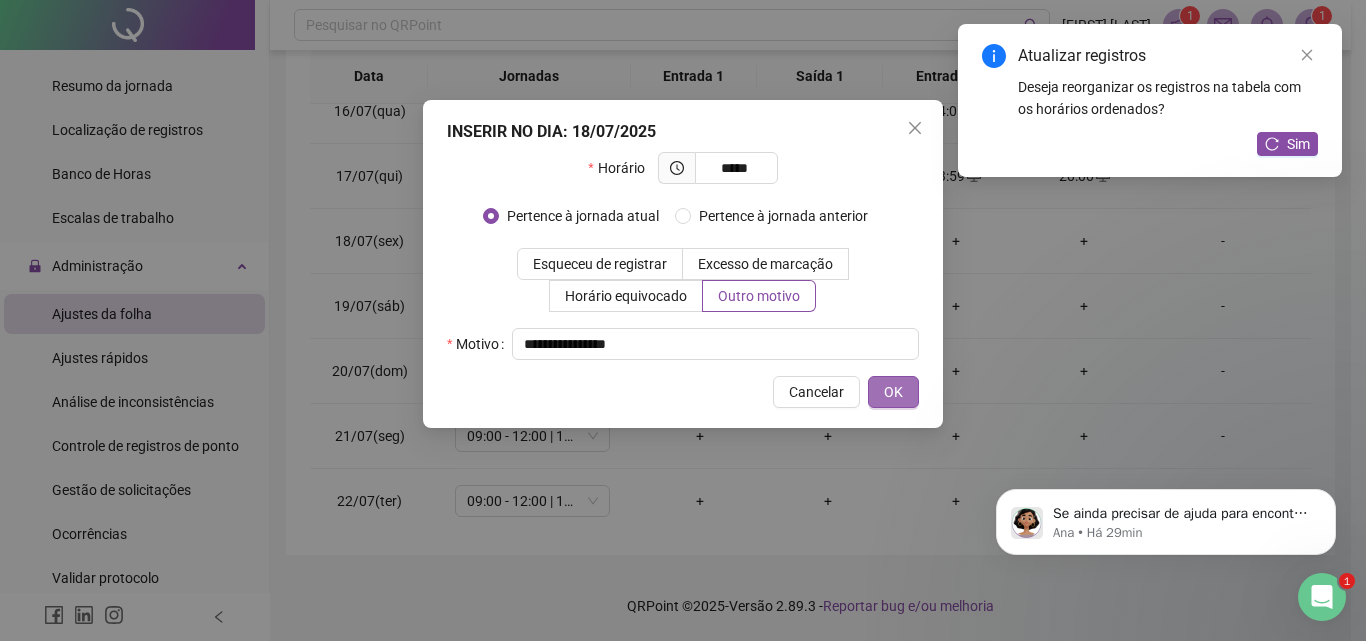 click on "OK" at bounding box center [893, 392] 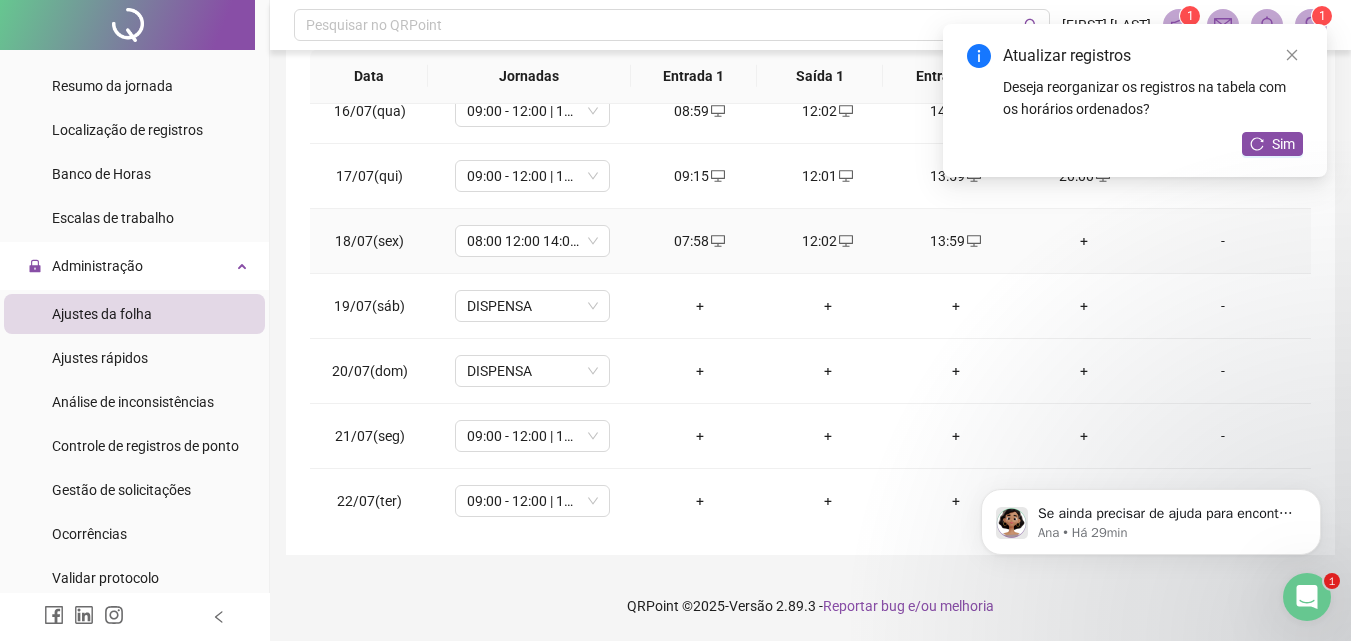 click on "+" at bounding box center (1084, 241) 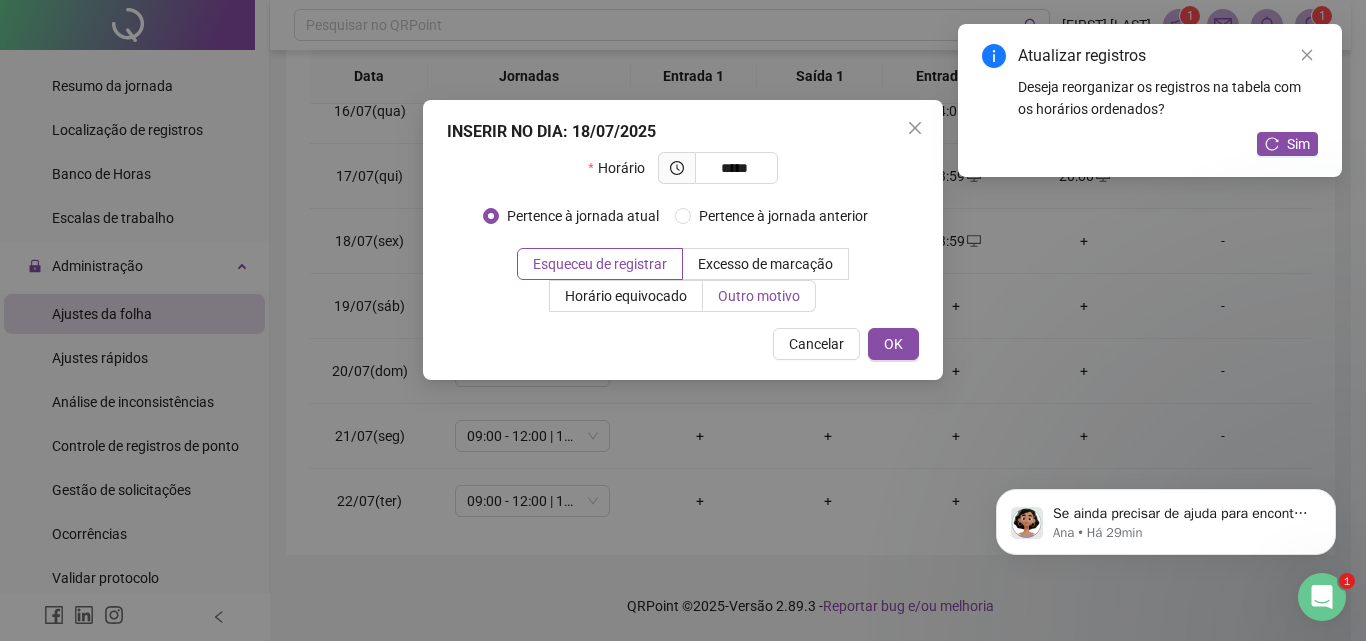 type on "*****" 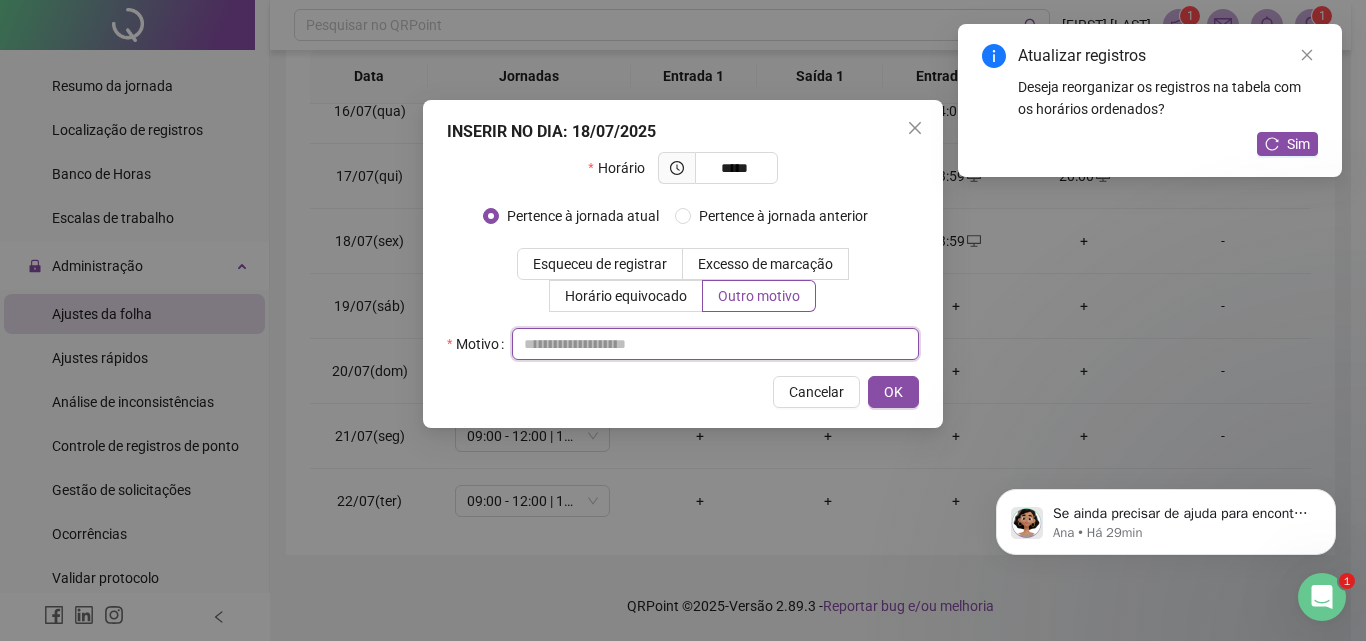 click on "INSERIR NO DIA :   18/07/2025 Horário ***** Pertence à jornada atual Pertence à jornada anterior Esqueceu de registrar Excesso de marcação Horário equivocado Outro motivo Motivo Cancelar OK" at bounding box center [683, 264] 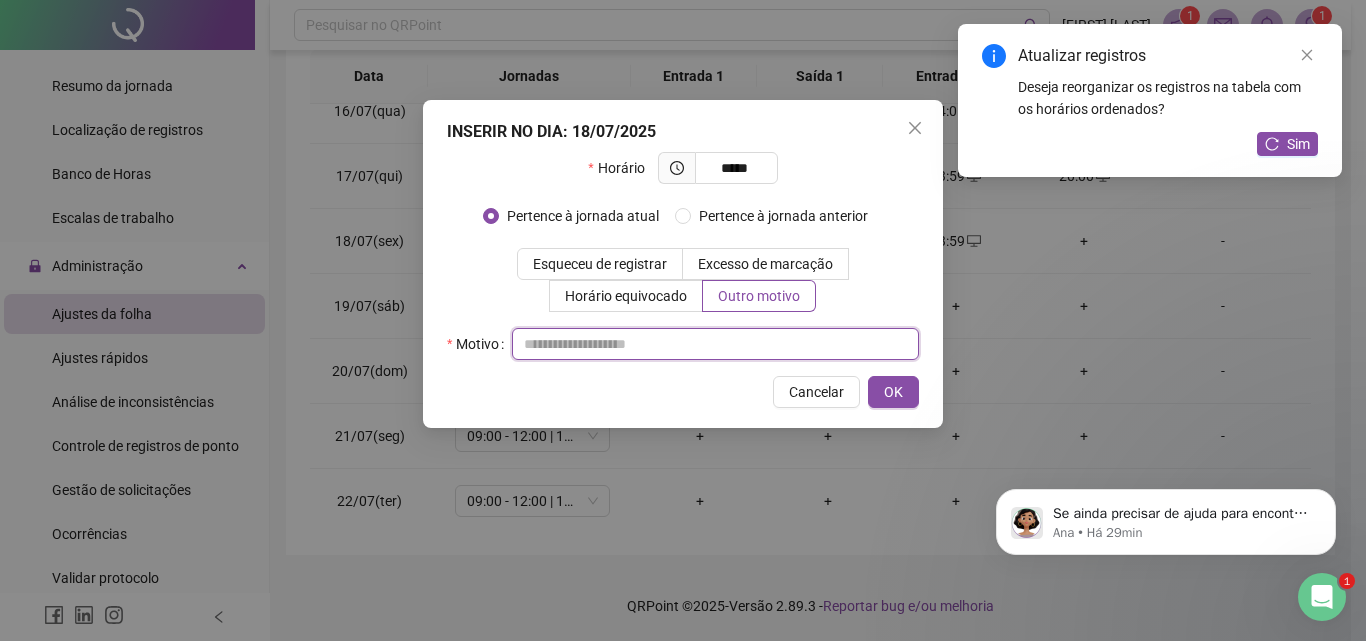 paste on "**********" 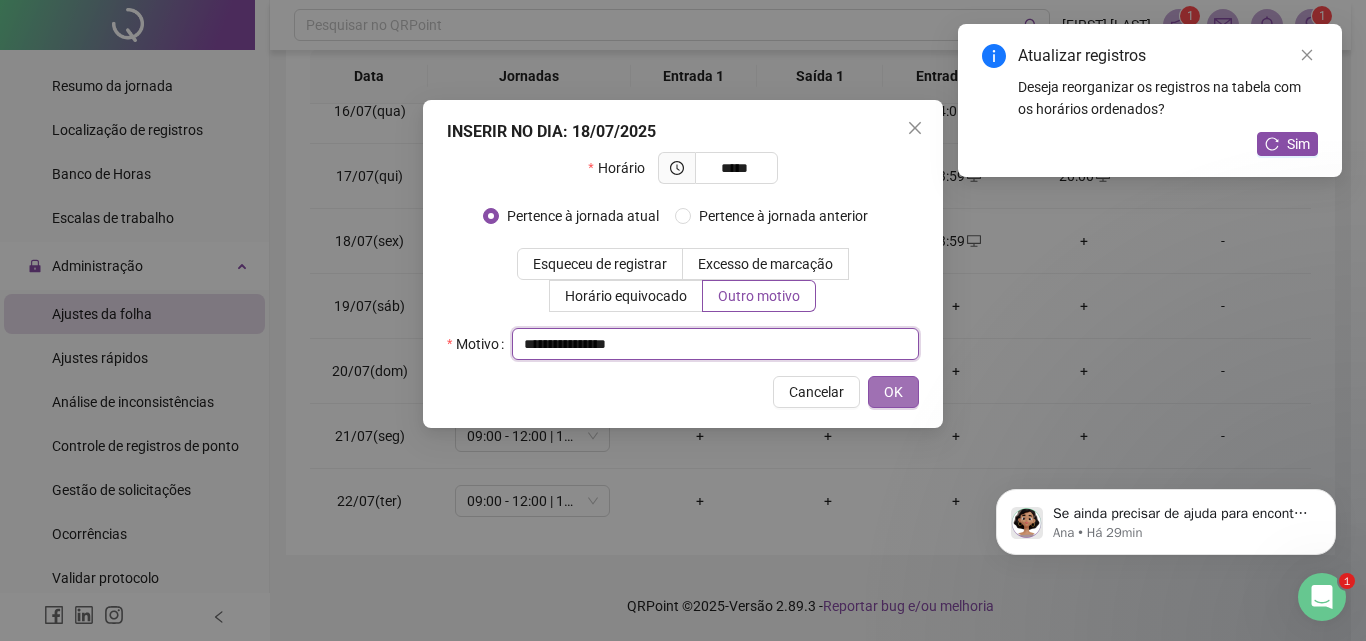 type on "**********" 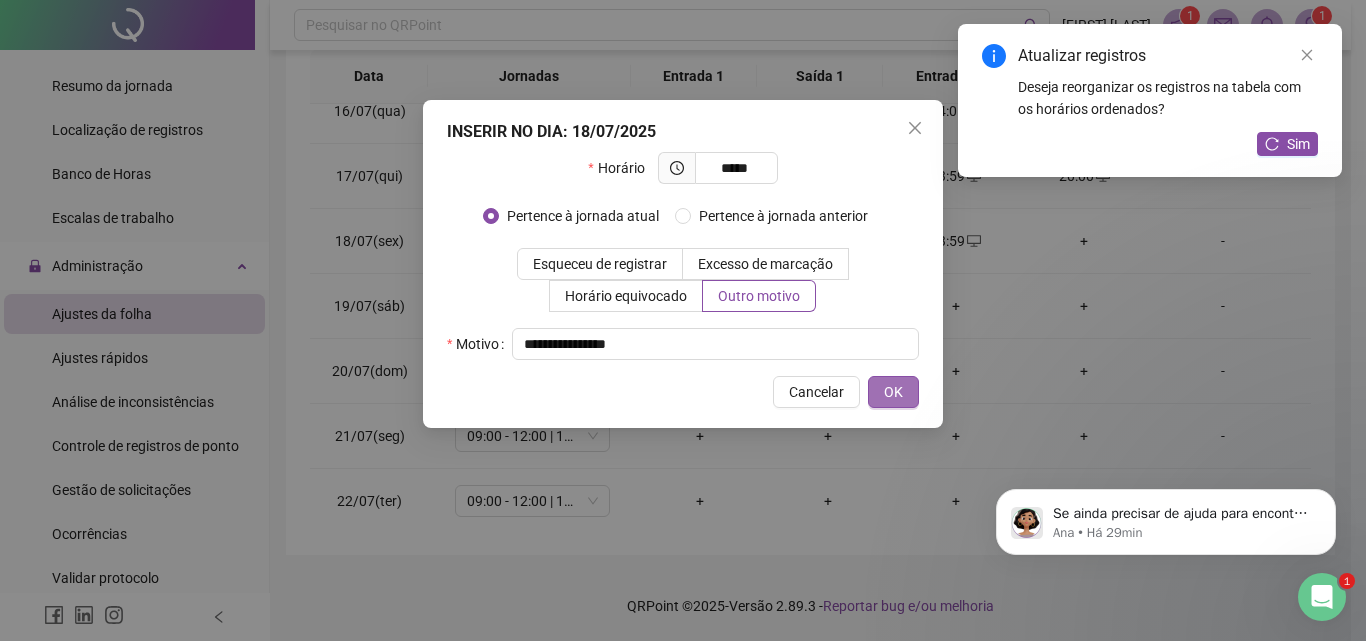 click on "OK" at bounding box center [893, 392] 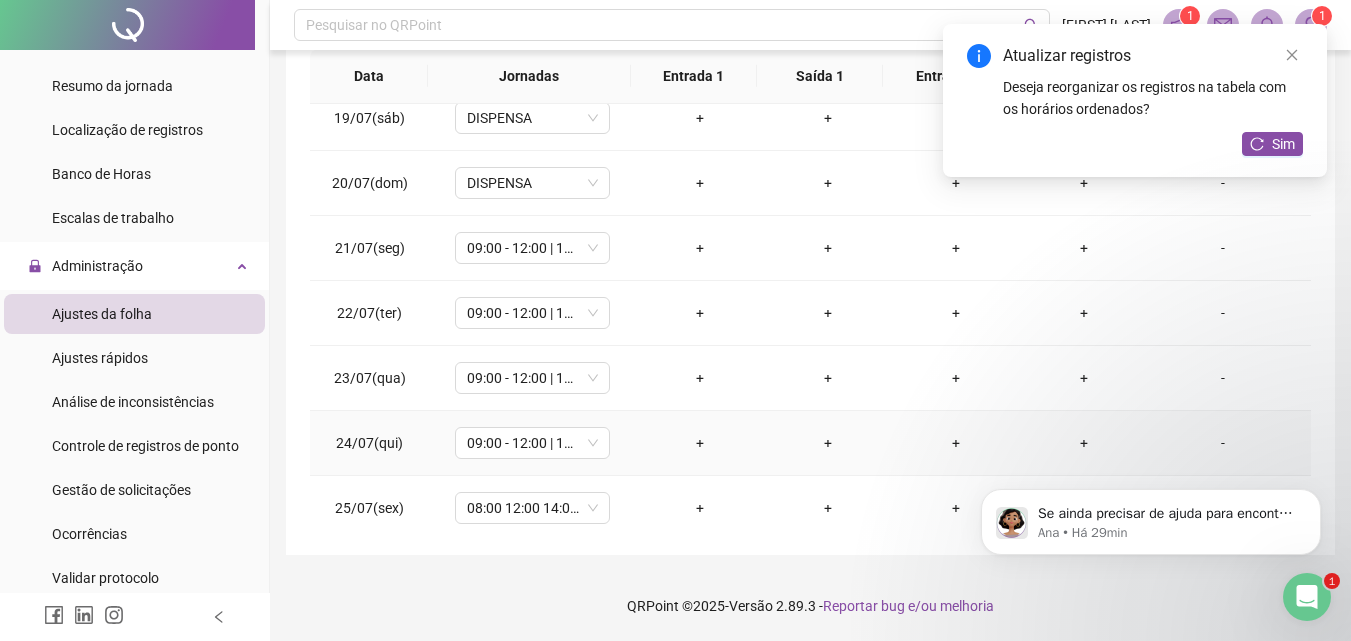 scroll, scrollTop: 1088, scrollLeft: 0, axis: vertical 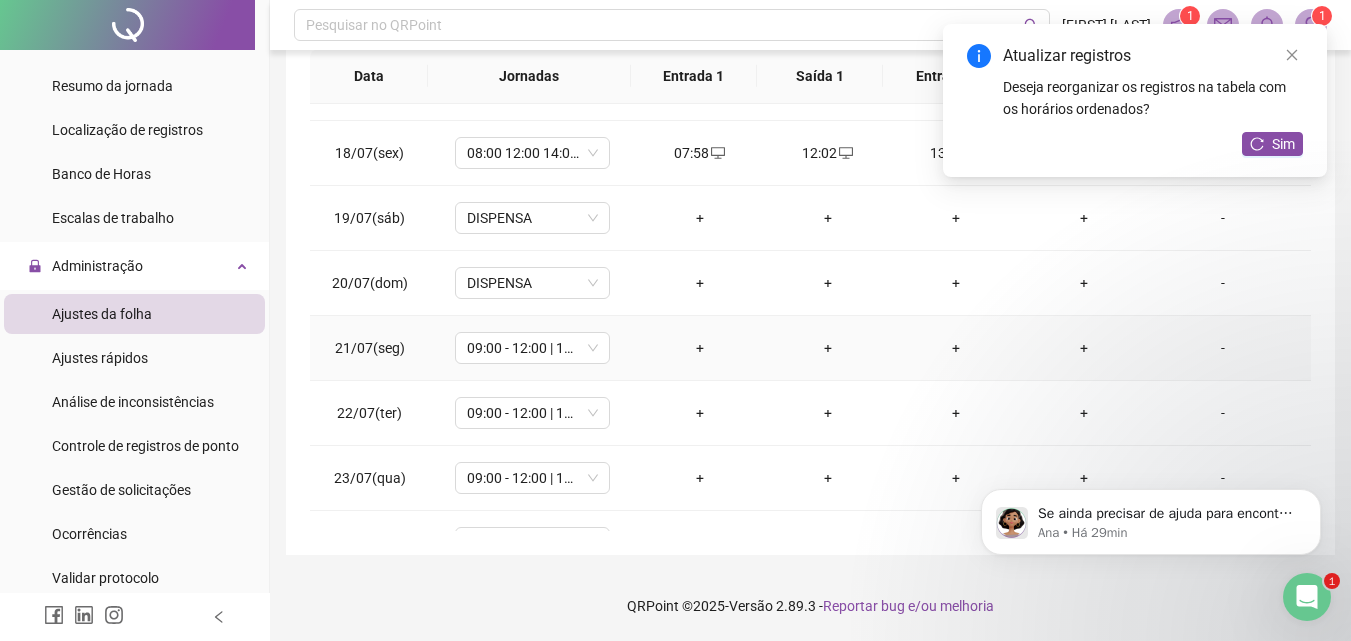 click on "+" at bounding box center (700, 348) 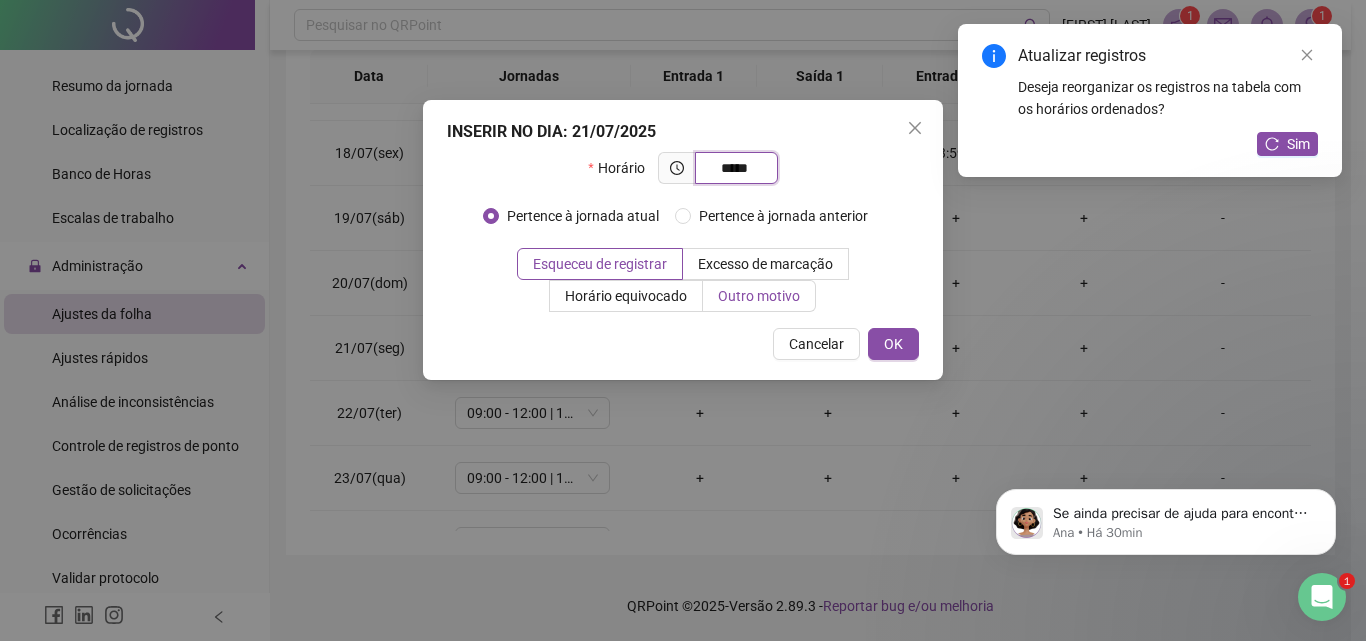 type on "*****" 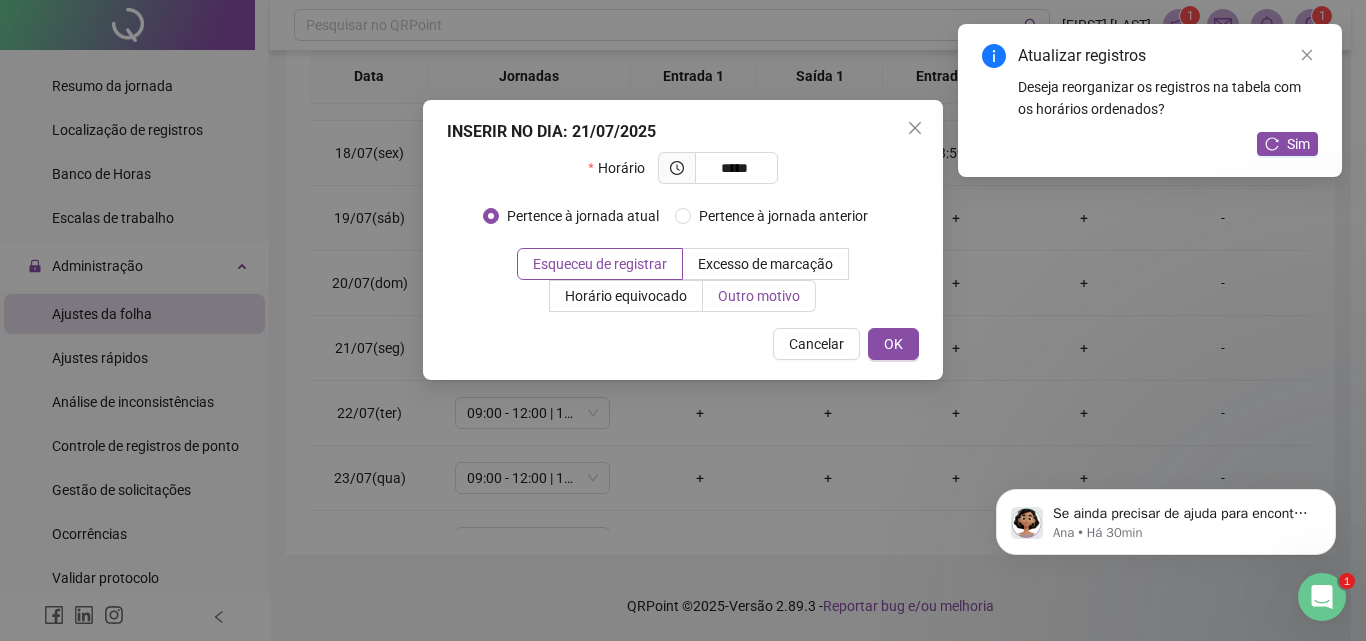 click on "Outro motivo" at bounding box center (759, 296) 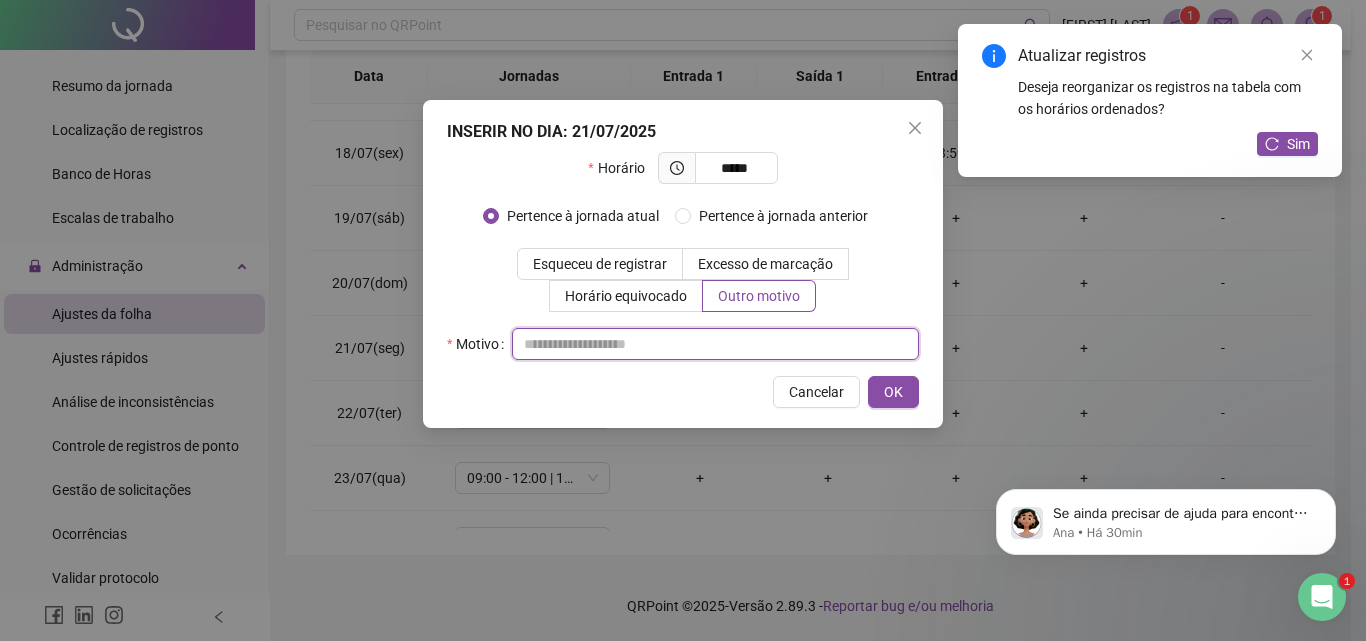 click at bounding box center [715, 344] 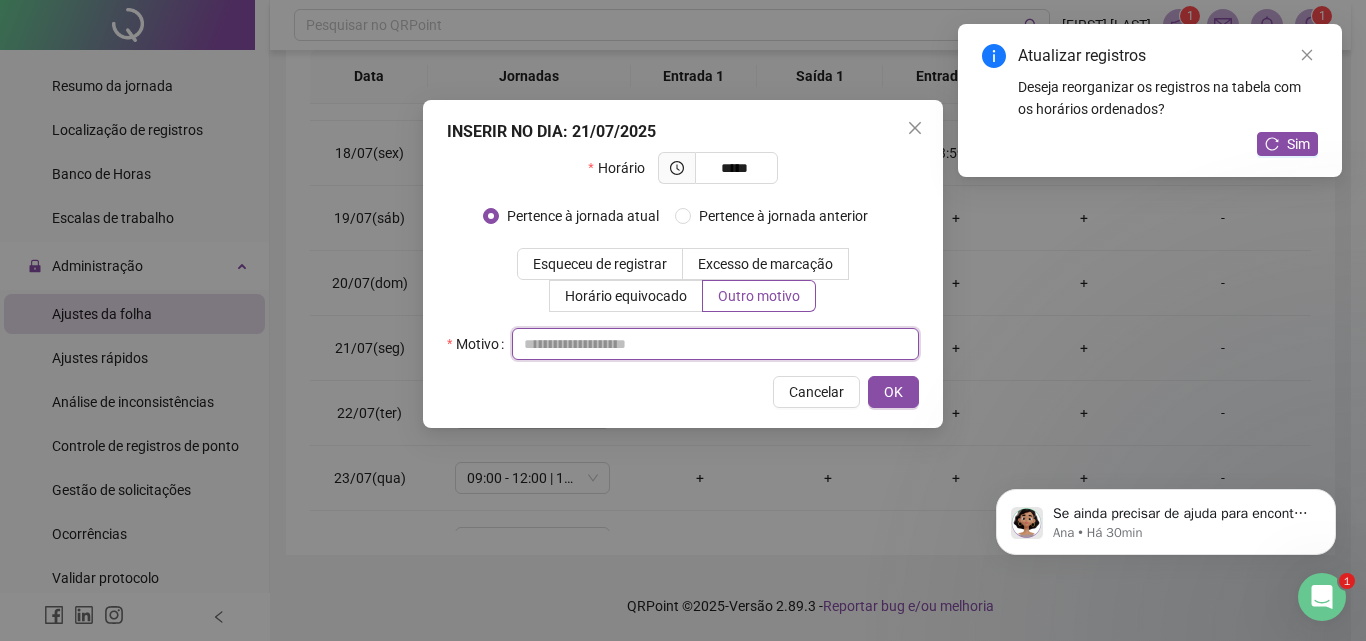 paste on "**********" 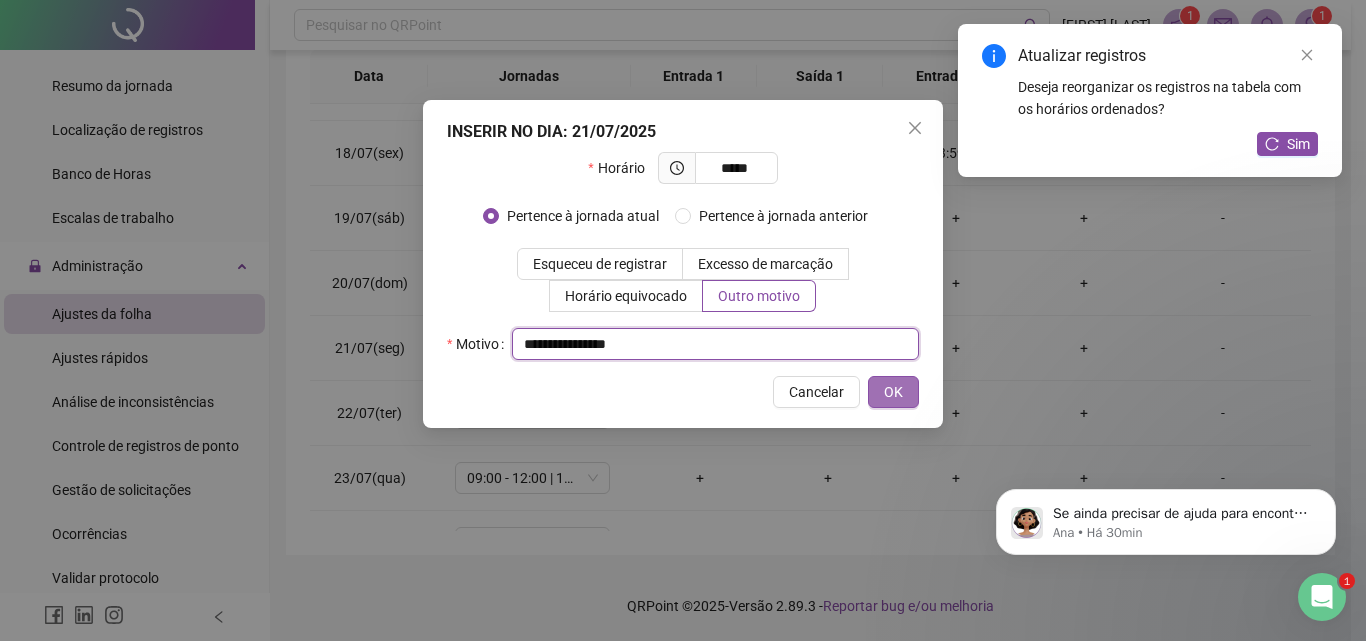 type on "**********" 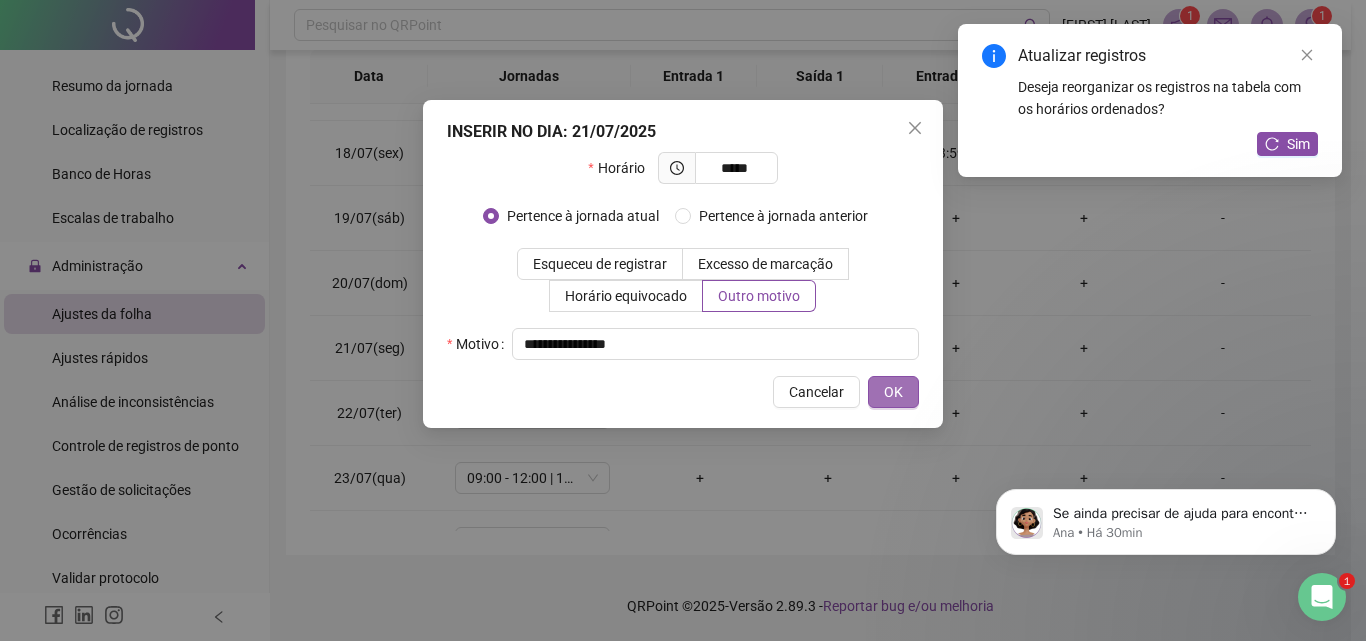 click on "OK" at bounding box center [893, 392] 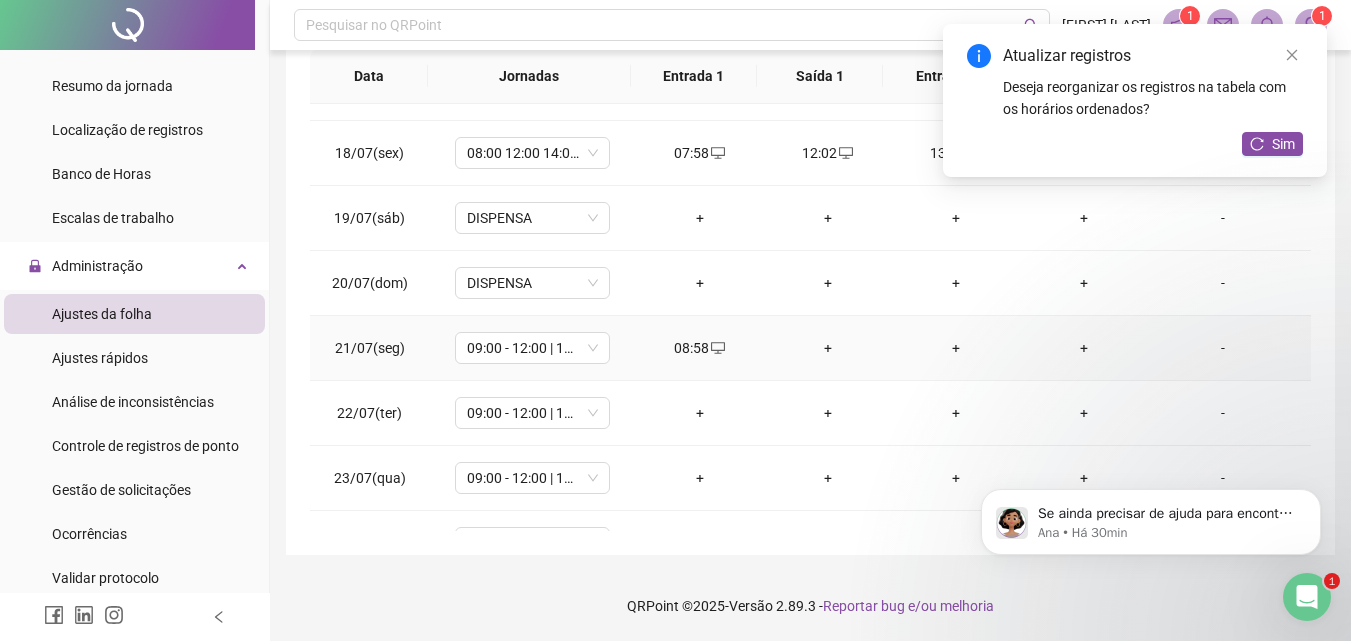 click on "+" at bounding box center [828, 348] 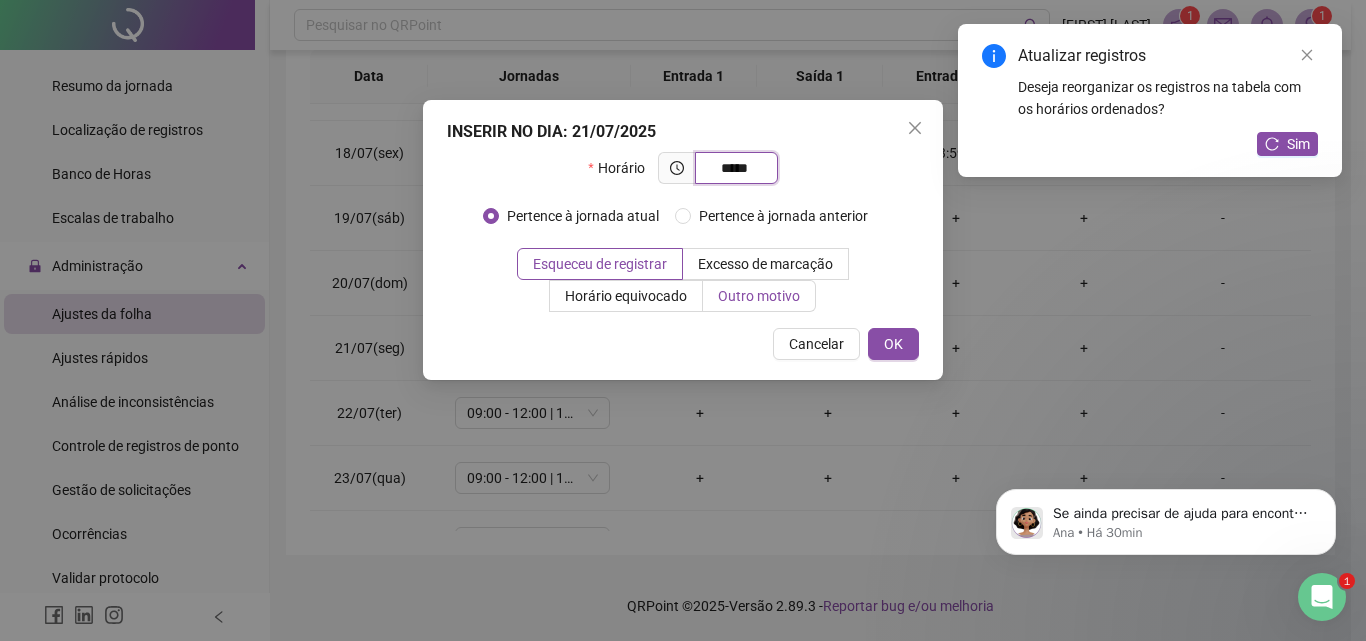 type on "*****" 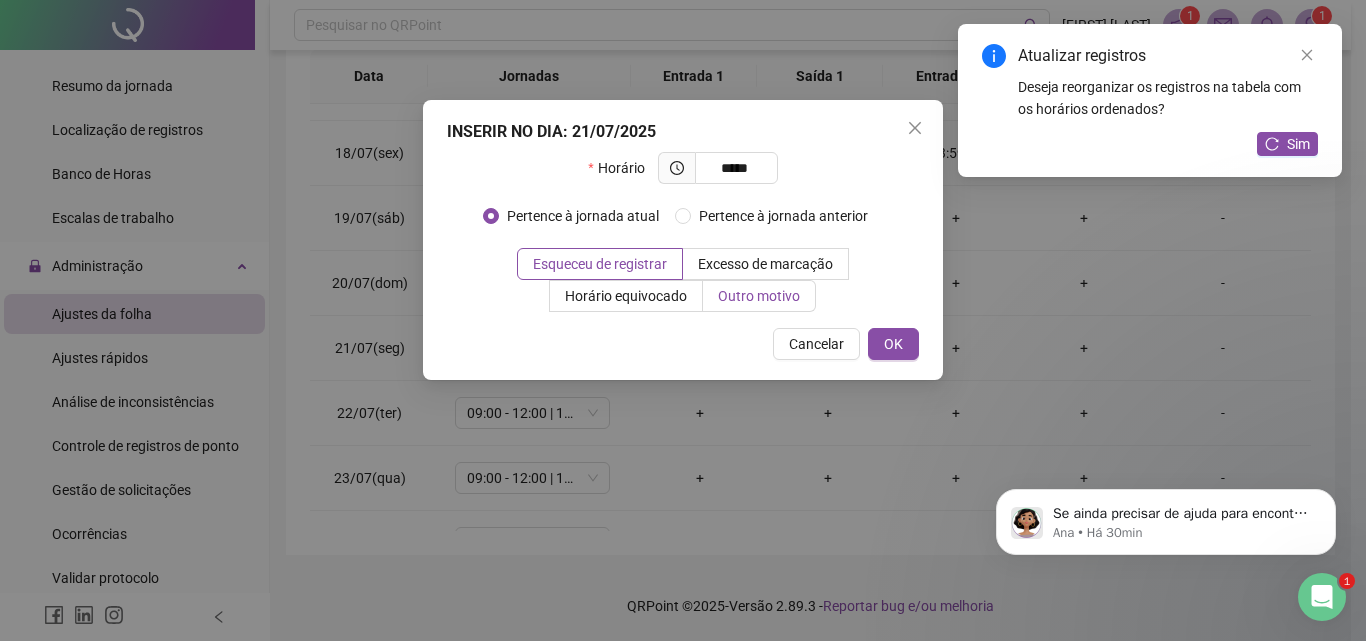 click on "Outro motivo" at bounding box center [759, 296] 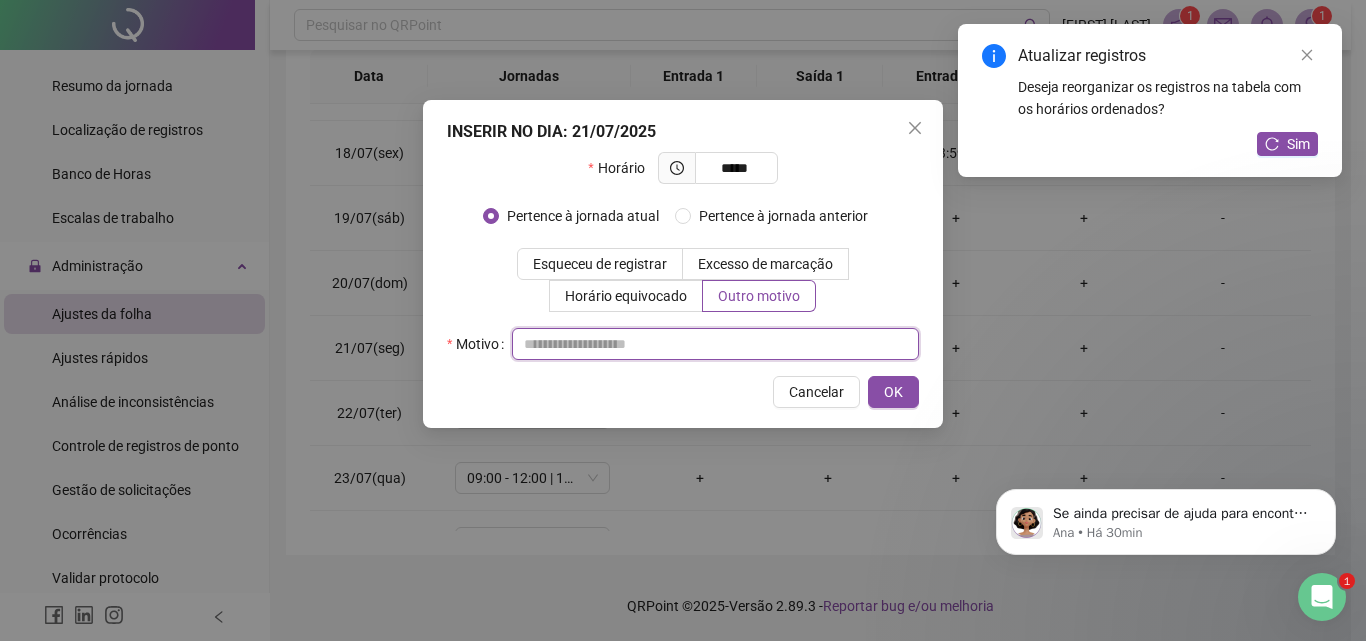 click at bounding box center [715, 344] 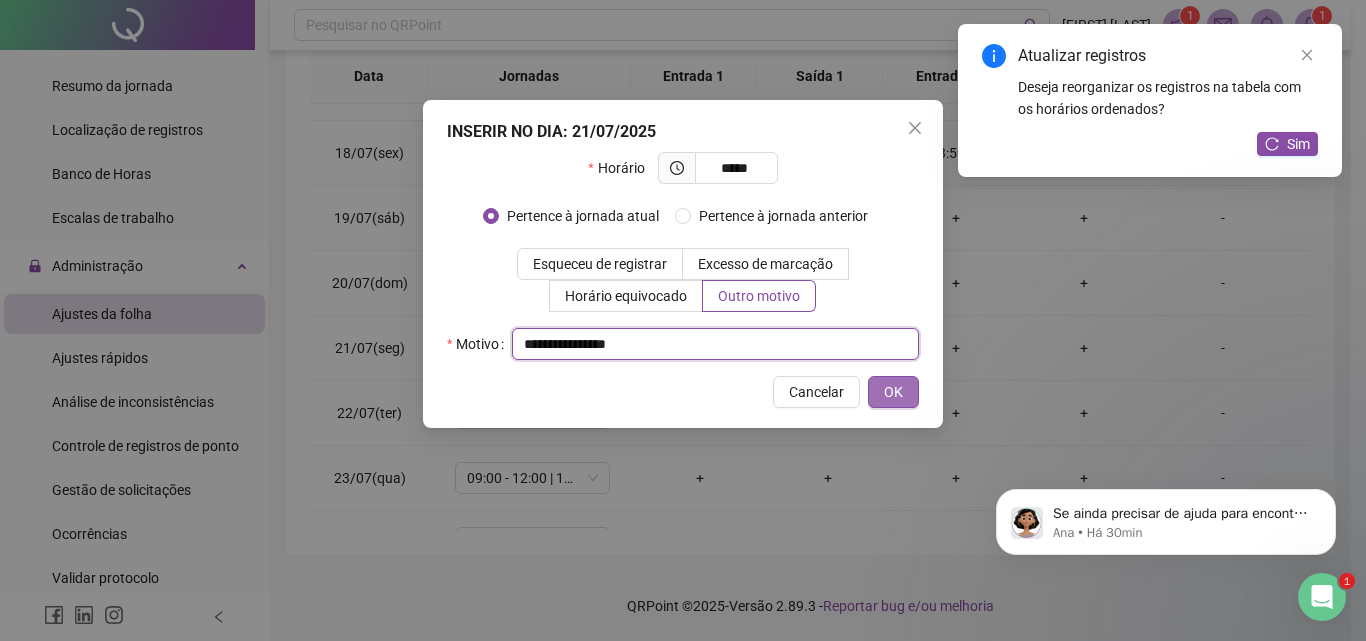 type on "**********" 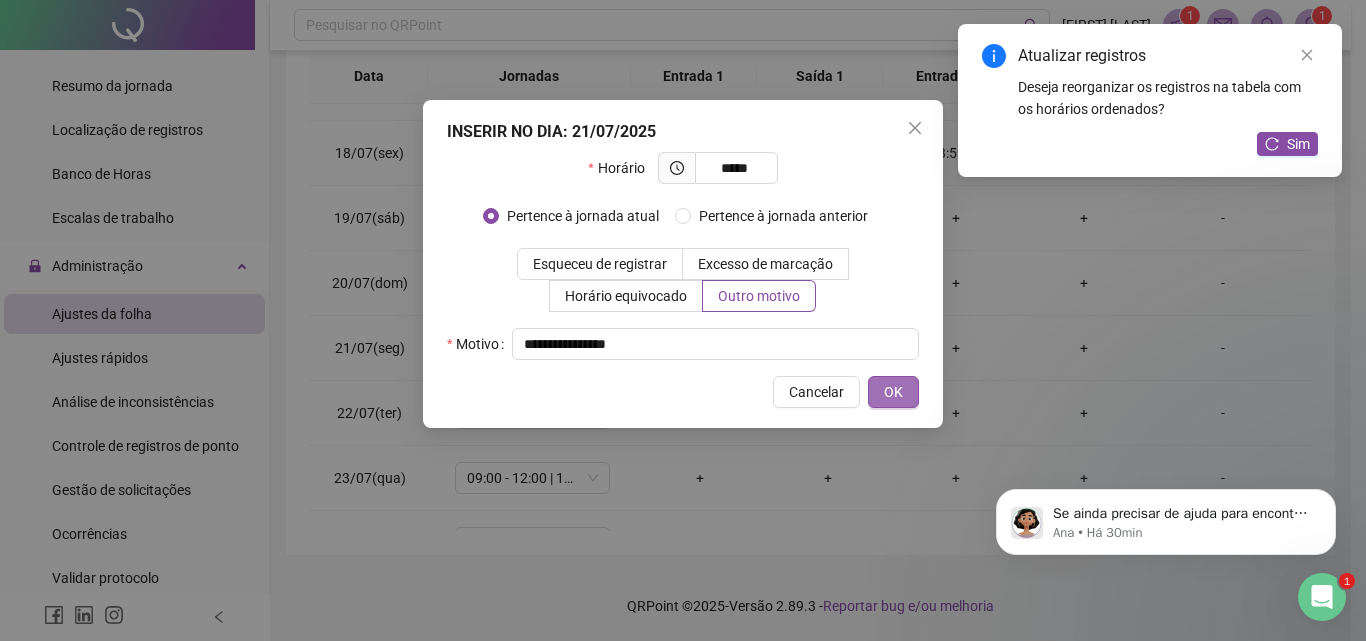 click on "OK" at bounding box center (893, 392) 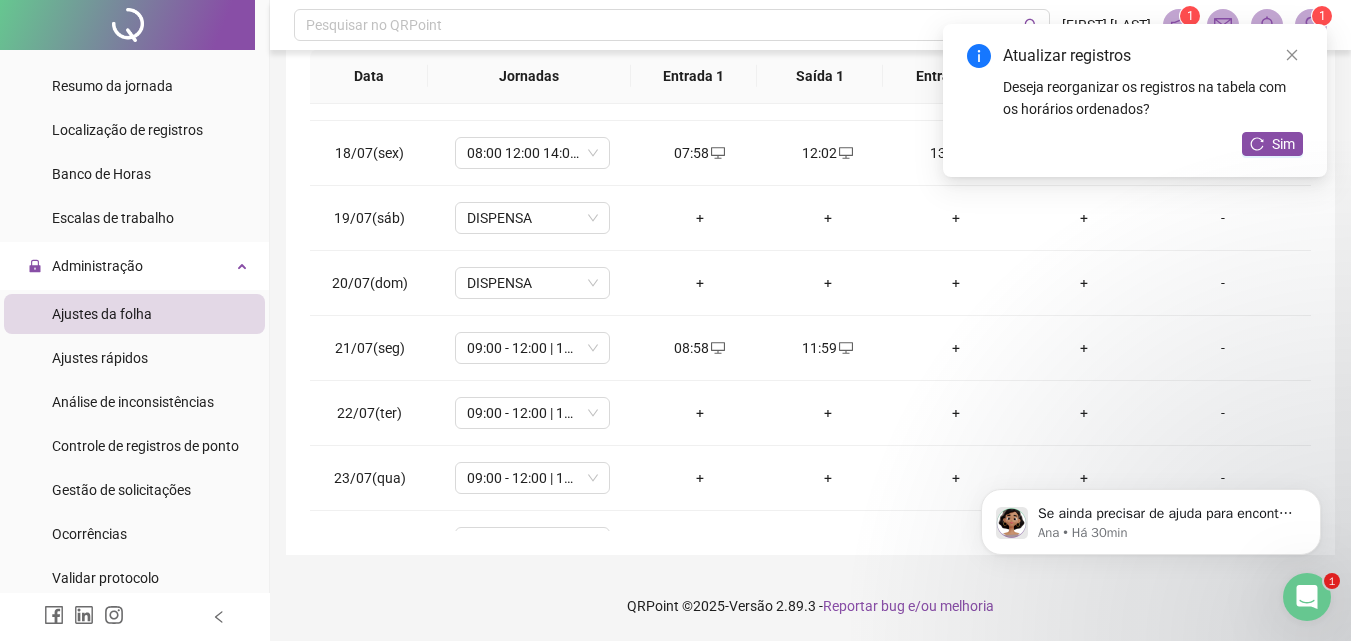 click on "+" at bounding box center (956, 348) 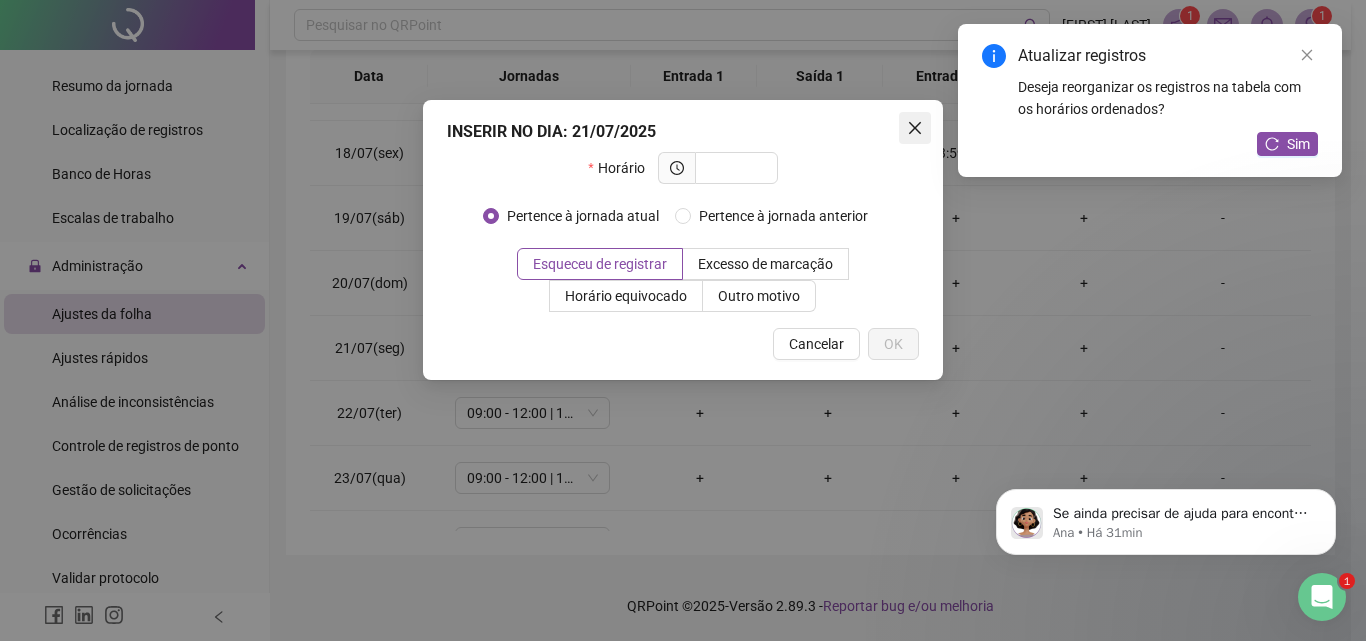 click 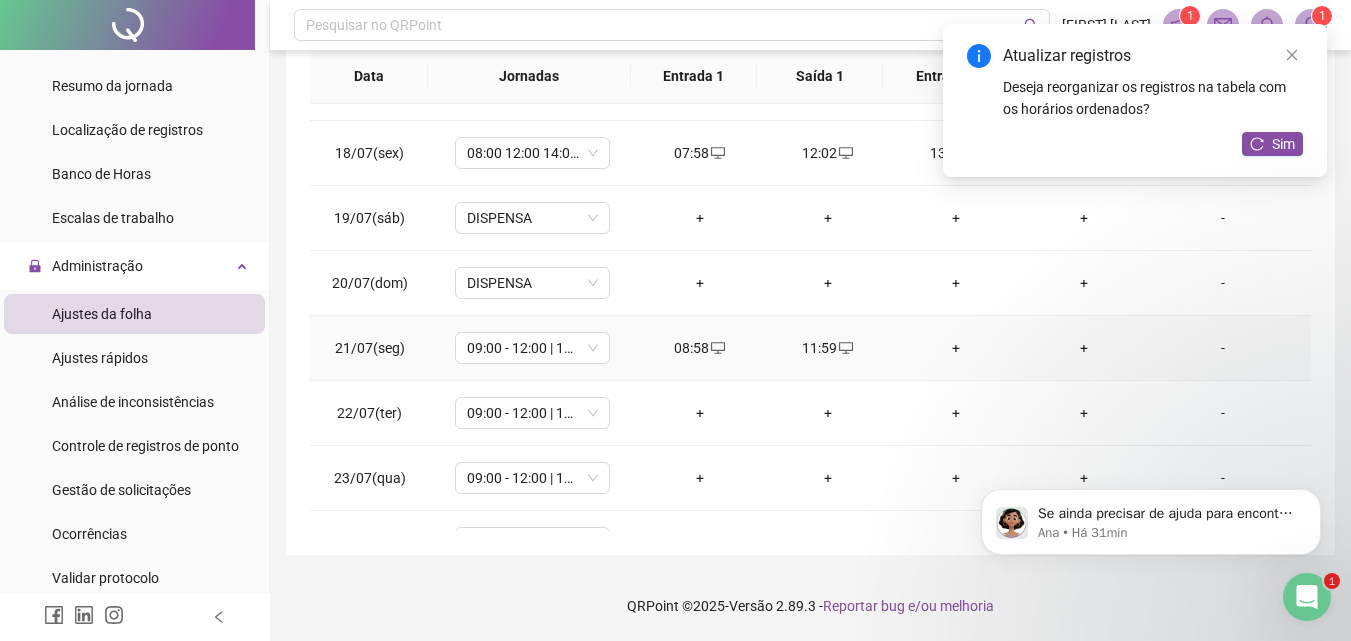 click on "+" at bounding box center (956, 348) 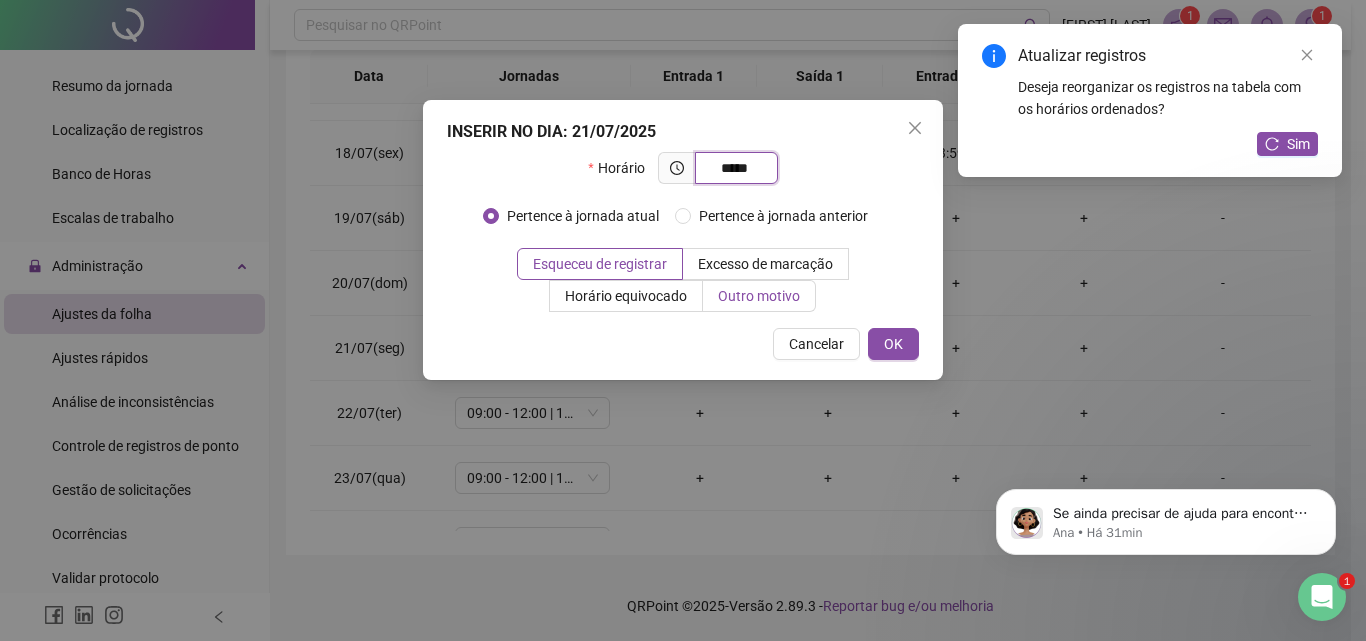 type on "*****" 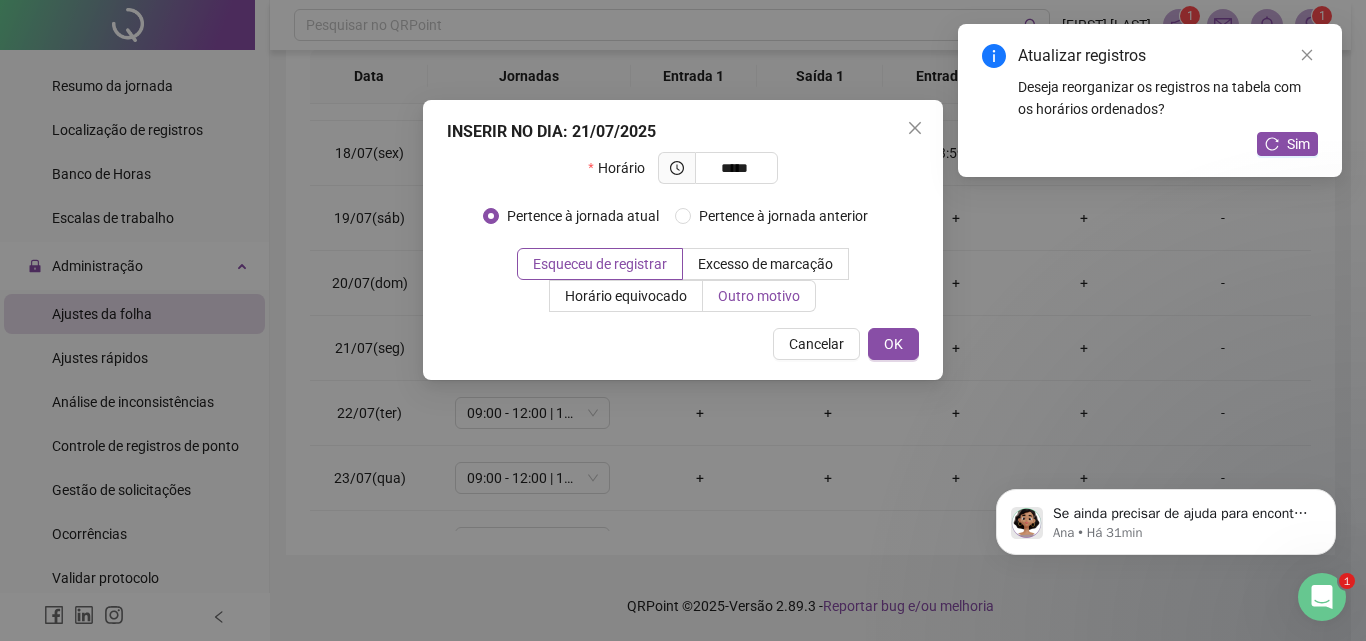 click on "Outro motivo" at bounding box center [759, 296] 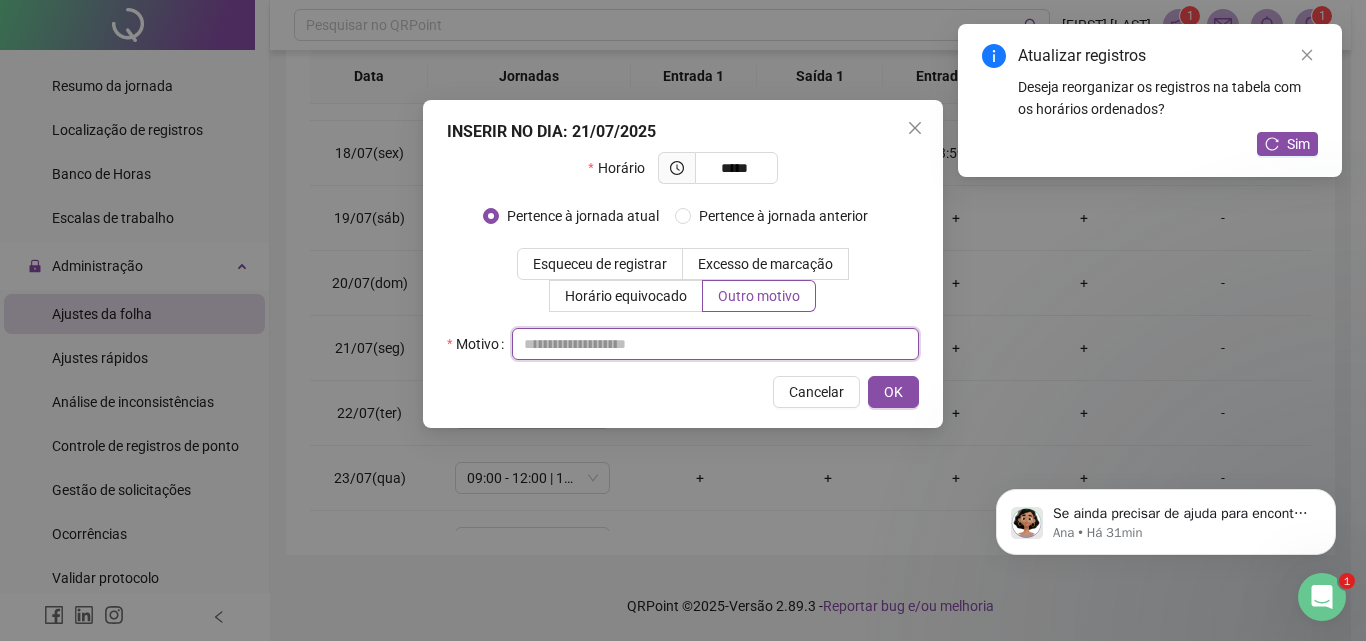 click at bounding box center [715, 344] 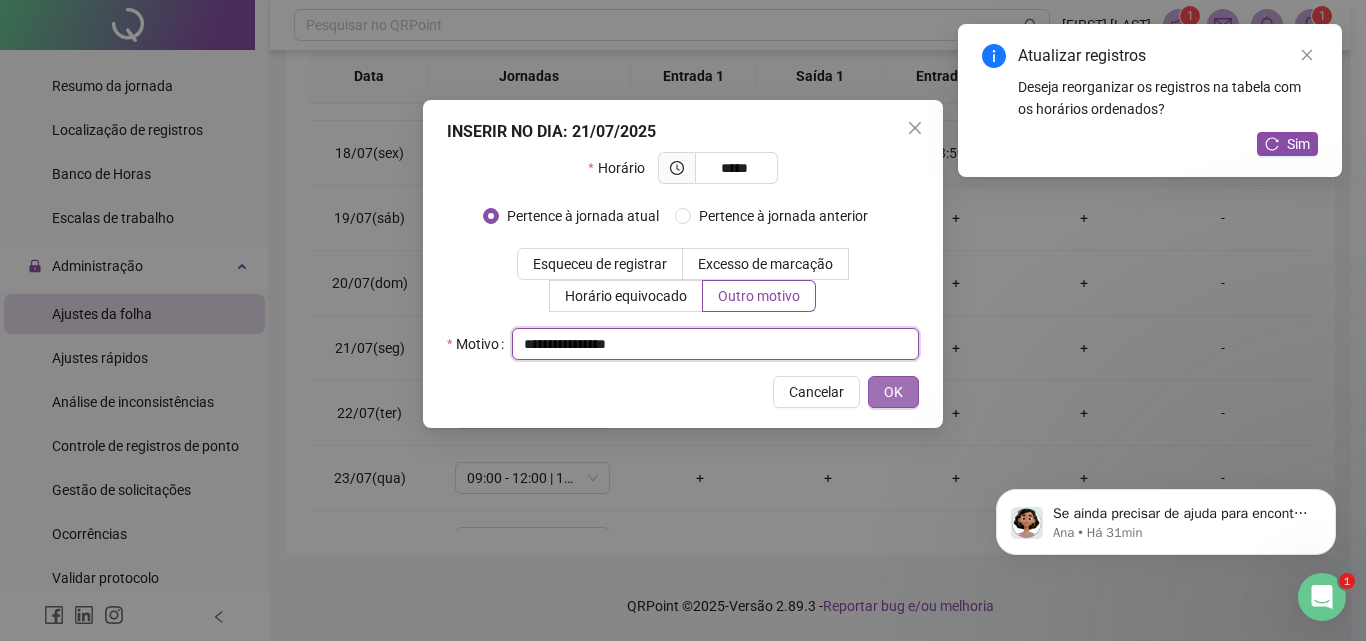 type on "**********" 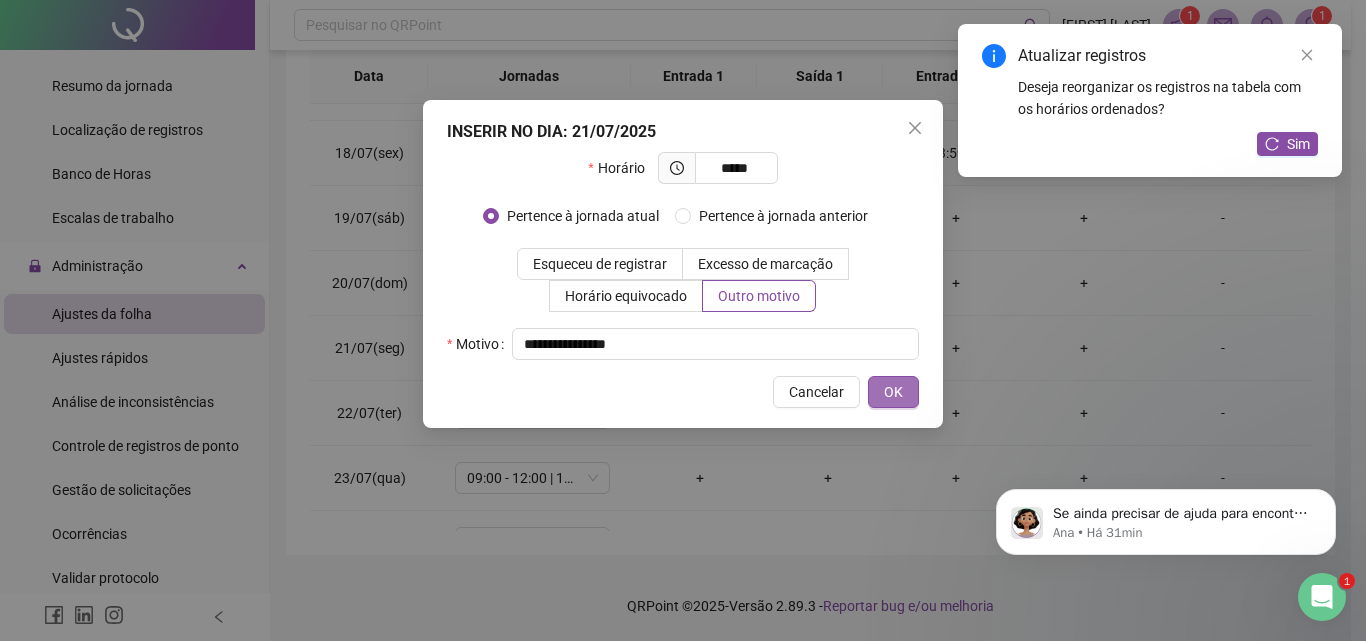 click on "OK" at bounding box center [893, 392] 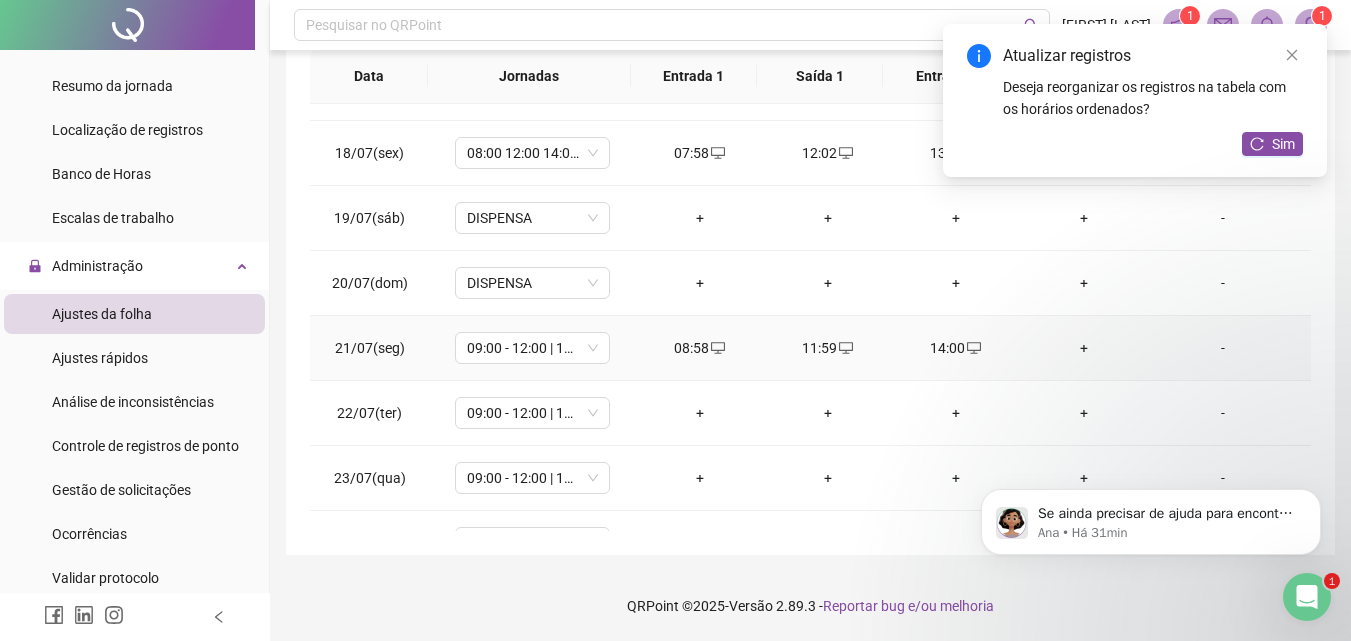 click on "+" at bounding box center (1084, 348) 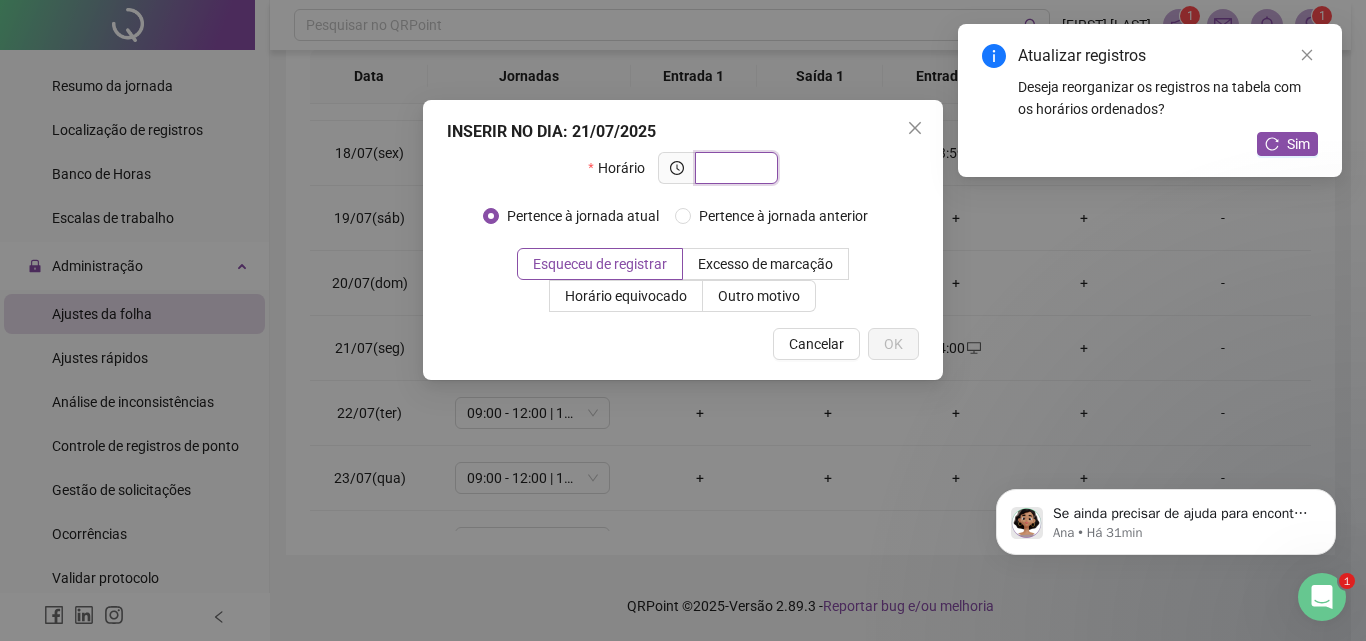 type on "*" 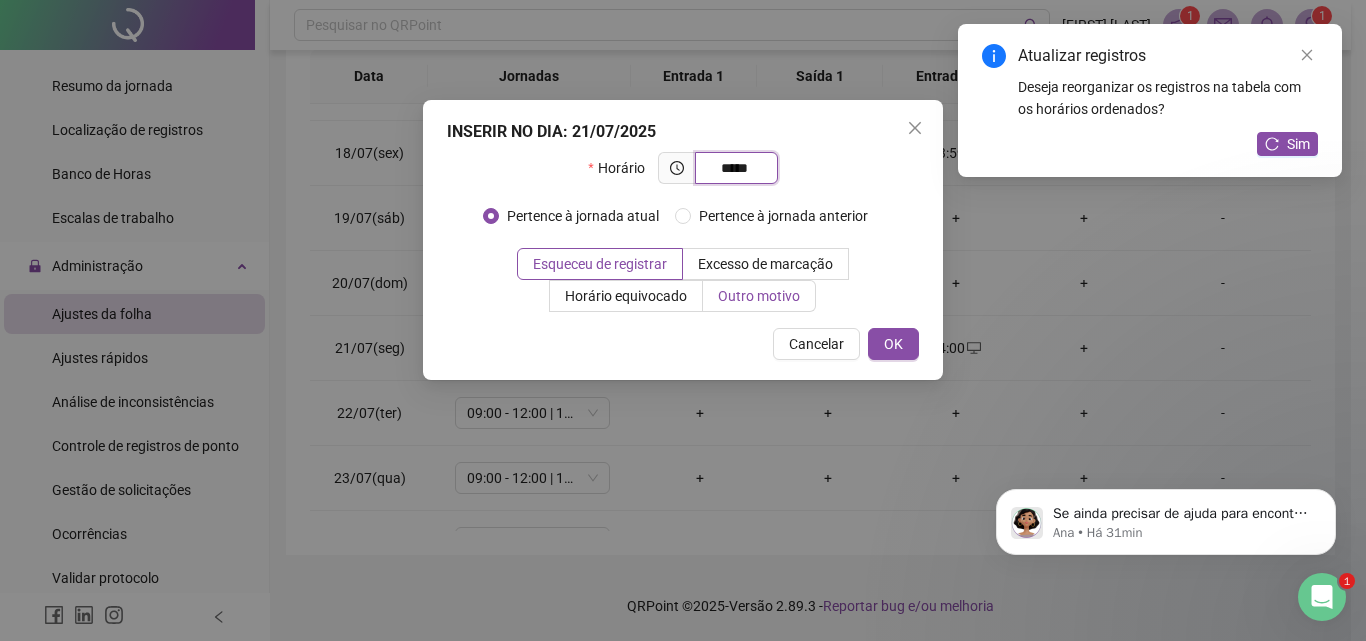 type on "*****" 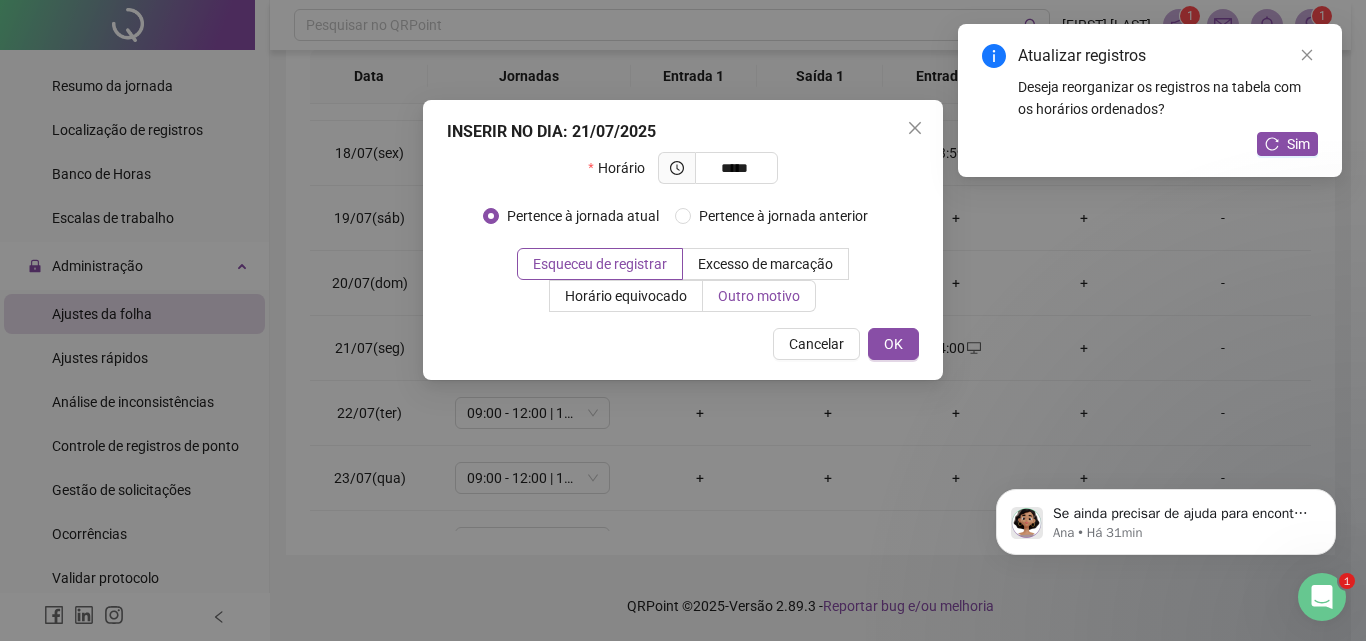 click on "Outro motivo" at bounding box center (759, 296) 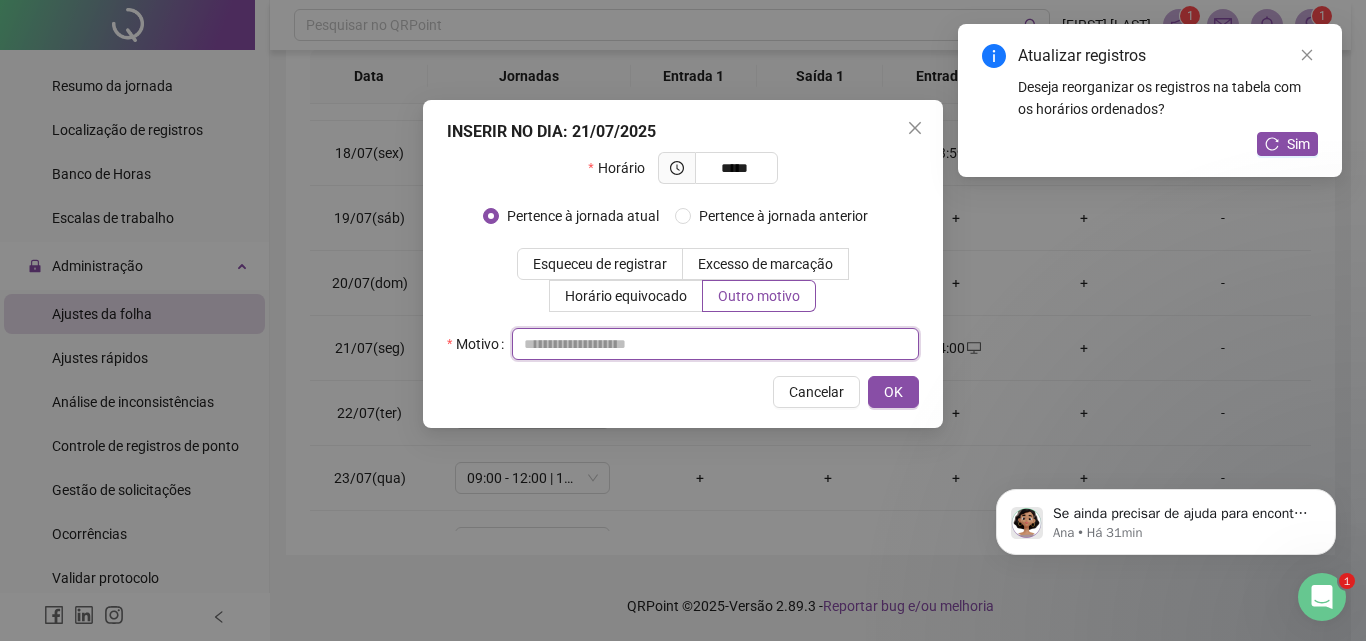 click at bounding box center (715, 344) 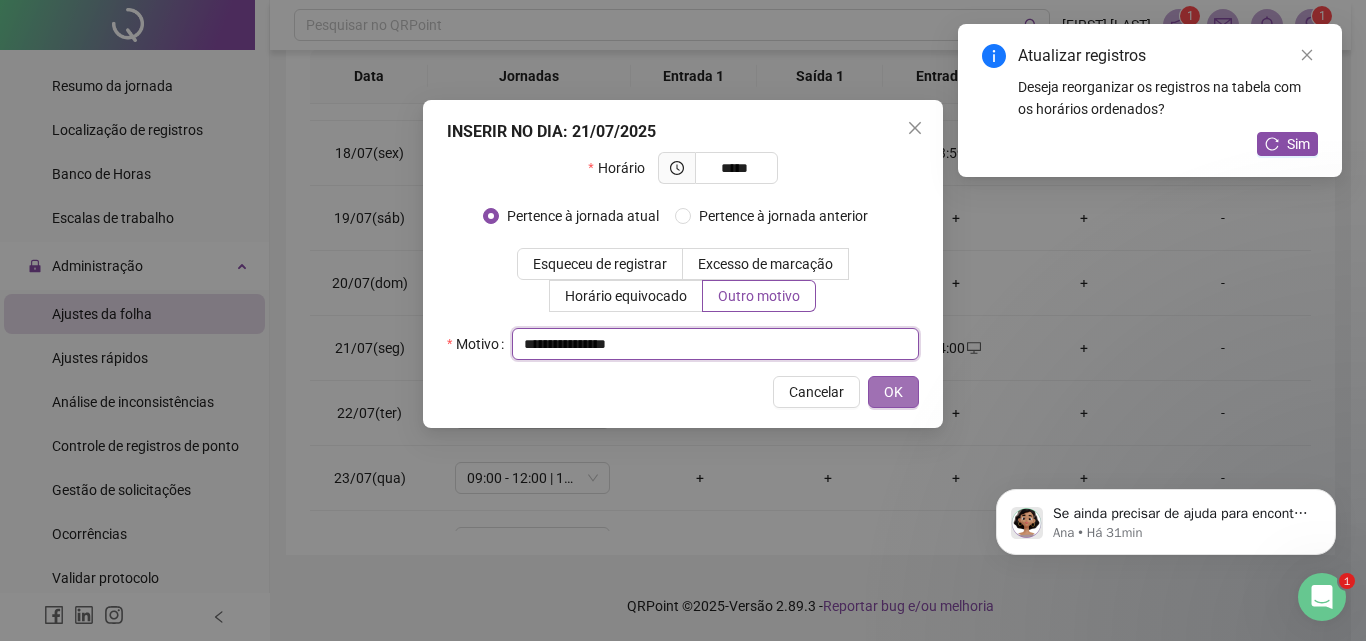 type on "**********" 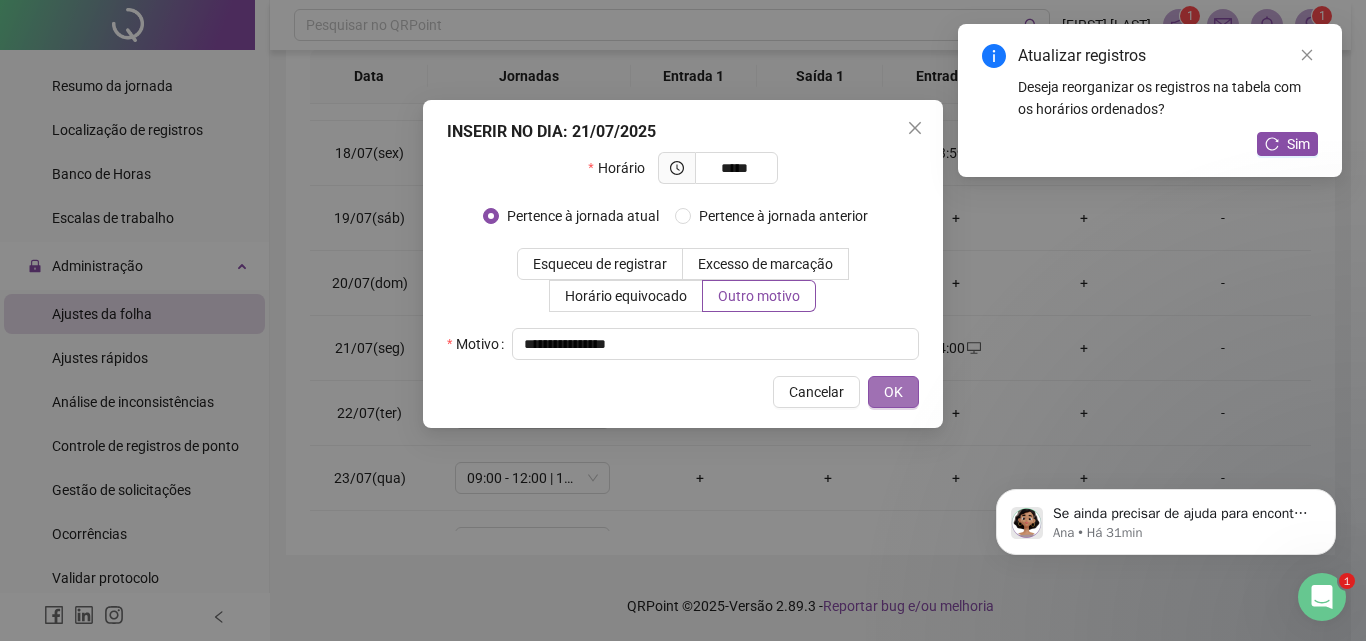 click on "OK" at bounding box center (893, 392) 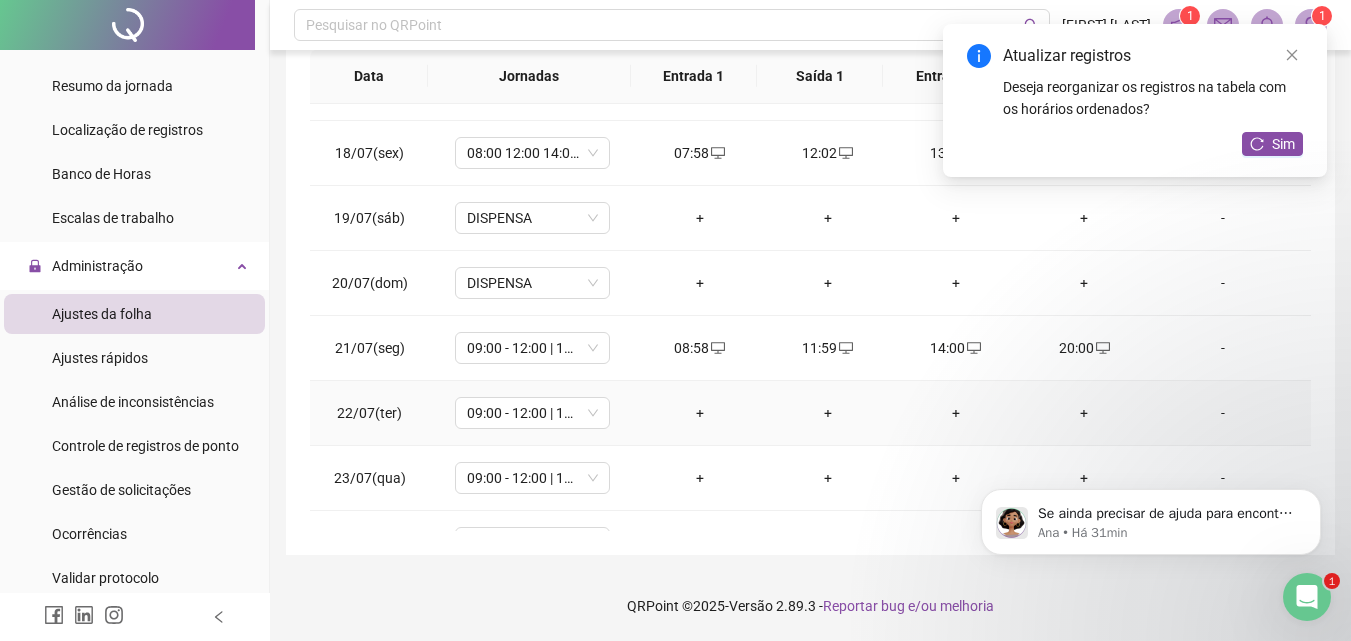 click on "+" at bounding box center (700, 413) 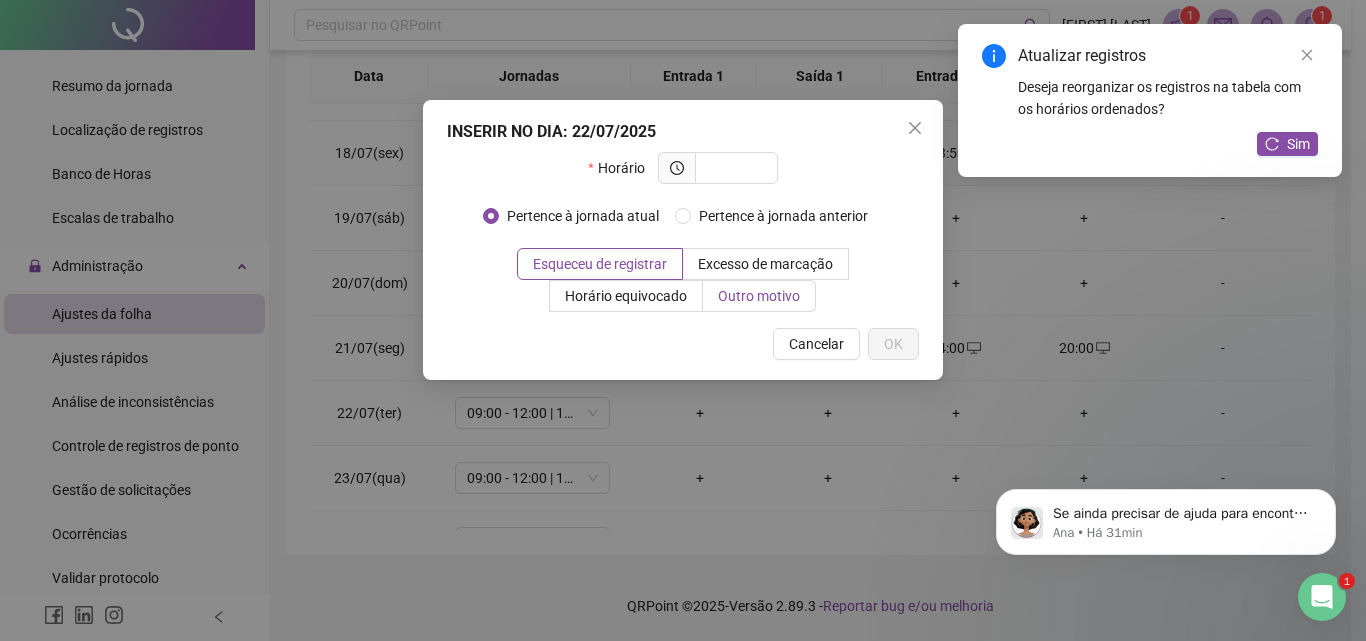 click on "Outro motivo" at bounding box center (759, 296) 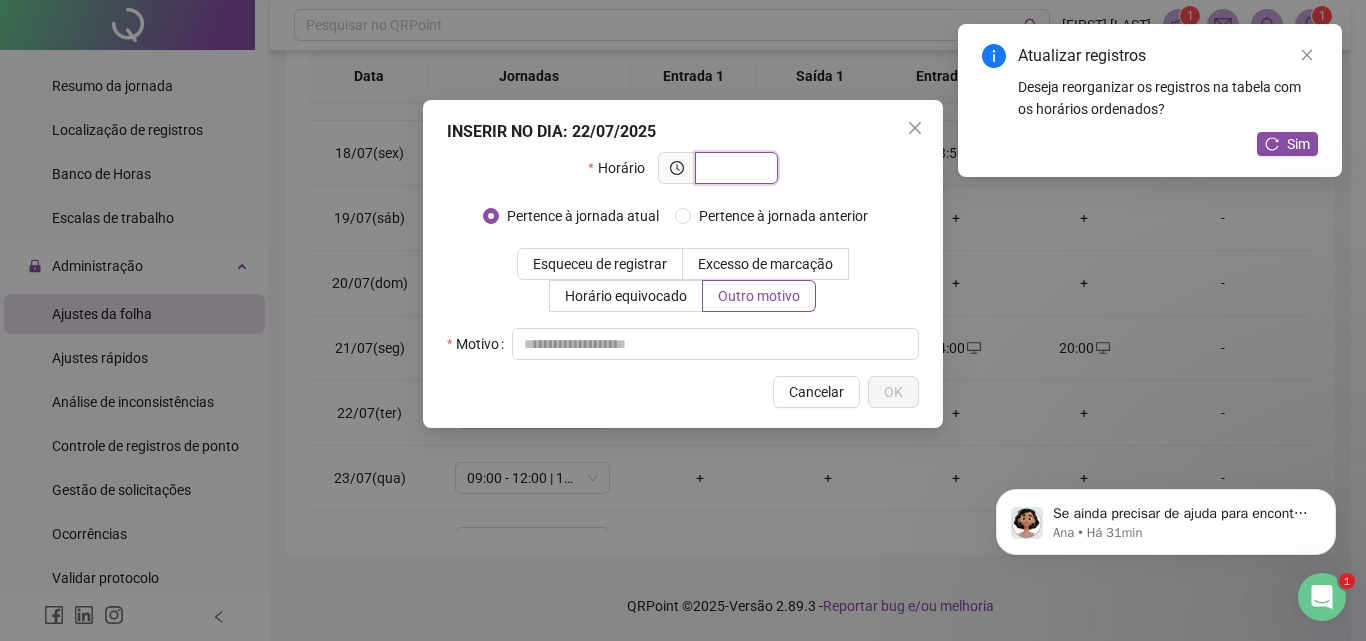 click at bounding box center (734, 168) 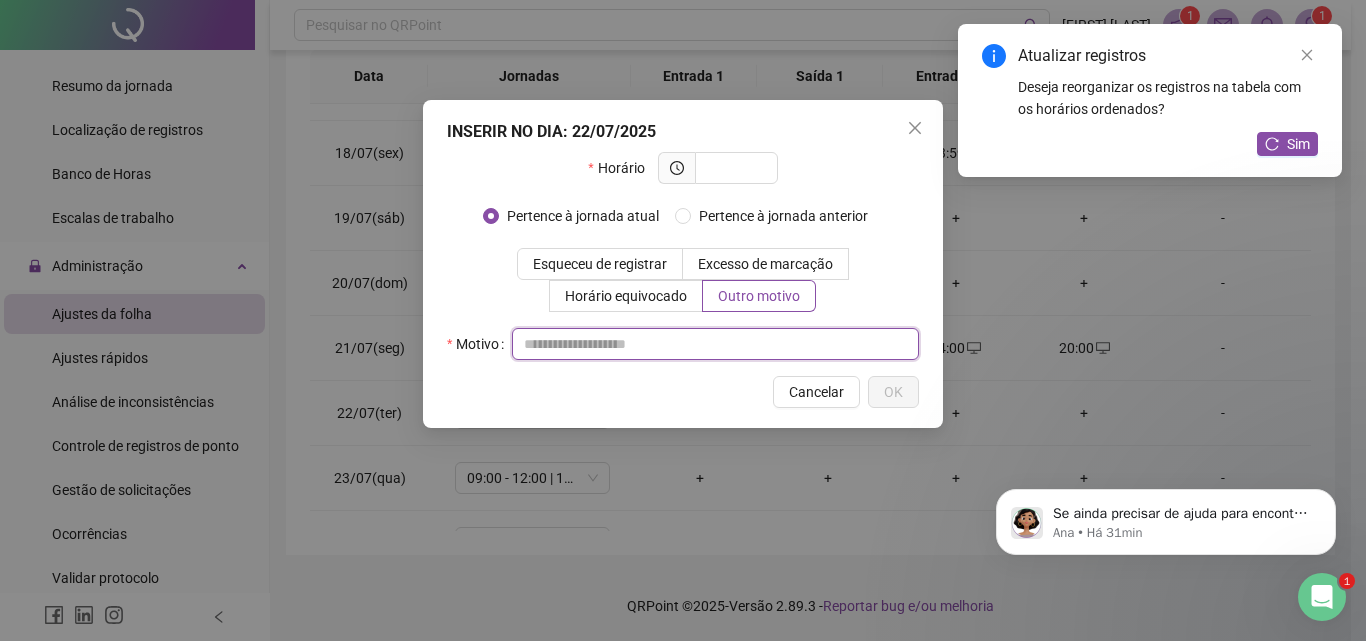 click at bounding box center [715, 344] 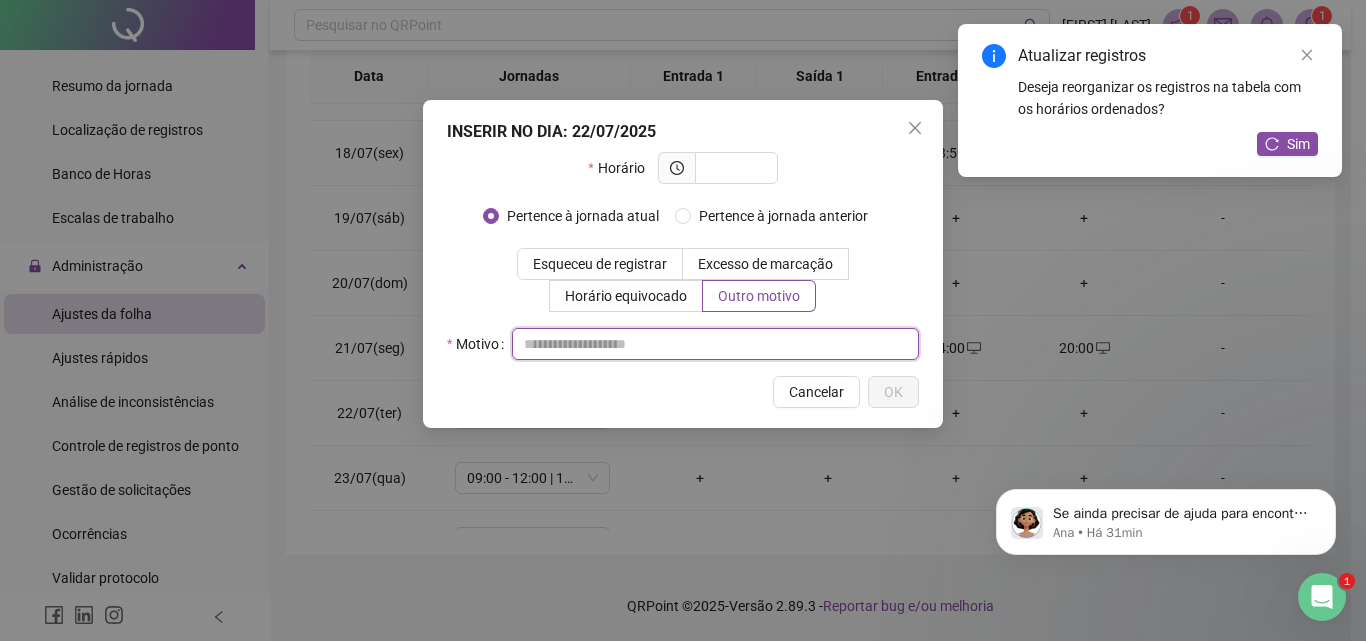 paste on "**********" 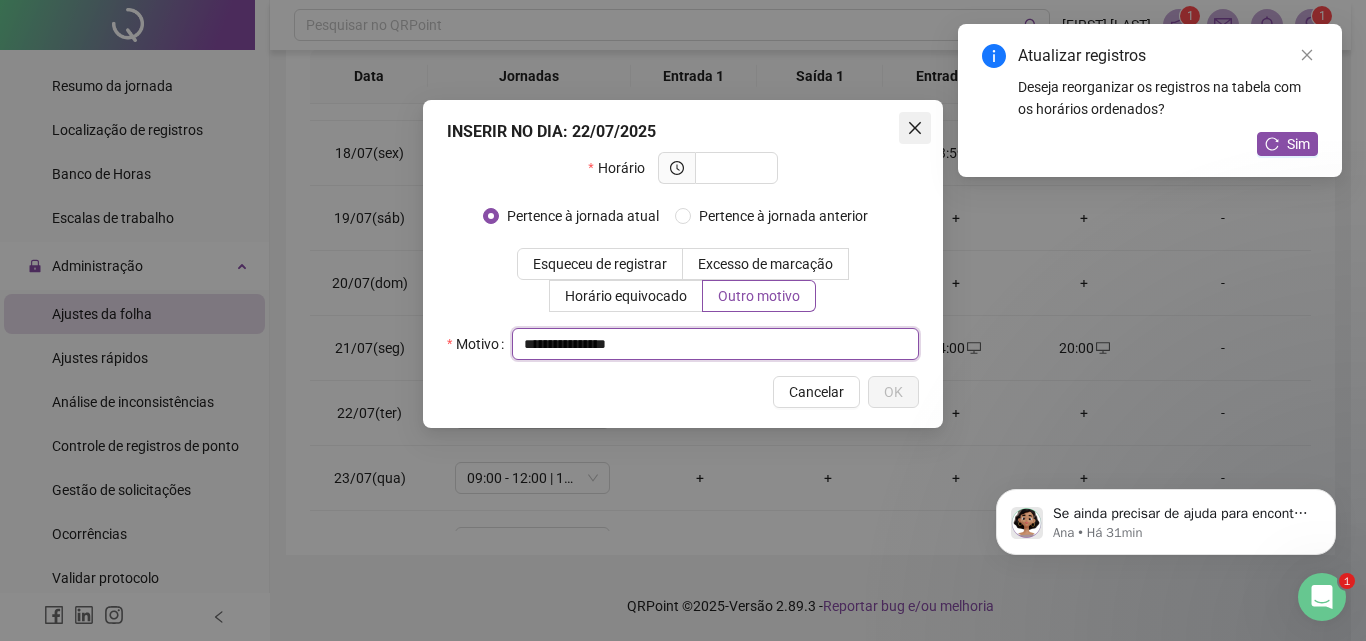 type on "**********" 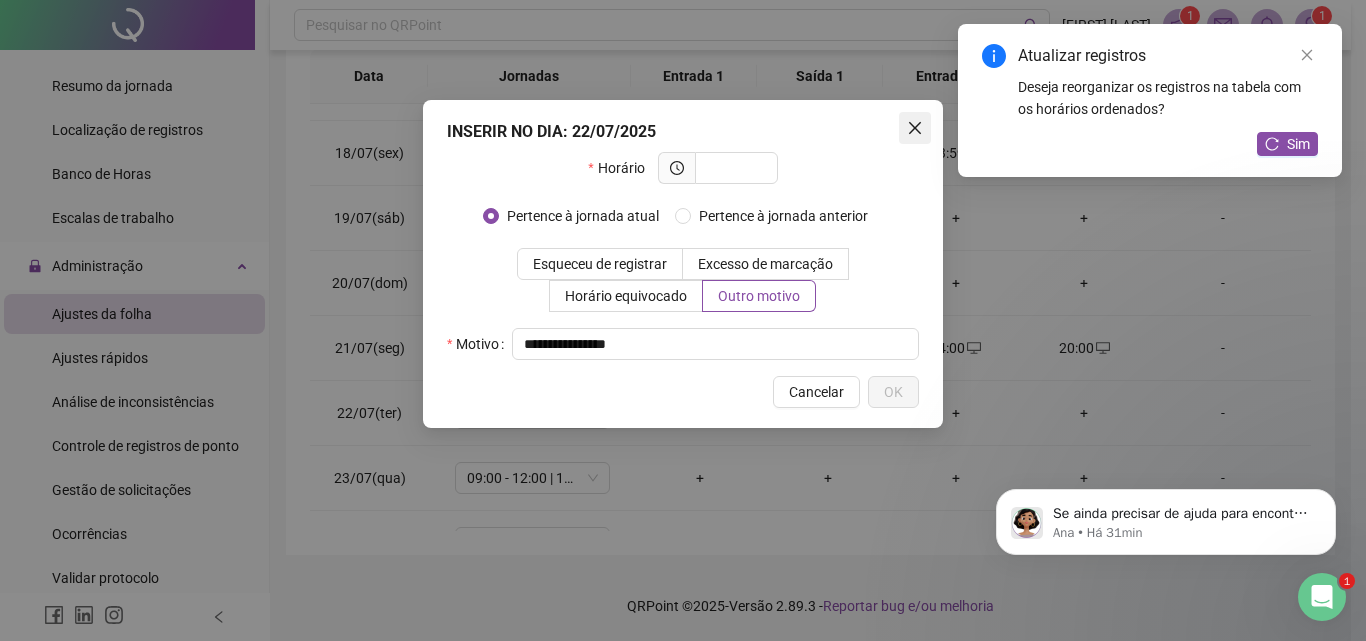 click 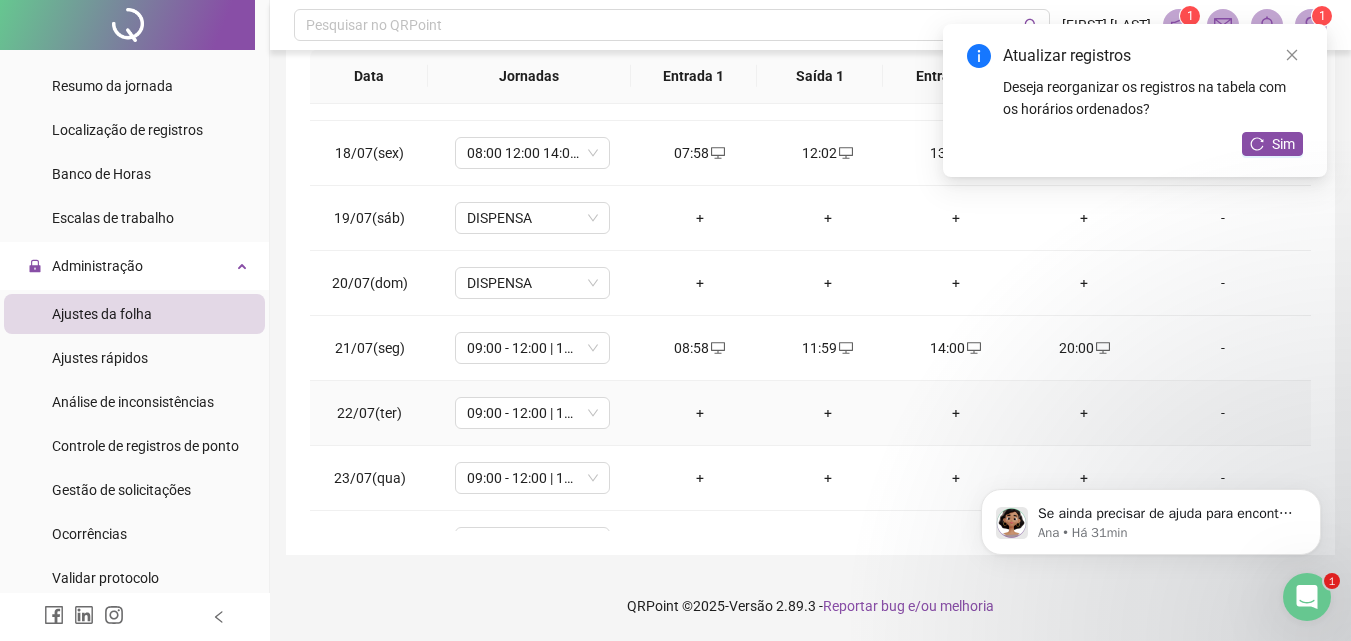 click on "+" at bounding box center [700, 413] 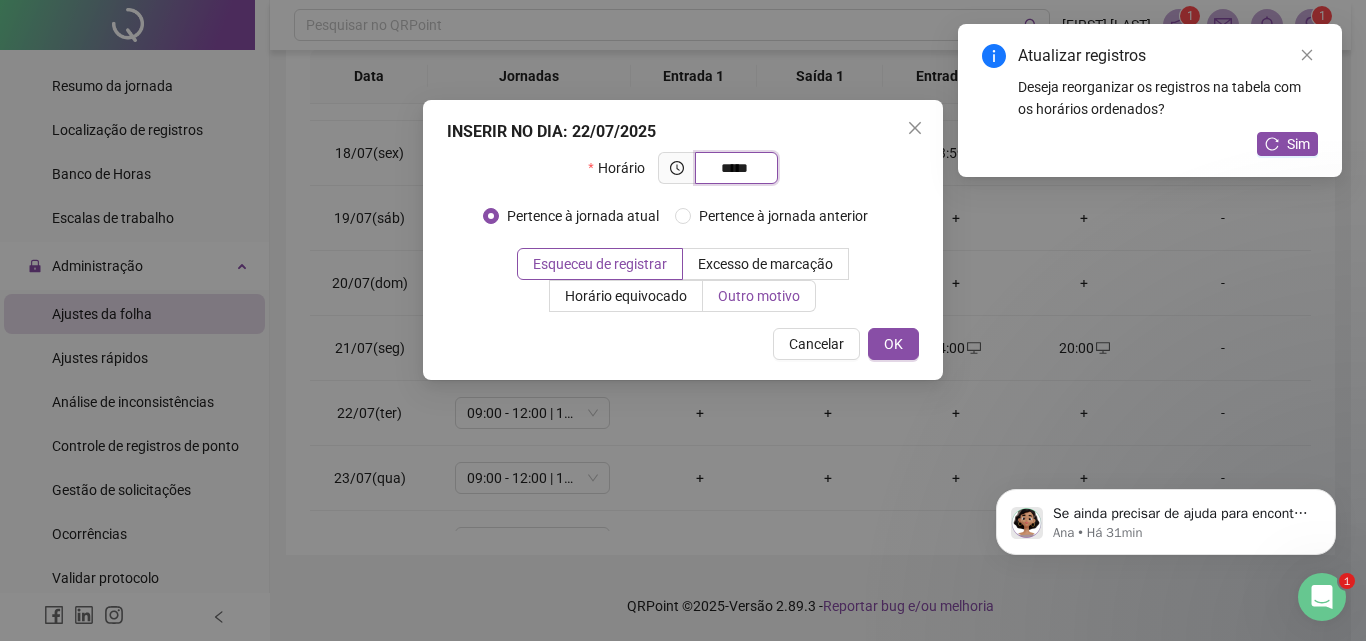 type on "*****" 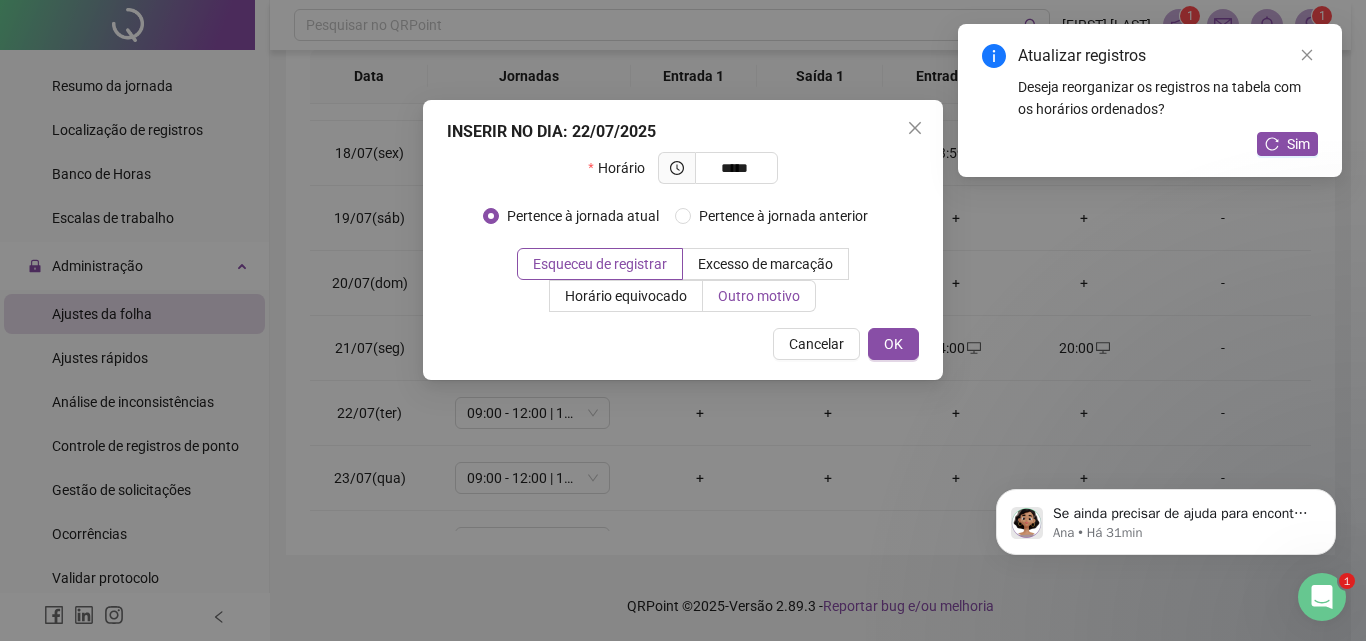 click on "Outro motivo" at bounding box center [759, 296] 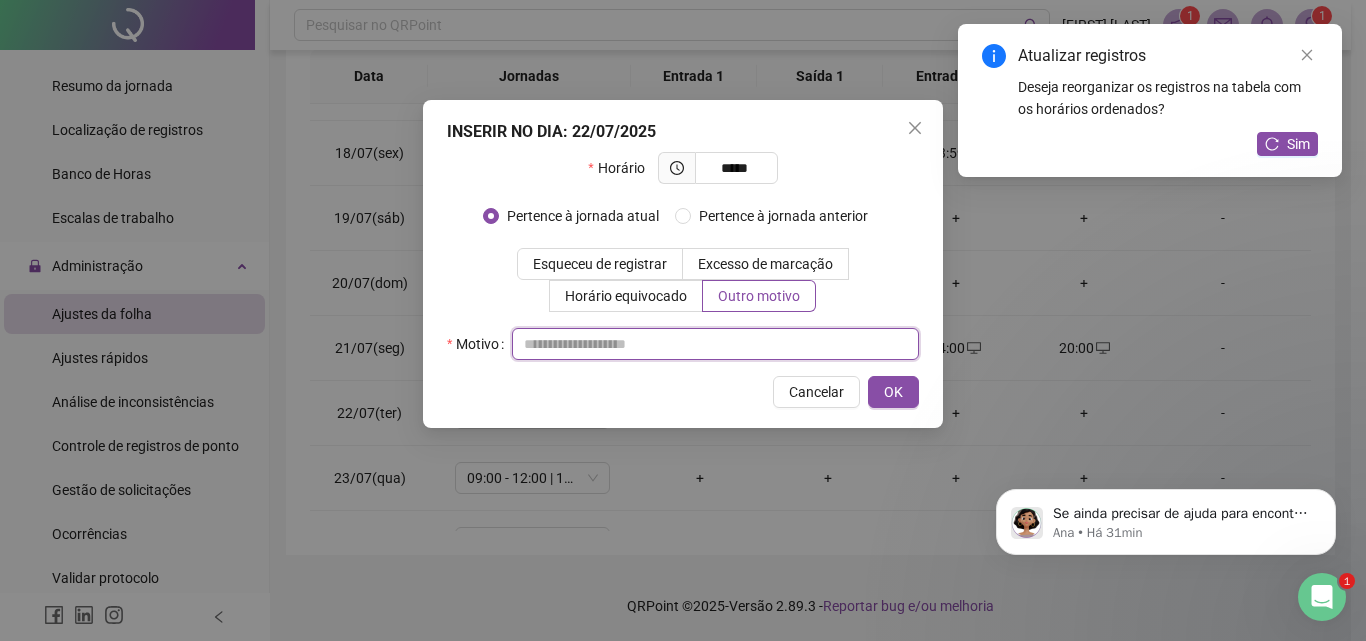 click at bounding box center (715, 344) 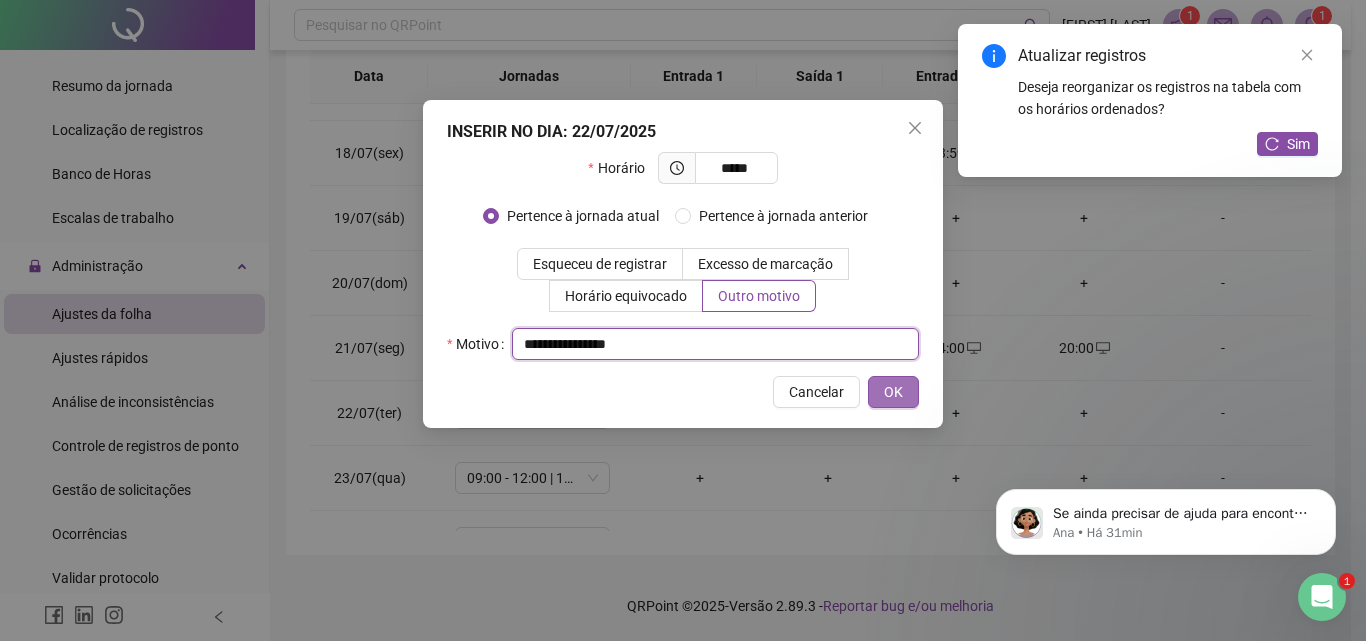 type on "**********" 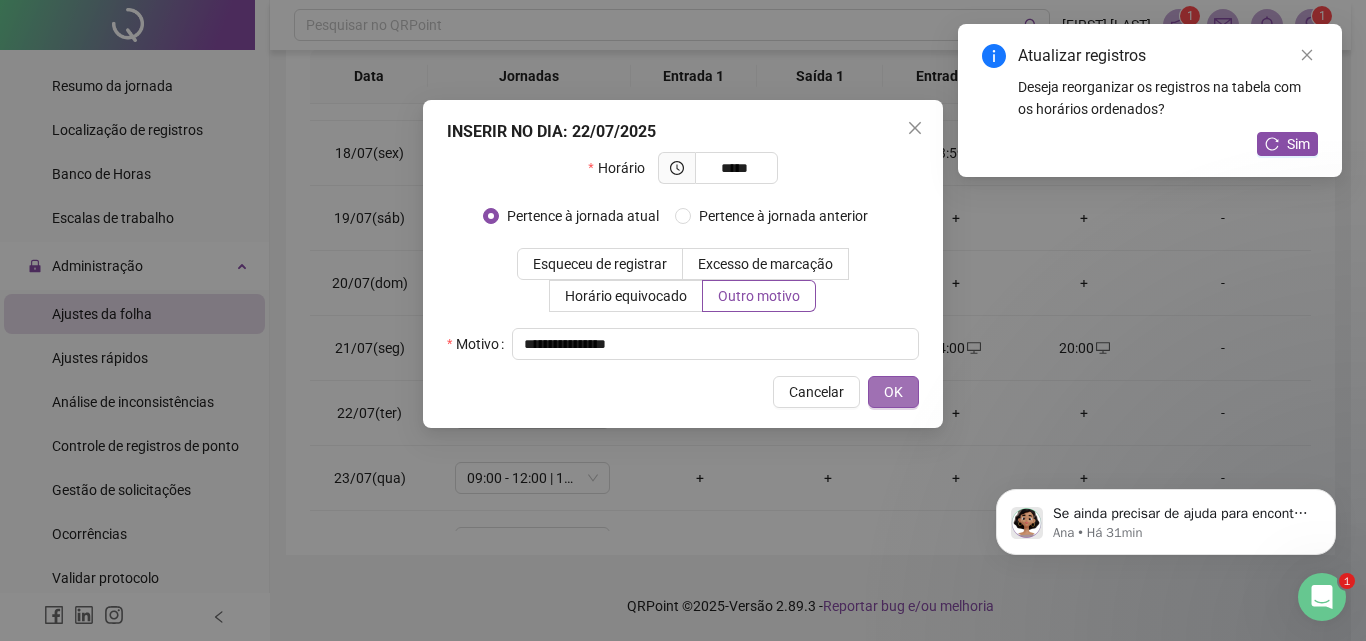click on "OK" at bounding box center (893, 392) 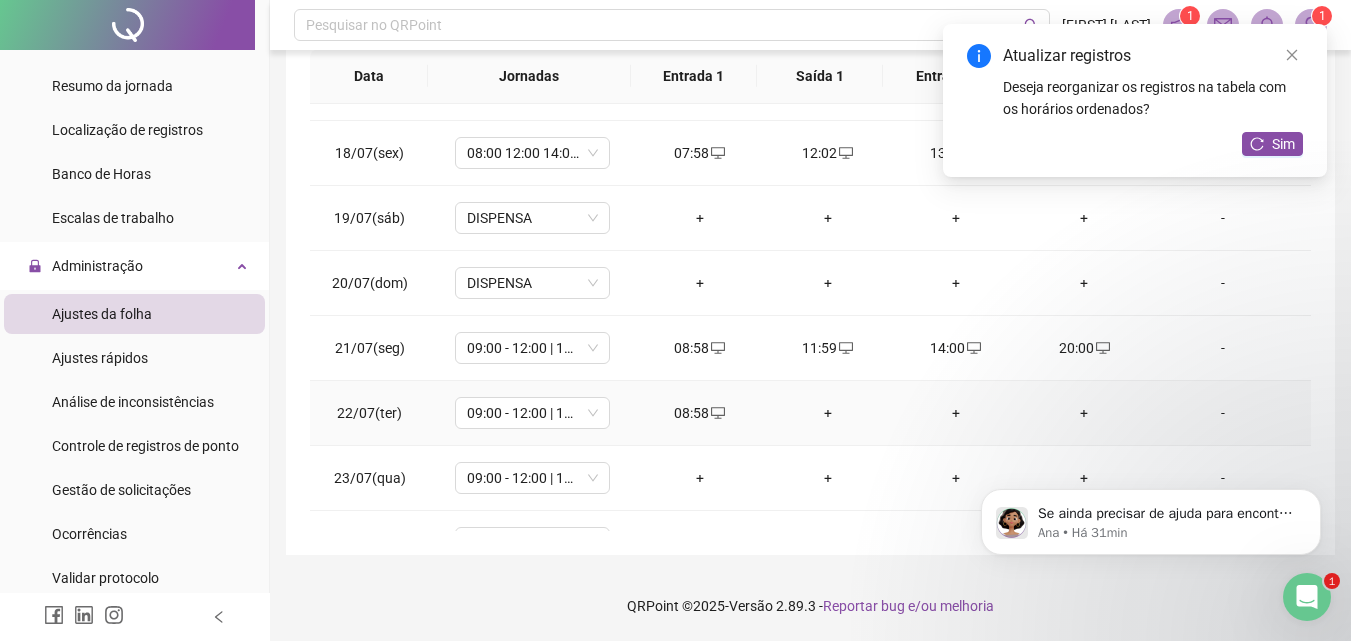 click on "+" at bounding box center [828, 413] 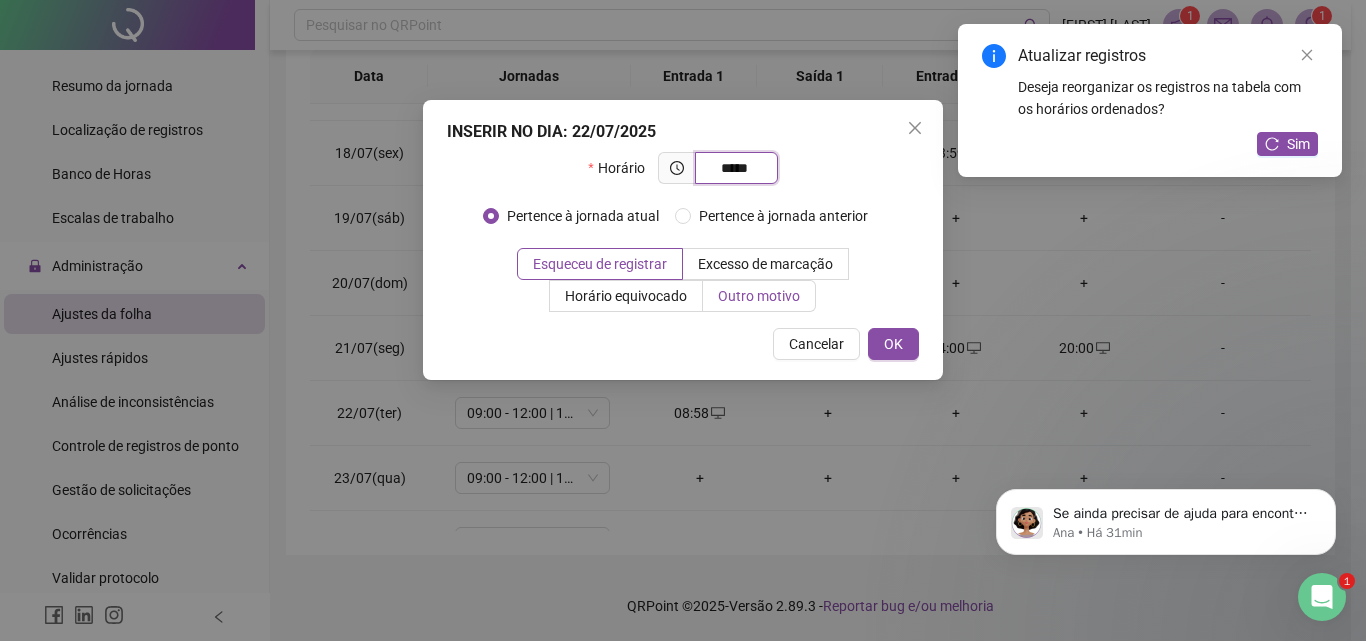 type on "*****" 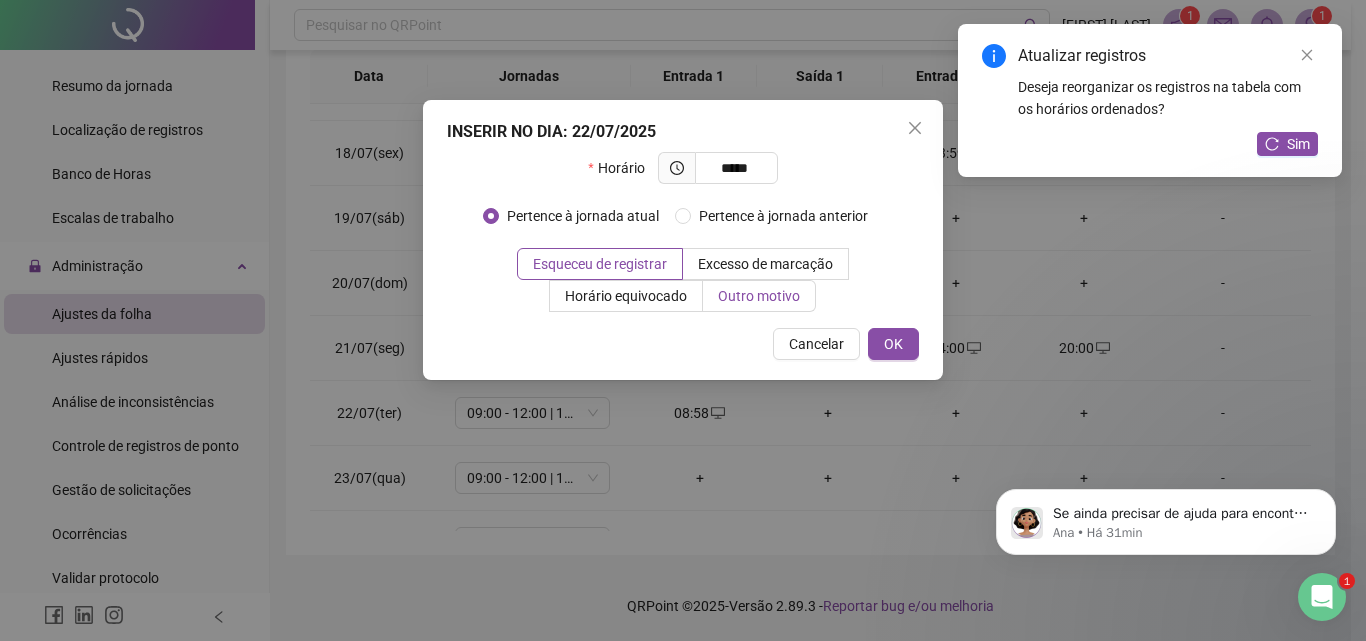 click on "Outro motivo" at bounding box center (759, 296) 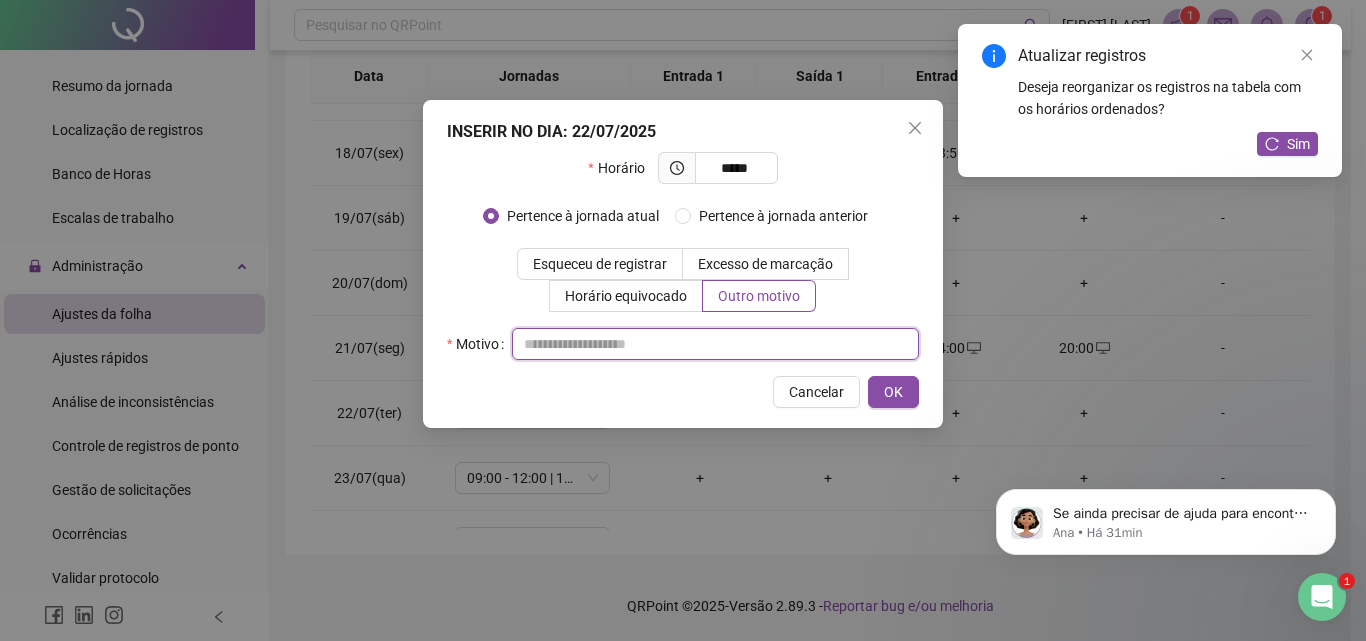click at bounding box center [715, 344] 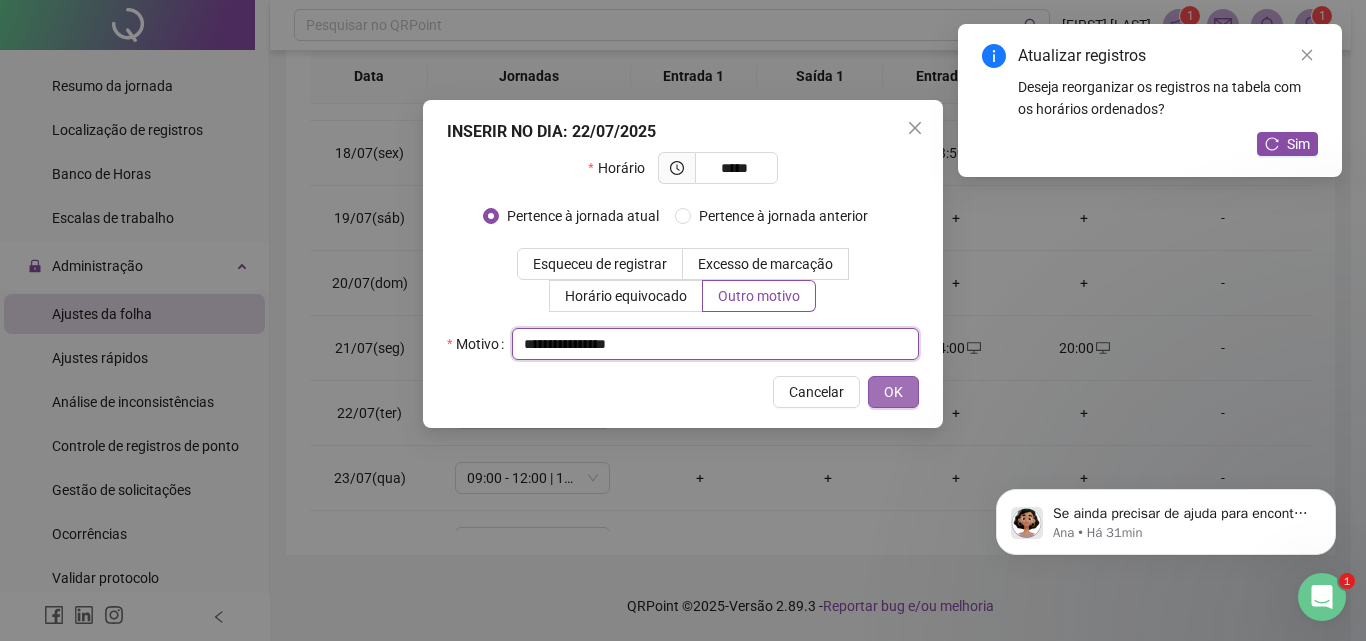 type on "**********" 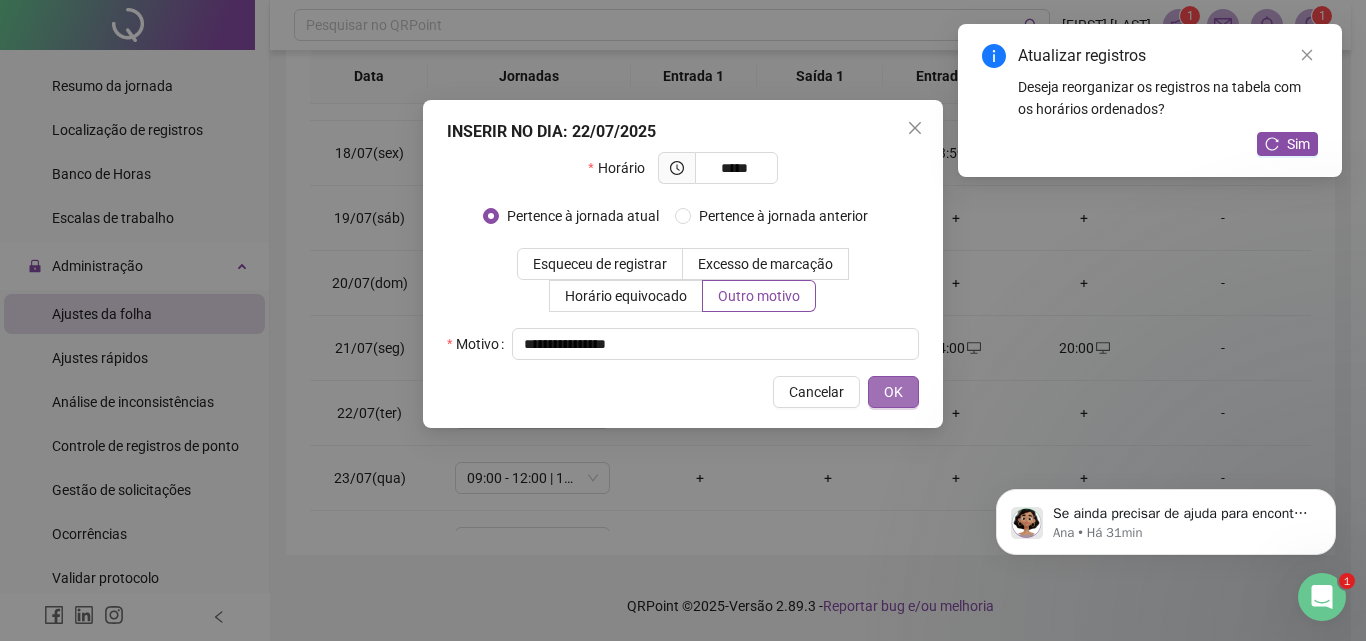 click on "OK" at bounding box center (893, 392) 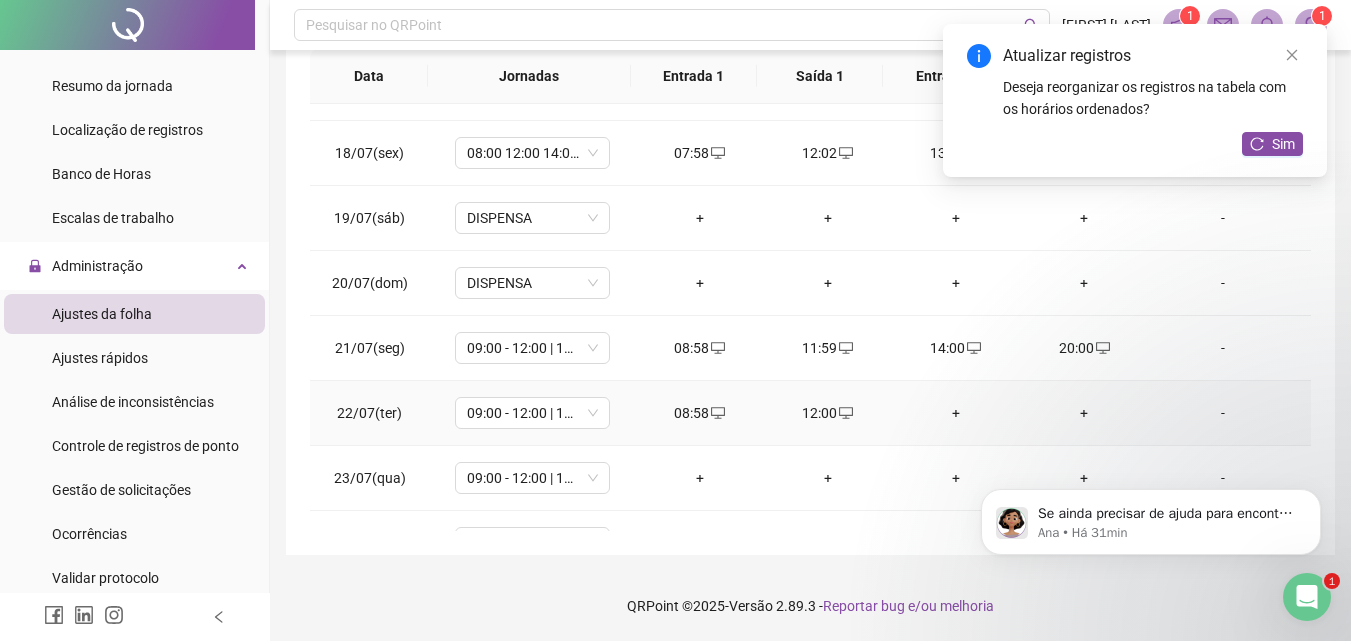 click on "+" at bounding box center (956, 413) 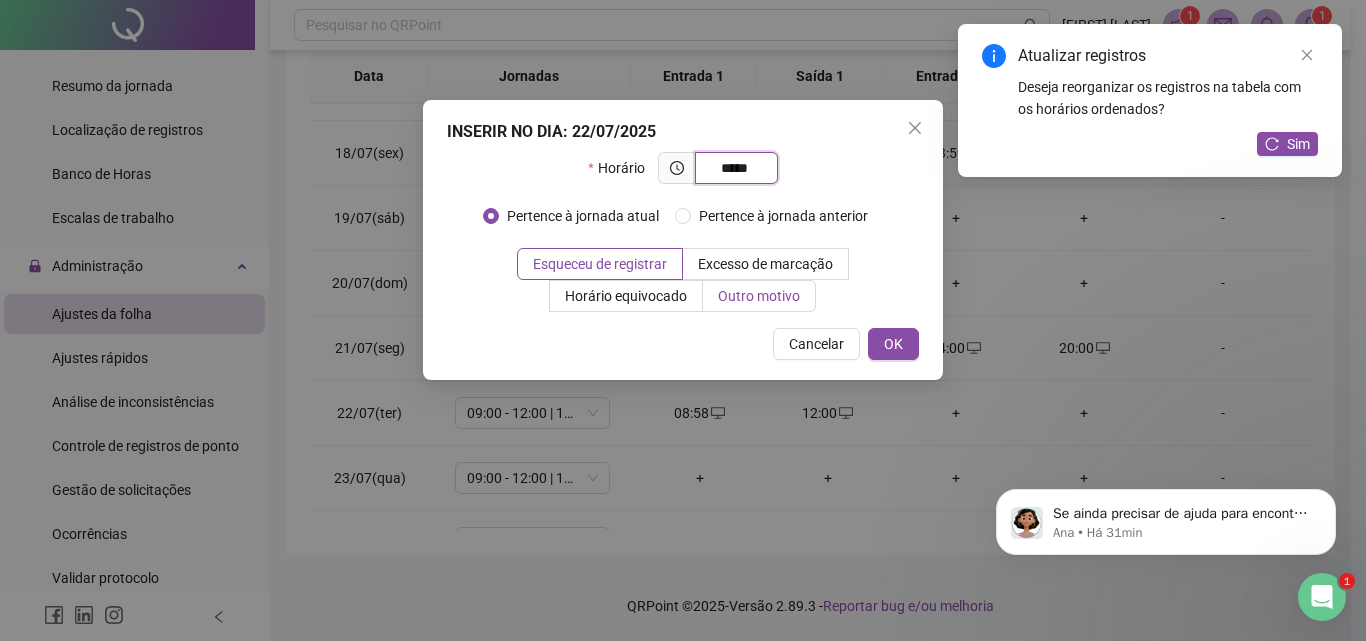 type on "*****" 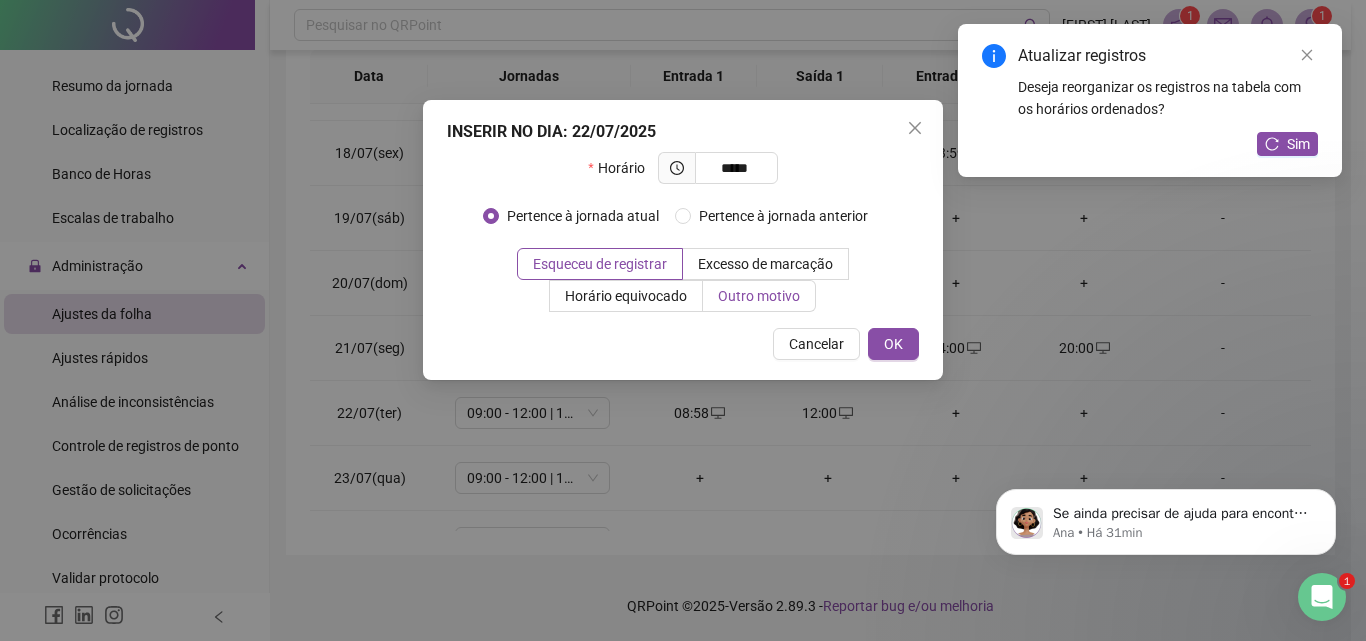 click on "Outro motivo" at bounding box center [759, 296] 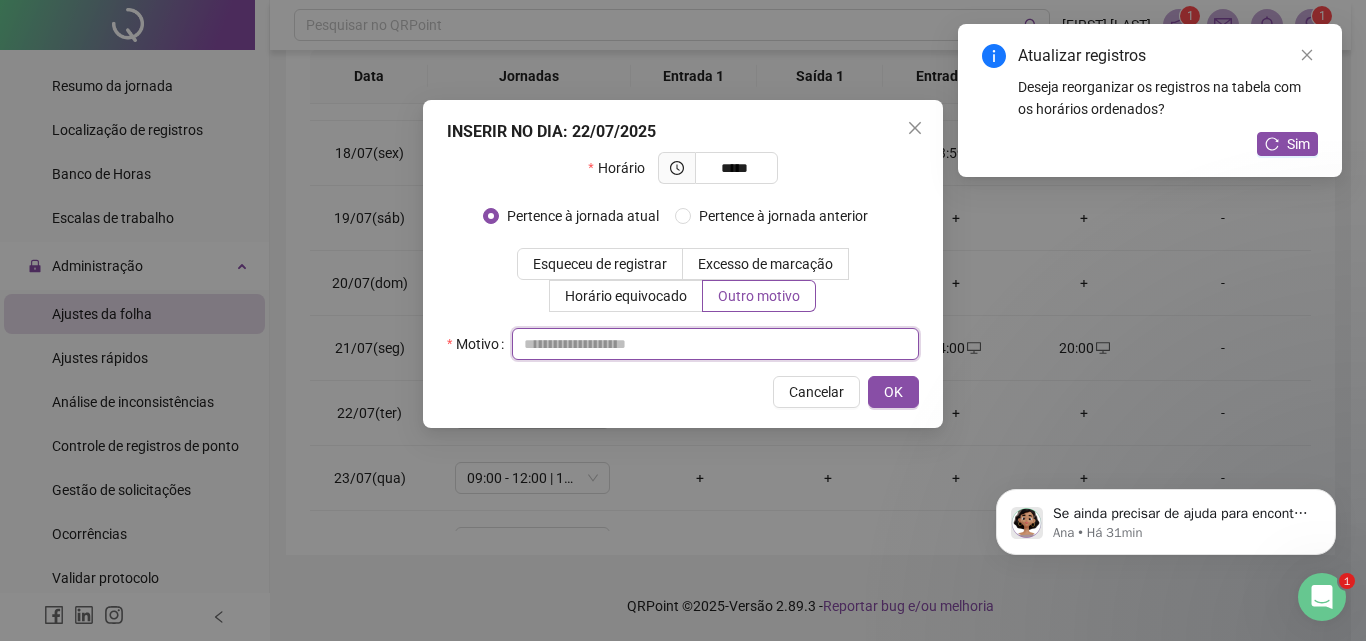 click at bounding box center [715, 344] 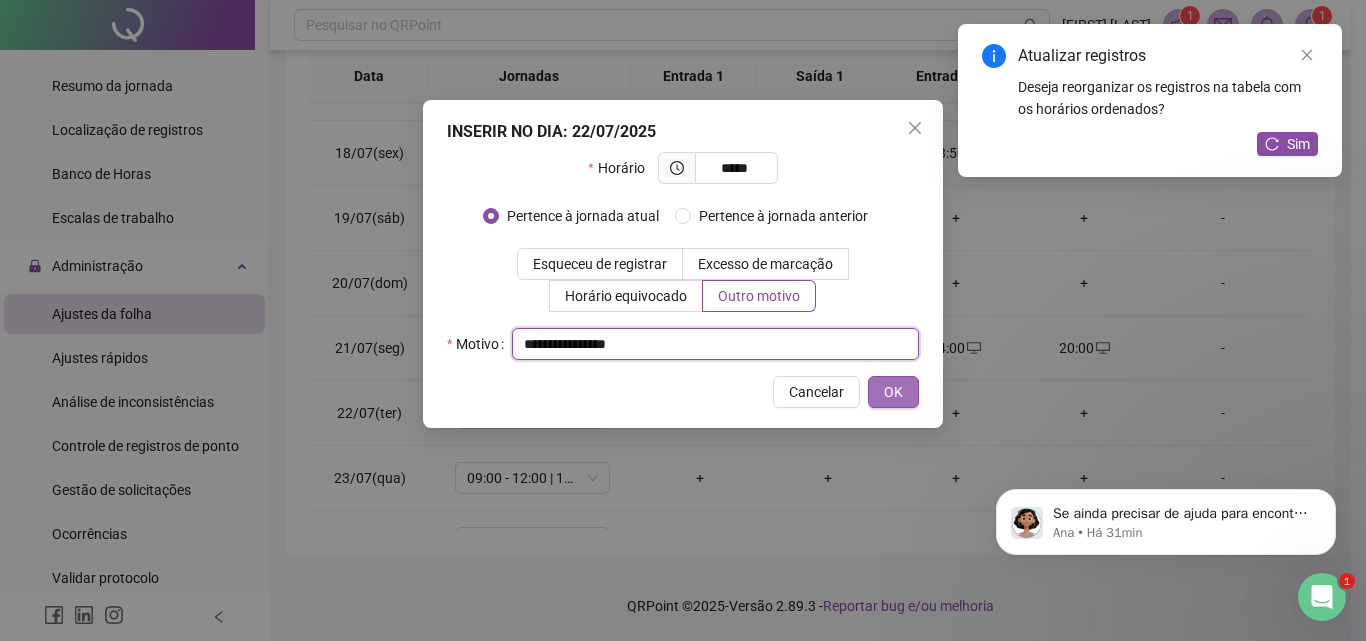 type on "**********" 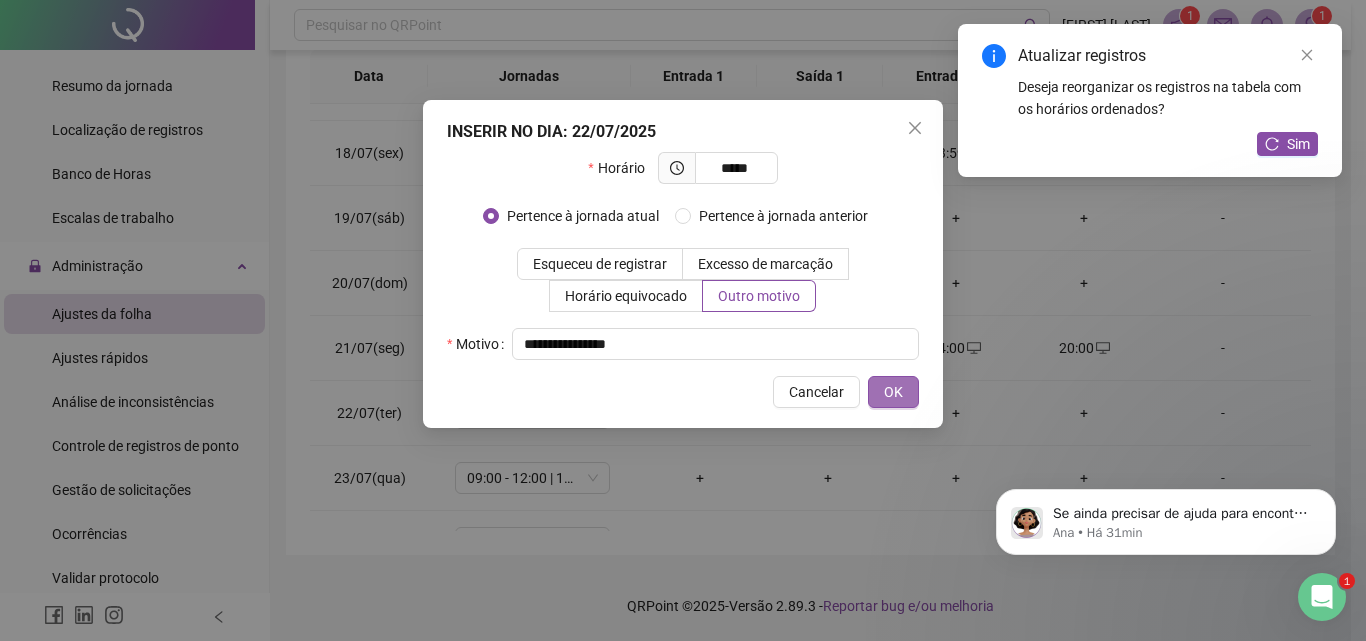 click on "OK" at bounding box center (893, 392) 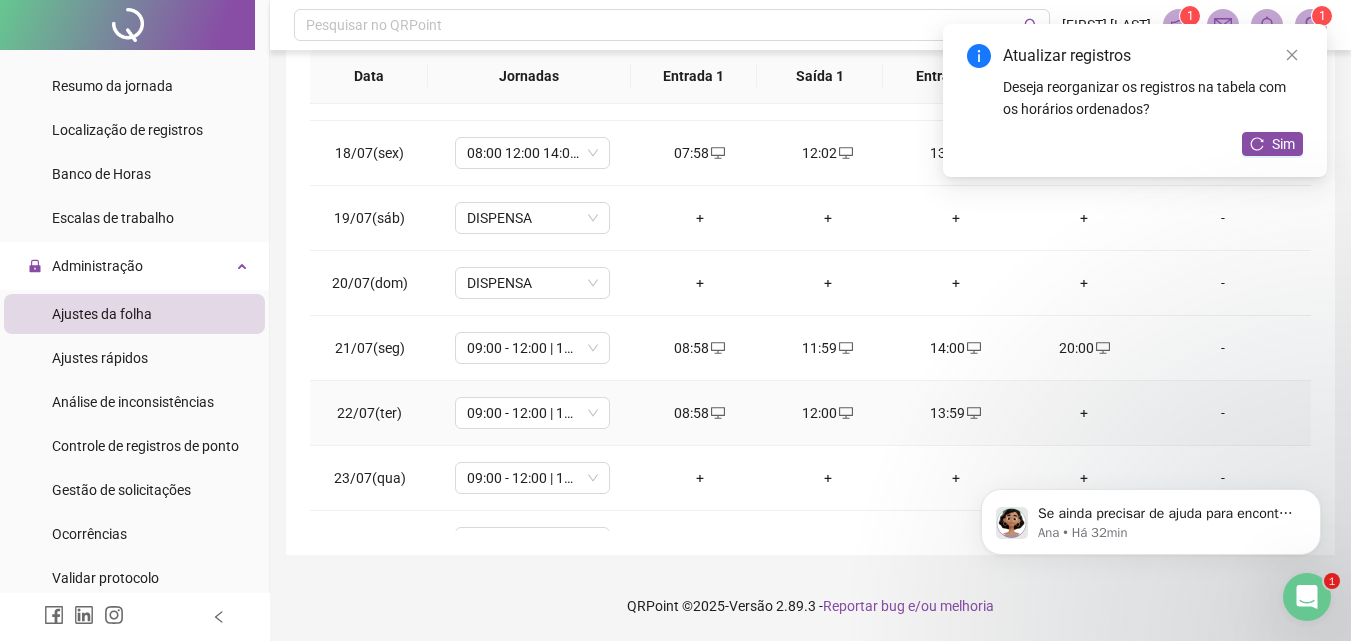 click on "+" at bounding box center (1084, 413) 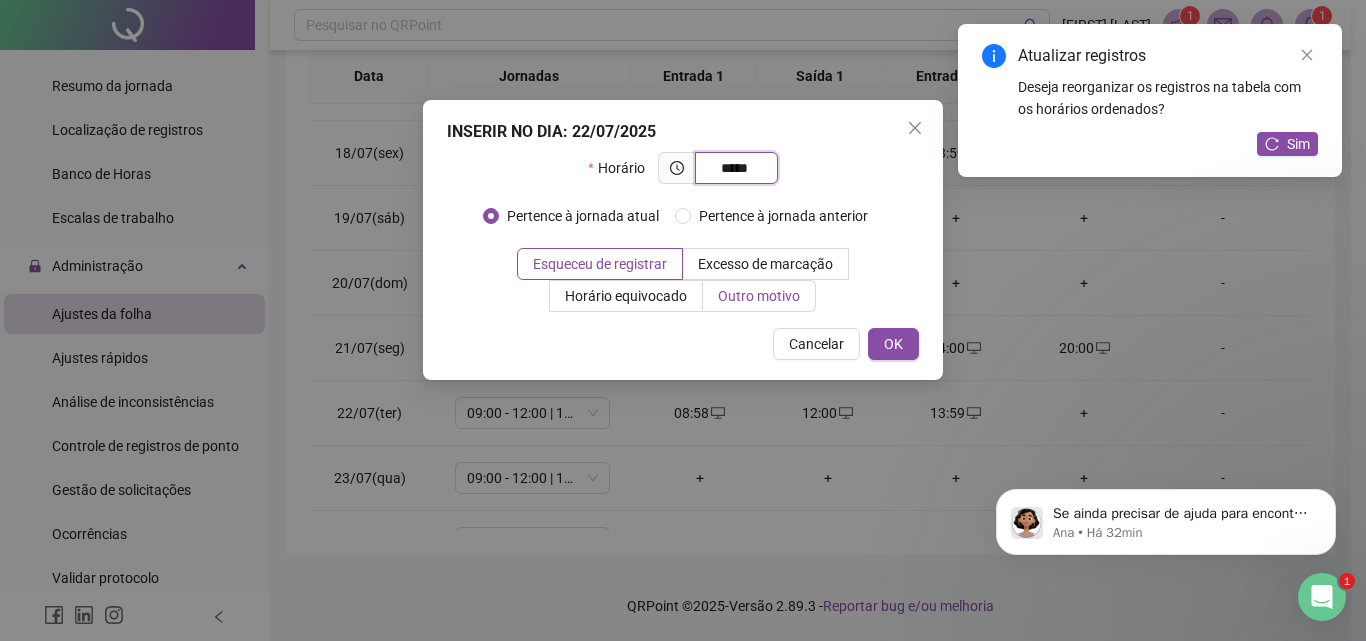 type on "*****" 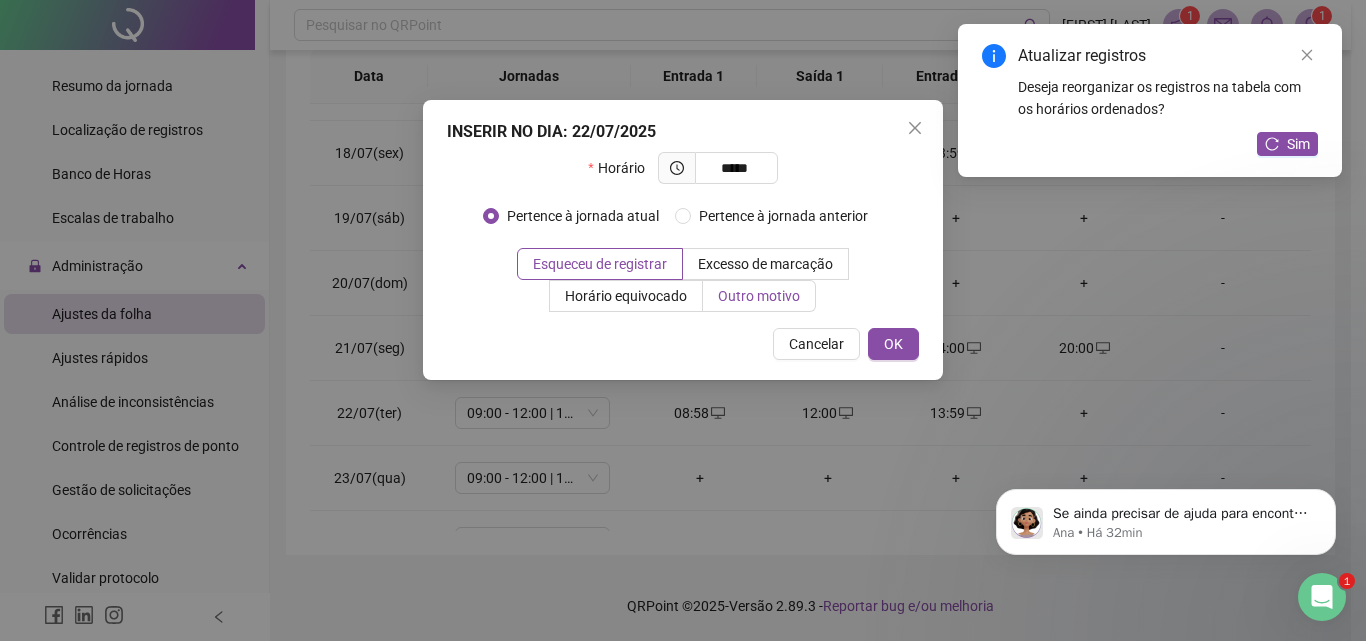 click on "Outro motivo" at bounding box center (759, 296) 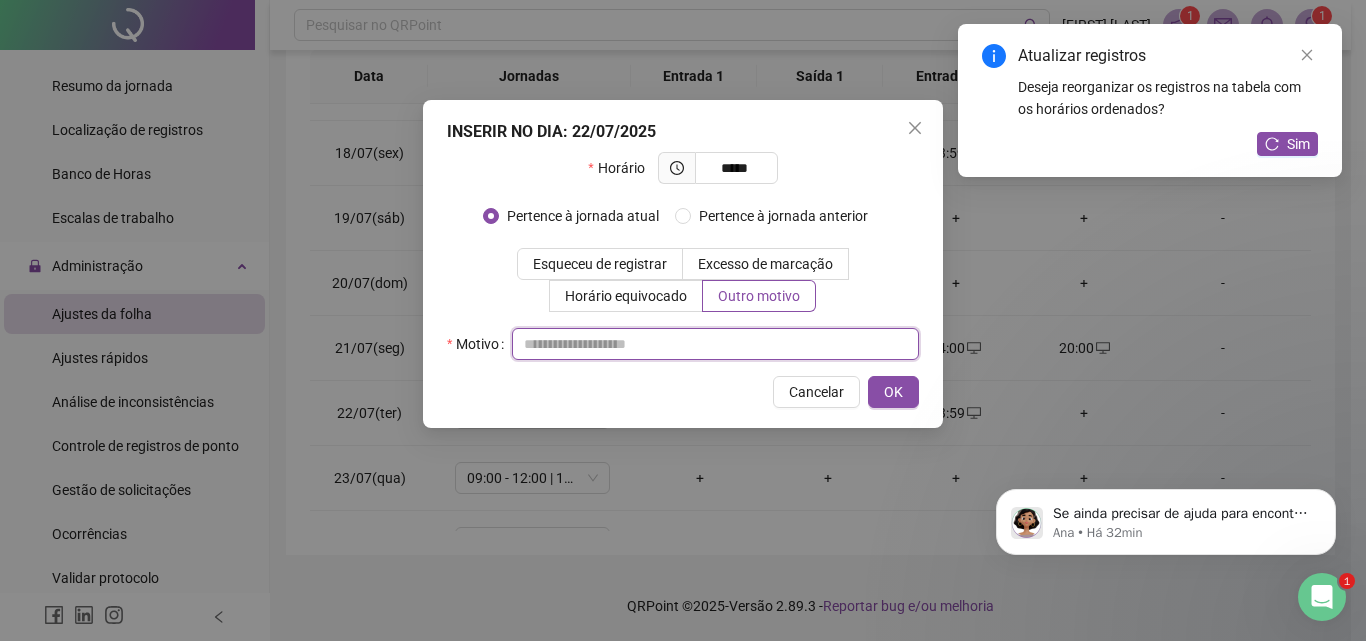 click at bounding box center (715, 344) 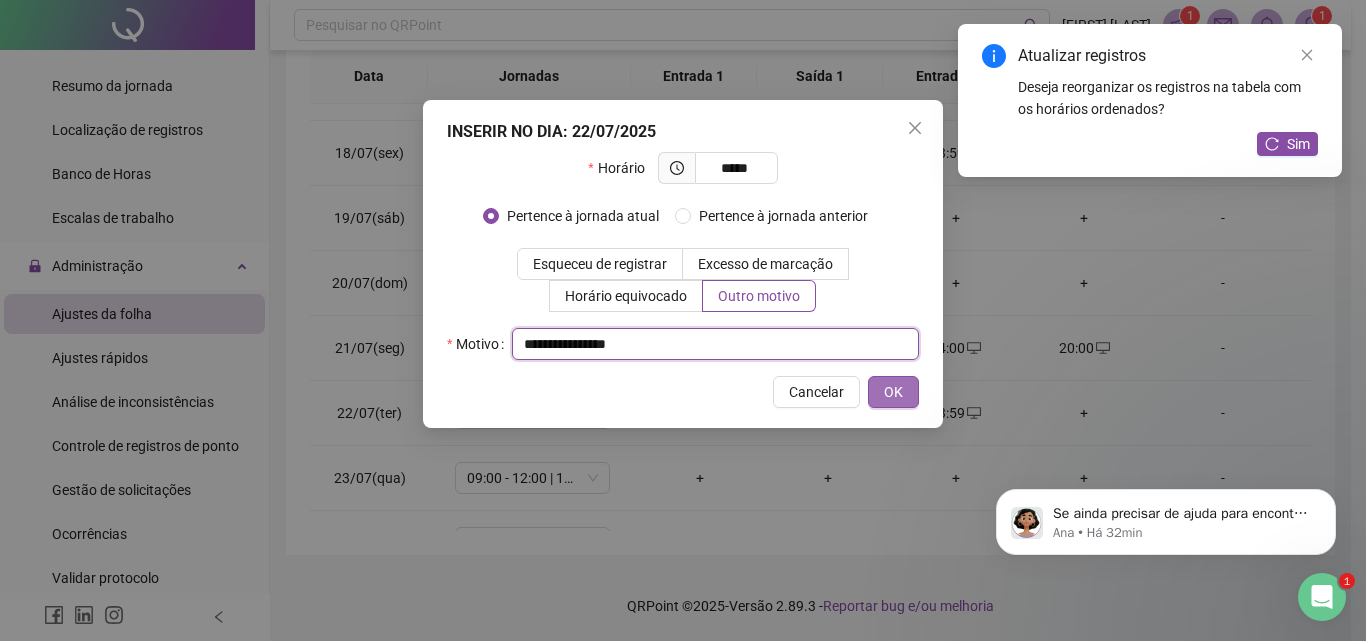 type on "**********" 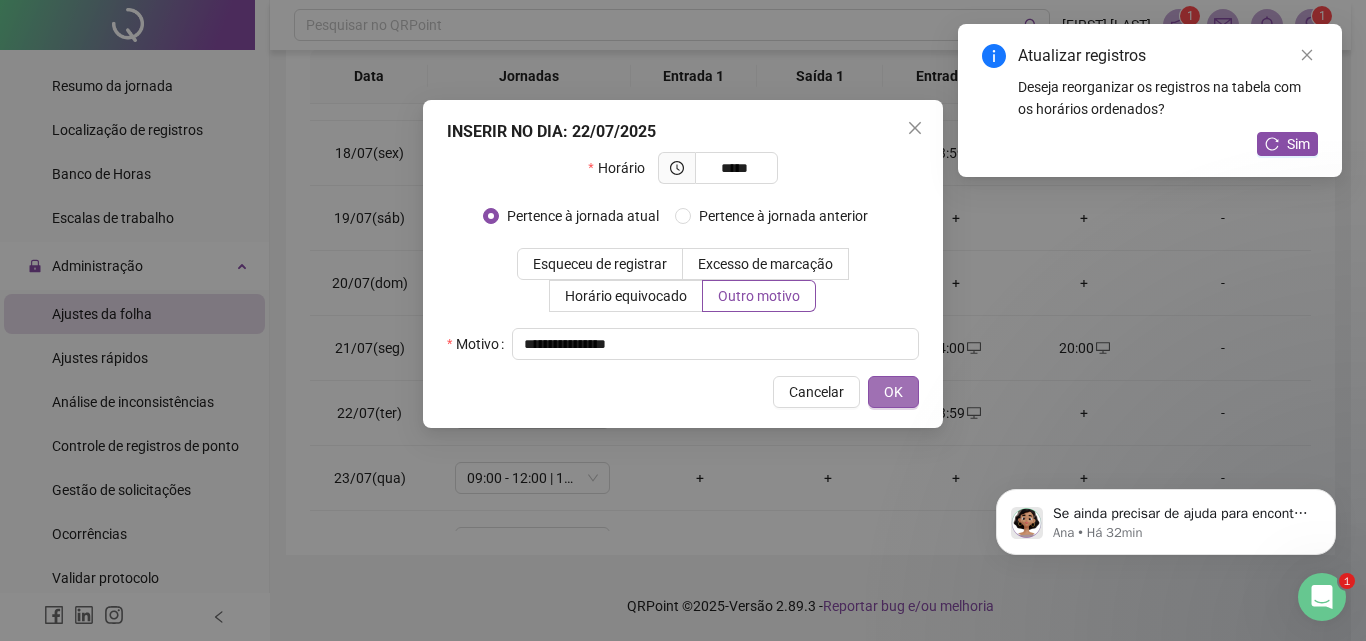 click on "OK" at bounding box center (893, 392) 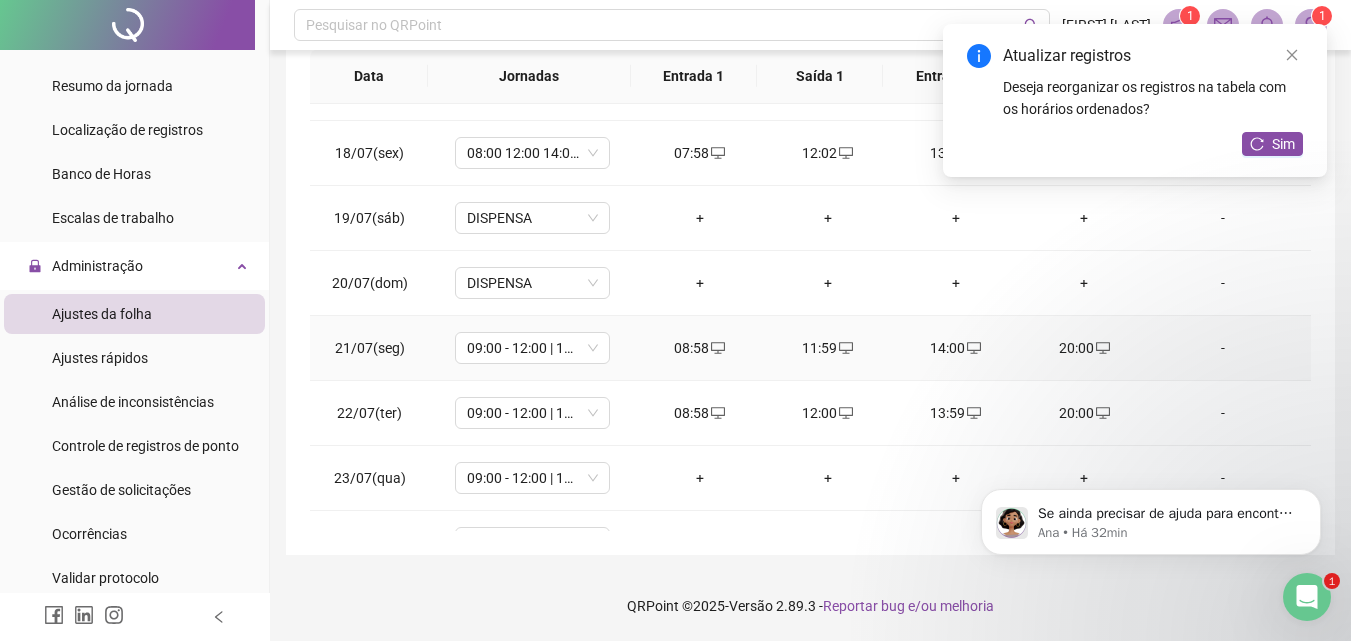scroll, scrollTop: 1388, scrollLeft: 0, axis: vertical 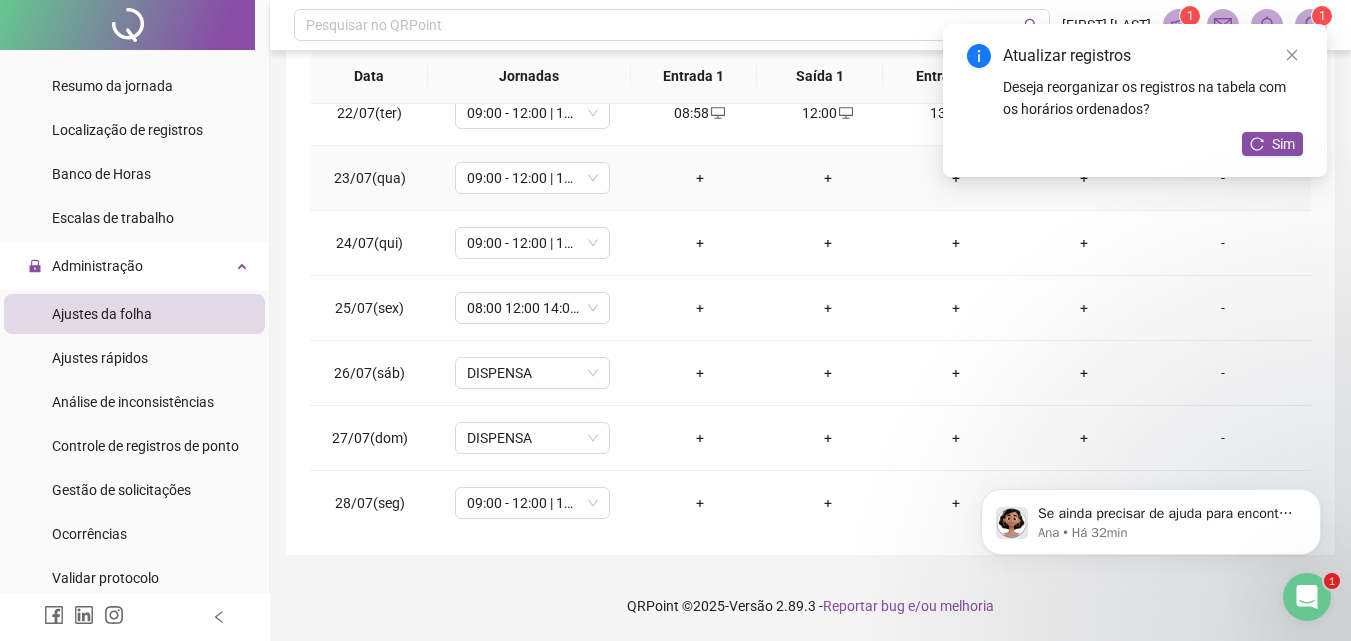 click on "+" at bounding box center [700, 178] 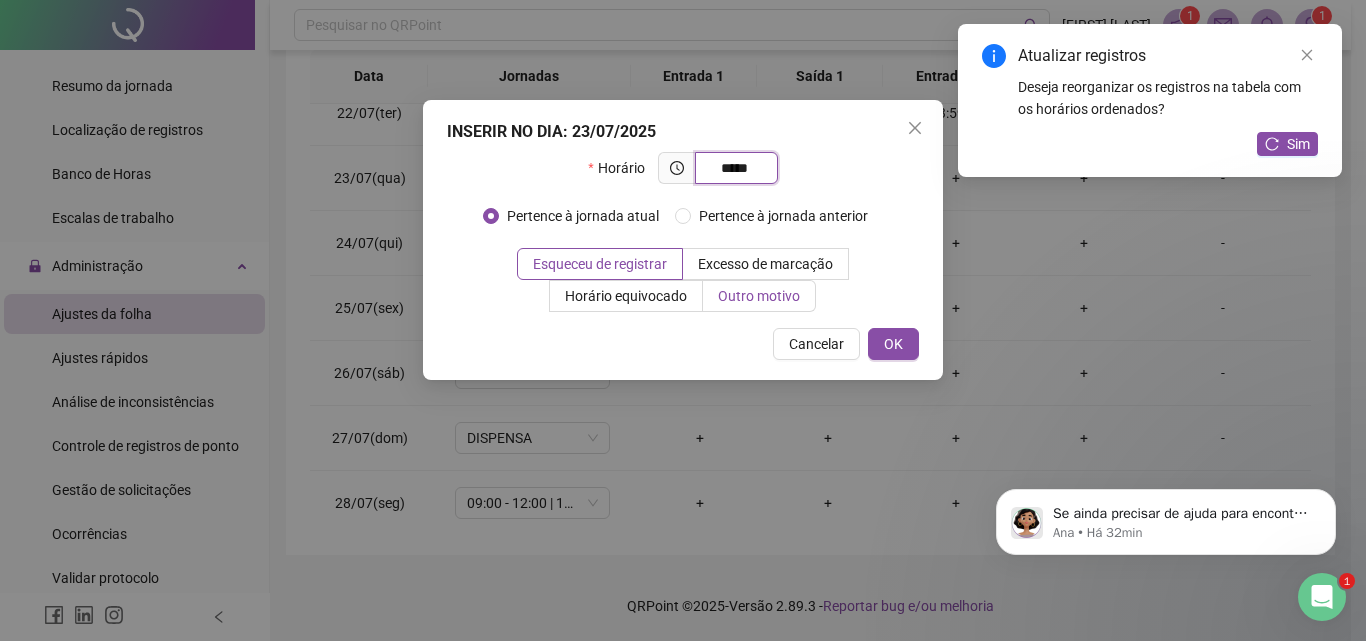 type on "*****" 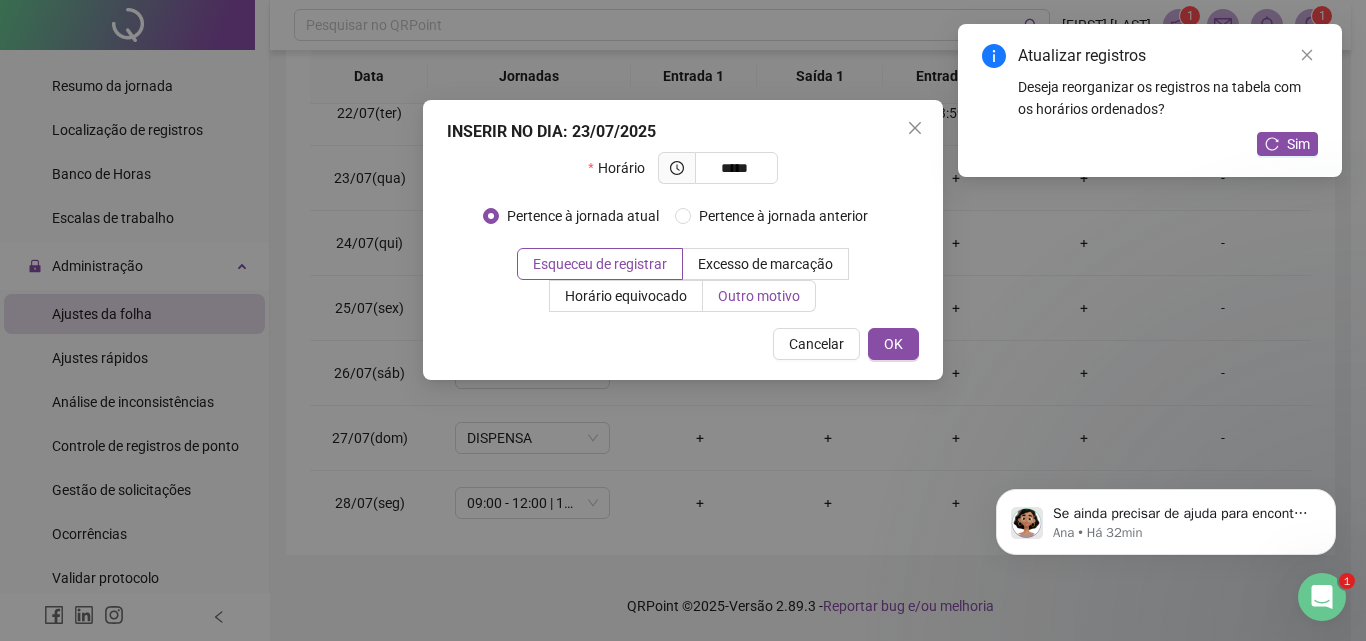 click on "Outro motivo" at bounding box center [759, 296] 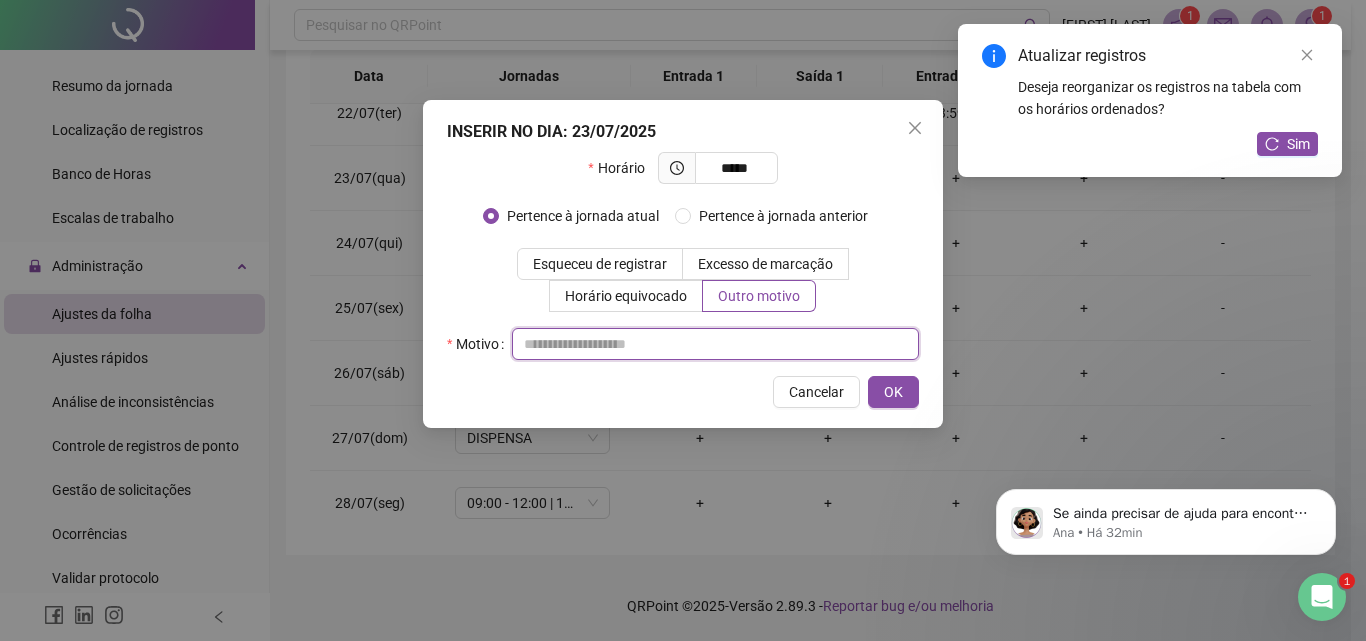 click at bounding box center [715, 344] 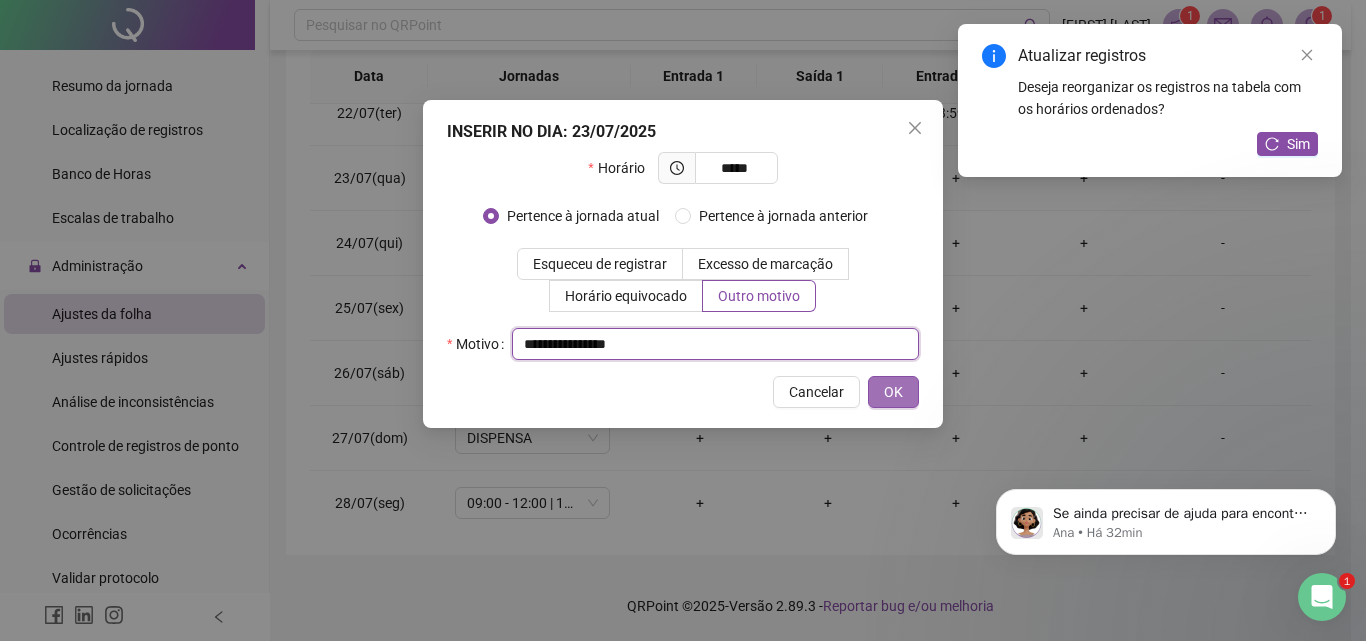 type on "**********" 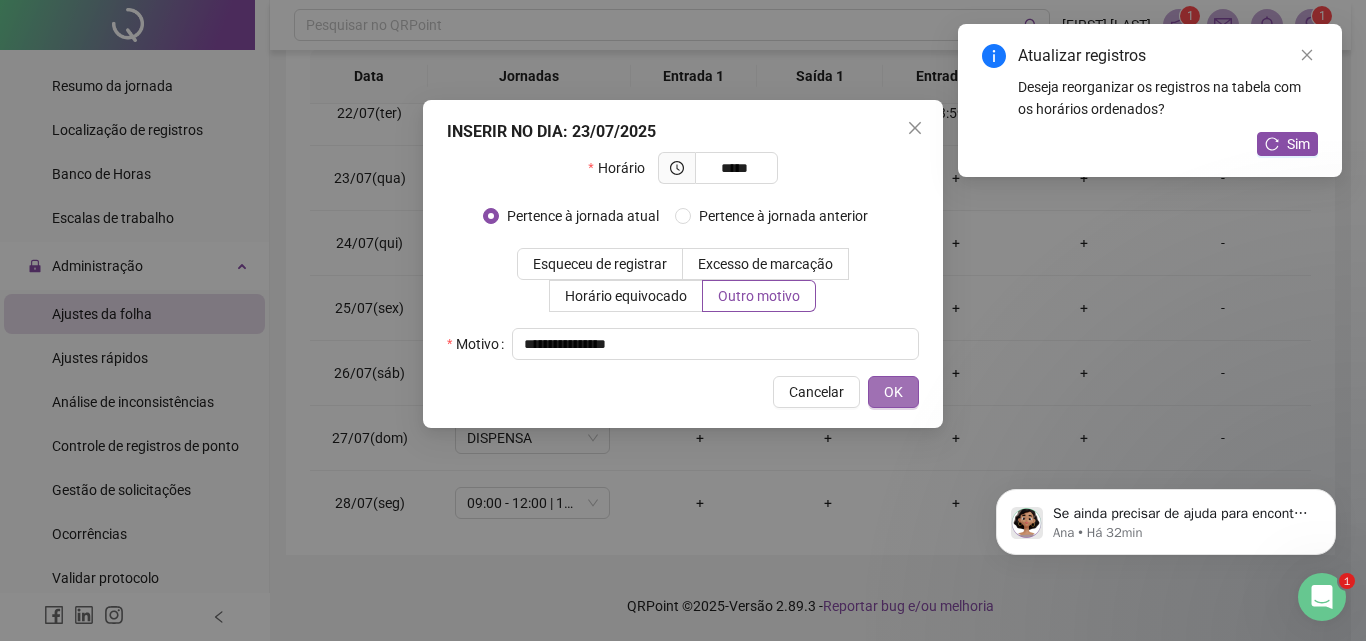 click on "OK" at bounding box center [893, 392] 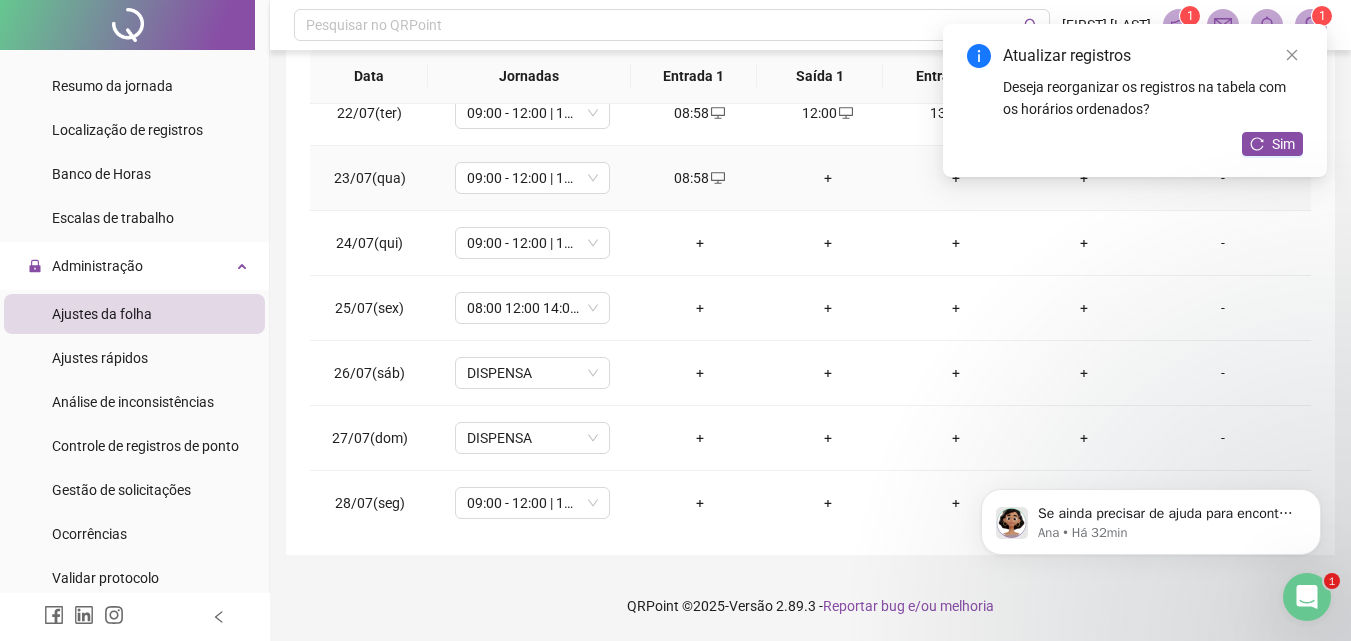 click on "+" at bounding box center (828, 178) 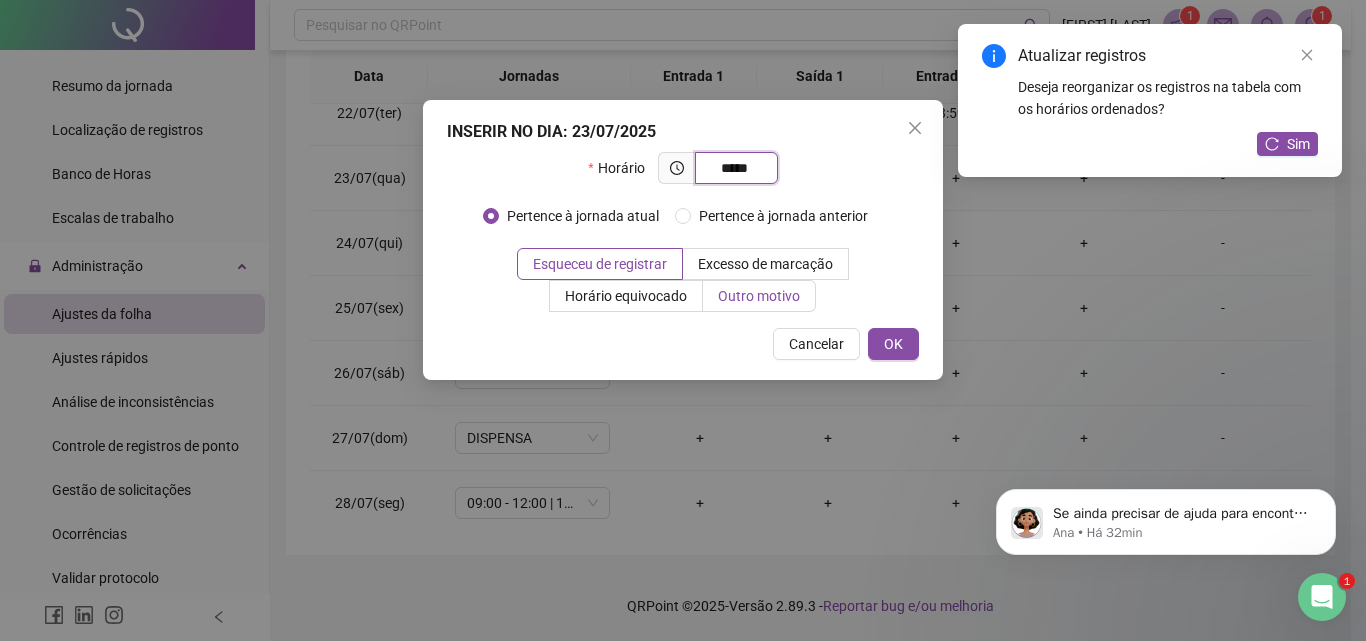 type on "*****" 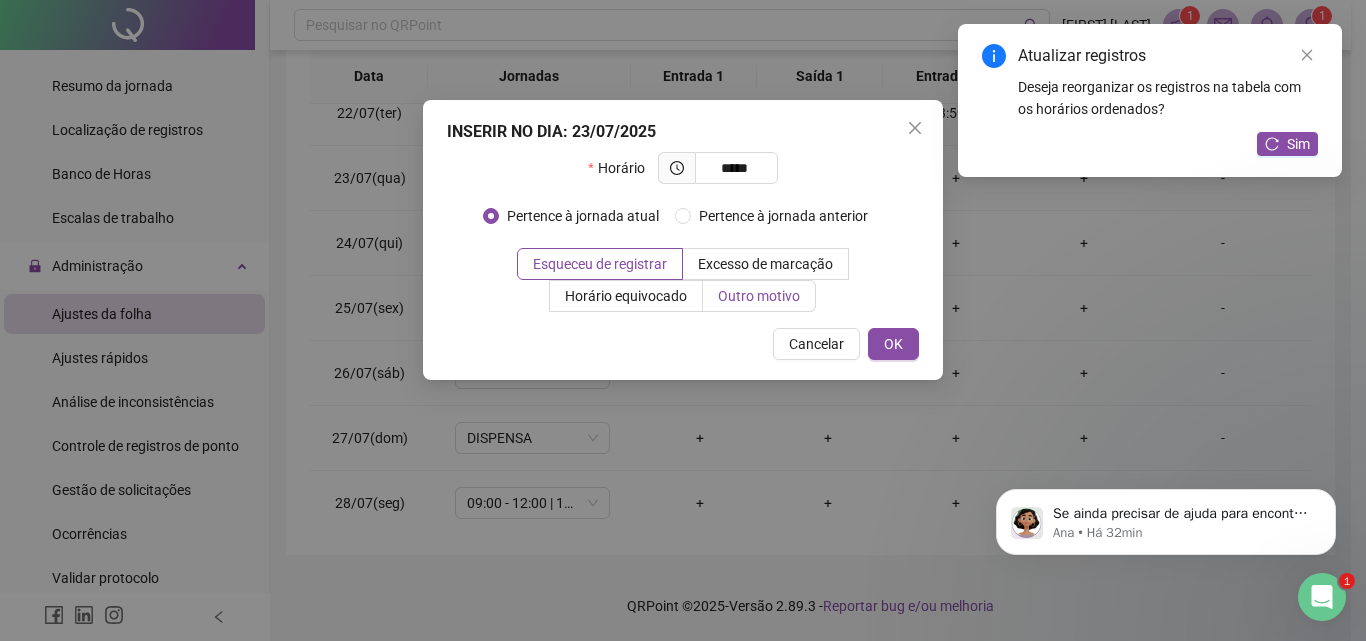 click on "Outro motivo" at bounding box center (759, 296) 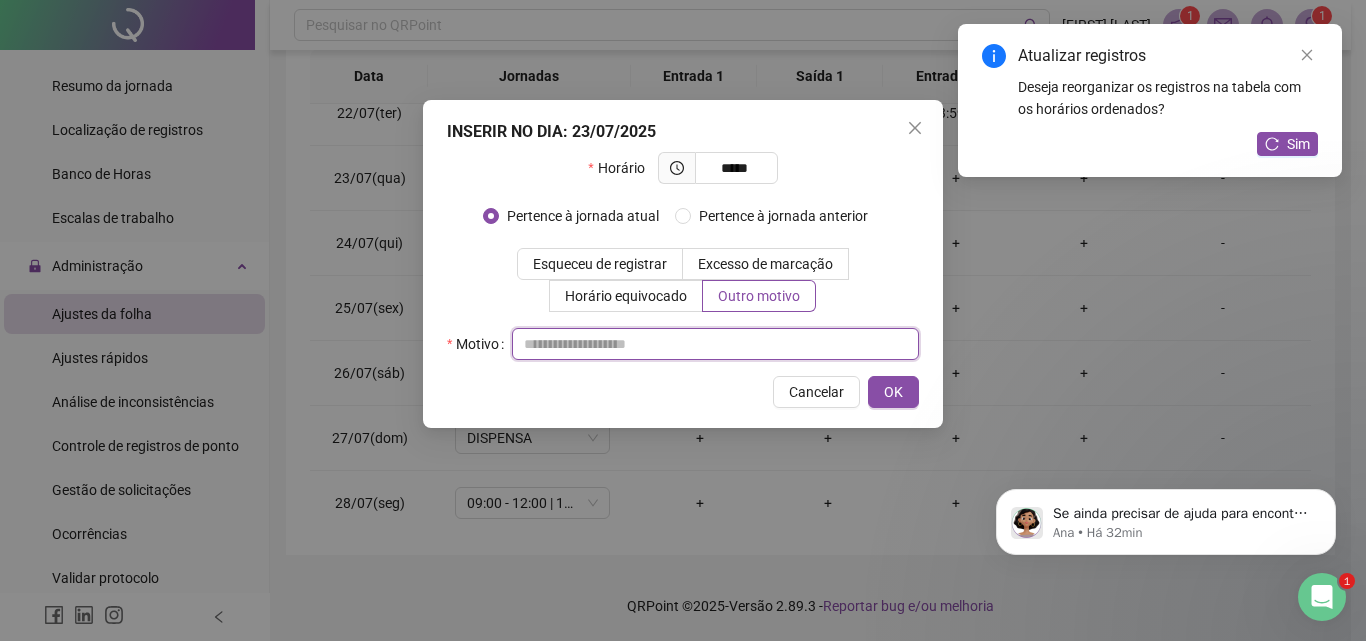 drag, startPoint x: 756, startPoint y: 329, endPoint x: 732, endPoint y: 341, distance: 26.832815 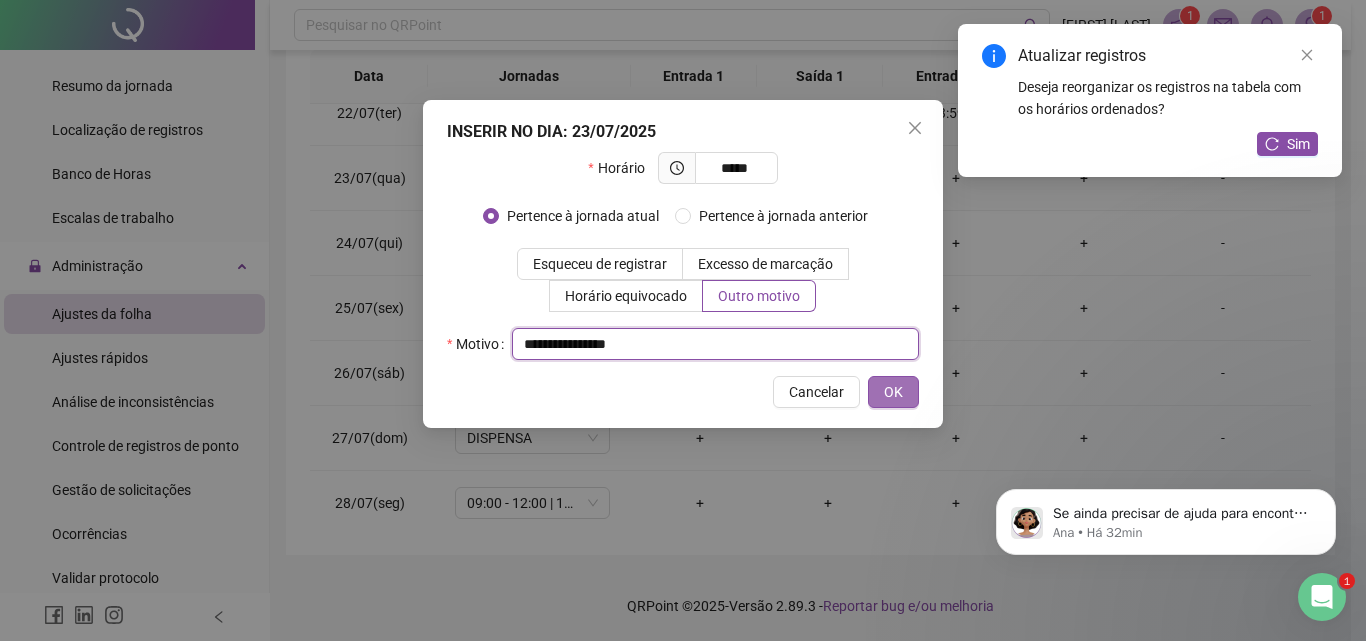 type on "**********" 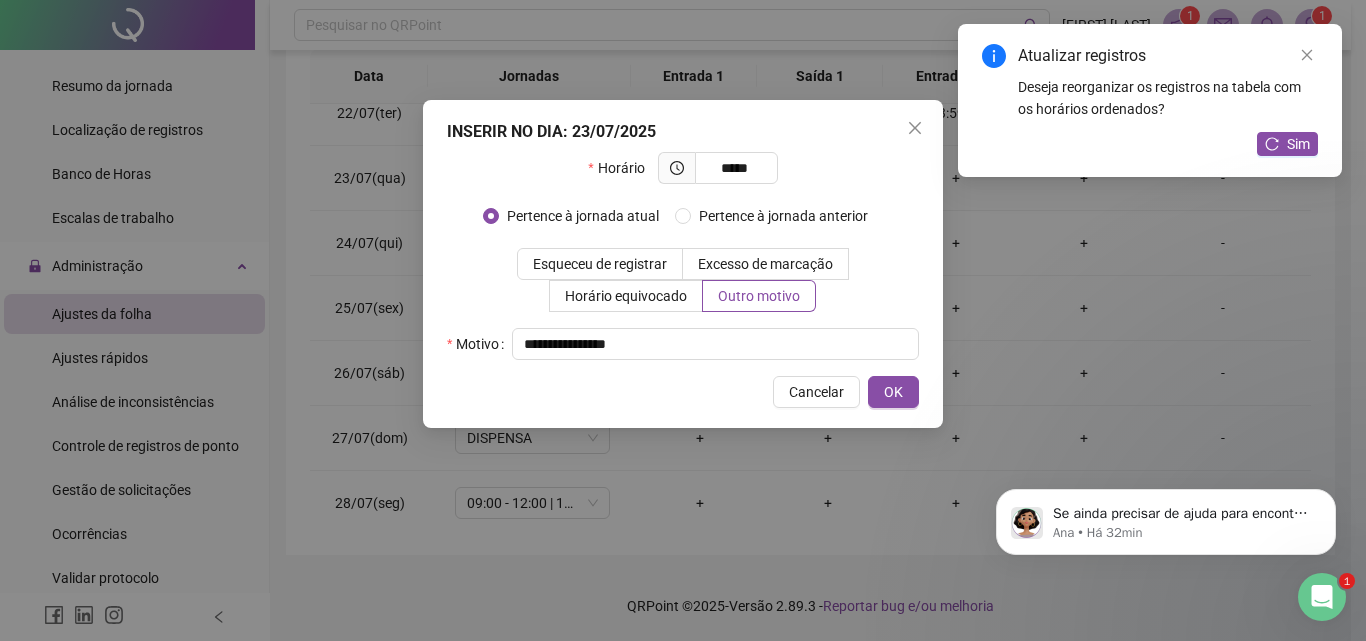 drag, startPoint x: 907, startPoint y: 384, endPoint x: 870, endPoint y: 299, distance: 92.70383 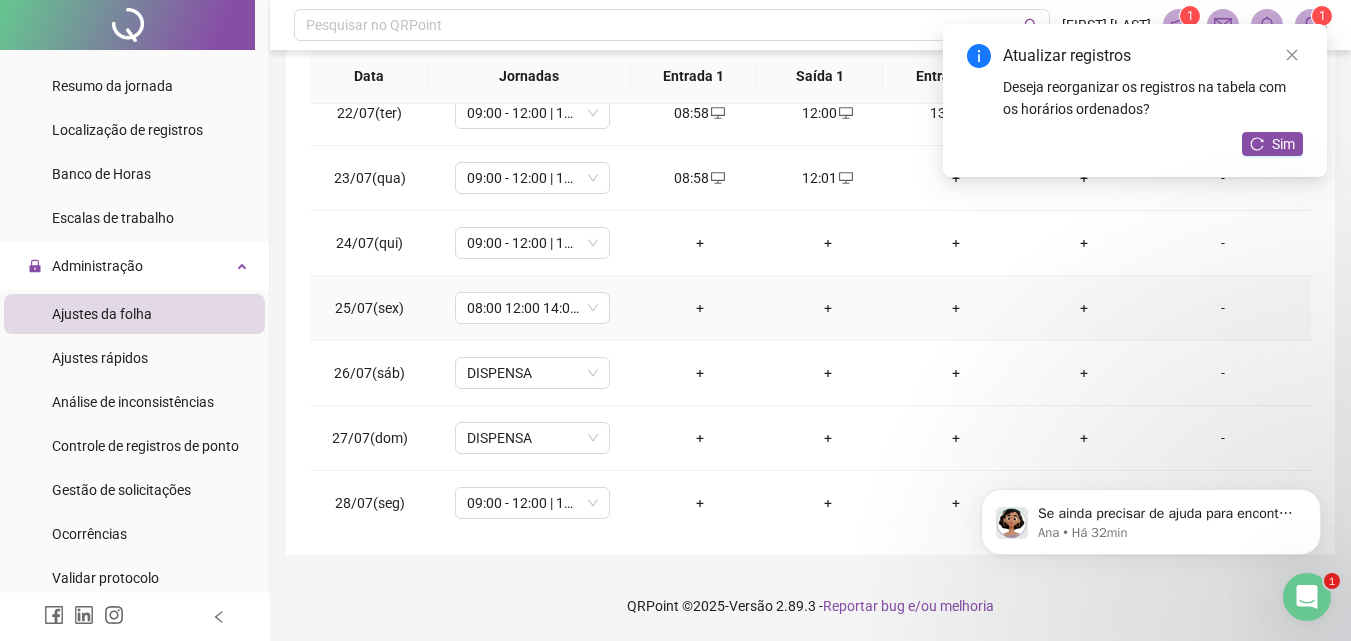 scroll, scrollTop: 1188, scrollLeft: 0, axis: vertical 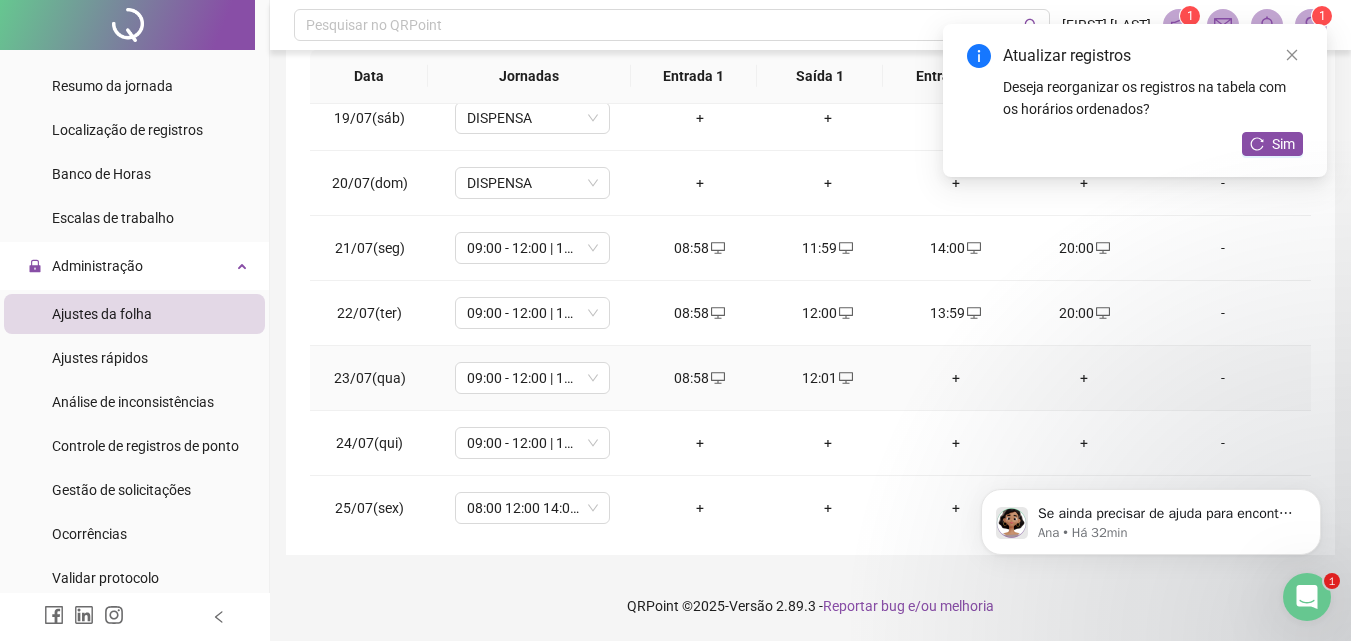 click on "+" at bounding box center (956, 378) 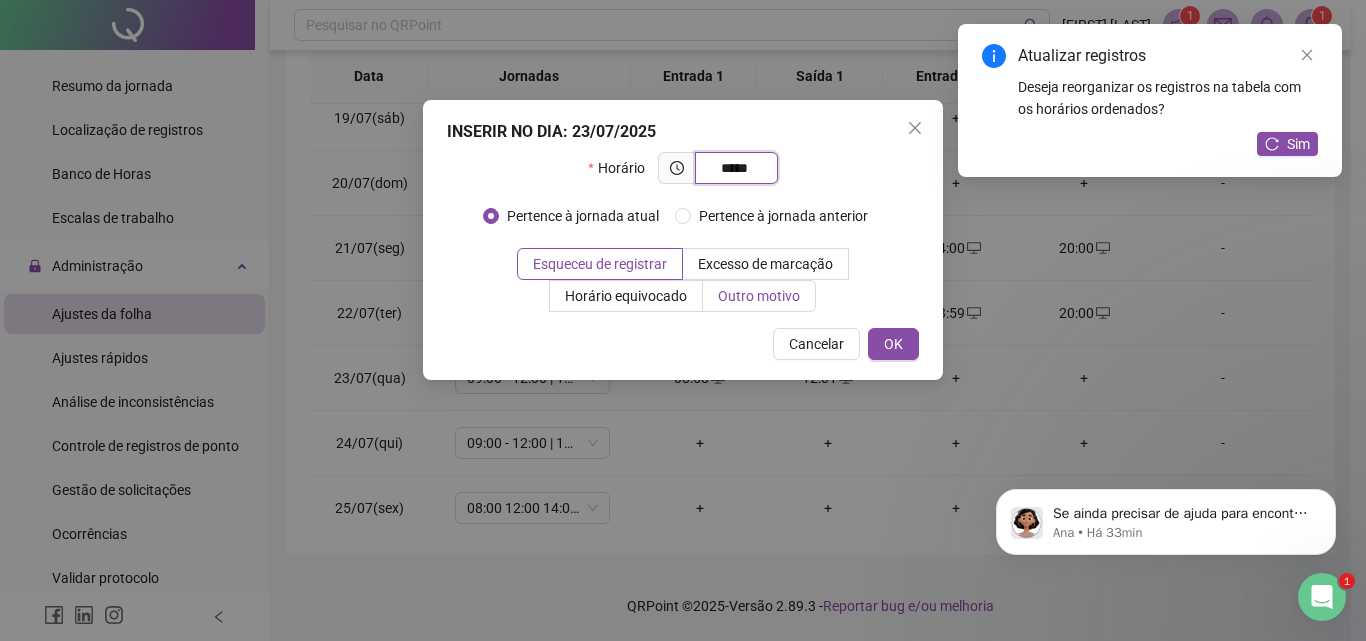 type on "*****" 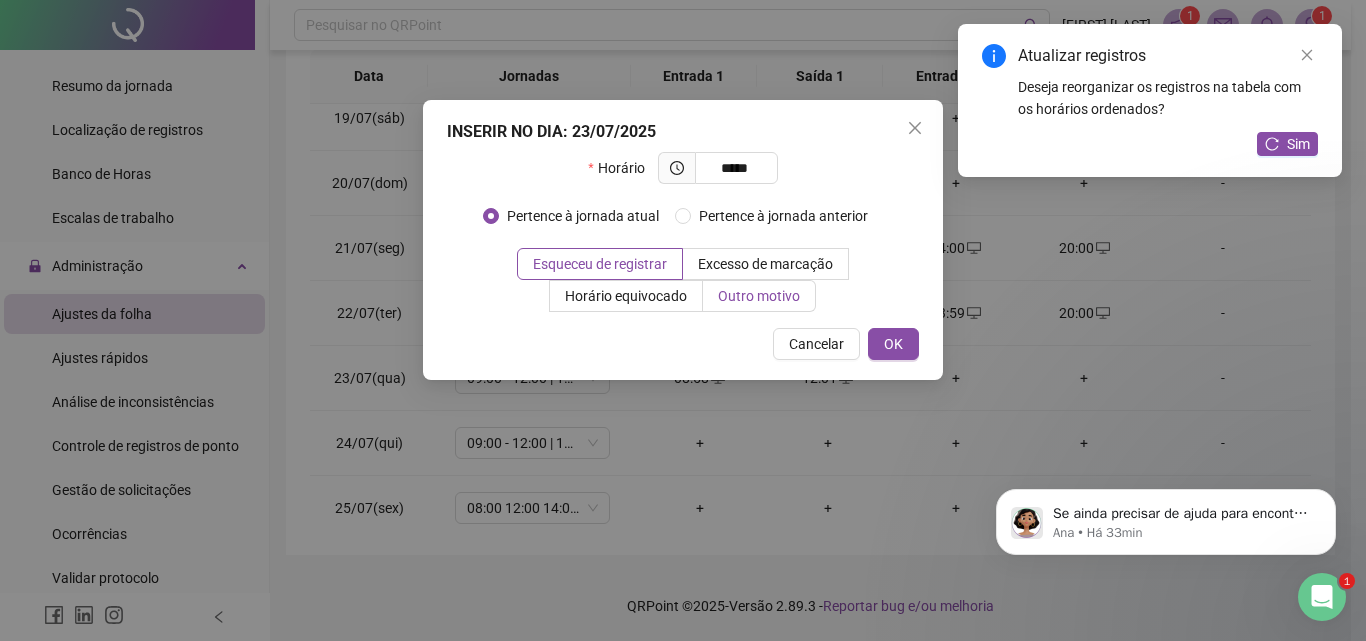 click on "Outro motivo" at bounding box center (759, 296) 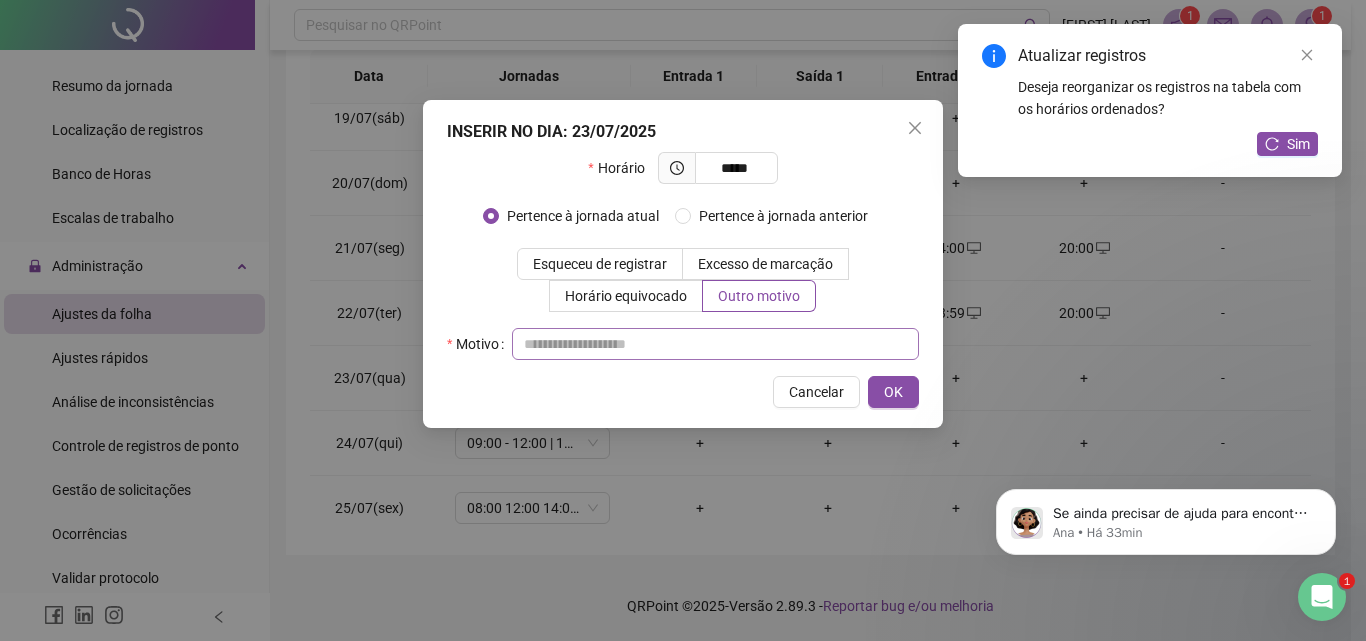 drag, startPoint x: 807, startPoint y: 361, endPoint x: 804, endPoint y: 346, distance: 15.297058 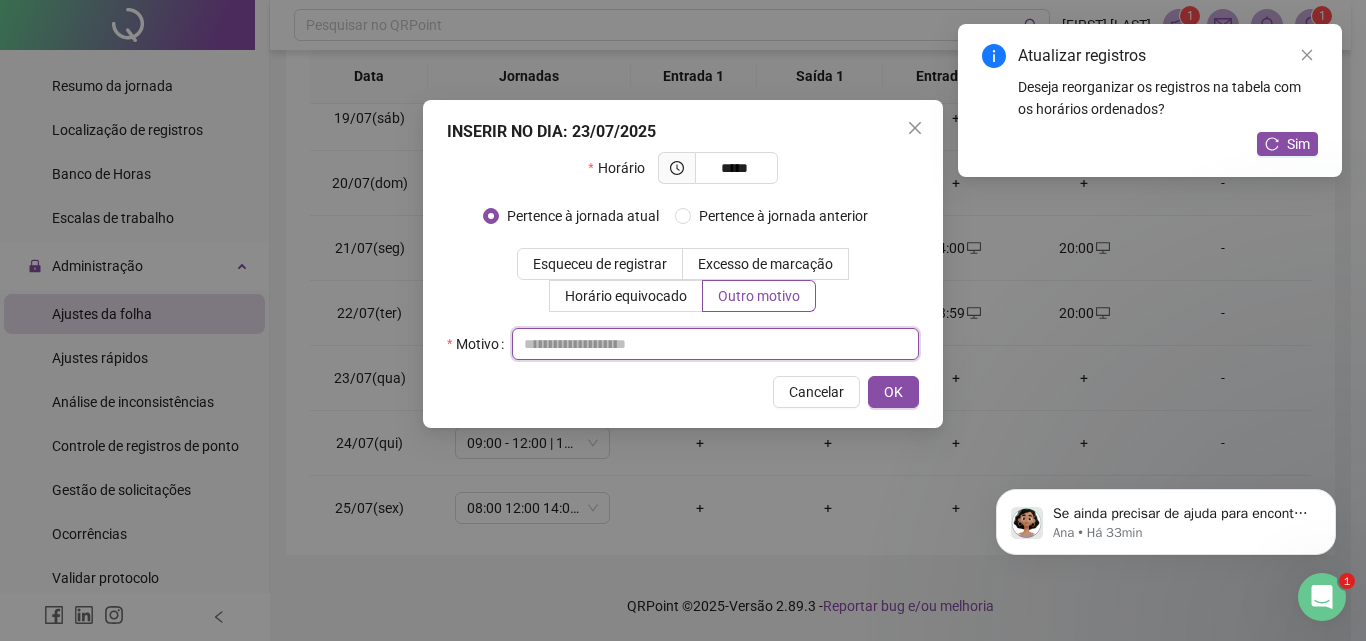 paste on "**********" 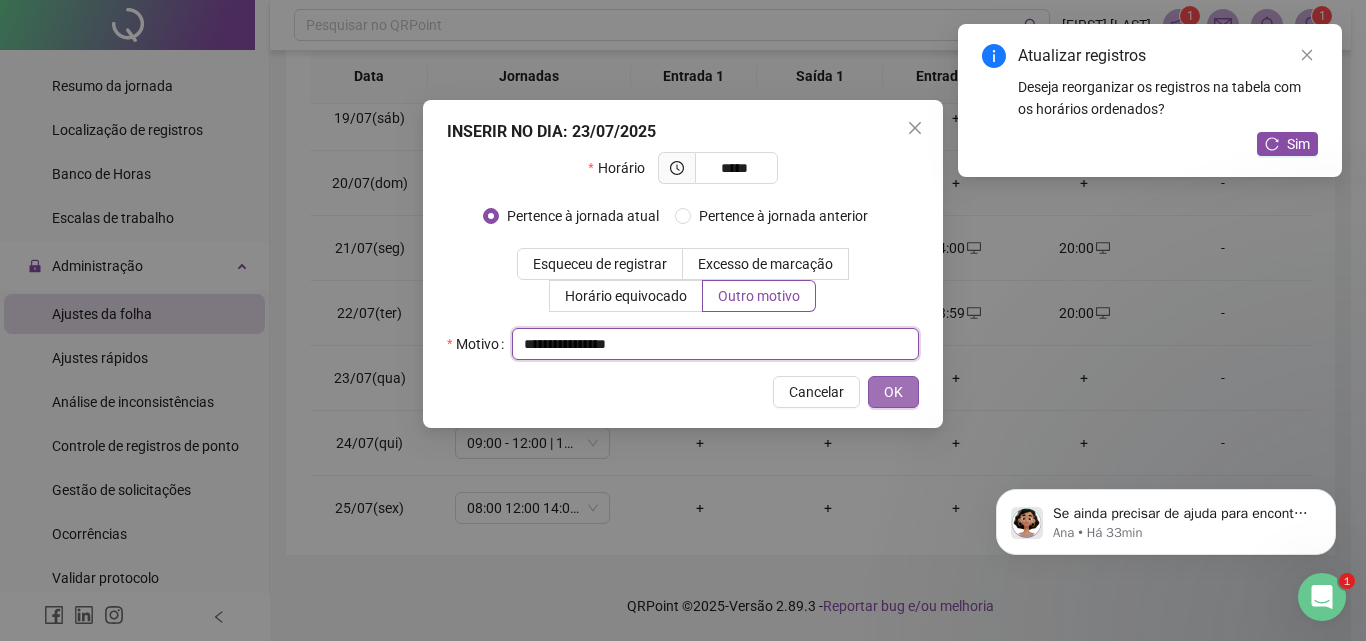 type on "**********" 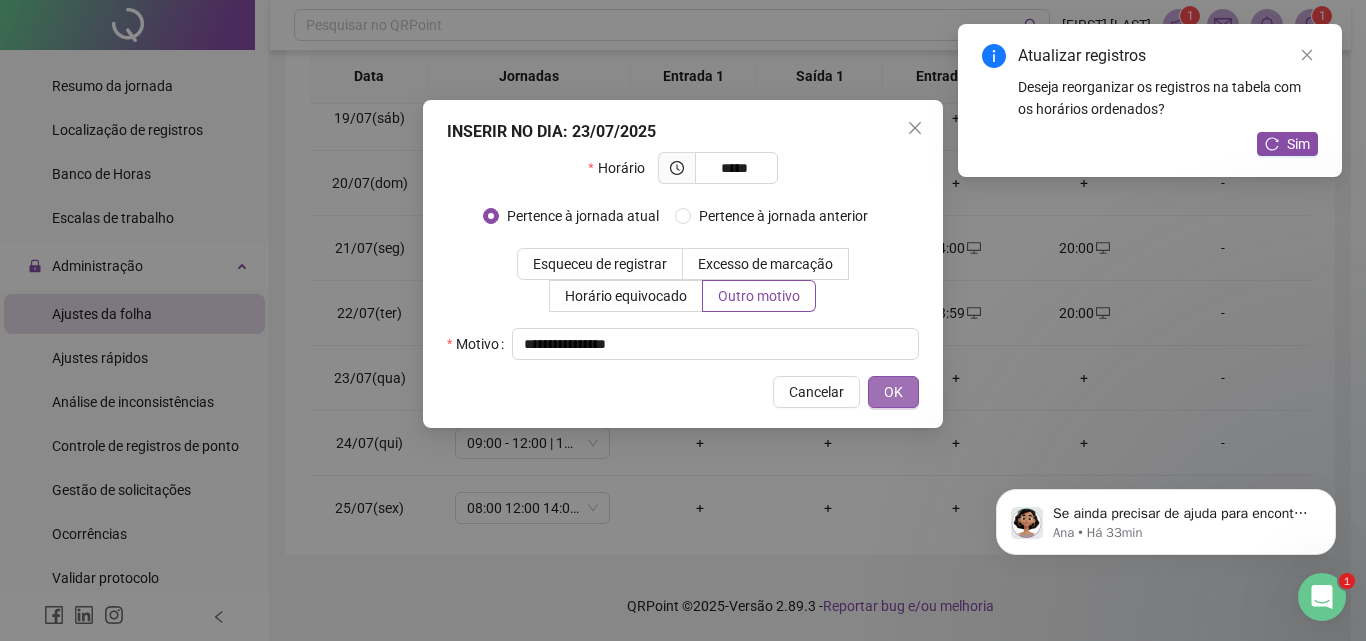click on "OK" at bounding box center [893, 392] 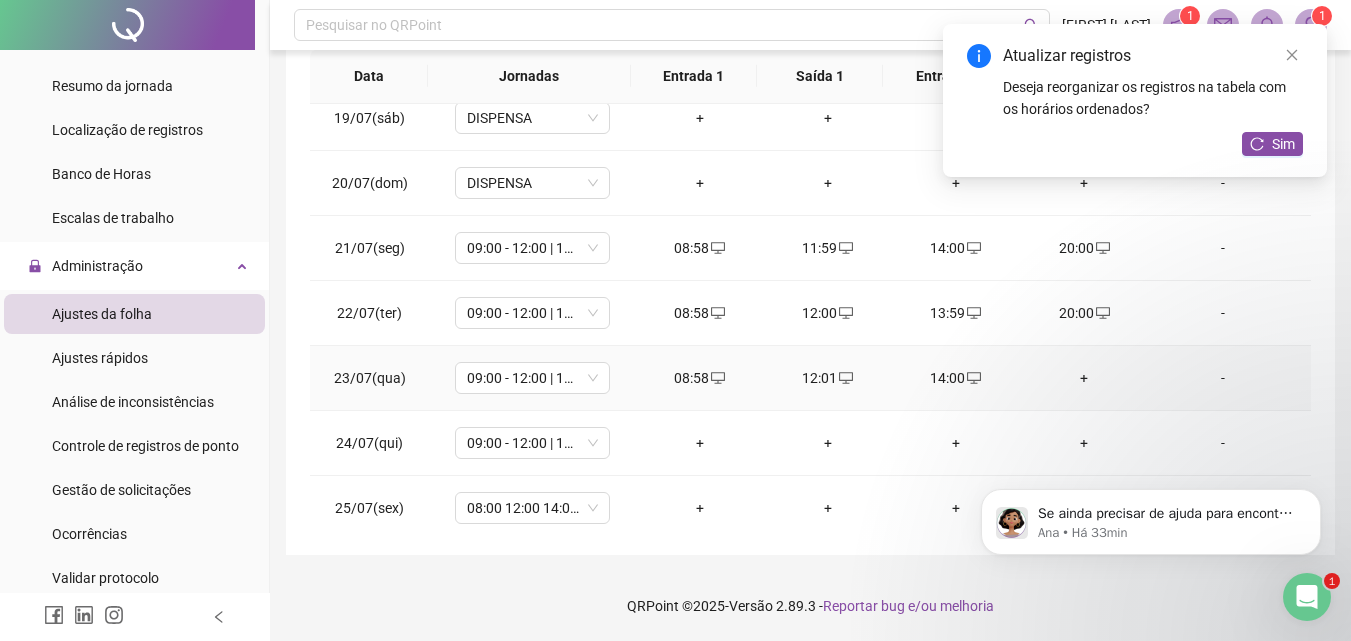 click on "+" at bounding box center [1084, 378] 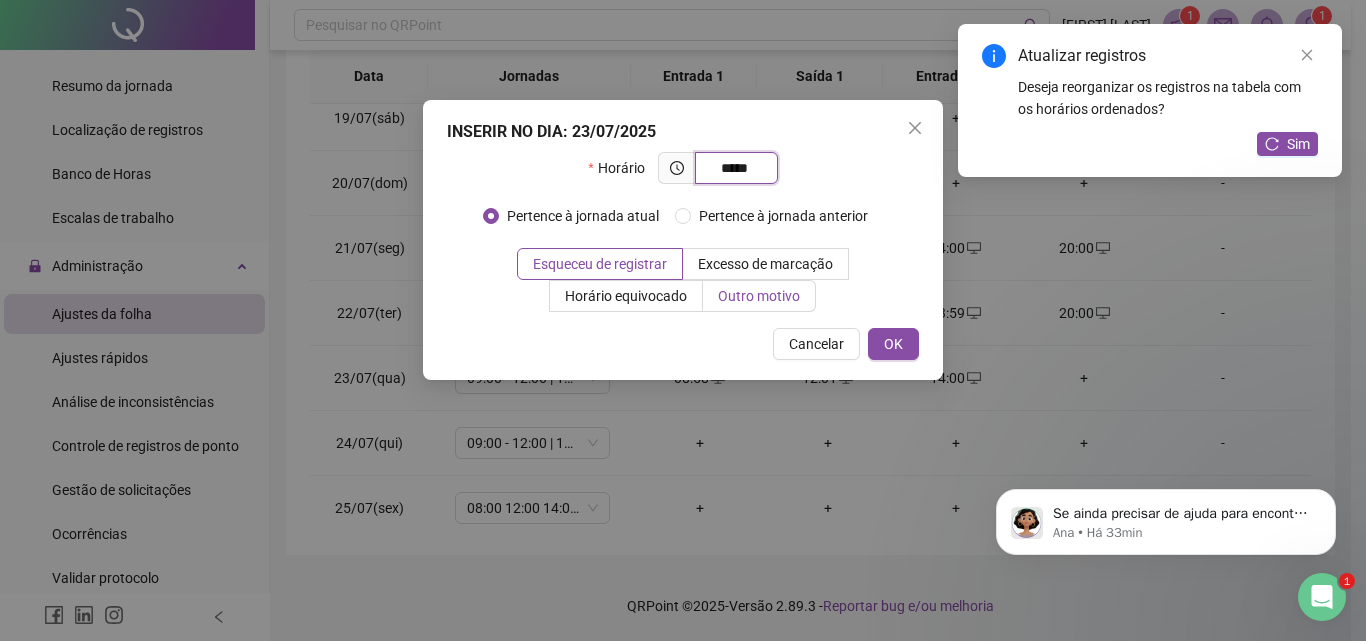 type on "*****" 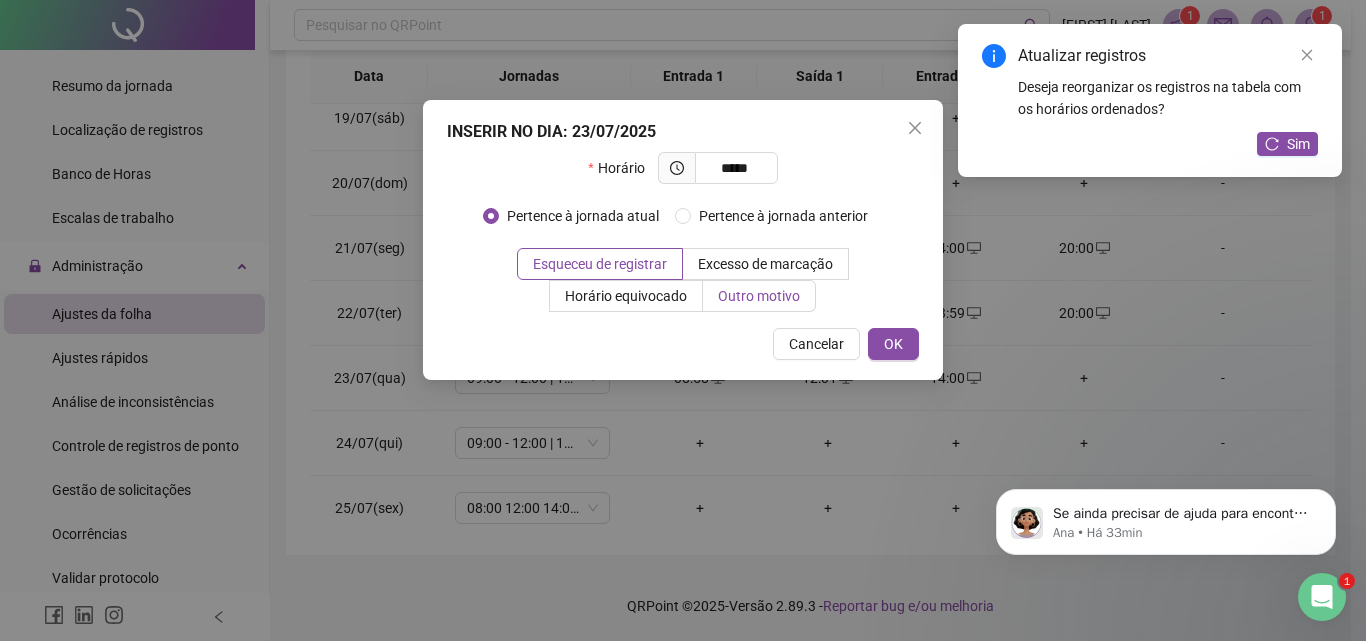 click on "Outro motivo" at bounding box center (759, 296) 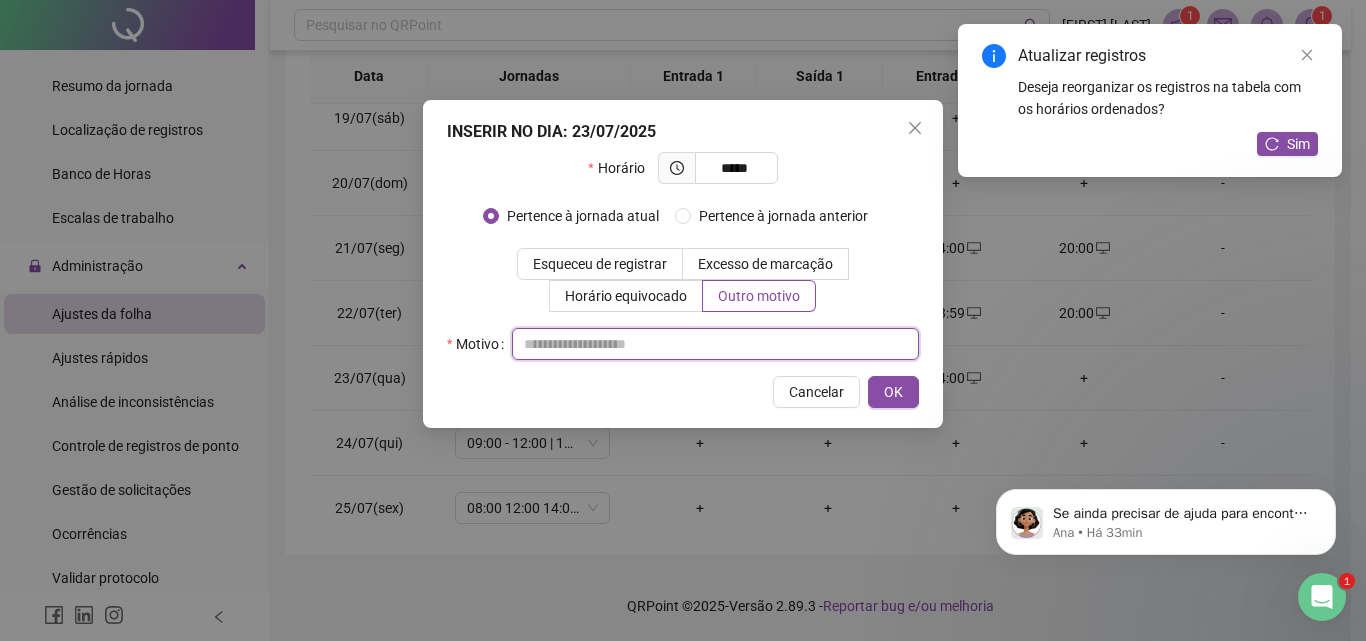 click at bounding box center [715, 344] 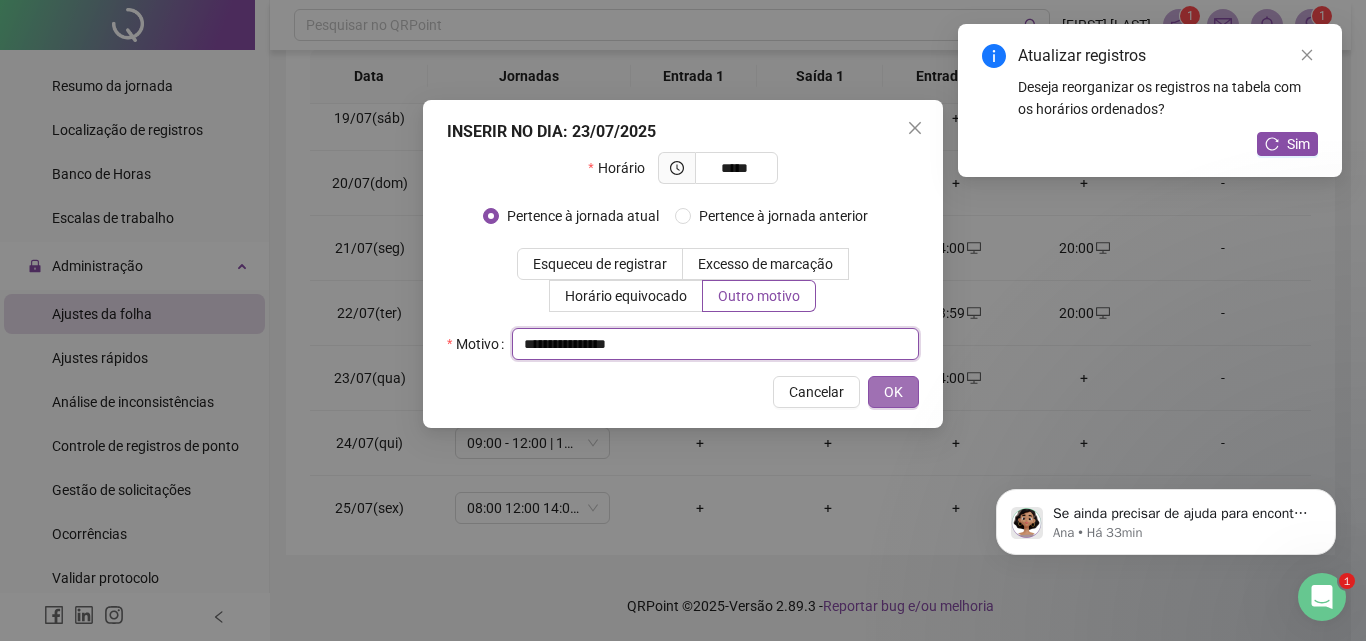 type on "**********" 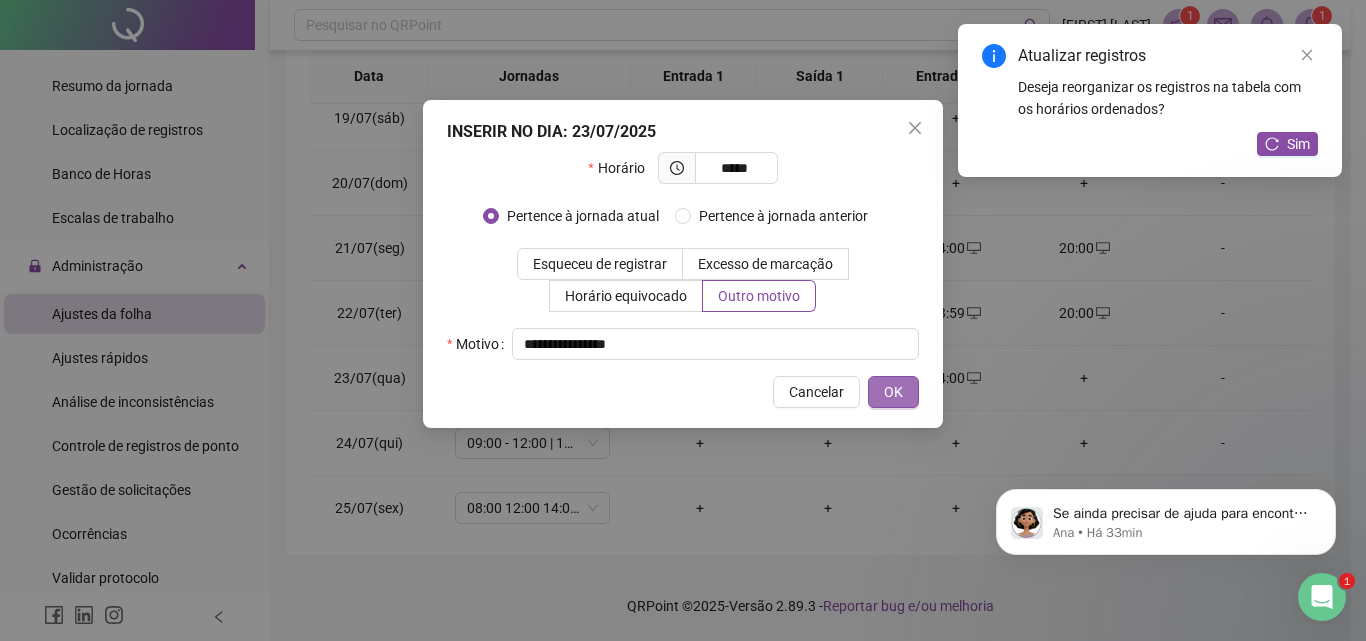 click on "OK" at bounding box center [893, 392] 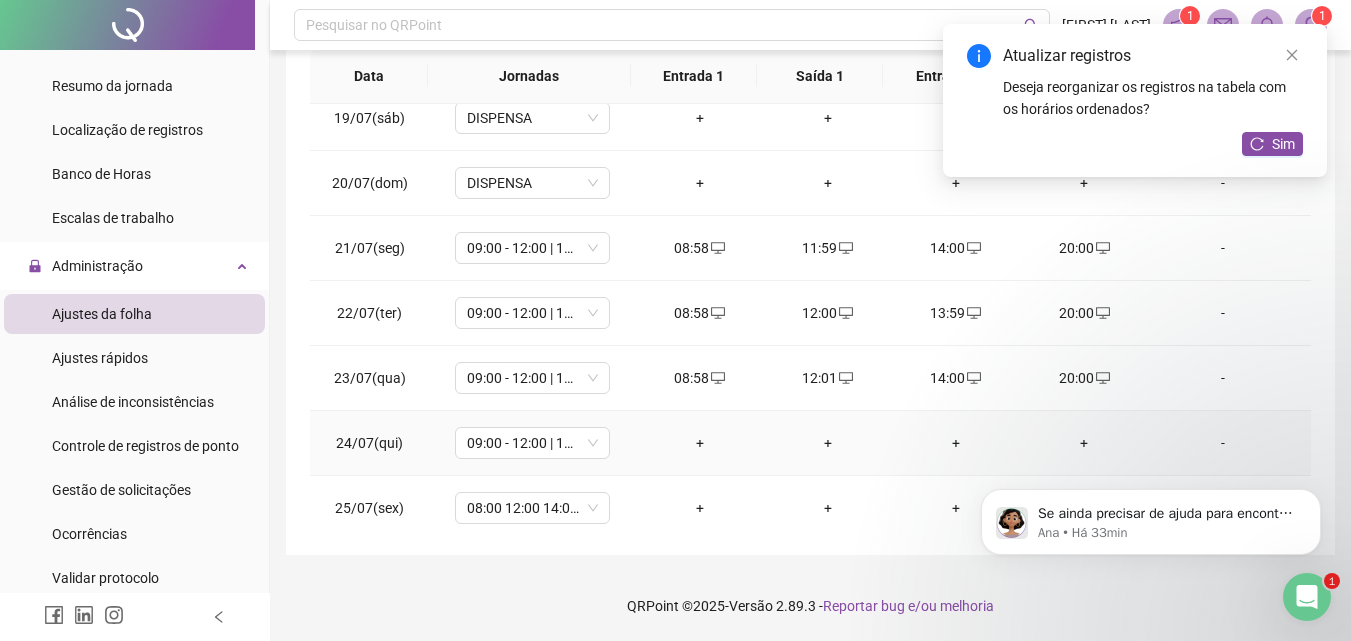 click on "+" at bounding box center [700, 443] 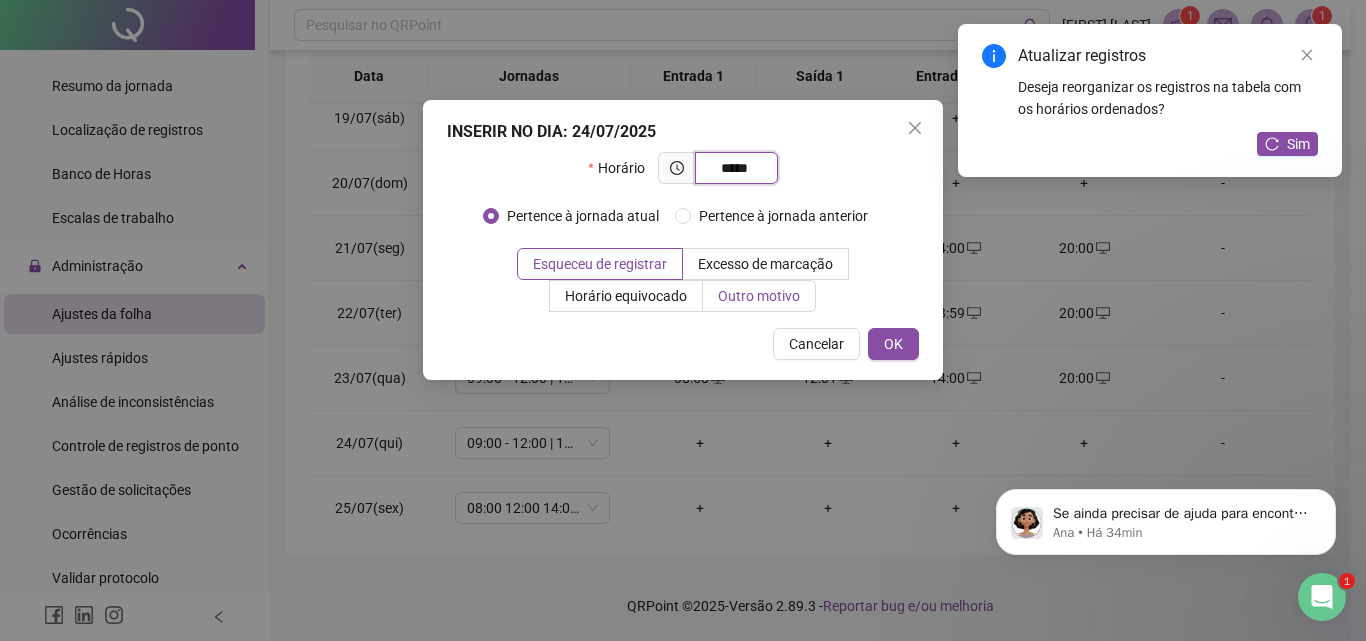 type on "*****" 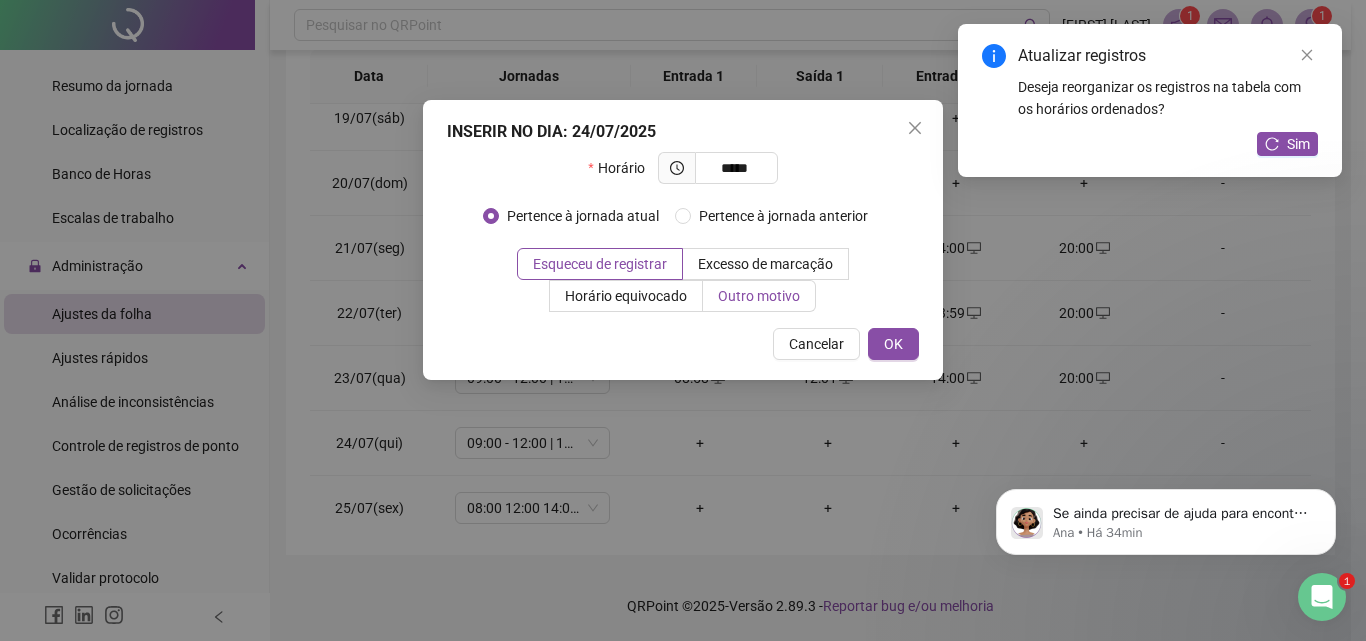click on "Outro motivo" at bounding box center (759, 296) 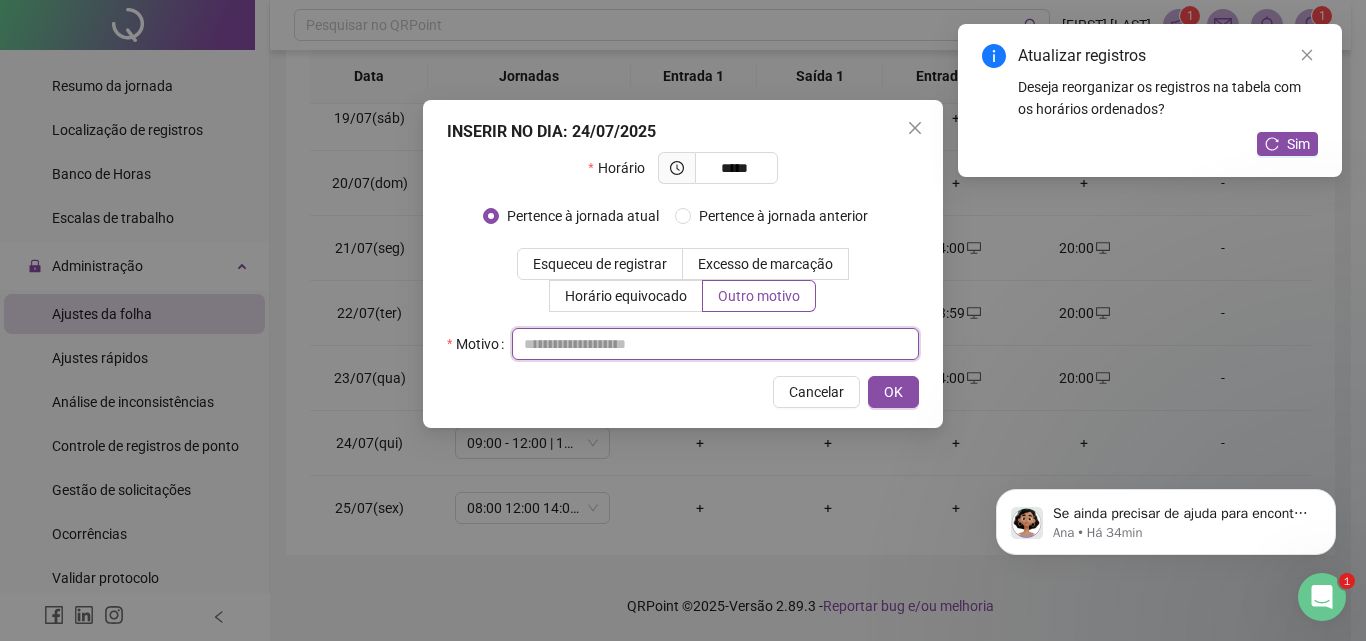 click at bounding box center (715, 344) 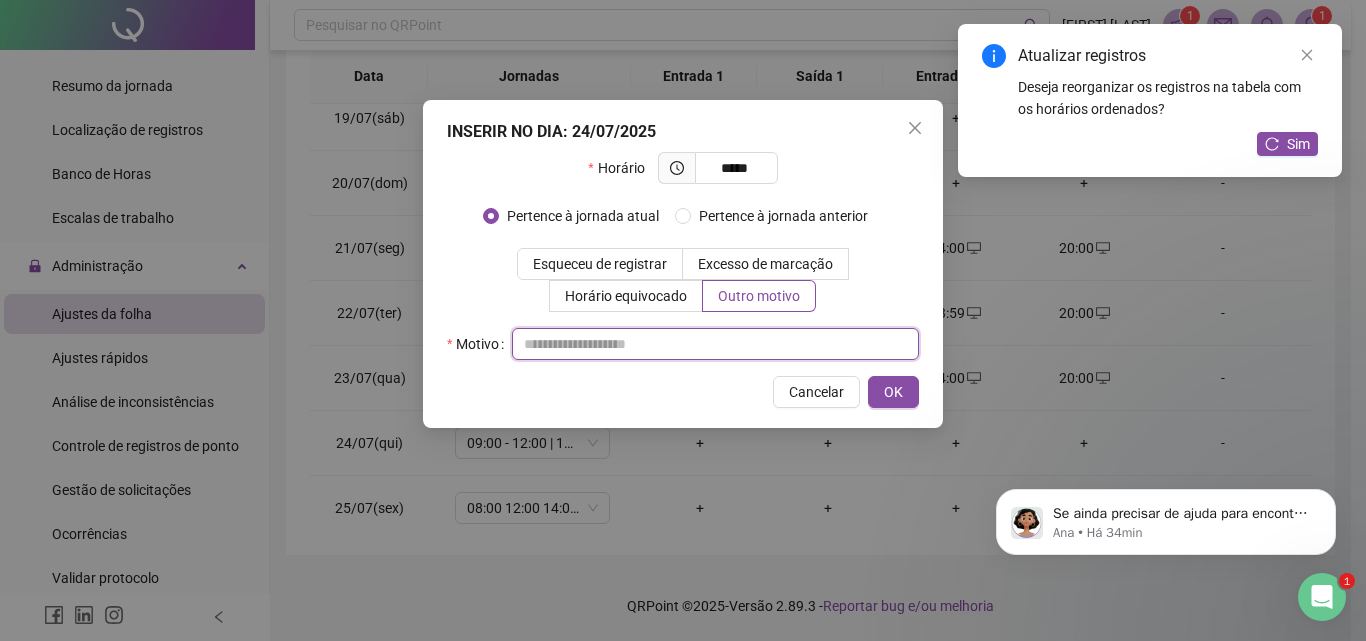 paste on "**********" 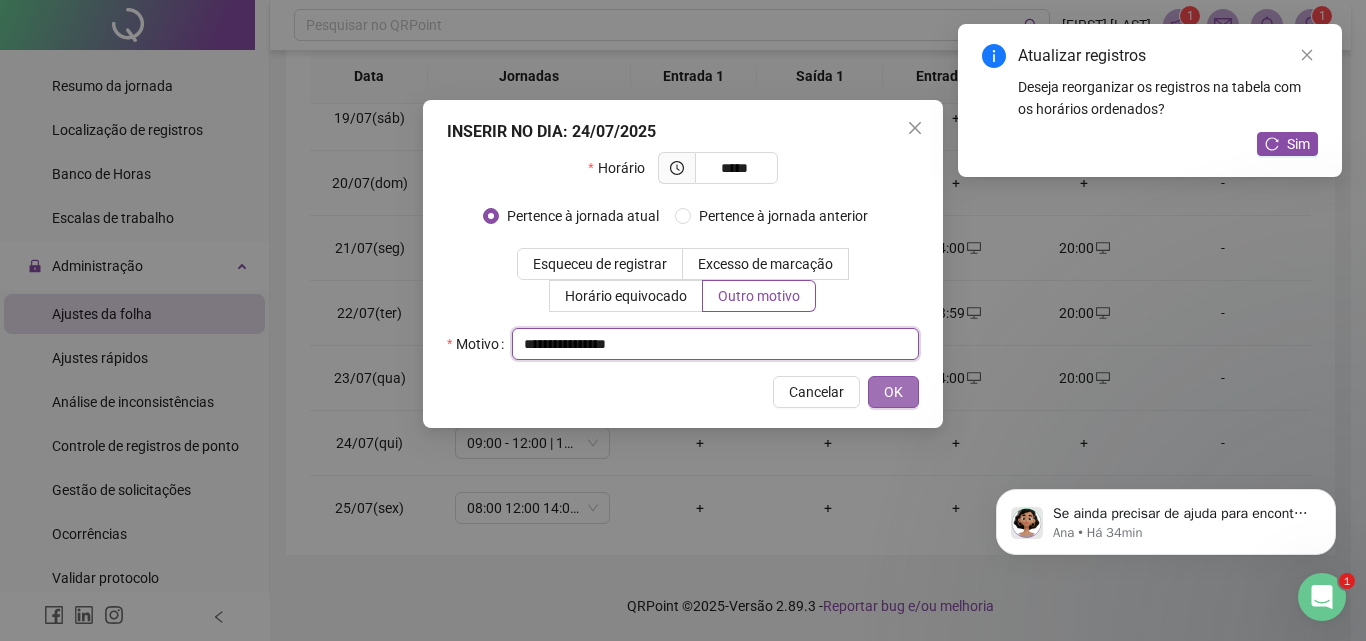 type on "**********" 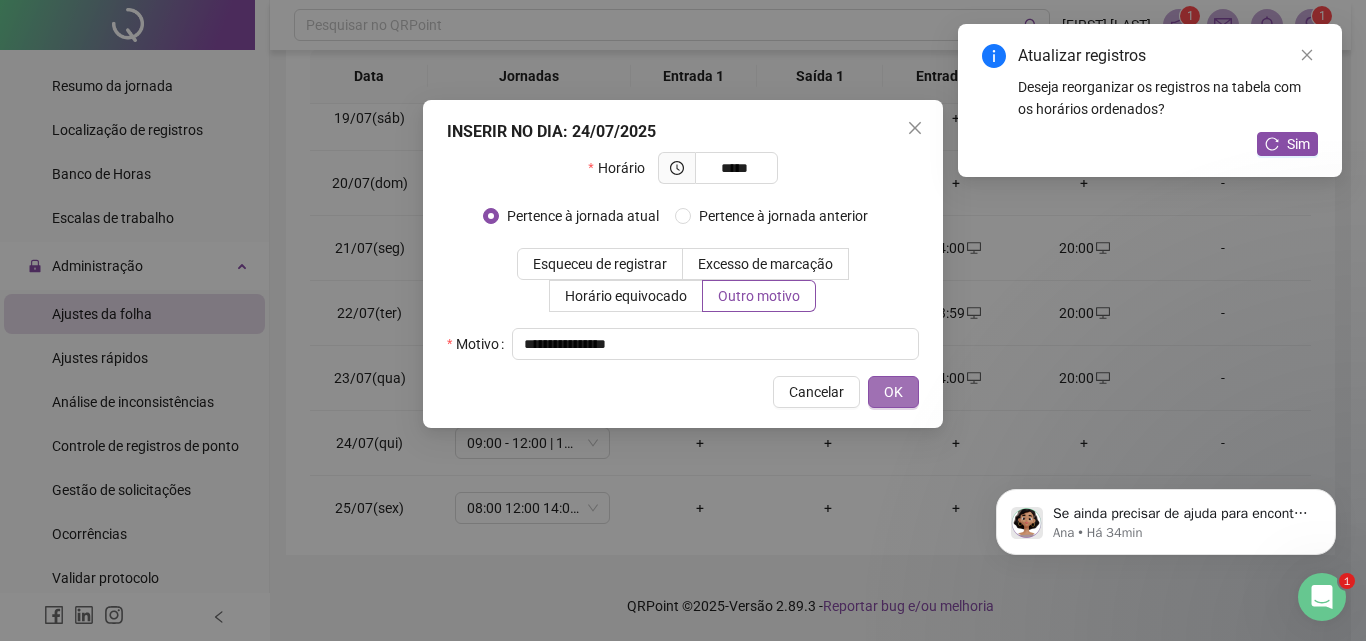 click on "OK" at bounding box center [893, 392] 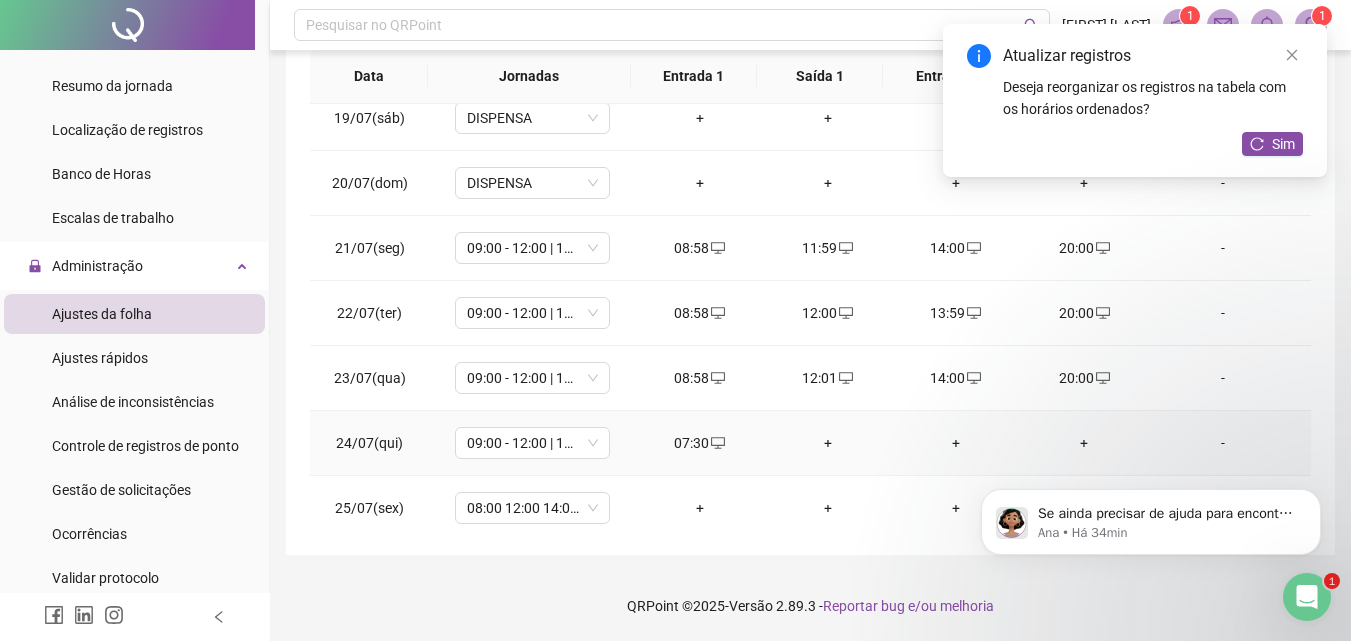 click on "+" at bounding box center [828, 443] 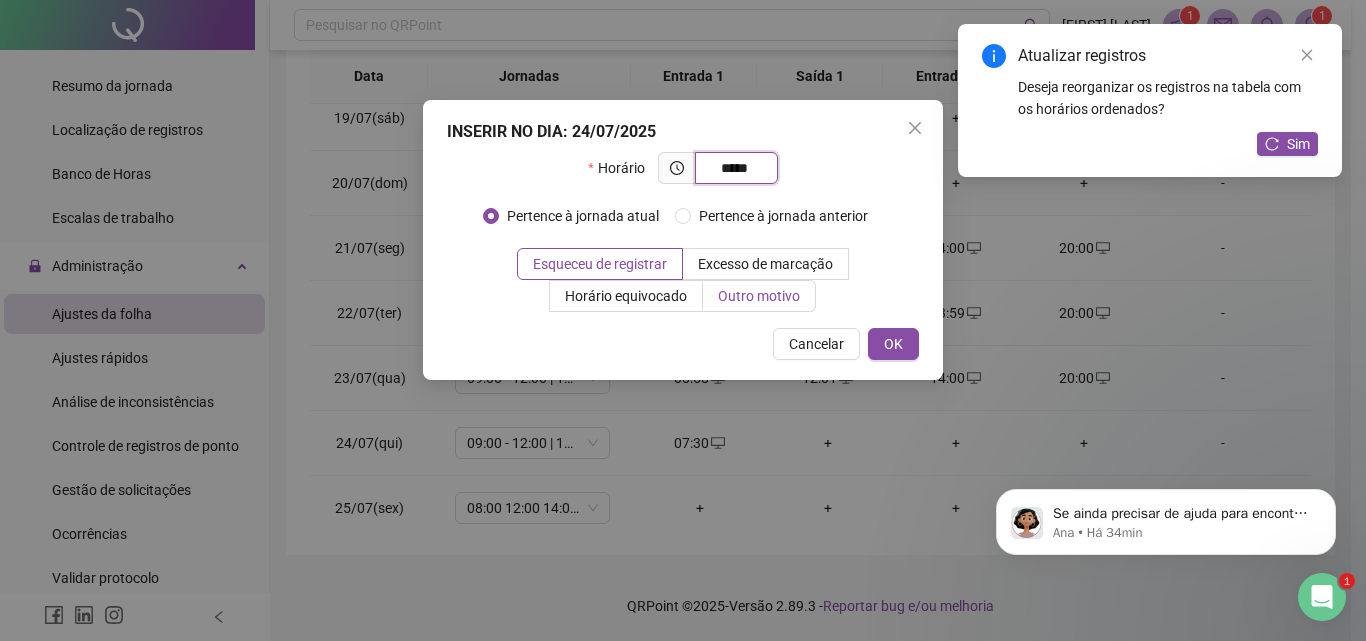 type on "*****" 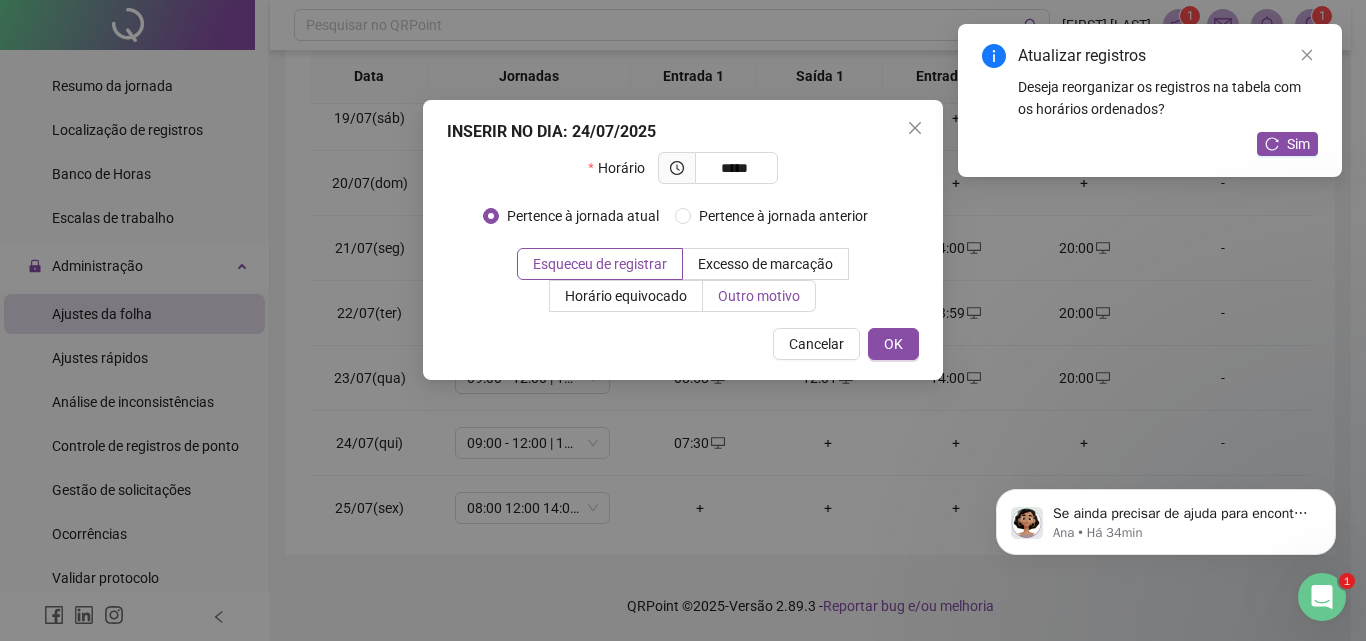 click on "Outro motivo" at bounding box center (759, 296) 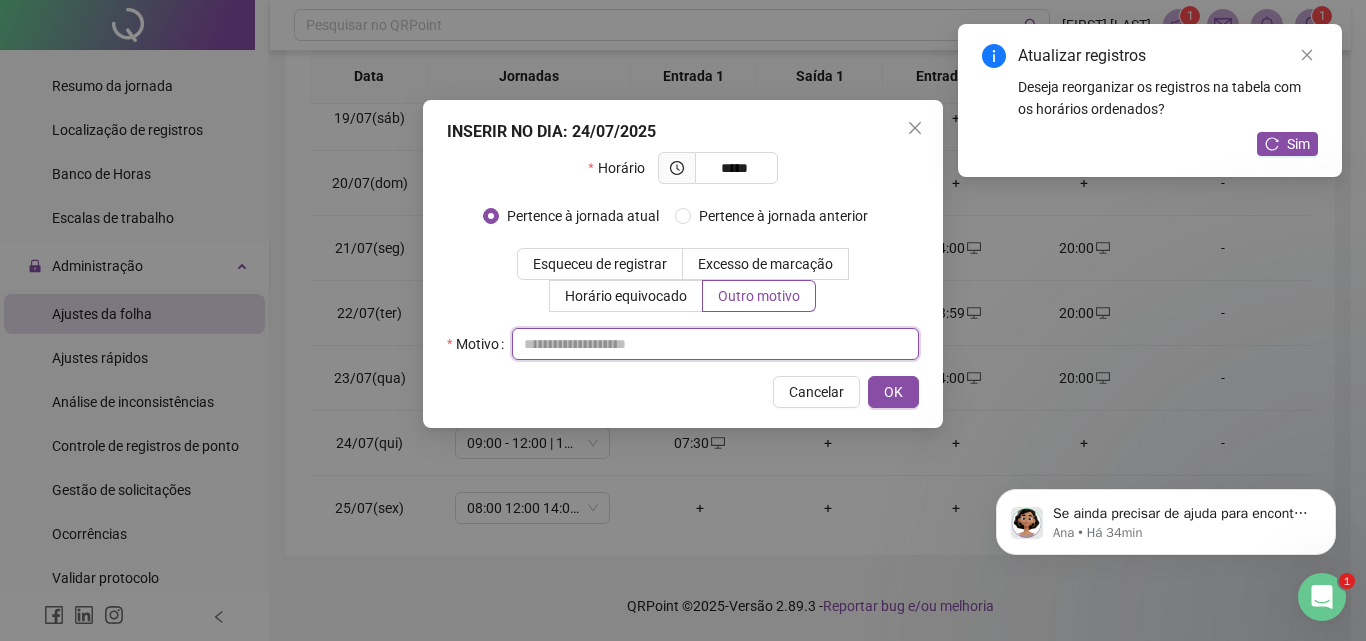 click at bounding box center (715, 344) 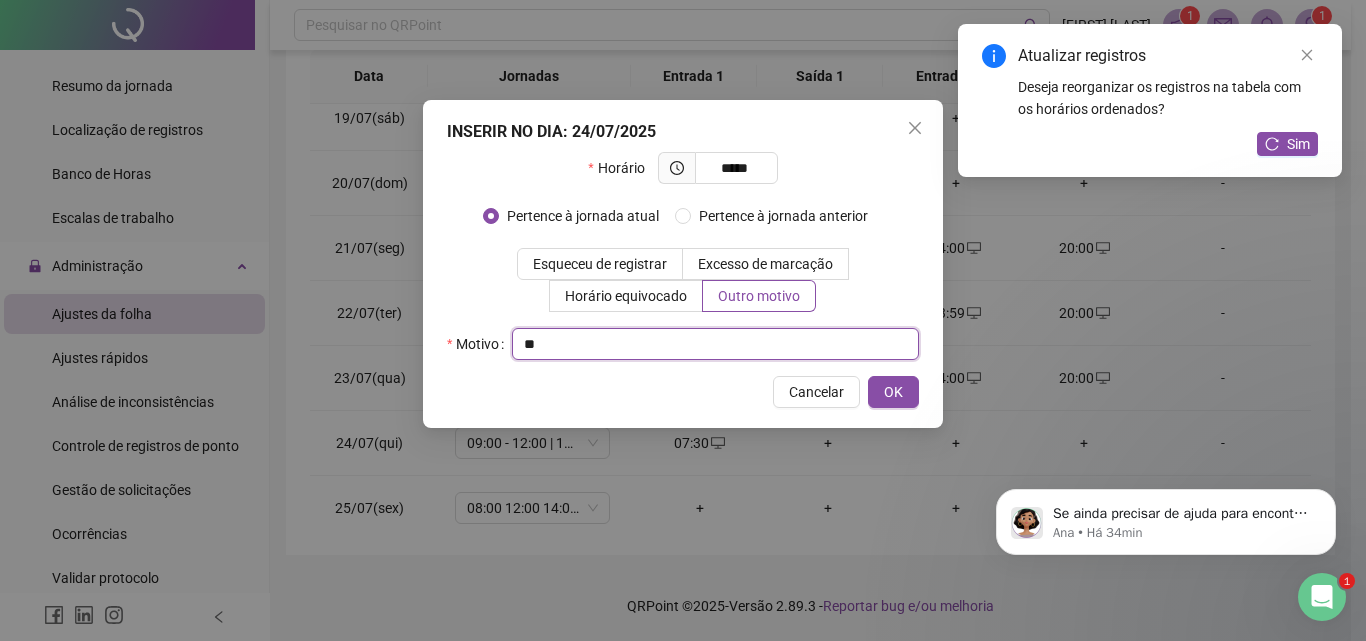 type on "*" 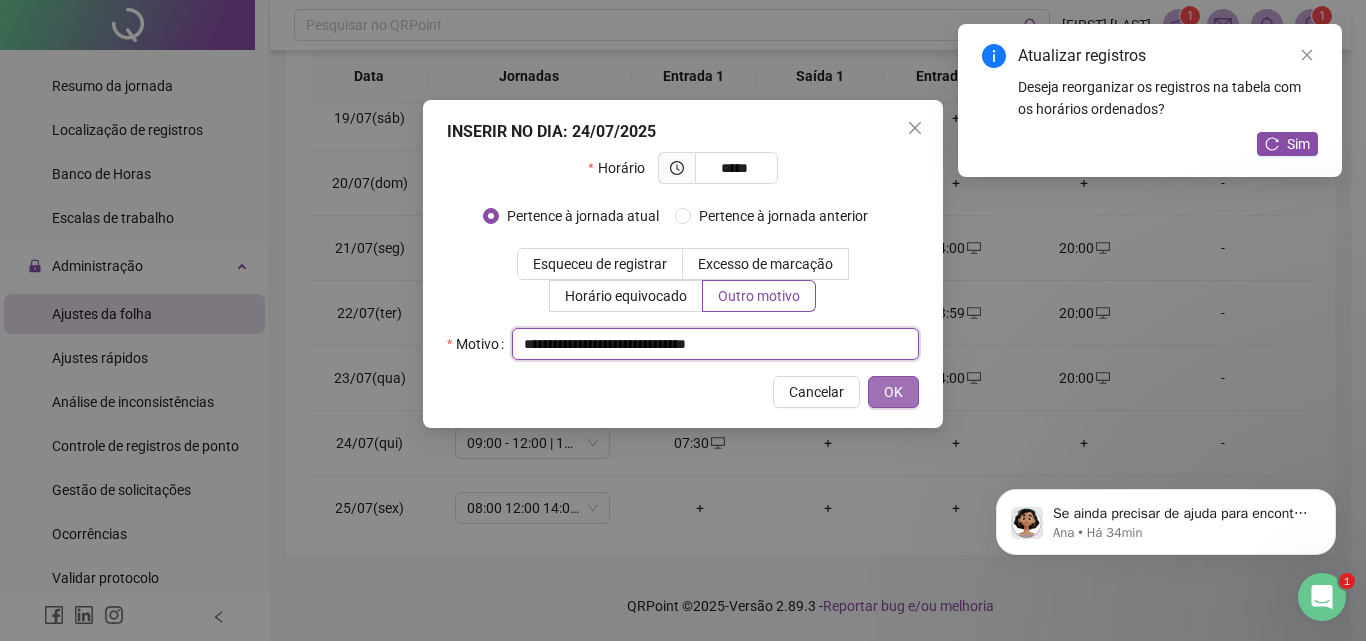 type on "**********" 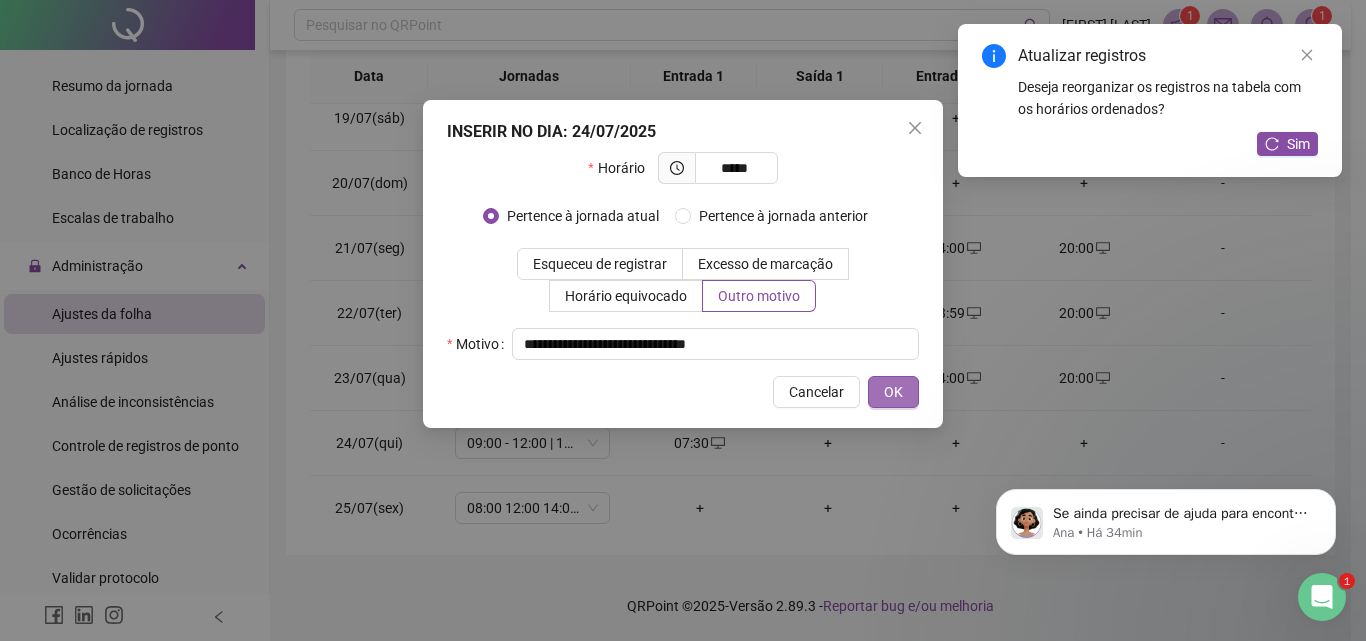 click on "OK" at bounding box center [893, 392] 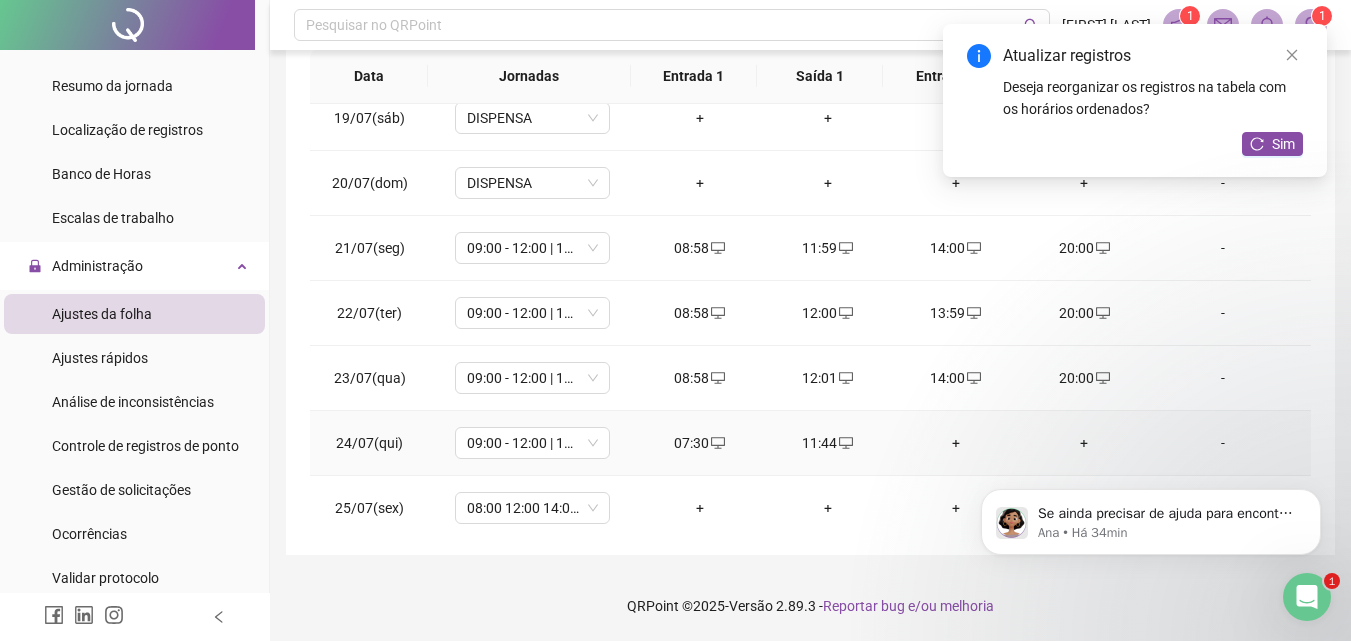 click on "+" at bounding box center (956, 443) 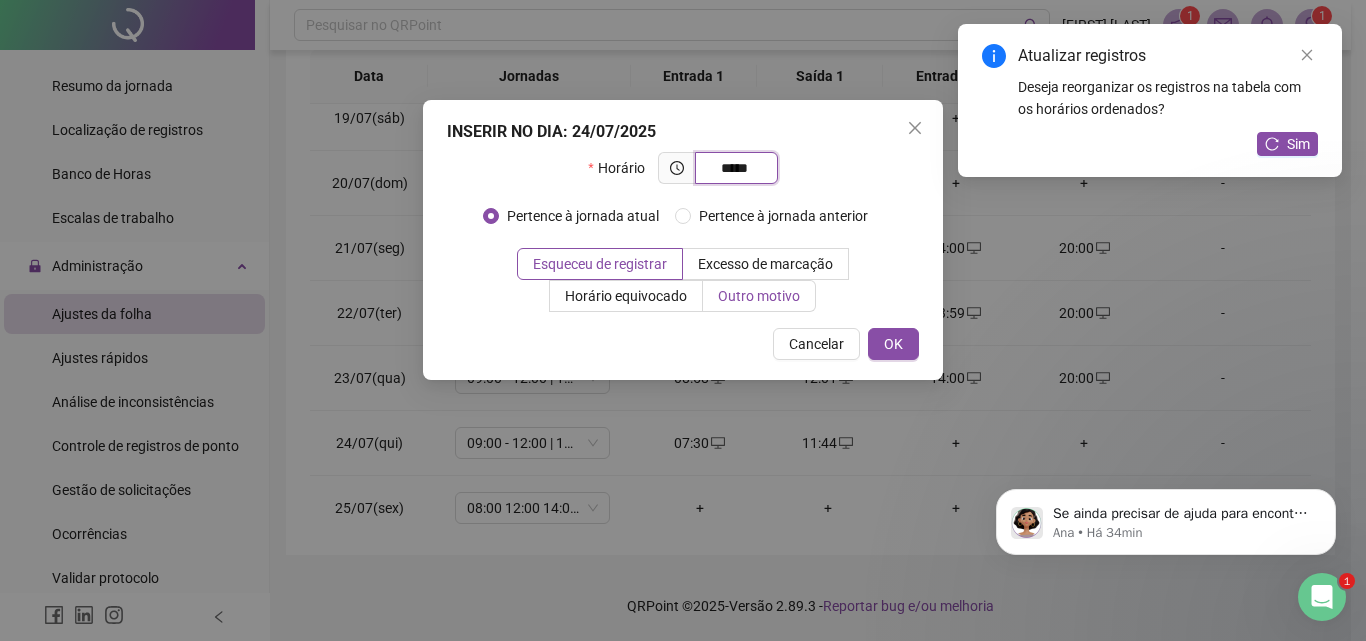 type on "*****" 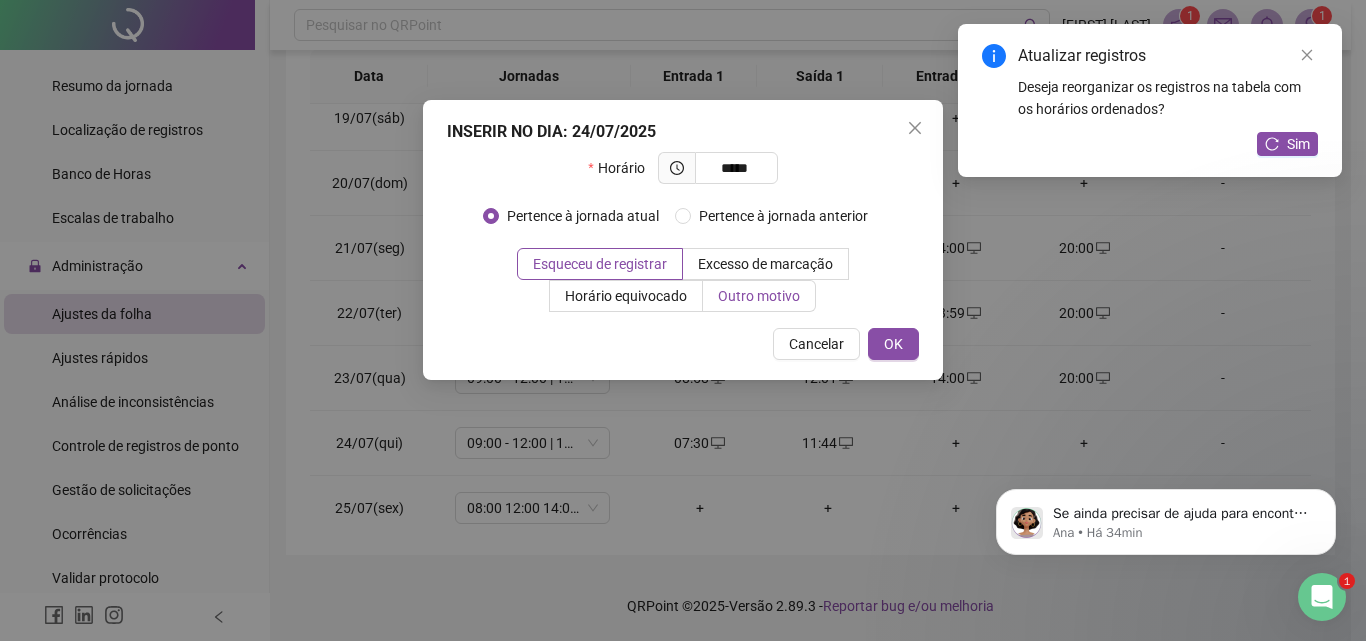 click on "Outro motivo" at bounding box center (759, 296) 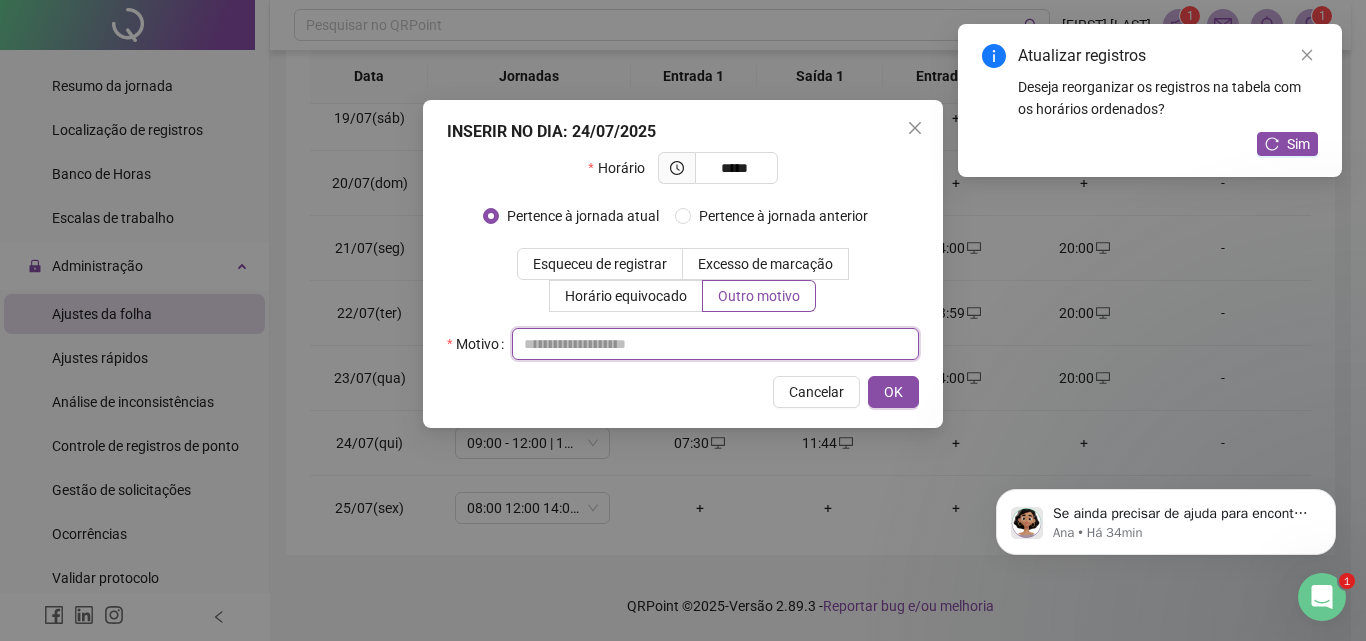 click at bounding box center [715, 344] 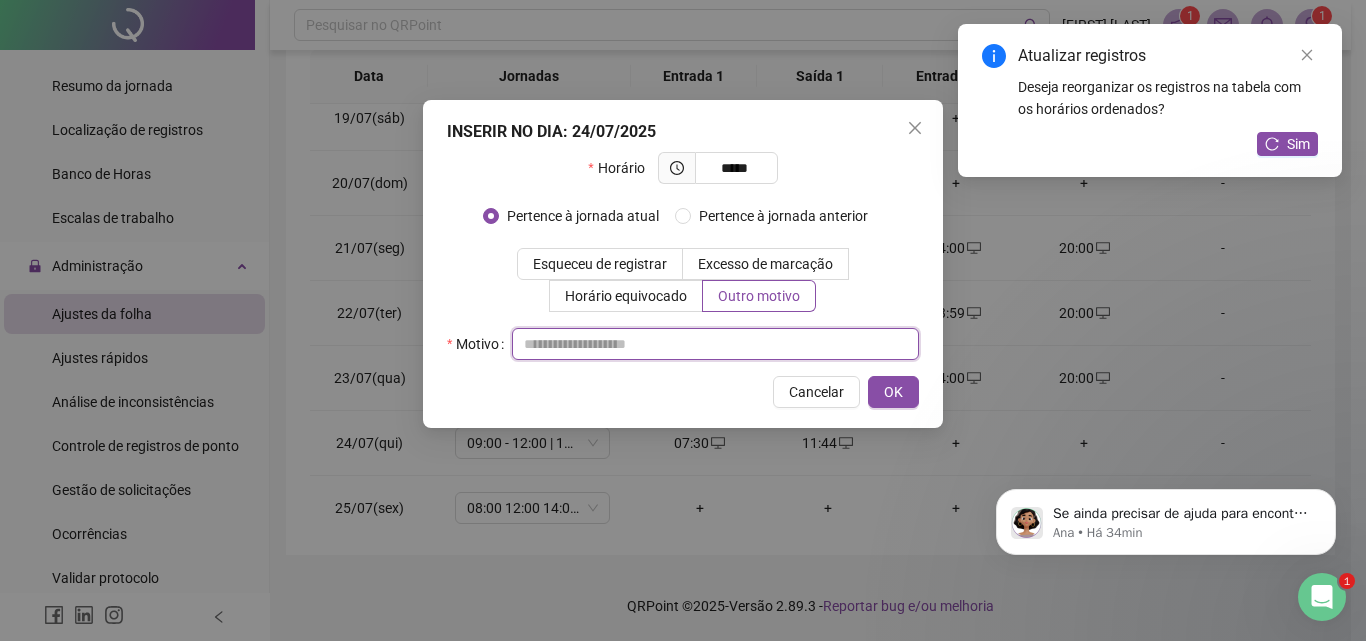 paste on "**********" 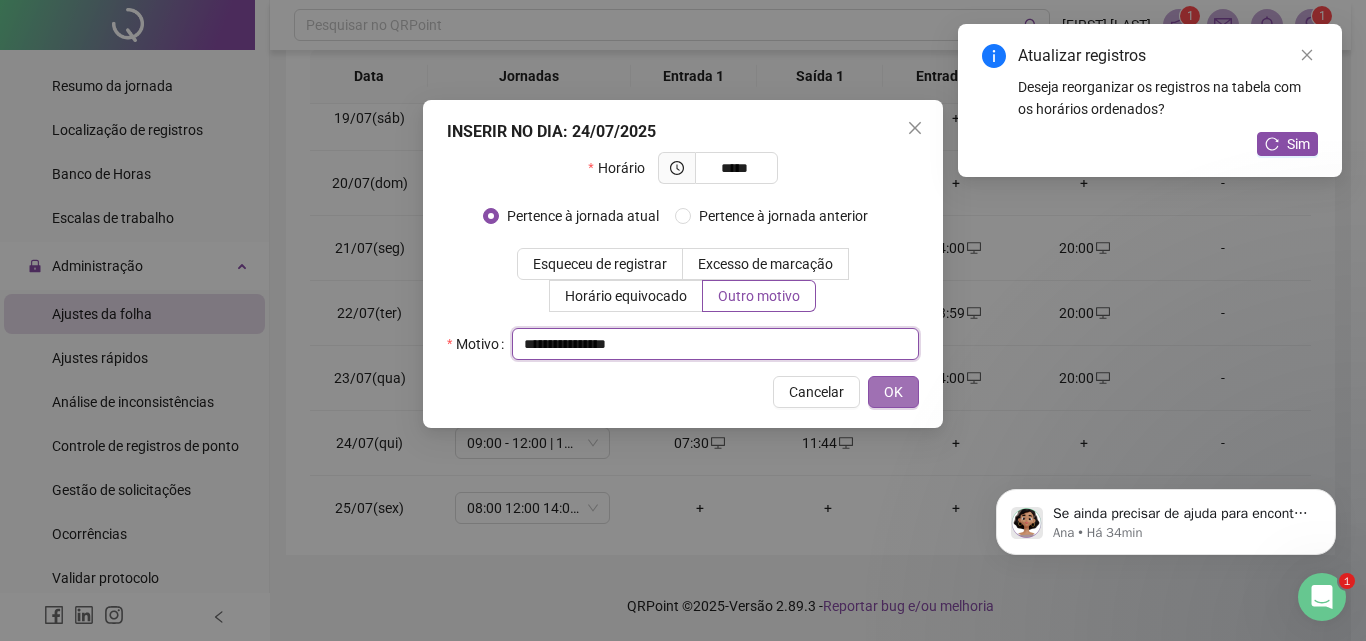type on "**********" 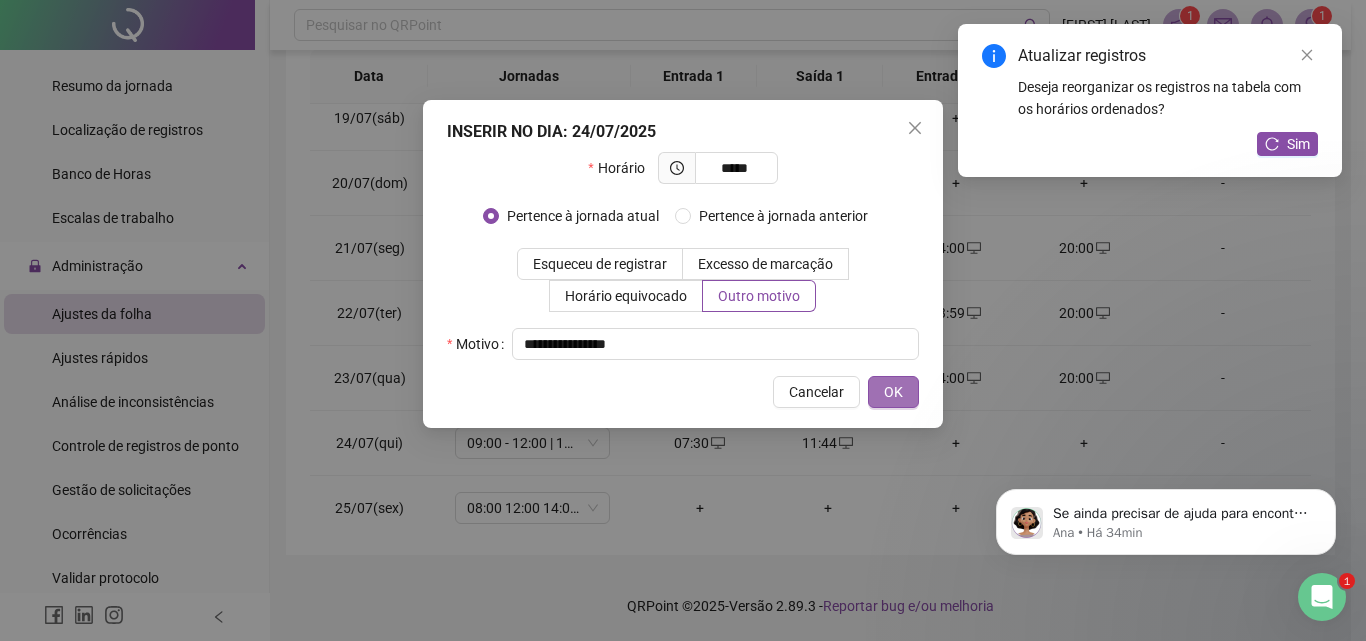 click on "OK" at bounding box center (893, 392) 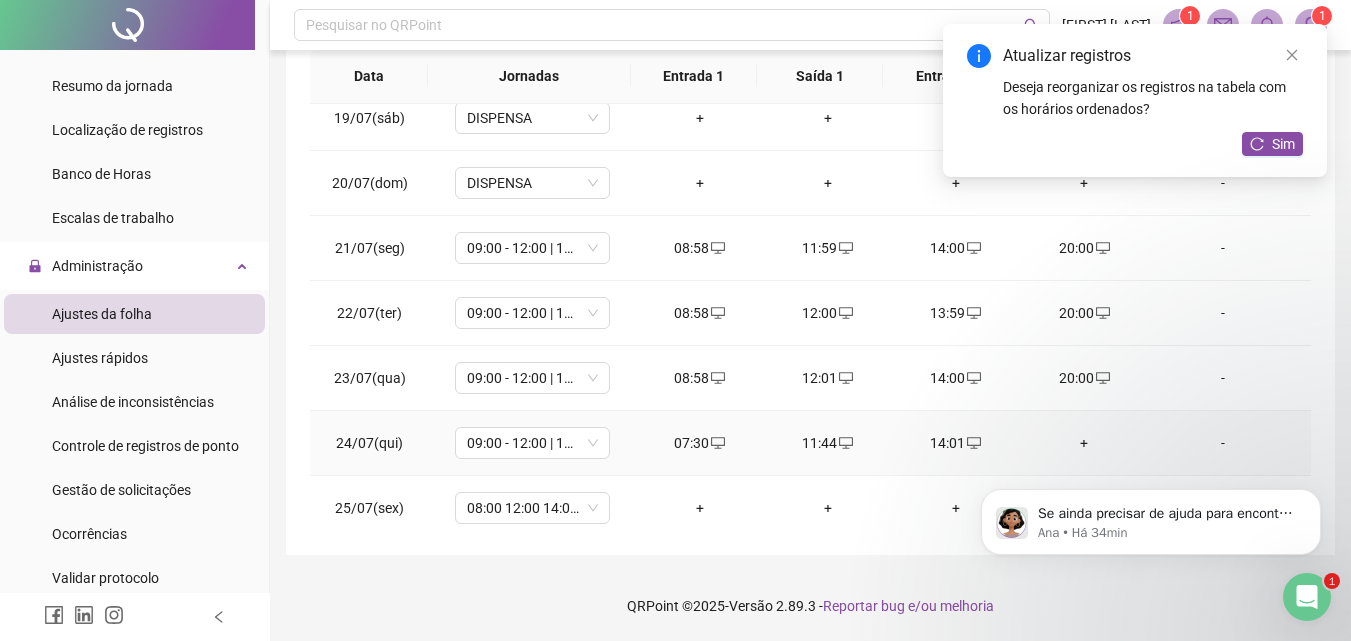 click on "+" at bounding box center (1084, 443) 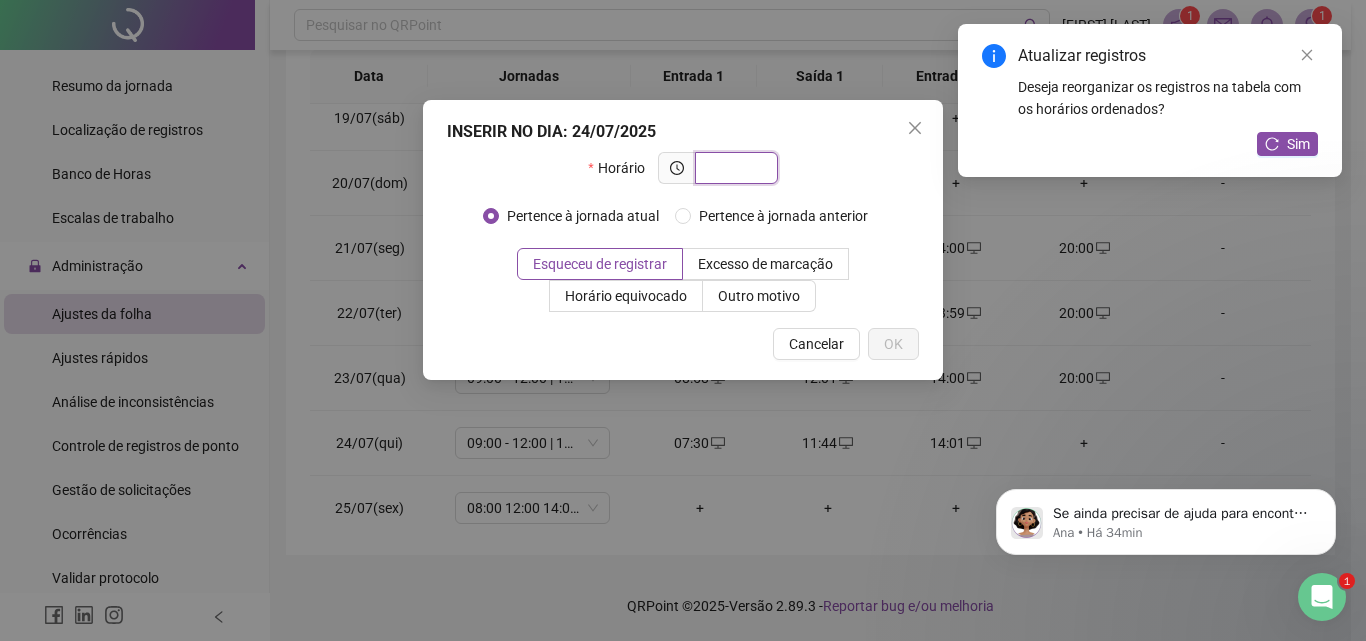 click at bounding box center [734, 168] 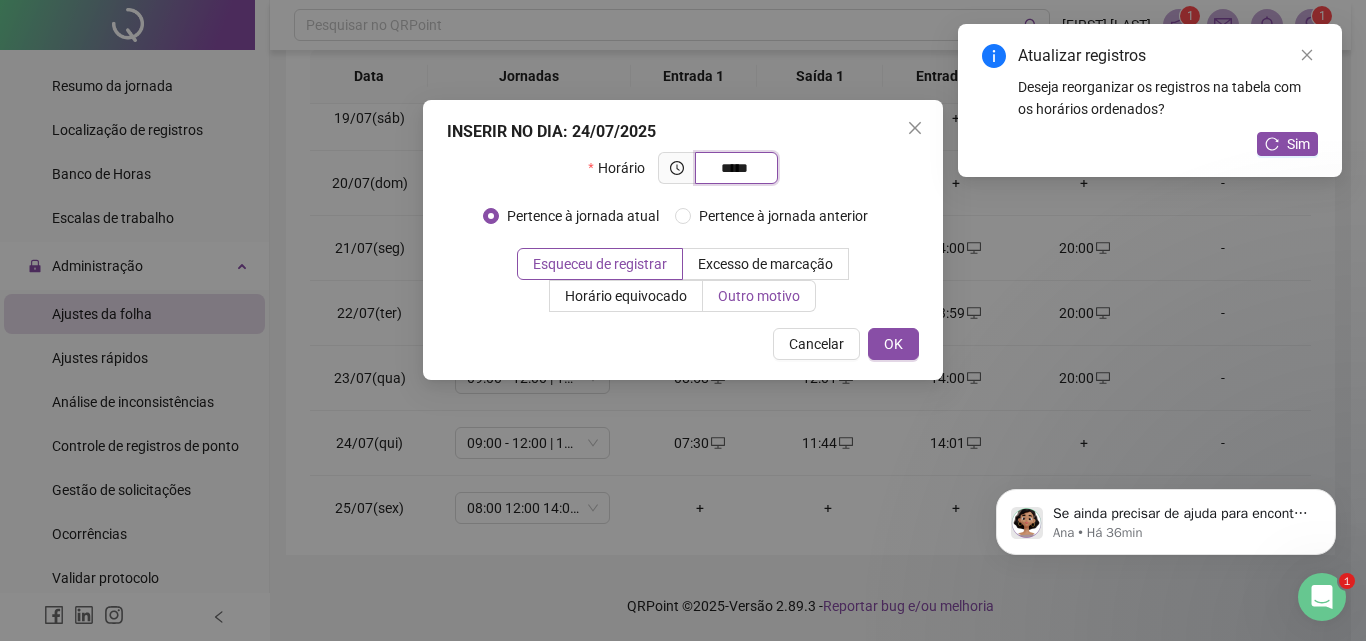 type on "*****" 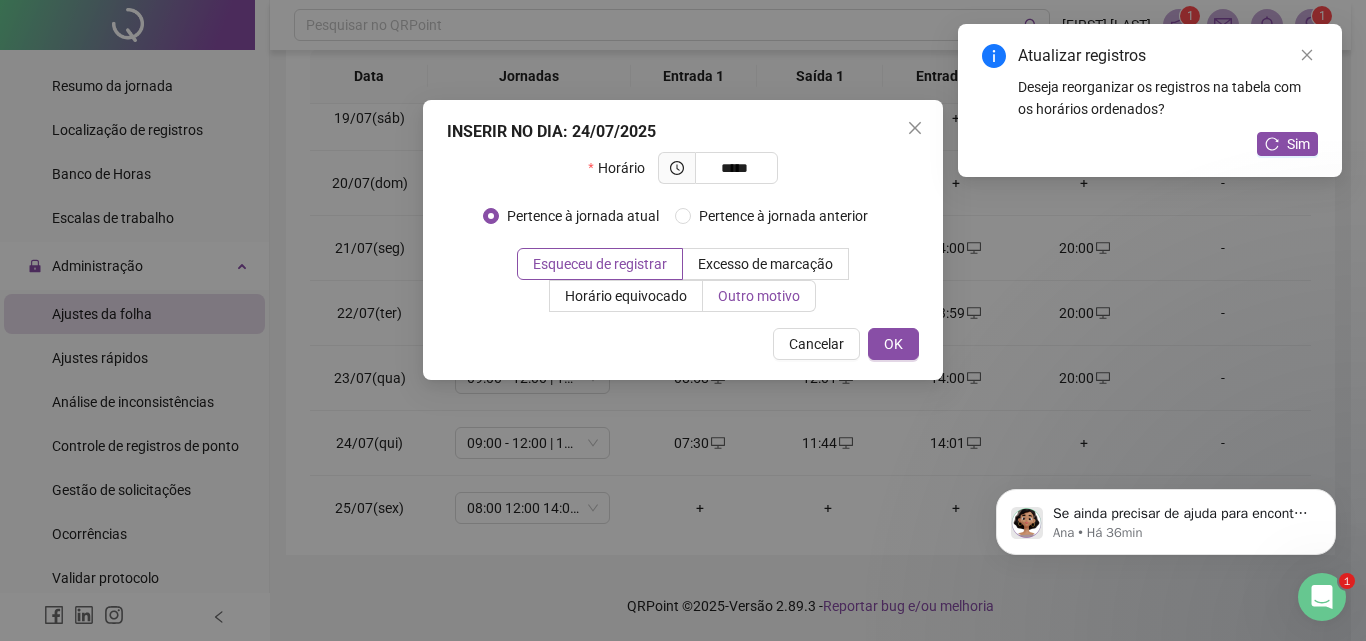 click on "Outro motivo" at bounding box center (759, 296) 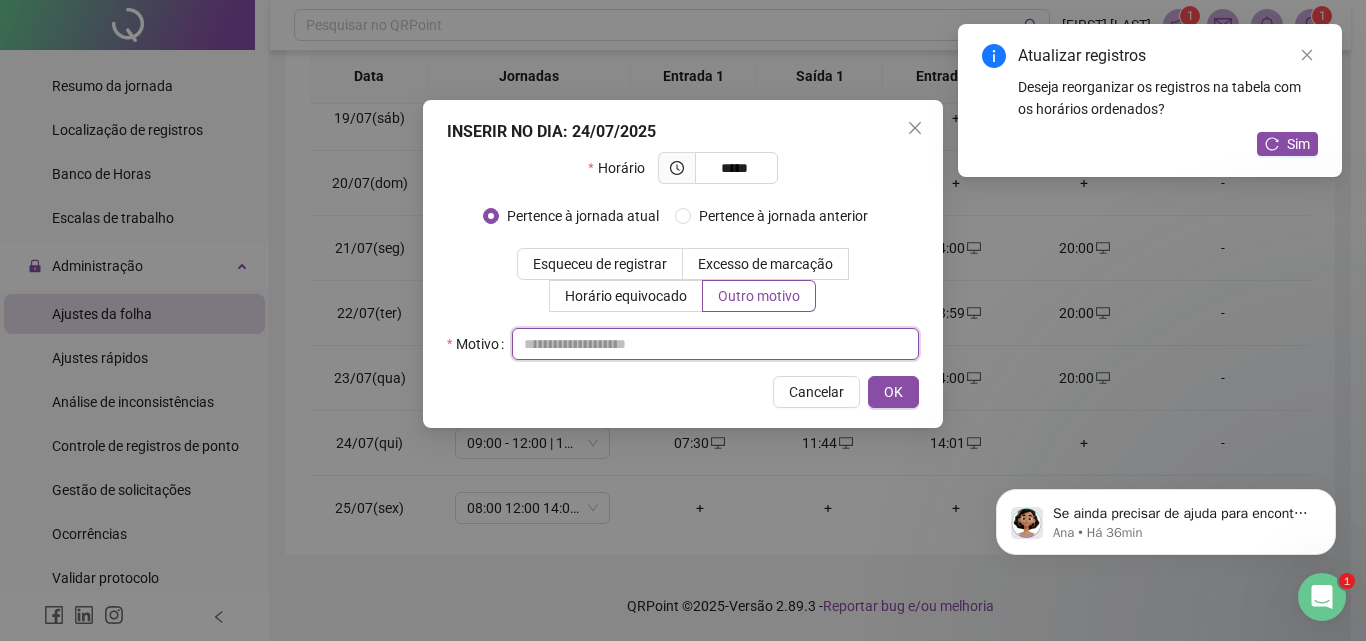 click at bounding box center [715, 344] 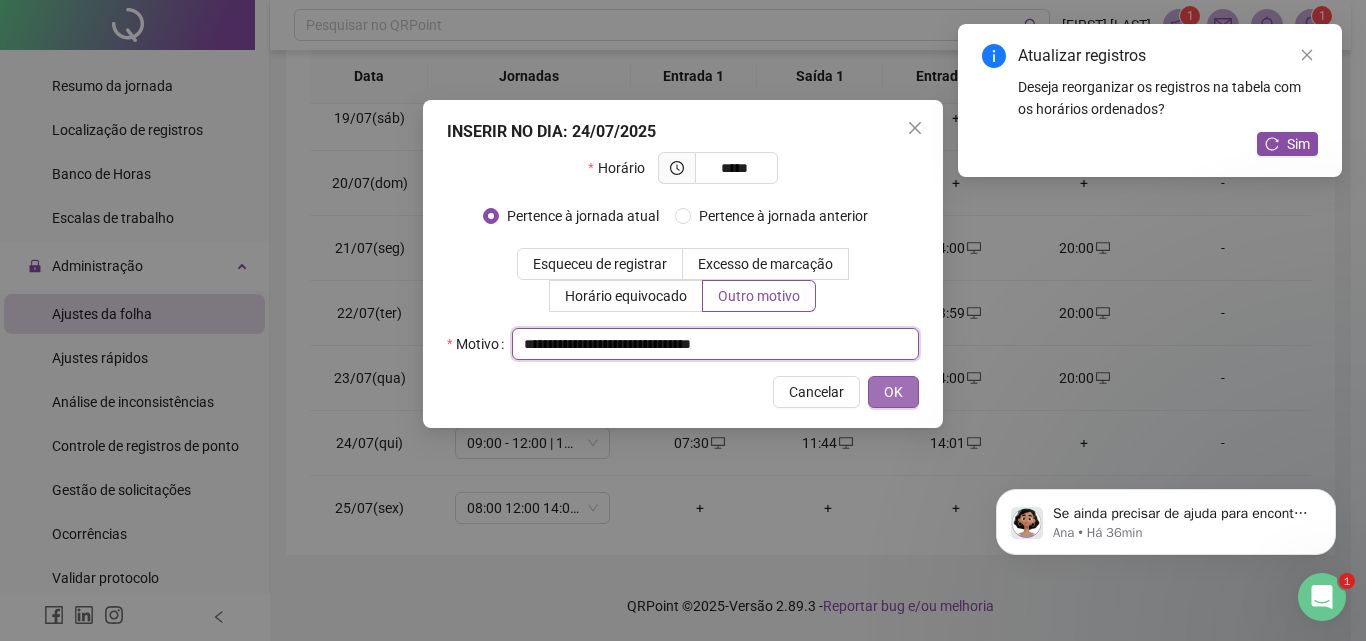 type on "**********" 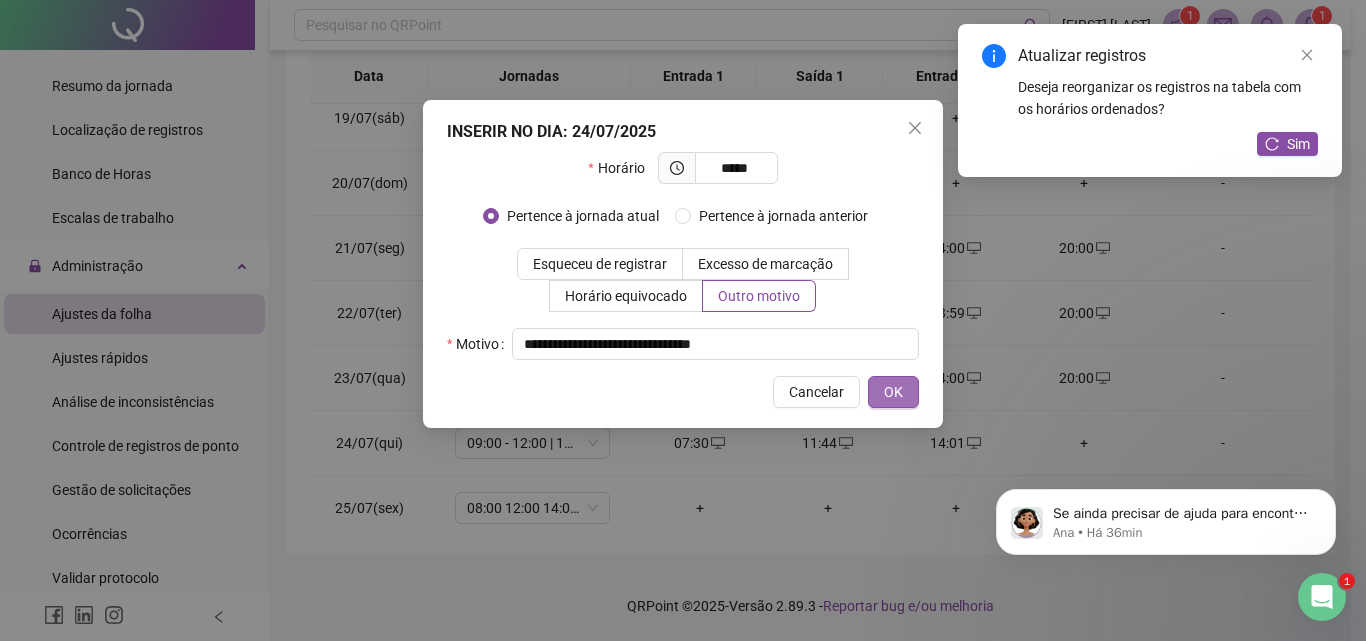click on "OK" at bounding box center (893, 392) 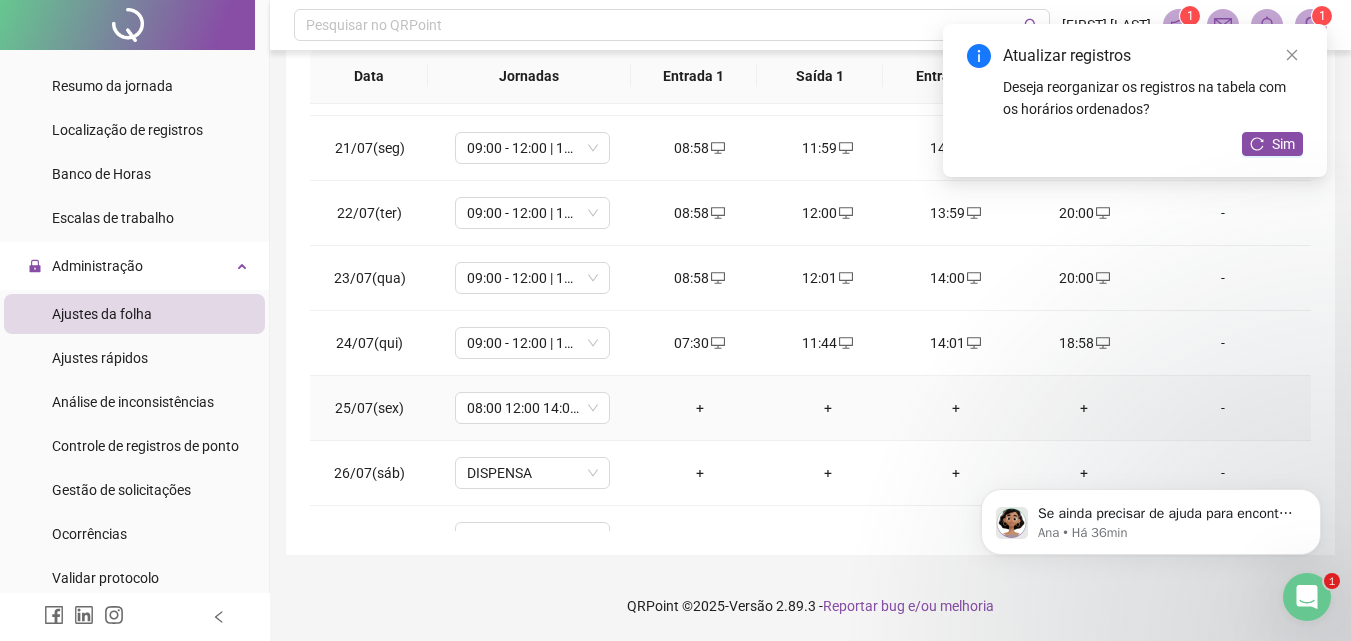 scroll, scrollTop: 1388, scrollLeft: 0, axis: vertical 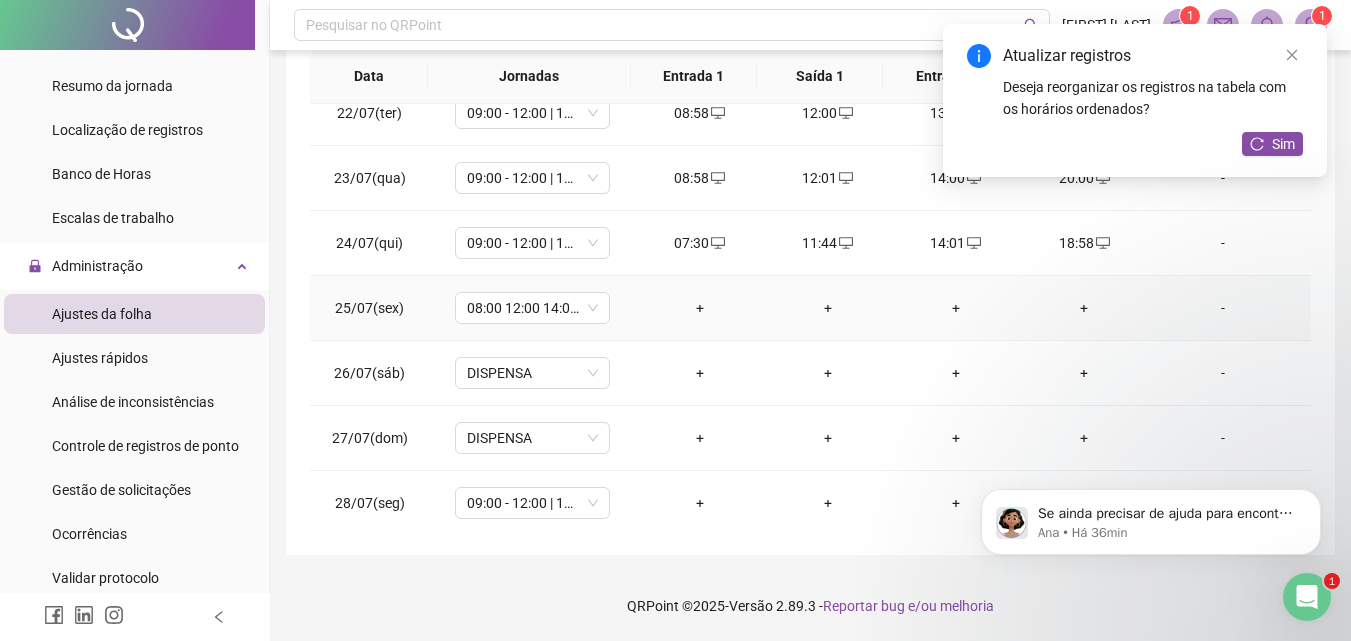 click on "+" at bounding box center (700, 308) 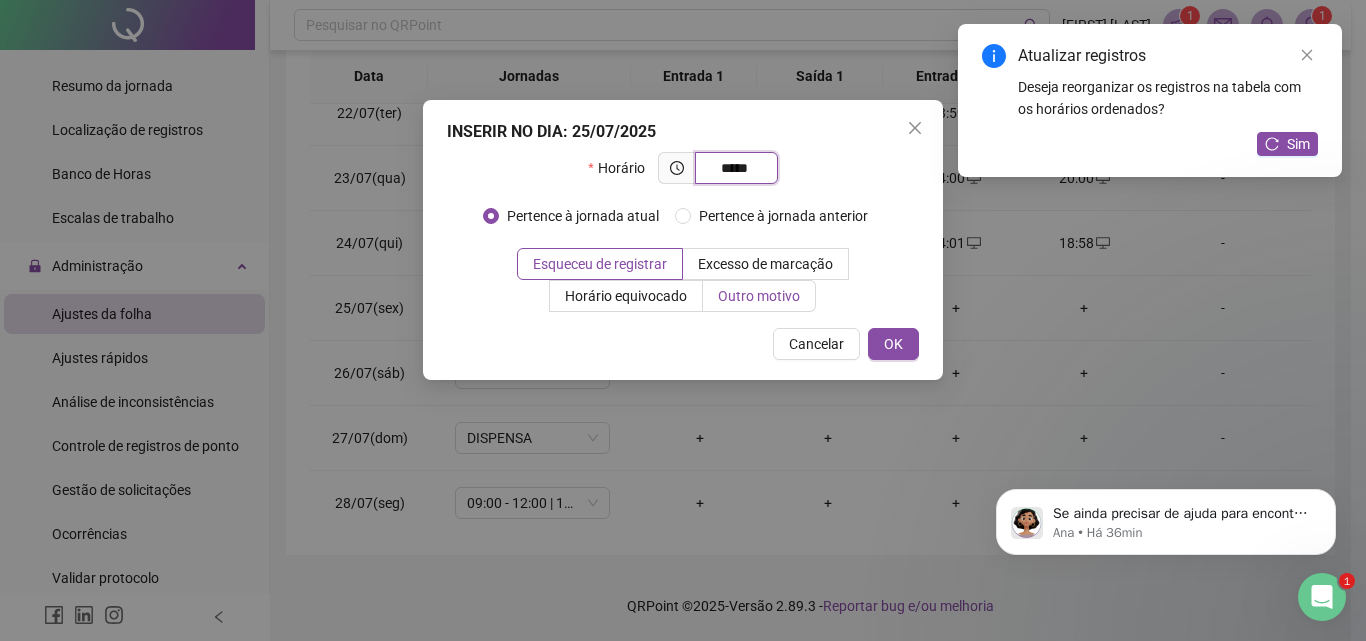type on "*****" 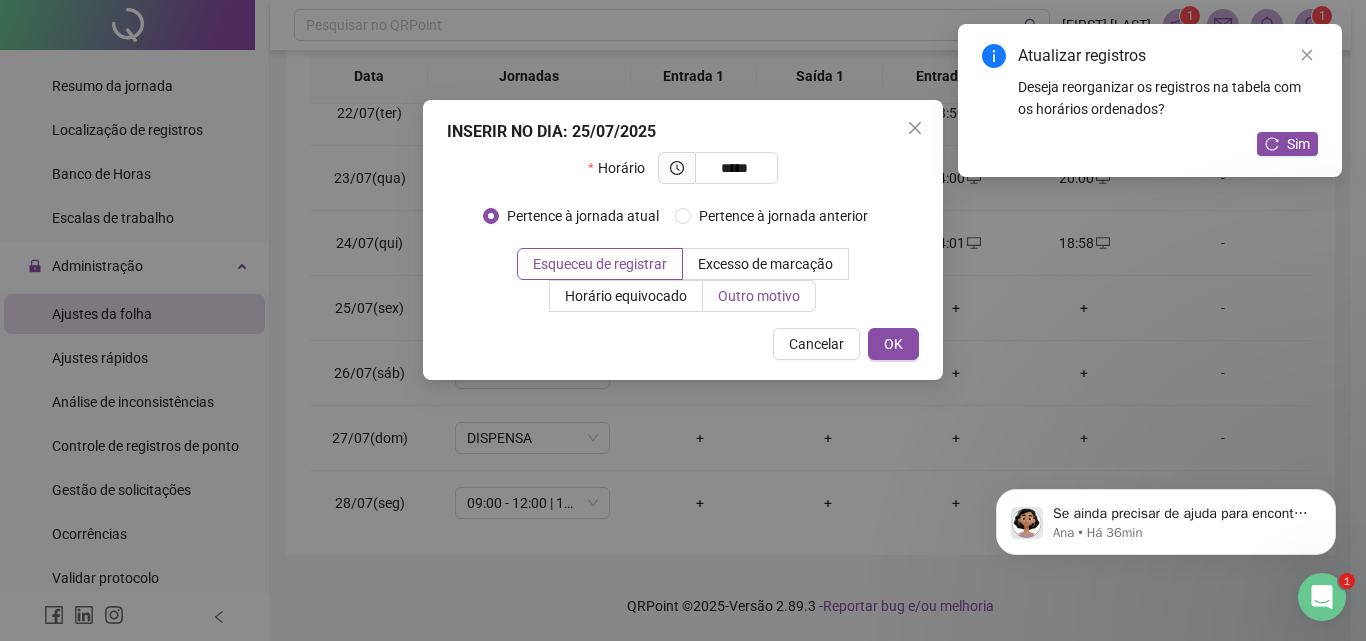 click on "Outro motivo" at bounding box center (759, 296) 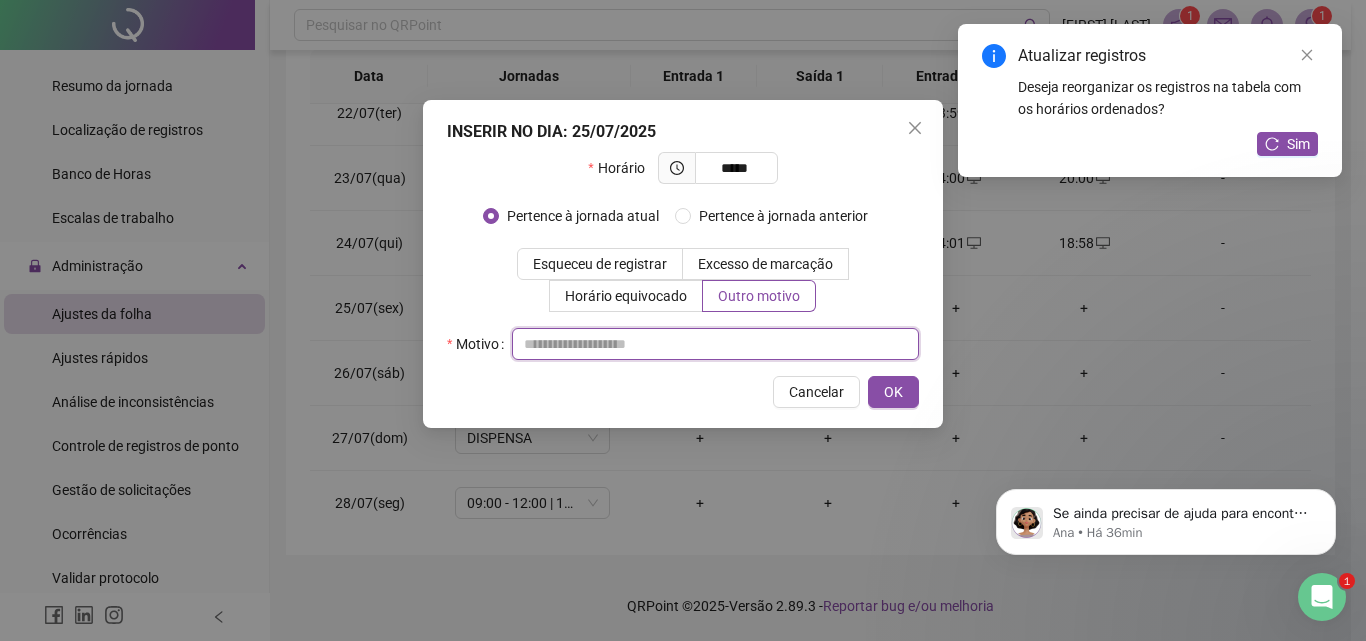 click at bounding box center [715, 344] 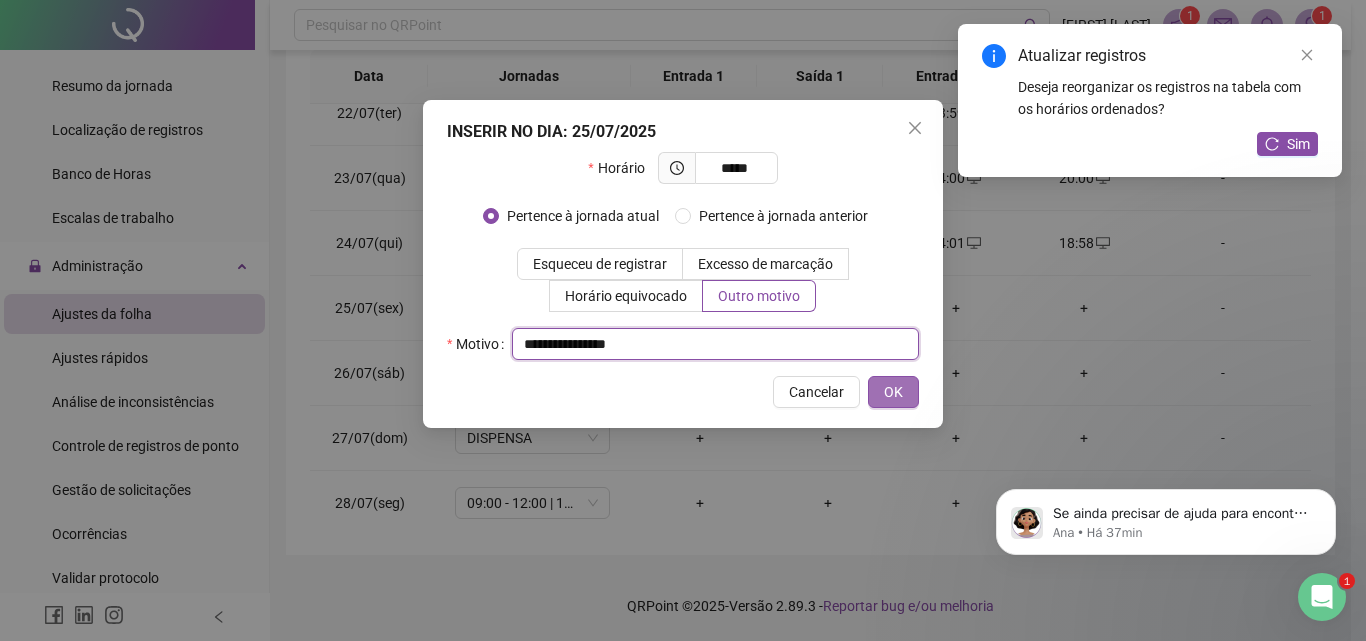 type on "**********" 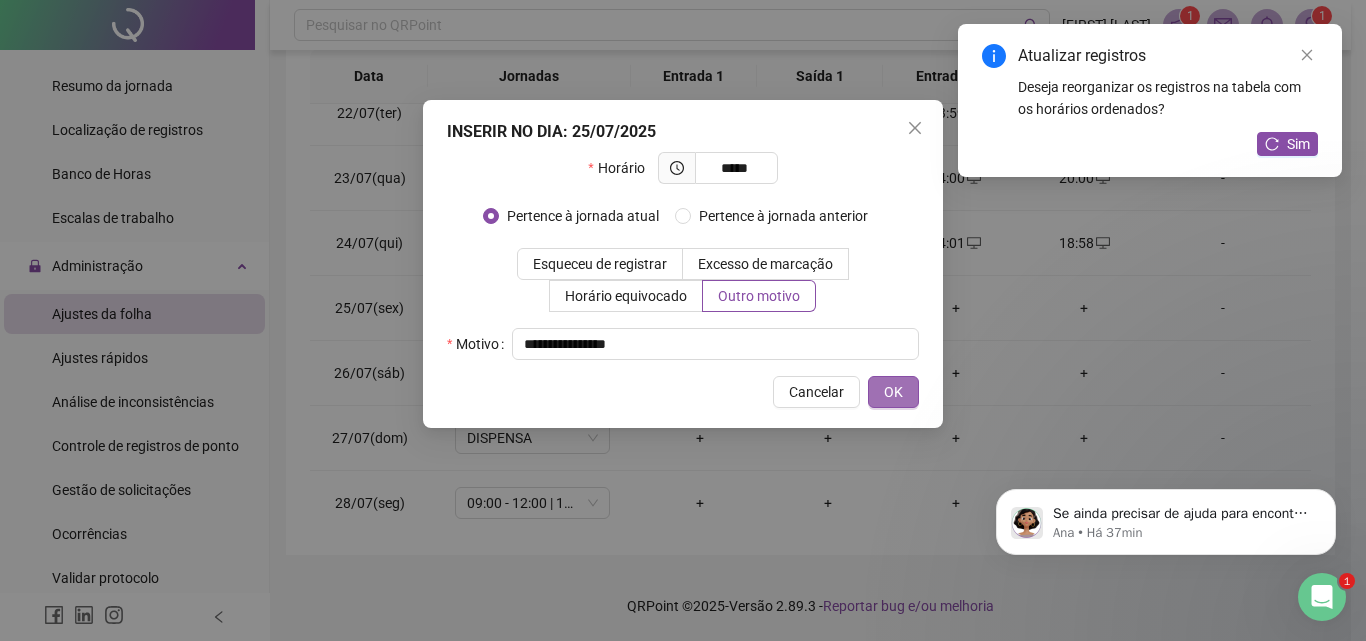 click on "OK" at bounding box center (893, 392) 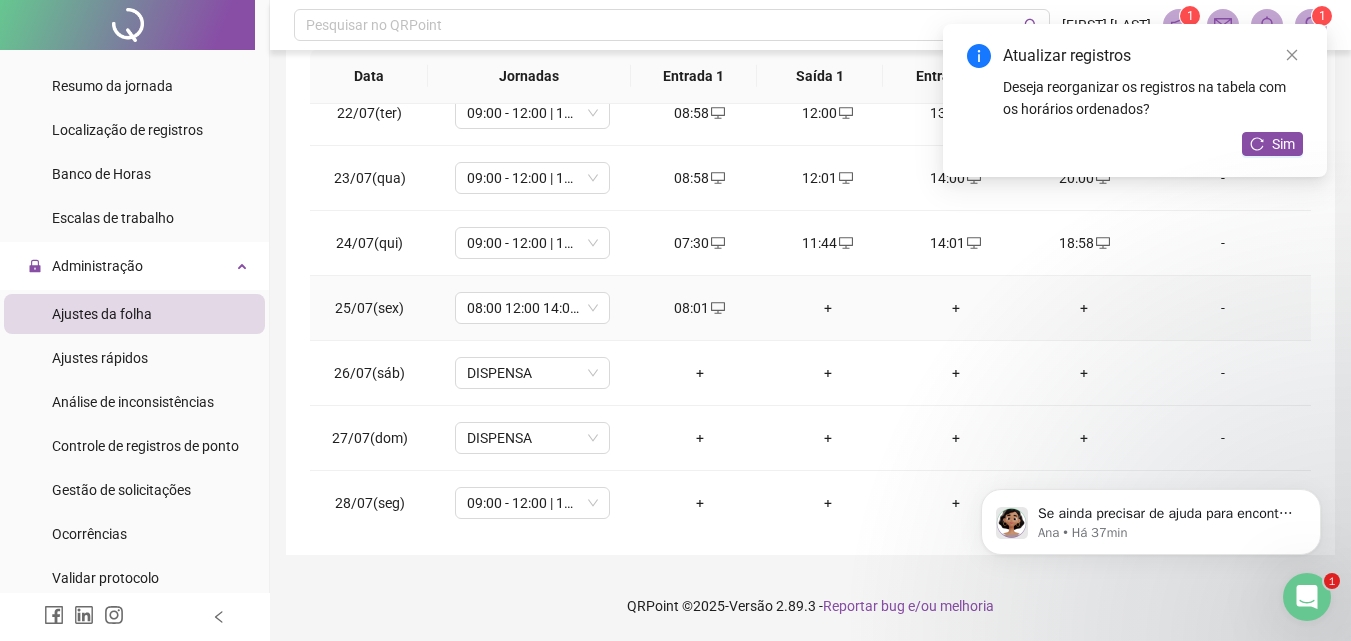 click on "+" at bounding box center [828, 308] 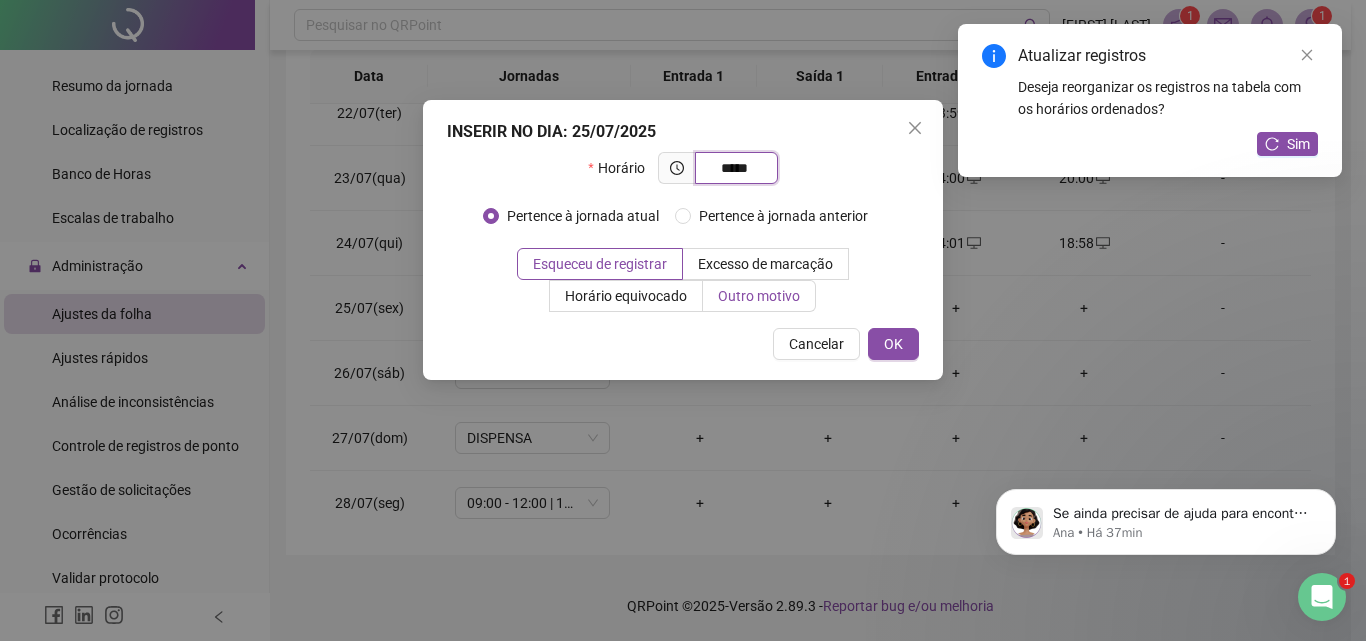 type on "*****" 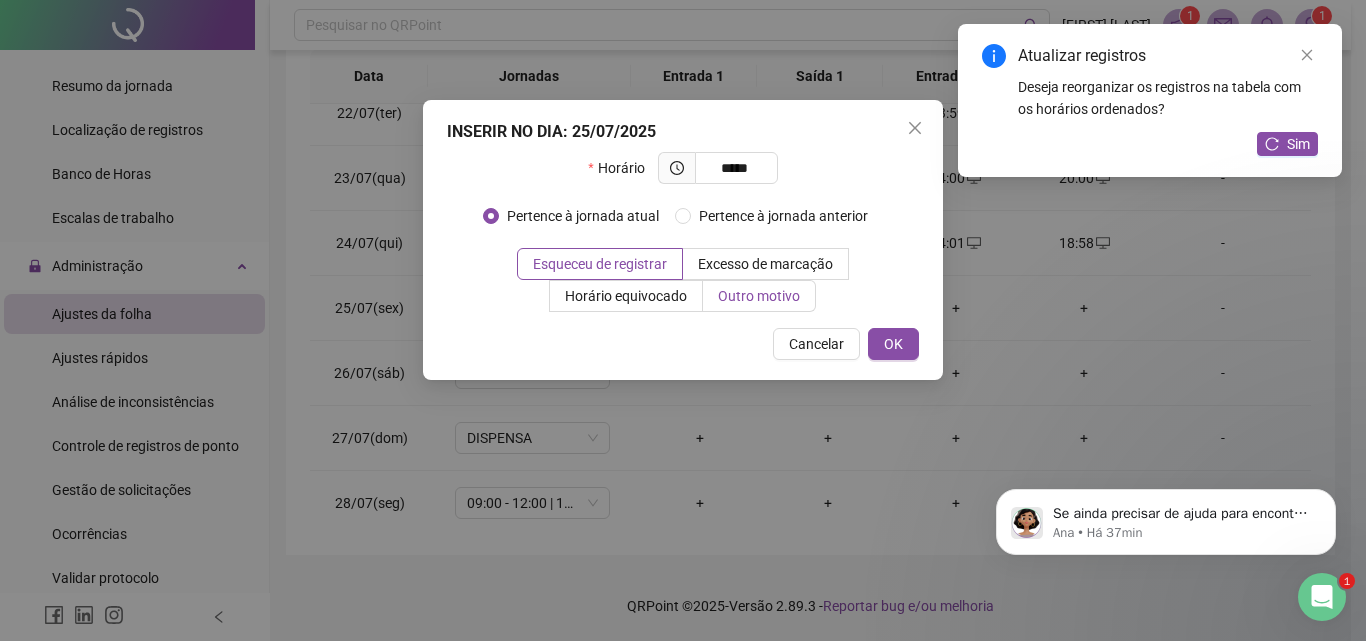 click on "Outro motivo" at bounding box center [759, 296] 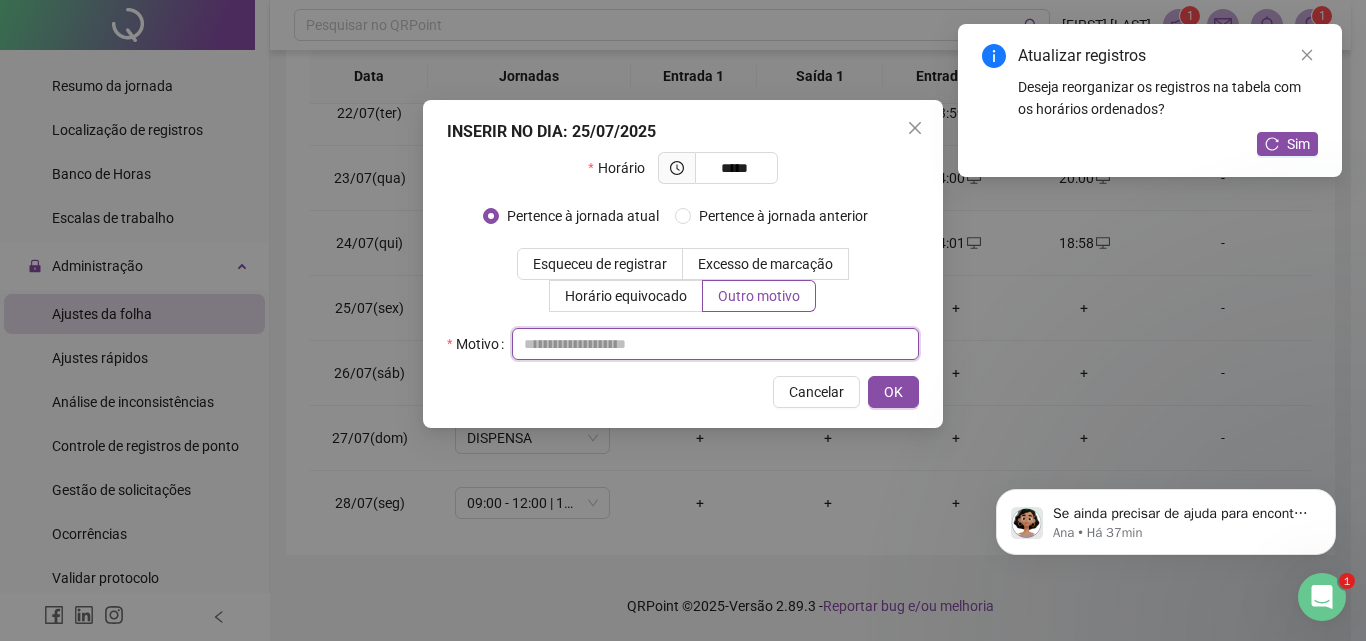 click at bounding box center [715, 344] 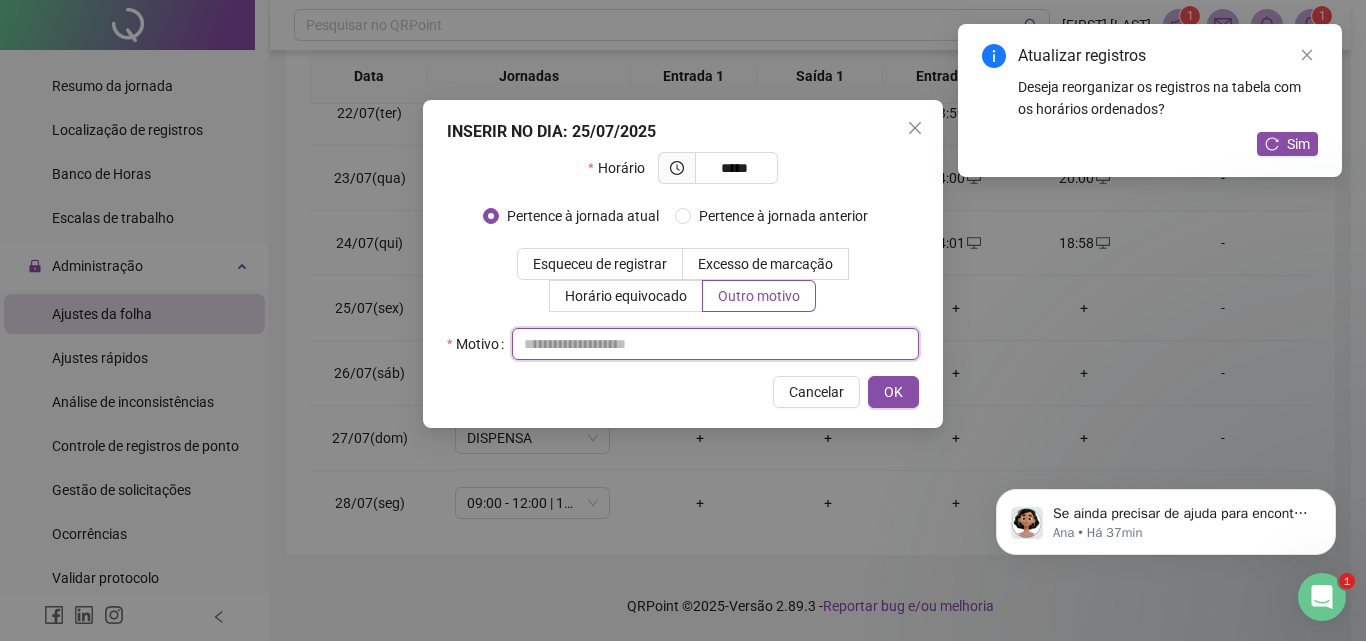 paste on "**********" 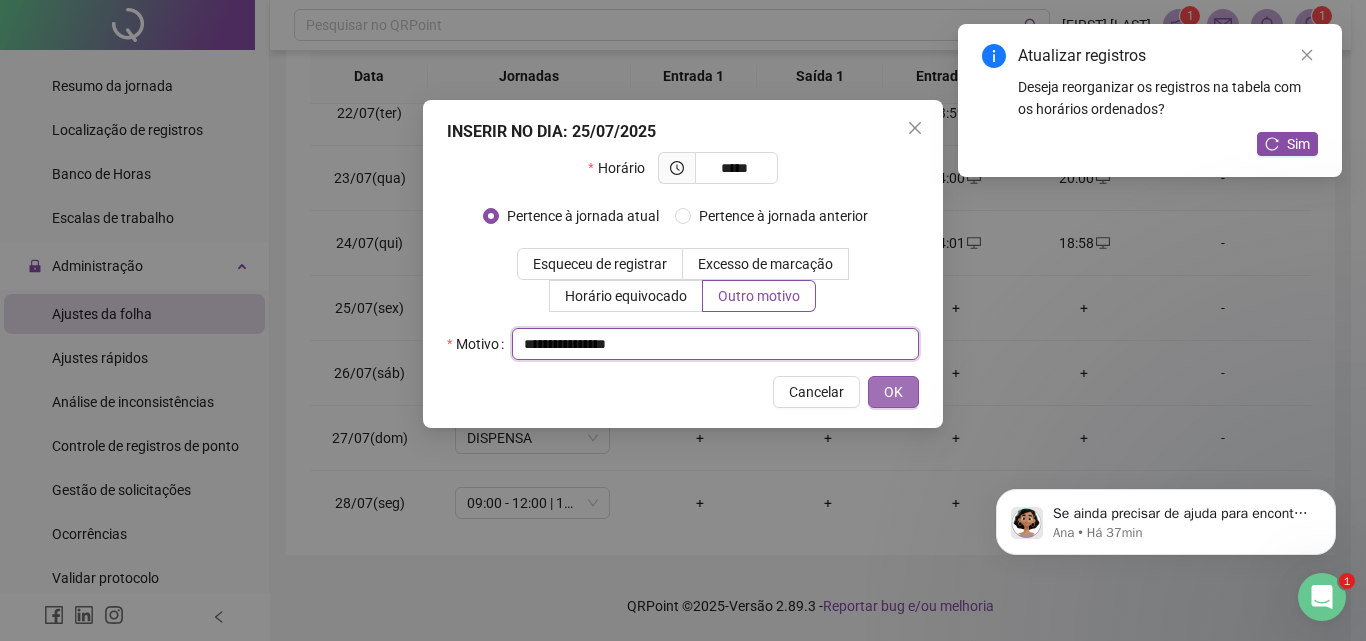 type on "**********" 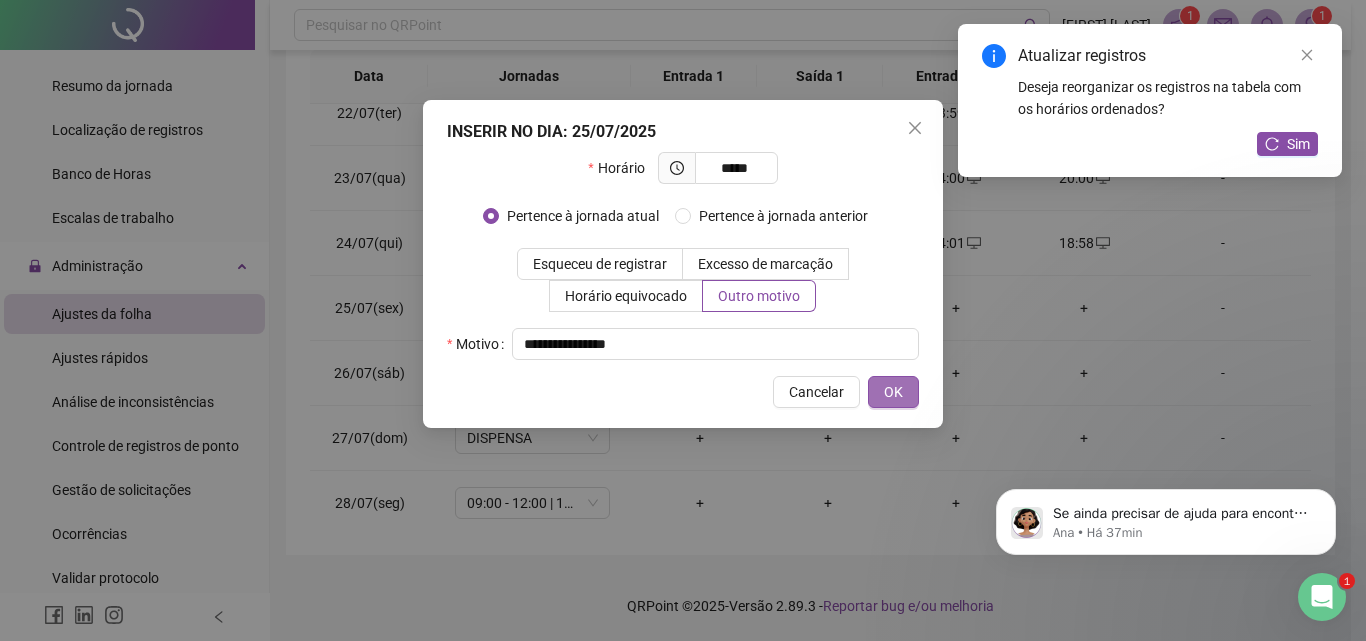 click on "OK" at bounding box center [893, 392] 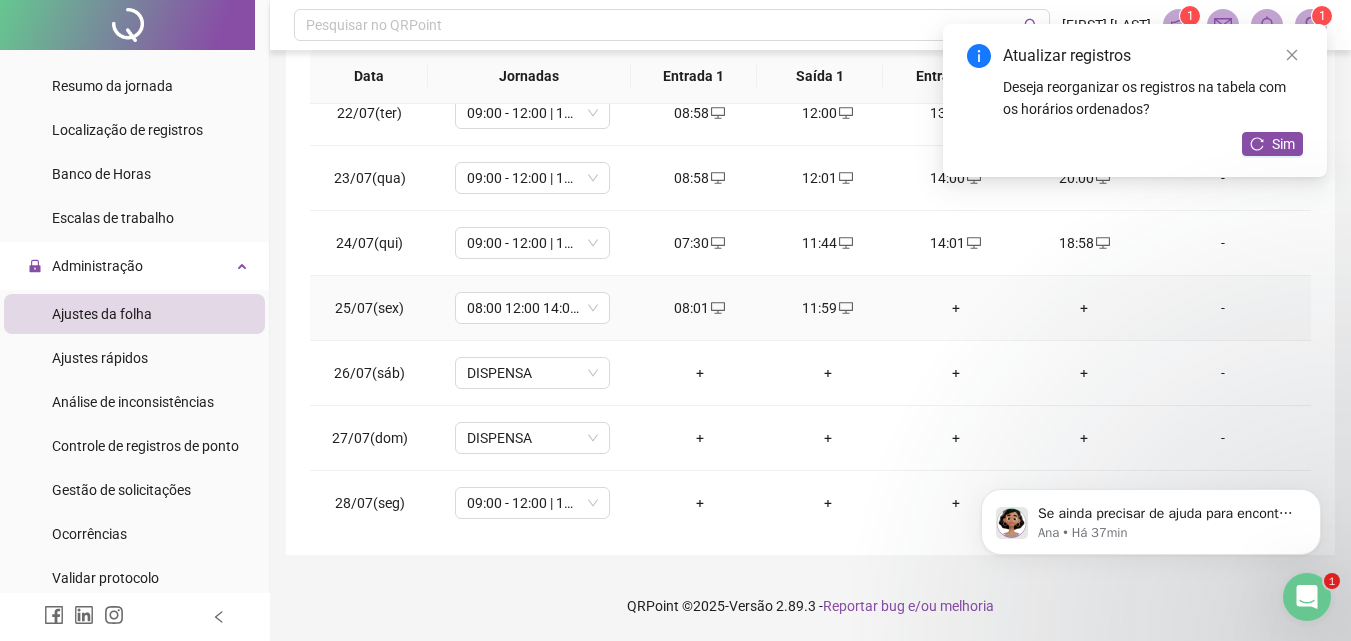 click on "+" at bounding box center [956, 308] 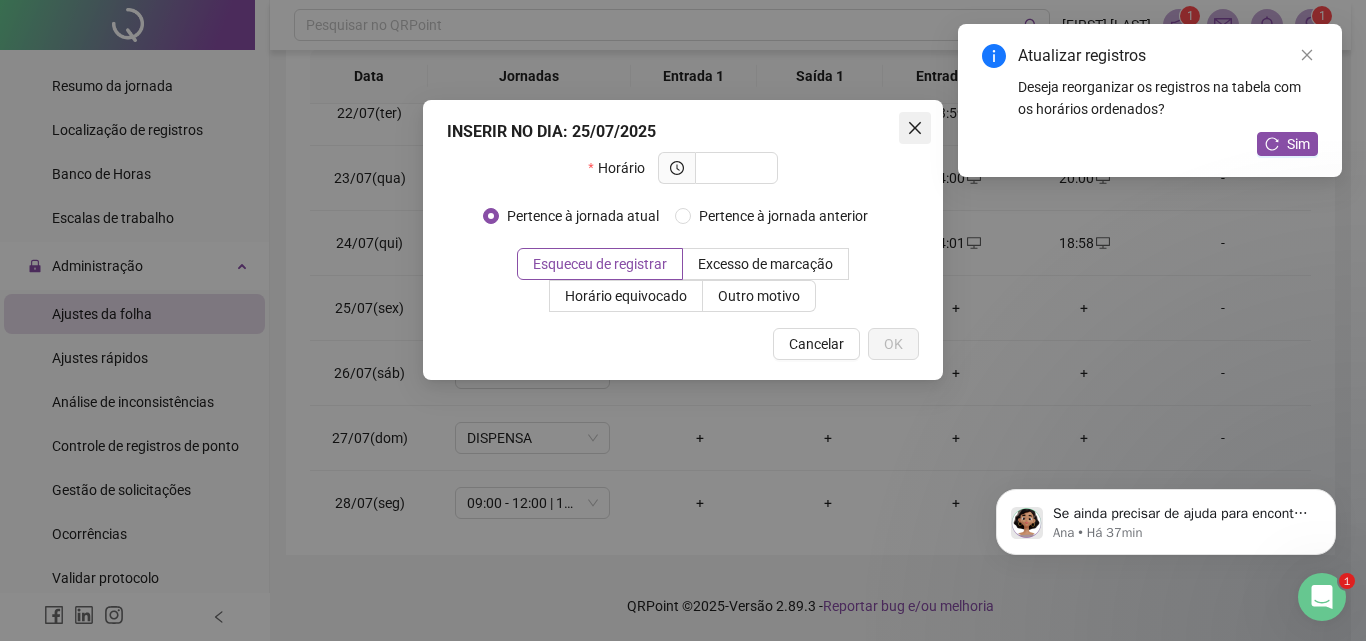 click 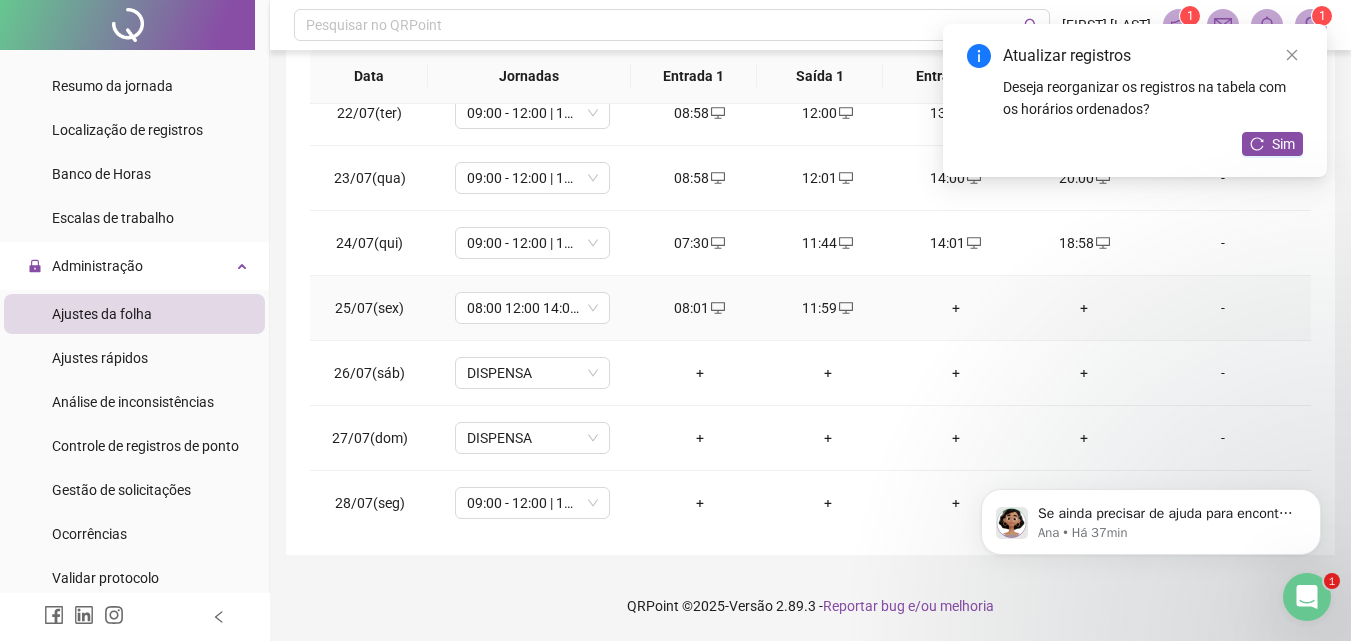 click on "+" at bounding box center (956, 308) 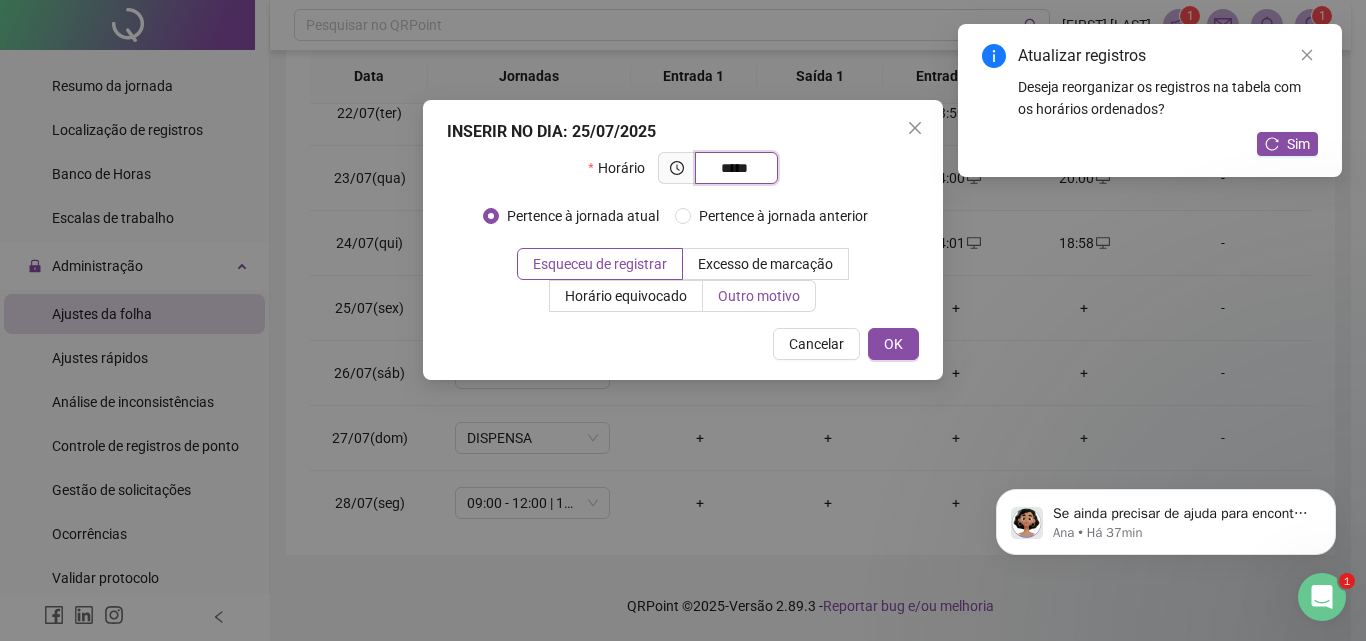type on "*****" 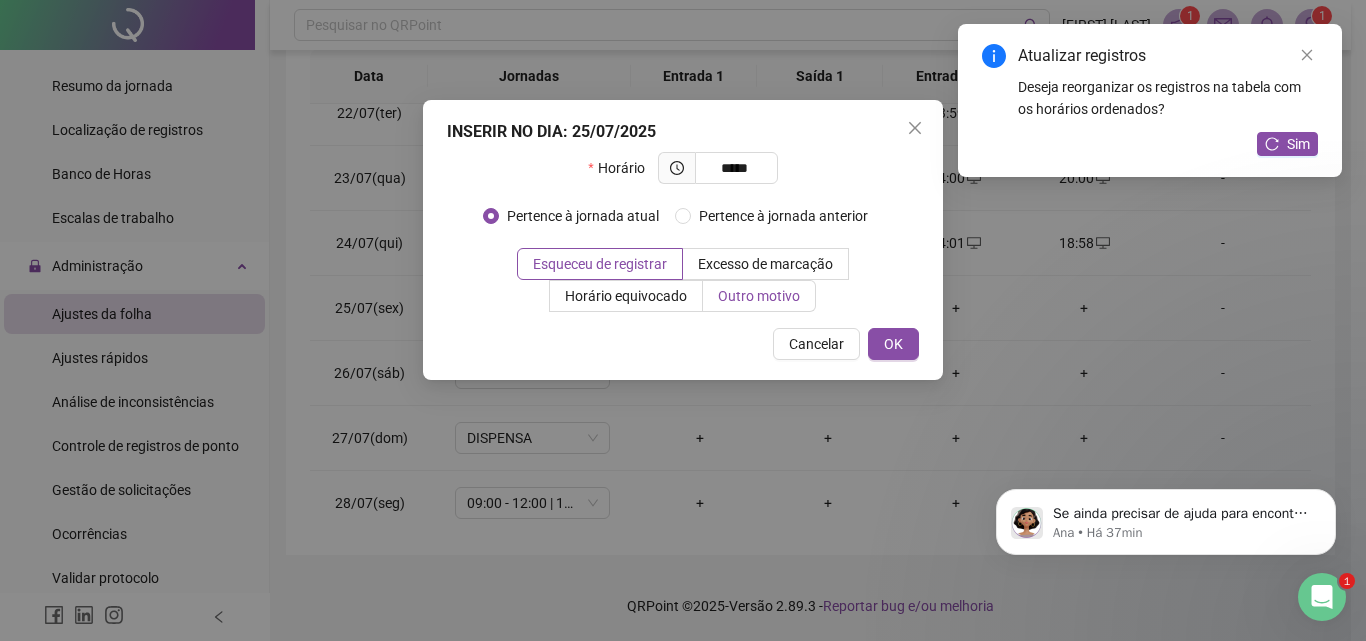 click on "Outro motivo" at bounding box center [759, 296] 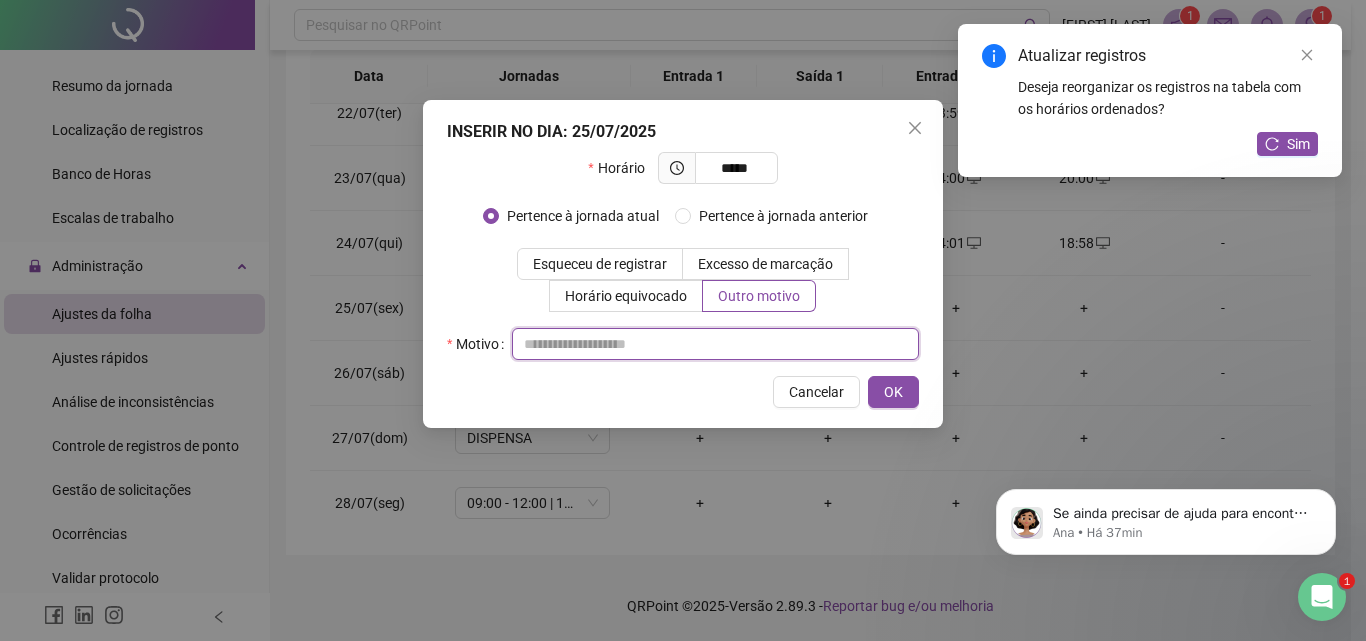 click at bounding box center (715, 344) 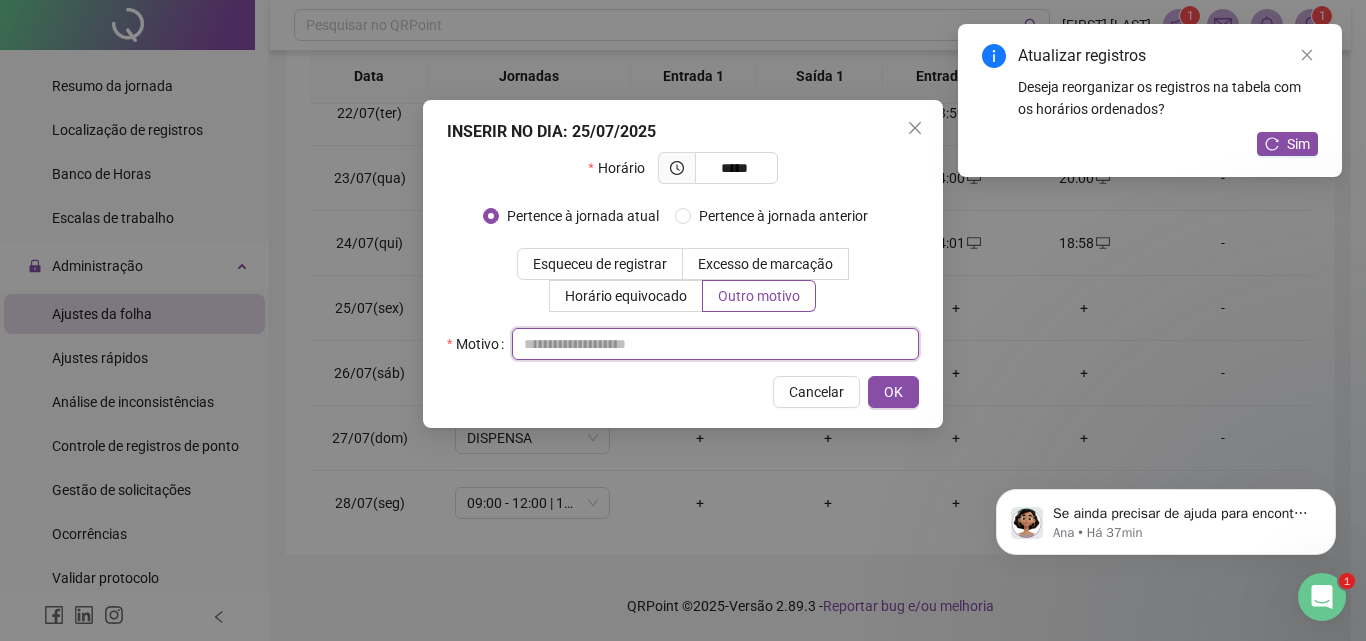 paste on "**********" 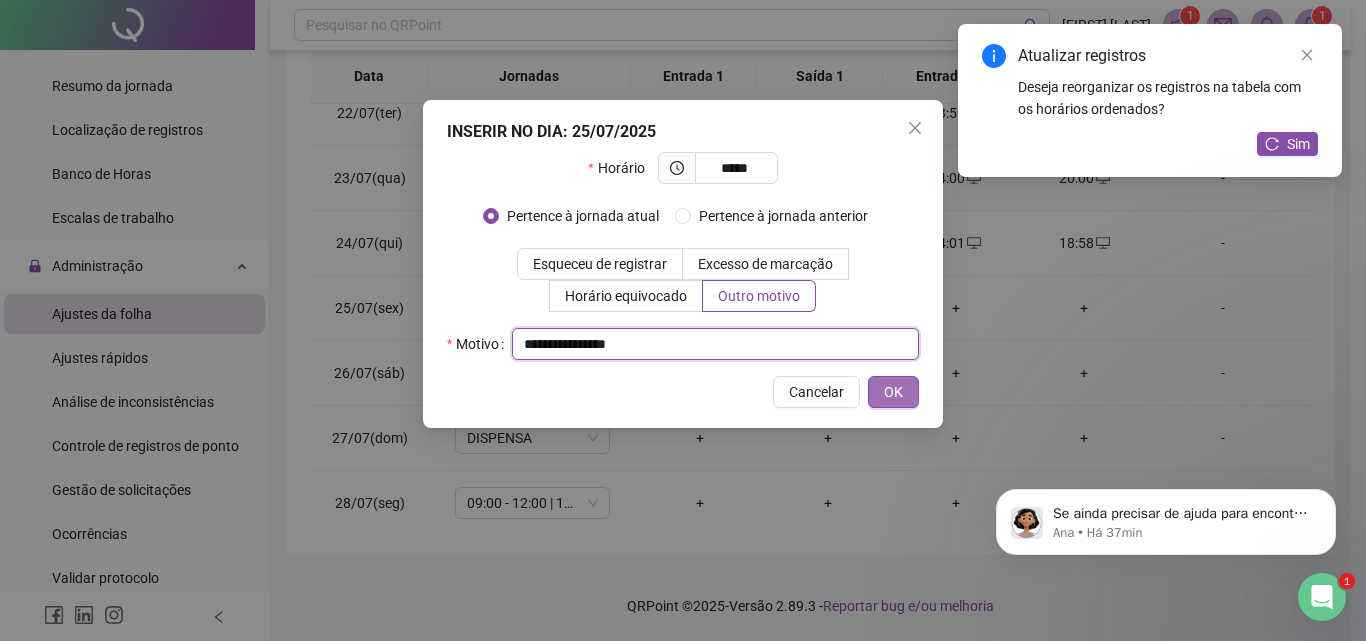 type on "**********" 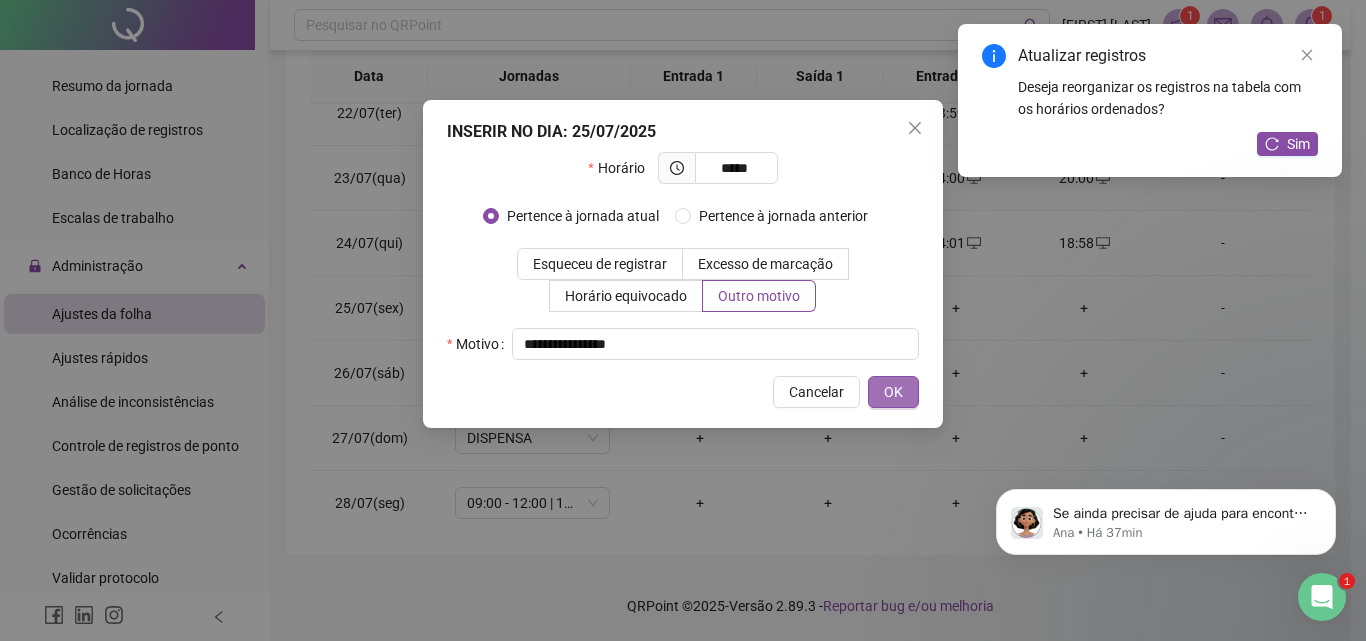 click on "OK" at bounding box center [893, 392] 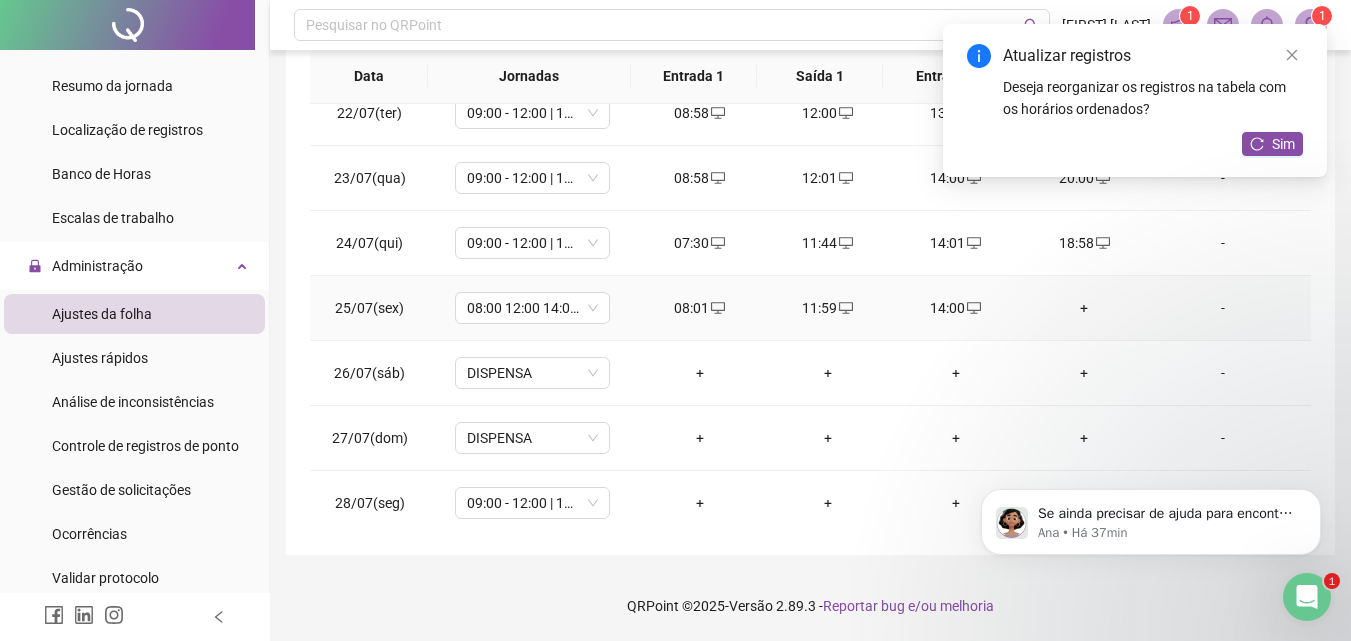 click on "+" at bounding box center [1084, 308] 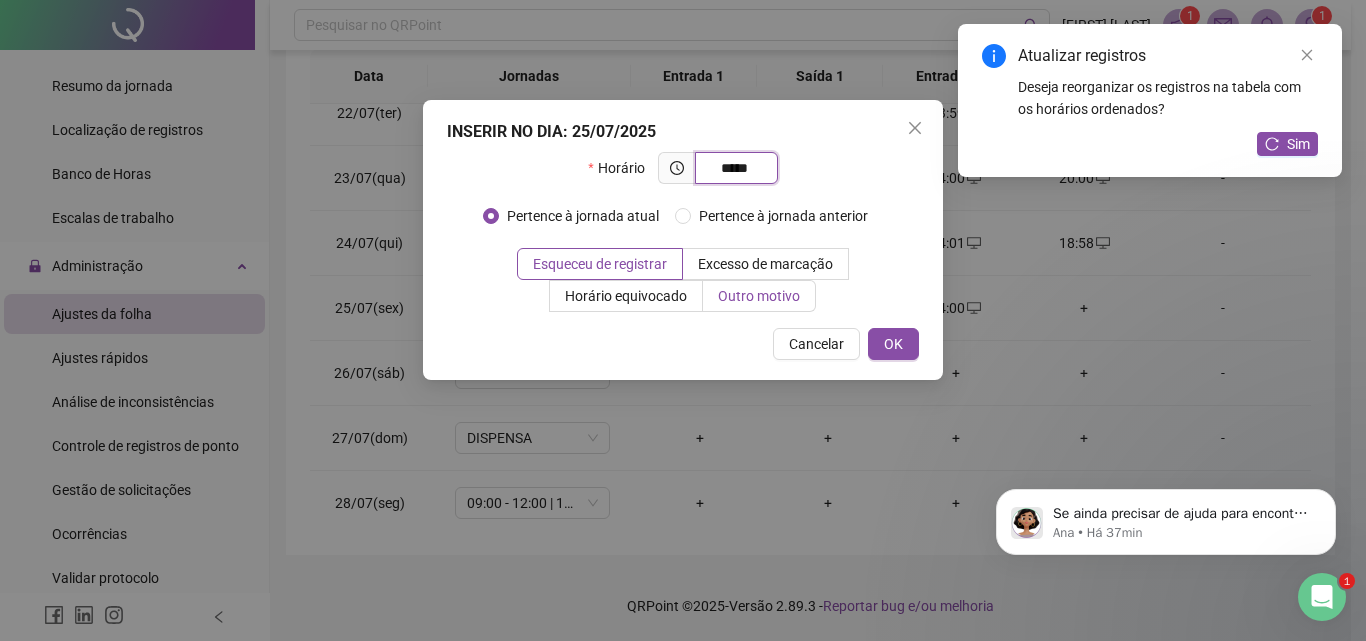 type on "*****" 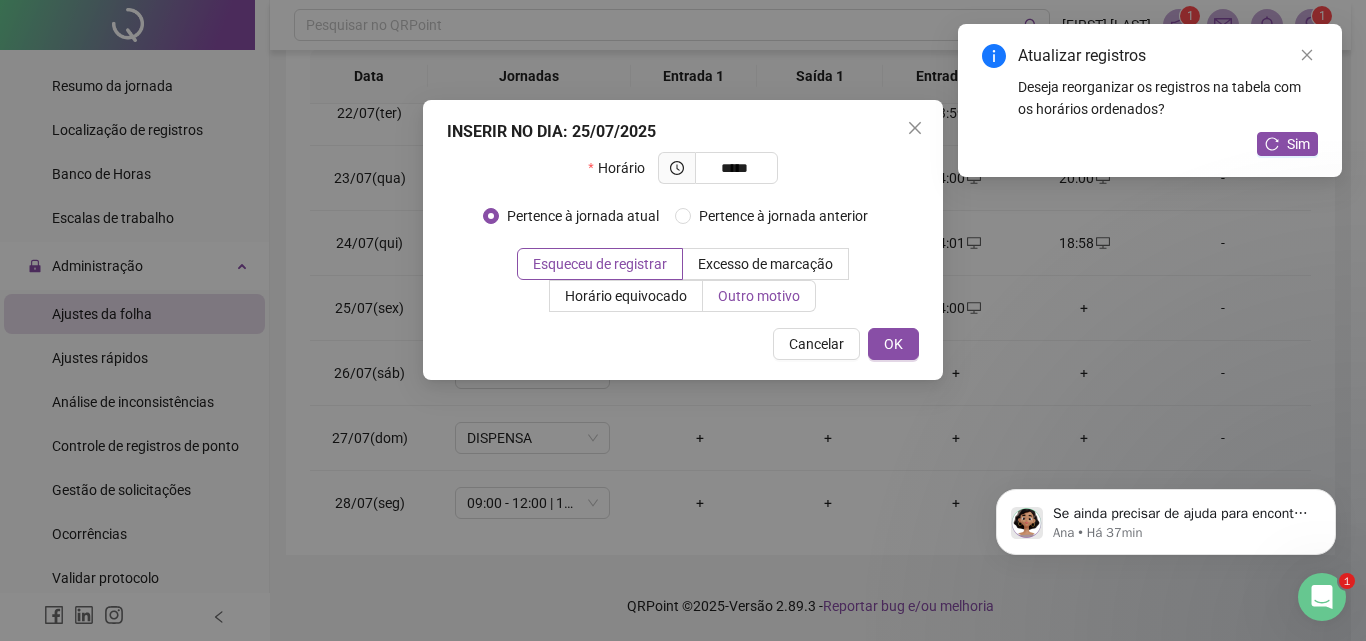 click on "Outro motivo" at bounding box center (759, 296) 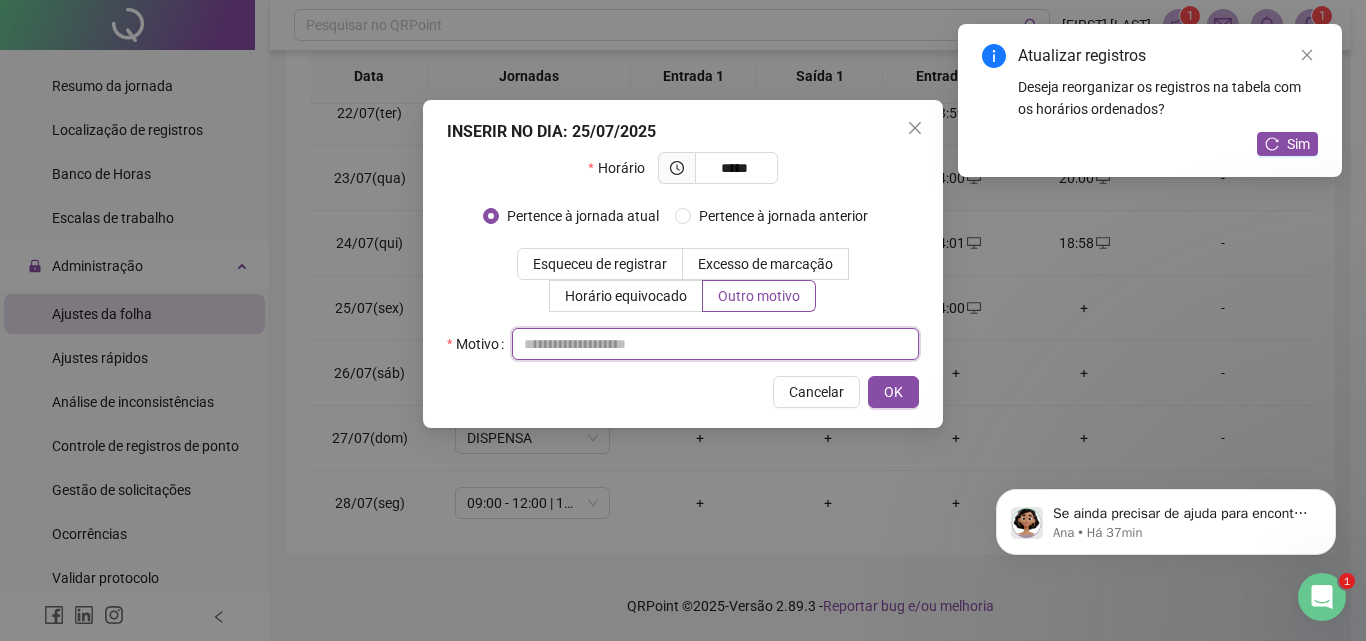 click at bounding box center (715, 344) 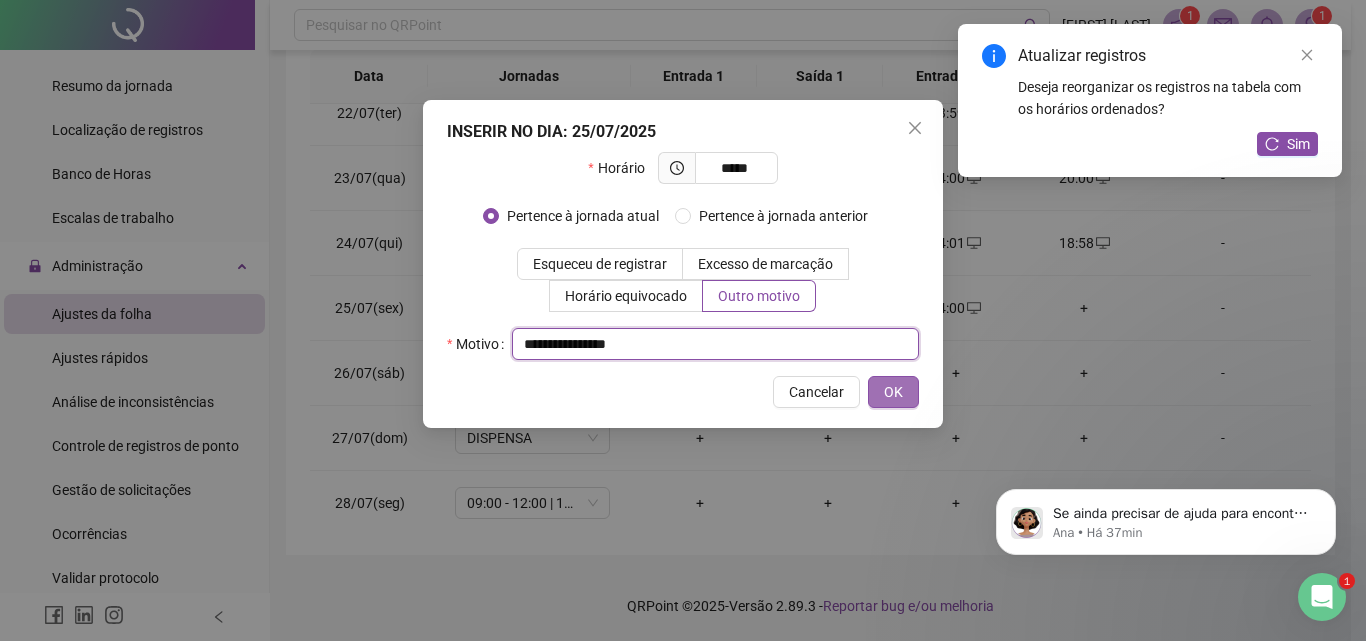 type on "**********" 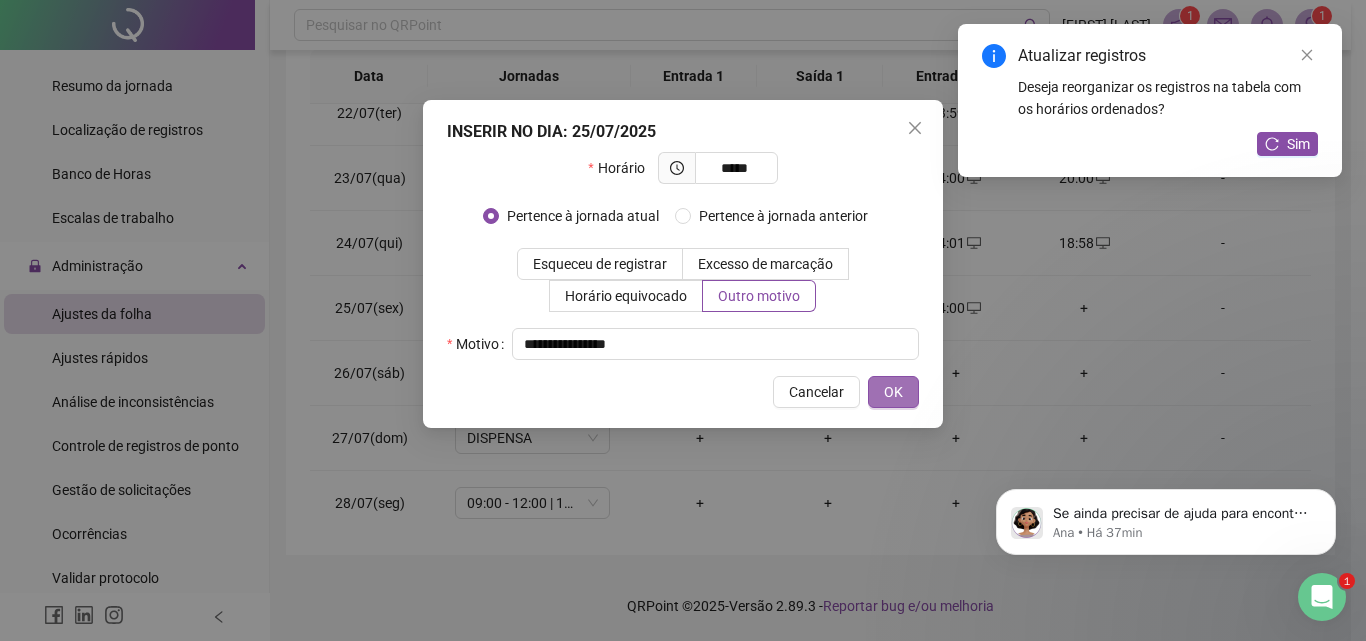 click on "OK" at bounding box center [893, 392] 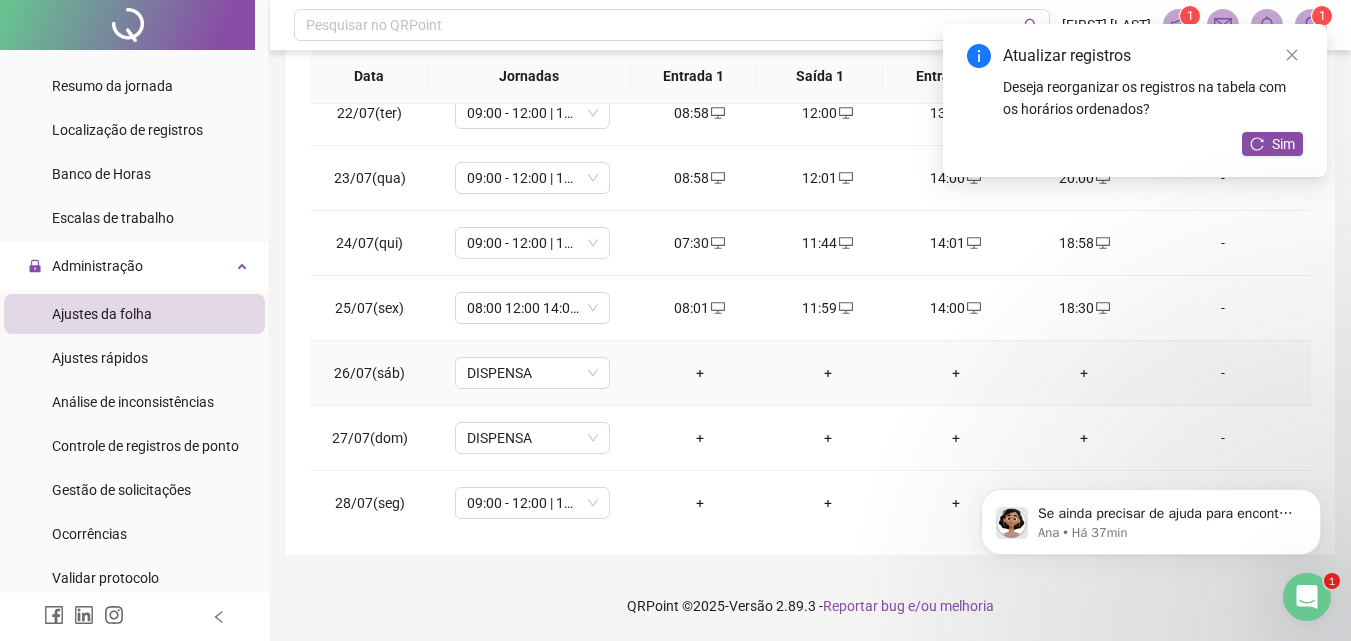 scroll, scrollTop: 1588, scrollLeft: 0, axis: vertical 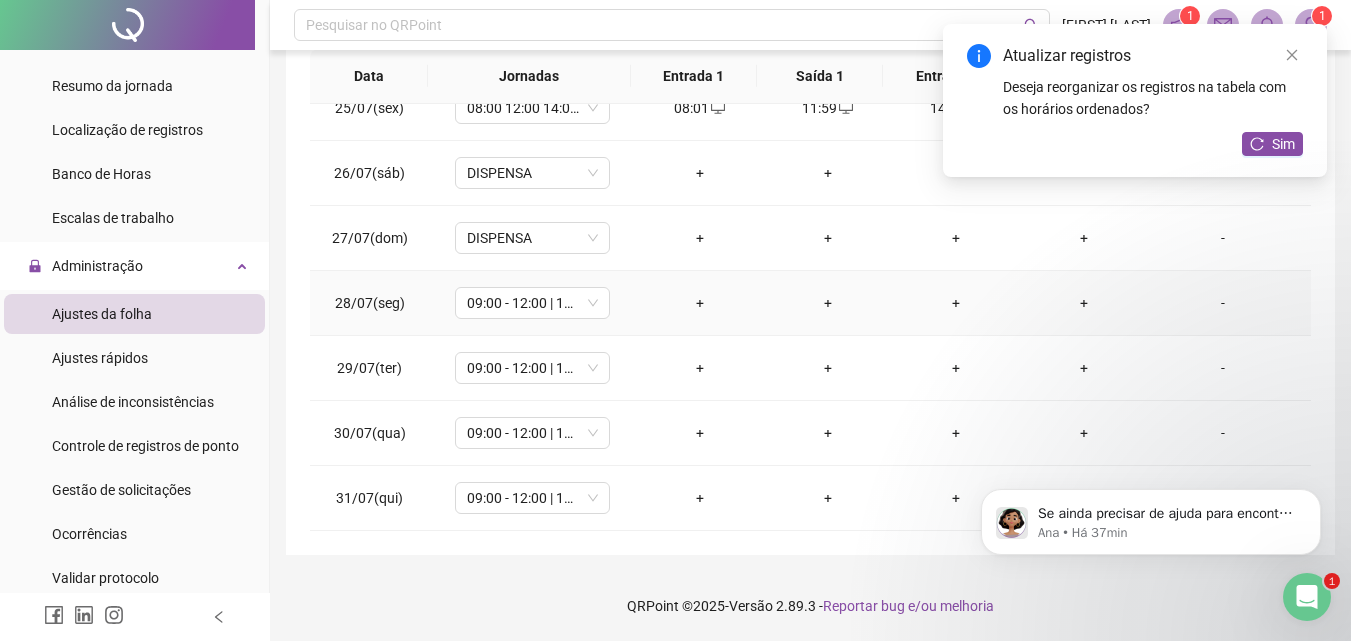 click on "+" at bounding box center [700, 303] 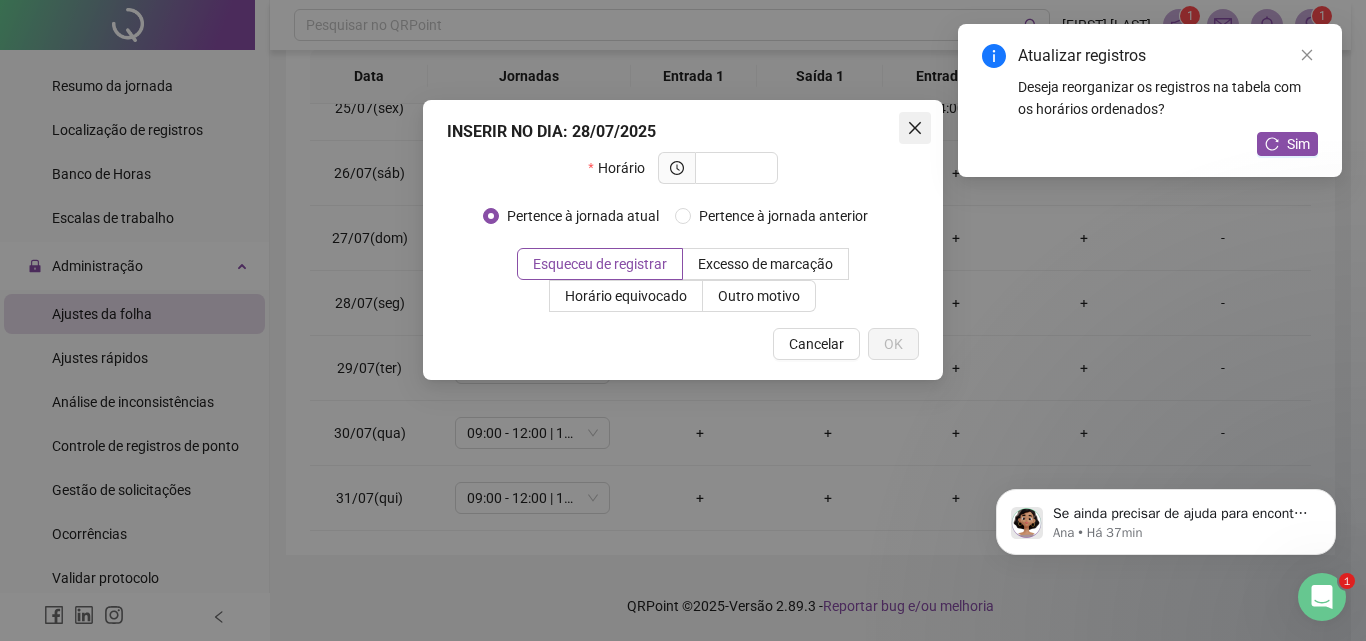 click at bounding box center [915, 128] 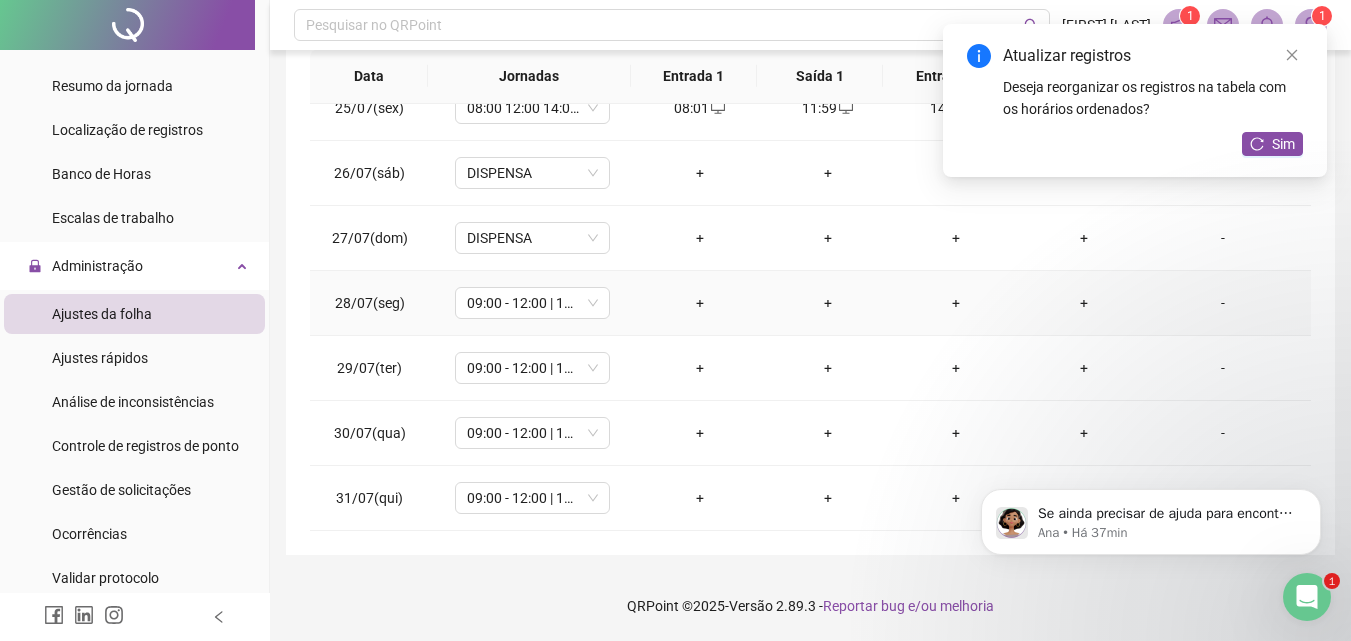 click on "+" at bounding box center [700, 303] 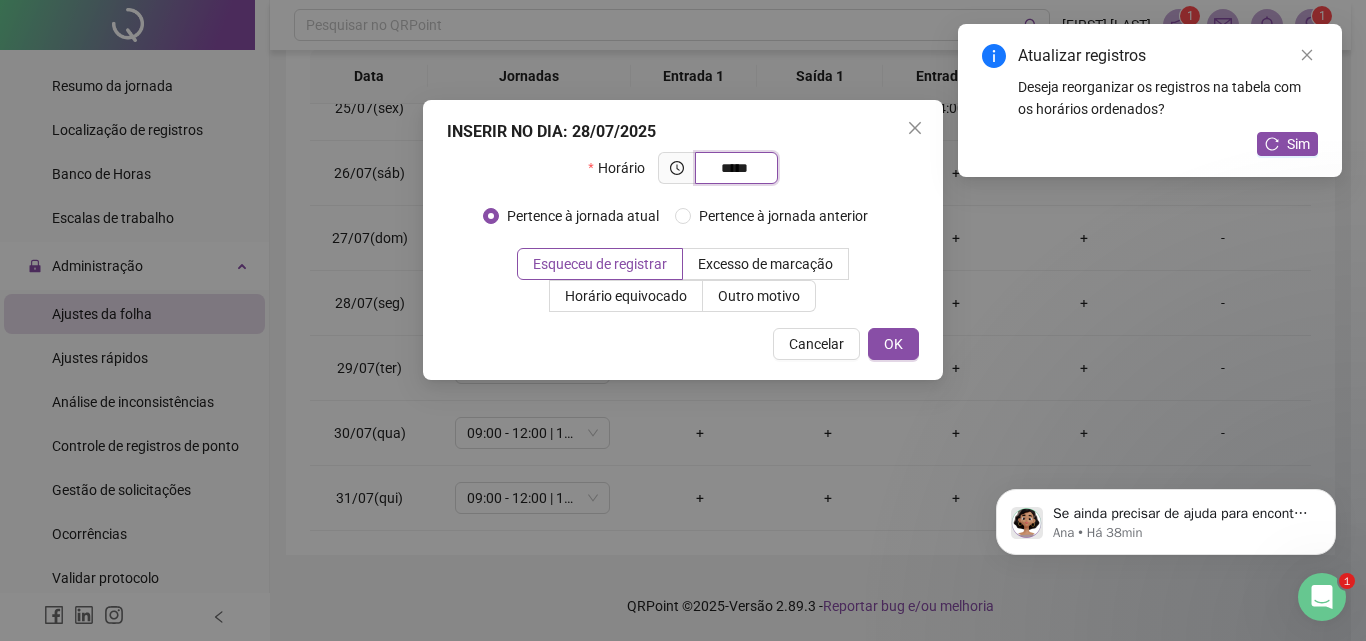 type on "*****" 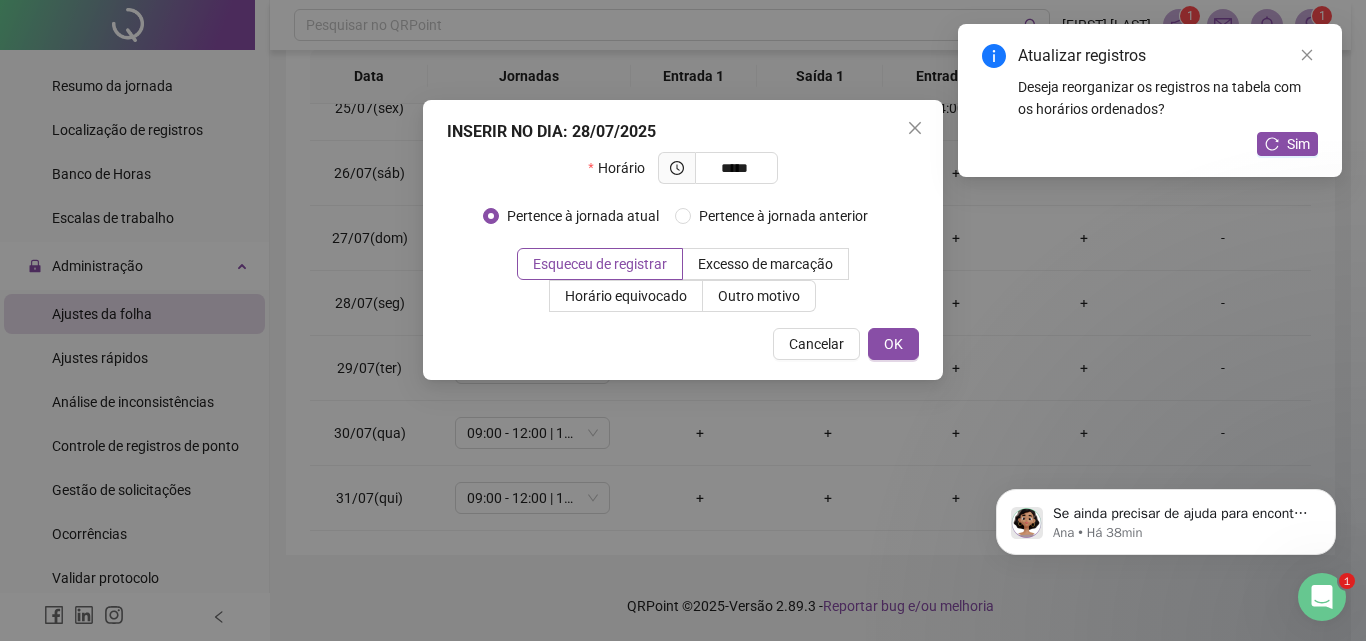 click on "Outro motivo" at bounding box center [759, 296] 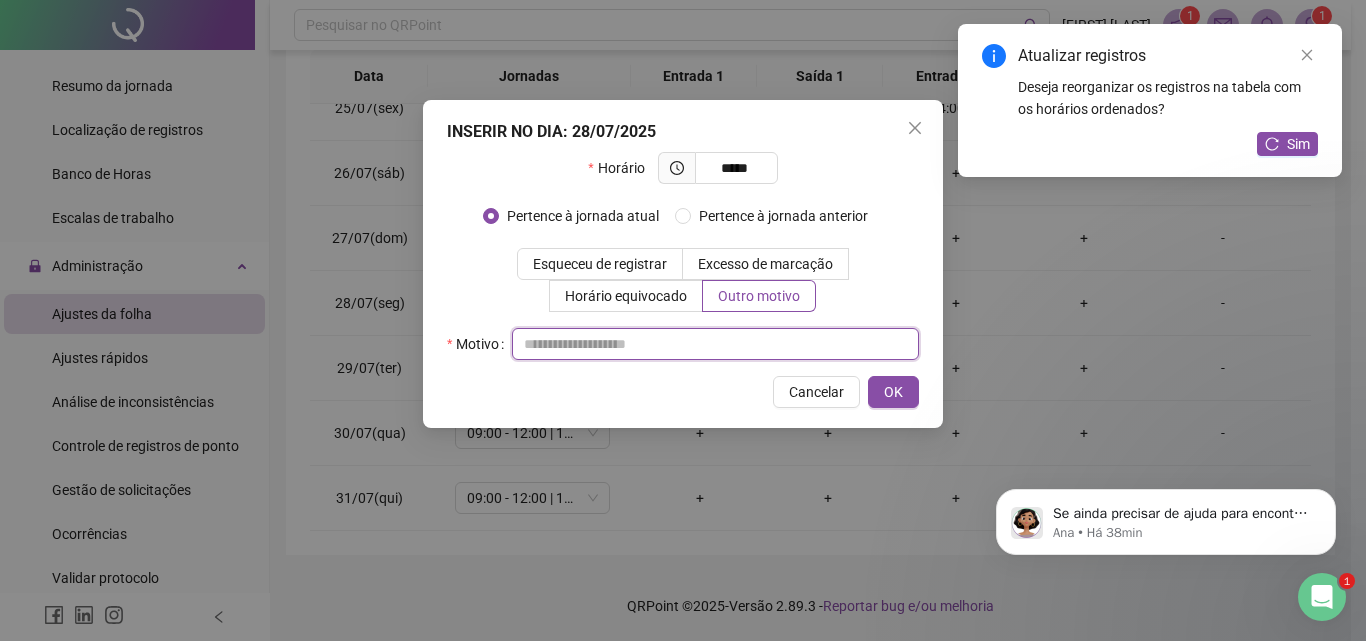 click at bounding box center [715, 344] 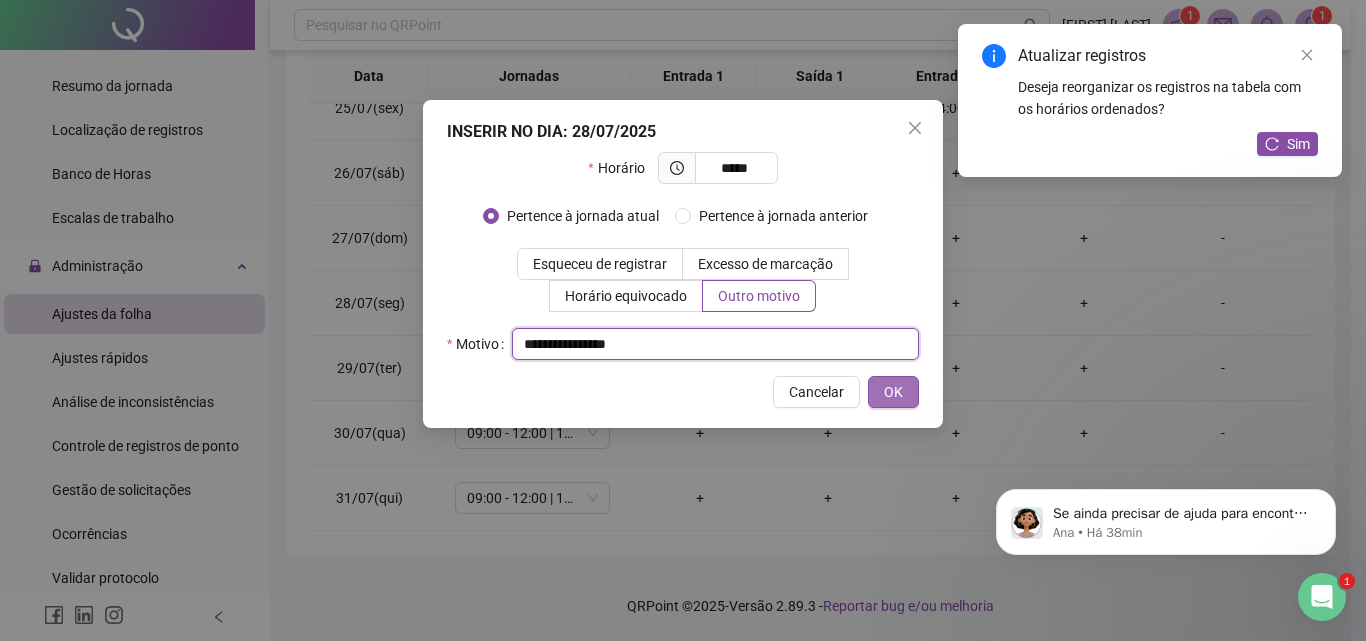 type on "**********" 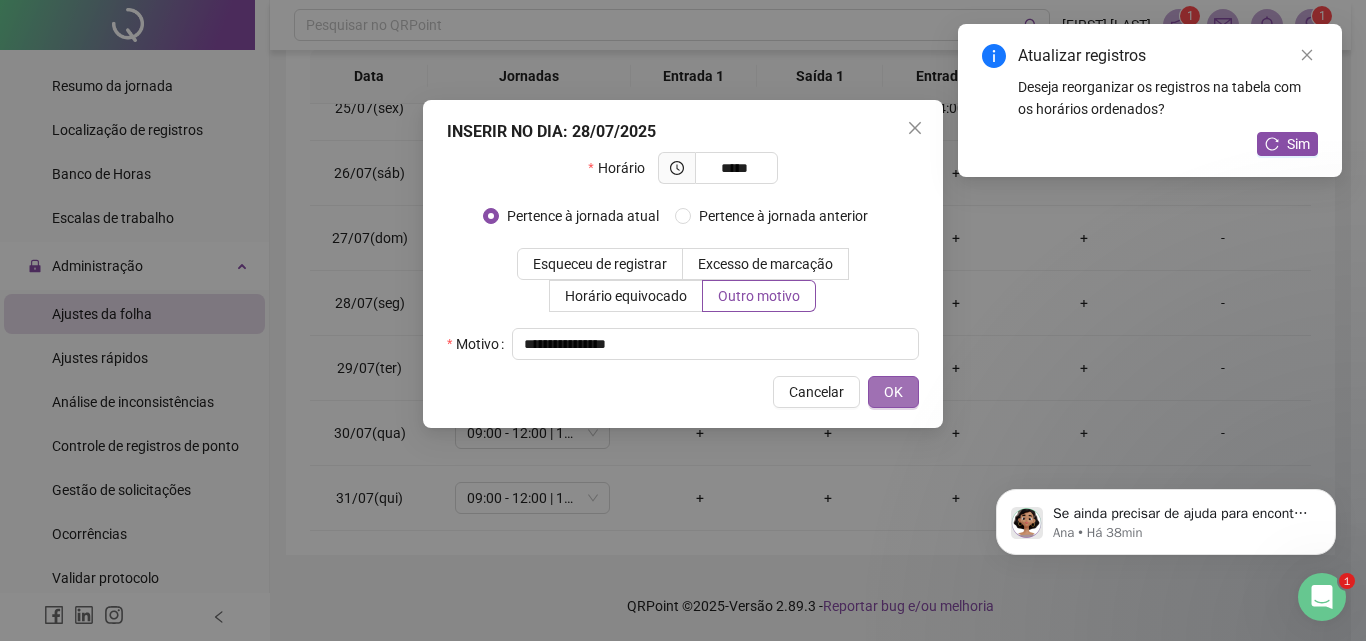 click on "OK" at bounding box center (893, 392) 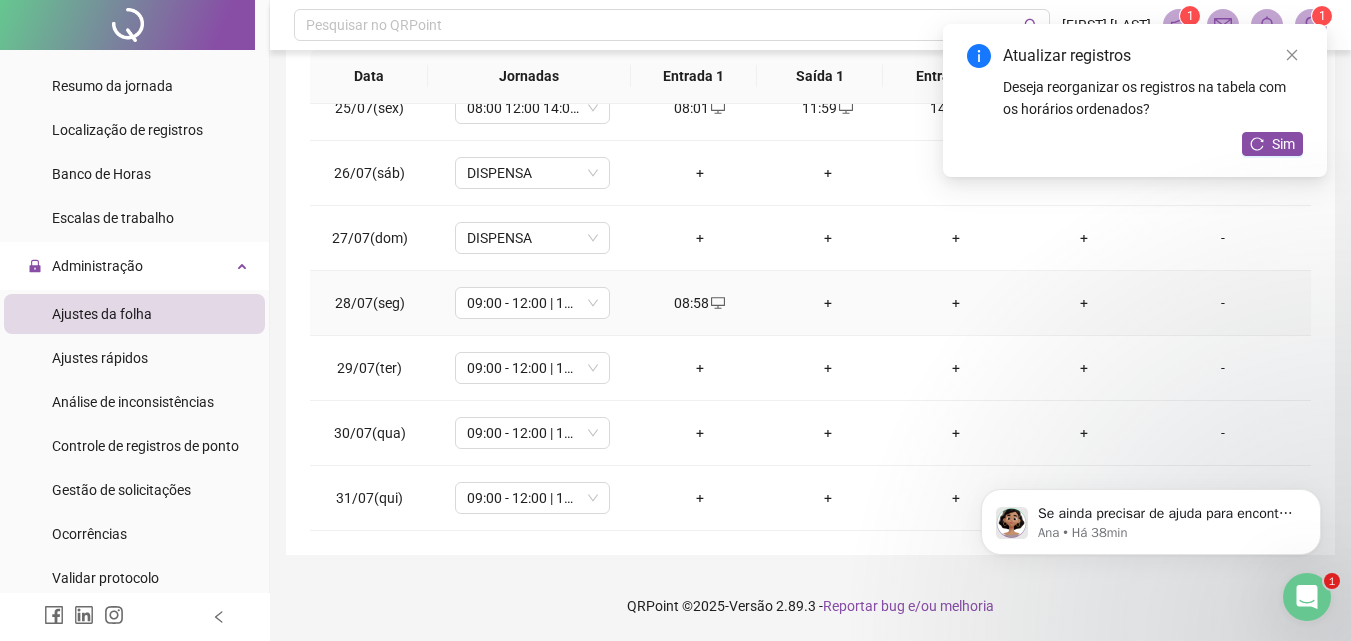 click on "+" at bounding box center [828, 303] 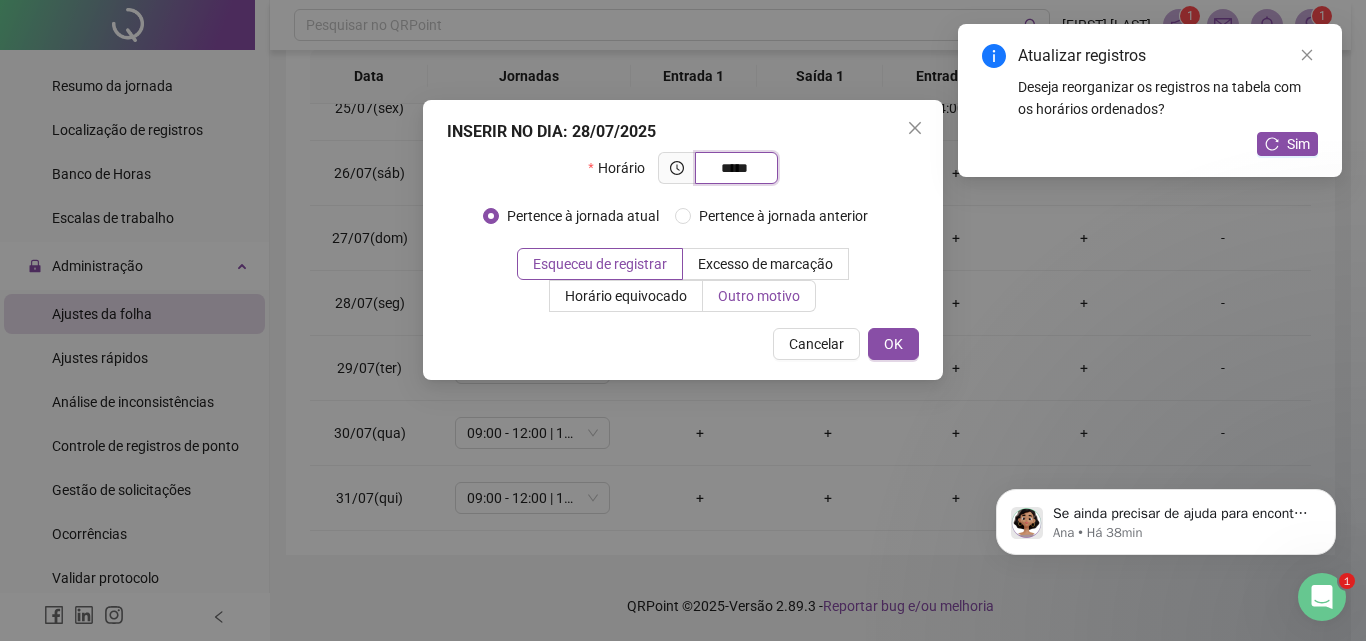 type on "*****" 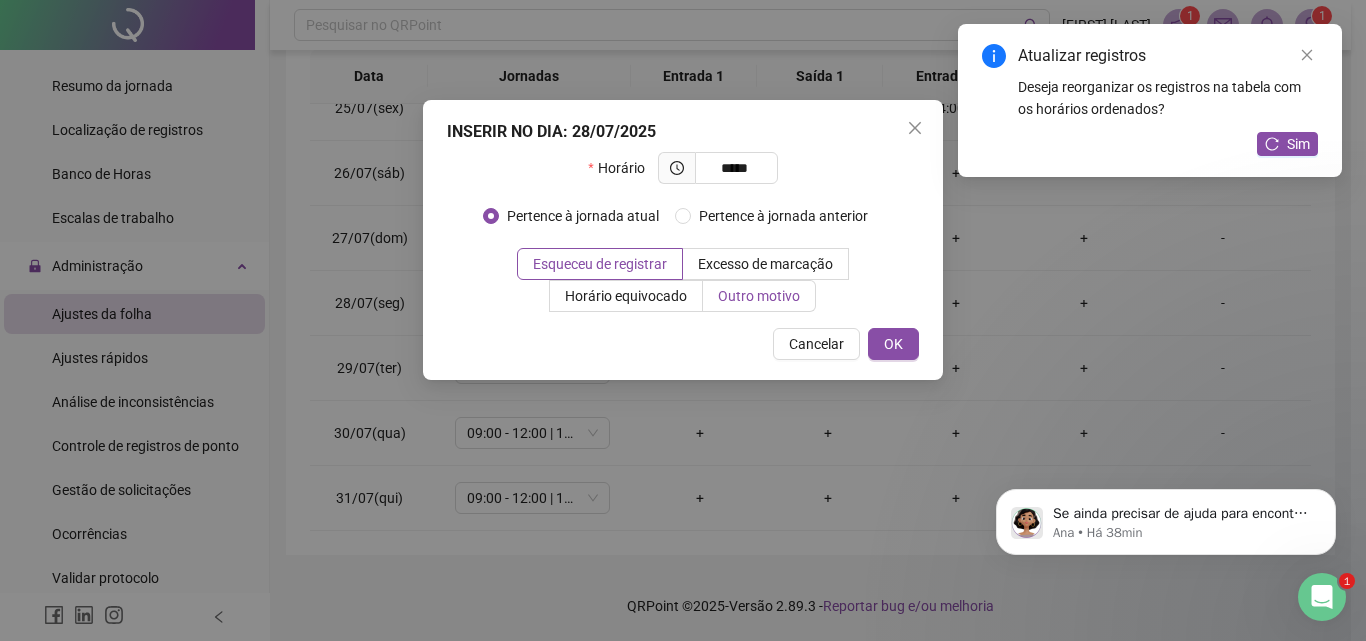 click on "Outro motivo" at bounding box center (759, 296) 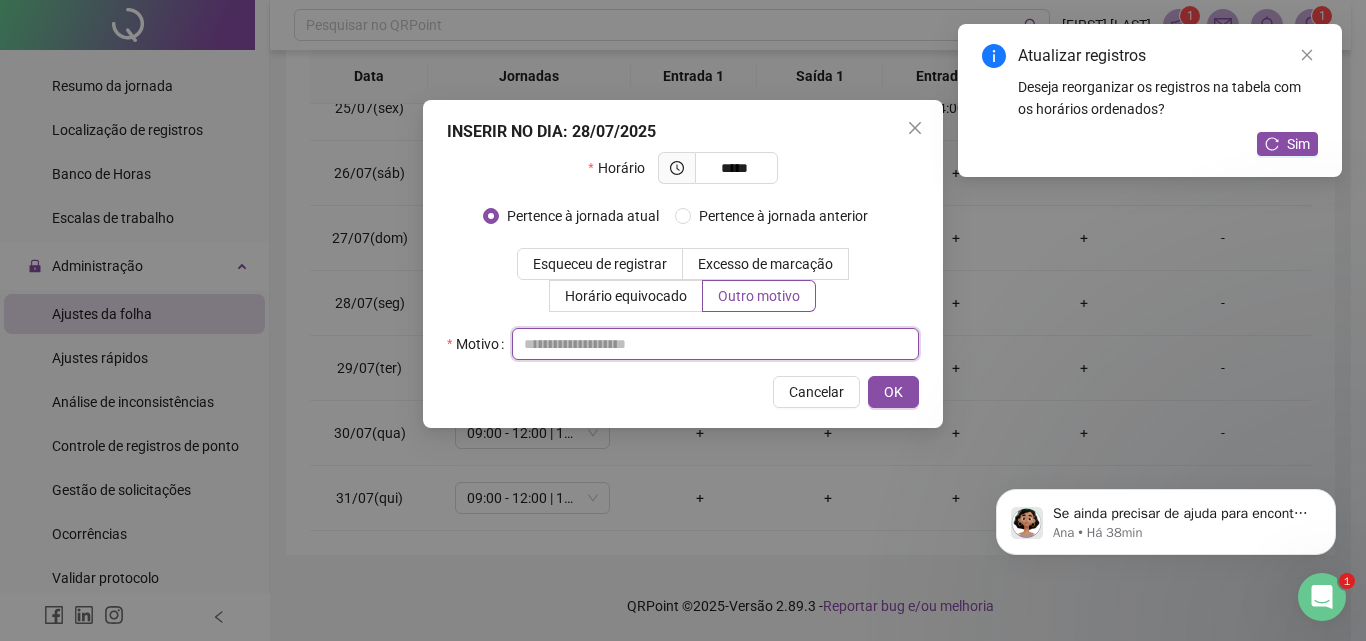 click at bounding box center [715, 344] 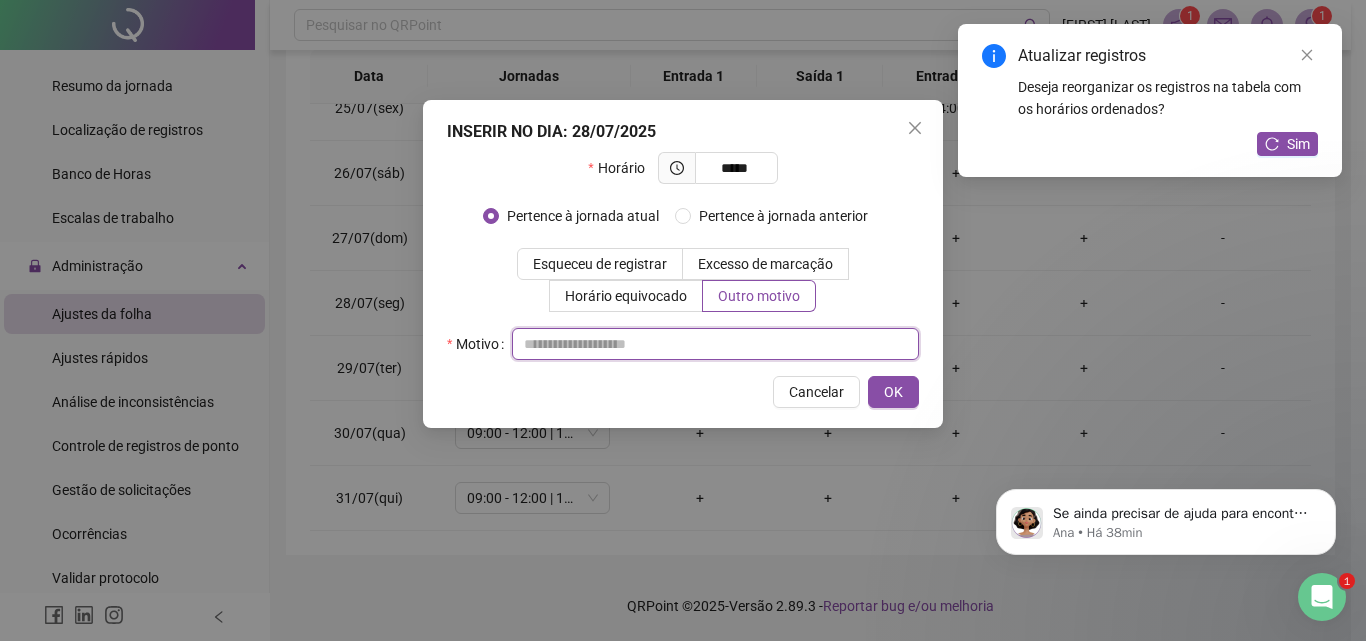 paste on "**********" 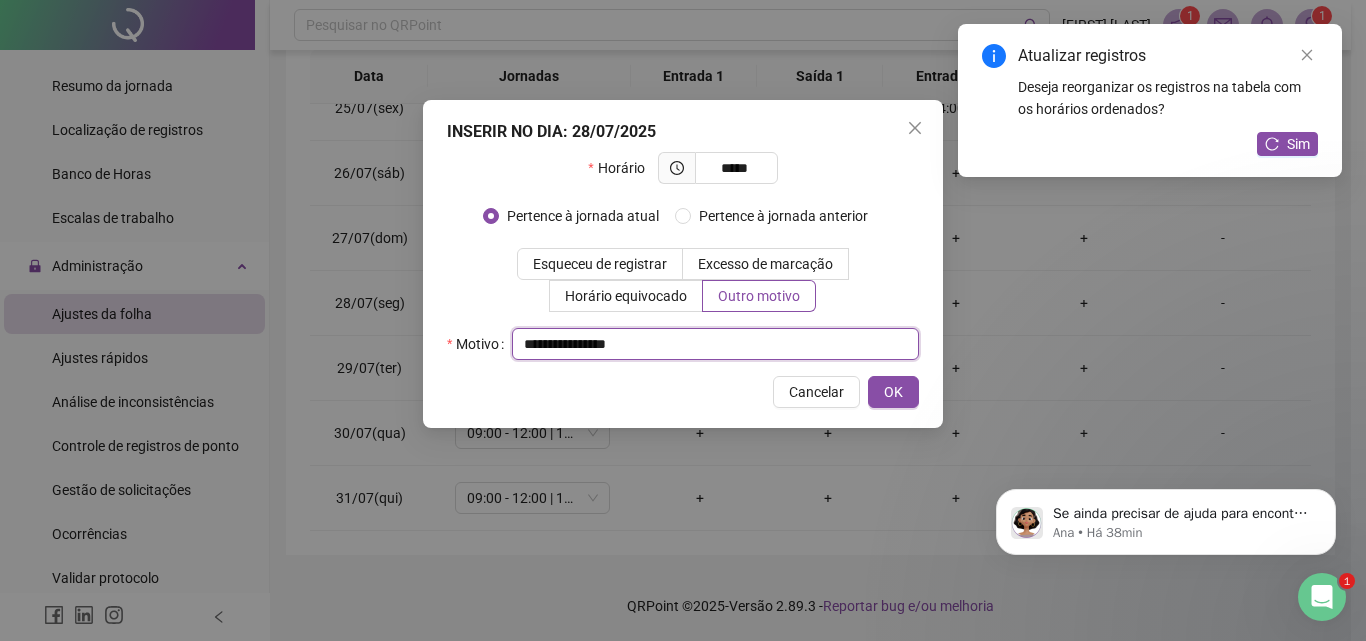 type on "**********" 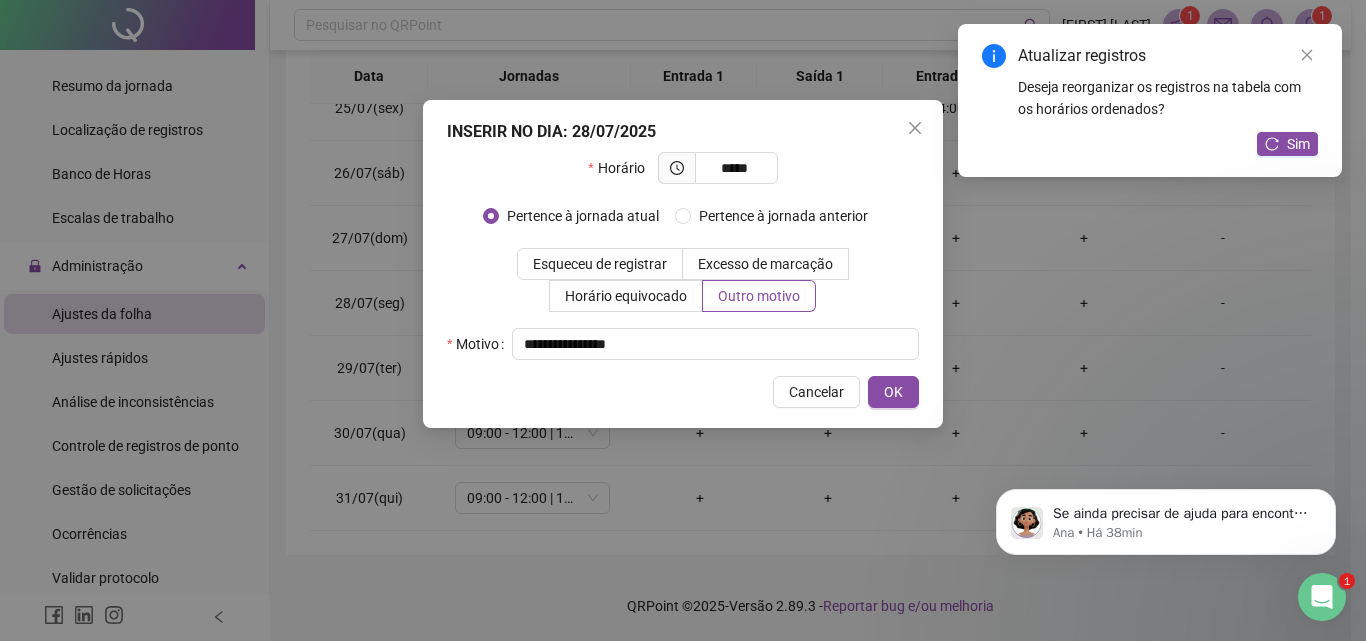click on "**********" at bounding box center [683, 264] 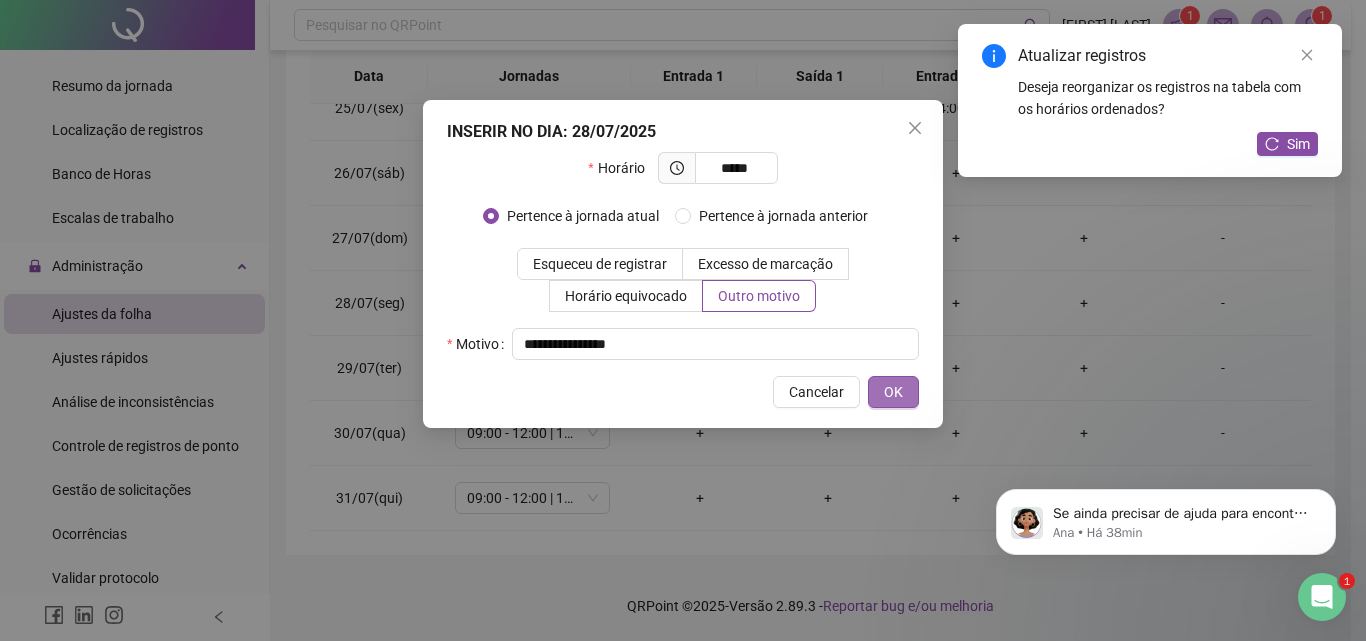 click on "OK" at bounding box center (893, 392) 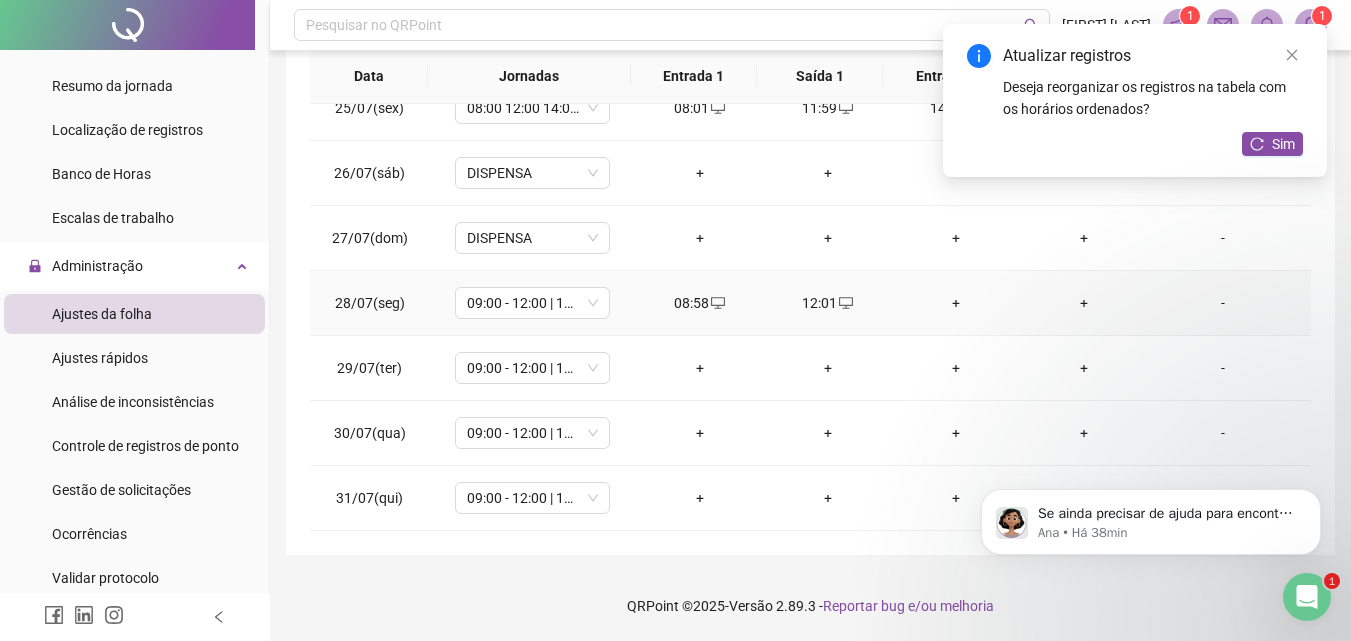 click on "+" at bounding box center (956, 303) 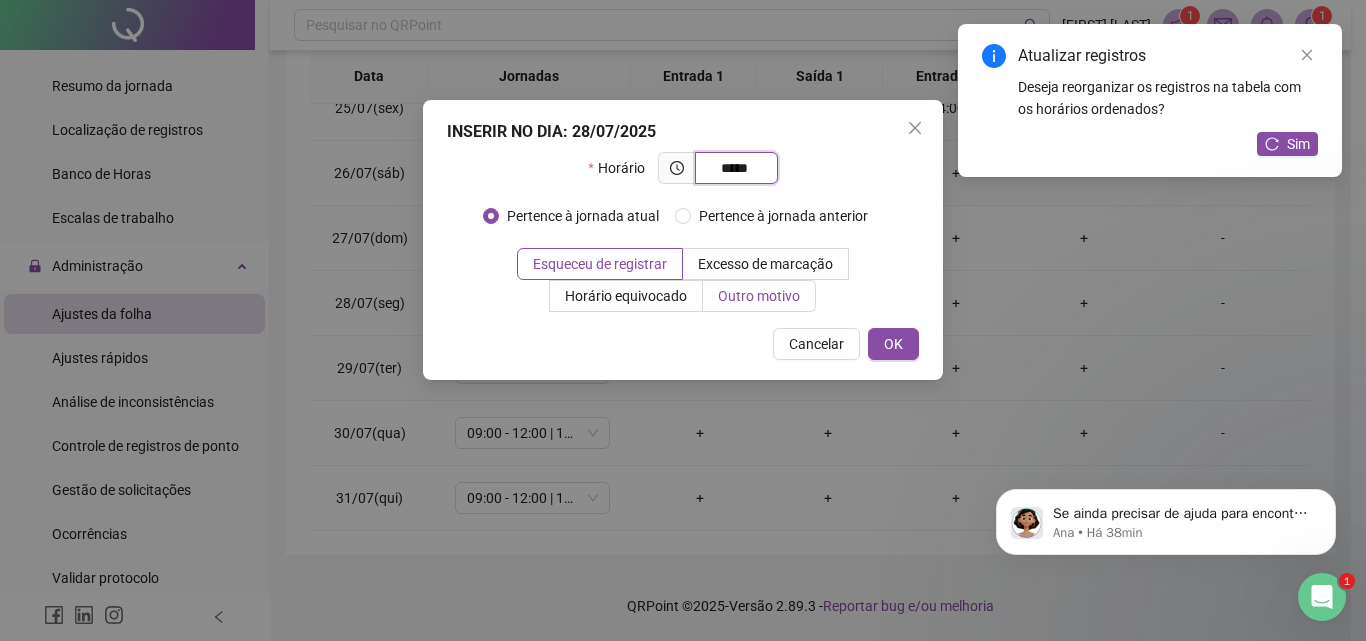 type on "*****" 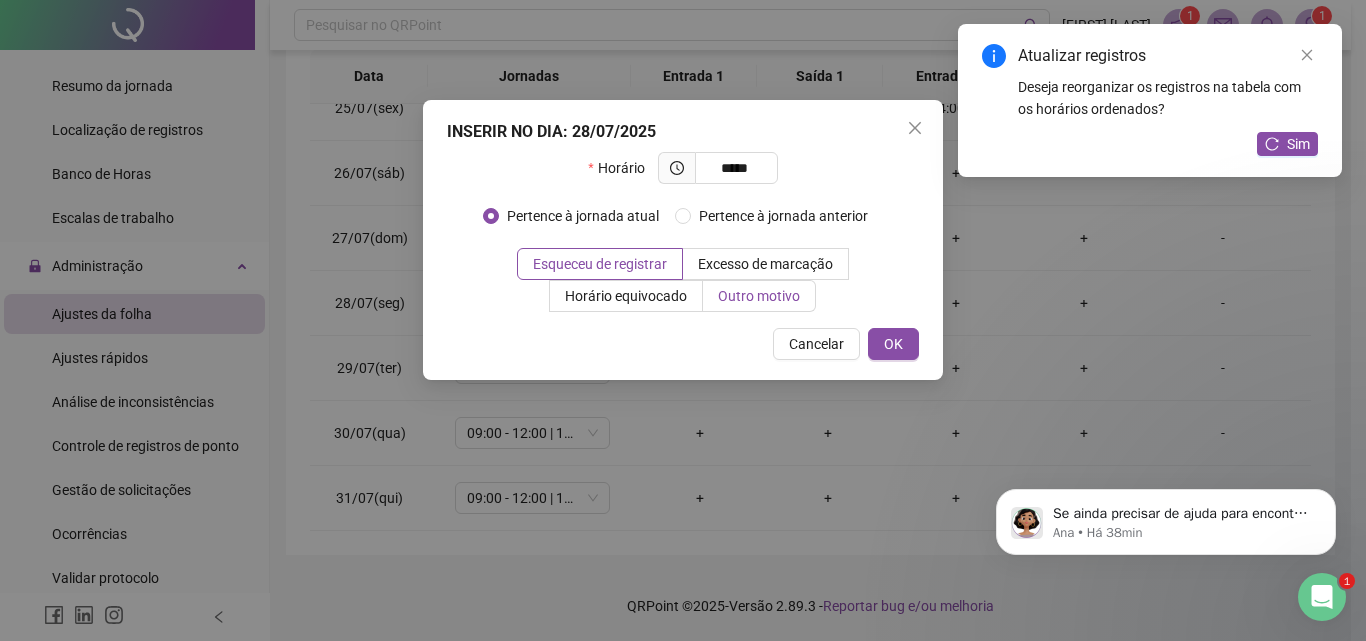 click on "Outro motivo" at bounding box center [759, 296] 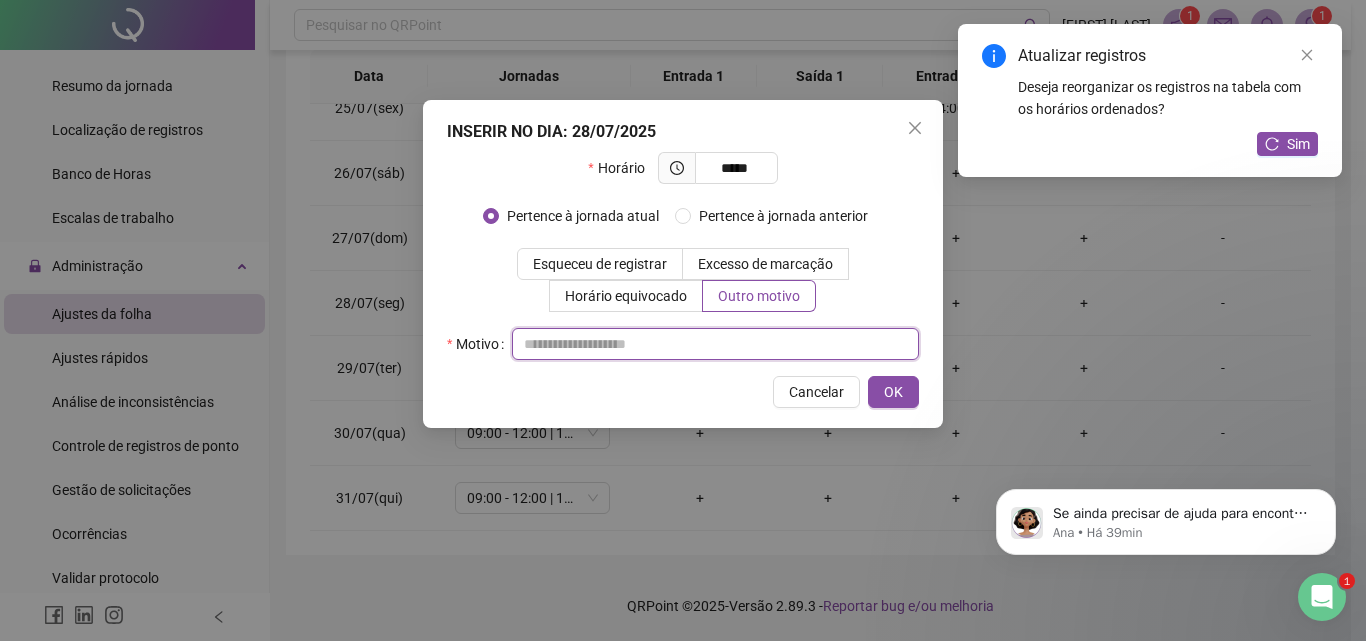 click at bounding box center [715, 344] 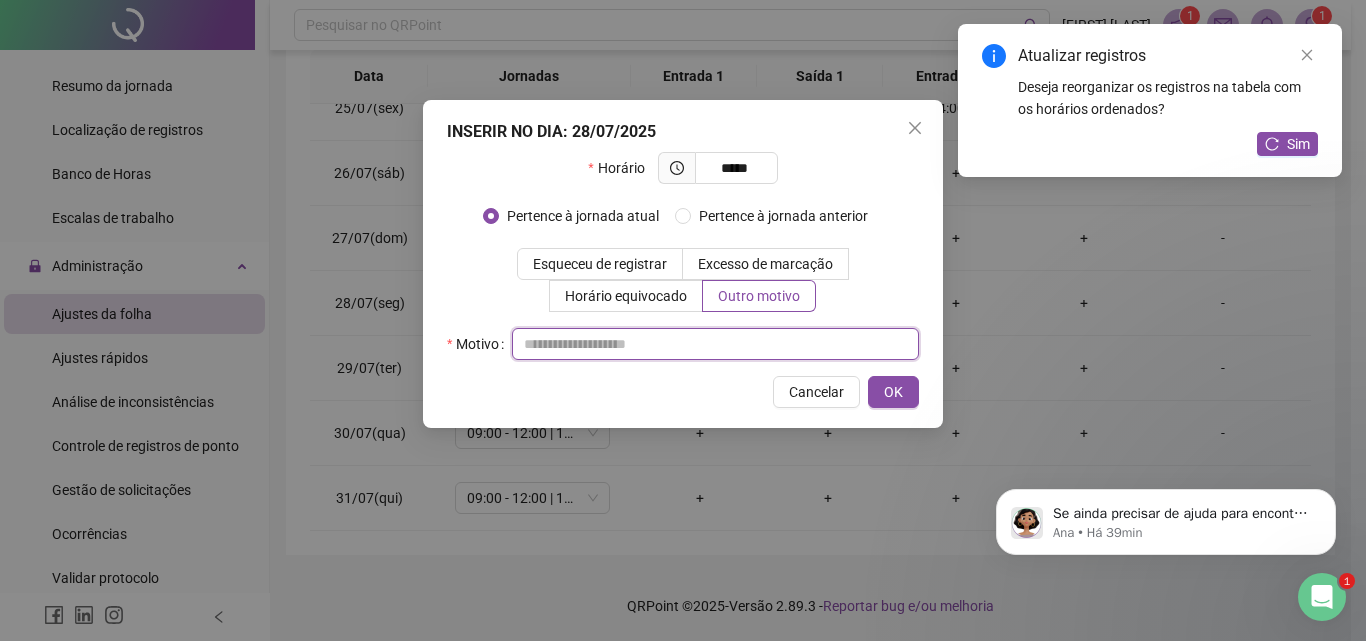 paste on "**********" 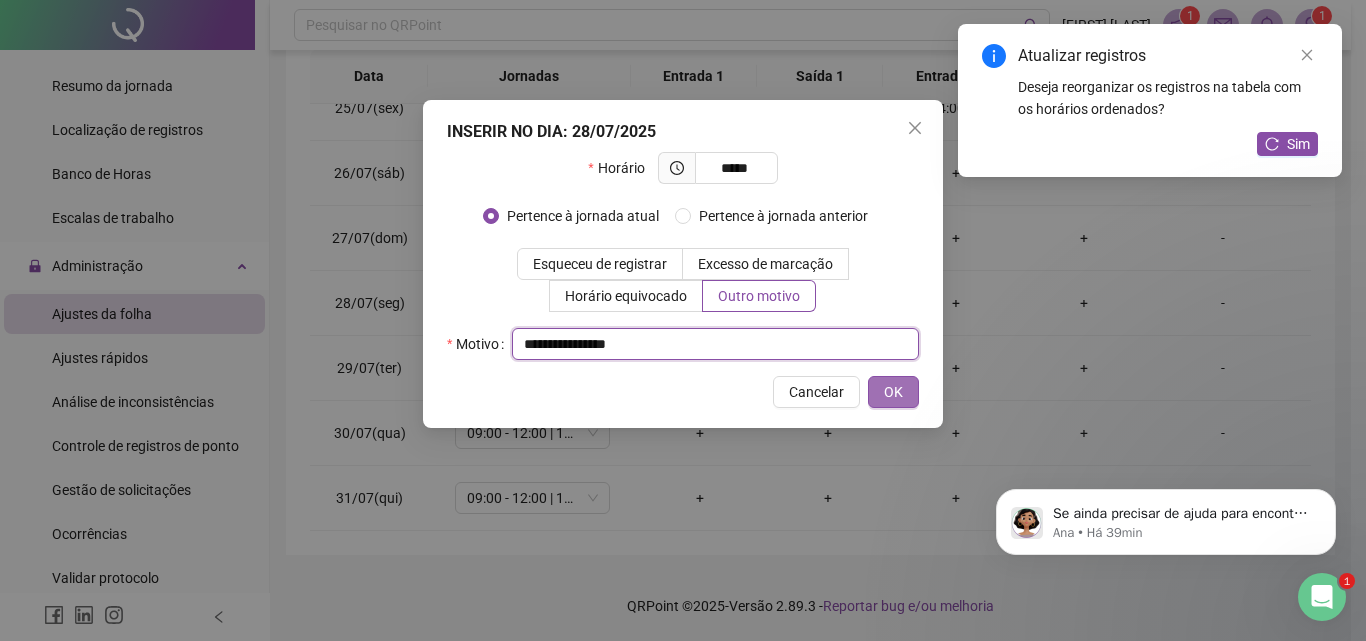 type on "**********" 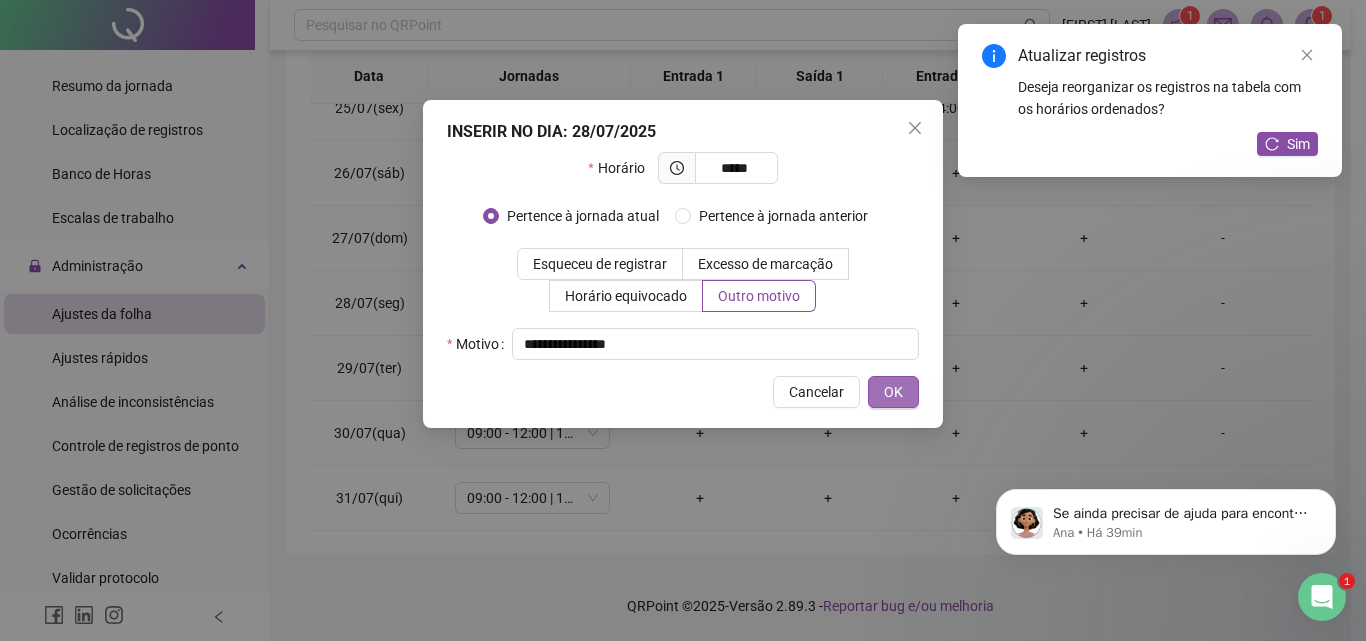 click on "OK" at bounding box center [893, 392] 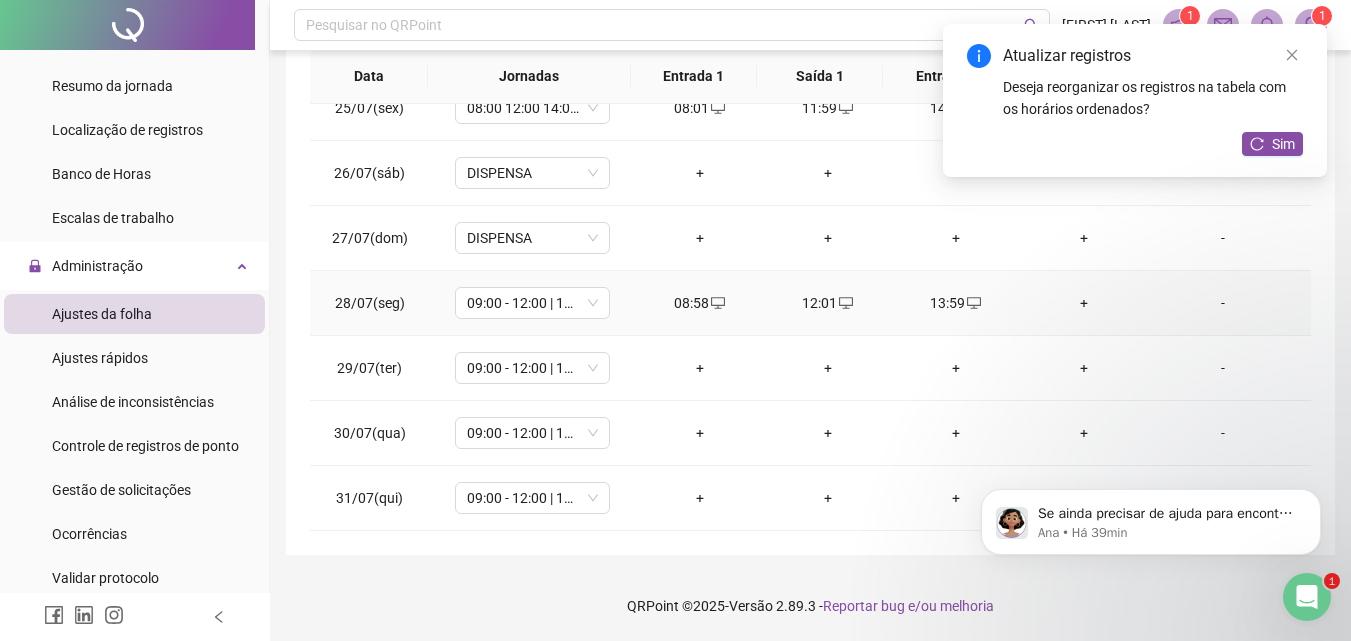 click on "+" at bounding box center (1084, 303) 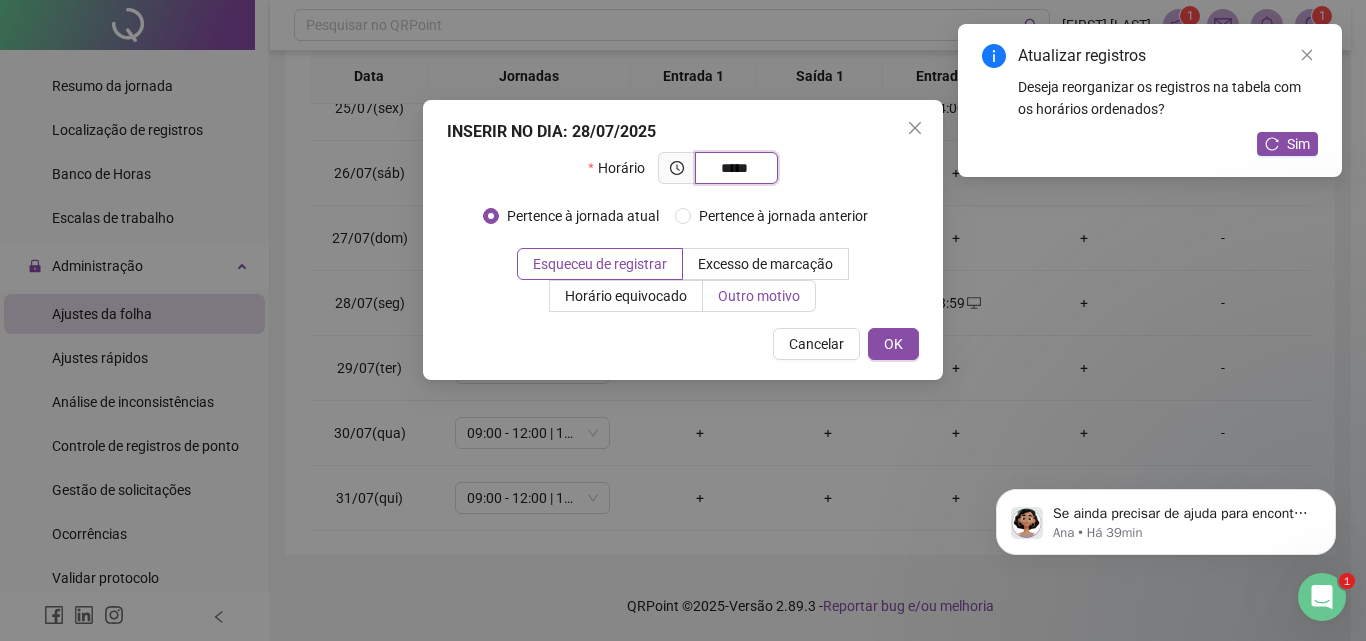 type on "*****" 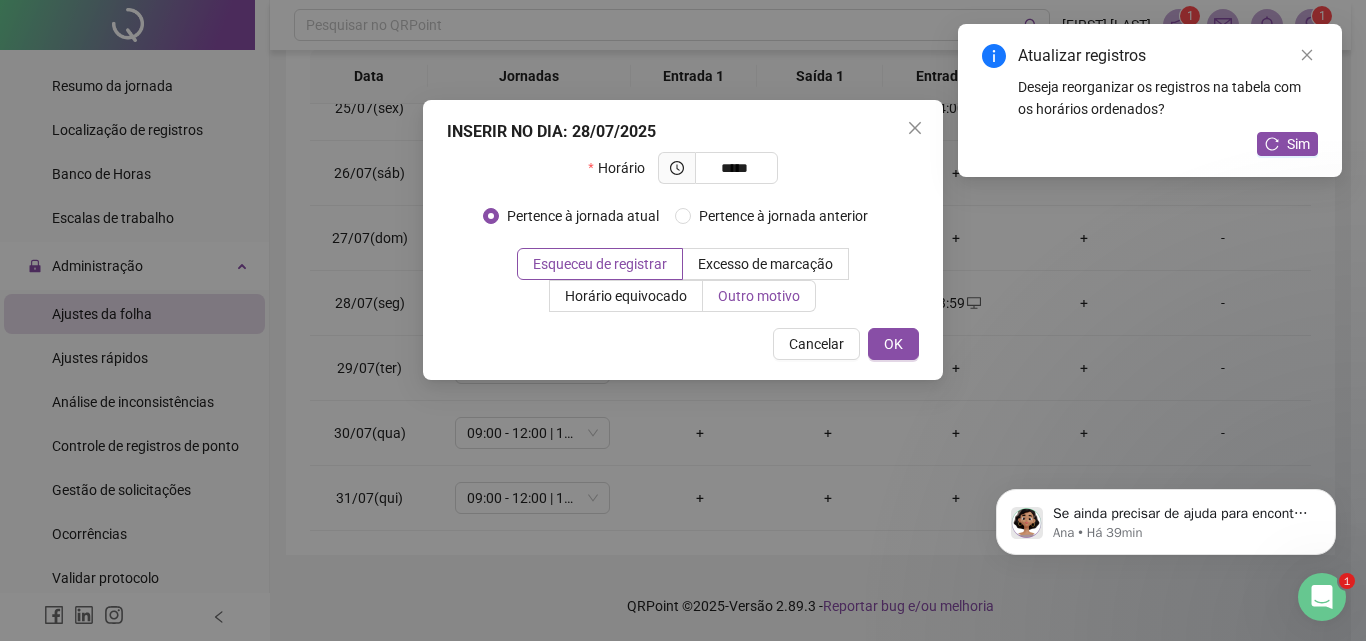 click on "Outro motivo" at bounding box center (759, 296) 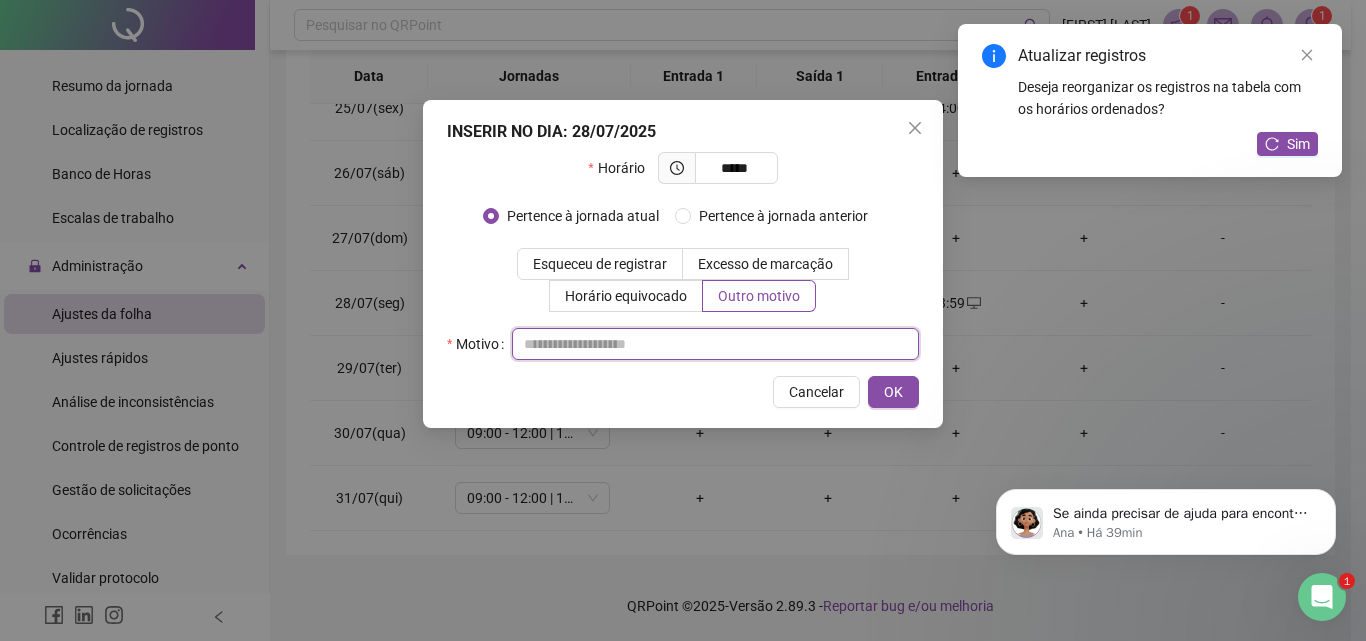 click at bounding box center (715, 344) 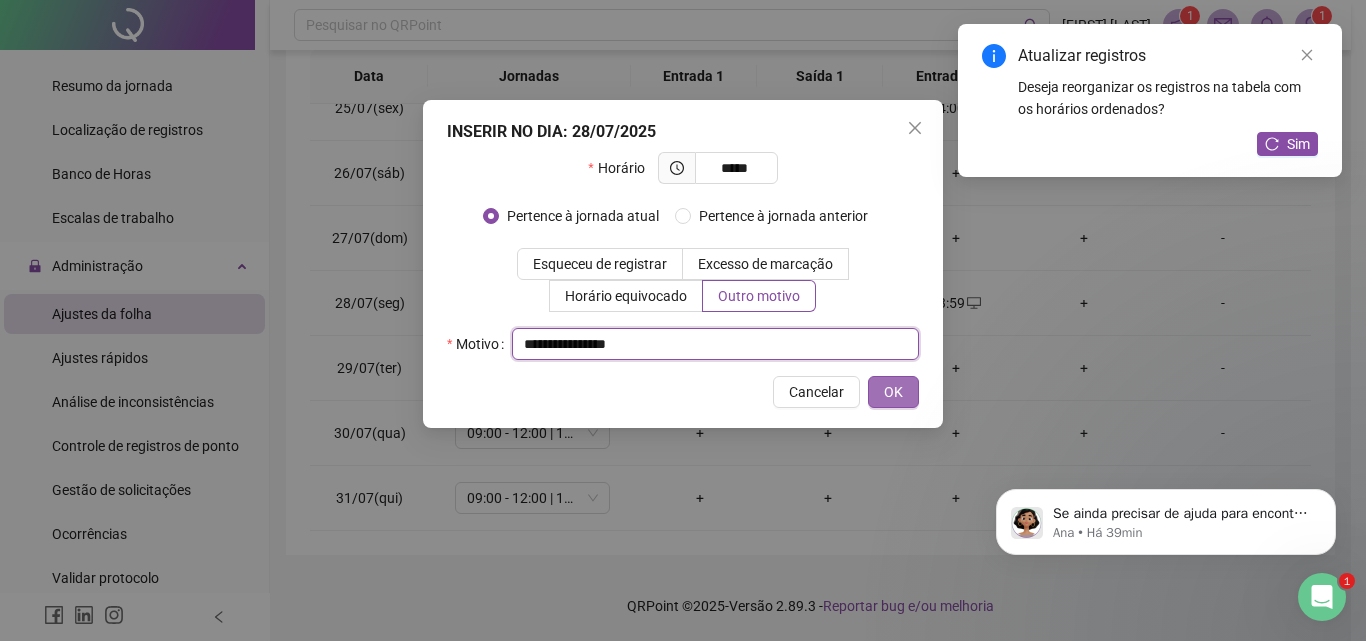 type on "**********" 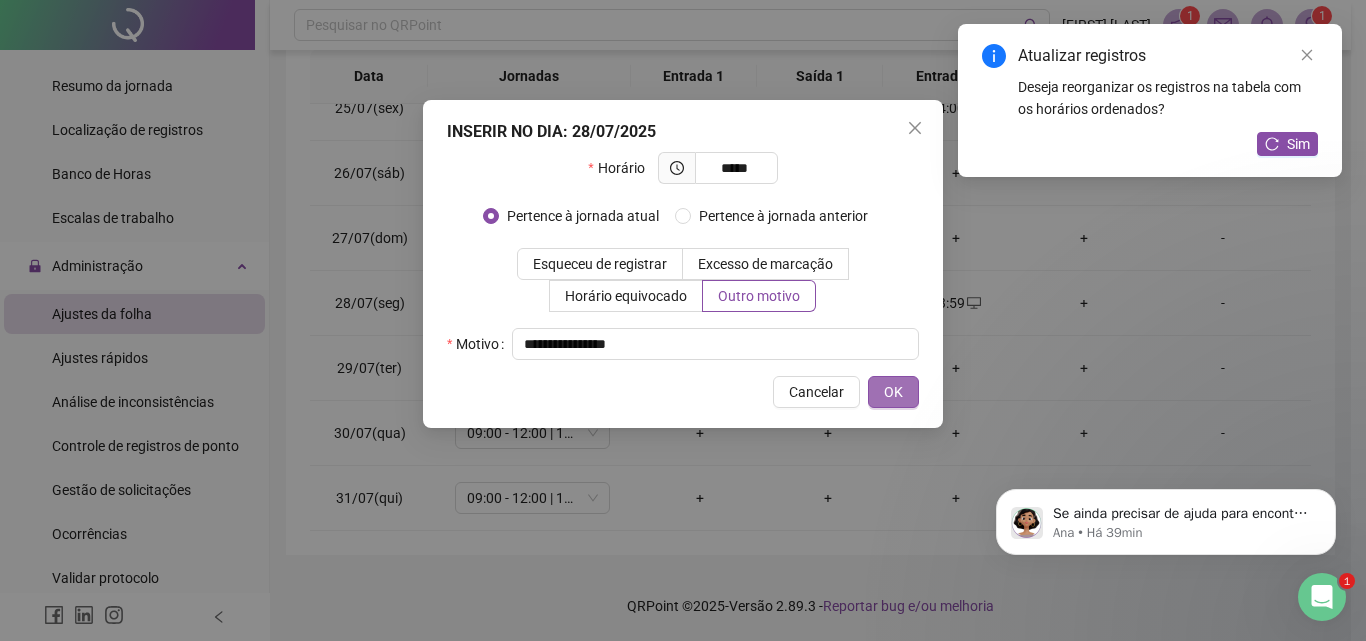 click on "OK" at bounding box center [893, 392] 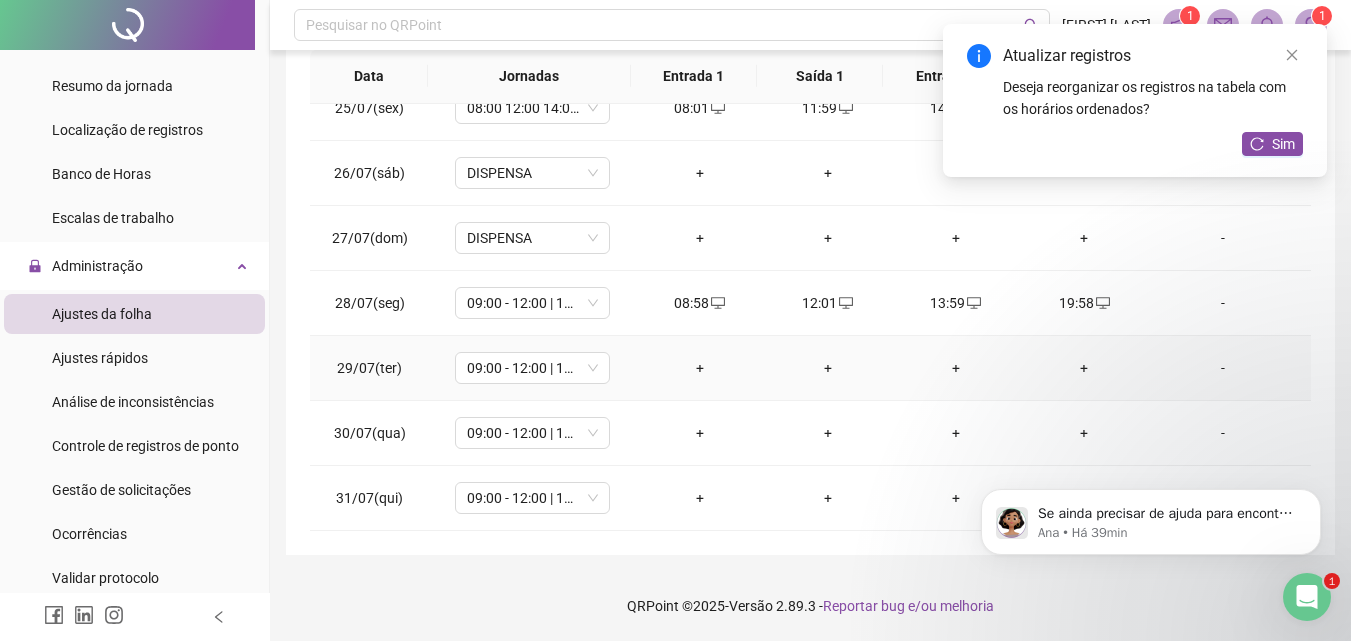 click on "+" at bounding box center (700, 368) 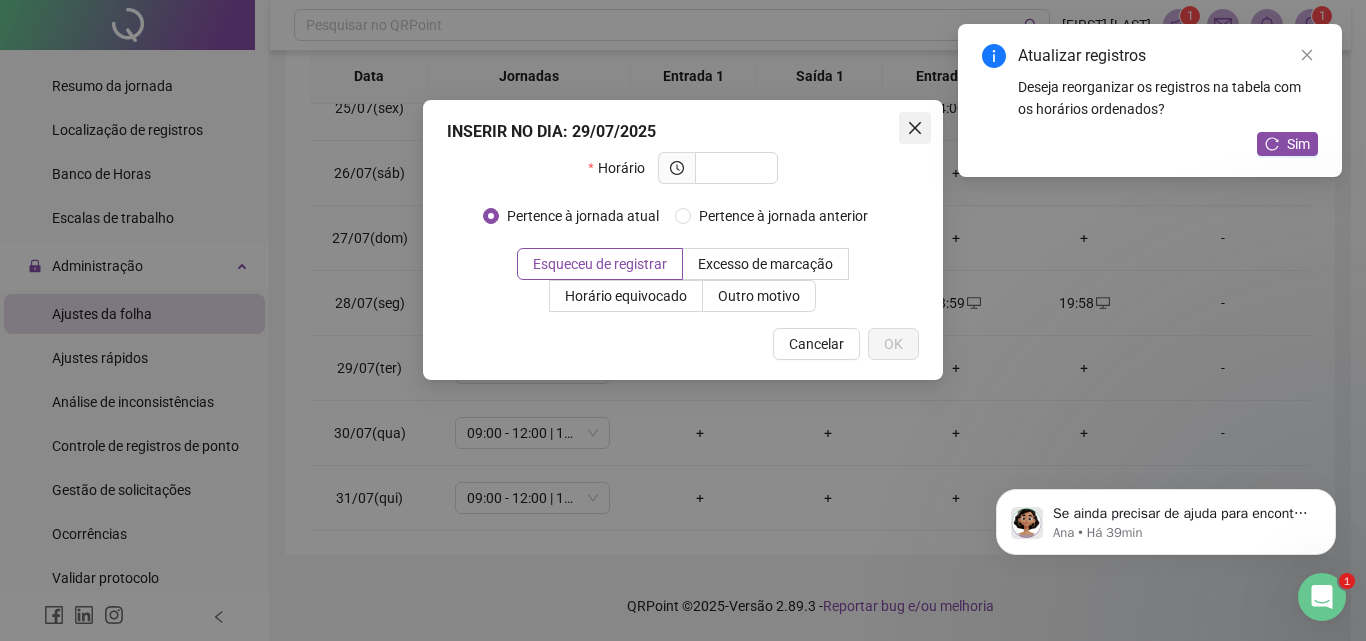 click 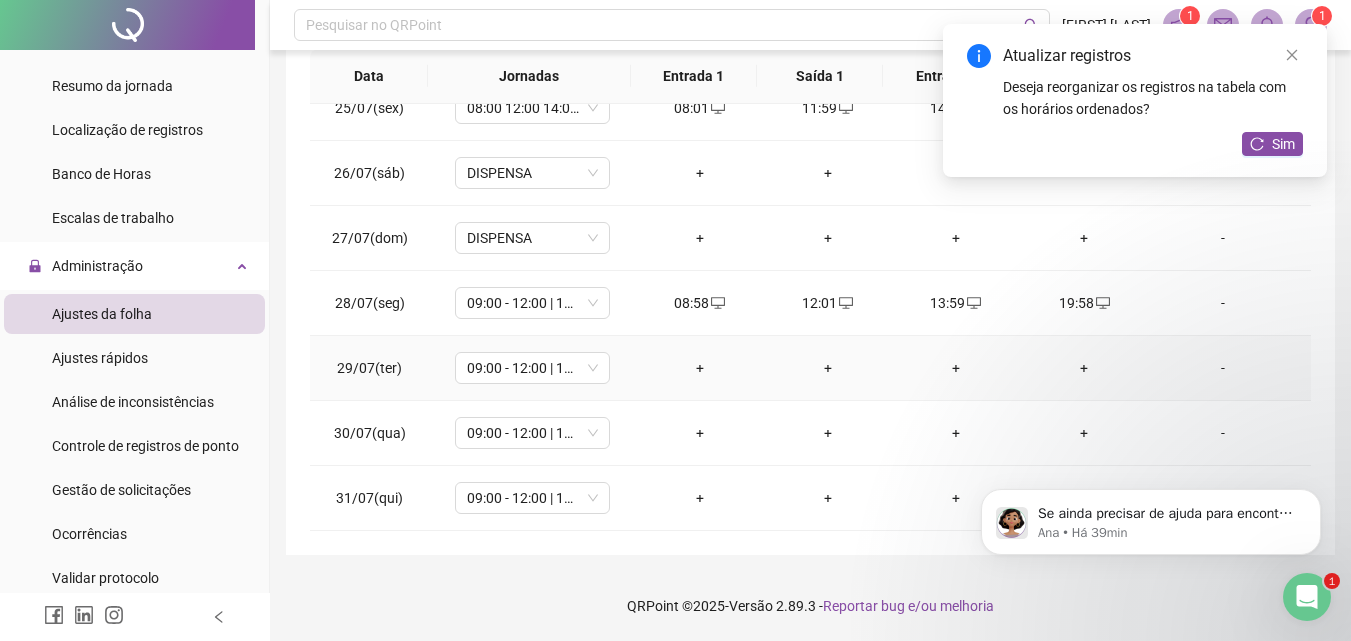 click on "+" at bounding box center [700, 368] 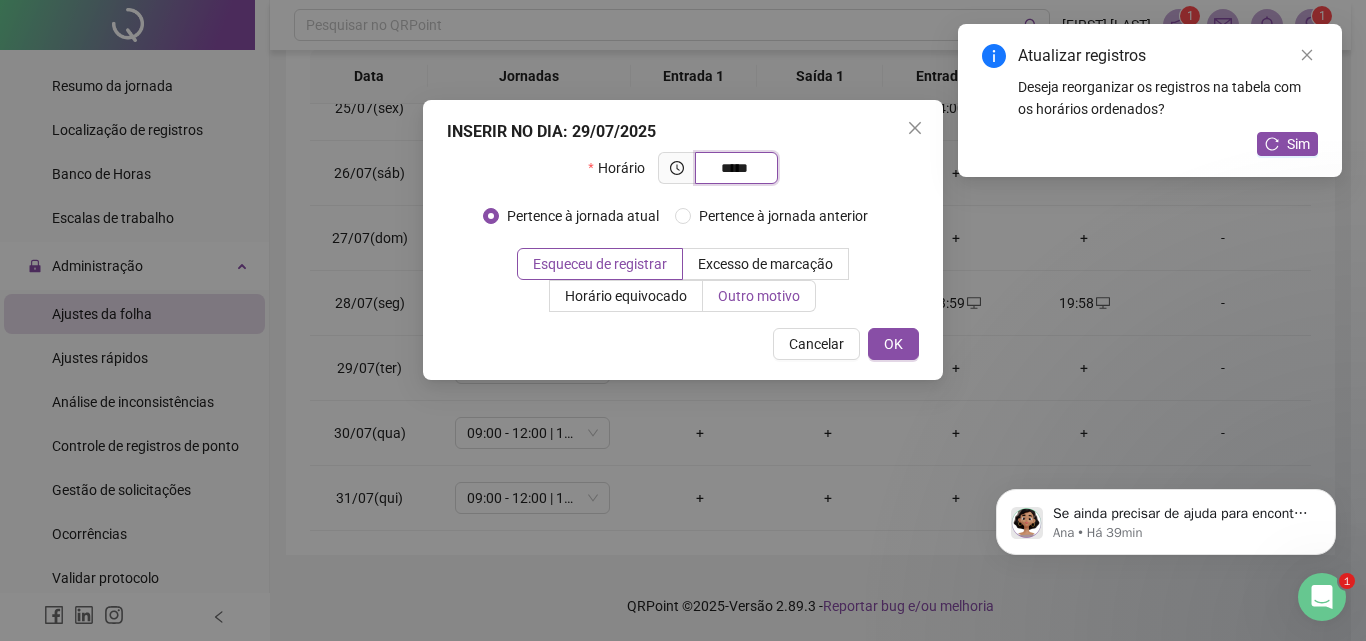 type on "*****" 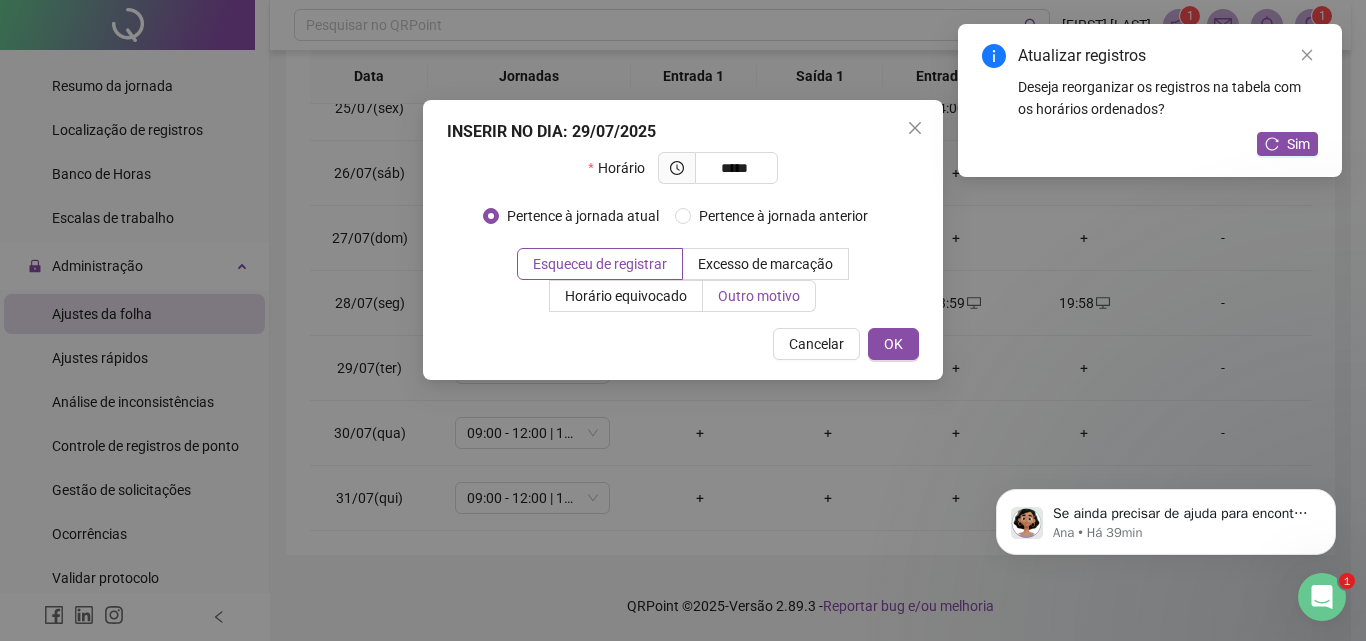click on "Outro motivo" at bounding box center [759, 296] 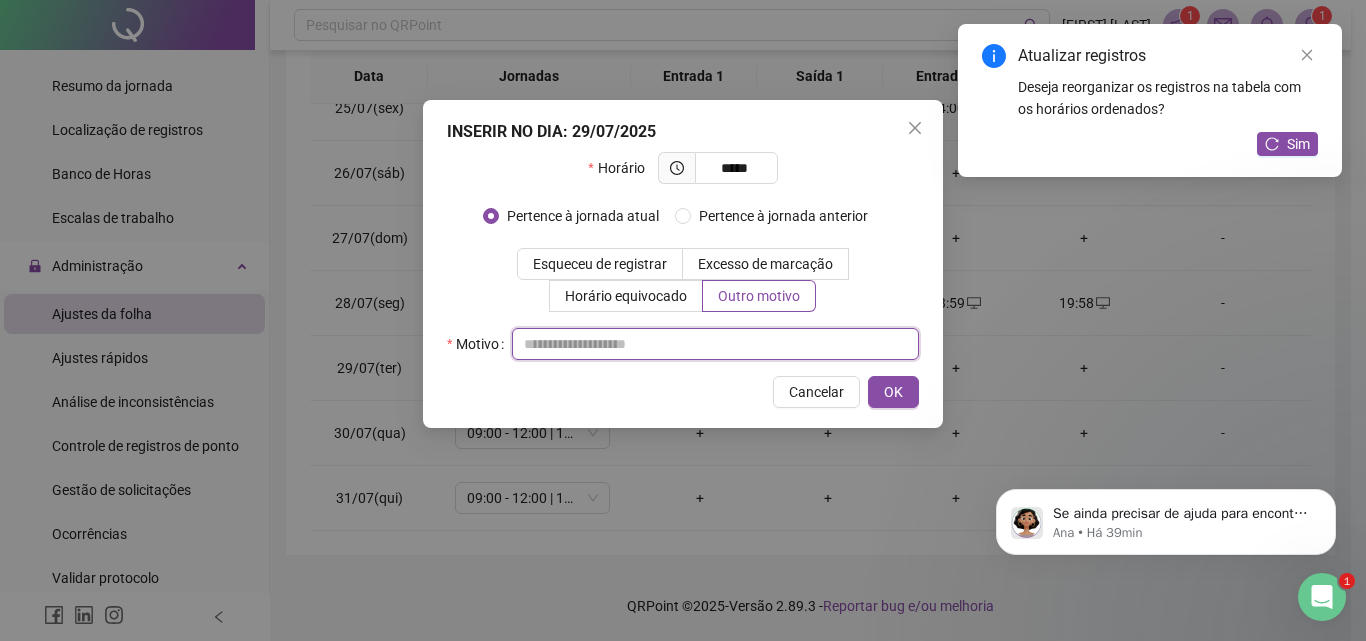 click at bounding box center (715, 344) 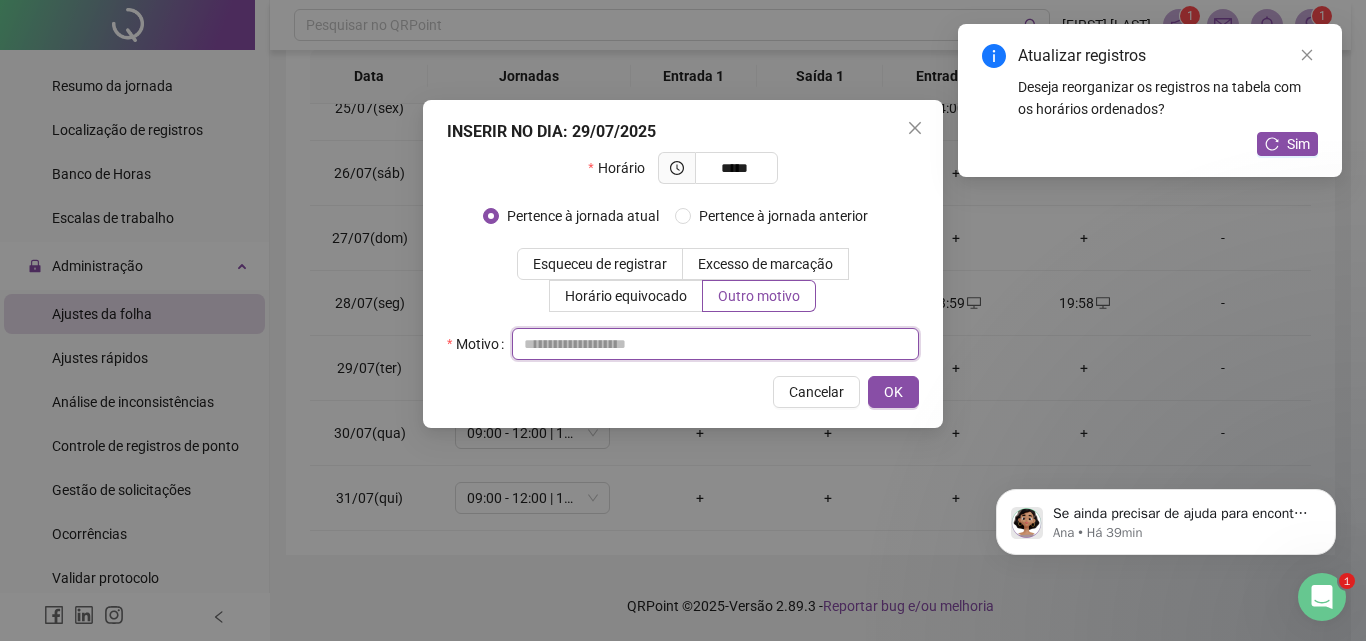 paste on "**********" 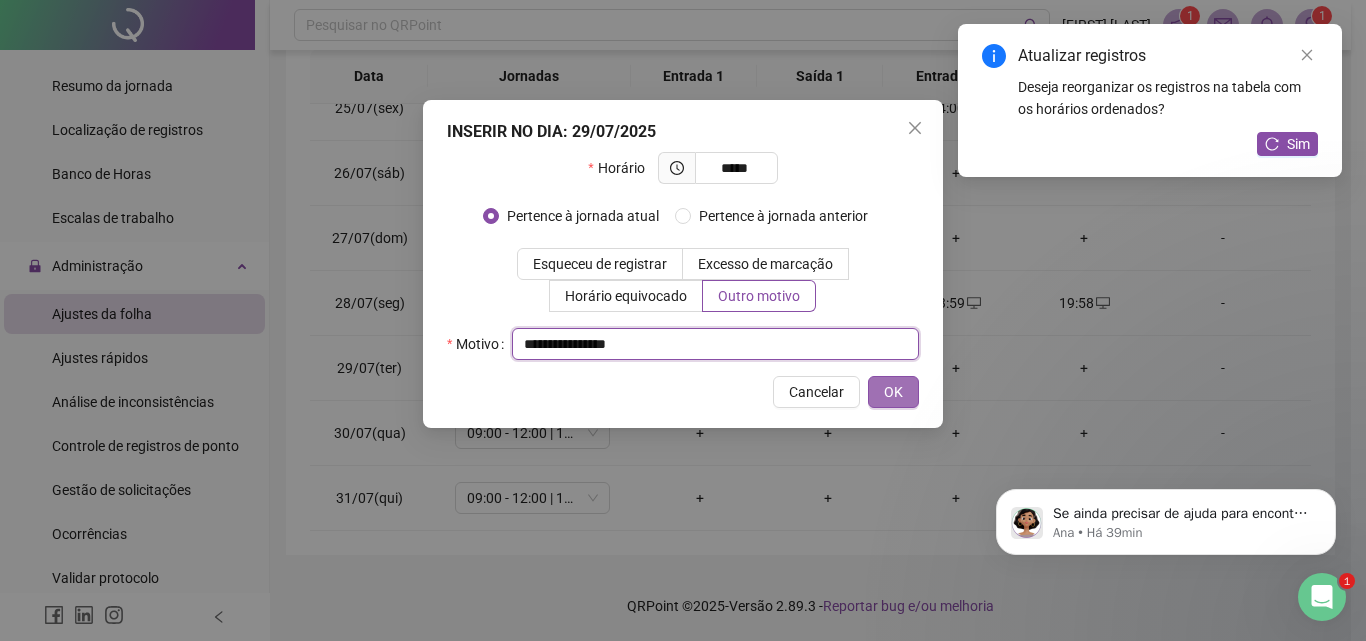 type on "**********" 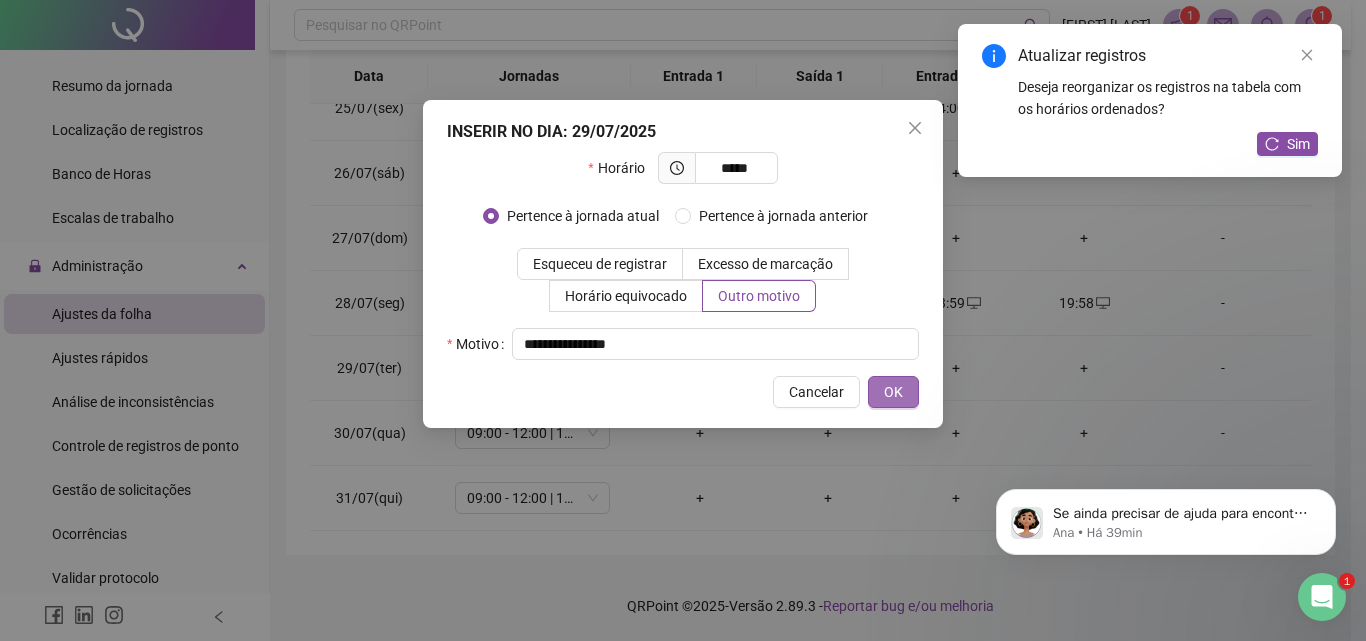 click on "OK" at bounding box center (893, 392) 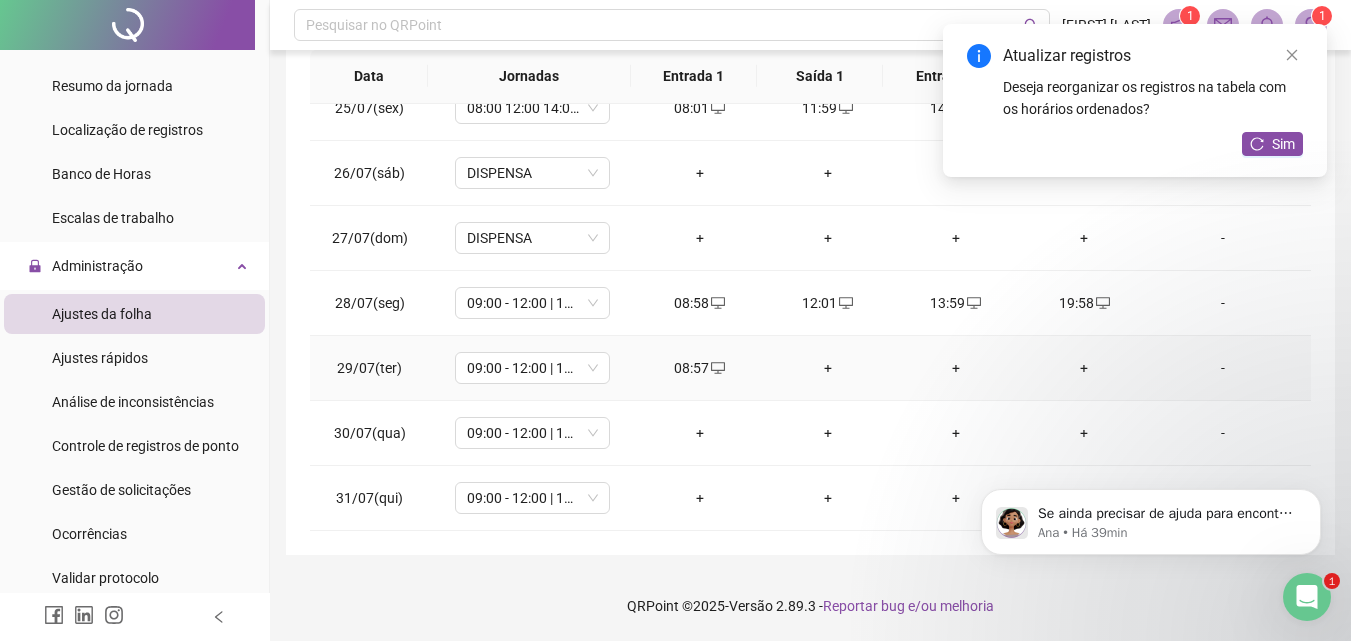 click on "+" at bounding box center [828, 368] 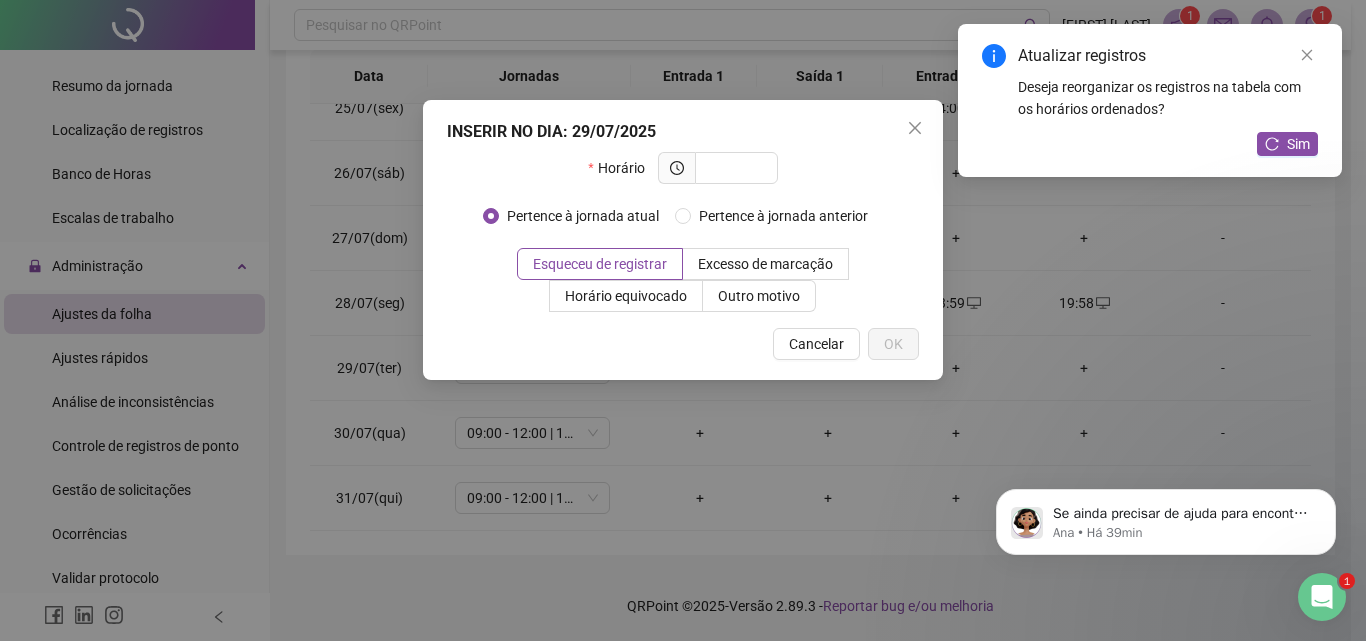 click on "Horário" at bounding box center [683, 176] 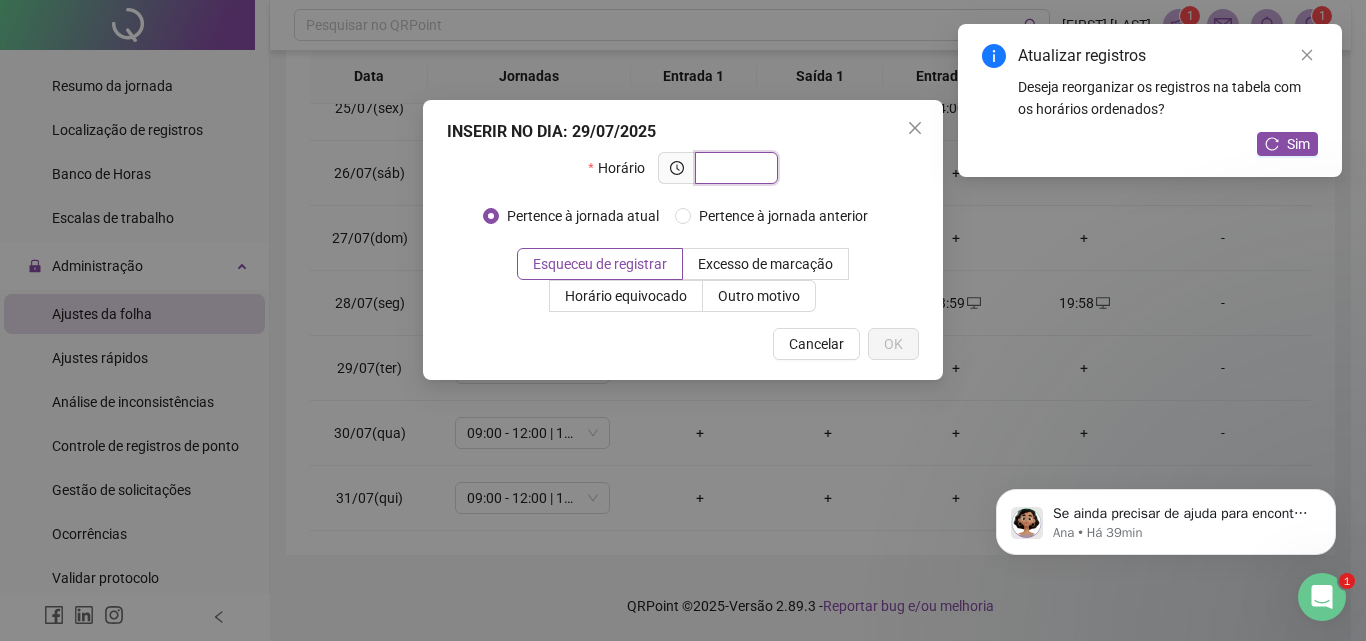 click at bounding box center (734, 168) 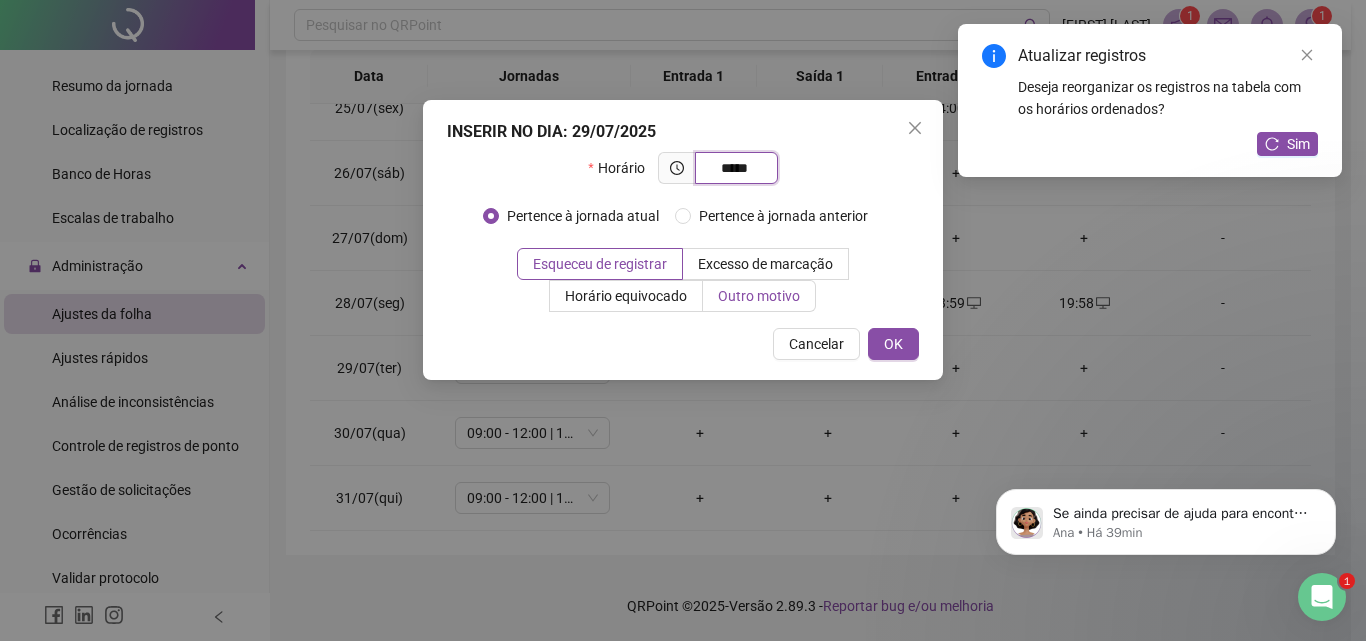 type on "*****" 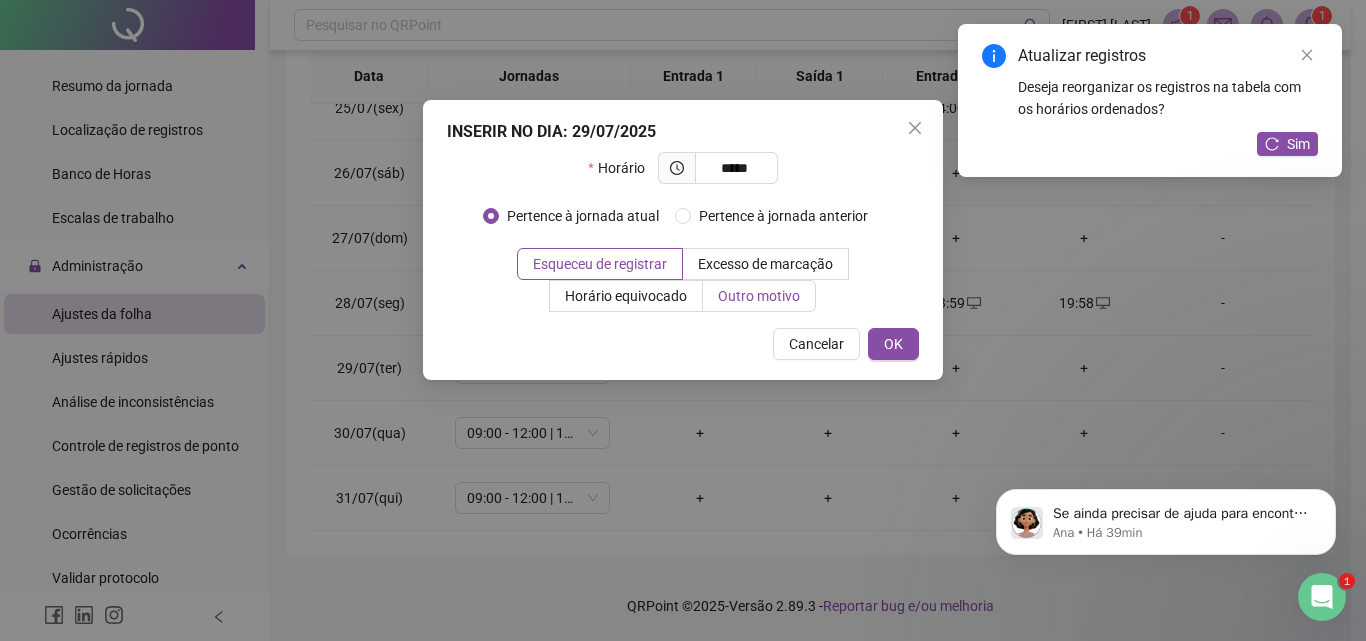 click on "Outro motivo" at bounding box center [759, 296] 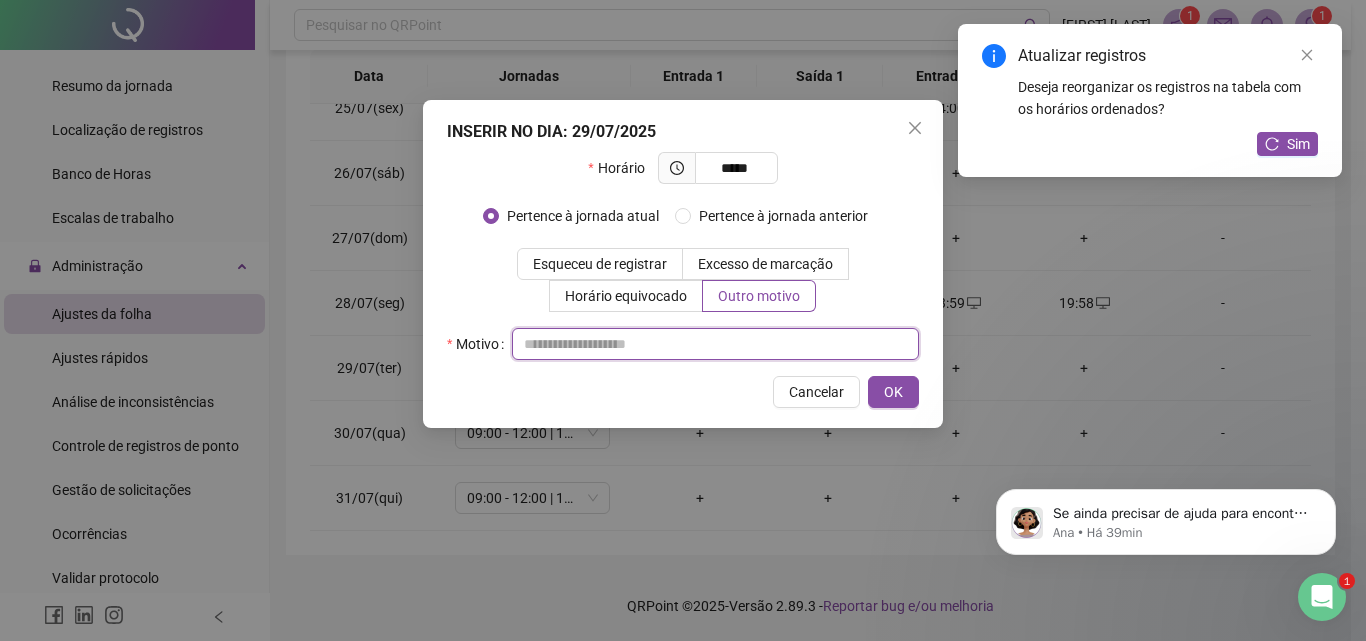 click at bounding box center (715, 344) 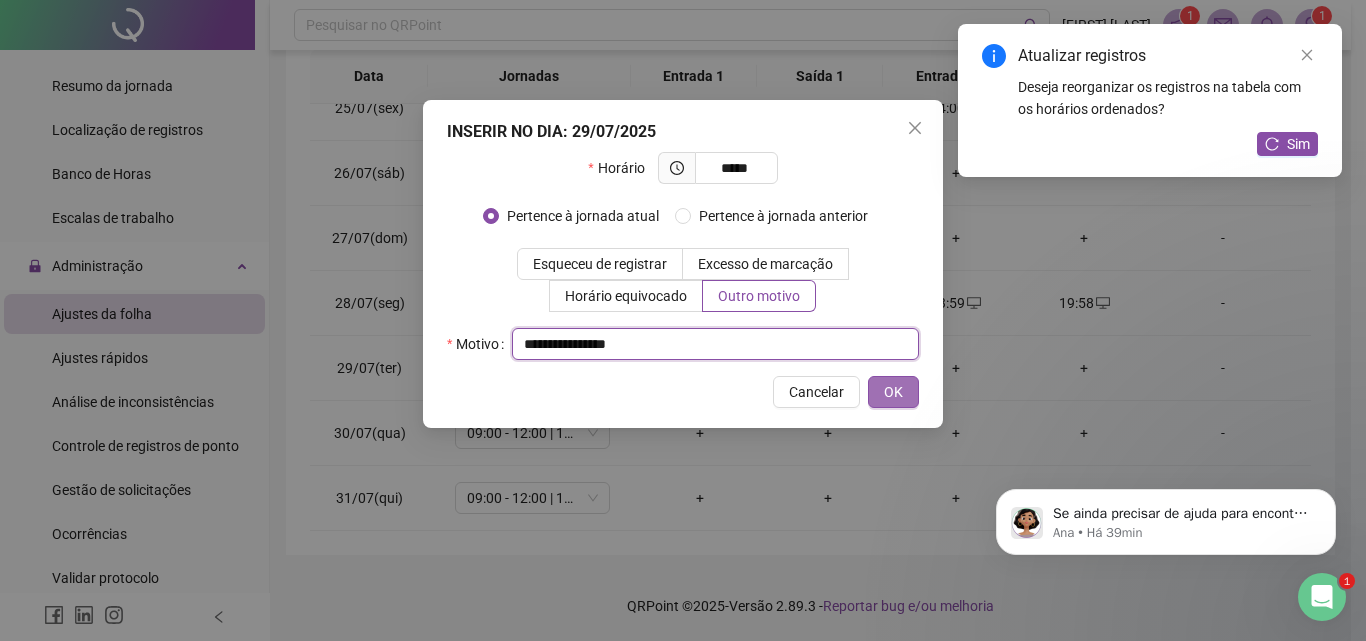 type on "**********" 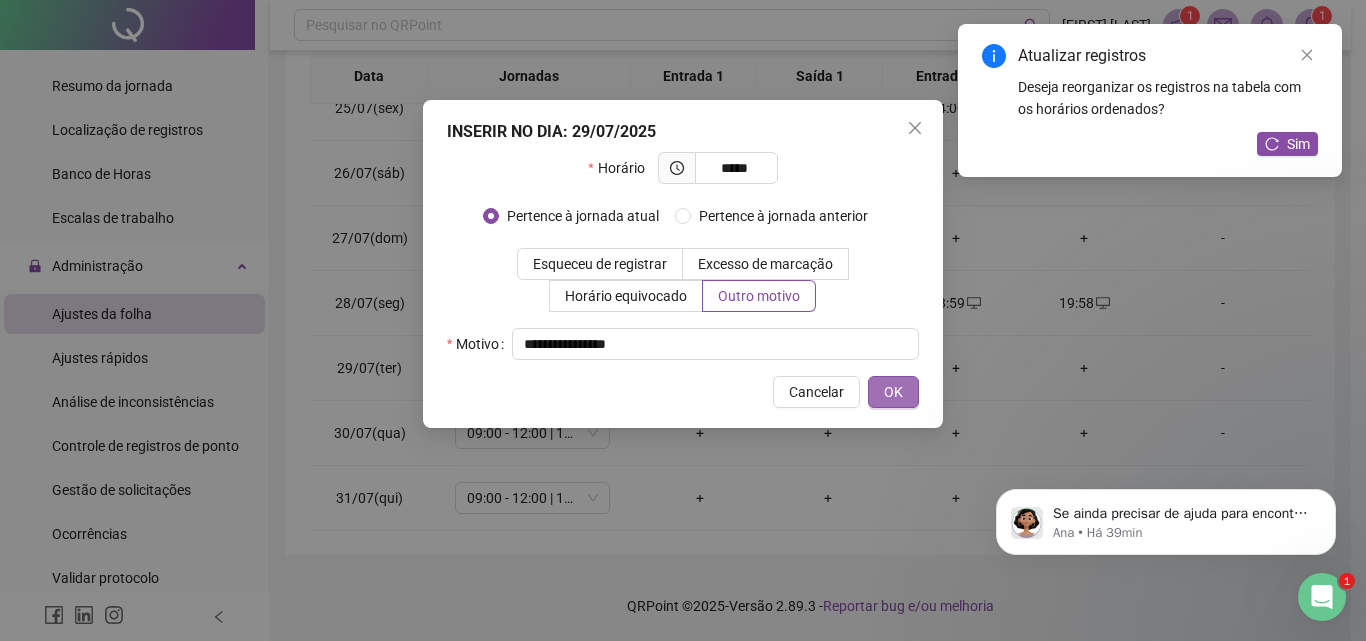click on "OK" at bounding box center (893, 392) 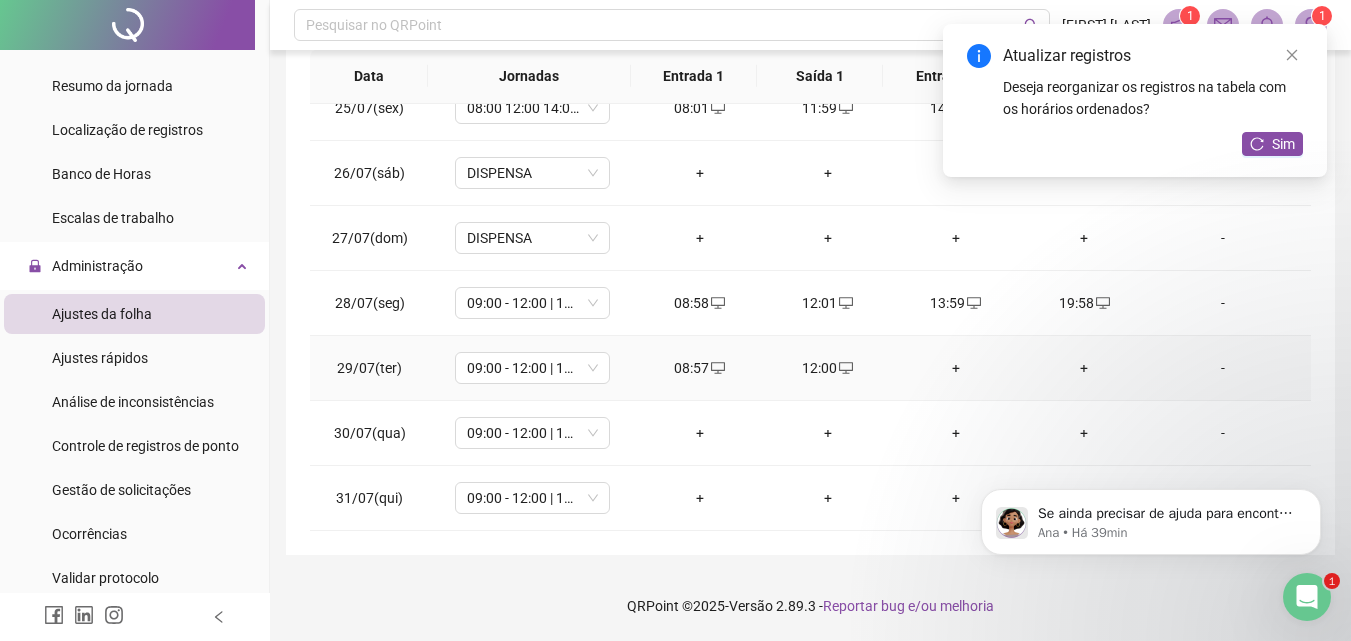 click on "+" at bounding box center [956, 368] 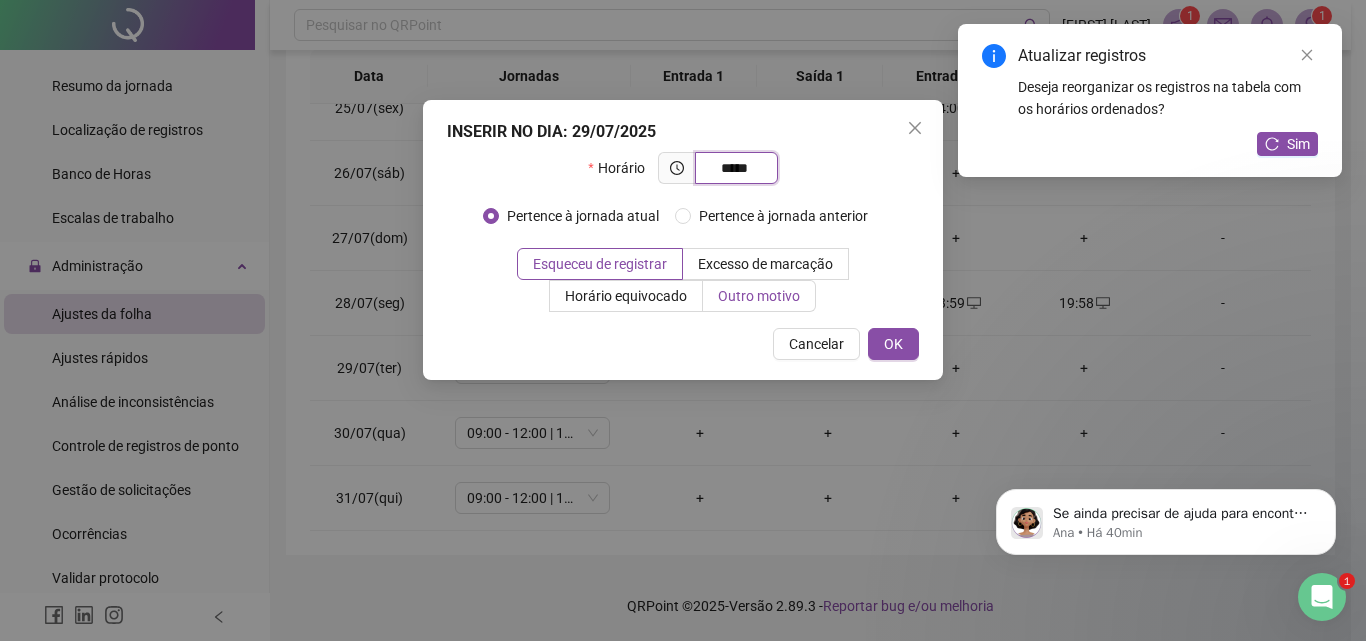 type on "*****" 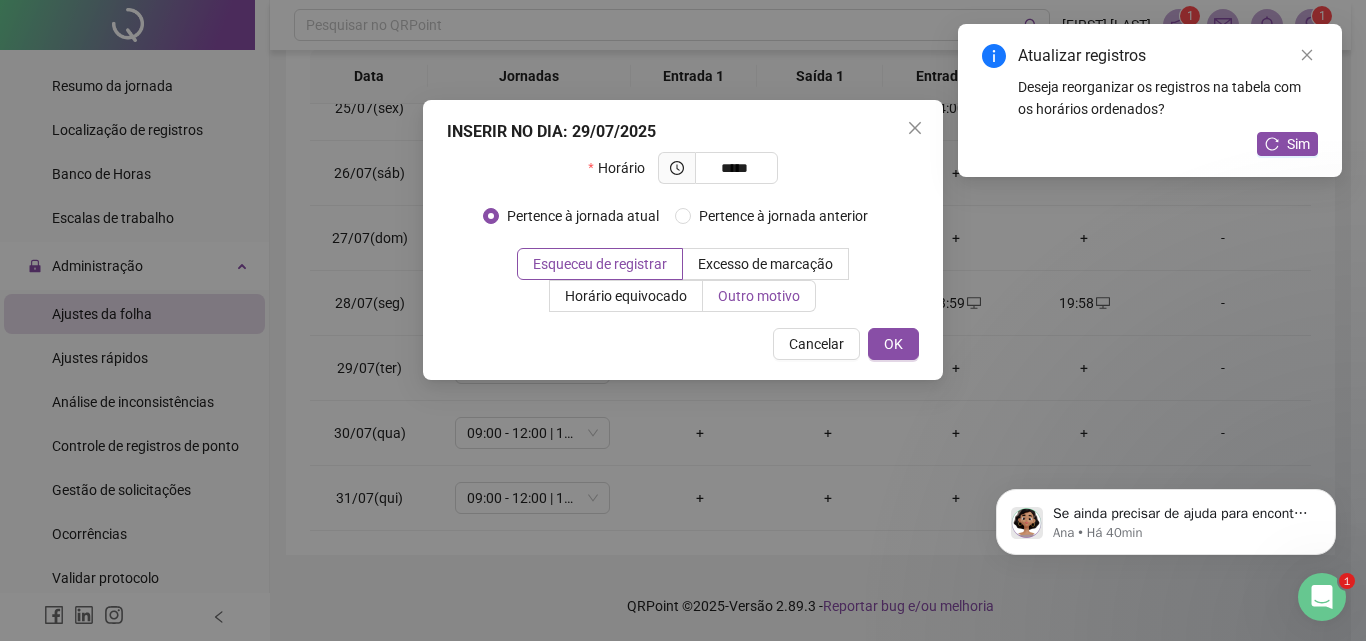click on "Outro motivo" at bounding box center (759, 296) 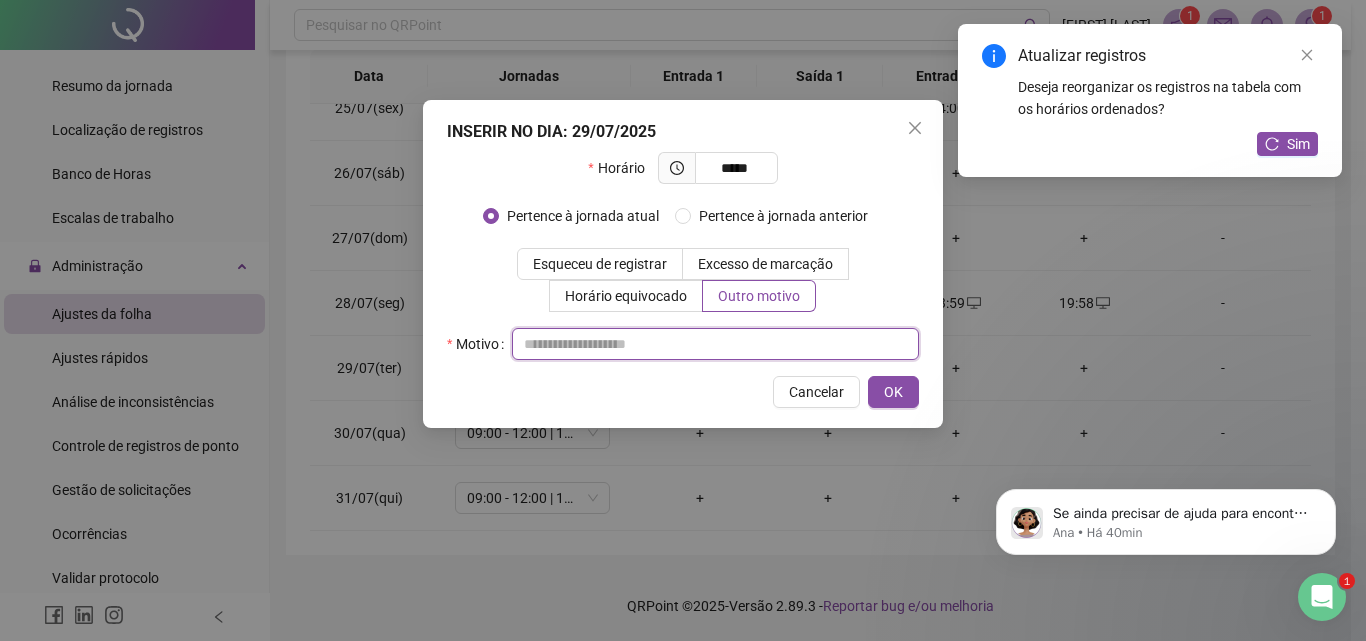 click at bounding box center (715, 344) 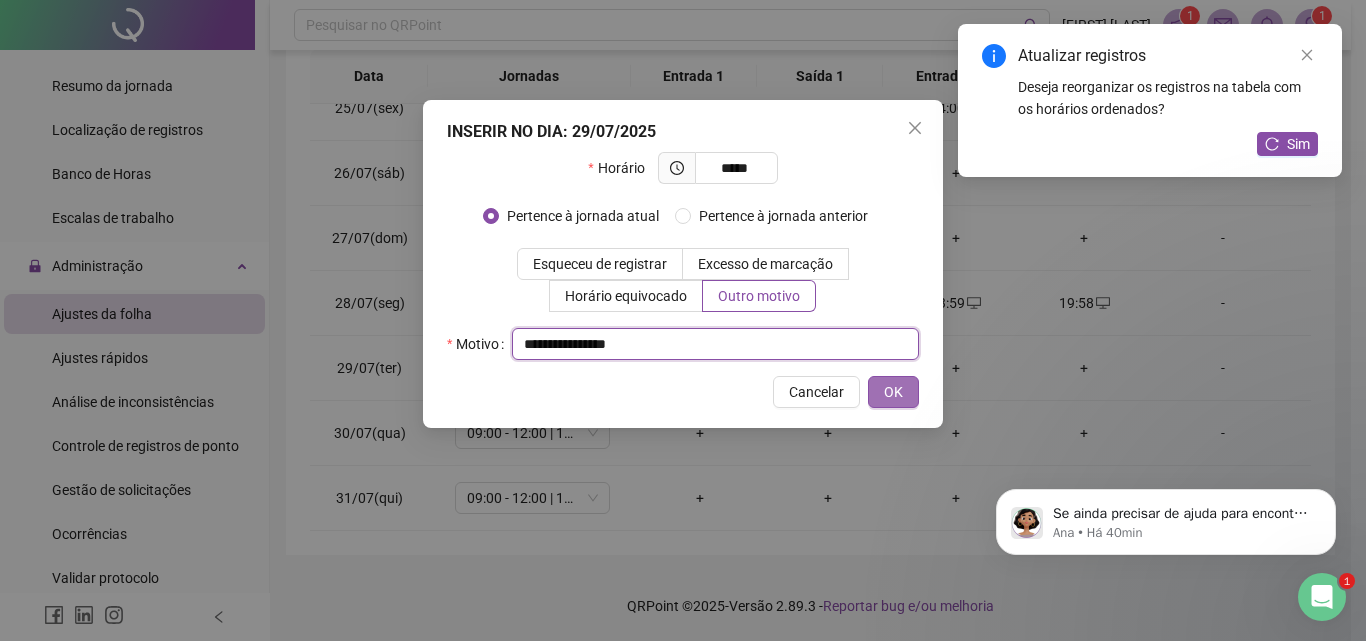 type on "**********" 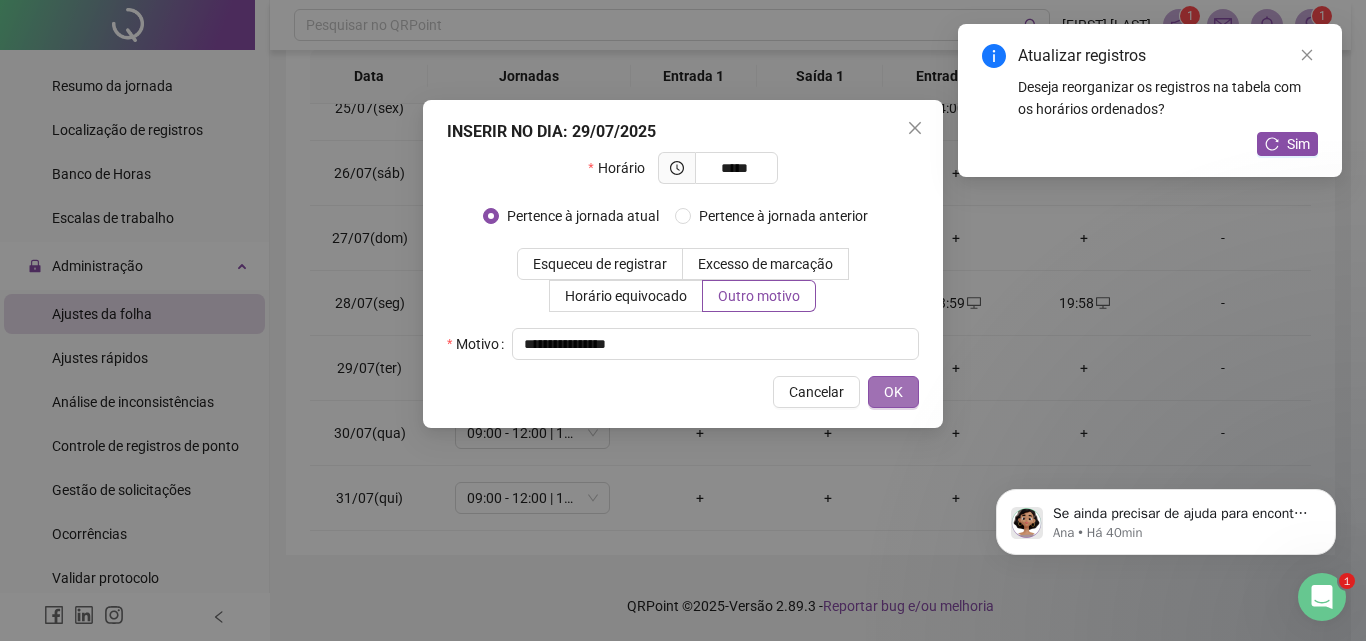 click on "OK" at bounding box center (893, 392) 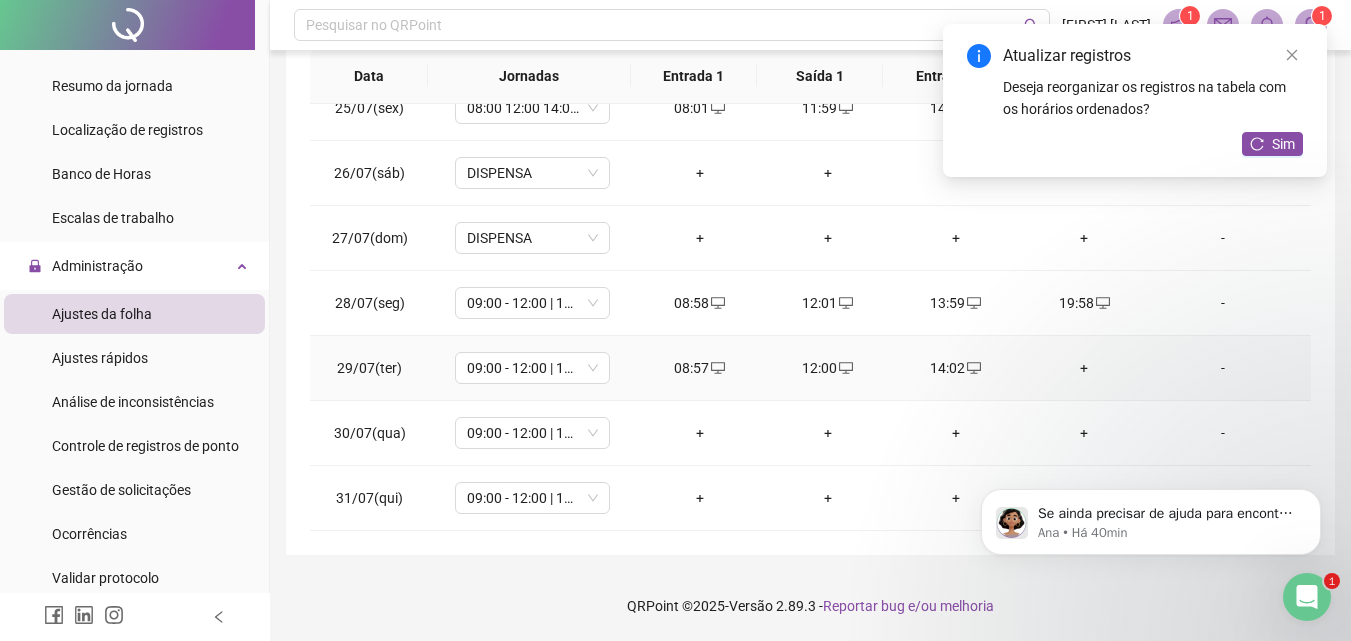 click on "+" at bounding box center [1084, 368] 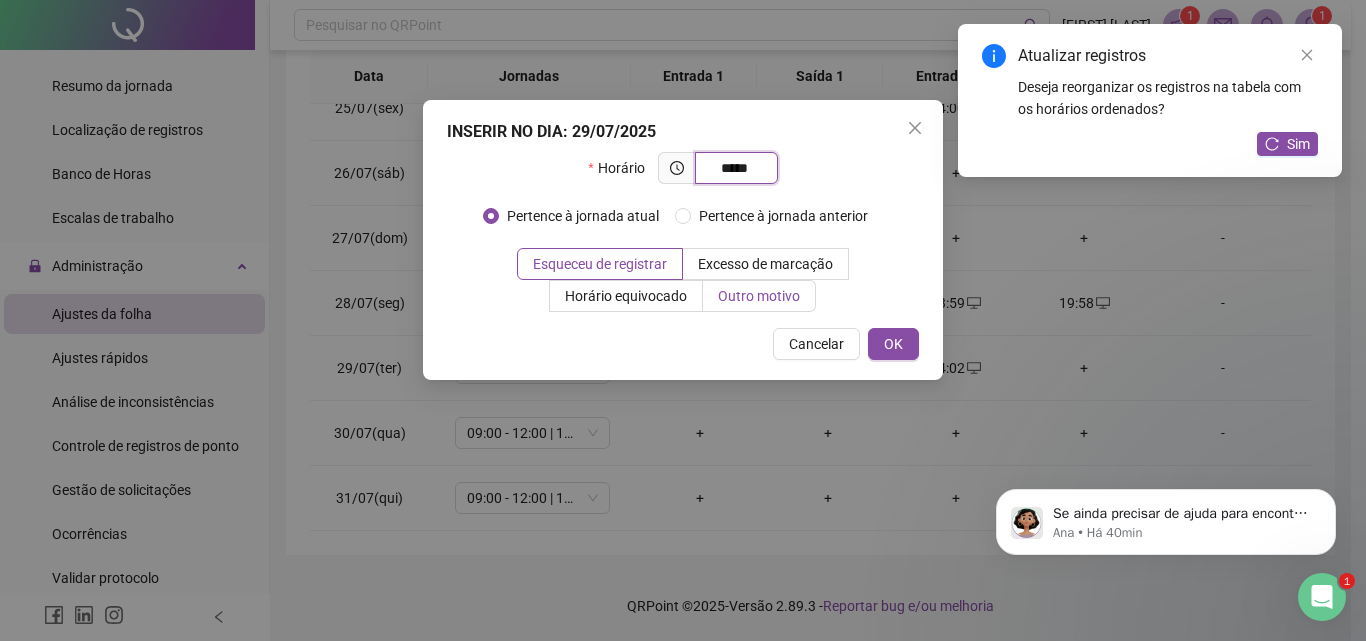 type on "*****" 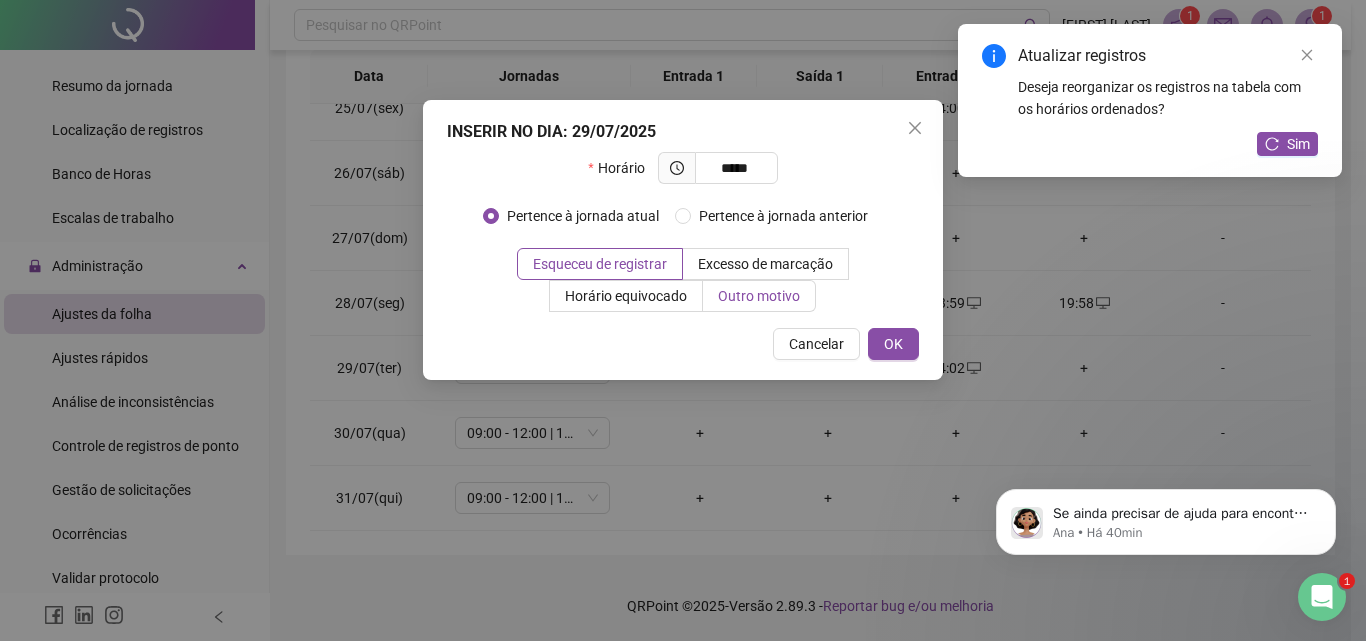 click on "Outro motivo" at bounding box center [759, 296] 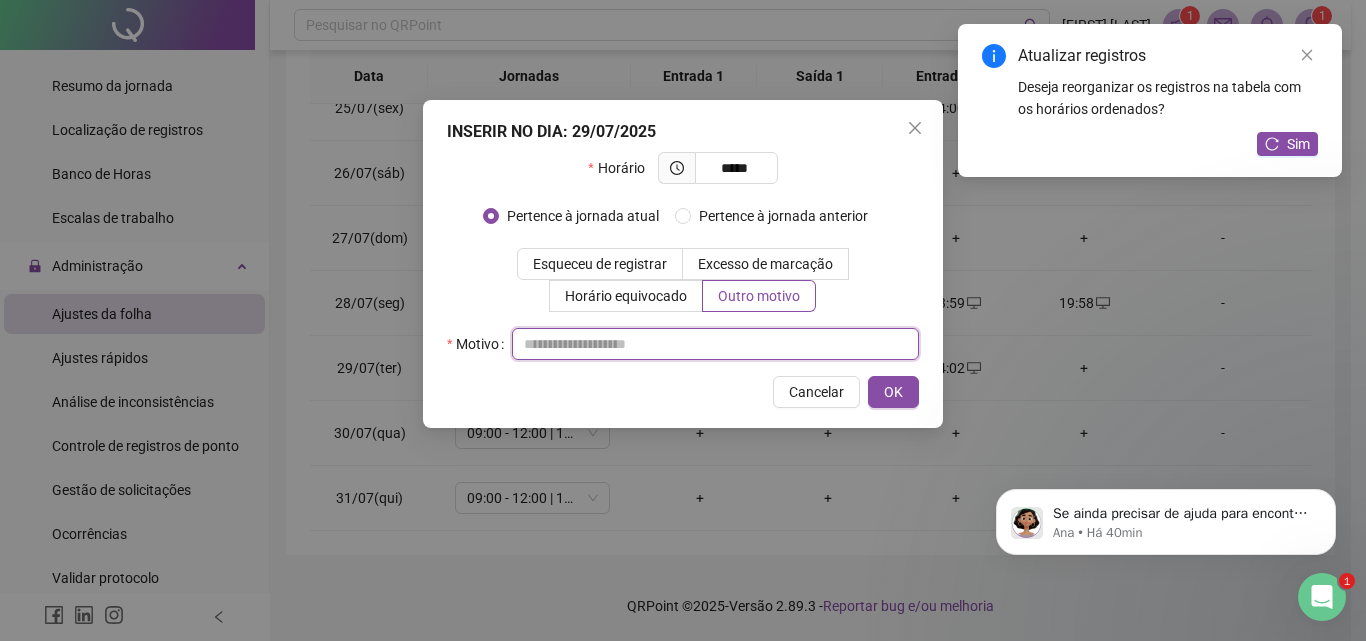 click at bounding box center (715, 344) 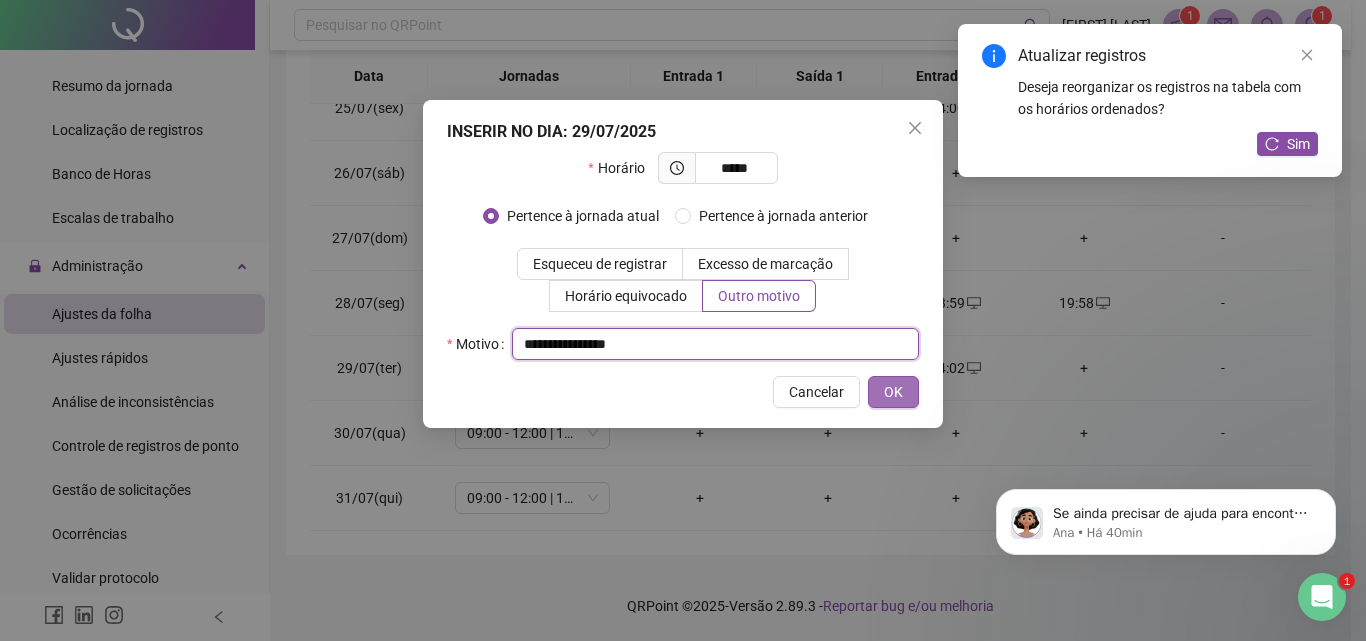 type 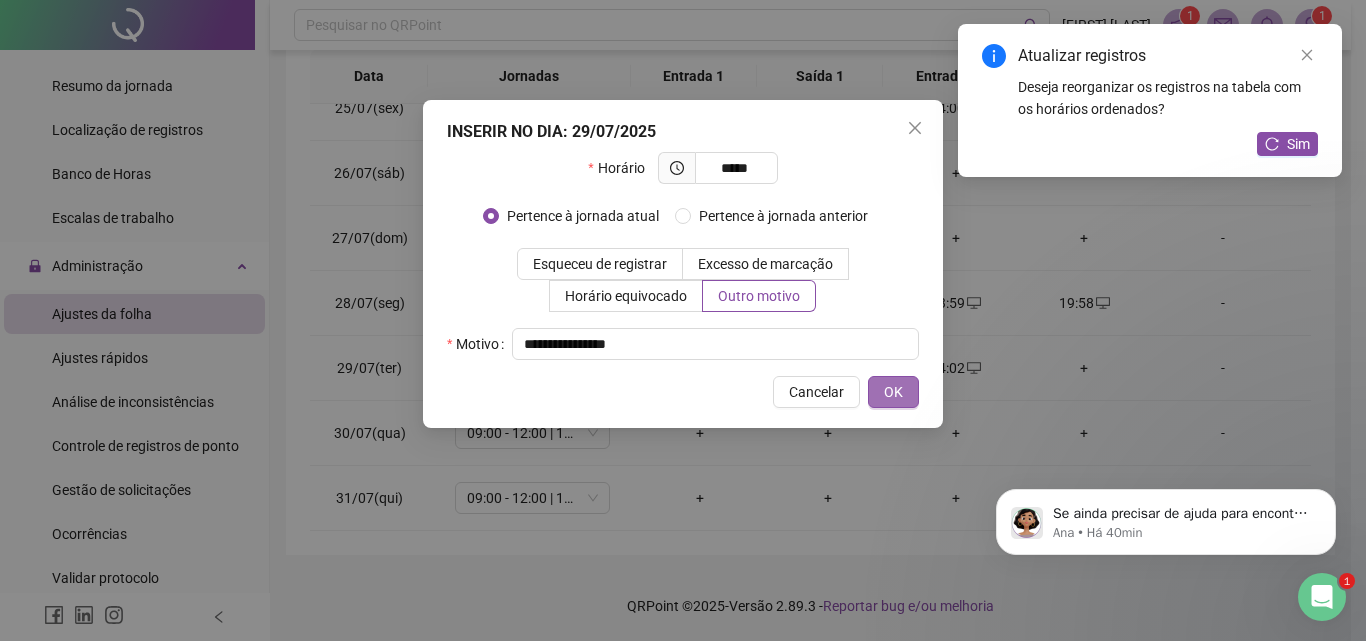 click on "OK" at bounding box center (893, 392) 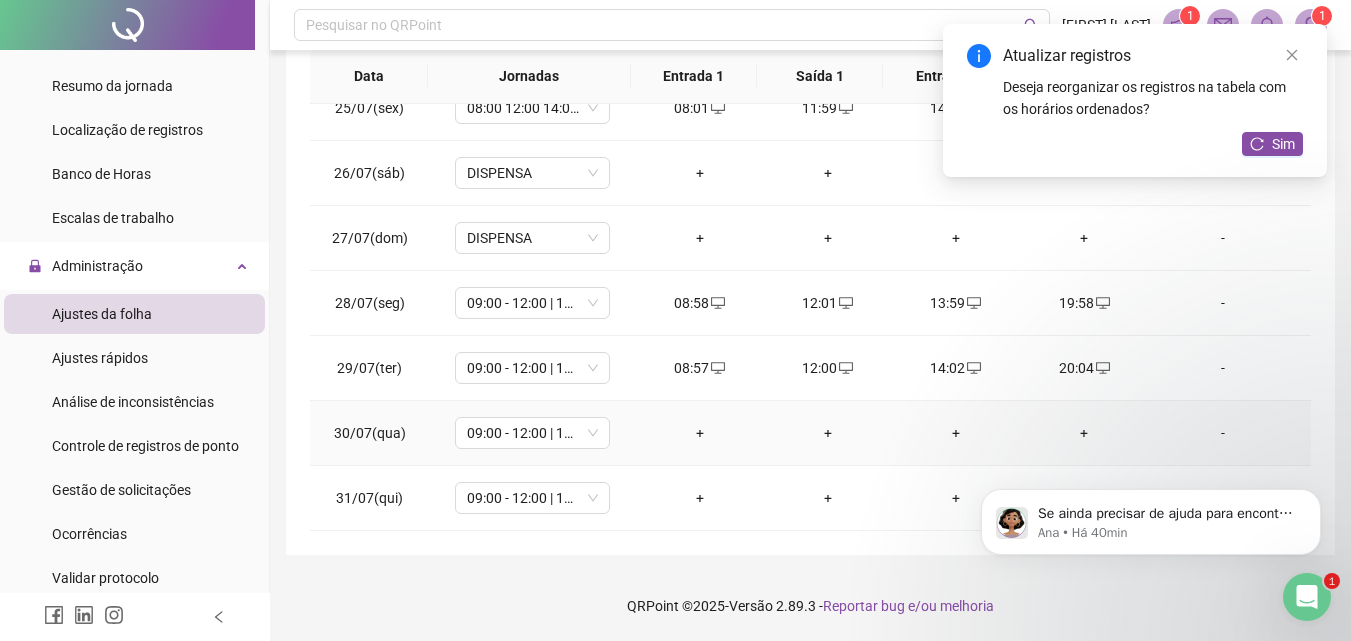 click on "+" at bounding box center [700, 433] 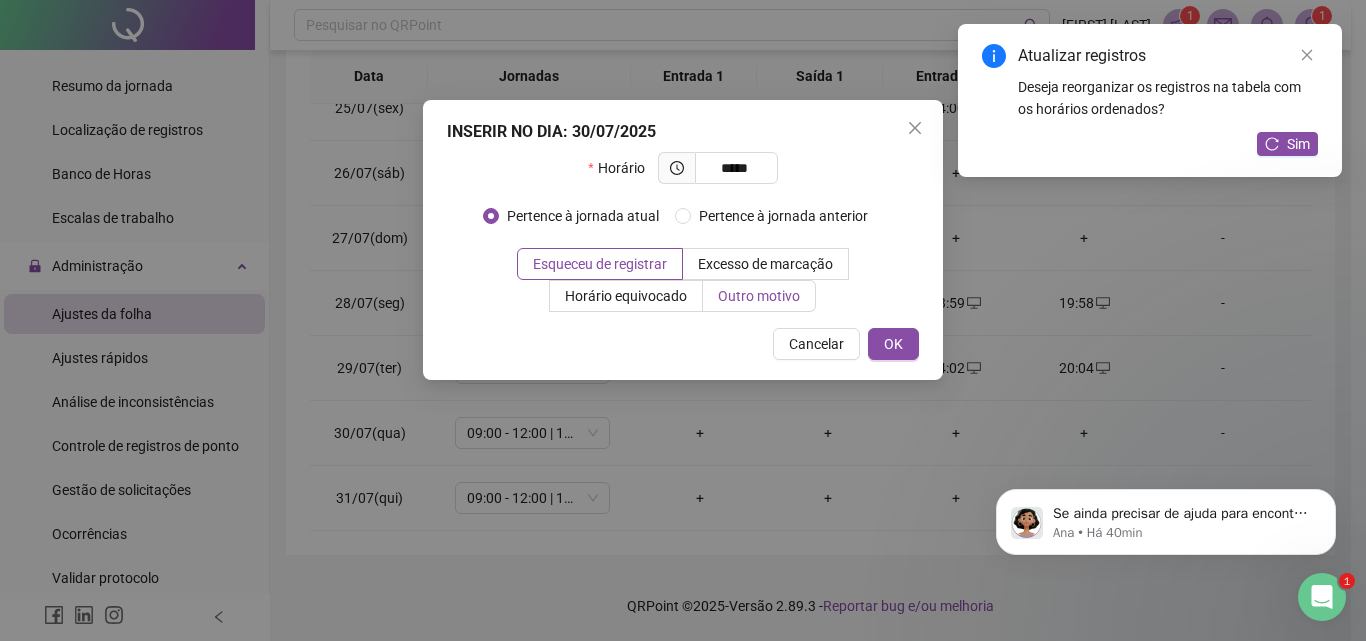 click on "Outro motivo" at bounding box center [759, 296] 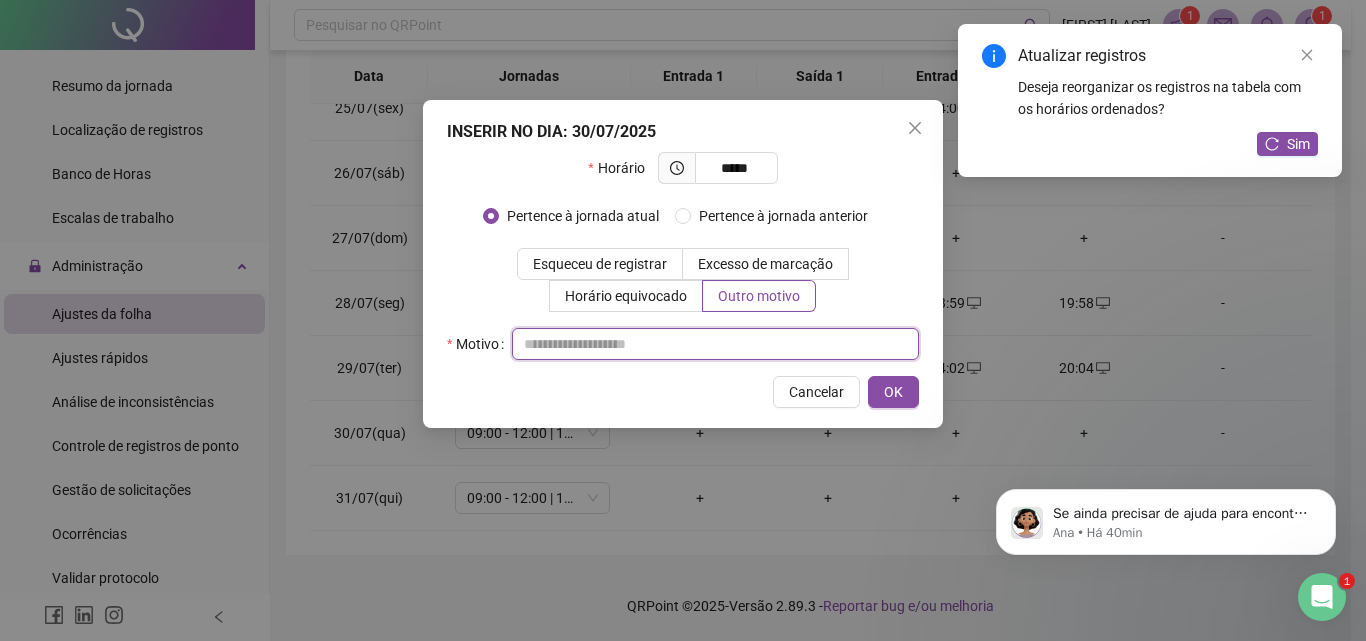 click at bounding box center (715, 344) 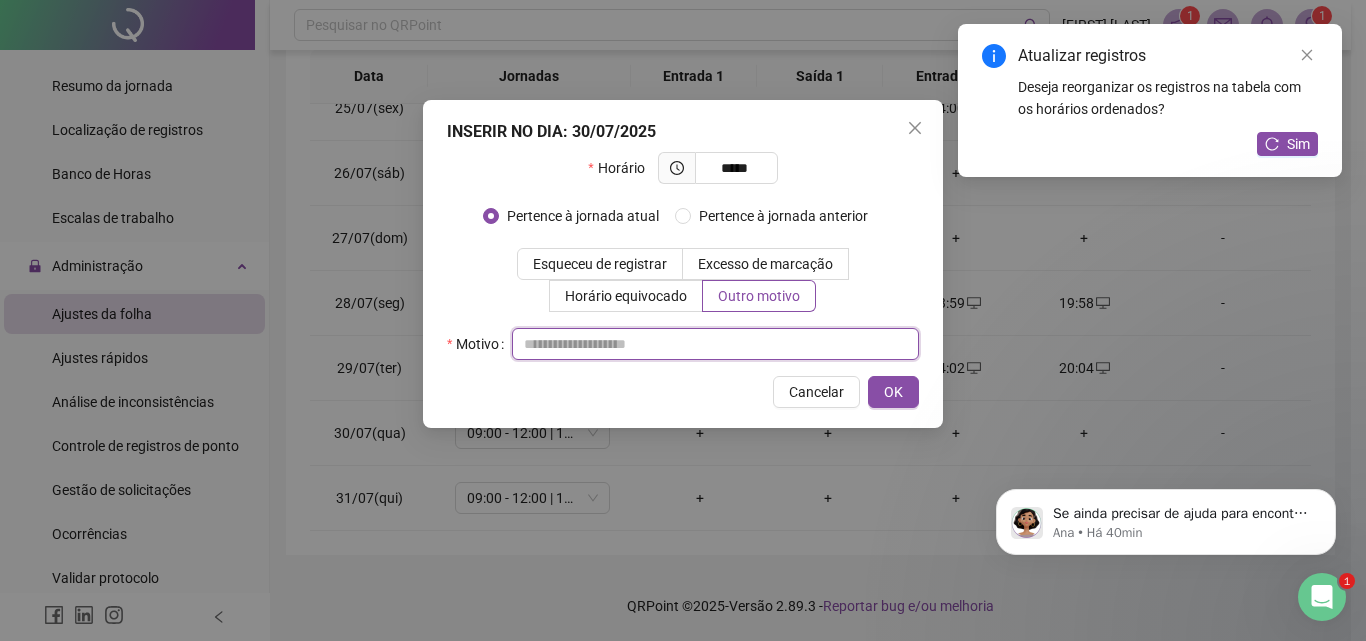 paste on "**********" 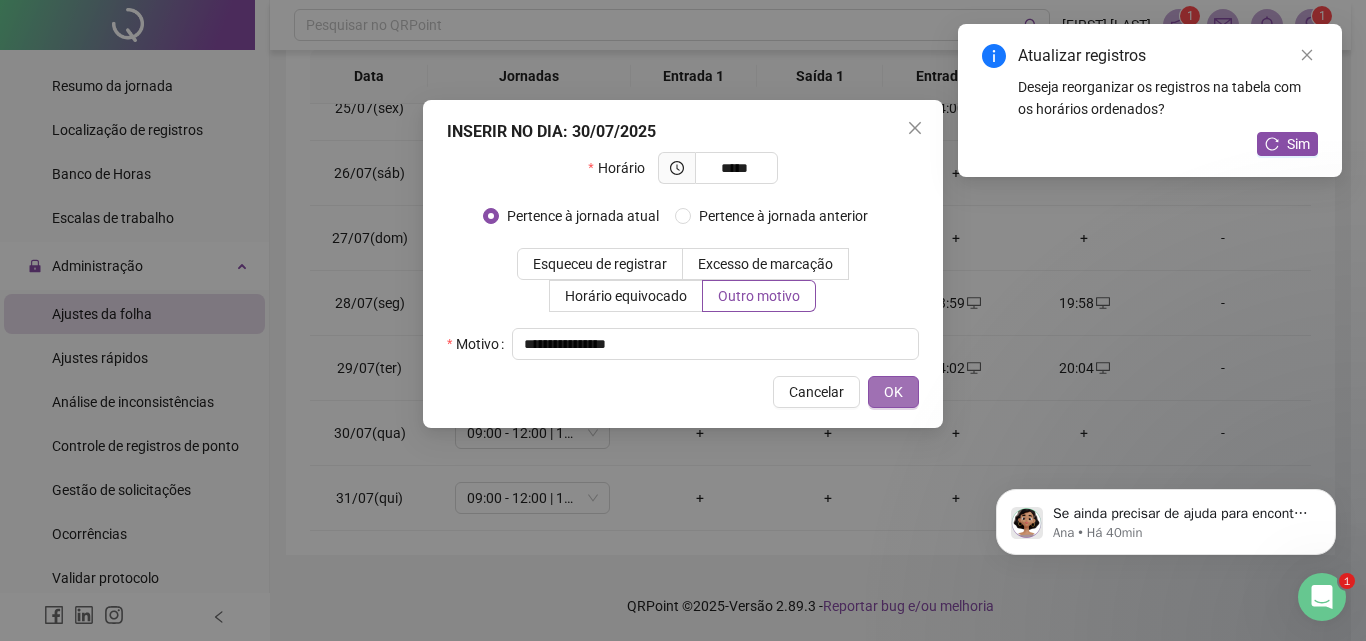 click on "OK" at bounding box center [893, 392] 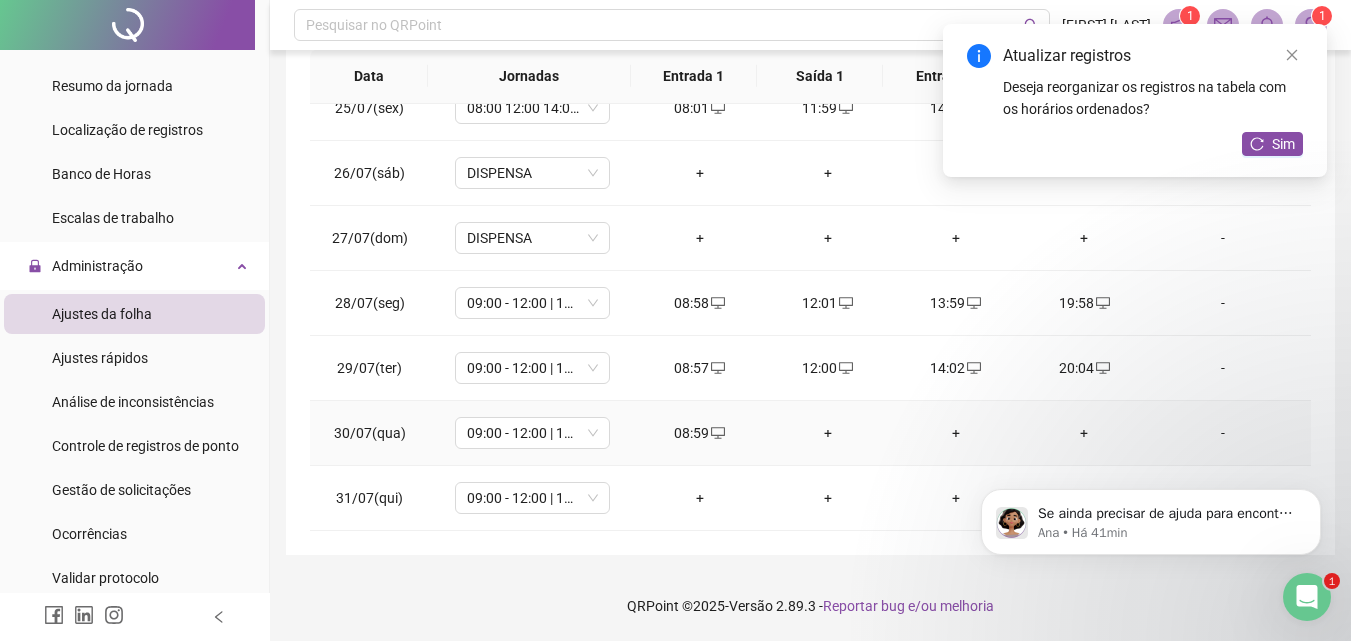 click on "+" at bounding box center (828, 433) 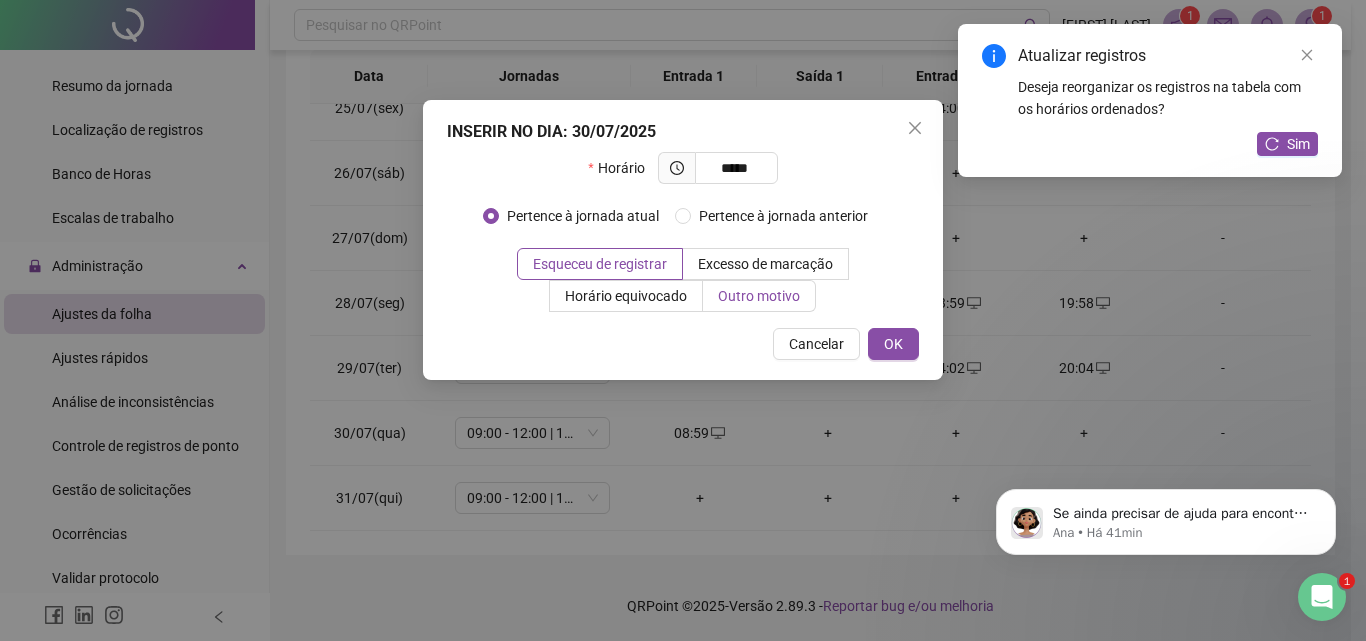 click on "Outro motivo" at bounding box center (759, 296) 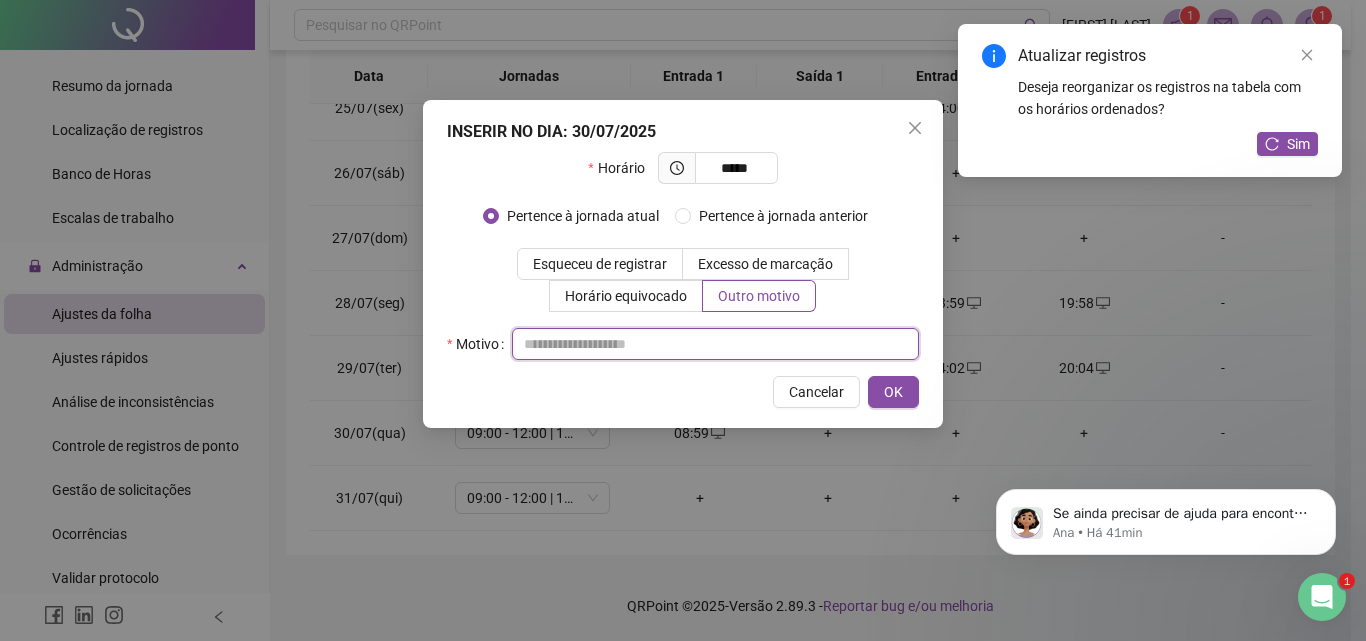 click at bounding box center (715, 344) 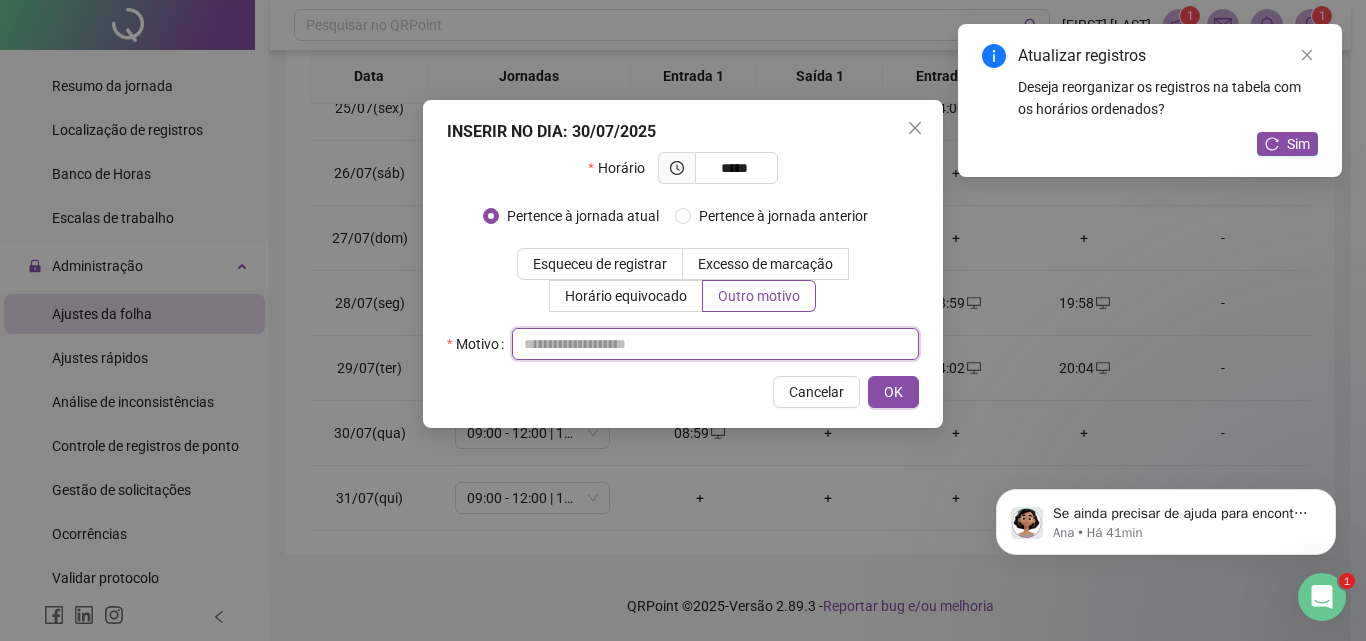 paste on "**********" 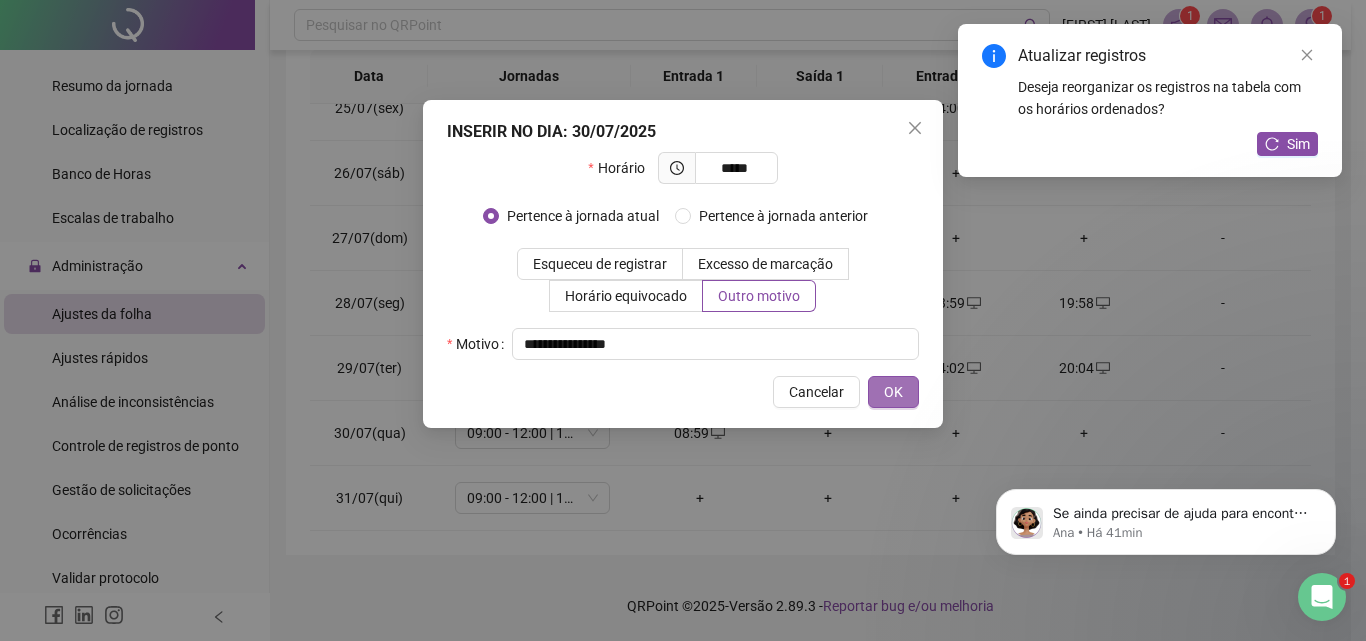 click on "OK" at bounding box center [893, 392] 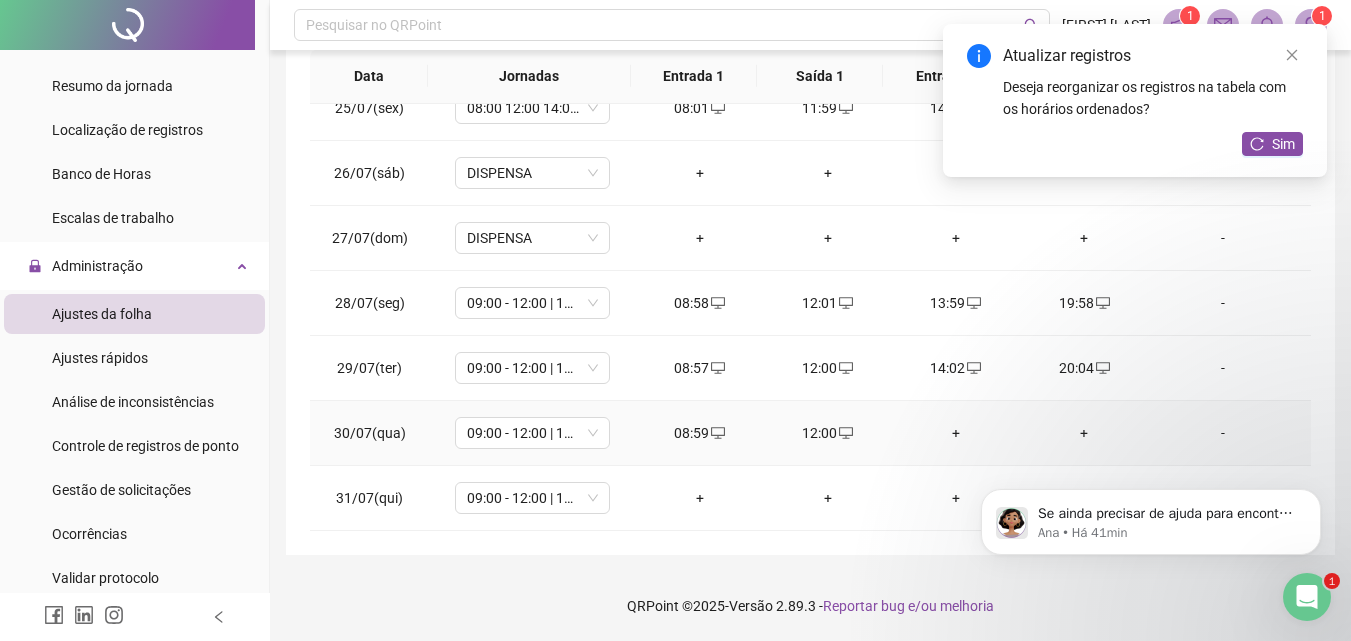 click on "+" at bounding box center (956, 433) 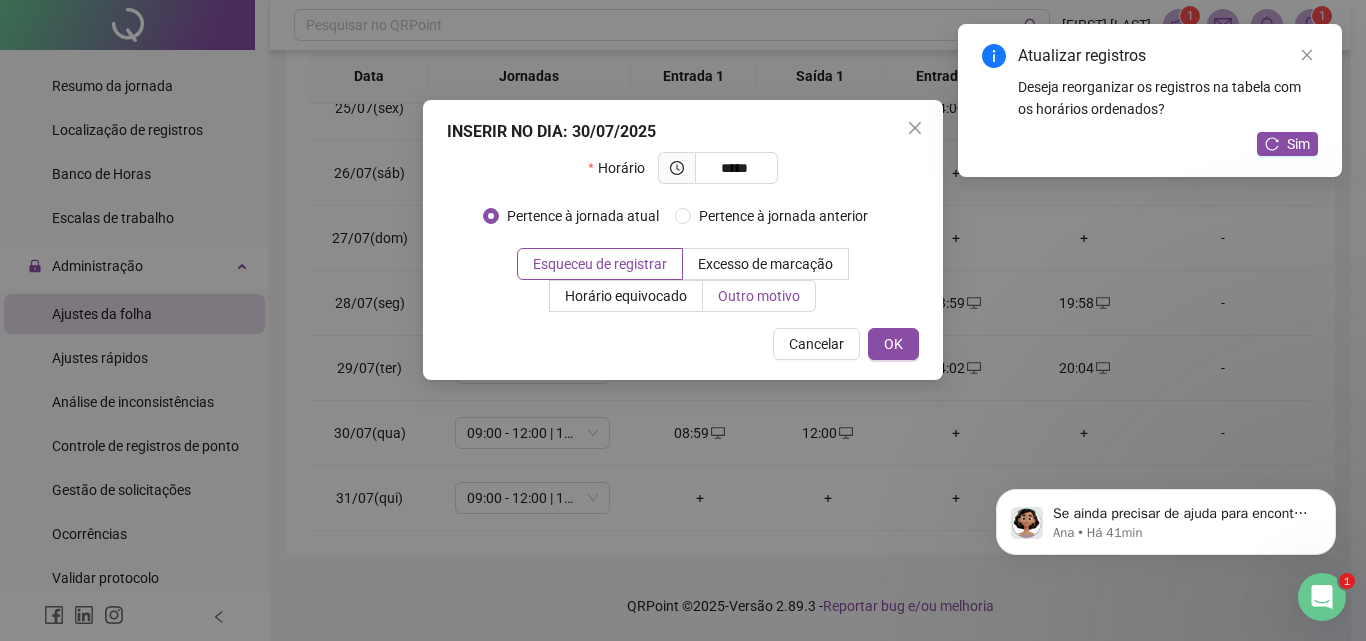 click on "Outro motivo" at bounding box center [759, 296] 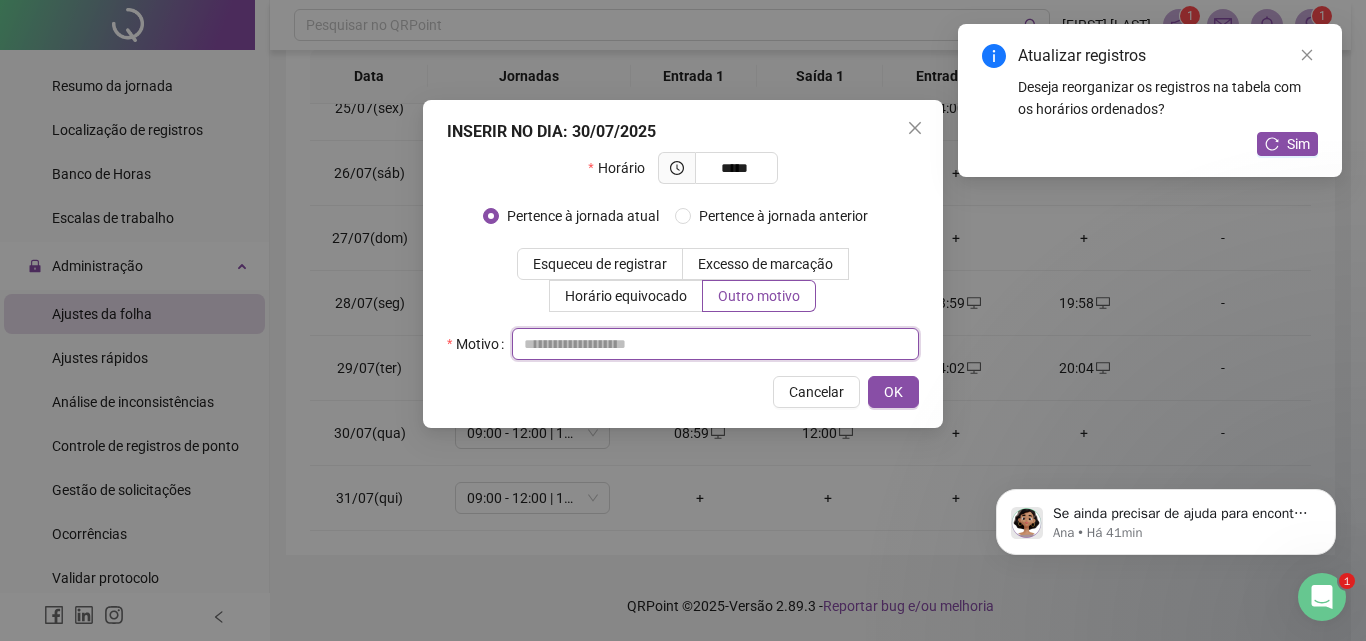 click at bounding box center (715, 344) 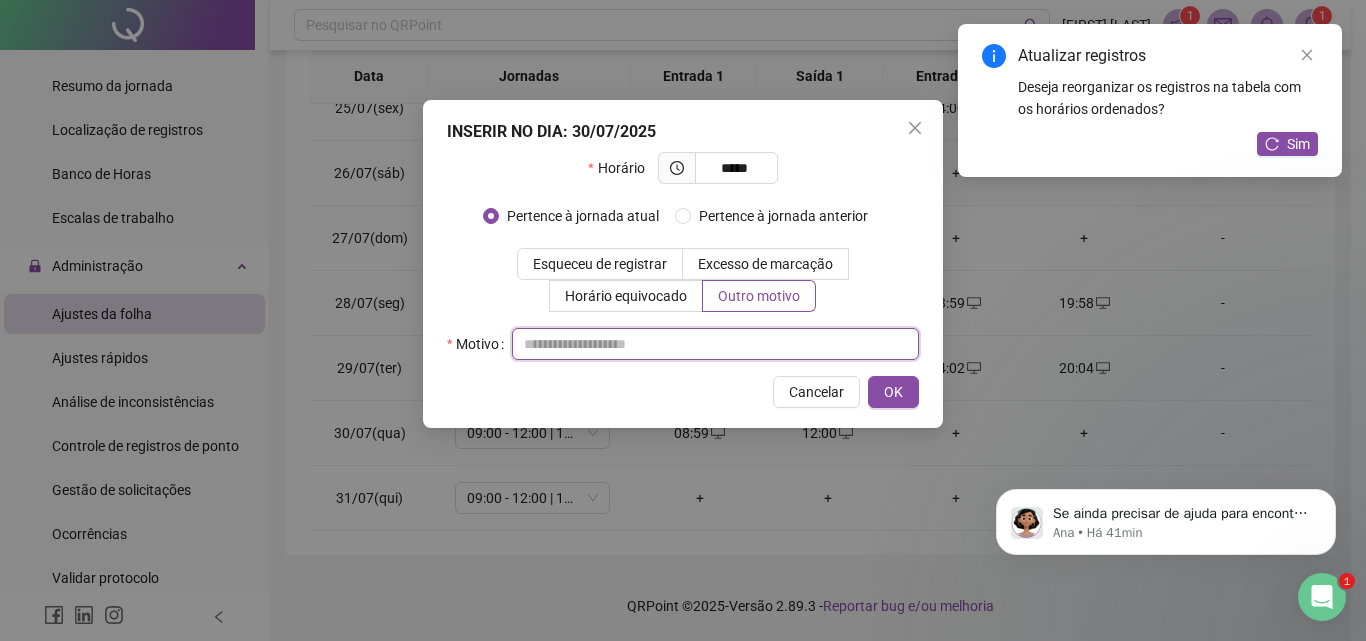paste on "**********" 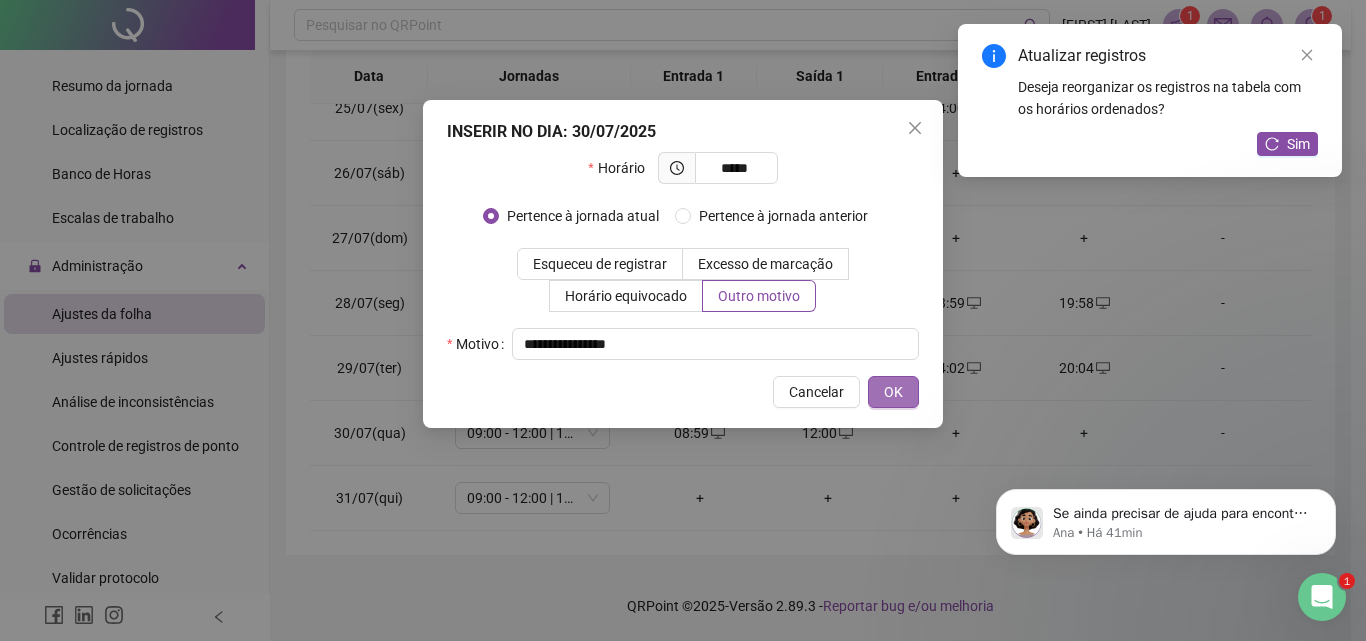 click on "OK" at bounding box center [893, 392] 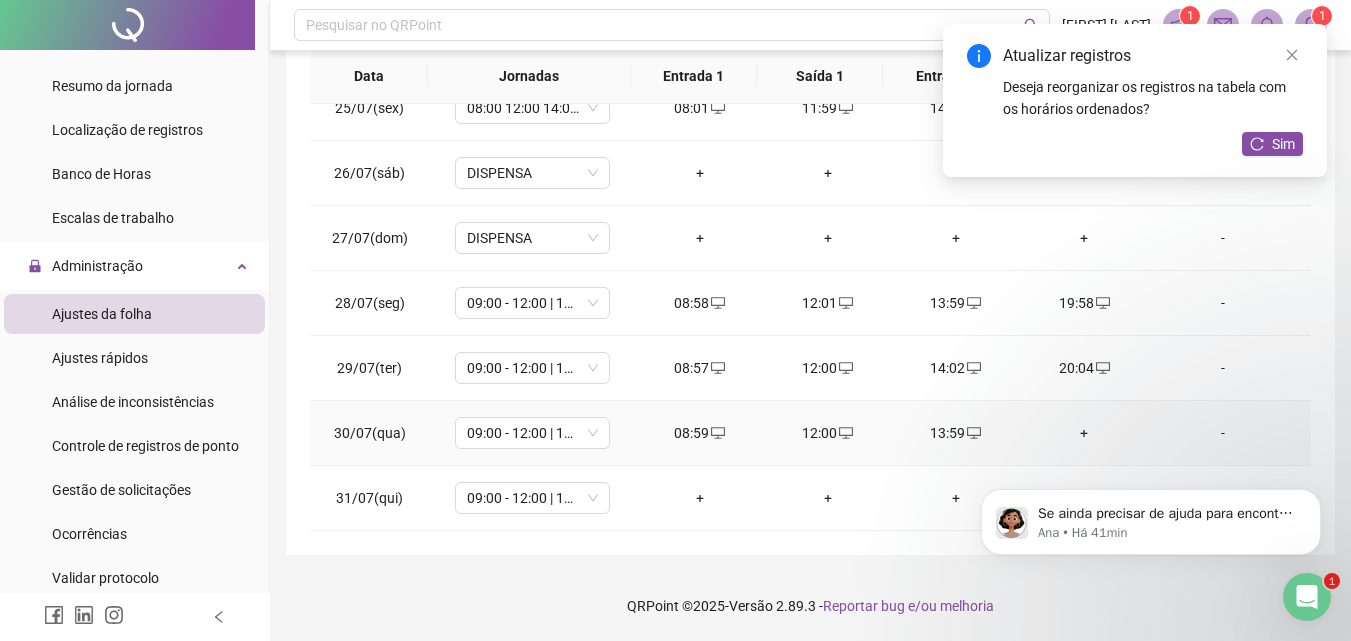 click on "+" at bounding box center [1084, 433] 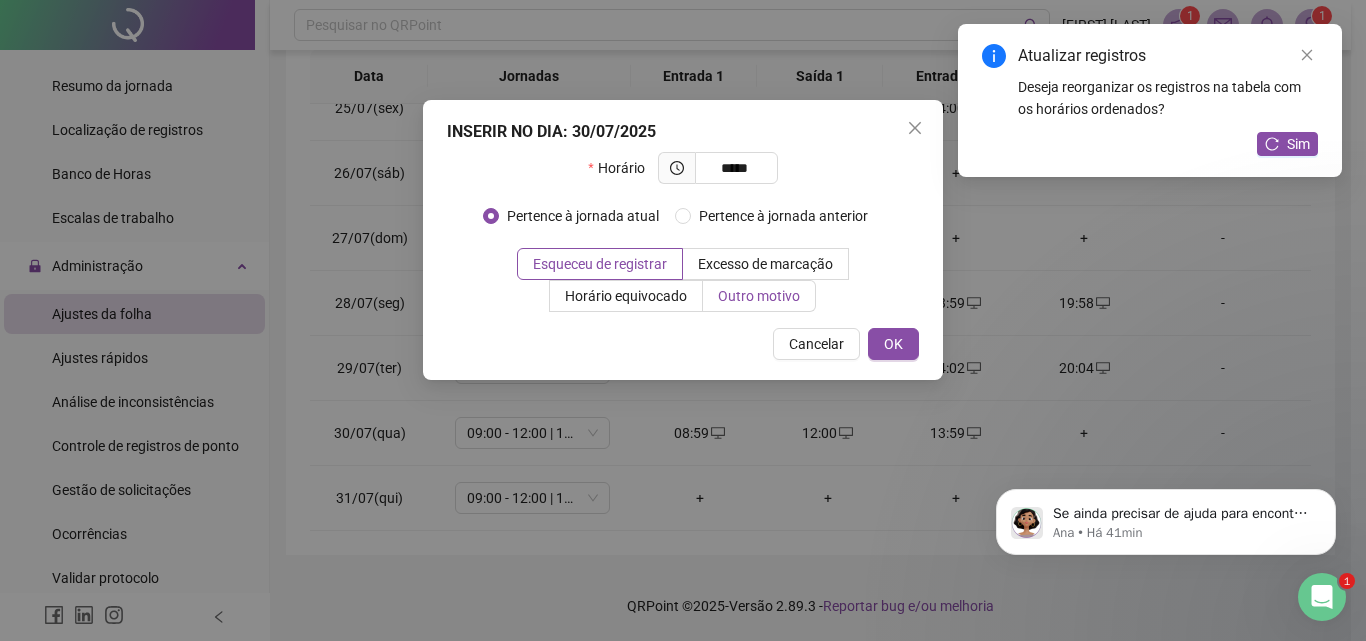 click on "Outro motivo" at bounding box center [759, 296] 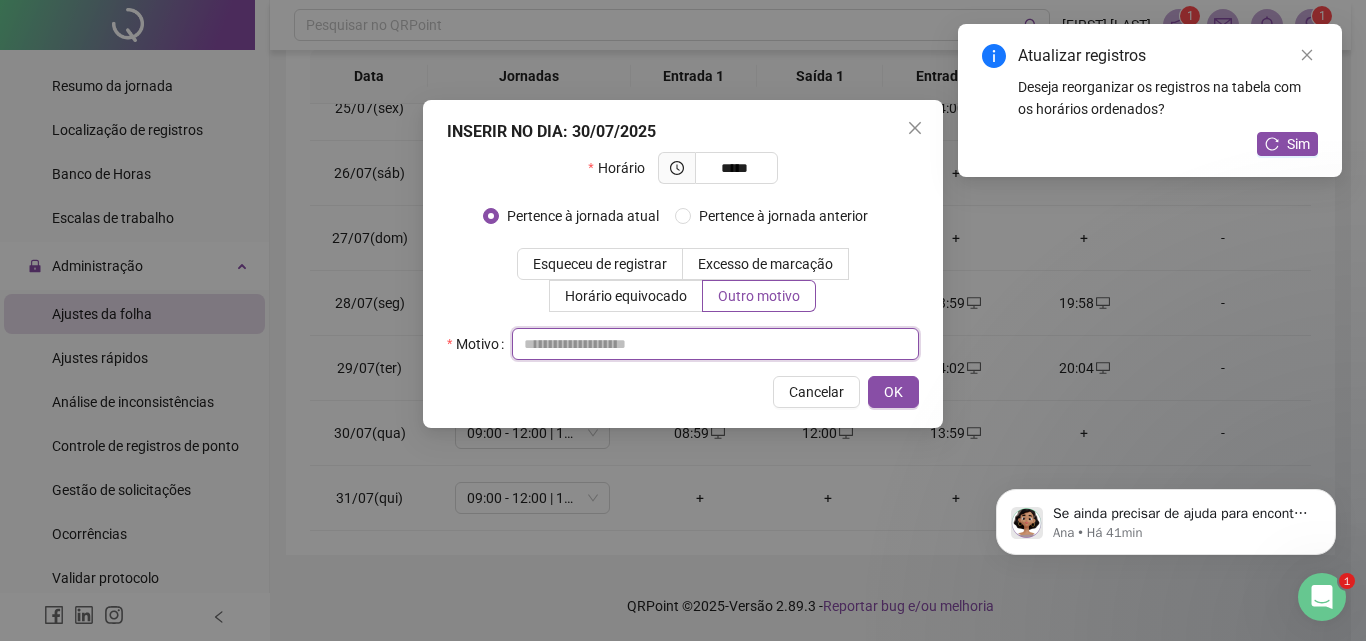 click at bounding box center (715, 344) 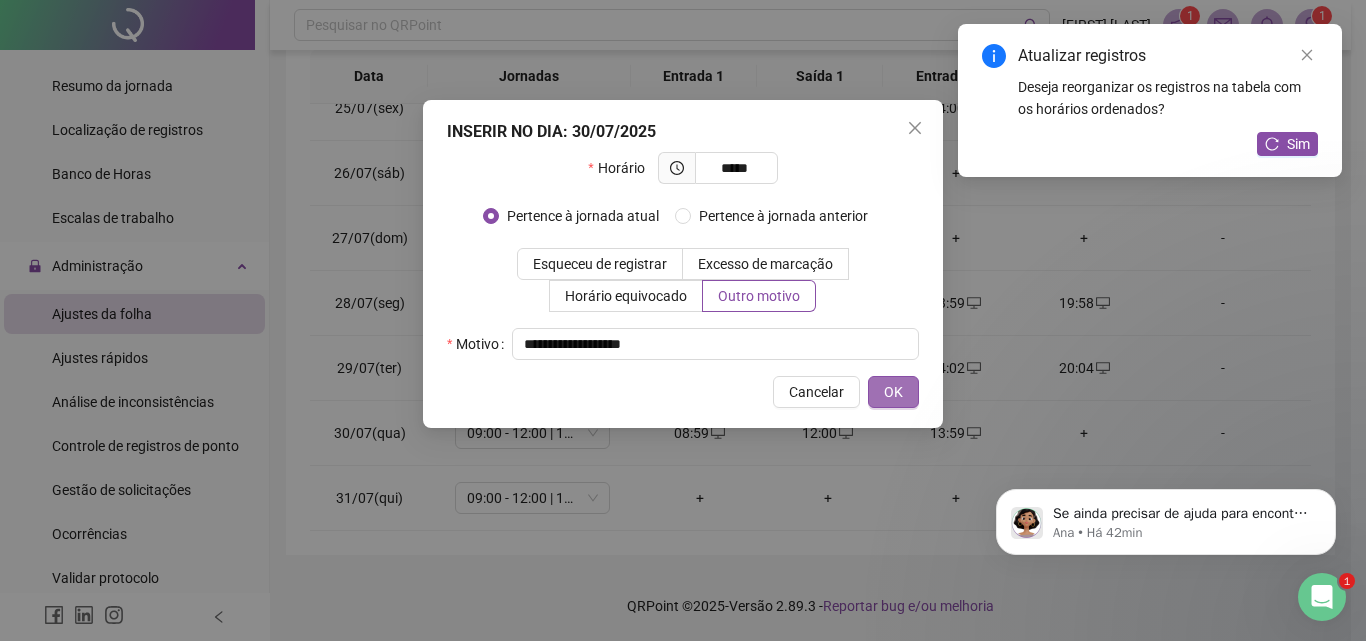 click on "OK" at bounding box center [893, 392] 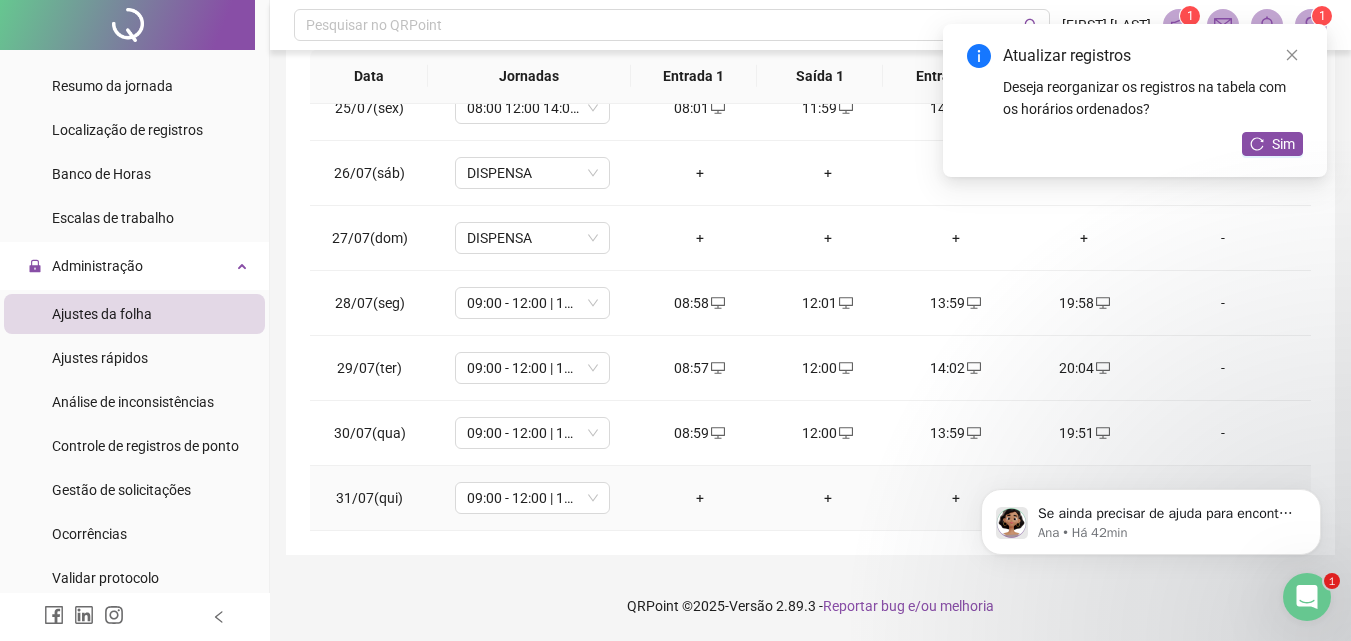 click on "+" at bounding box center [700, 498] 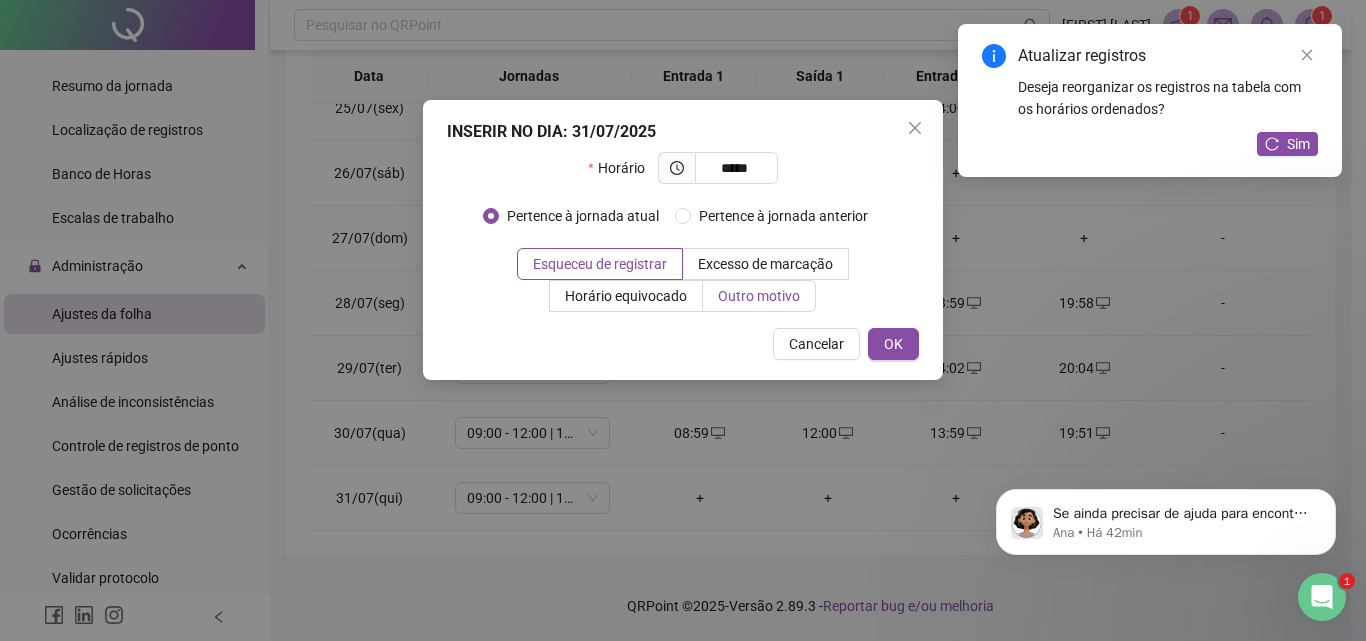 click on "Outro motivo" at bounding box center (759, 296) 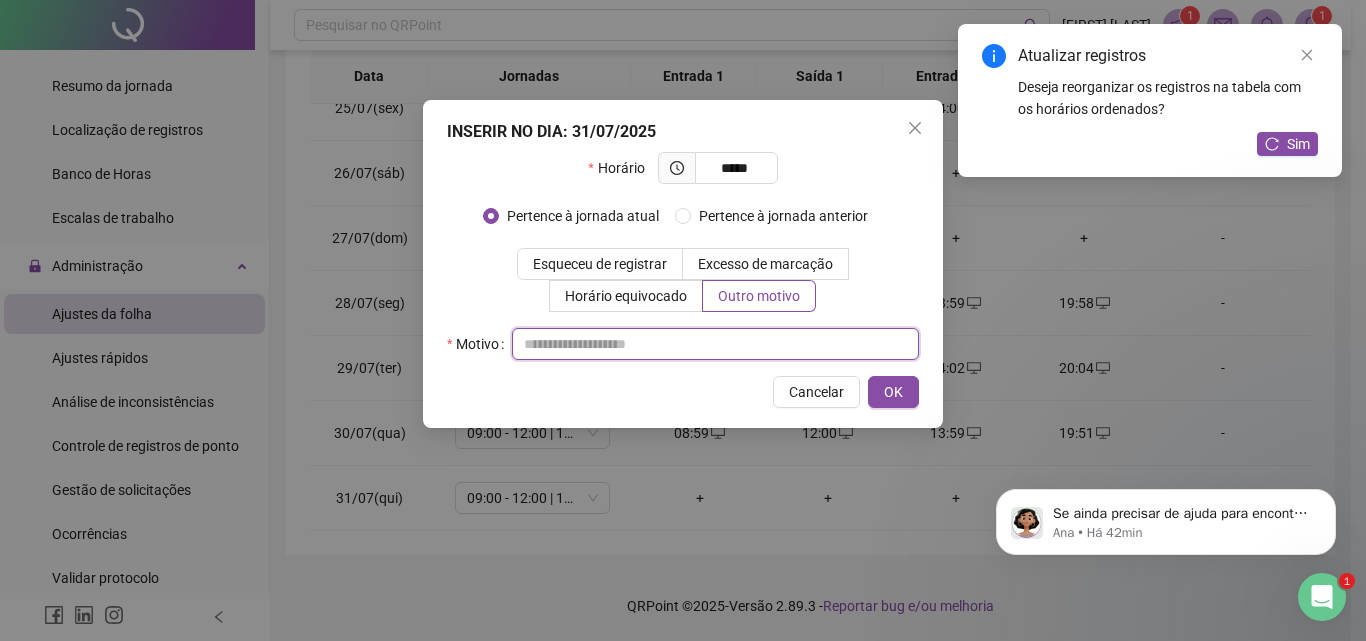 click at bounding box center (715, 344) 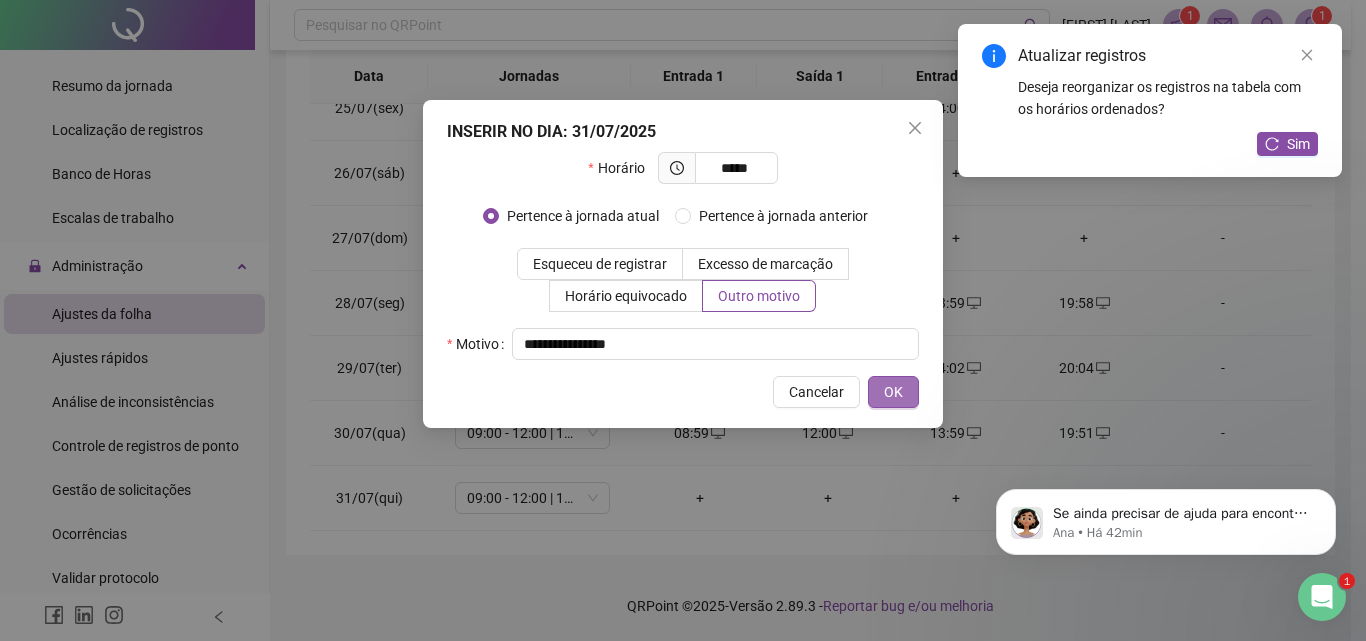 click on "OK" at bounding box center (893, 392) 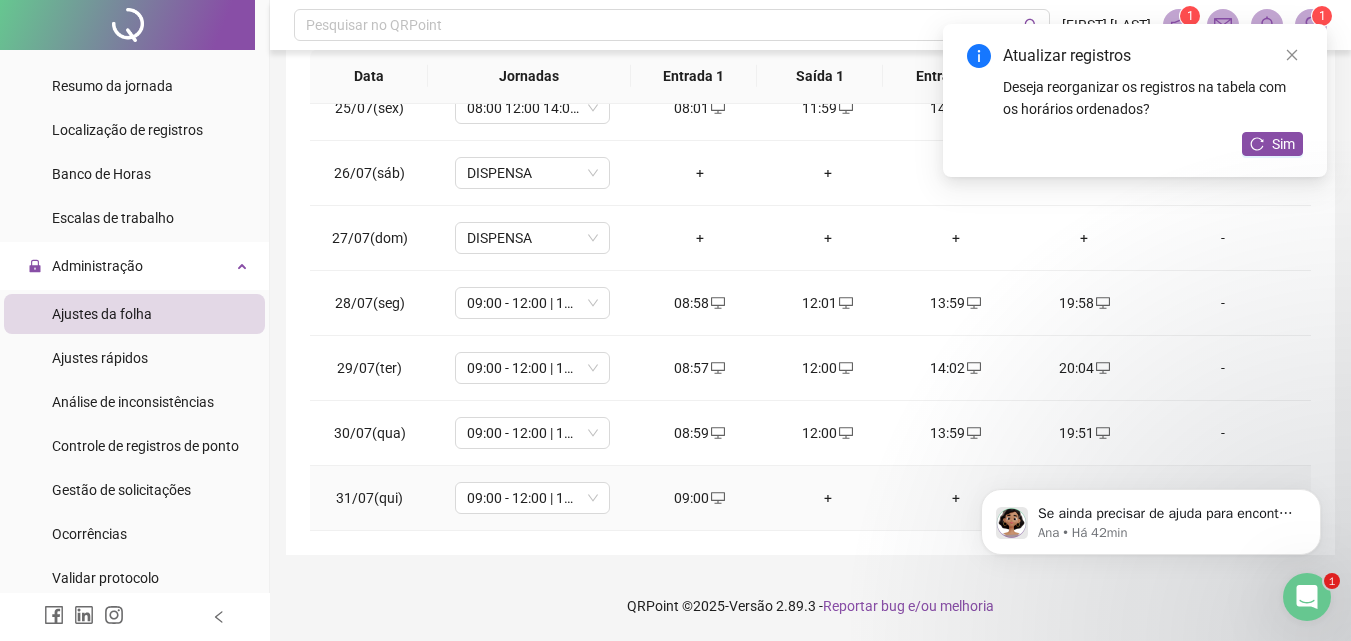 click on "+" at bounding box center [828, 498] 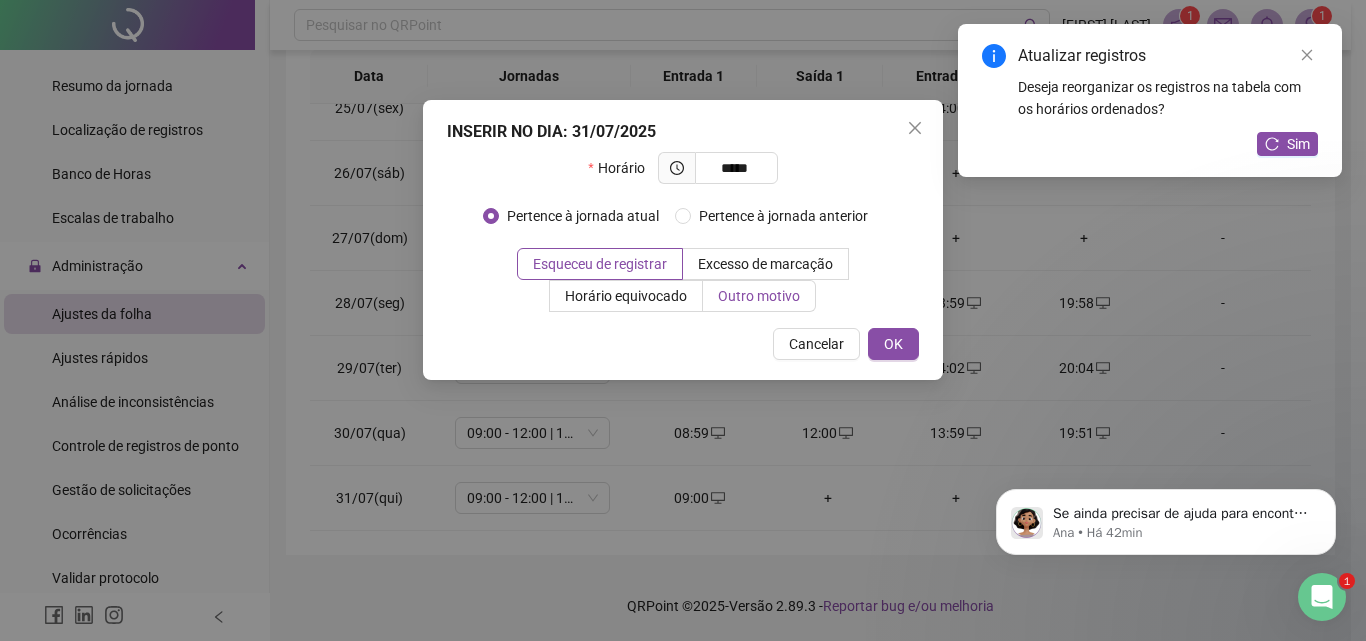 click on "Outro motivo" at bounding box center (759, 296) 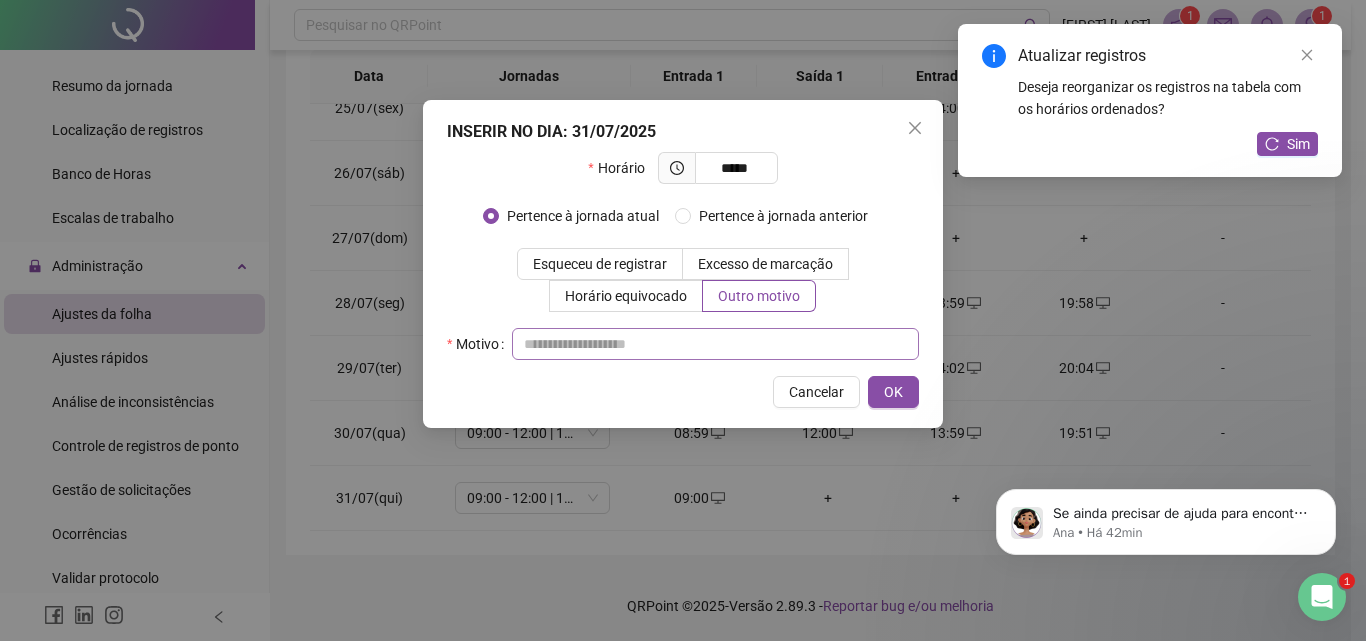 click on "Horário ***** Pertence à jornada atual Pertence à jornada anterior Esqueceu de registrar Excesso de marcação Horário equivocado Outro motivo Motivo" at bounding box center [683, 256] 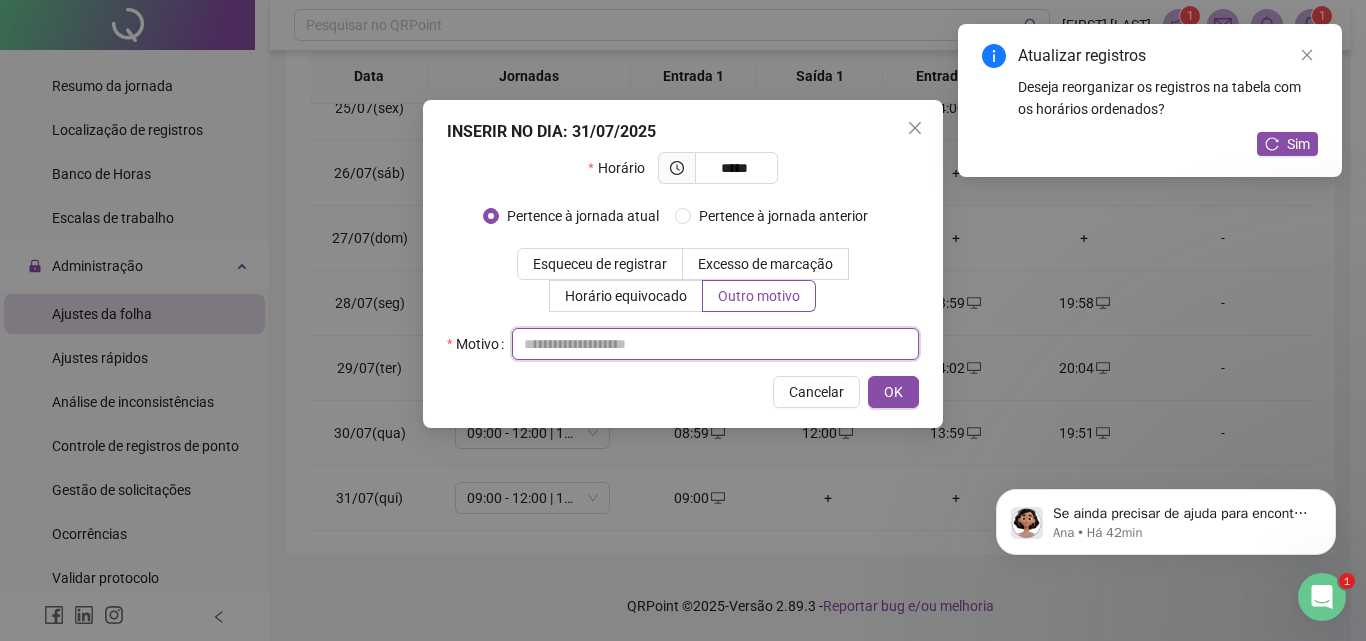click at bounding box center (715, 344) 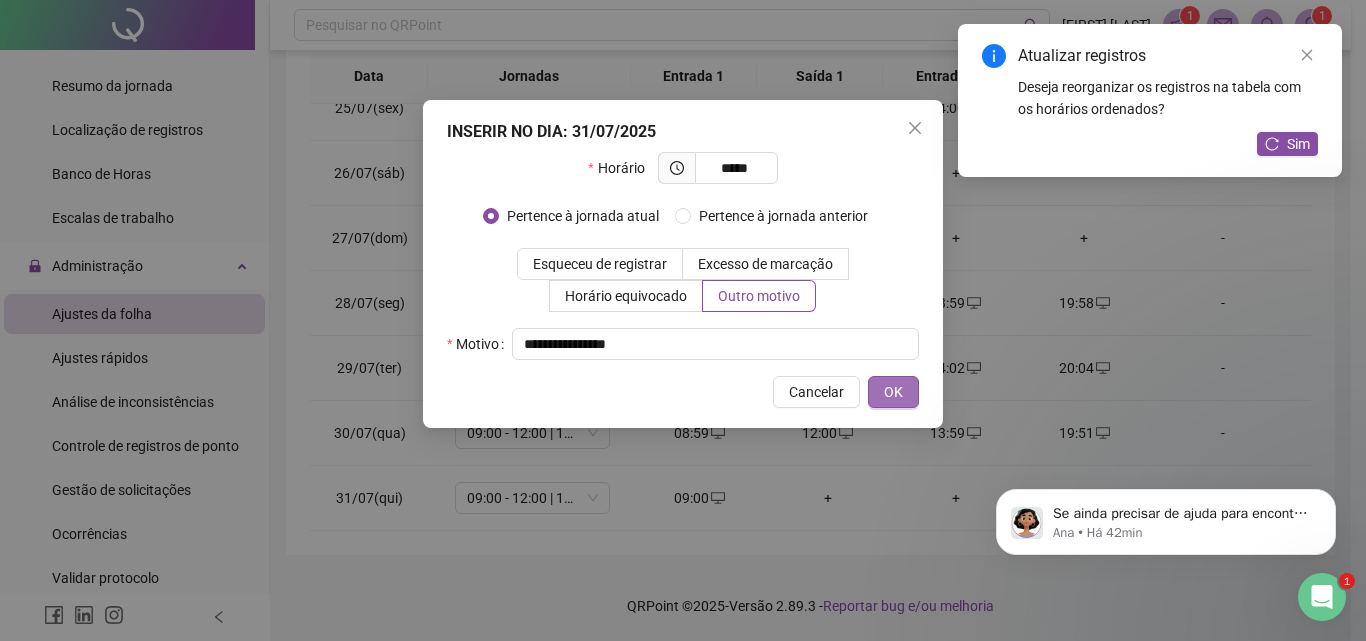 click on "OK" at bounding box center [893, 392] 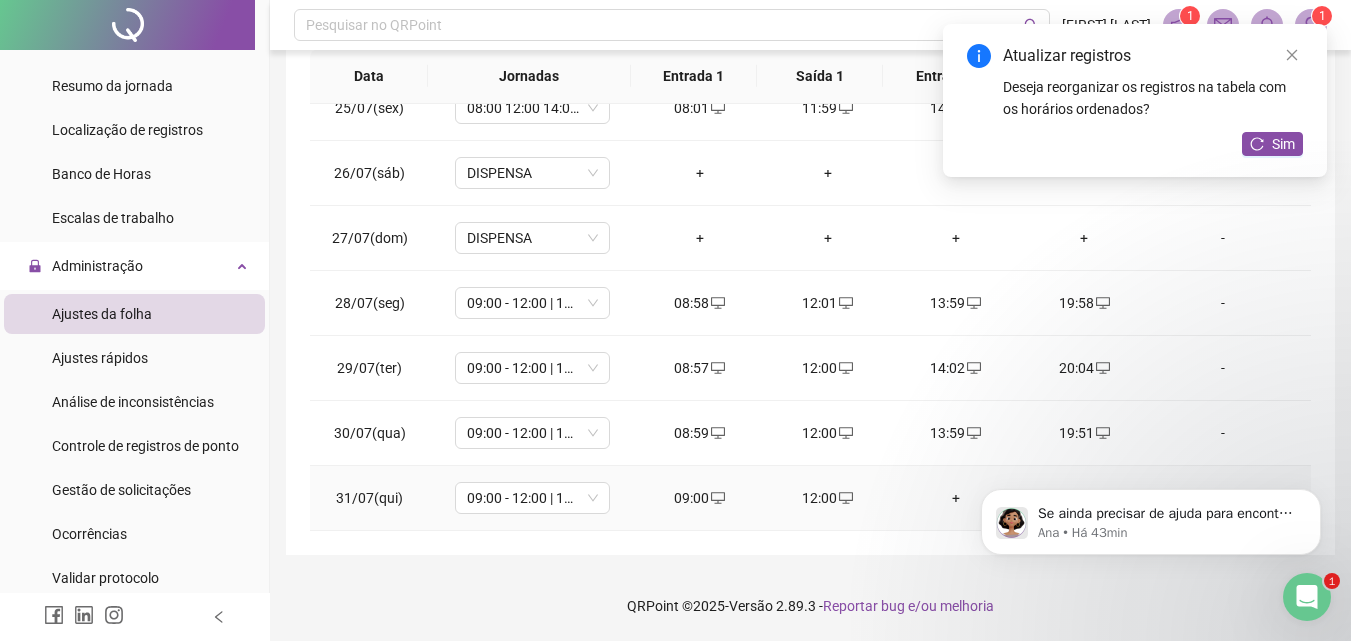 click on "+" at bounding box center (956, 498) 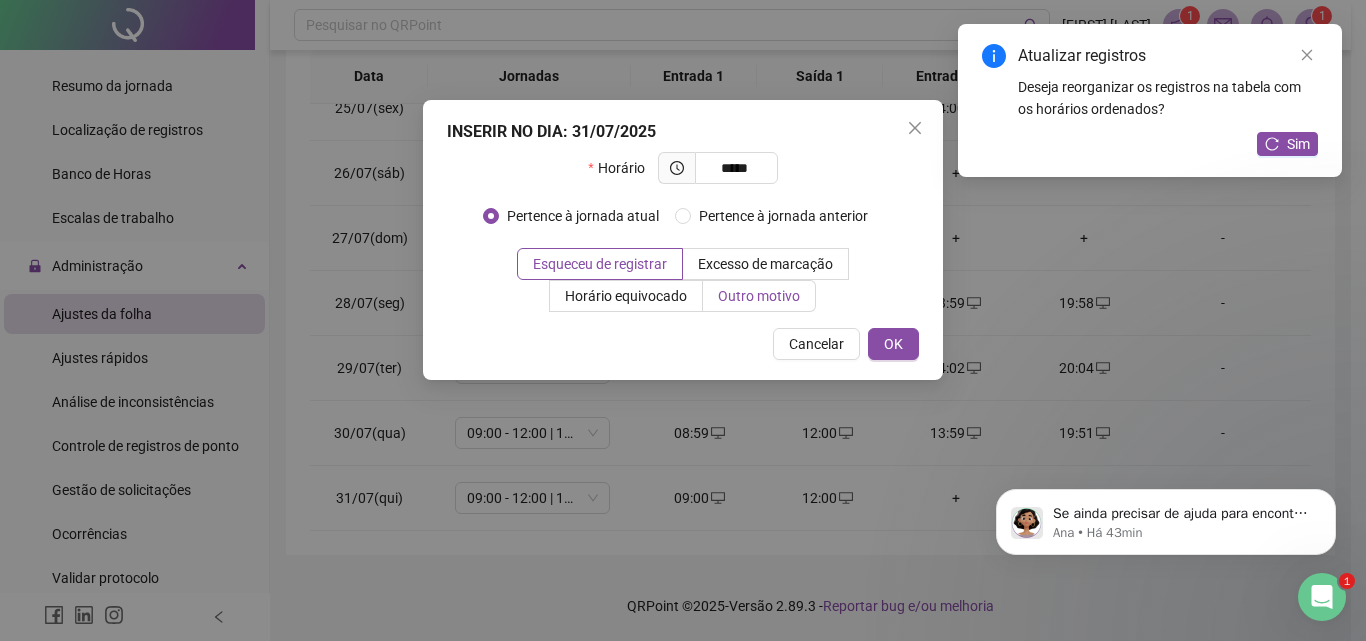 click on "Outro motivo" at bounding box center (759, 296) 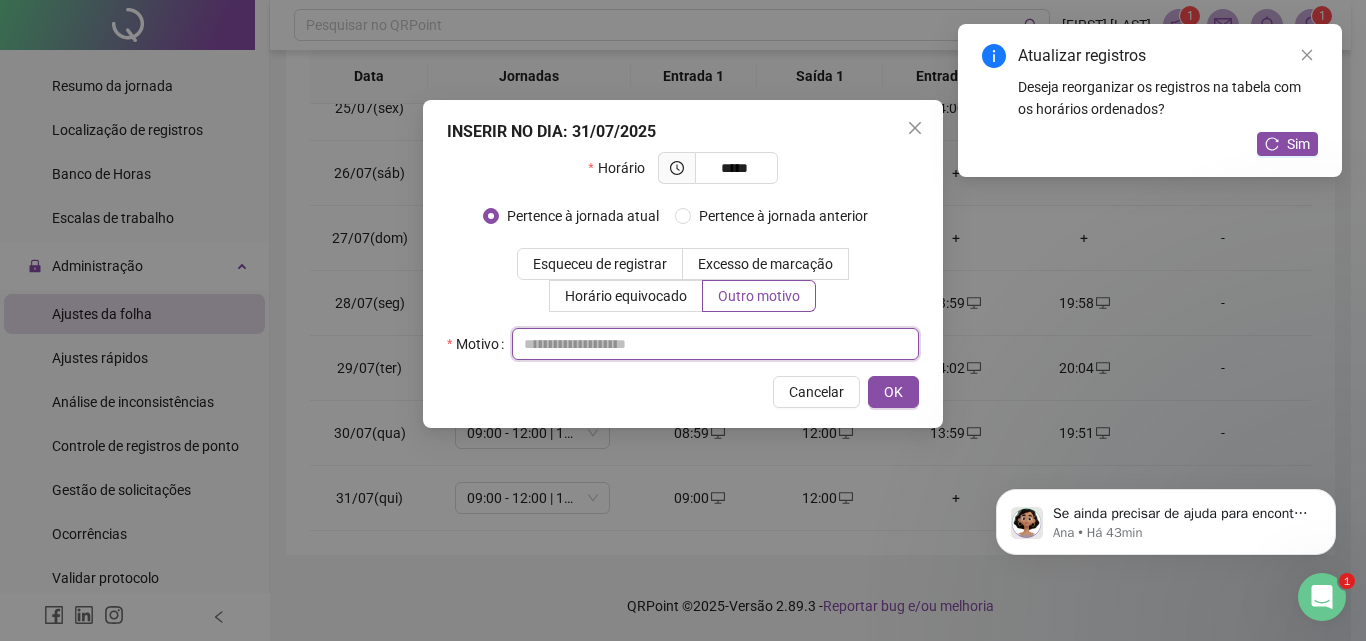 click at bounding box center (715, 344) 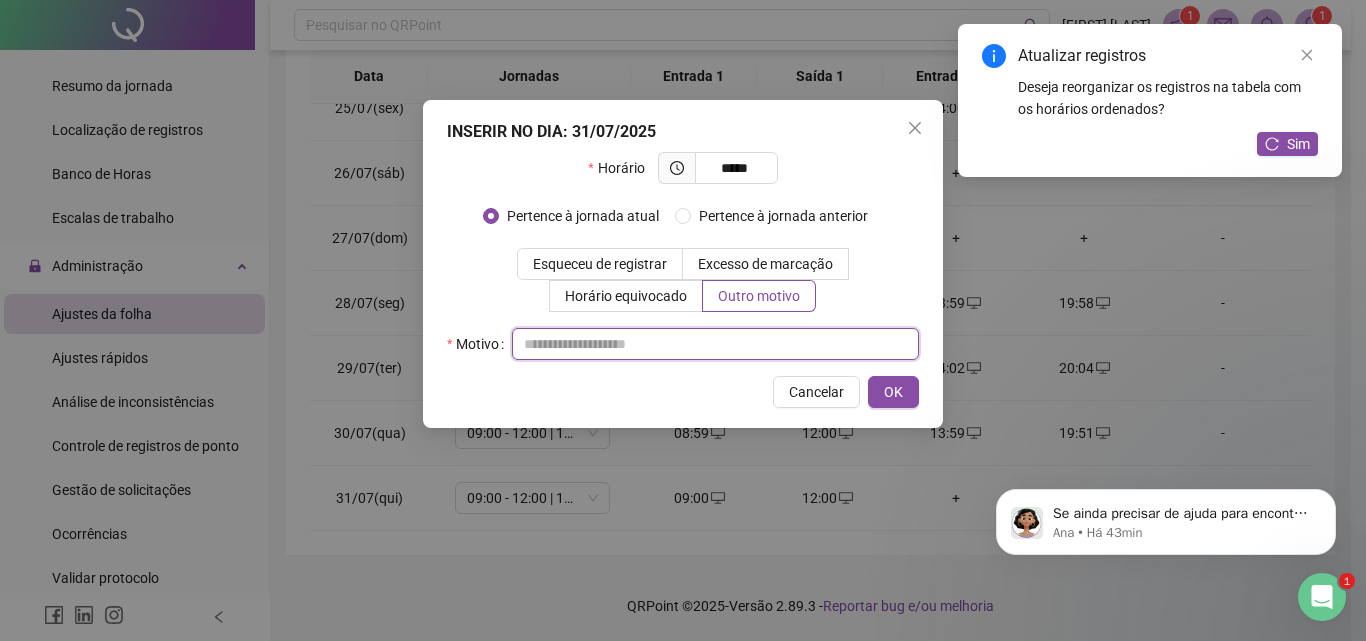 paste on "**********" 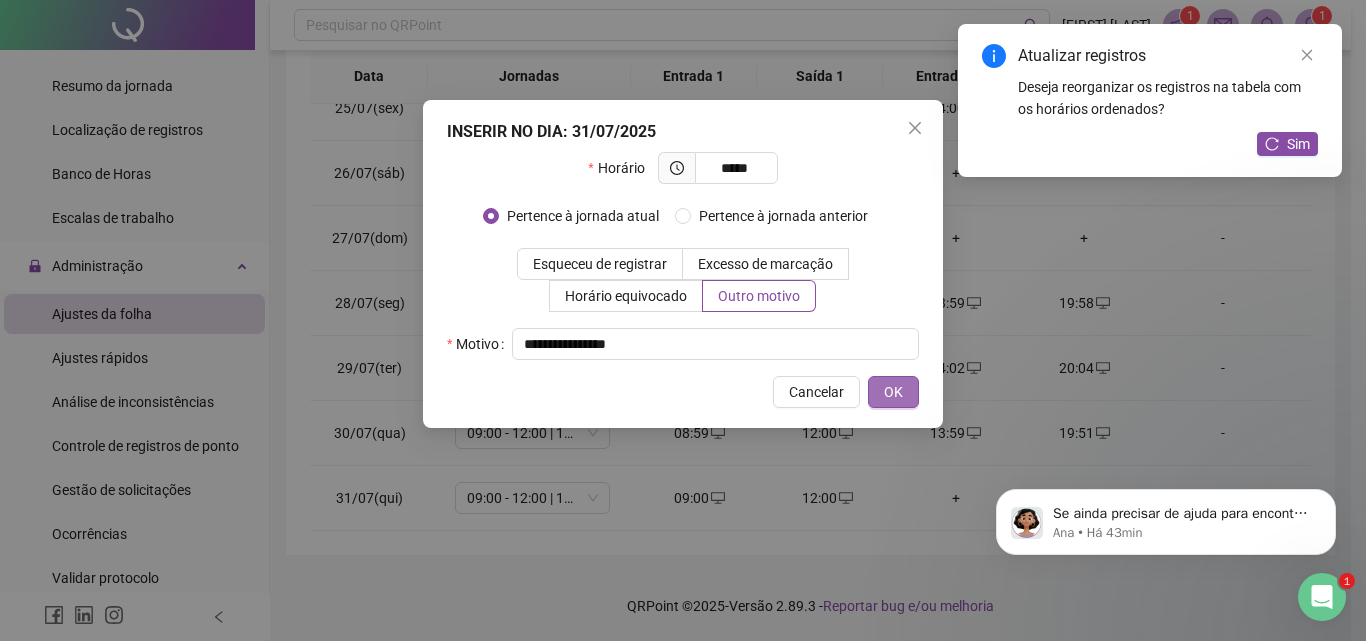 click on "OK" at bounding box center (893, 392) 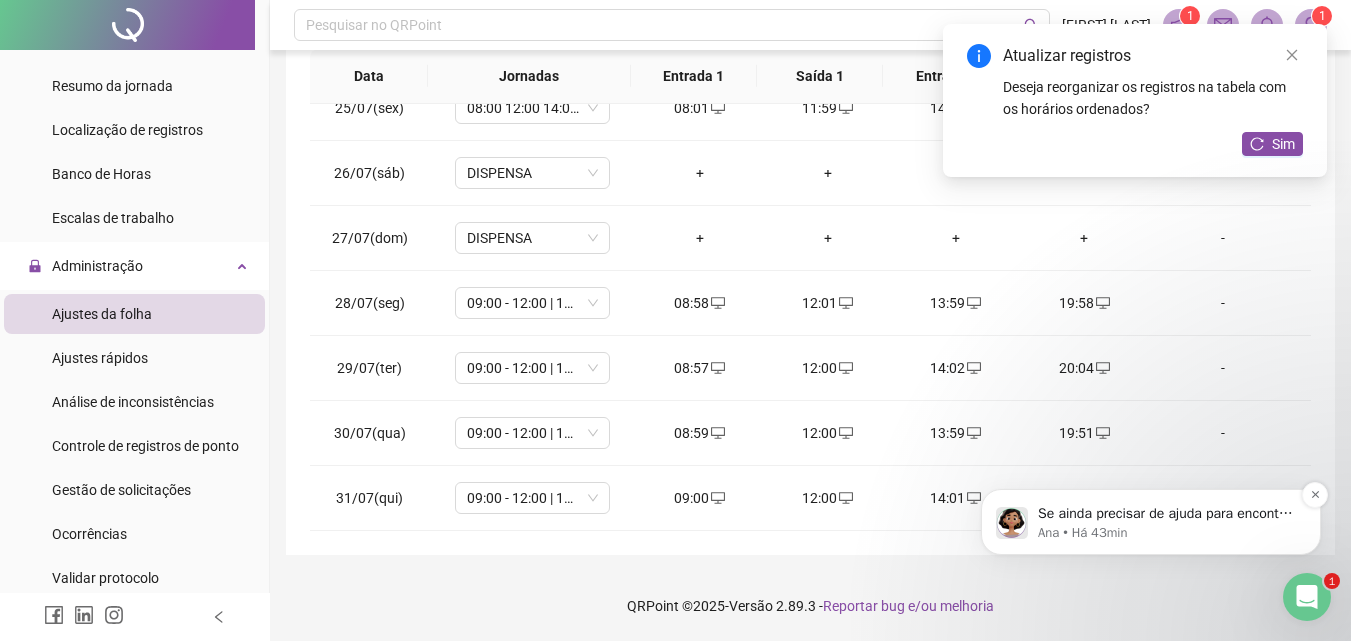 click on "Se ainda precisar de ajuda para encontrar os registros da funcionária, estou à disposição para ajudar. Gostaria de compartilhar mais detalhes sobre o que está tentando resolver?" at bounding box center [1167, 514] 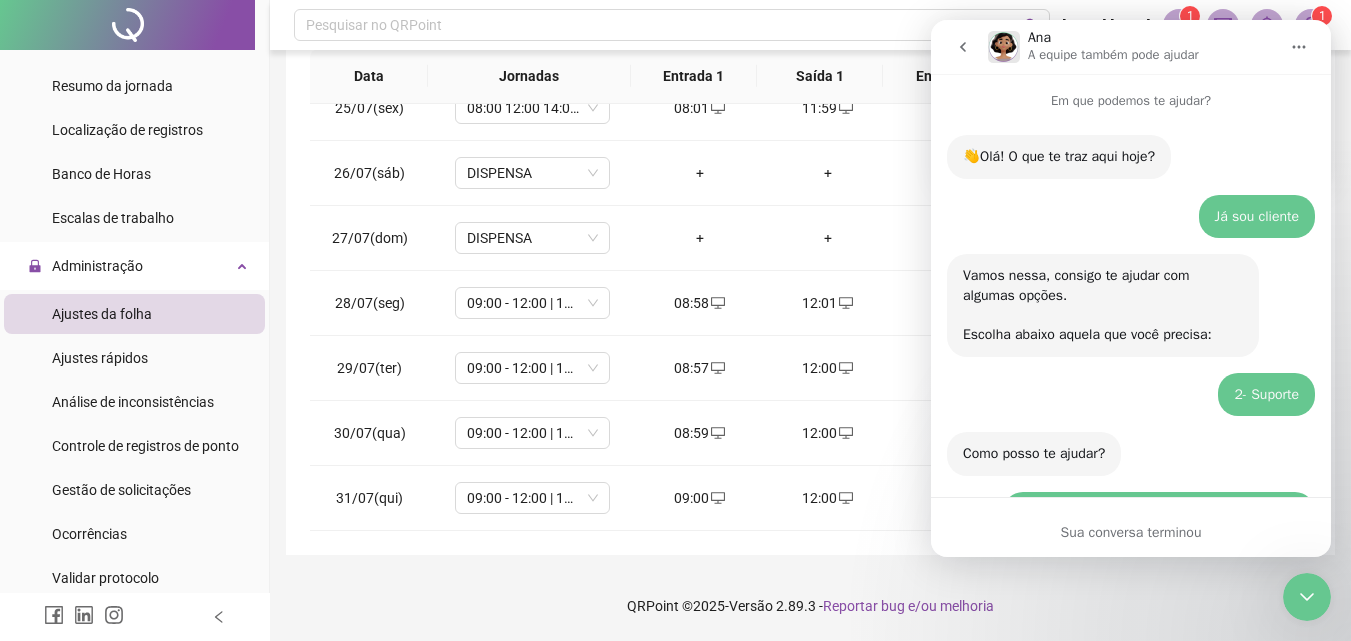 click at bounding box center (1307, 597) 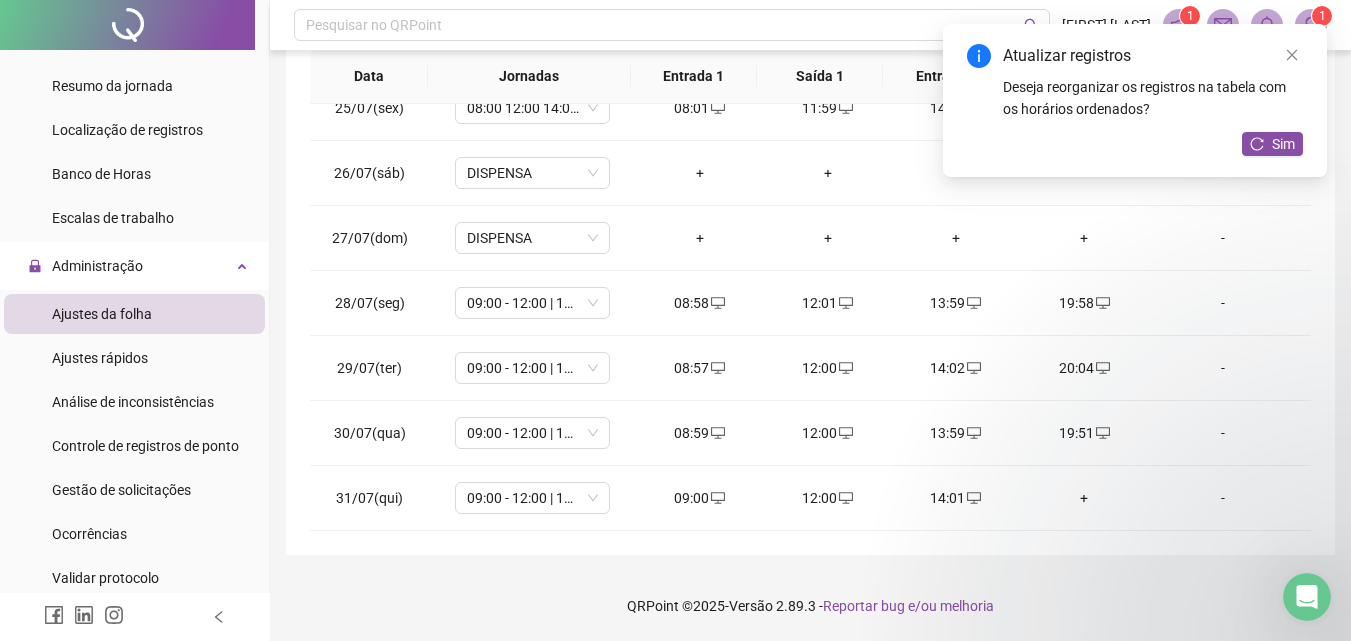 scroll, scrollTop: 1073, scrollLeft: 0, axis: vertical 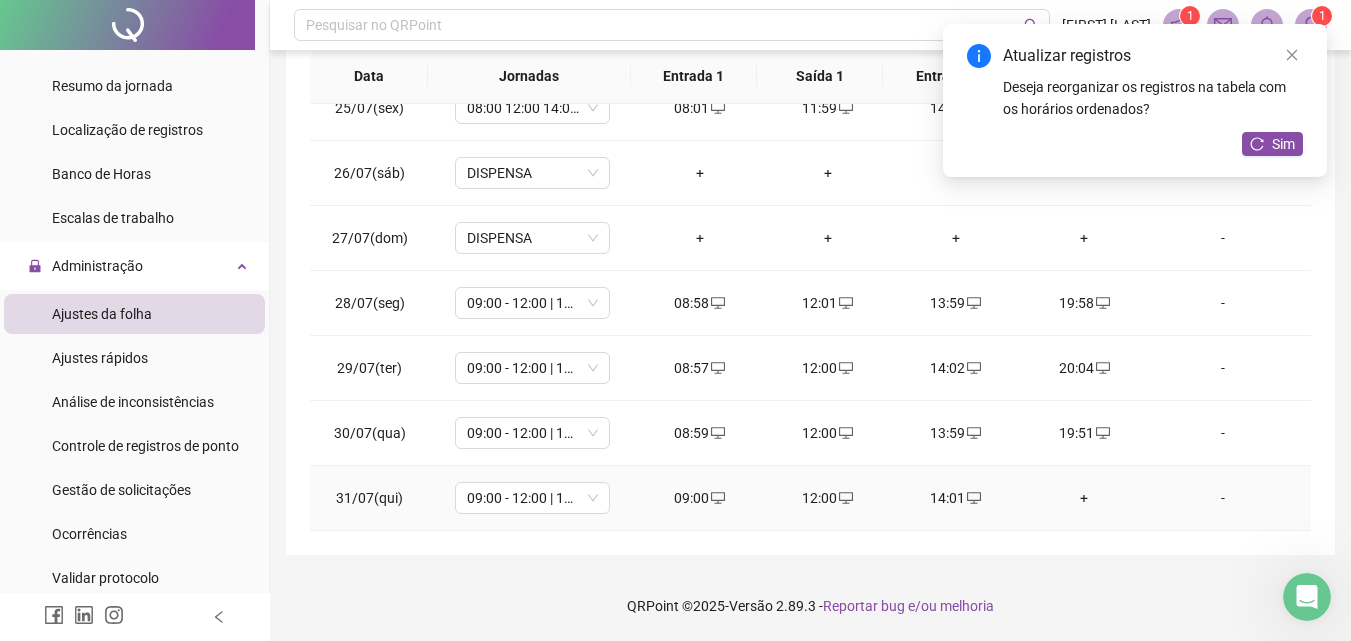 click on "+" at bounding box center [1084, 498] 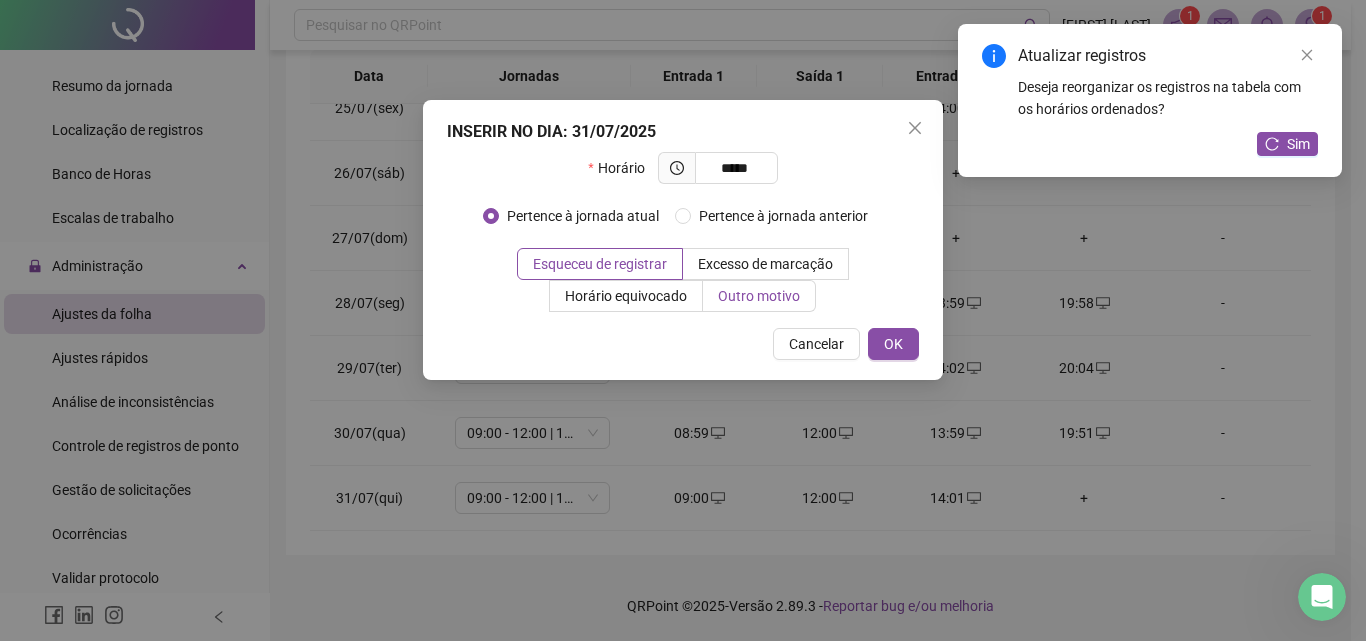 click on "Outro motivo" at bounding box center (759, 296) 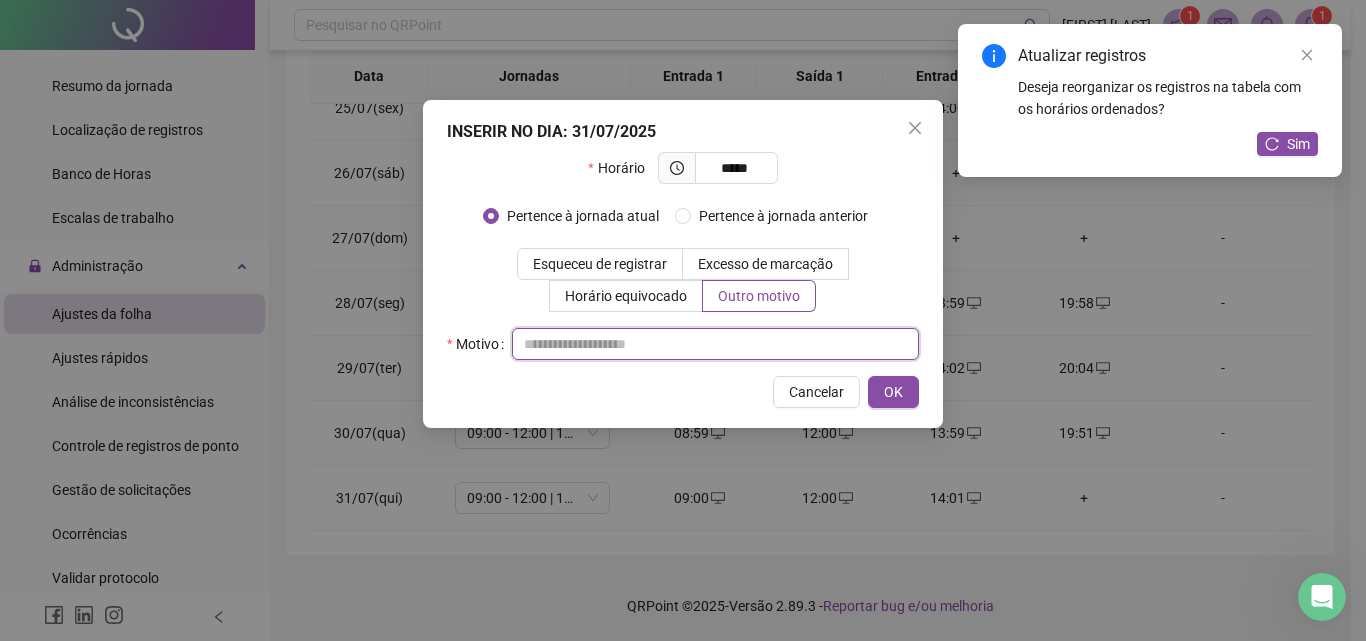 click at bounding box center [715, 344] 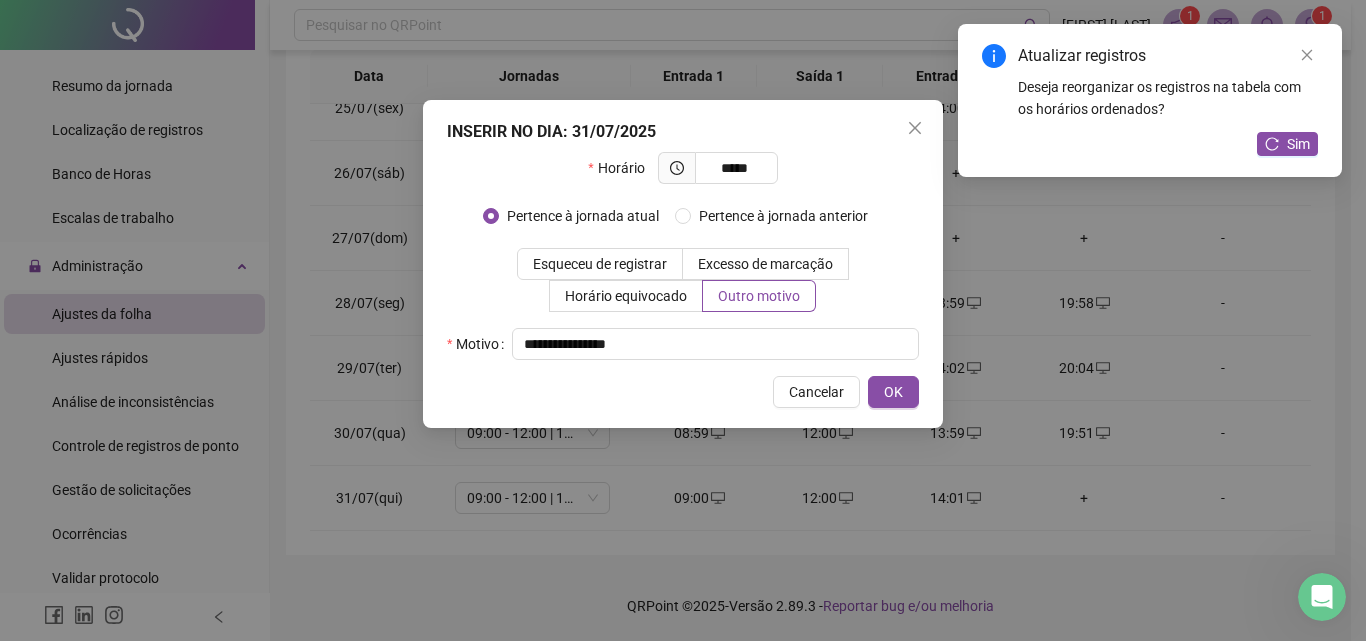click on "**********" at bounding box center (683, 264) 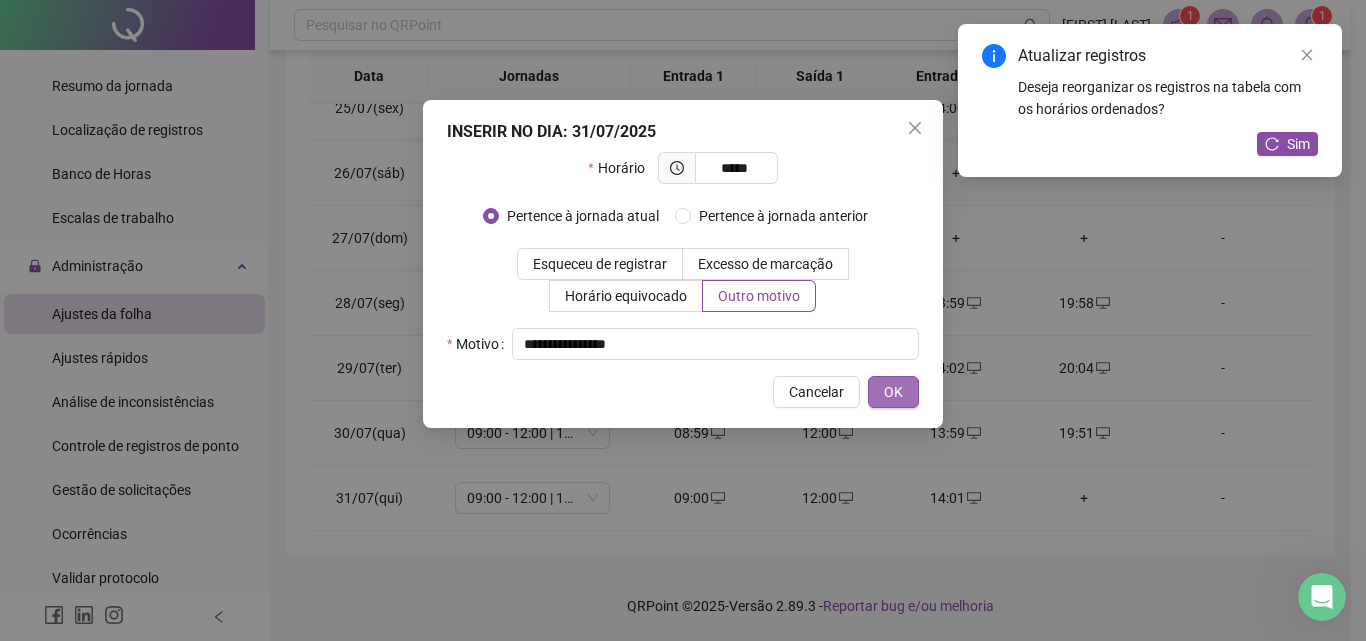 click on "OK" at bounding box center (893, 392) 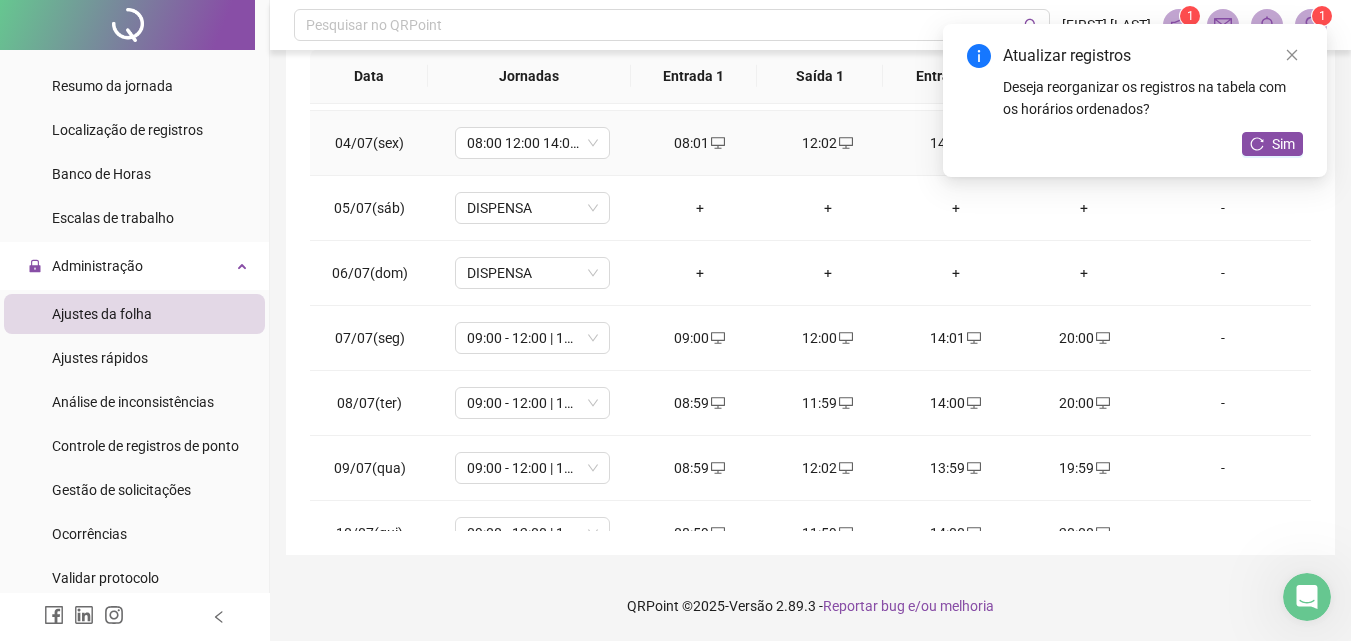 scroll, scrollTop: 0, scrollLeft: 0, axis: both 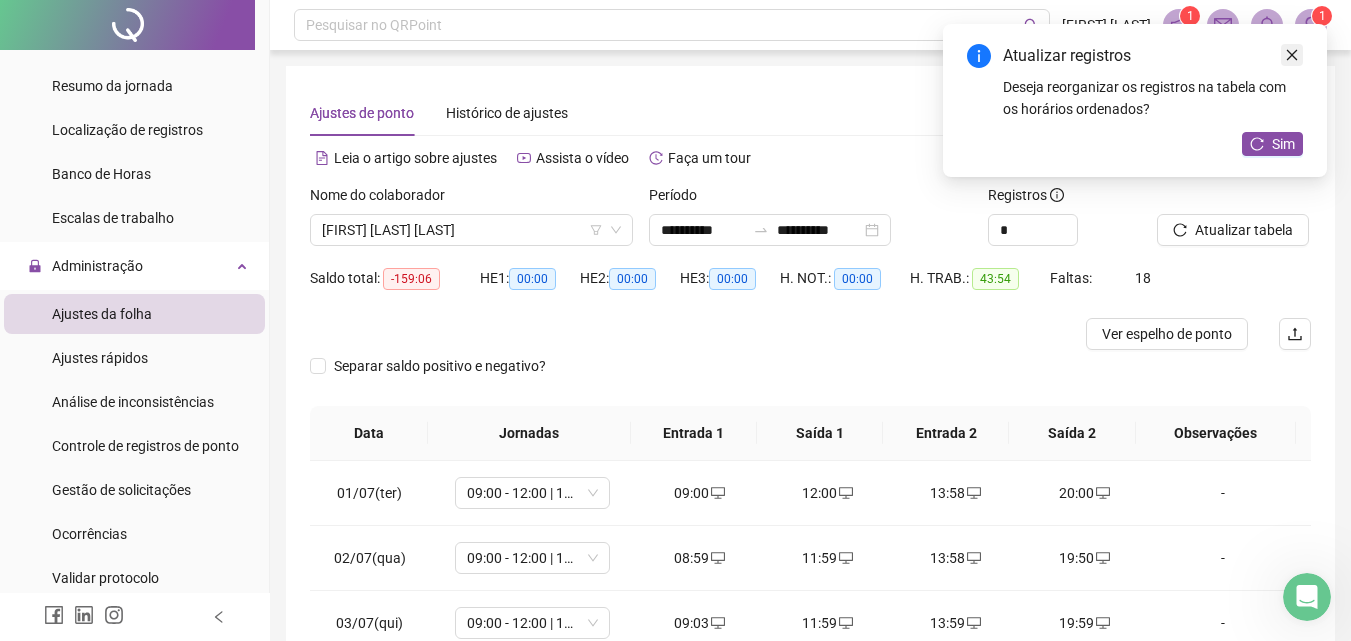 click 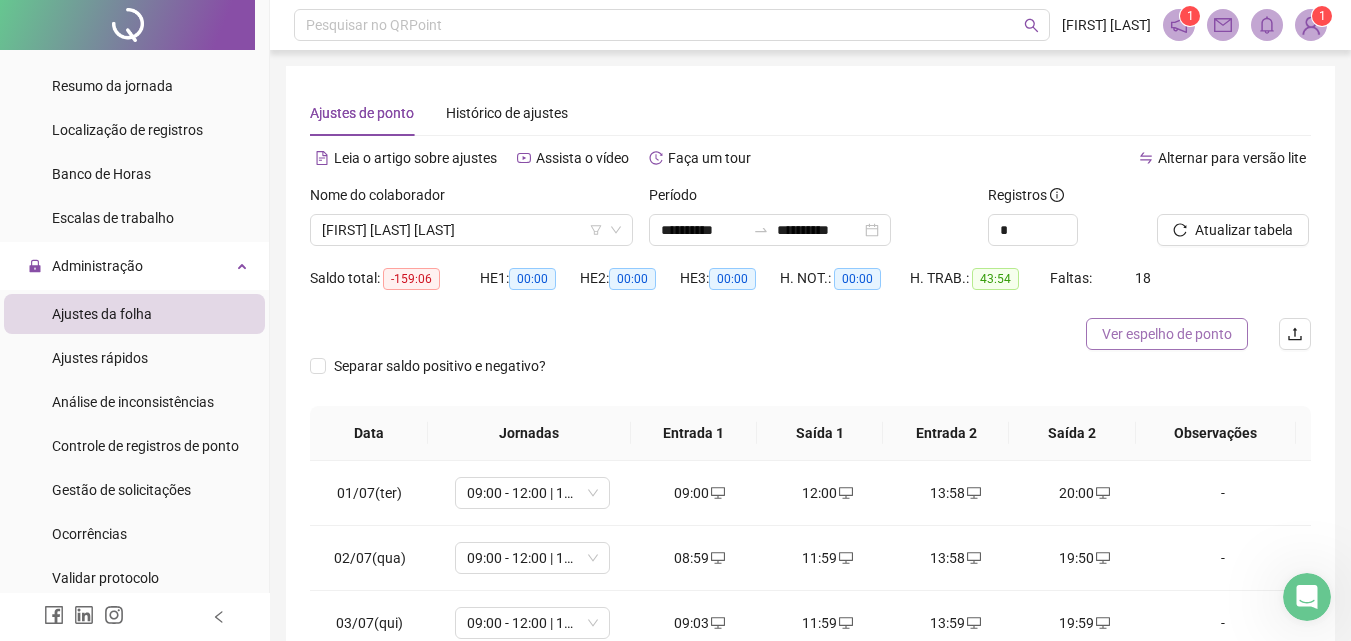click on "Ver espelho de ponto" at bounding box center [1167, 334] 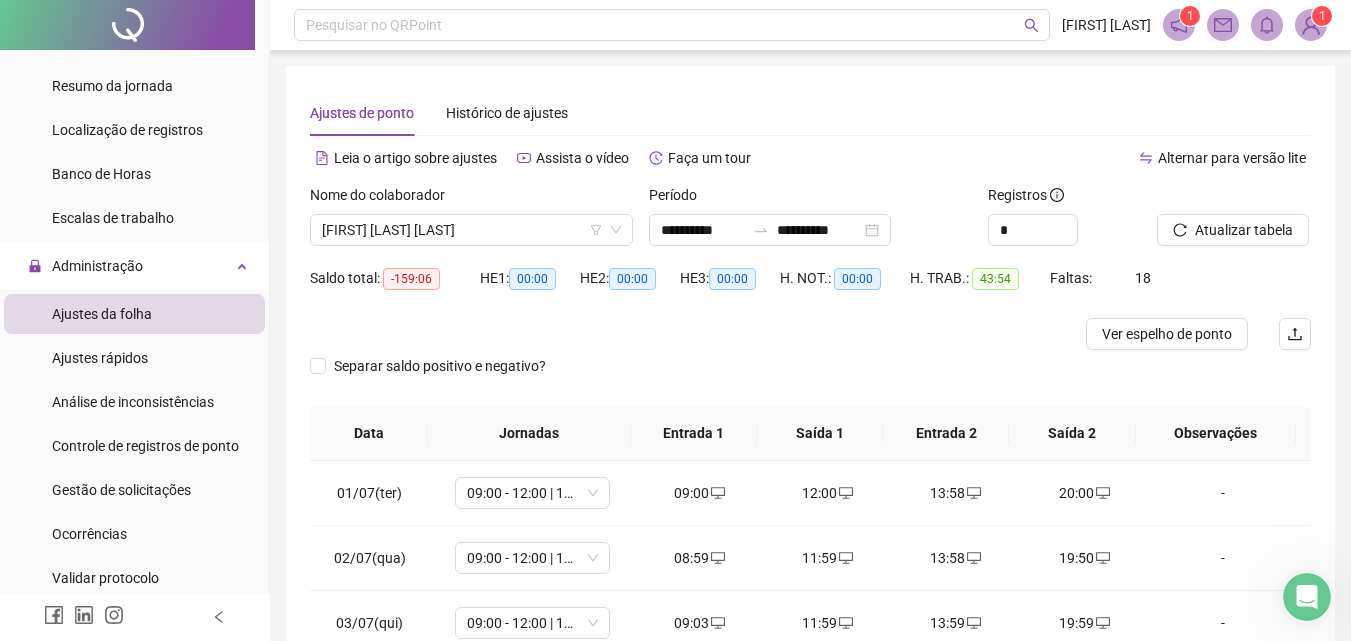scroll, scrollTop: 0, scrollLeft: 0, axis: both 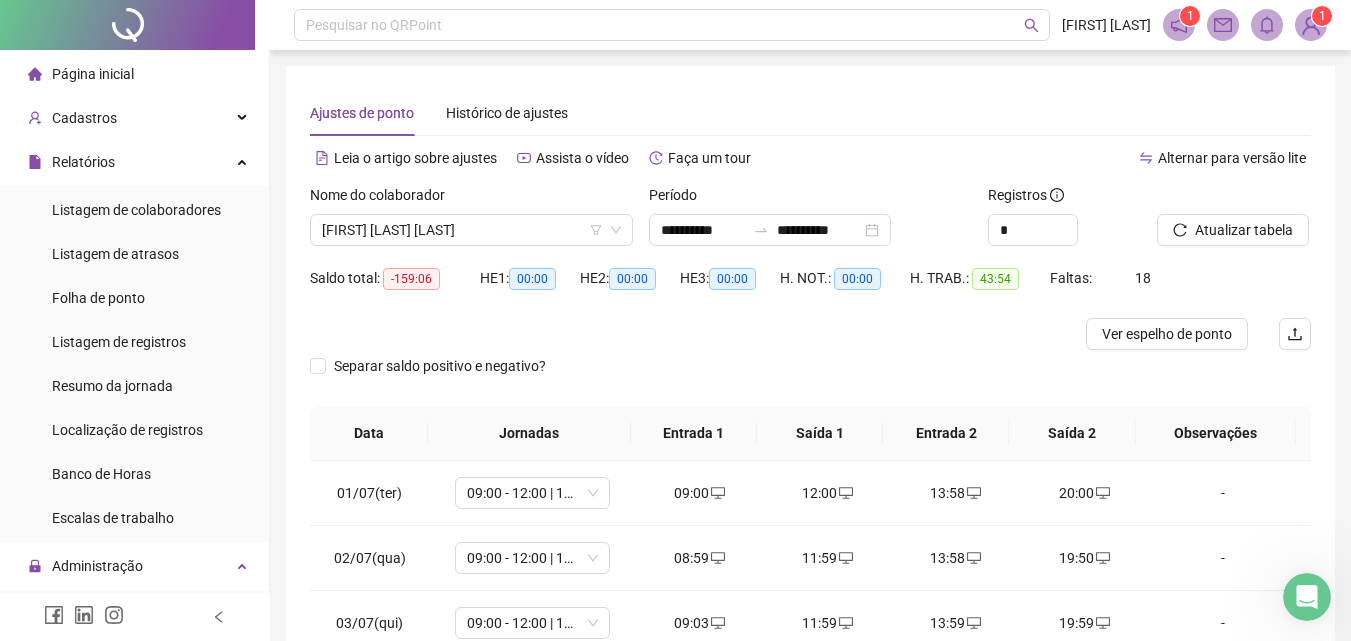 click on "Página inicial" at bounding box center (134, 74) 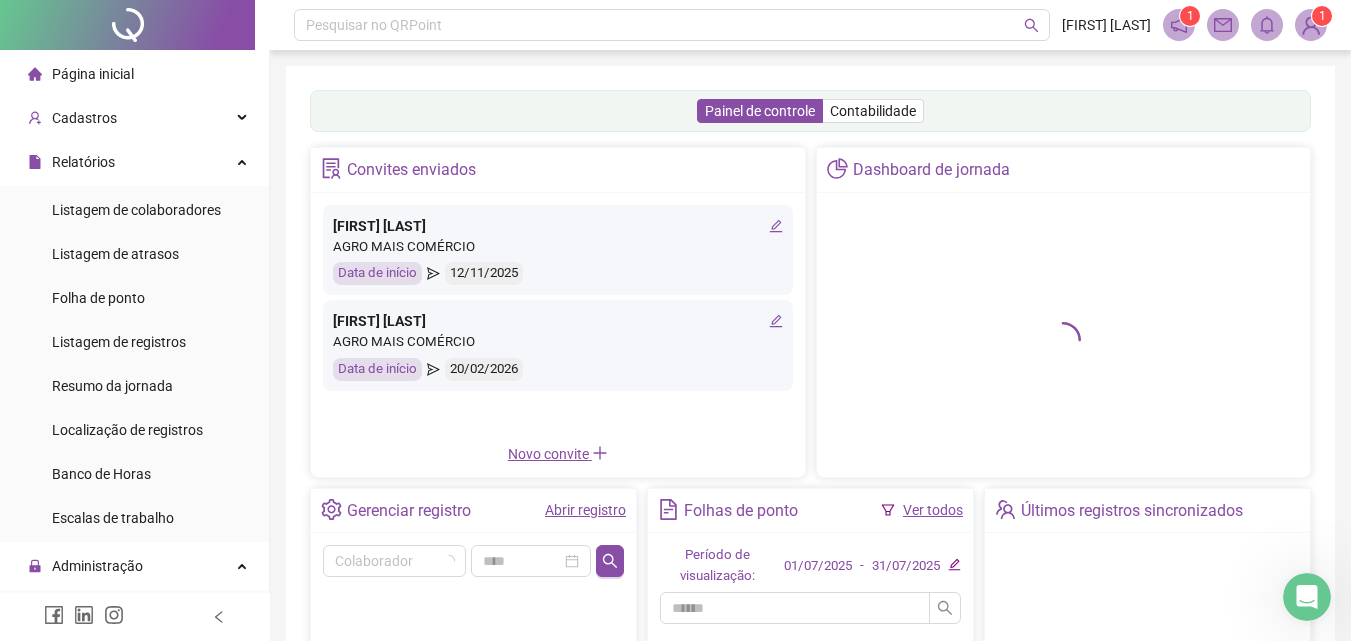scroll, scrollTop: 100, scrollLeft: 0, axis: vertical 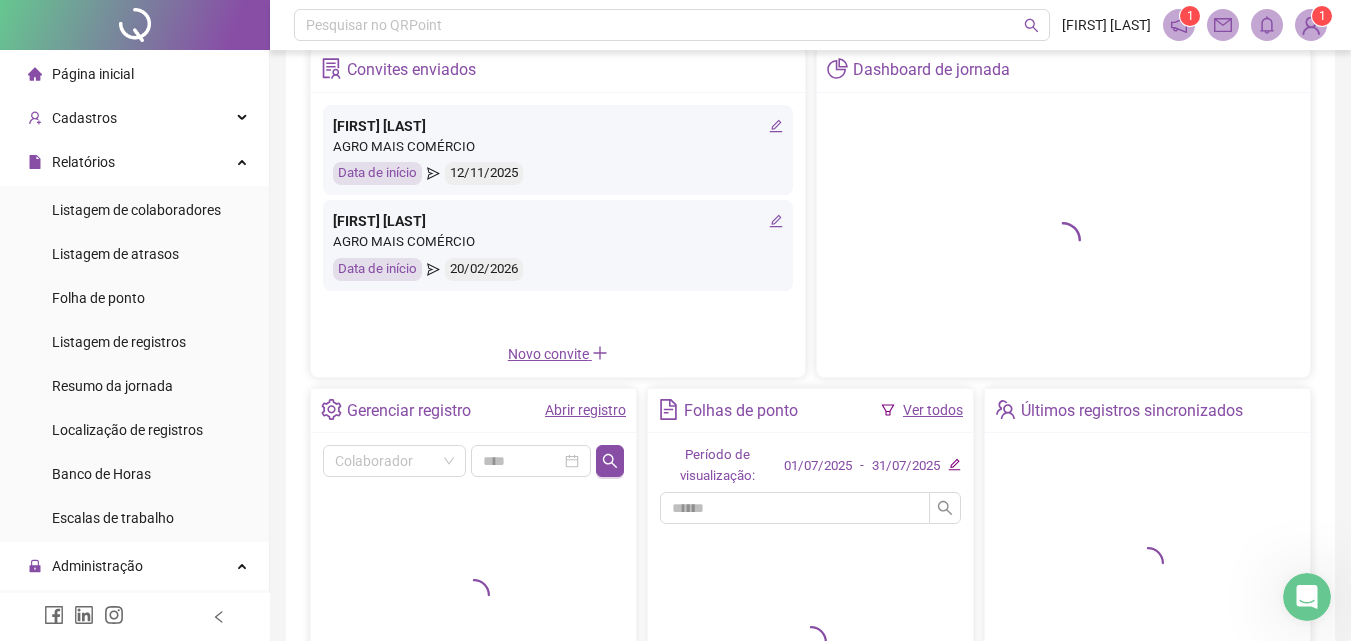 click on "Ver todos" at bounding box center [933, 410] 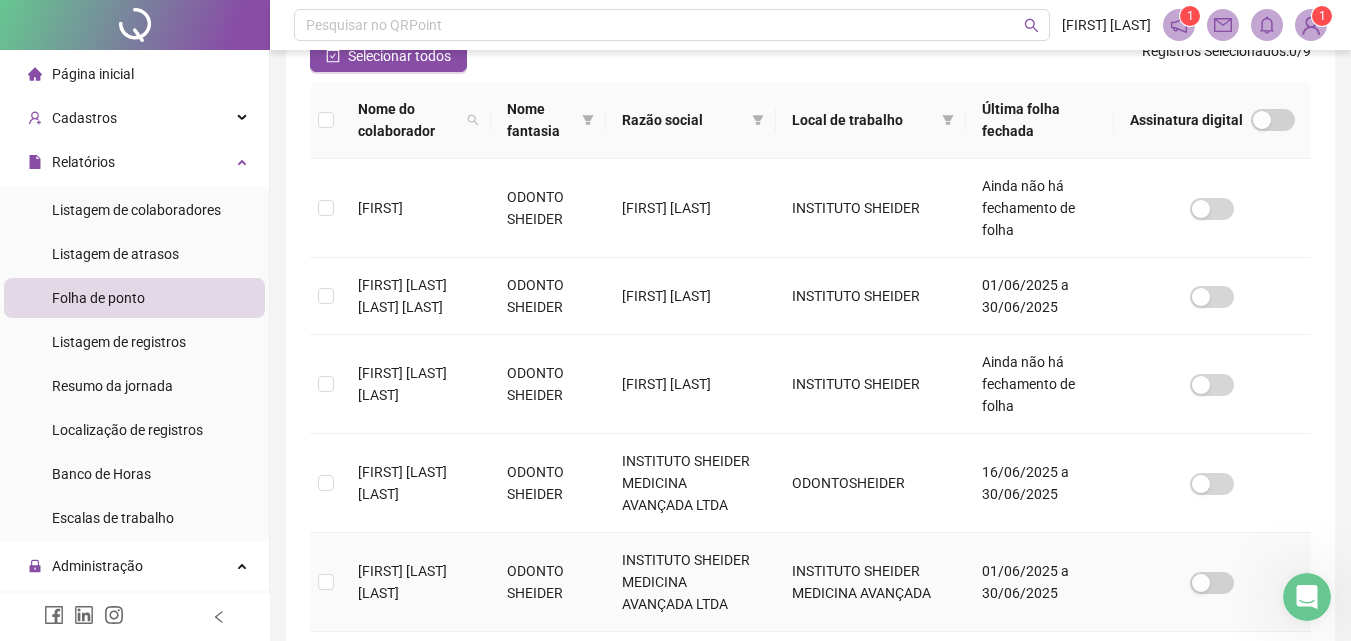scroll, scrollTop: 389, scrollLeft: 0, axis: vertical 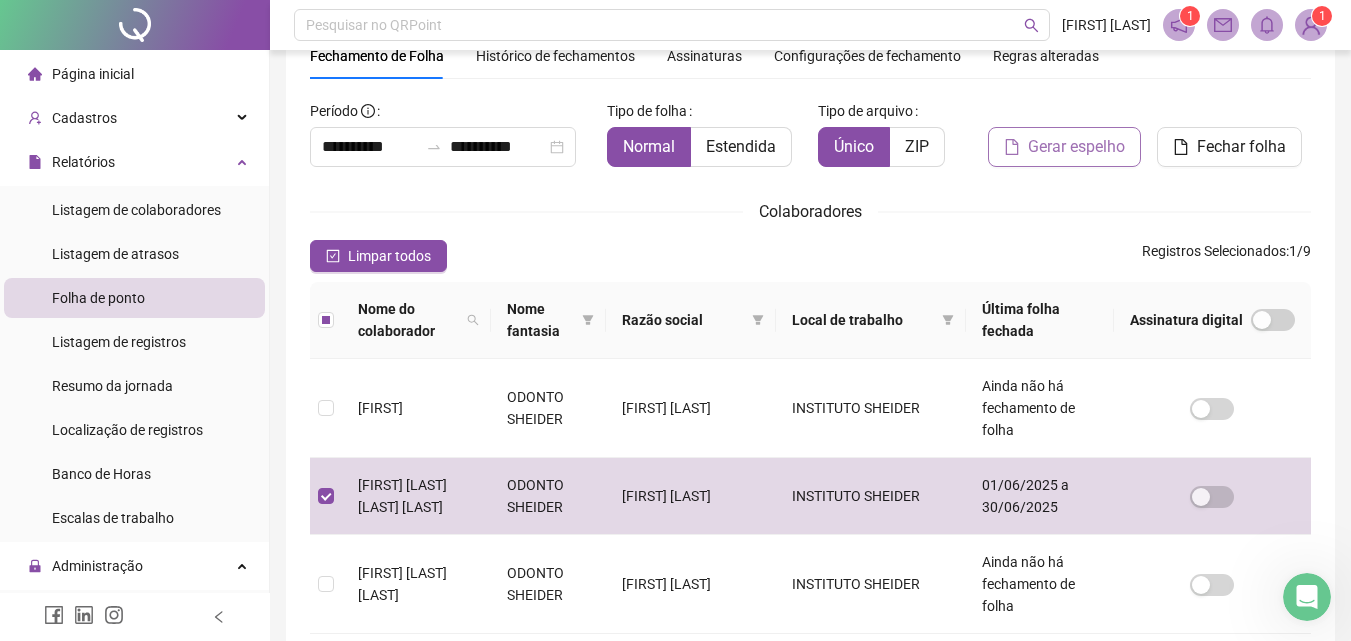 click on "Gerar espelho" at bounding box center [1076, 147] 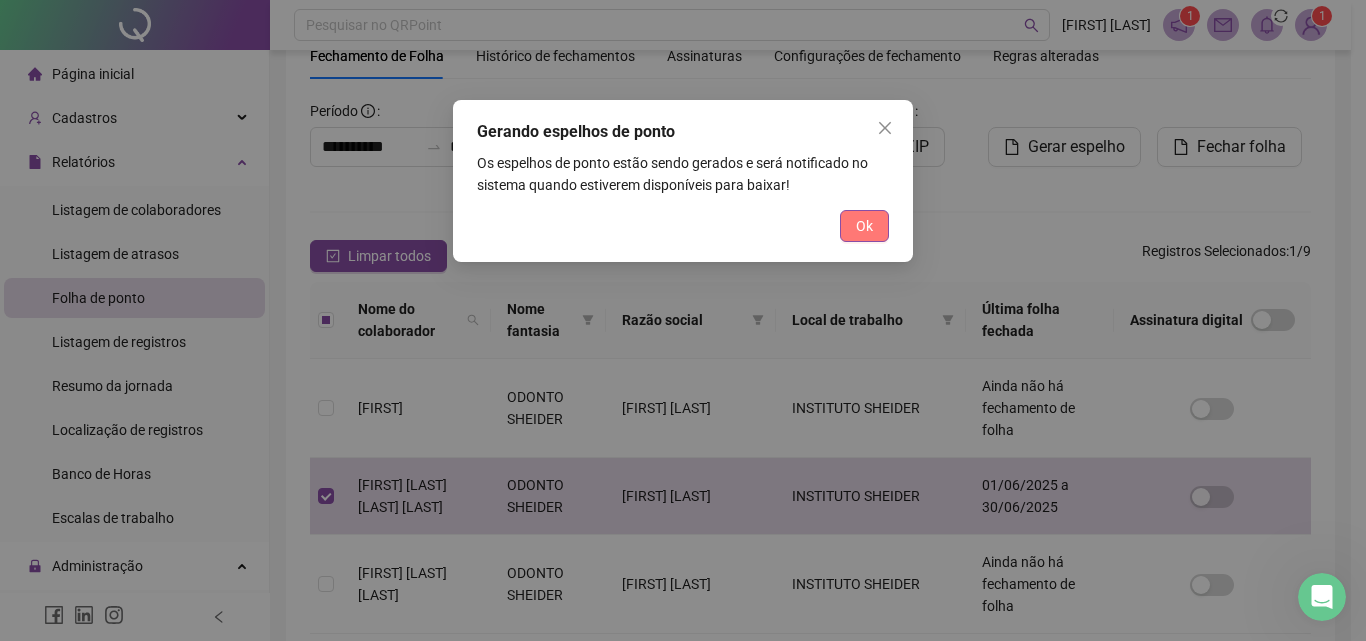 click on "Ok" at bounding box center [864, 226] 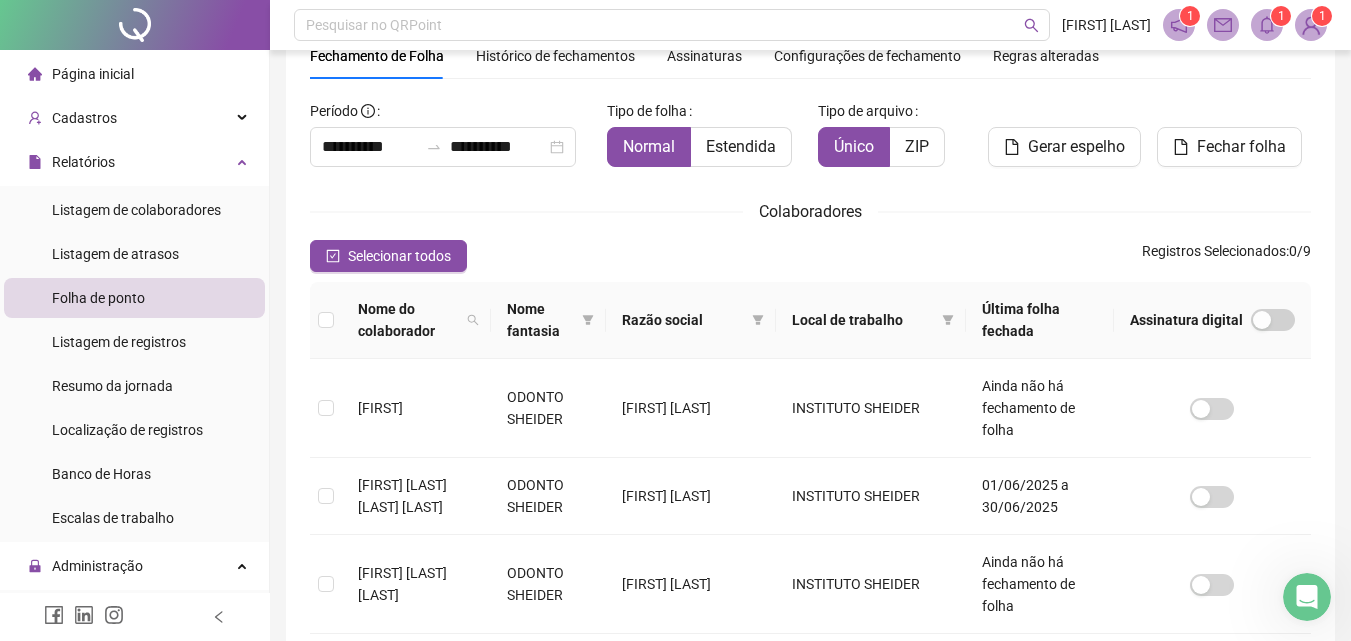 click at bounding box center (1267, 25) 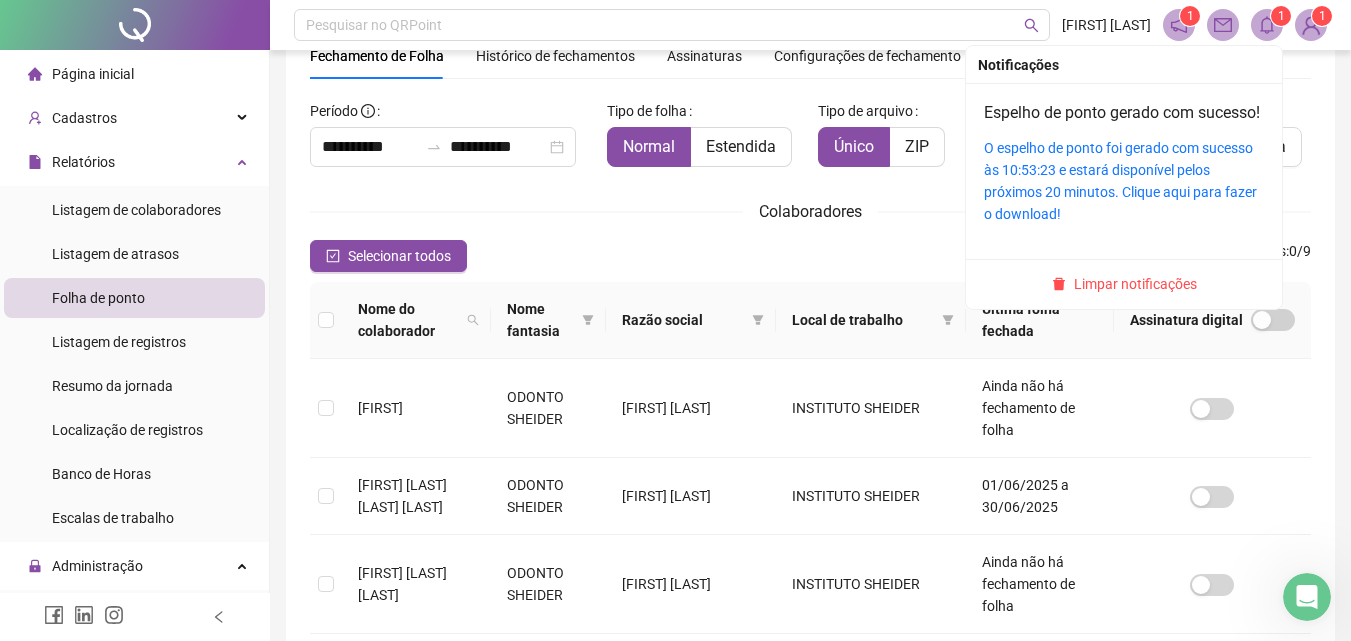 click on "O espelho de ponto foi gerado com sucesso às 10:53:23 e estará disponível pelos próximos 20 minutos.
Clique aqui para fazer o download!" at bounding box center (1124, 181) 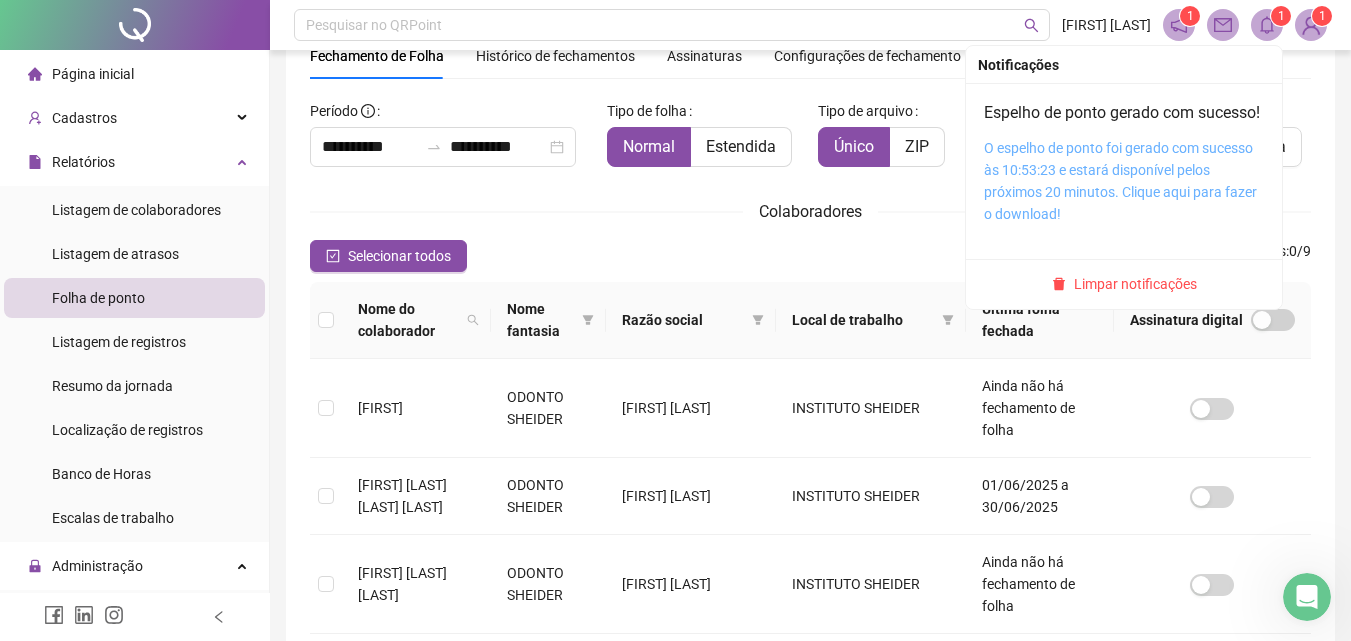 click on "O espelho de ponto foi gerado com sucesso às 10:53:23 e estará disponível pelos próximos 20 minutos.
Clique aqui para fazer o download!" at bounding box center (1120, 181) 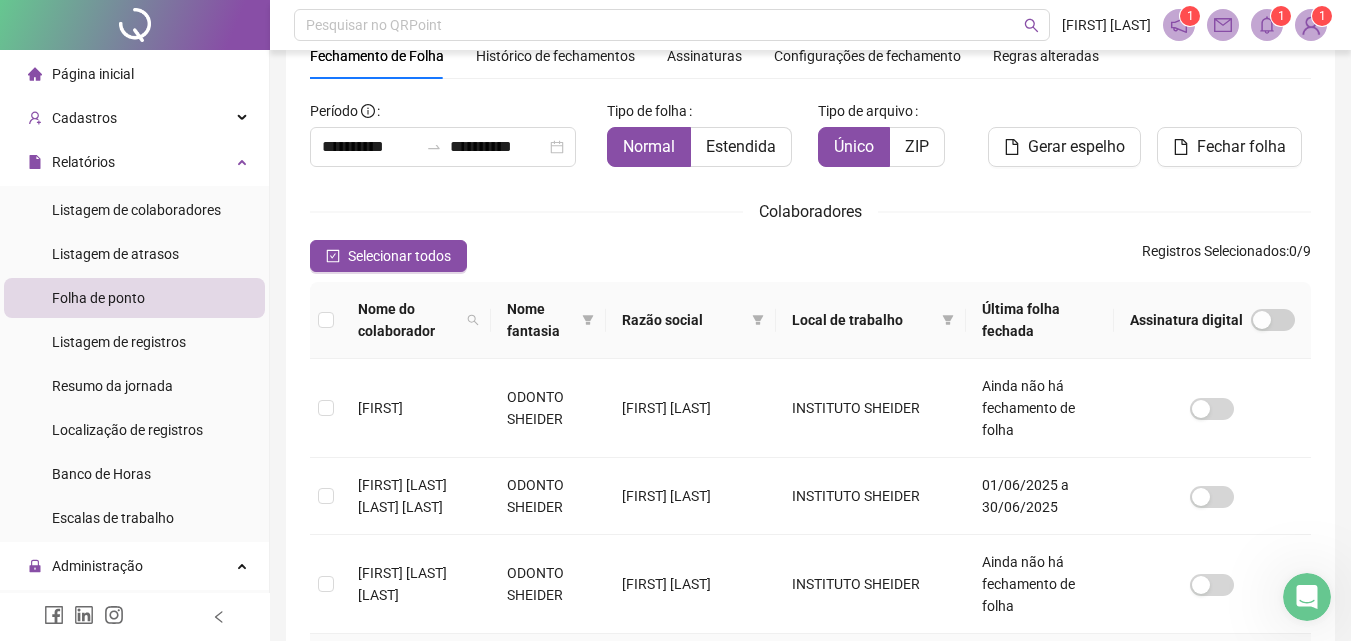 scroll, scrollTop: 0, scrollLeft: 0, axis: both 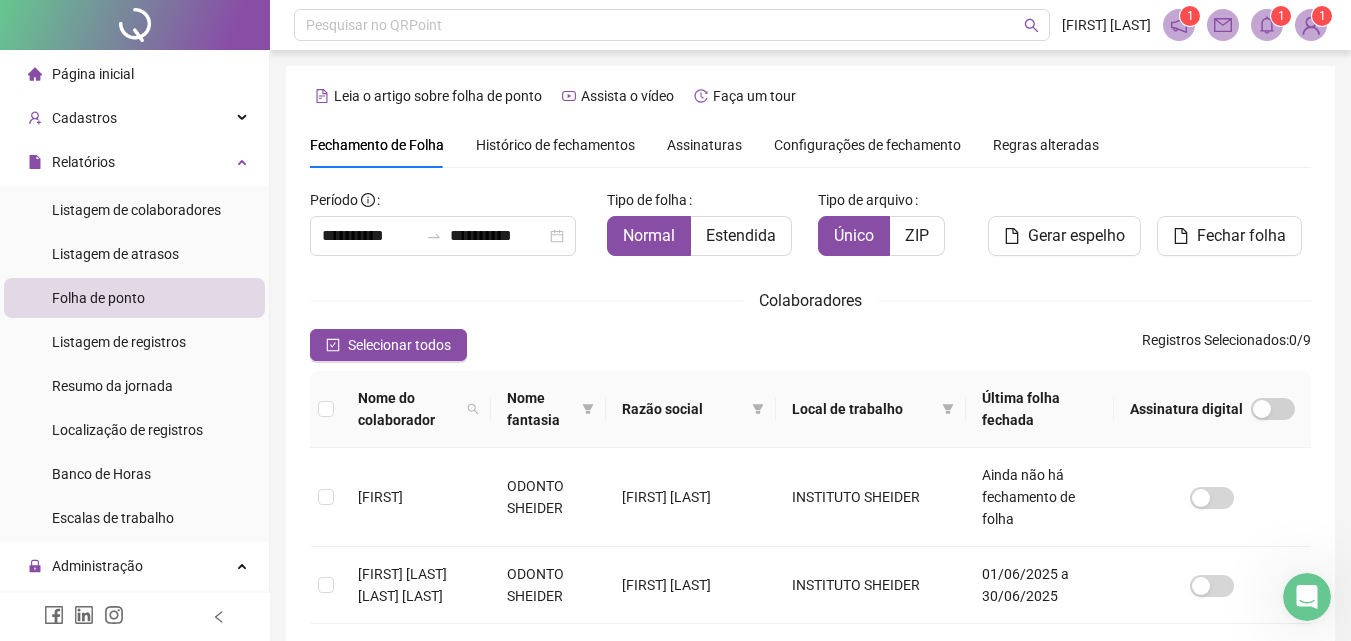 click on "Página inicial" at bounding box center (134, 74) 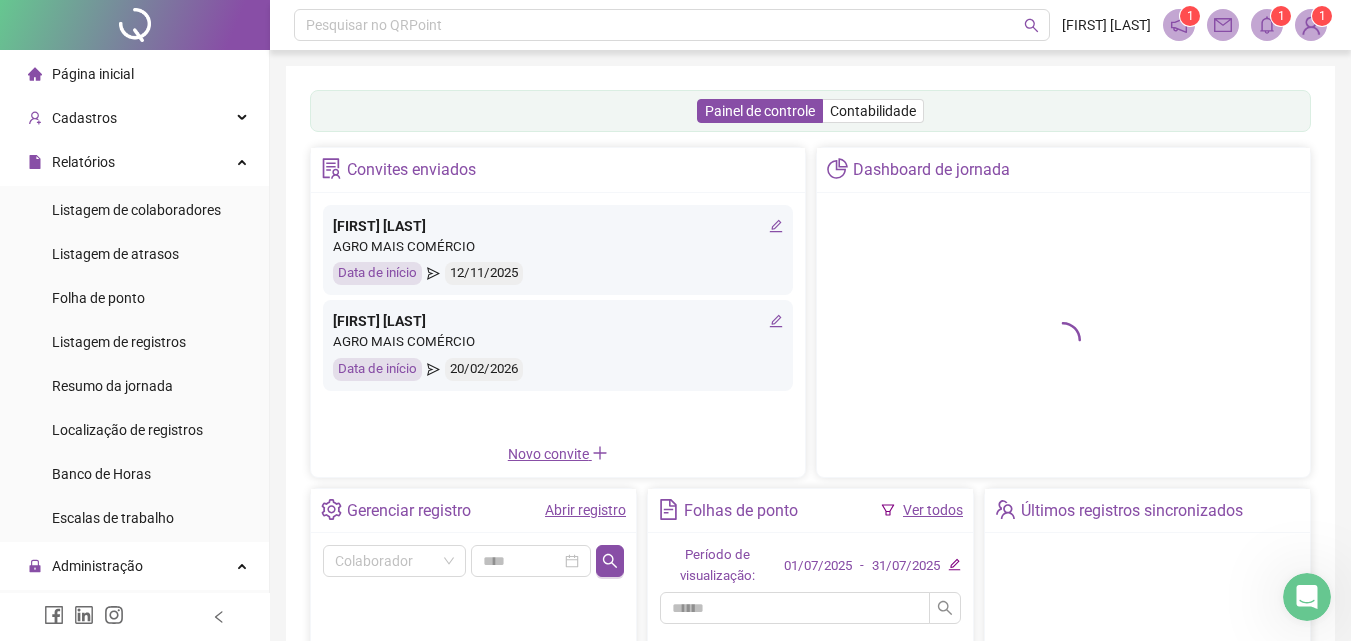 scroll, scrollTop: 100, scrollLeft: 0, axis: vertical 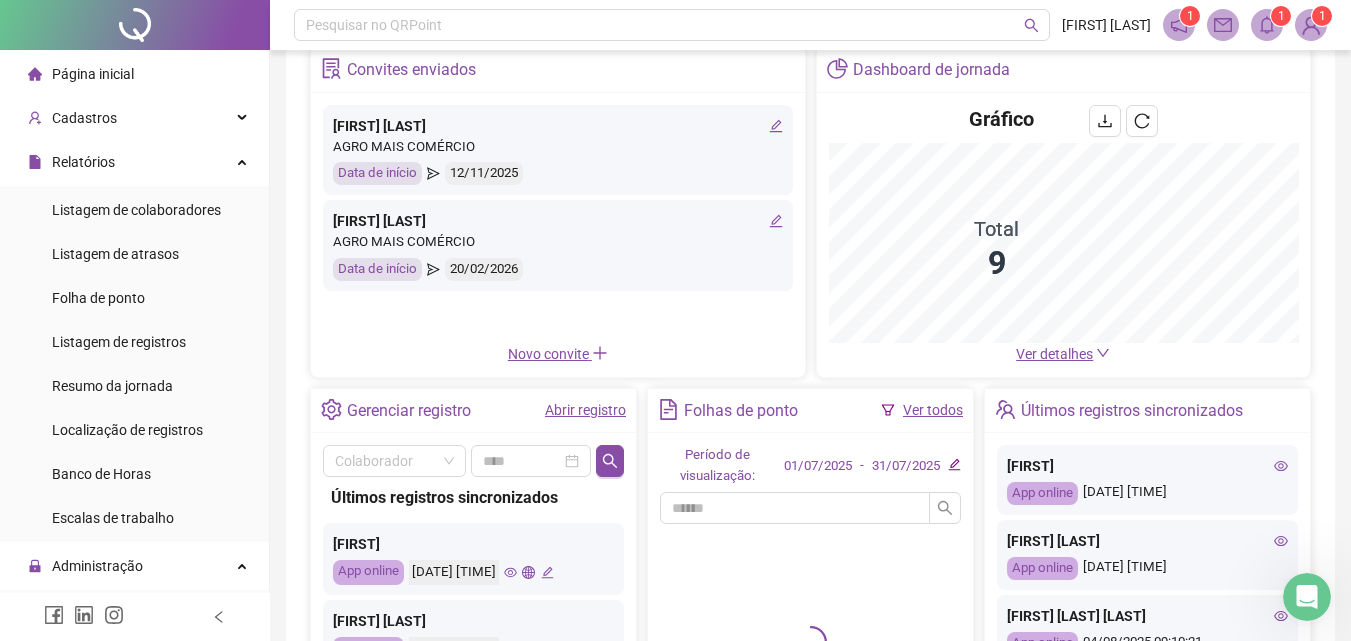 click on "Abrir registro" at bounding box center [585, 410] 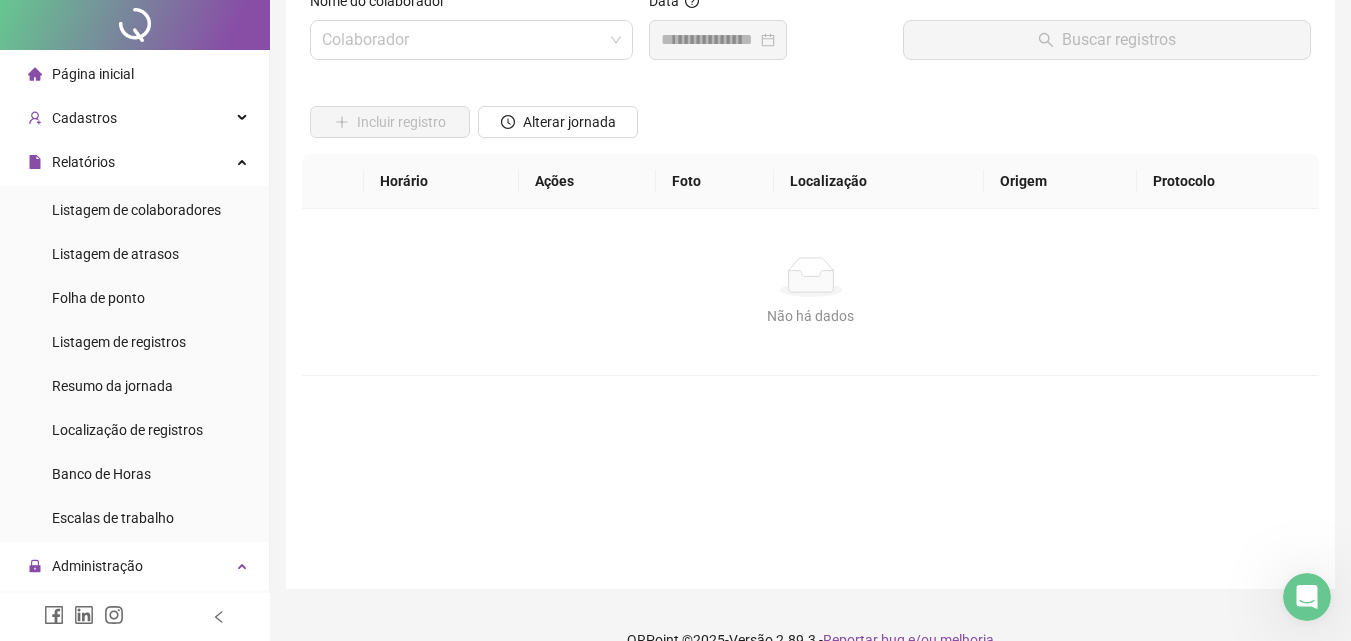 scroll, scrollTop: 0, scrollLeft: 0, axis: both 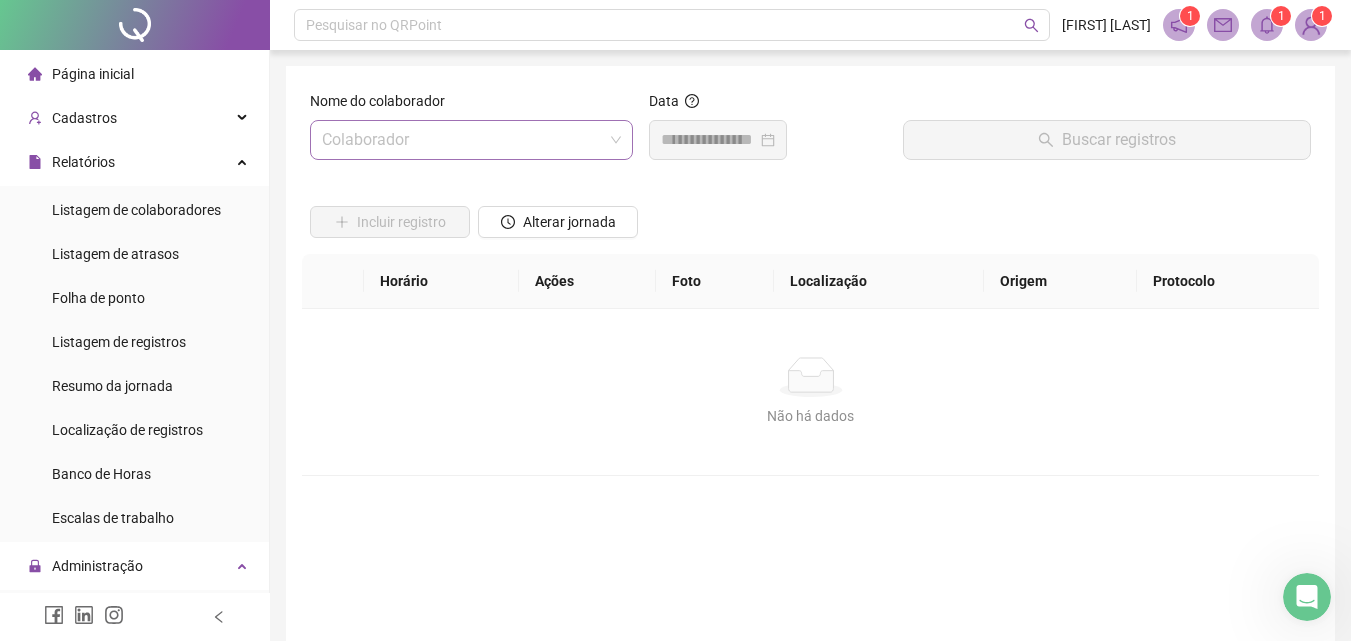 click at bounding box center (462, 140) 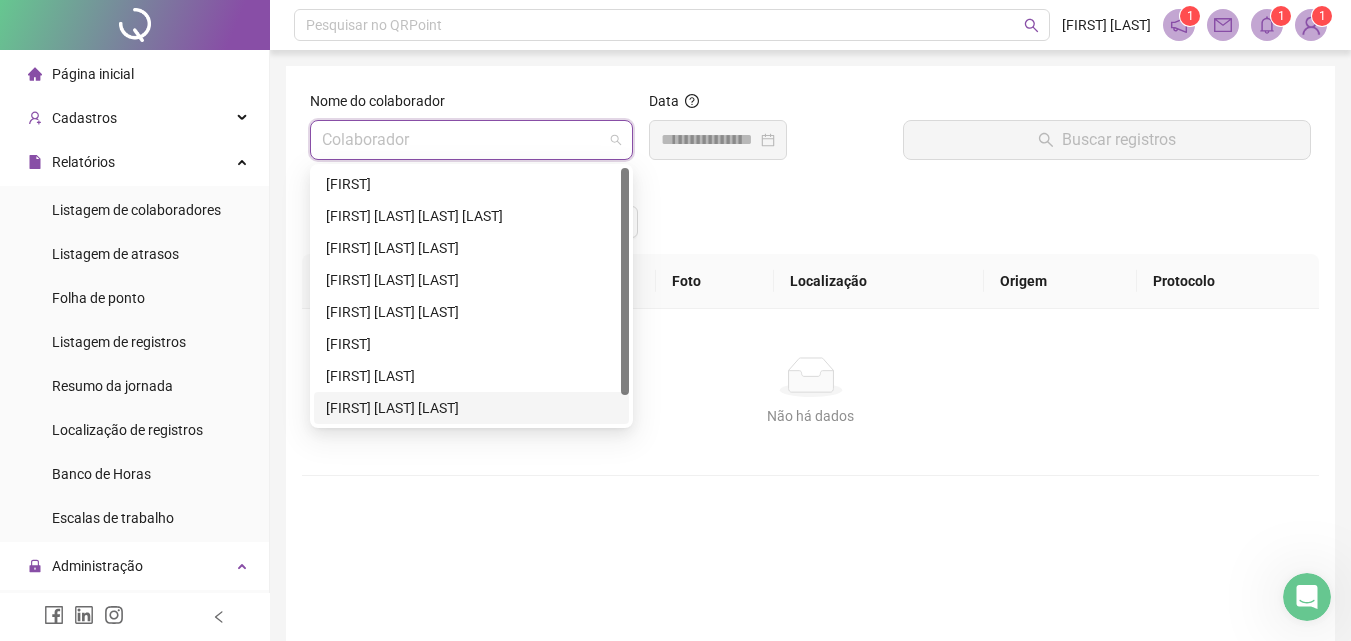 click on "[FIRST] [LAST] [LAST]" at bounding box center (471, 408) 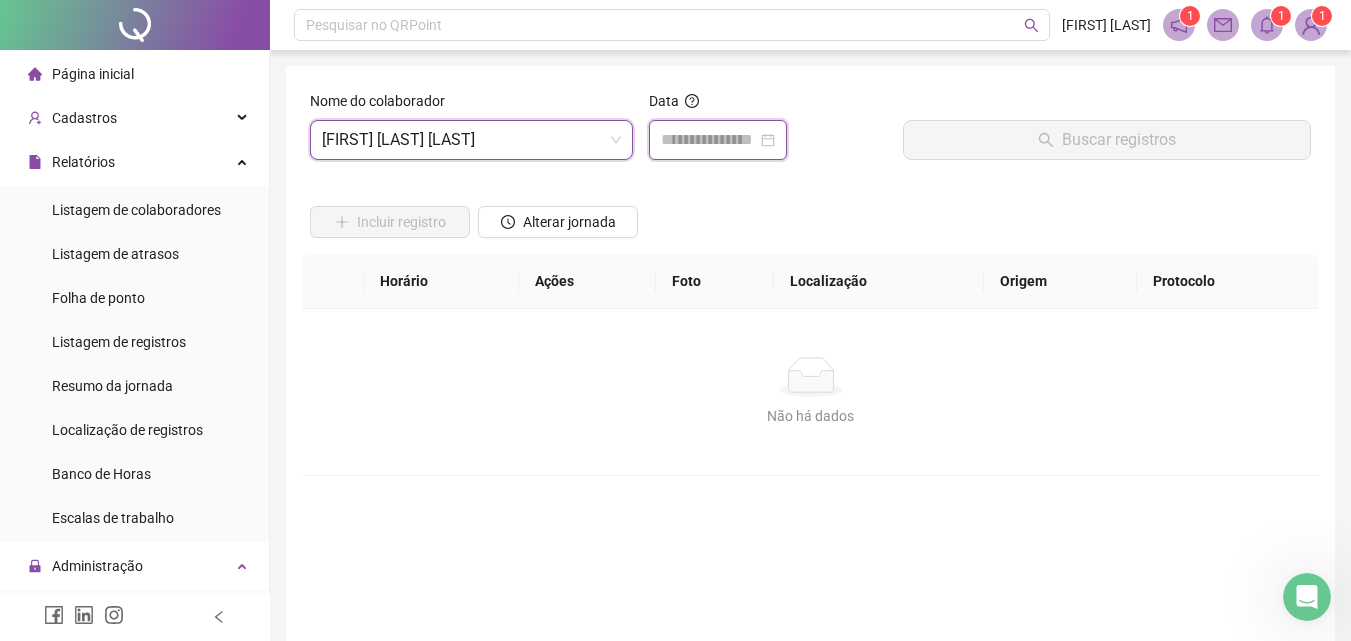 click at bounding box center (709, 140) 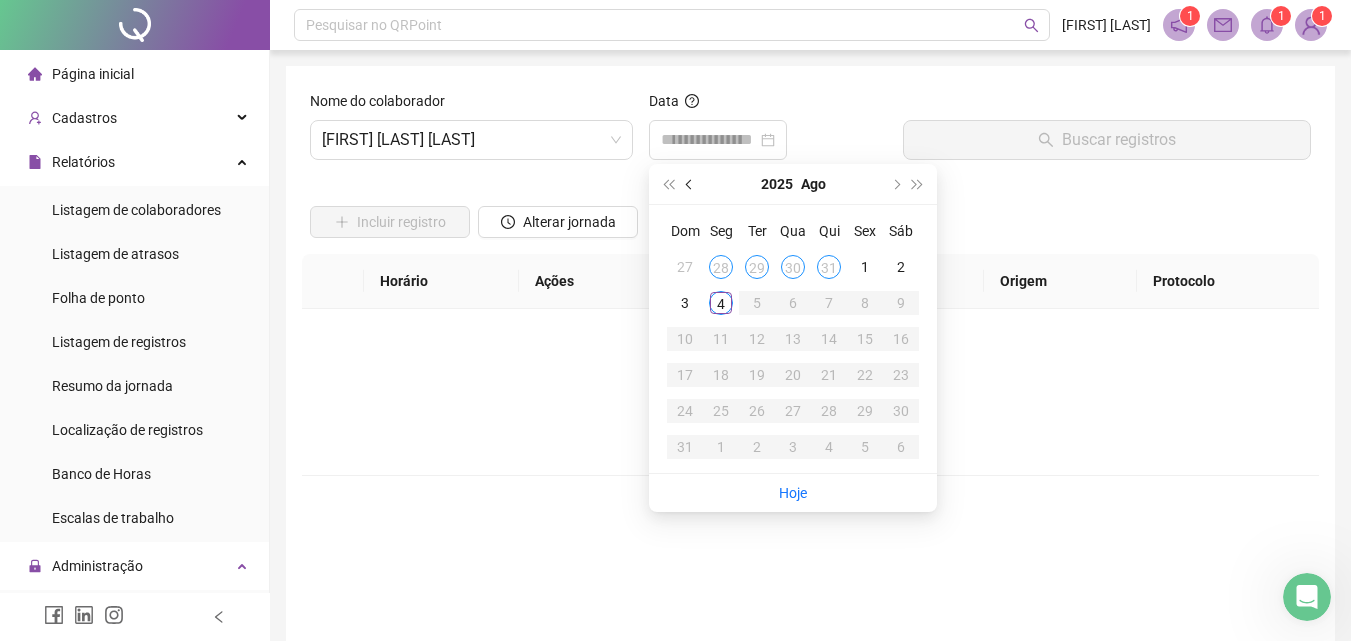click at bounding box center [691, 184] 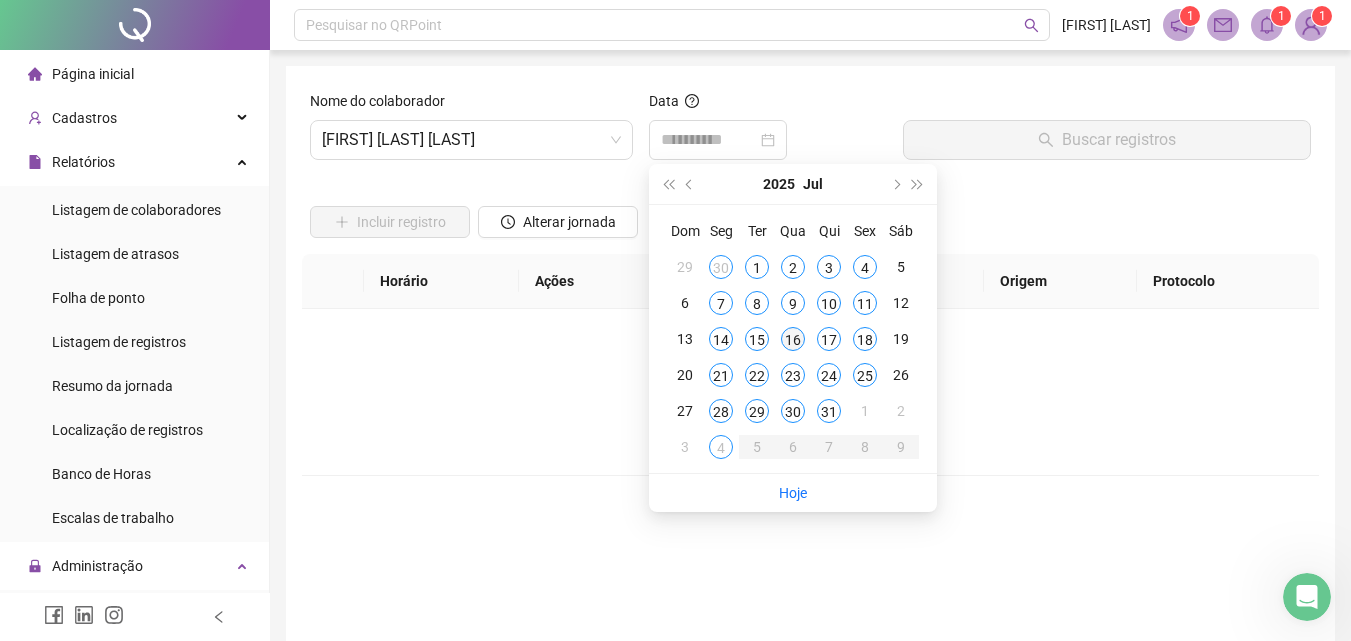 click on "16" at bounding box center [793, 339] 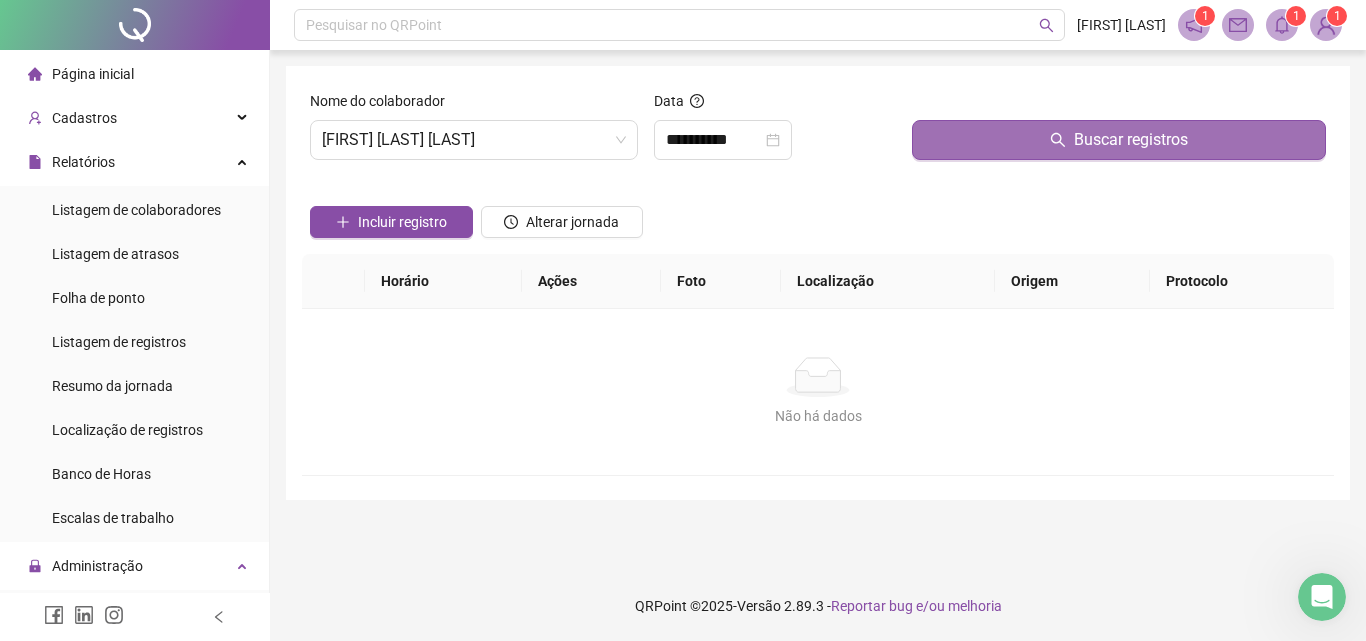 click on "Buscar registros" at bounding box center [1119, 140] 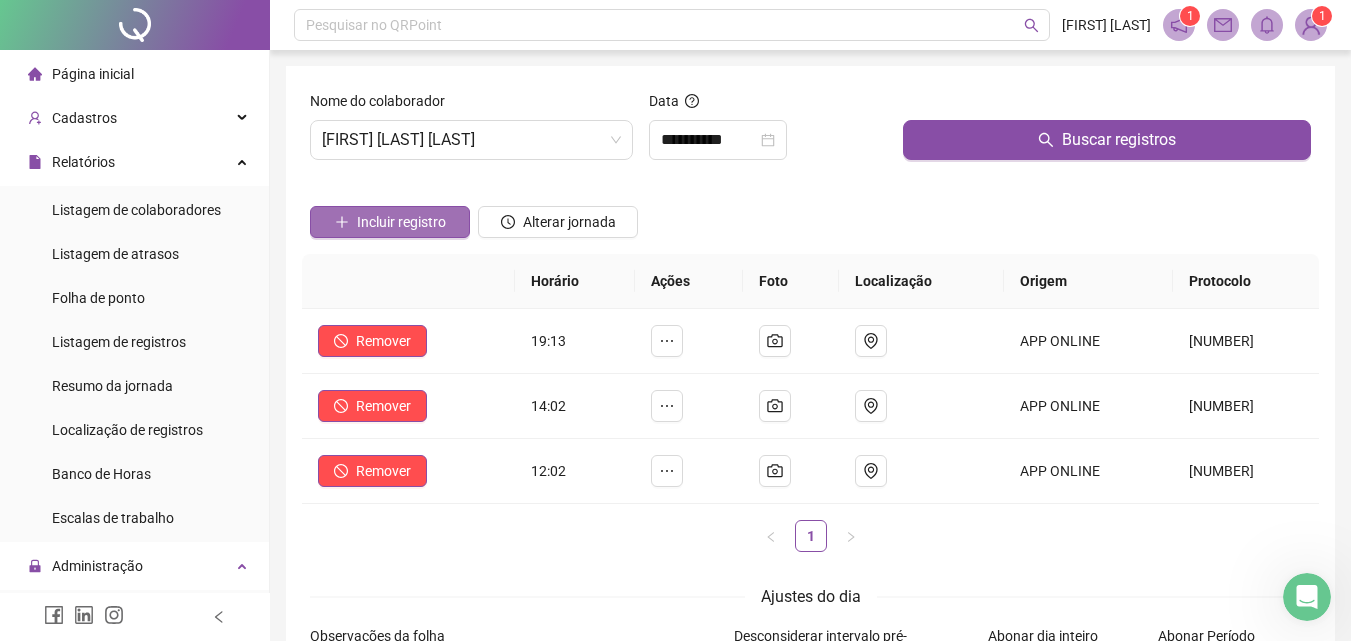 click on "Incluir registro" at bounding box center [401, 222] 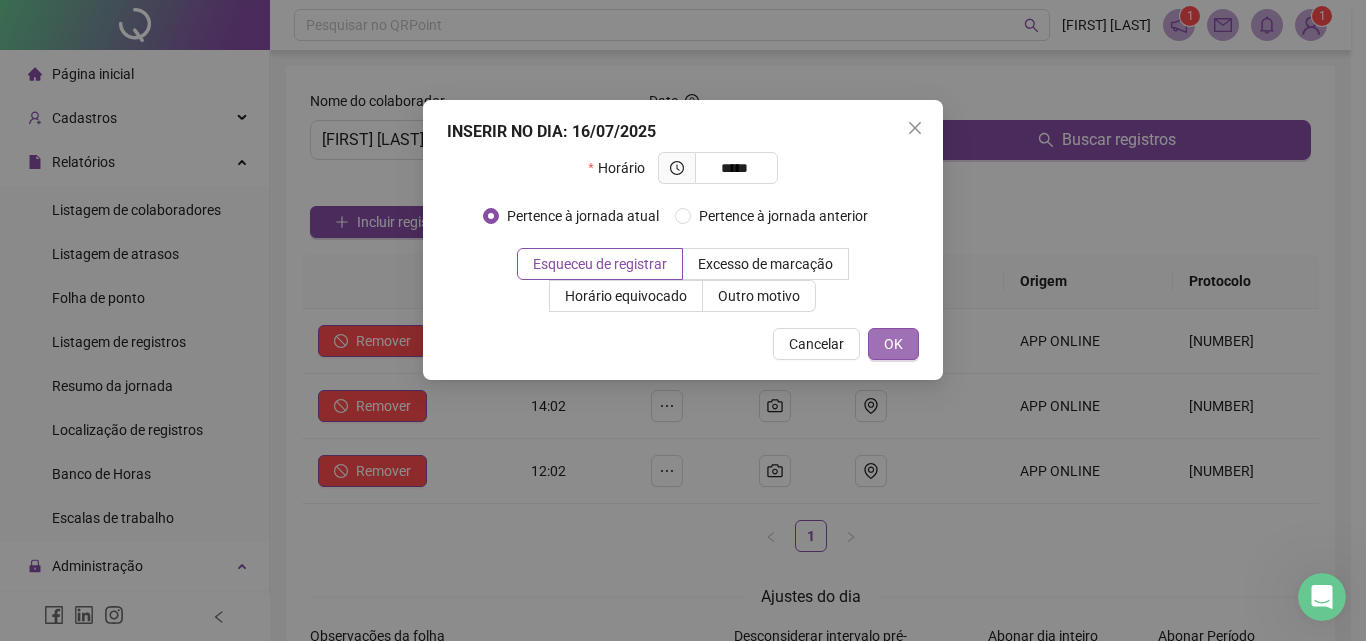 click on "OK" at bounding box center [893, 344] 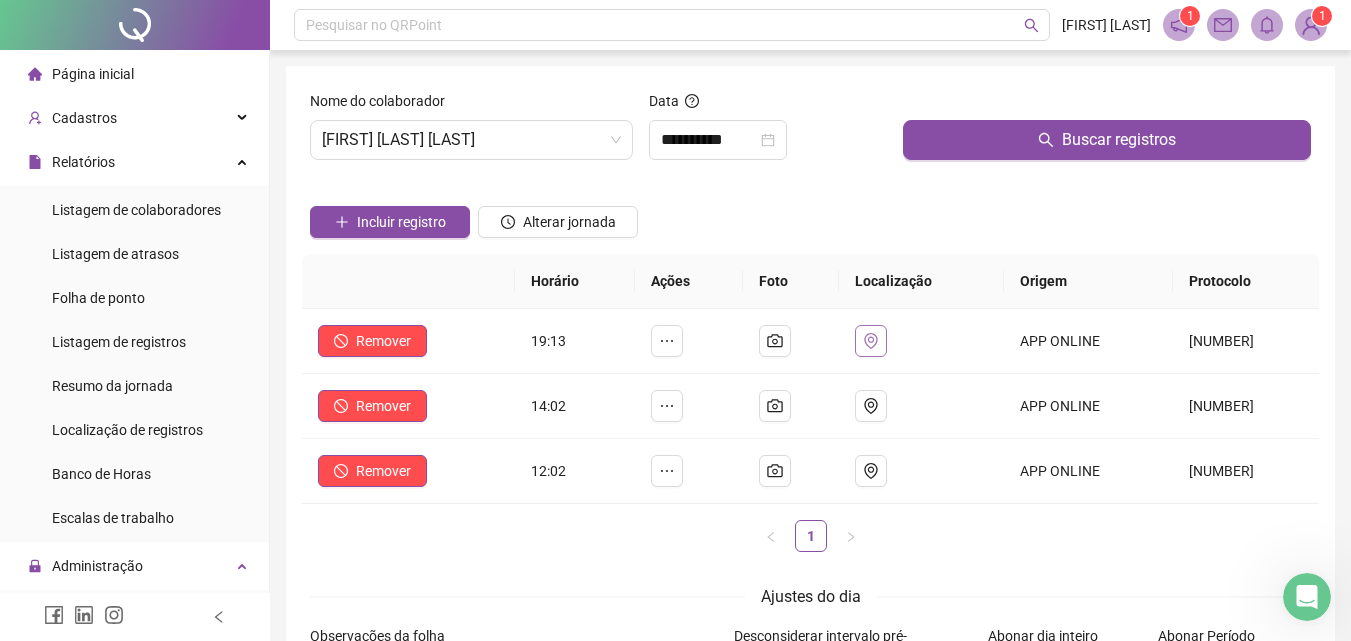 scroll, scrollTop: 200, scrollLeft: 0, axis: vertical 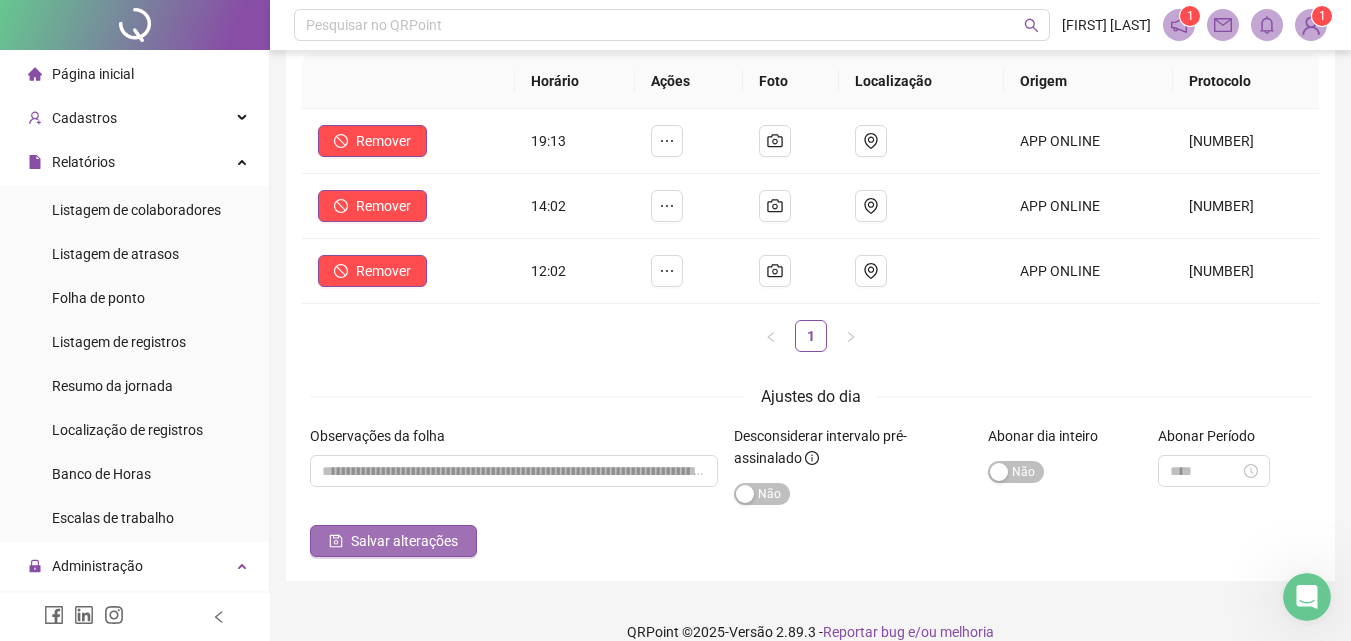 click on "Salvar alterações" at bounding box center (404, 541) 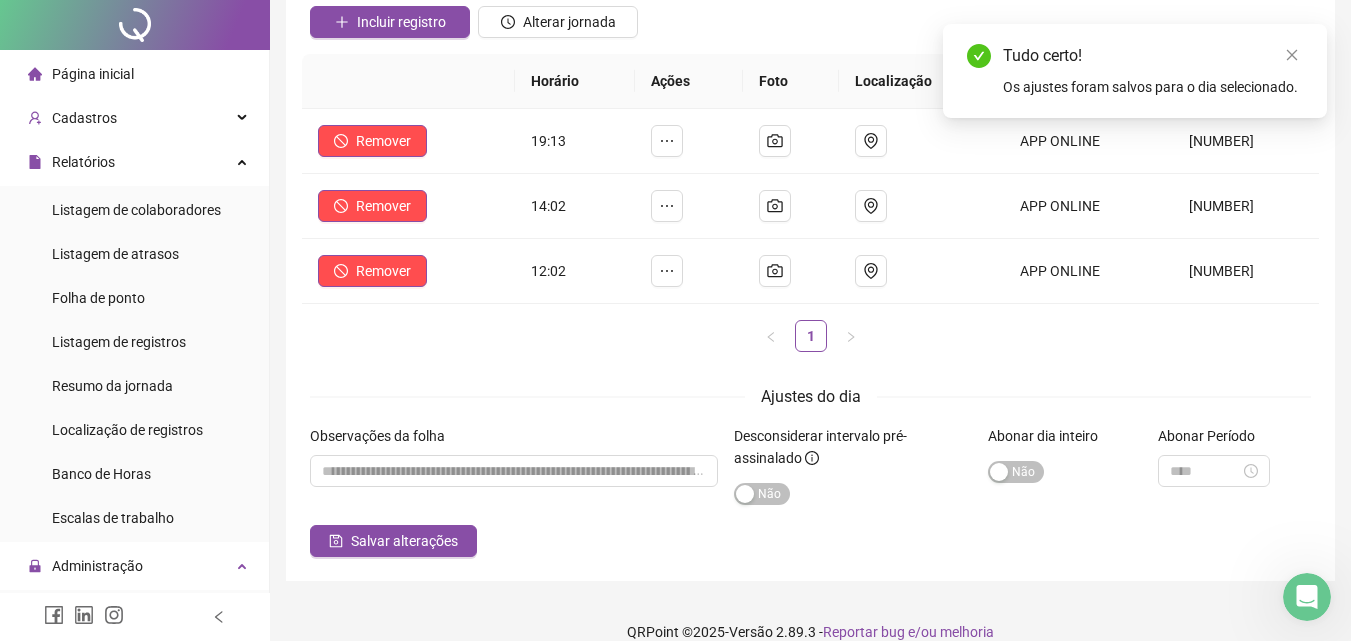 scroll, scrollTop: 0, scrollLeft: 0, axis: both 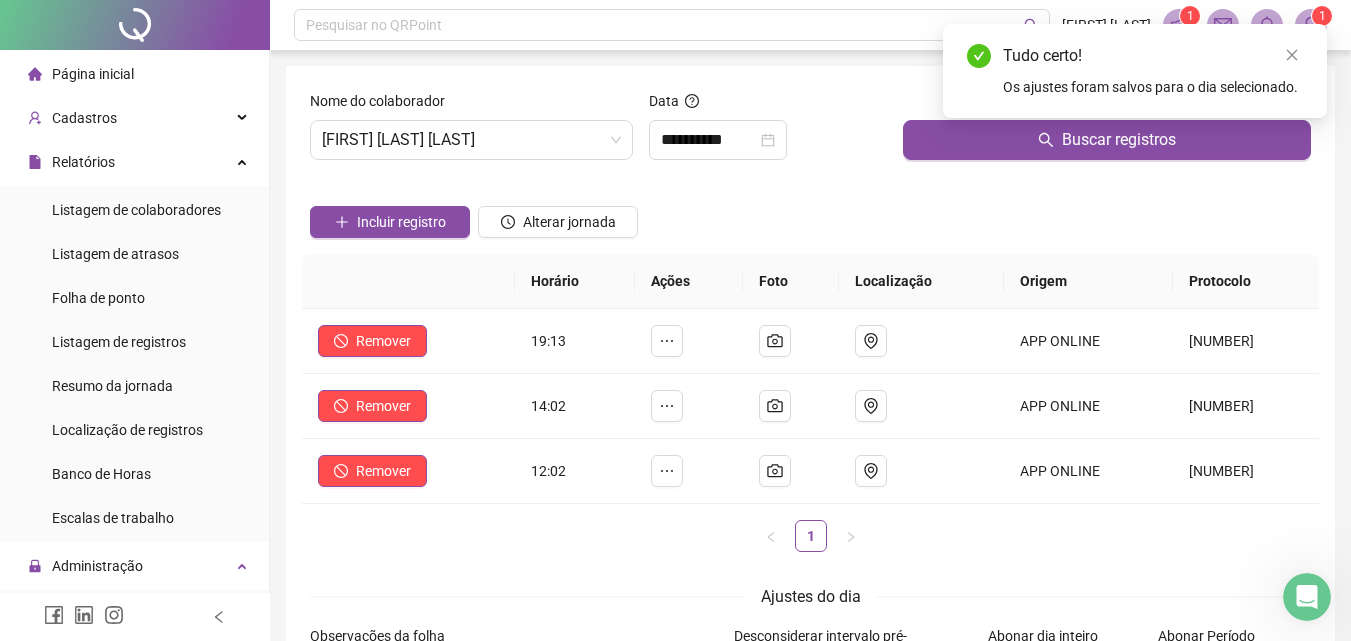 click on "Página inicial" at bounding box center (134, 74) 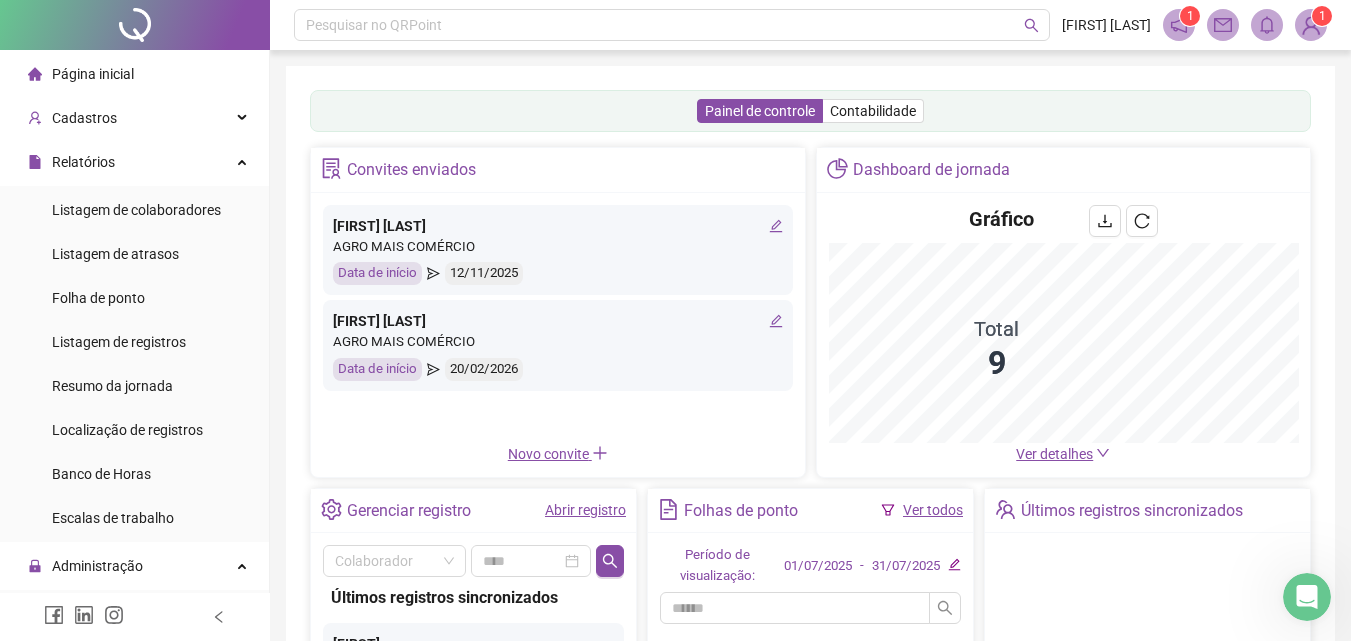 click on "Ver todos" at bounding box center (933, 510) 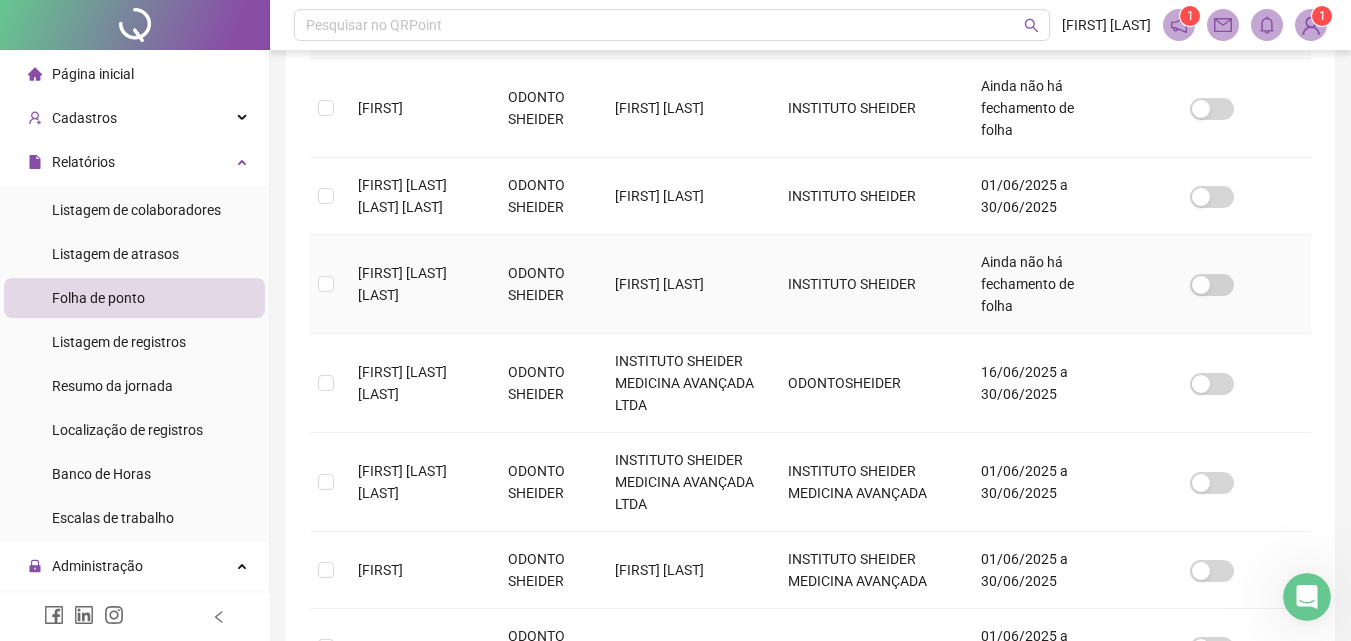 scroll, scrollTop: 89, scrollLeft: 0, axis: vertical 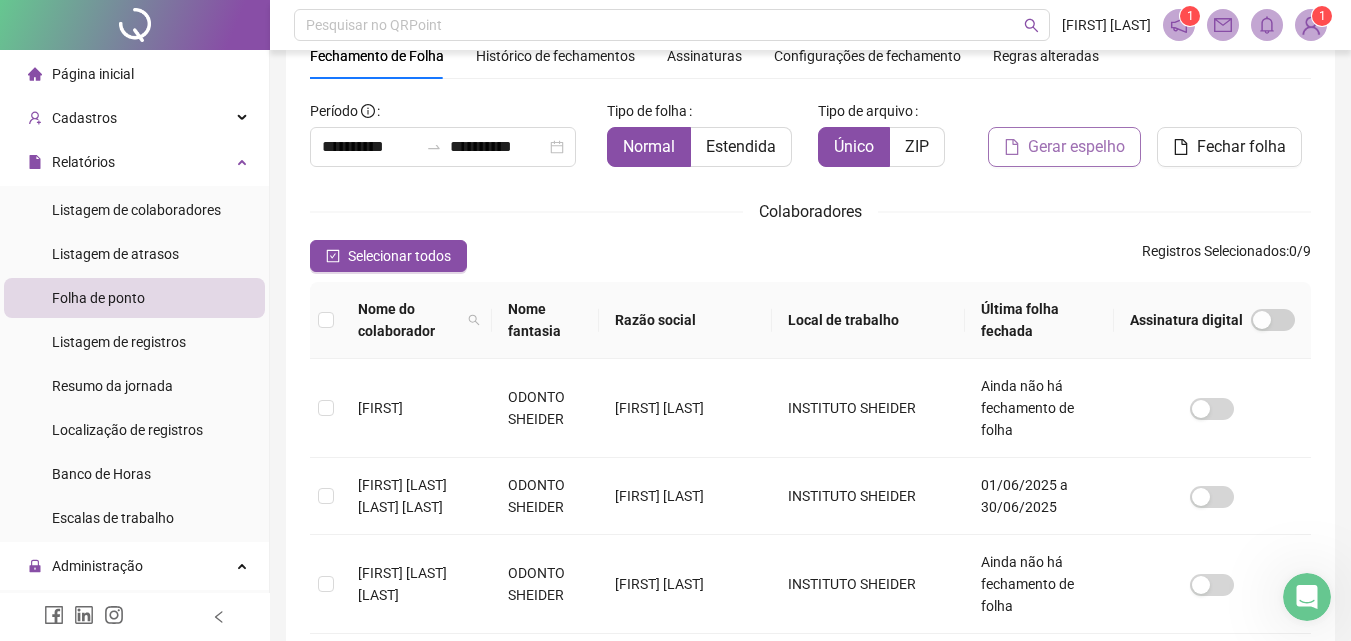 click on "Gerar espelho" at bounding box center (1064, 147) 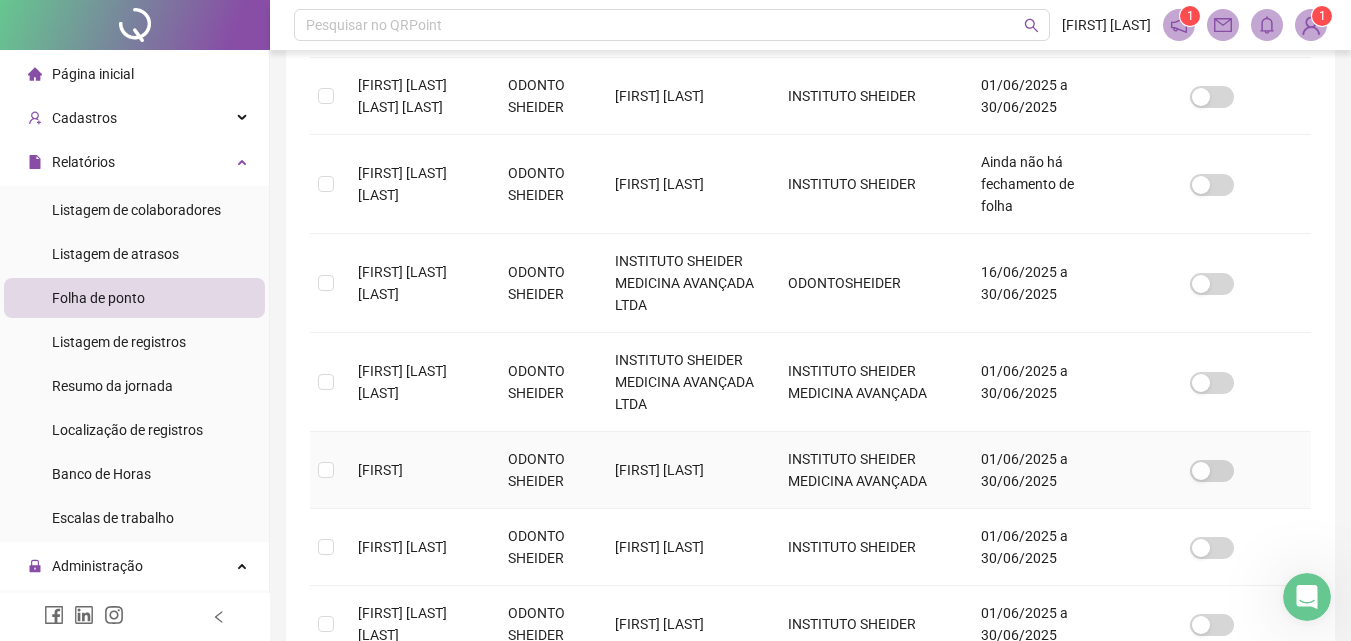 scroll, scrollTop: 589, scrollLeft: 0, axis: vertical 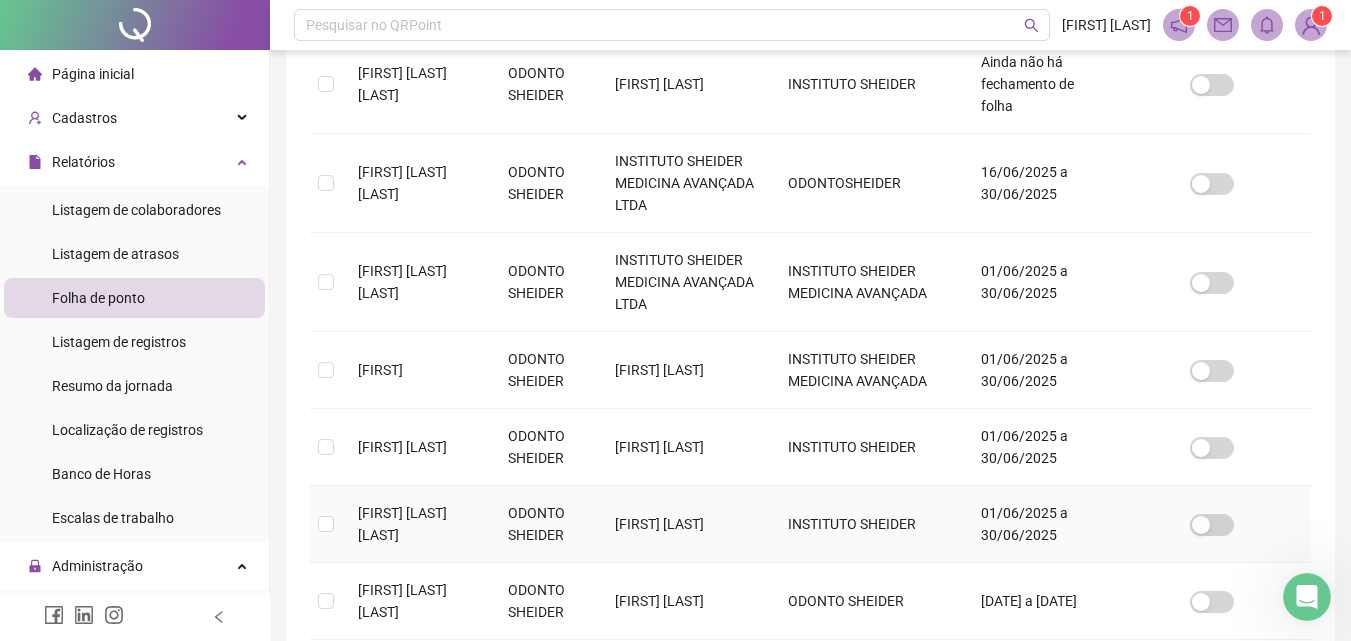 click at bounding box center [326, 524] 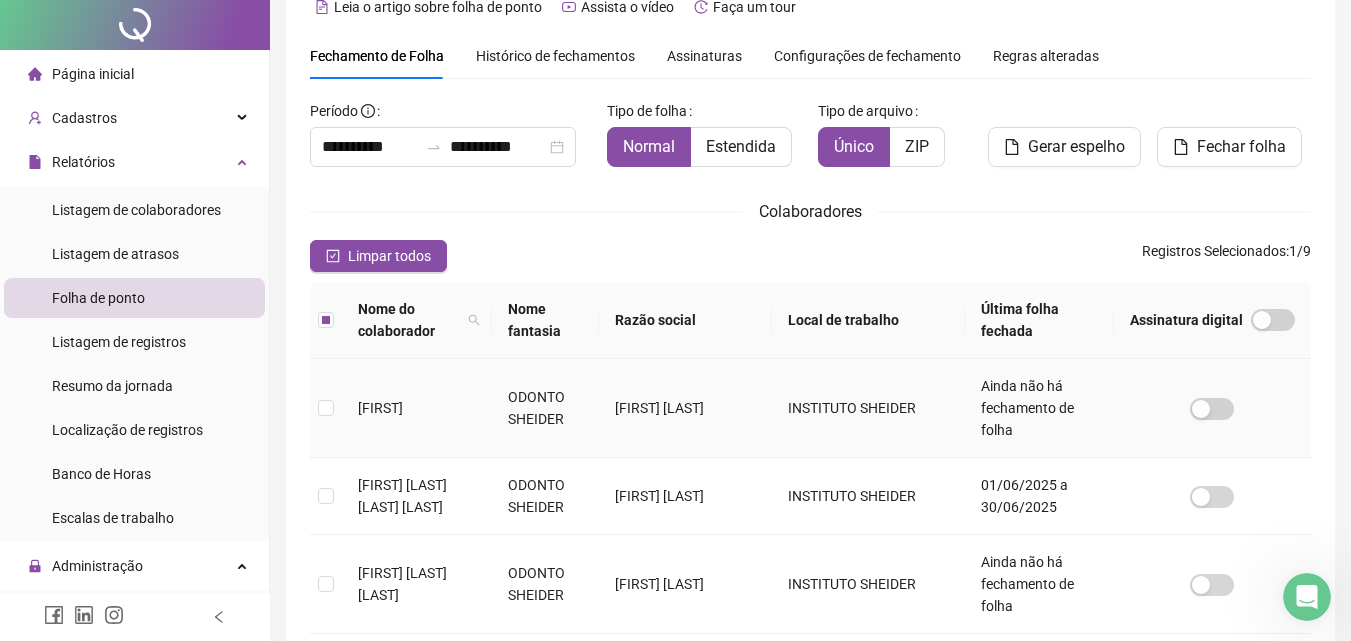 scroll, scrollTop: 0, scrollLeft: 0, axis: both 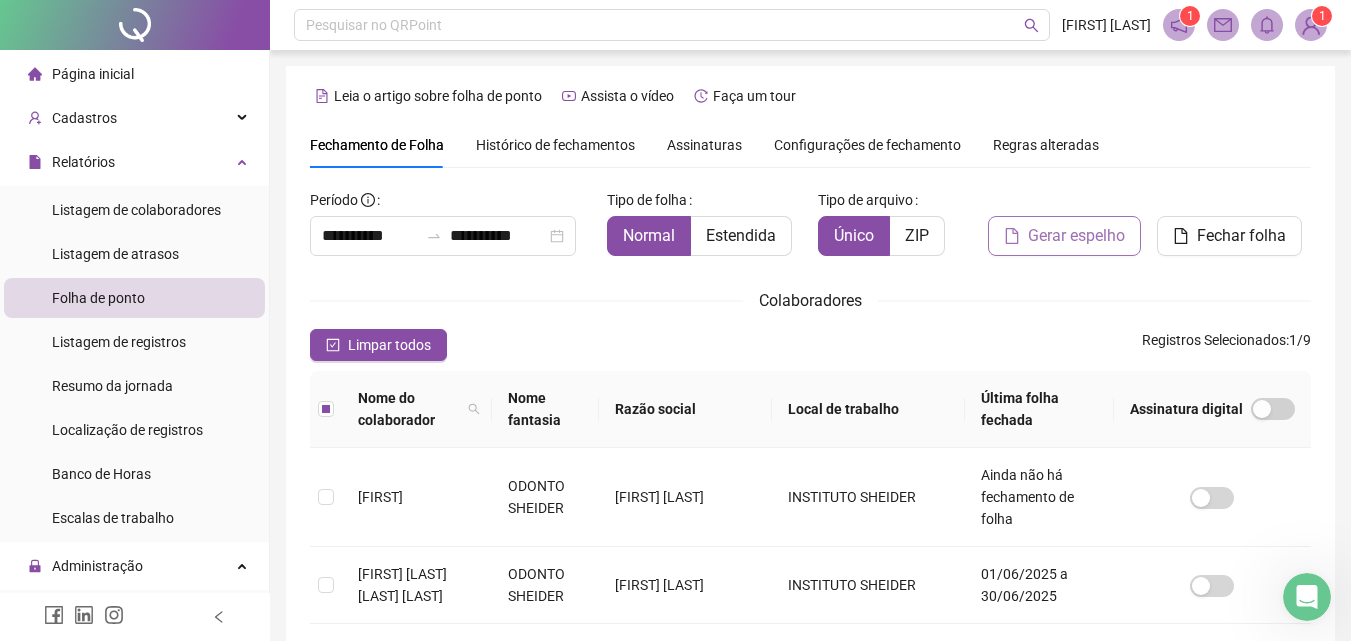 click on "Gerar espelho" at bounding box center (1064, 236) 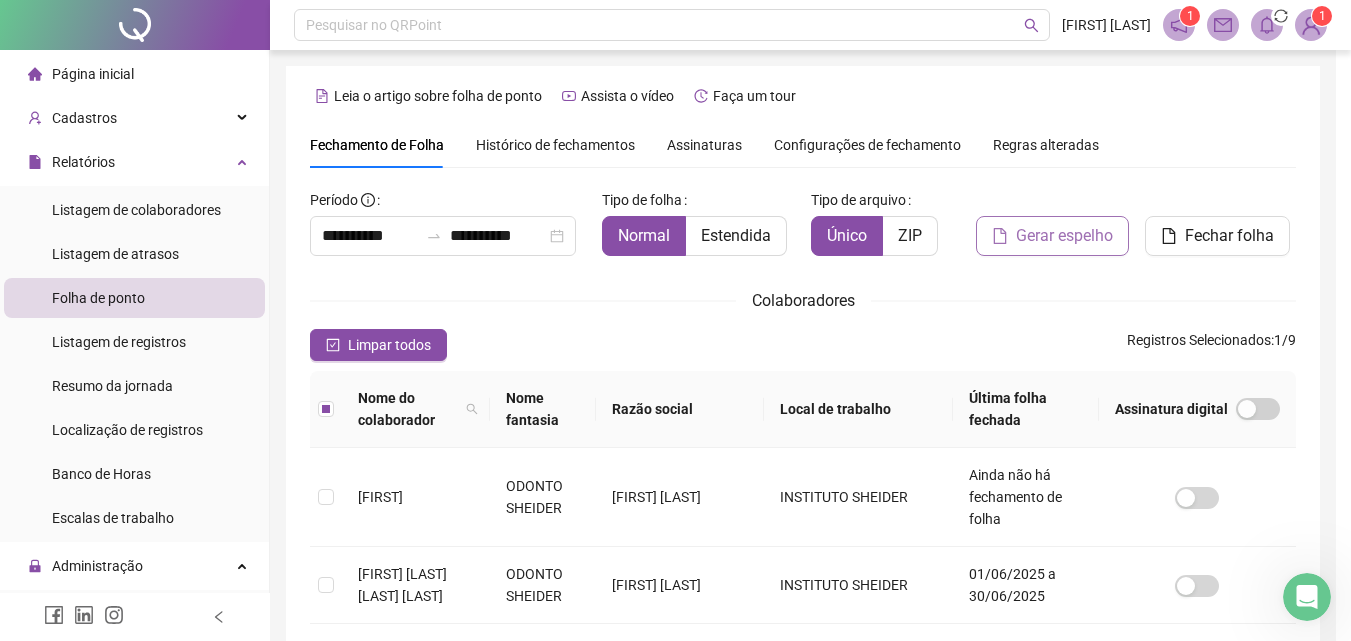 scroll, scrollTop: 89, scrollLeft: 0, axis: vertical 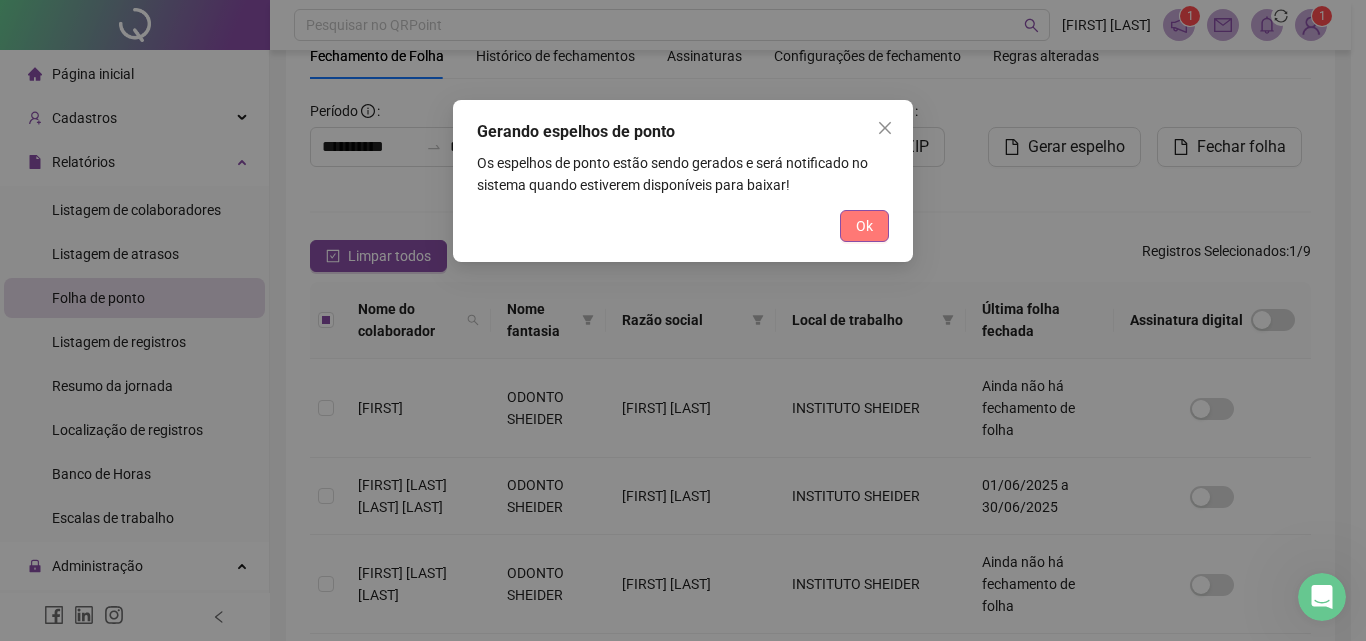 click on "Ok" at bounding box center (864, 226) 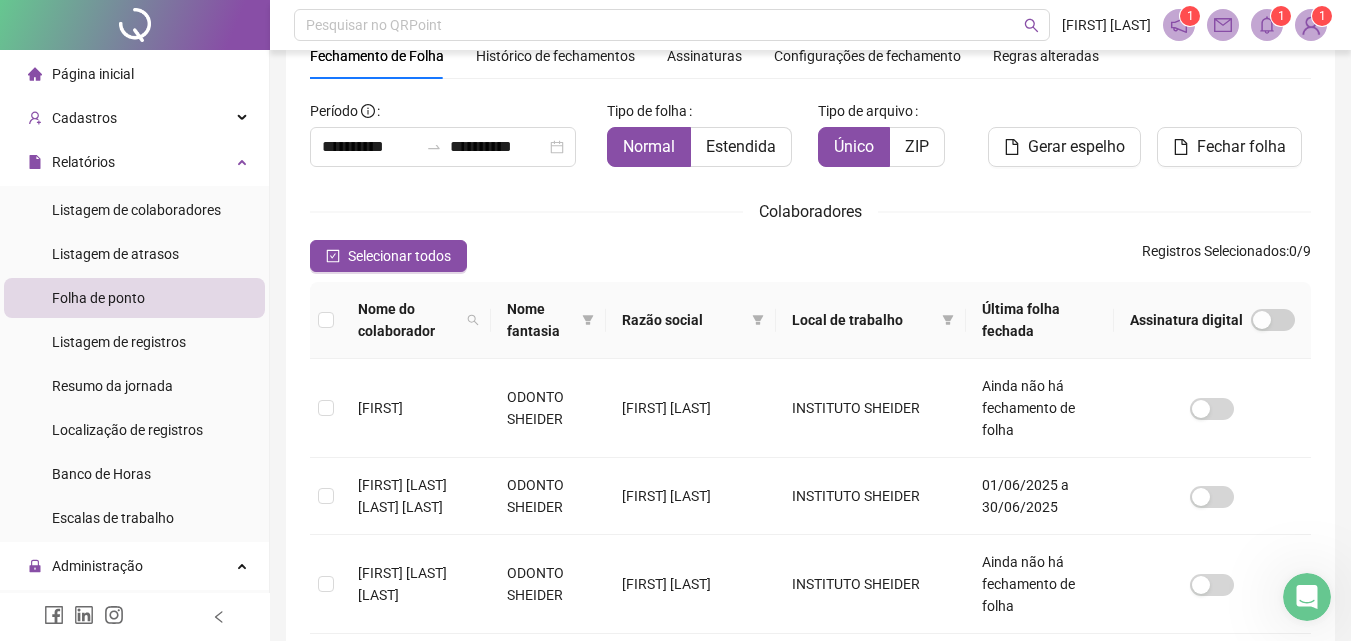 scroll, scrollTop: 0, scrollLeft: 0, axis: both 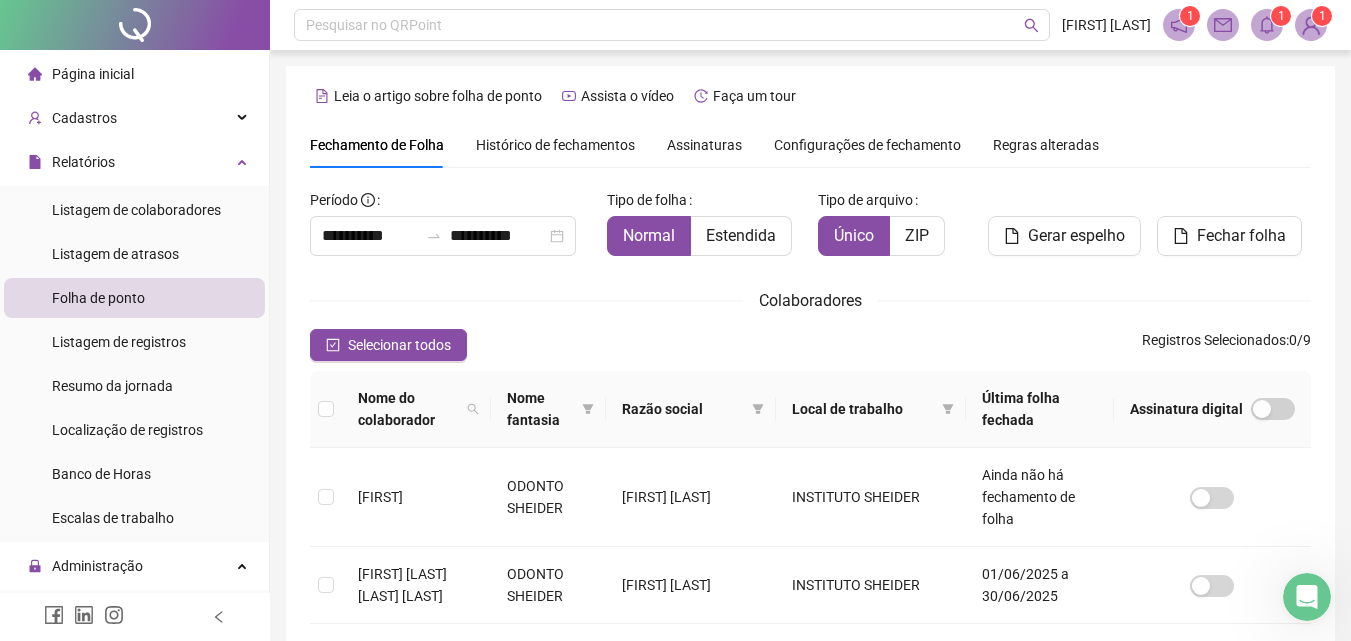 click at bounding box center (1267, 25) 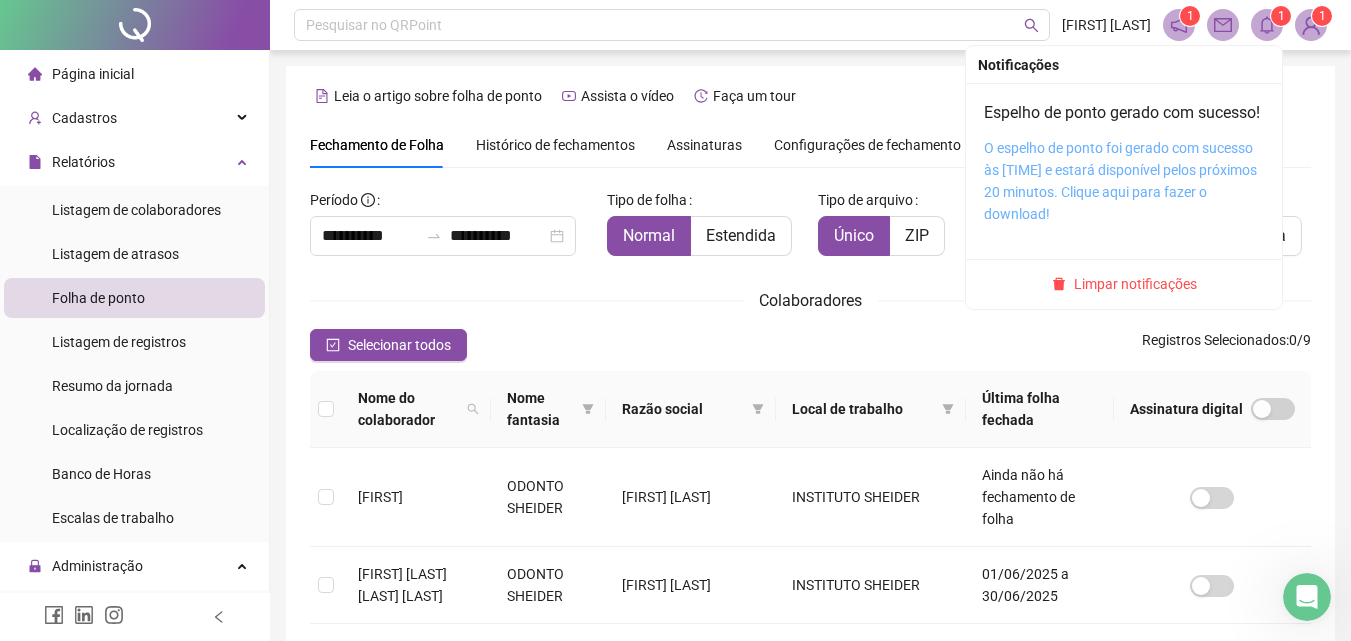 click on "O espelho de ponto foi gerado com sucesso às [TIME] e estará disponível pelos próximos 20 minutos.
Clique aqui para fazer o download!" at bounding box center (1120, 181) 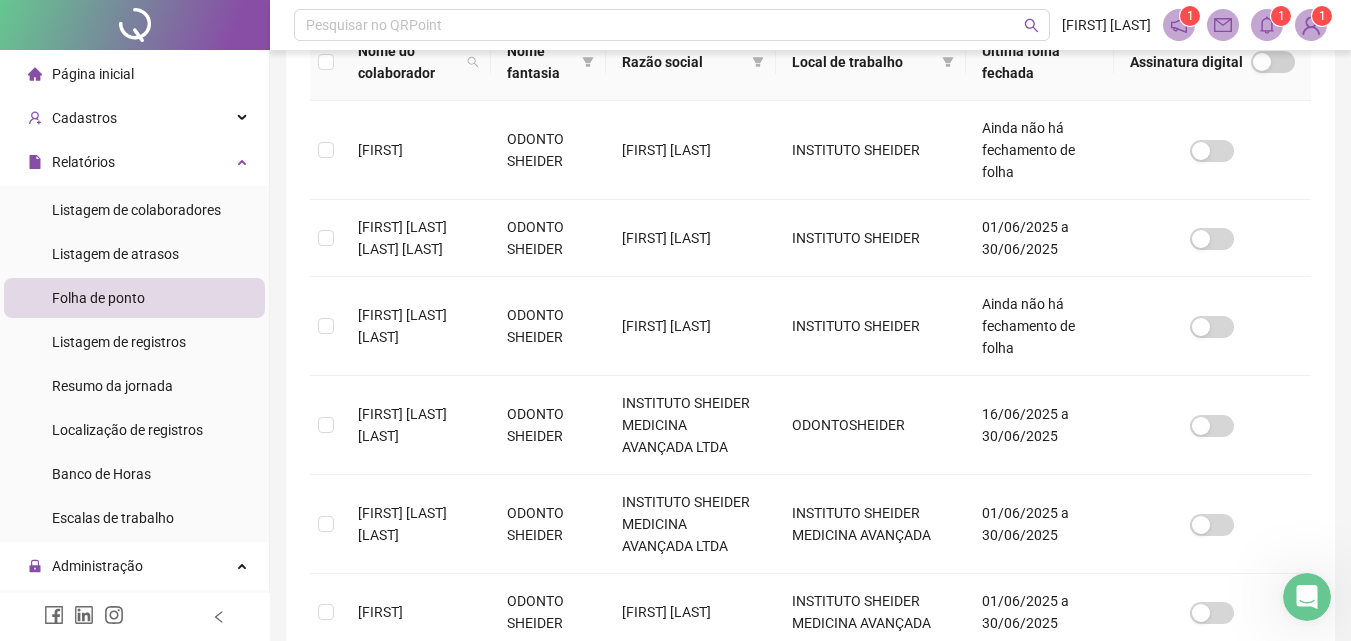 scroll, scrollTop: 350, scrollLeft: 0, axis: vertical 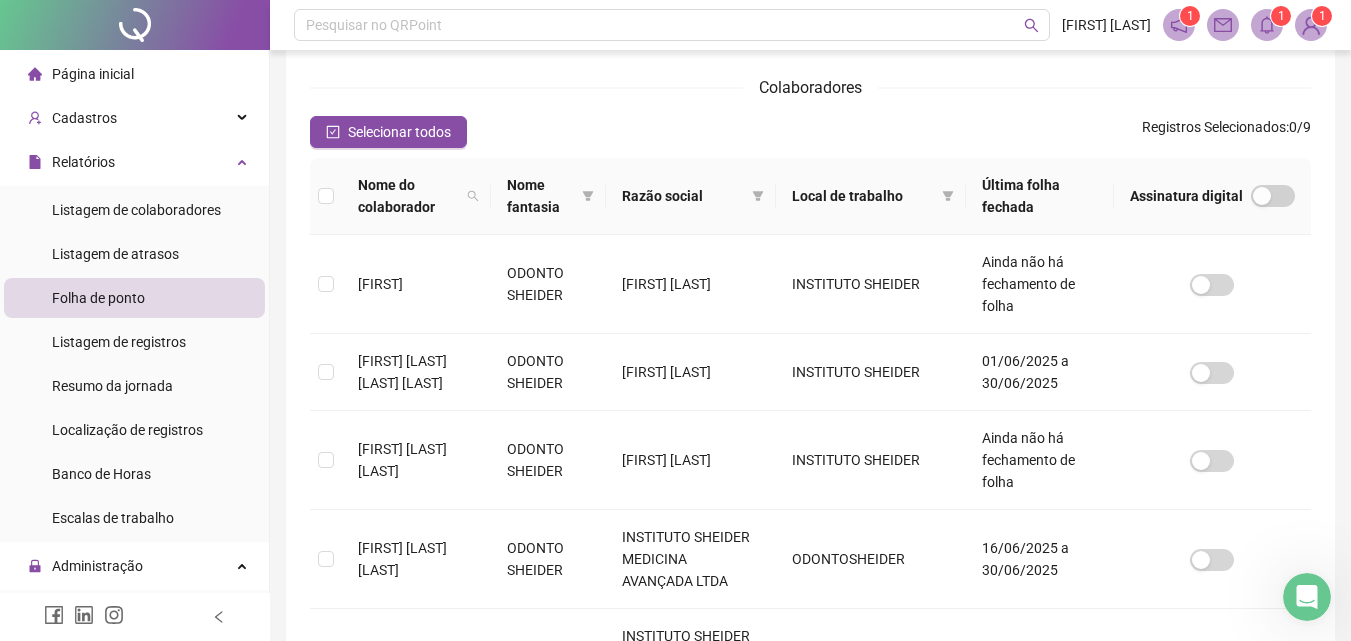 click on "Nome do colaborador [FIRST] [LAST] Nome fantasia Razão social Local de trabalho Última folha fechada Assinatura digital               [FIRST] [LAST]  [COMPANY] [FIRST] [LAST] [COMPANY] Ainda não há fechamento de folha [FIRST] [LAST] [COMPANY] [COMPANY] [COMPANY] [DATE] a [DATE] [FIRST] [LAST] [COMPANY] [COMPANY] [COMPANY] [DATE] a [DATE] [FIRST] [LAST] [COMPANY] [FIRST] [LAST] [COMPANY] [COMPANY] 01/06/2025 a 30/06/2025 [FIRST] [LAST] [COMPANY]" at bounding box center [810, 619] 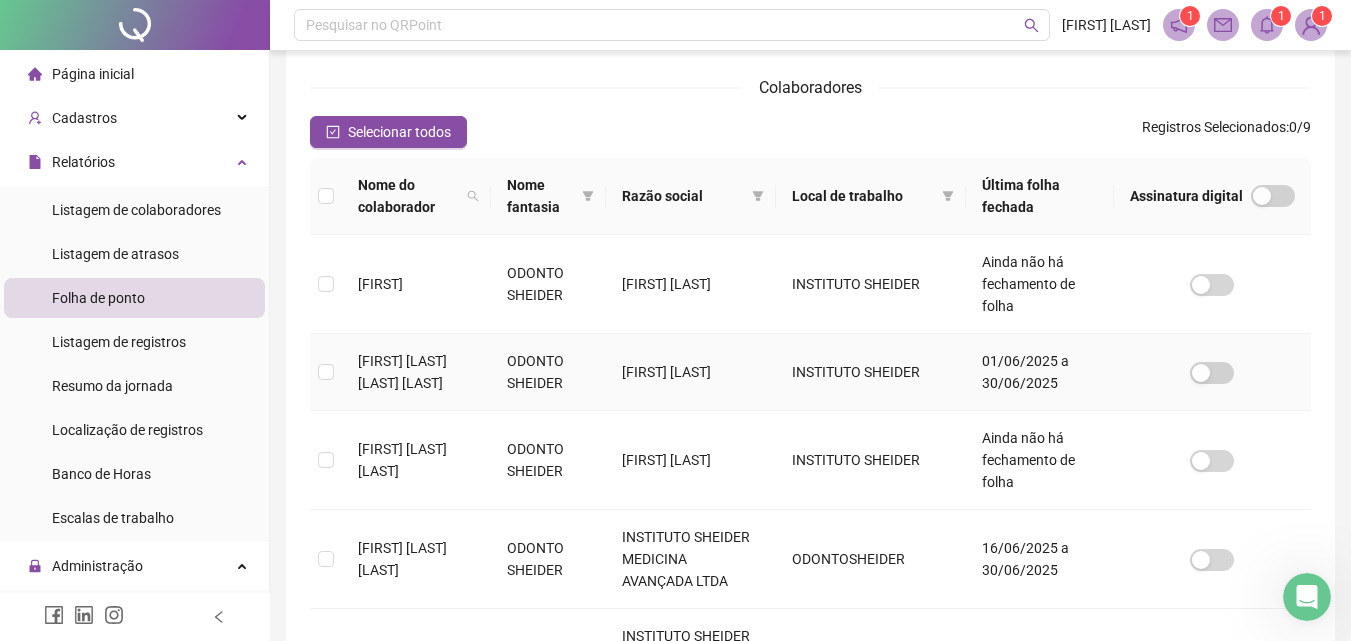 click at bounding box center [326, 372] 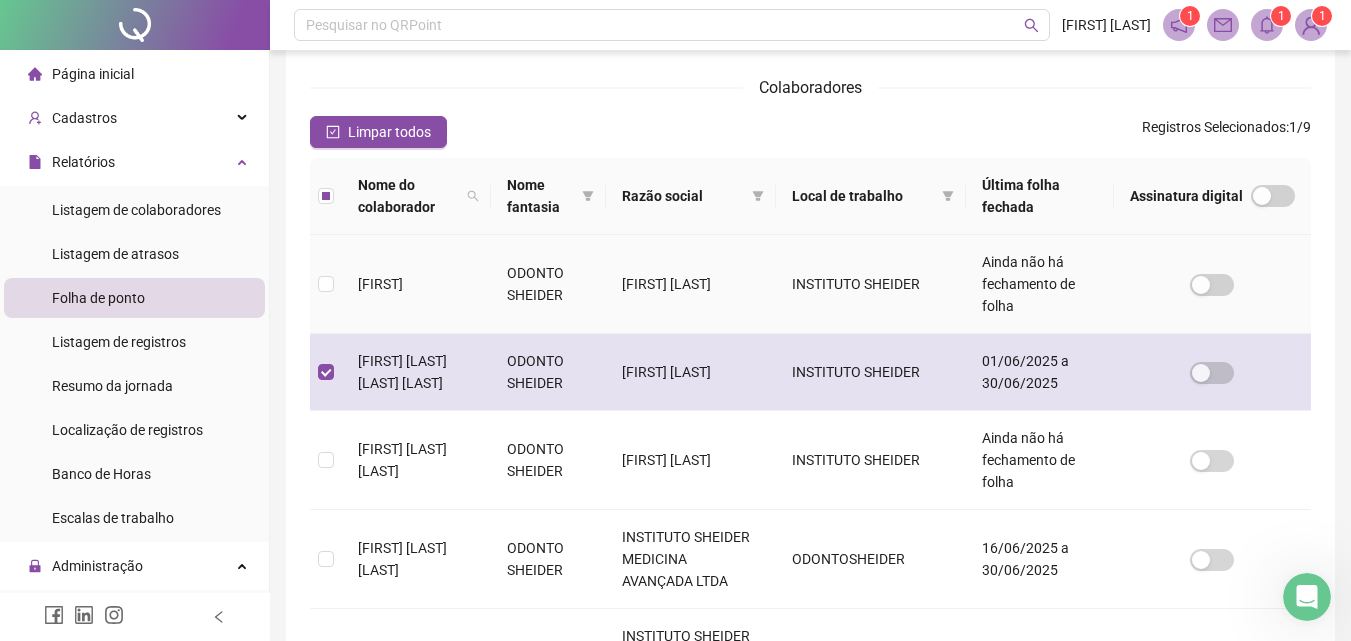scroll, scrollTop: 89, scrollLeft: 0, axis: vertical 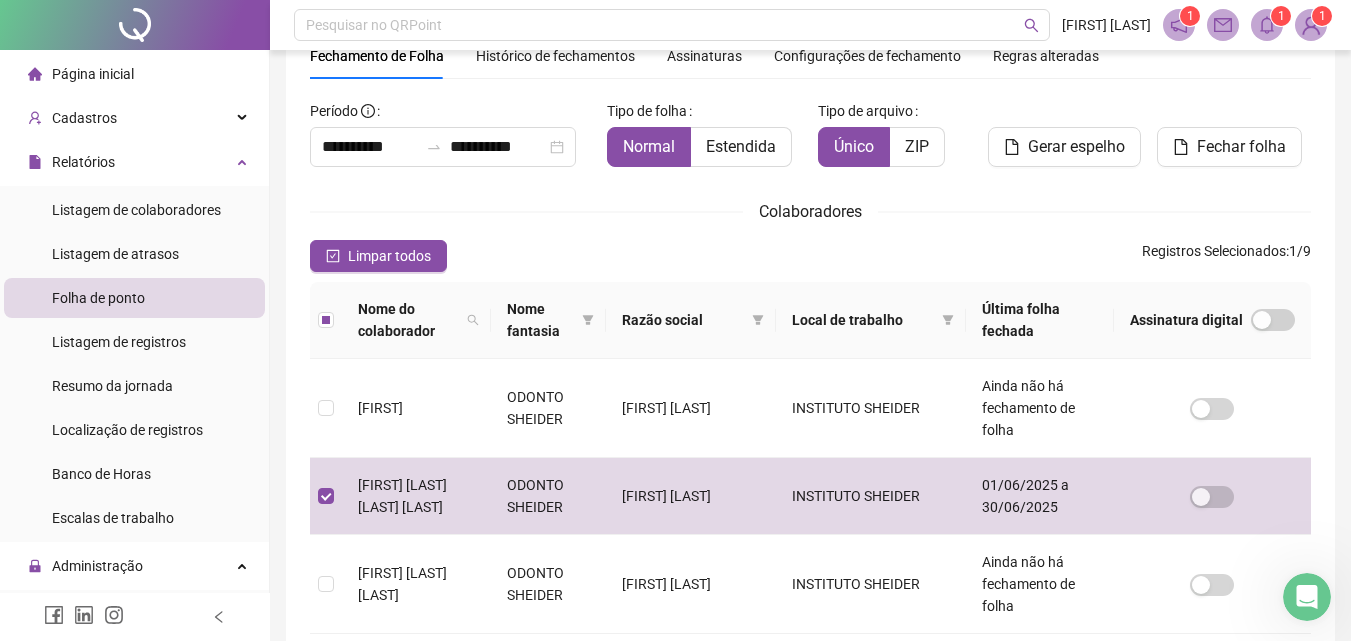 click on "Página inicial" at bounding box center (134, 74) 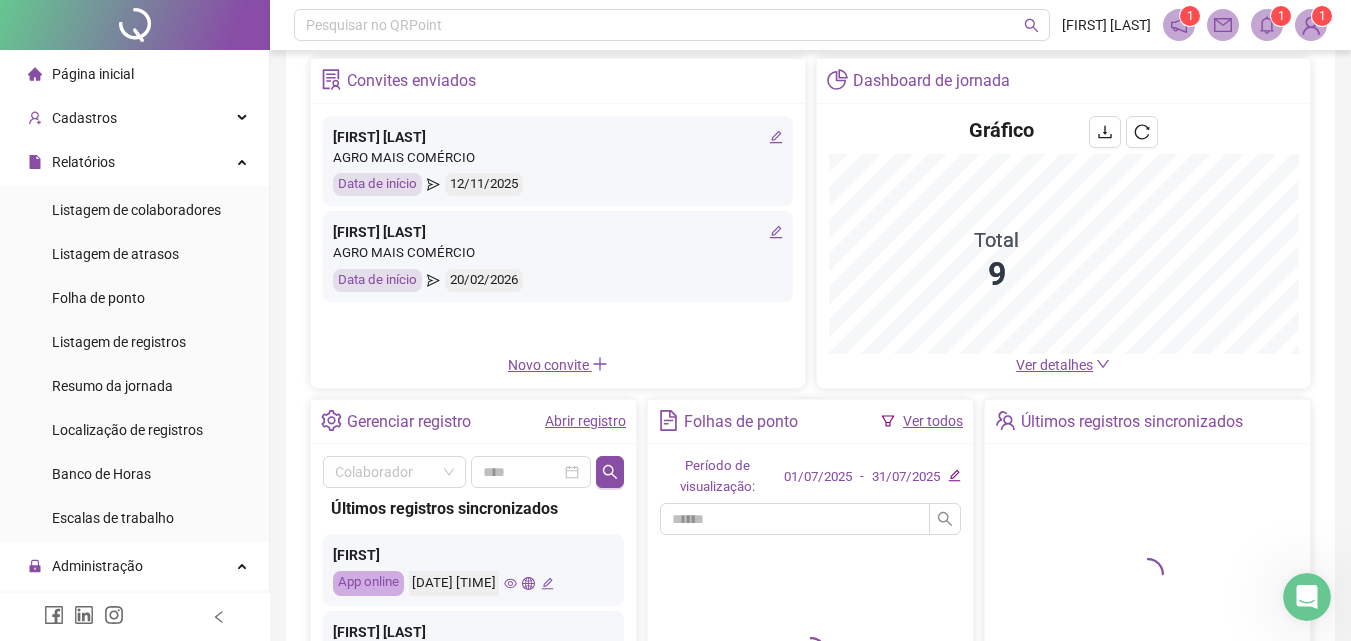click on "Ver todos" at bounding box center [933, 421] 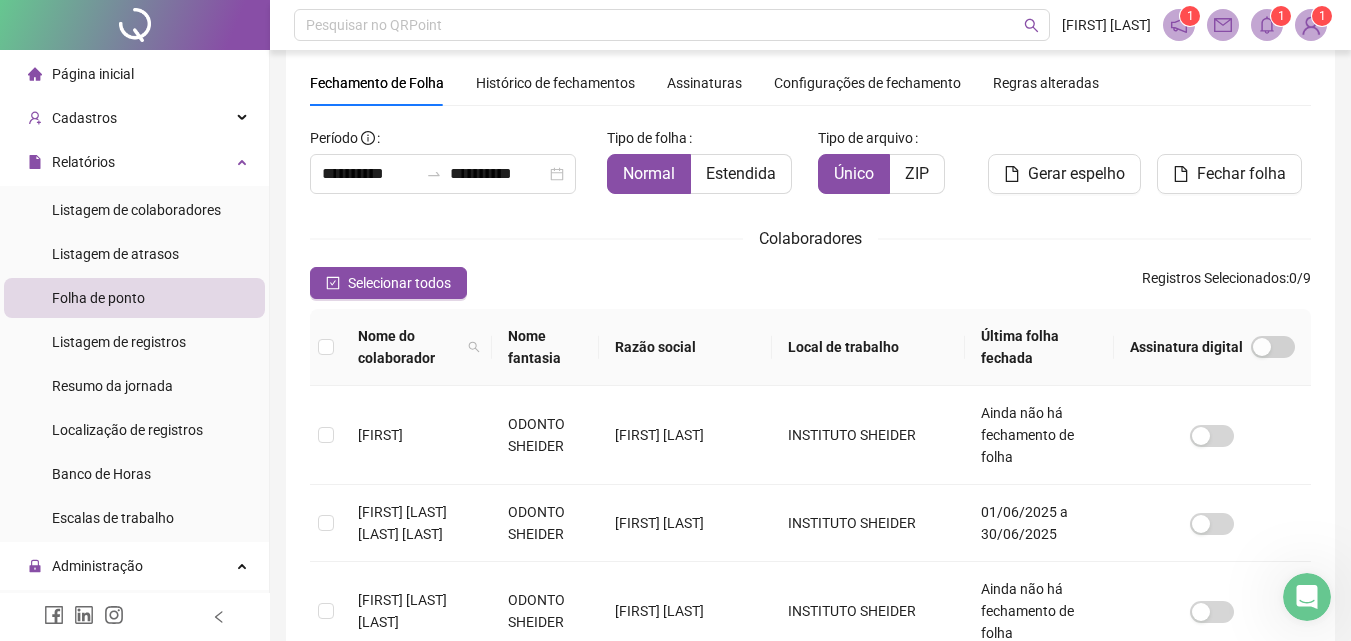 scroll, scrollTop: 89, scrollLeft: 0, axis: vertical 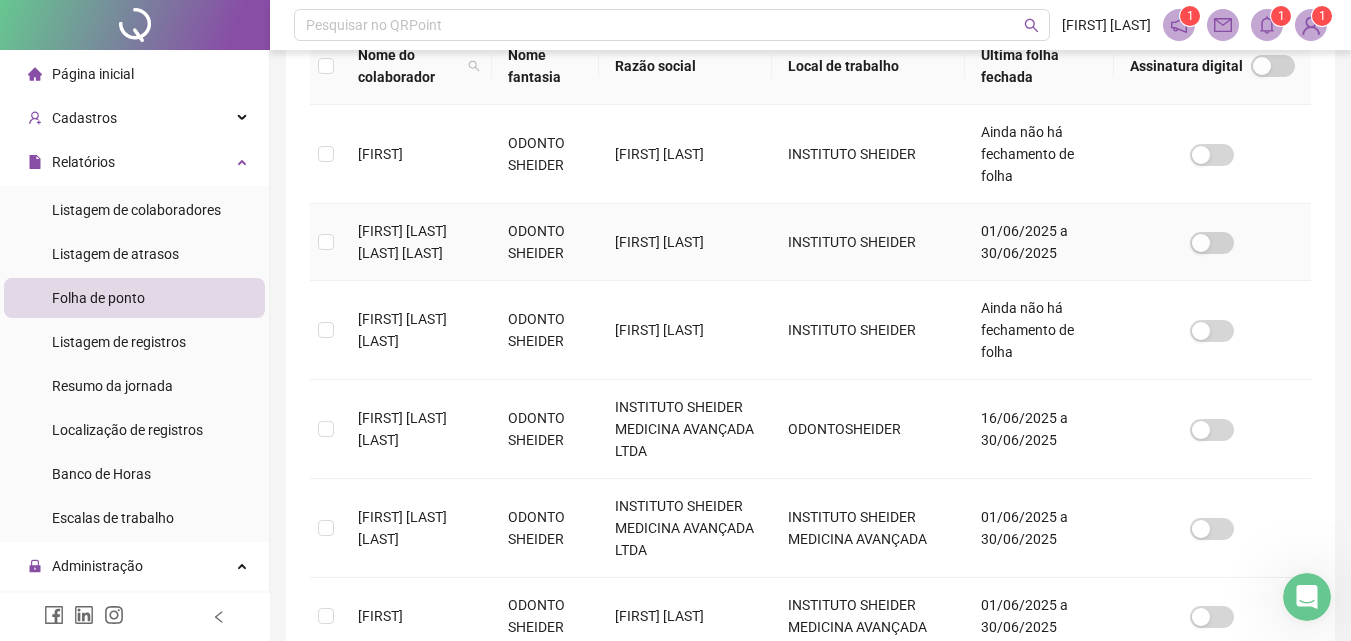 click at bounding box center (326, 242) 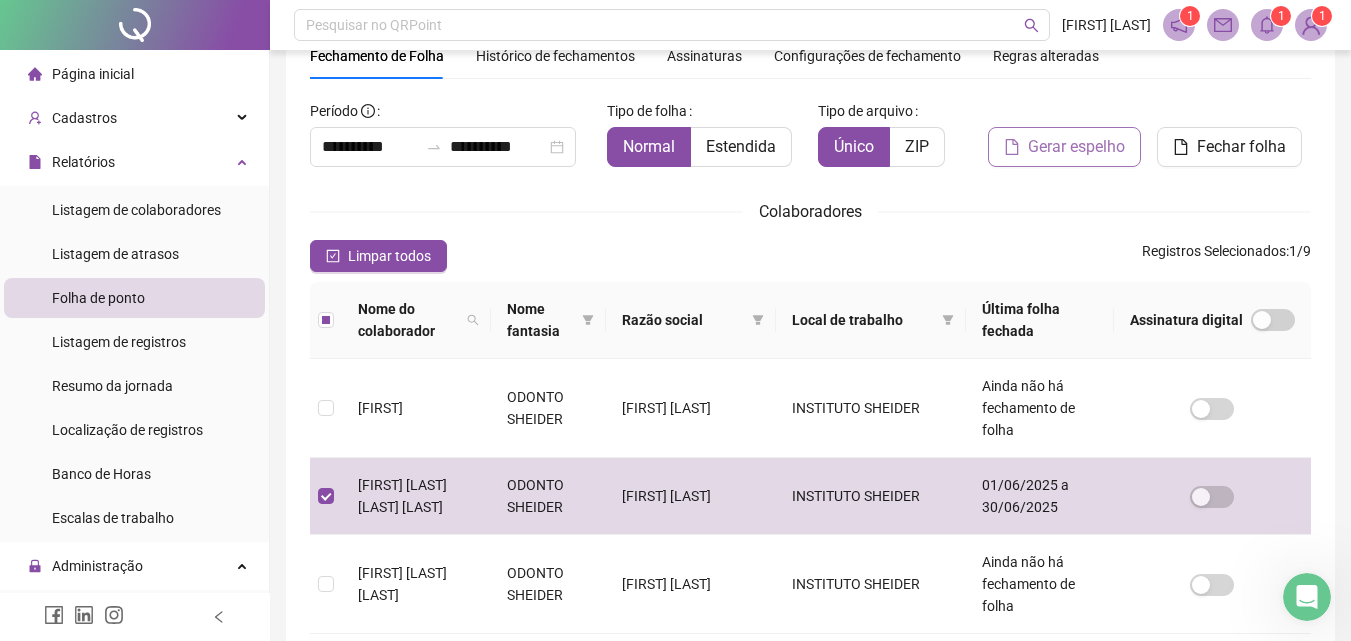 click on "Gerar espelho" at bounding box center [1076, 147] 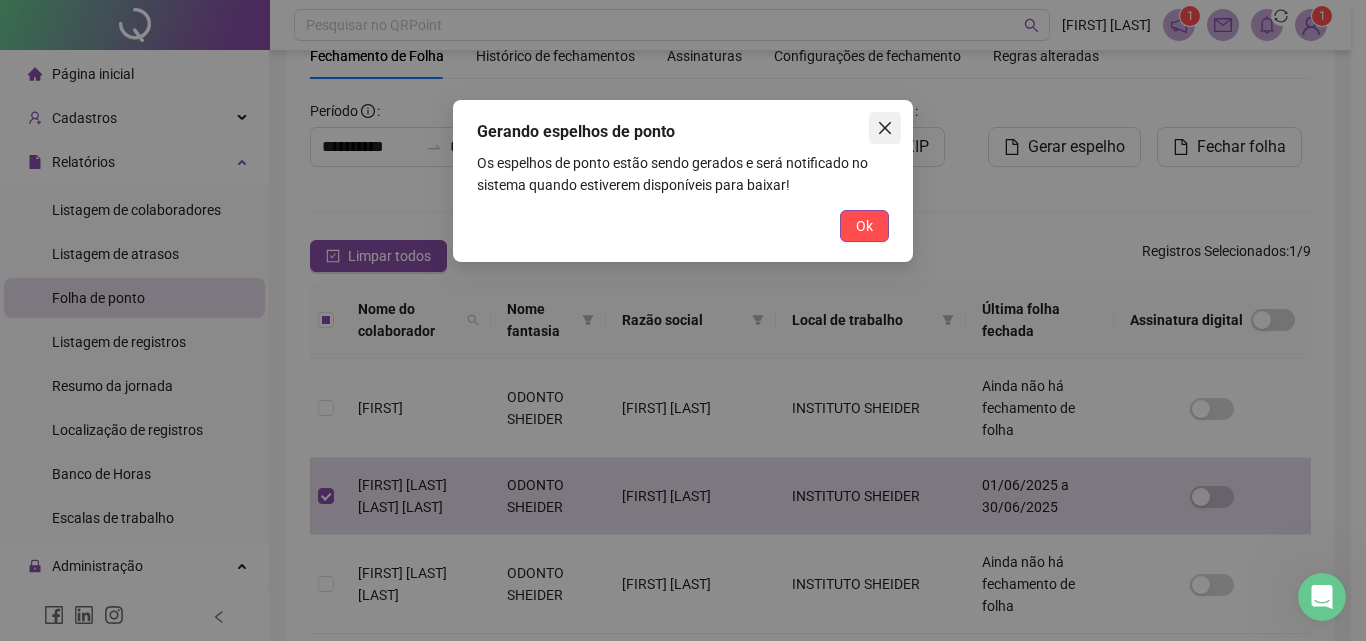click at bounding box center [885, 128] 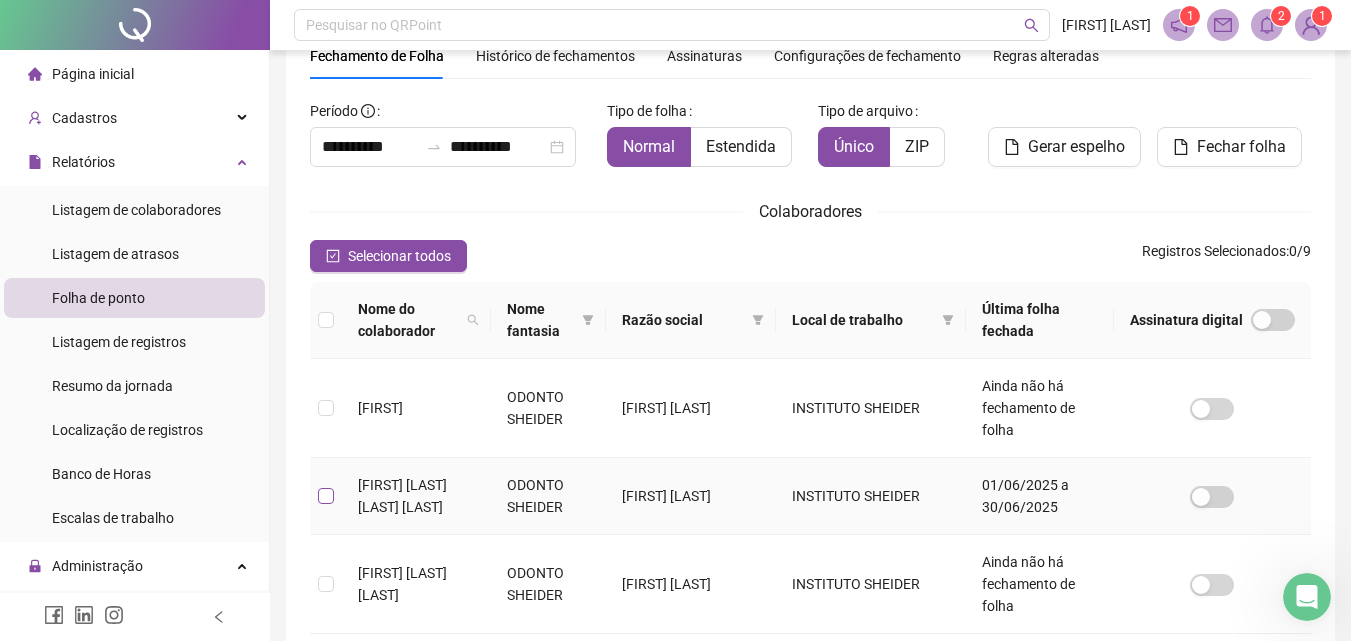 click at bounding box center (326, 496) 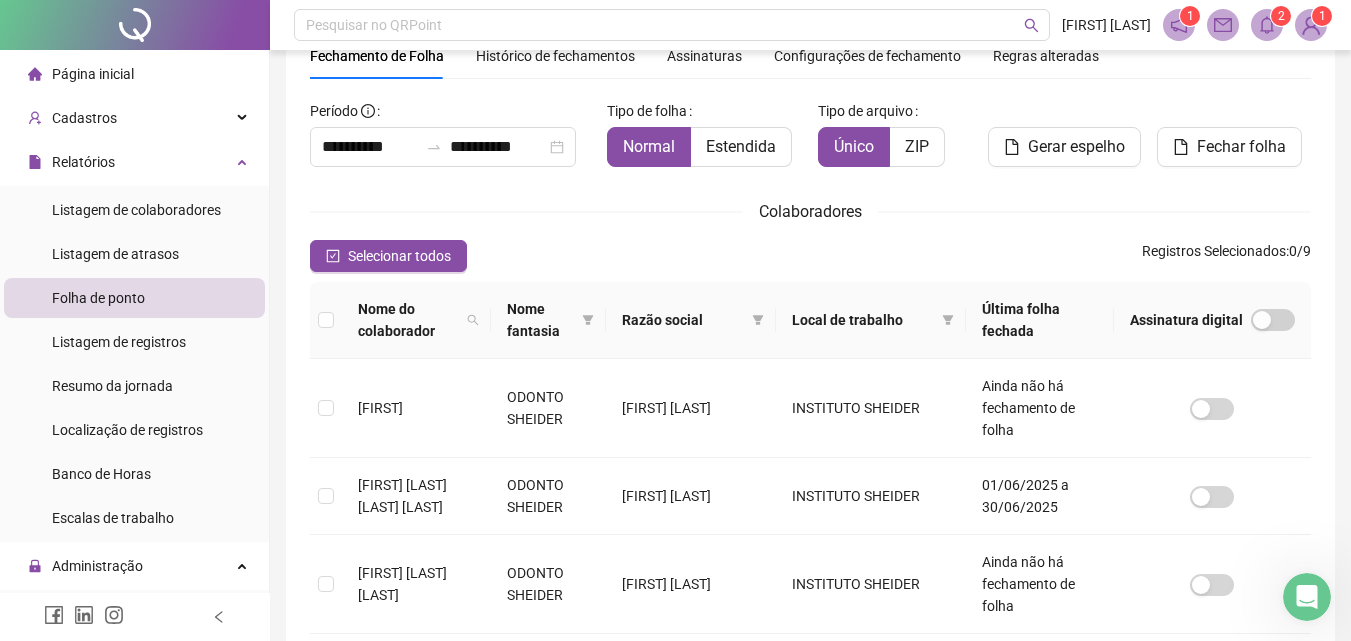 click on "Página inicial" at bounding box center [134, 74] 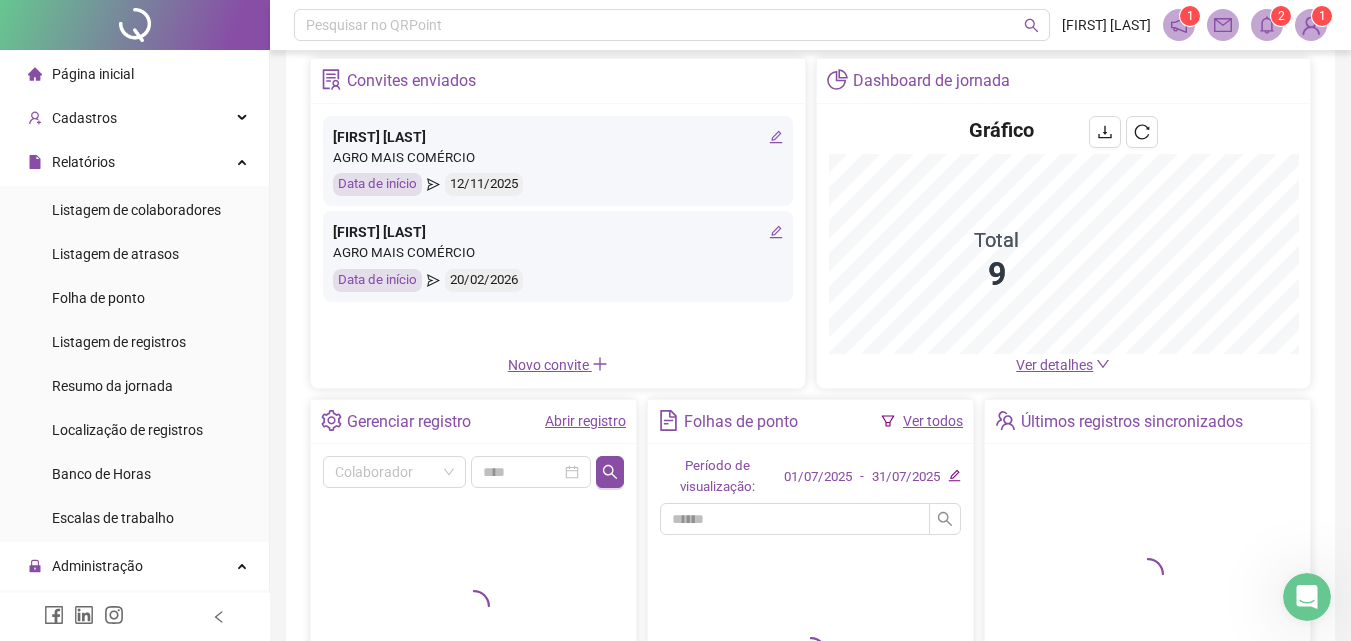 click on "Abrir registro" at bounding box center (585, 421) 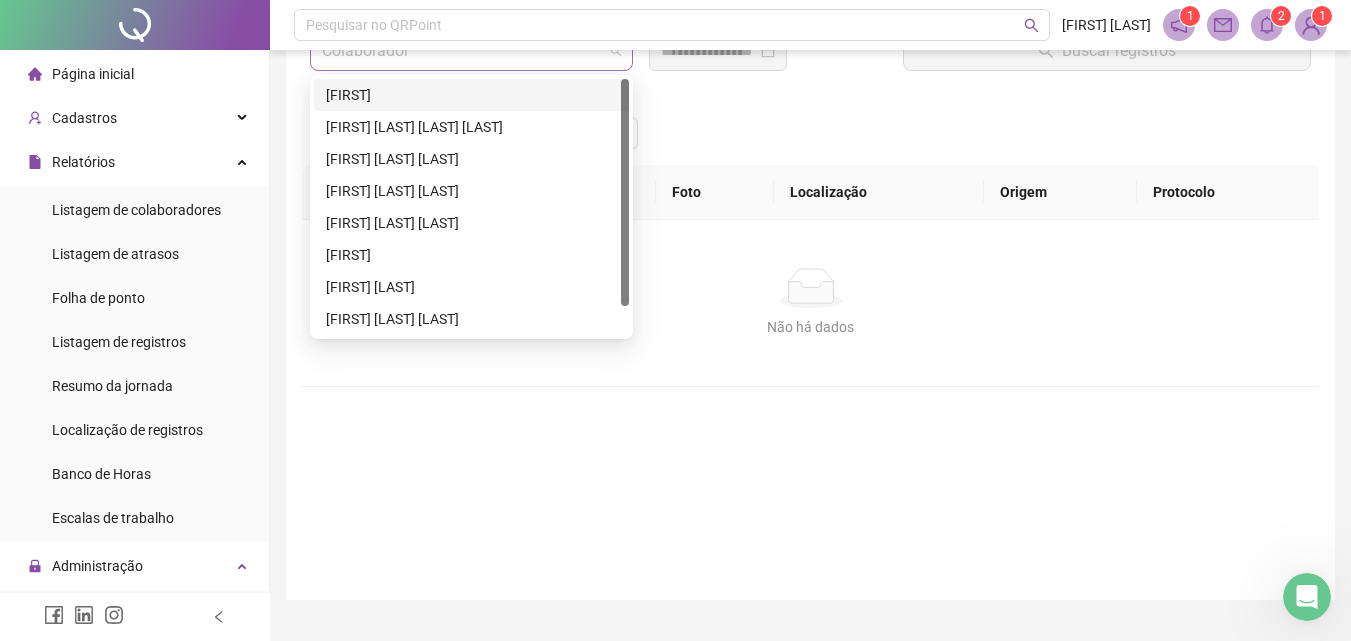 click at bounding box center (471, 51) 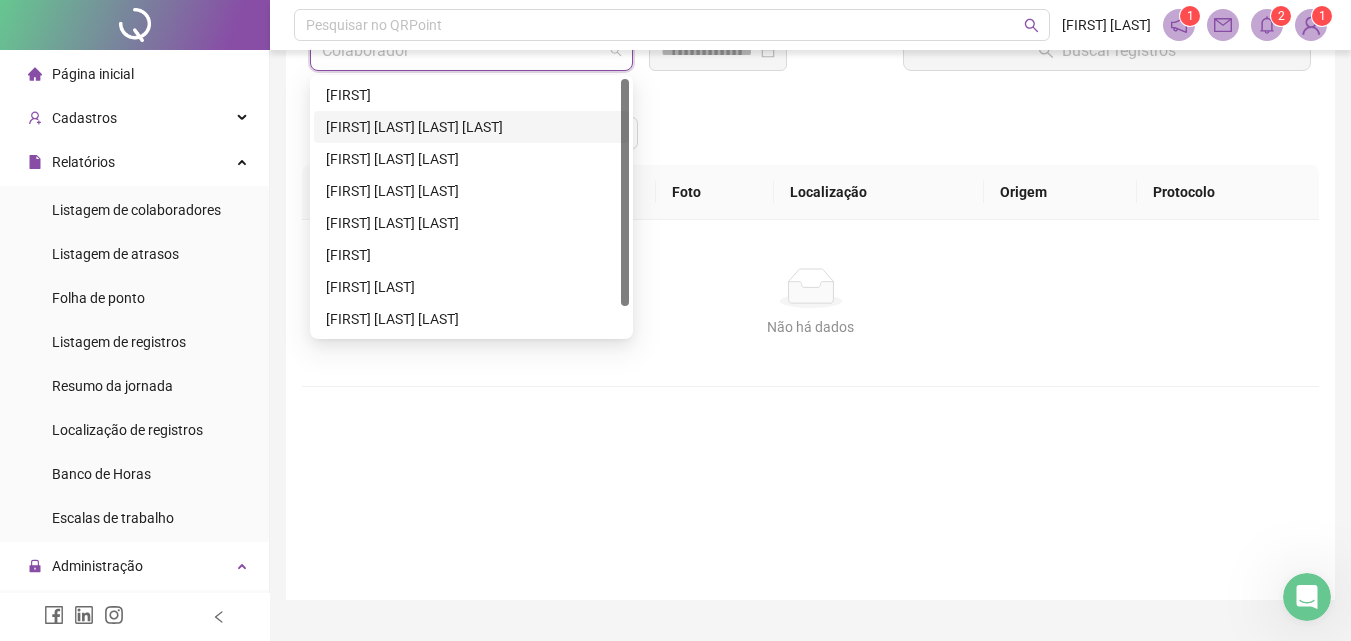 click on "[FIRST] [LAST] [LAST] [LAST]" at bounding box center (471, 127) 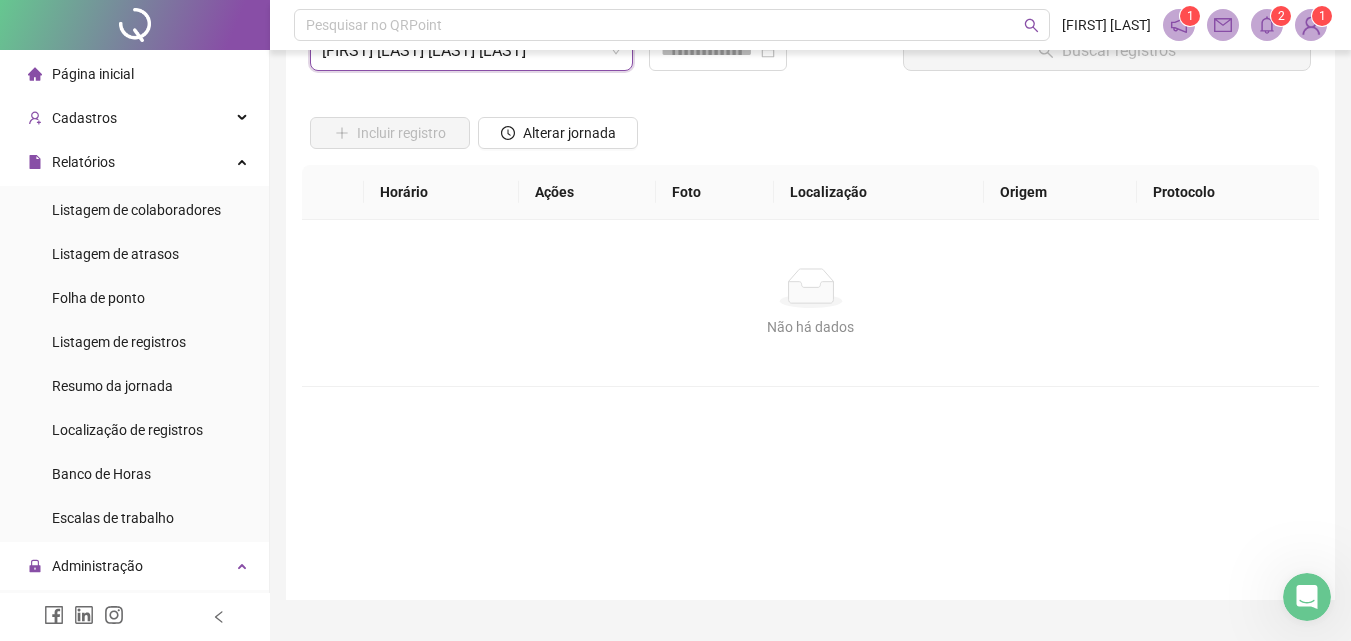 scroll, scrollTop: 0, scrollLeft: 0, axis: both 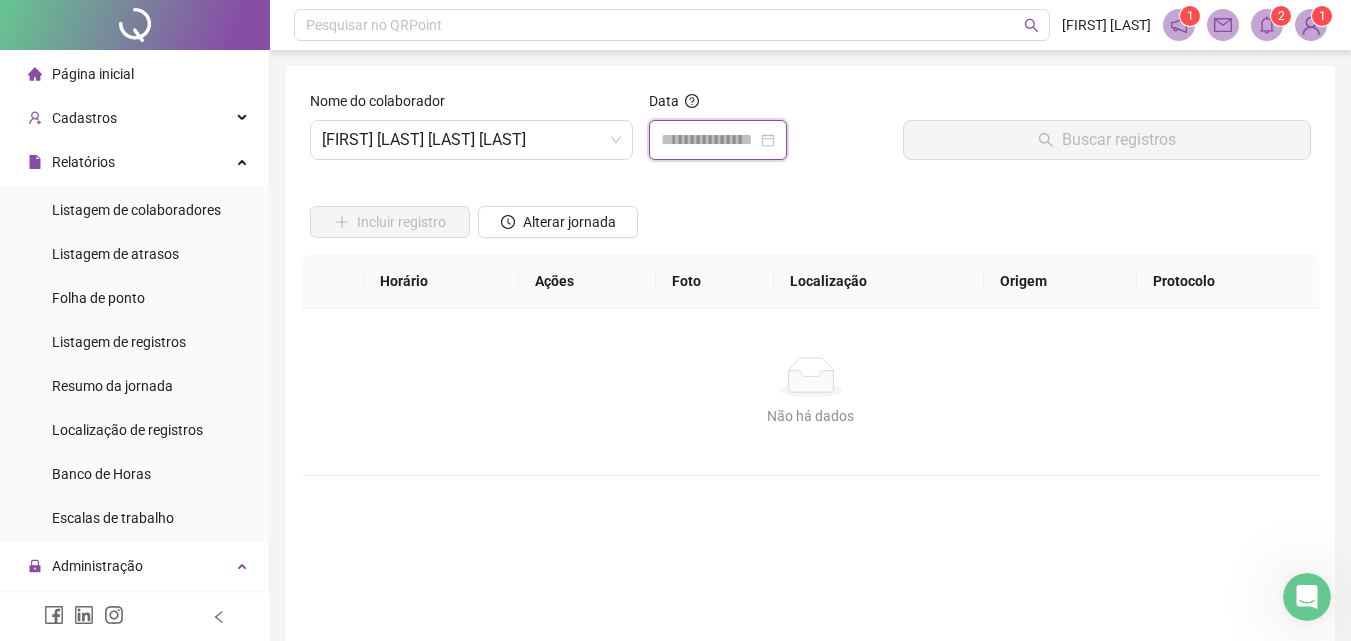 click at bounding box center [709, 140] 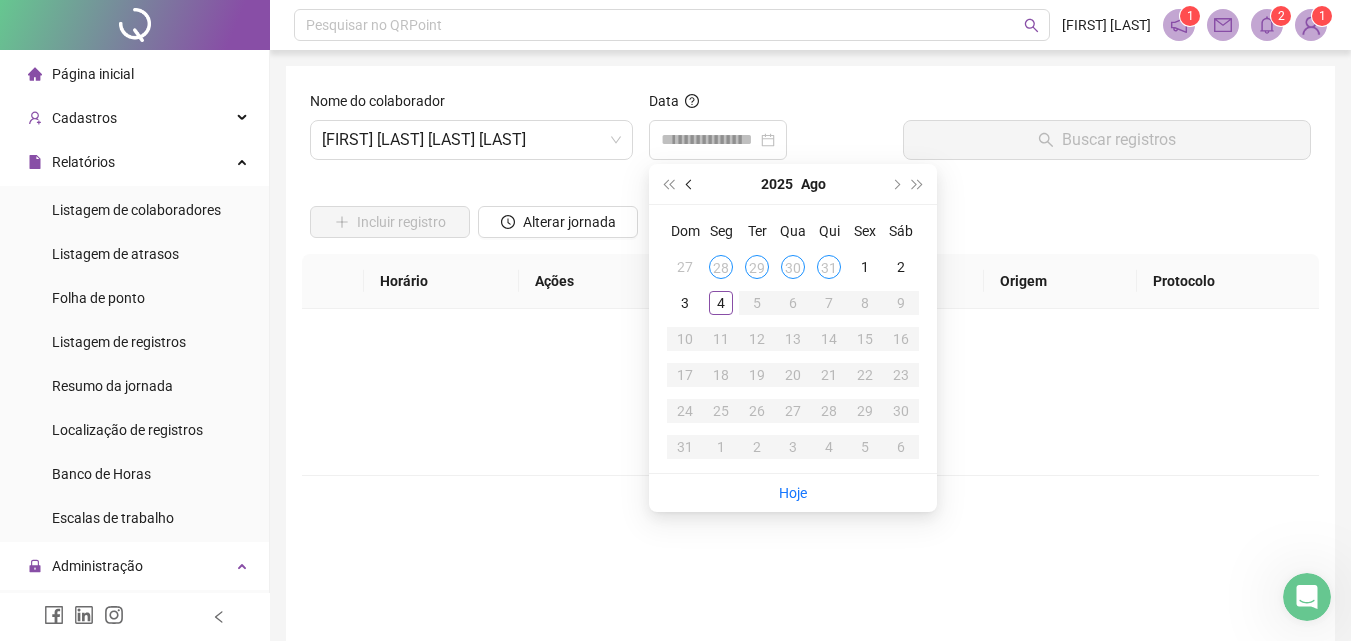 click at bounding box center [691, 184] 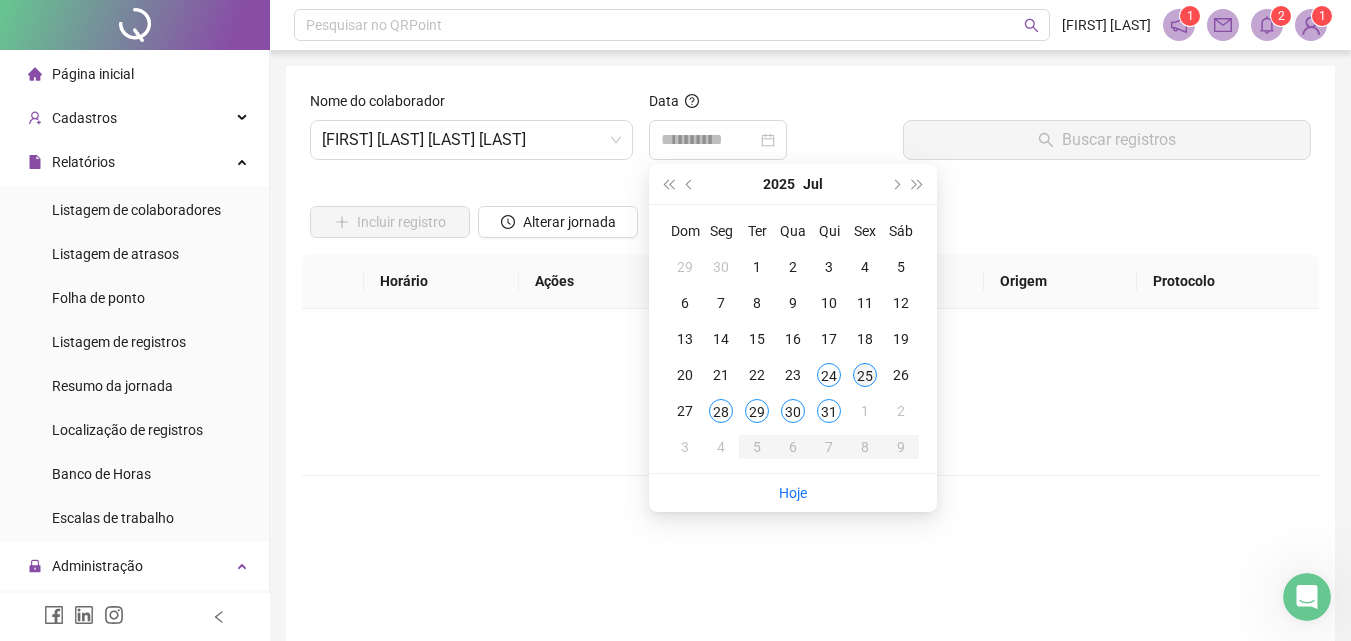 click on "25" at bounding box center (865, 375) 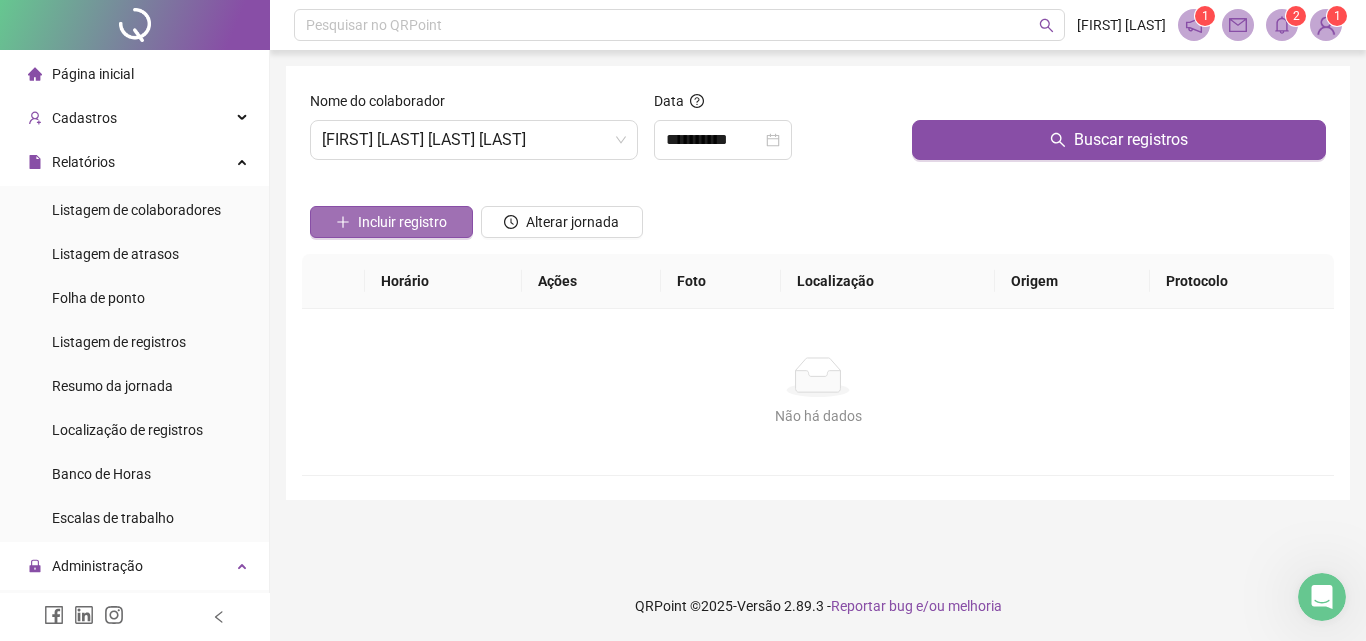 click on "Incluir registro" at bounding box center (402, 222) 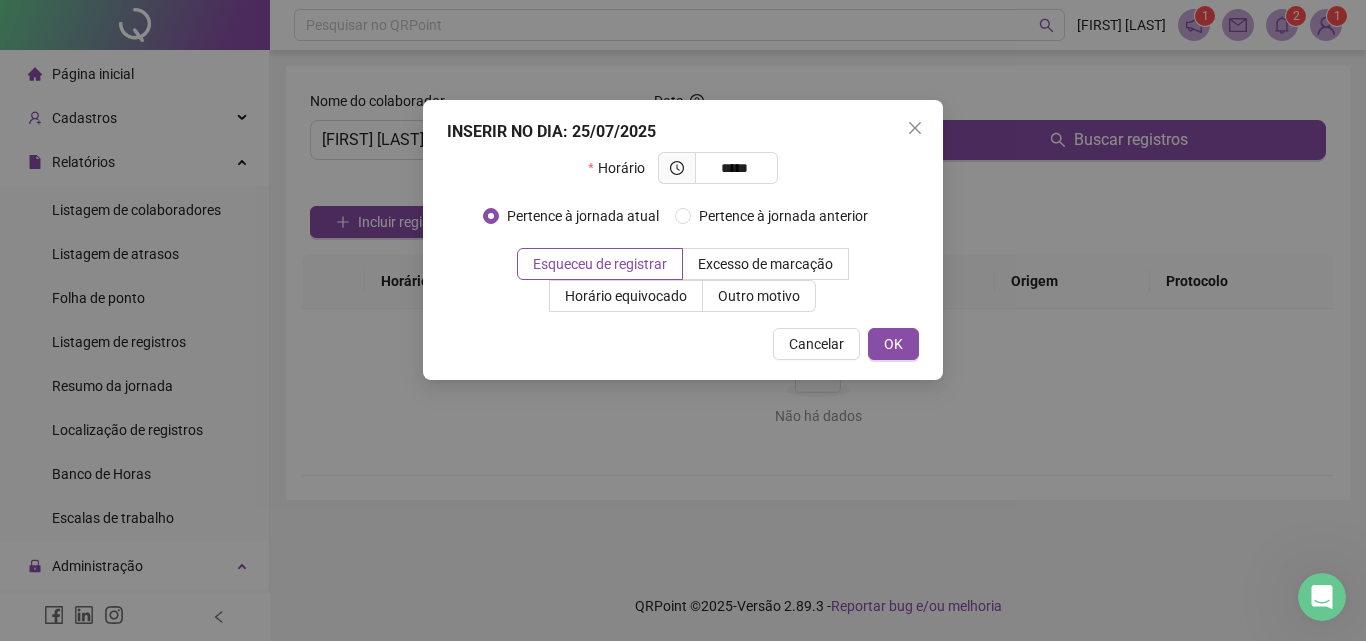 click on "INSERIR NO DIA :   25/07/2025 Horário ***** Pertence à jornada atual Pertence à jornada anterior Esqueceu de registrar Excesso de marcação Horário equivocado Outro motivo Motivo Cancelar OK" at bounding box center [683, 240] 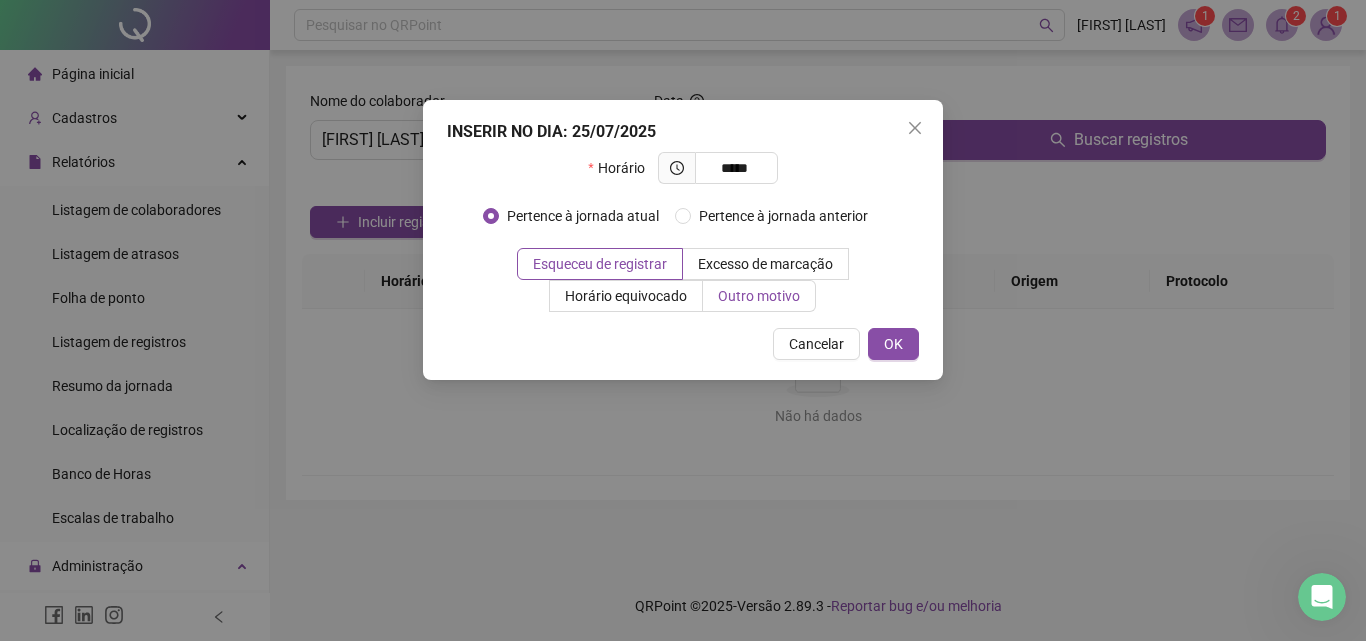 click on "Outro motivo" at bounding box center [759, 296] 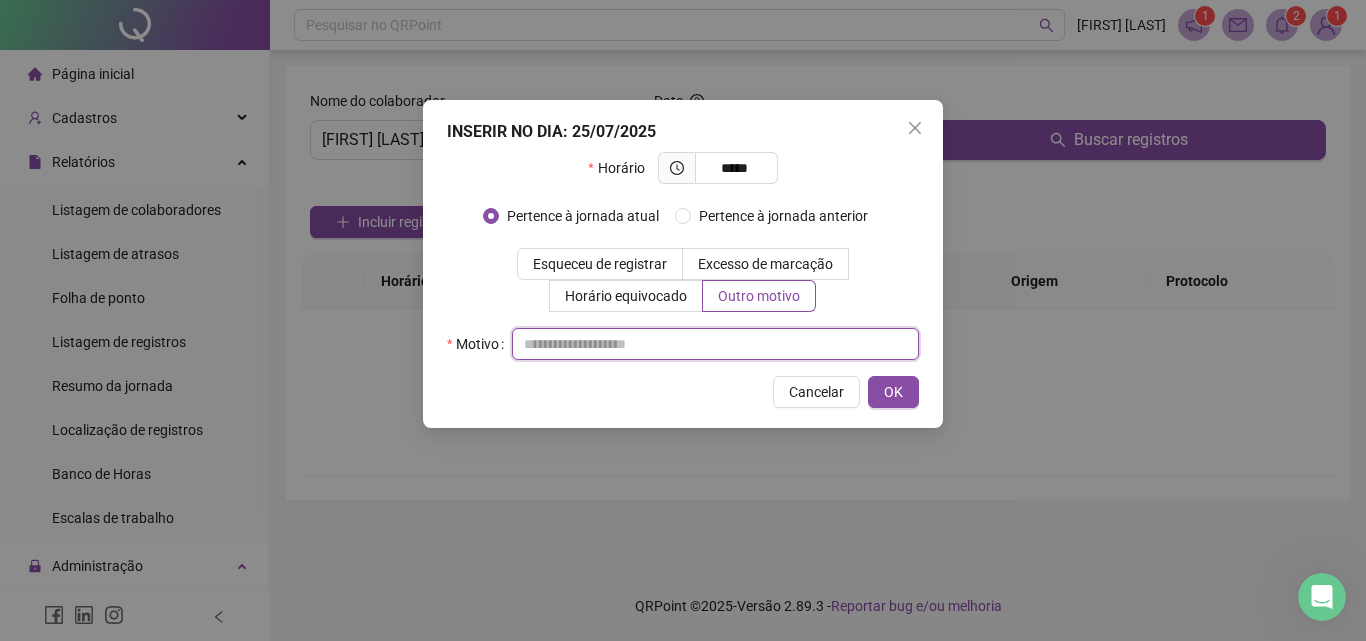 click at bounding box center (715, 344) 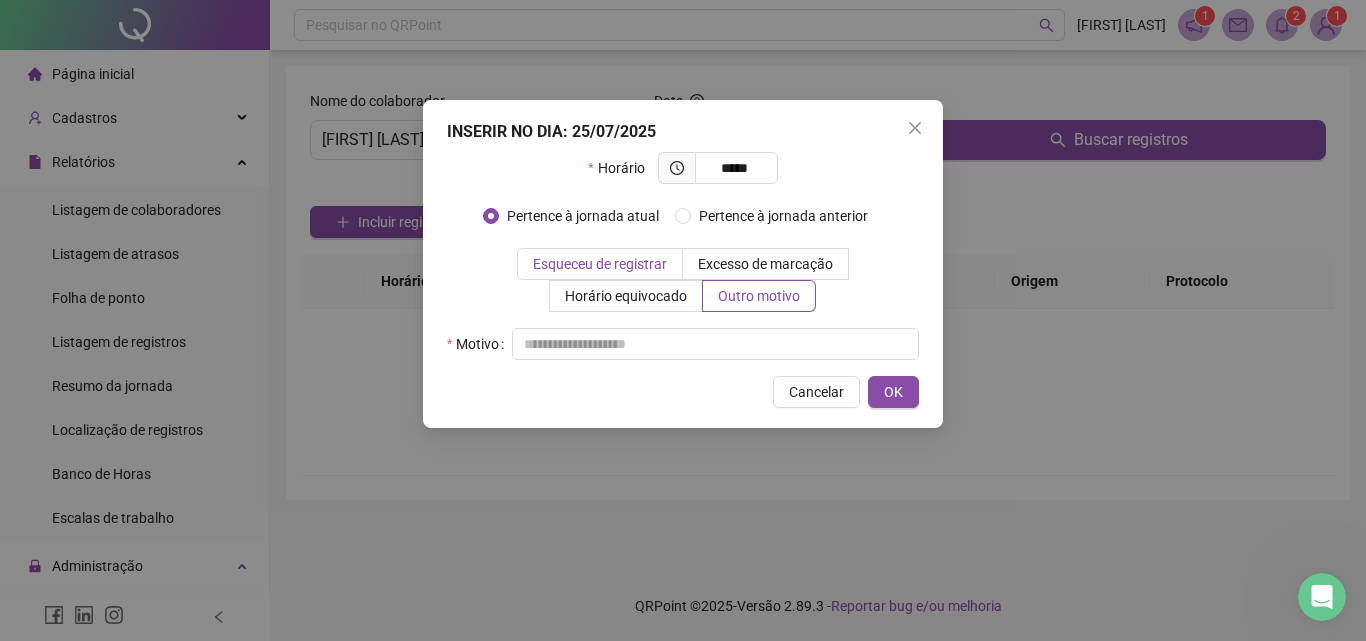 click on "Esqueceu de registrar" at bounding box center [600, 264] 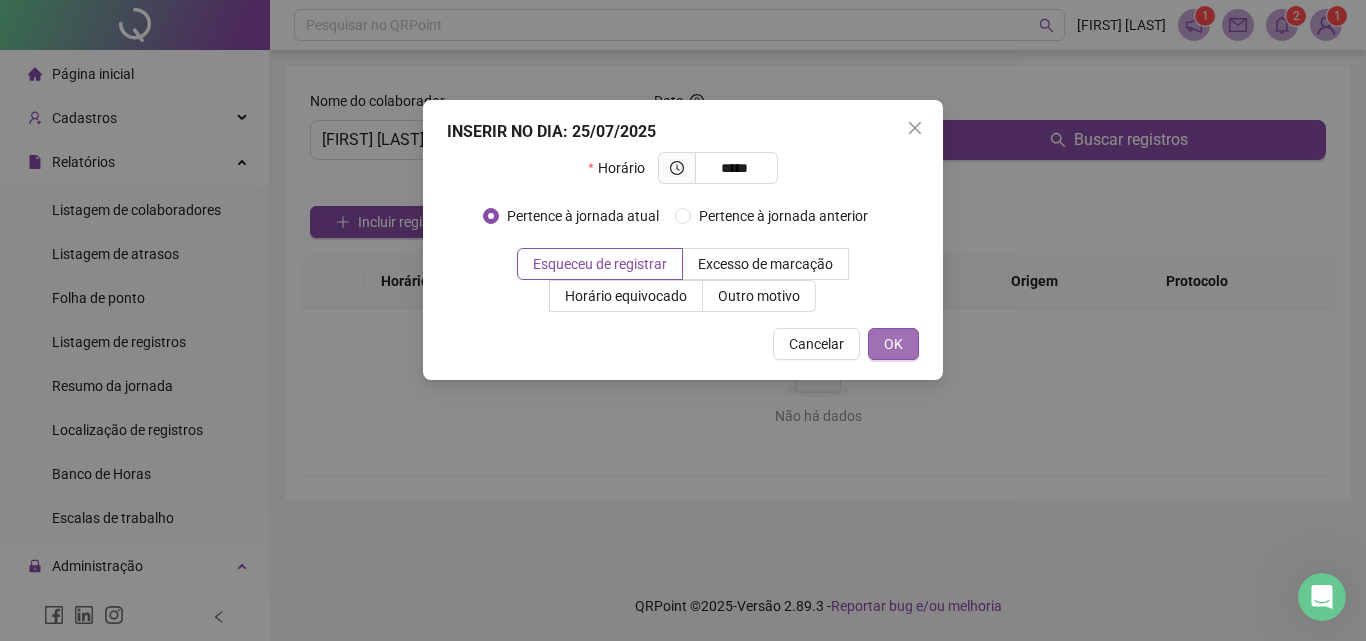 click on "OK" at bounding box center [893, 344] 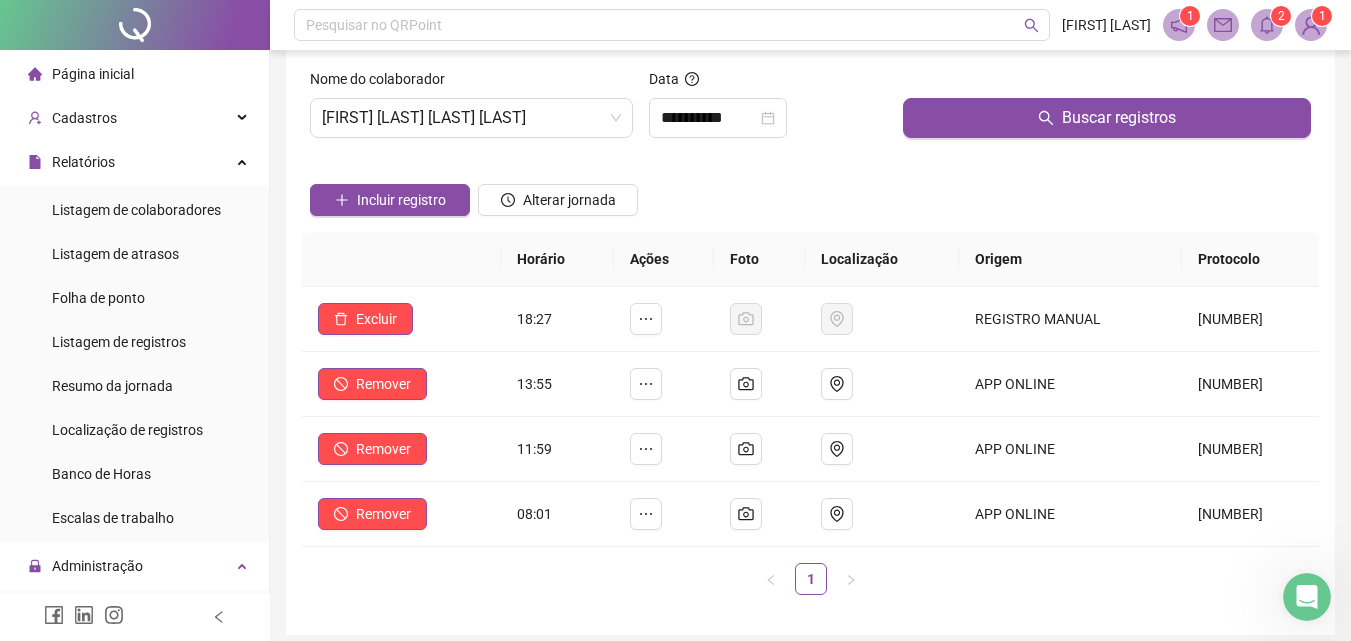scroll, scrollTop: 21, scrollLeft: 0, axis: vertical 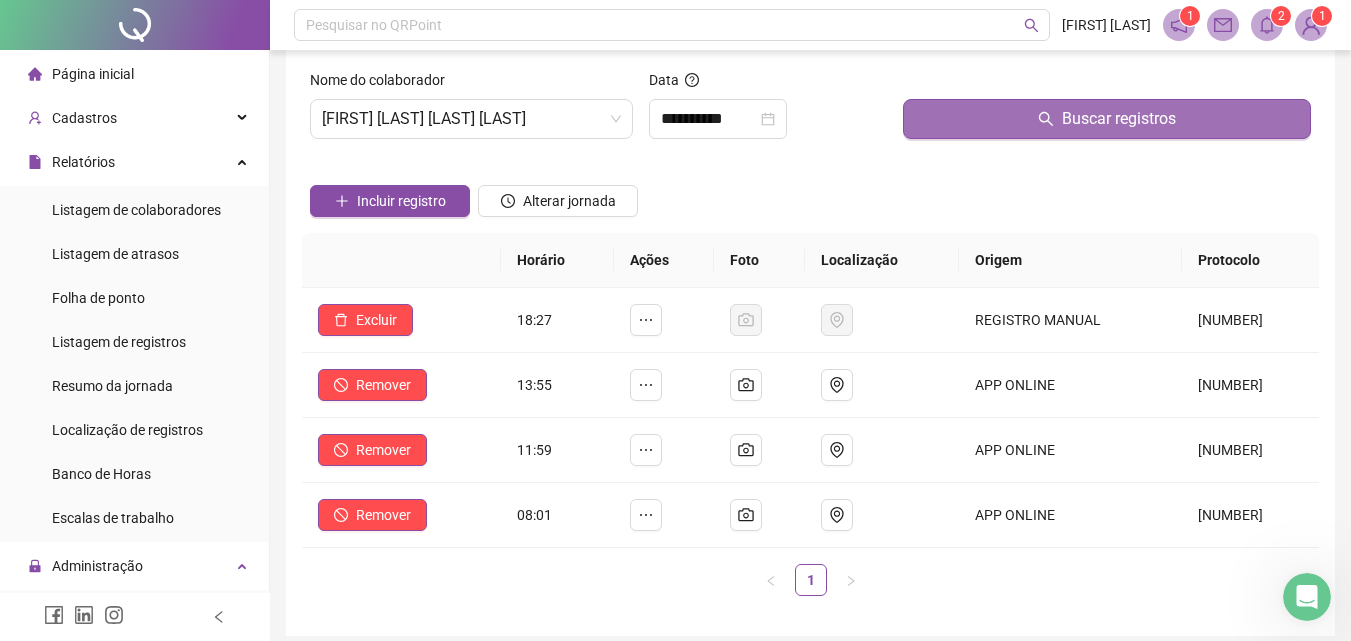 click on "Buscar registros" at bounding box center (1107, 119) 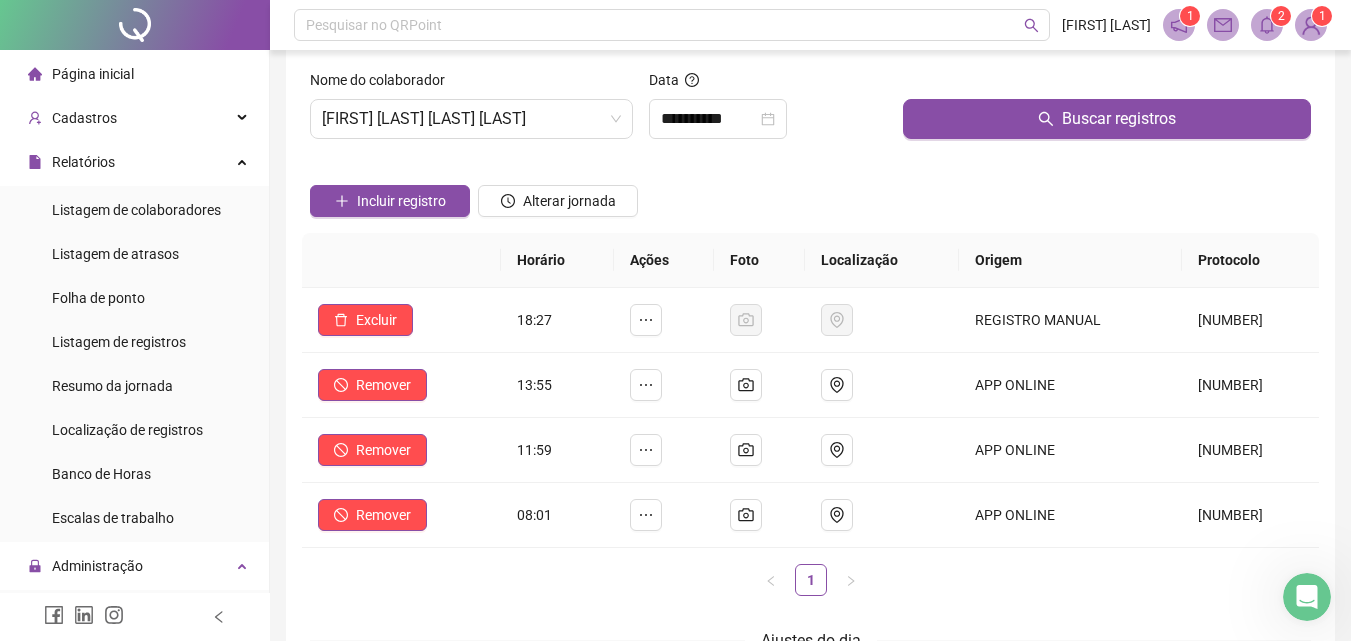 click on "**********" at bounding box center [810, 445] 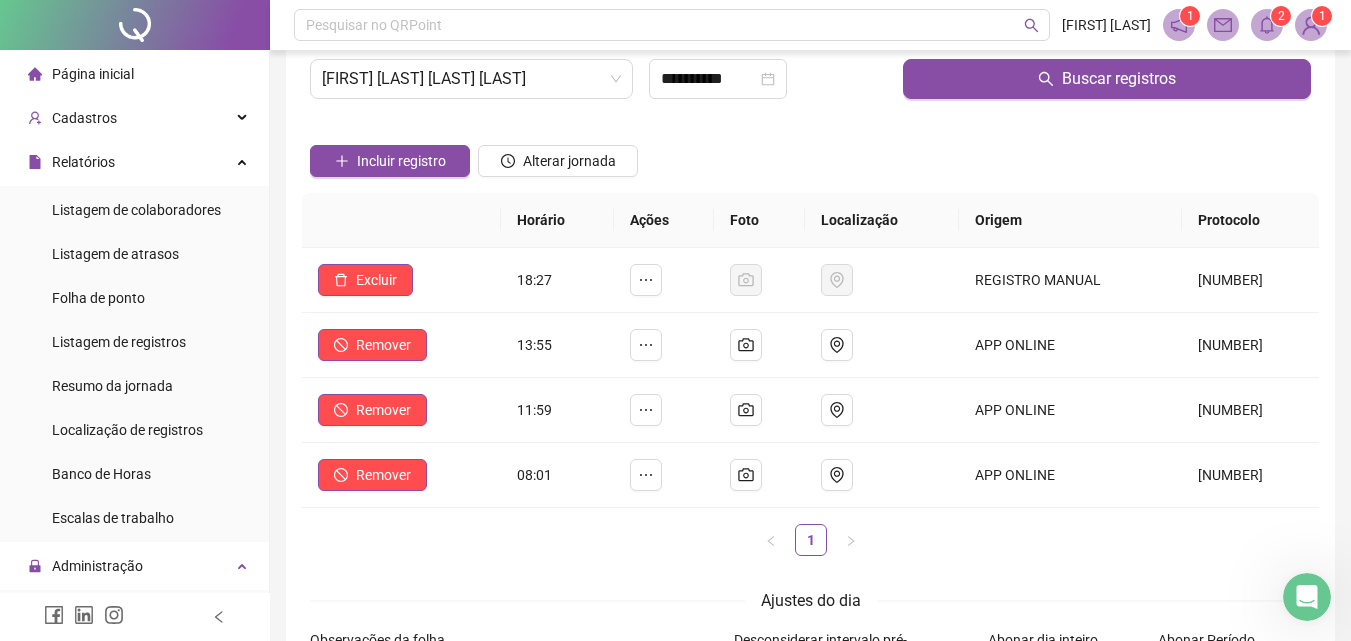 scroll, scrollTop: 291, scrollLeft: 0, axis: vertical 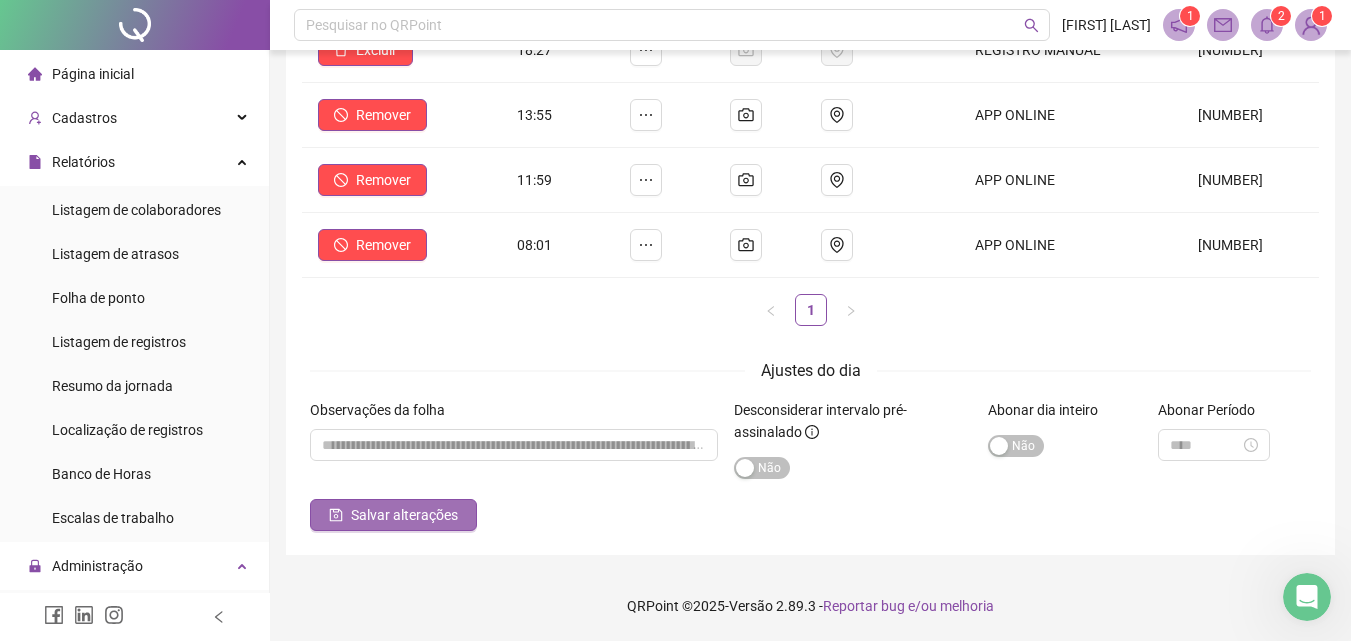 click on "Salvar alterações" at bounding box center (393, 515) 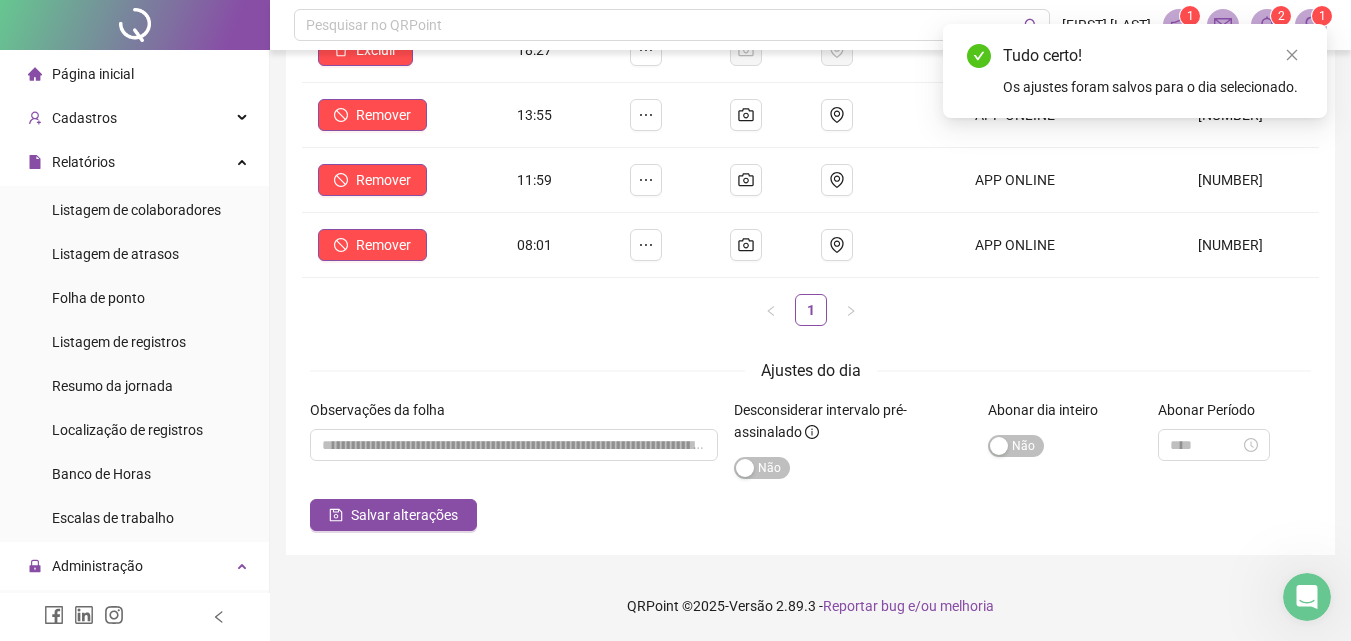 scroll, scrollTop: 0, scrollLeft: 0, axis: both 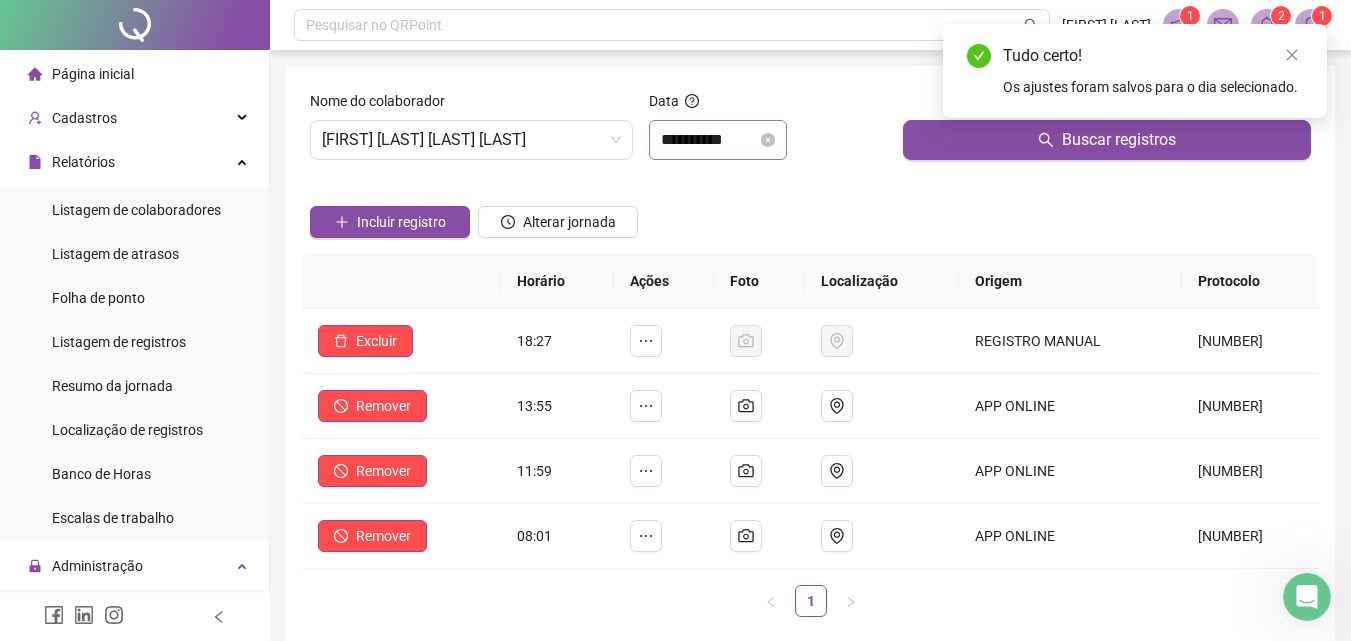 click on "**********" at bounding box center [718, 140] 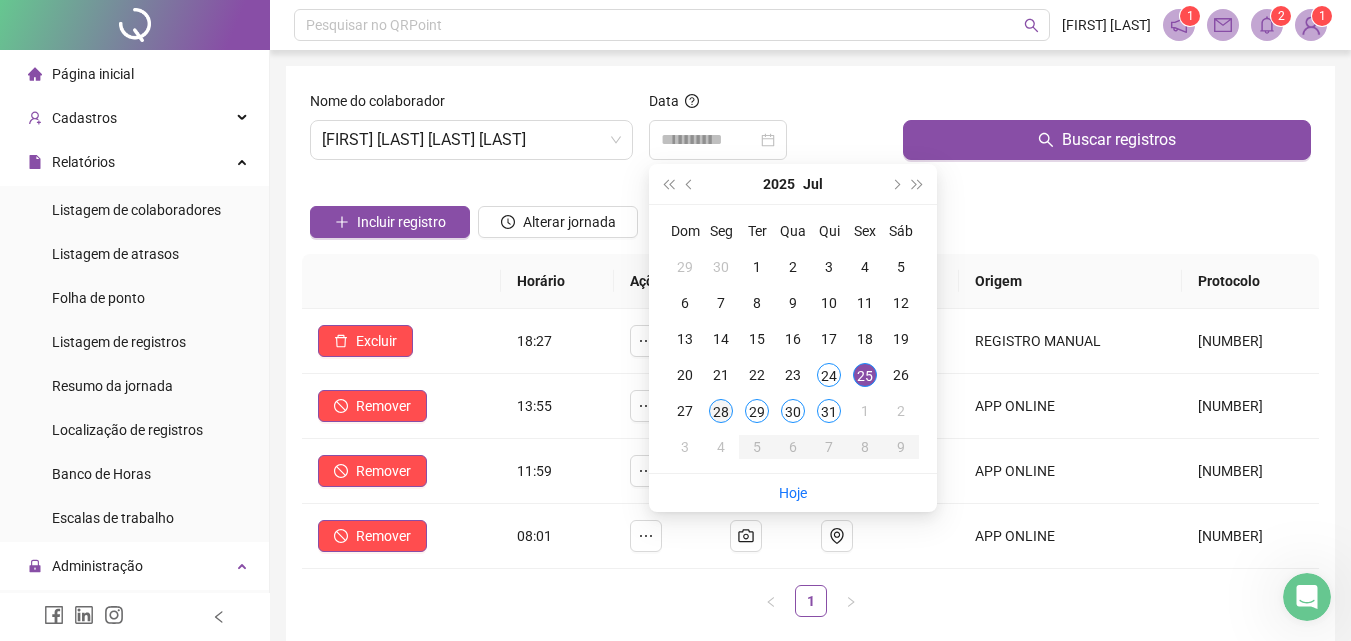 click on "28" at bounding box center [721, 411] 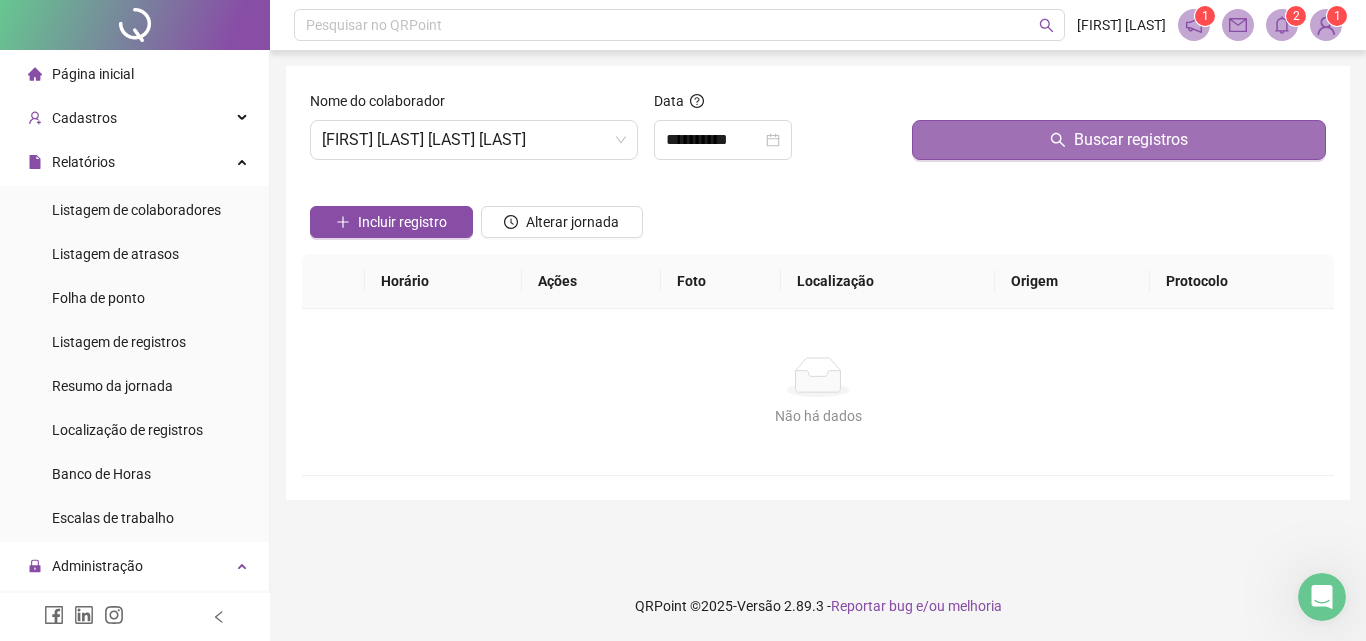 click on "Buscar registros" at bounding box center [1131, 140] 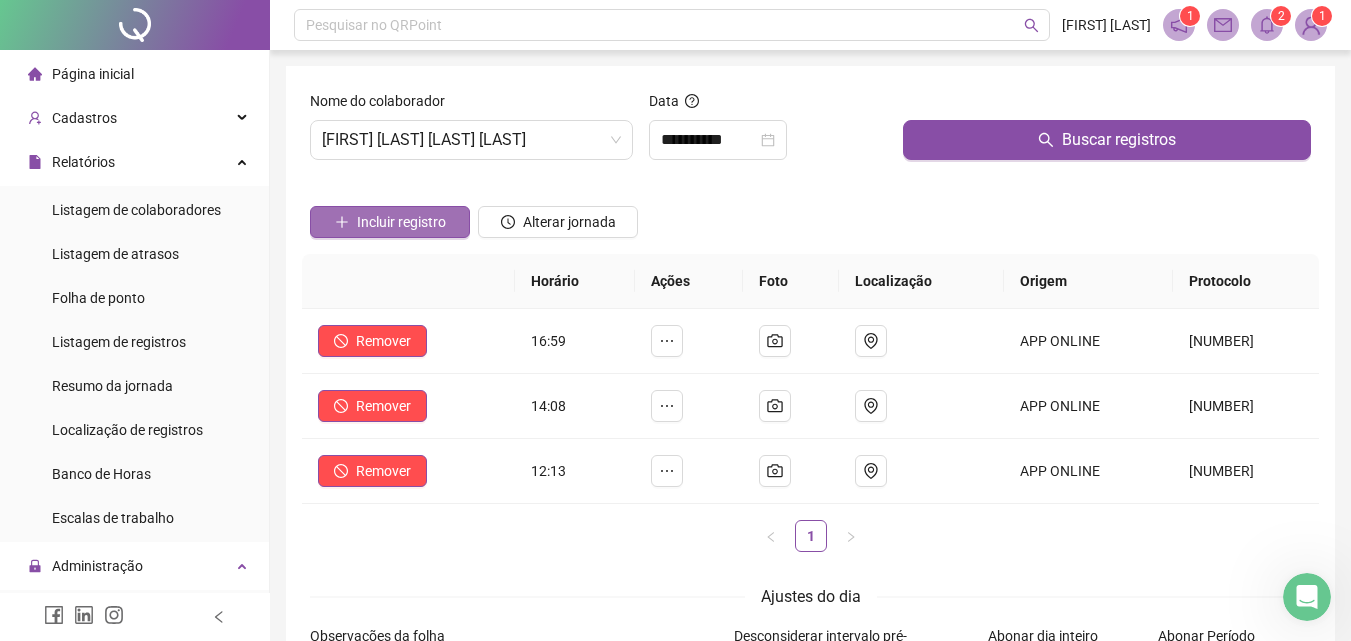 click on "Incluir registro" at bounding box center [401, 222] 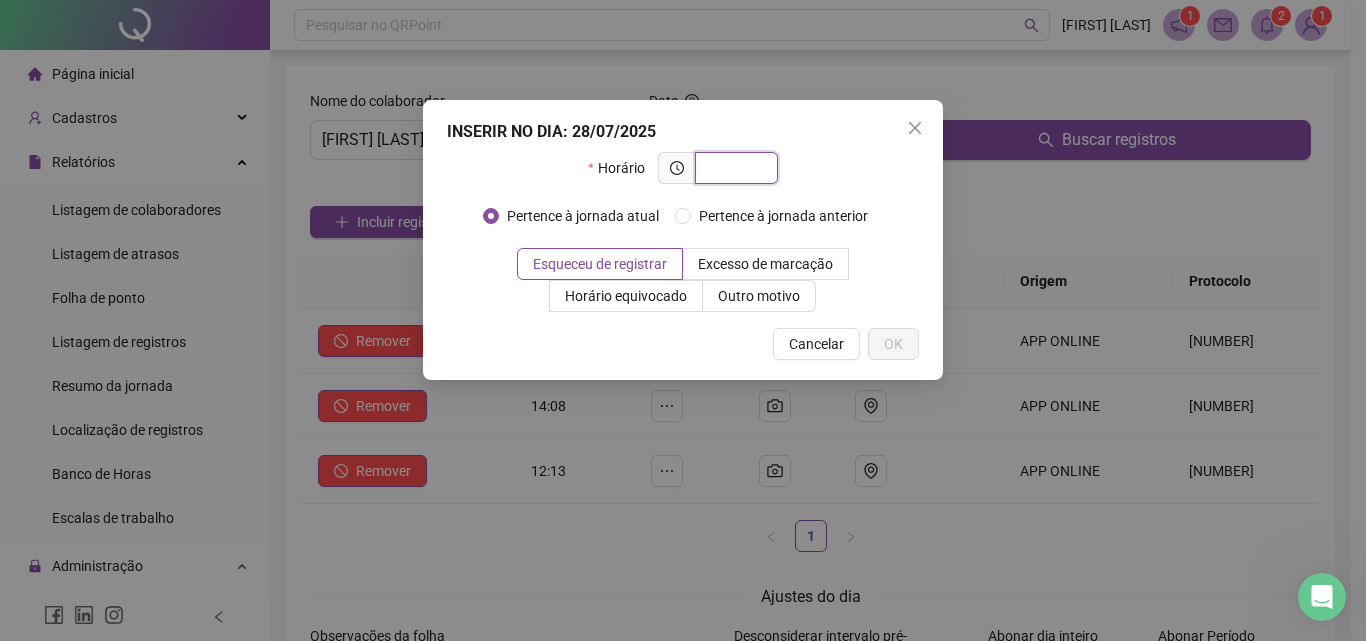 click at bounding box center (734, 168) 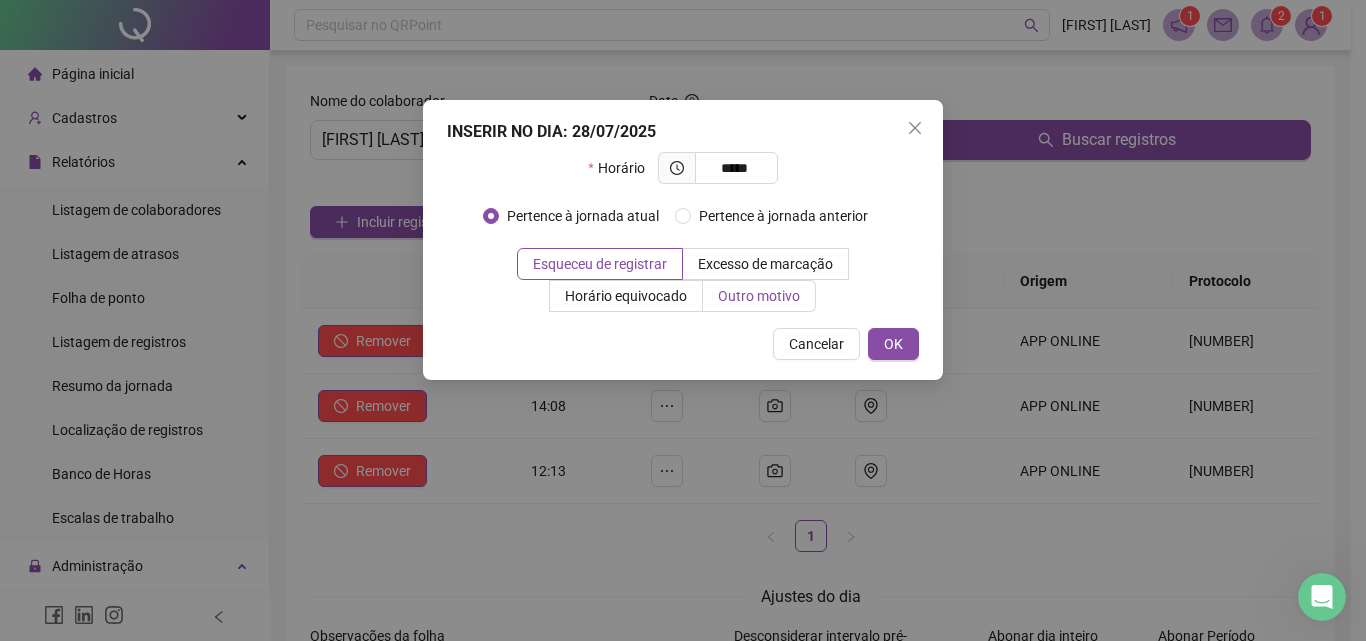 click on "Outro motivo" at bounding box center (759, 296) 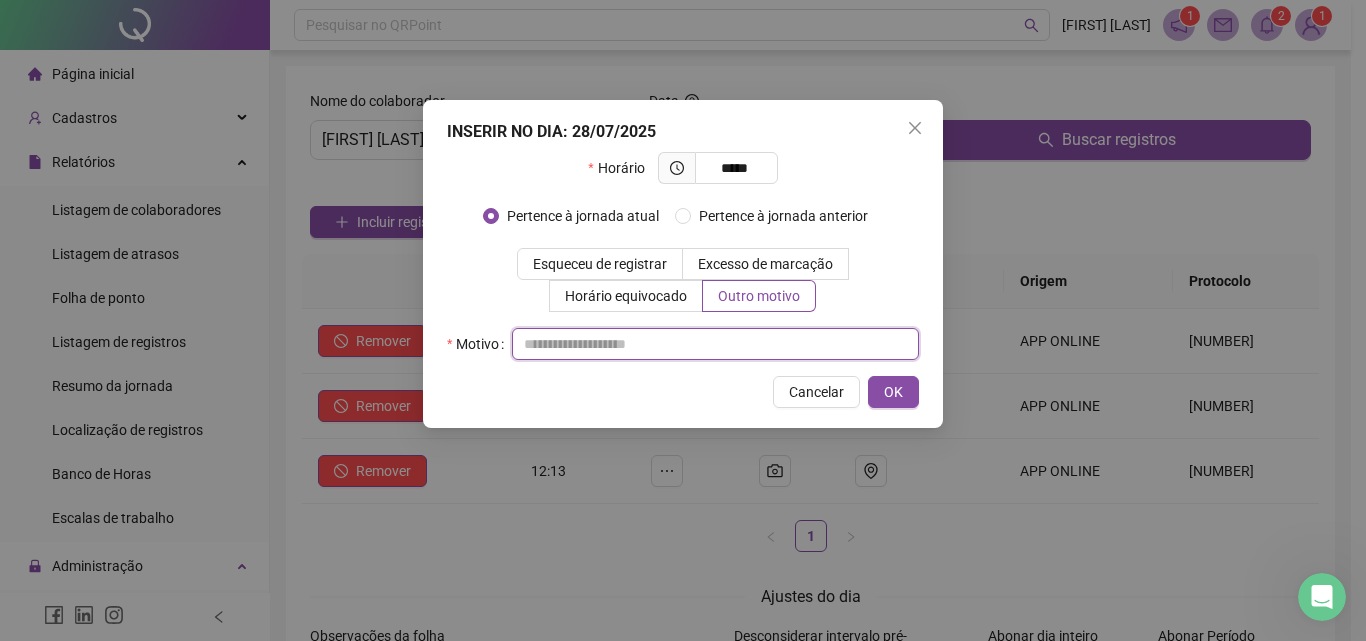 click at bounding box center (715, 344) 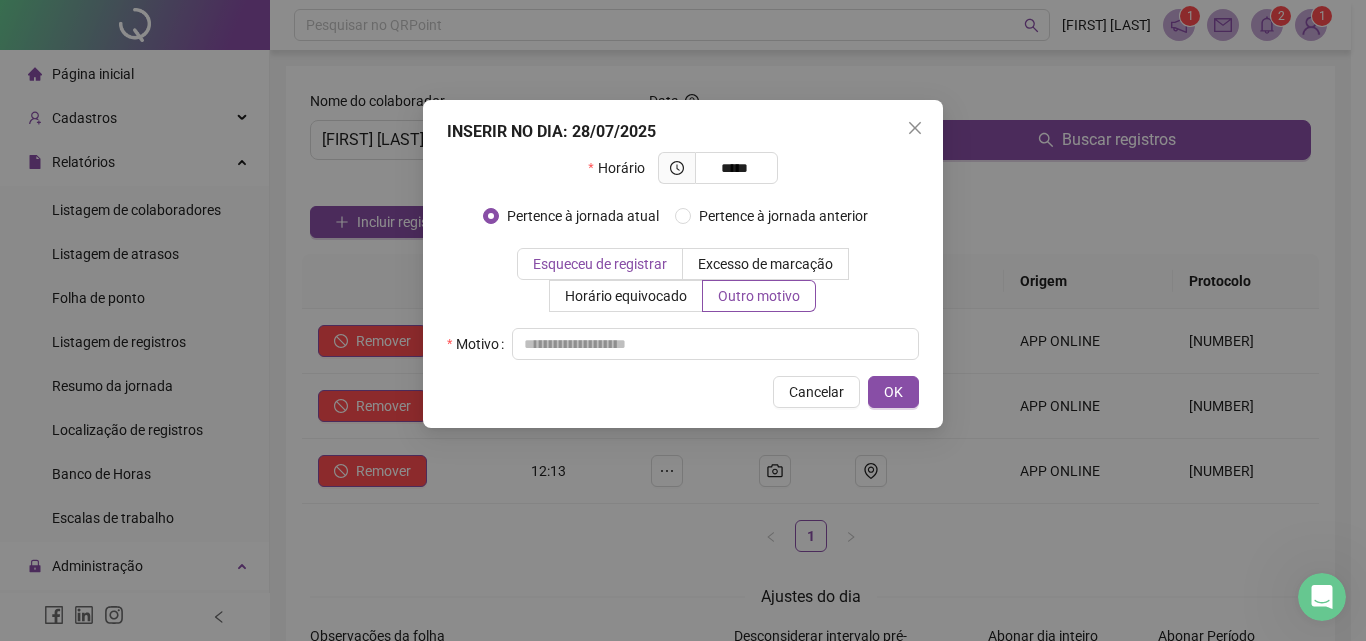 click on "Esqueceu de registrar" at bounding box center (600, 264) 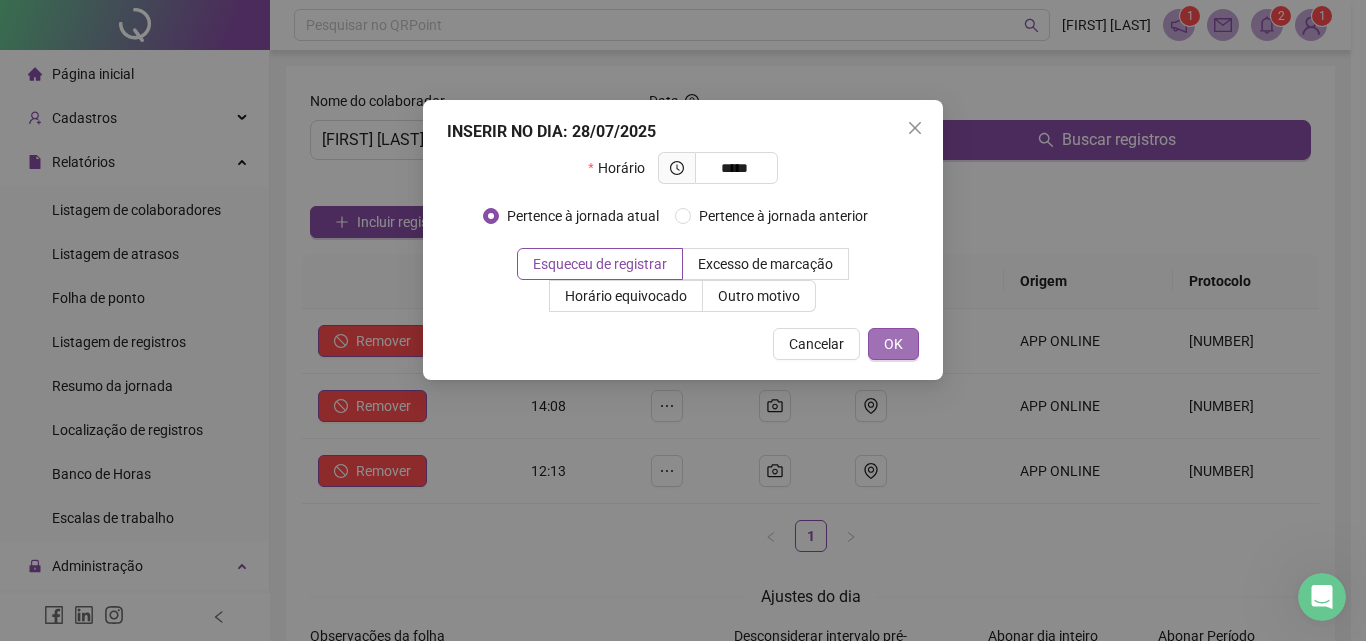 click on "OK" at bounding box center [893, 344] 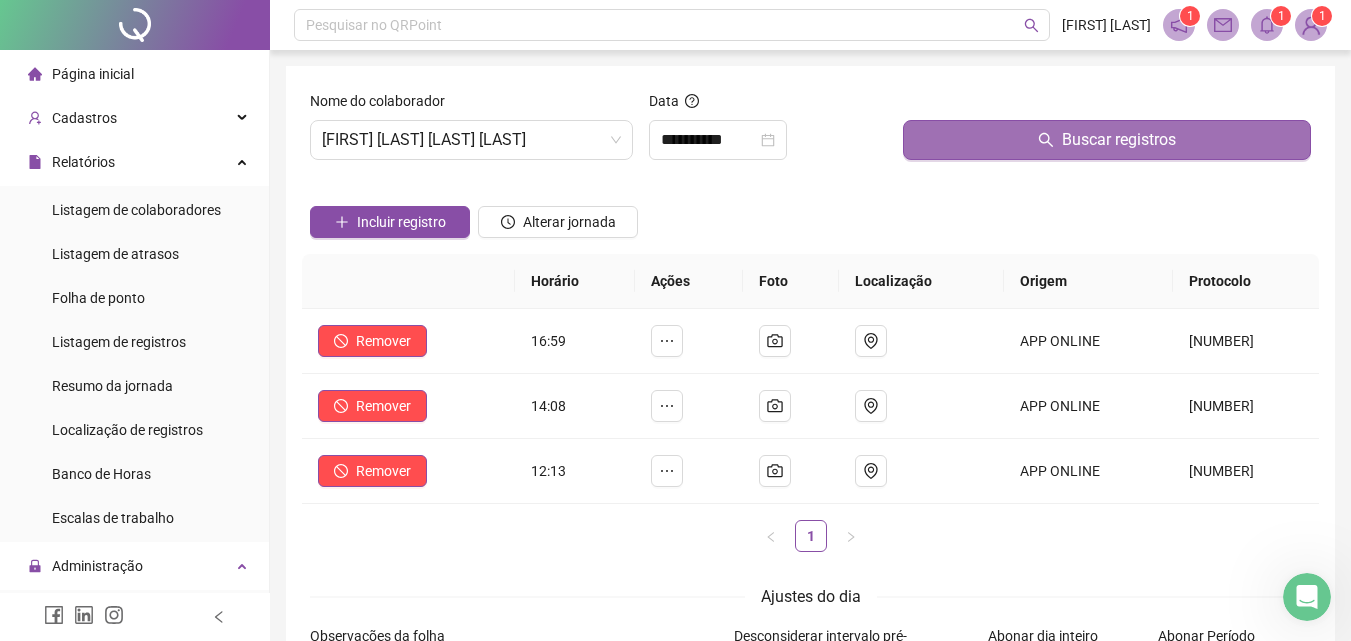 click on "Buscar registros" at bounding box center [1107, 140] 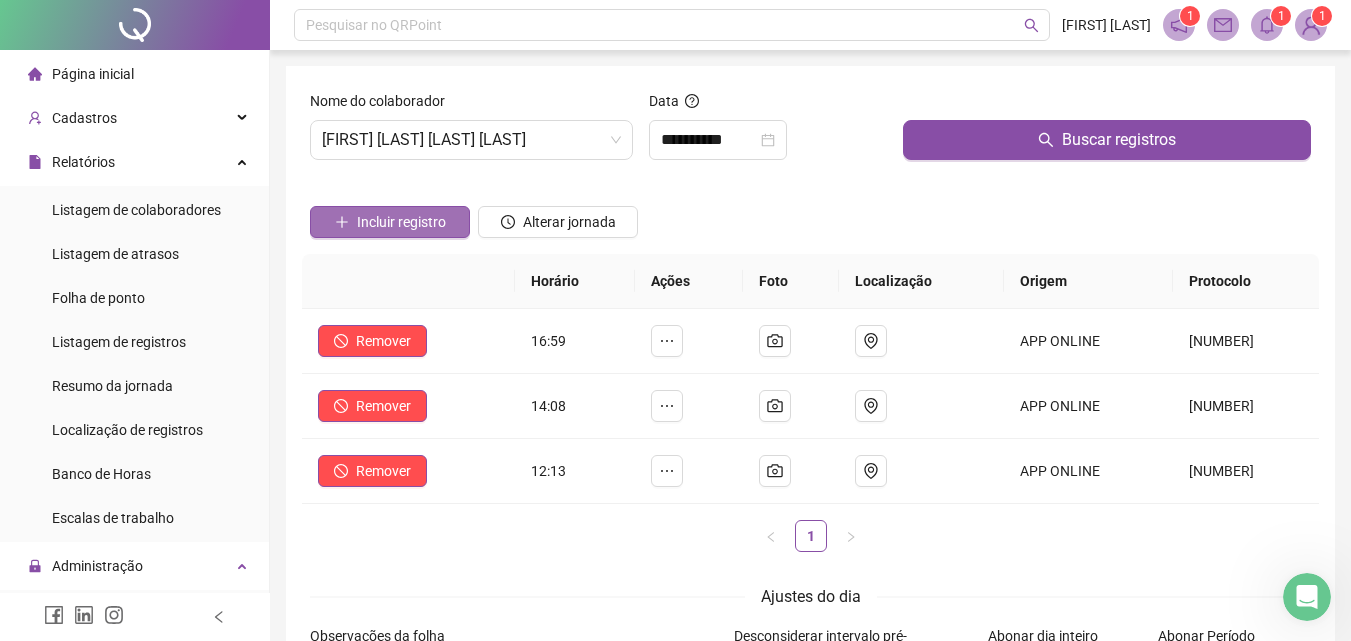 click on "Incluir registro" at bounding box center [401, 222] 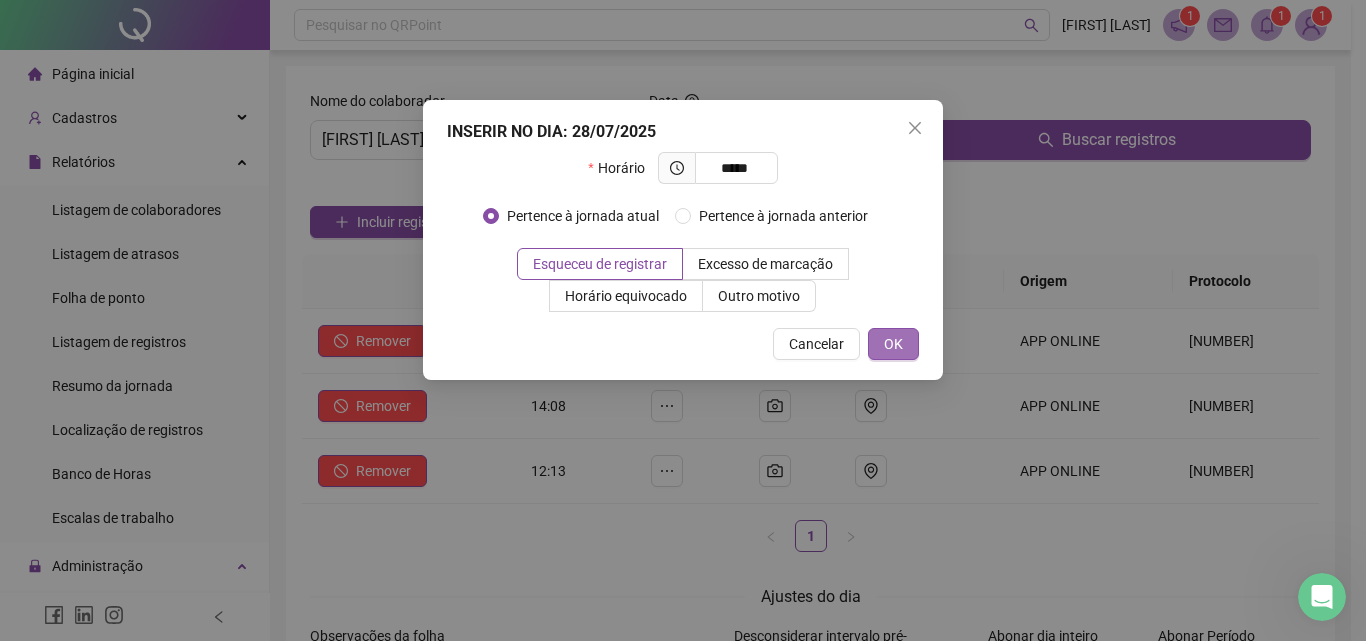 click on "OK" at bounding box center [893, 344] 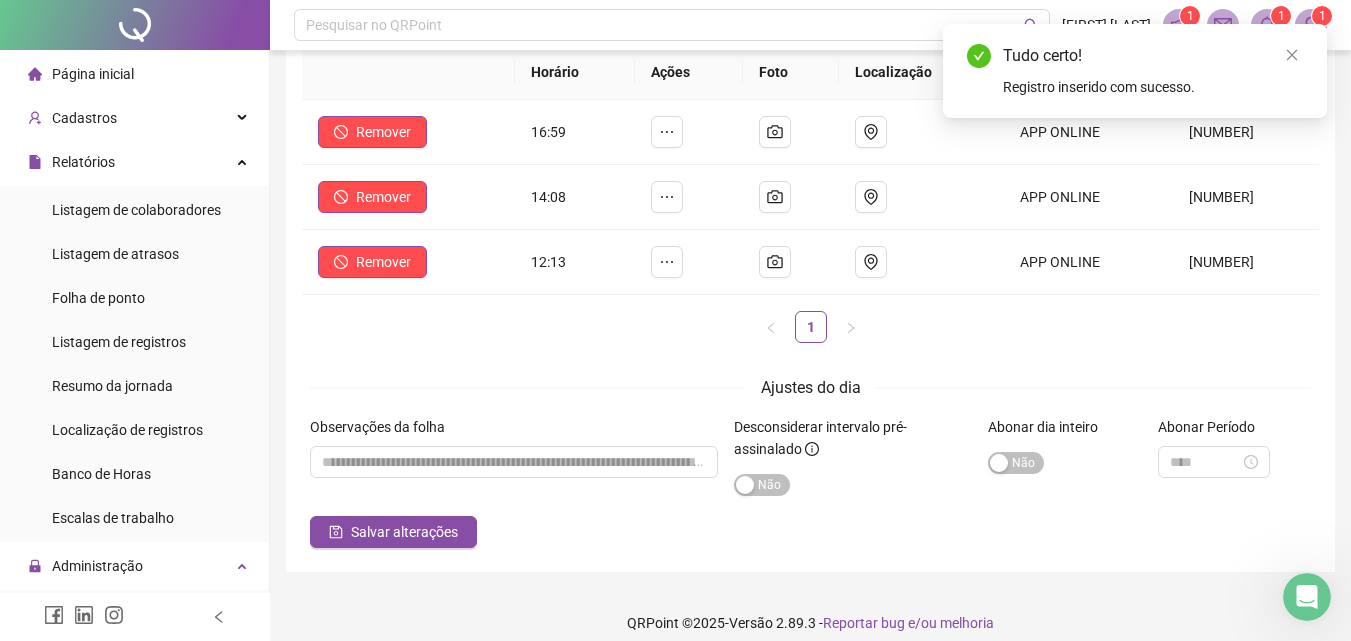 scroll, scrollTop: 210, scrollLeft: 0, axis: vertical 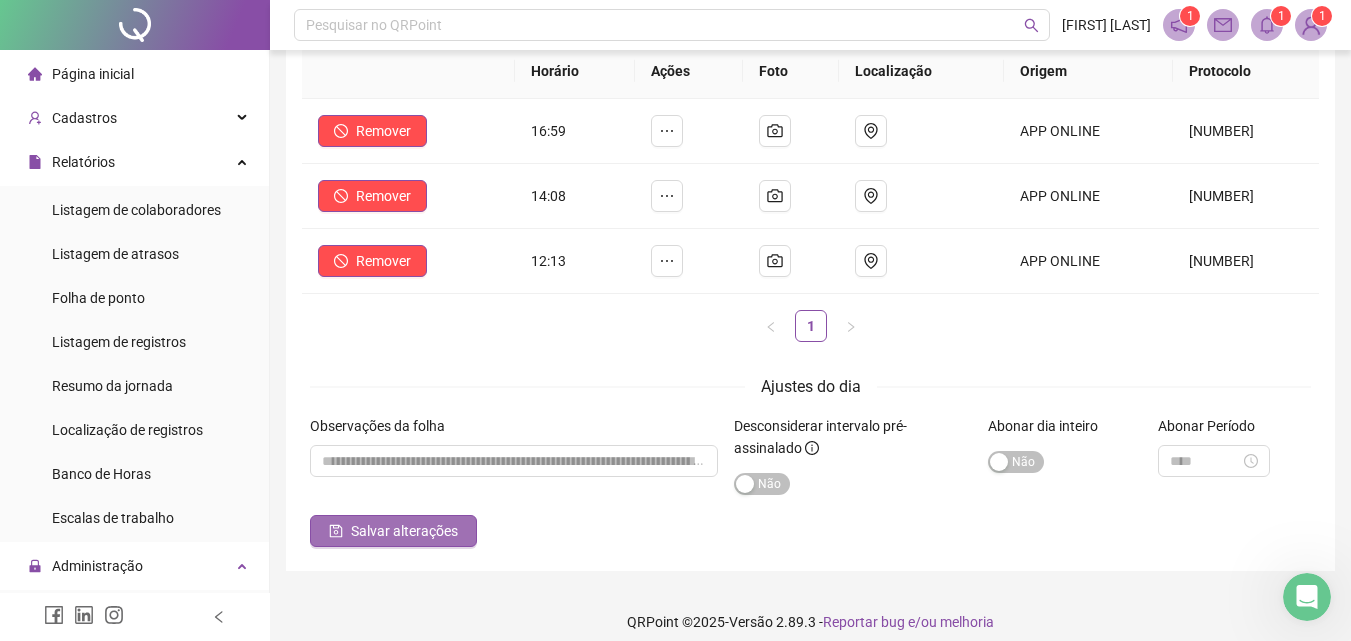 click on "Salvar alterações" at bounding box center [404, 531] 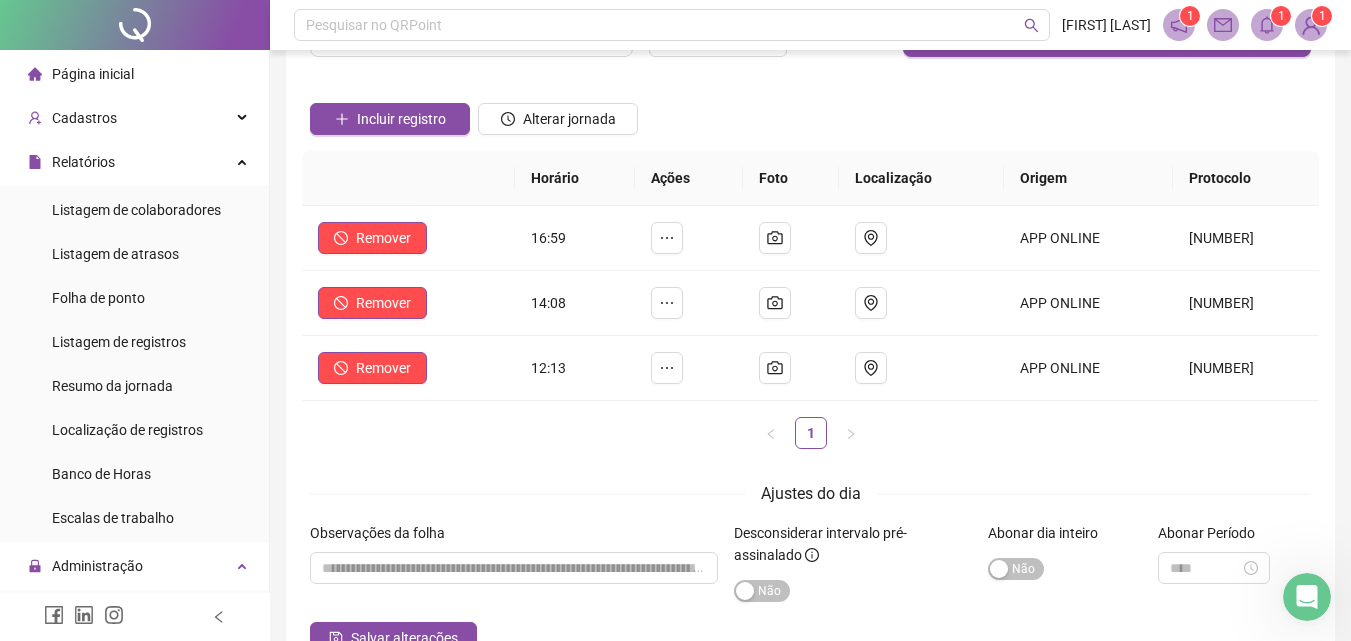 scroll, scrollTop: 106, scrollLeft: 0, axis: vertical 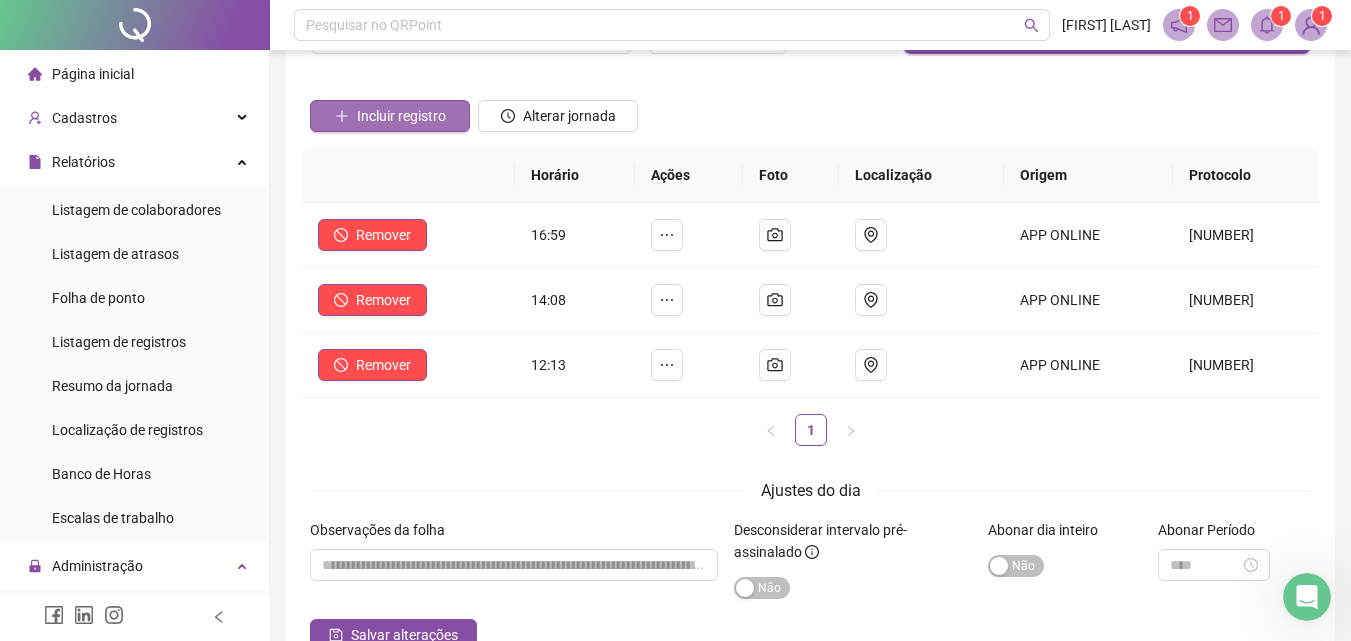 click on "Incluir registro" at bounding box center (401, 116) 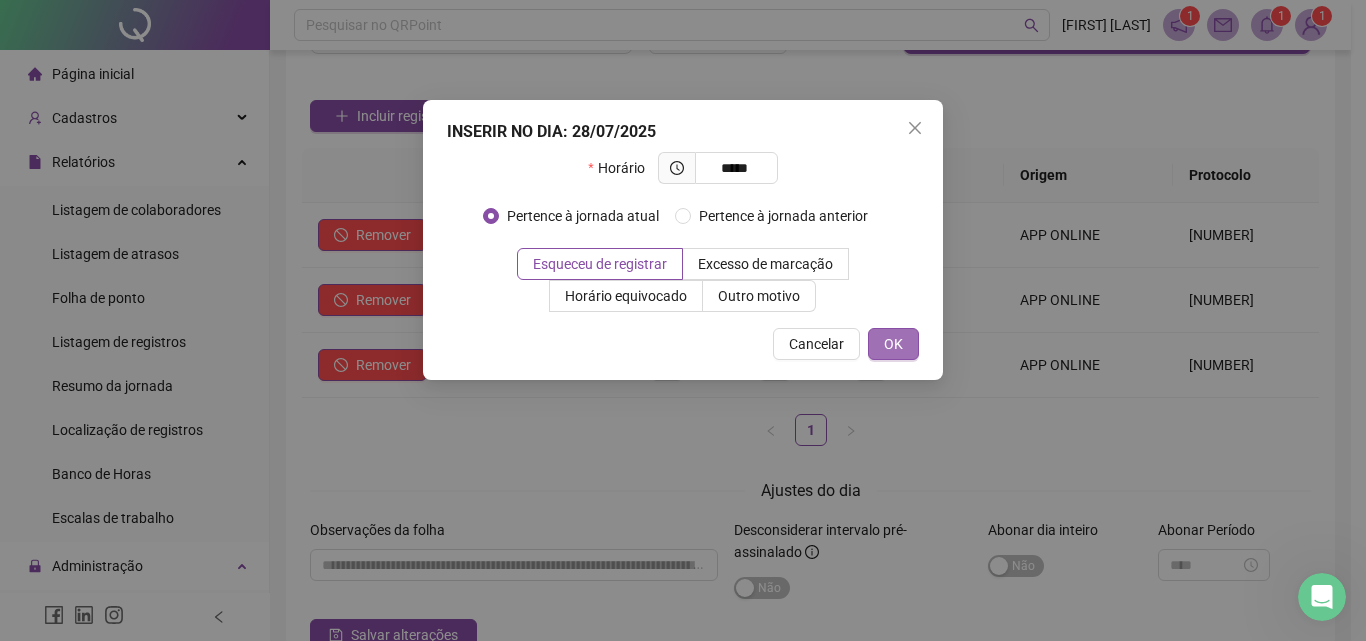 click on "OK" at bounding box center (893, 344) 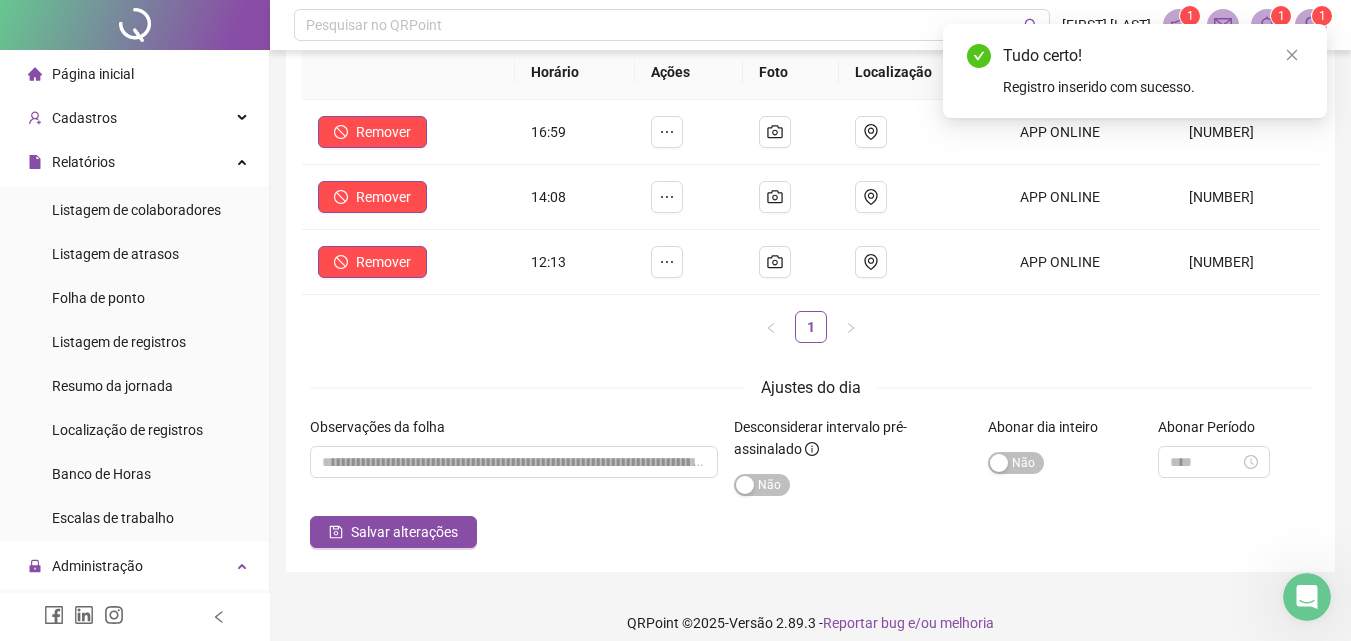 scroll, scrollTop: 226, scrollLeft: 0, axis: vertical 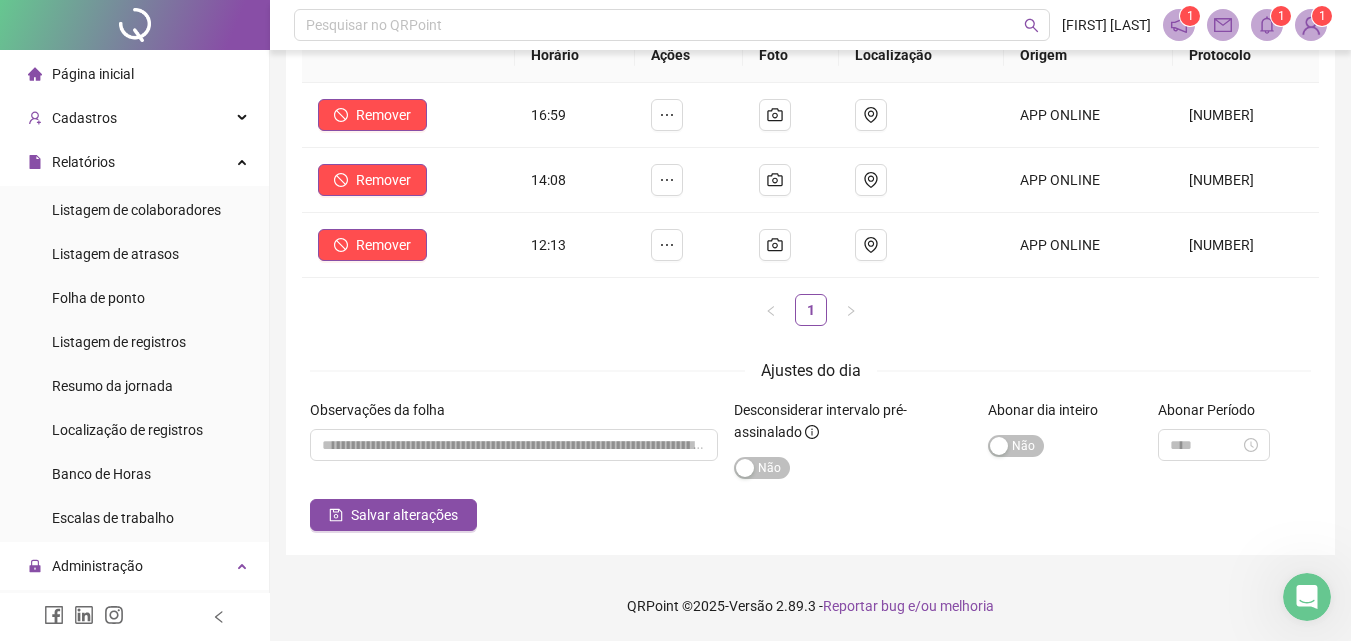 click on "Observações da folha" at bounding box center (514, 449) 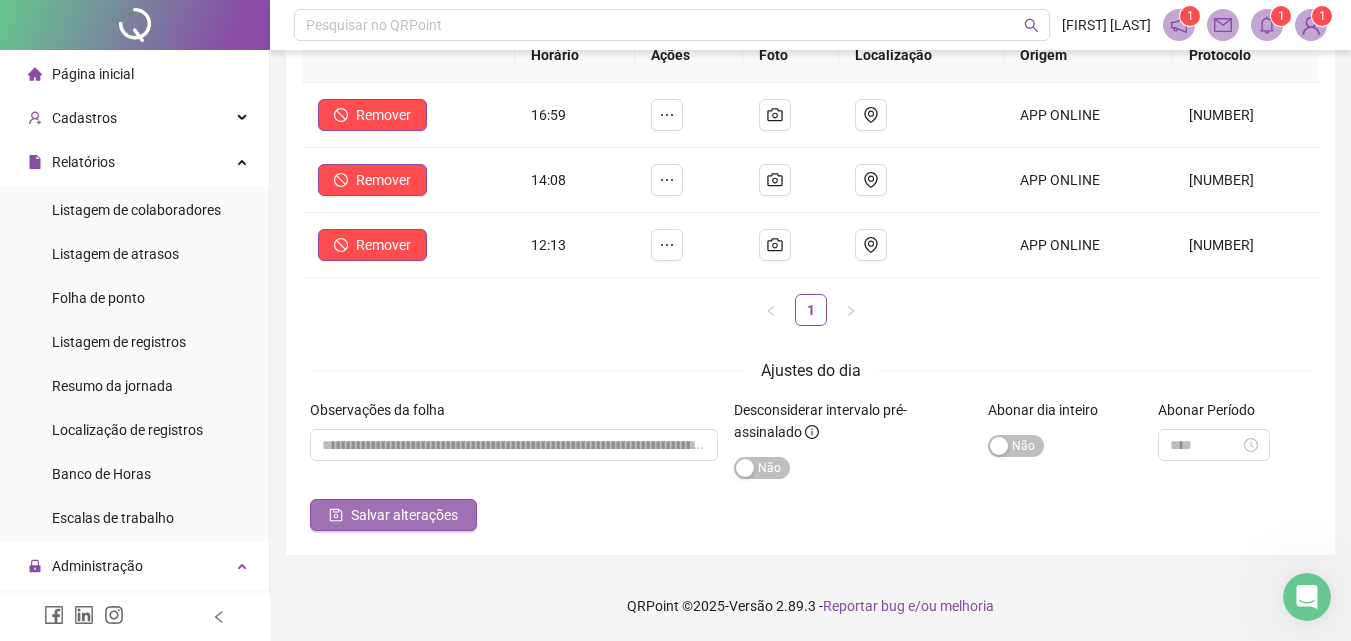 click on "Salvar alterações" at bounding box center [404, 515] 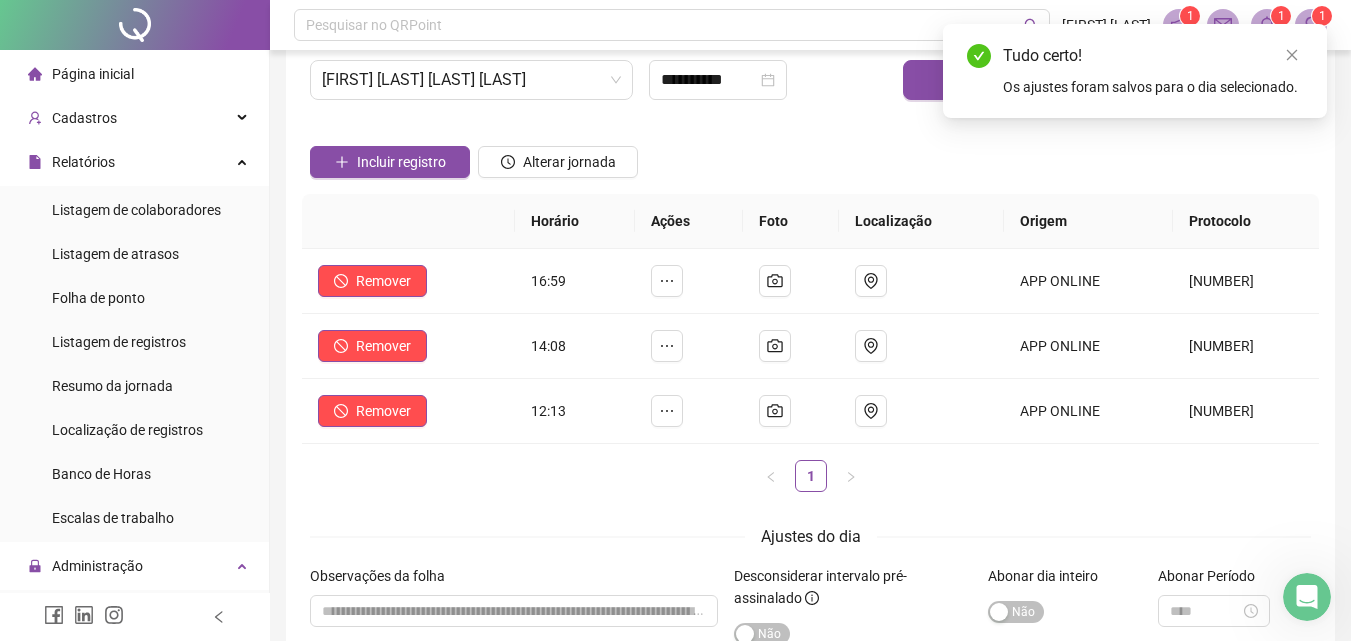 scroll, scrollTop: 54, scrollLeft: 0, axis: vertical 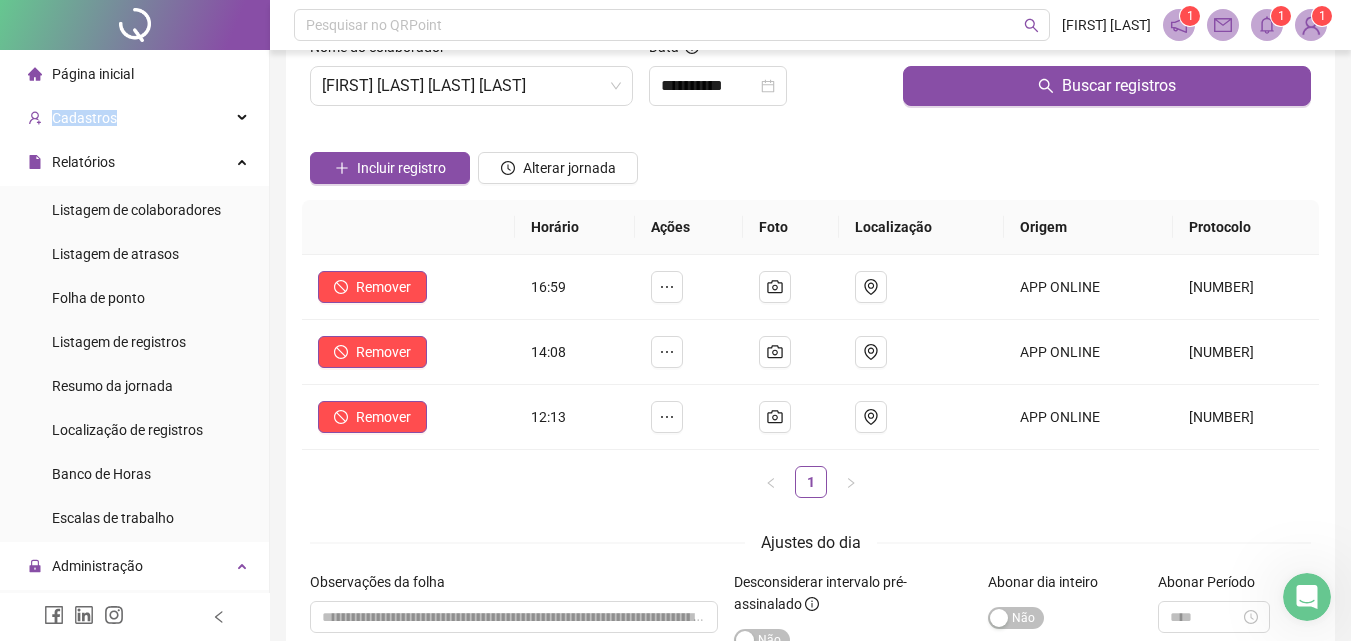 drag, startPoint x: 188, startPoint y: 100, endPoint x: 198, endPoint y: 71, distance: 30.675724 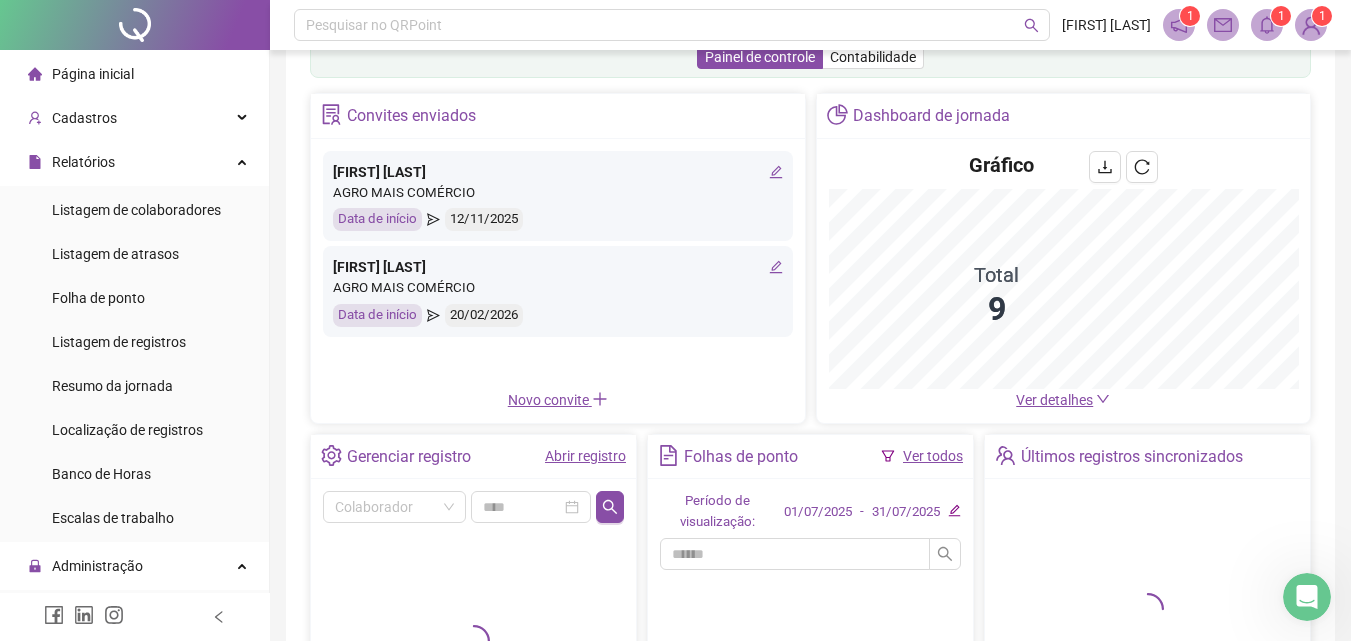 click on "Ver todos" at bounding box center (933, 456) 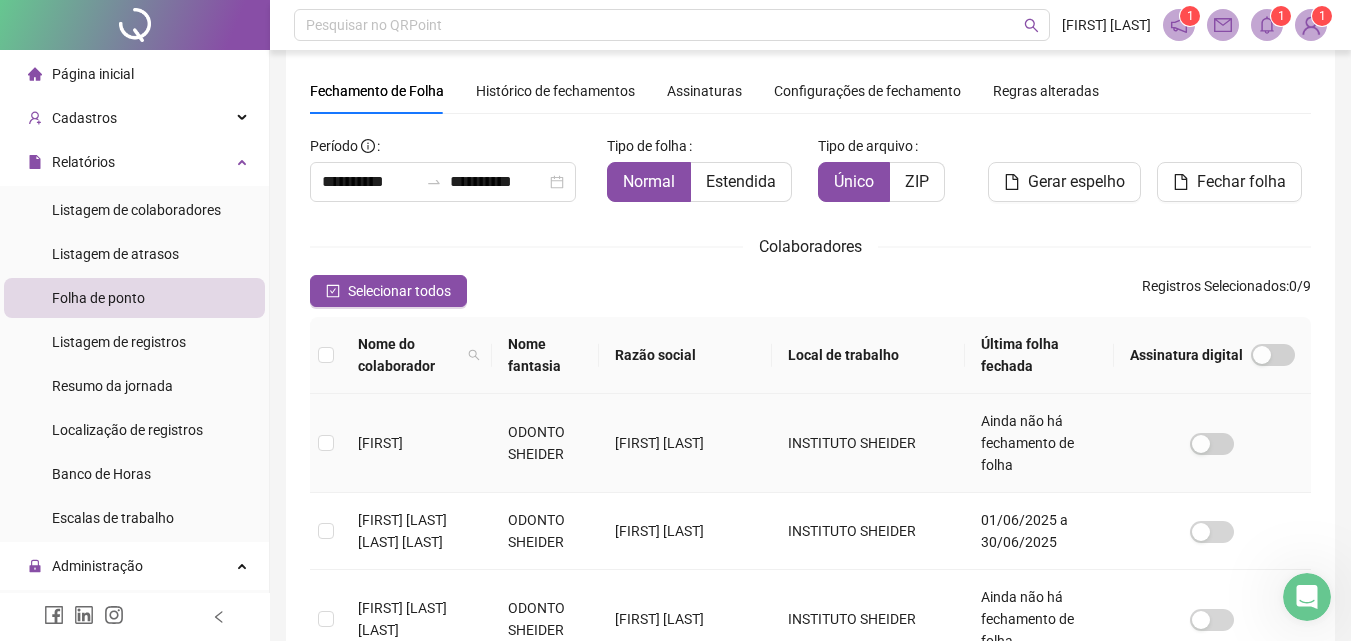 scroll, scrollTop: 89, scrollLeft: 0, axis: vertical 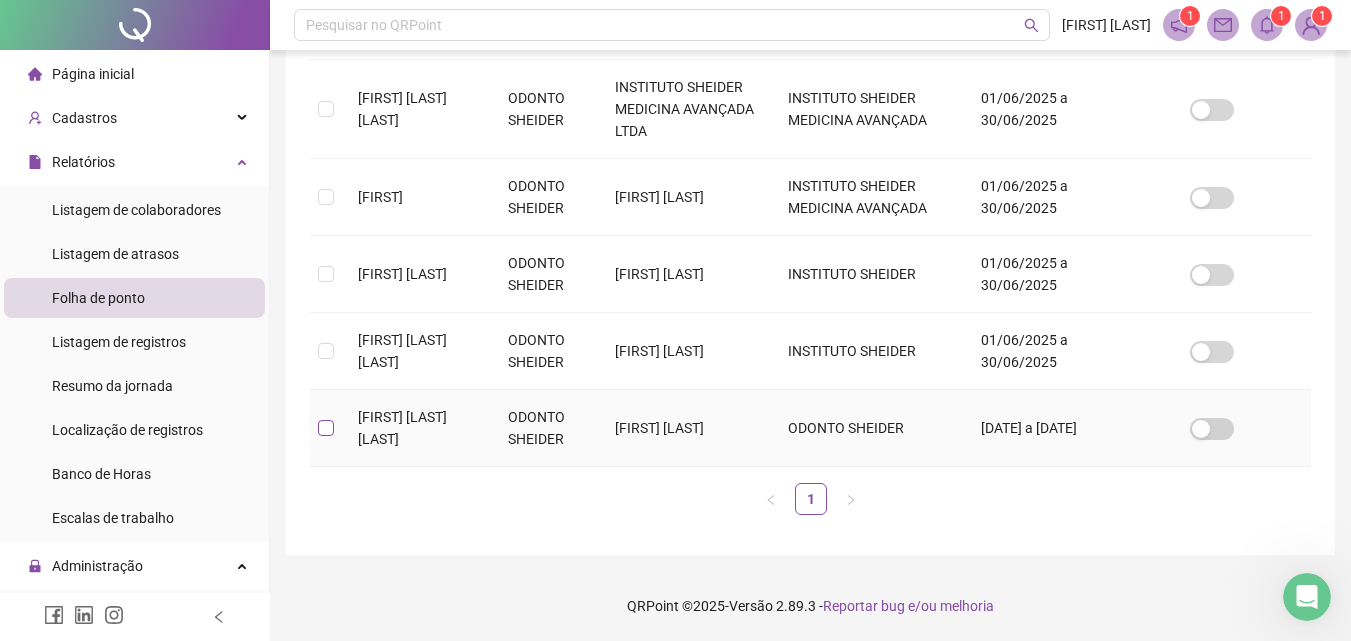 click at bounding box center [326, 428] 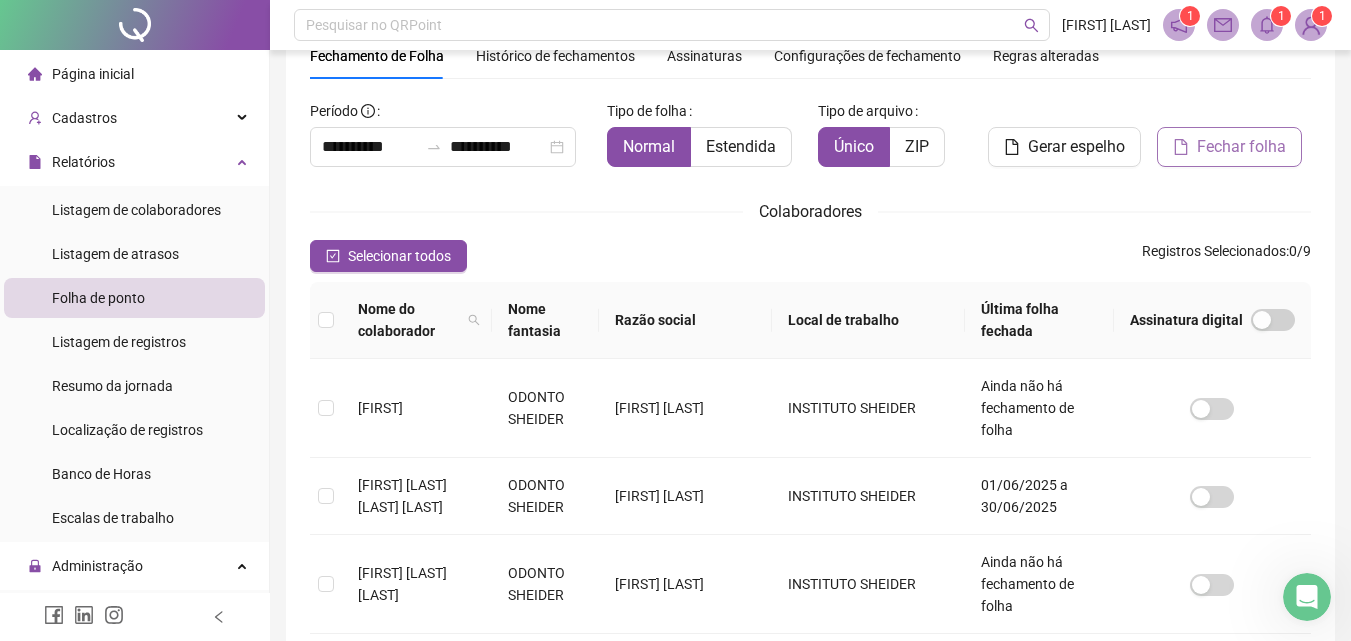 click on "Fechar folha" at bounding box center (1241, 147) 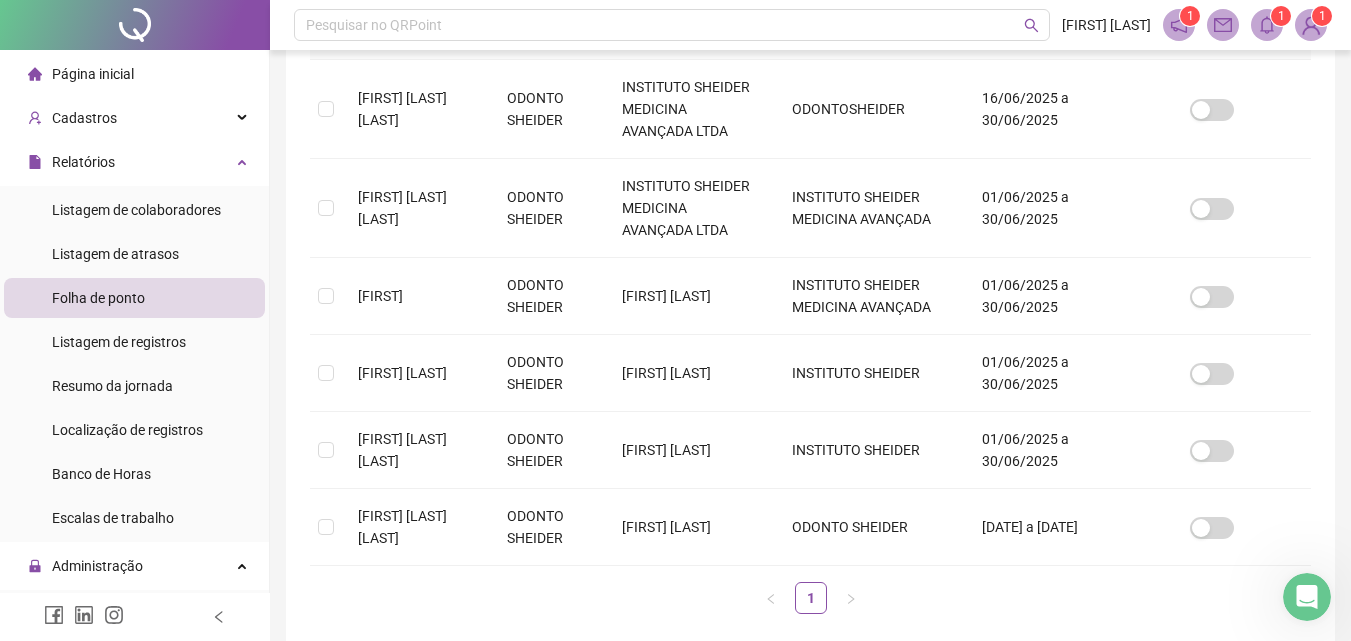 scroll, scrollTop: 89, scrollLeft: 0, axis: vertical 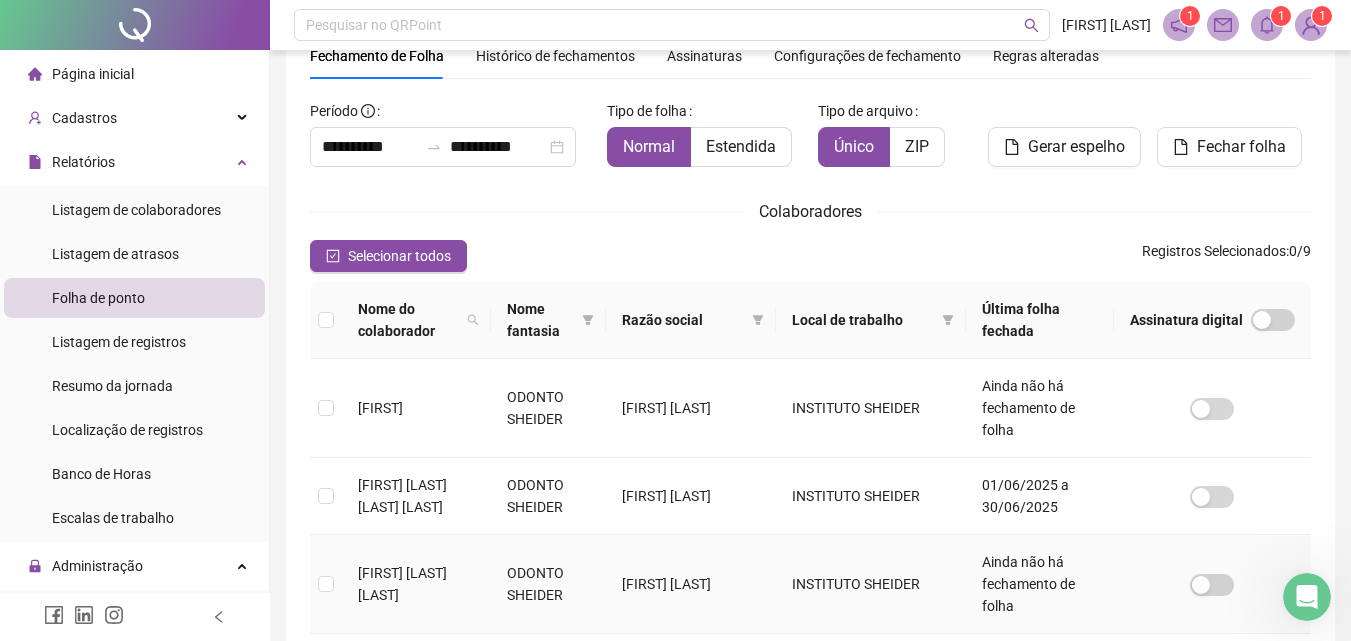 click at bounding box center [326, 584] 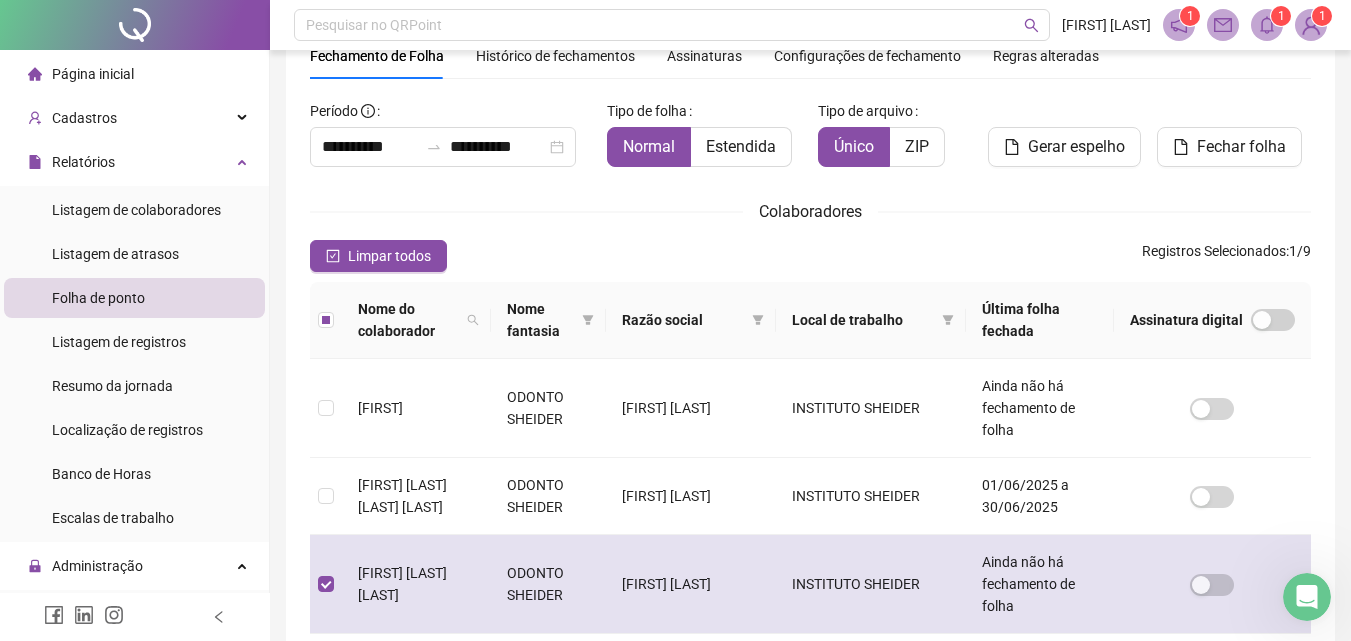 click at bounding box center (326, 584) 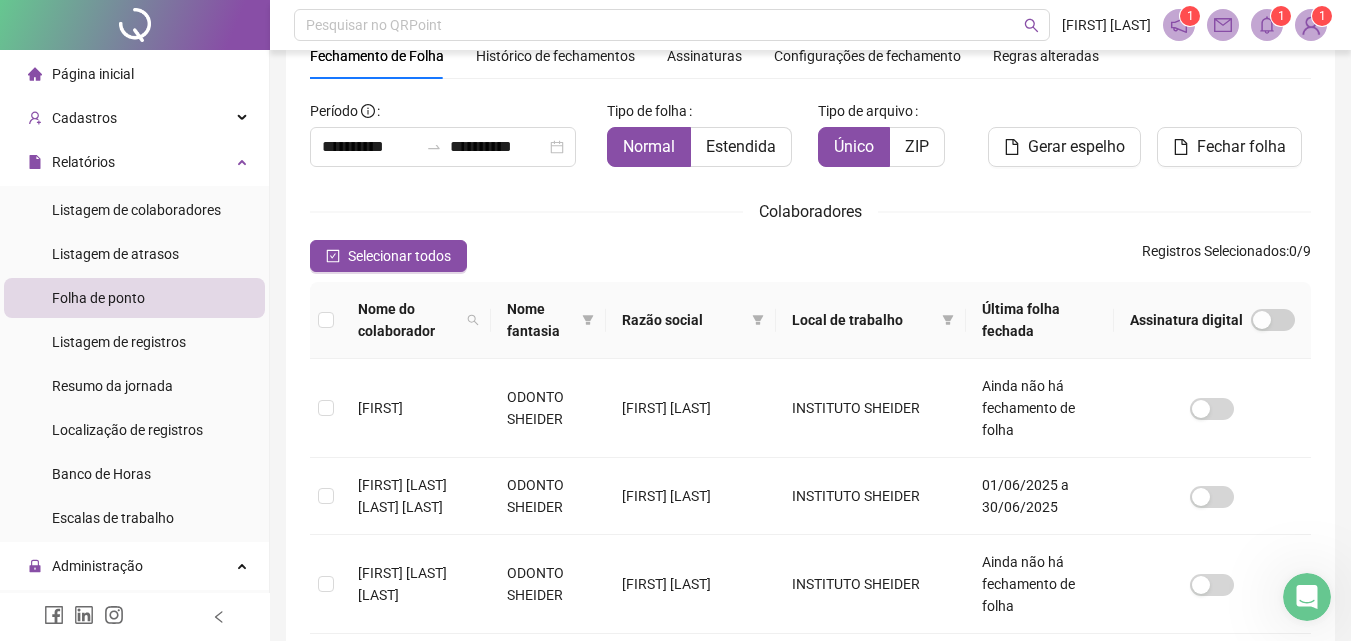 scroll, scrollTop: 649, scrollLeft: 0, axis: vertical 